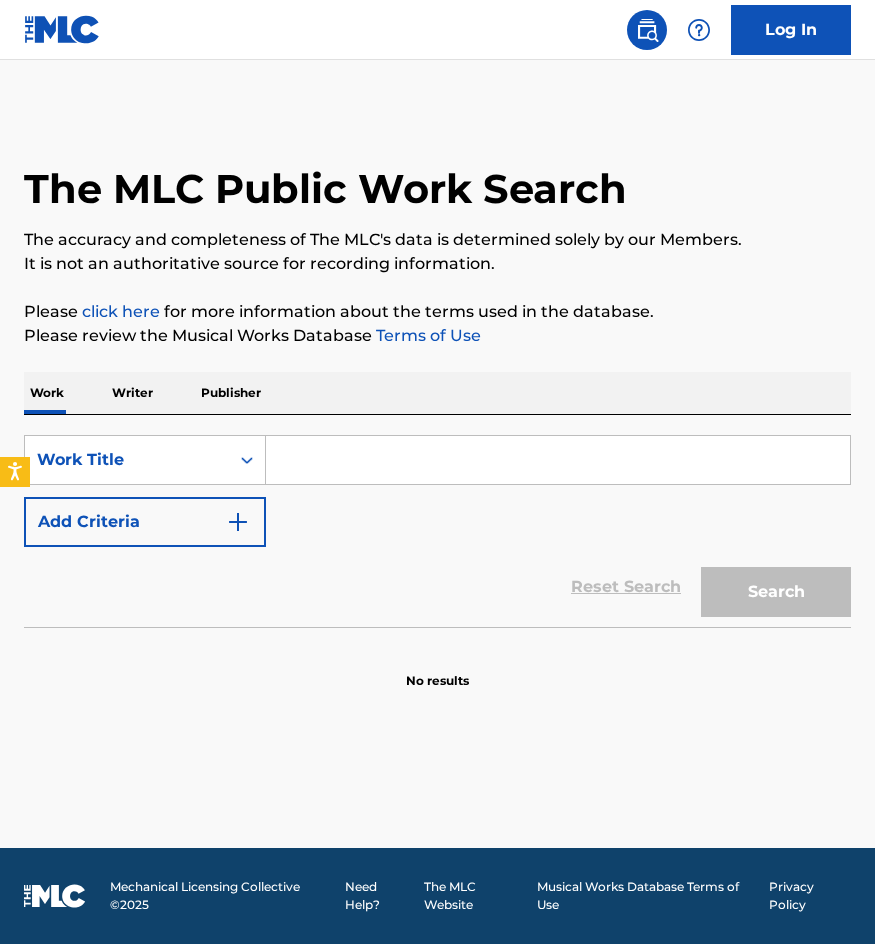 scroll, scrollTop: 0, scrollLeft: 0, axis: both 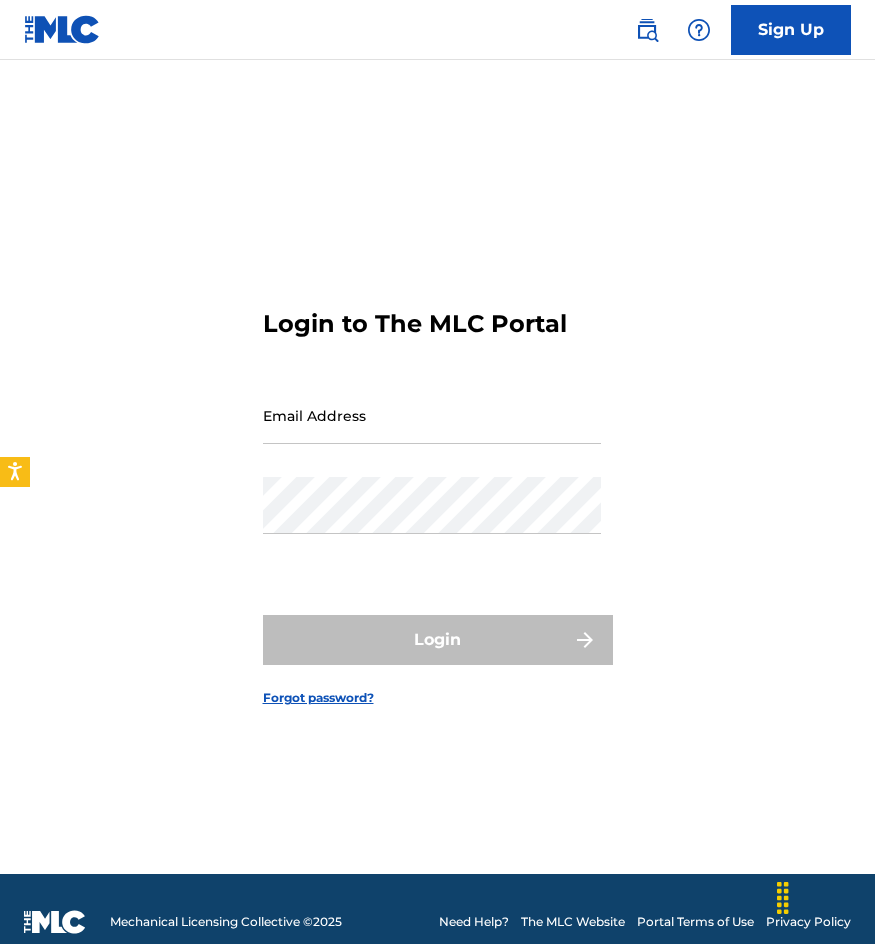 click on "Email Address" at bounding box center (432, 415) 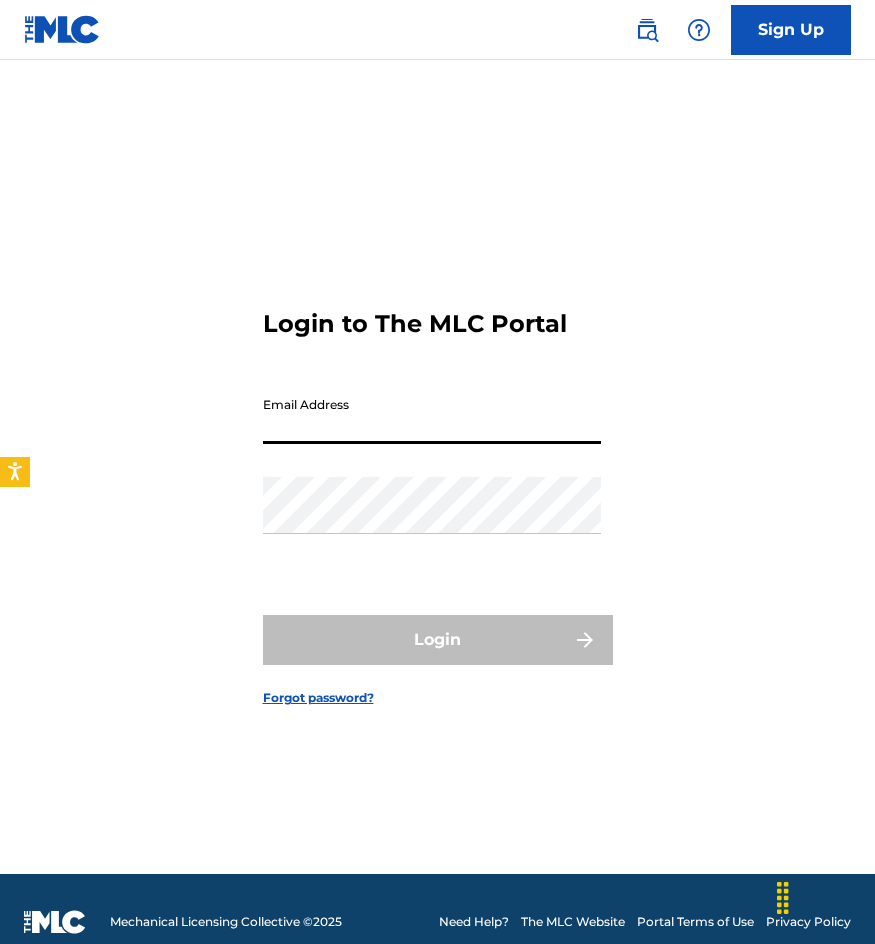 type on "[EMAIL]" 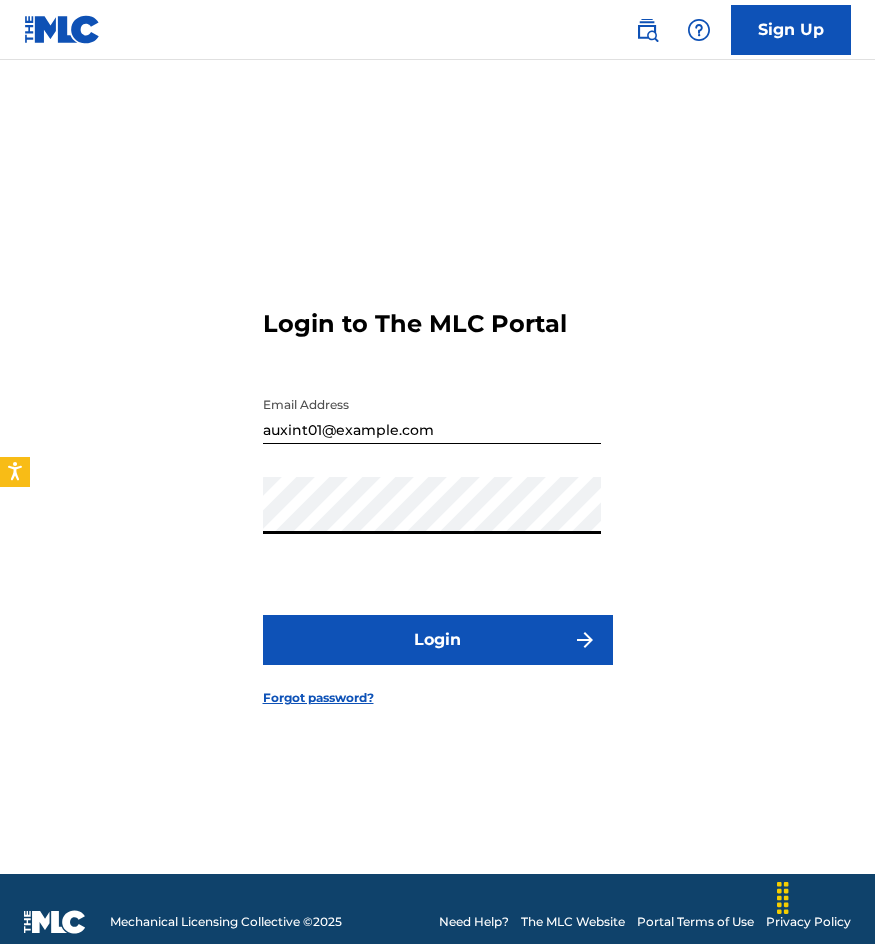 click on "Login" at bounding box center (438, 640) 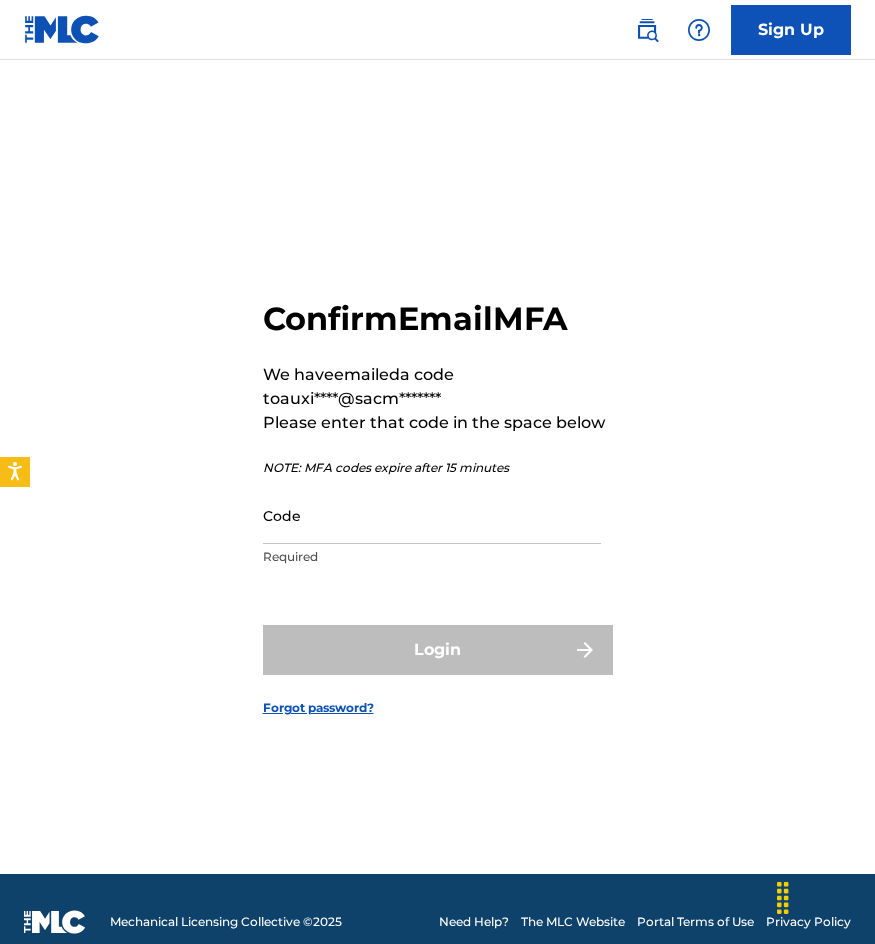 click on "Confirm  Email   MFA We have  emailed   a code to  auxi****@sacm******* Please enter that code in the space below NOTE: MFA codes expire after 15 minutes Code Required Login Forgot password?" at bounding box center [437, 492] 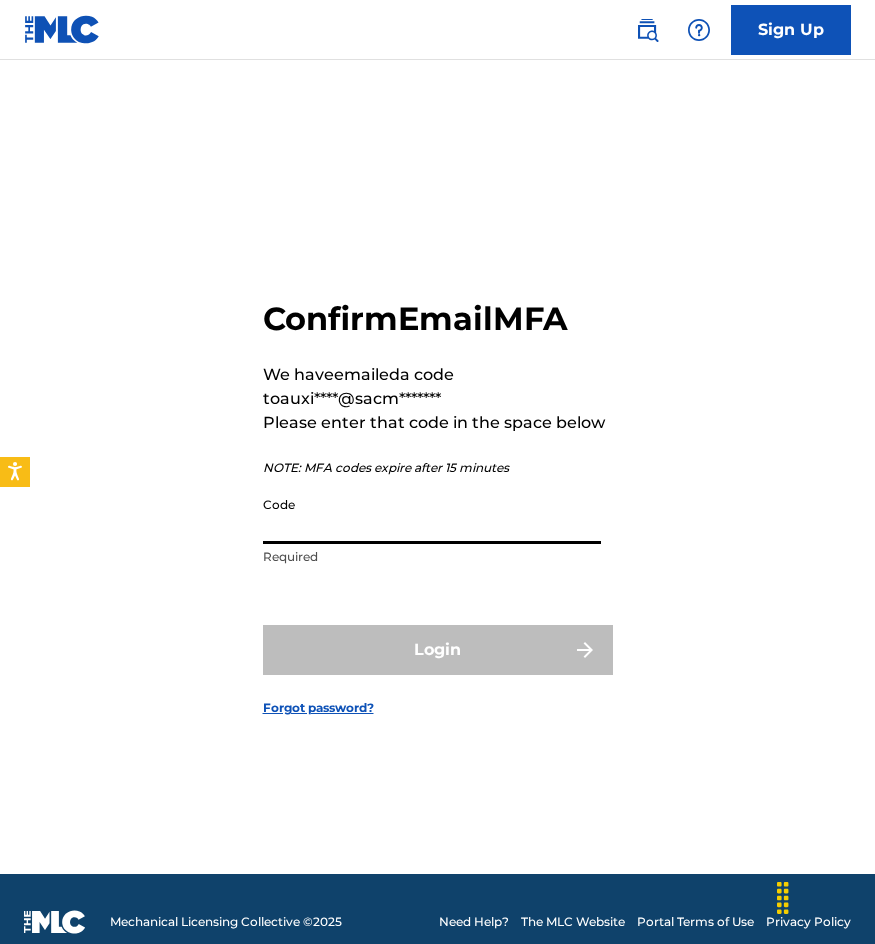 click on "Code" at bounding box center [432, 515] 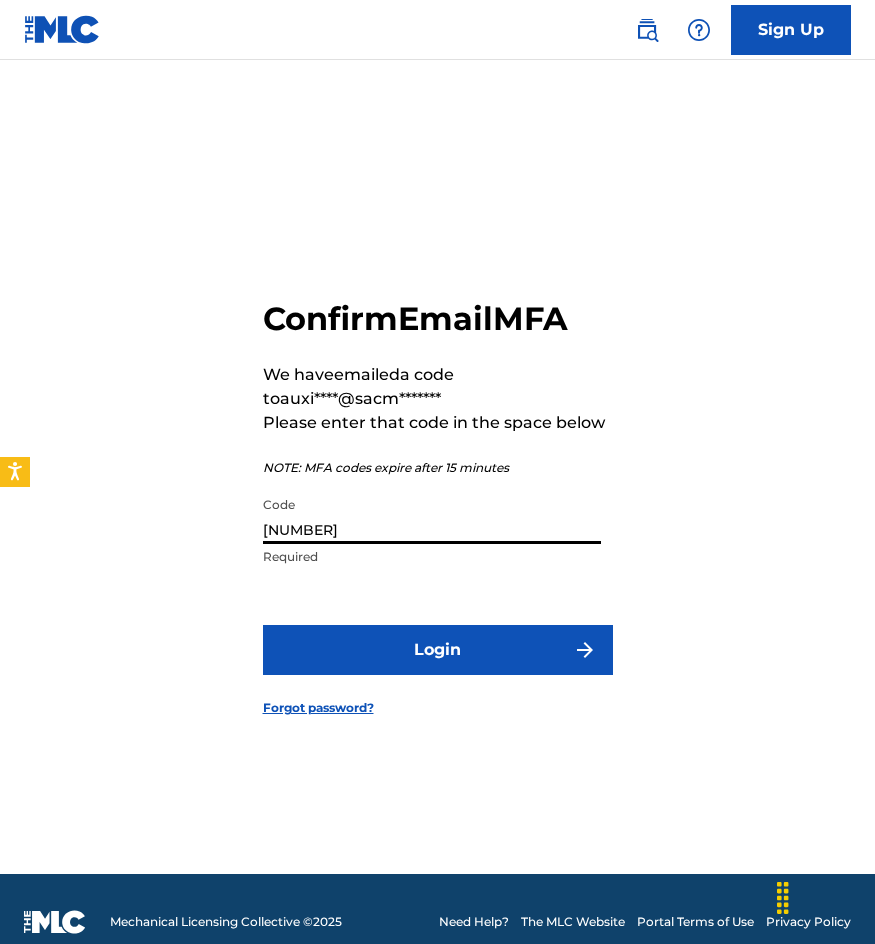 type on "996237" 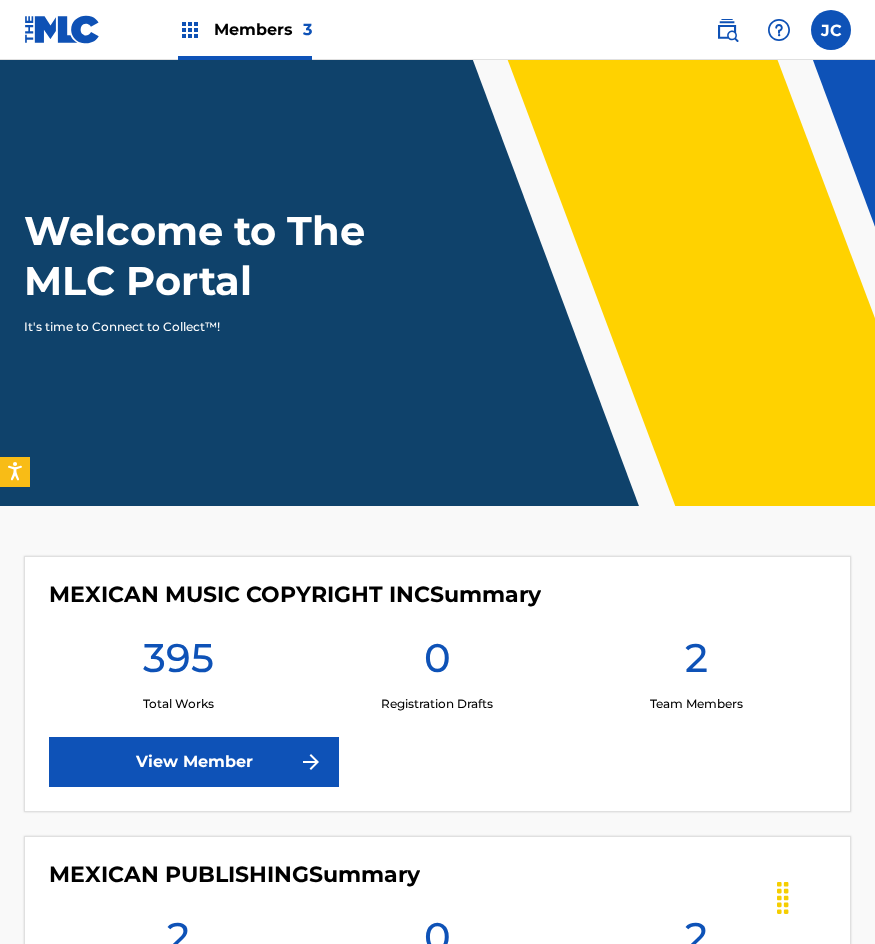 scroll, scrollTop: 0, scrollLeft: 0, axis: both 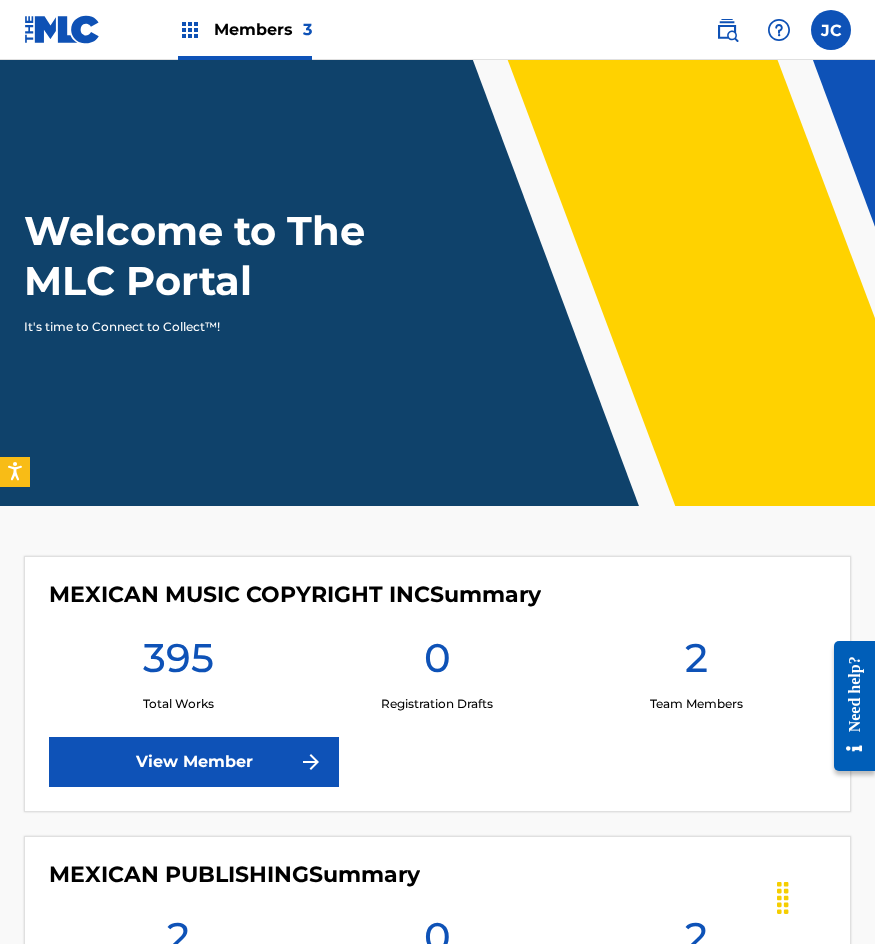 click at bounding box center (727, 30) 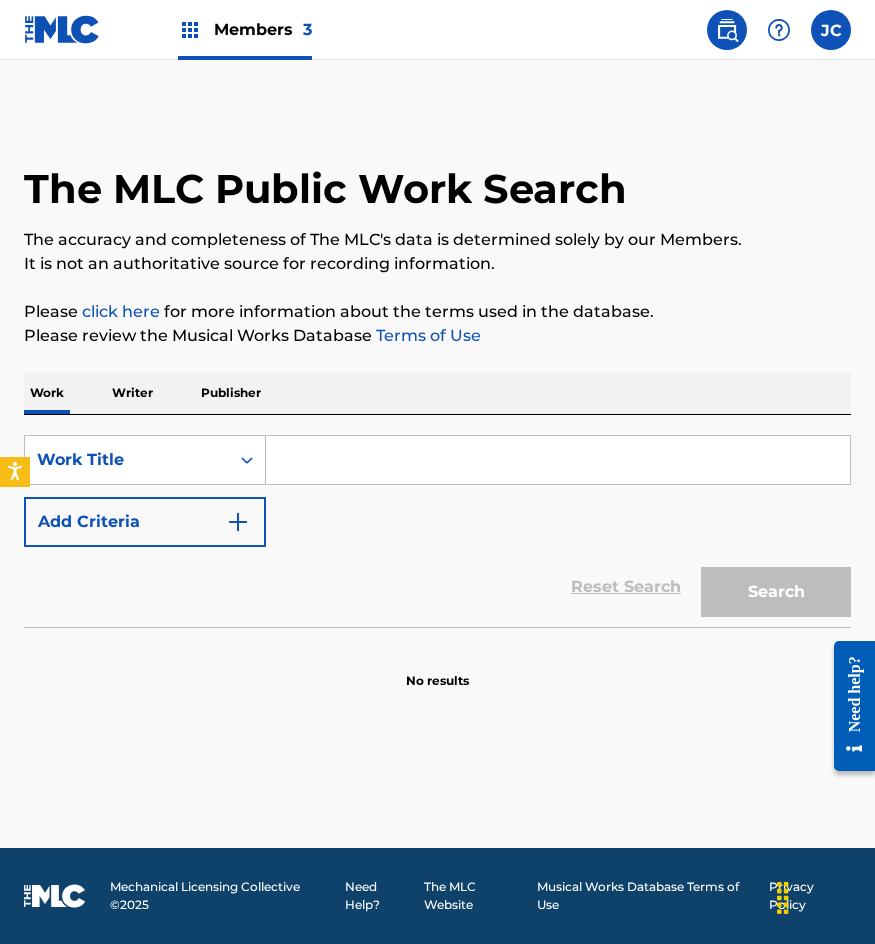 click at bounding box center [238, 522] 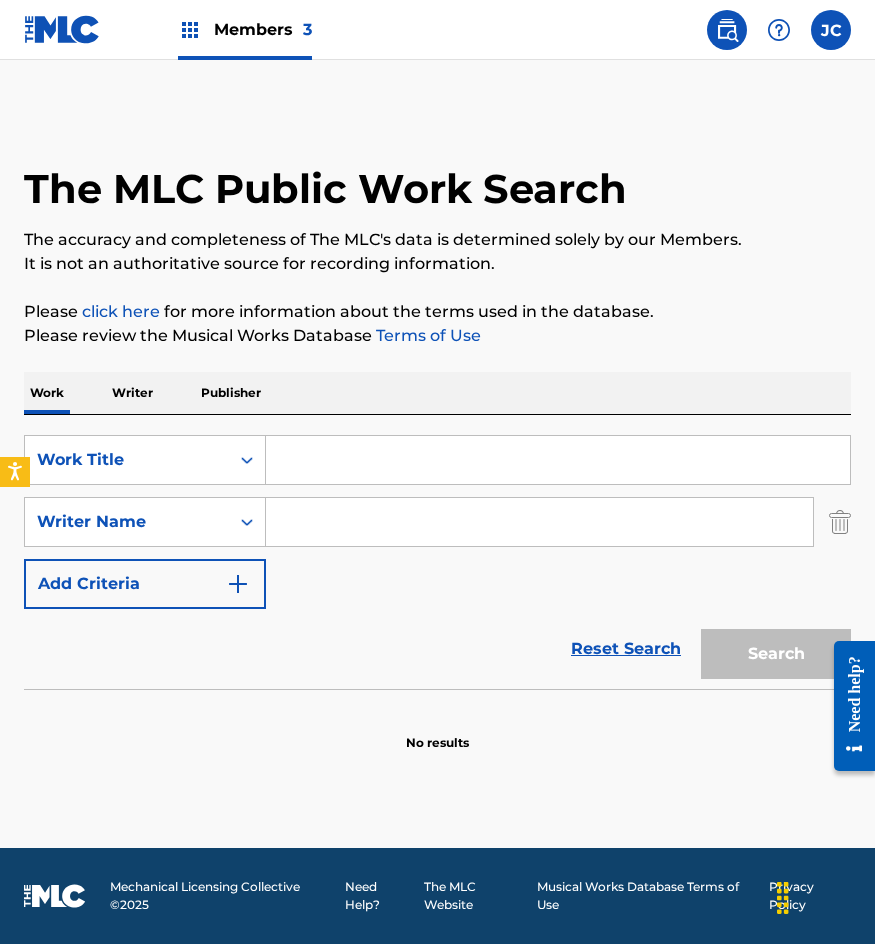 click at bounding box center (558, 460) 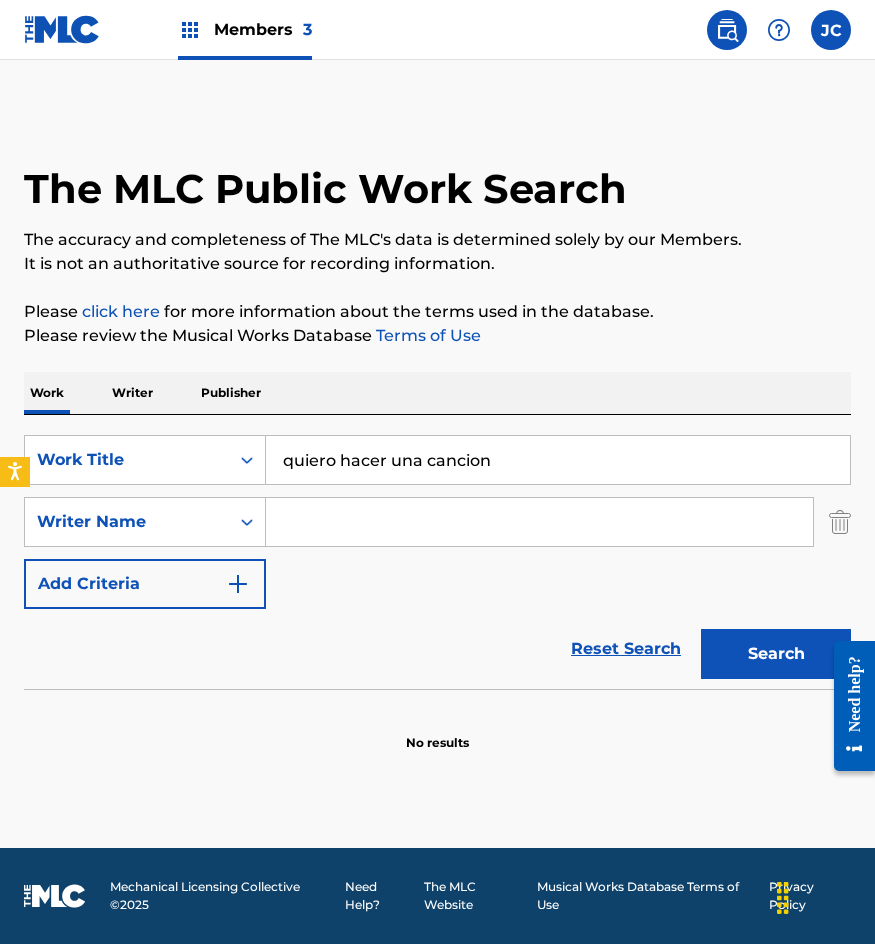 type on "quiero hacer una cancion" 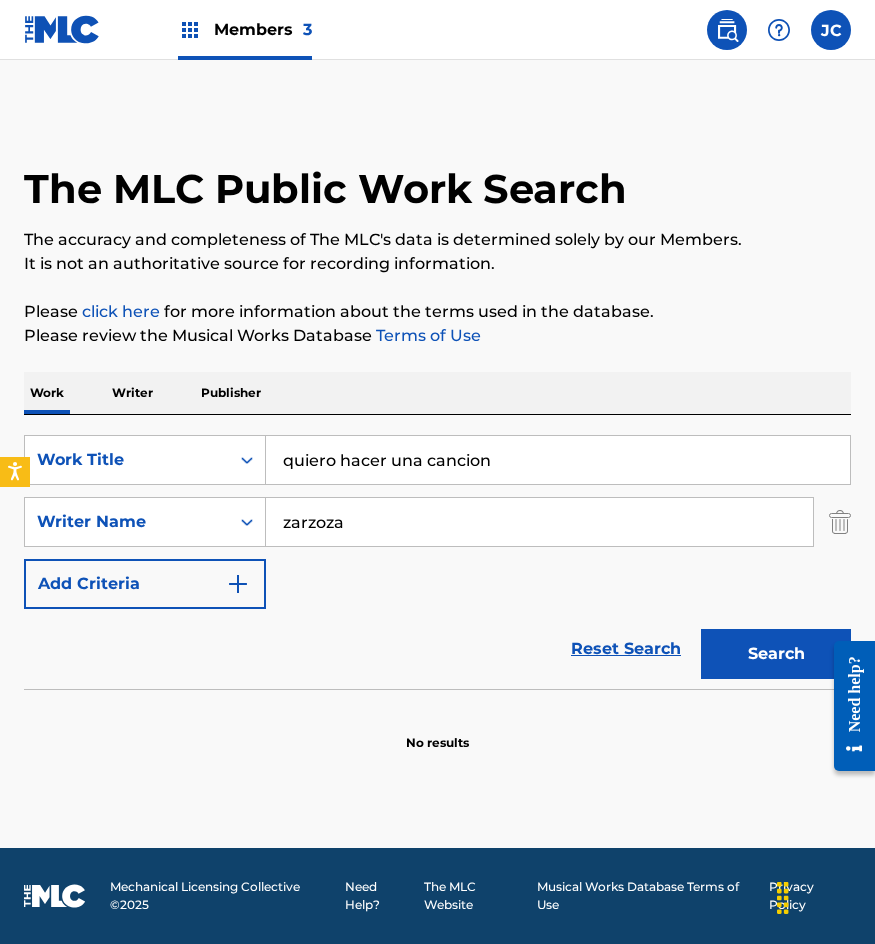 click on "Search" at bounding box center (776, 654) 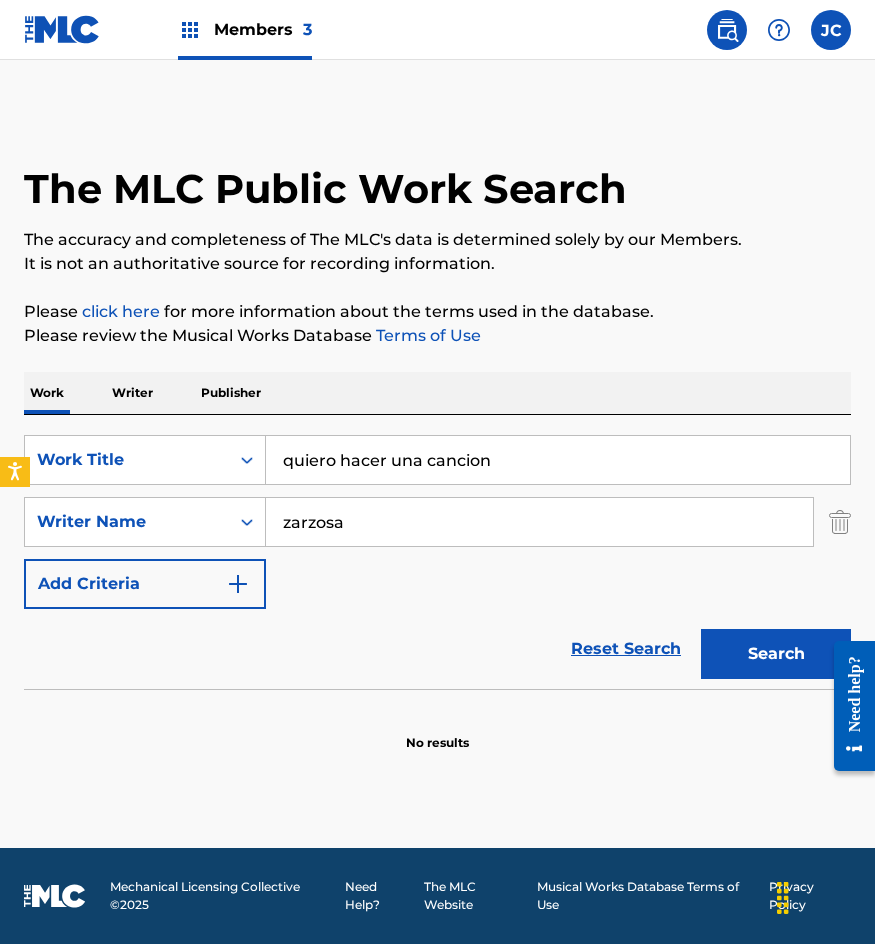 type on "zarzosa" 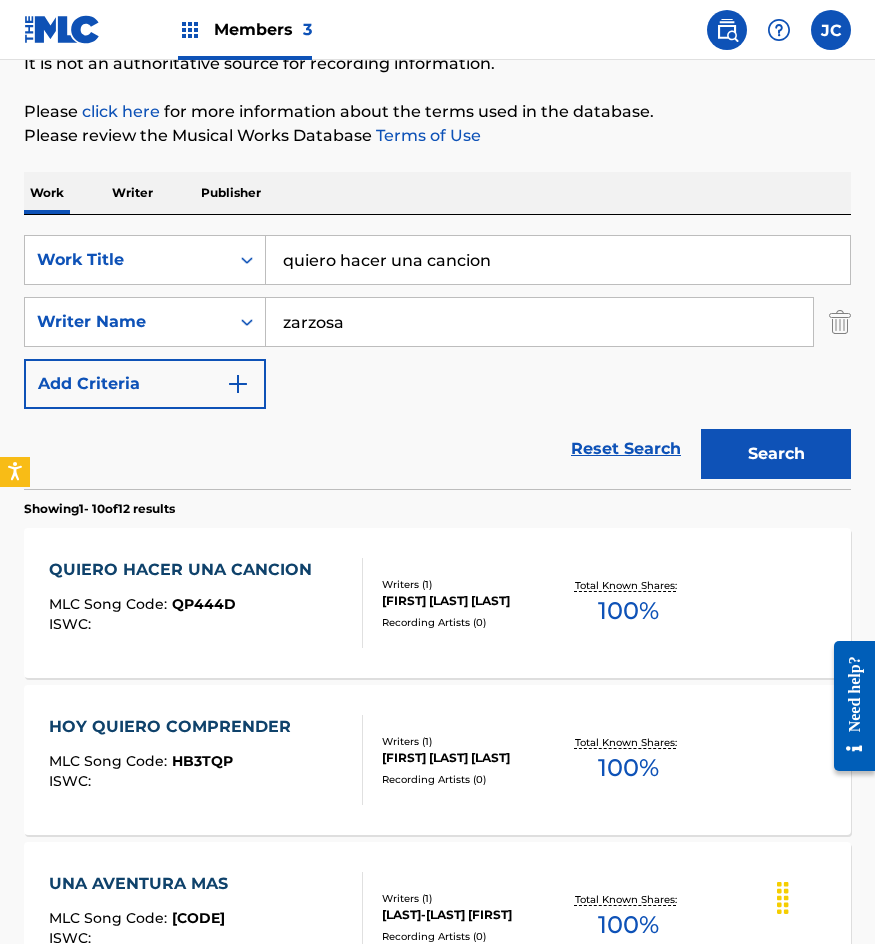 scroll, scrollTop: 300, scrollLeft: 0, axis: vertical 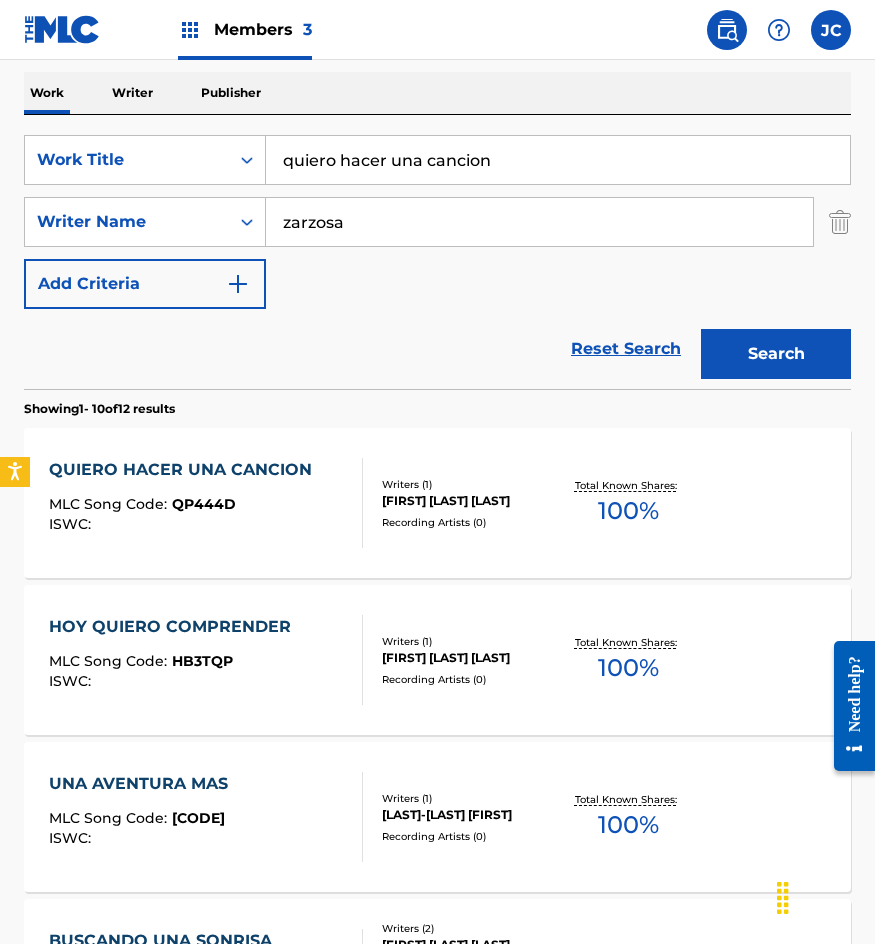 click on "Recording Artists ( 0 )" at bounding box center [470, 522] 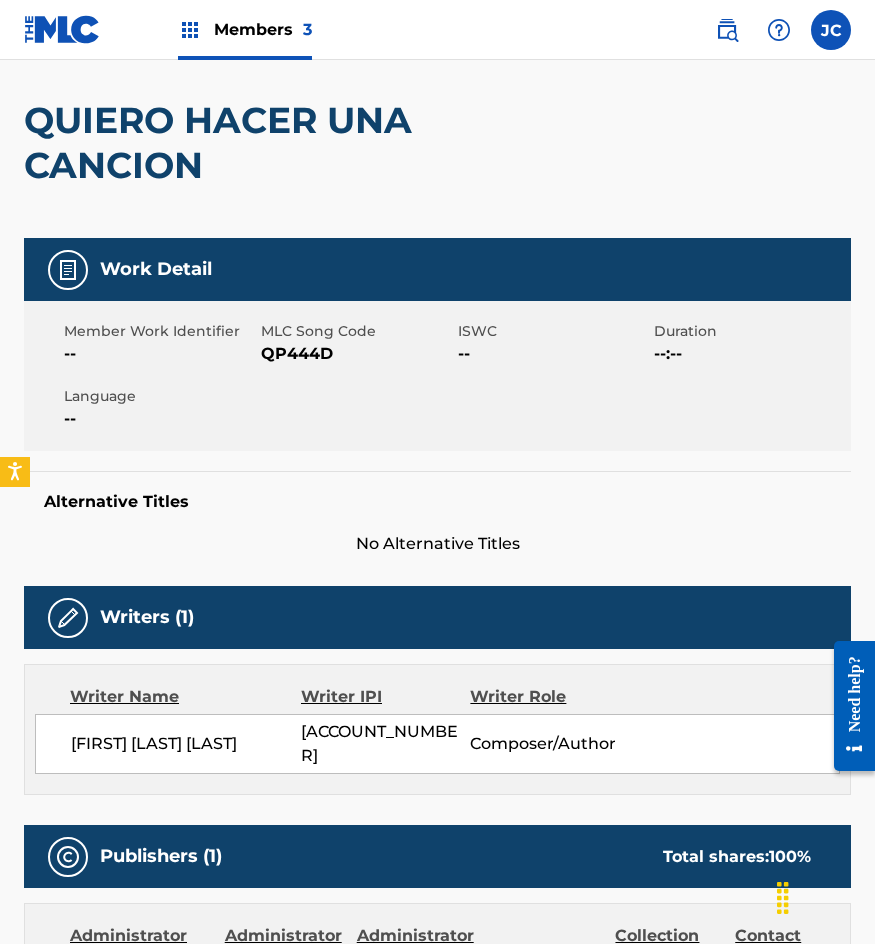 scroll, scrollTop: 161, scrollLeft: 0, axis: vertical 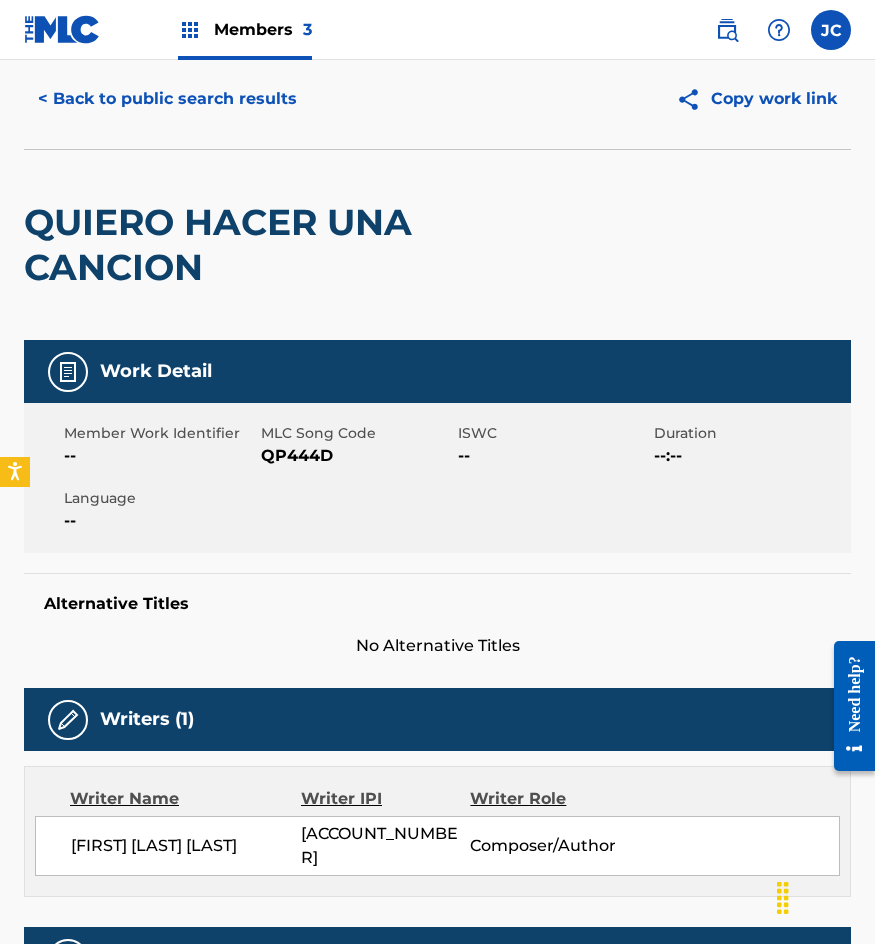 click on "< Back to public search results" at bounding box center [167, 99] 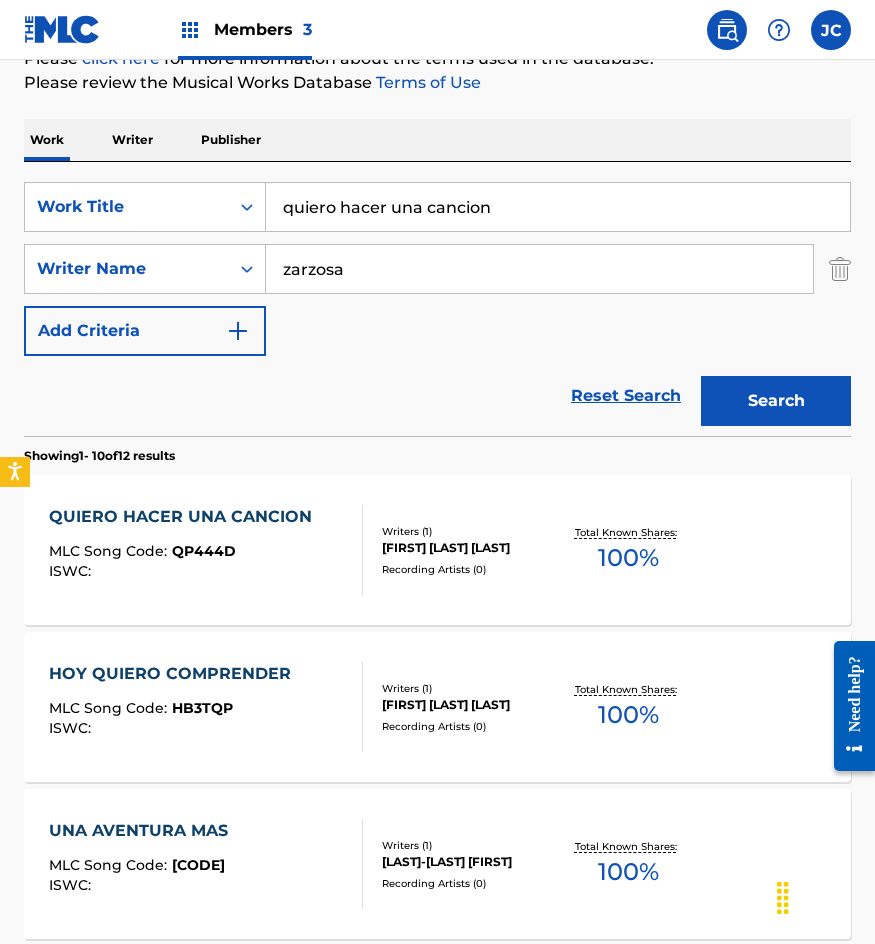 scroll, scrollTop: 100, scrollLeft: 0, axis: vertical 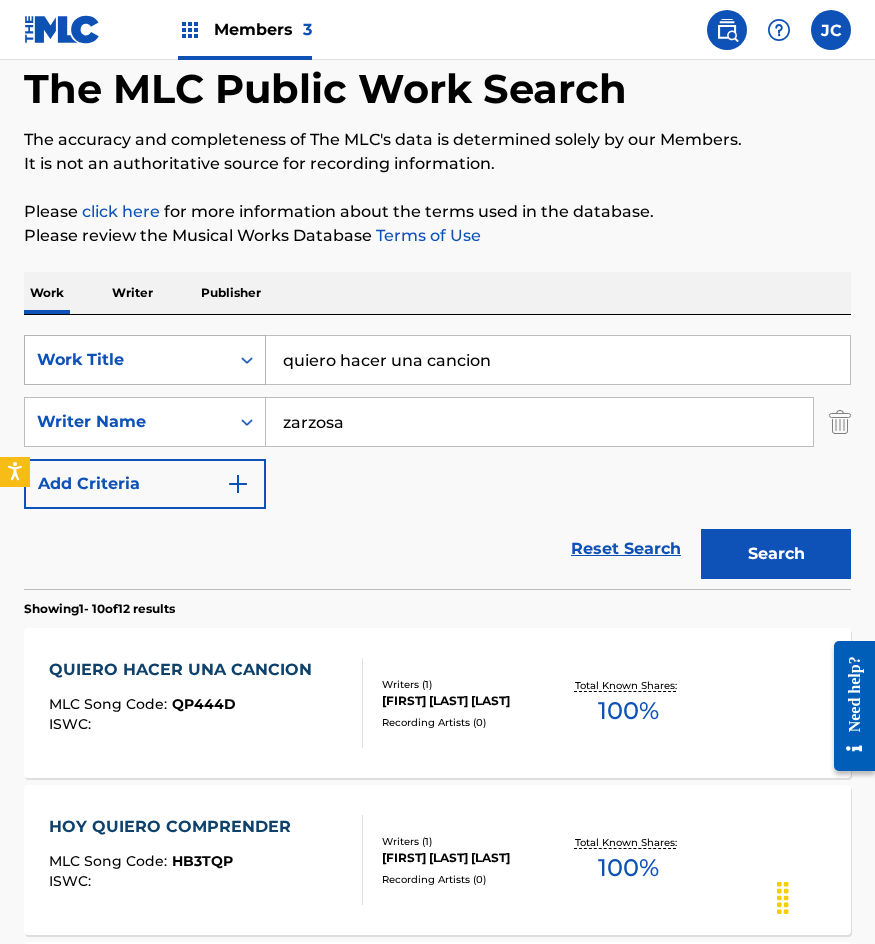 click on "SearchWithCriteria2e2c1d10-a482-4737-b59d-aa01f2ae211f Work Title quiero hacer una cancion" at bounding box center (437, 360) 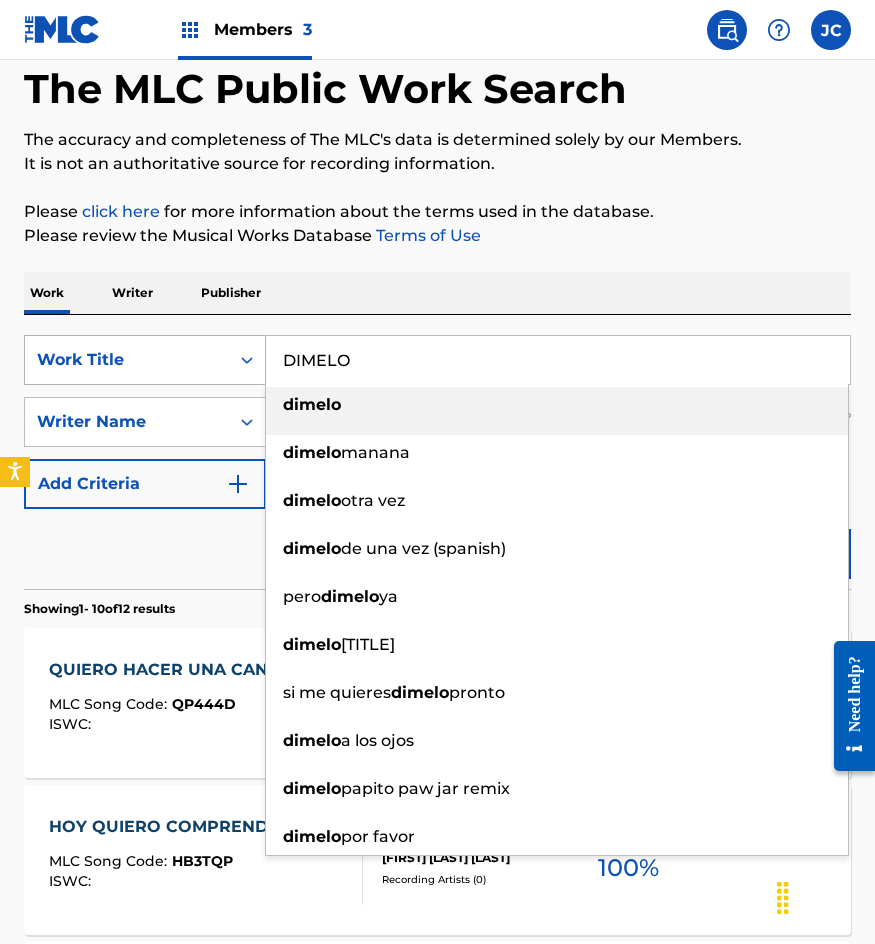 type on "DIMELO" 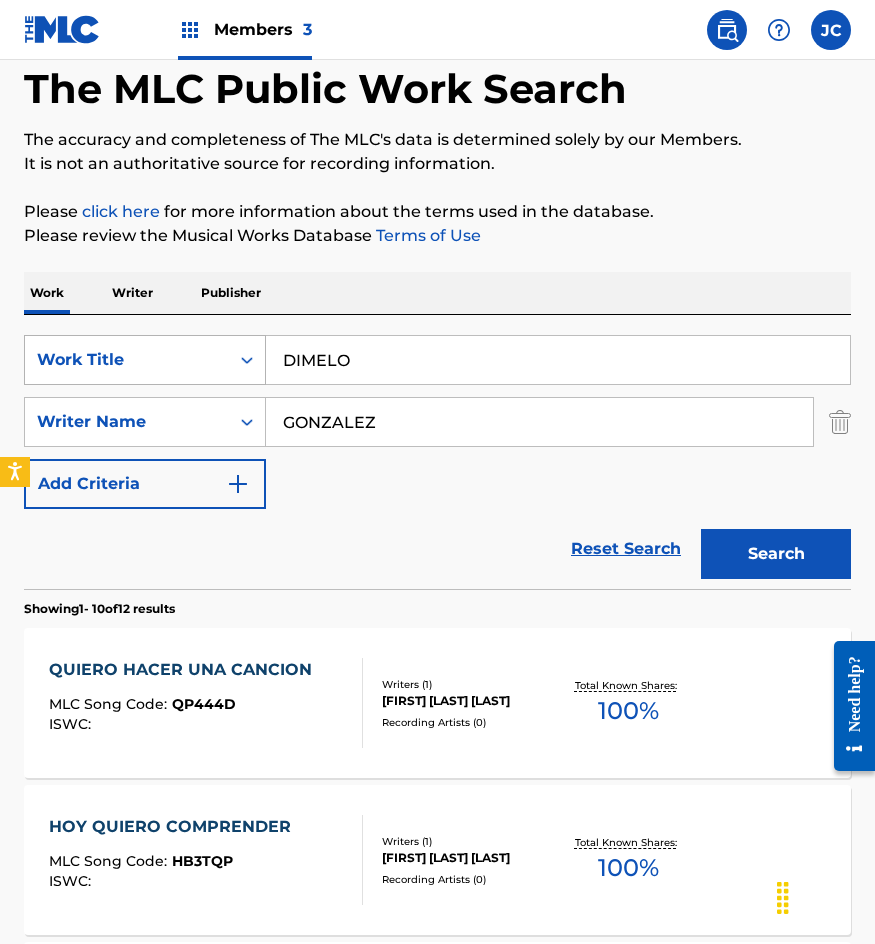 click on "Search" at bounding box center (776, 554) 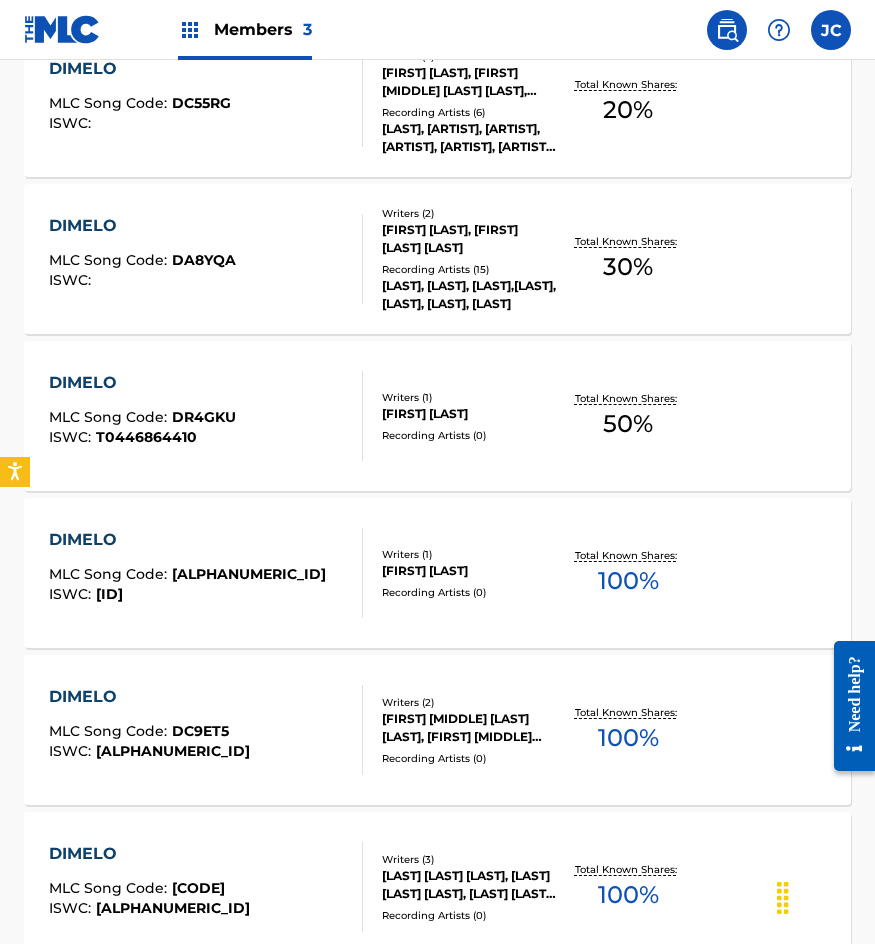 scroll, scrollTop: 1200, scrollLeft: 0, axis: vertical 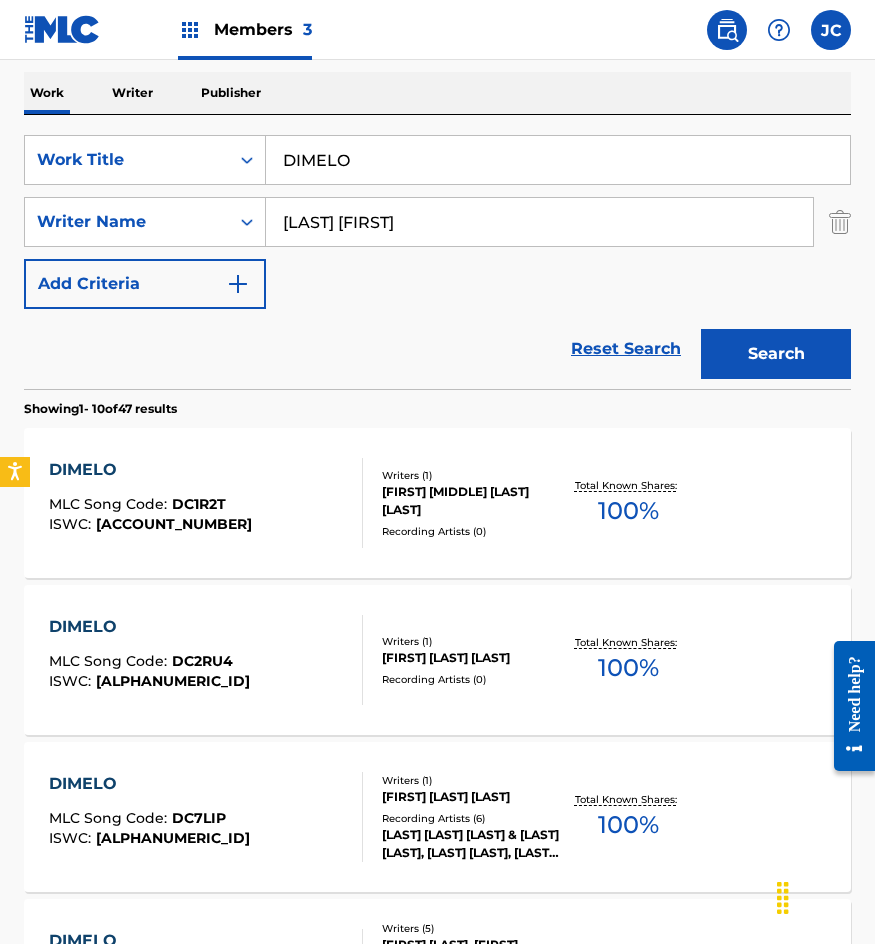 type on "GONZALEZ FRANCISCO" 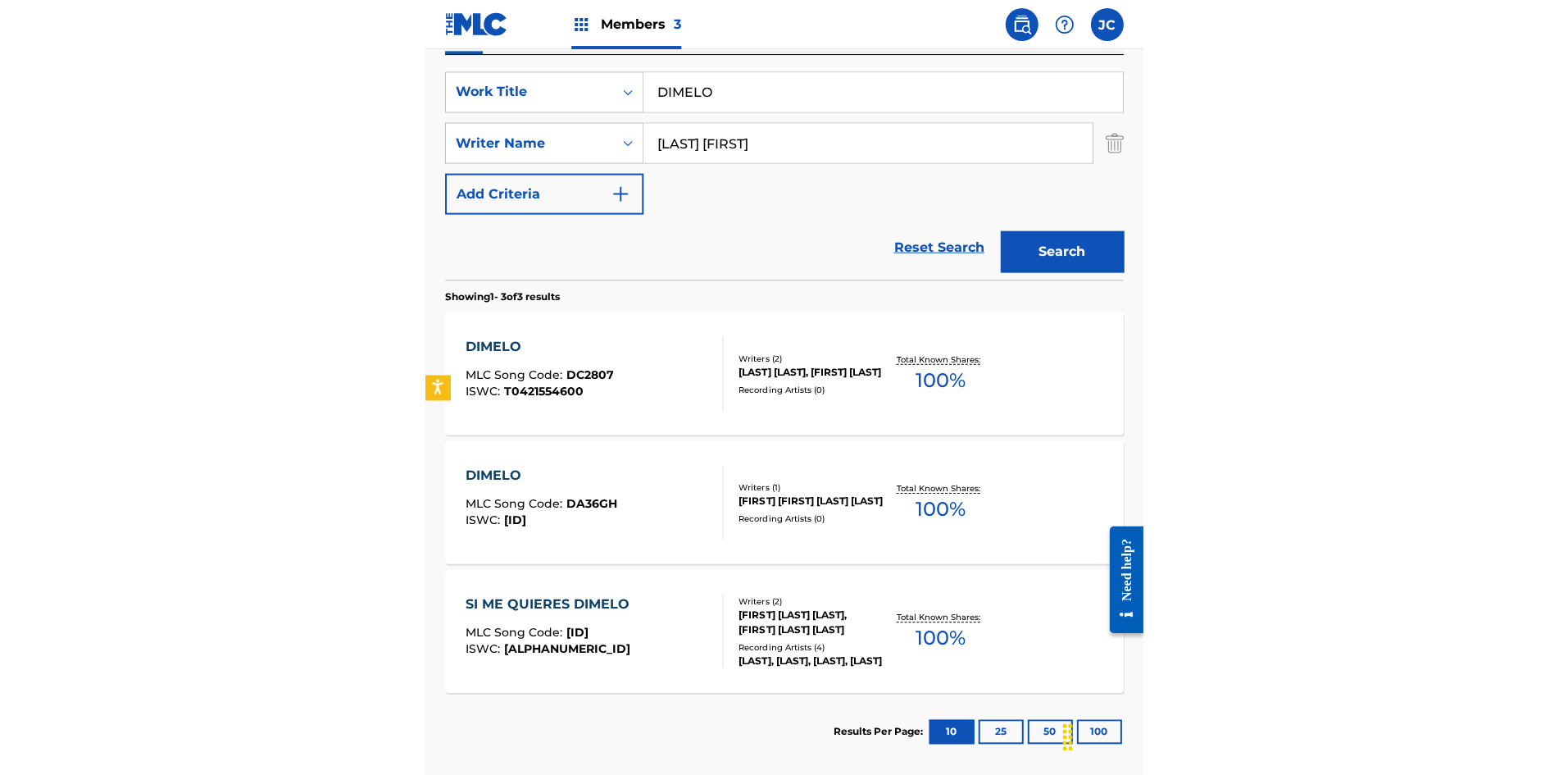 scroll, scrollTop: 121, scrollLeft: 0, axis: vertical 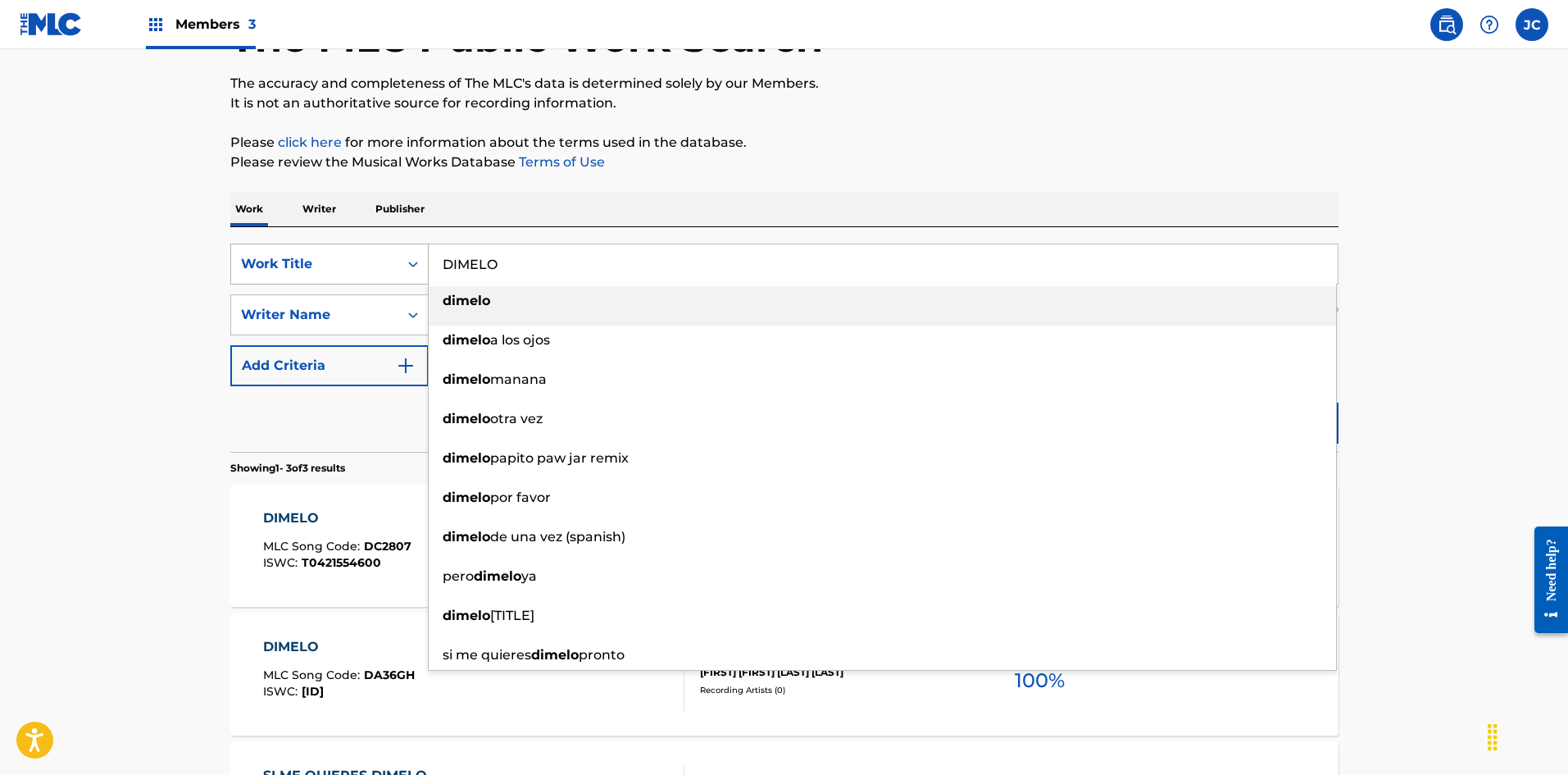 drag, startPoint x: 632, startPoint y: 262, endPoint x: 284, endPoint y: 267, distance: 348.03592 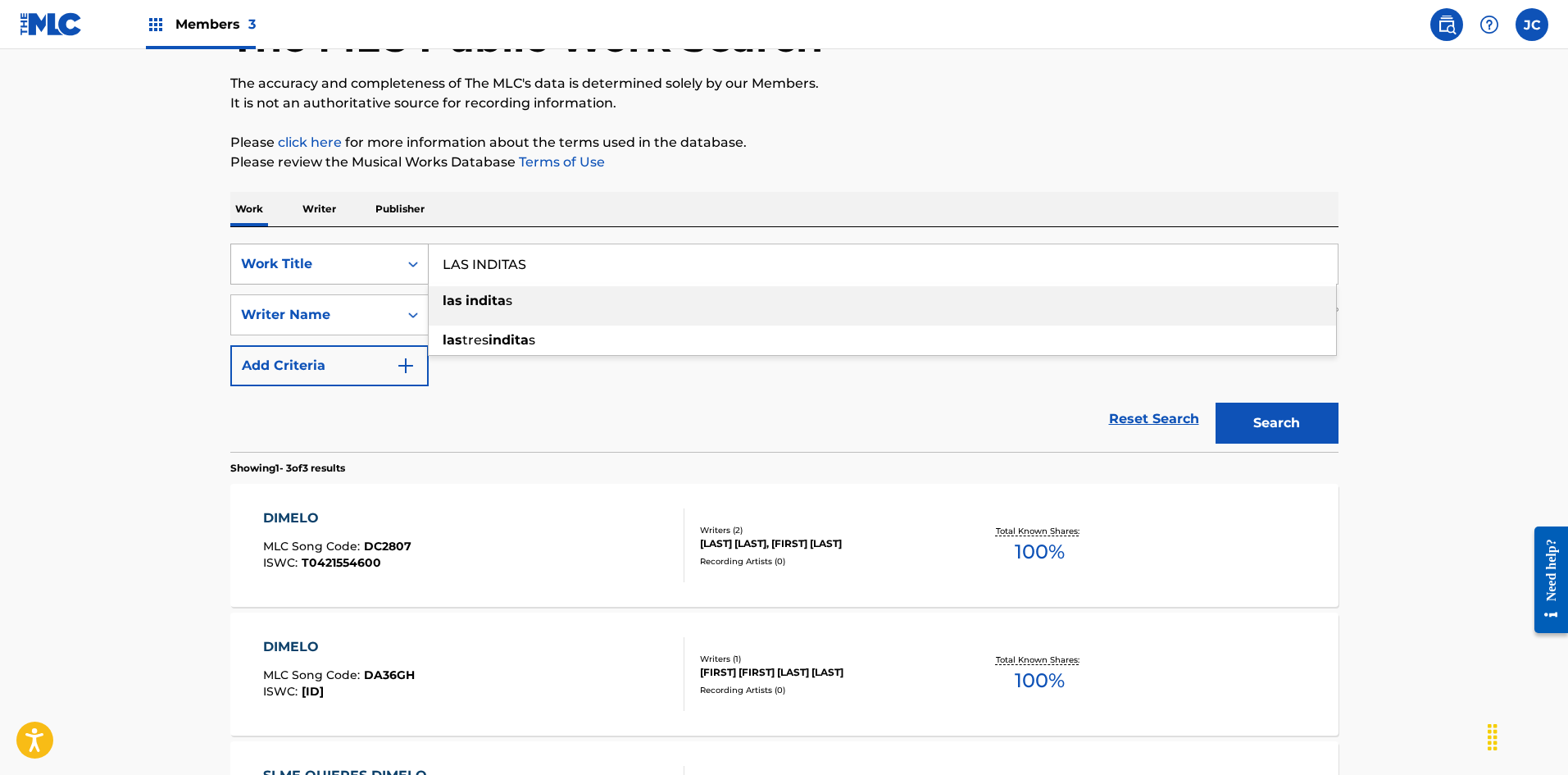 type on "LAS INDITAS" 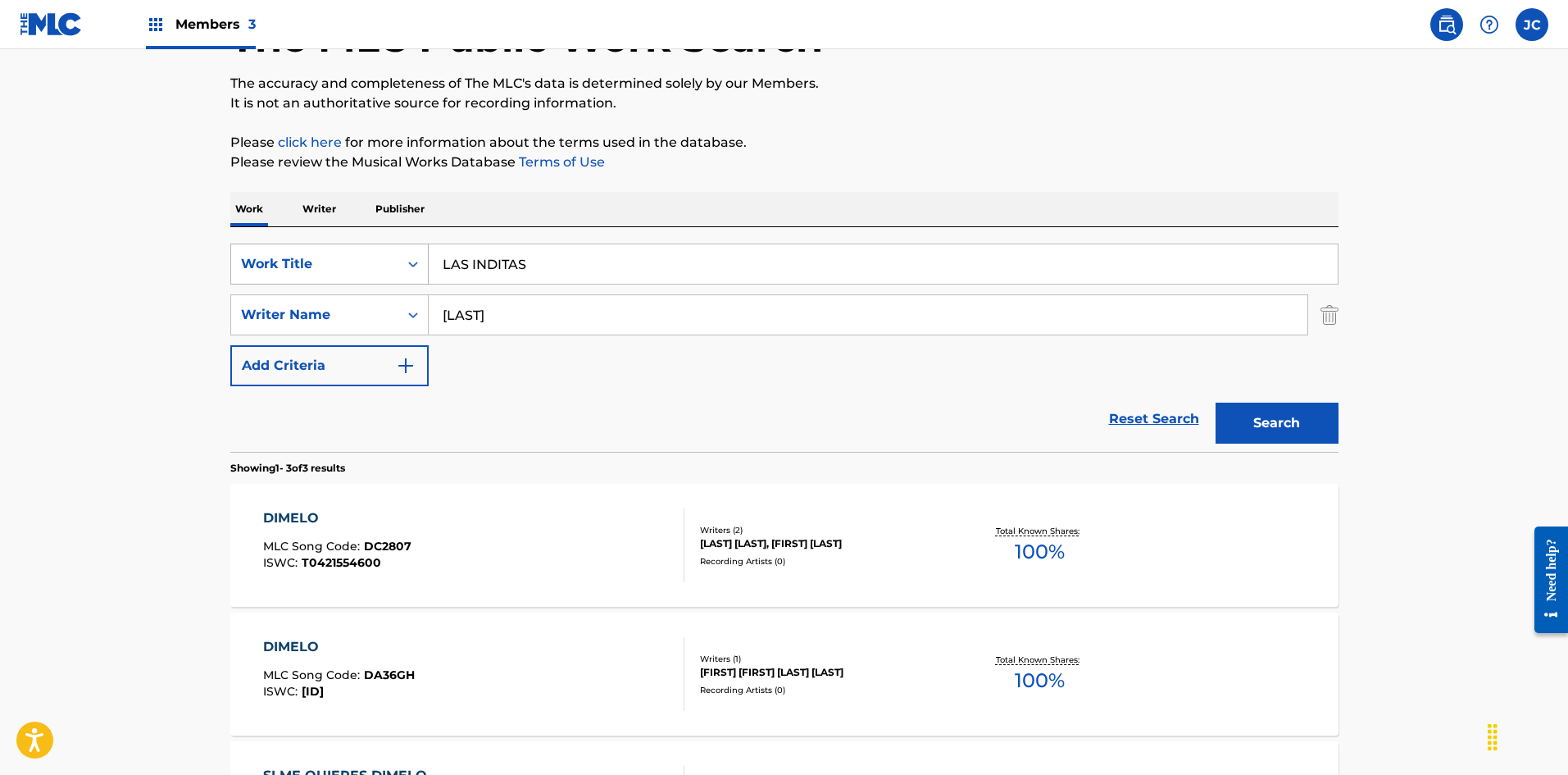 click on "Search" at bounding box center (1277, 423) 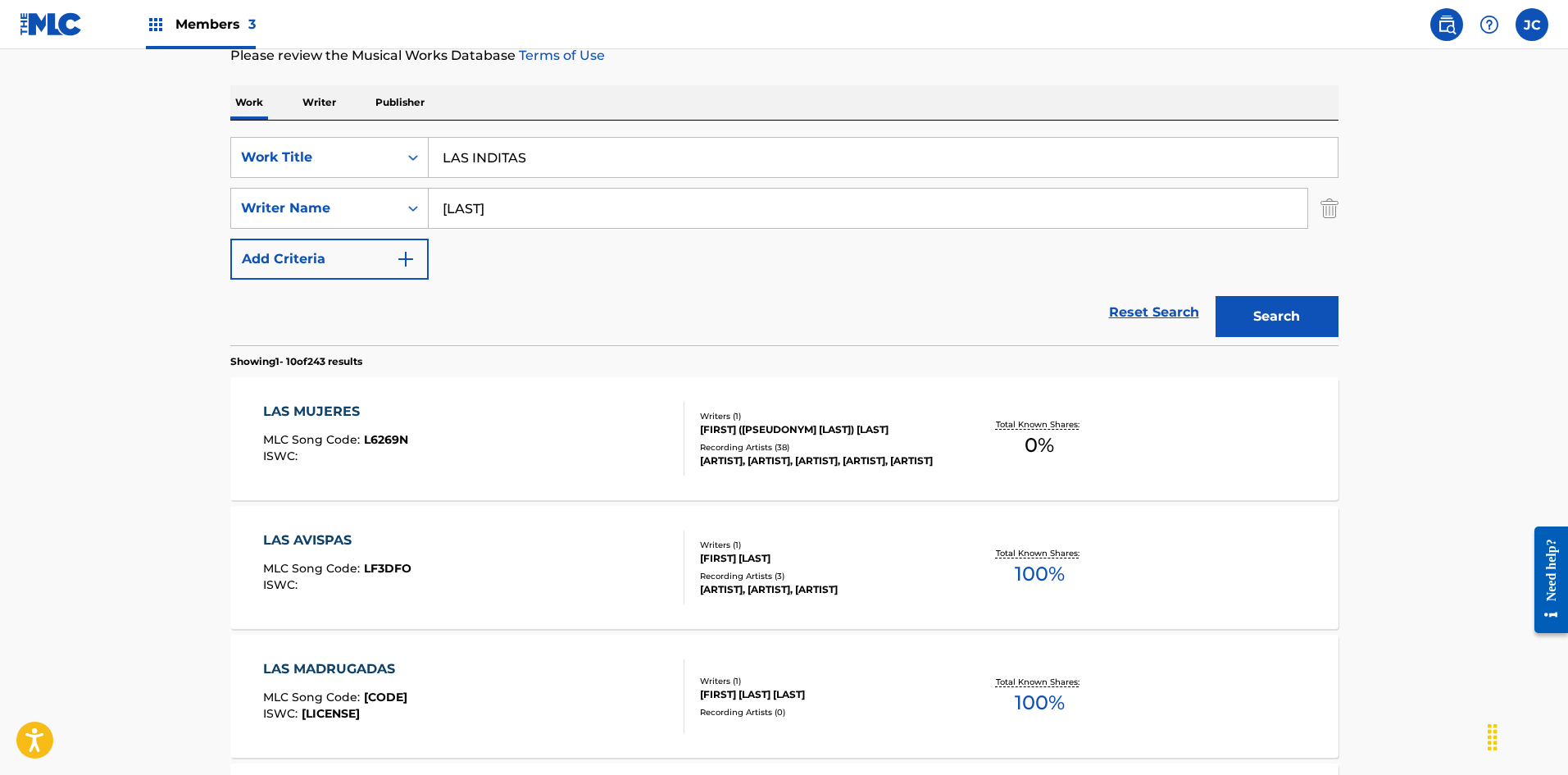 scroll, scrollTop: 217, scrollLeft: 0, axis: vertical 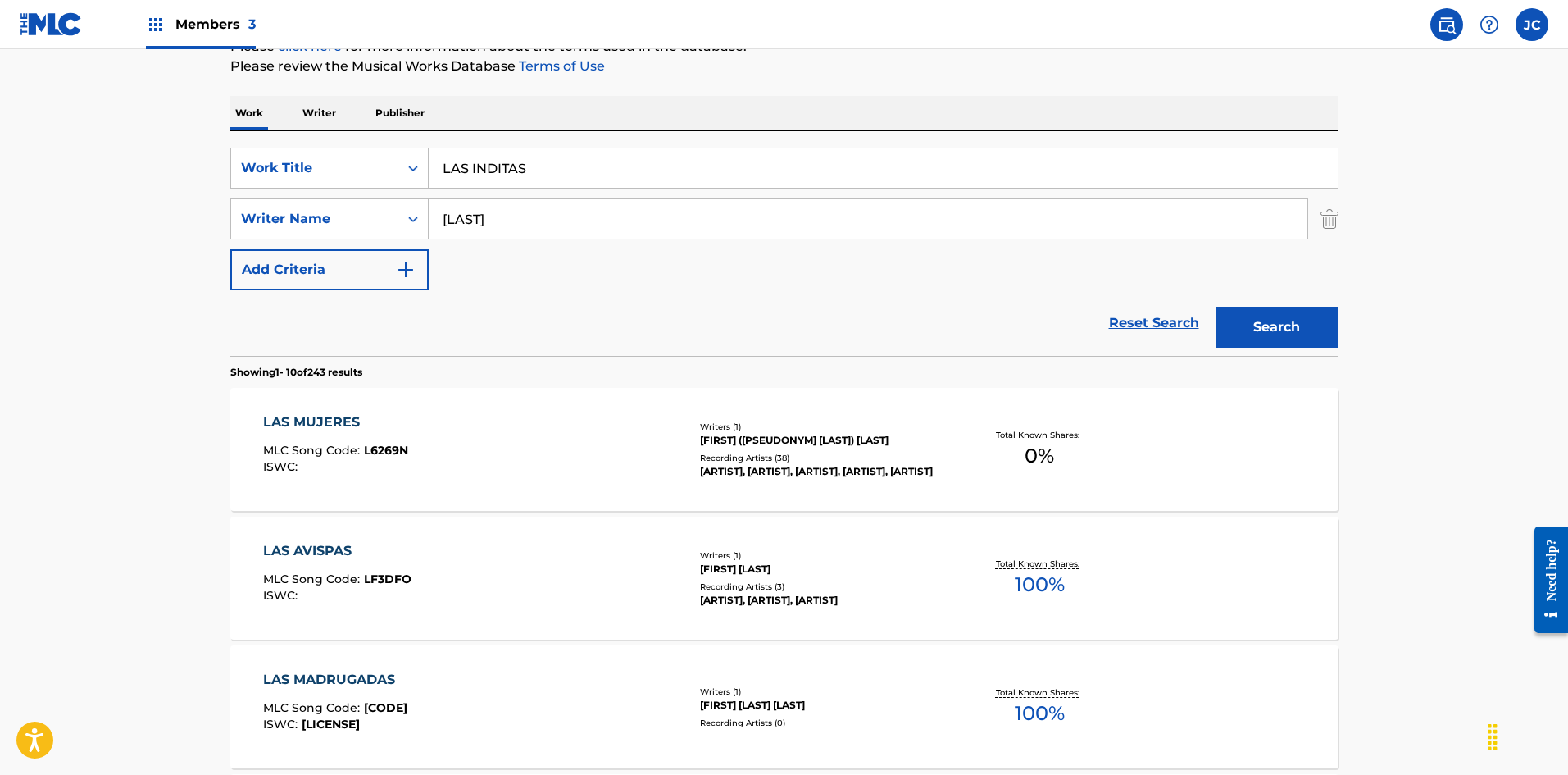click on "SearchWithCriteria2e2c1d10-a482-4737-b59d-aa01f2ae211f Work Title LAS INDITAS SearchWithCriteria43610703-2334-45b8-9925-66daf114ee54 Writer Name DOMINGUEZ Add Criteria" at bounding box center (784, 219) 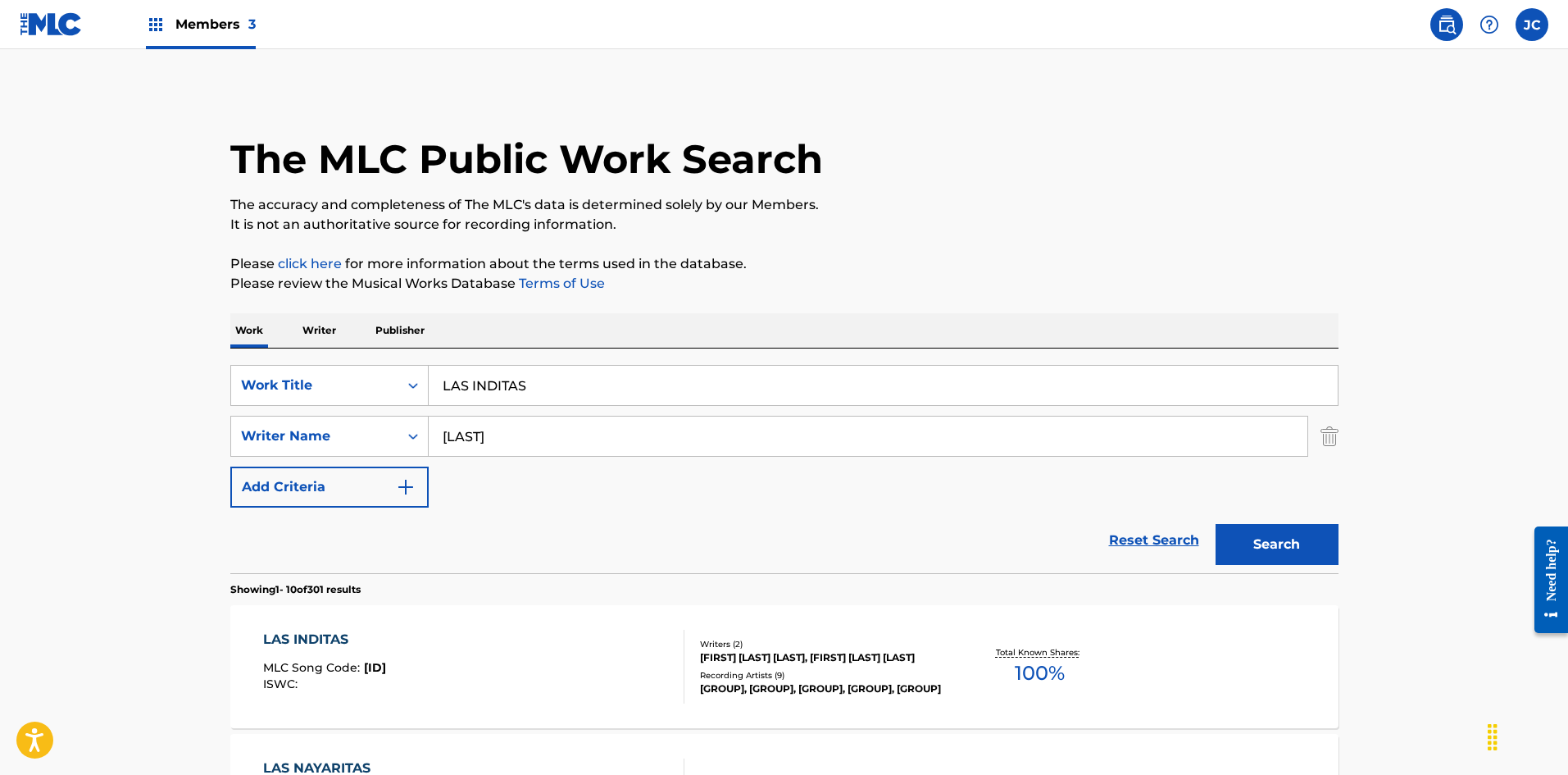 scroll, scrollTop: 164, scrollLeft: 0, axis: vertical 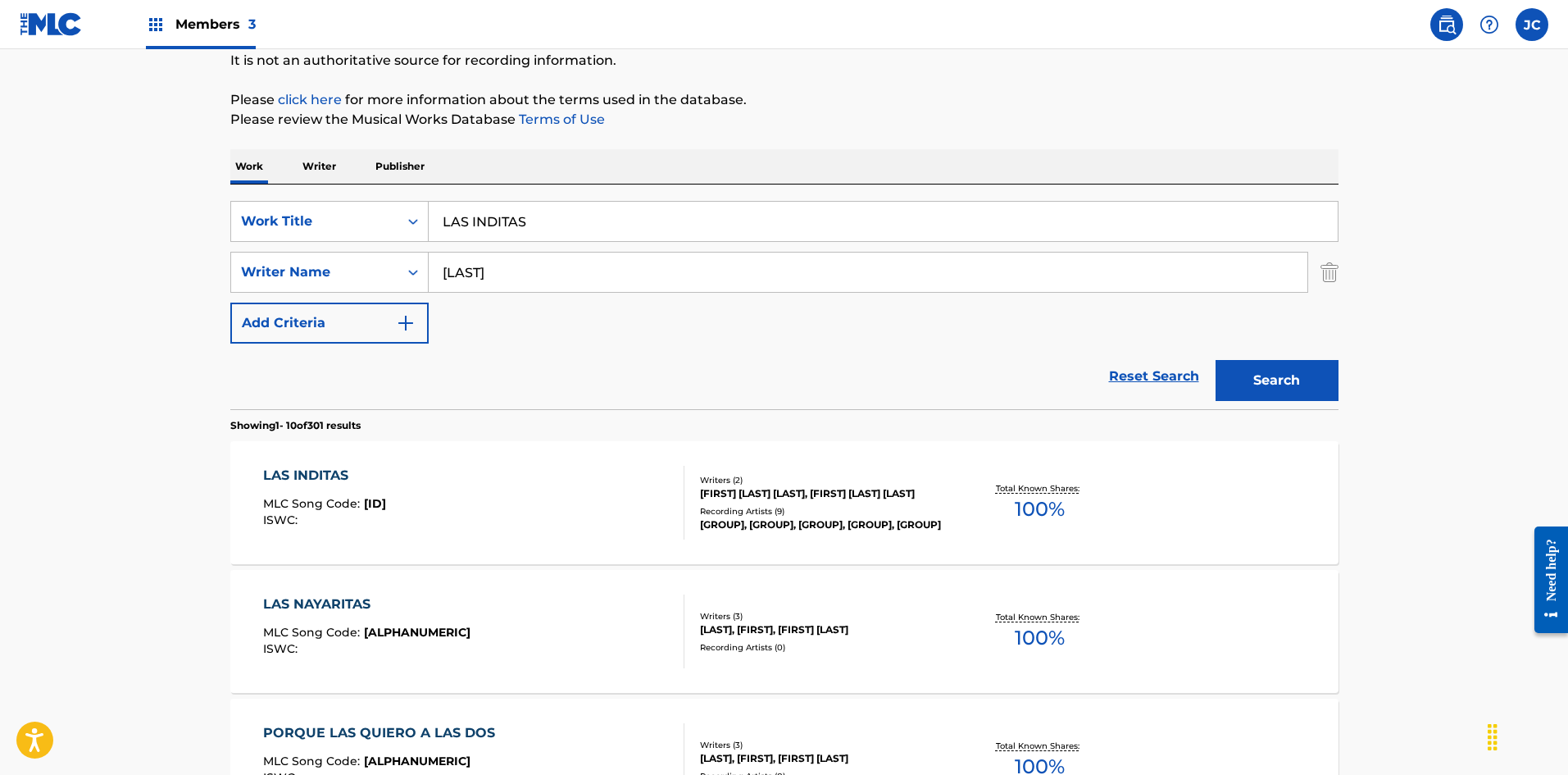 click on "LAS INDITAS MLC Song Code : L6257E ISWC :" at bounding box center (474, 503) 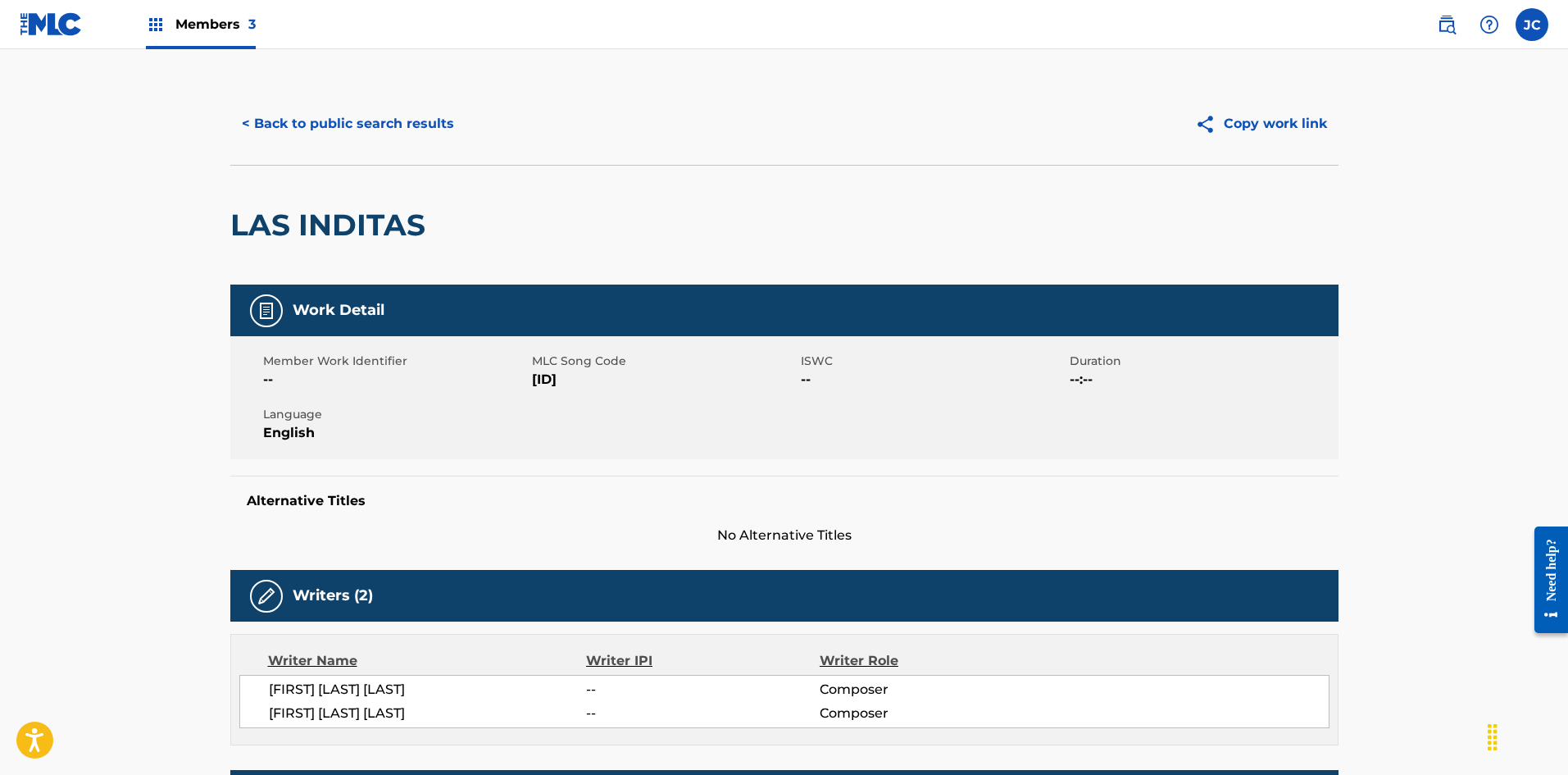scroll, scrollTop: 0, scrollLeft: 0, axis: both 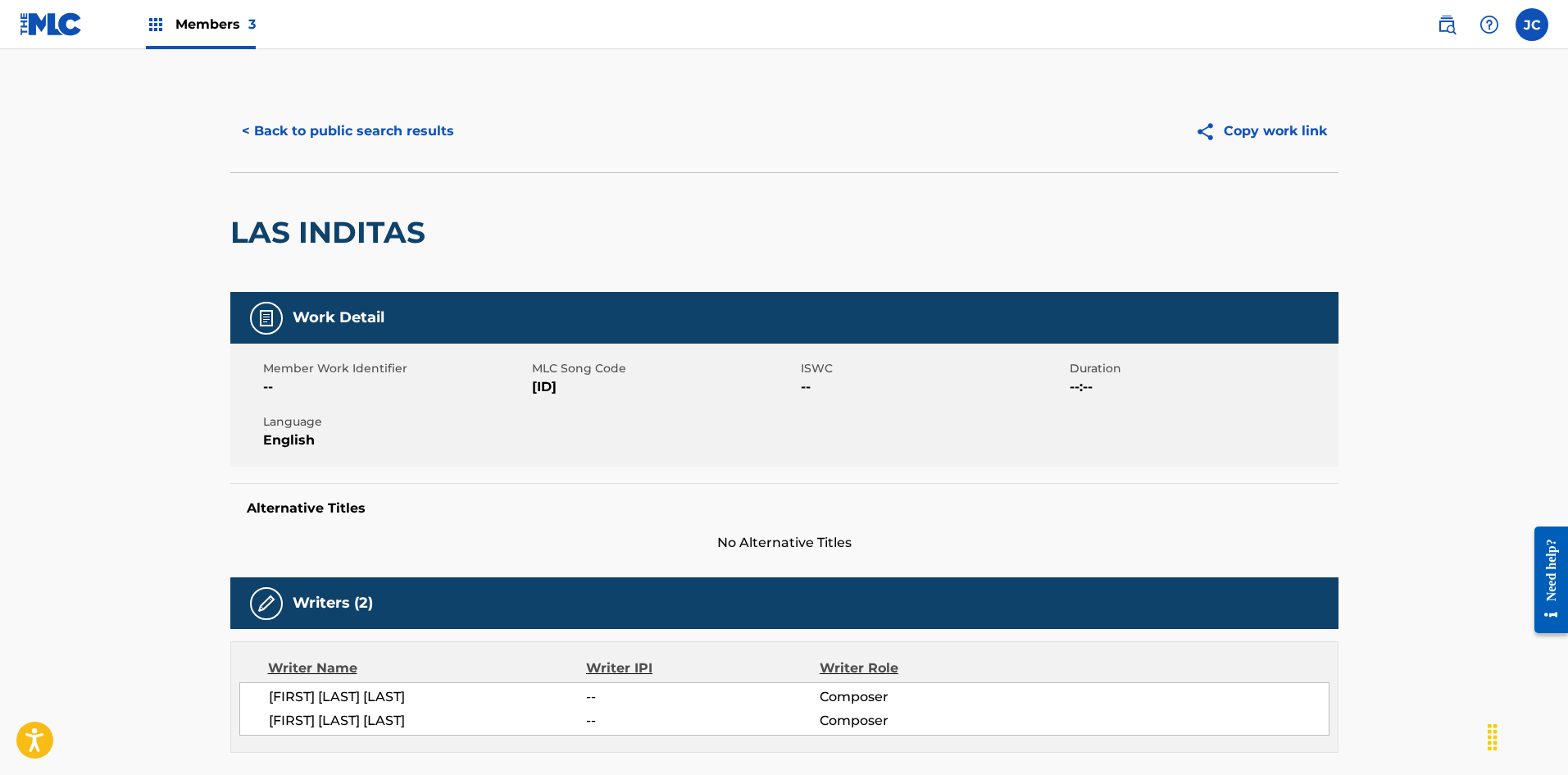 click on "< Back to public search results" at bounding box center (348, 131) 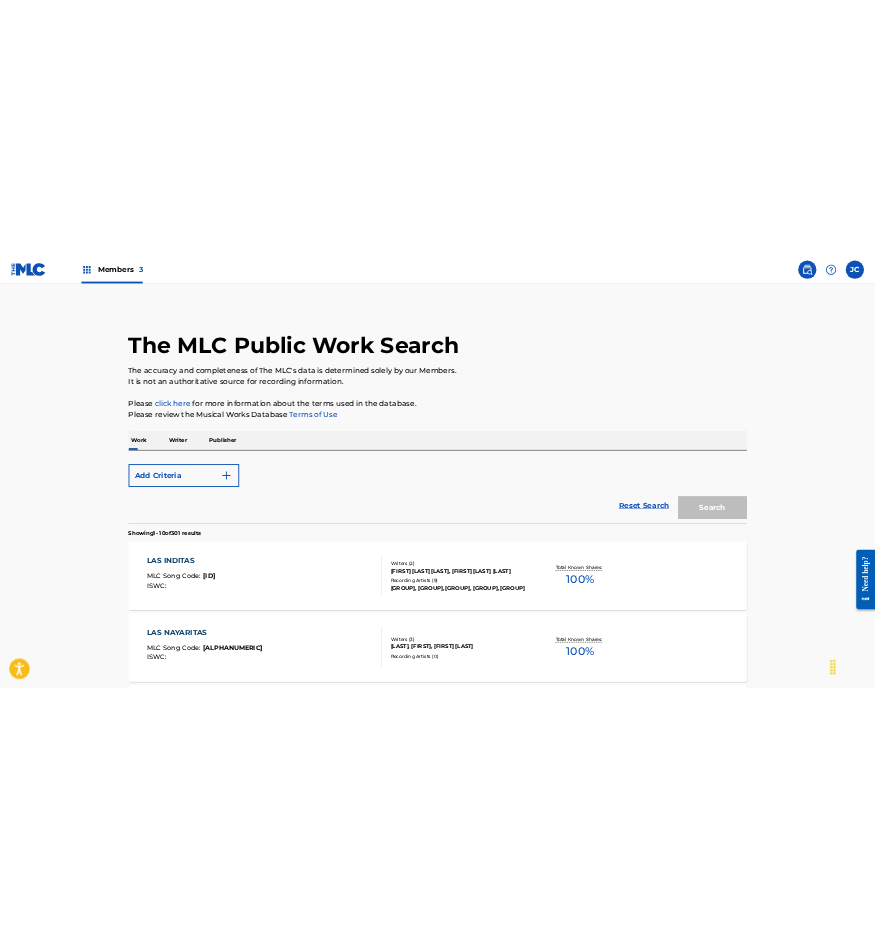 scroll, scrollTop: 200, scrollLeft: 0, axis: vertical 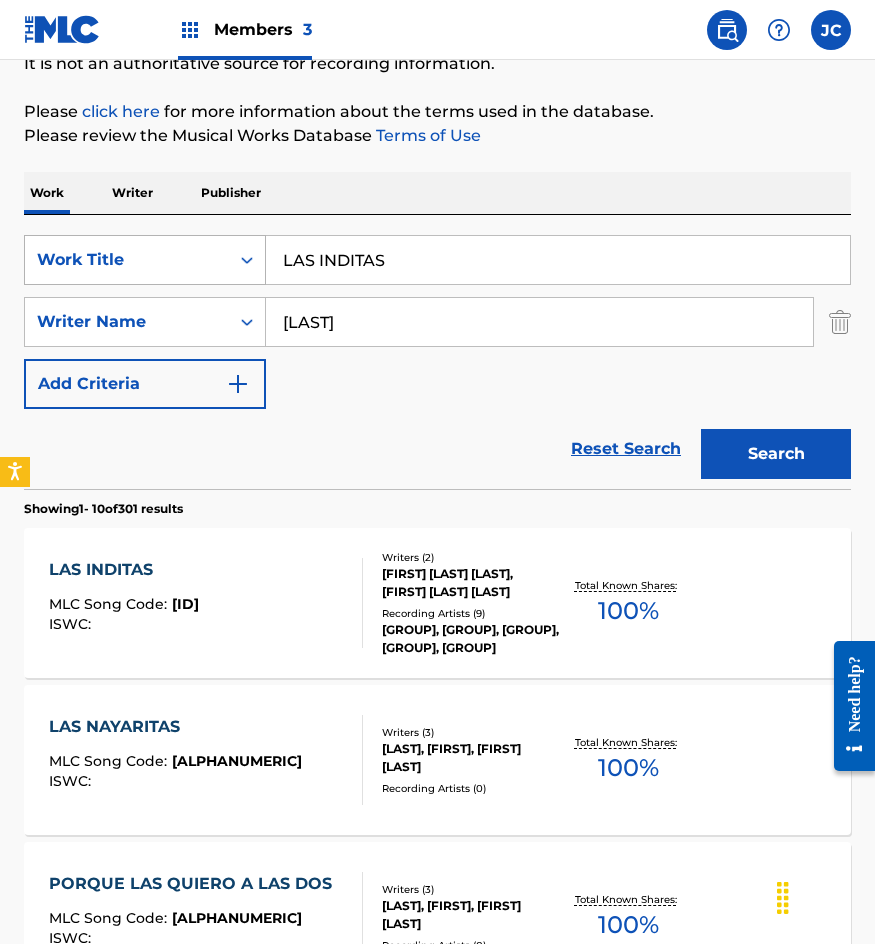 drag, startPoint x: 264, startPoint y: 249, endPoint x: 187, endPoint y: 249, distance: 77 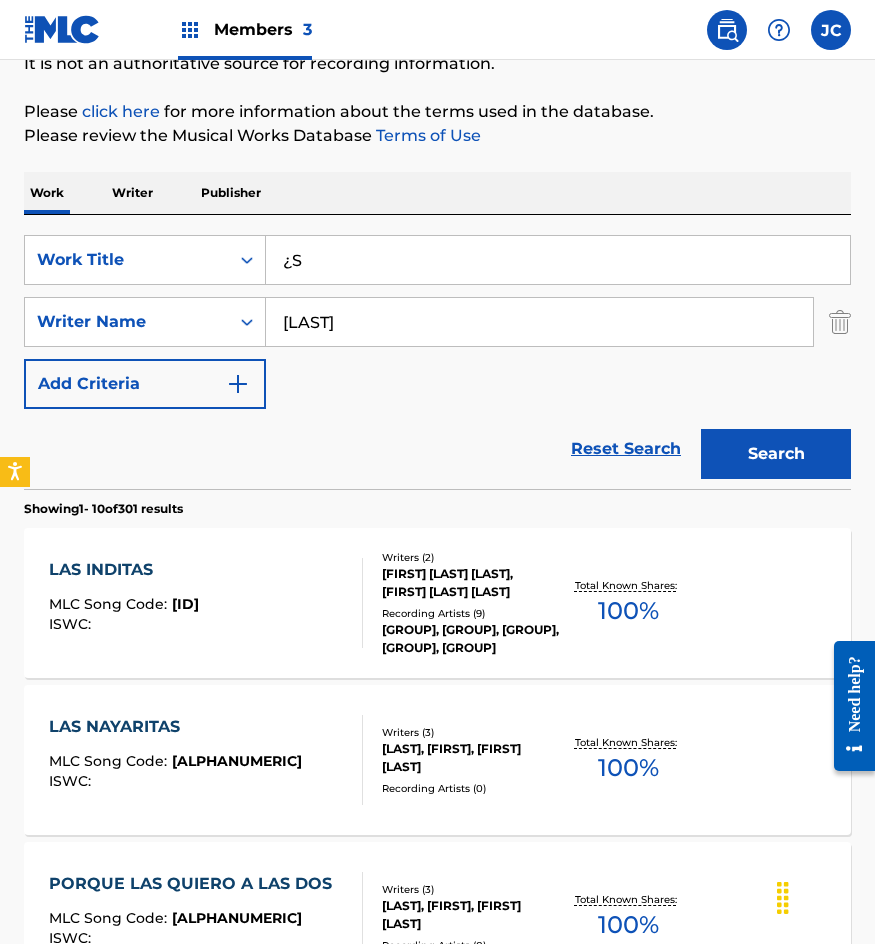 type on "¿" 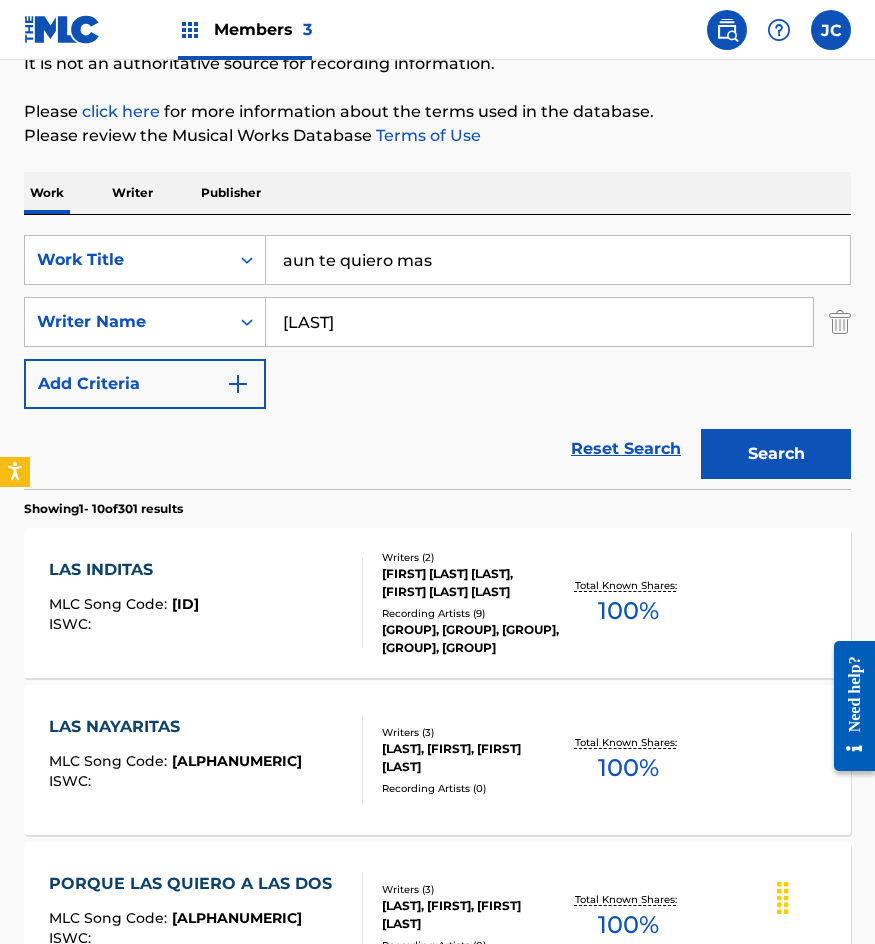 type on "aun te quiero mas" 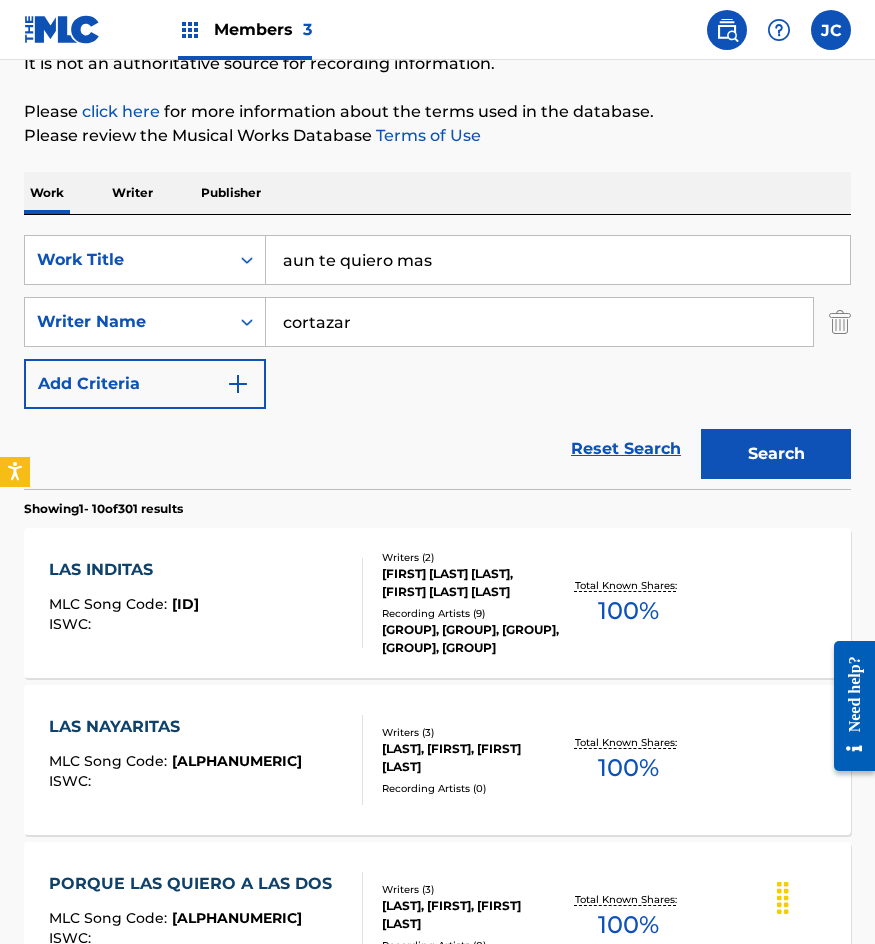 type on "cortazar" 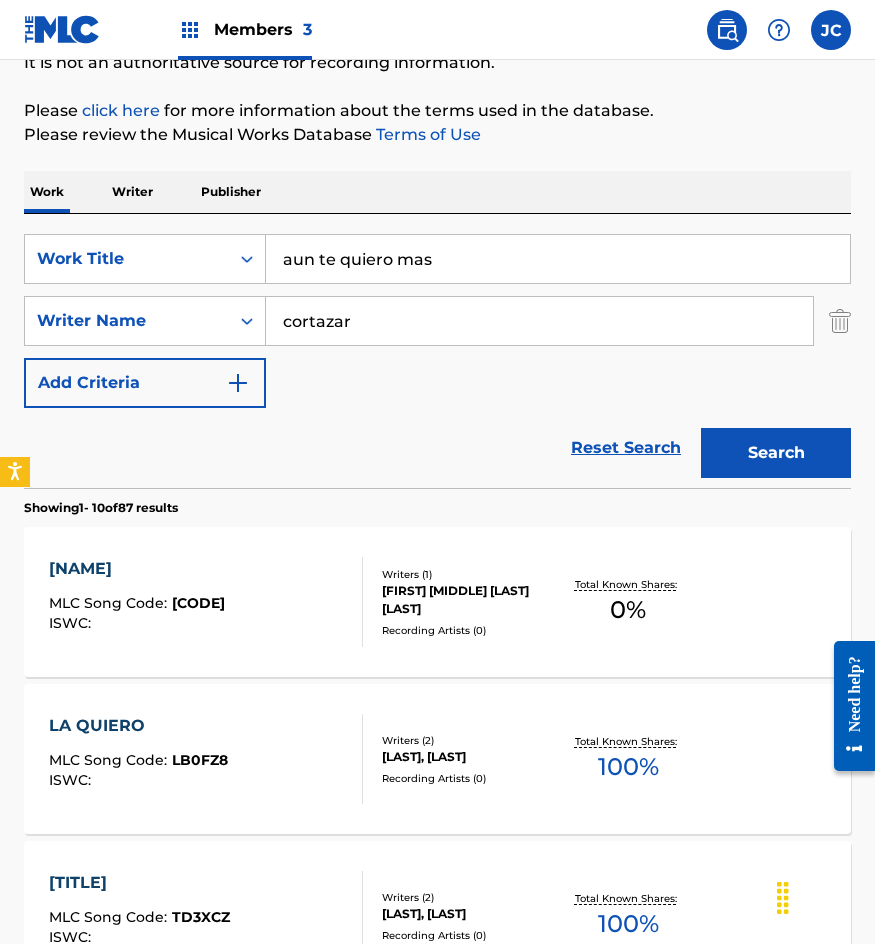 scroll, scrollTop: 200, scrollLeft: 0, axis: vertical 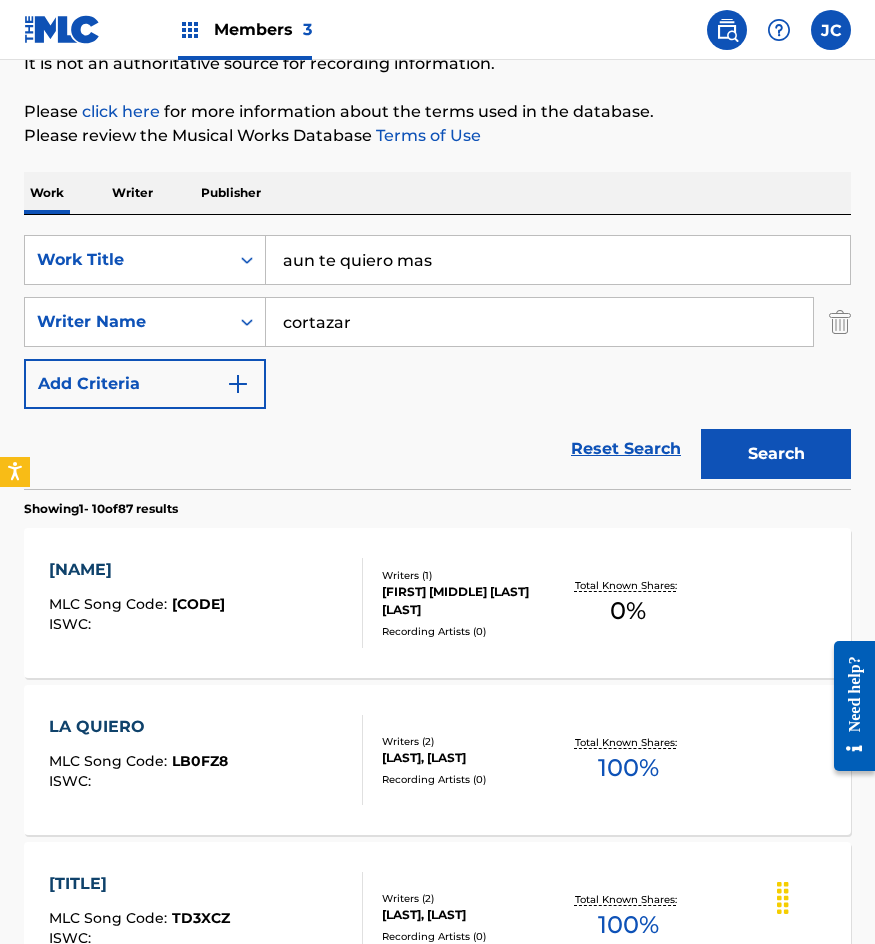 click on "AUN TE QUIERO MAS MLC Song Code : A5451W ISWC :" at bounding box center [206, 603] 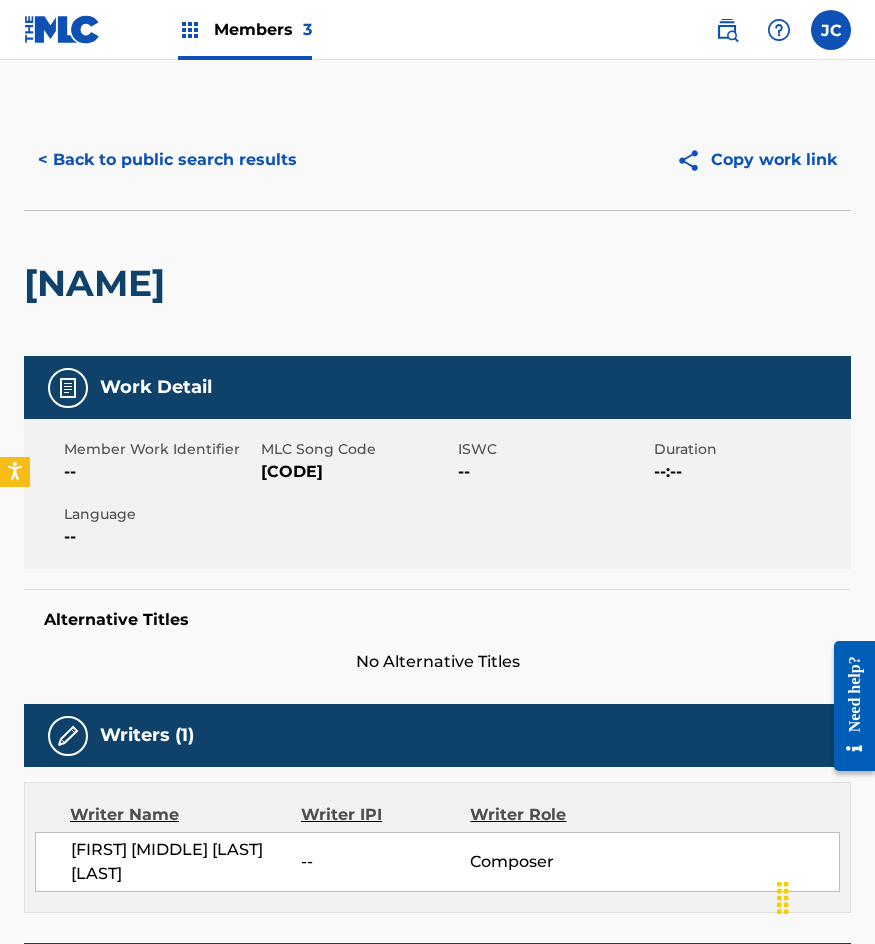click on "A5451W" at bounding box center [357, 472] 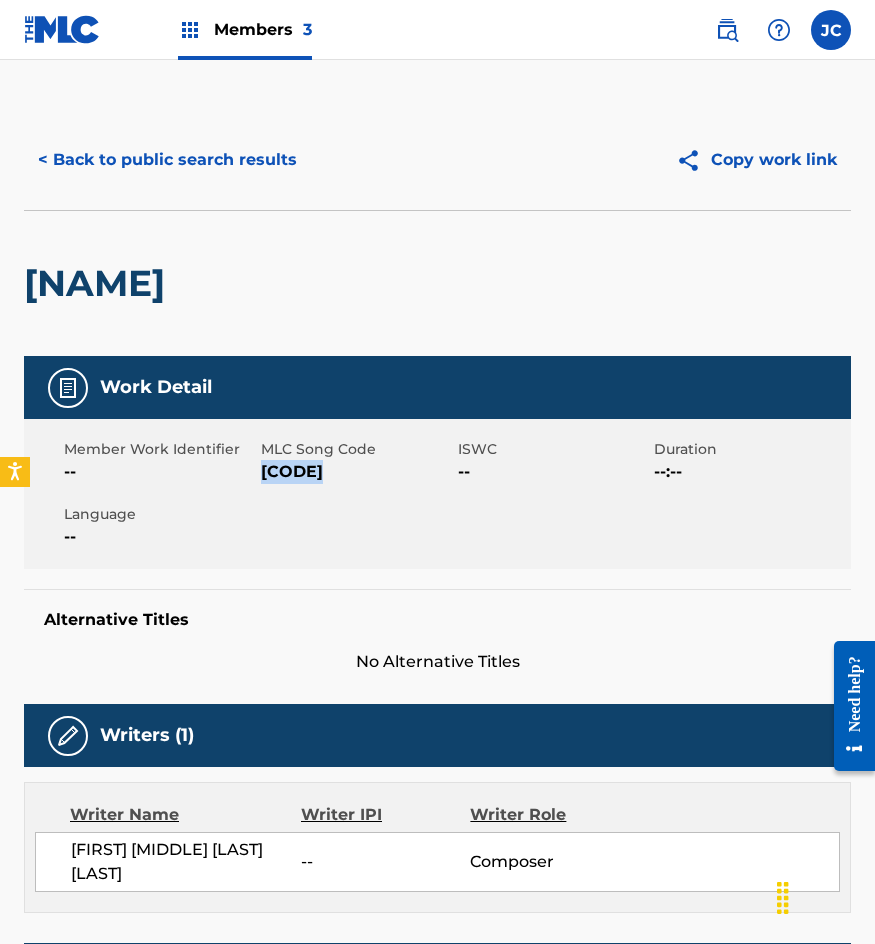 click on "A5451W" at bounding box center [357, 472] 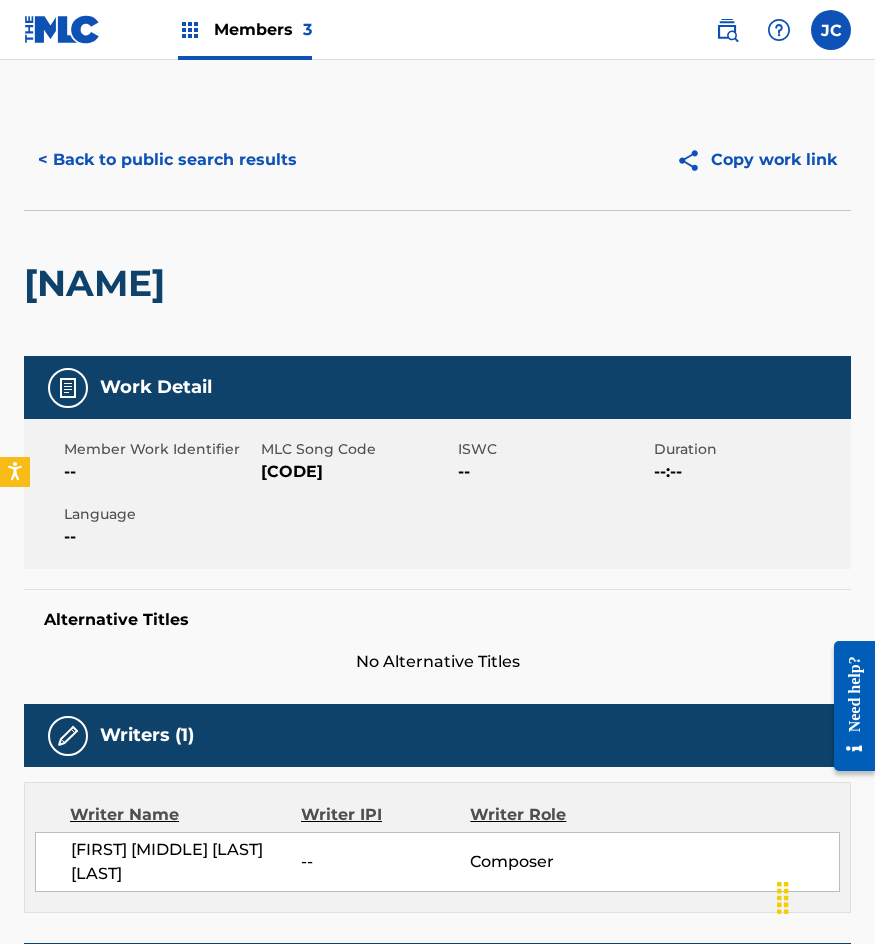 click on "< Back to public search results" at bounding box center (167, 160) 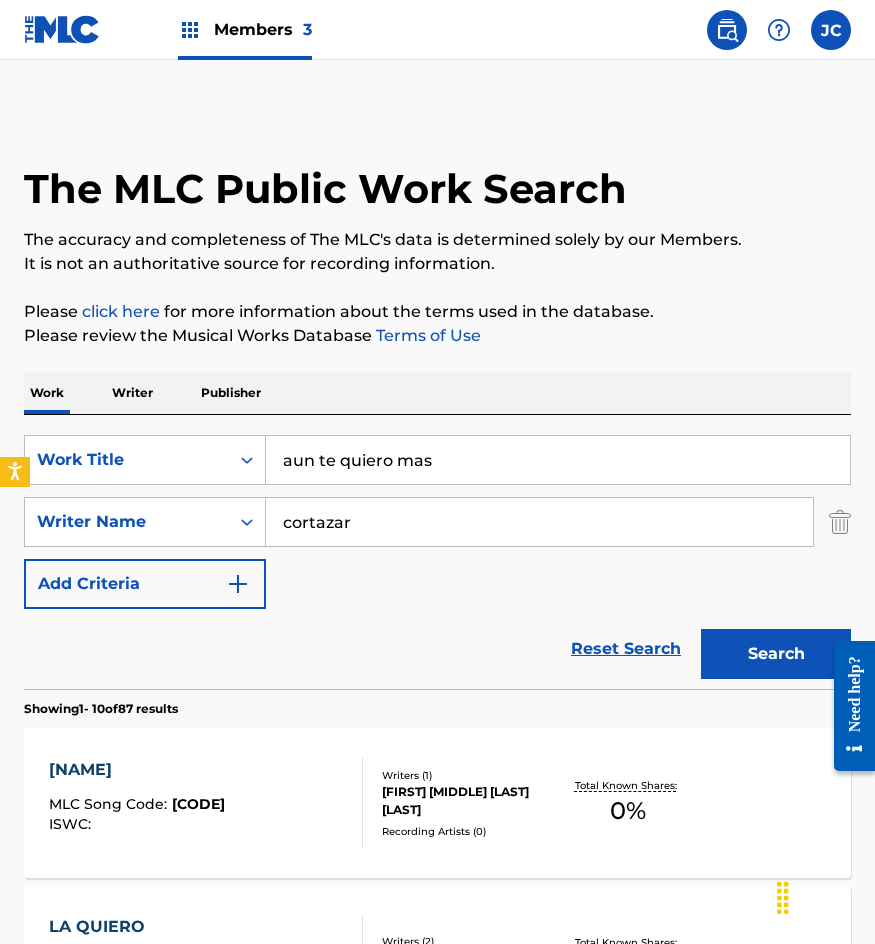 scroll, scrollTop: 200, scrollLeft: 0, axis: vertical 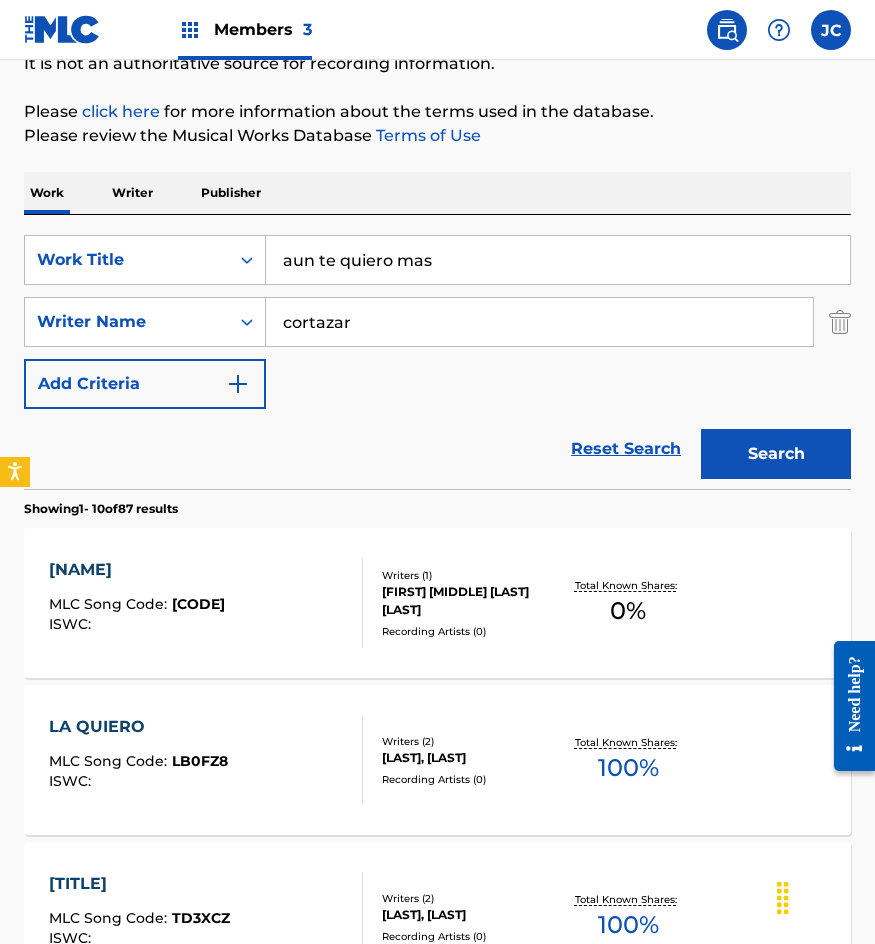 drag, startPoint x: 478, startPoint y: 258, endPoint x: 8, endPoint y: 276, distance: 470.34454 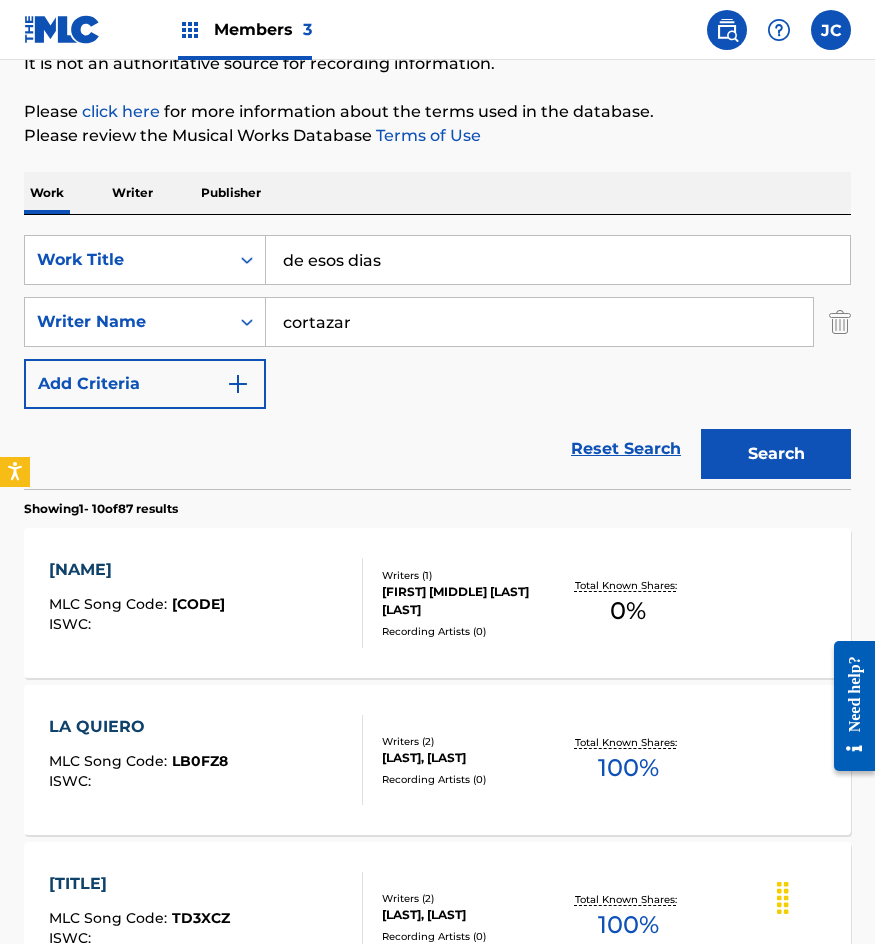 type on "de esos dias" 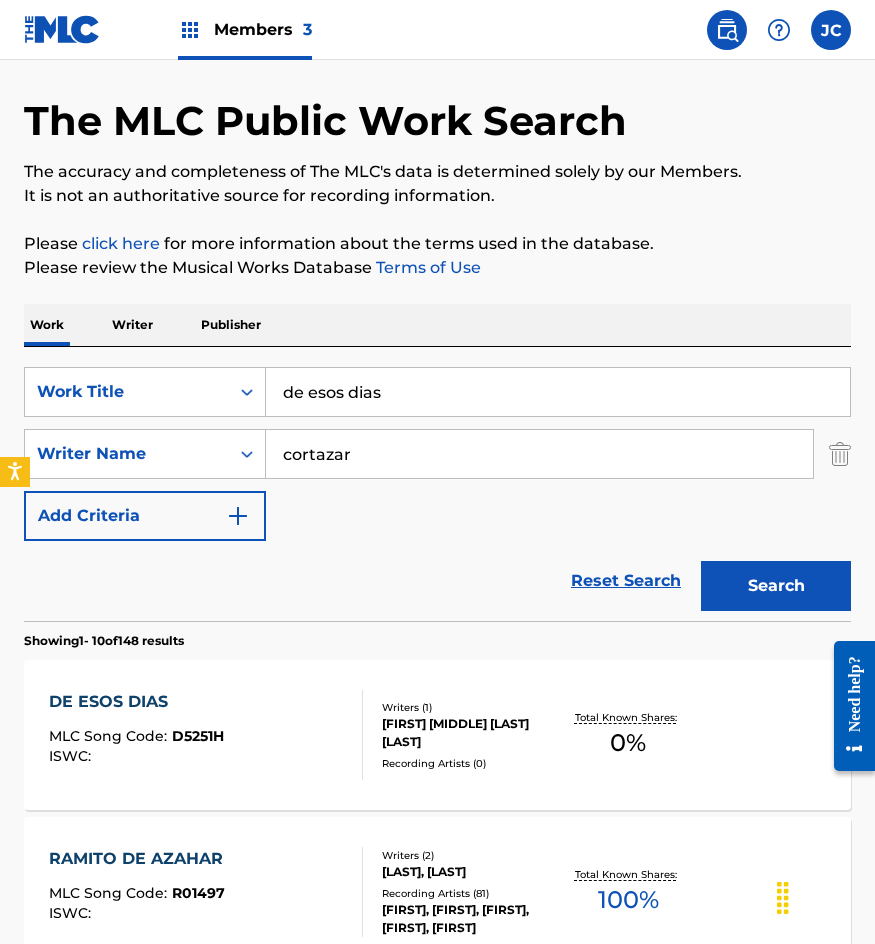 scroll, scrollTop: 200, scrollLeft: 0, axis: vertical 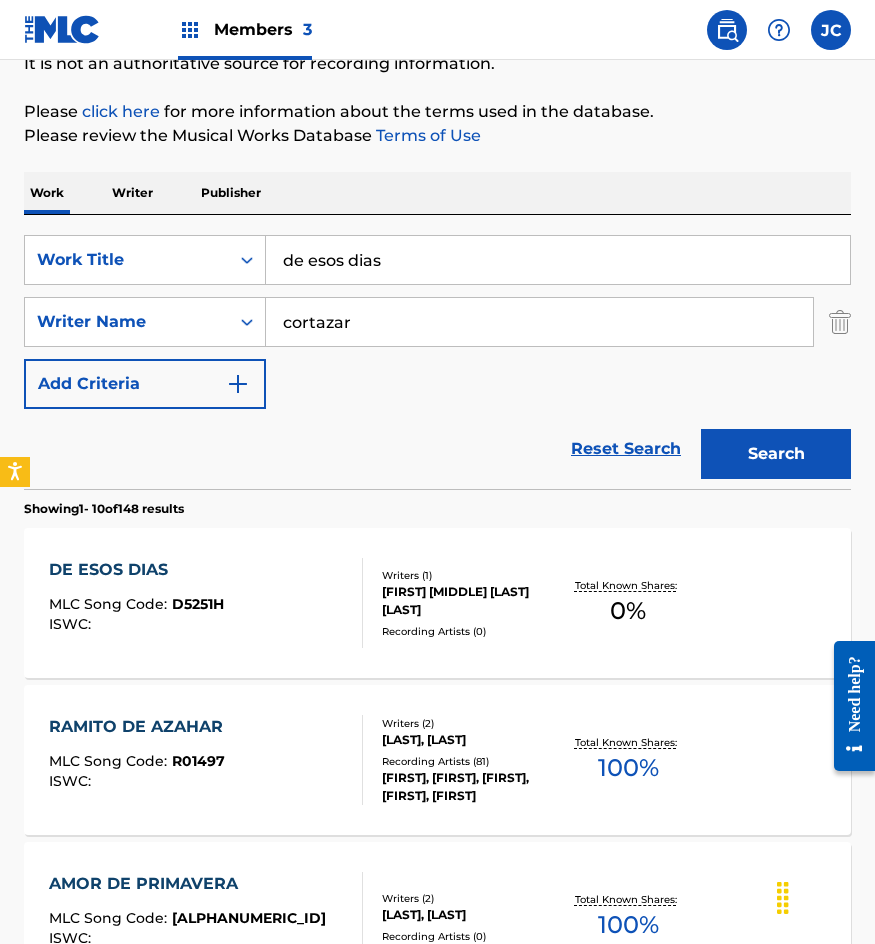 click on "DE ESOS DIAS MLC Song Code : D5251H ISWC :" at bounding box center (206, 603) 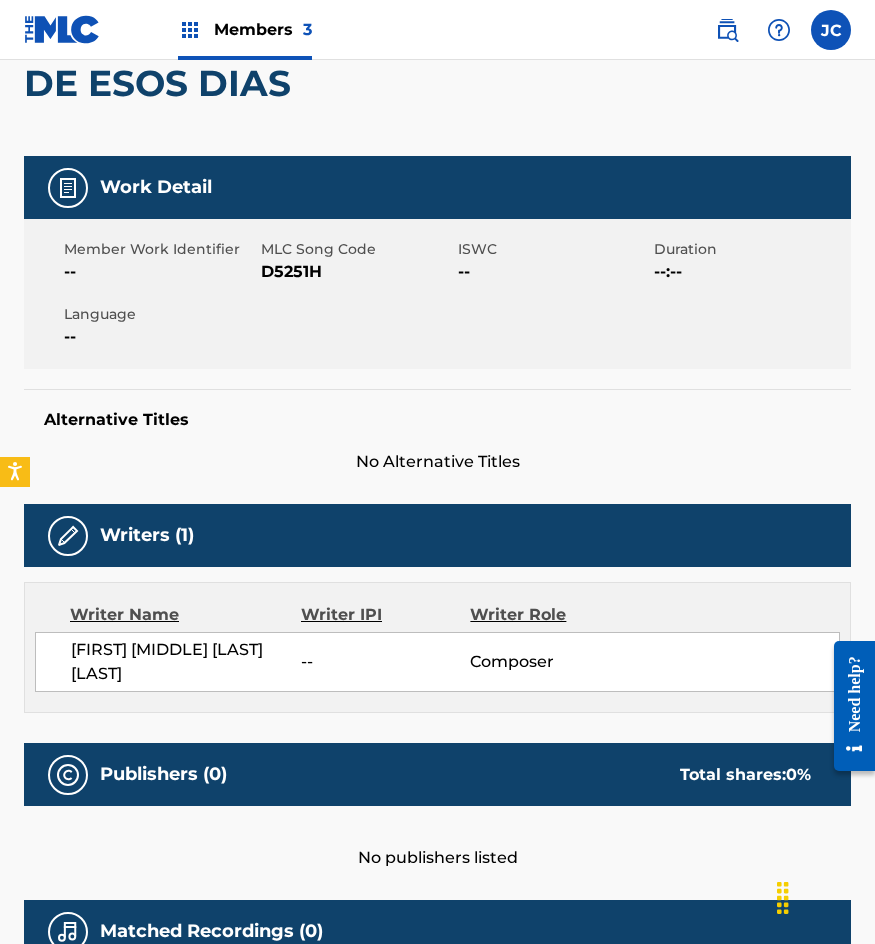 scroll, scrollTop: 0, scrollLeft: 0, axis: both 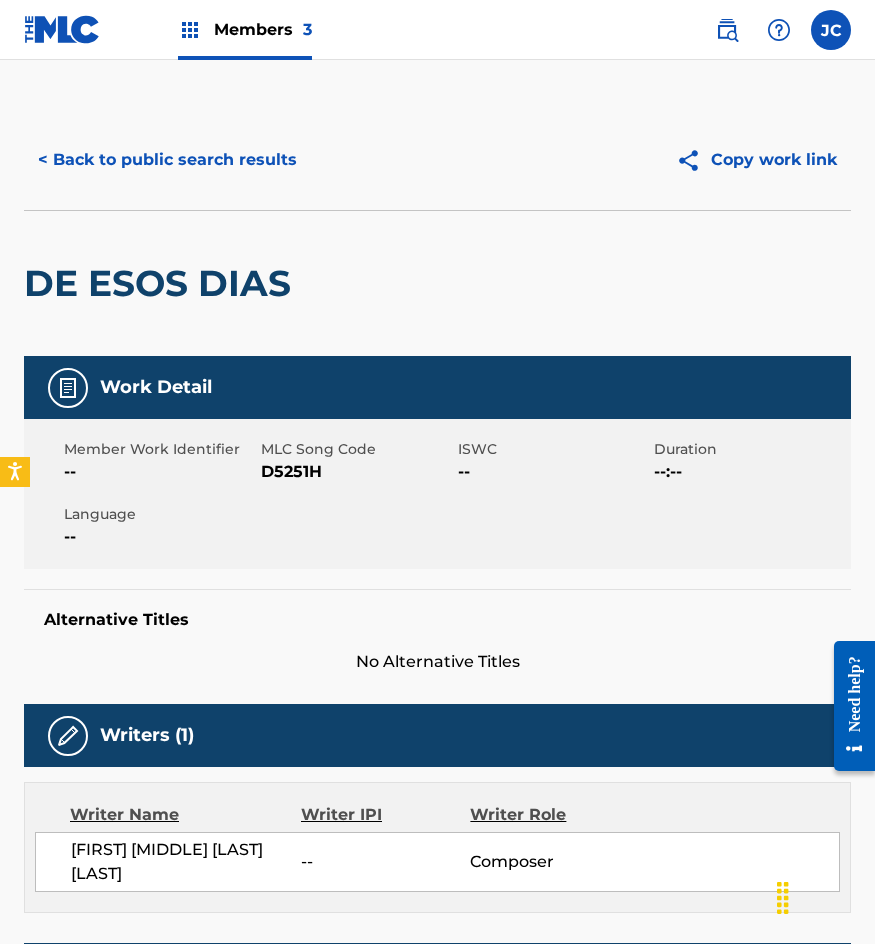 click on "D5251H" at bounding box center [357, 472] 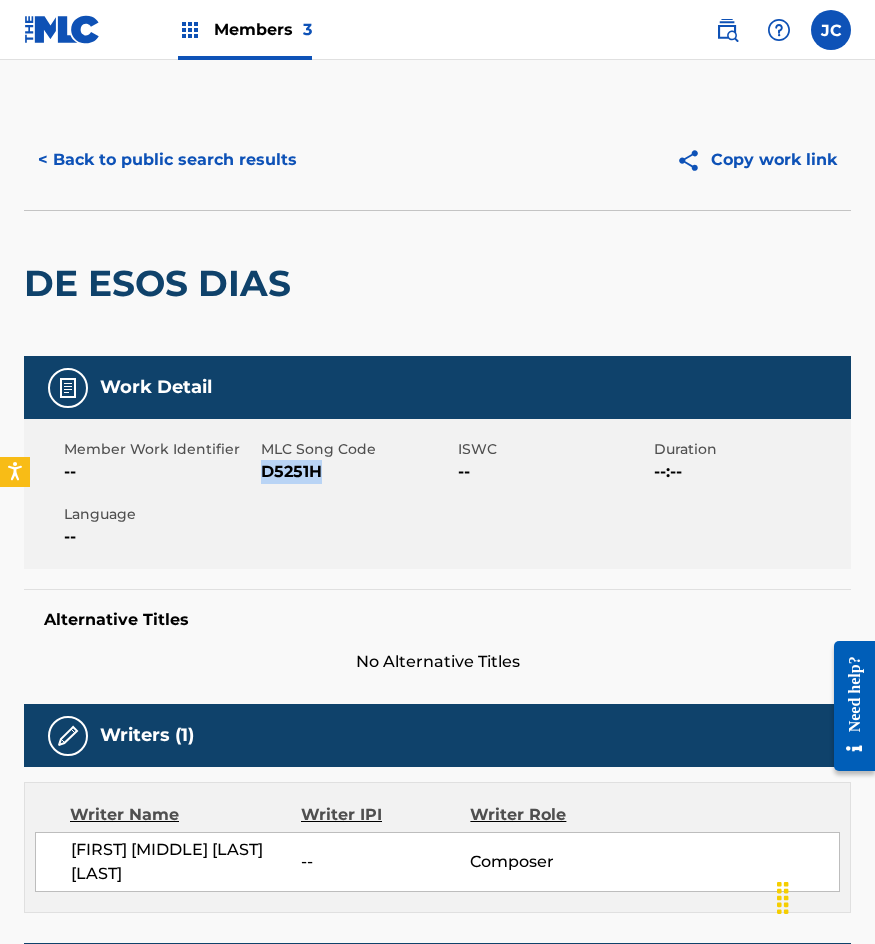 click on "D5251H" at bounding box center (357, 472) 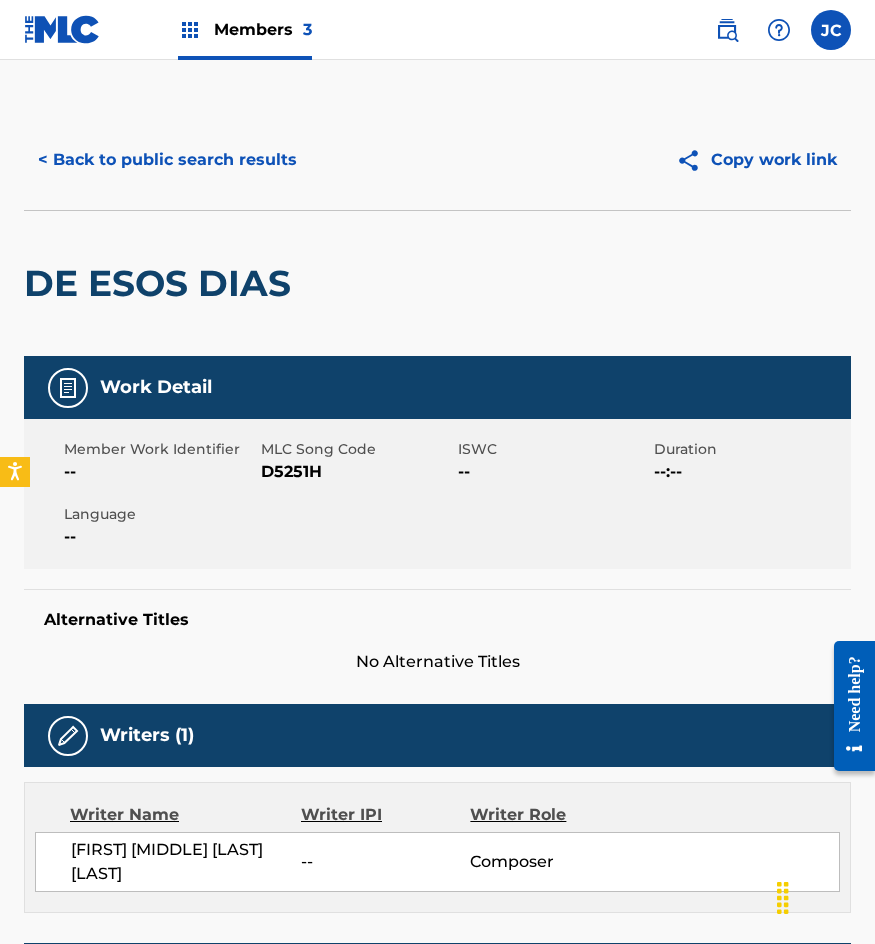 scroll, scrollTop: 200, scrollLeft: 0, axis: vertical 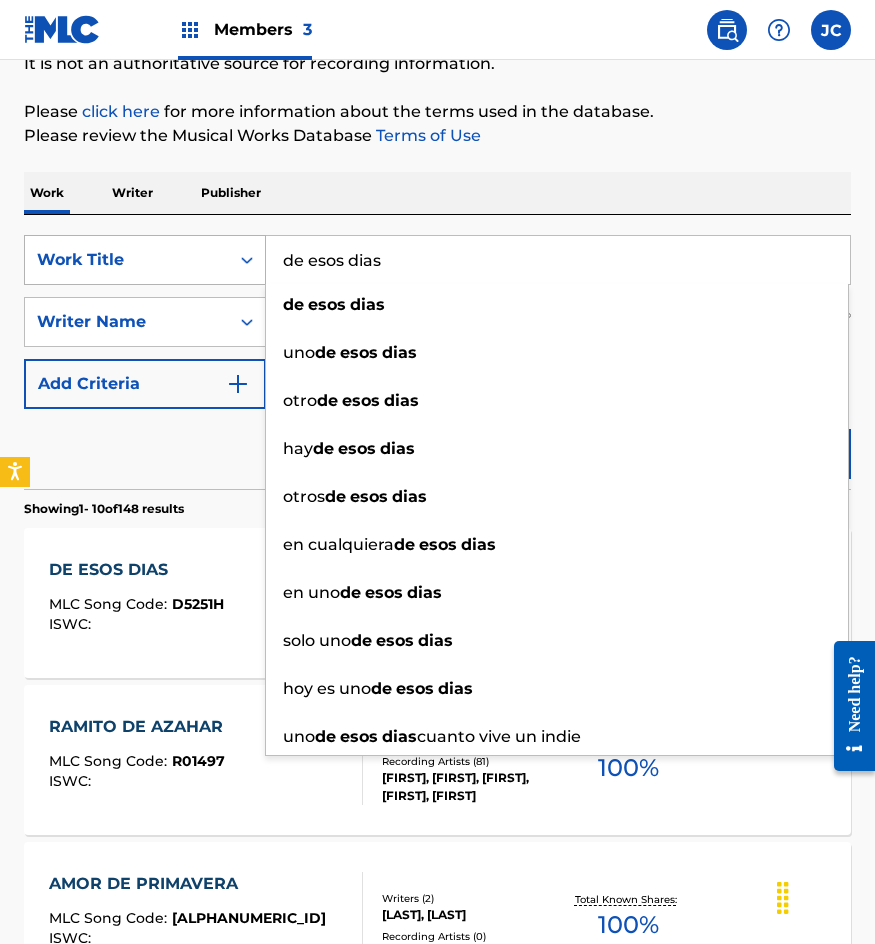 drag, startPoint x: 331, startPoint y: 271, endPoint x: 251, endPoint y: 263, distance: 80.399 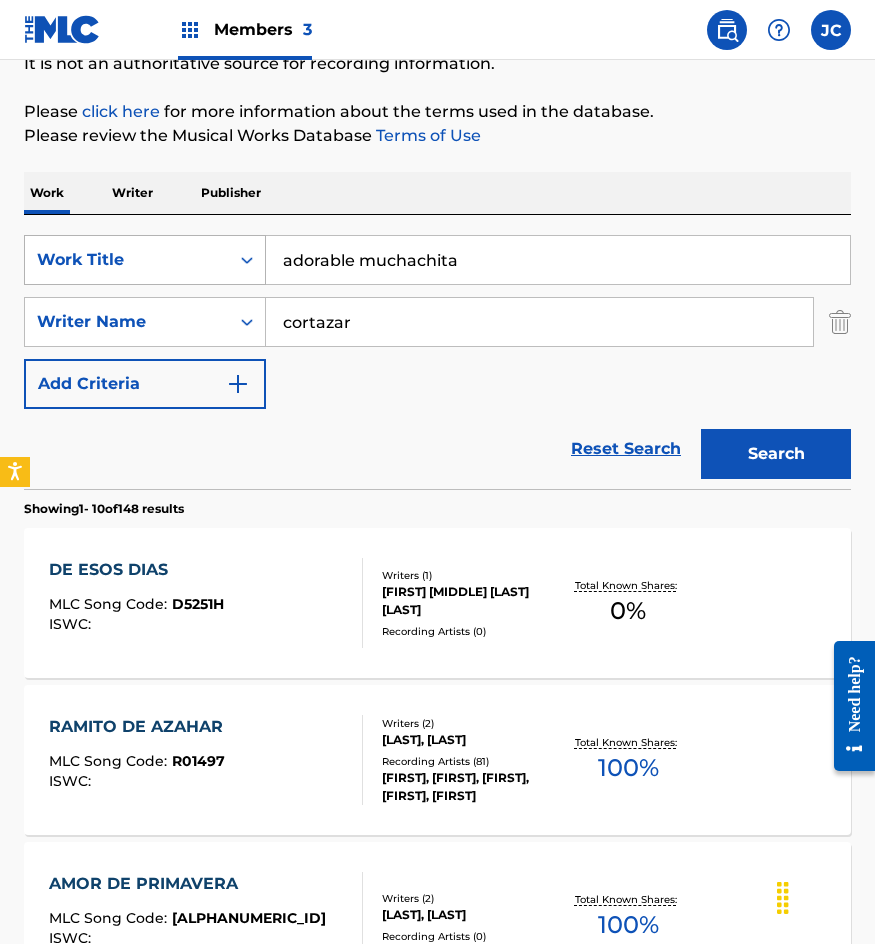 type on "adorable muchachita" 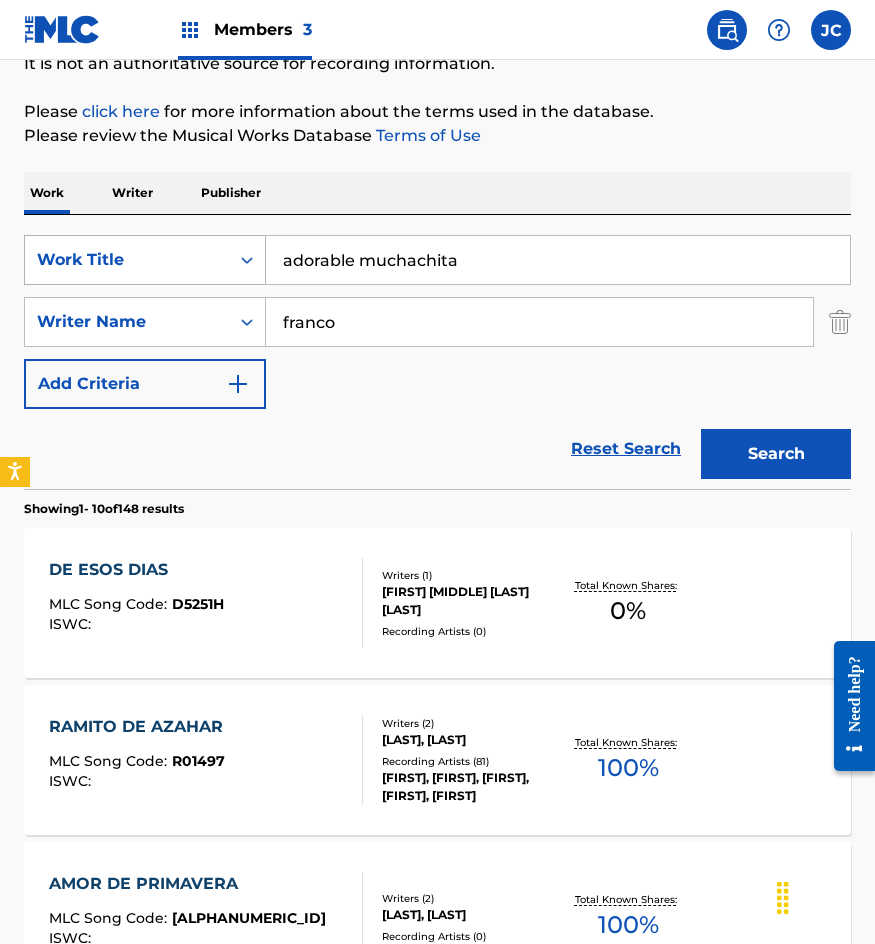 type on "franco" 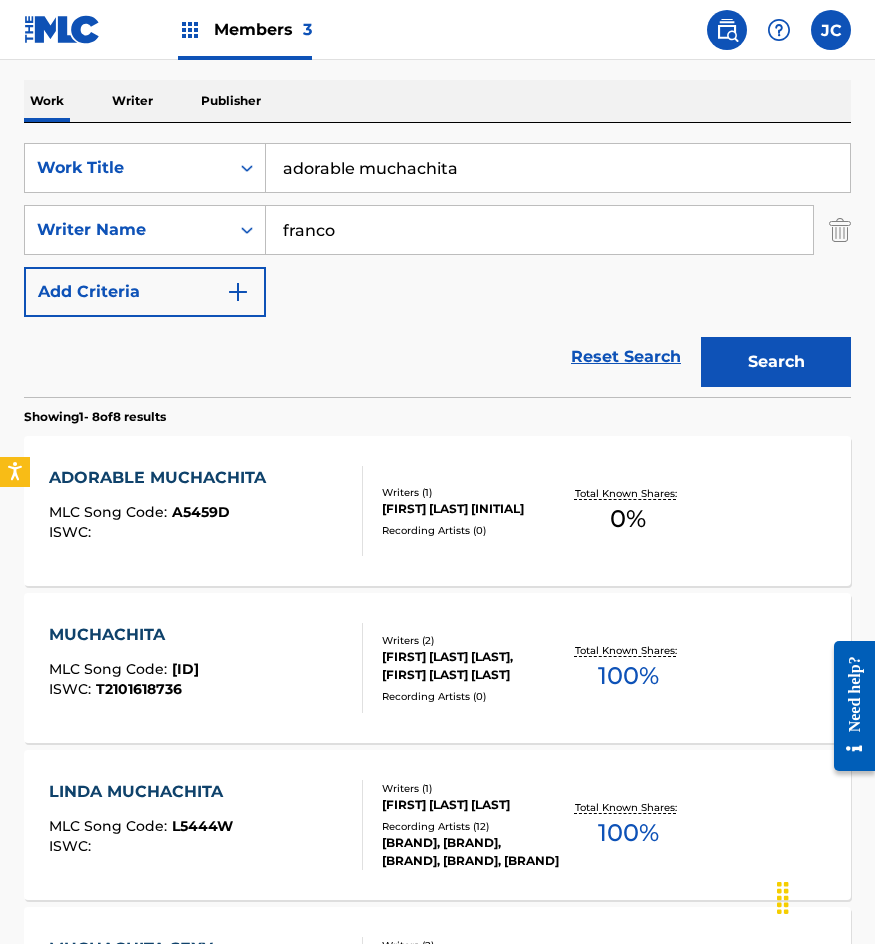 scroll, scrollTop: 300, scrollLeft: 0, axis: vertical 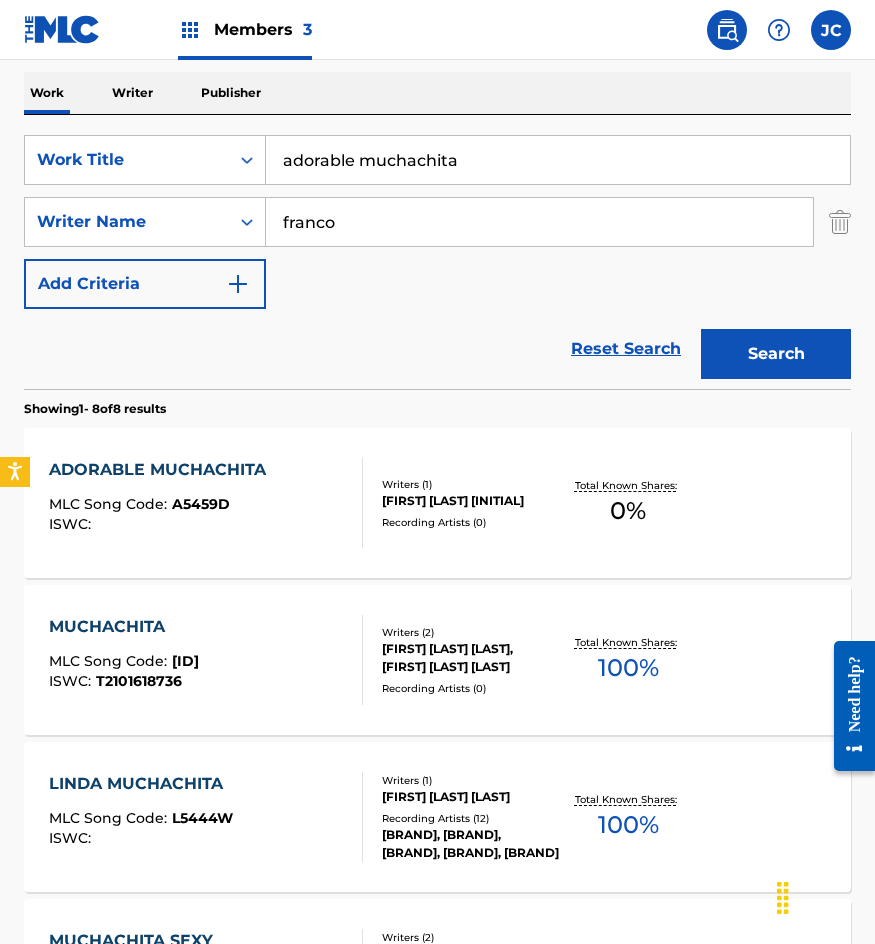 click on "ENRIQUE ALBERTO FRANCO C." at bounding box center [470, 501] 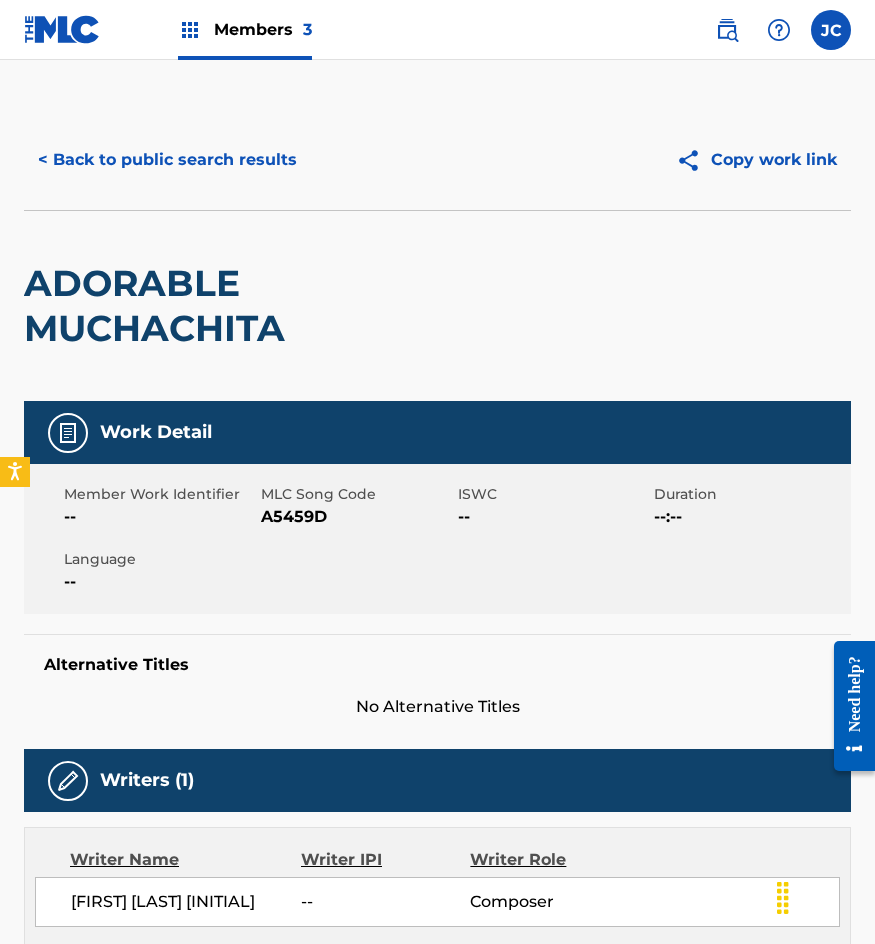 click on "A5459D" at bounding box center [357, 517] 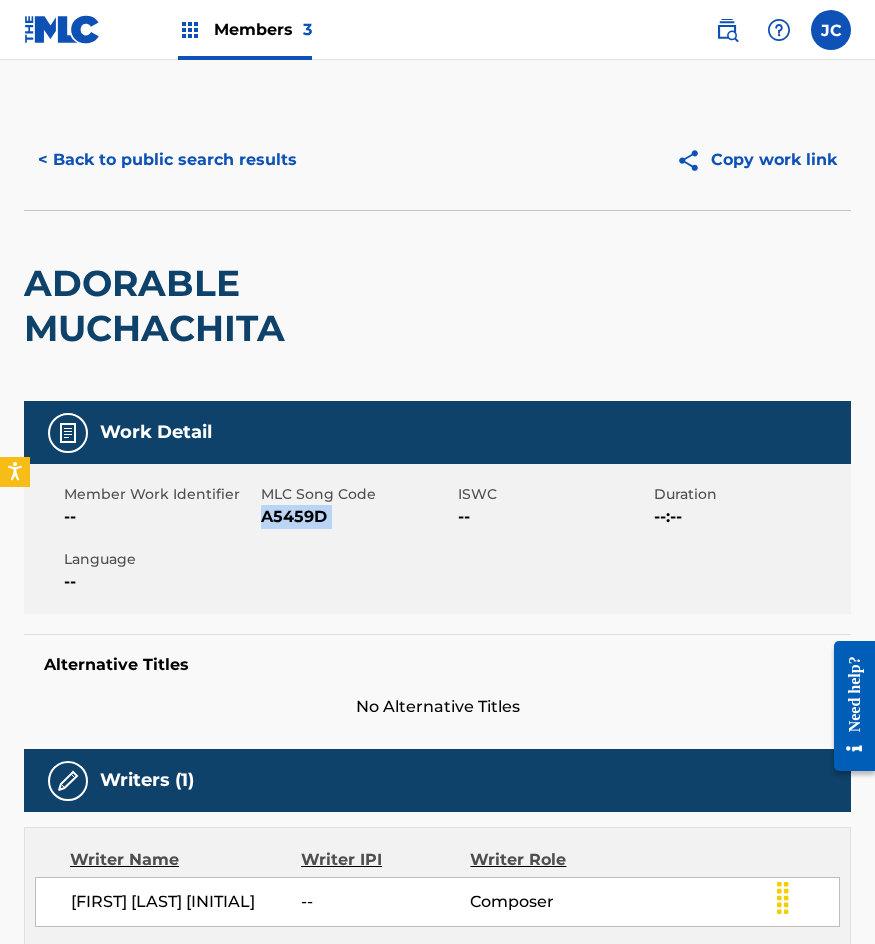 click on "A5459D" at bounding box center [357, 517] 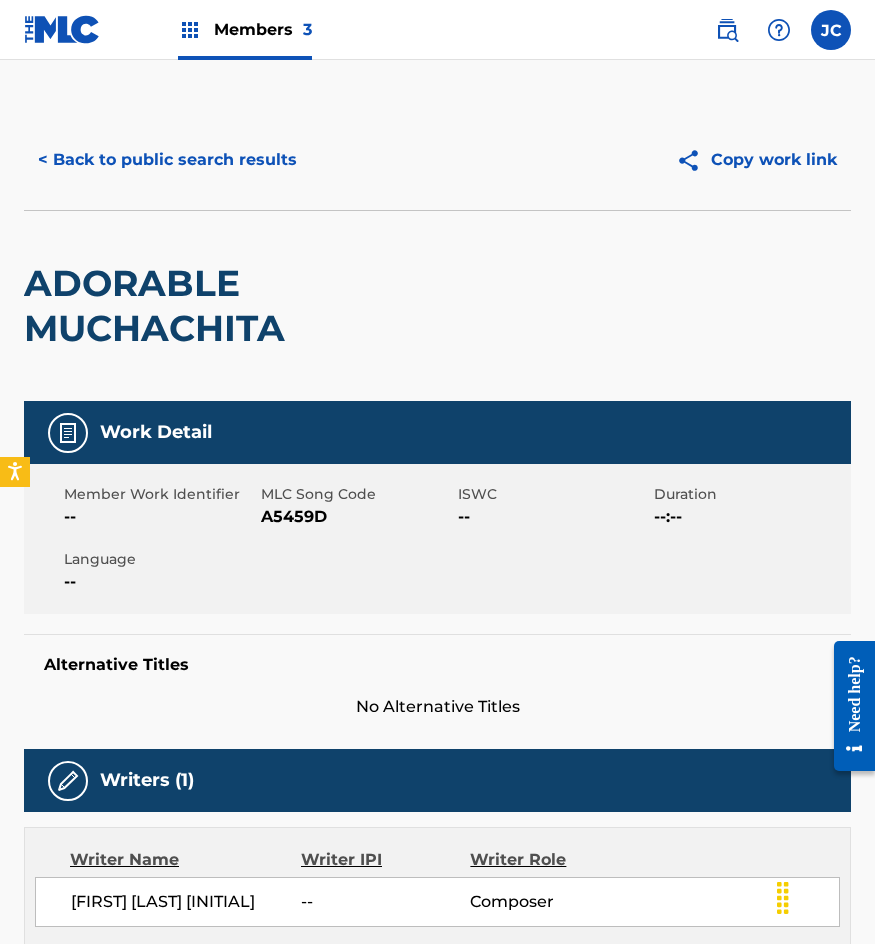 click on "< Back to public search results" at bounding box center (167, 160) 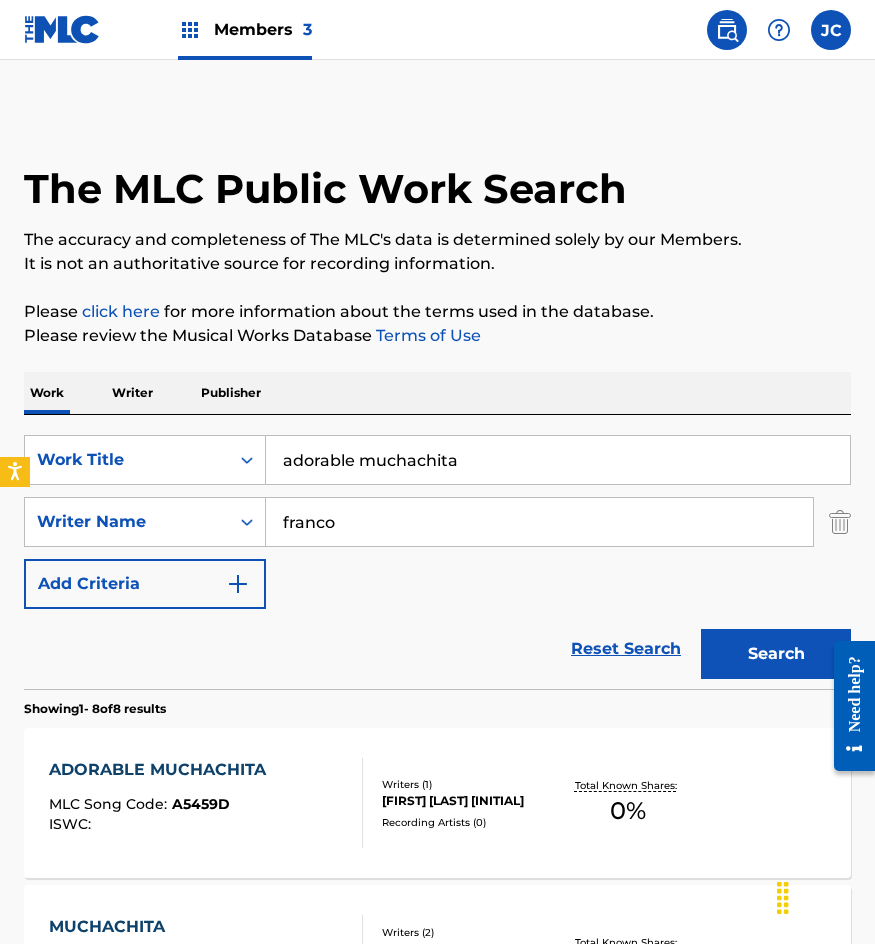 scroll, scrollTop: 300, scrollLeft: 0, axis: vertical 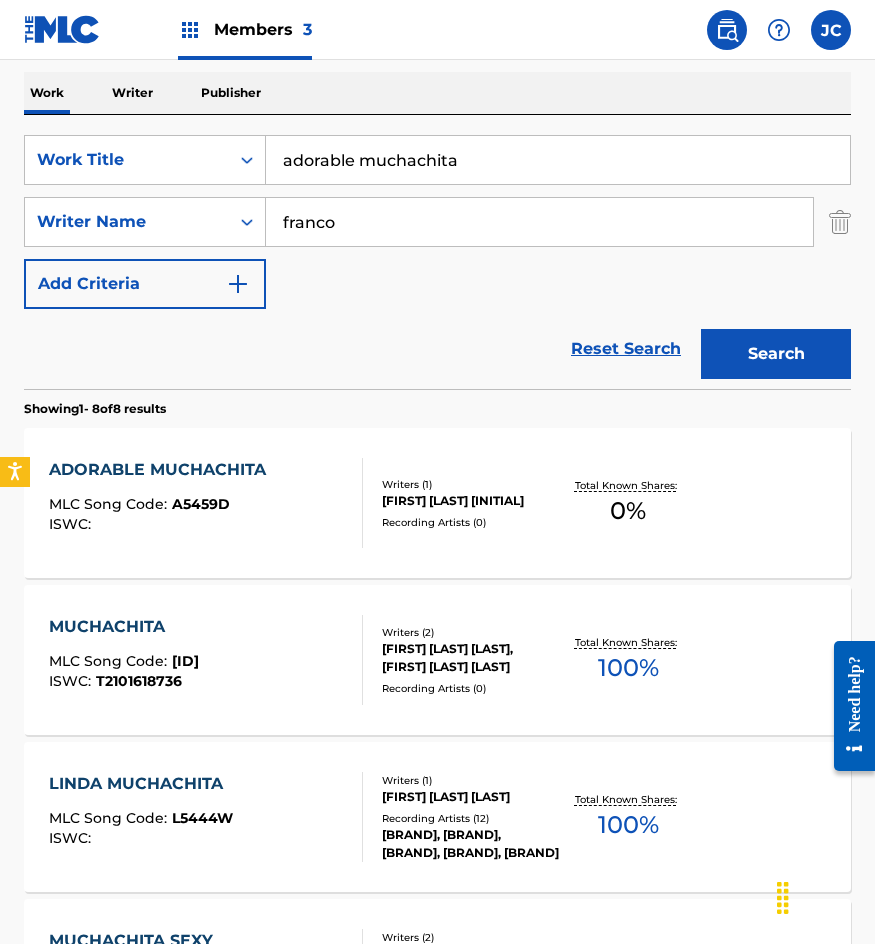 drag, startPoint x: 467, startPoint y: 164, endPoint x: 202, endPoint y: 186, distance: 265.91165 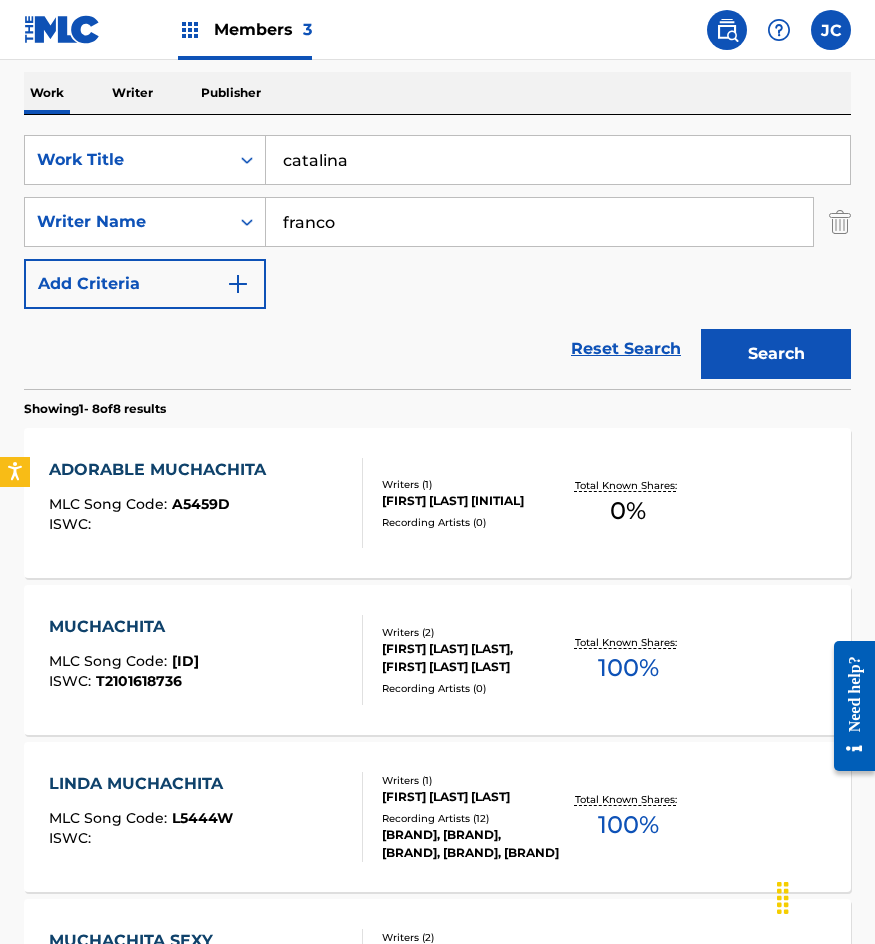 type on "catalina" 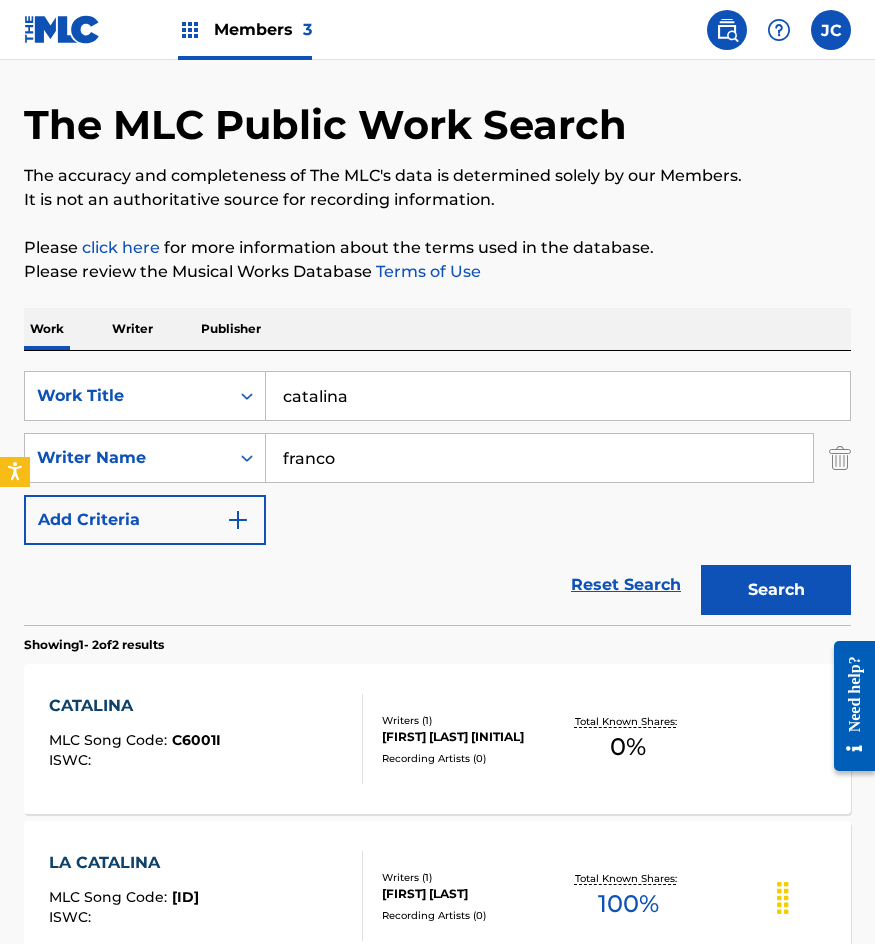 scroll, scrollTop: 100, scrollLeft: 0, axis: vertical 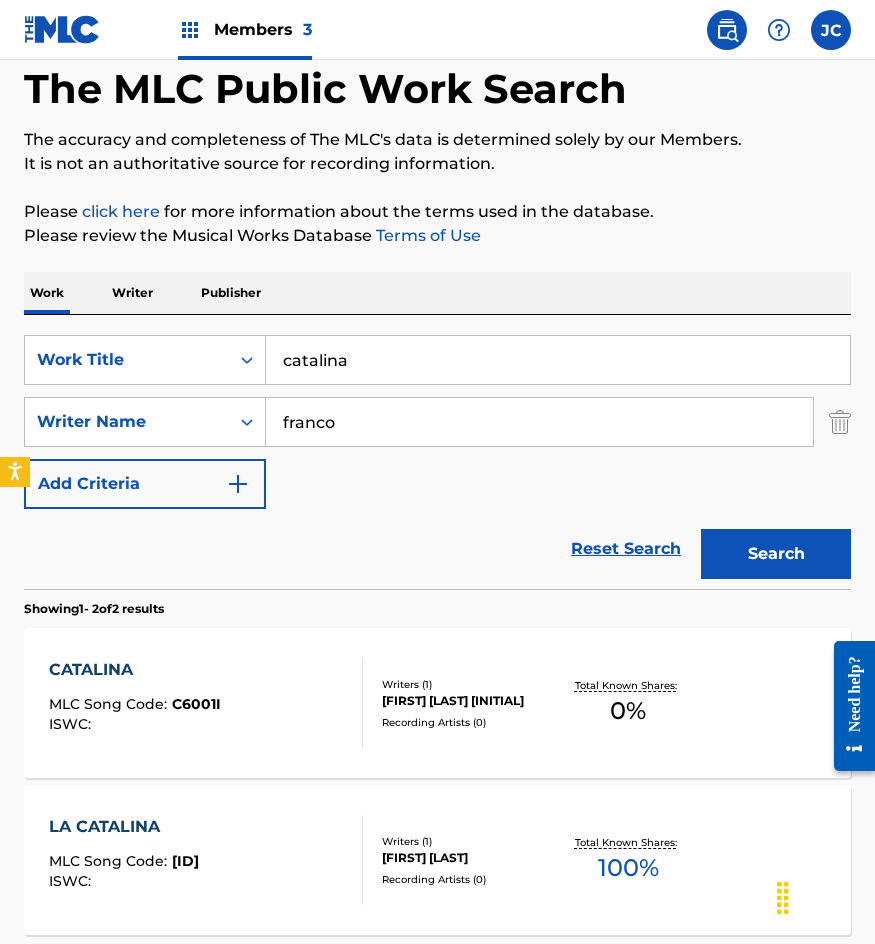 click on "Writers ( 1 )" at bounding box center [470, 684] 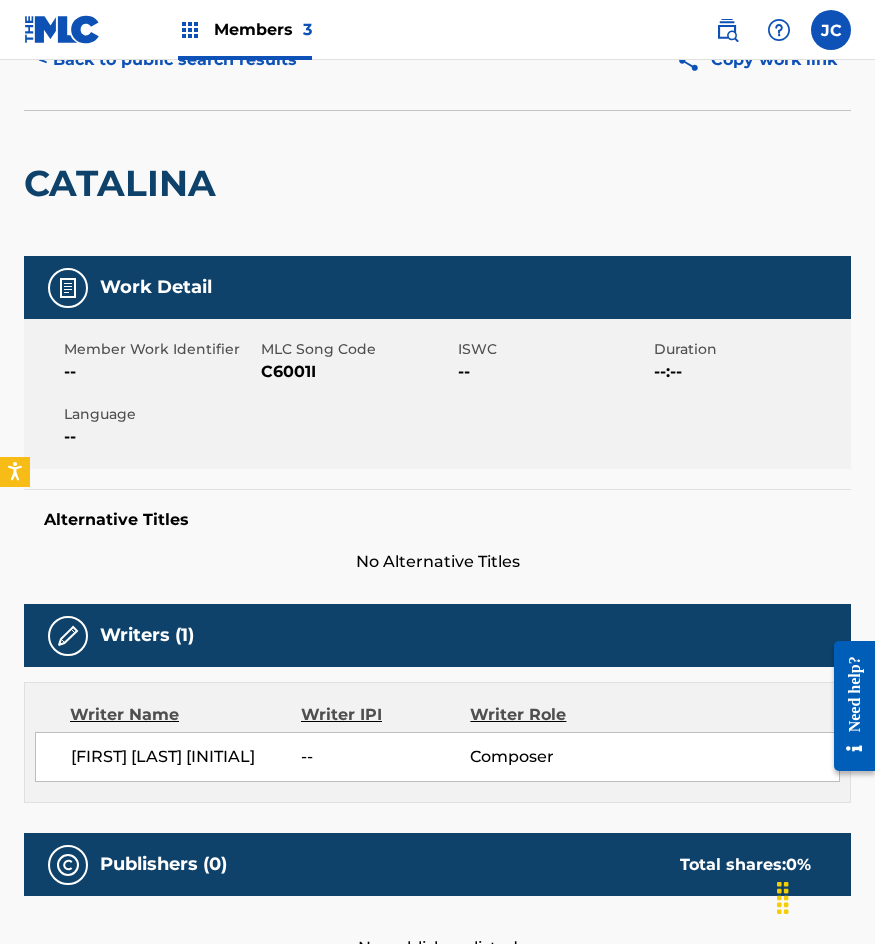 scroll, scrollTop: 0, scrollLeft: 0, axis: both 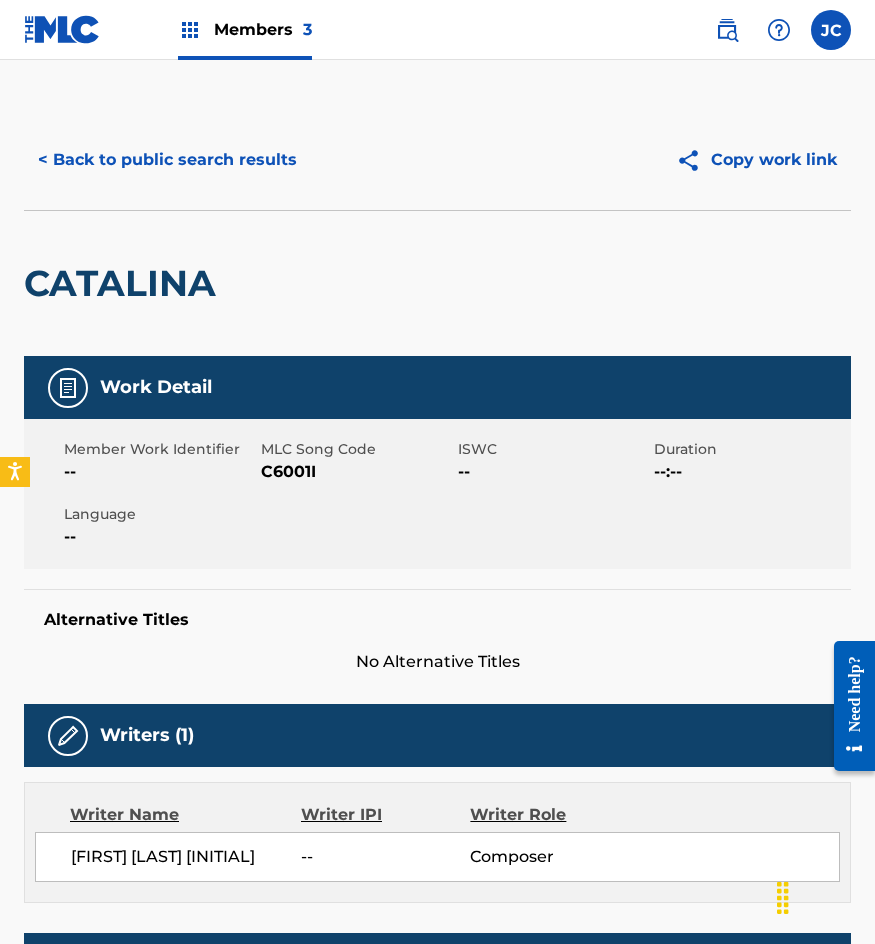 click on "C6001I" at bounding box center (357, 472) 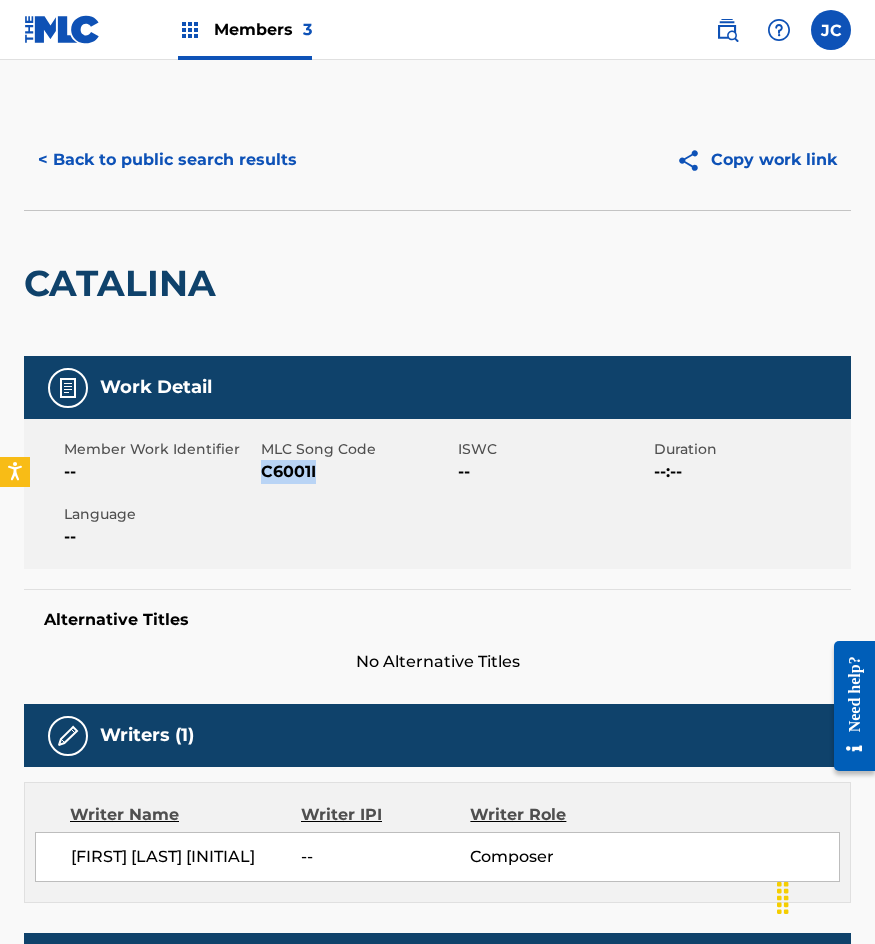 click on "C6001I" at bounding box center (357, 472) 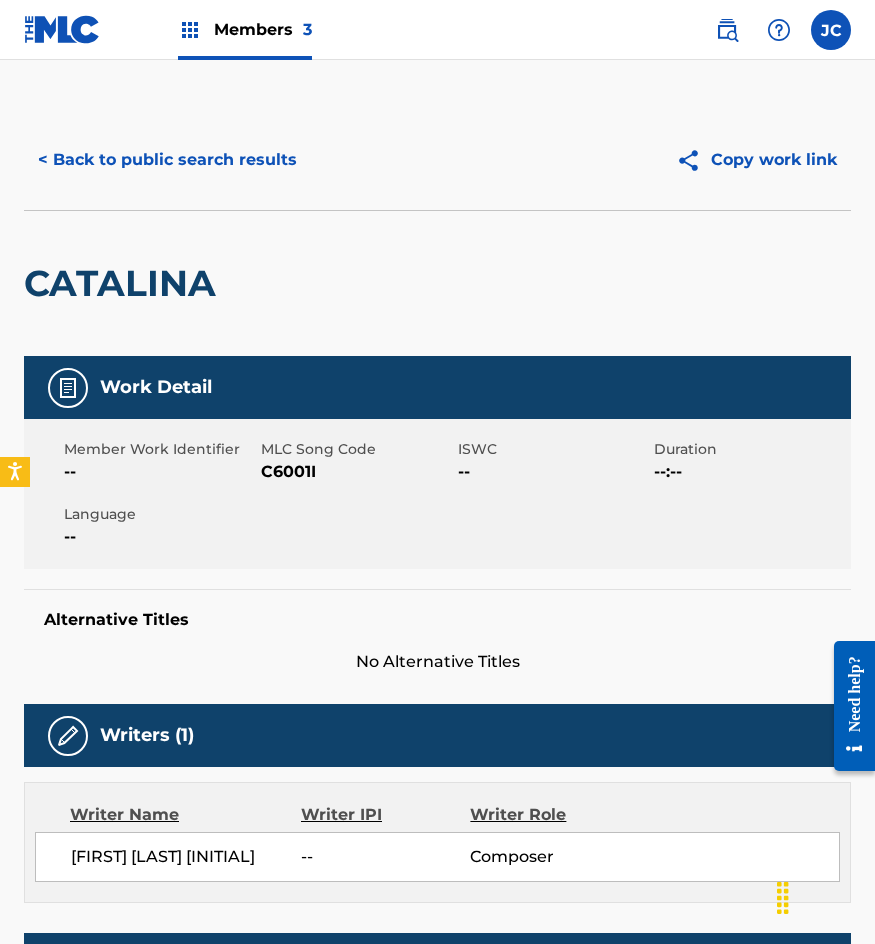 click on "< Back to public search results" at bounding box center [167, 160] 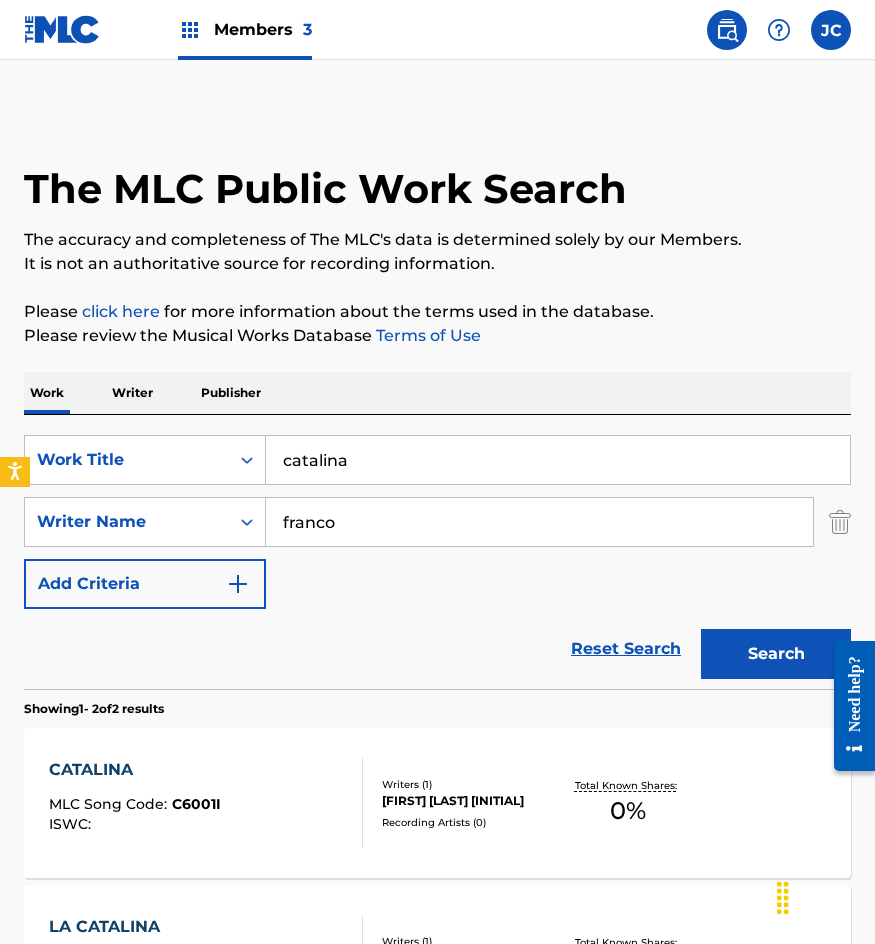 scroll, scrollTop: 100, scrollLeft: 0, axis: vertical 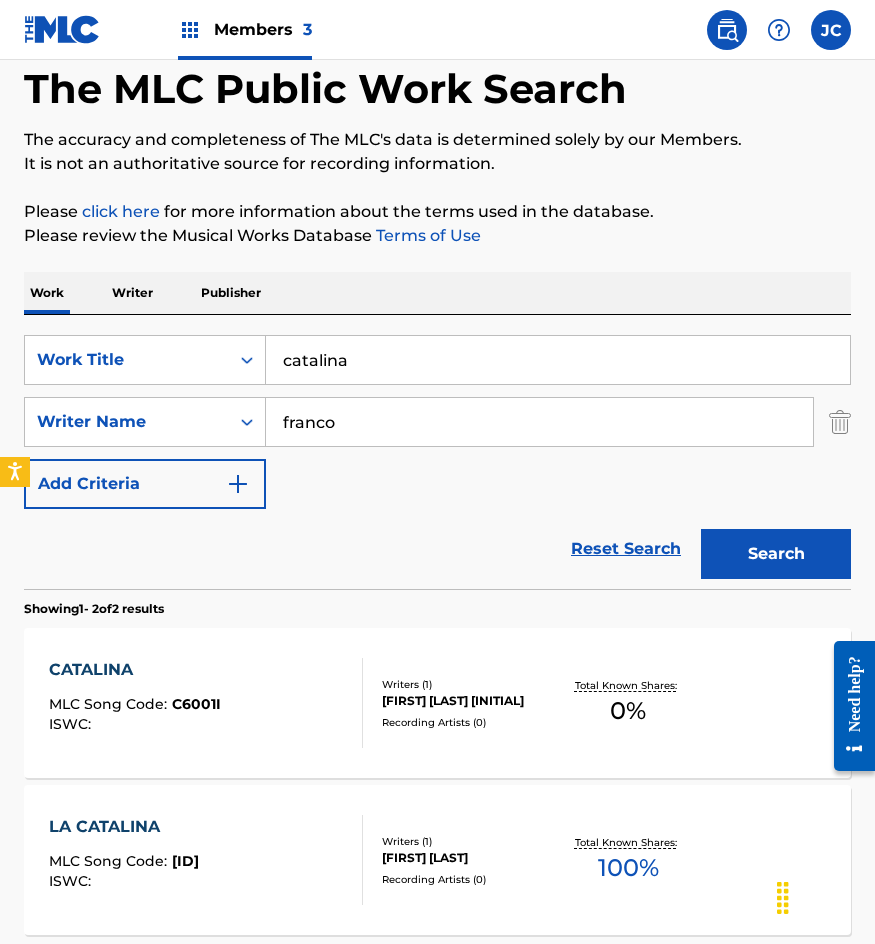 click on "catalina" at bounding box center [558, 360] 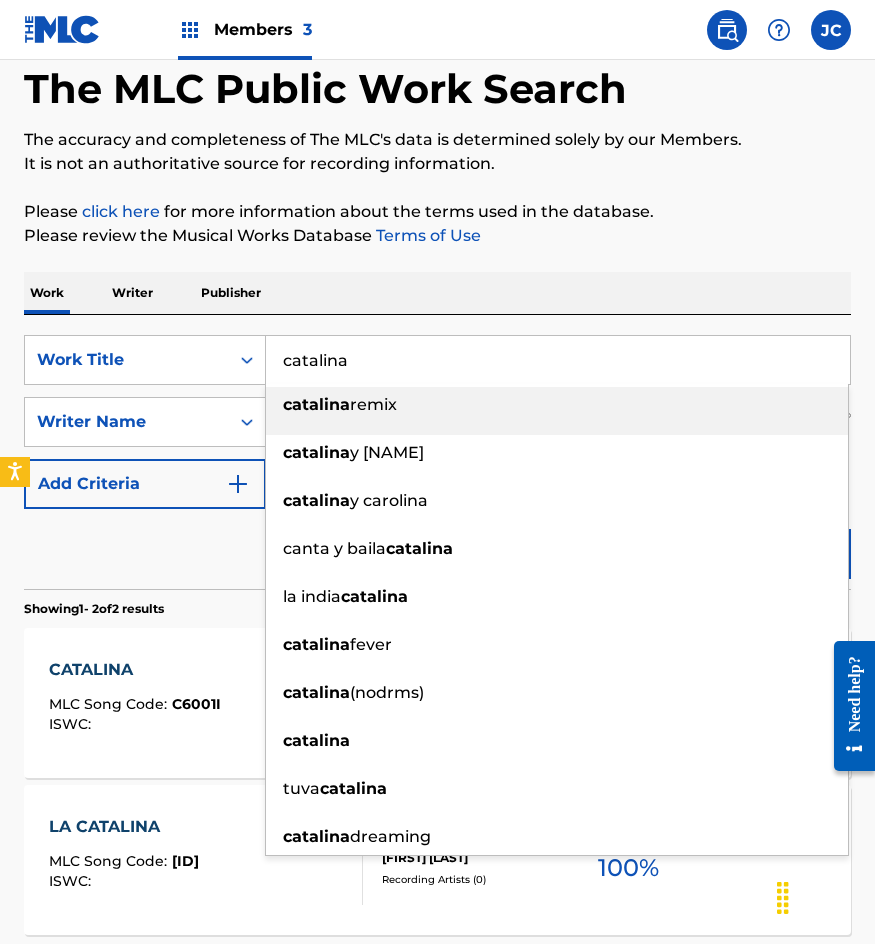click on "catalina" at bounding box center (558, 360) 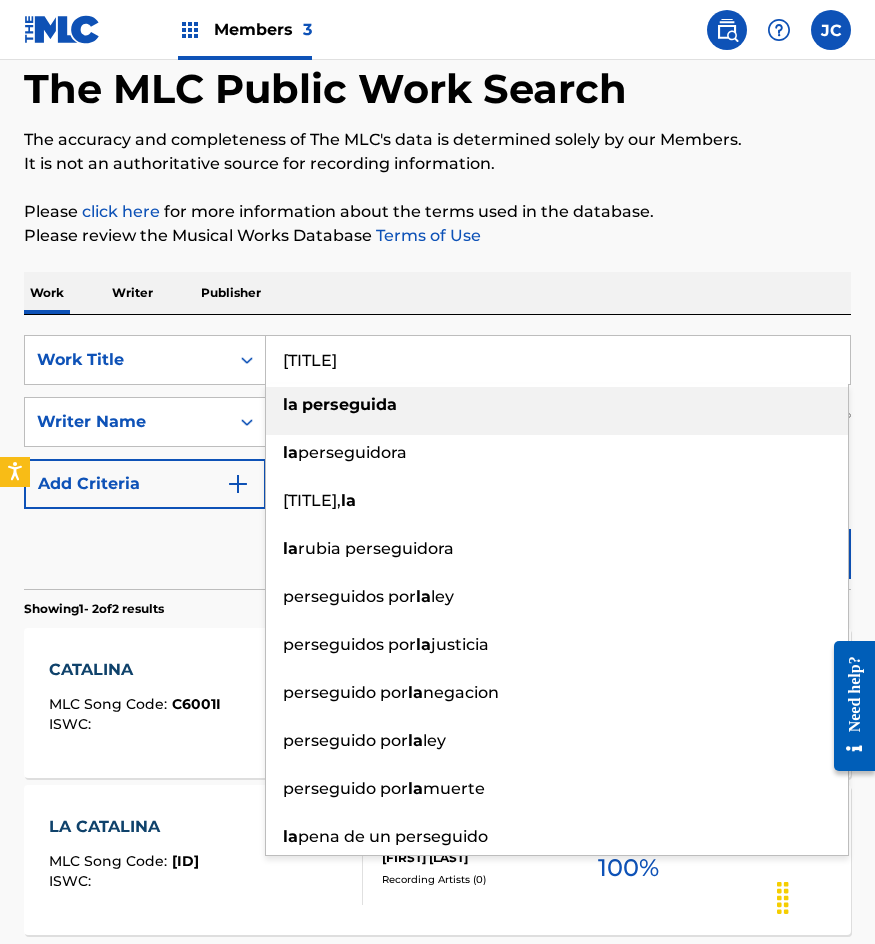 type on "la perseguida" 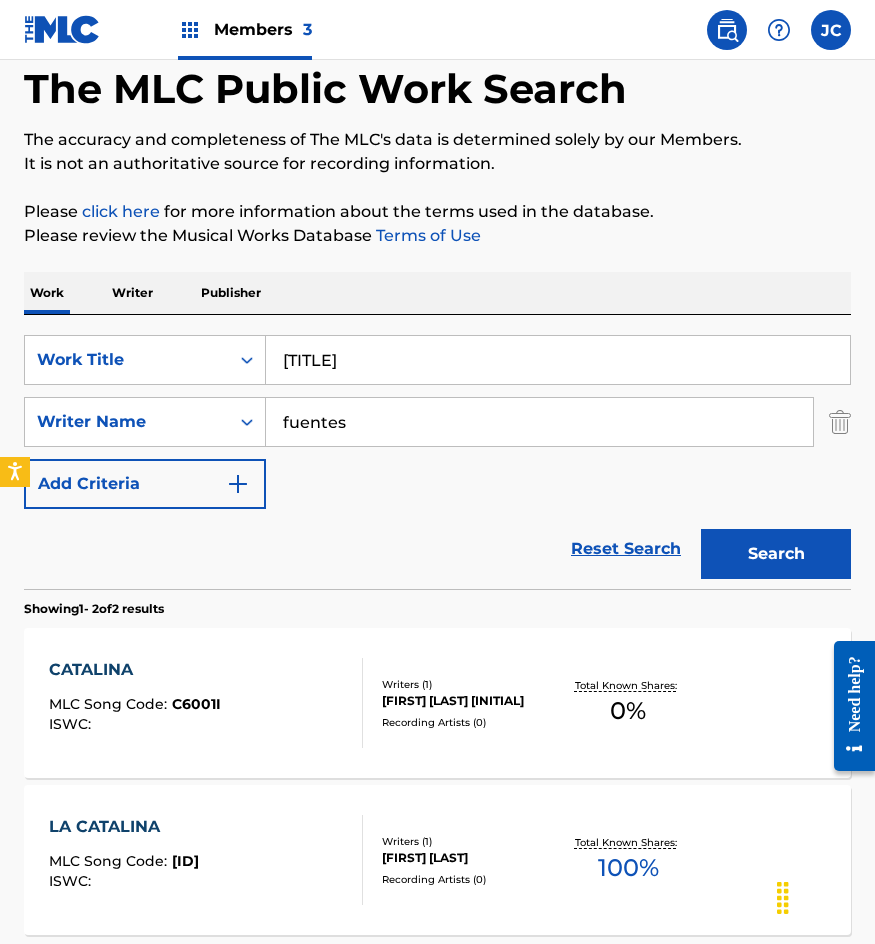 type on "fuentes" 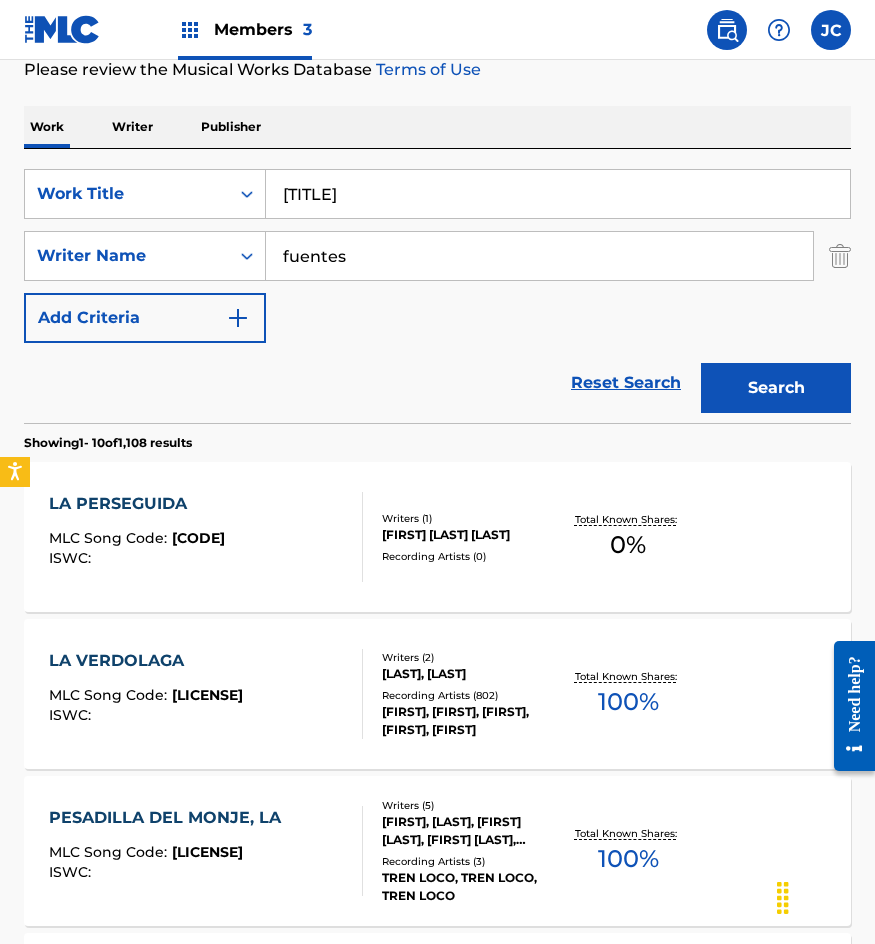 scroll, scrollTop: 300, scrollLeft: 0, axis: vertical 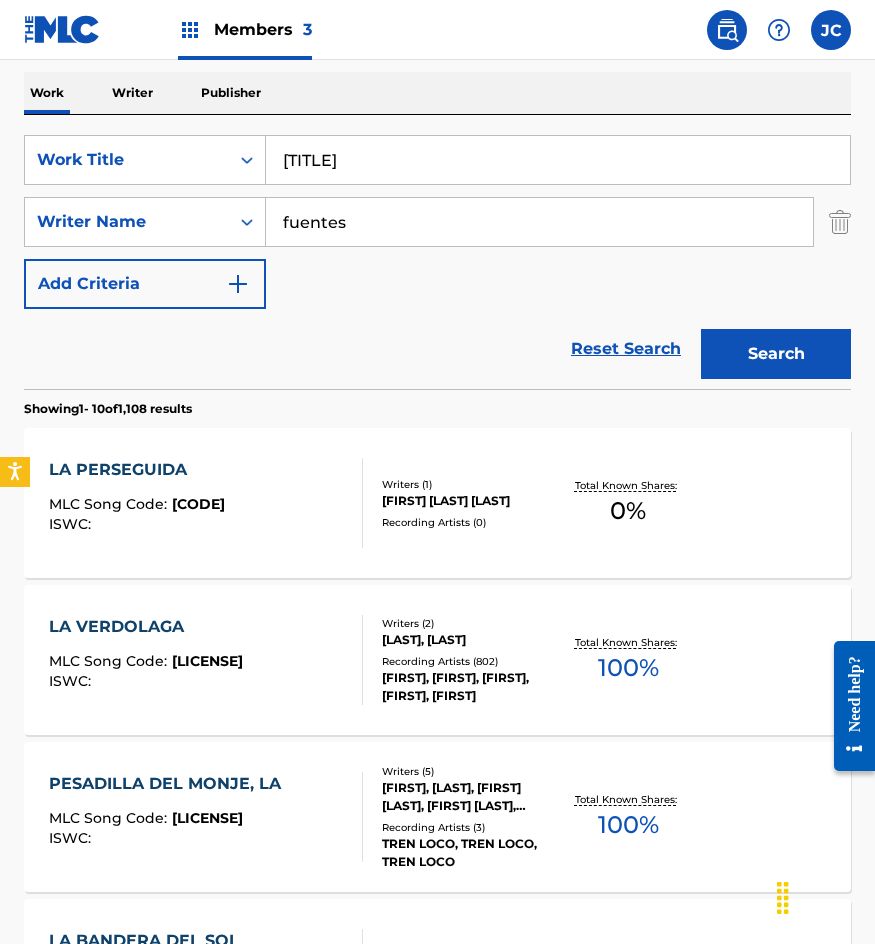 click on "LA PERSEGUIDA MLC Song Code : L6665S ISWC :" at bounding box center [206, 503] 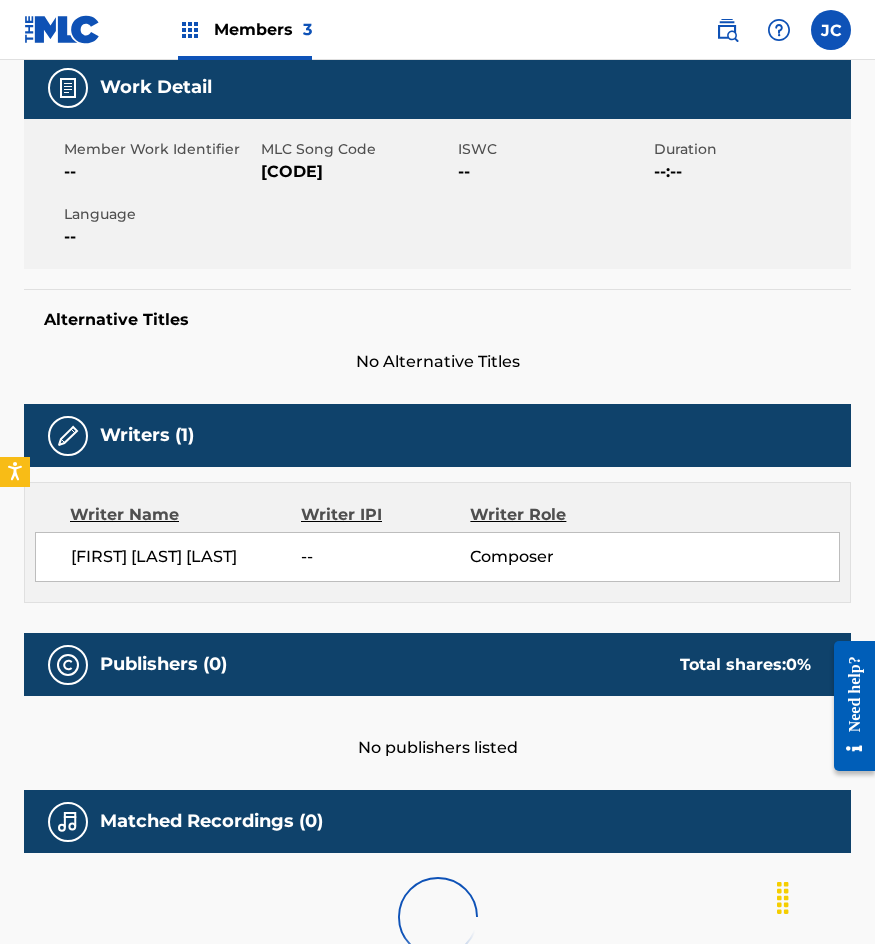 scroll, scrollTop: 0, scrollLeft: 0, axis: both 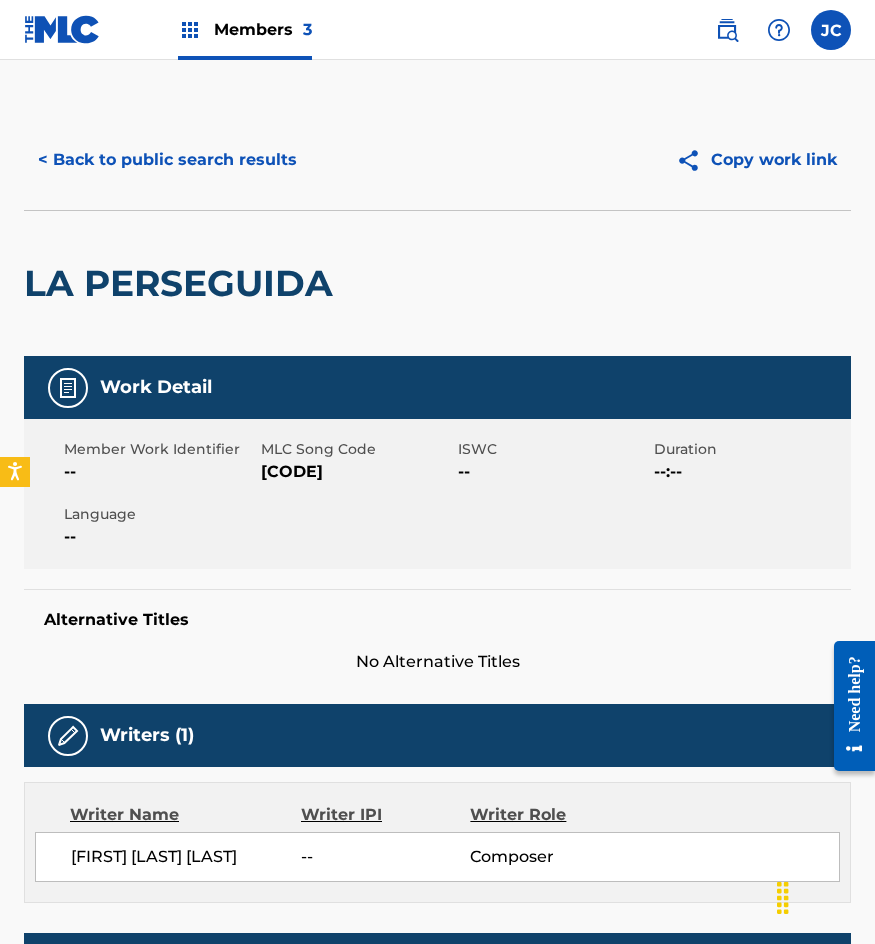 click on "L6665S" at bounding box center [357, 472] 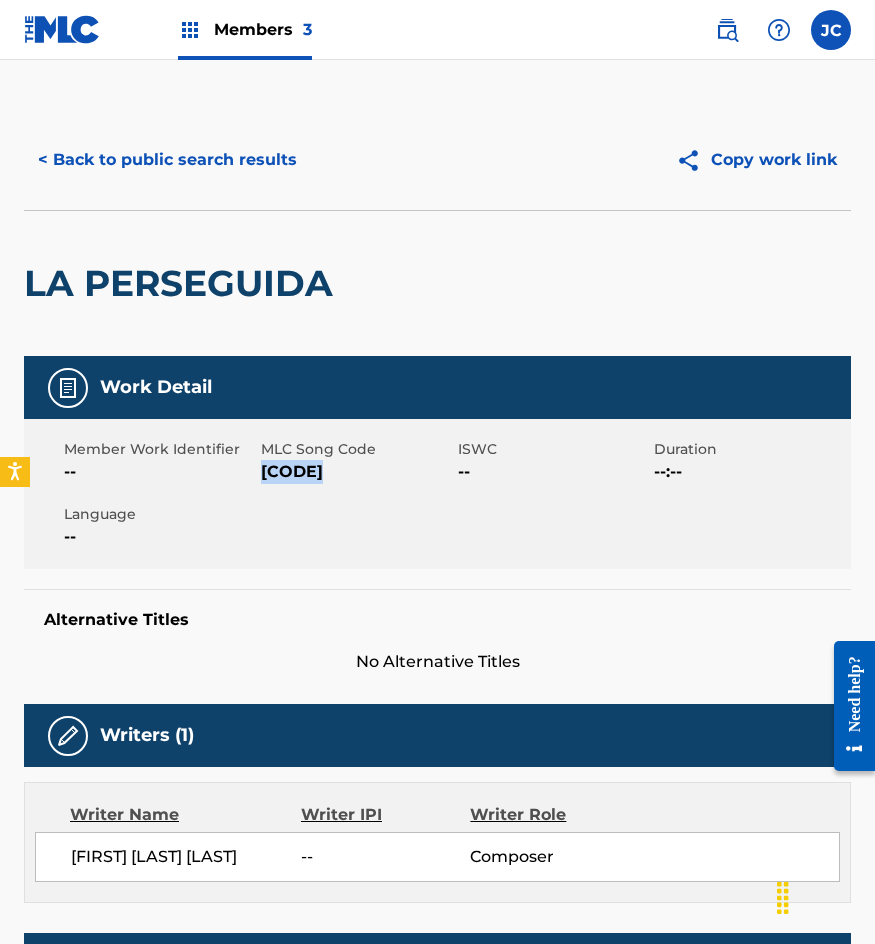 click on "L6665S" at bounding box center [357, 472] 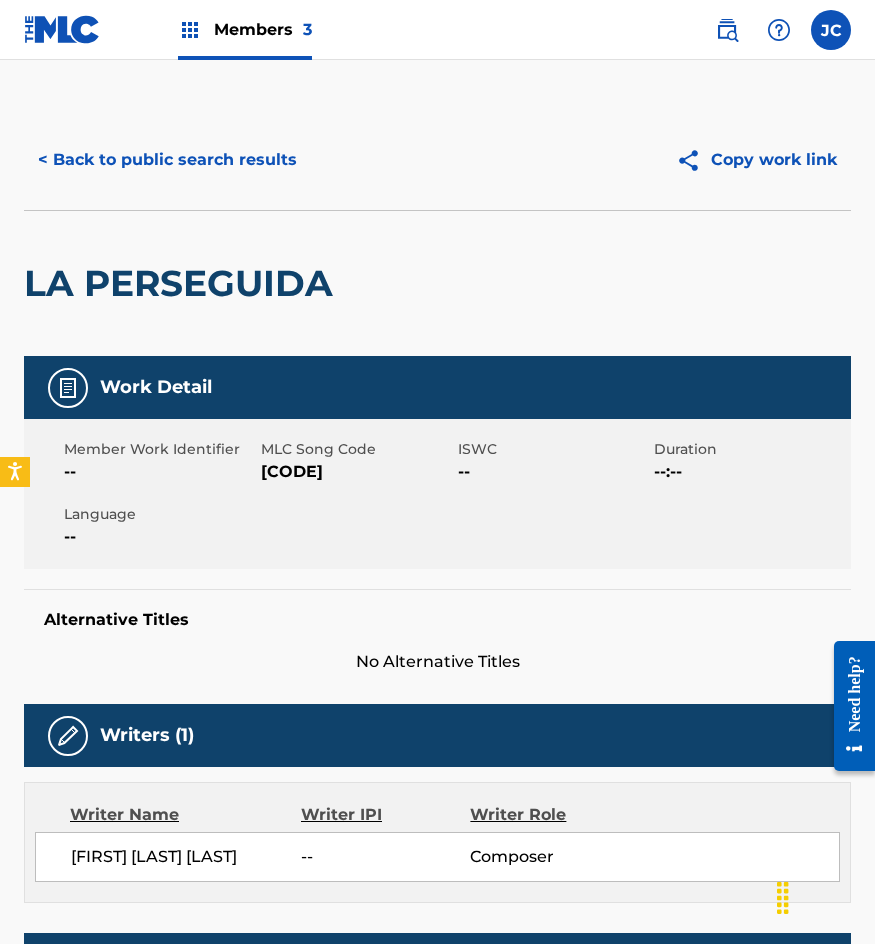 click on "< Back to public search results Copy work link" at bounding box center [437, 160] 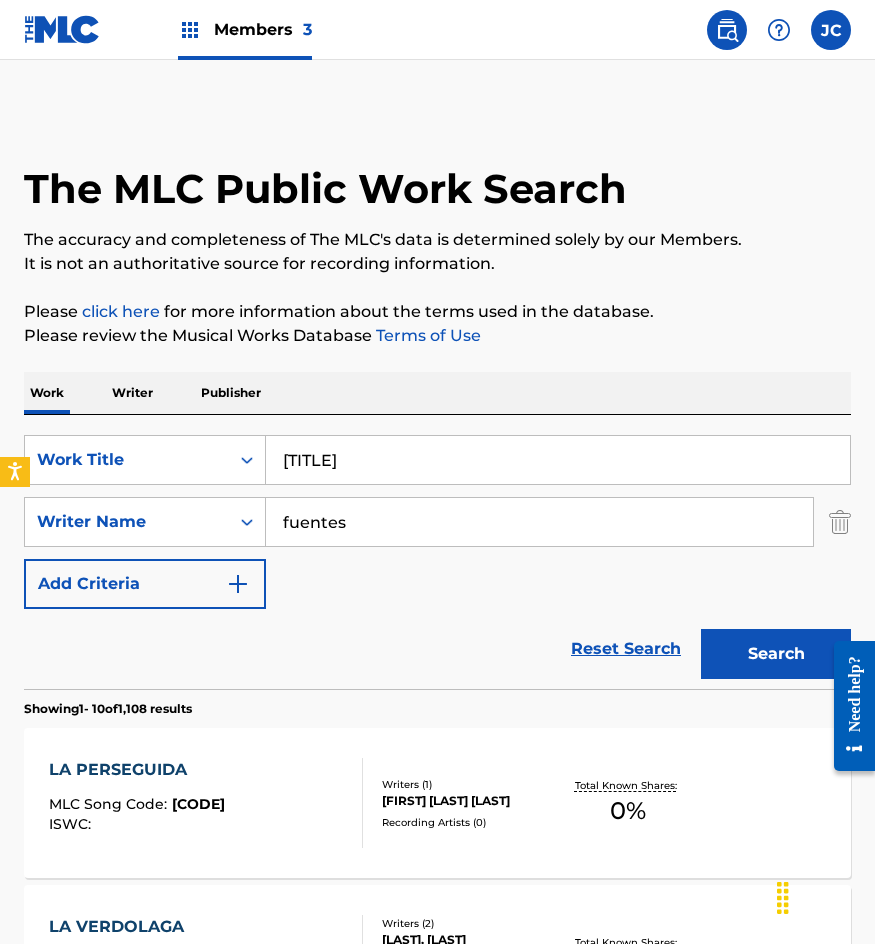 scroll, scrollTop: 300, scrollLeft: 0, axis: vertical 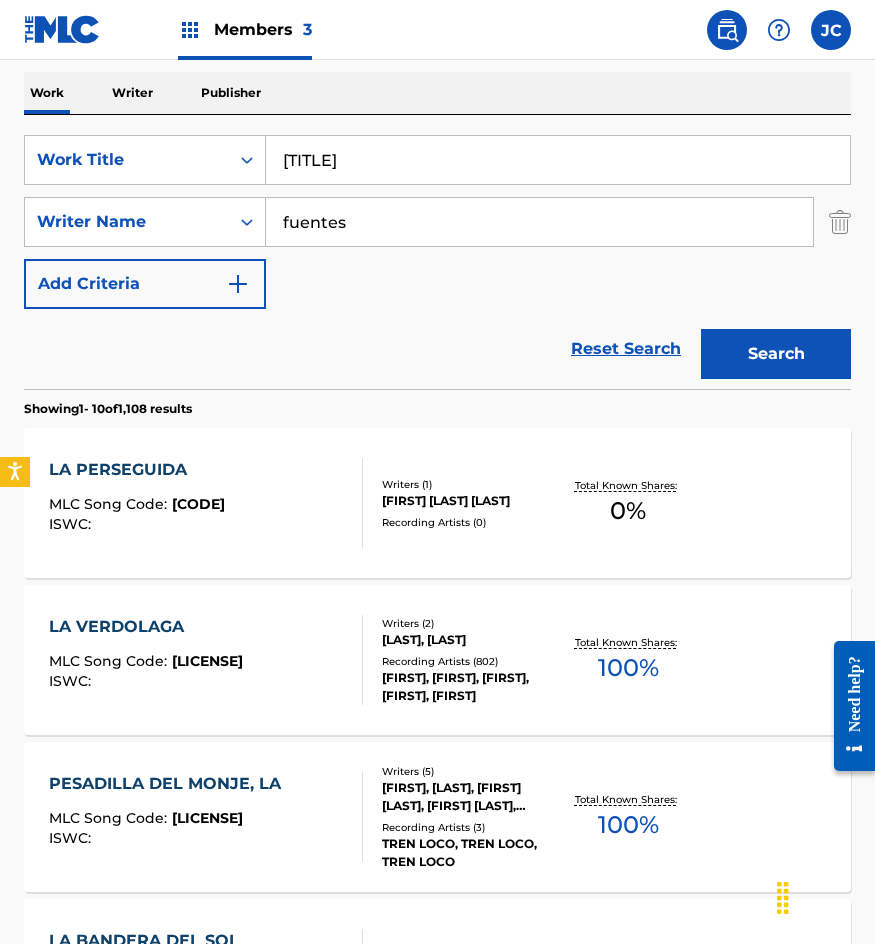 click on "la perseguida" at bounding box center (558, 160) 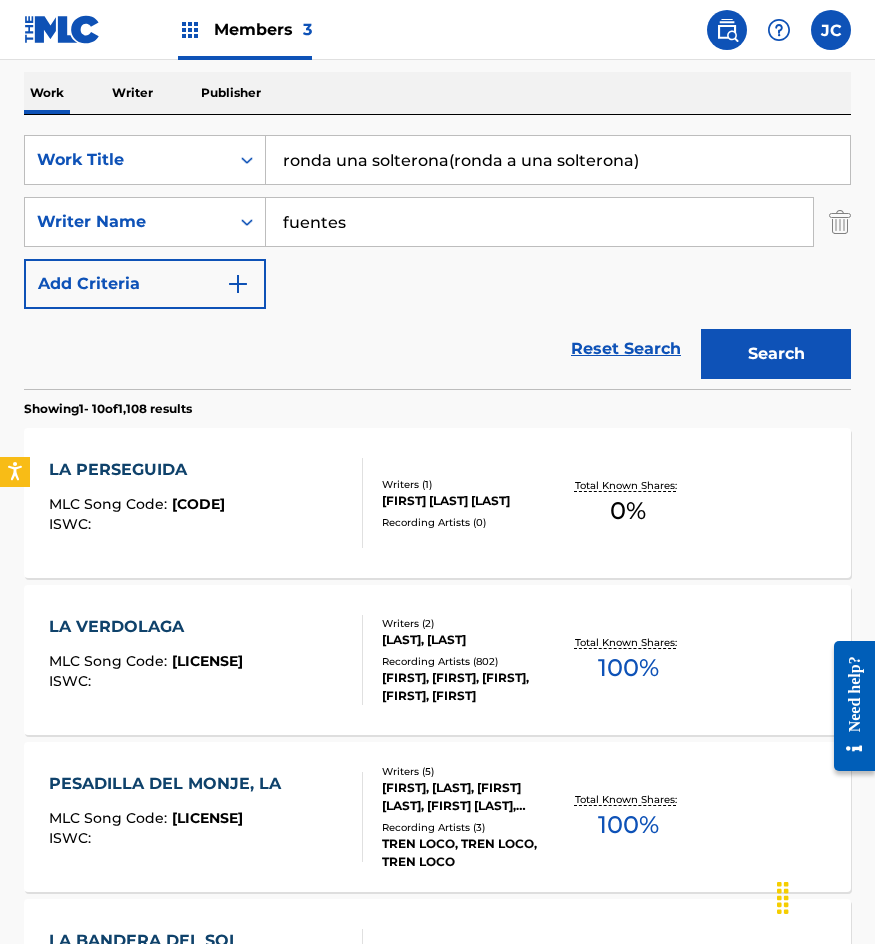 type on "ronda una solterona(ronda a una solterona)" 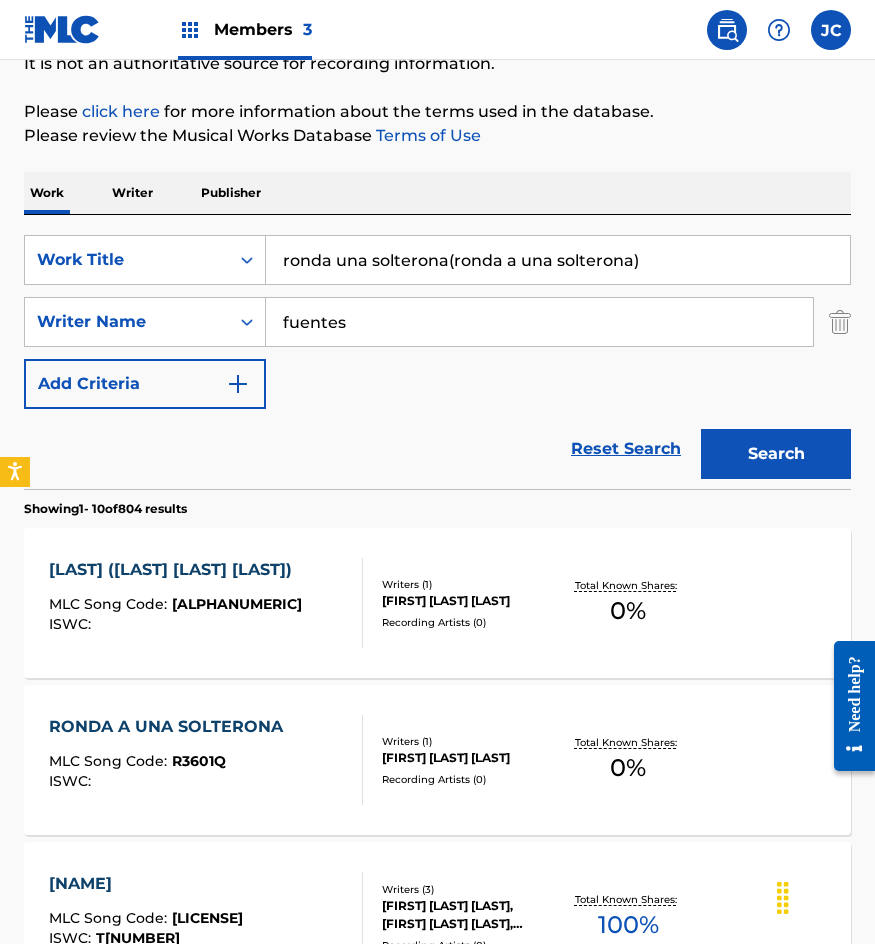 scroll, scrollTop: 300, scrollLeft: 0, axis: vertical 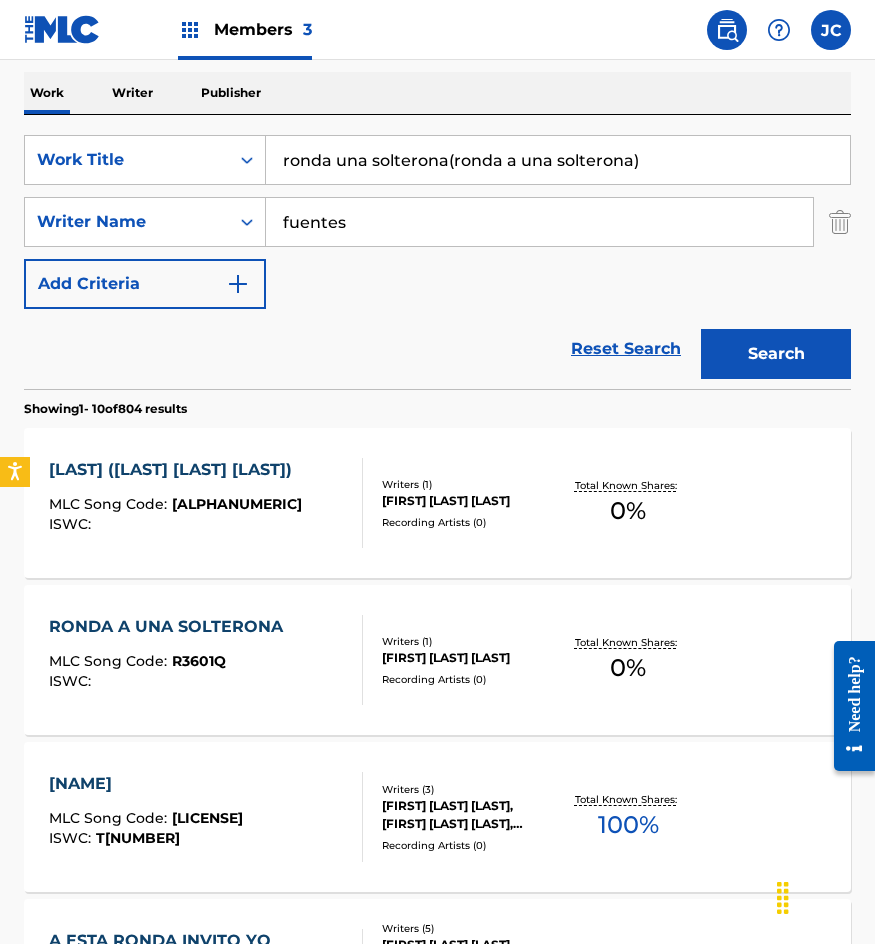 click on "MLC Song Code :" at bounding box center [110, 504] 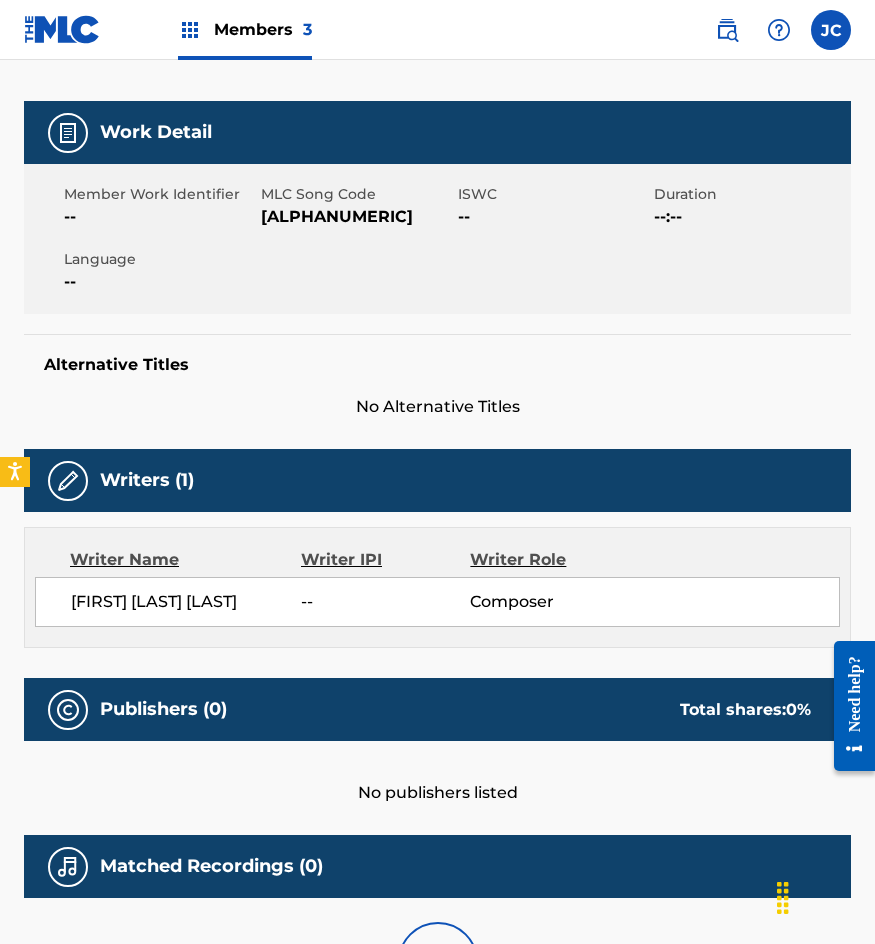 scroll, scrollTop: 0, scrollLeft: 0, axis: both 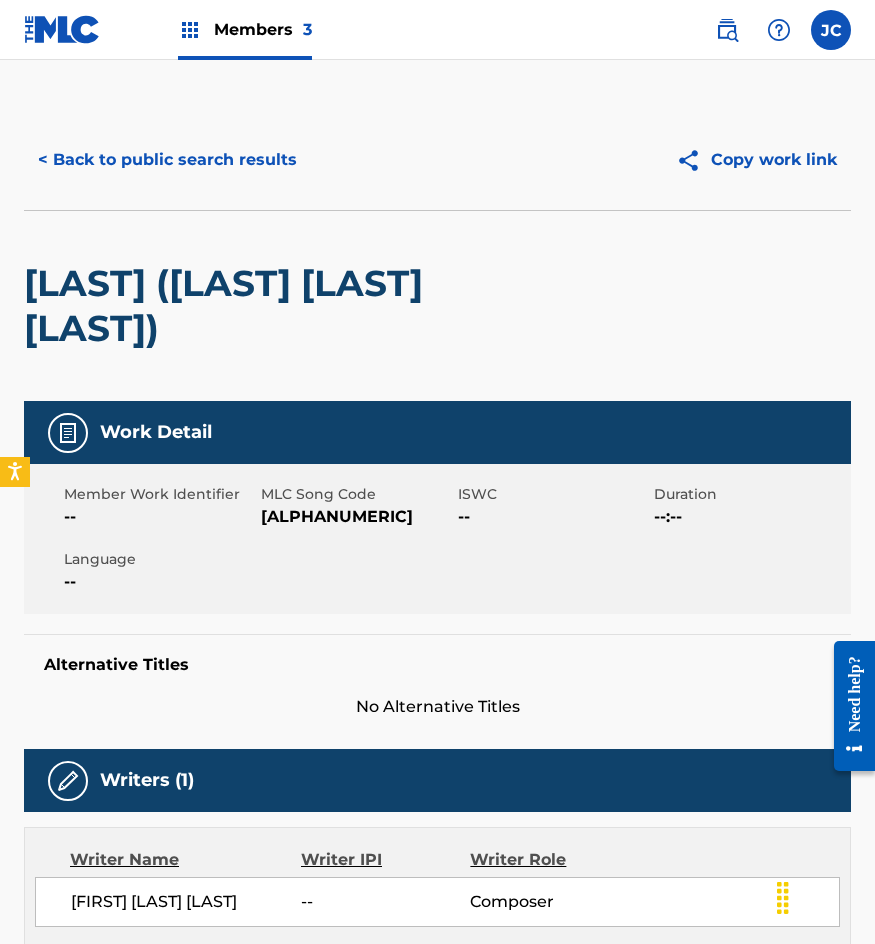 click on "R3601R" at bounding box center [357, 517] 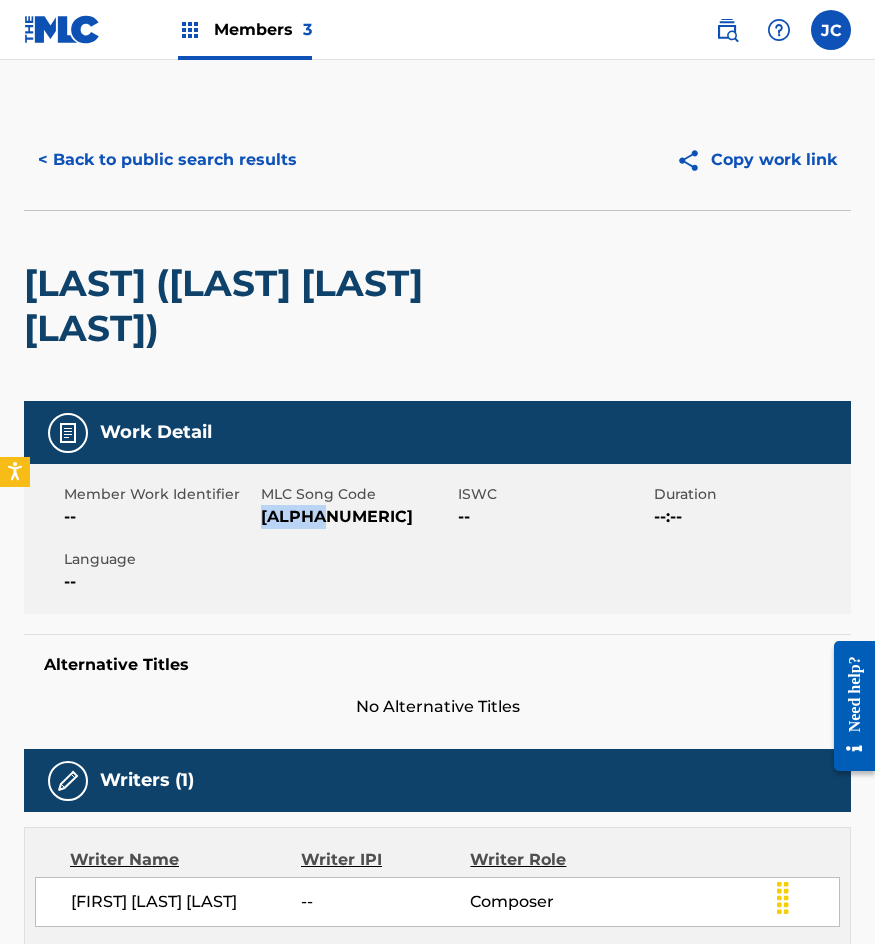 click on "R3601R" at bounding box center [357, 517] 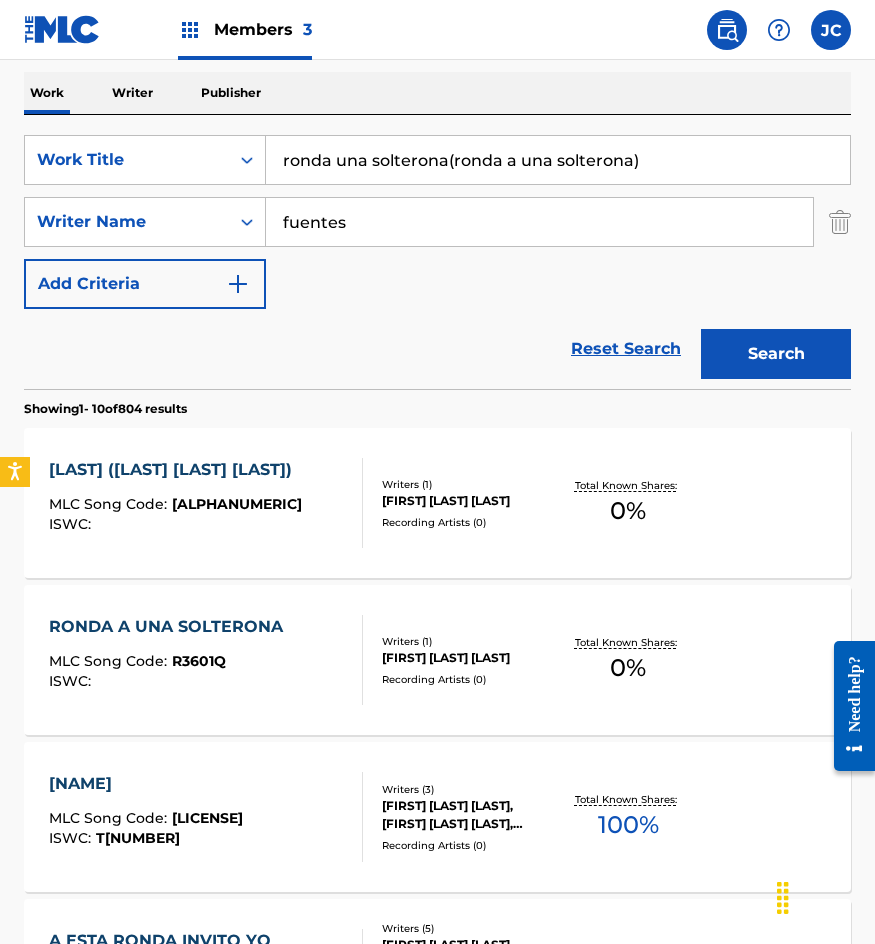 click on "RONDA A UNA SOLTERONA MLC Song Code : R3601Q ISWC :" at bounding box center [171, 660] 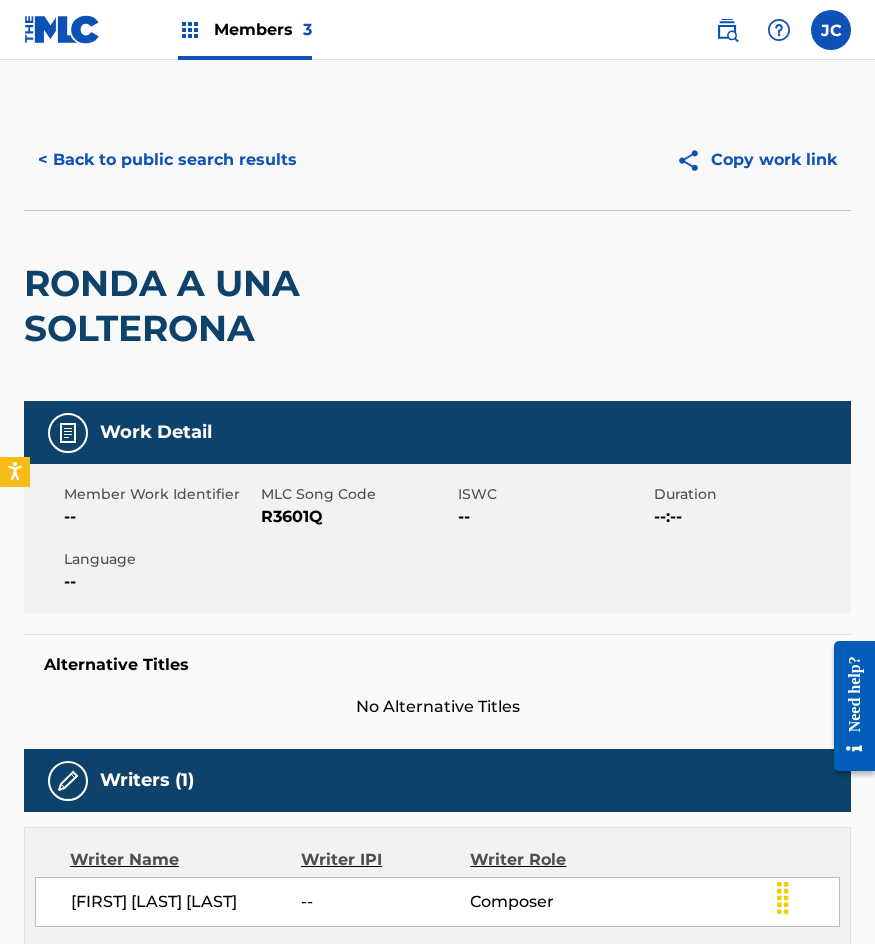 click on "R3601Q" at bounding box center [357, 517] 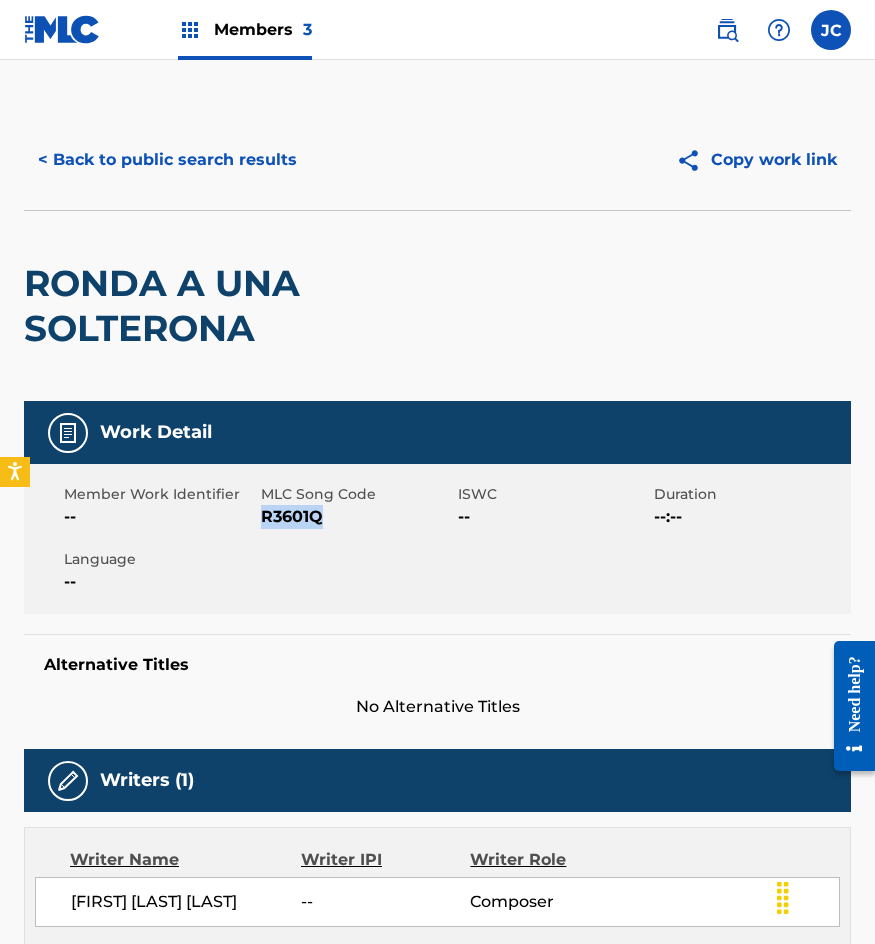 click on "R3601Q" at bounding box center (357, 517) 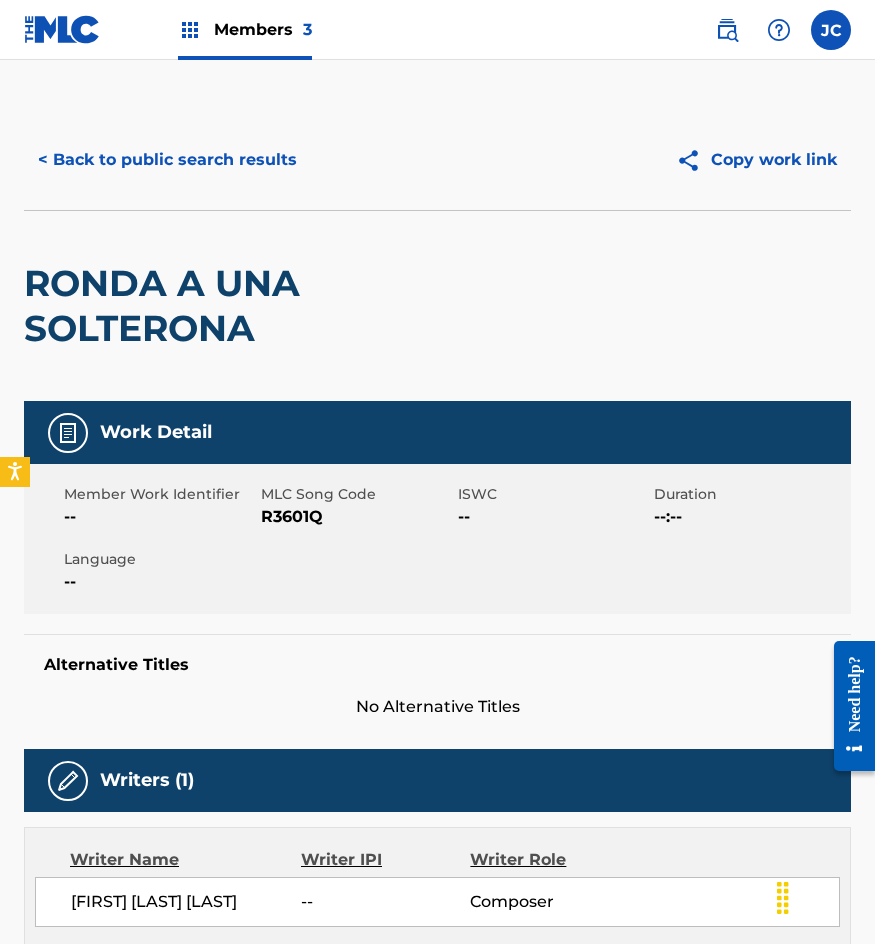 click on "< Back to public search results" at bounding box center (167, 160) 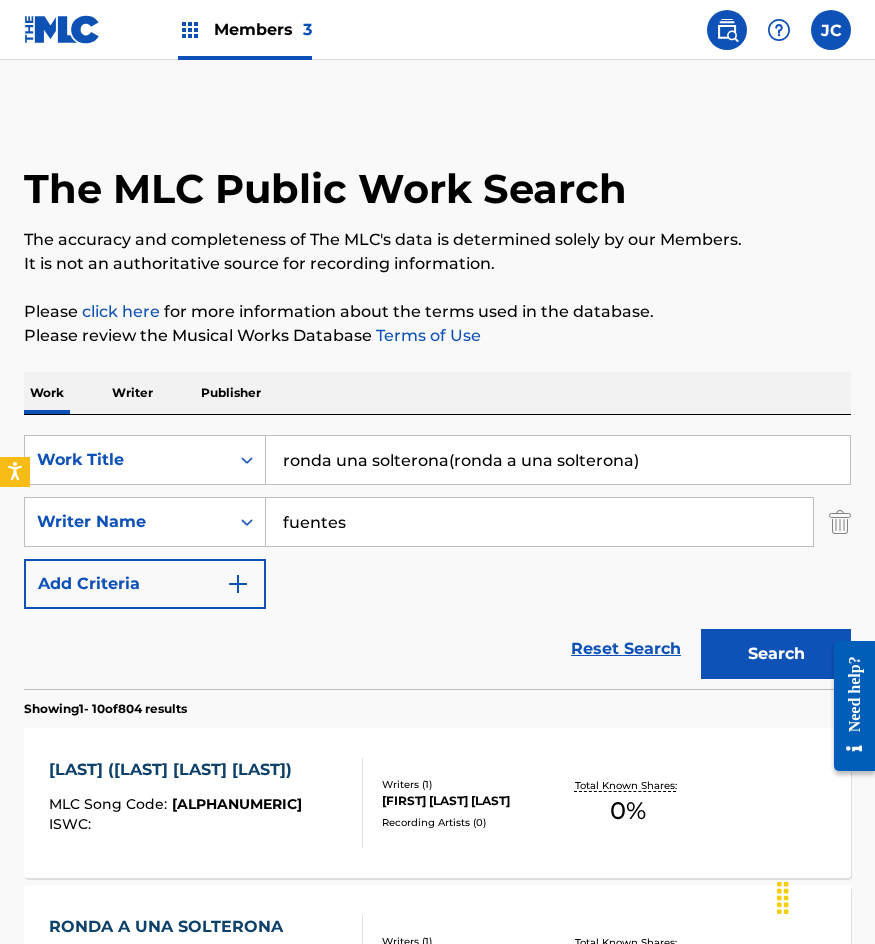 scroll, scrollTop: 300, scrollLeft: 0, axis: vertical 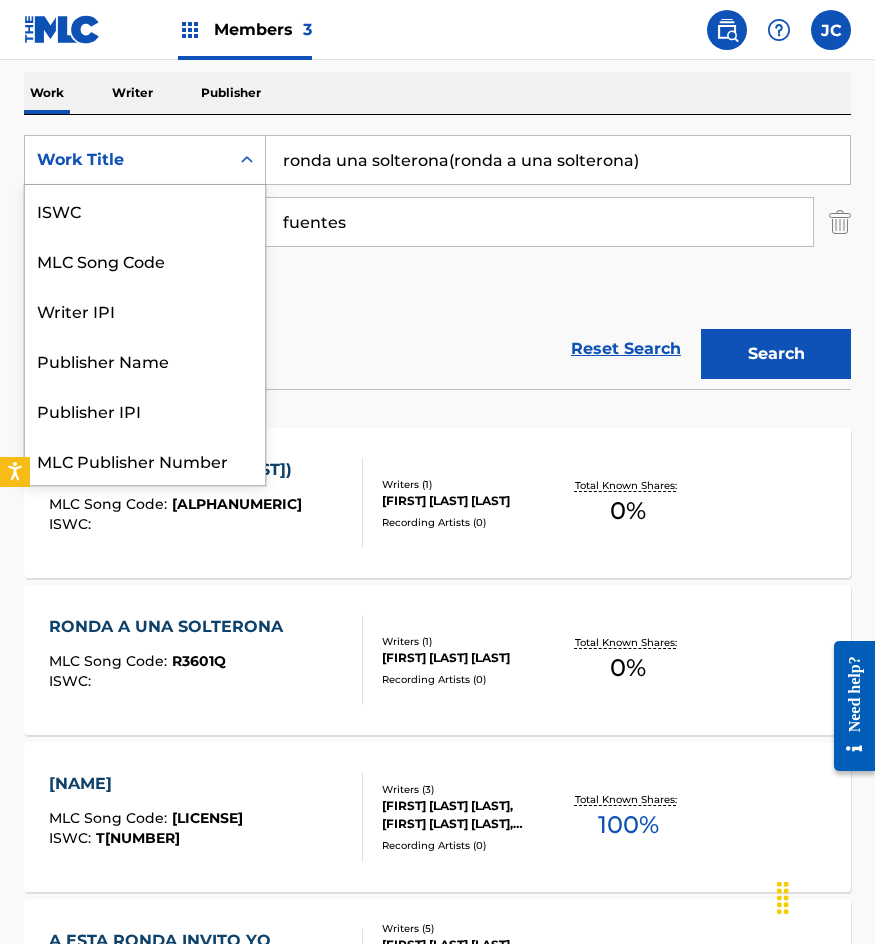 click on "Work Title" at bounding box center [127, 160] 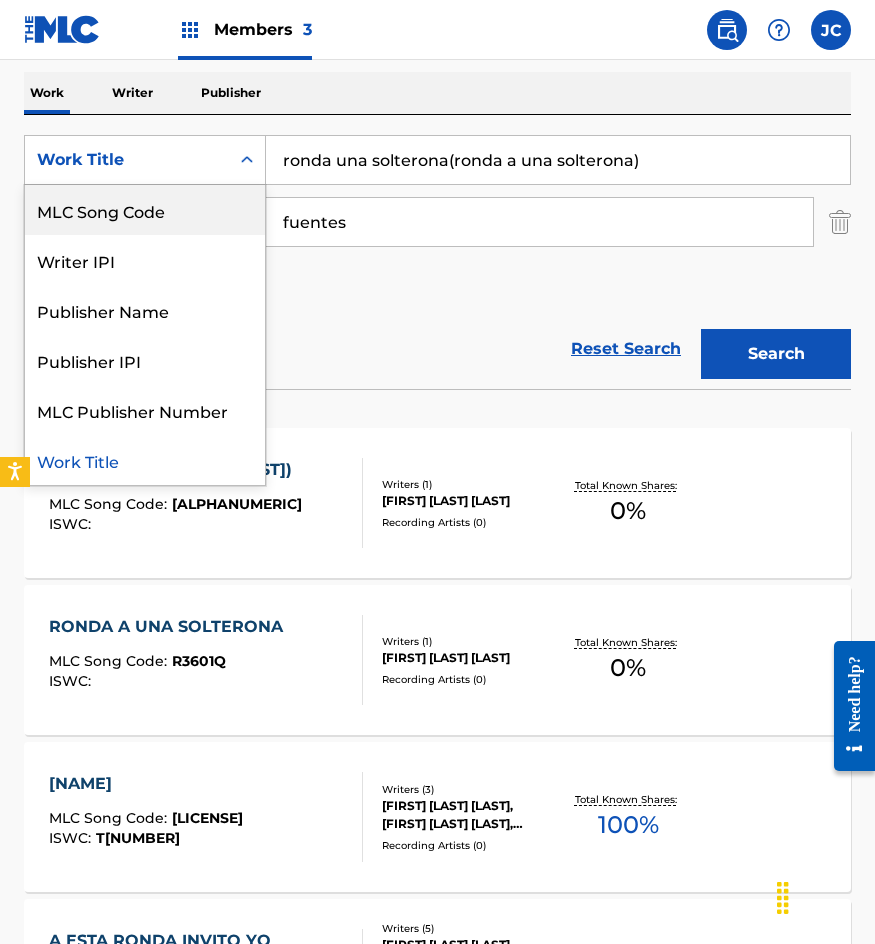 click on "MLC Song Code" at bounding box center [145, 210] 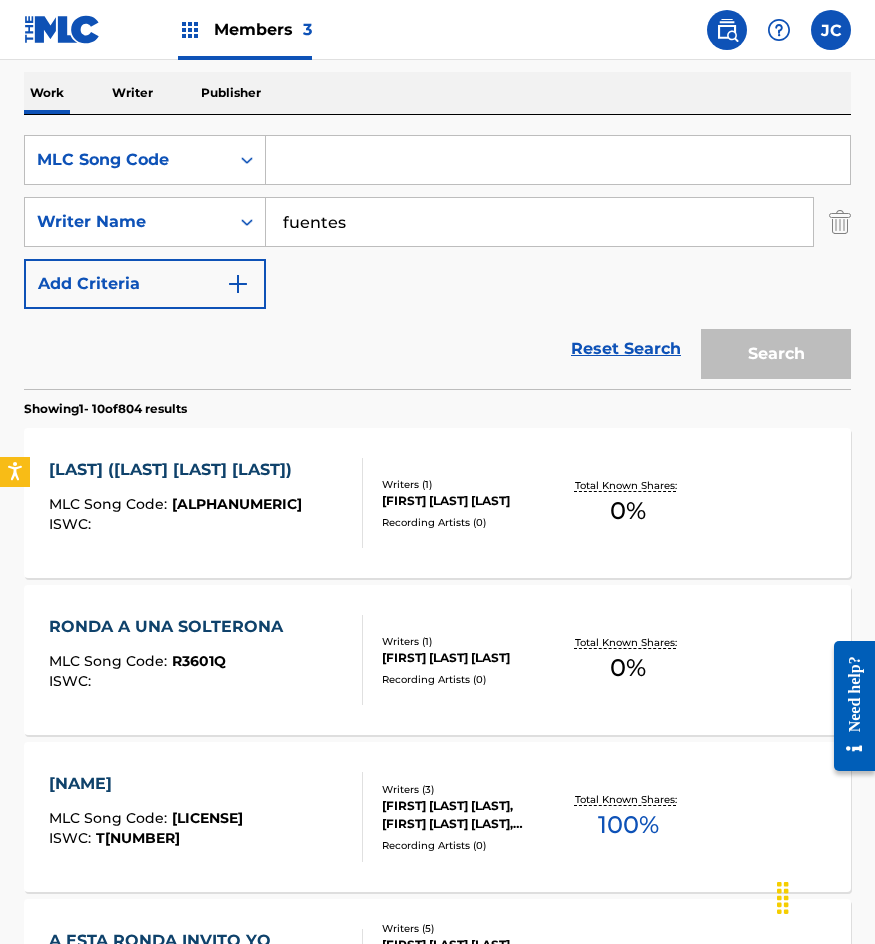 click at bounding box center [558, 160] 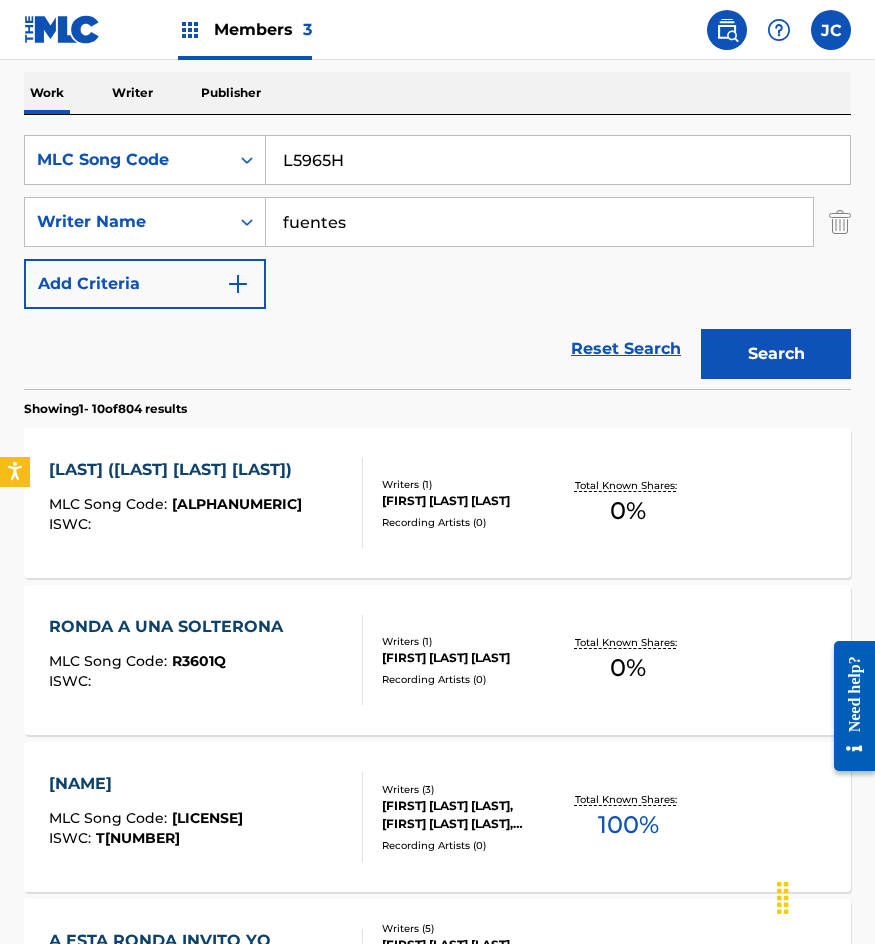 type on "L5965H" 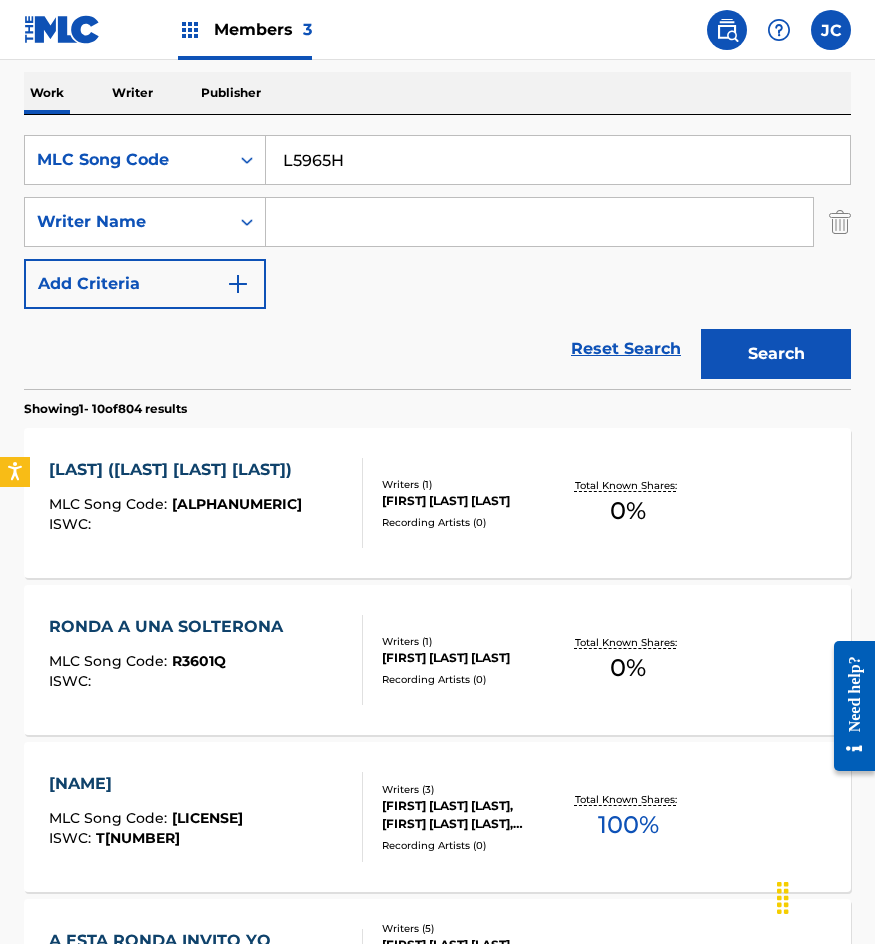 type 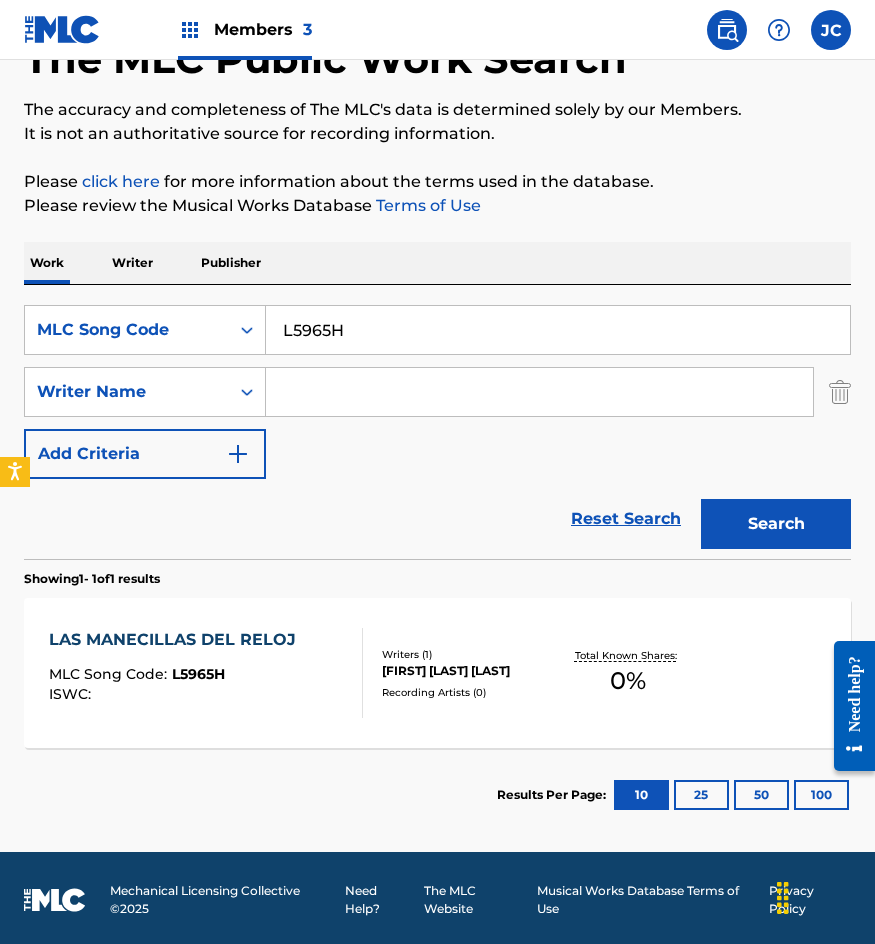 scroll, scrollTop: 134, scrollLeft: 0, axis: vertical 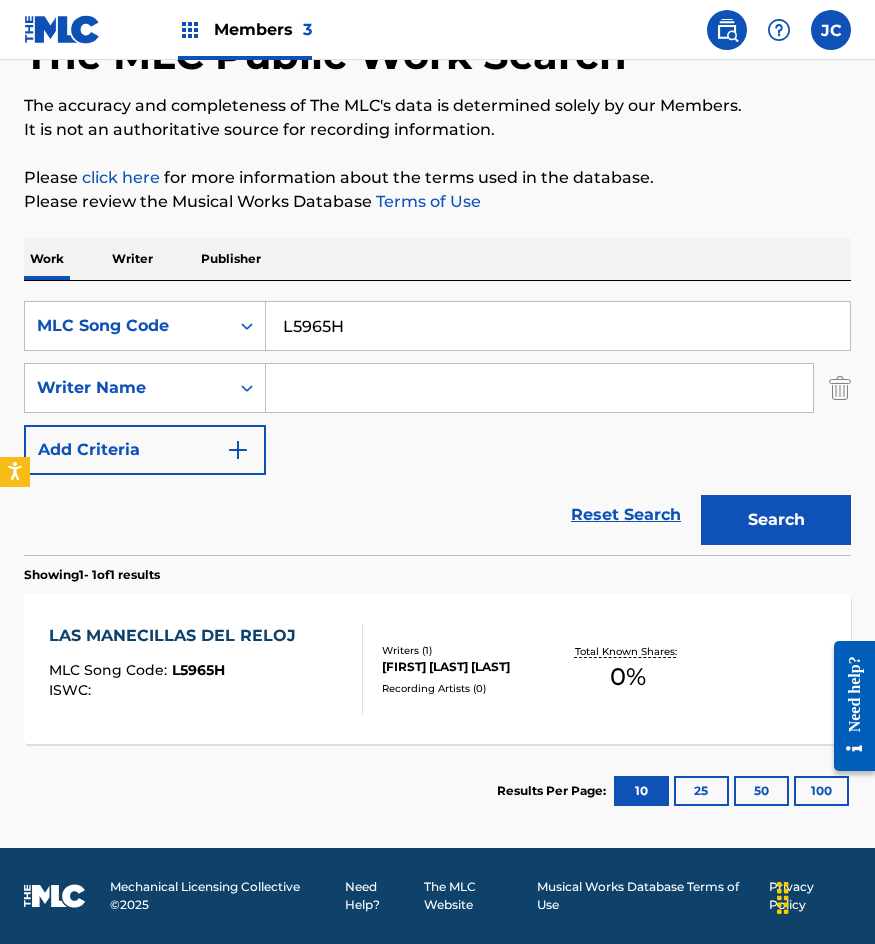click on "GENARO SNELL FIGUEROA" at bounding box center [470, 667] 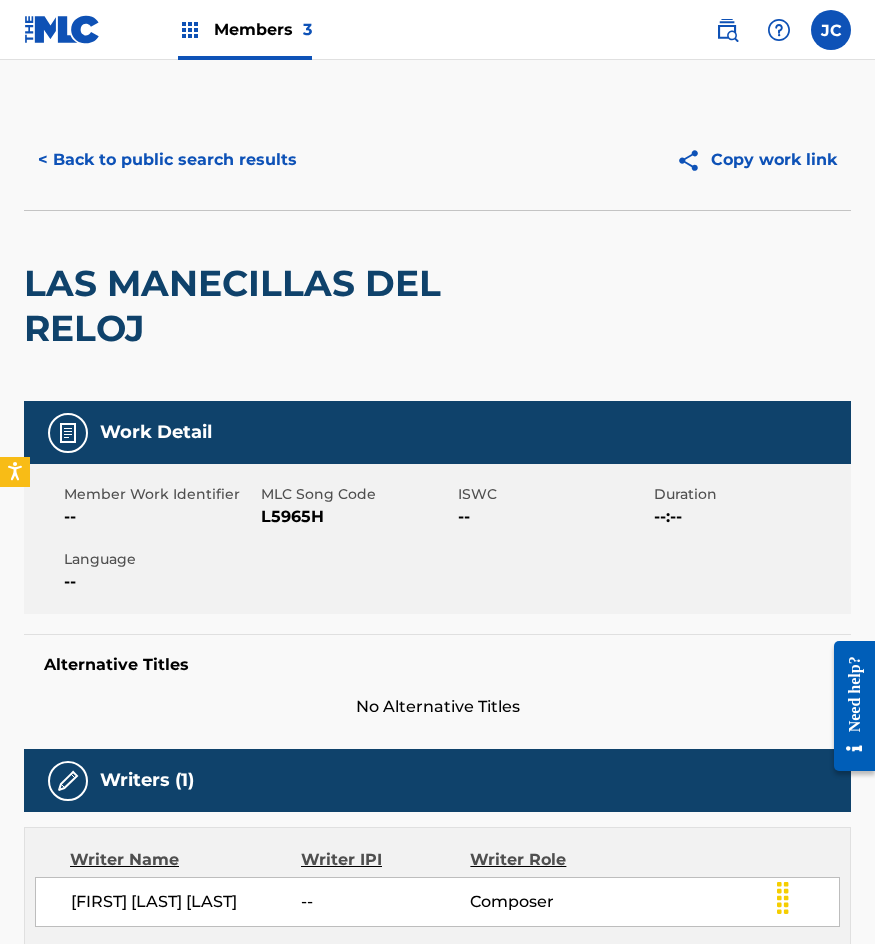 click on "< Back to public search results Copy work link" at bounding box center (437, 160) 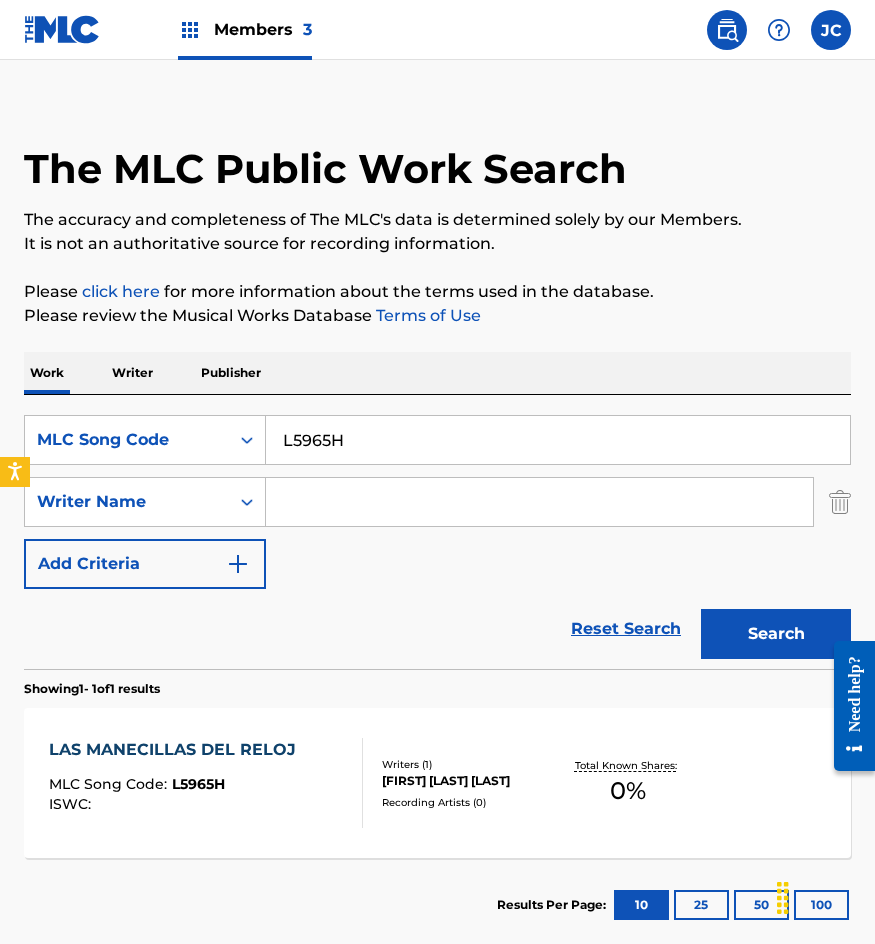 click on "L5965H" at bounding box center (558, 440) 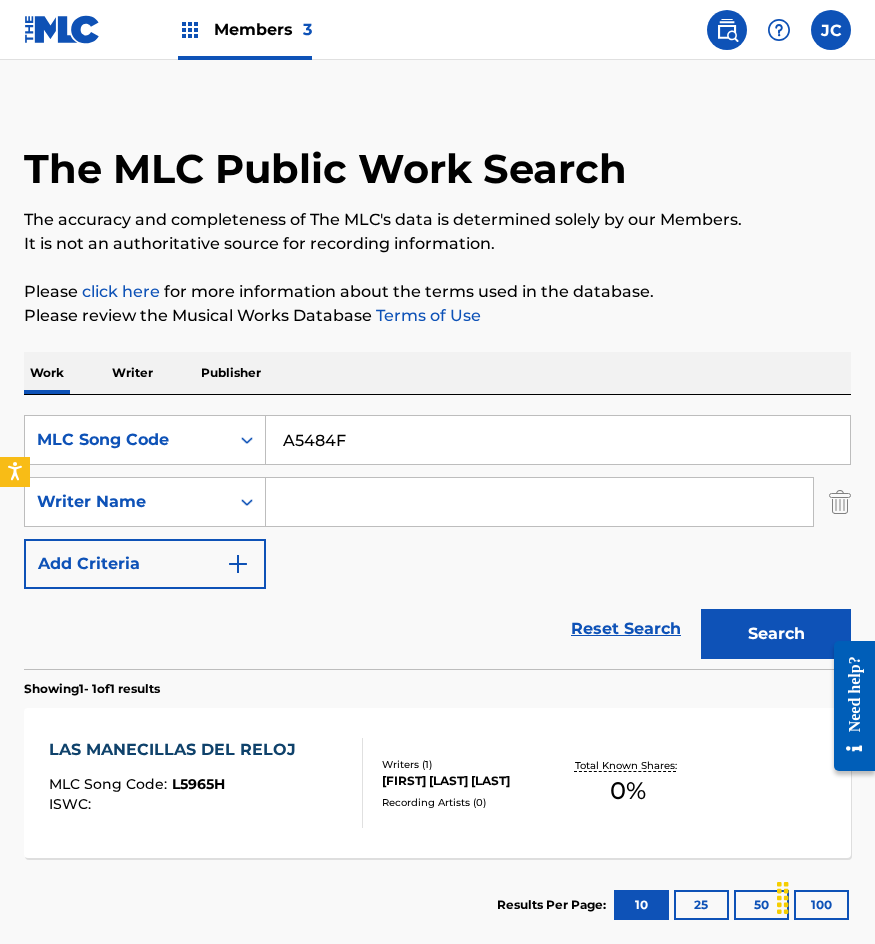 click on "Search" at bounding box center [776, 634] 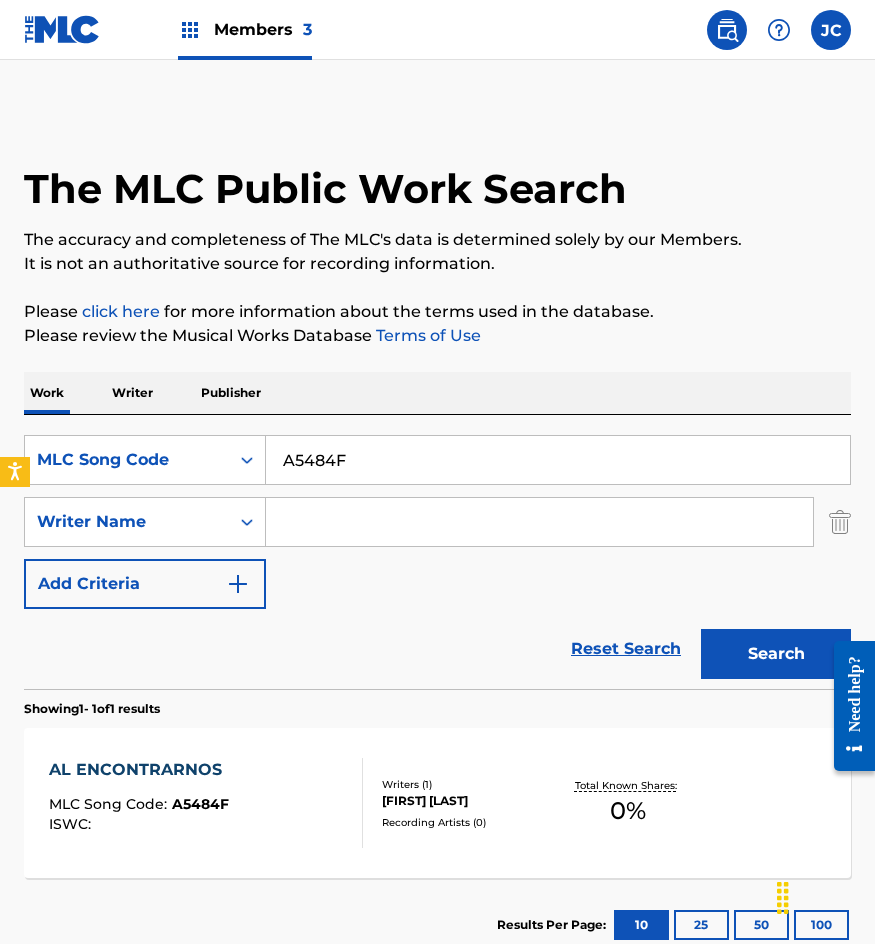 scroll, scrollTop: 100, scrollLeft: 0, axis: vertical 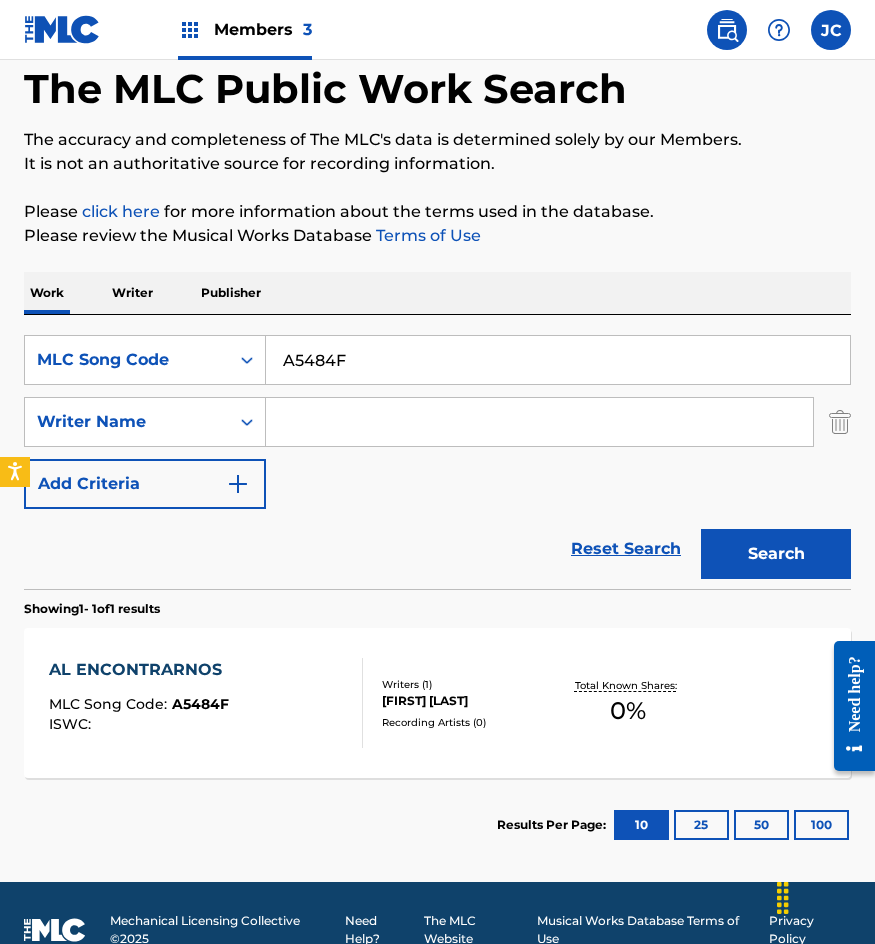 click on "A5484F" at bounding box center [558, 360] 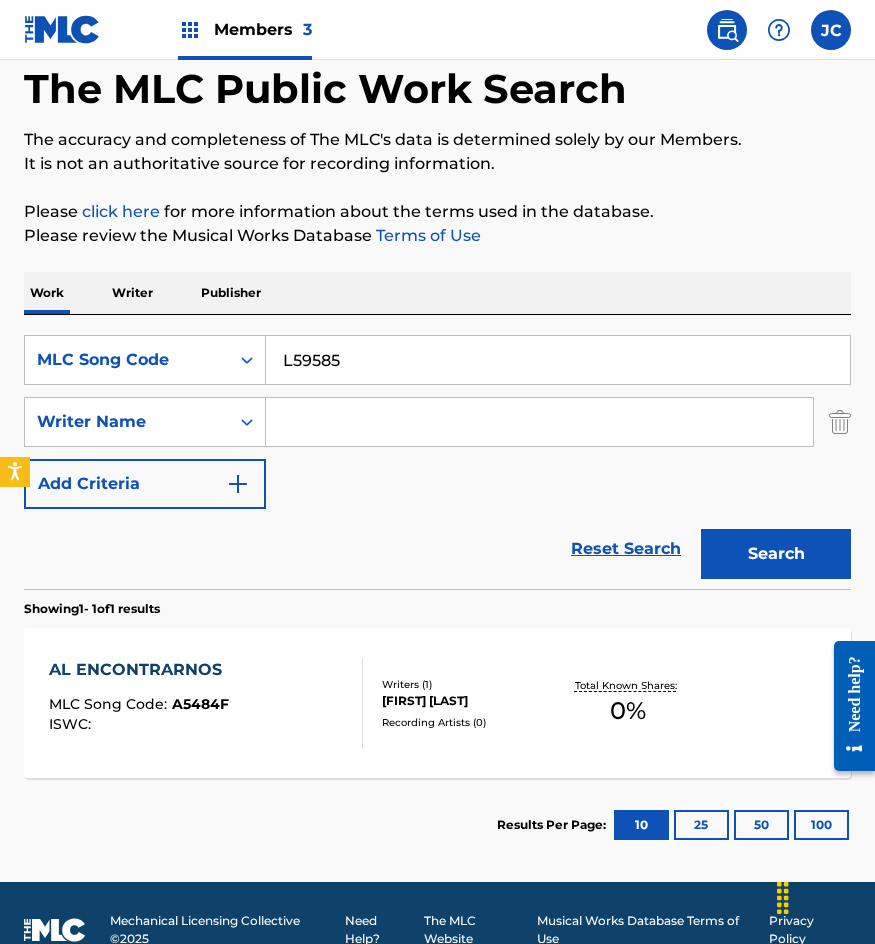 click on "Search" at bounding box center (776, 554) 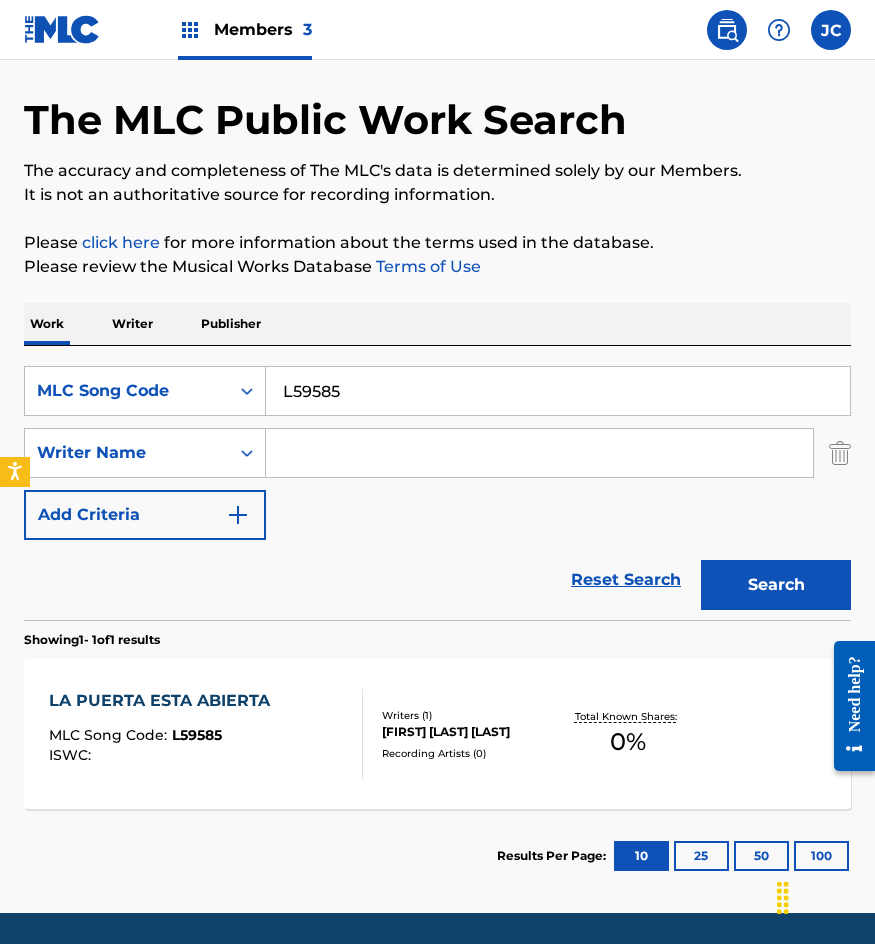 scroll, scrollTop: 100, scrollLeft: 0, axis: vertical 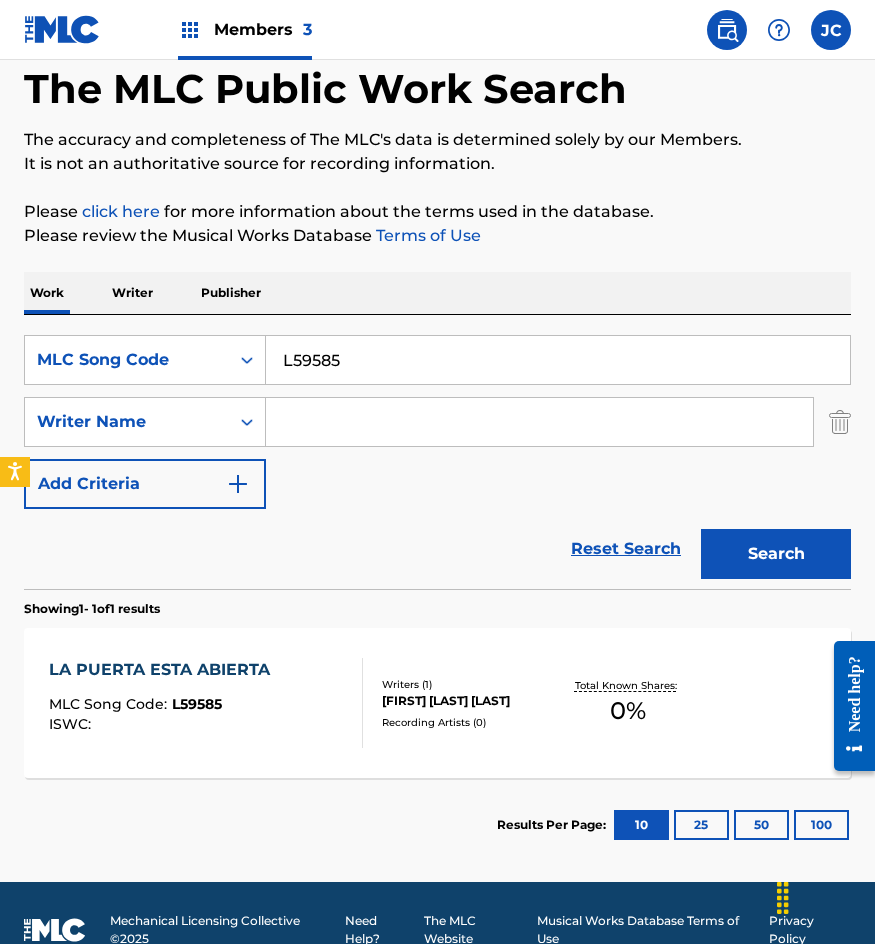 click on "L59585" at bounding box center [558, 360] 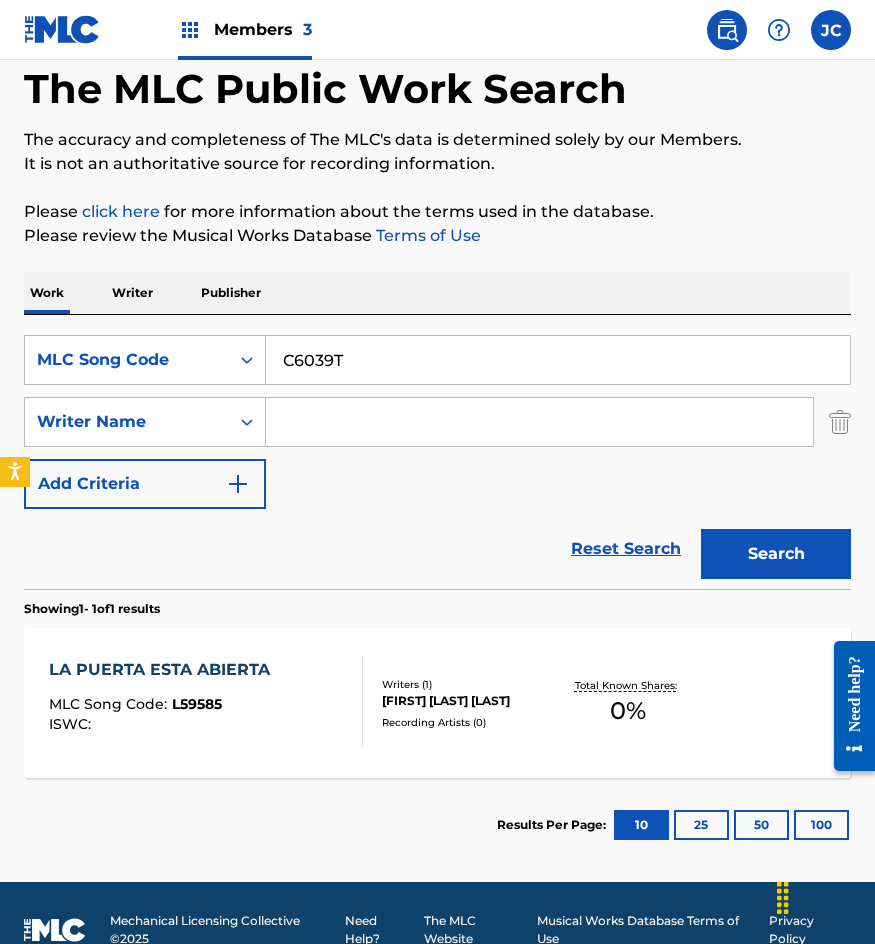 click on "Search" at bounding box center (776, 554) 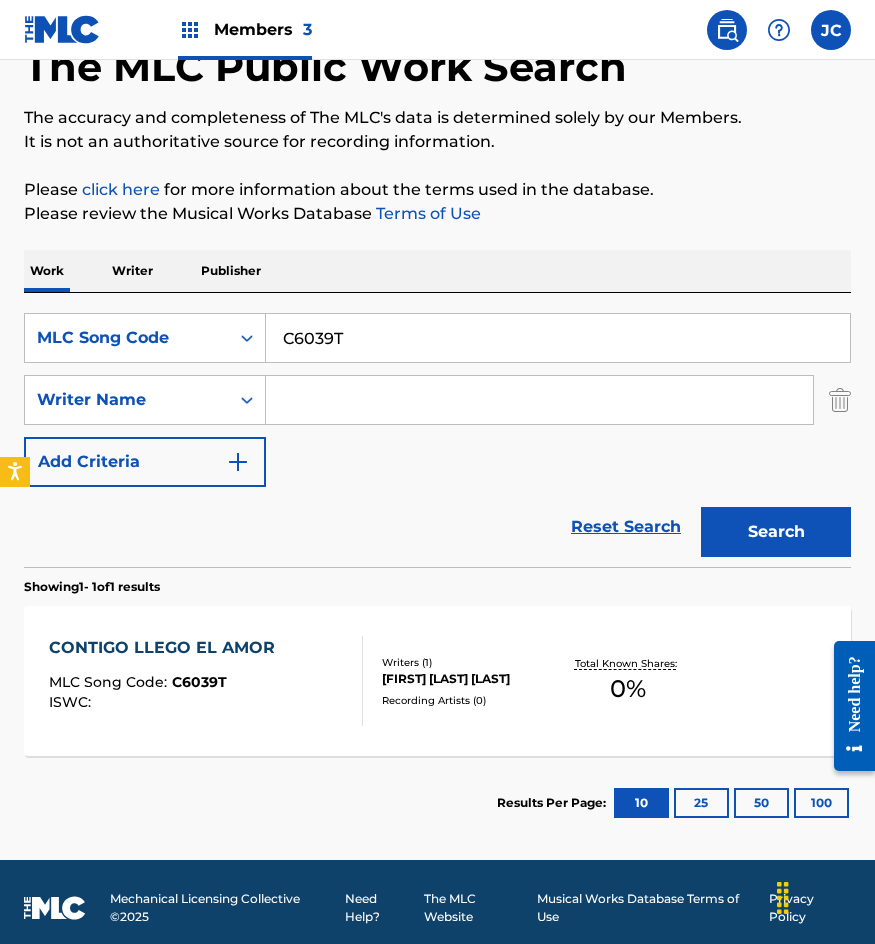 scroll, scrollTop: 134, scrollLeft: 0, axis: vertical 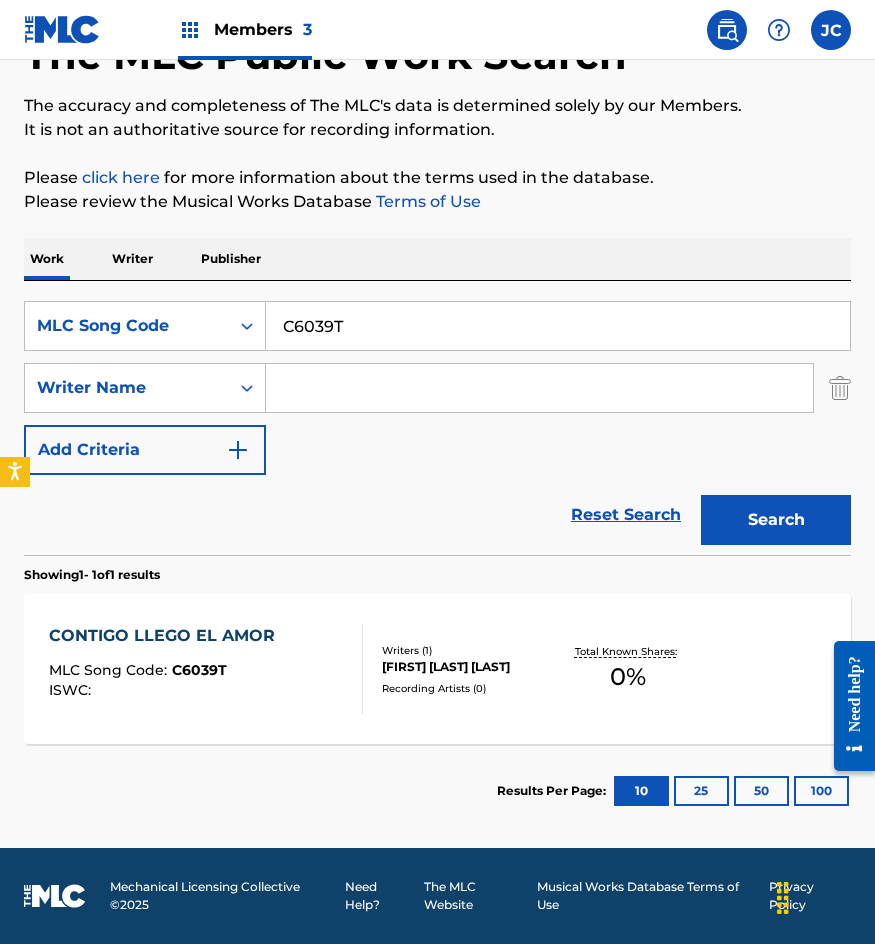 click on "C6039T" at bounding box center [558, 326] 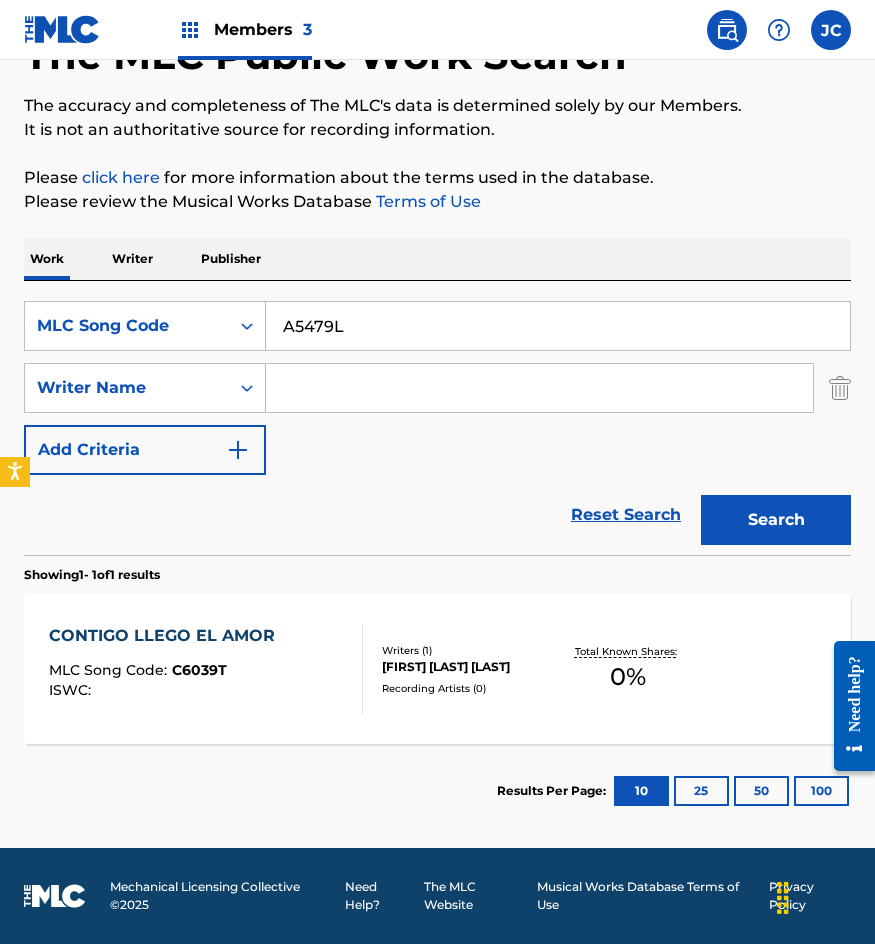 click on "Search" at bounding box center (776, 520) 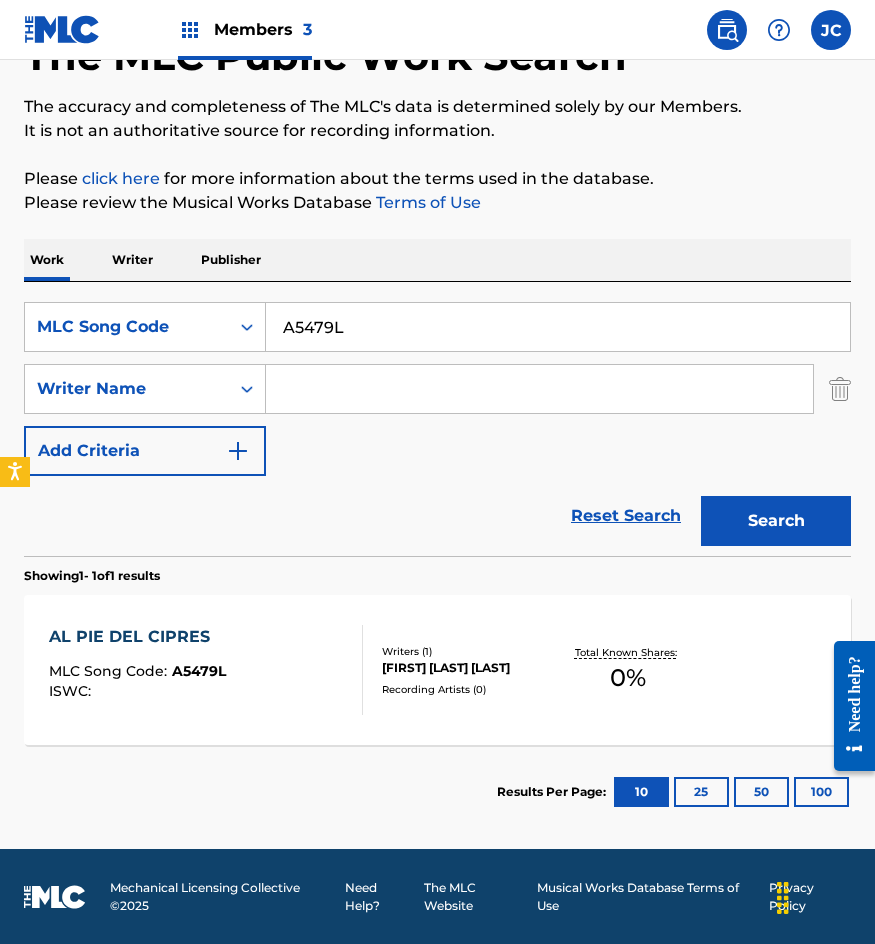 scroll, scrollTop: 134, scrollLeft: 0, axis: vertical 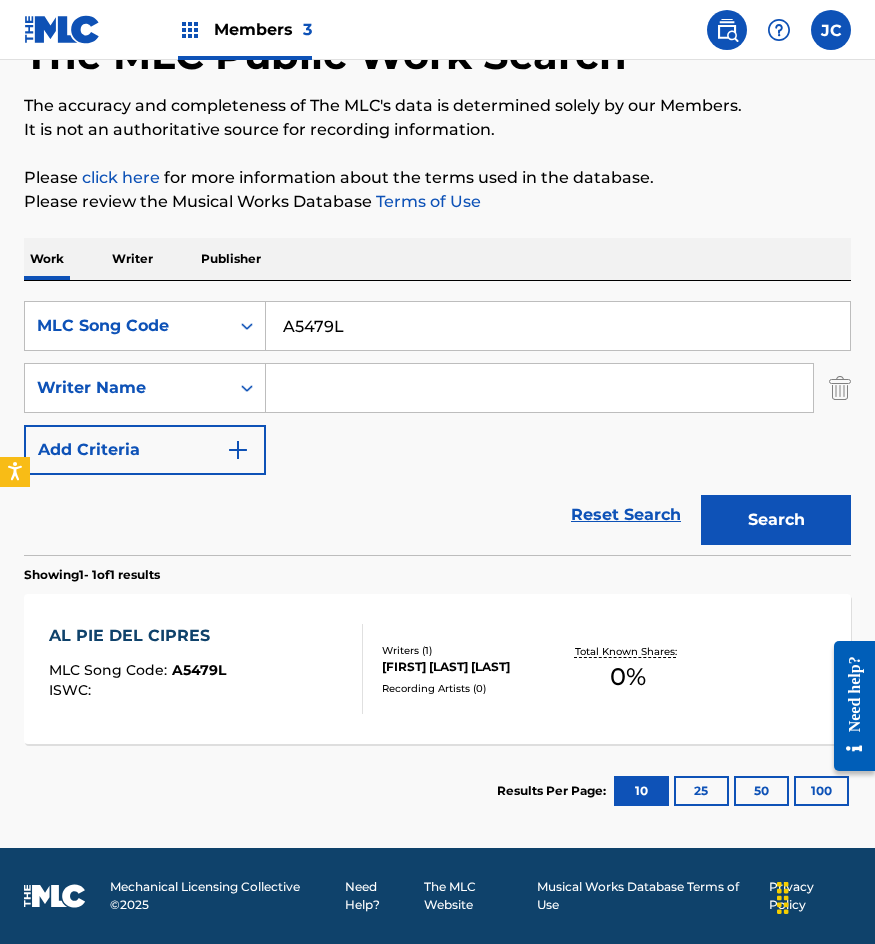 click on "SearchWithCriteriadfd7026d-94ee-4ed6-86ed-e425c2a96917 MLC Song Code A5479L SearchWithCriteria43610703-2334-45b8-9925-66daf114ee54 Writer Name Add Criteria Reset Search Search" at bounding box center (437, 418) 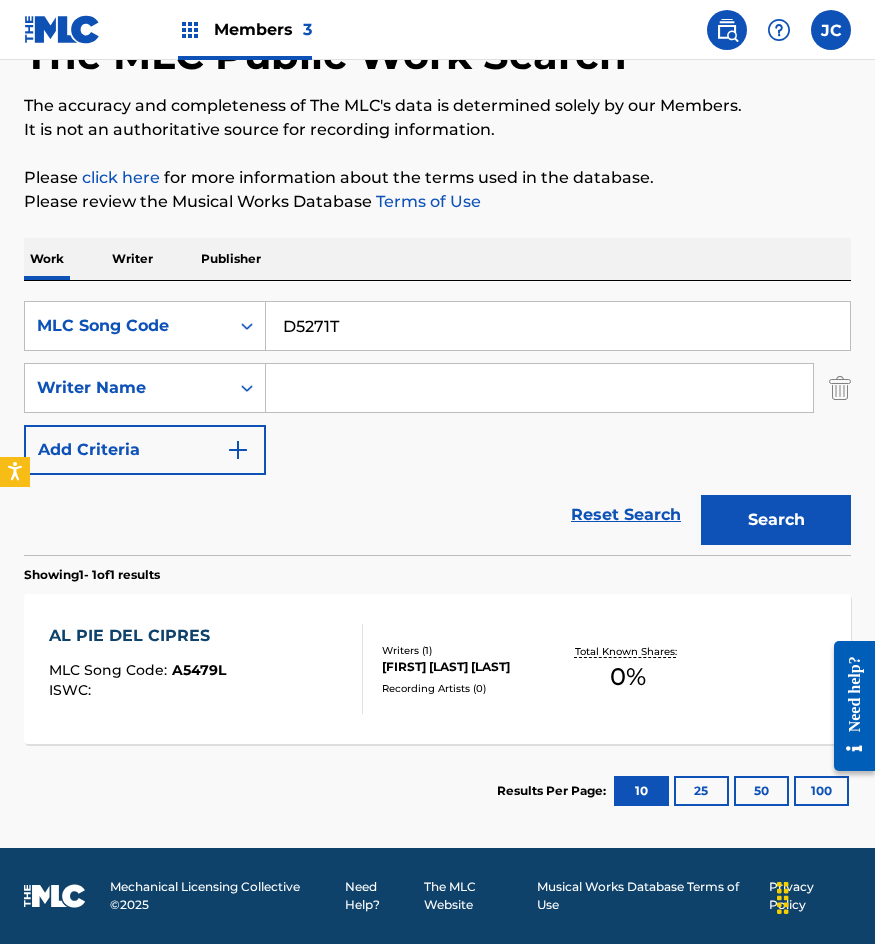 type on "D5271T" 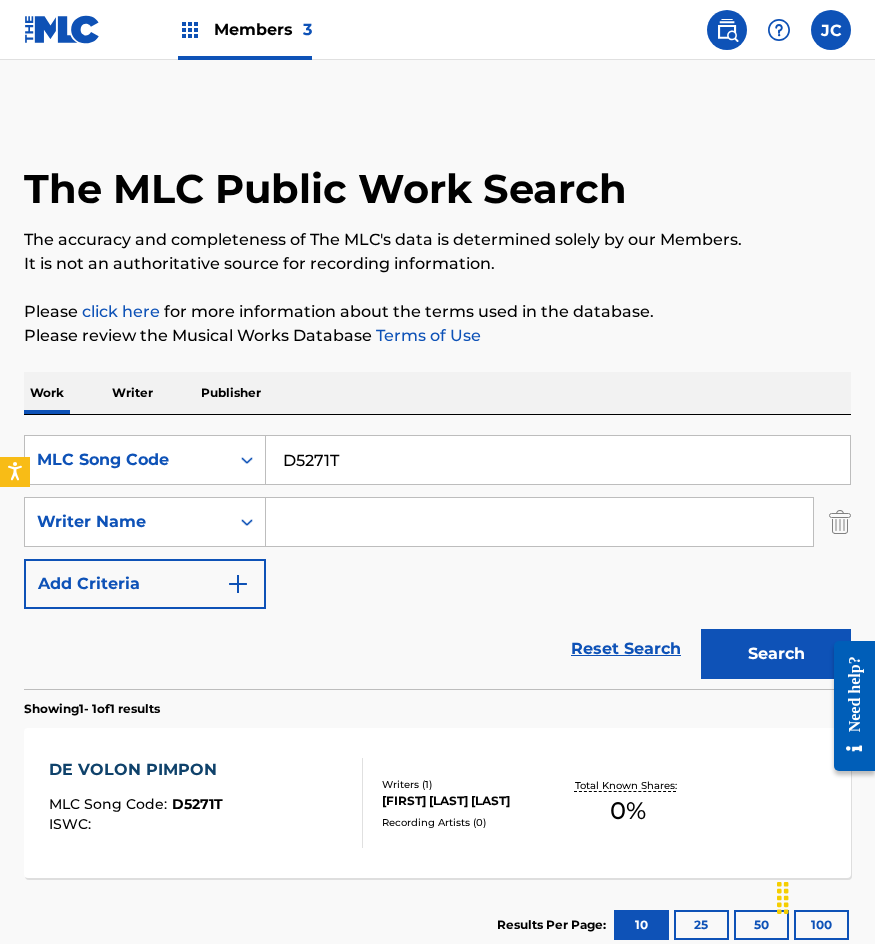scroll, scrollTop: 100, scrollLeft: 0, axis: vertical 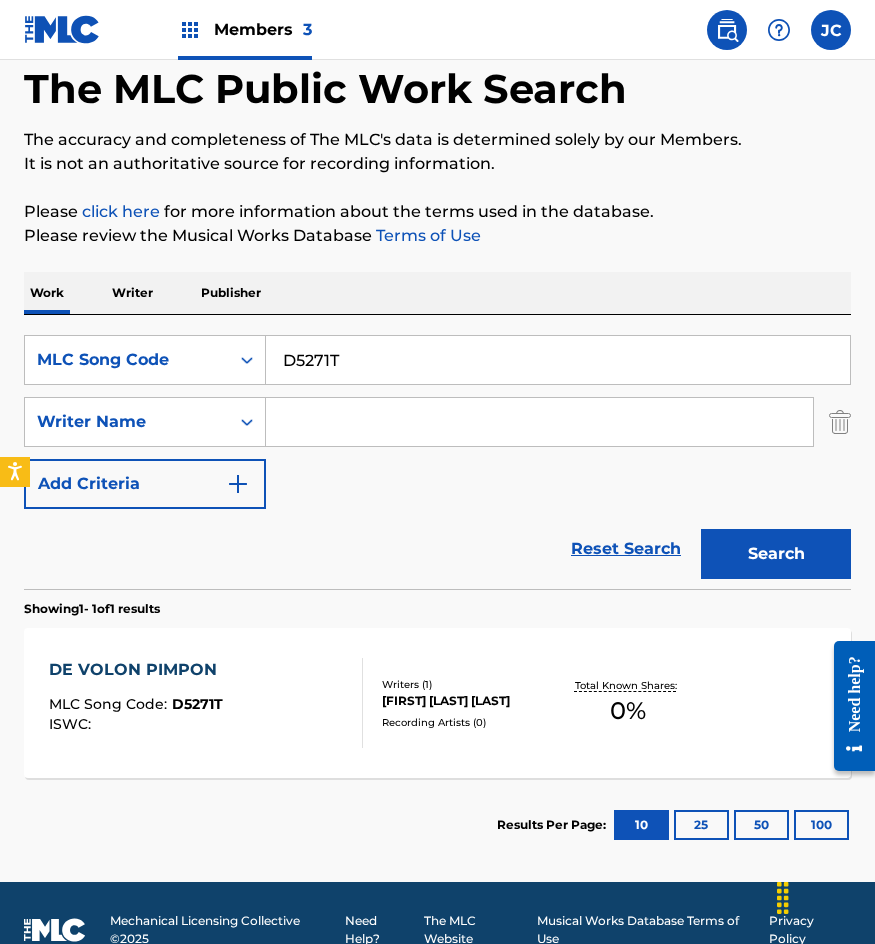 click on "JOSE TRINIDAD ESPINOZA JACOME" at bounding box center [470, 701] 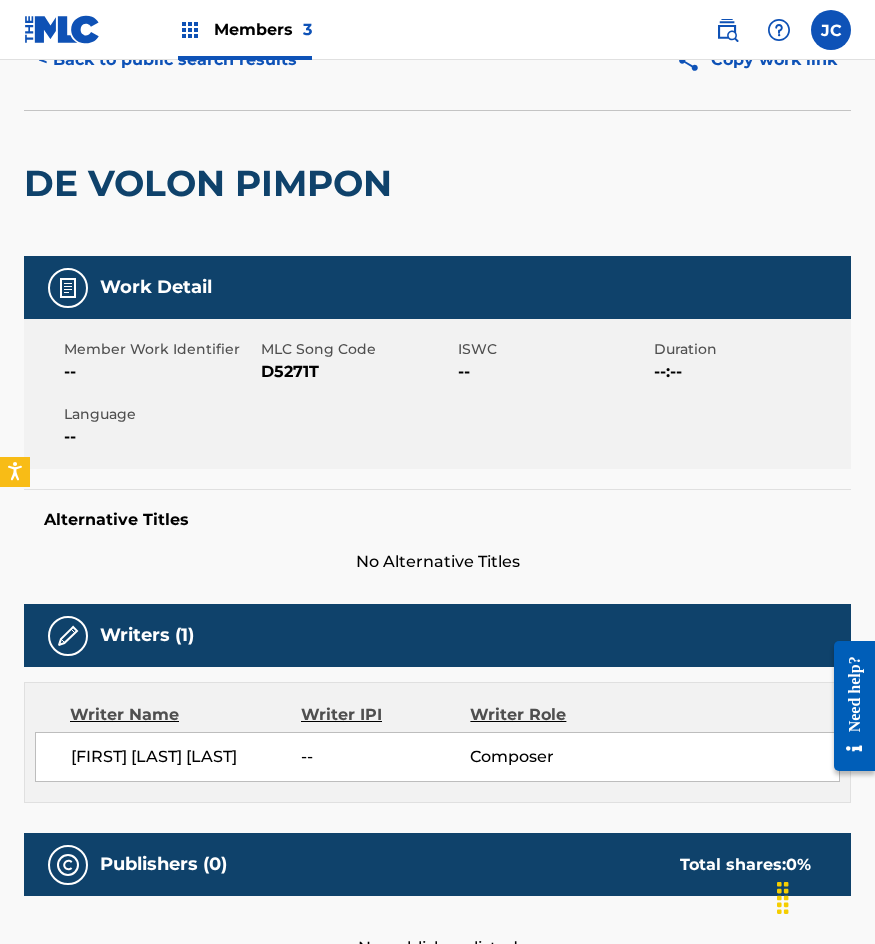 scroll, scrollTop: 0, scrollLeft: 0, axis: both 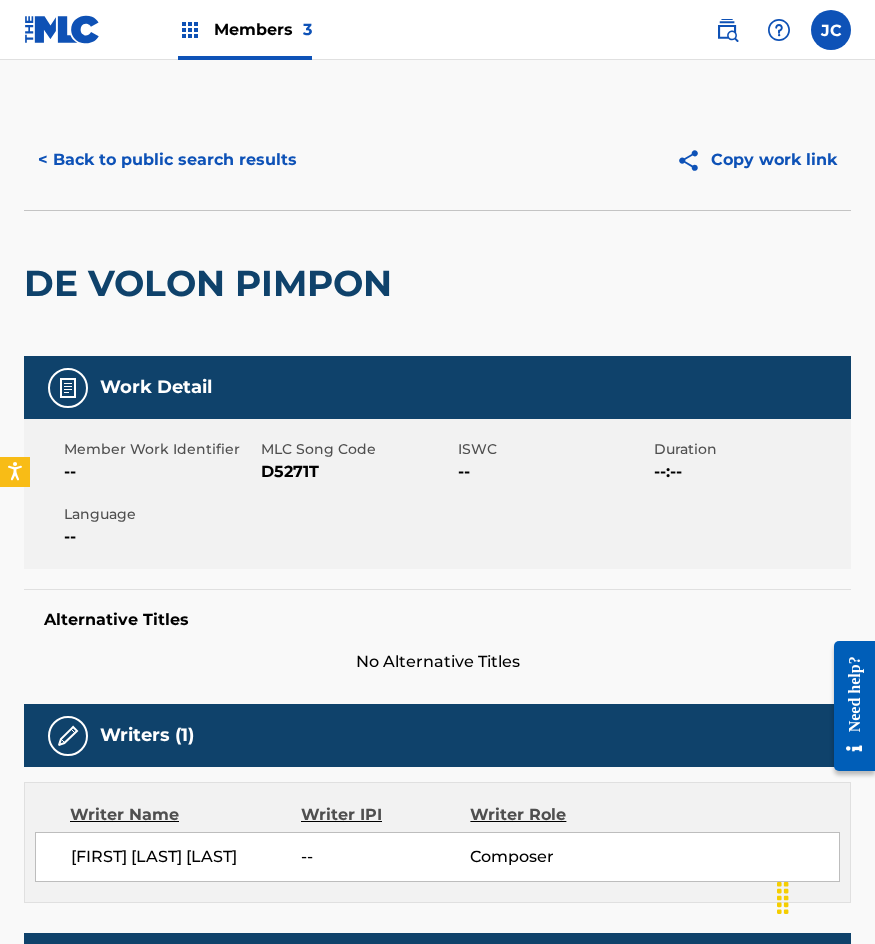 click on "< Back to public search results" at bounding box center [167, 160] 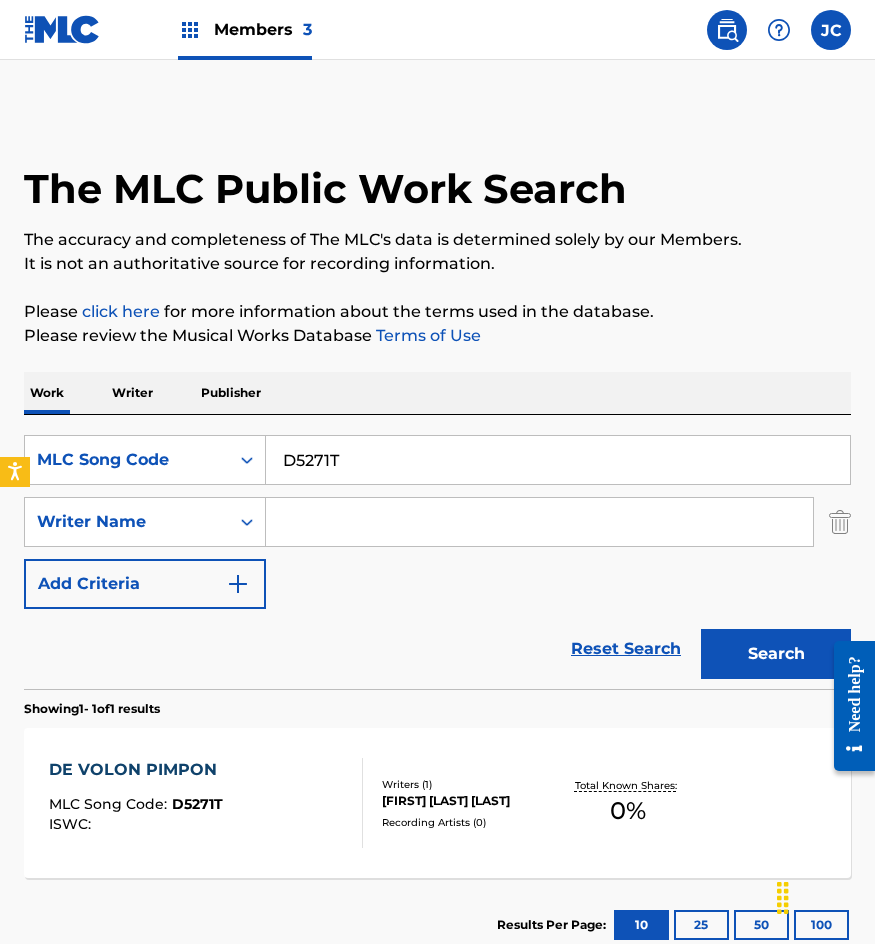 scroll, scrollTop: 20, scrollLeft: 0, axis: vertical 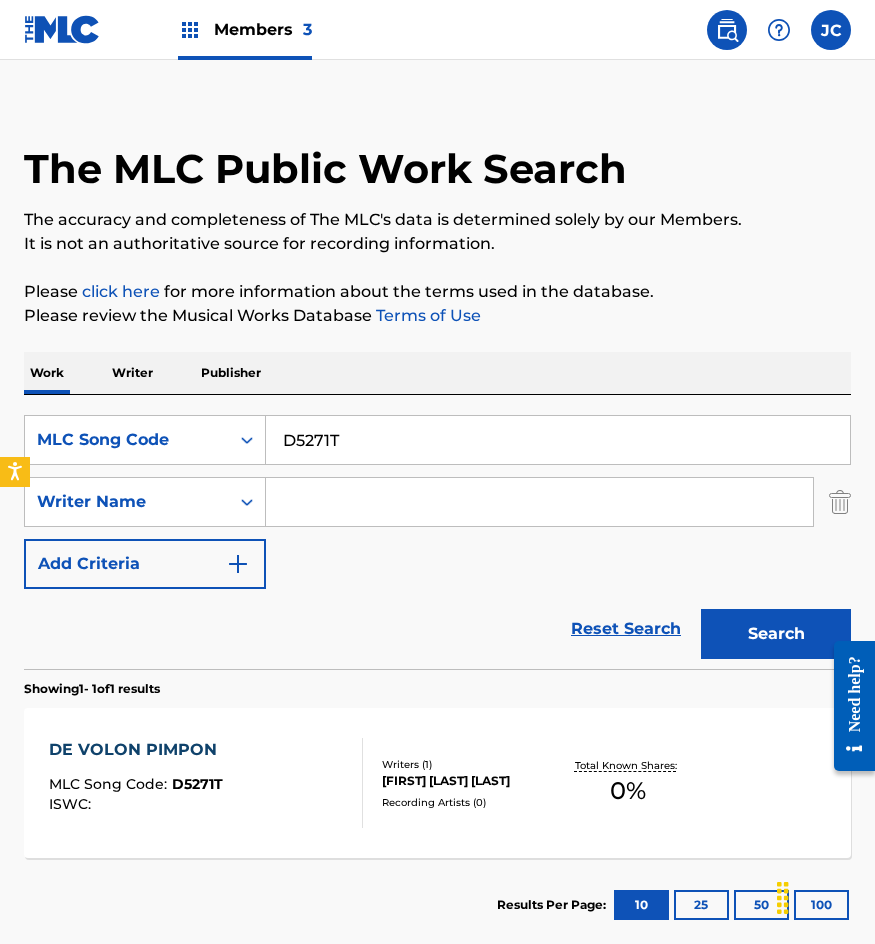 click on "SearchWithCriteriadfd7026d-94ee-4ed6-86ed-e425c2a96917 MLC Song Code D5271T SearchWithCriteria43610703-2334-45b8-9925-66daf114ee54 Writer Name Add Criteria Reset Search Search" at bounding box center (437, 532) 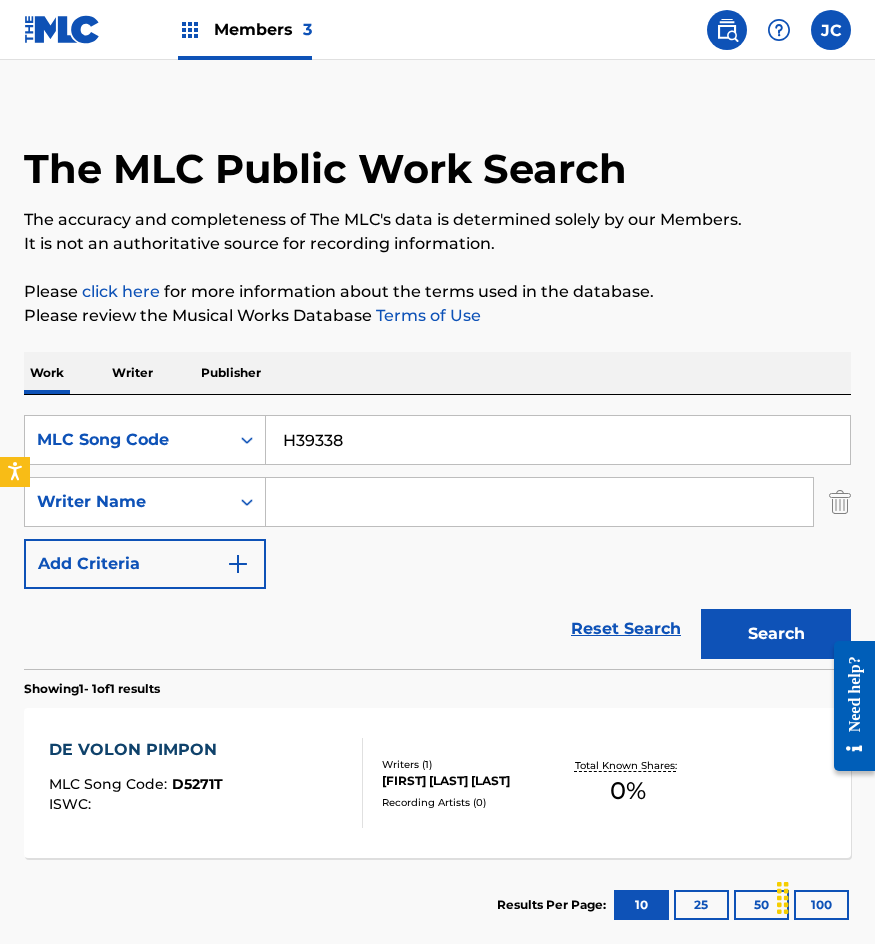 click on "Search" at bounding box center (776, 634) 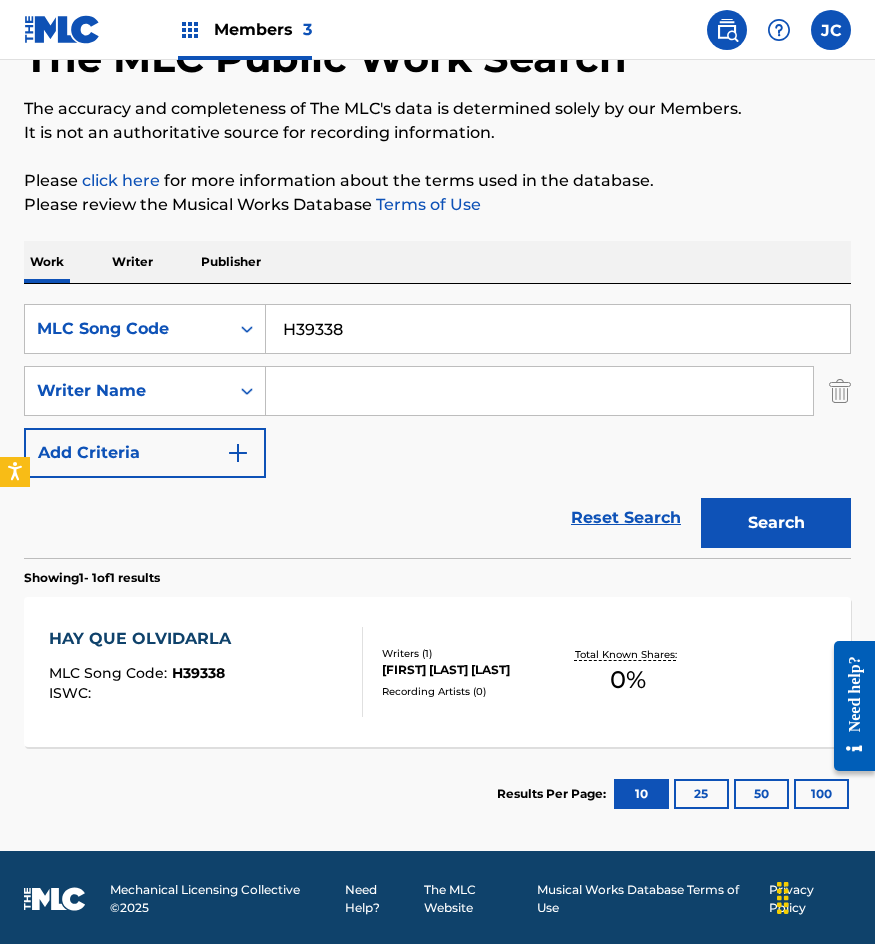 scroll, scrollTop: 134, scrollLeft: 0, axis: vertical 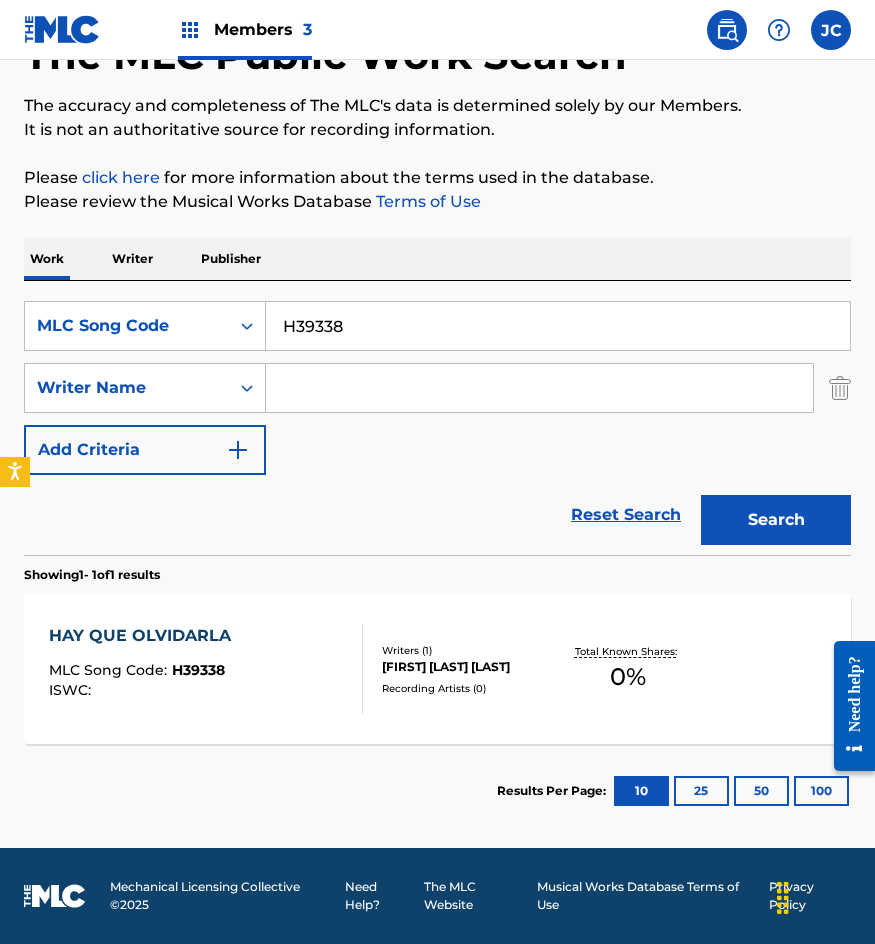 click on "H39338" at bounding box center (558, 326) 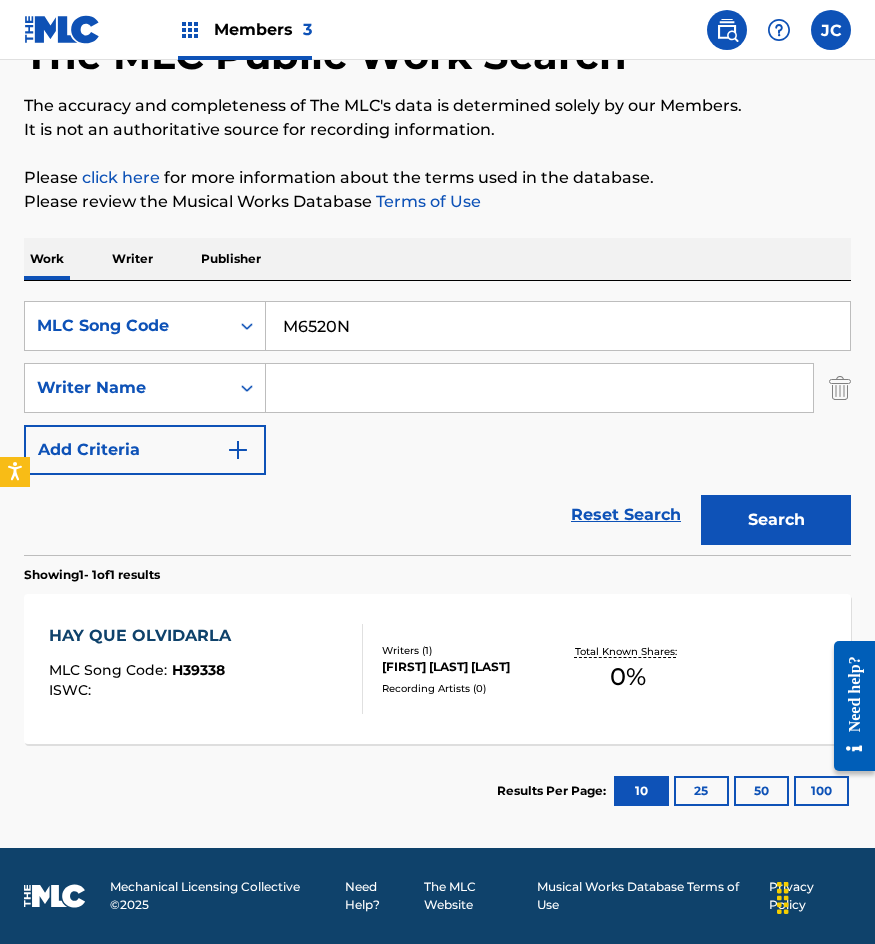 click on "Search" at bounding box center (776, 520) 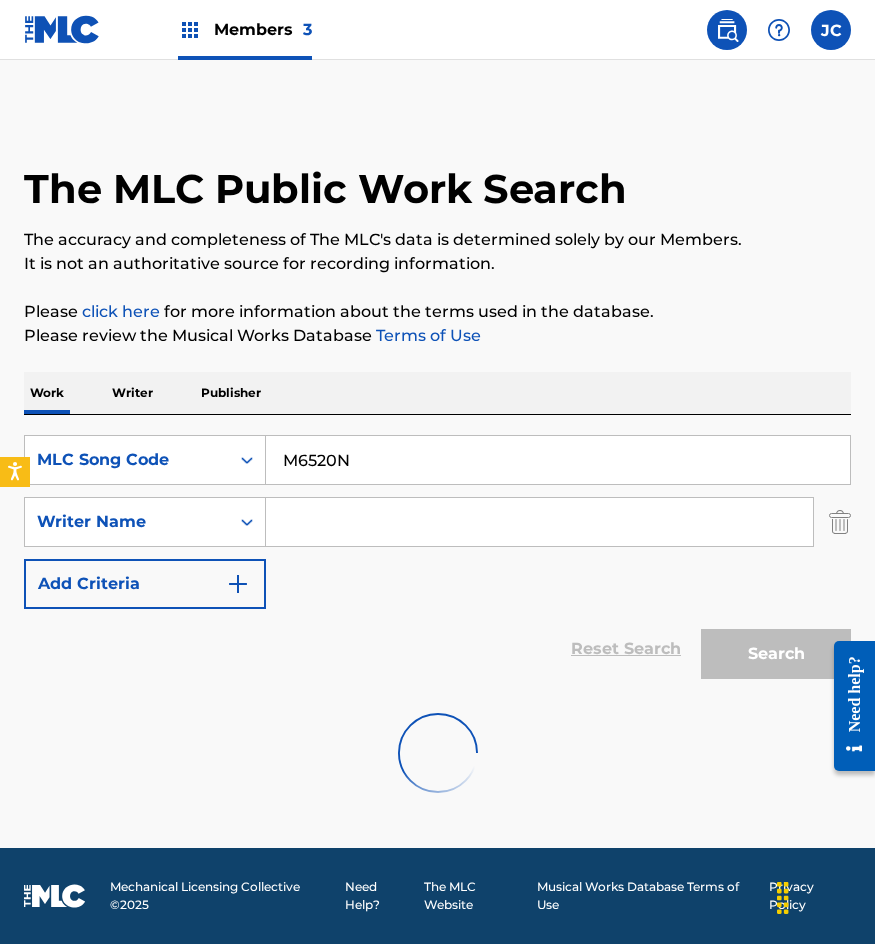 scroll, scrollTop: 0, scrollLeft: 0, axis: both 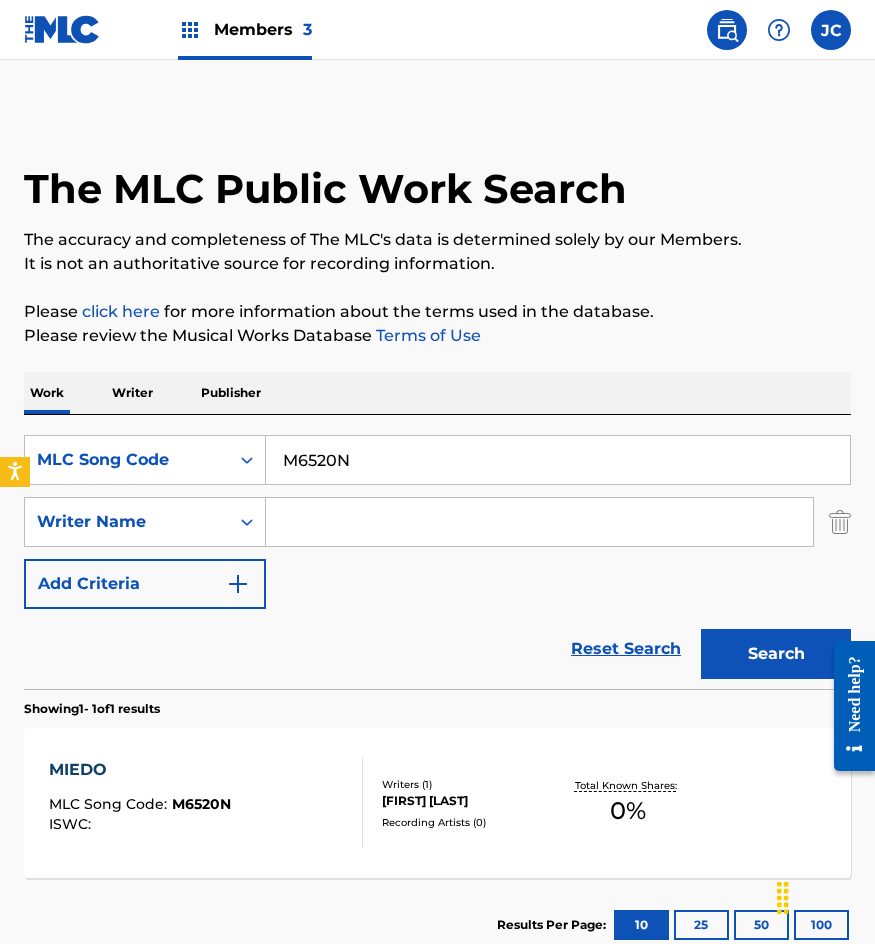 click on "M6520N" at bounding box center (558, 460) 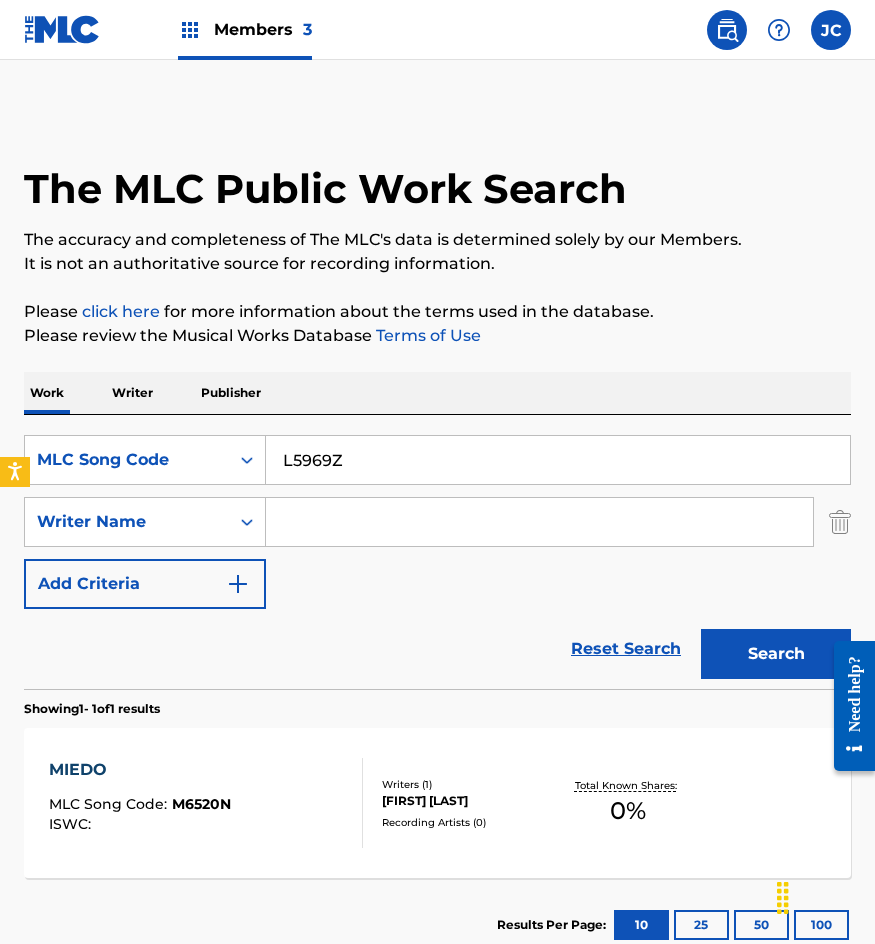 click on "Search" at bounding box center (776, 654) 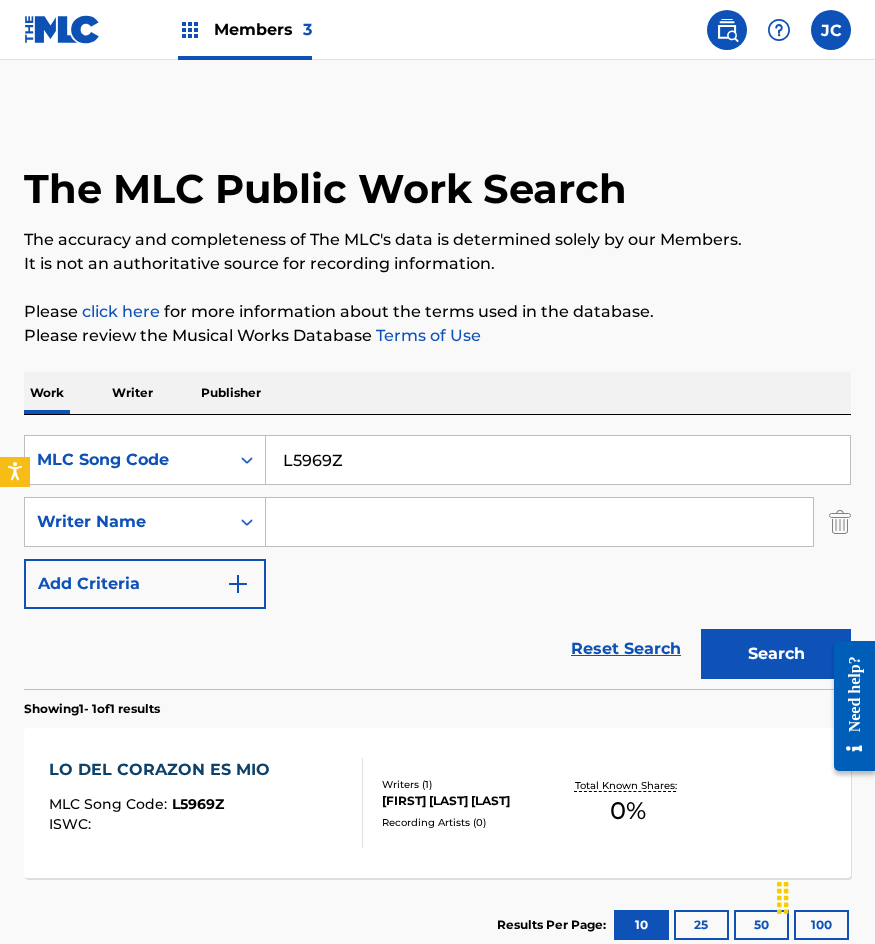 click on "L5969Z" at bounding box center (558, 460) 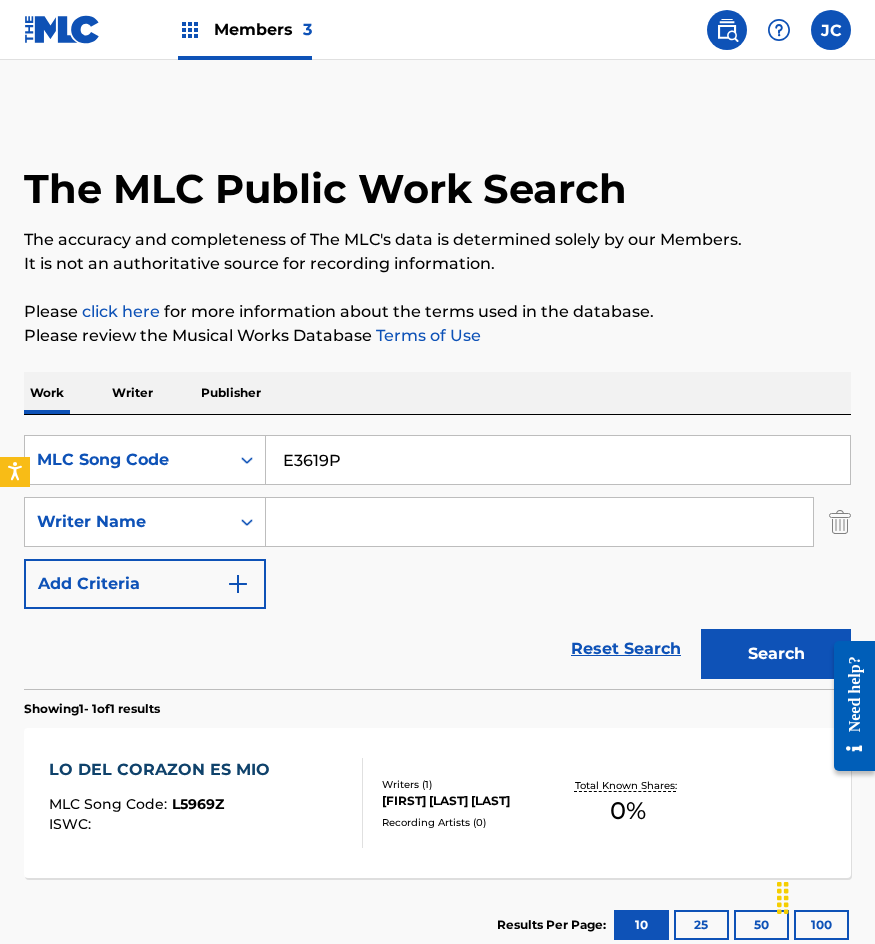 click on "Search" at bounding box center (776, 654) 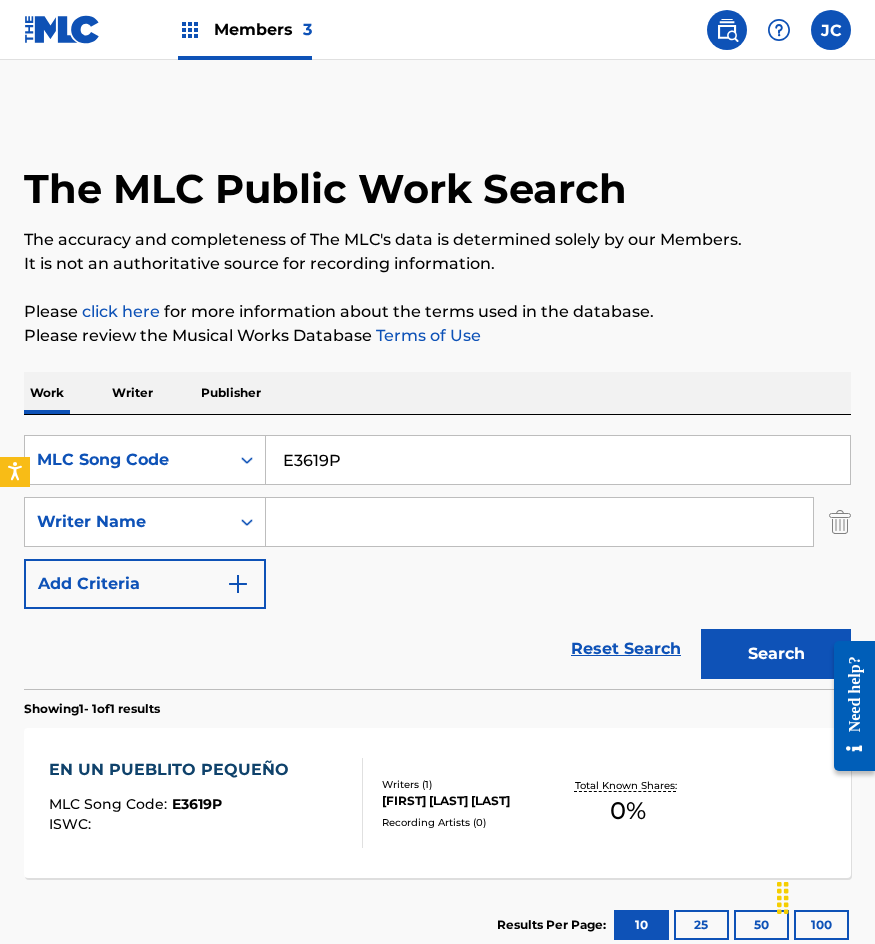 click on "E3619P" at bounding box center [558, 460] 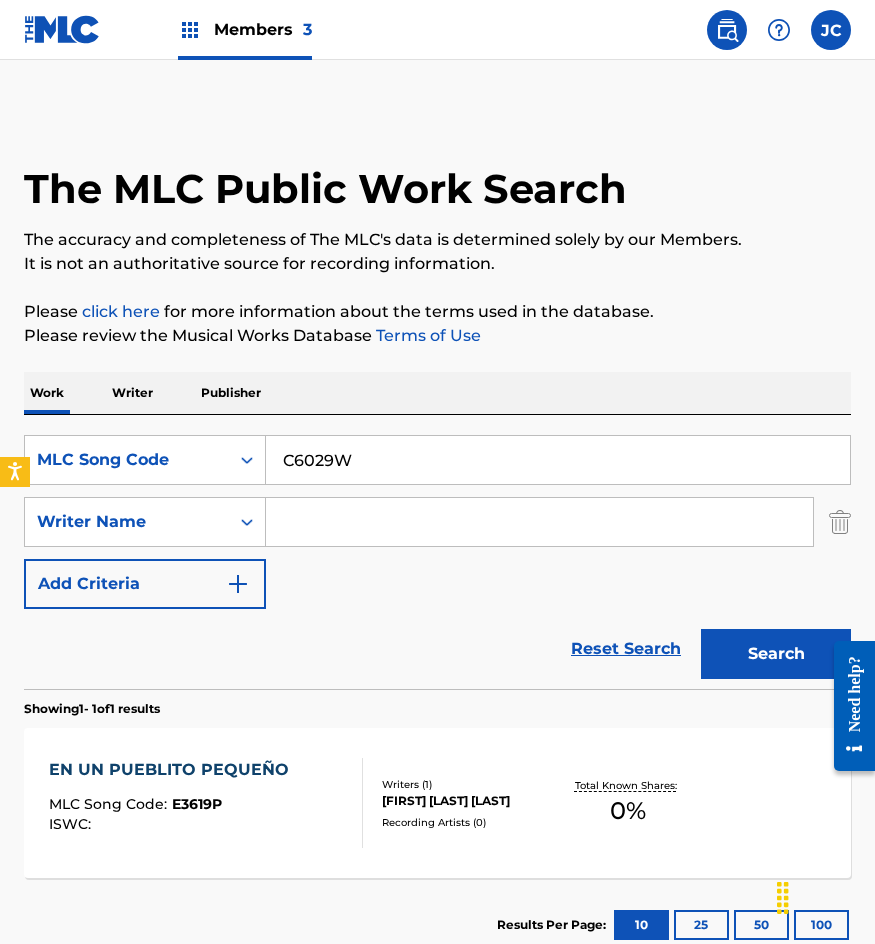 click on "Search" at bounding box center (776, 654) 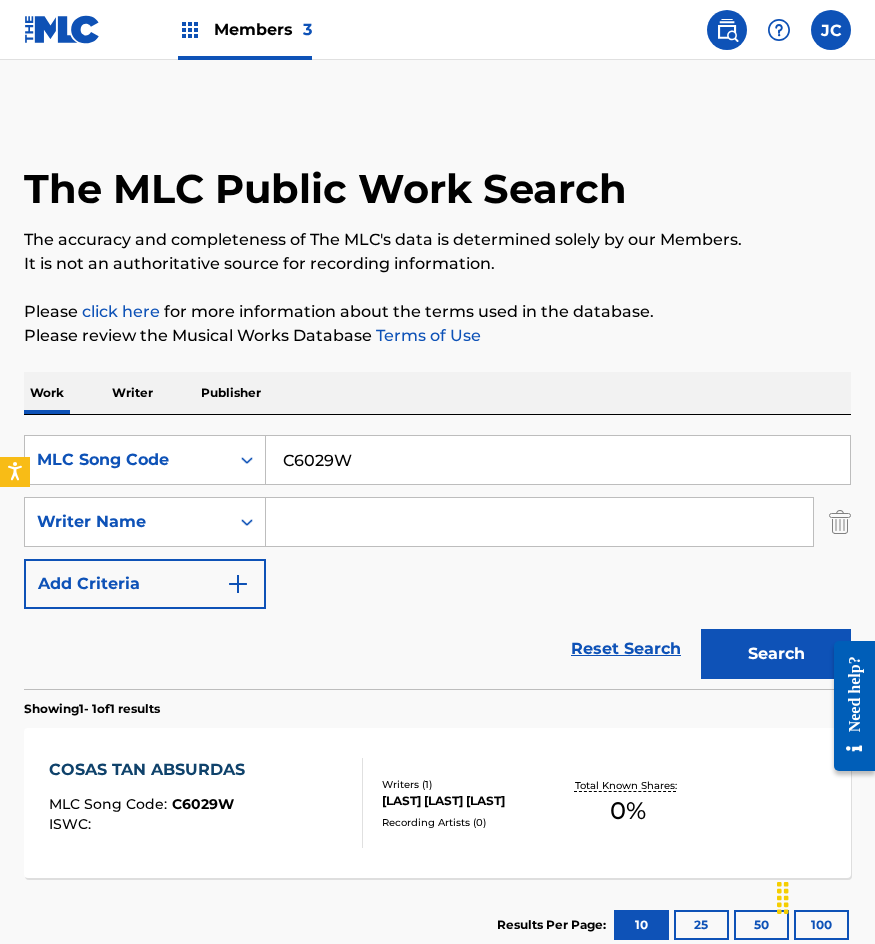 click on "C6029W" at bounding box center (558, 460) 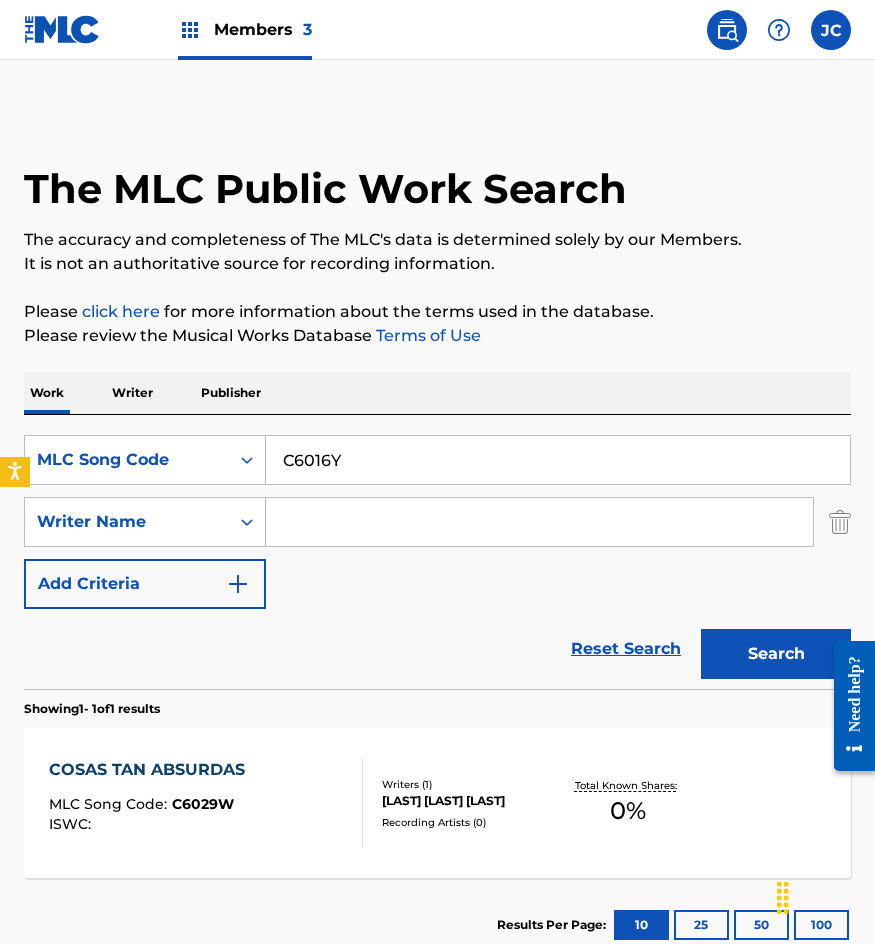 click on "Search" at bounding box center (776, 654) 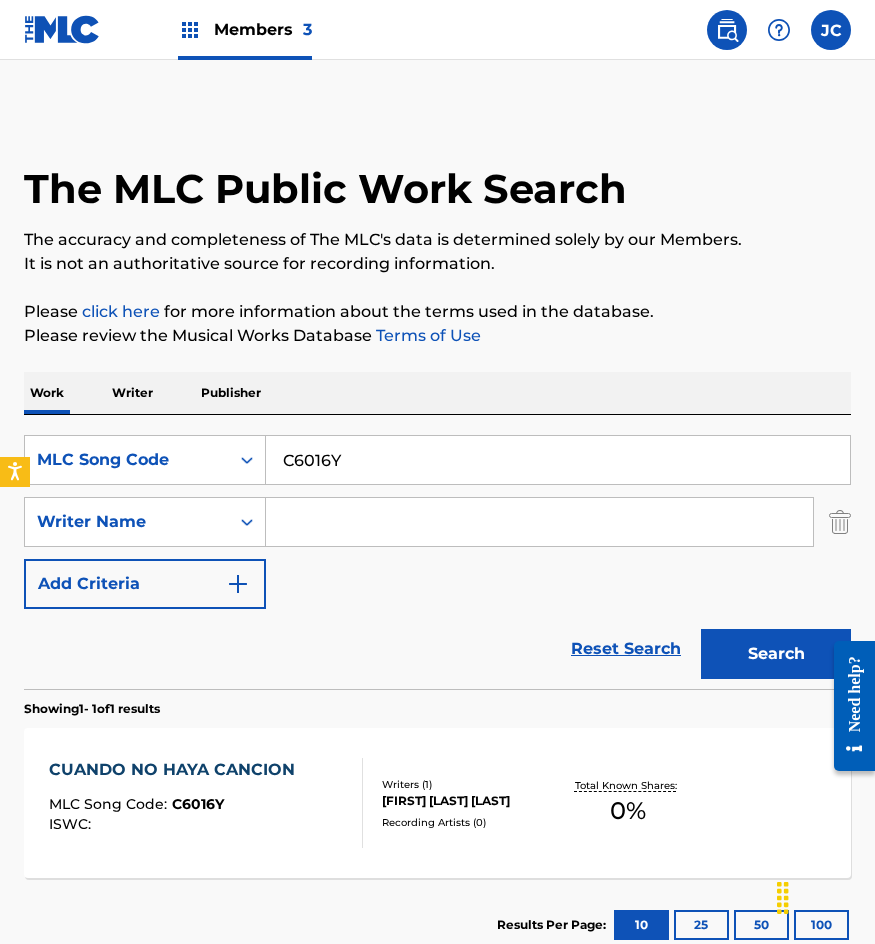 click on "C6016Y" at bounding box center (558, 460) 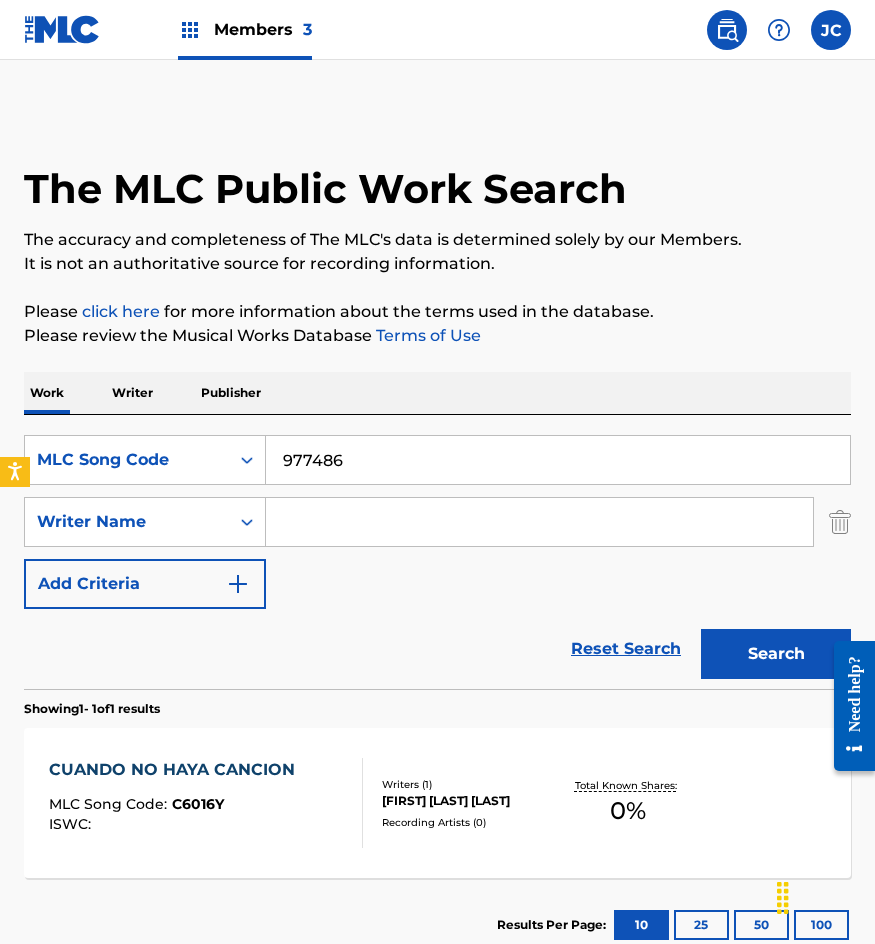 click on "Search" at bounding box center (776, 654) 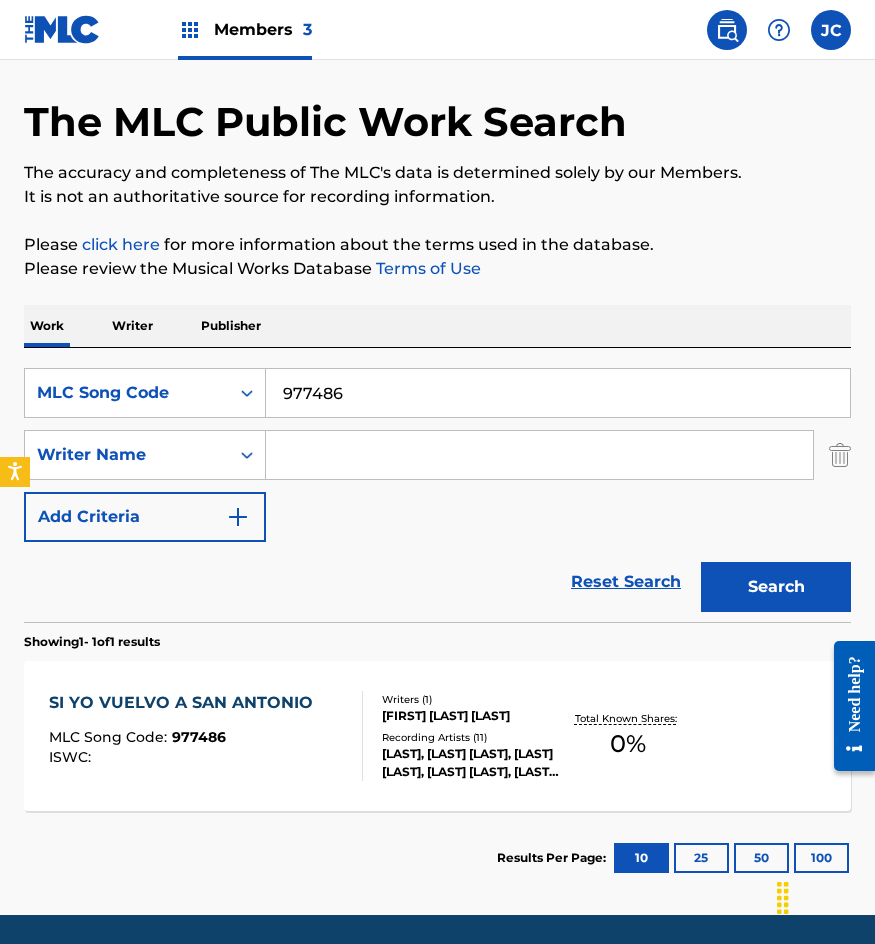 scroll, scrollTop: 100, scrollLeft: 0, axis: vertical 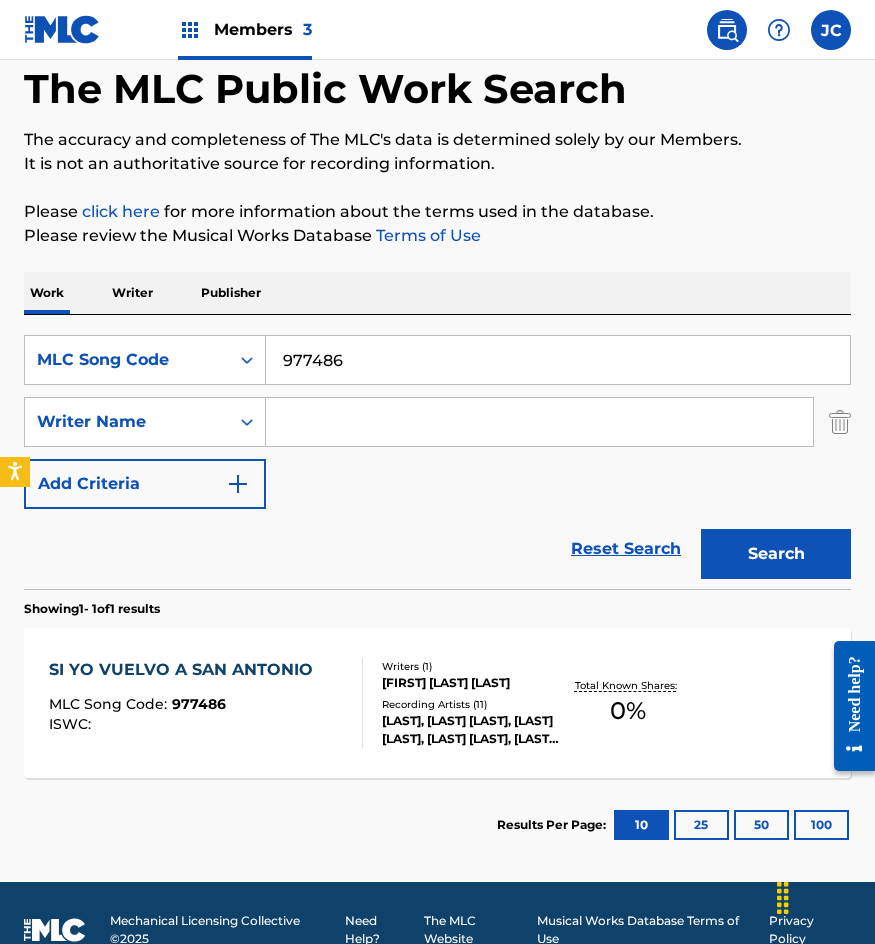 click on "977486" at bounding box center [558, 360] 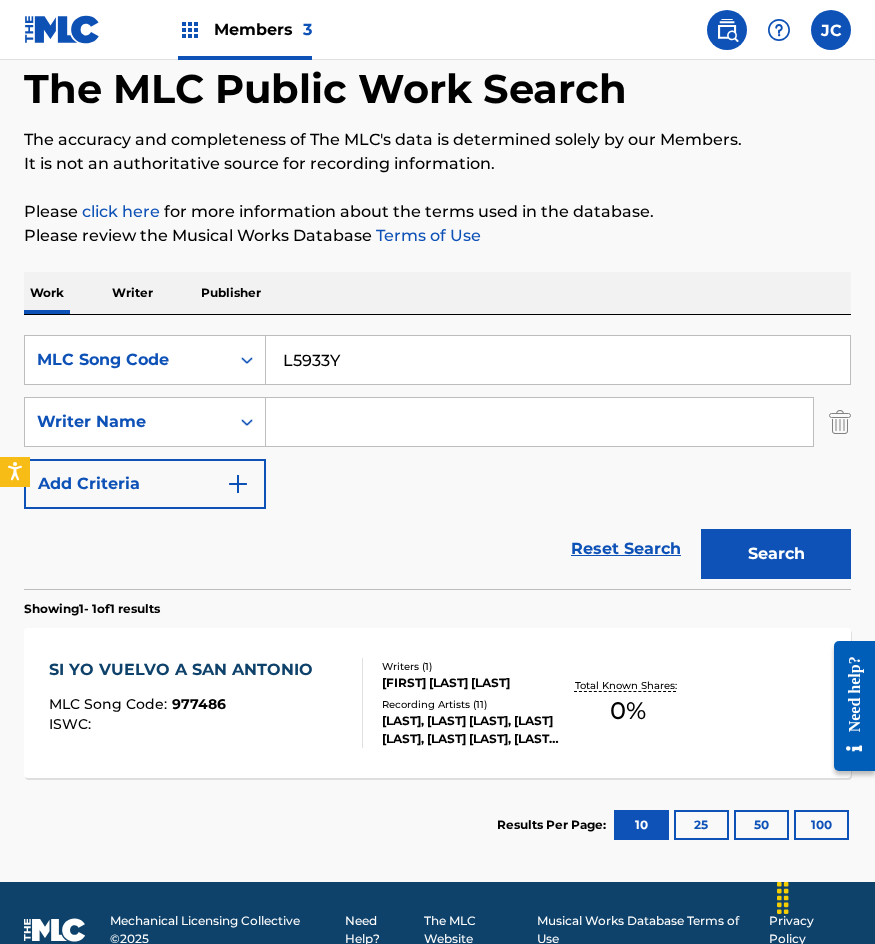 click on "Search" at bounding box center (776, 554) 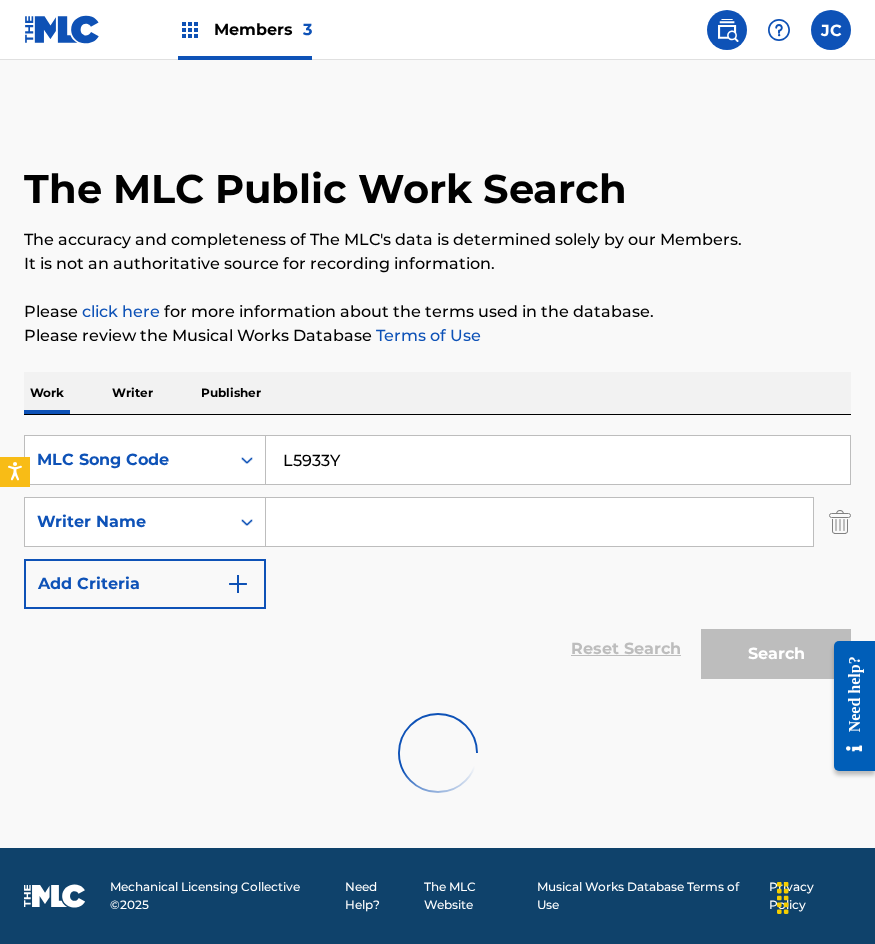 scroll, scrollTop: 0, scrollLeft: 0, axis: both 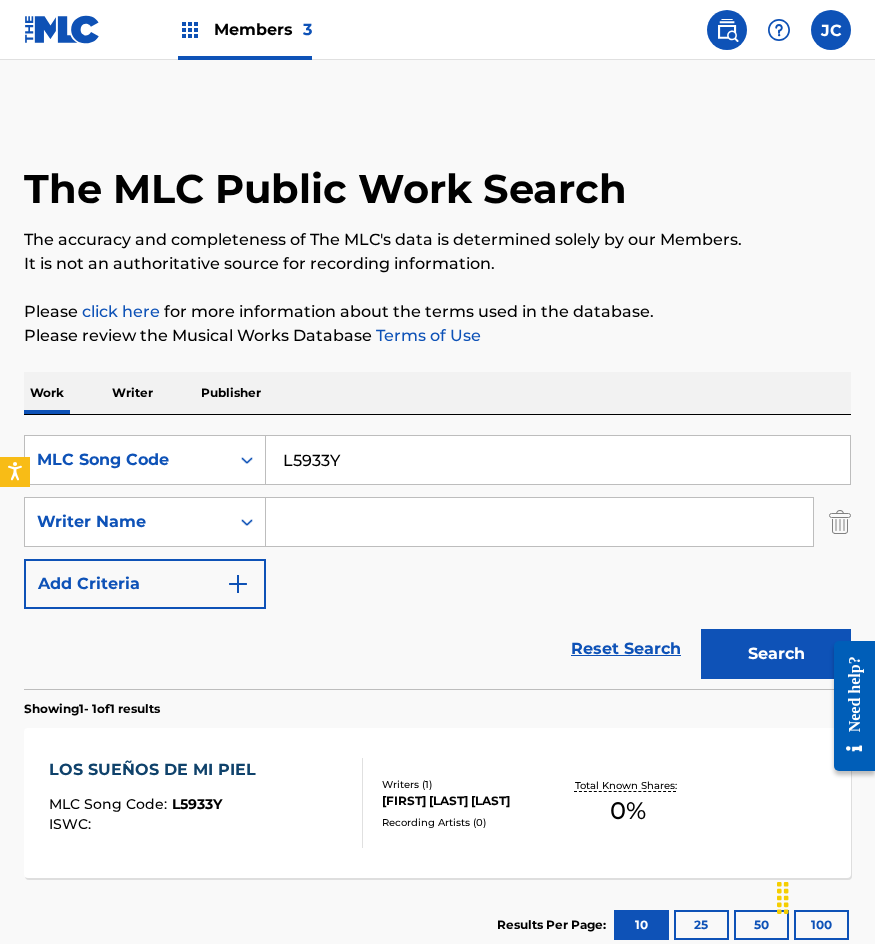 click on "L5933Y" at bounding box center [558, 460] 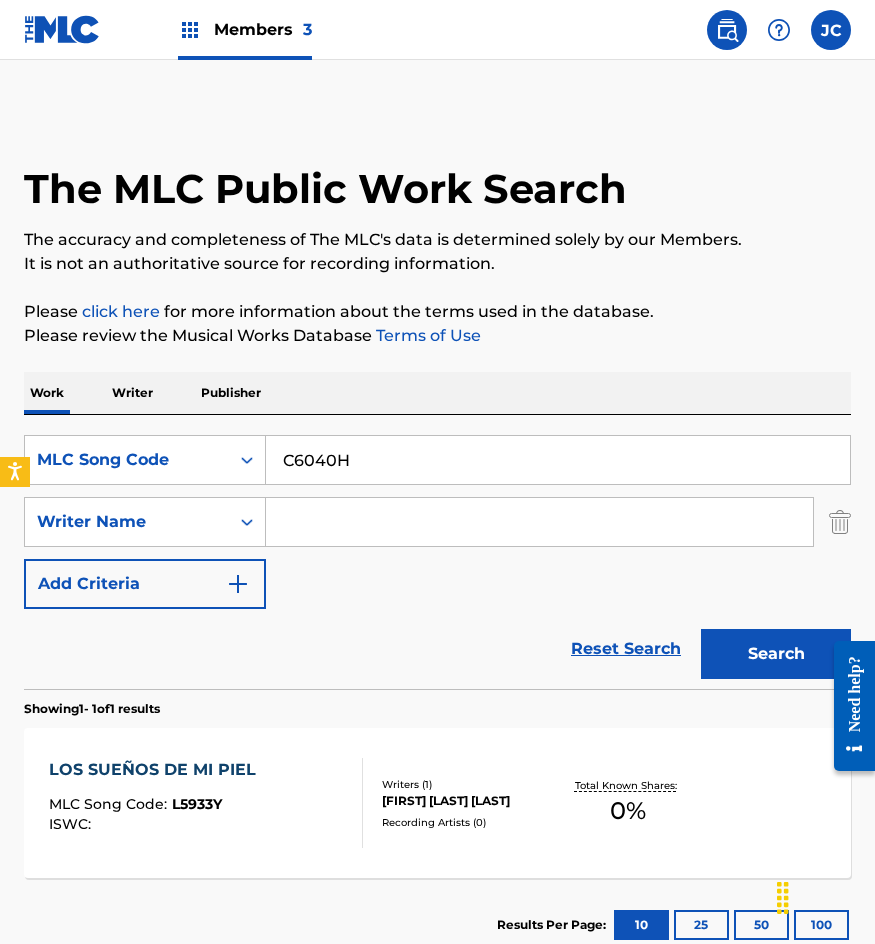 click on "Search" at bounding box center (776, 654) 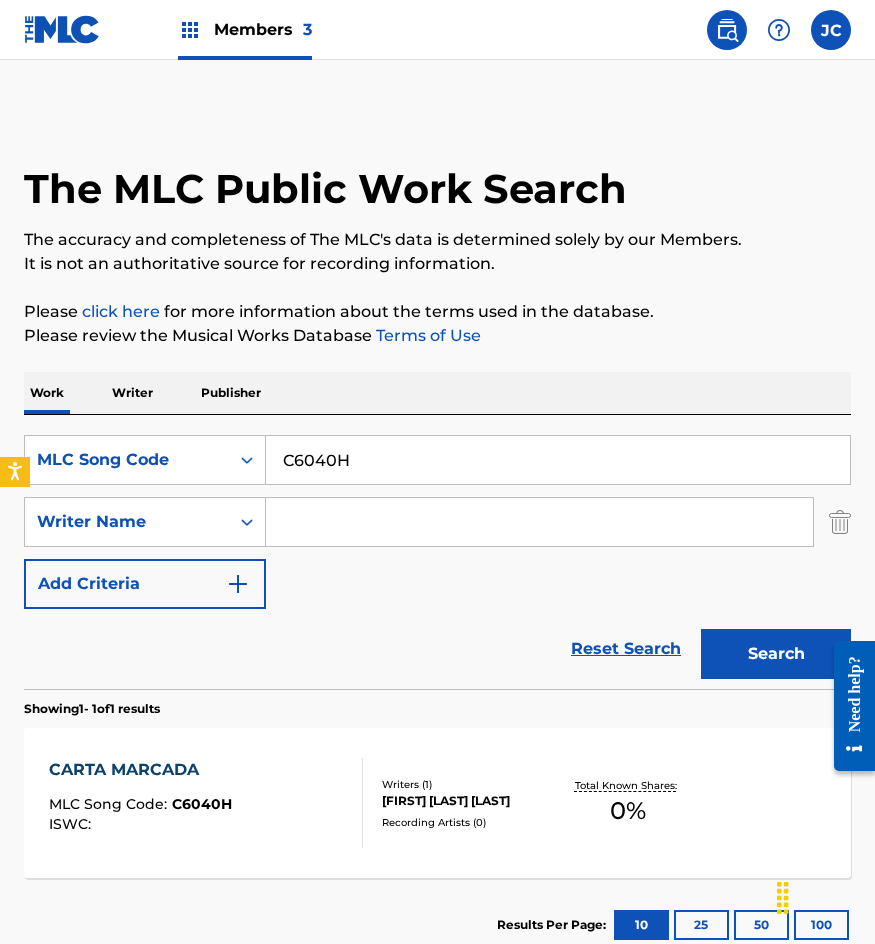 click on "C6040H" at bounding box center [558, 460] 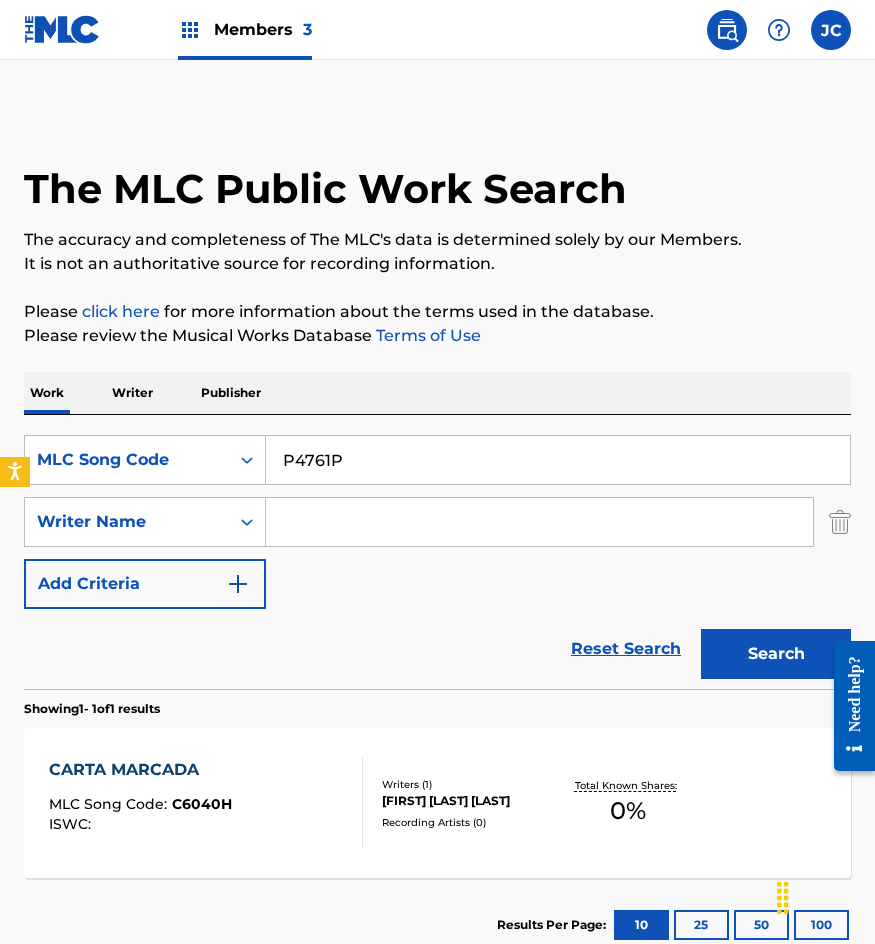 click on "Search" at bounding box center [776, 654] 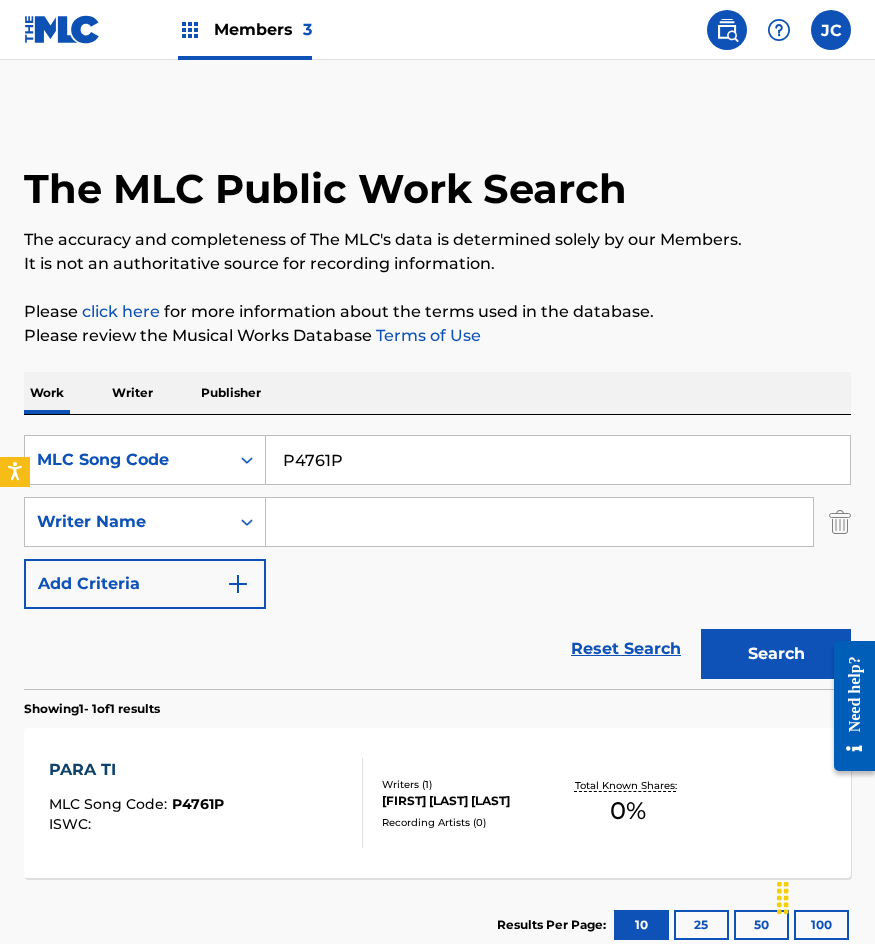 click on "SearchWithCriteriadfd7026d-94ee-4ed6-86ed-e425c2a96917 MLC Song Code P4761P SearchWithCriteria43610703-2334-45b8-9925-66daf114ee54 Writer Name Add Criteria Reset Search Search" at bounding box center (437, 552) 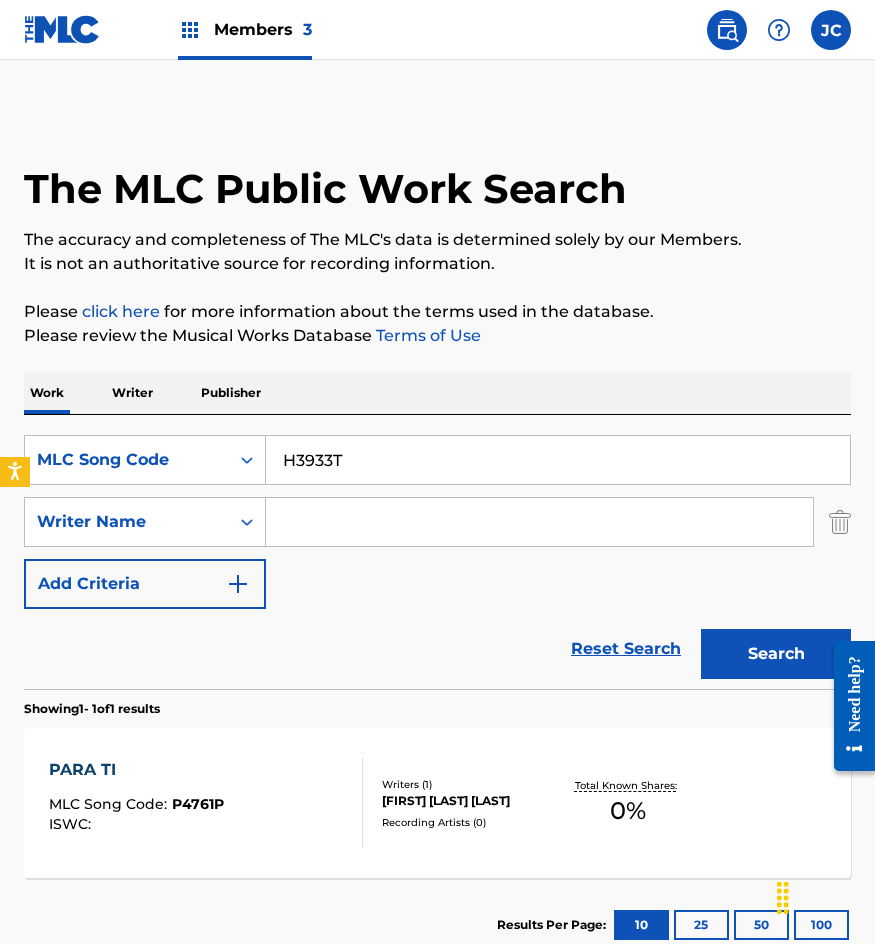 type on "H3933T" 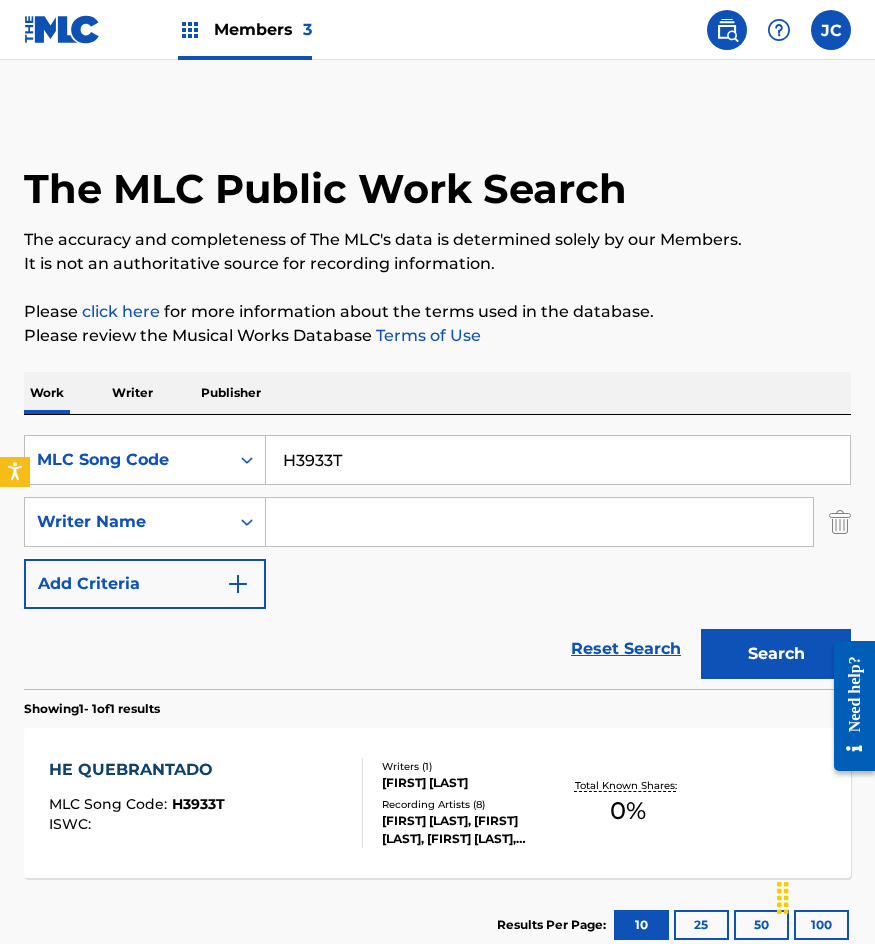 click on "Writers ( 1 ) ERNESTO JUAREZ FRIAS Recording Artists ( 8 ) JUAN OCHOA, JUAN OCHOA, JUAN OCHOA, JUAN OCHOA, ERNESTO JUAREZ" at bounding box center (461, 803) 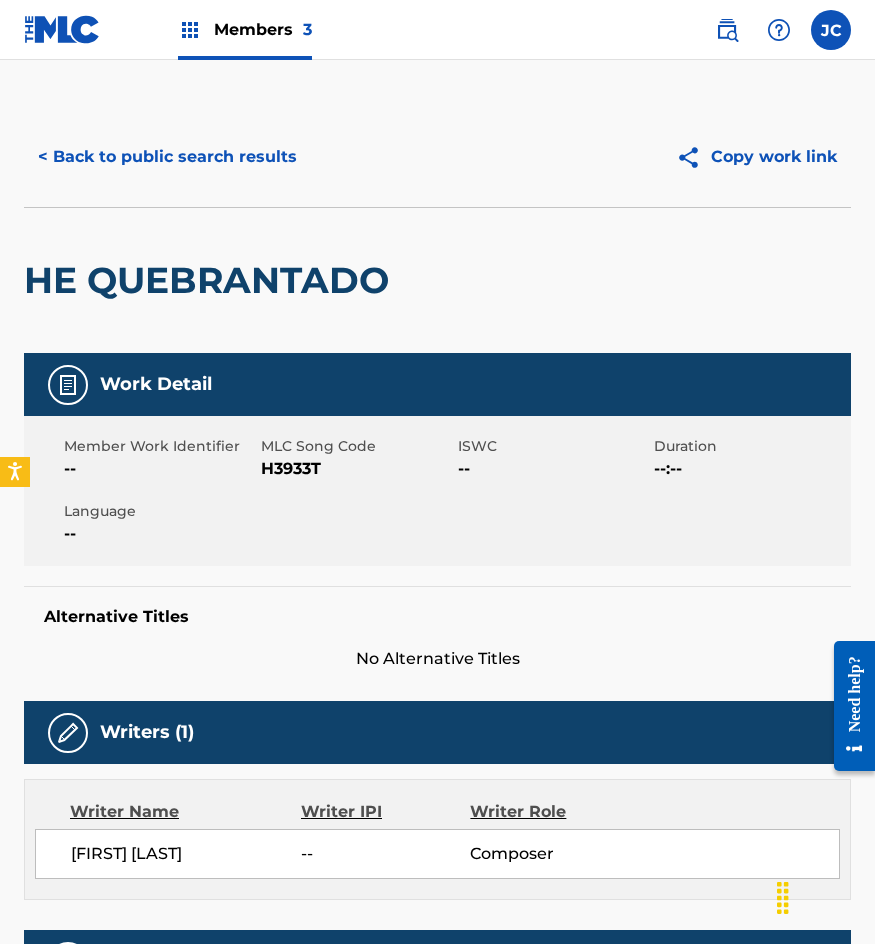 scroll, scrollTop: 0, scrollLeft: 0, axis: both 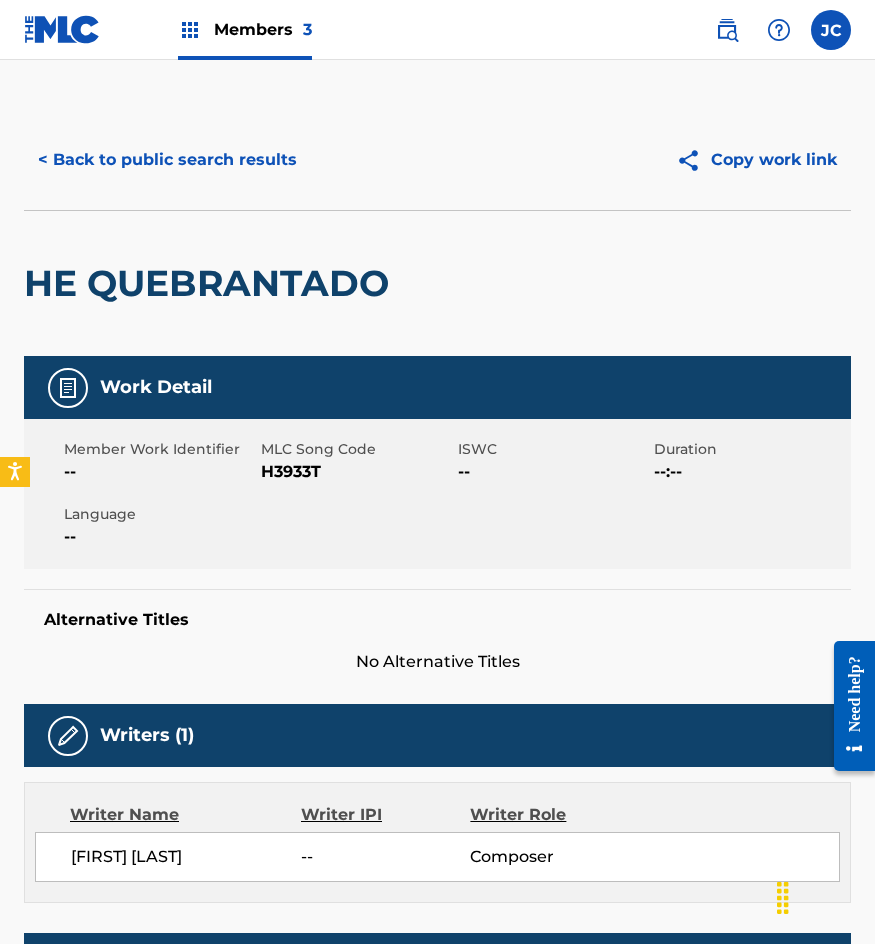 click on "< Back to public search results" at bounding box center [167, 160] 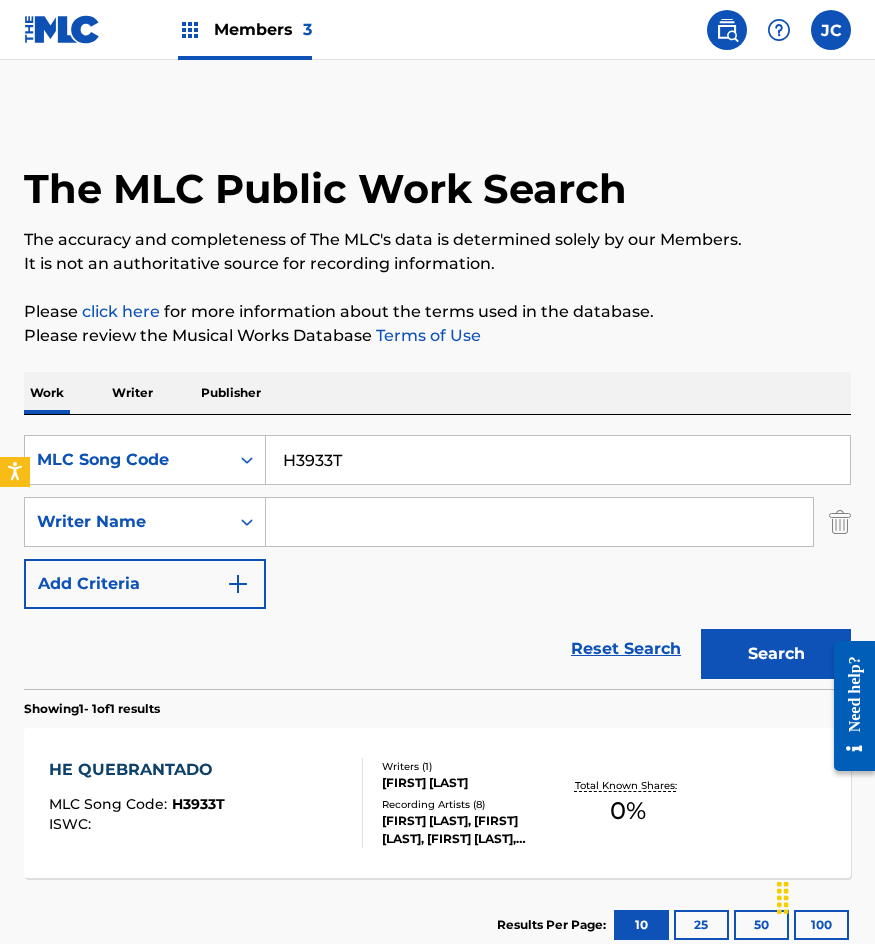 click on "H3933T" at bounding box center (558, 460) 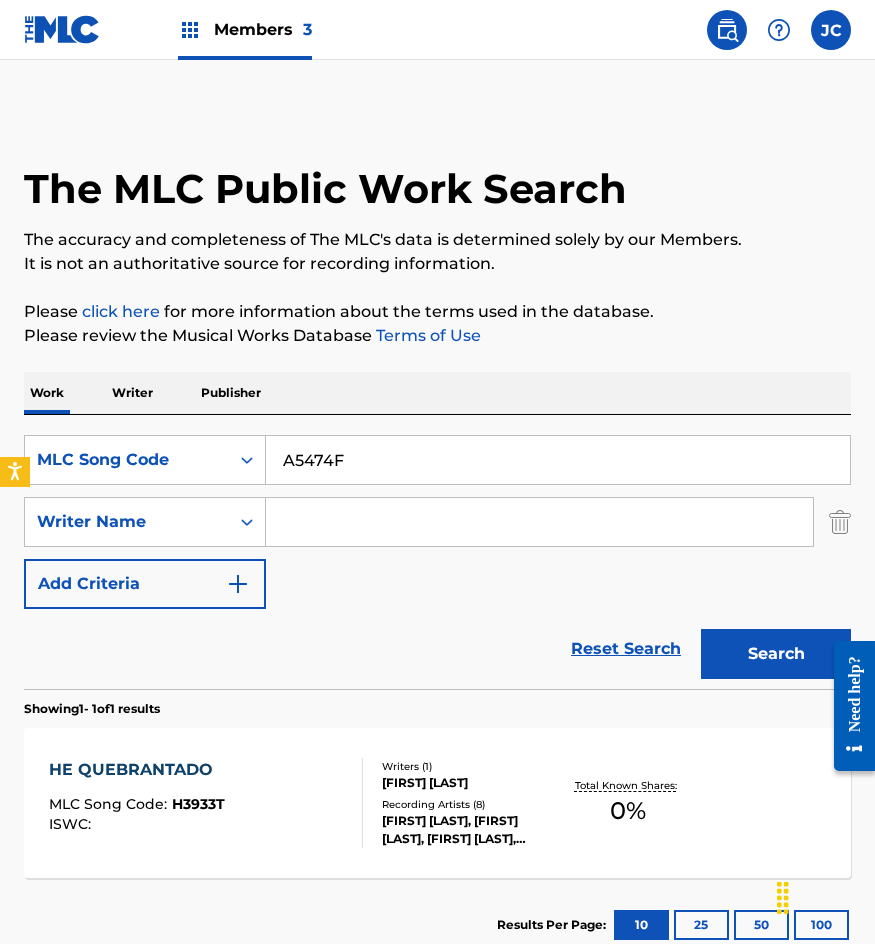 click on "Search" at bounding box center [776, 654] 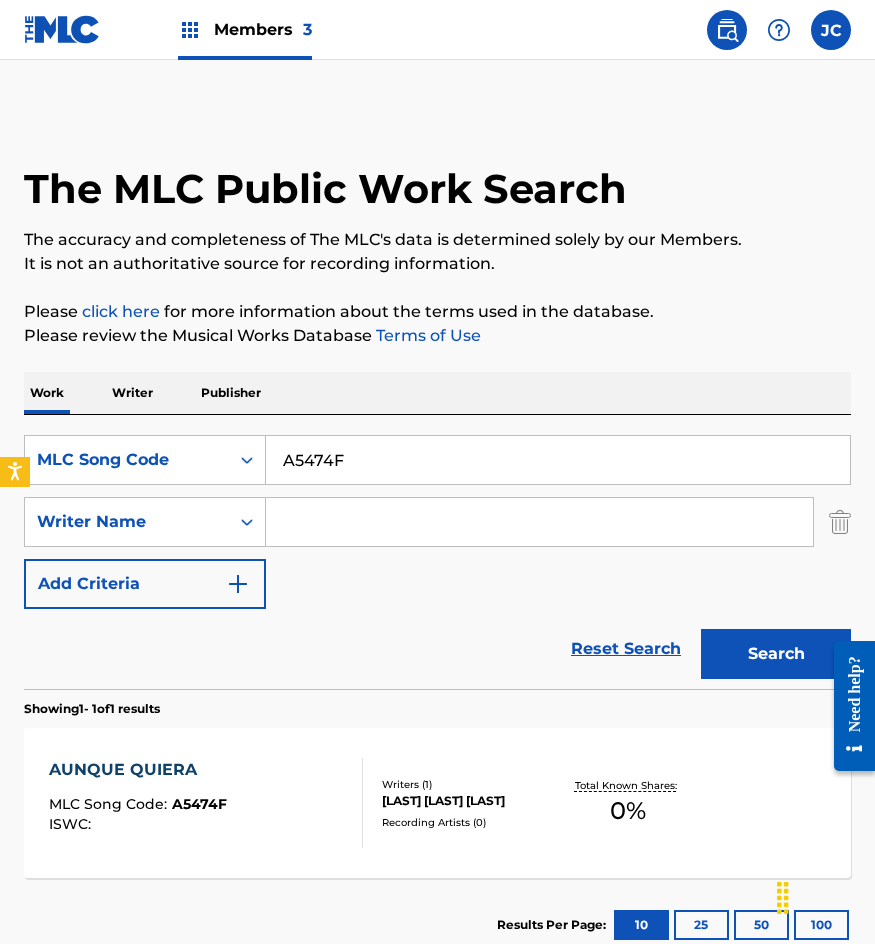click on "A5474F" at bounding box center [558, 460] 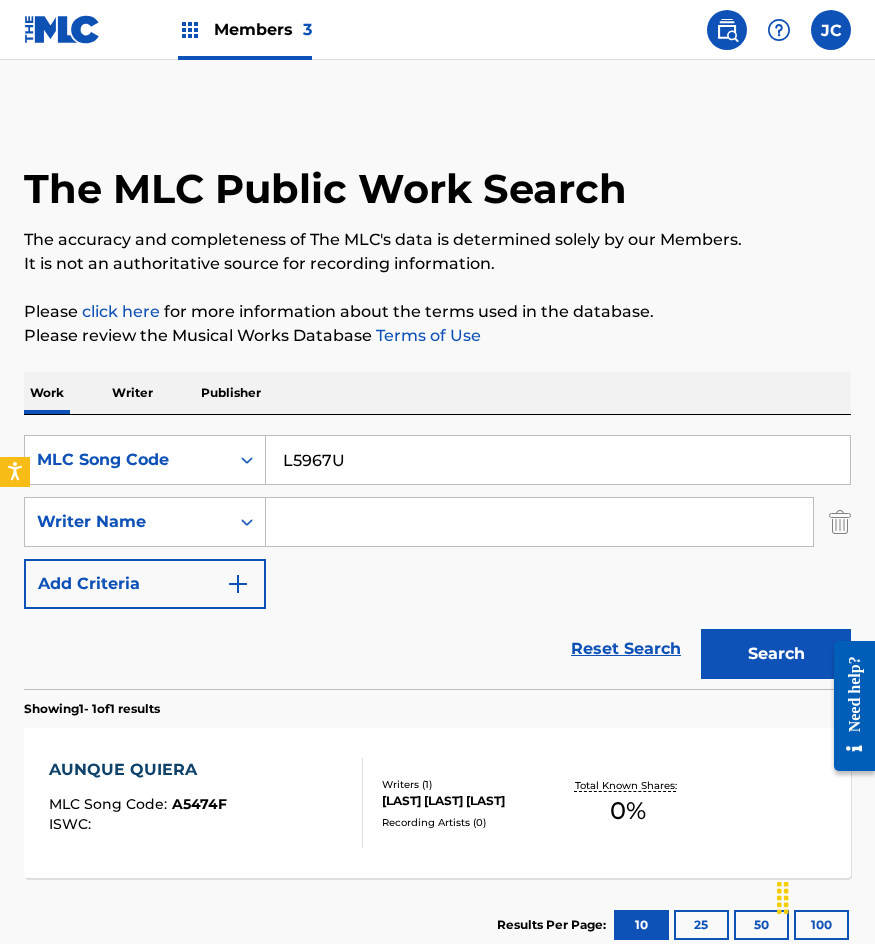 click on "Search" at bounding box center (776, 654) 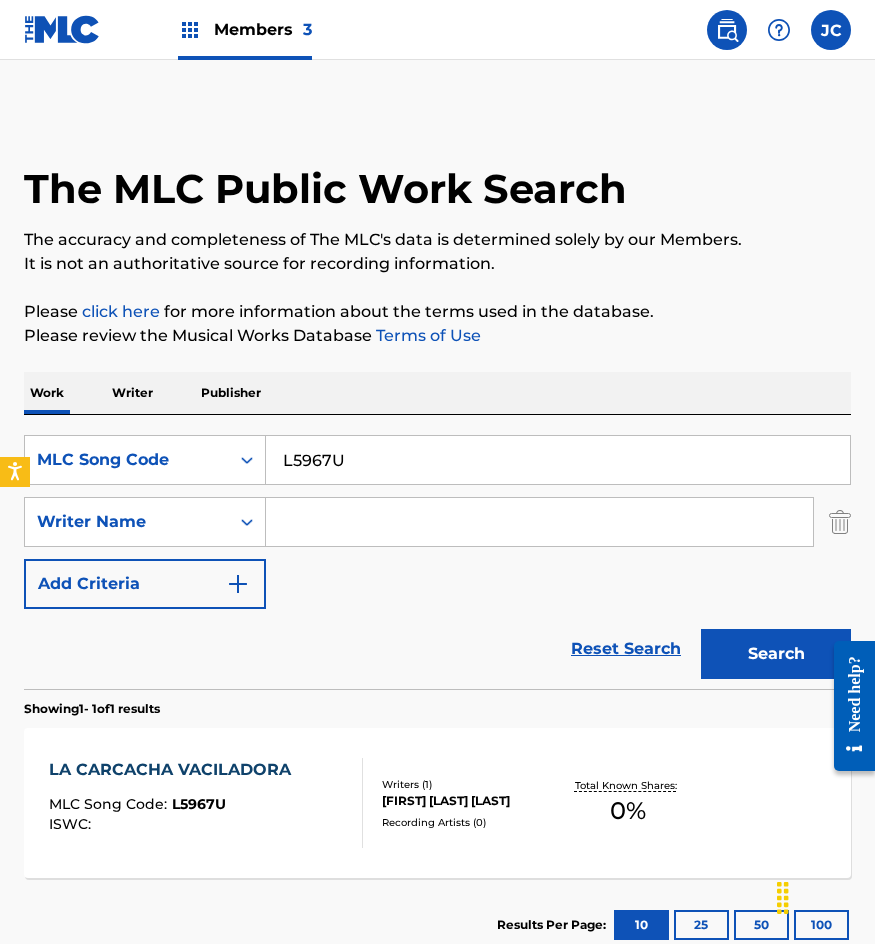 scroll, scrollTop: 134, scrollLeft: 0, axis: vertical 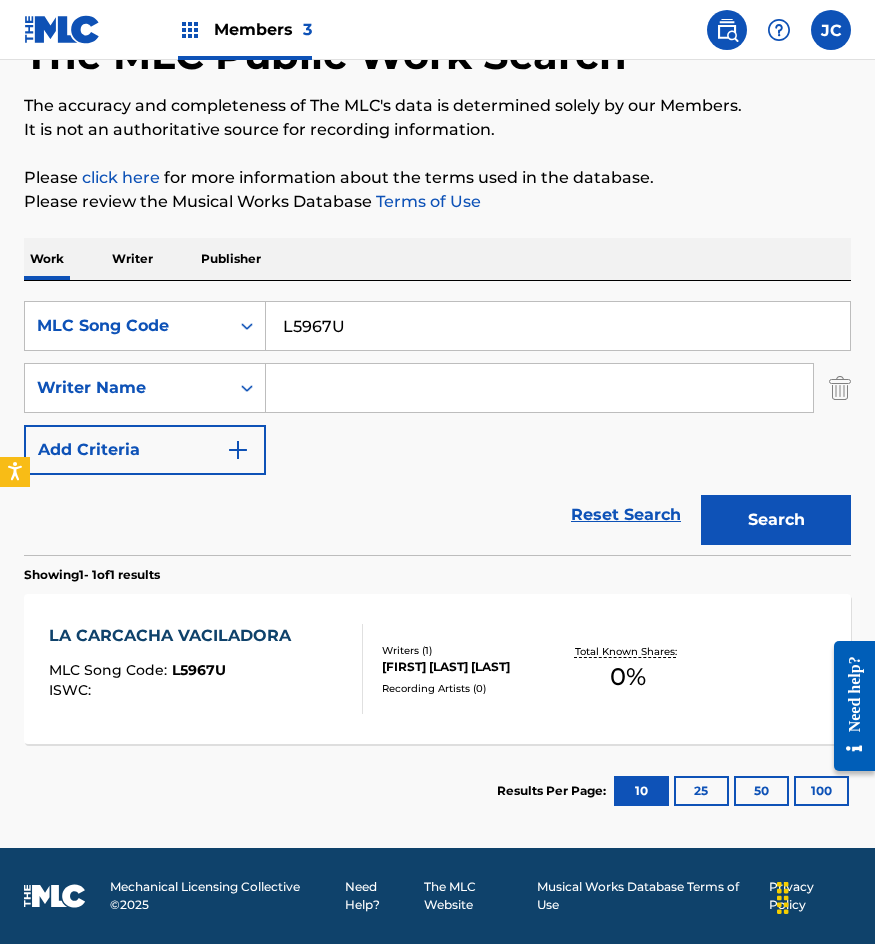 click on "L5967U" at bounding box center [558, 326] 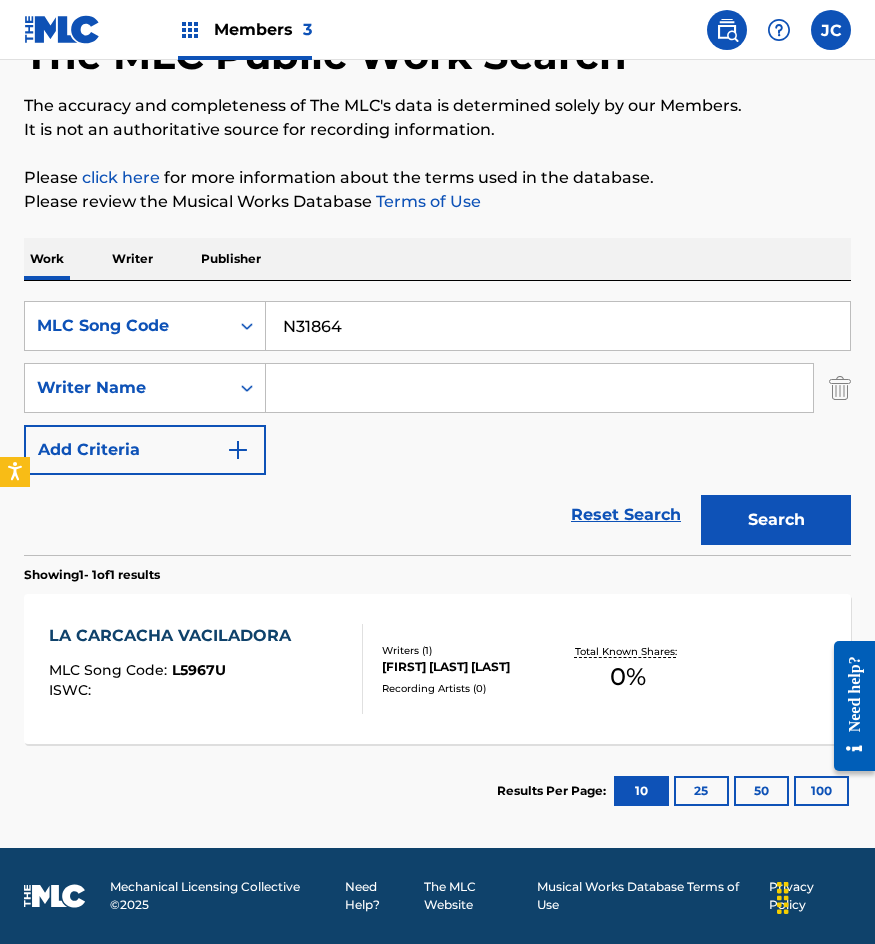 click on "Search" at bounding box center [776, 520] 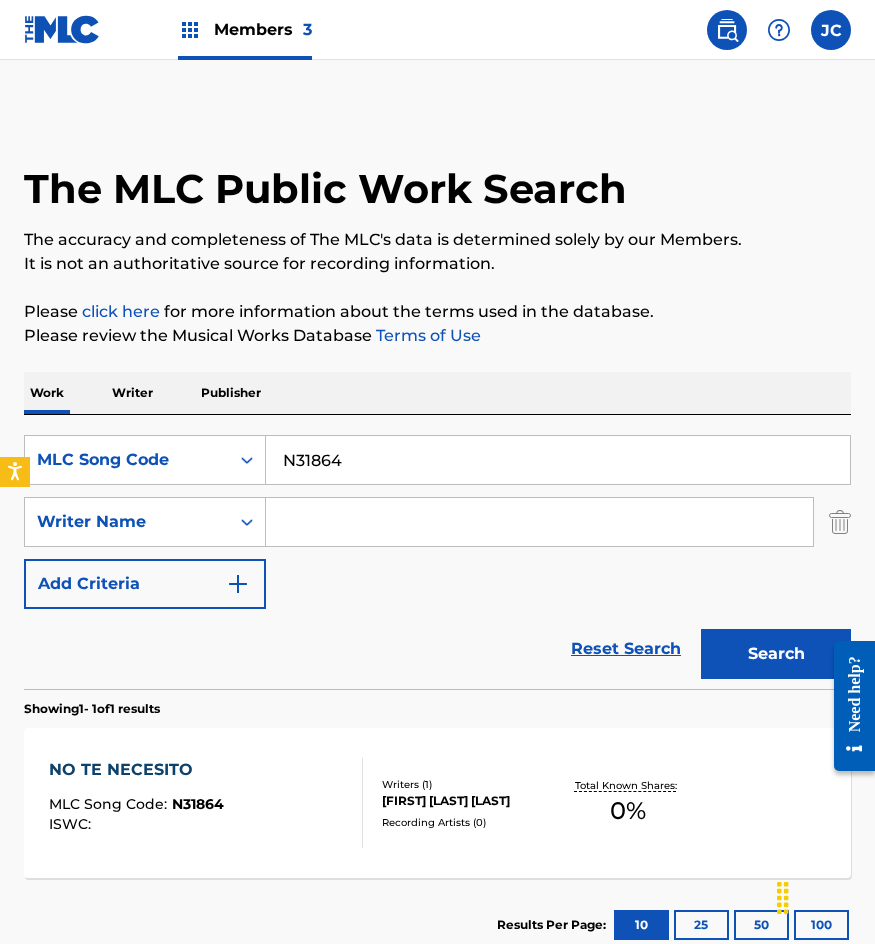 click on "N31864" at bounding box center (558, 460) 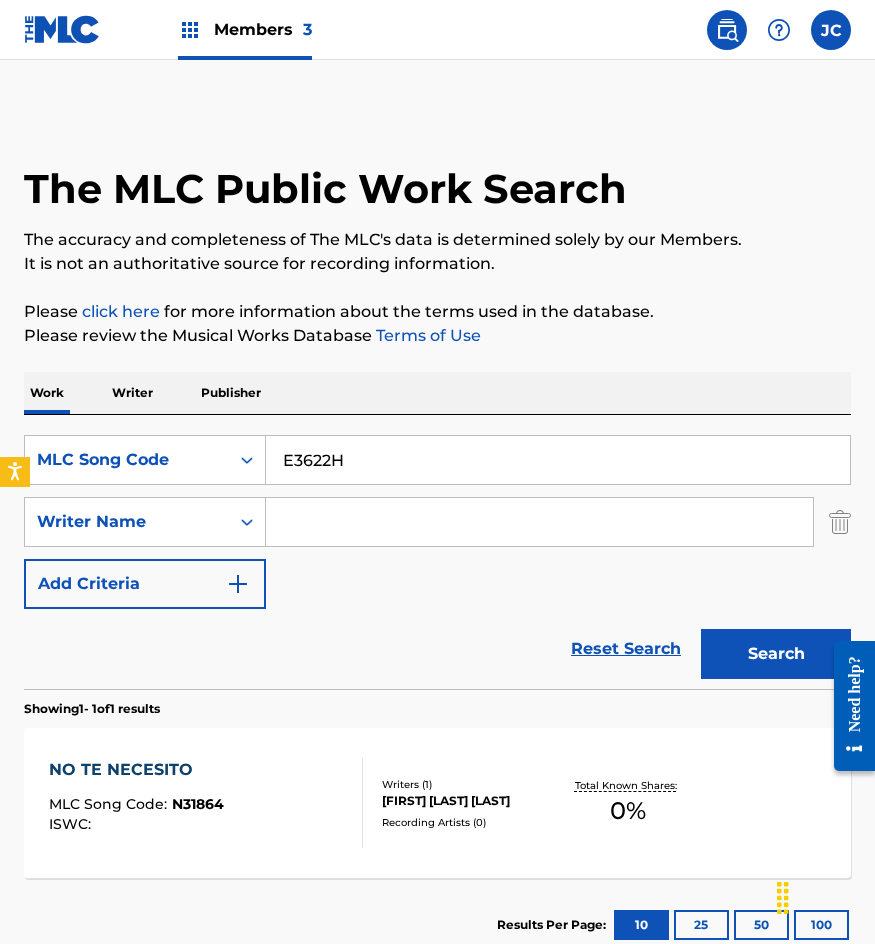 click on "Search" at bounding box center [776, 654] 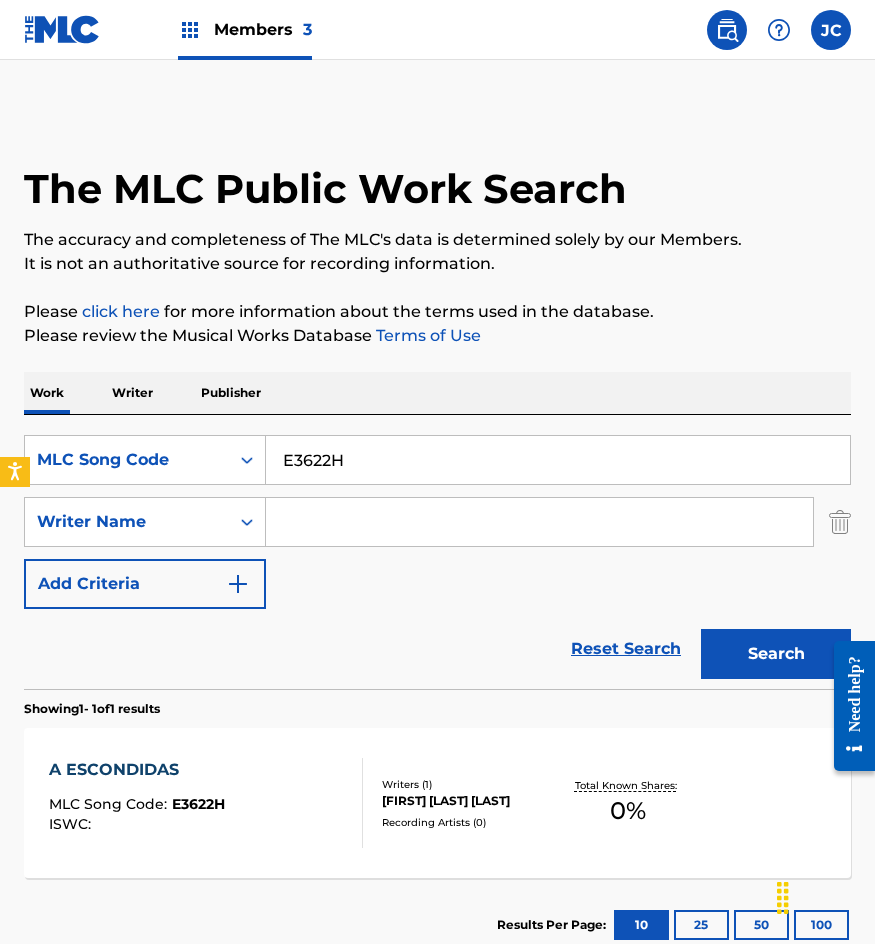 click on "E3622H" at bounding box center (558, 460) 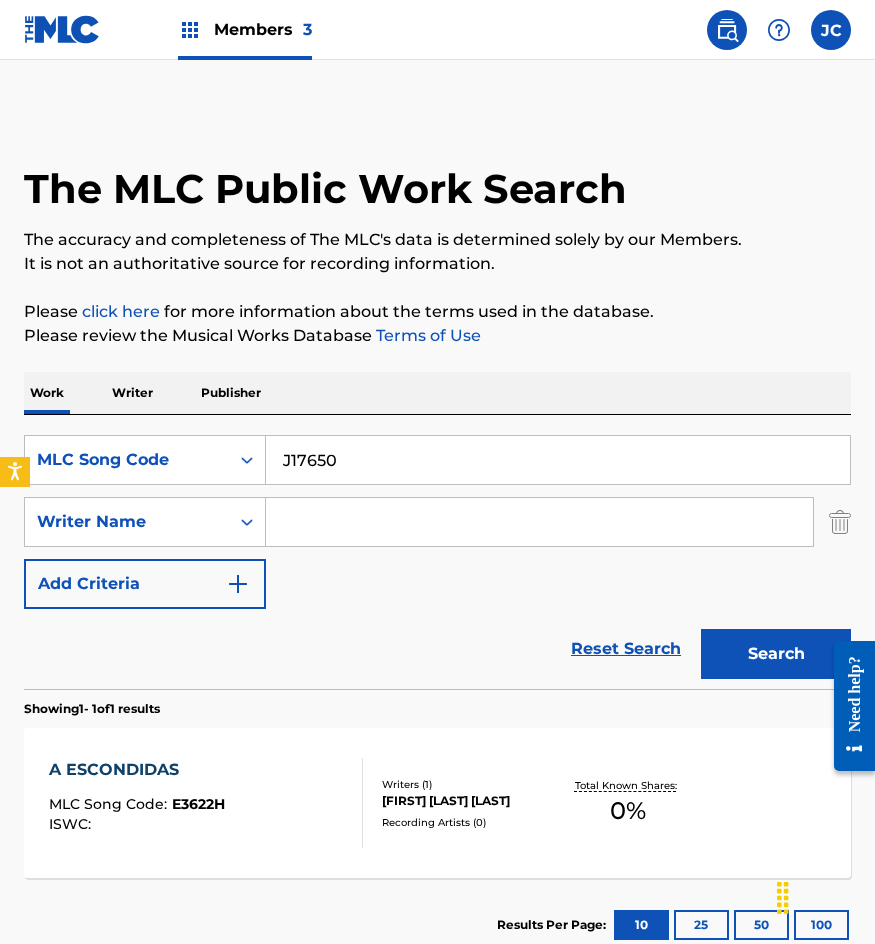 click on "Search" at bounding box center (776, 654) 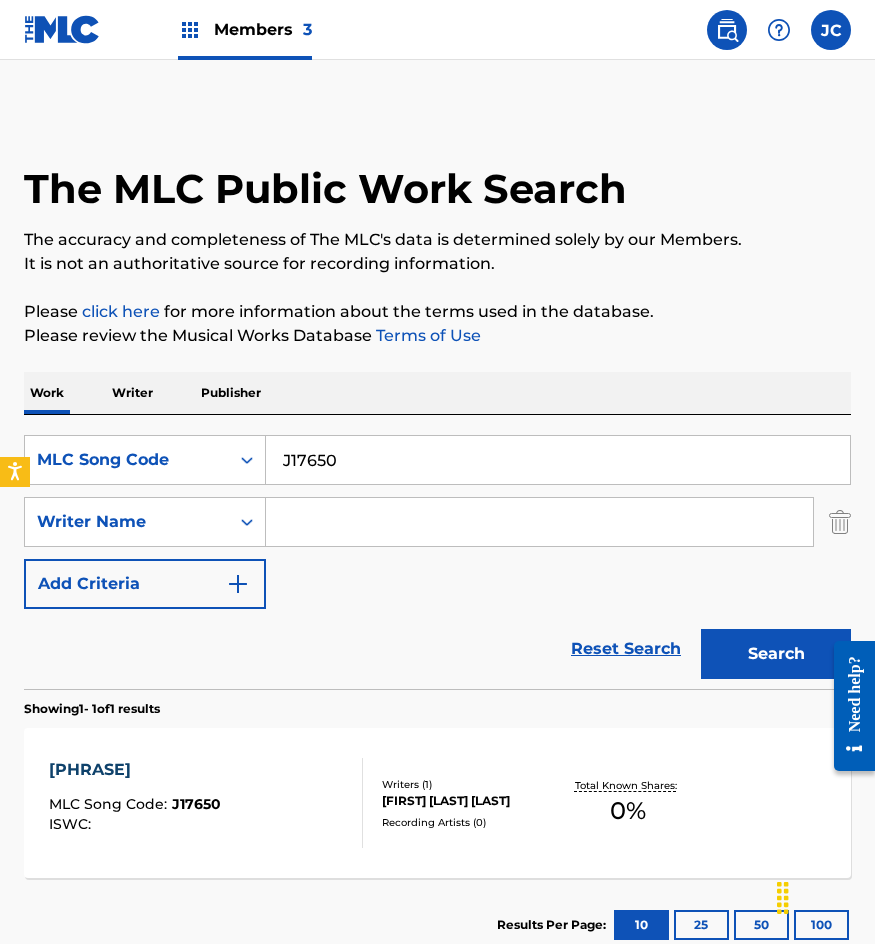 click on "J17650" at bounding box center (558, 460) 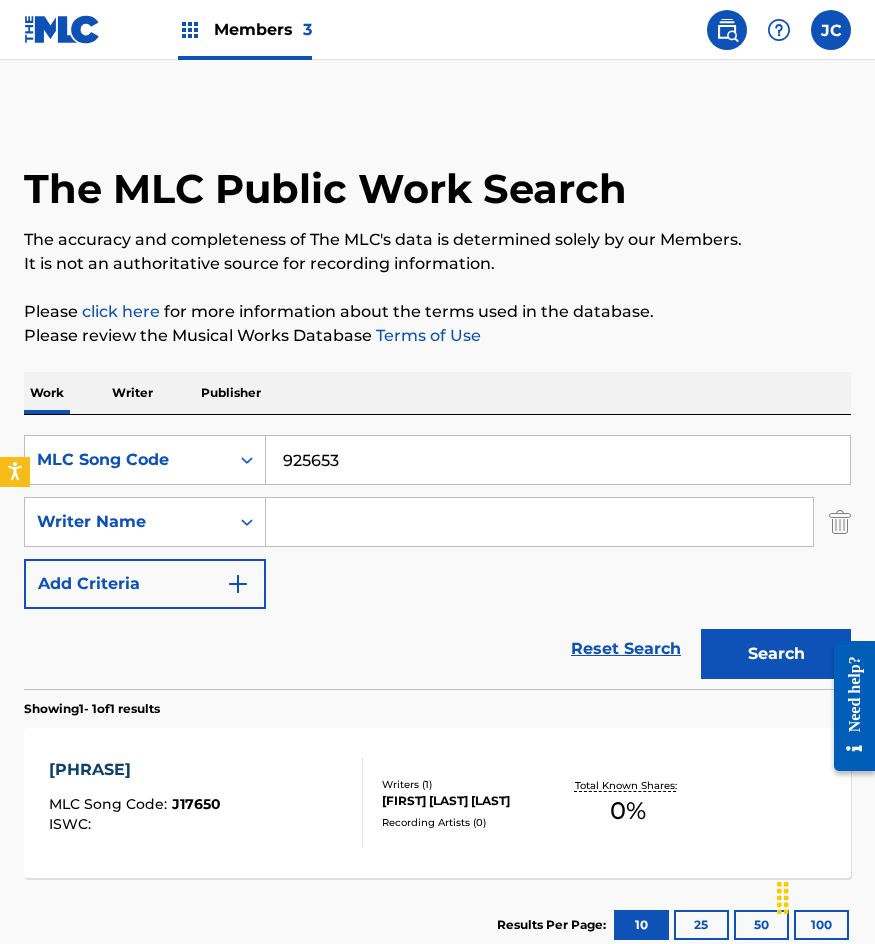 type on "925653" 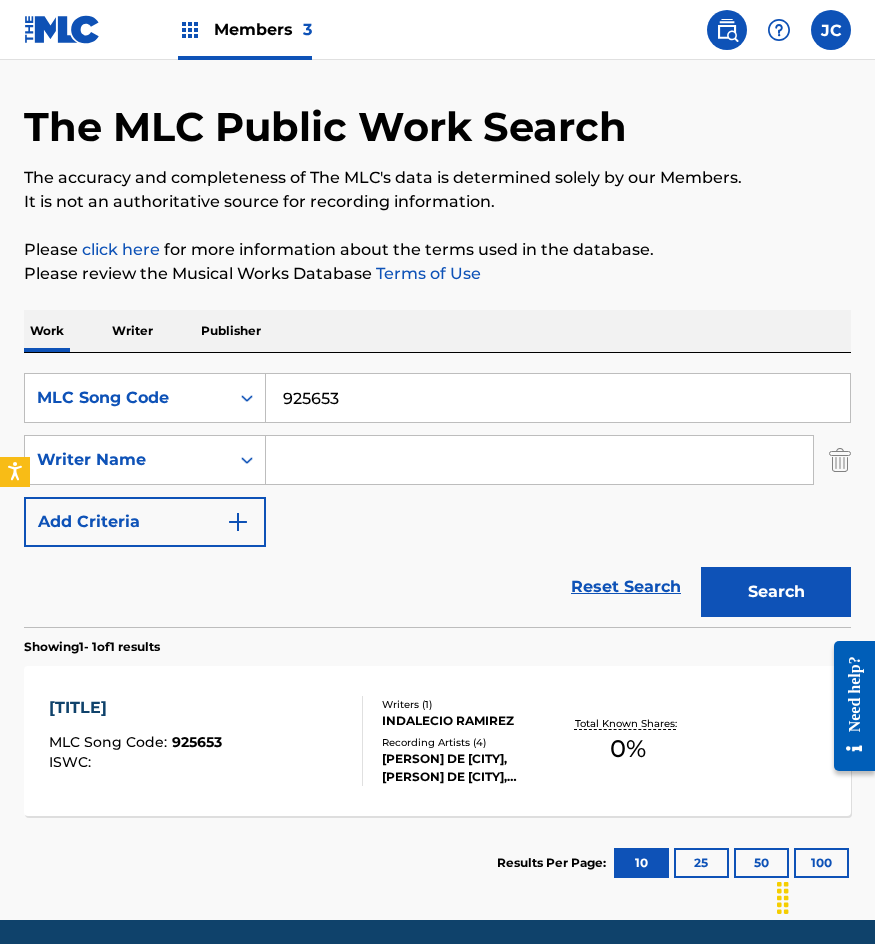 scroll, scrollTop: 134, scrollLeft: 0, axis: vertical 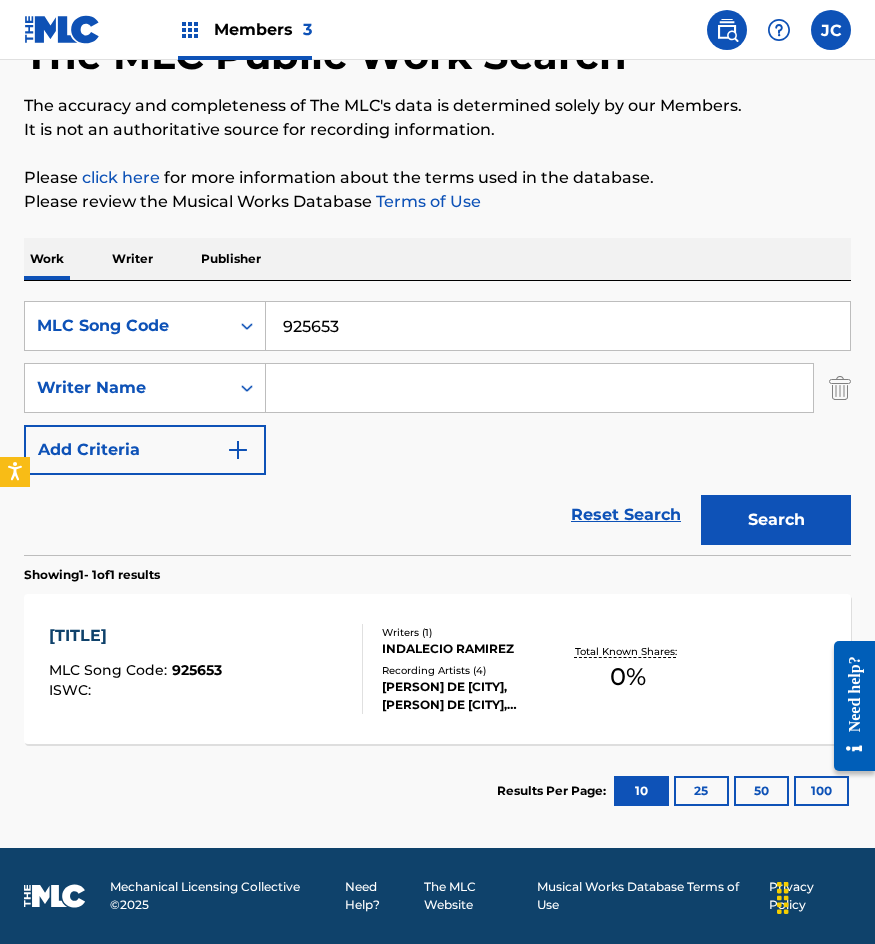 click on "GRUPO ZAS DE MEXICALI, GRUPO ZAS DE MEXICALI, GRUPO ZAS DE MEXICALI, GRUPO ZAS DE MEXICALI" at bounding box center [470, 696] 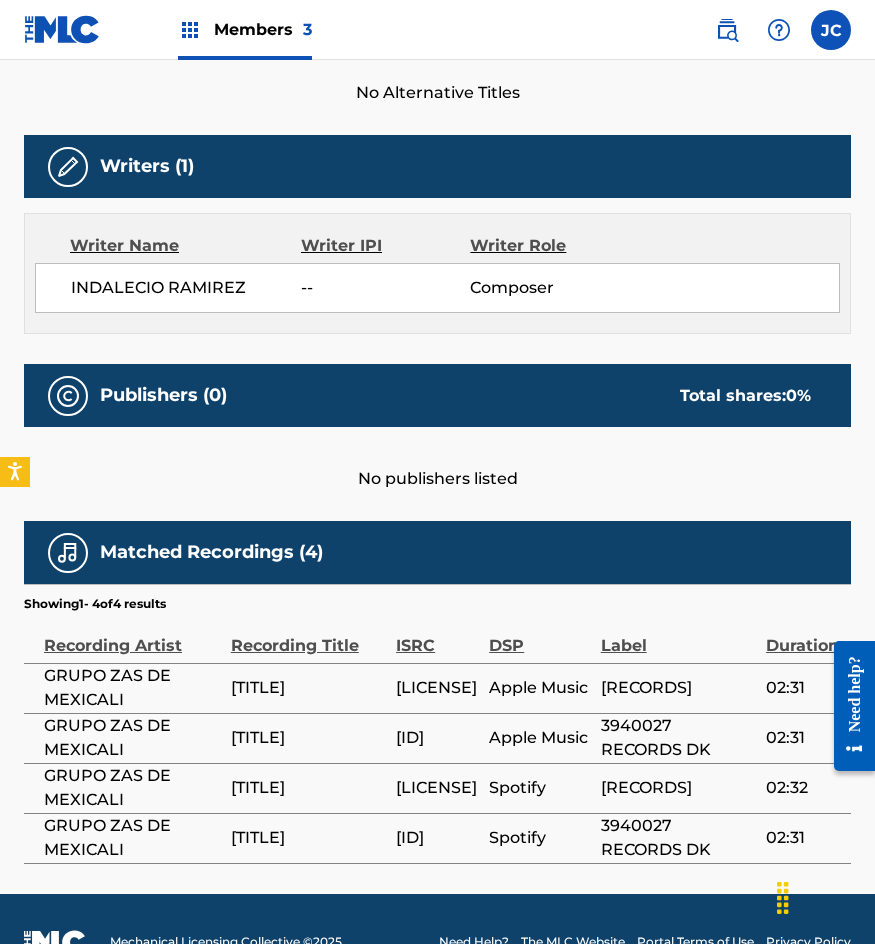scroll, scrollTop: 615, scrollLeft: 0, axis: vertical 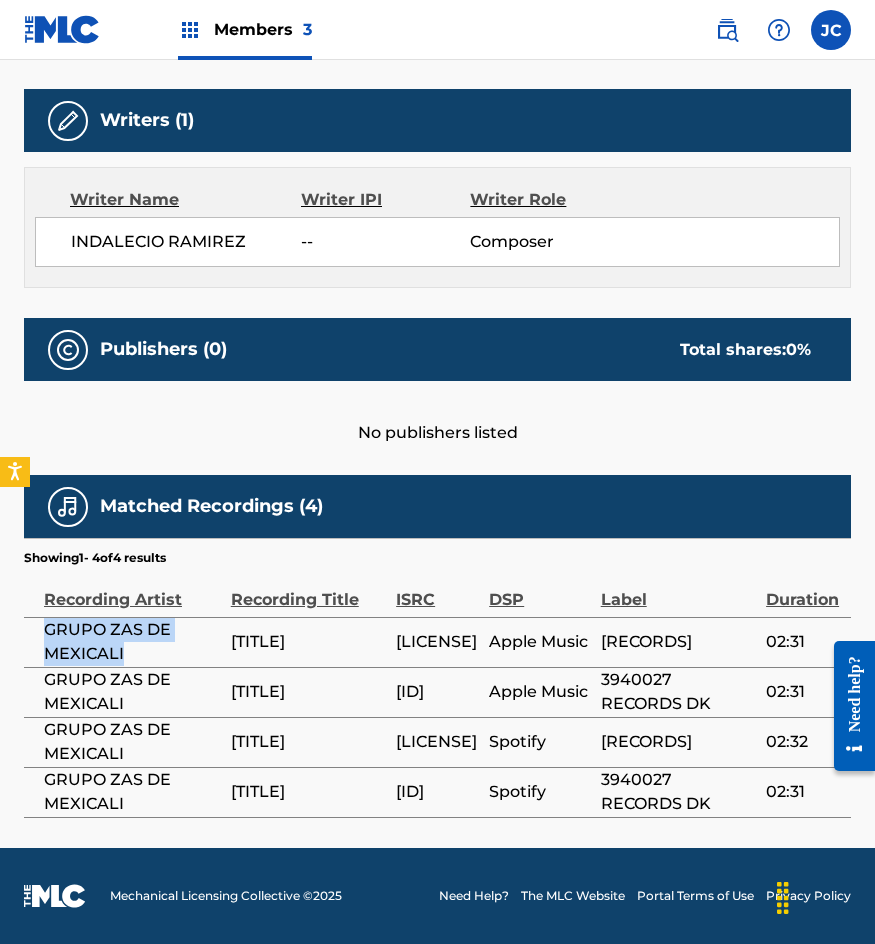 drag, startPoint x: 48, startPoint y: 630, endPoint x: 121, endPoint y: 648, distance: 75.18643 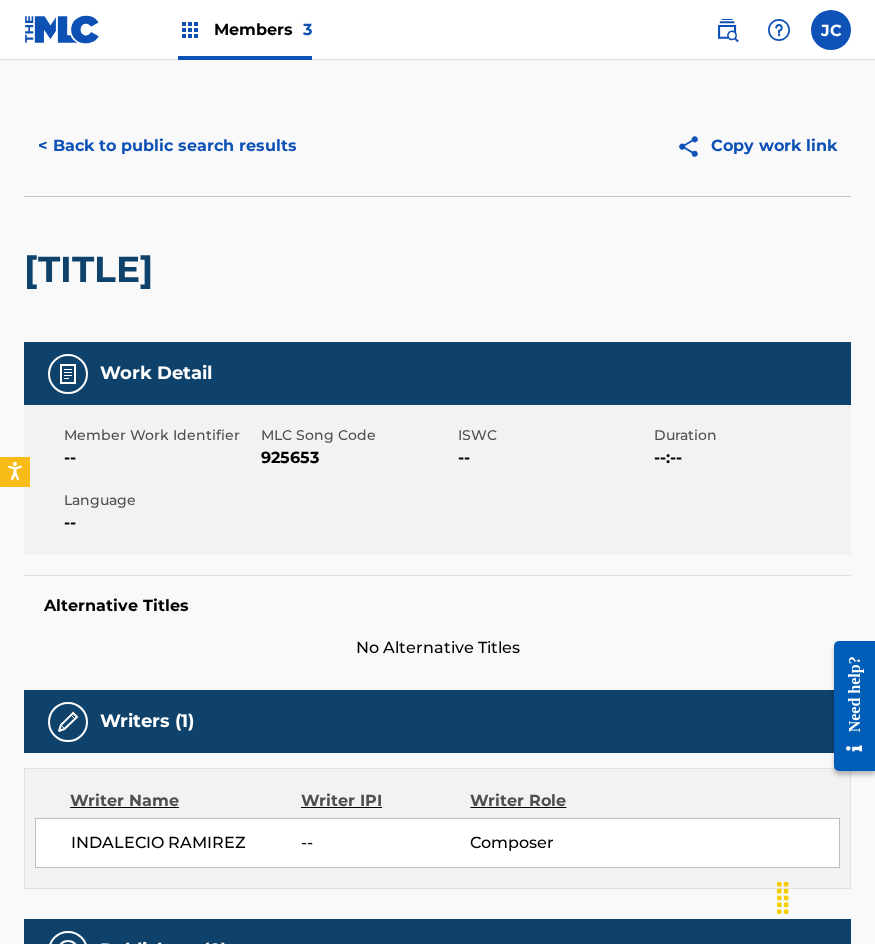 scroll, scrollTop: 0, scrollLeft: 0, axis: both 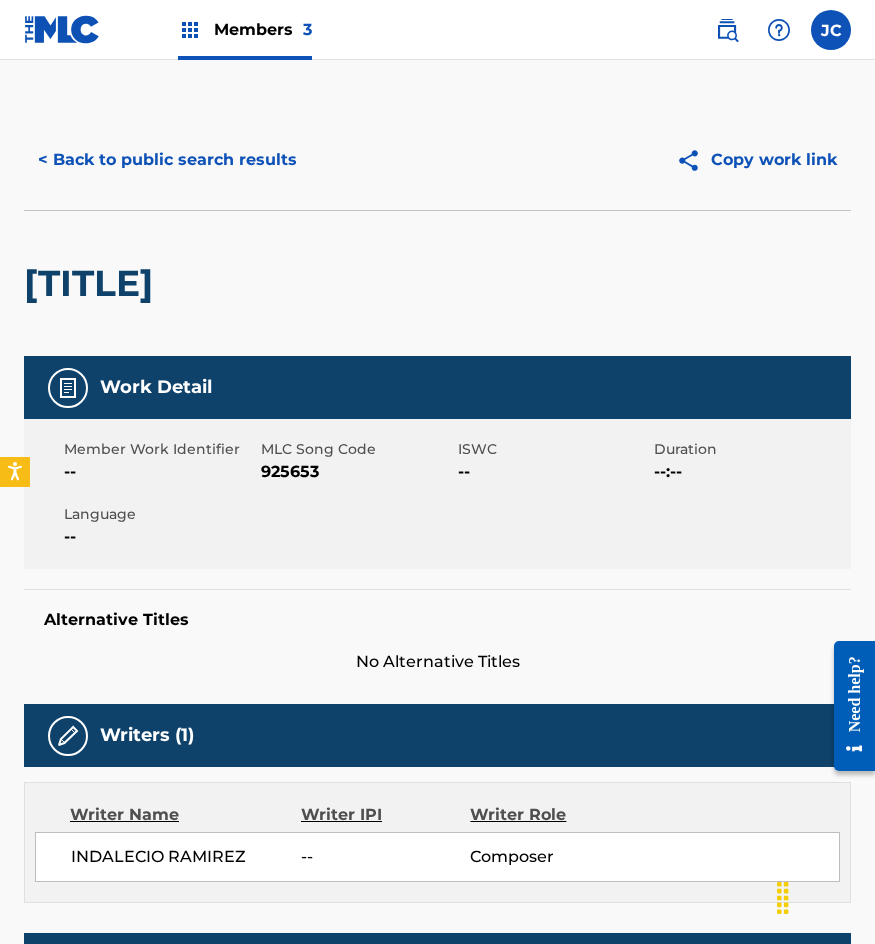 click on "< Back to public search results" at bounding box center (167, 160) 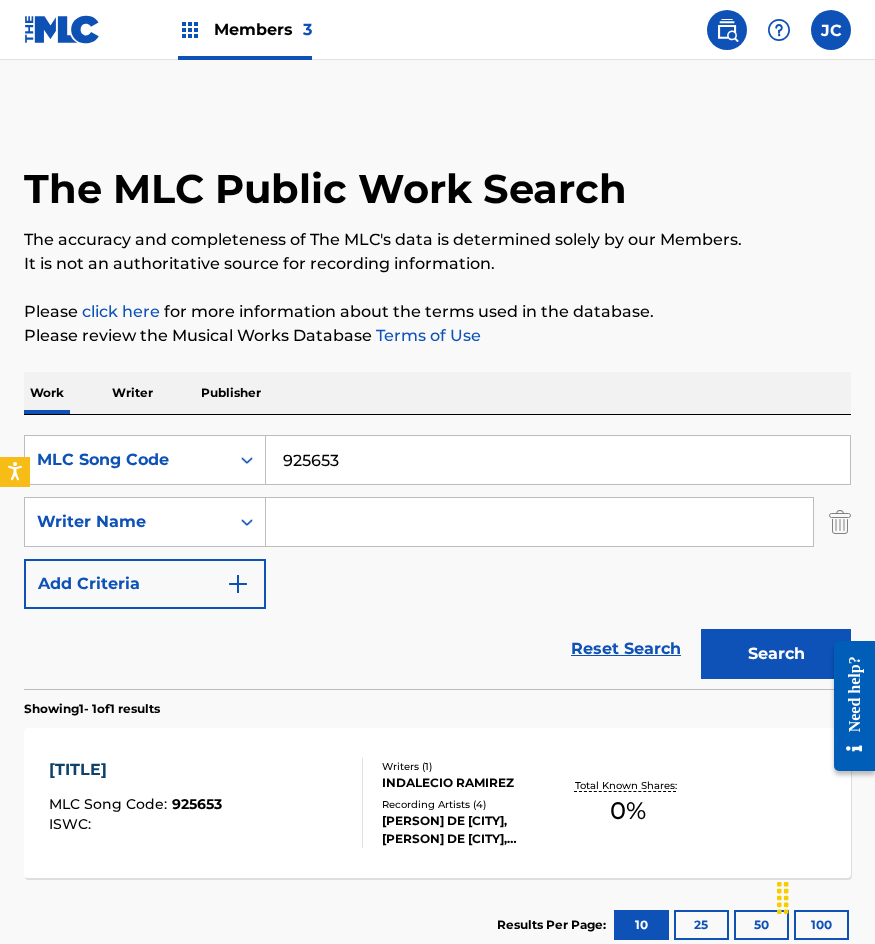 scroll, scrollTop: 20, scrollLeft: 0, axis: vertical 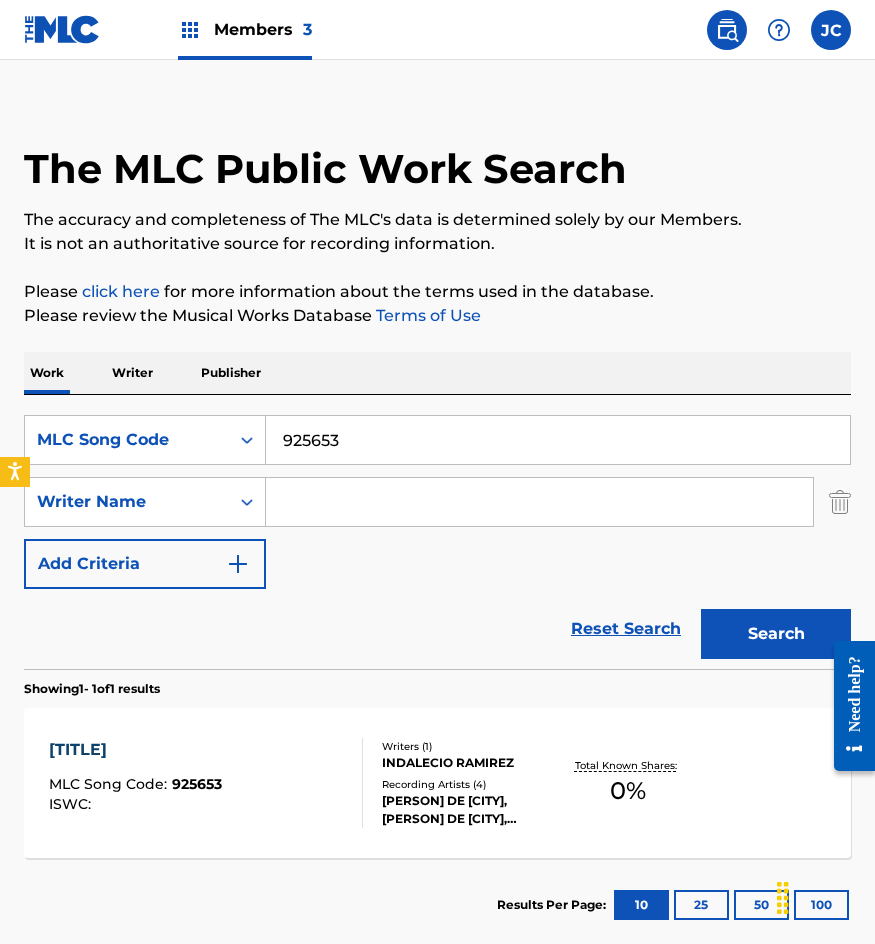 click on "925653" at bounding box center (558, 440) 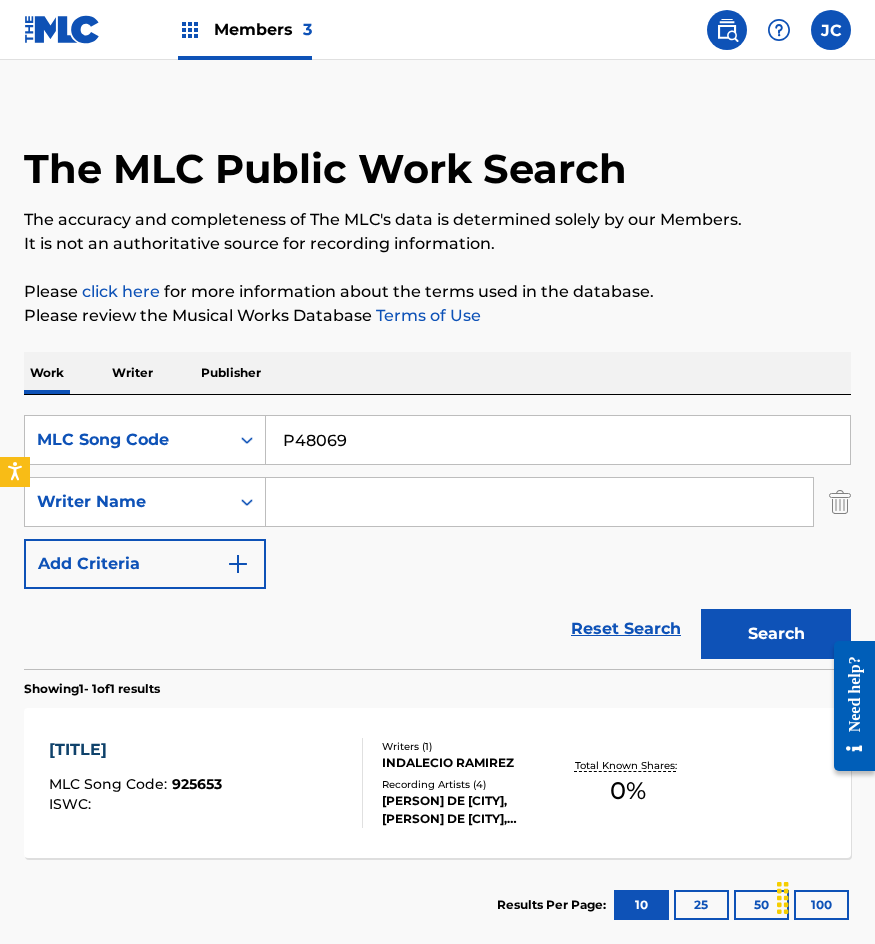 click on "Search" at bounding box center (776, 634) 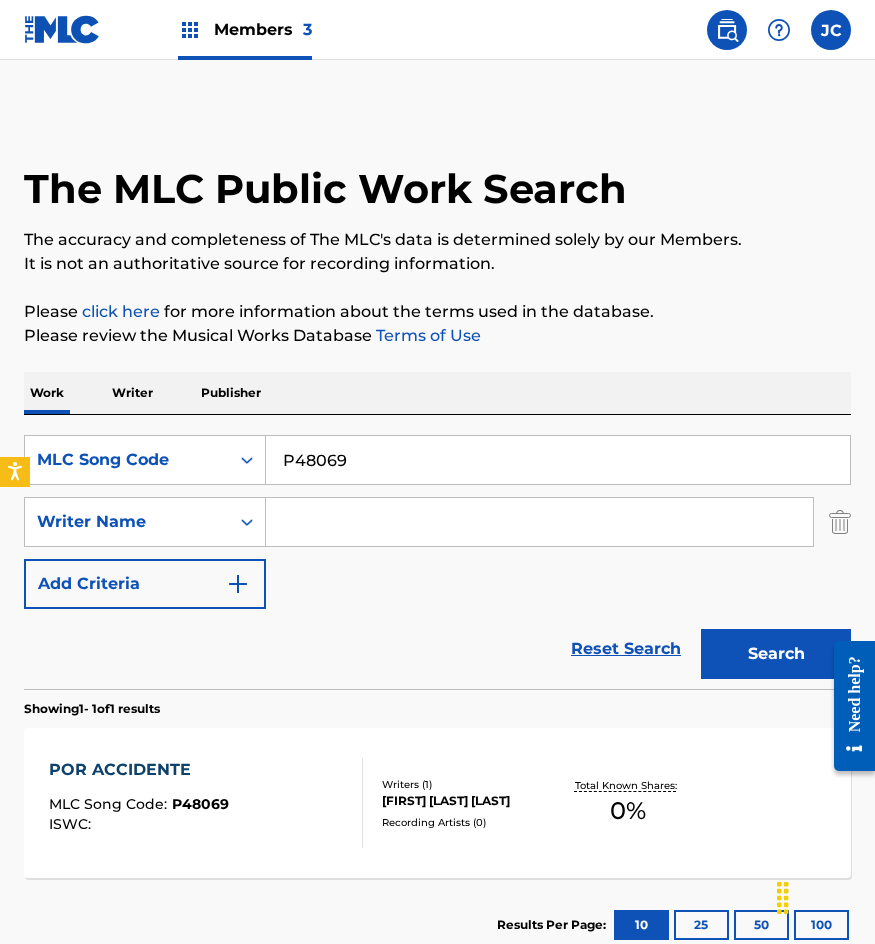 scroll, scrollTop: 134, scrollLeft: 0, axis: vertical 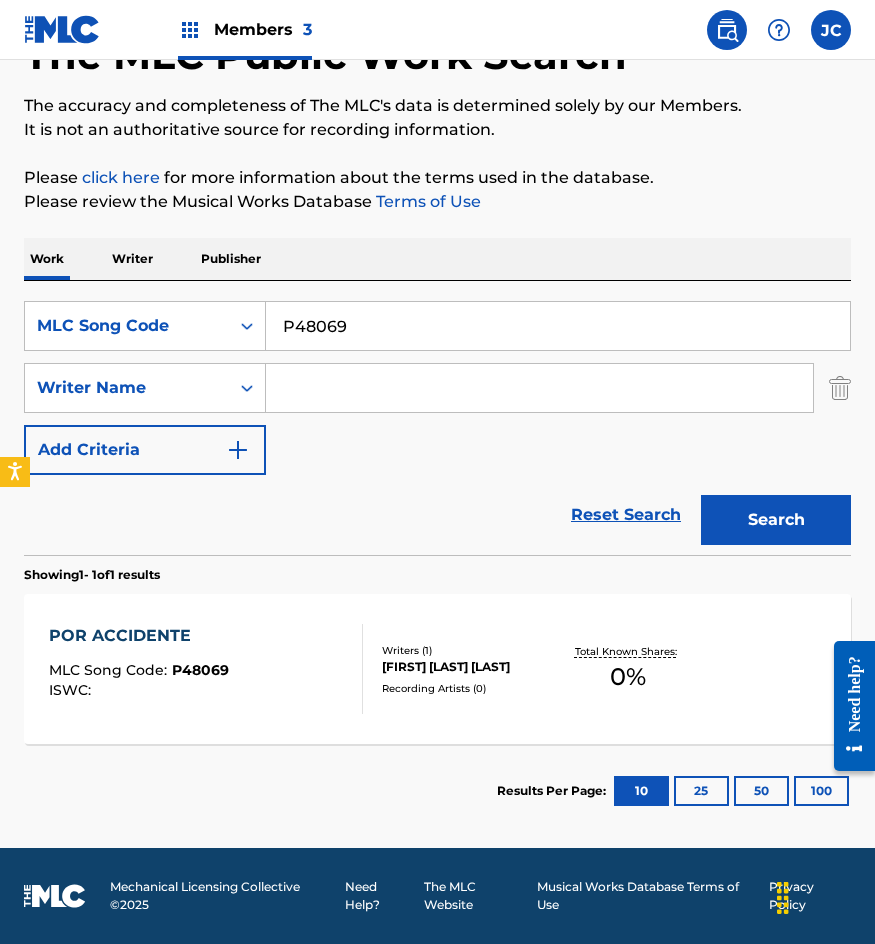 click on "P48069" at bounding box center (558, 326) 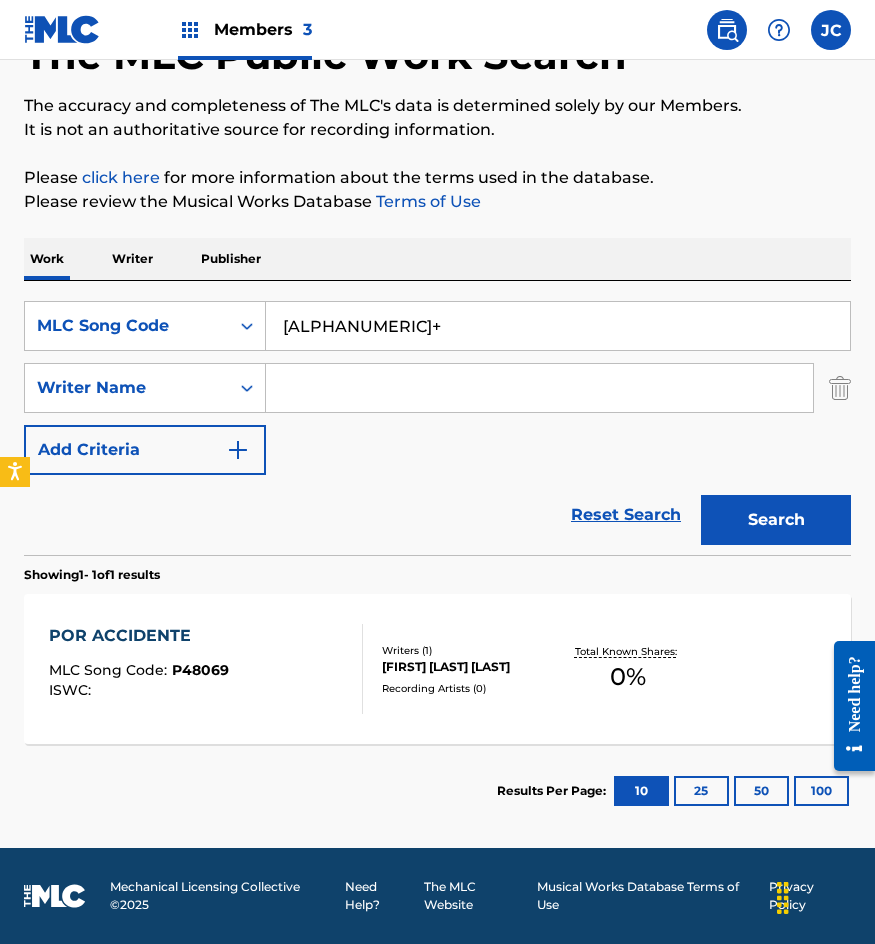 click on "Search" at bounding box center (776, 520) 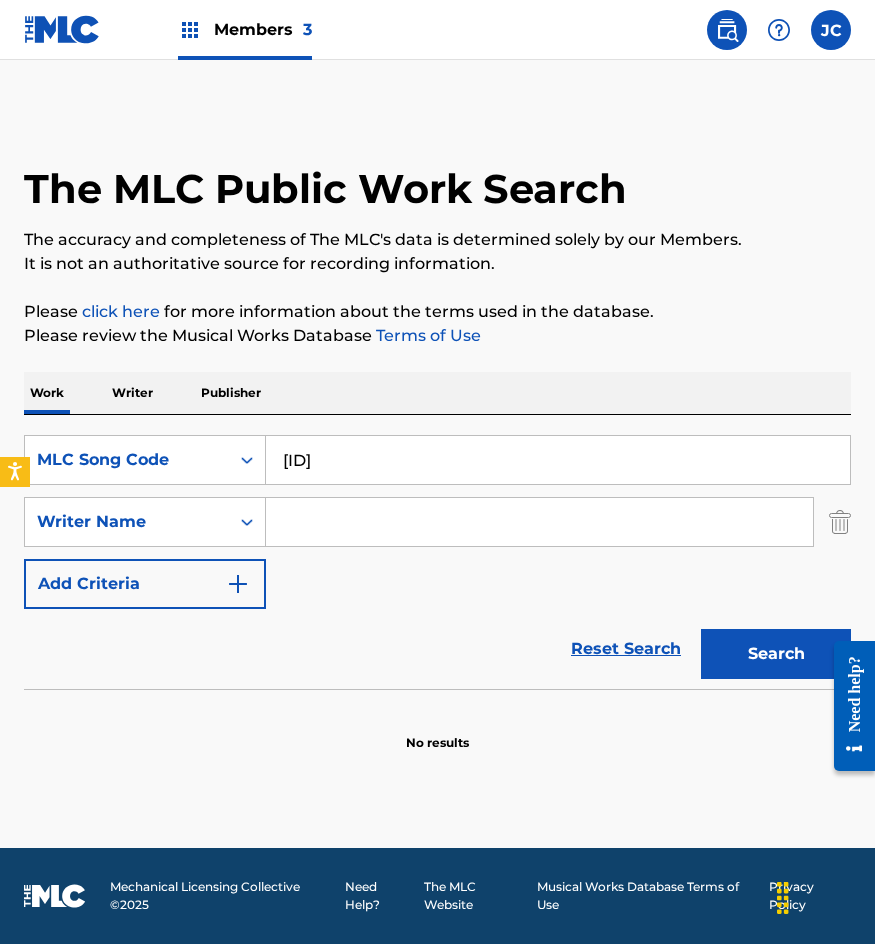 type on "E3630P" 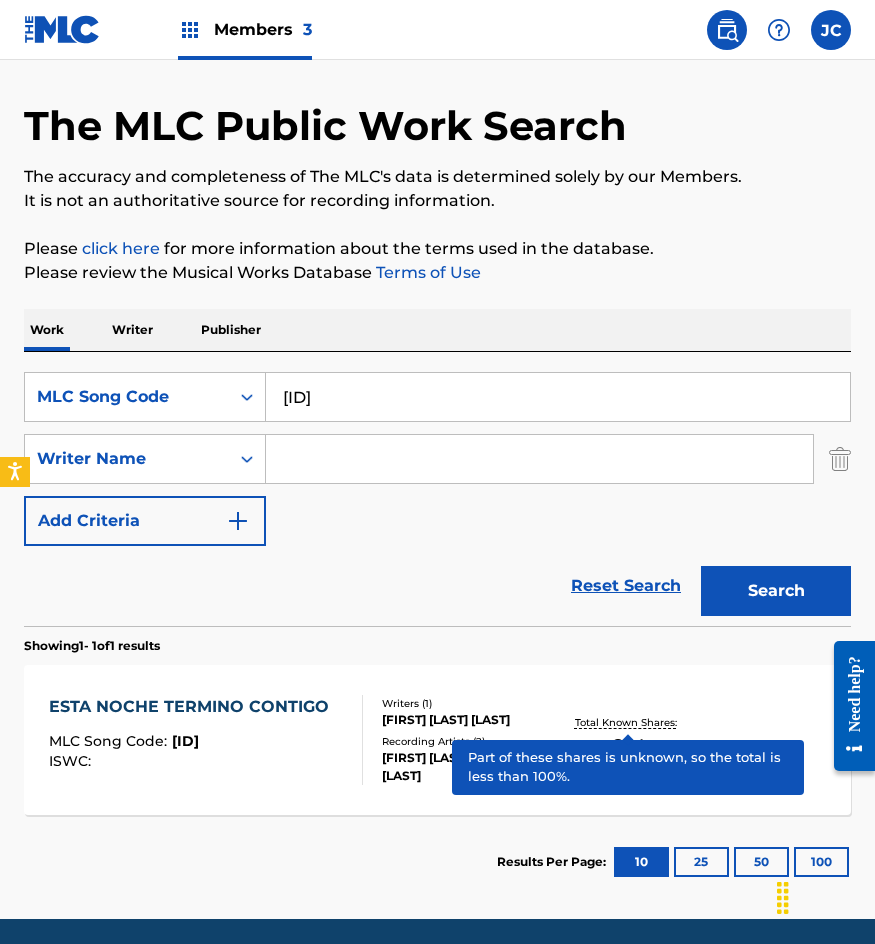 scroll, scrollTop: 134, scrollLeft: 0, axis: vertical 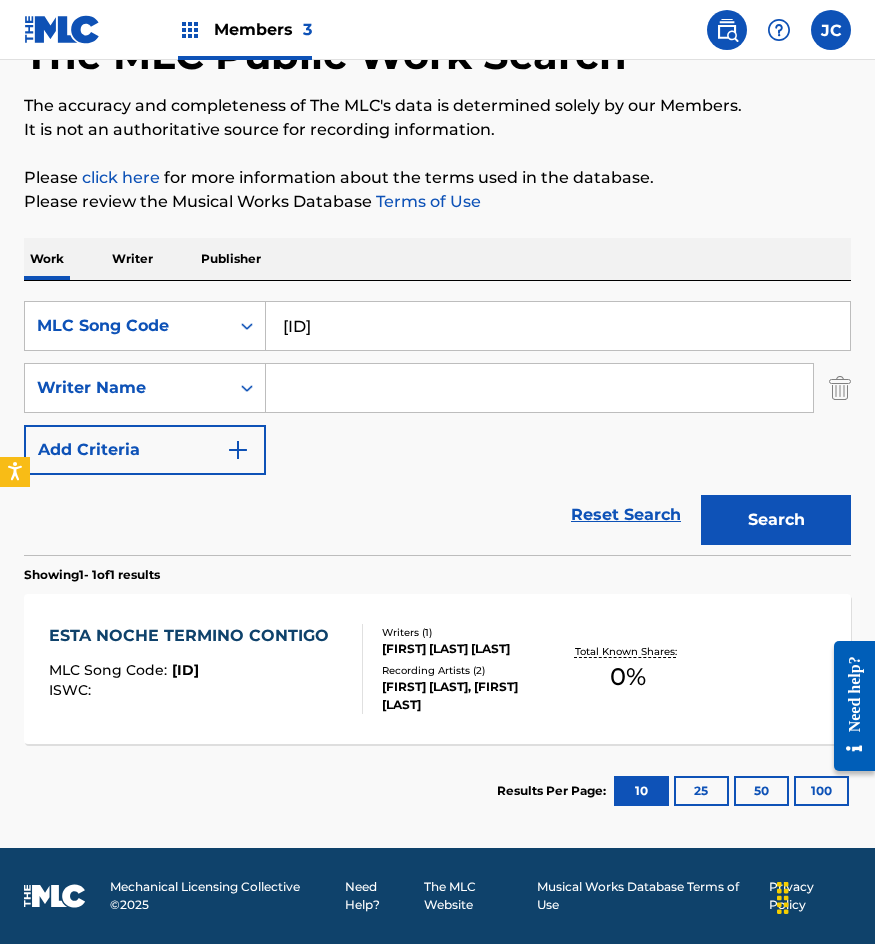 click on "ALFONSO ANGEL ALCARAZ SEVILLA" at bounding box center (470, 649) 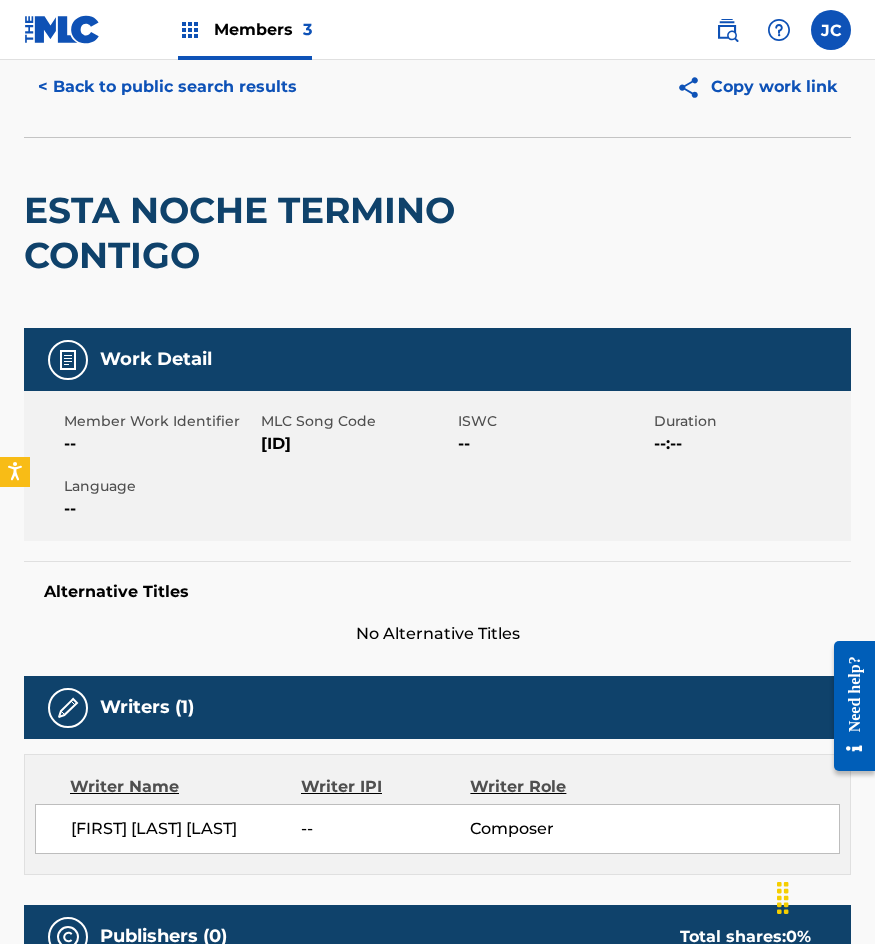 scroll, scrollTop: 0, scrollLeft: 0, axis: both 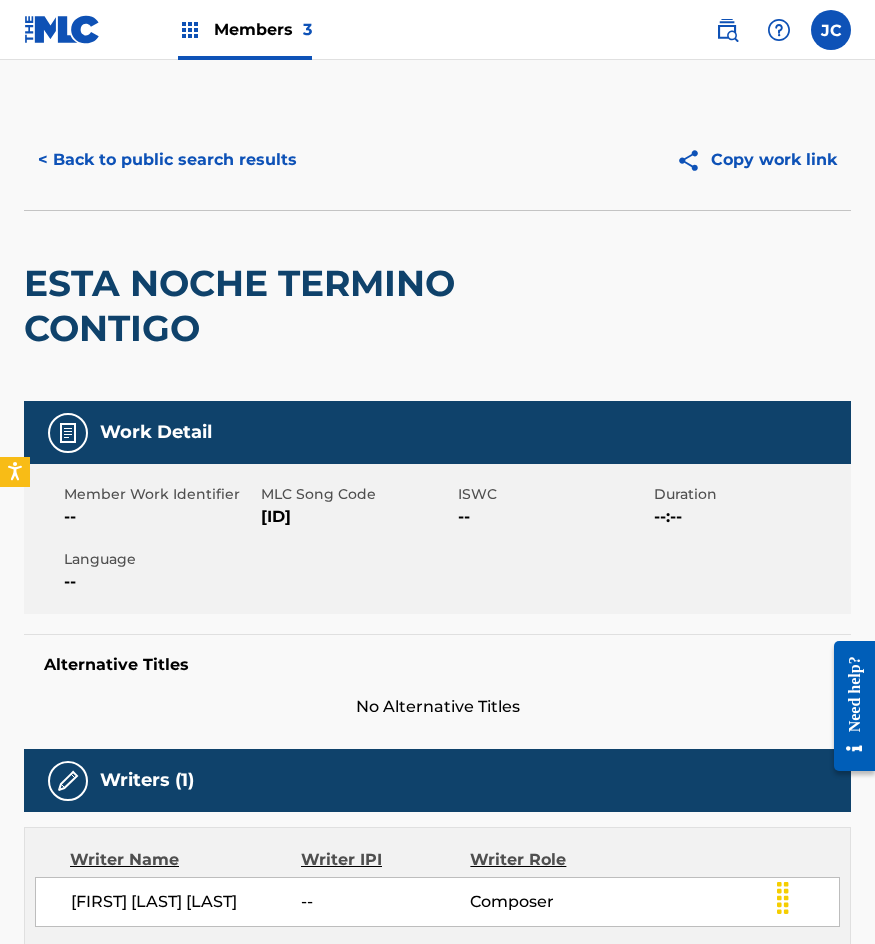 click on "< Back to public search results" at bounding box center [167, 160] 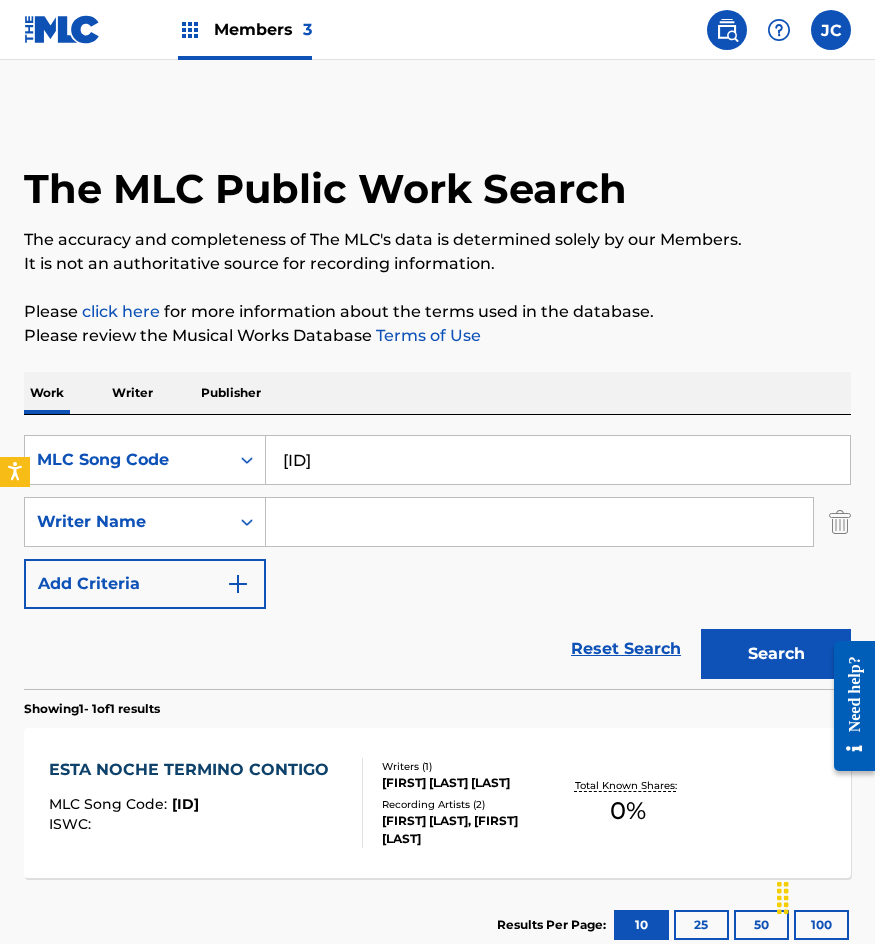 scroll, scrollTop: 20, scrollLeft: 0, axis: vertical 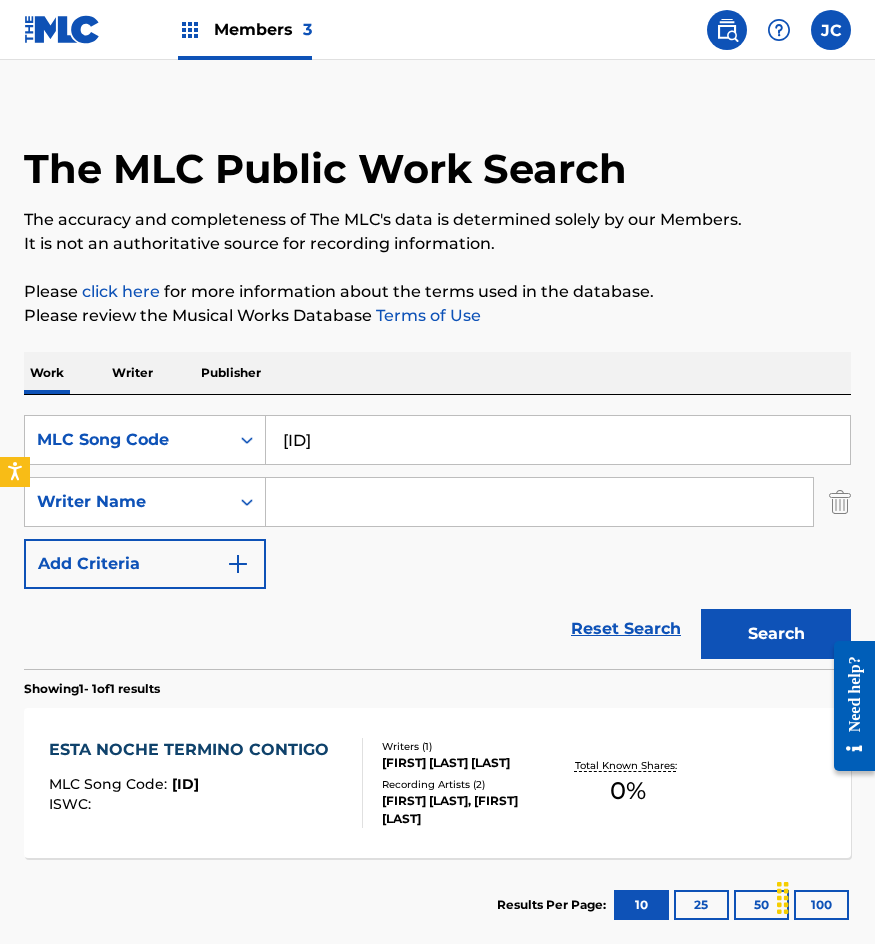 click on "E3630P" at bounding box center [558, 440] 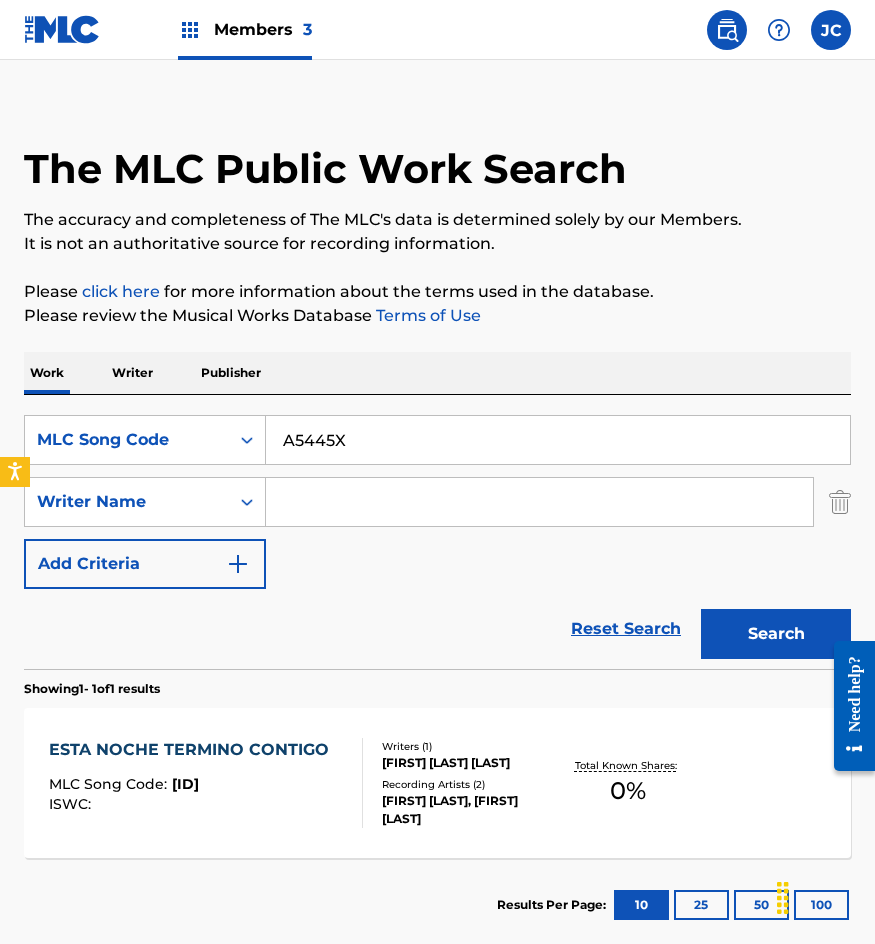 click on "Search" at bounding box center [776, 634] 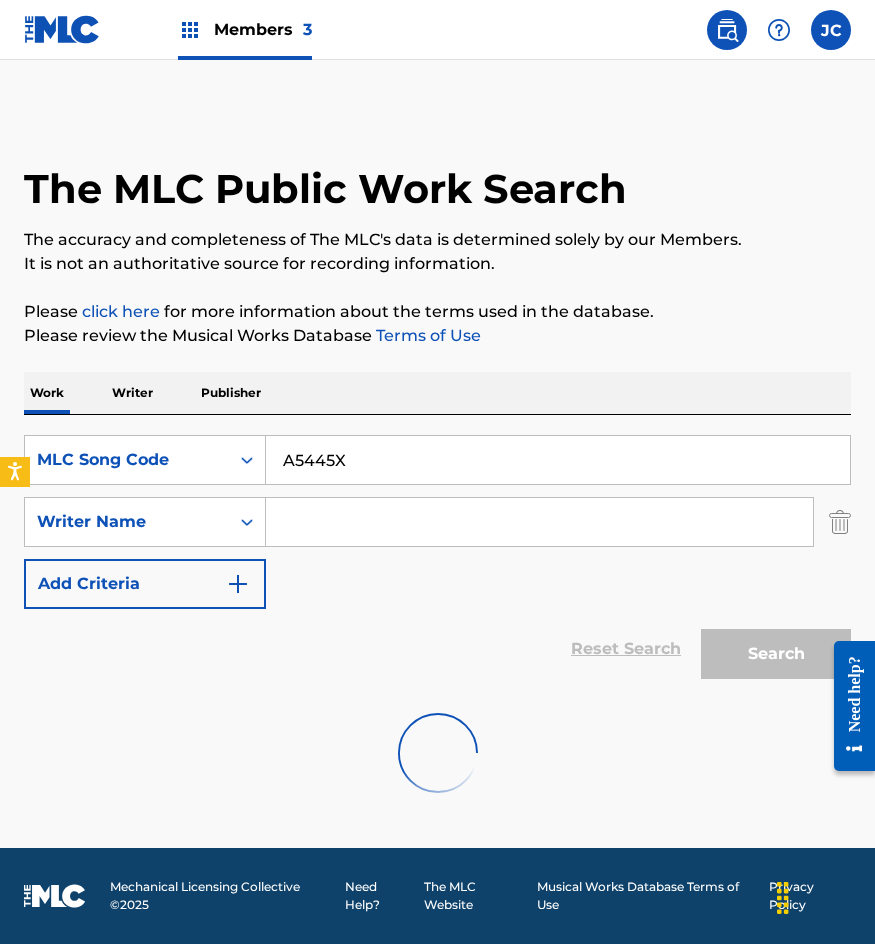 scroll, scrollTop: 0, scrollLeft: 0, axis: both 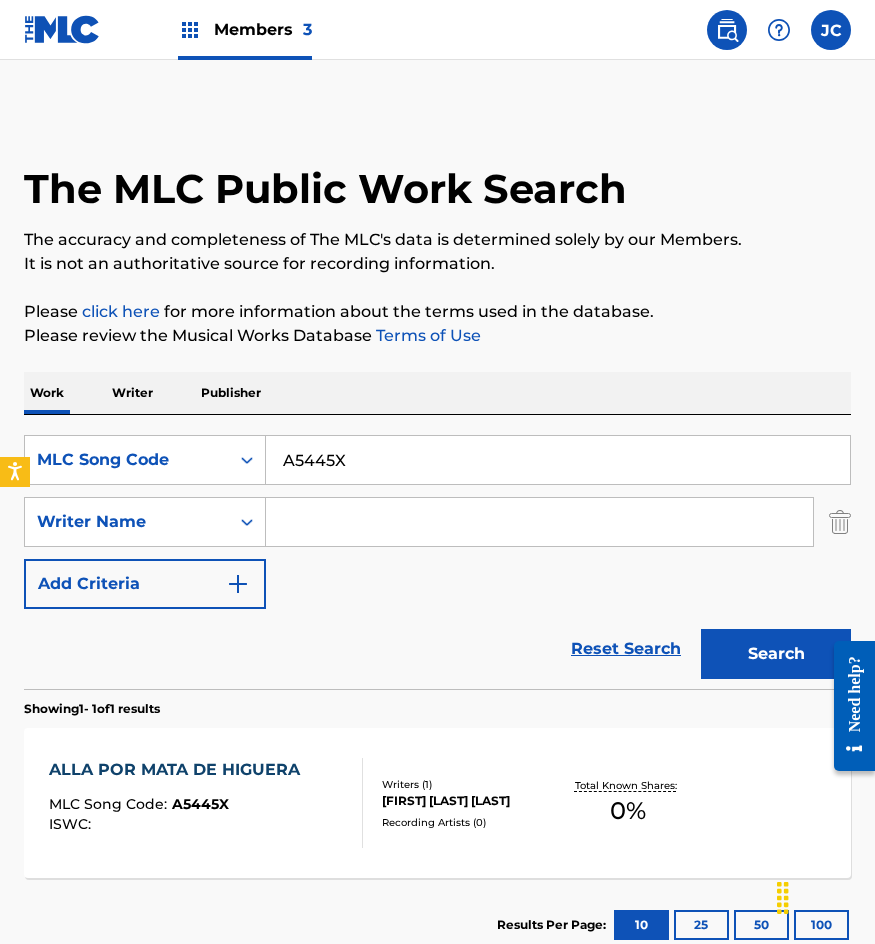 click on "A5445X" at bounding box center [558, 460] 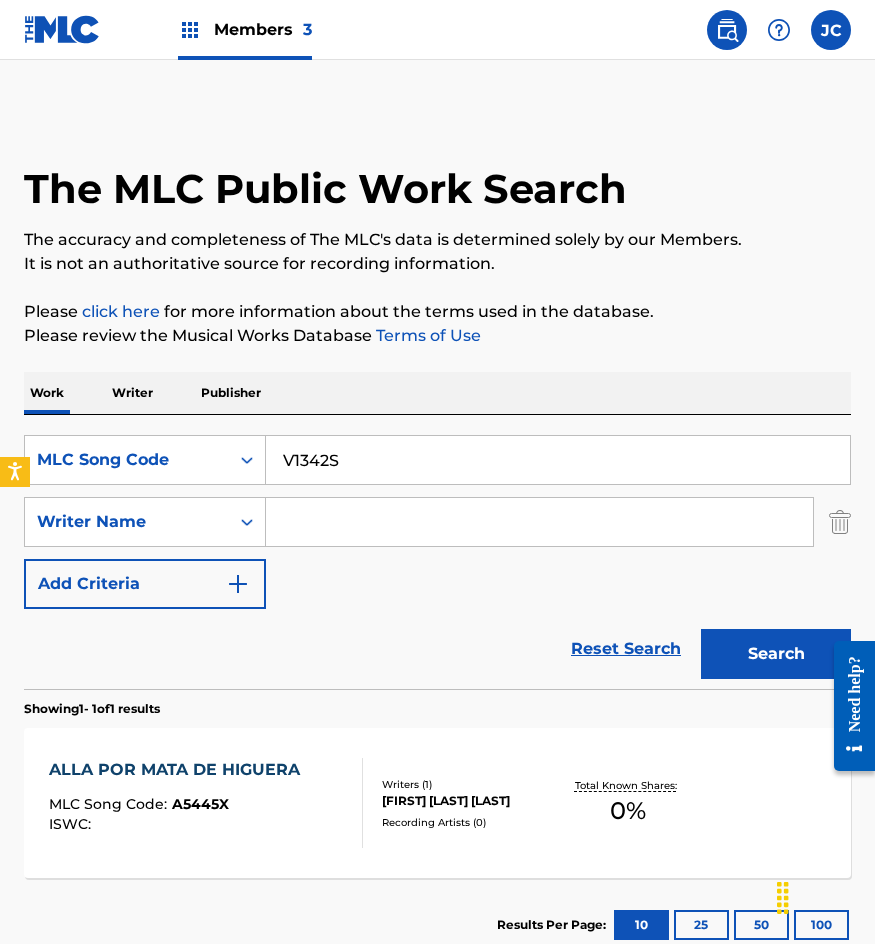 click on "Search" at bounding box center [776, 654] 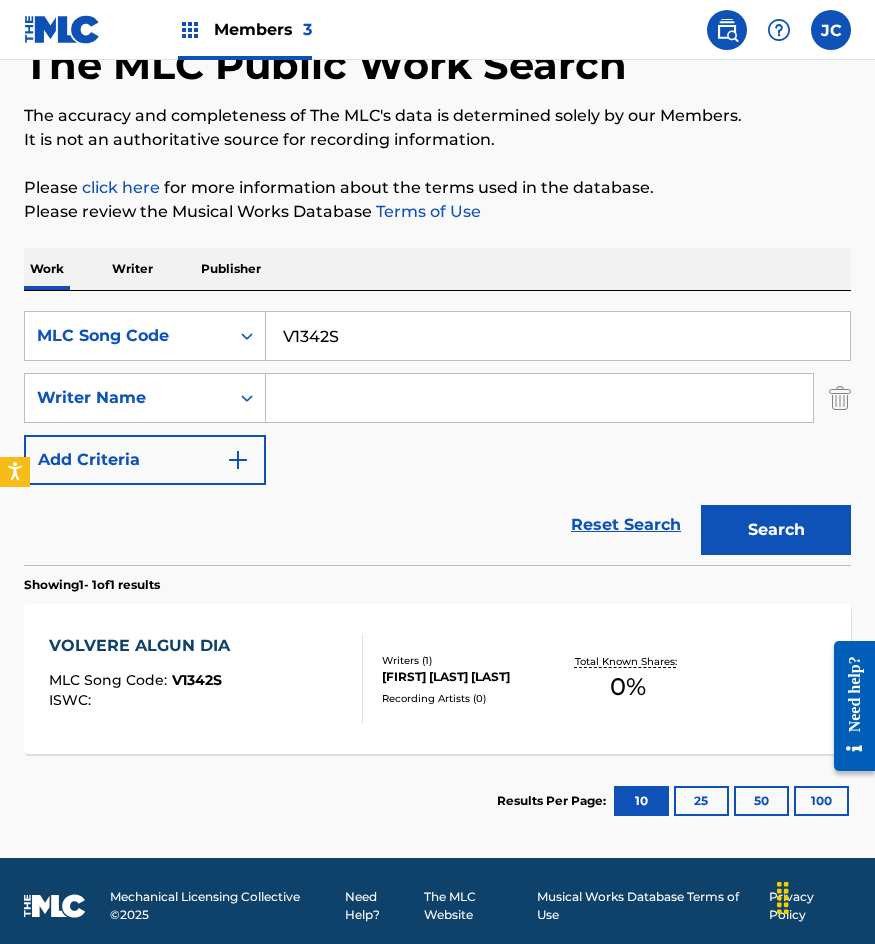 scroll, scrollTop: 134, scrollLeft: 0, axis: vertical 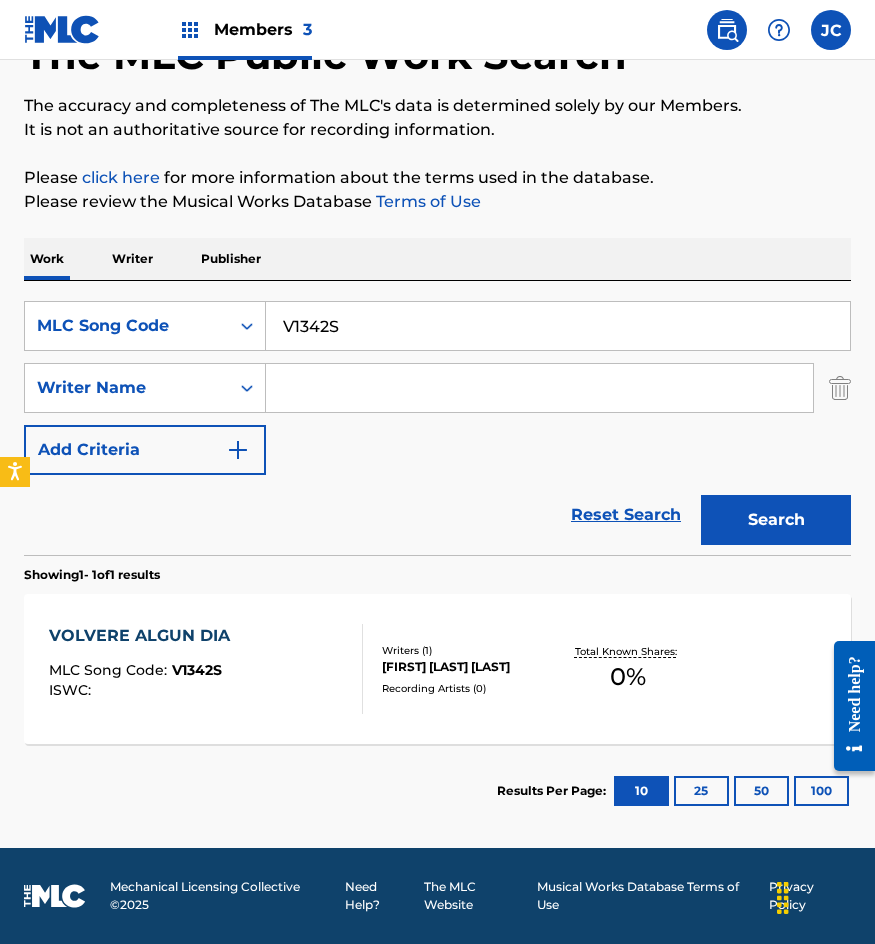 click on "V1342S" at bounding box center (558, 326) 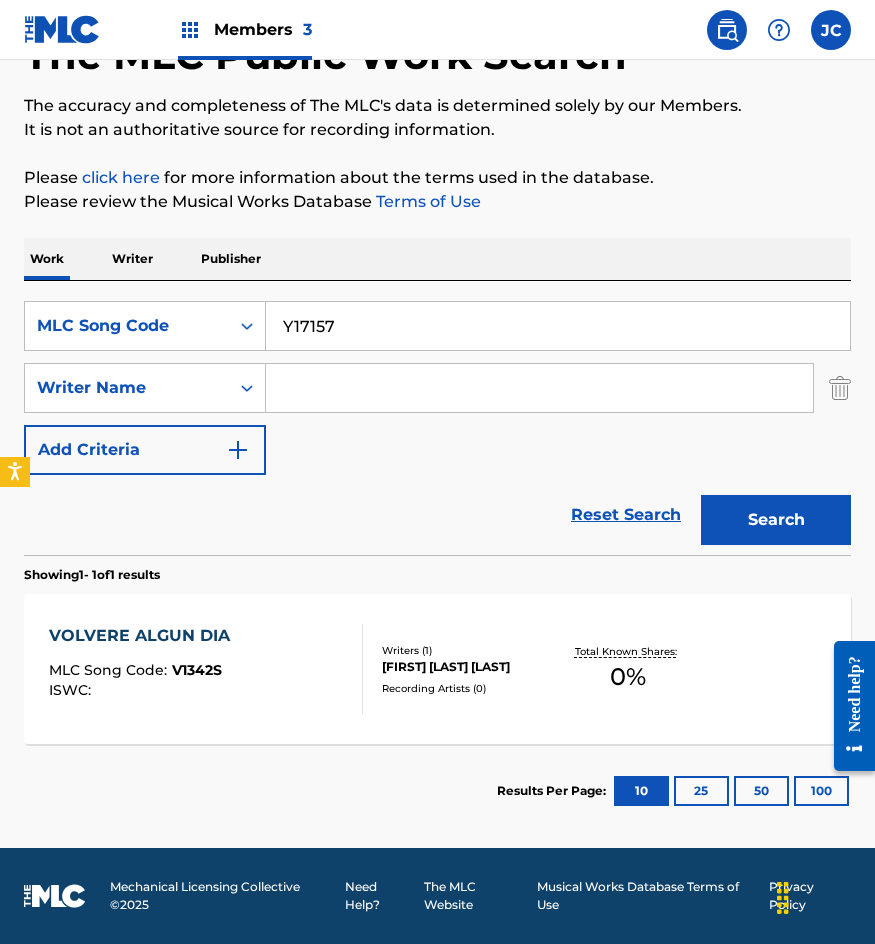 click on "Search" at bounding box center [776, 520] 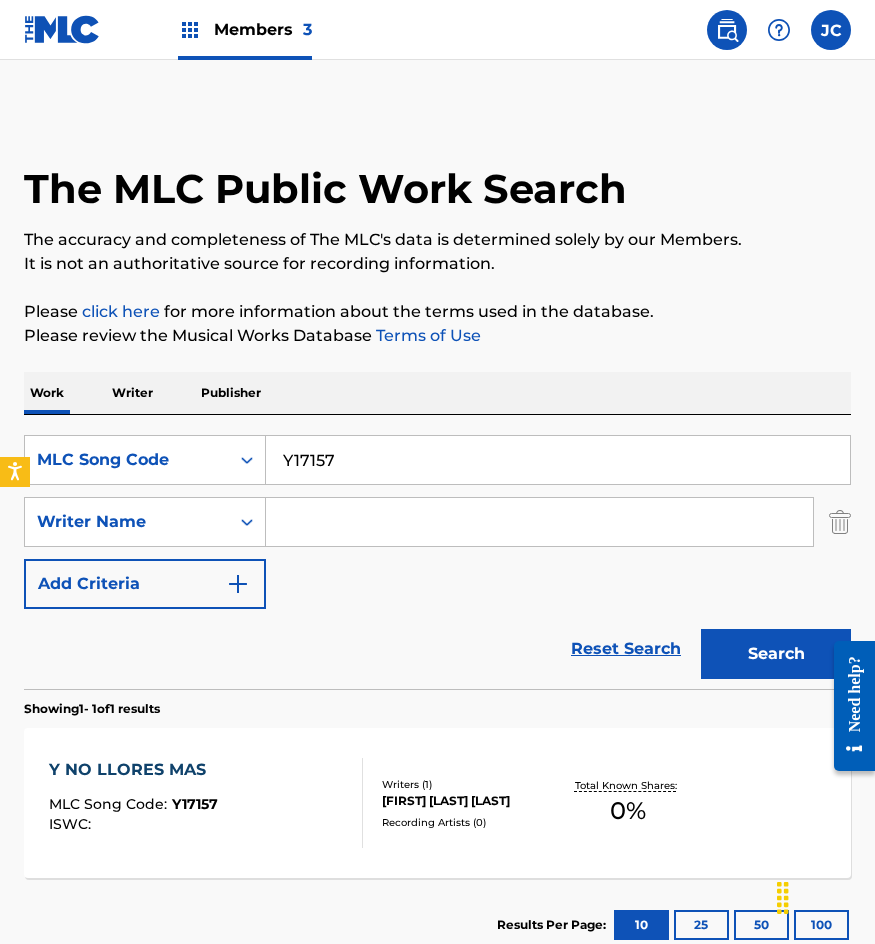 click on "Y17157" at bounding box center [558, 460] 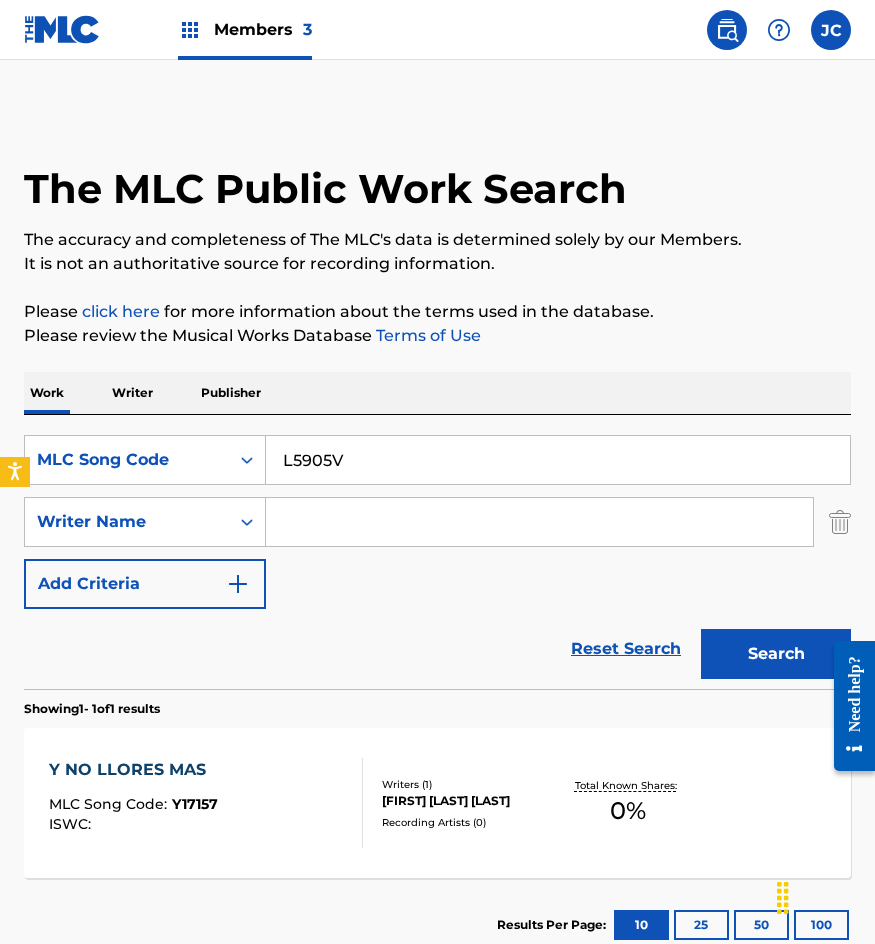 click on "Search" at bounding box center (776, 654) 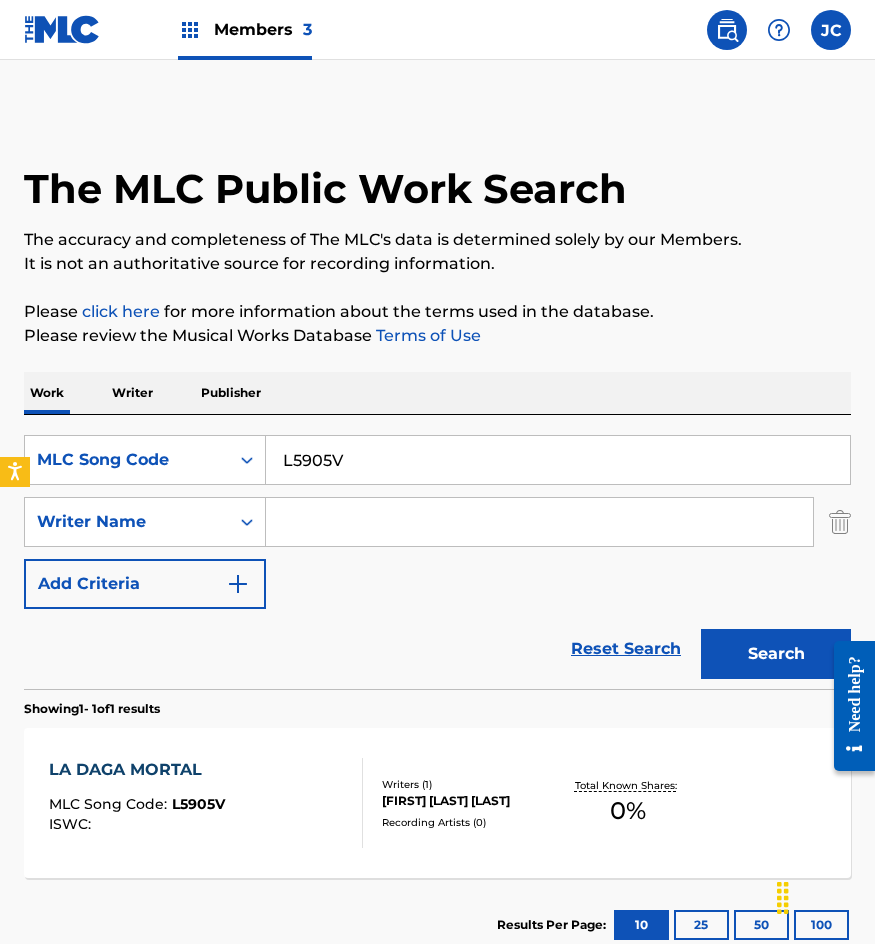 click on "L5905V" at bounding box center (558, 460) 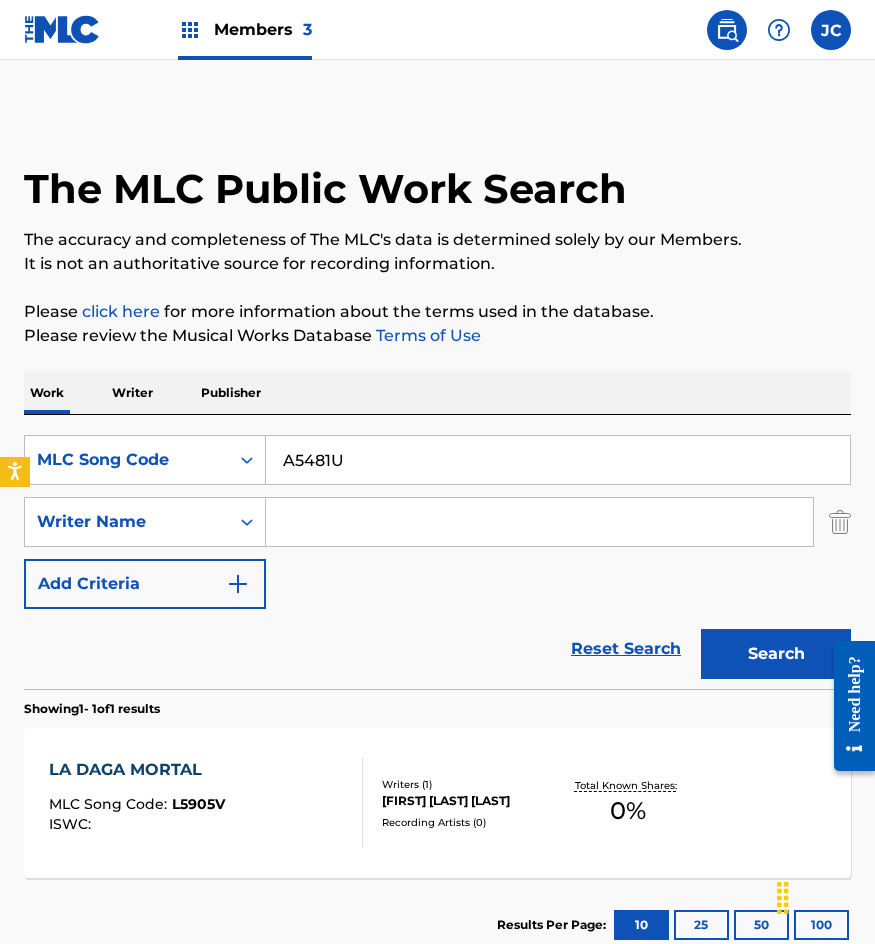 click on "Search" at bounding box center (776, 654) 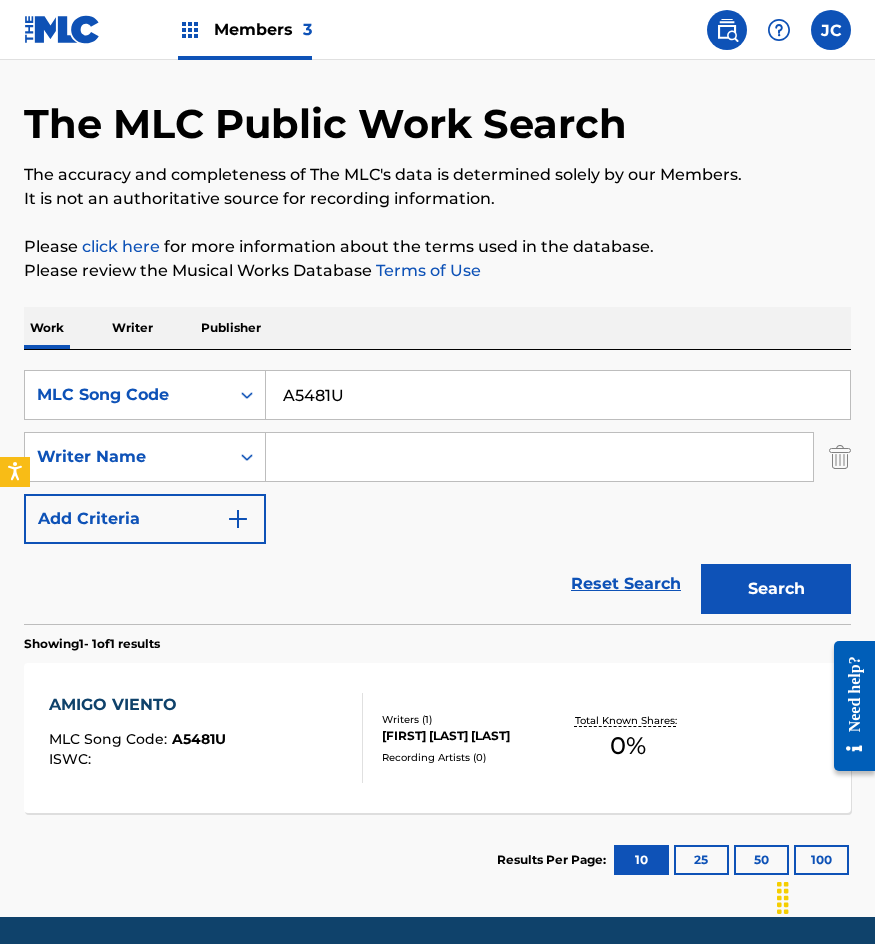 scroll, scrollTop: 100, scrollLeft: 0, axis: vertical 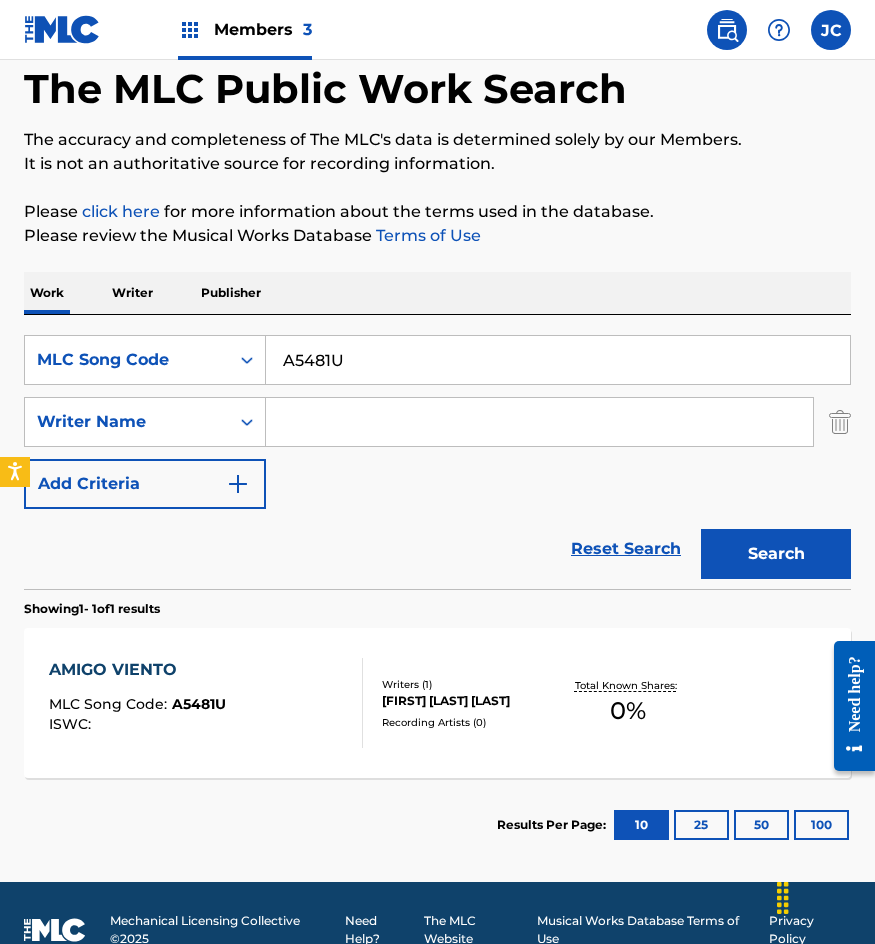 click on "A5481U" at bounding box center (558, 360) 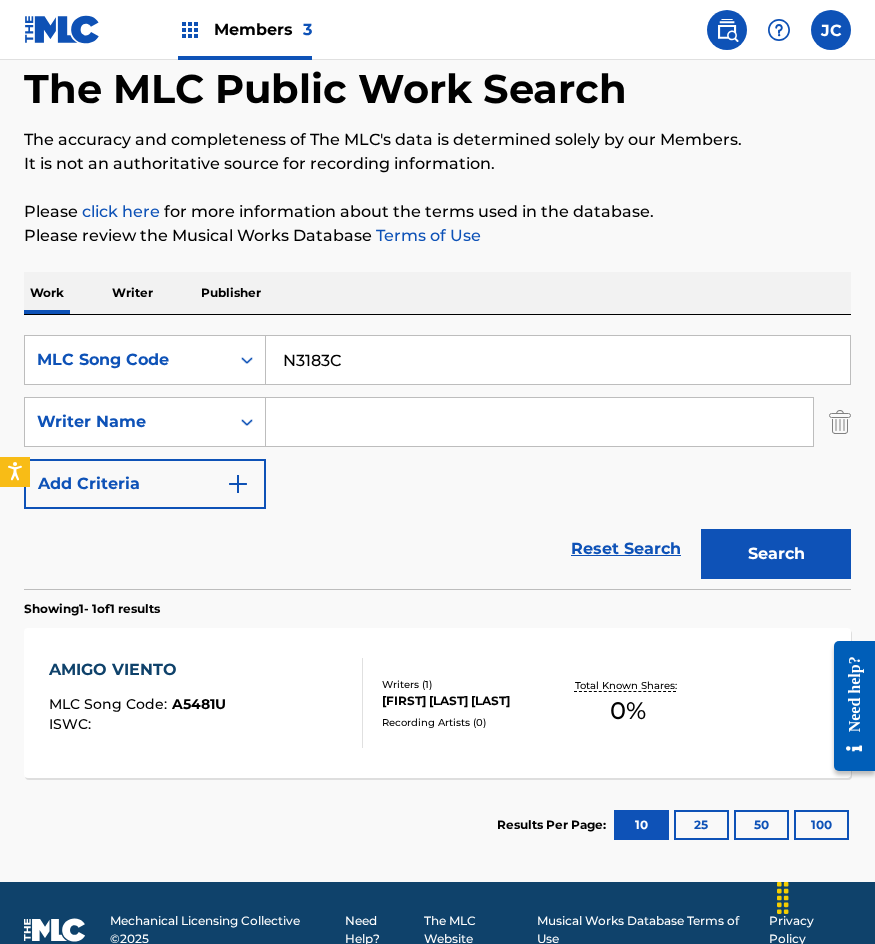 type on "N3183C" 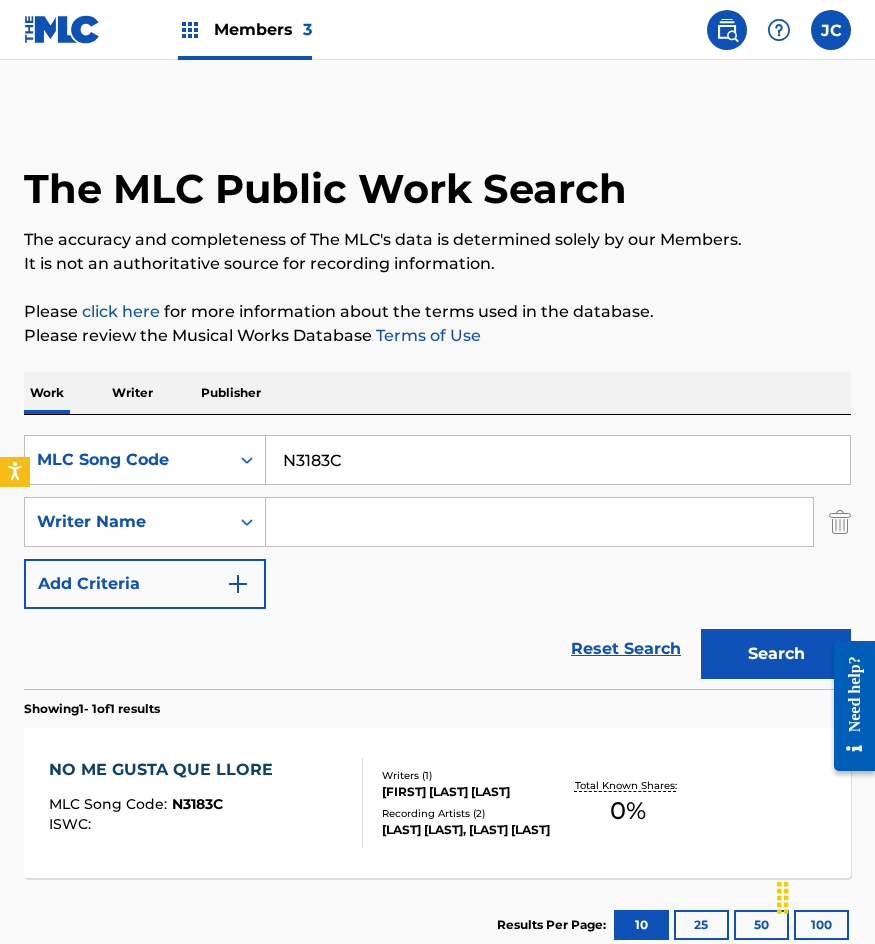 click on "Writers ( 1 ) INDALECIO RAMIREZ RODRIGUEZ Recording Artists ( 2 ) MARY REYES, MARY REYES" at bounding box center [461, 803] 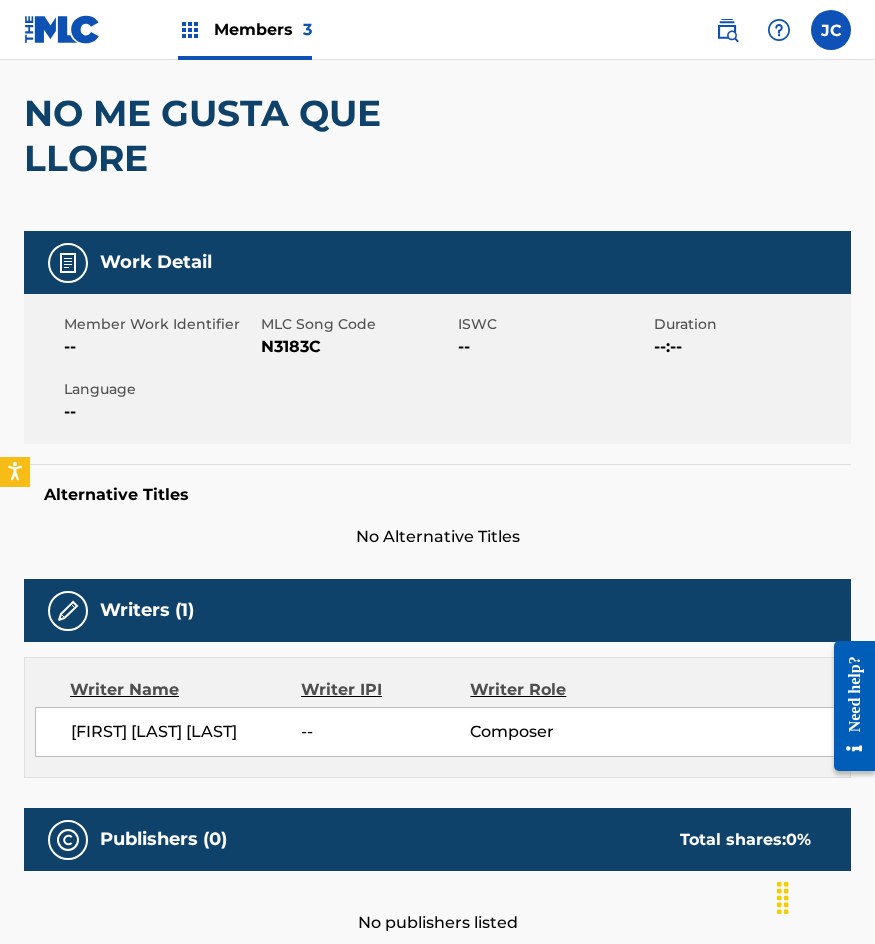 scroll, scrollTop: 100, scrollLeft: 0, axis: vertical 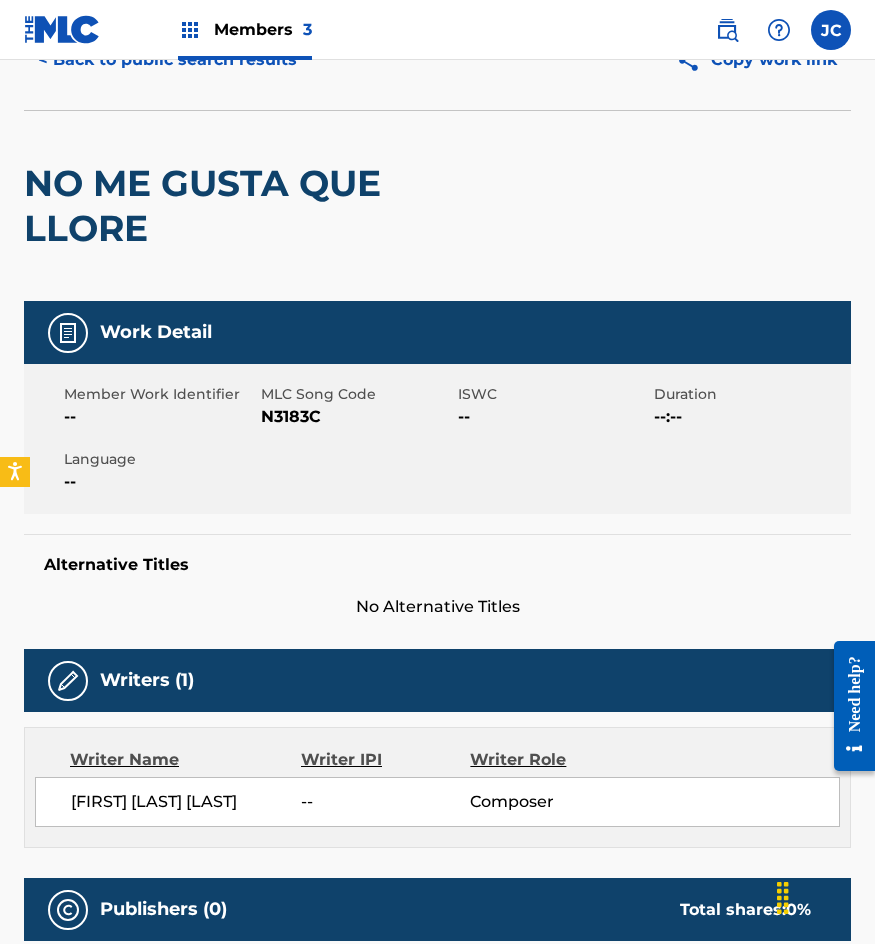 click on "< Back to public search results" at bounding box center (167, 60) 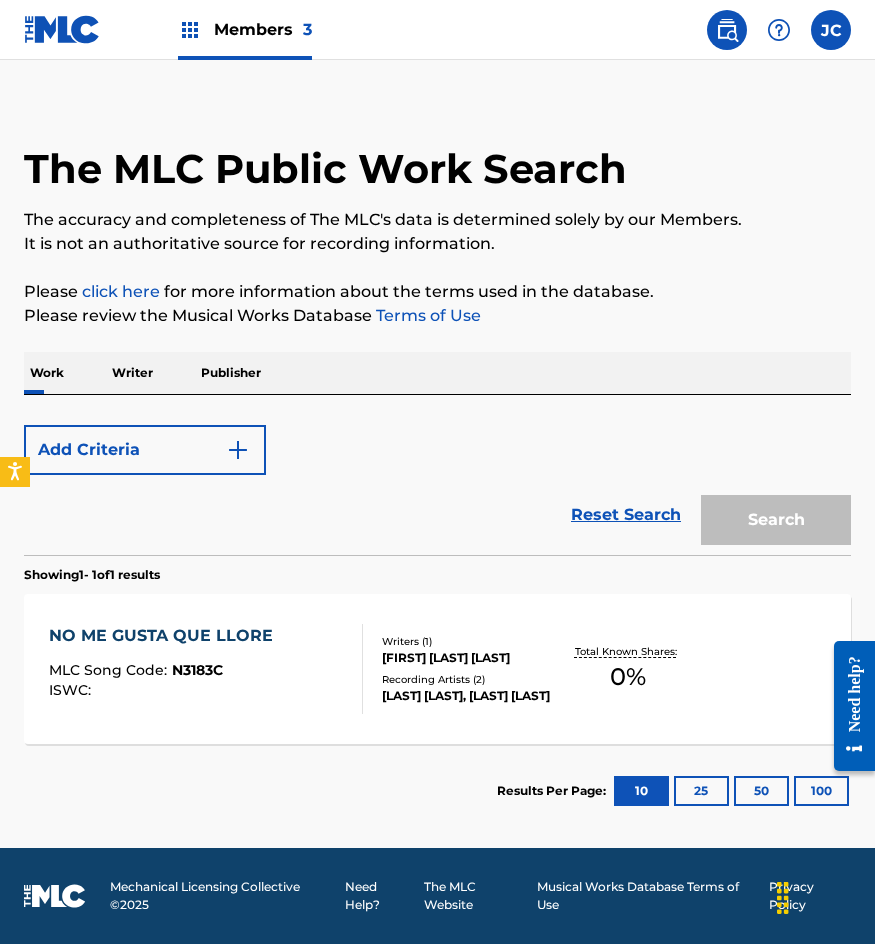 scroll, scrollTop: 0, scrollLeft: 0, axis: both 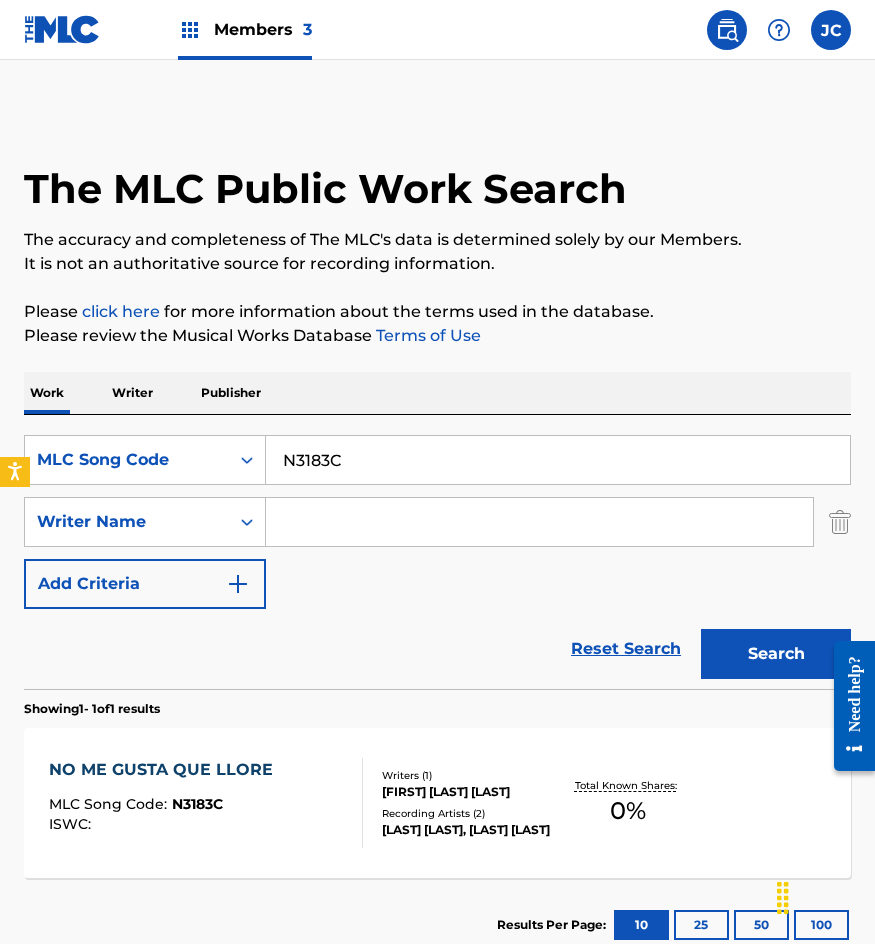 click on "N3183C" at bounding box center [558, 460] 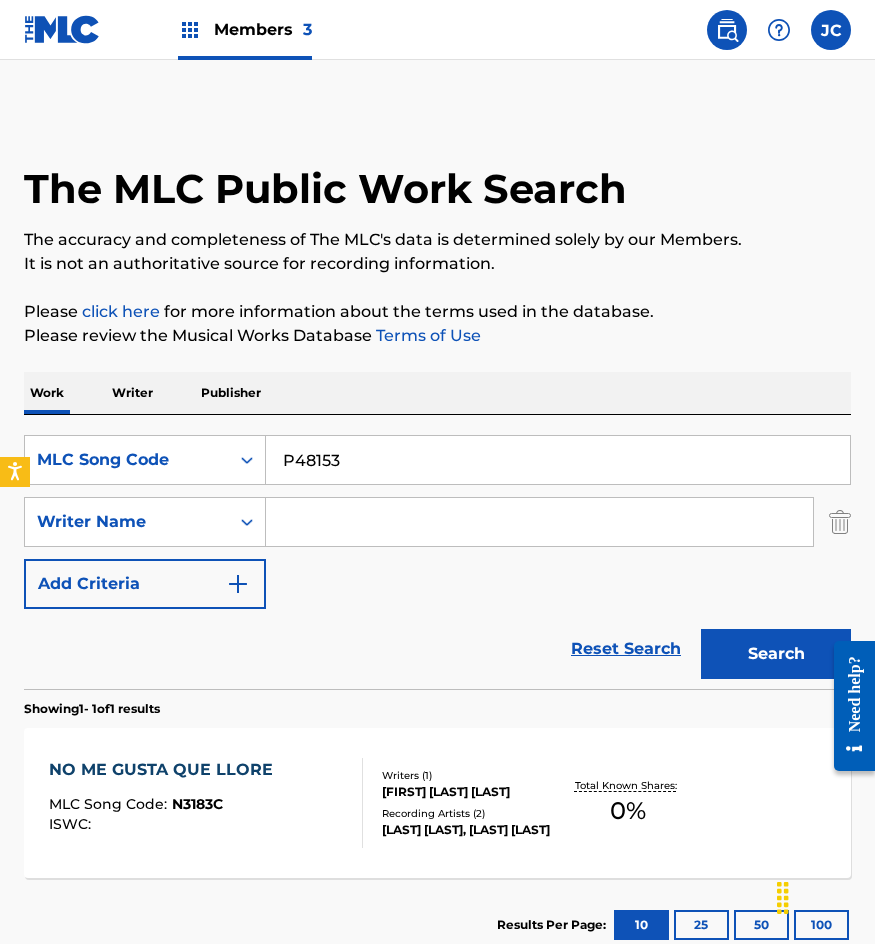 click on "Search" at bounding box center (776, 654) 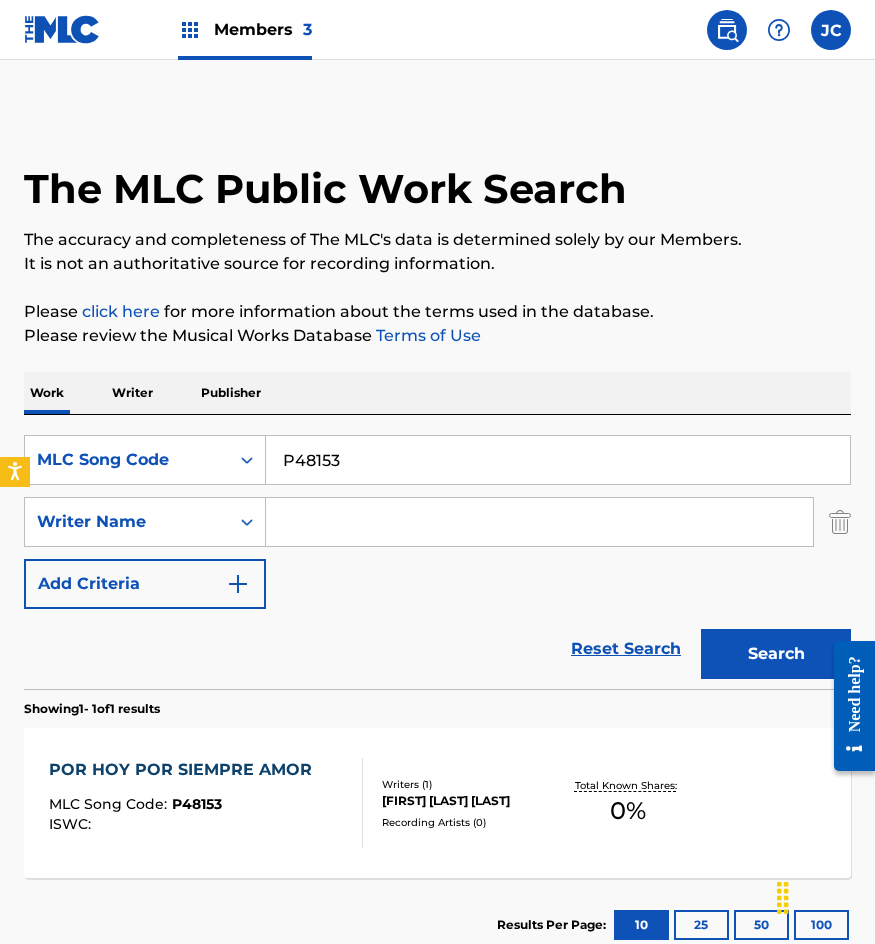 click on "SearchWithCriteriadfd7026d-94ee-4ed6-86ed-e425c2a96917 MLC Song Code P48153 SearchWithCriteria43610703-2334-45b8-9925-66daf114ee54 Writer Name Add Criteria Reset Search Search" at bounding box center [437, 552] 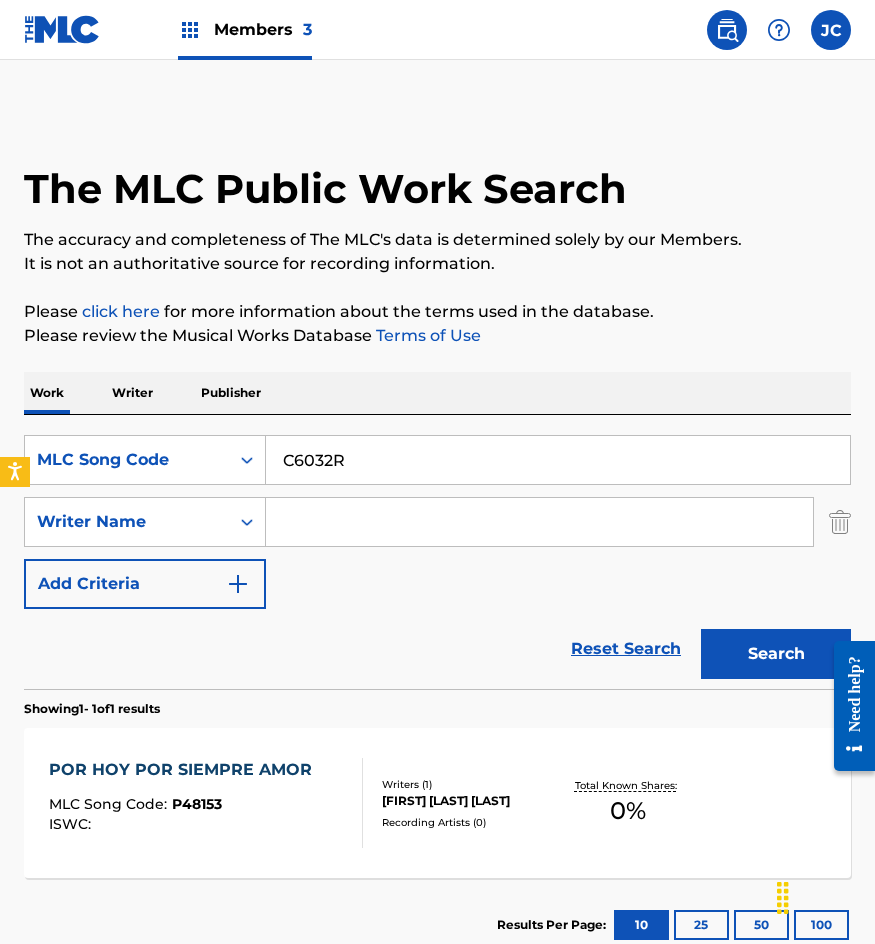 click on "Search" at bounding box center (776, 654) 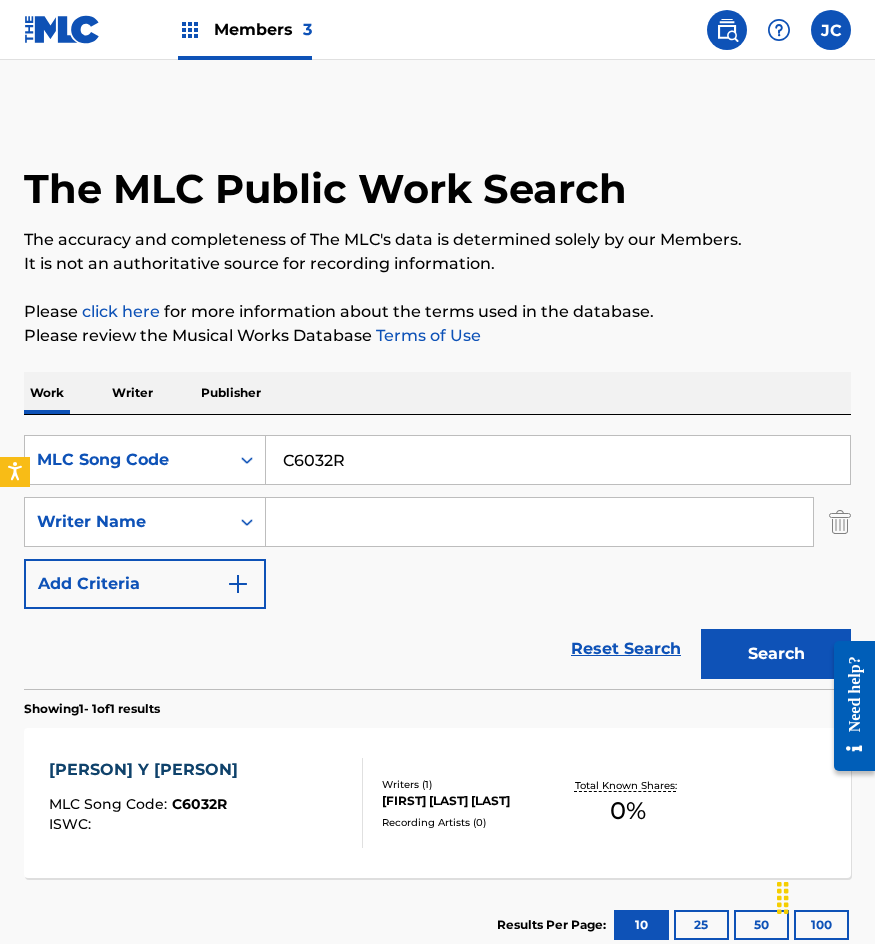 click on "C6032R" at bounding box center [558, 460] 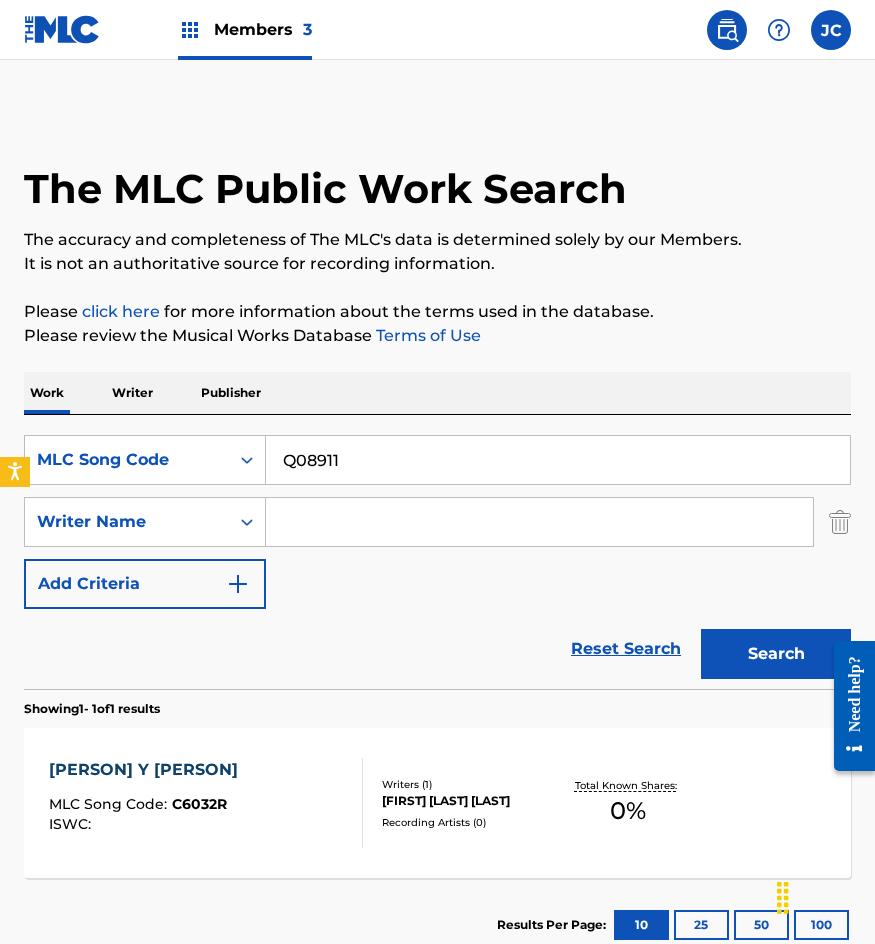 type on "Q08911" 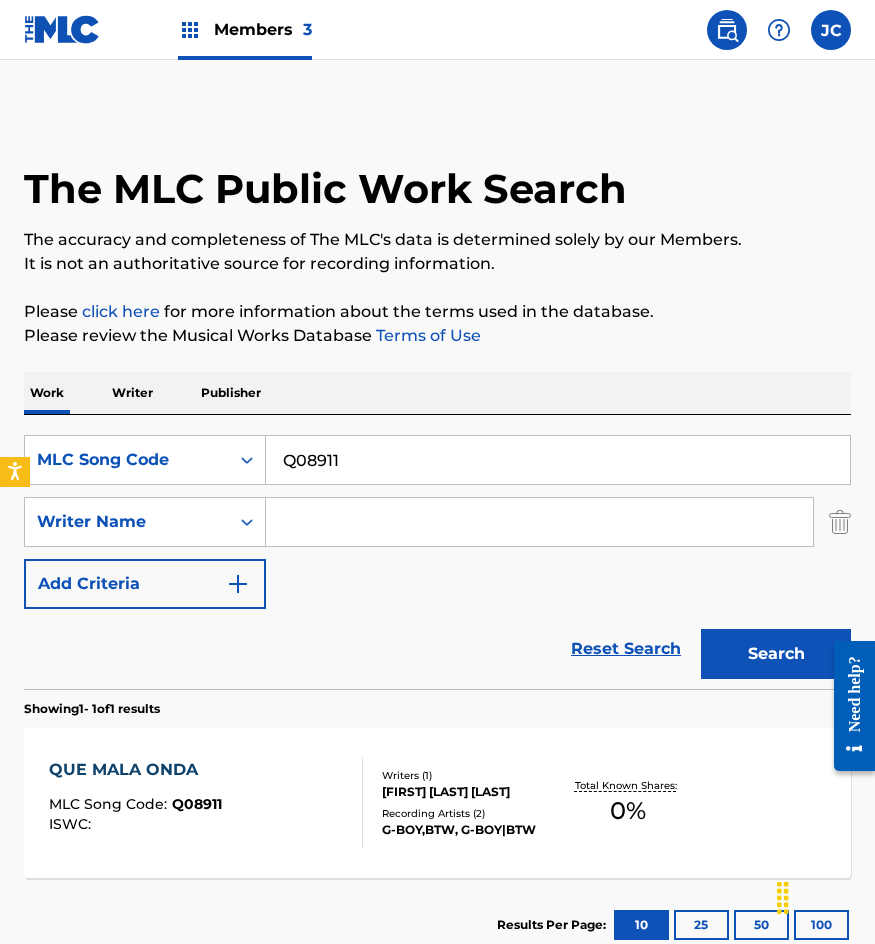 click on "Writers ( 1 )" at bounding box center [470, 775] 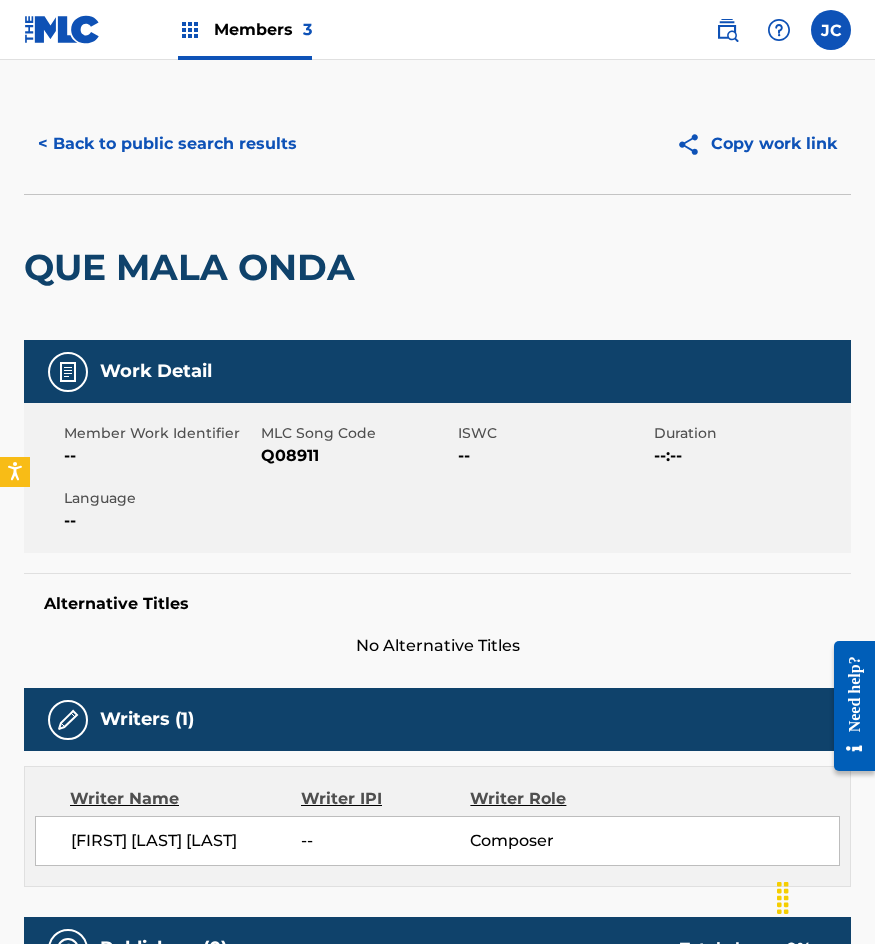 scroll, scrollTop: 0, scrollLeft: 0, axis: both 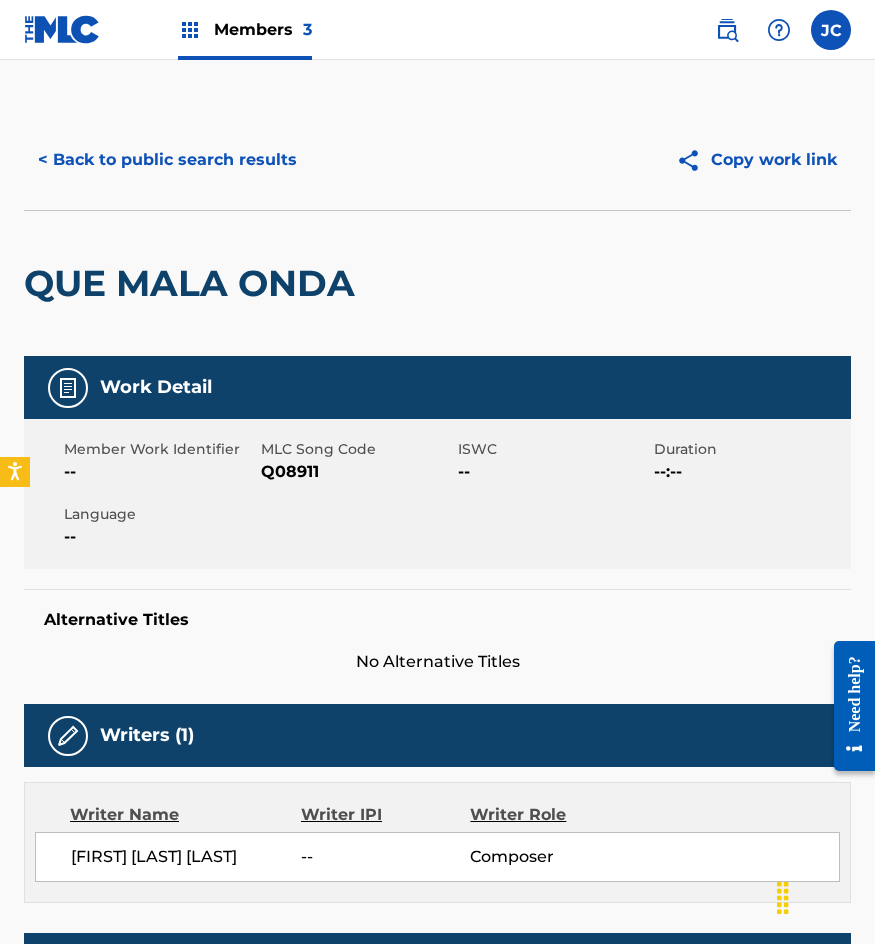 click on "< Back to public search results" at bounding box center [167, 160] 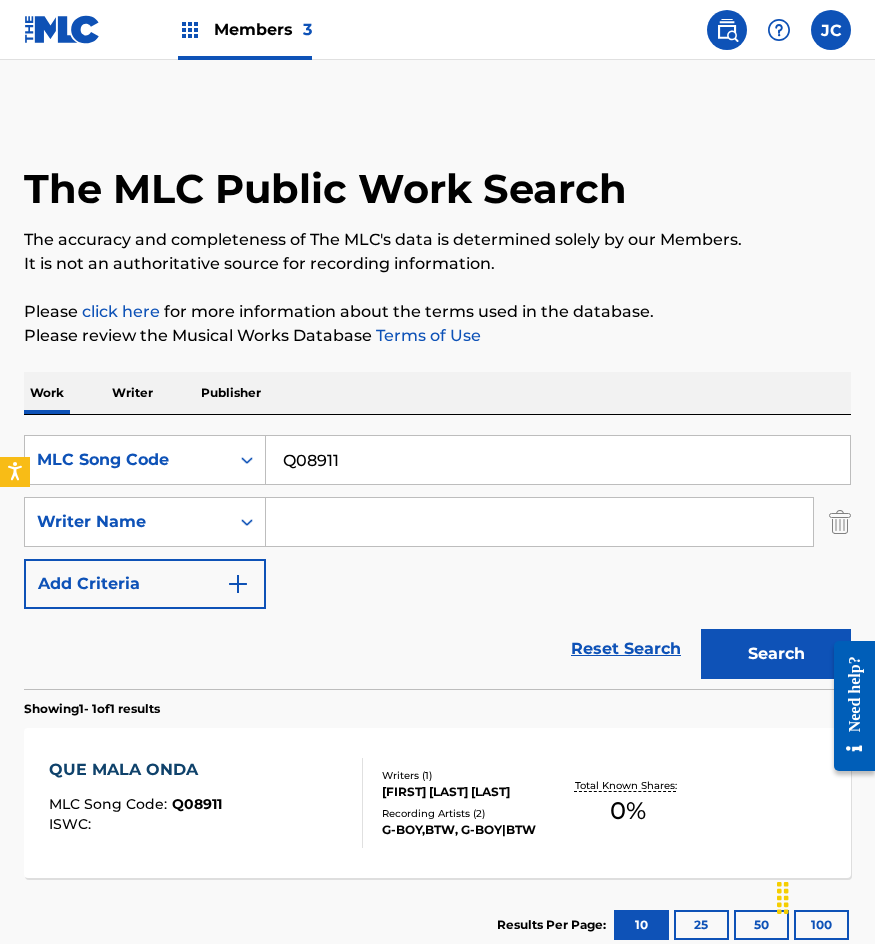click on "Q08911" at bounding box center (558, 460) 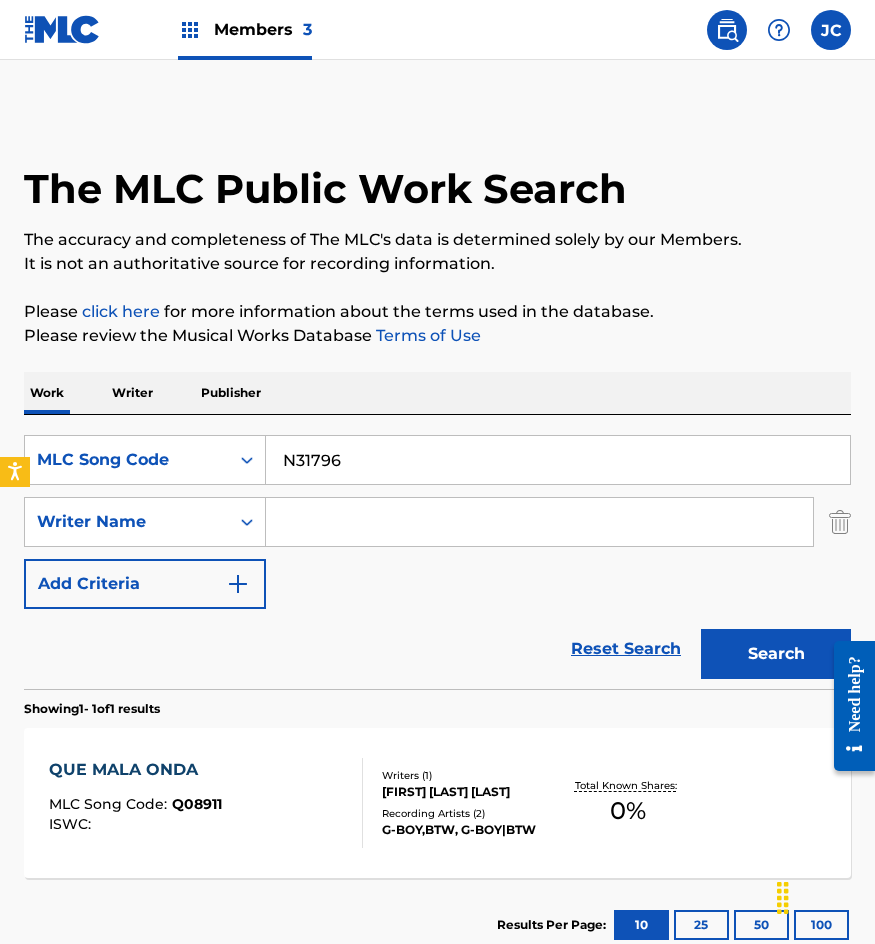 click on "Search" at bounding box center [776, 654] 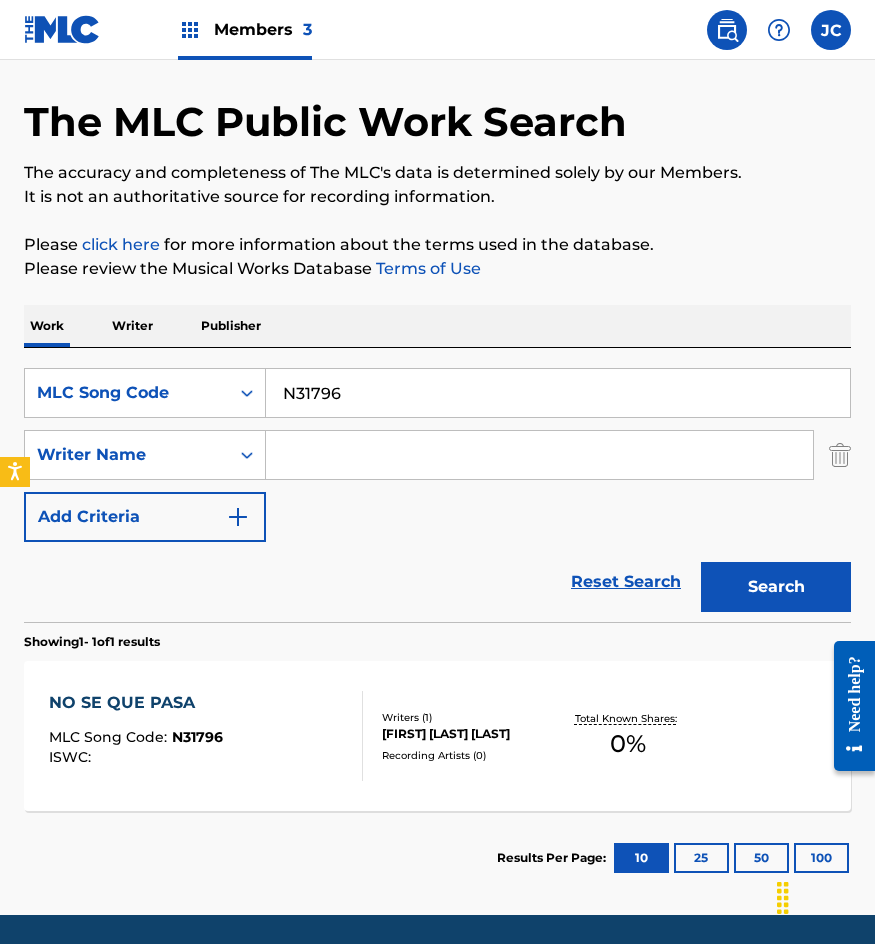 scroll, scrollTop: 134, scrollLeft: 0, axis: vertical 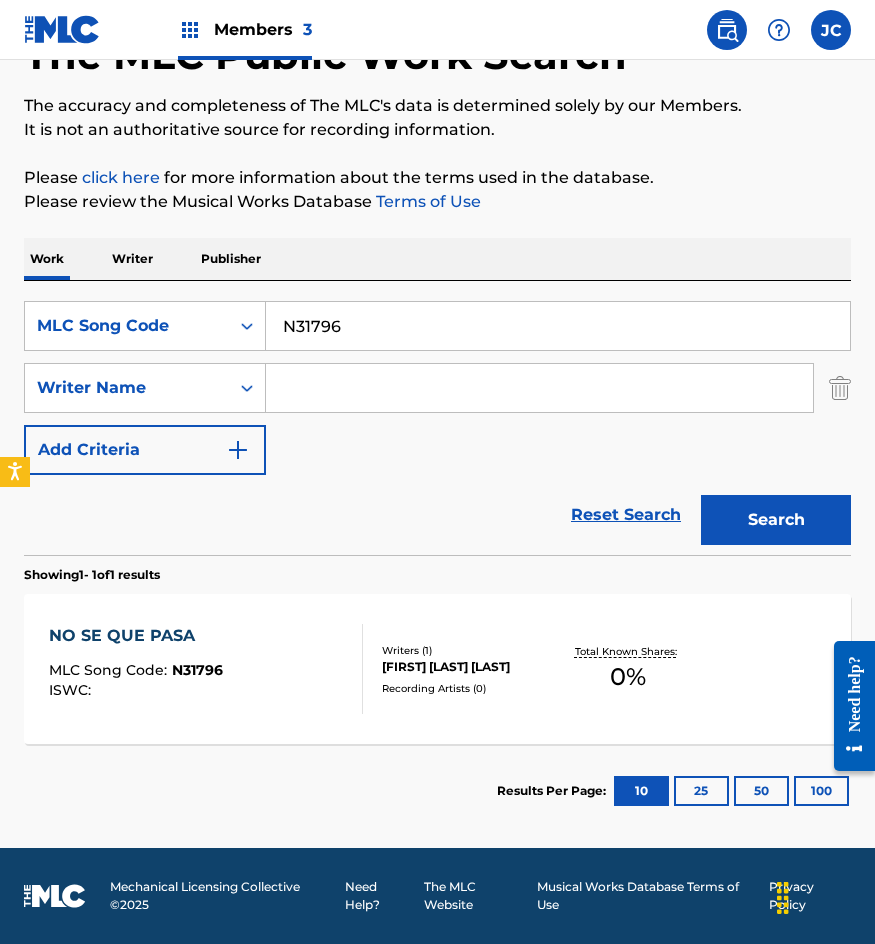click on "N31796" at bounding box center (558, 326) 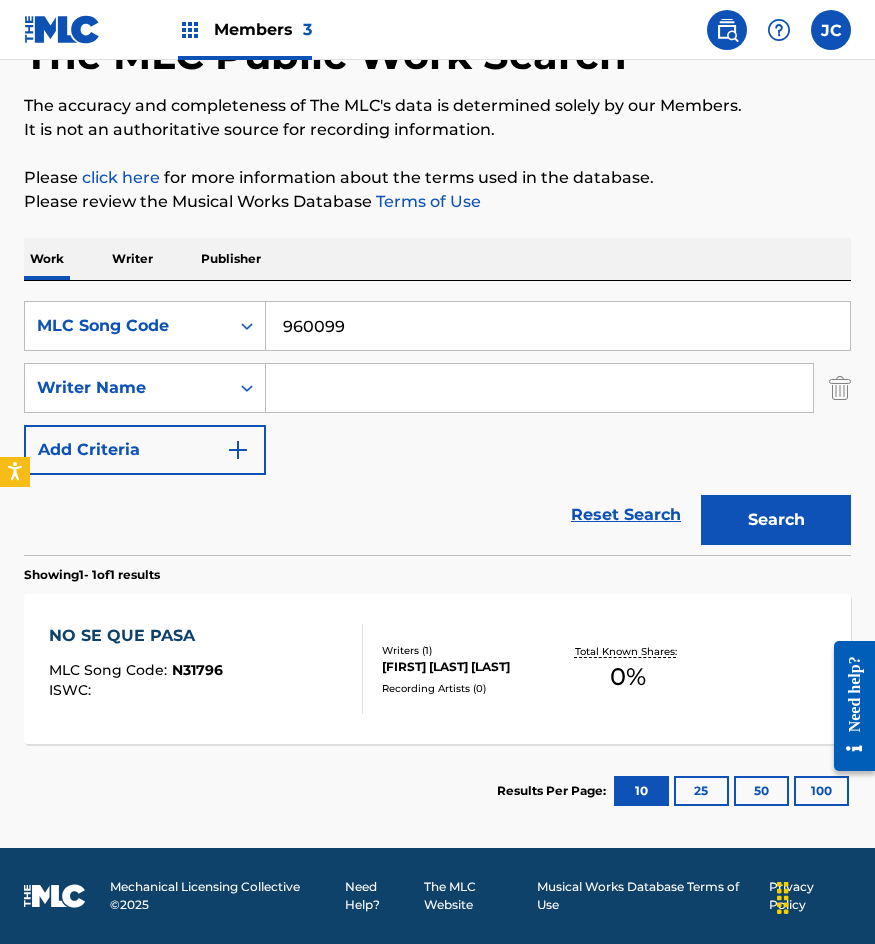type on "960099" 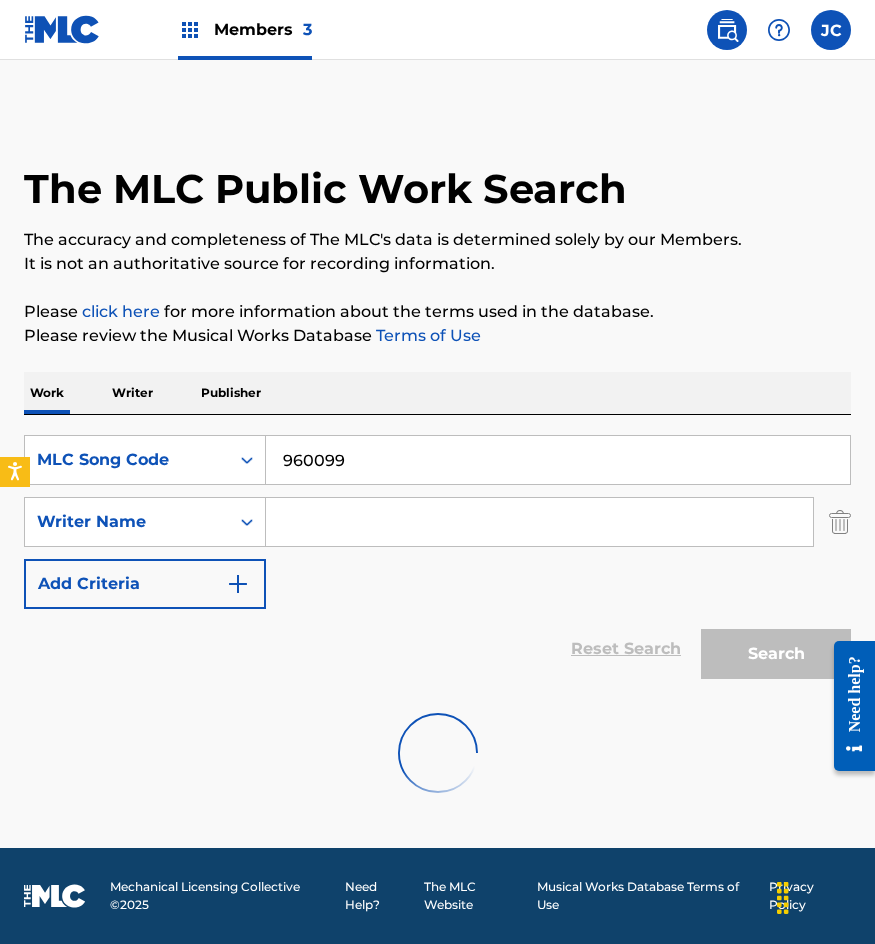 scroll, scrollTop: 0, scrollLeft: 0, axis: both 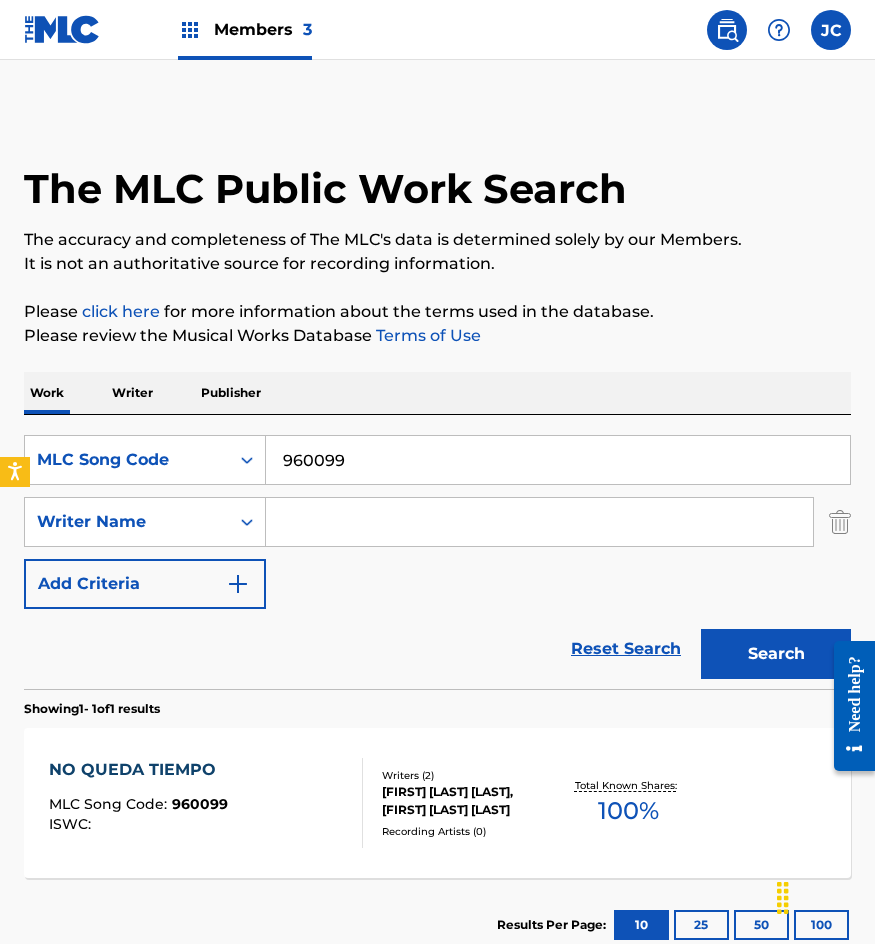 click on "NO QUEDA TIEMPO MLC Song Code : 960099 ISWC :" at bounding box center (206, 803) 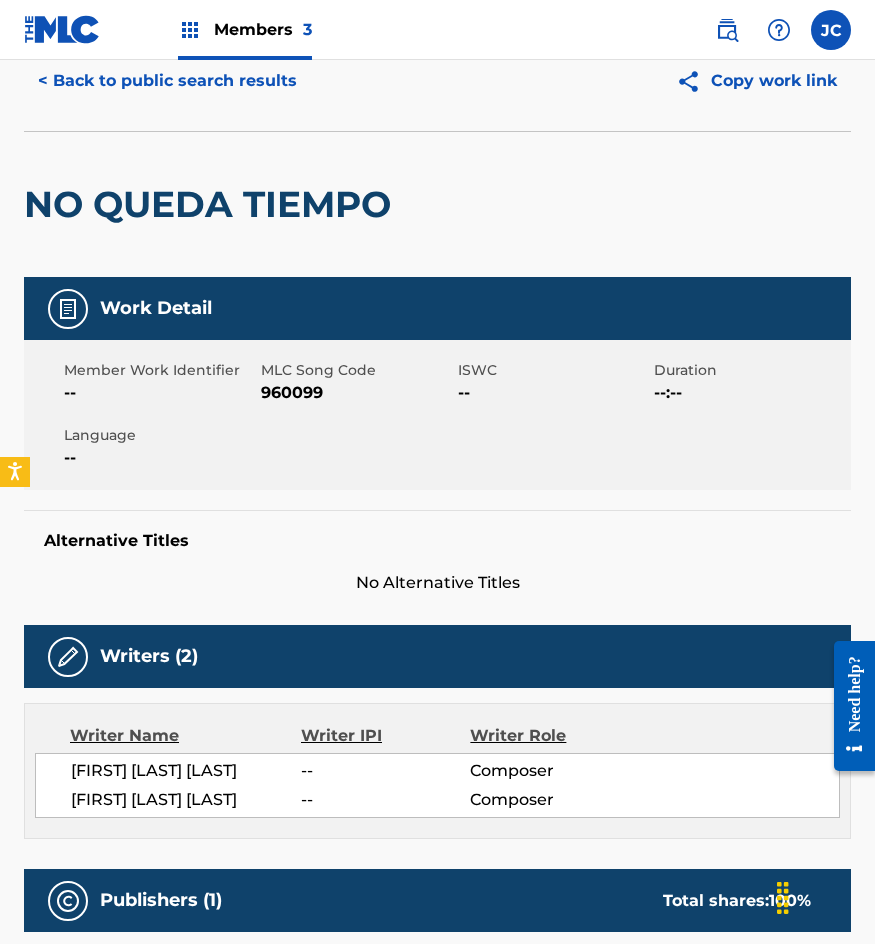 scroll, scrollTop: 0, scrollLeft: 0, axis: both 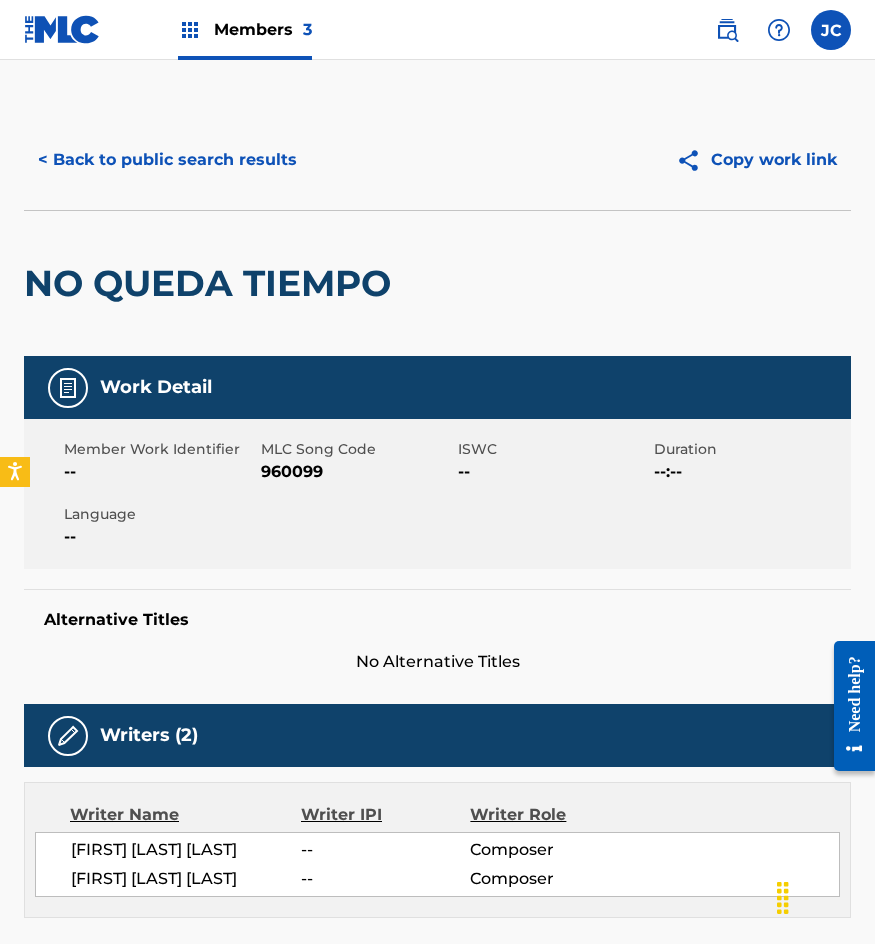click on "< Back to public search results" at bounding box center [167, 160] 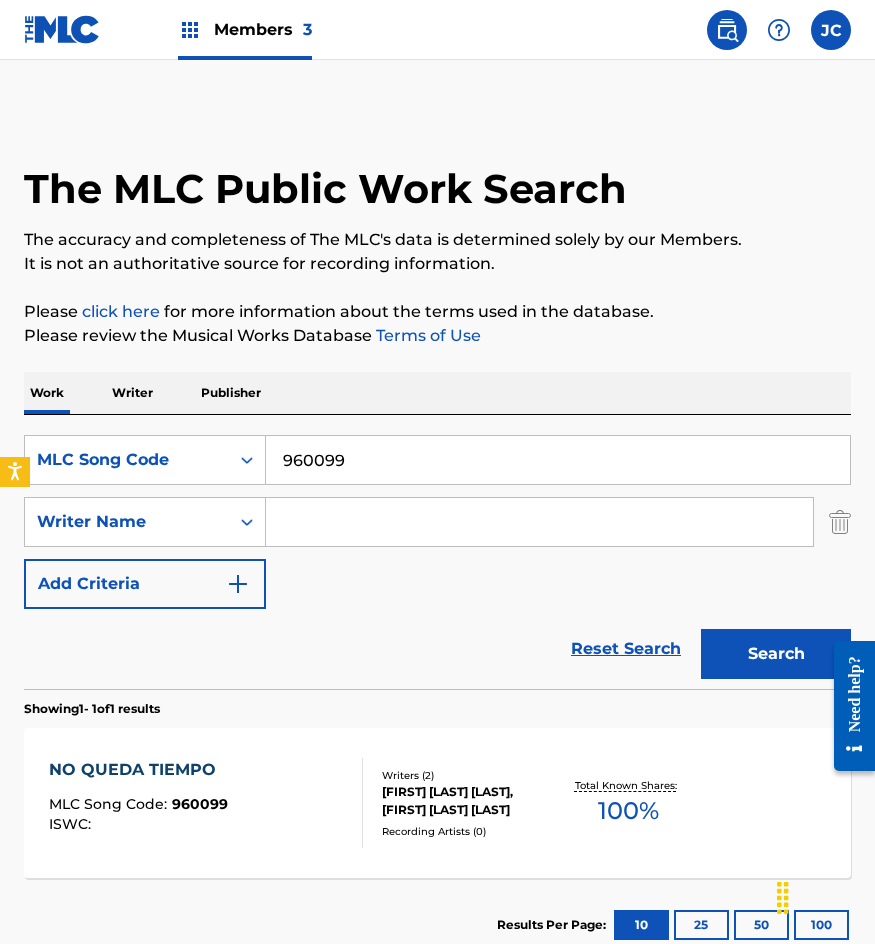 click on "960099" at bounding box center [558, 460] 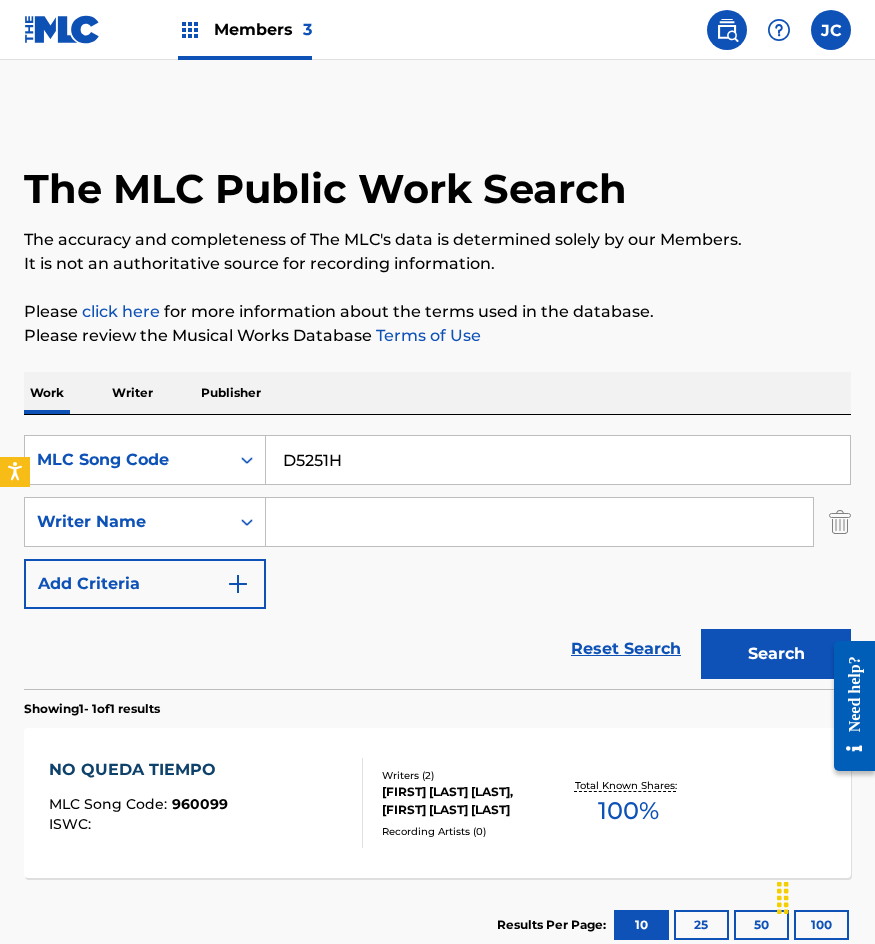 click on "Search" at bounding box center [776, 654] 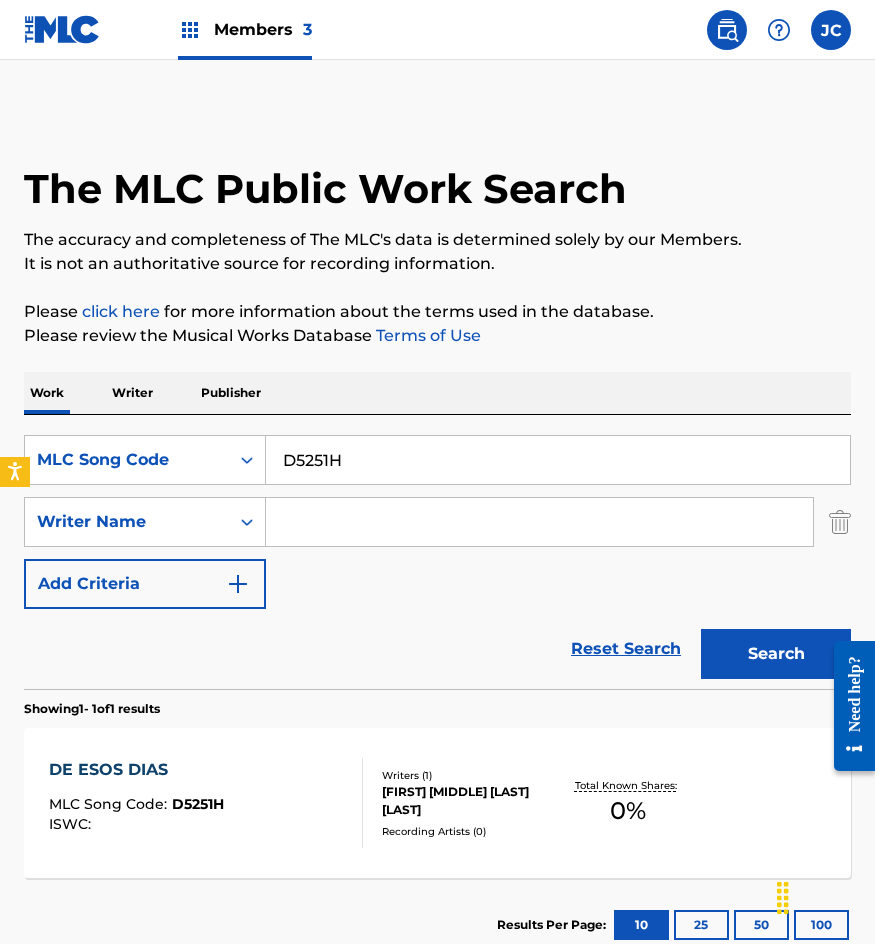 click on "D5251H" at bounding box center (558, 460) 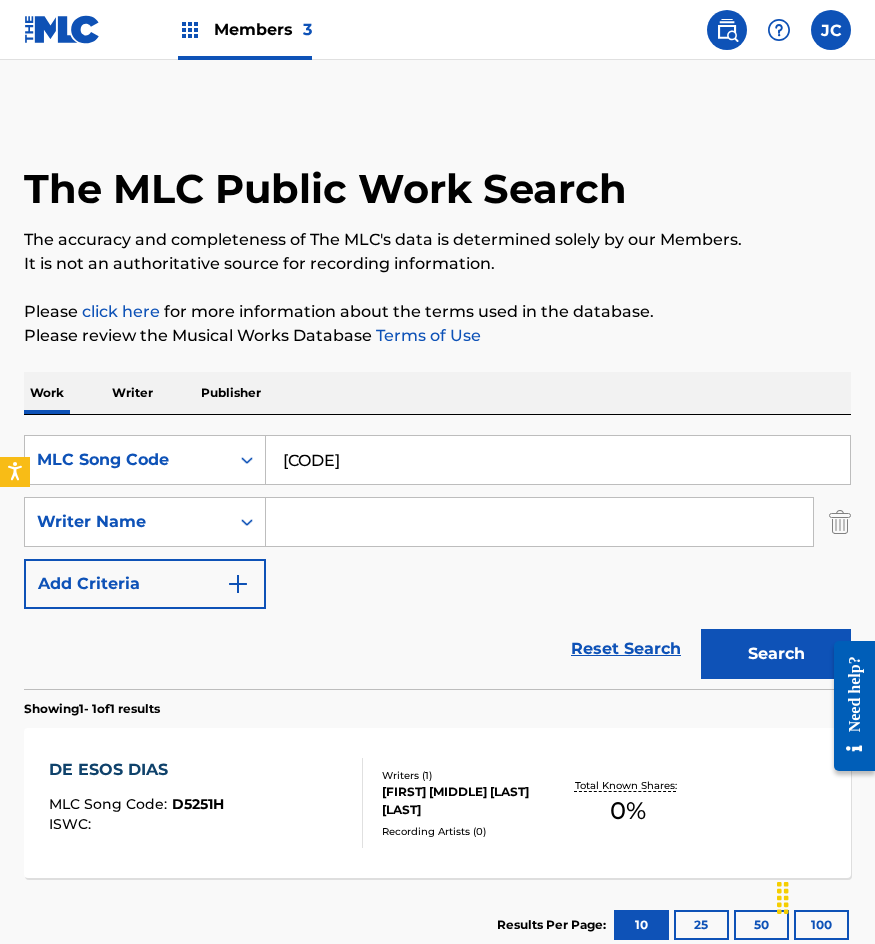 type on "L6665S" 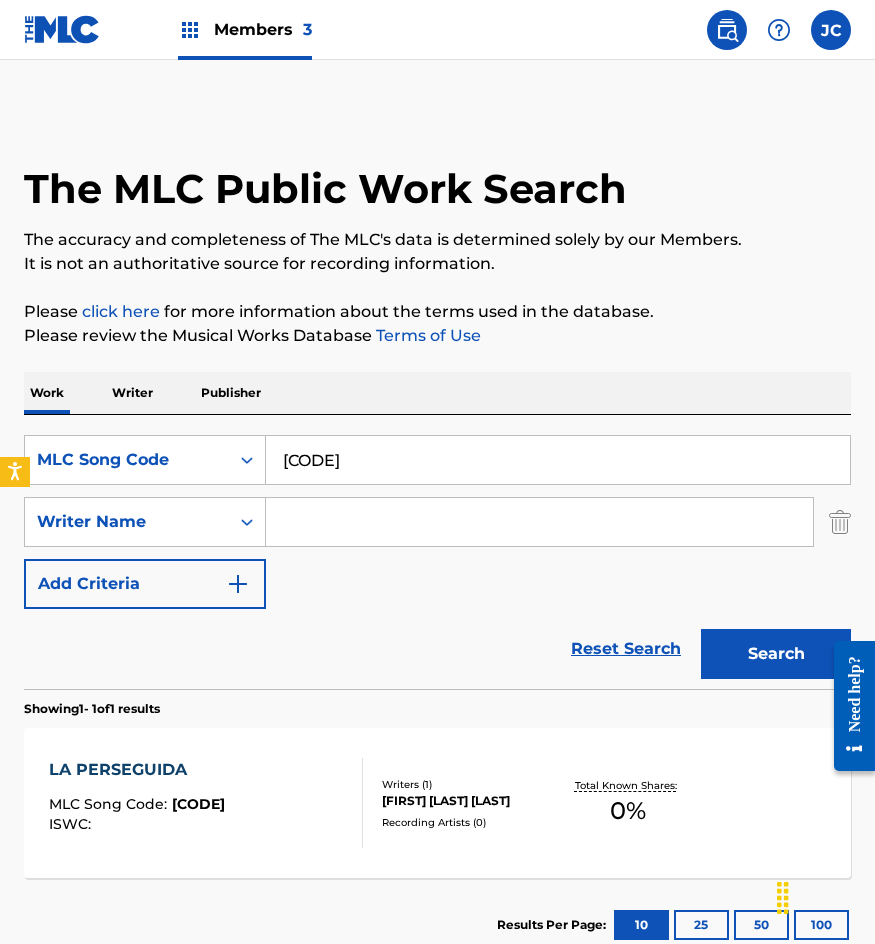 click on "L6665S" at bounding box center (558, 460) 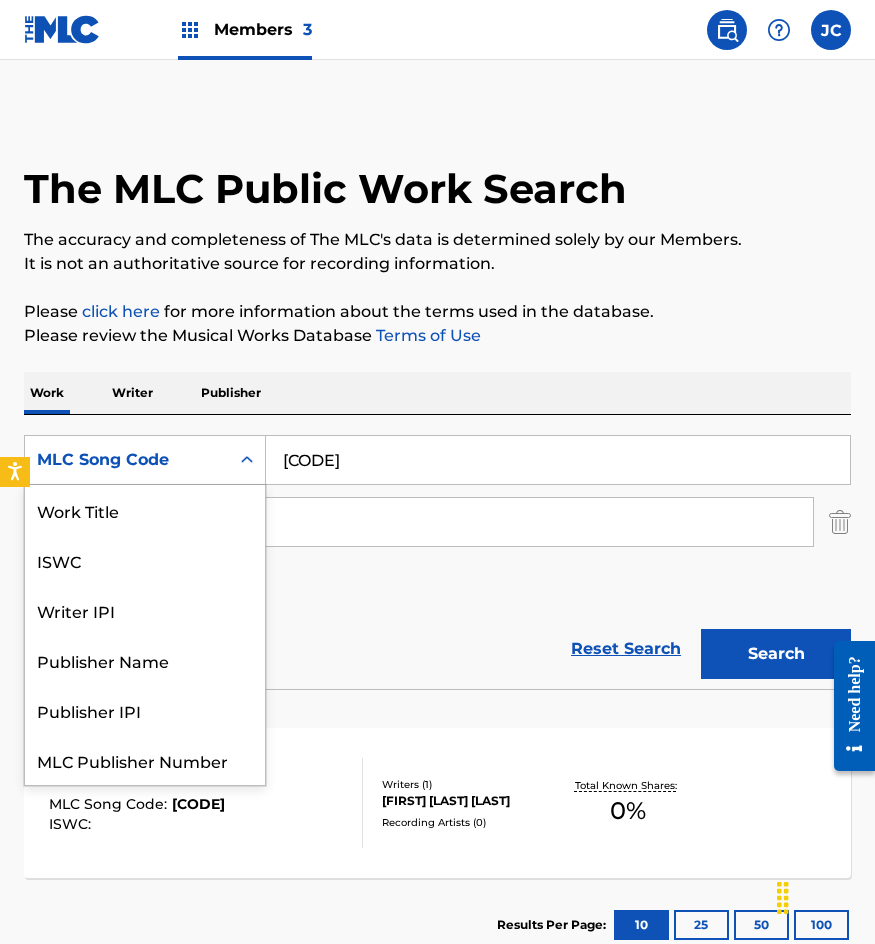 click on "MLC Song Code" at bounding box center (127, 460) 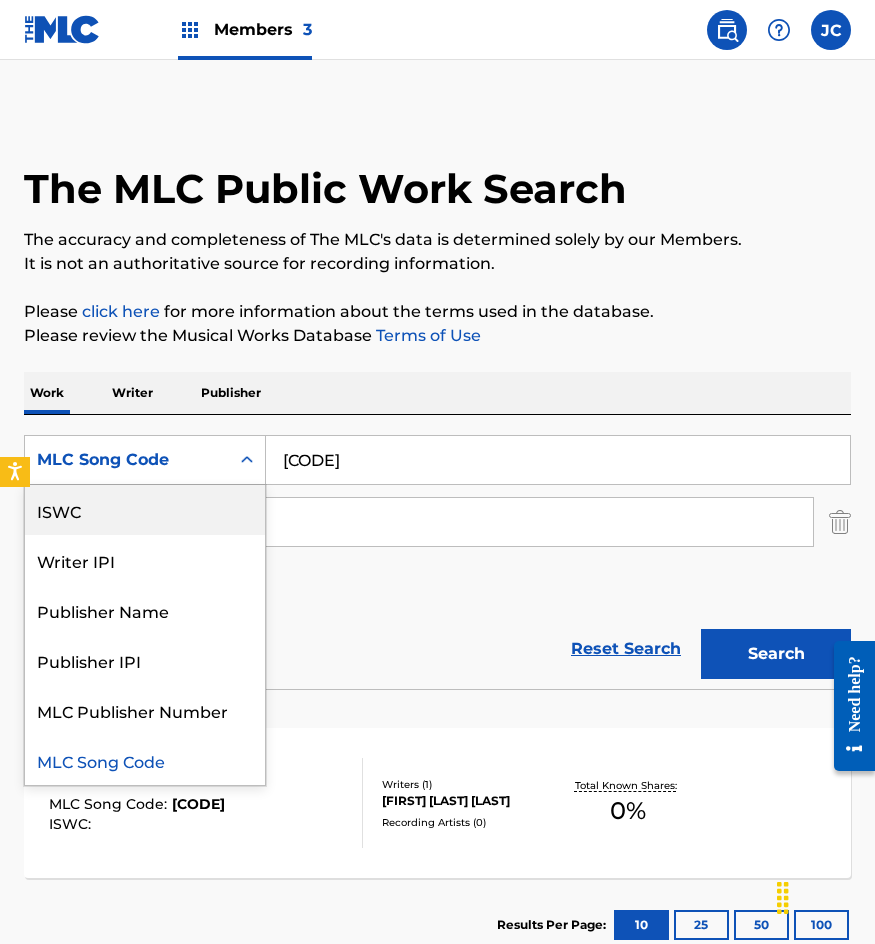 scroll, scrollTop: 0, scrollLeft: 0, axis: both 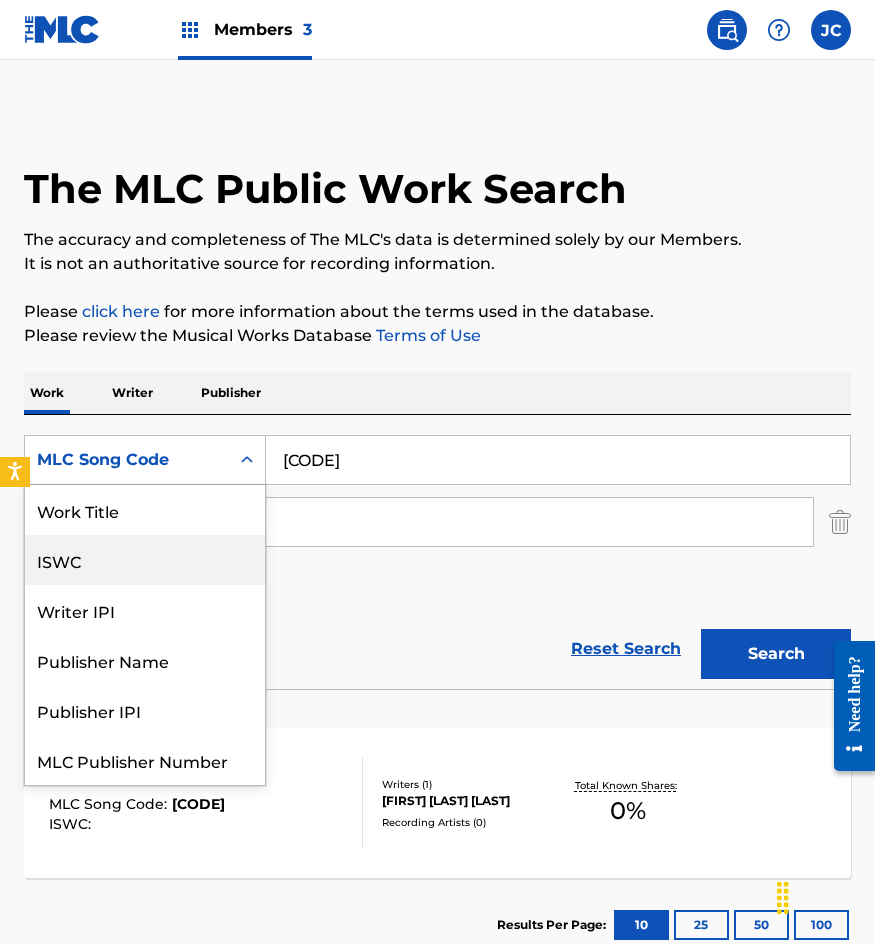 click on "Work Title" at bounding box center (145, 510) 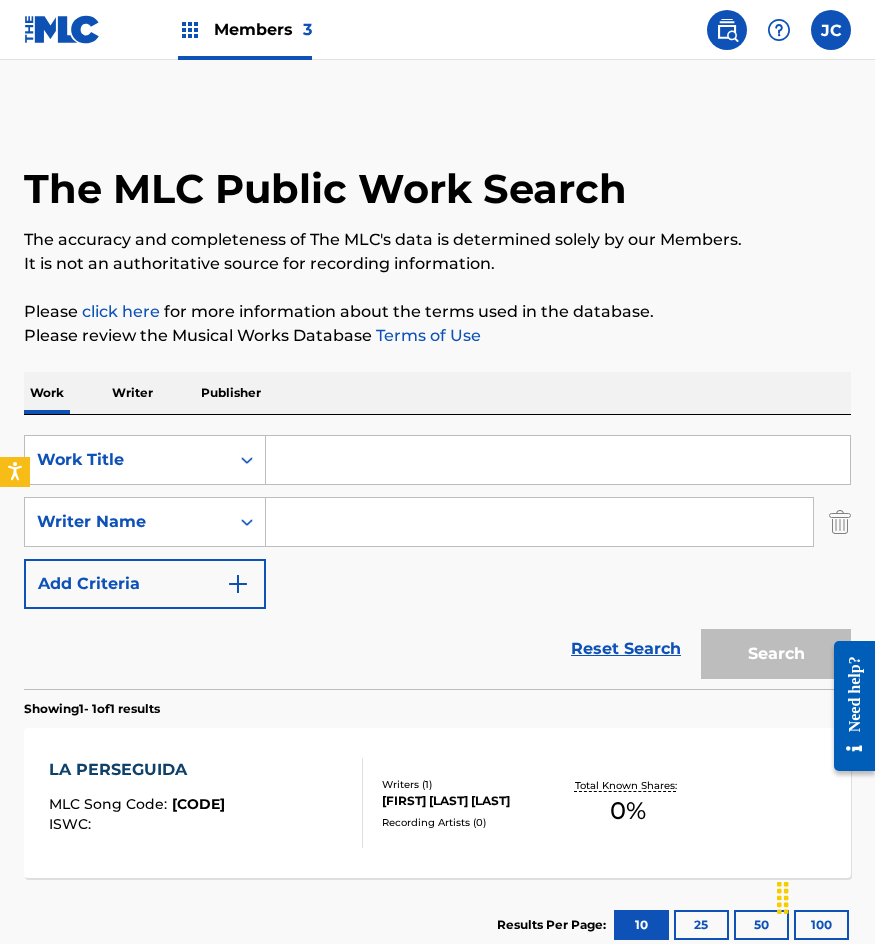 click at bounding box center [558, 460] 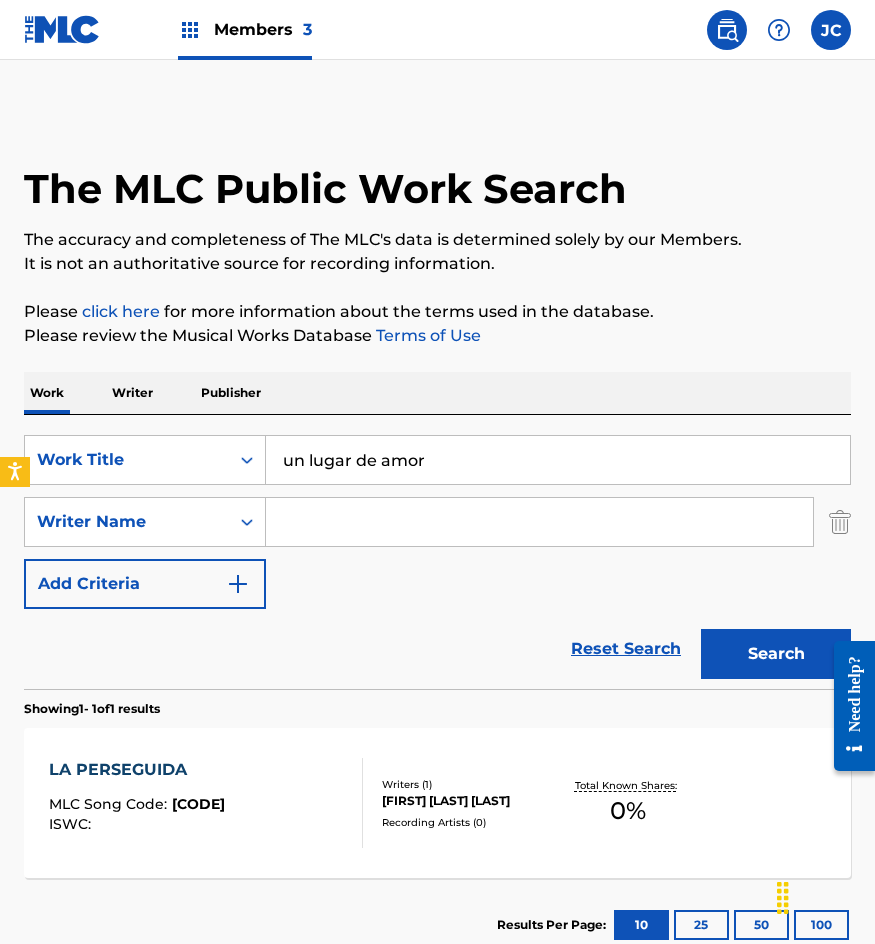 type on "un lugar de amor" 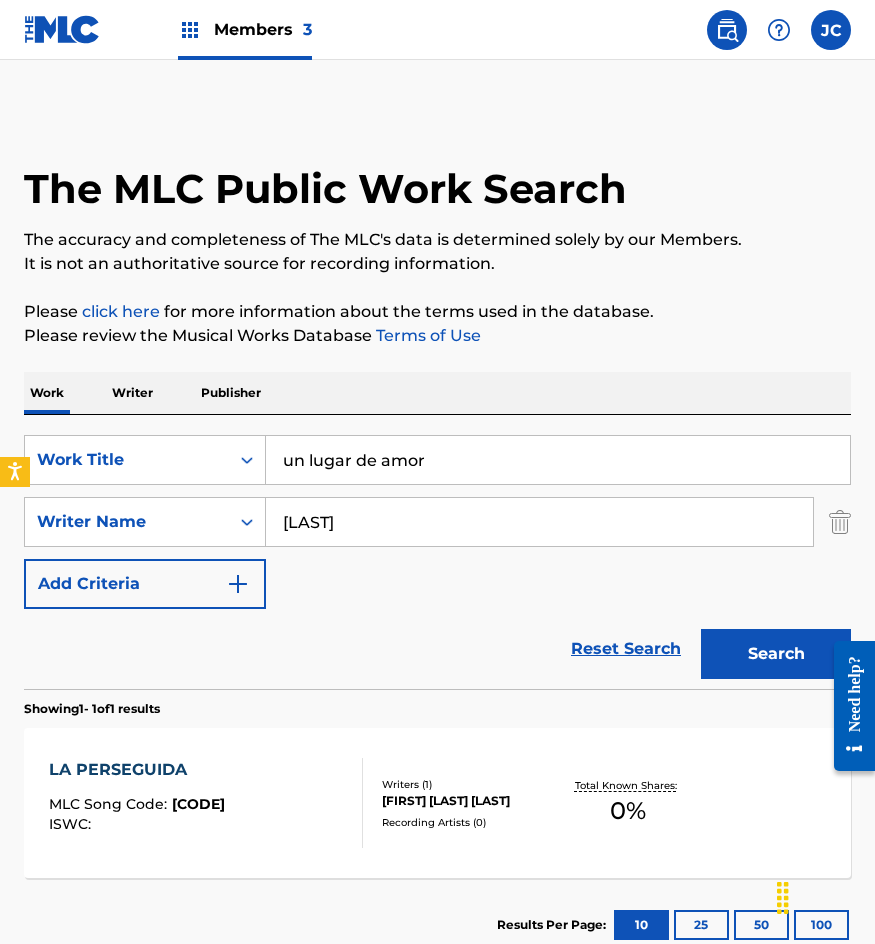 type on "giron" 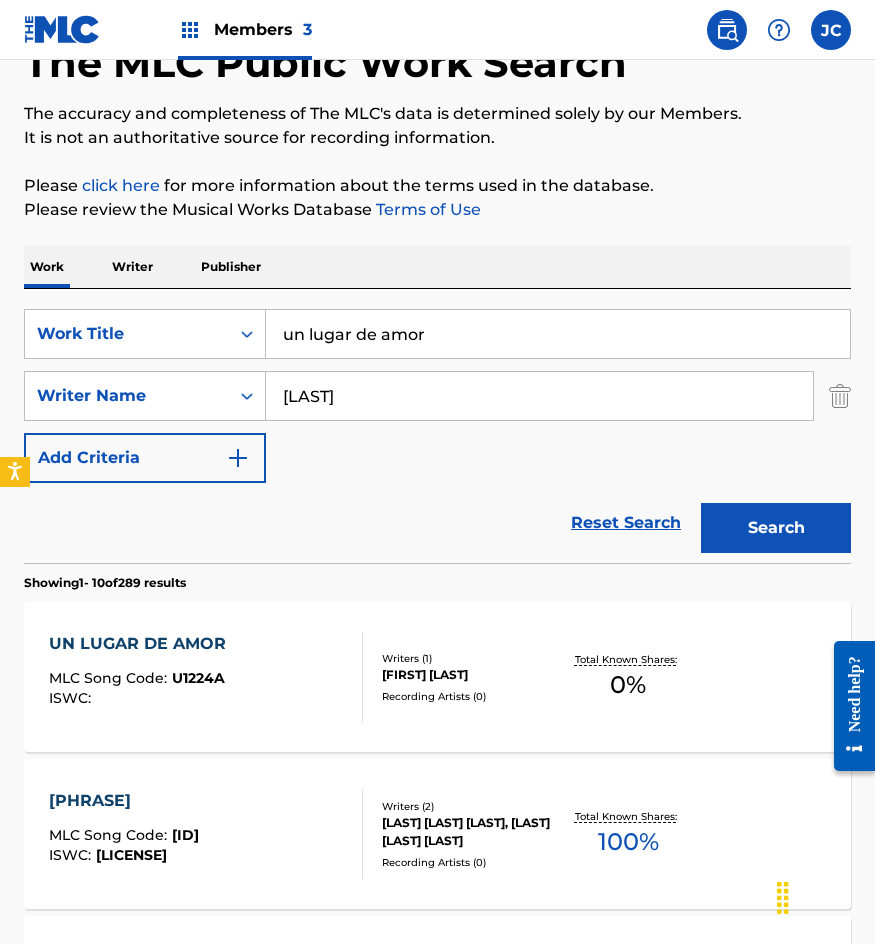scroll, scrollTop: 200, scrollLeft: 0, axis: vertical 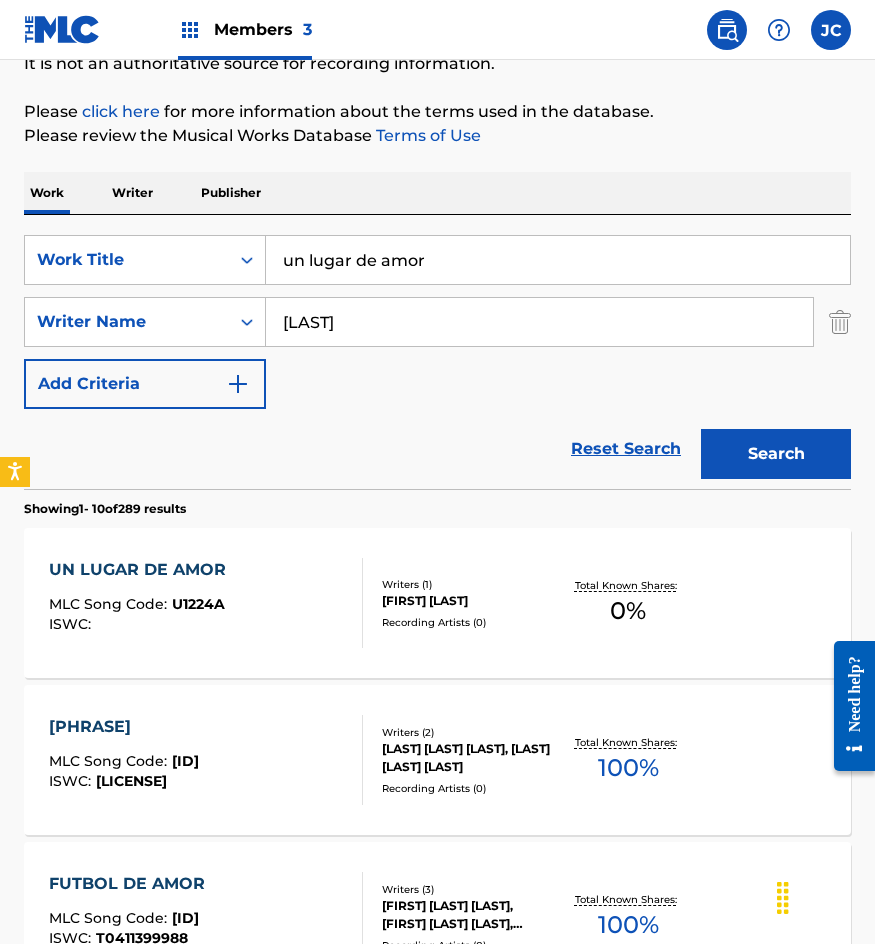 click on "UN LUGAR DE AMOR MLC Song Code : U1224A ISWC :" at bounding box center [206, 603] 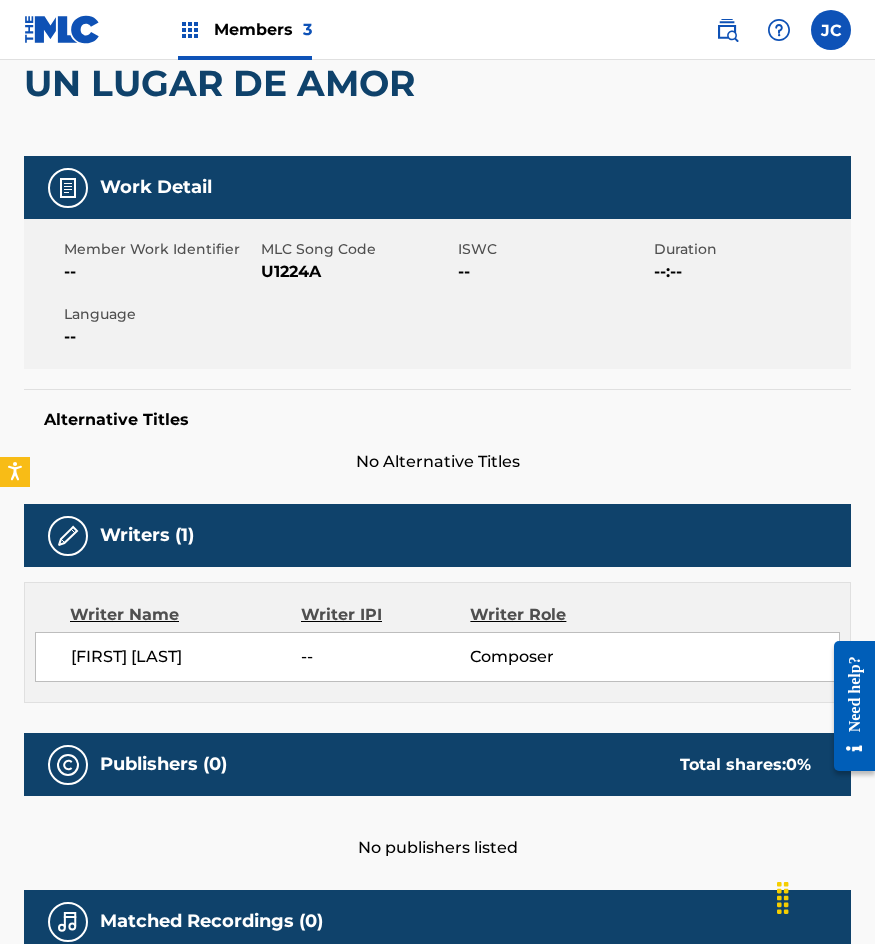 scroll, scrollTop: 0, scrollLeft: 0, axis: both 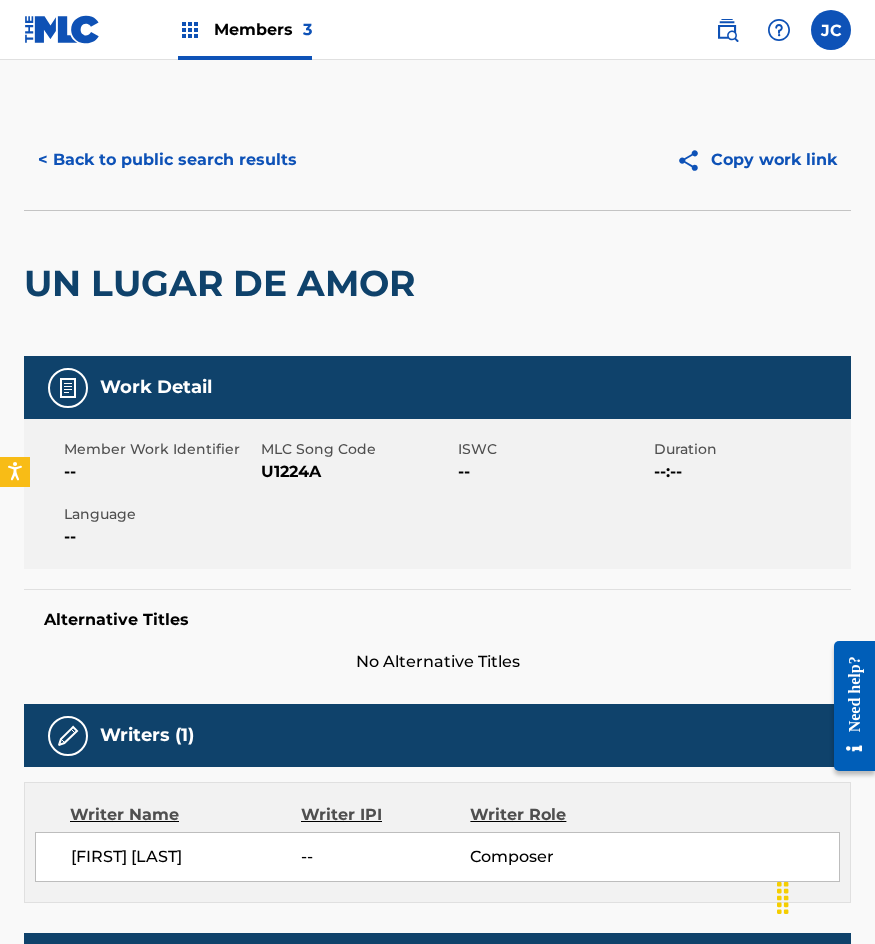 click on "U1224A" at bounding box center [357, 472] 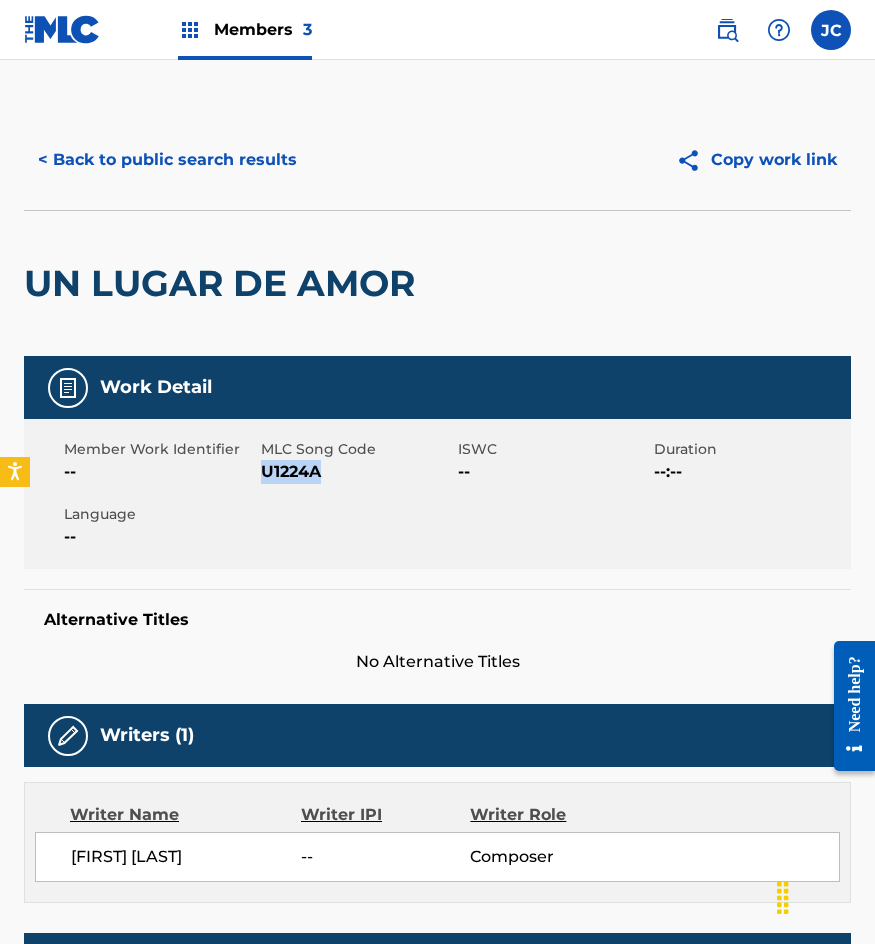 click on "U1224A" at bounding box center [357, 472] 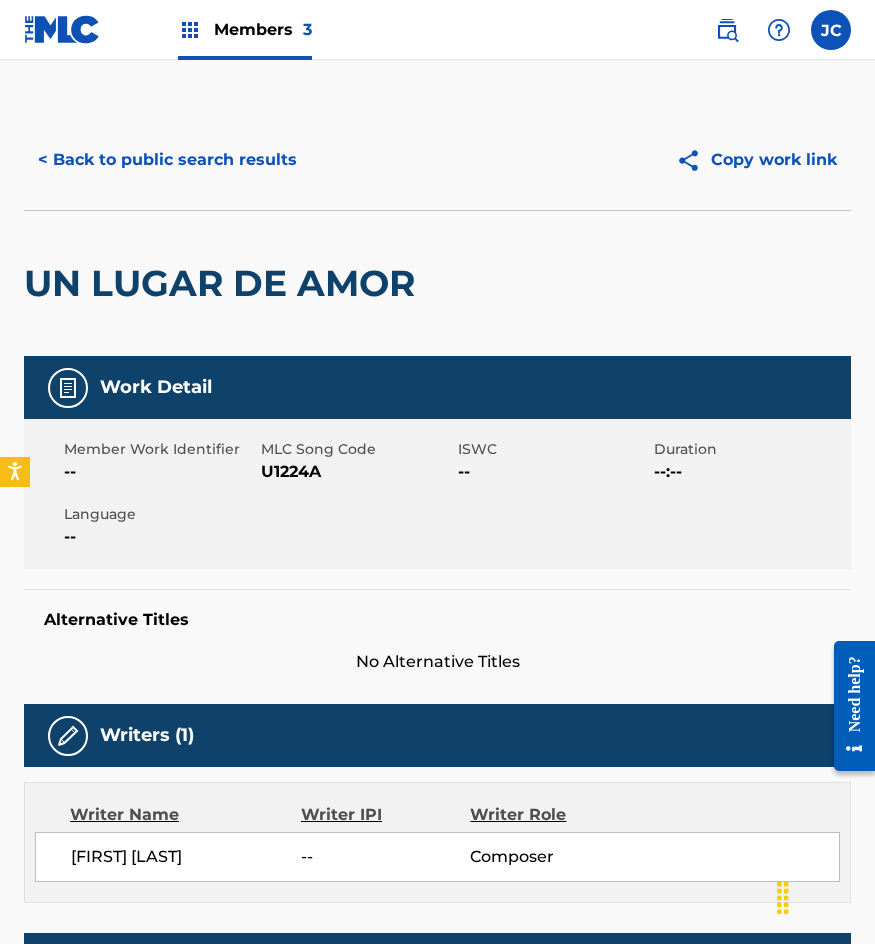 drag, startPoint x: 294, startPoint y: 202, endPoint x: 831, endPoint y: 133, distance: 541.4148 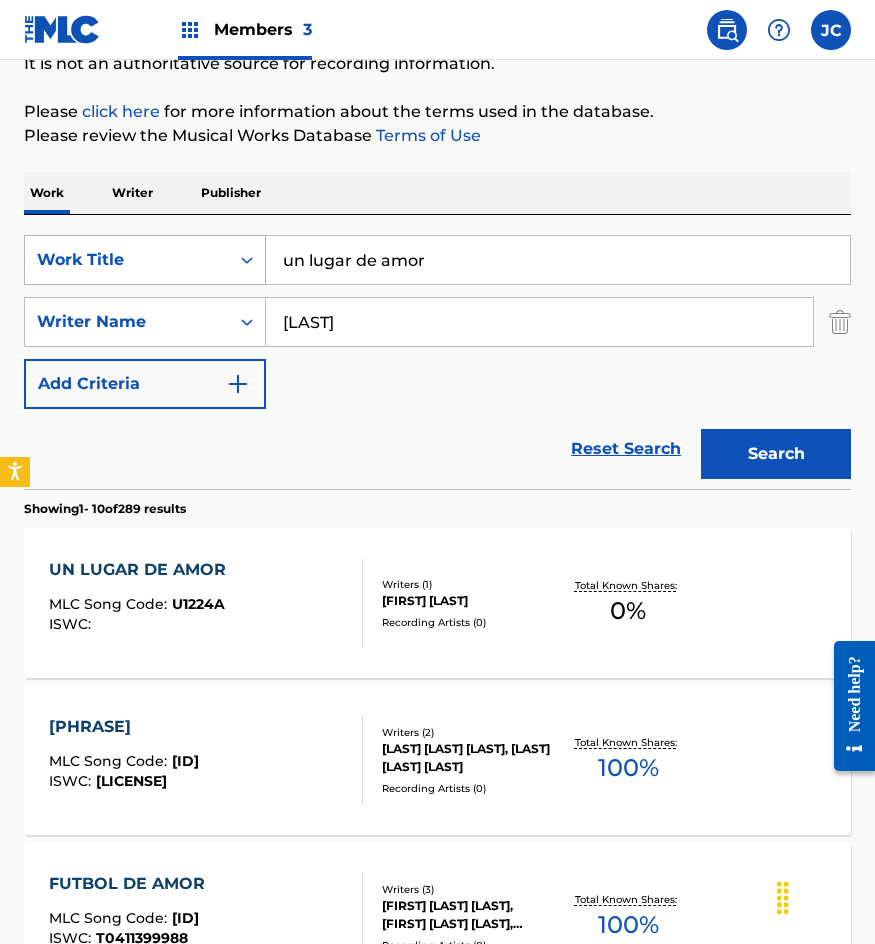 drag, startPoint x: 467, startPoint y: 265, endPoint x: 174, endPoint y: 257, distance: 293.1092 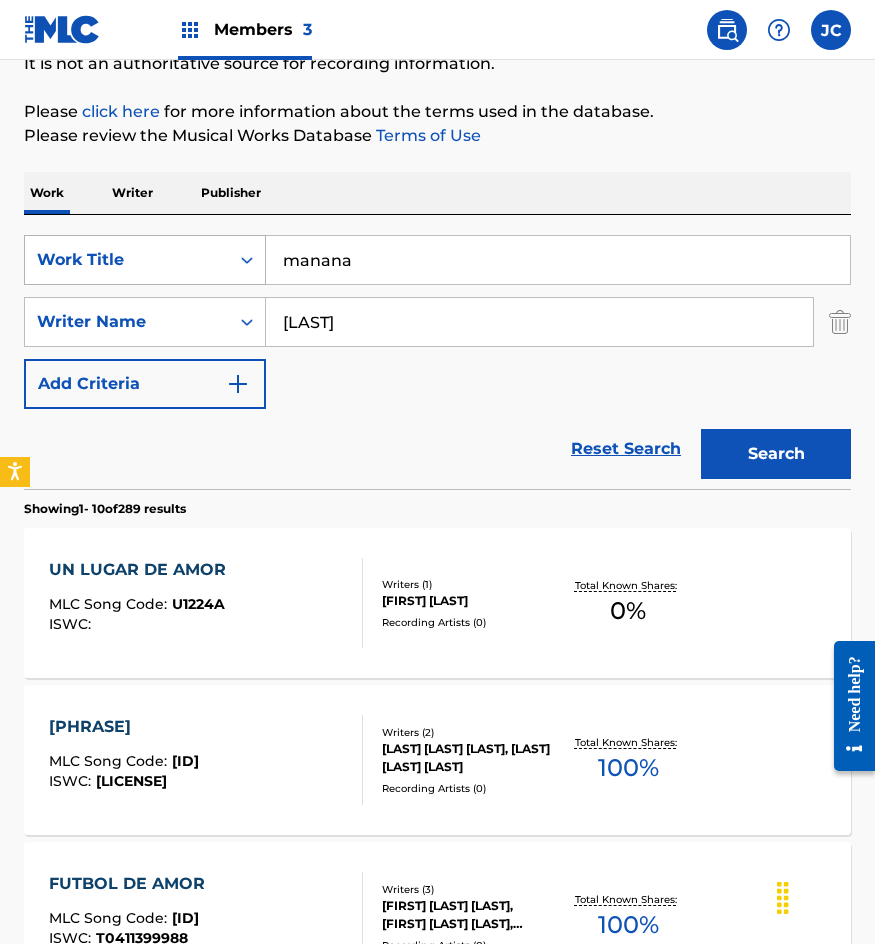 type on "manana" 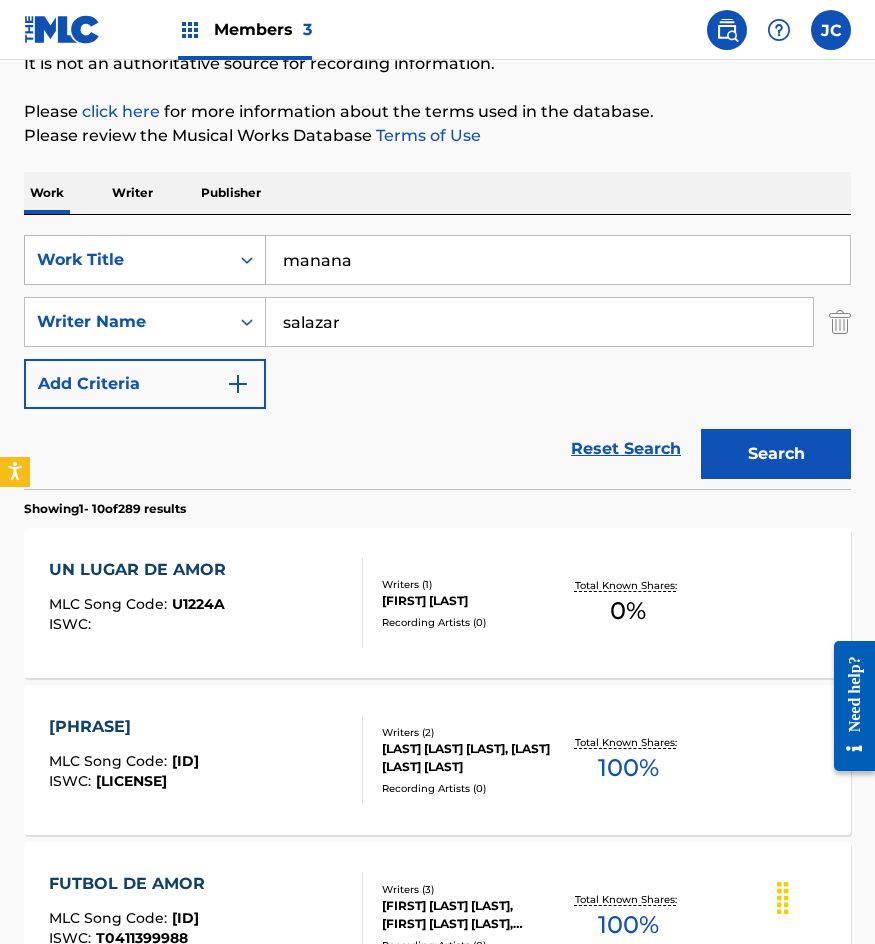 click on "Search" at bounding box center [776, 454] 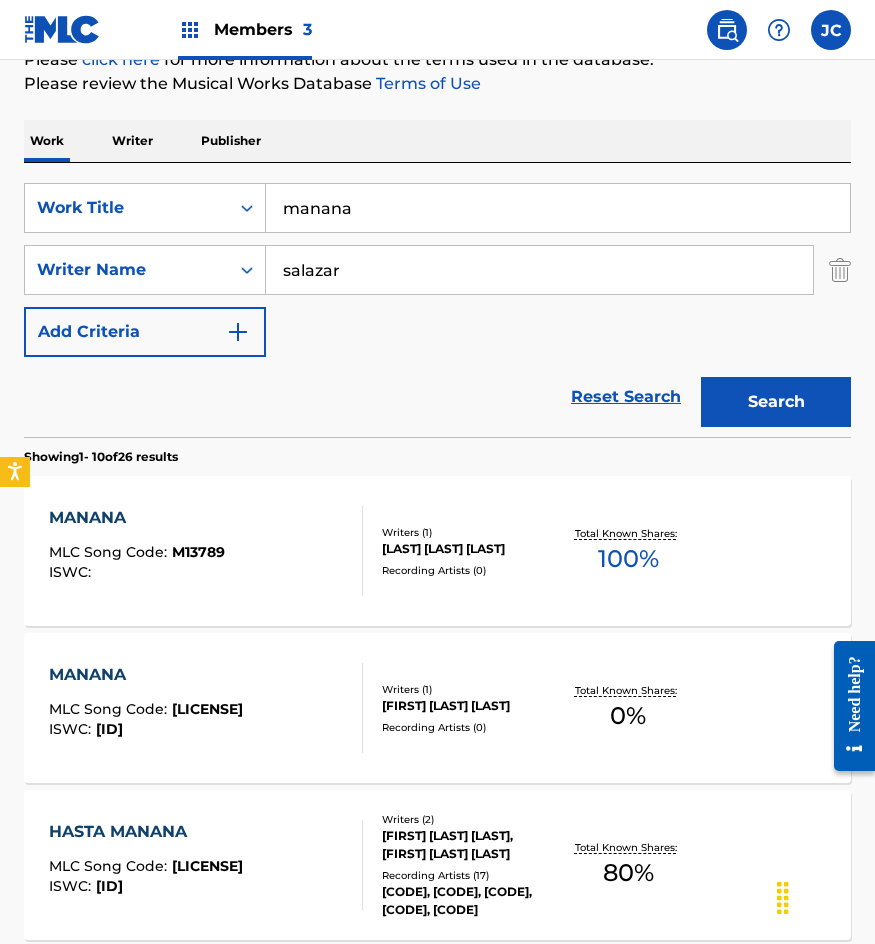 scroll, scrollTop: 100, scrollLeft: 0, axis: vertical 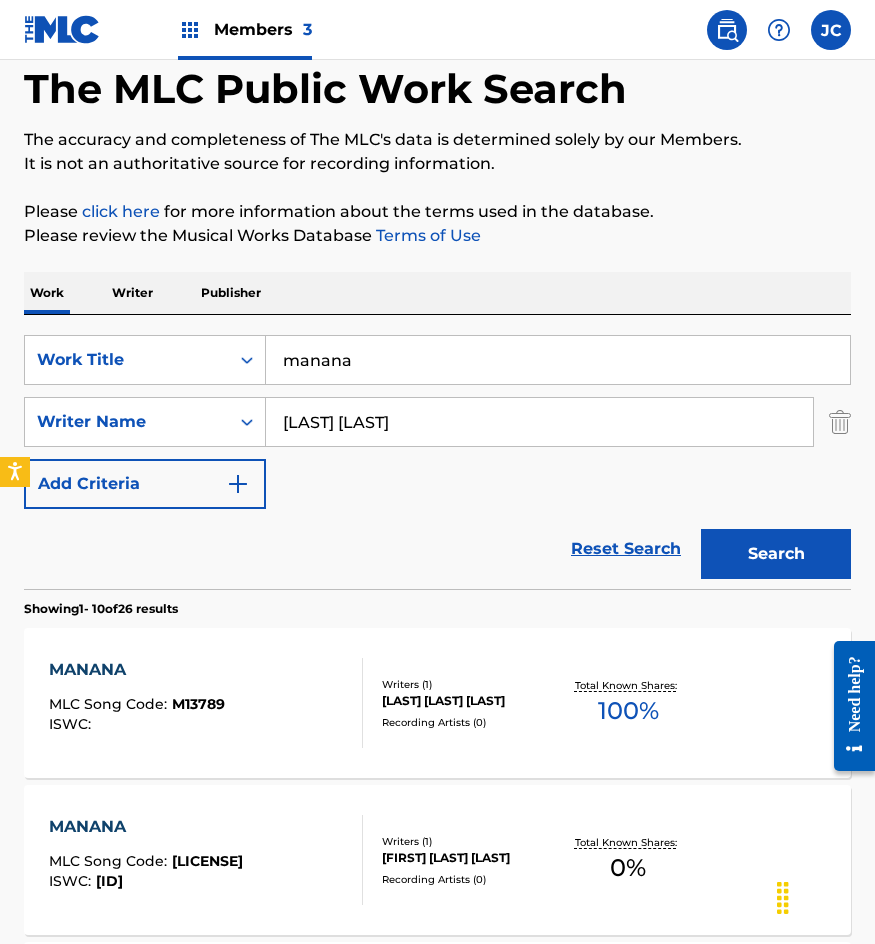 type on "salazar xavier" 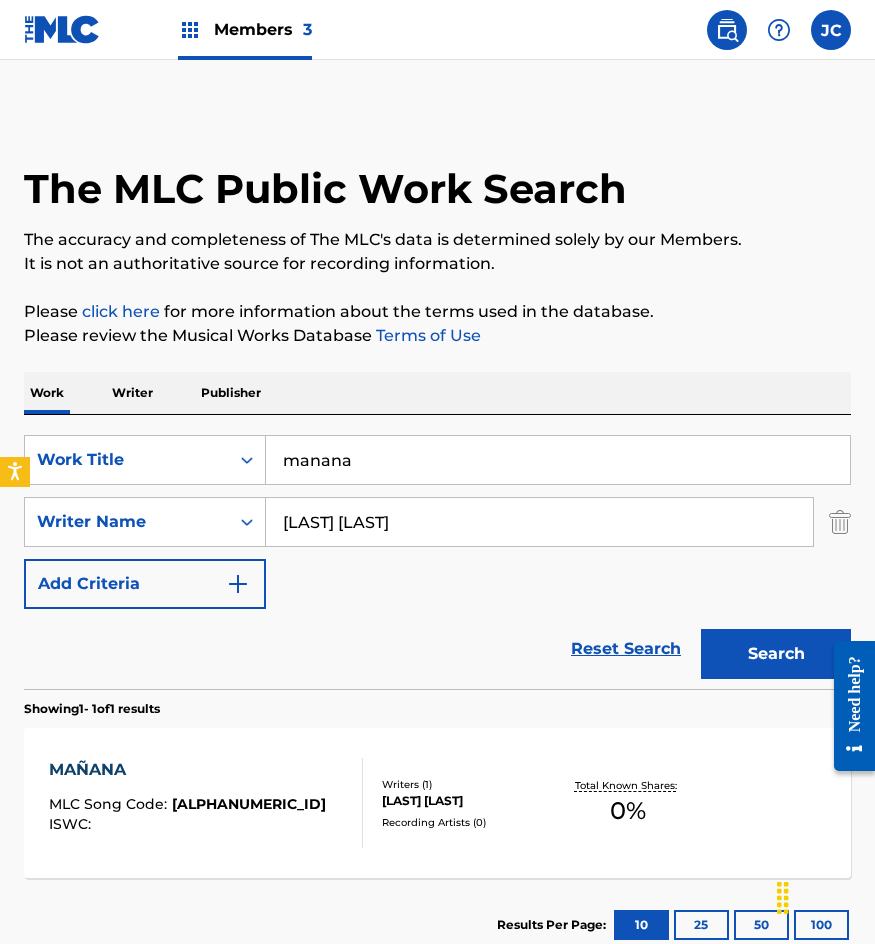 scroll, scrollTop: 134, scrollLeft: 0, axis: vertical 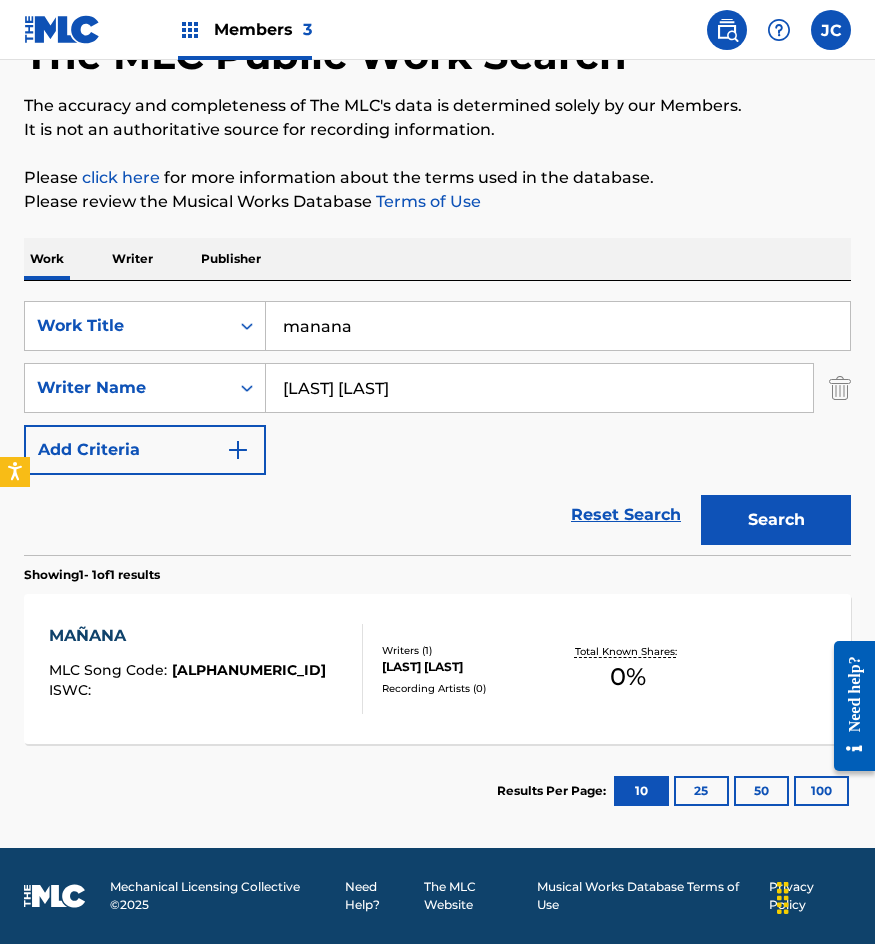 click on "MAÑANA MLC Song Code : M6443I ISWC : Writers ( 1 ) XAVIER SALAZAR Recording Artists ( 0 ) Total Known Shares: 0 %" at bounding box center (437, 669) 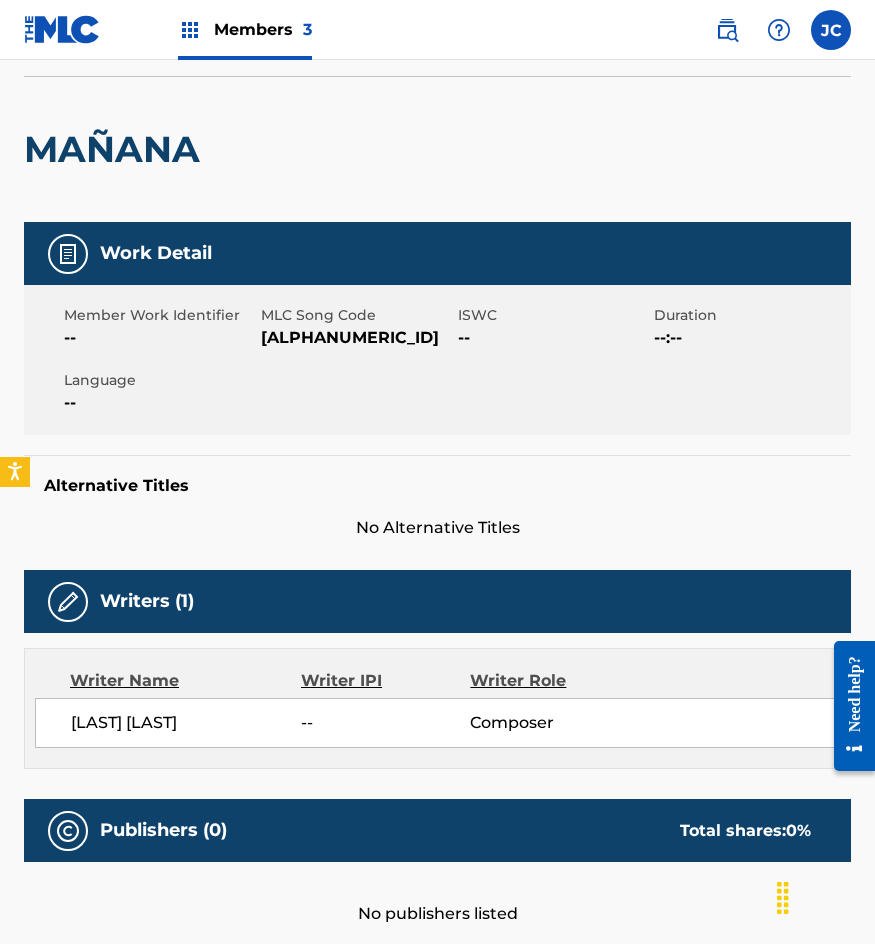 scroll, scrollTop: 0, scrollLeft: 0, axis: both 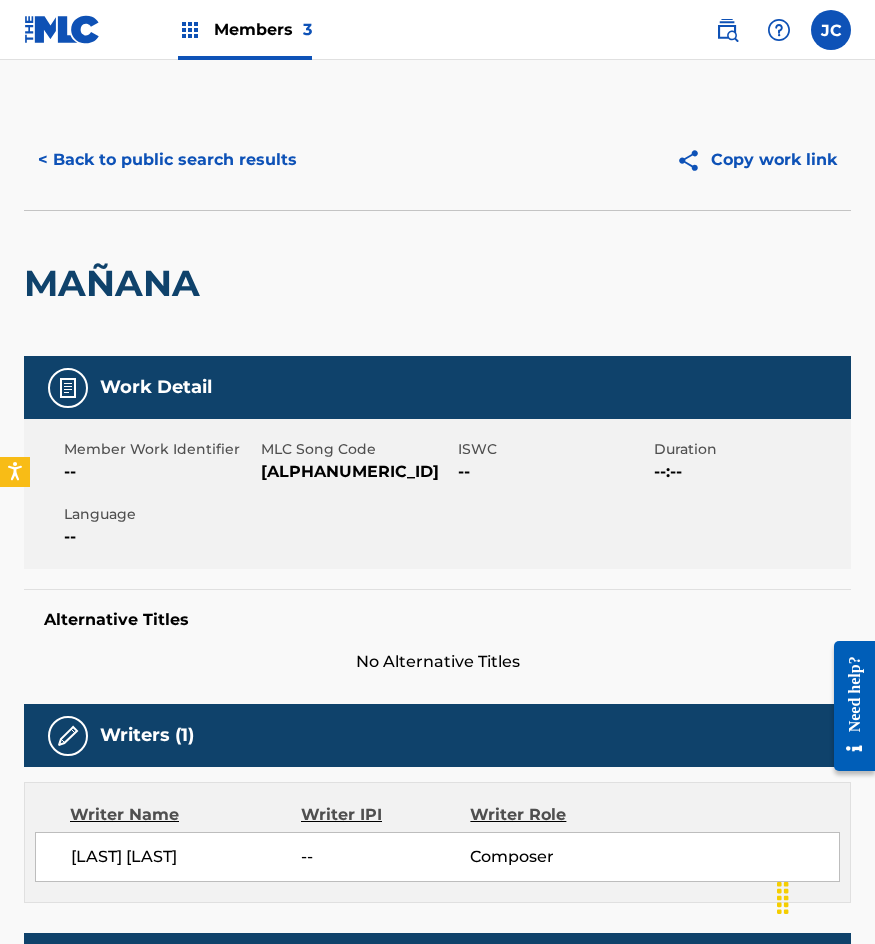 click on "M6443I" at bounding box center [357, 472] 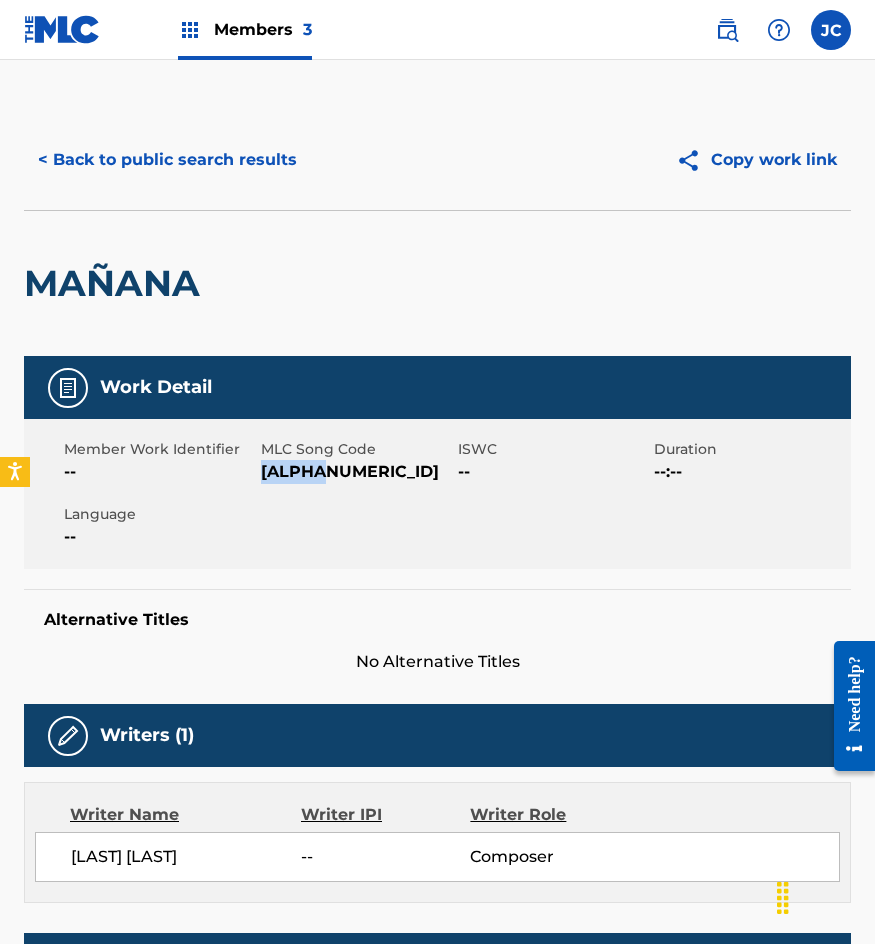 click on "M6443I" at bounding box center (357, 472) 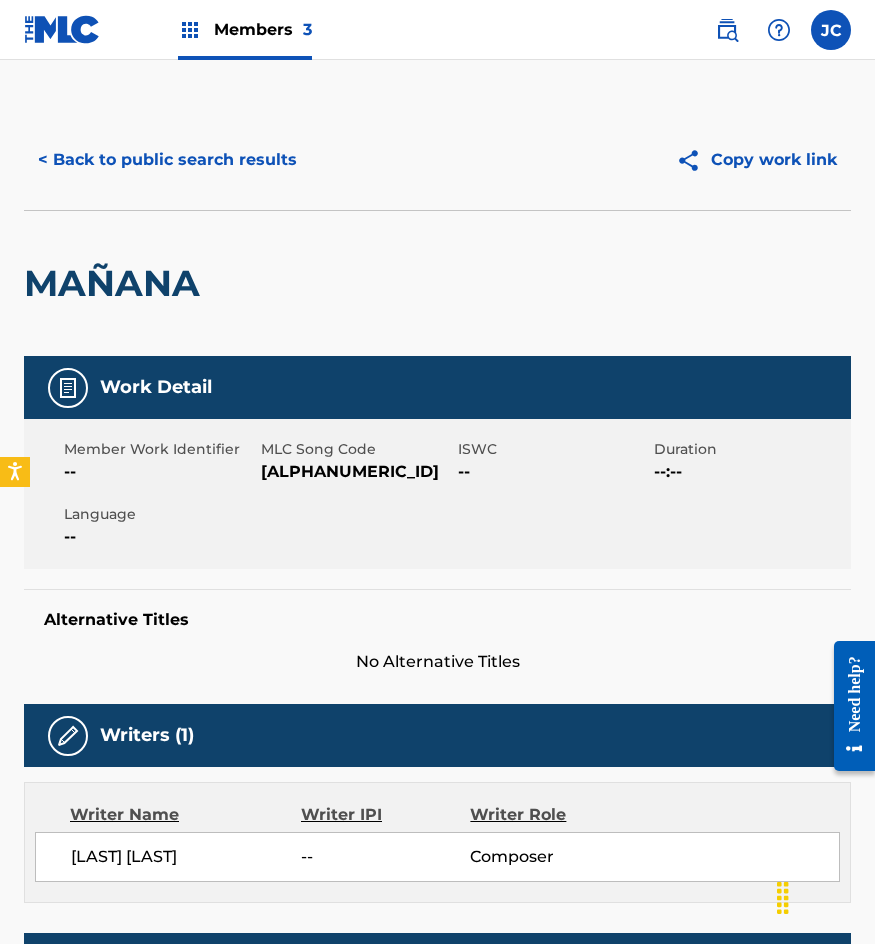 click on "< Back to public search results" at bounding box center [167, 160] 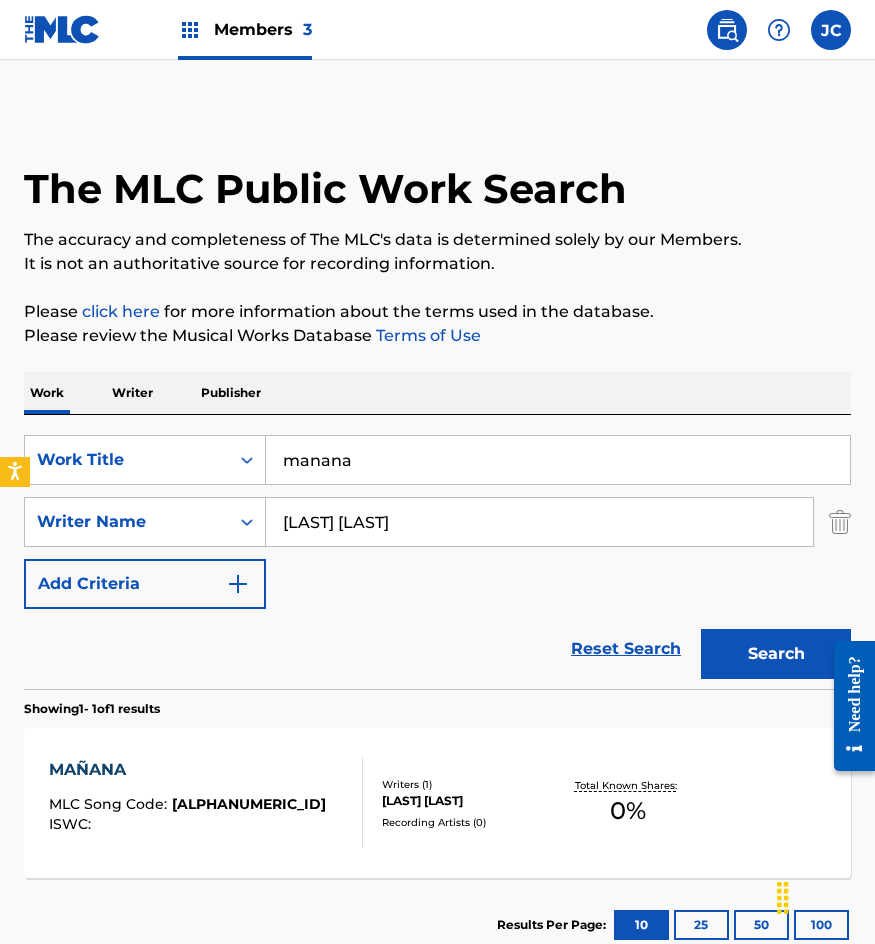 scroll, scrollTop: 20, scrollLeft: 0, axis: vertical 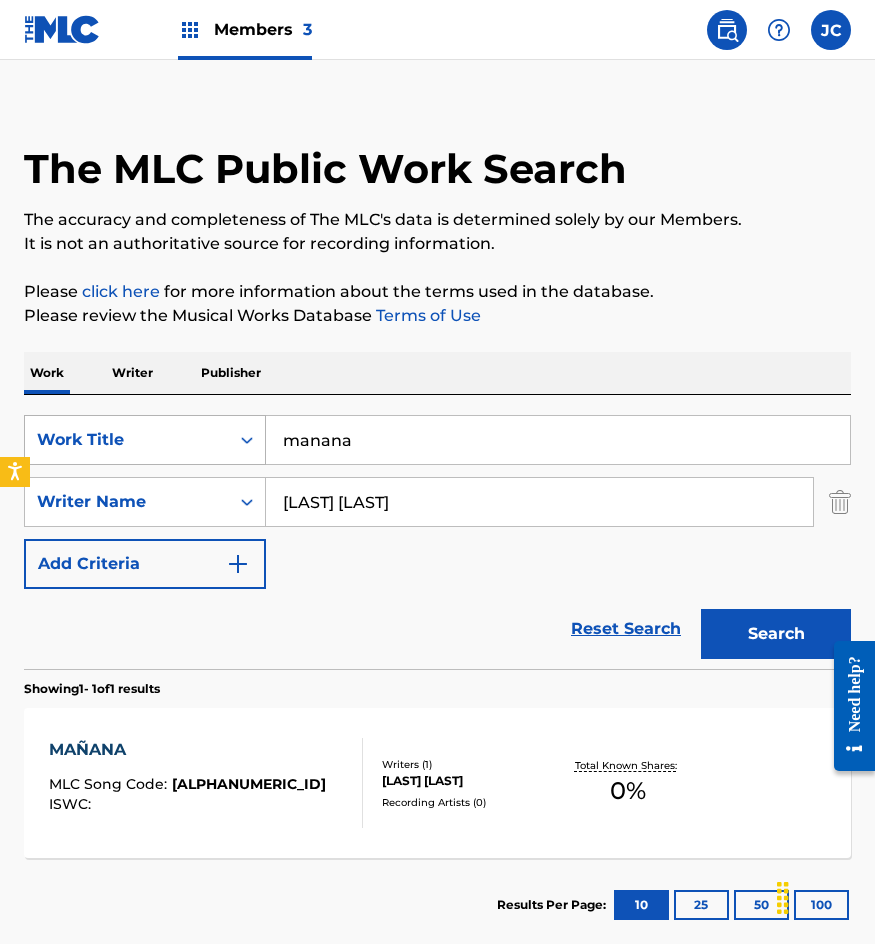 click on "SearchWithCriteriaf77d3a04-8a5c-4fb0-a5f1-0913dd76a2a9 Work Title manana" at bounding box center (437, 440) 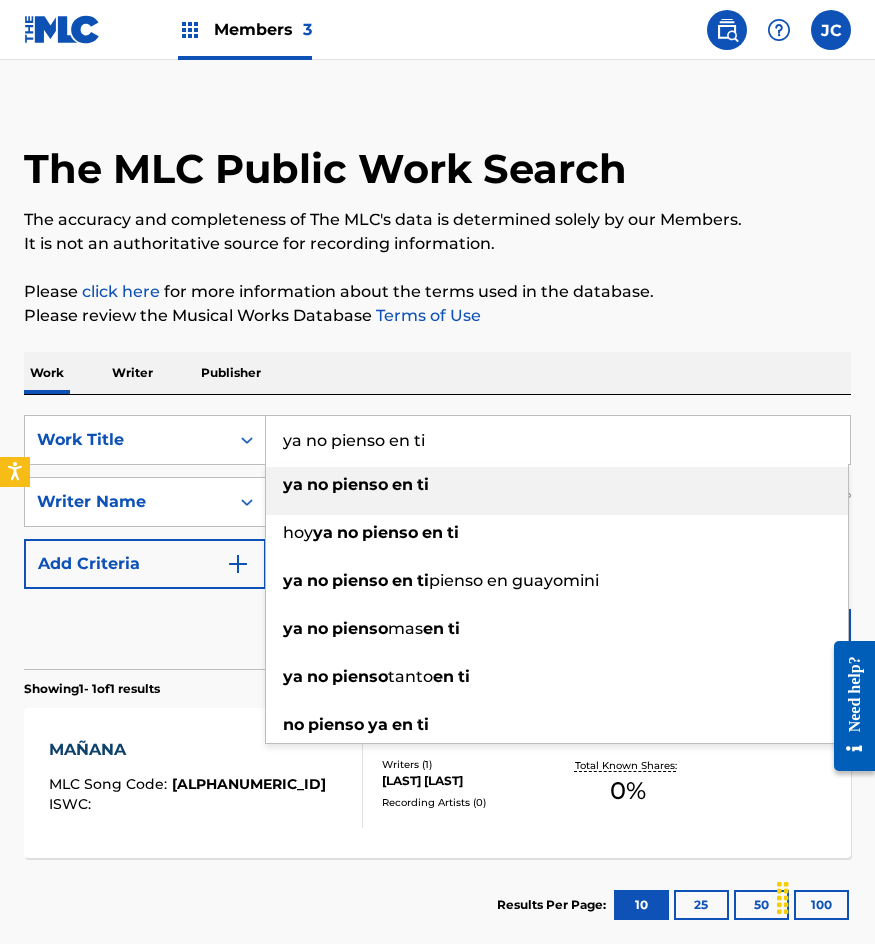 type on "ya no pienso en ti" 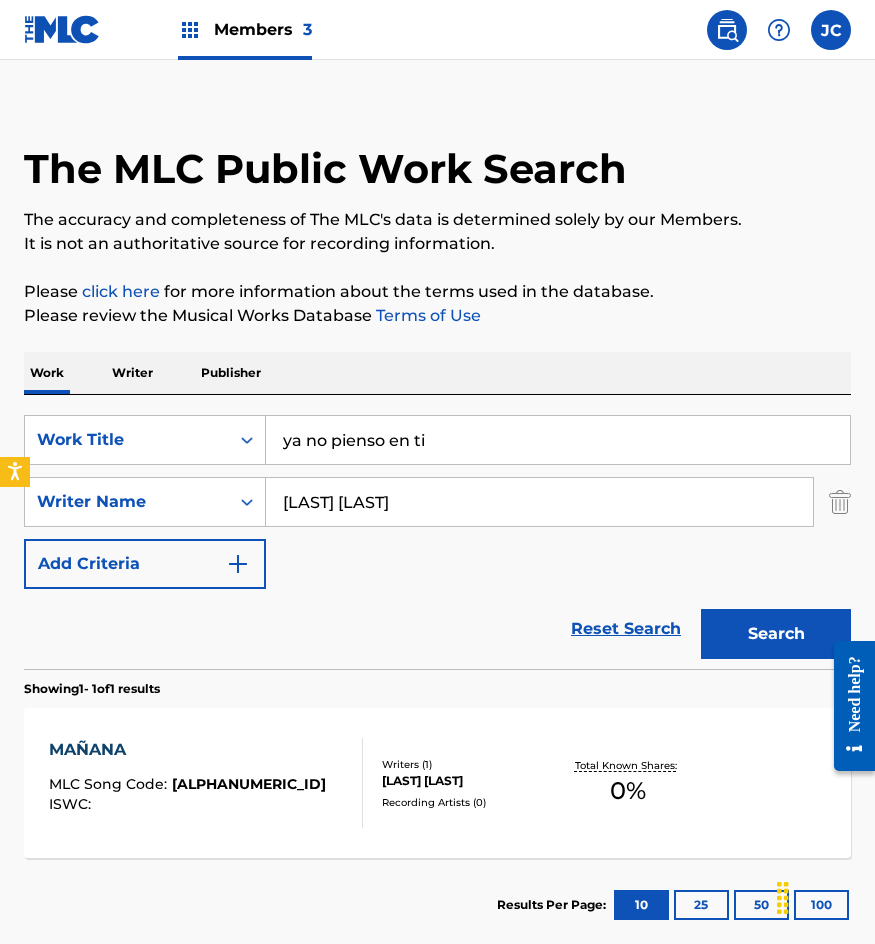 click on "Search" at bounding box center (776, 634) 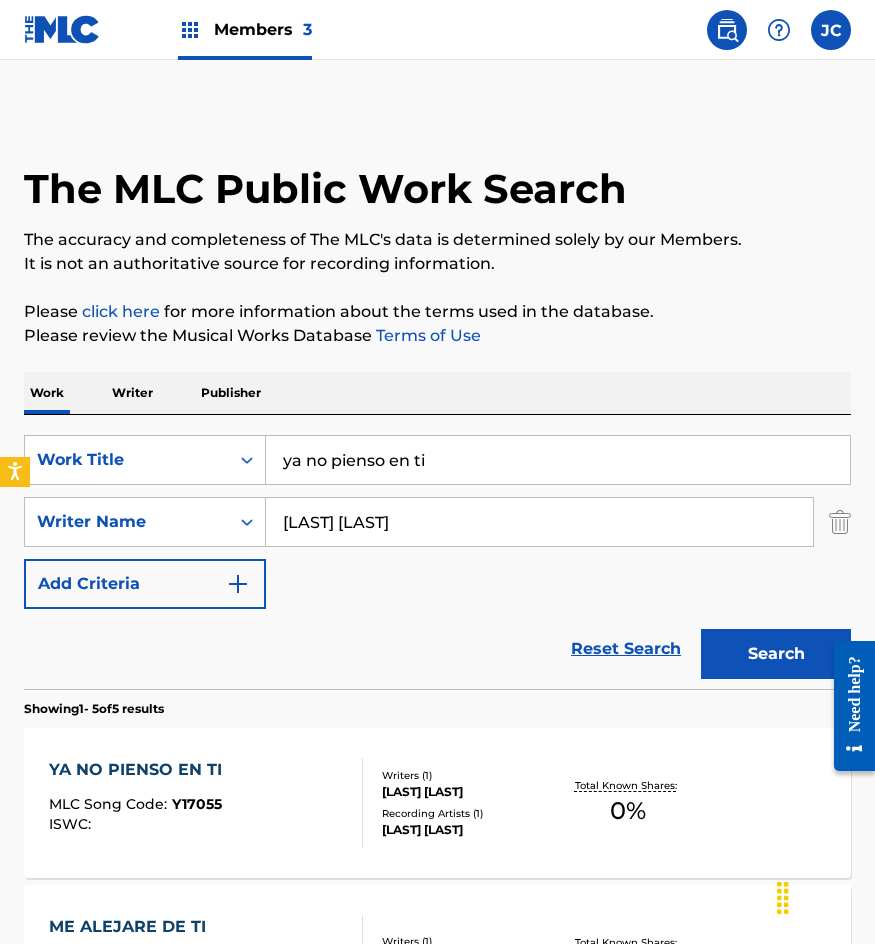 scroll, scrollTop: 300, scrollLeft: 0, axis: vertical 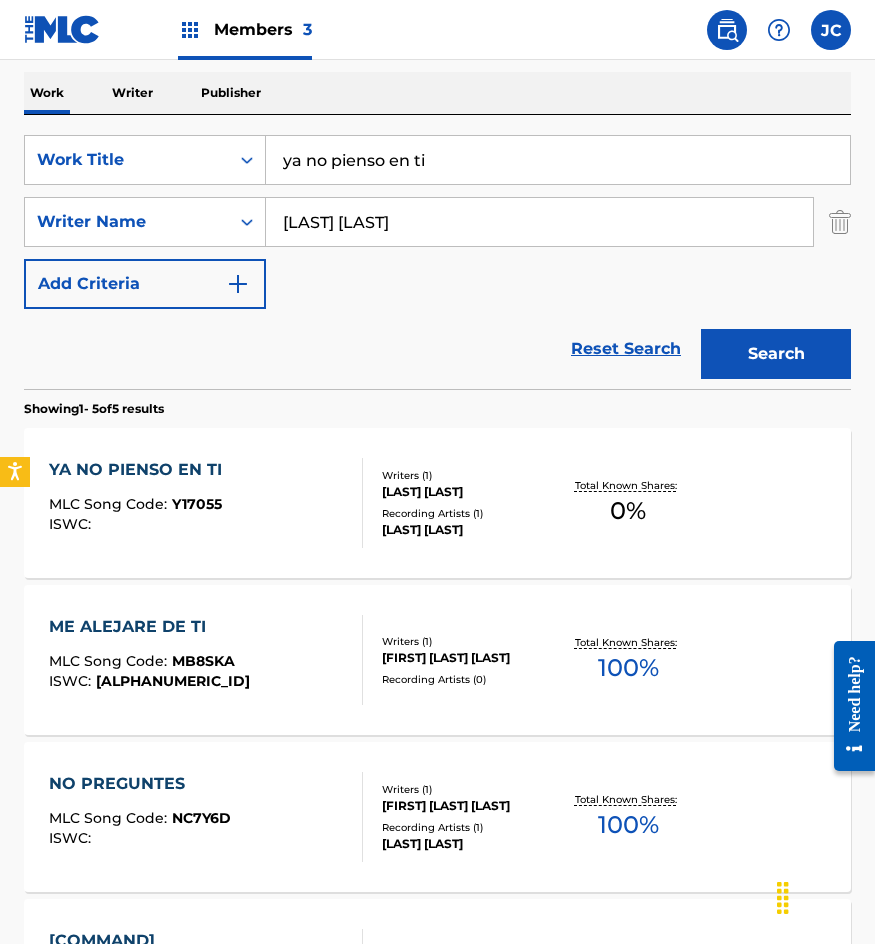 click on "YA NO PIENSO EN TI MLC Song Code : Y17055 ISWC :" at bounding box center (206, 503) 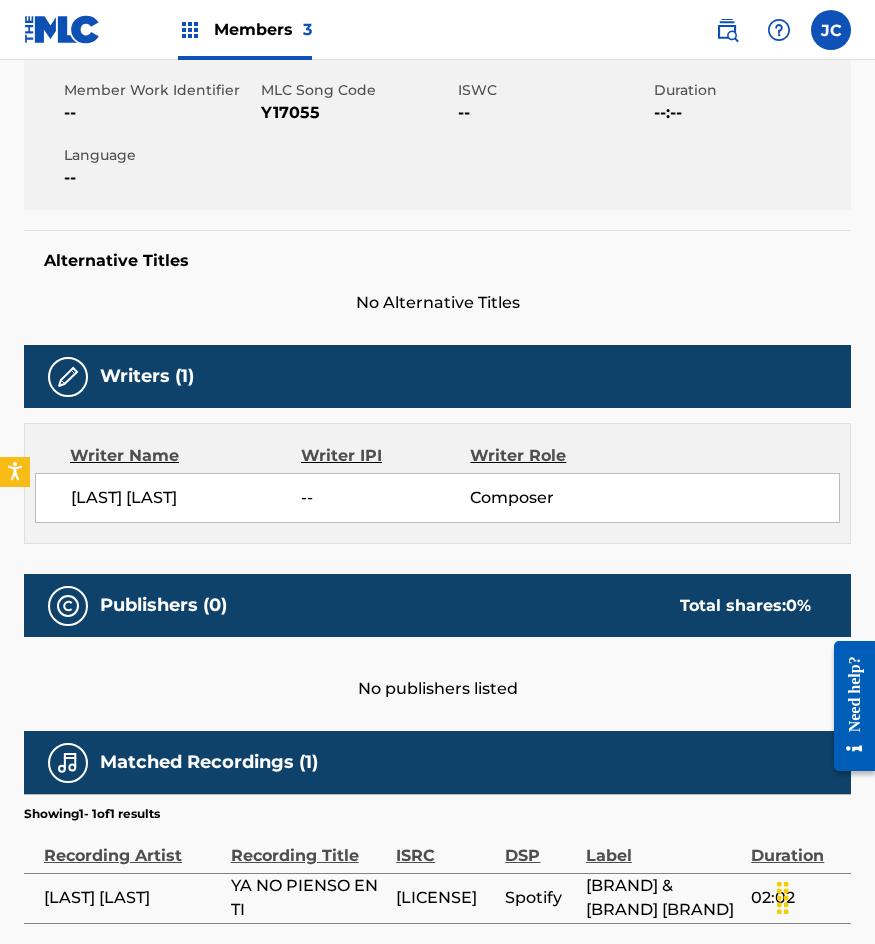 scroll, scrollTop: 188, scrollLeft: 0, axis: vertical 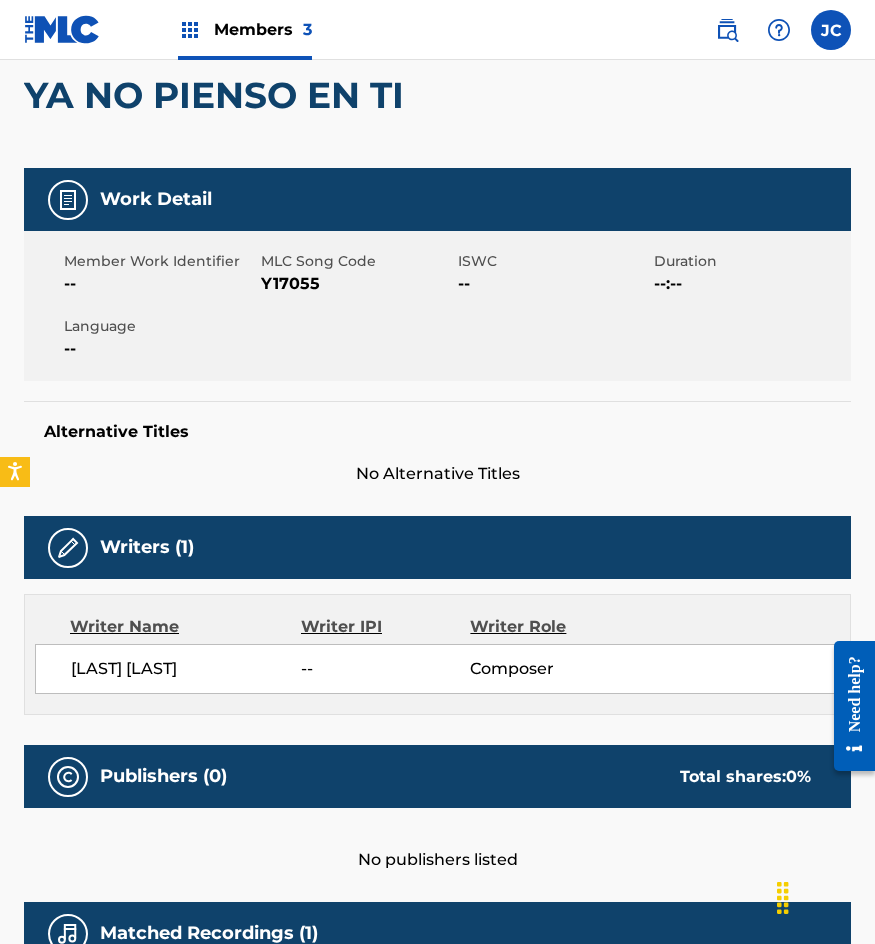 click on "Y17055" at bounding box center (357, 284) 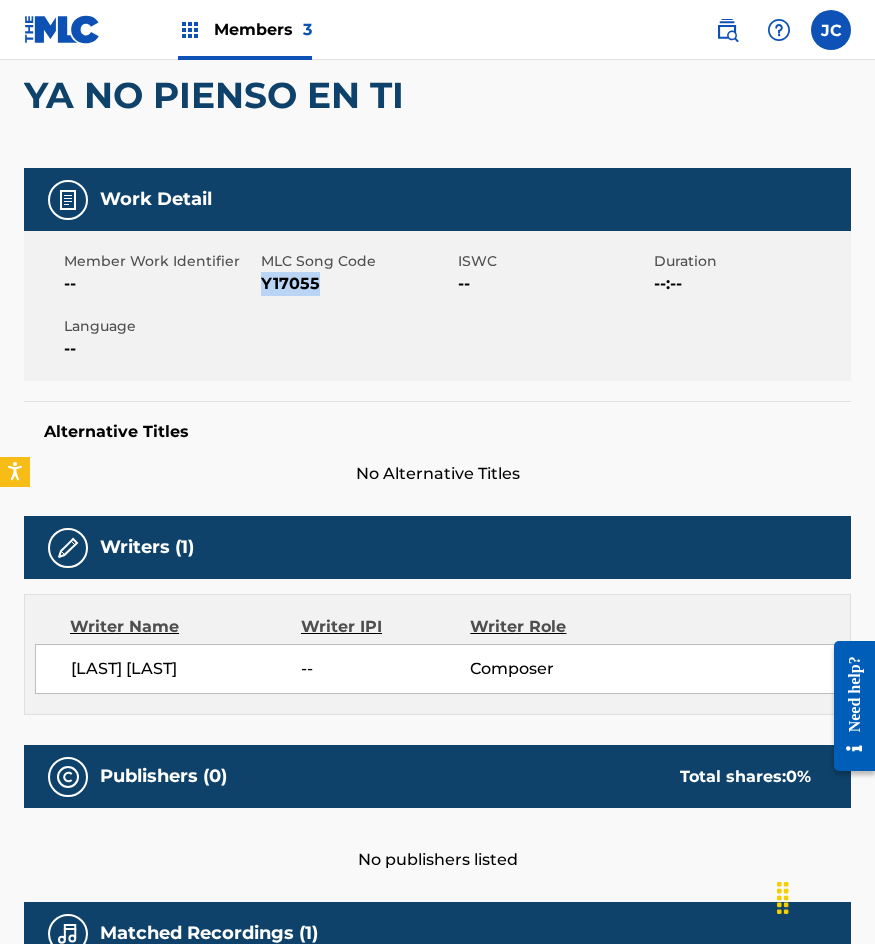 click on "Y17055" at bounding box center [357, 284] 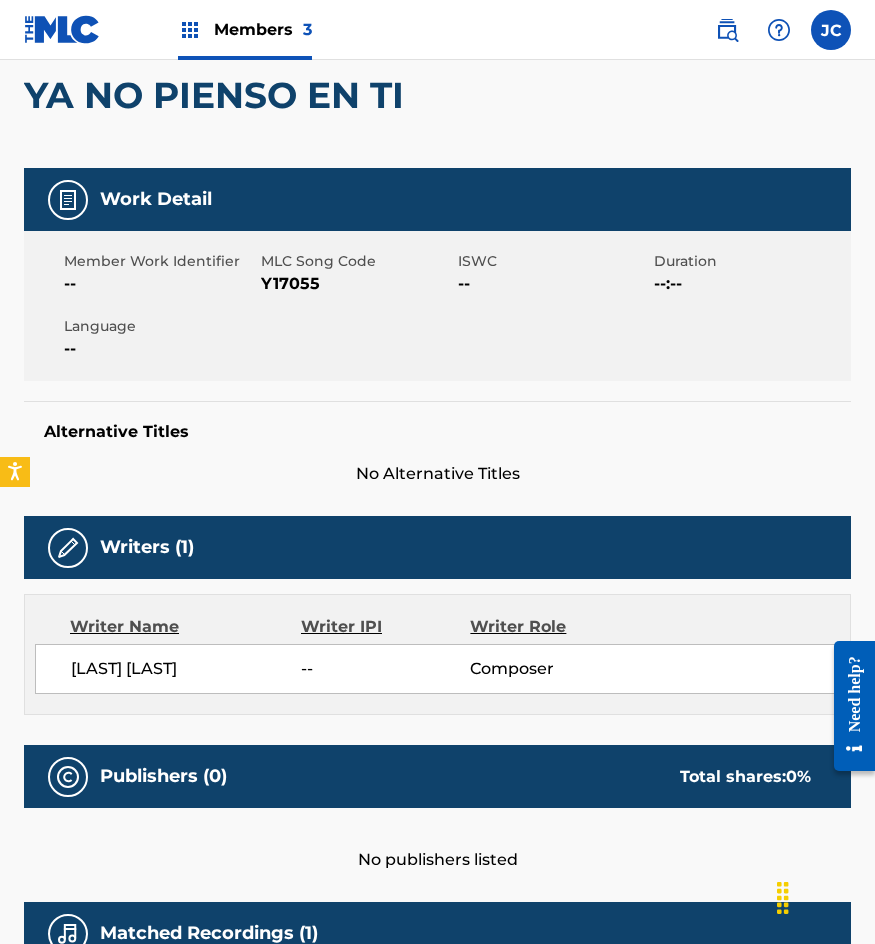 scroll, scrollTop: 0, scrollLeft: 0, axis: both 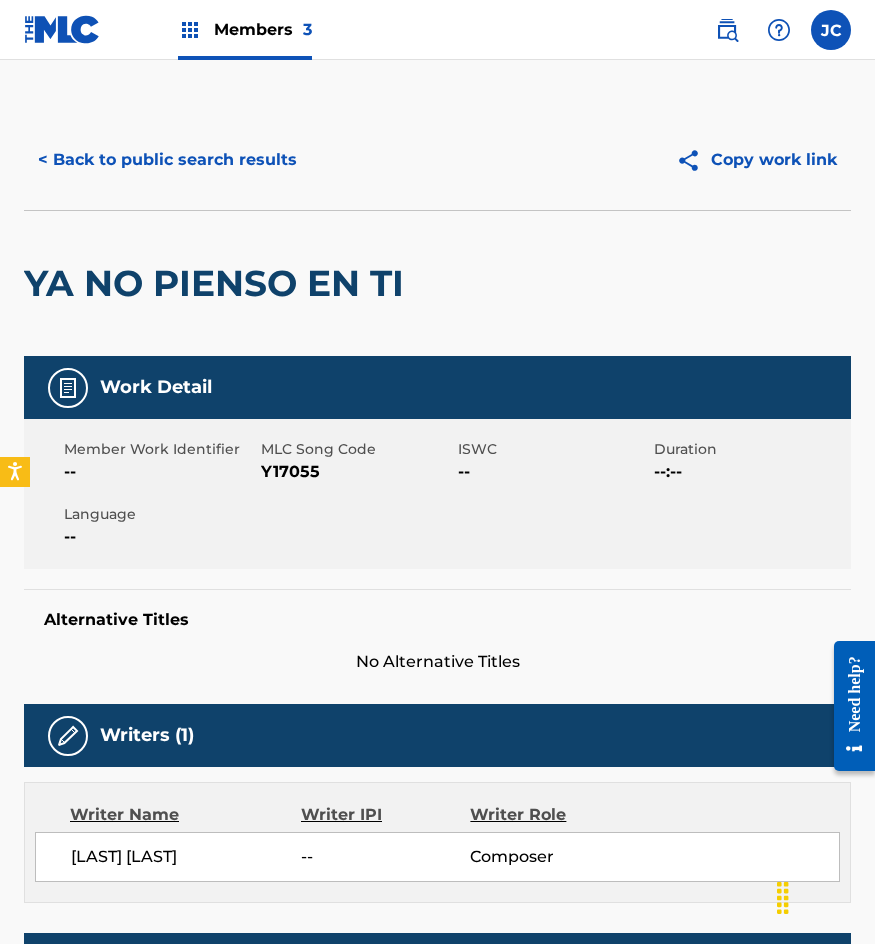 click on "< Back to public search results" at bounding box center (167, 160) 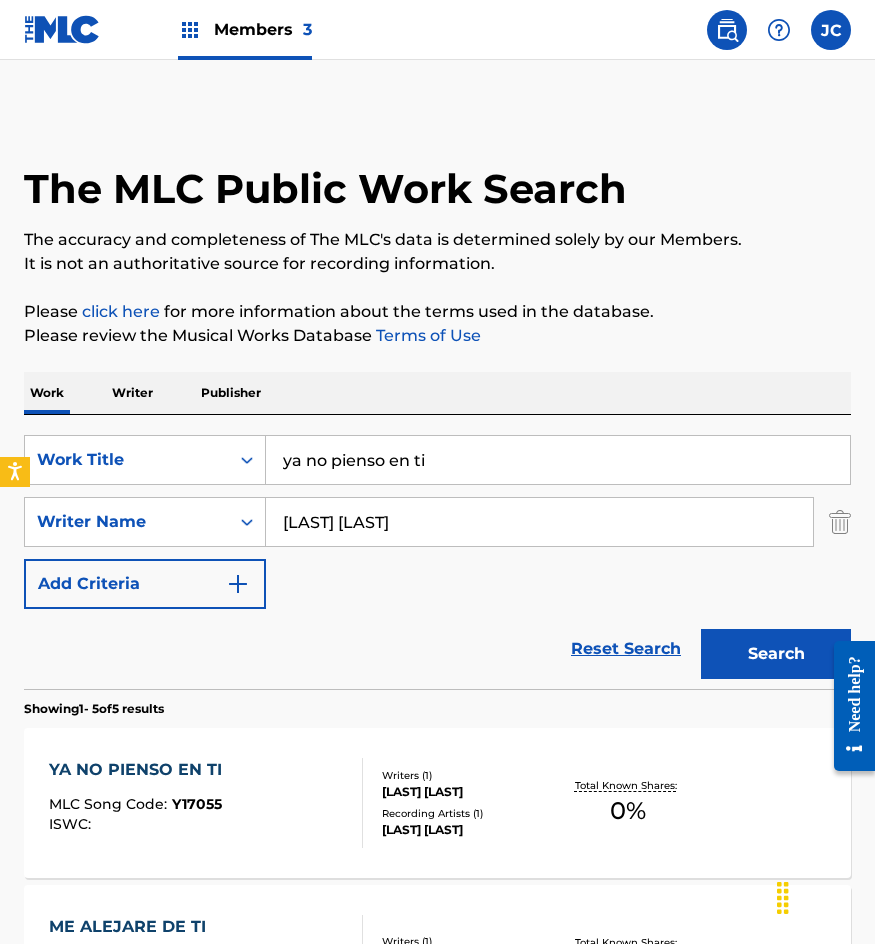 scroll, scrollTop: 300, scrollLeft: 0, axis: vertical 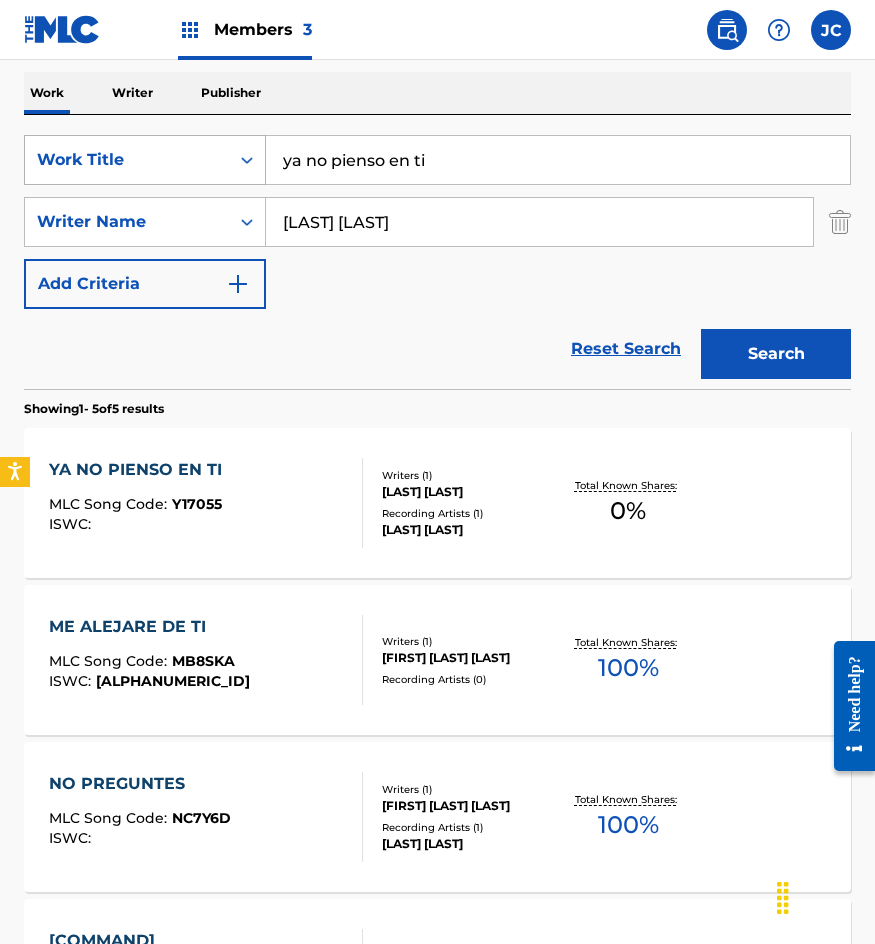 click on "Work Title" at bounding box center [127, 160] 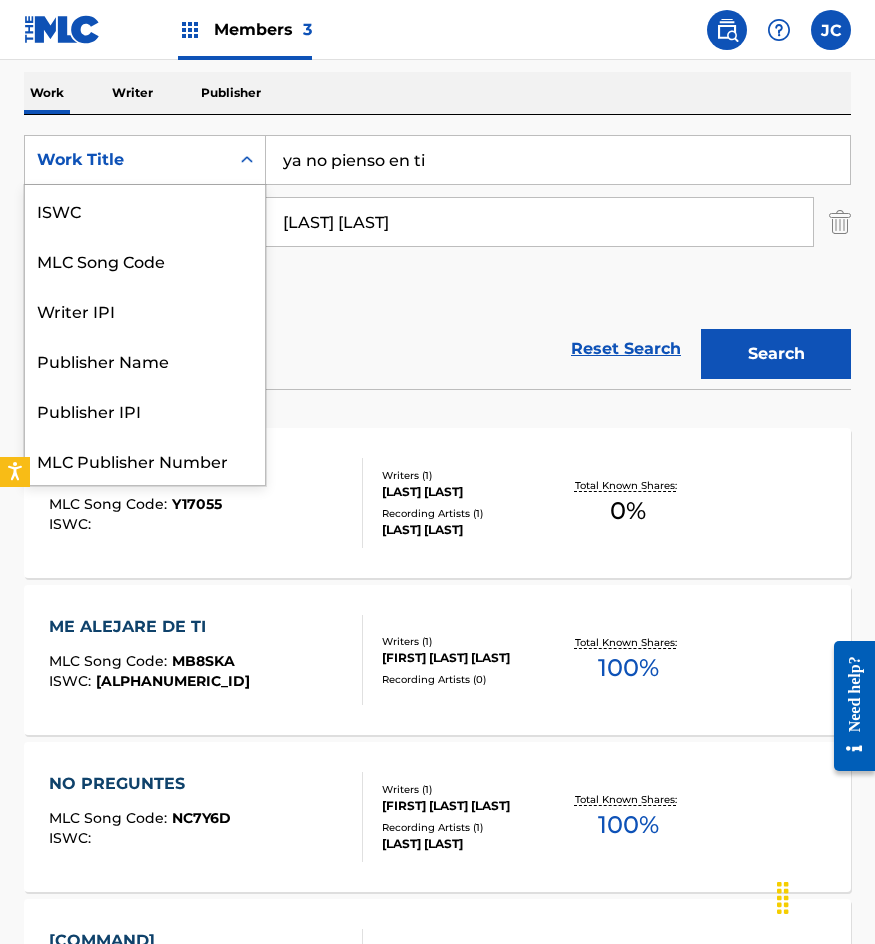 scroll, scrollTop: 50, scrollLeft: 0, axis: vertical 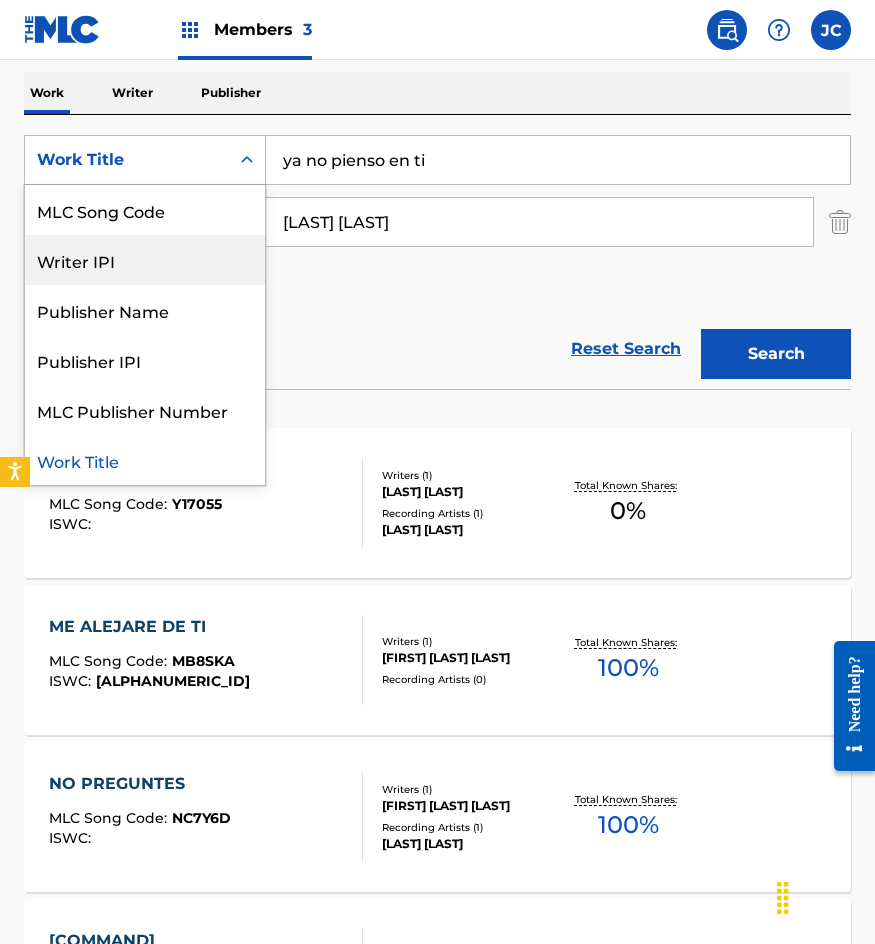 click on "MLC Song Code" at bounding box center (145, 210) 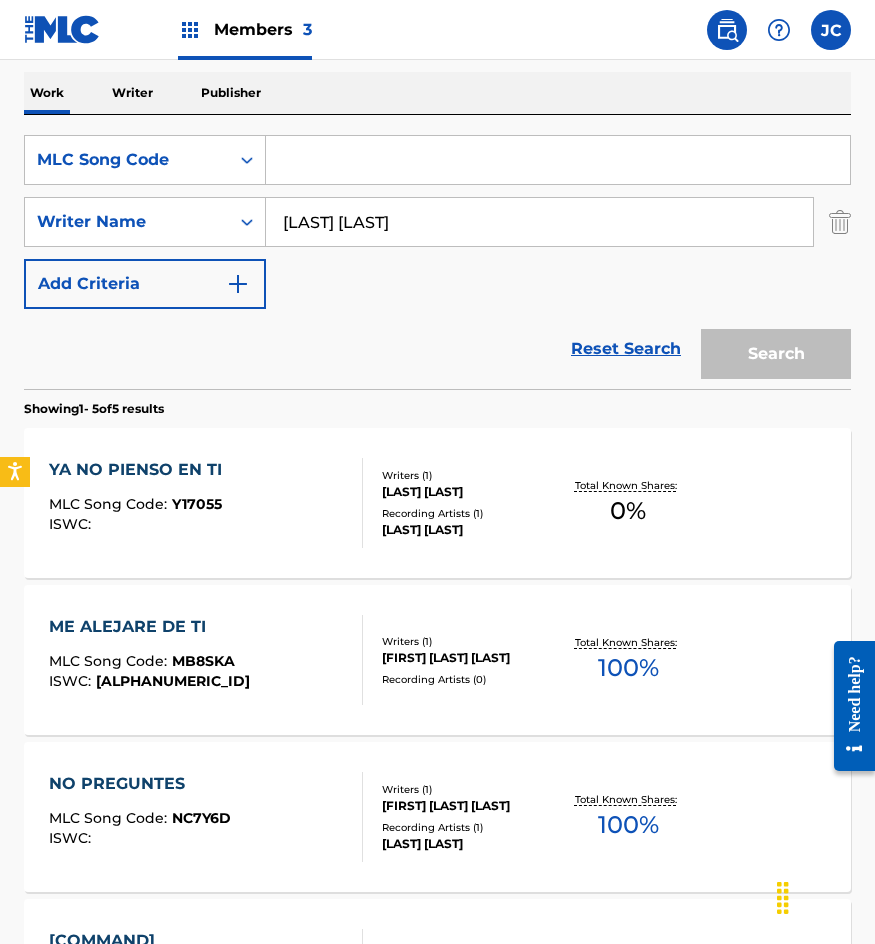 click on "salazar xavier" at bounding box center [539, 222] 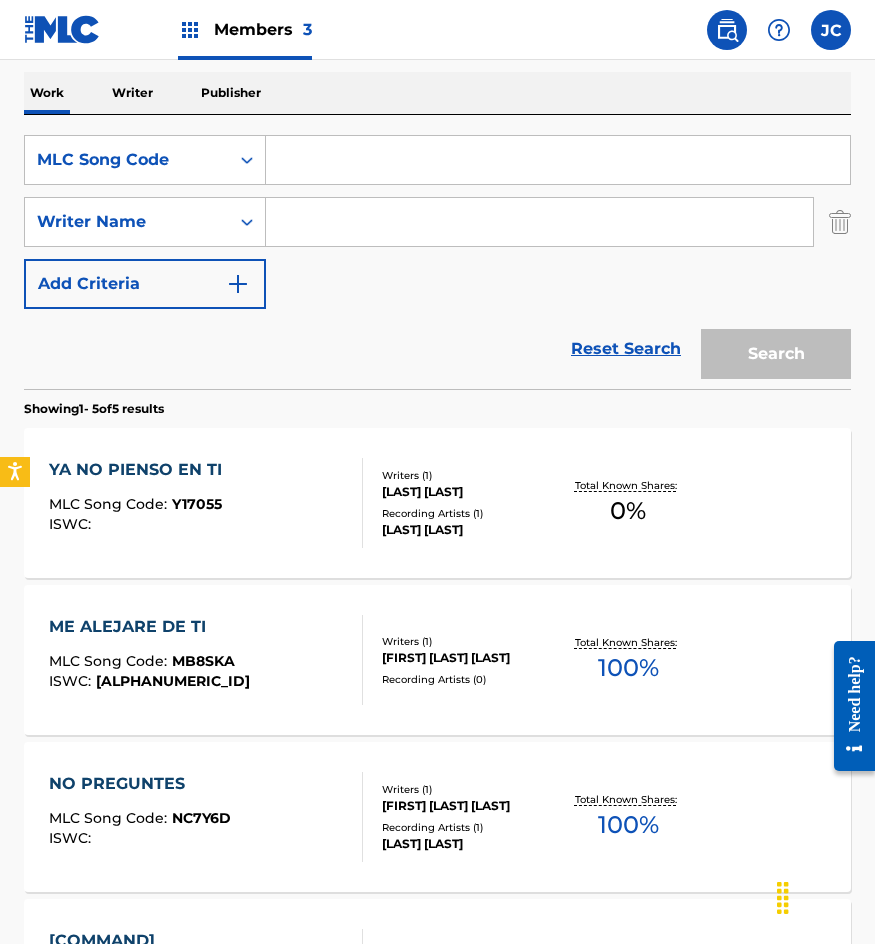 type 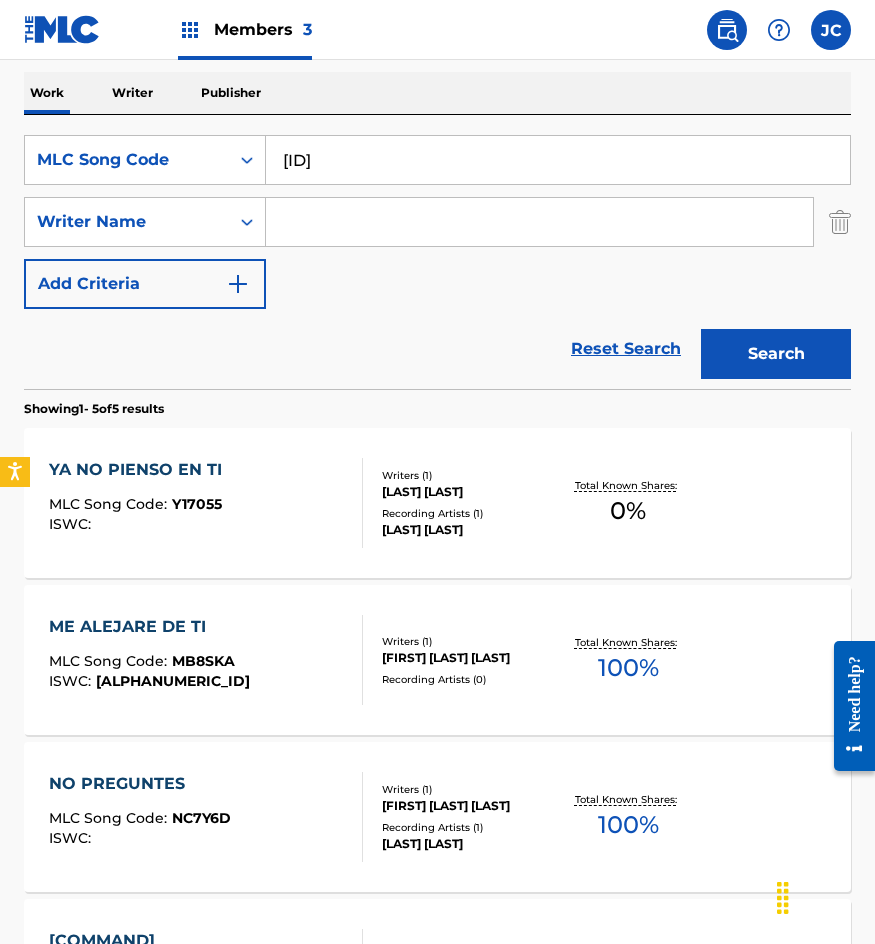 type on "E3630P" 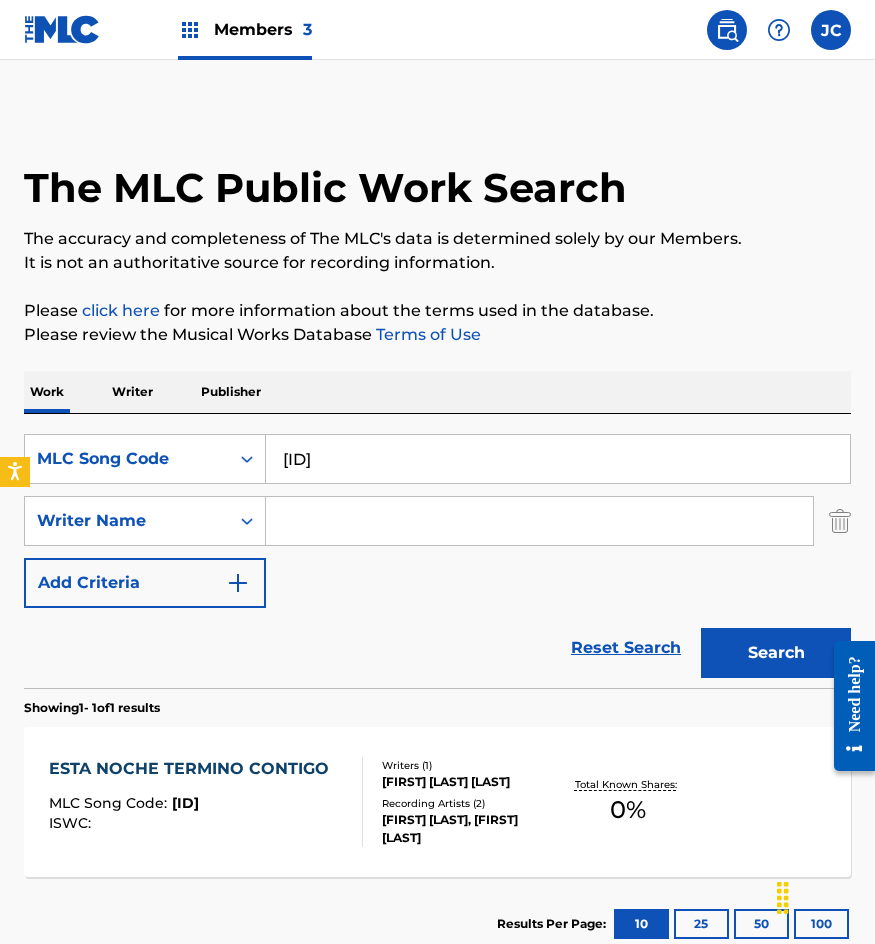 scroll, scrollTop: 134, scrollLeft: 0, axis: vertical 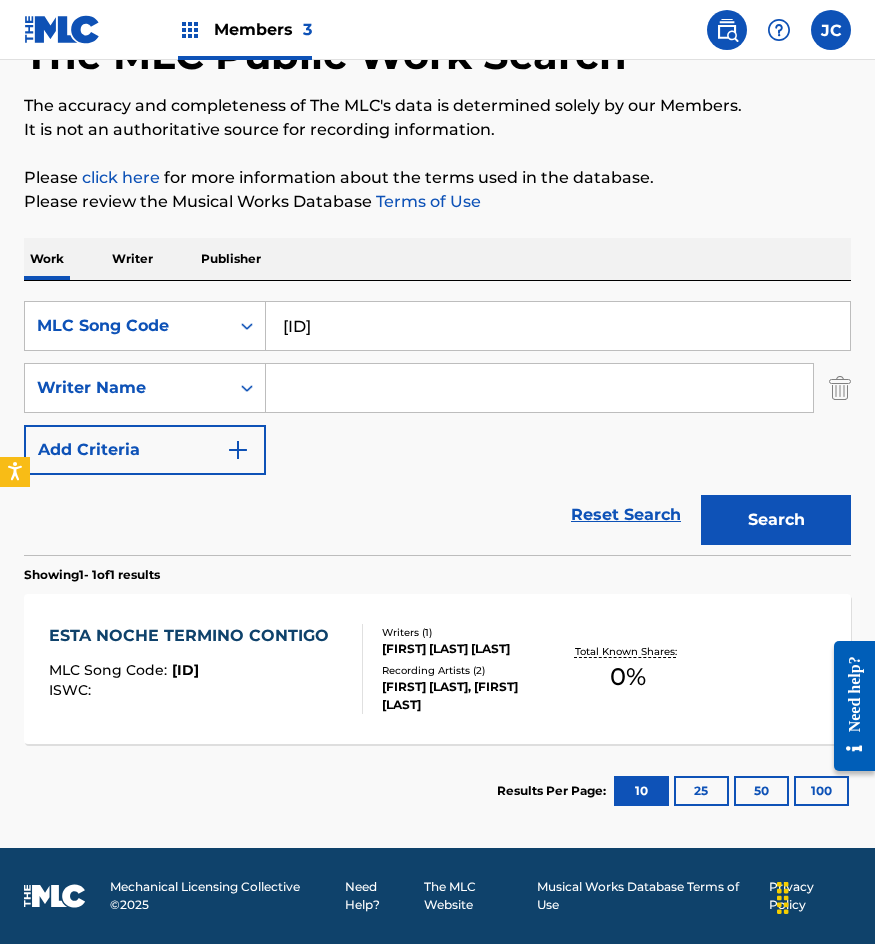 click on "ESTA NOCHE TERMINO CONTIGO MLC Song Code : E3630P ISWC : Writers ( 1 ) ALFONSO ANGEL ALCARAZ SEVILLA Recording Artists ( 2 ) LINA PONCE, LINA PONCE Total Known Shares: 0 %" at bounding box center (437, 669) 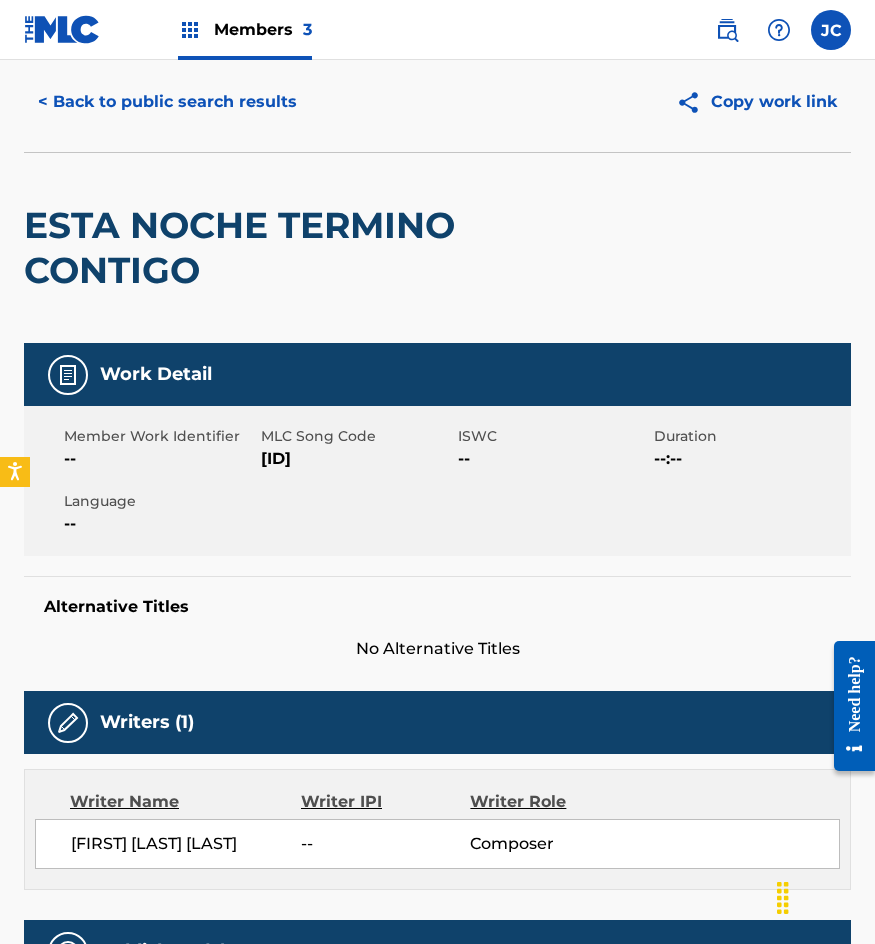 scroll, scrollTop: 0, scrollLeft: 0, axis: both 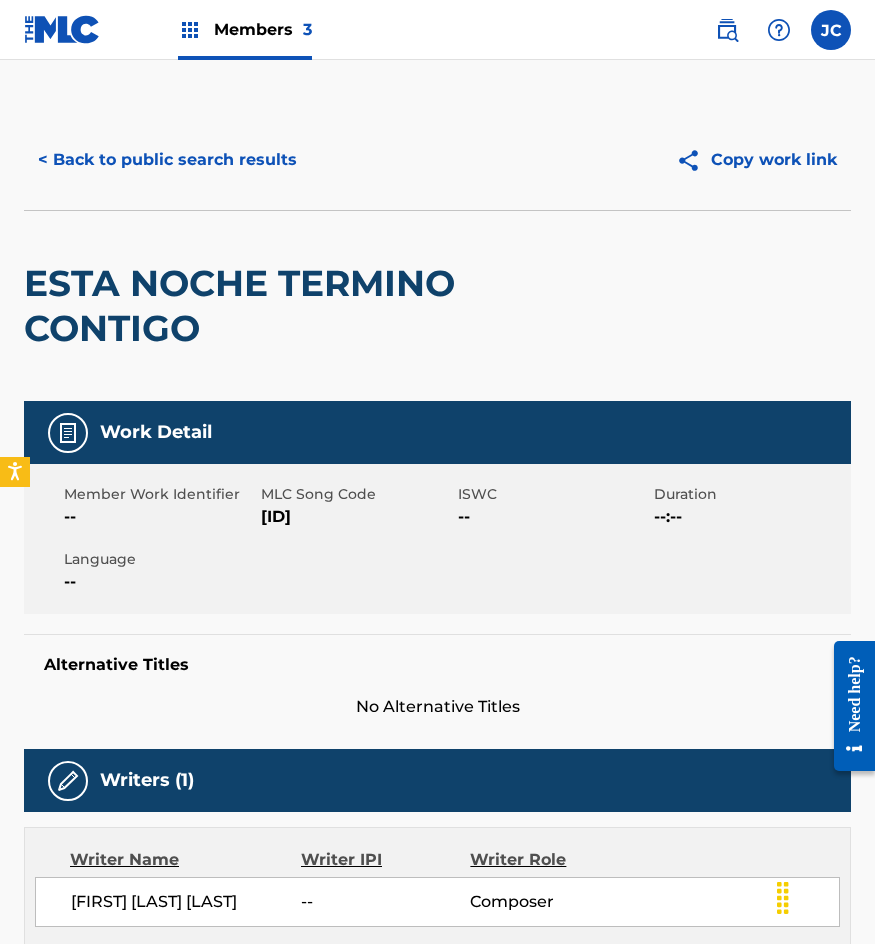 click on "< Back to public search results" at bounding box center (167, 160) 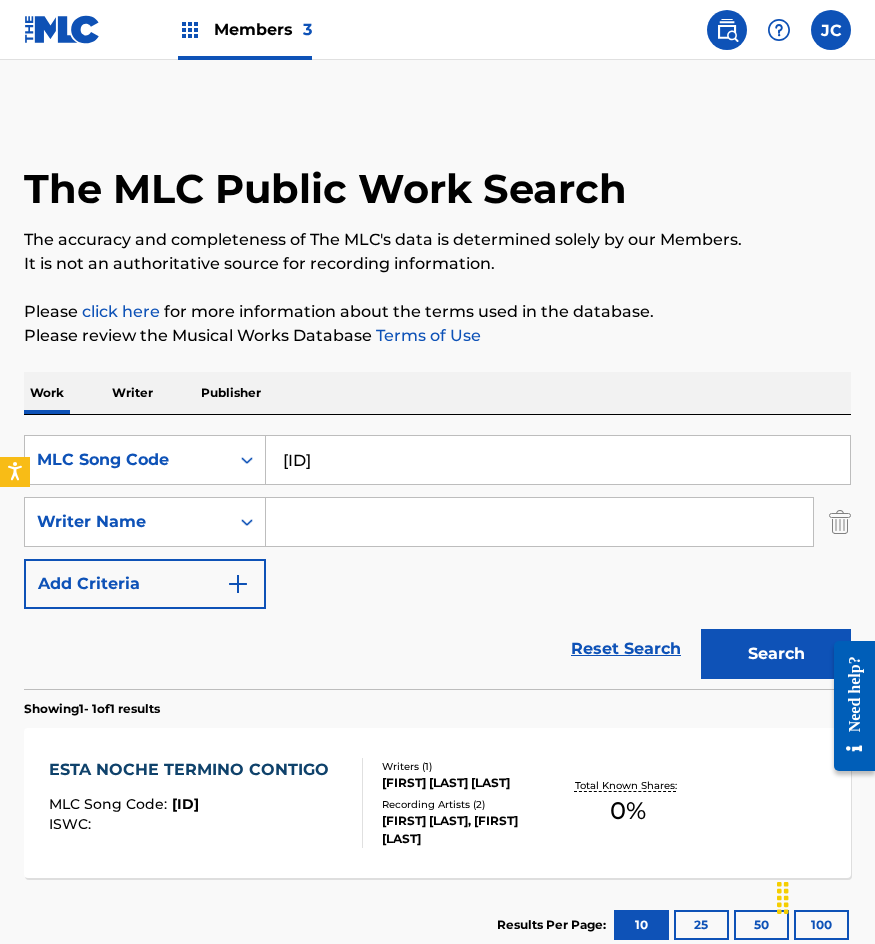 scroll, scrollTop: 20, scrollLeft: 0, axis: vertical 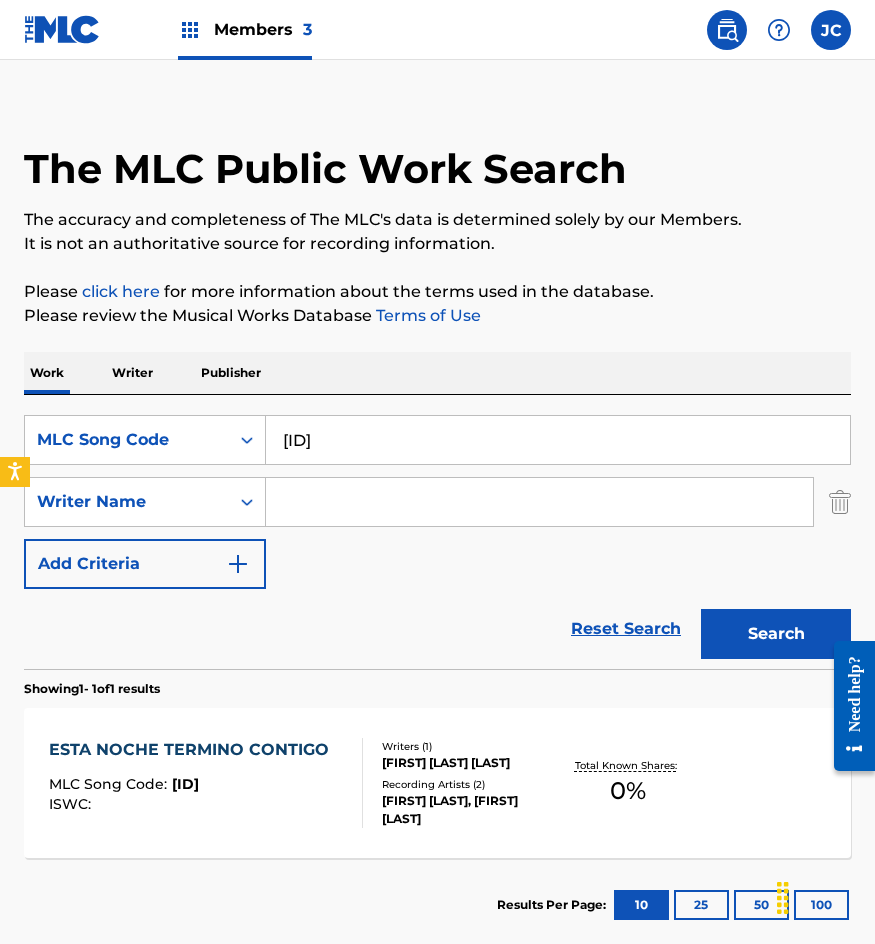 click on "SearchWithCriteriab9a4450f-52af-4d6e-94ef-2d7d2a04e403 MLC Song Code E3630P SearchWithCriteria43610703-2334-45b8-9925-66daf114ee54 Writer Name Add Criteria Reset Search Search" at bounding box center [437, 532] 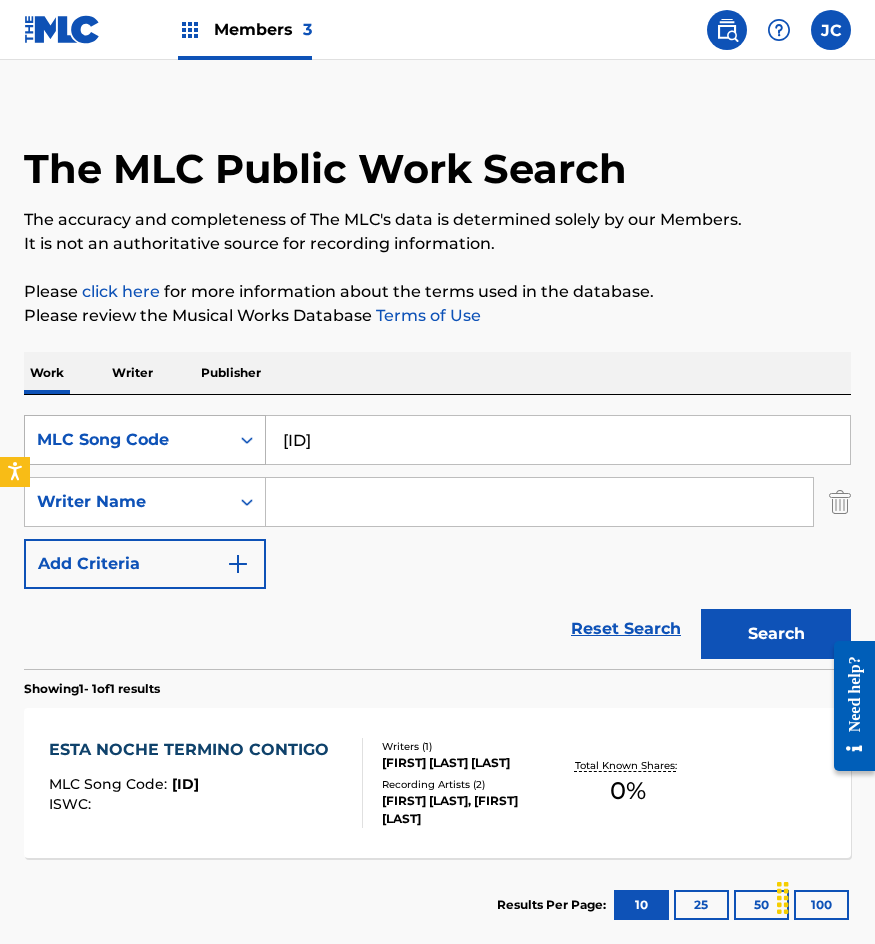 click on "MLC Song Code" at bounding box center [145, 440] 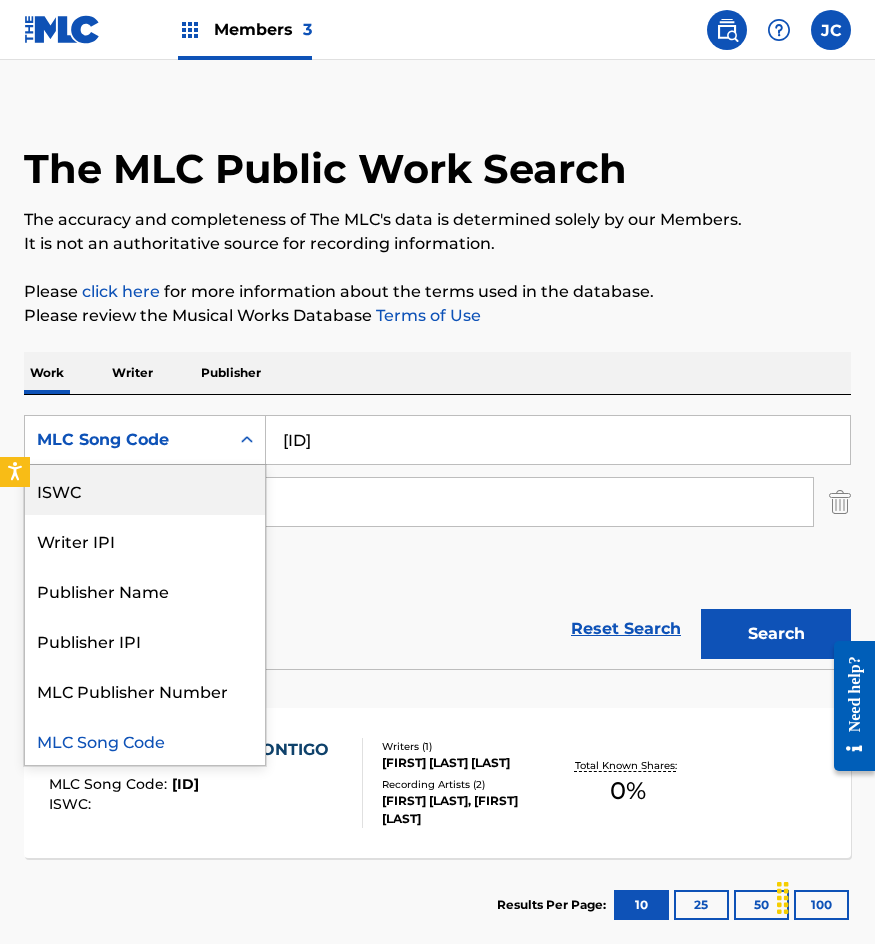 scroll, scrollTop: 0, scrollLeft: 0, axis: both 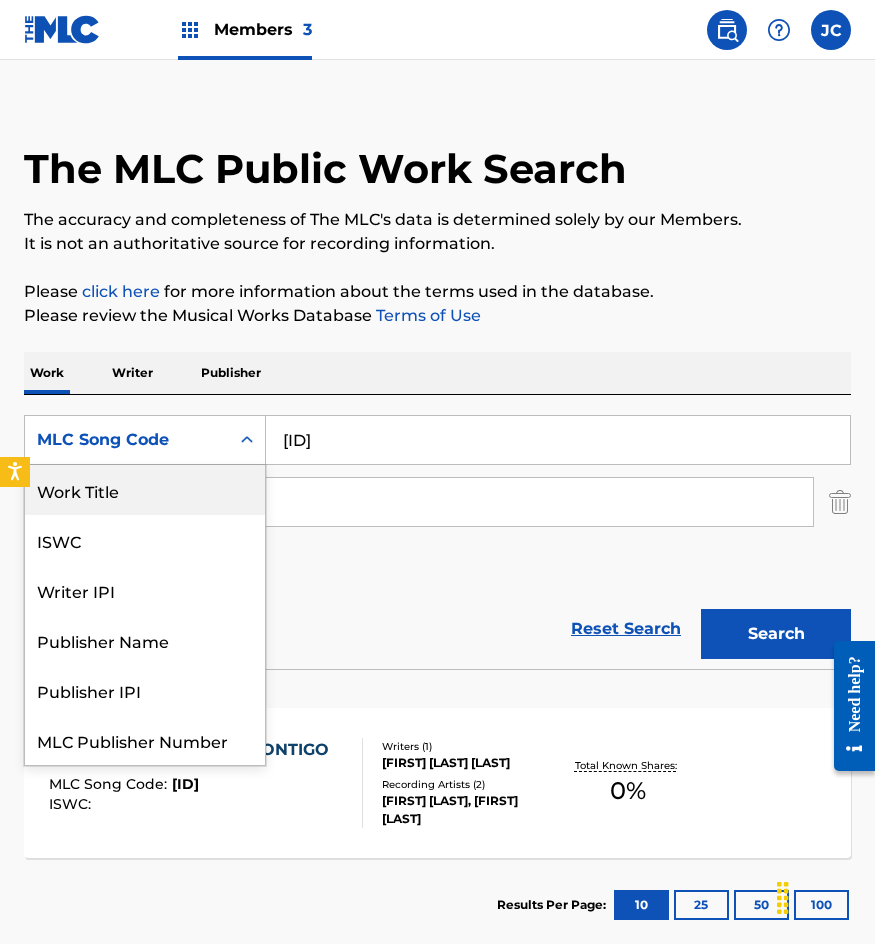 click on "Work Title" at bounding box center (145, 490) 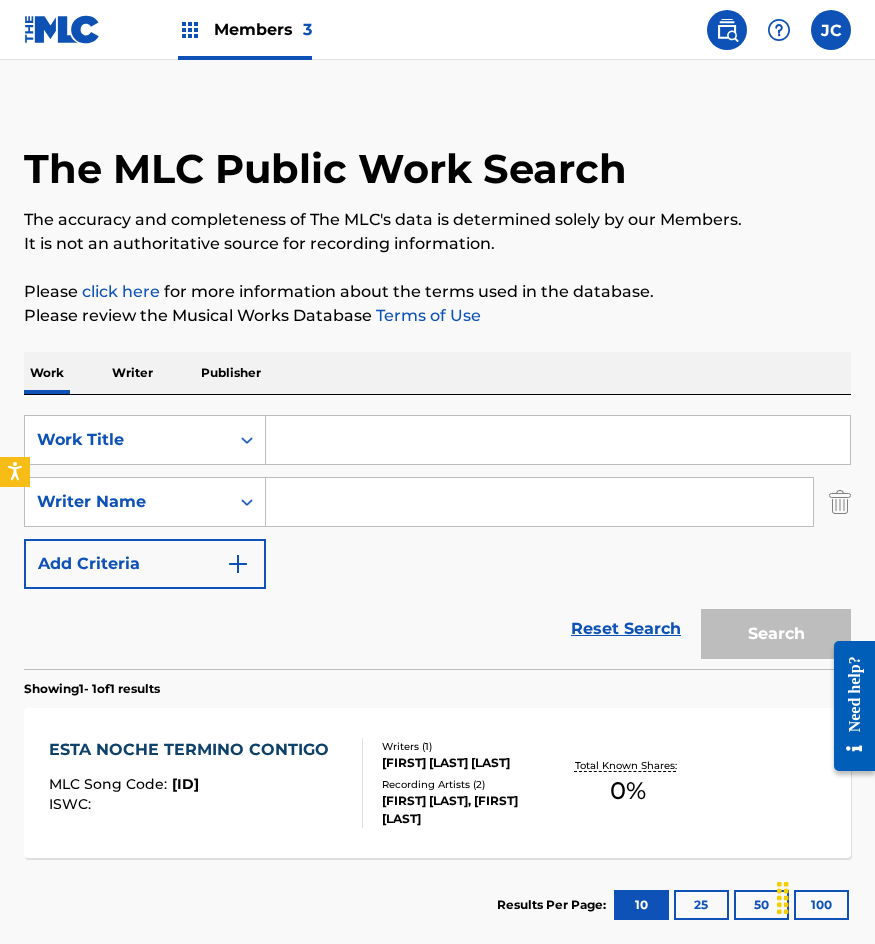 click on "SearchWithCriteria095ef8e9-ae88-42e9-8144-309cbb8dc45a Work Title SearchWithCriteria43610703-2334-45b8-9925-66daf114ee54 Writer Name Add Criteria" at bounding box center (437, 502) 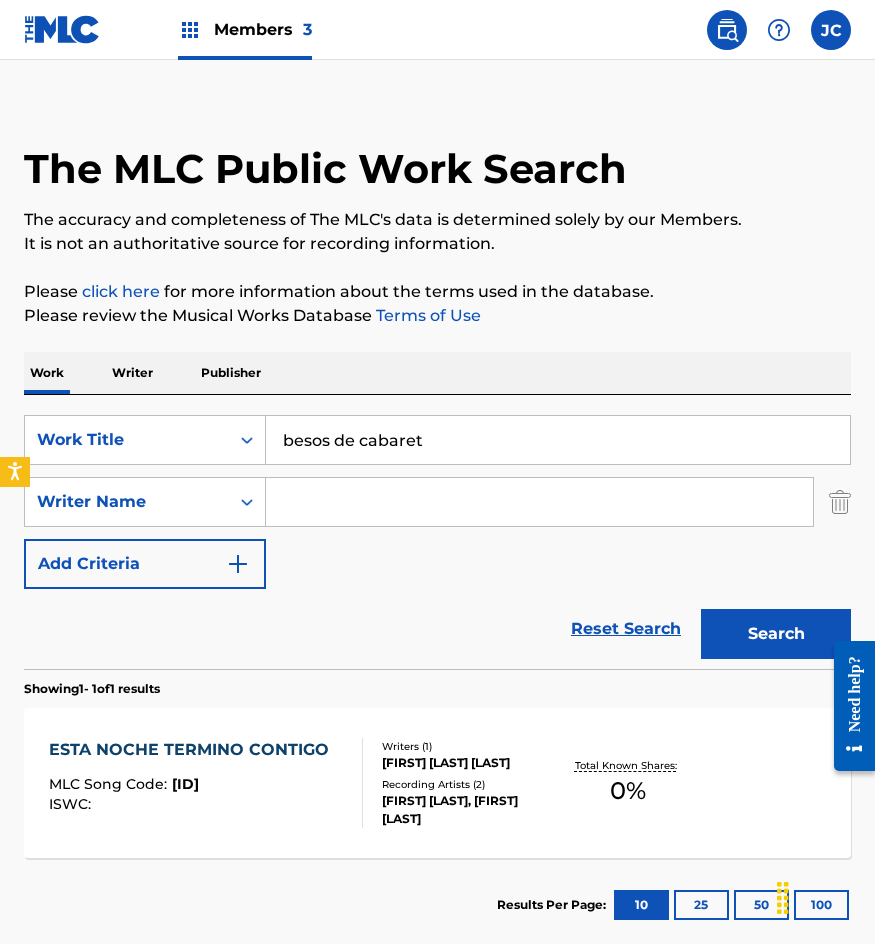 type on "besos de cabaret" 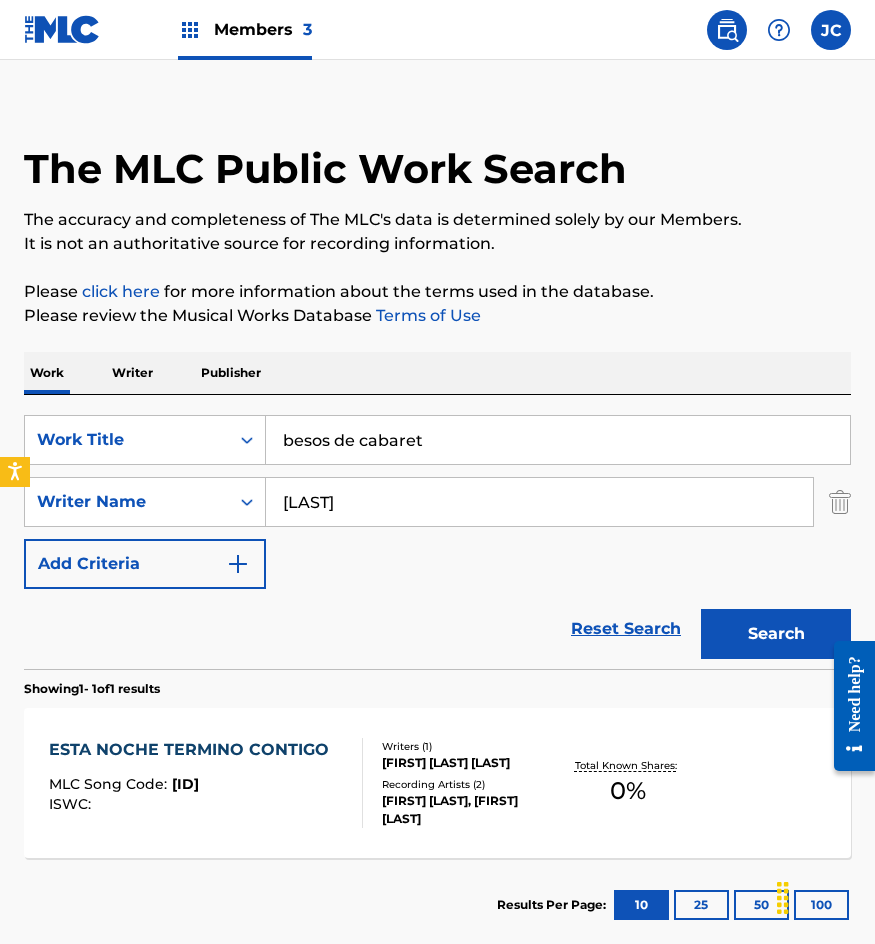 type on "pous" 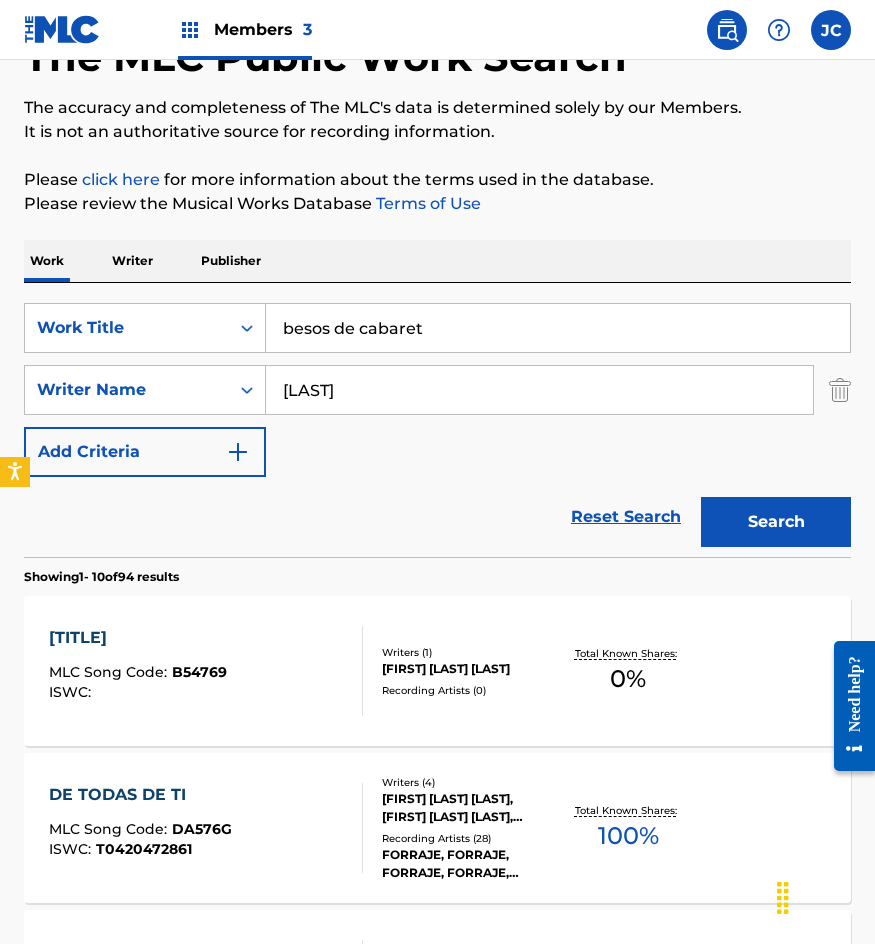 scroll, scrollTop: 300, scrollLeft: 0, axis: vertical 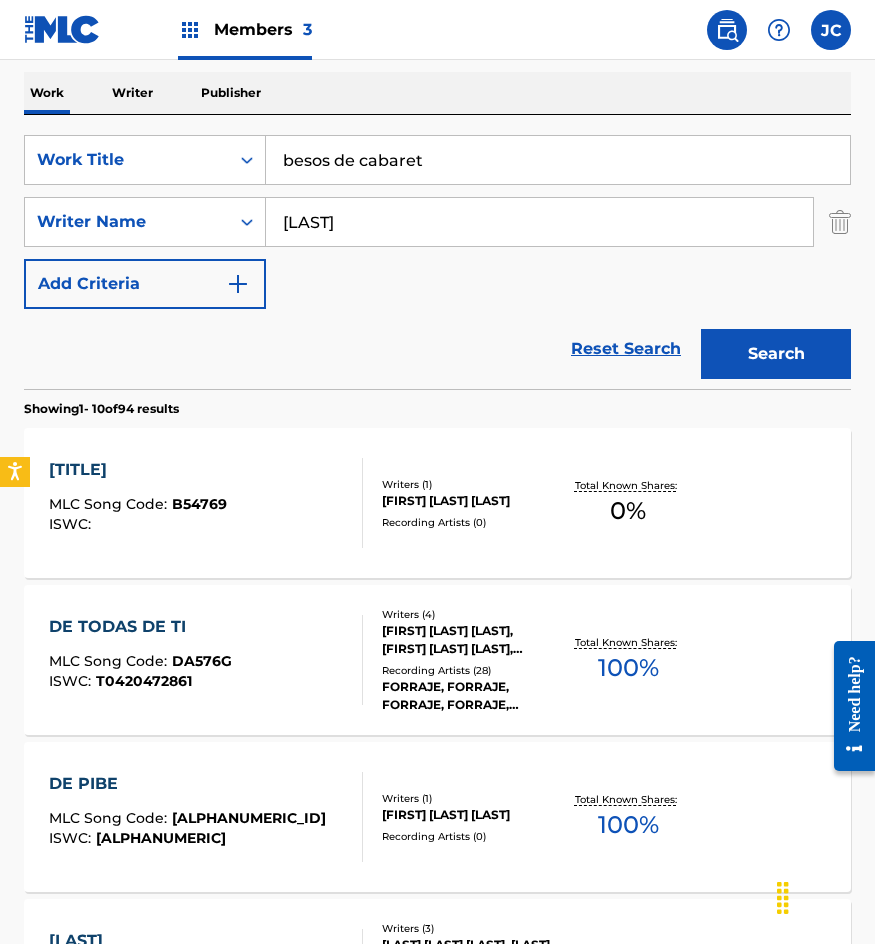 click on "MIGUEL POUS FERRER" at bounding box center (470, 501) 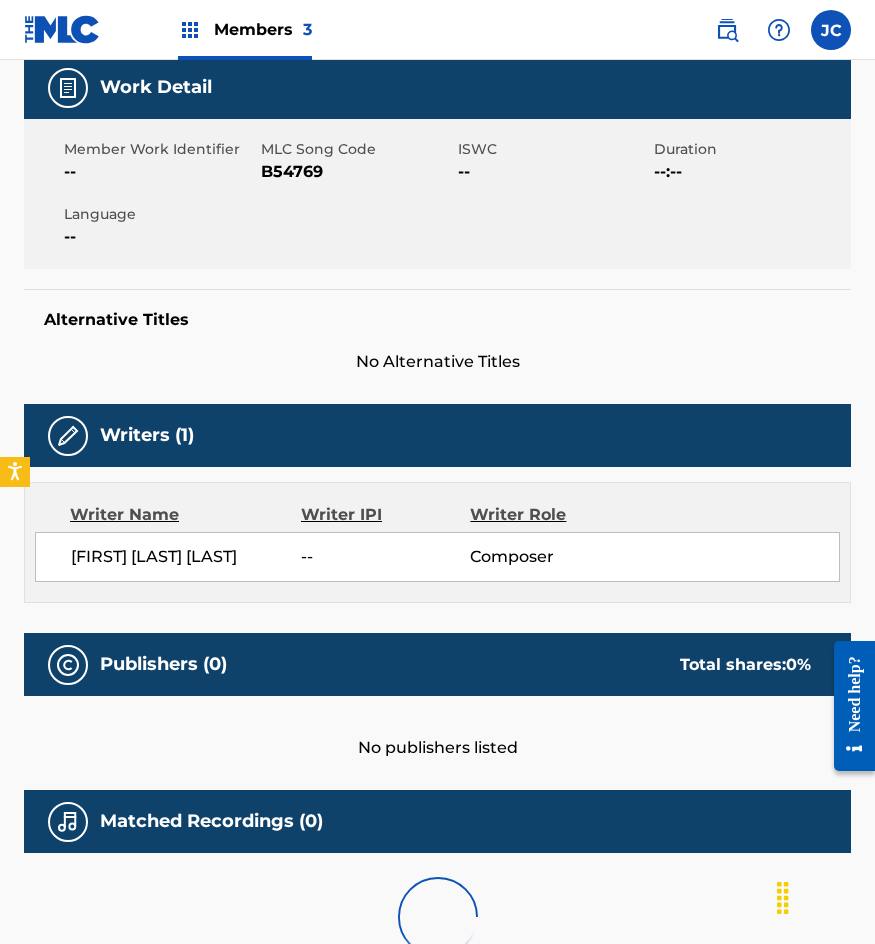 scroll, scrollTop: 0, scrollLeft: 0, axis: both 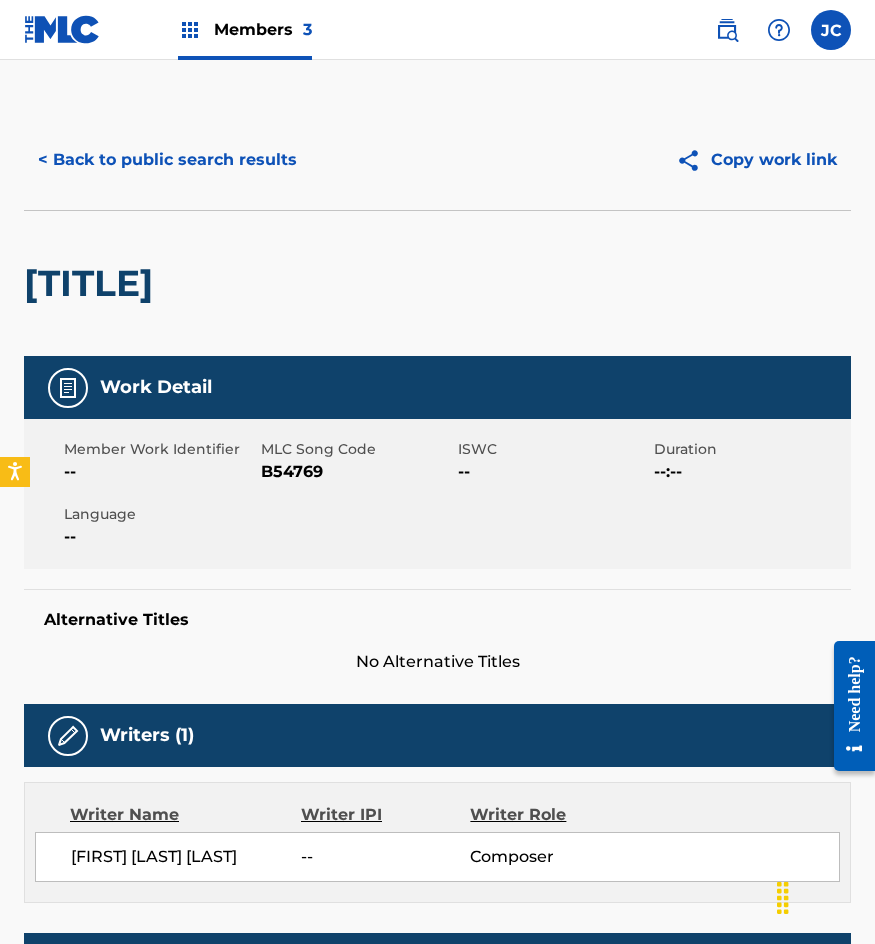 click on "B54769" at bounding box center [357, 472] 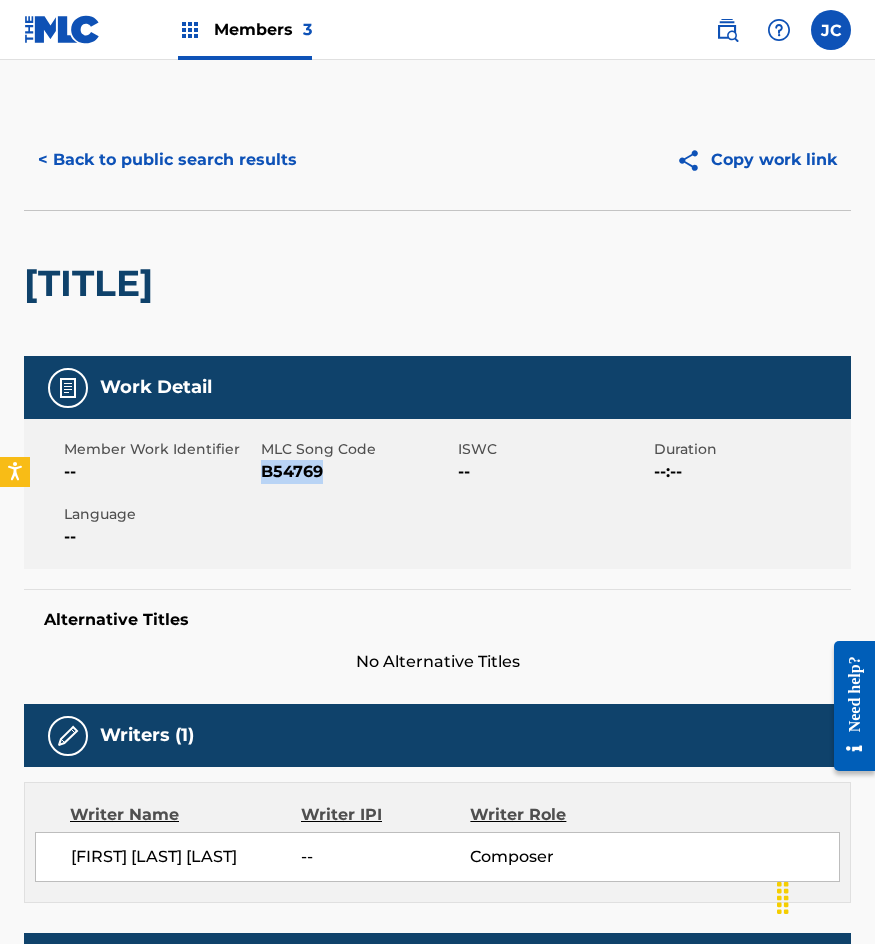 click on "B54769" at bounding box center [357, 472] 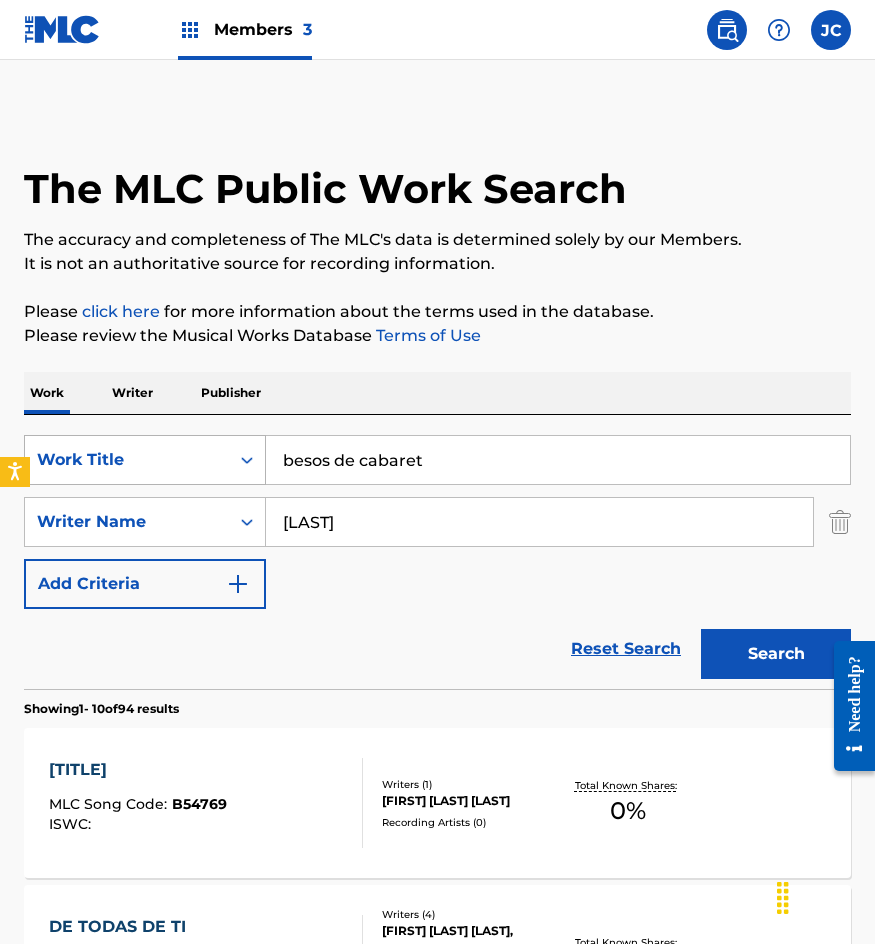 scroll, scrollTop: 300, scrollLeft: 0, axis: vertical 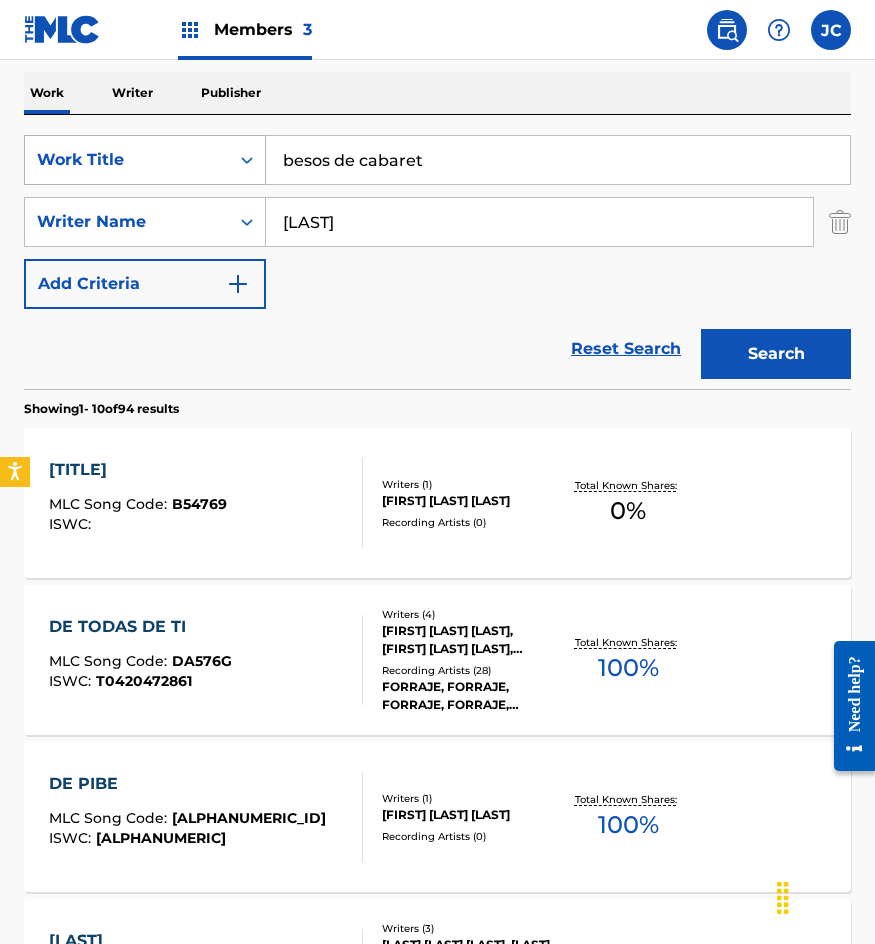 drag, startPoint x: 454, startPoint y: 147, endPoint x: 93, endPoint y: 164, distance: 361.40005 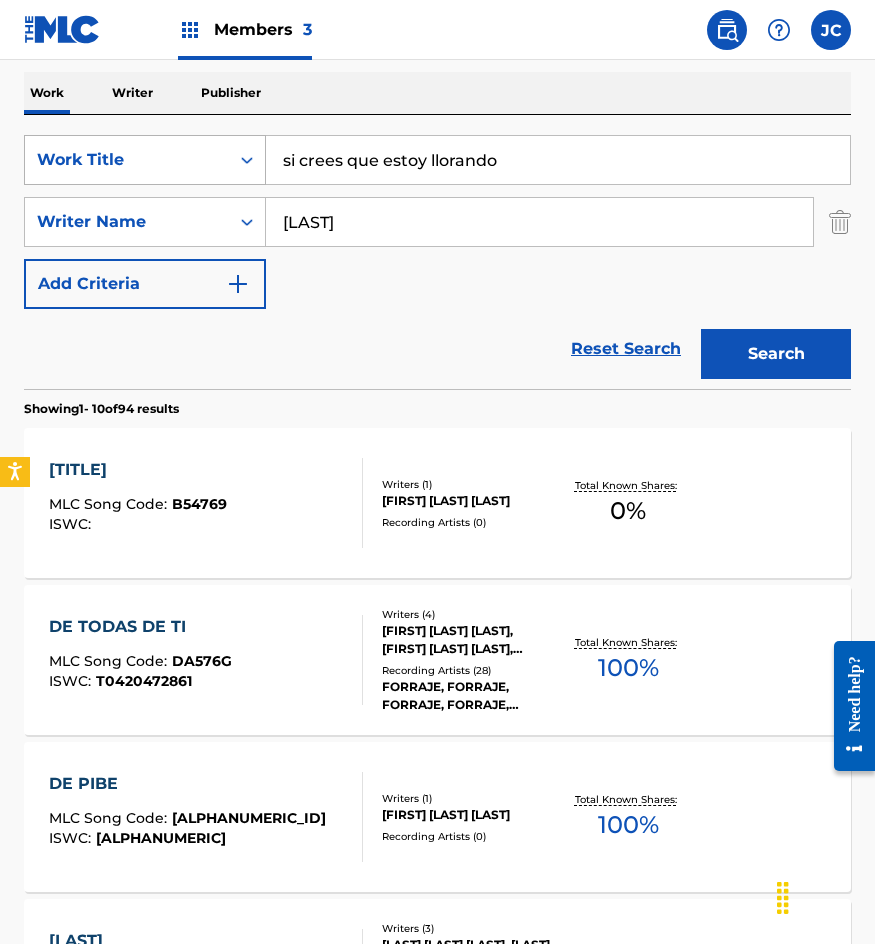 type on "si crees que estoy llorando" 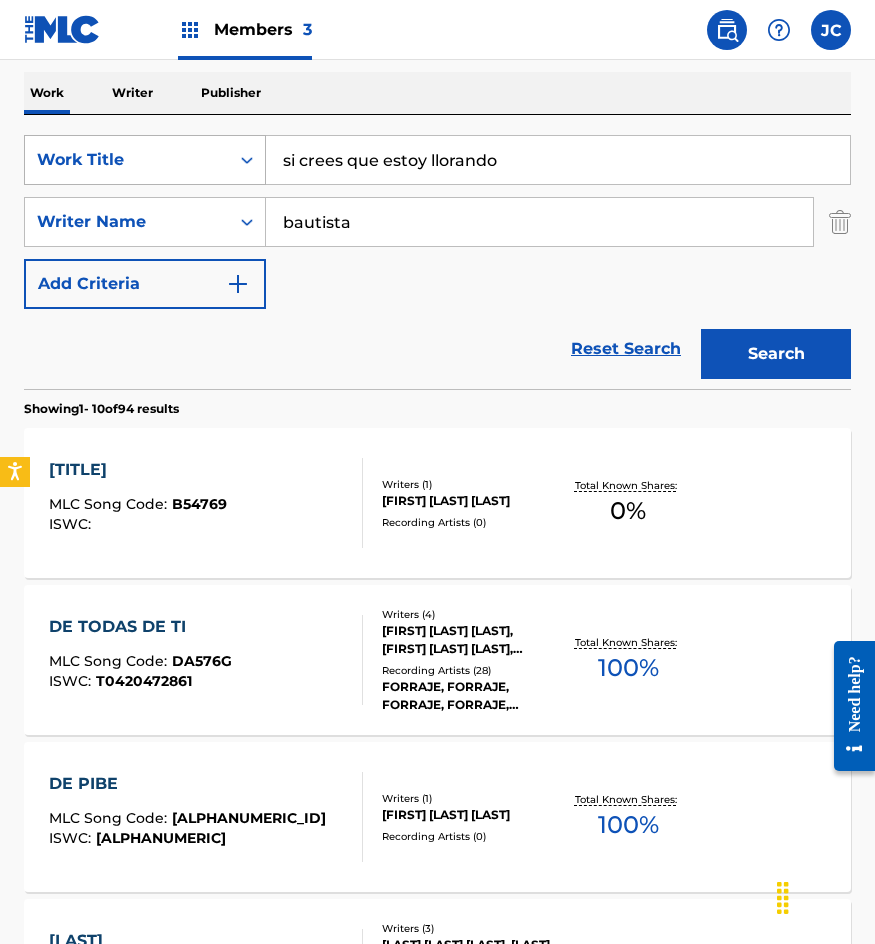 type on "bautista" 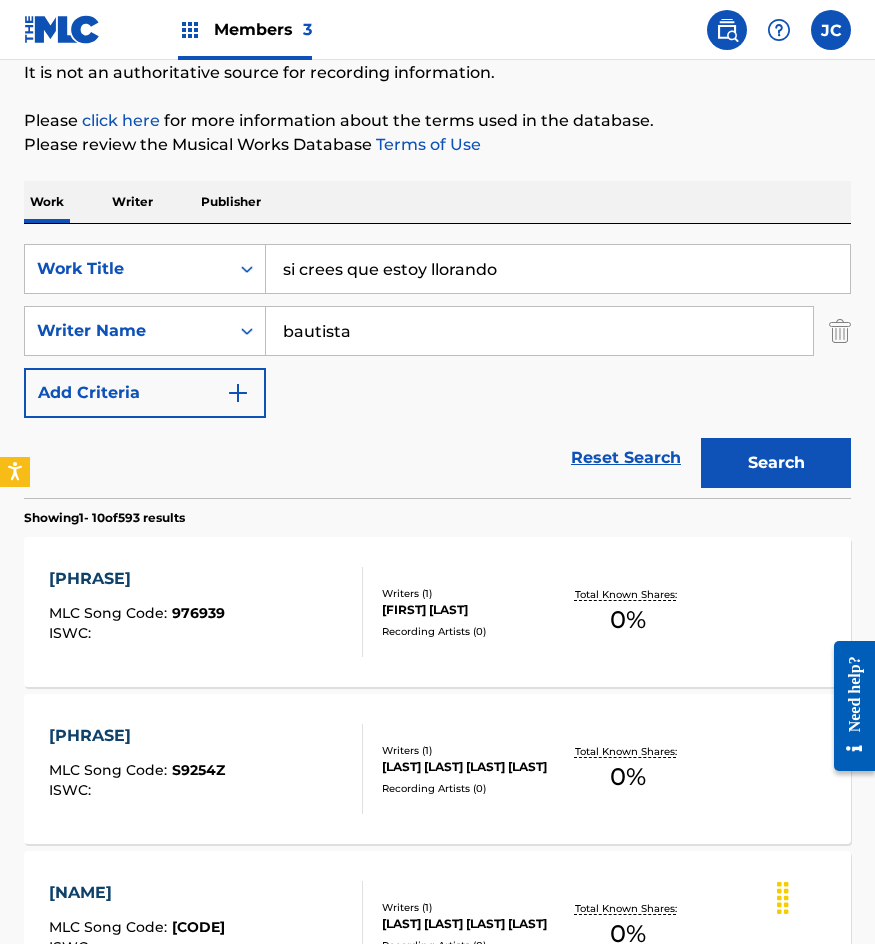 scroll, scrollTop: 200, scrollLeft: 0, axis: vertical 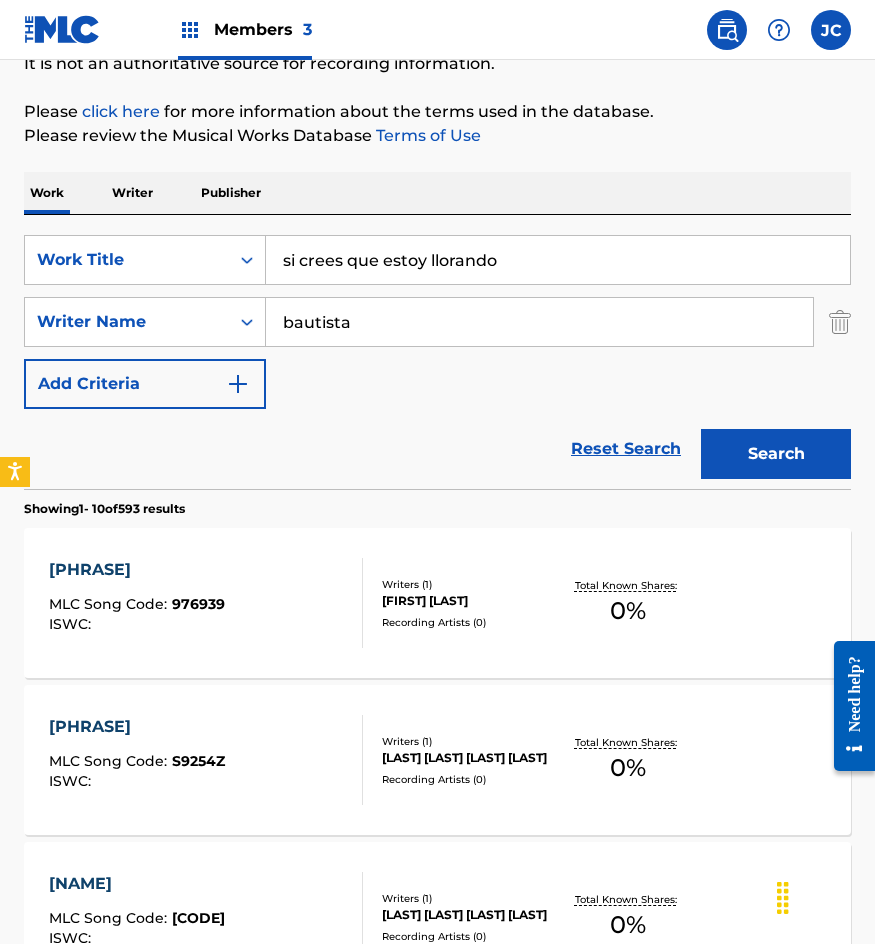 click on "PACO BAUTISTA" at bounding box center [470, 601] 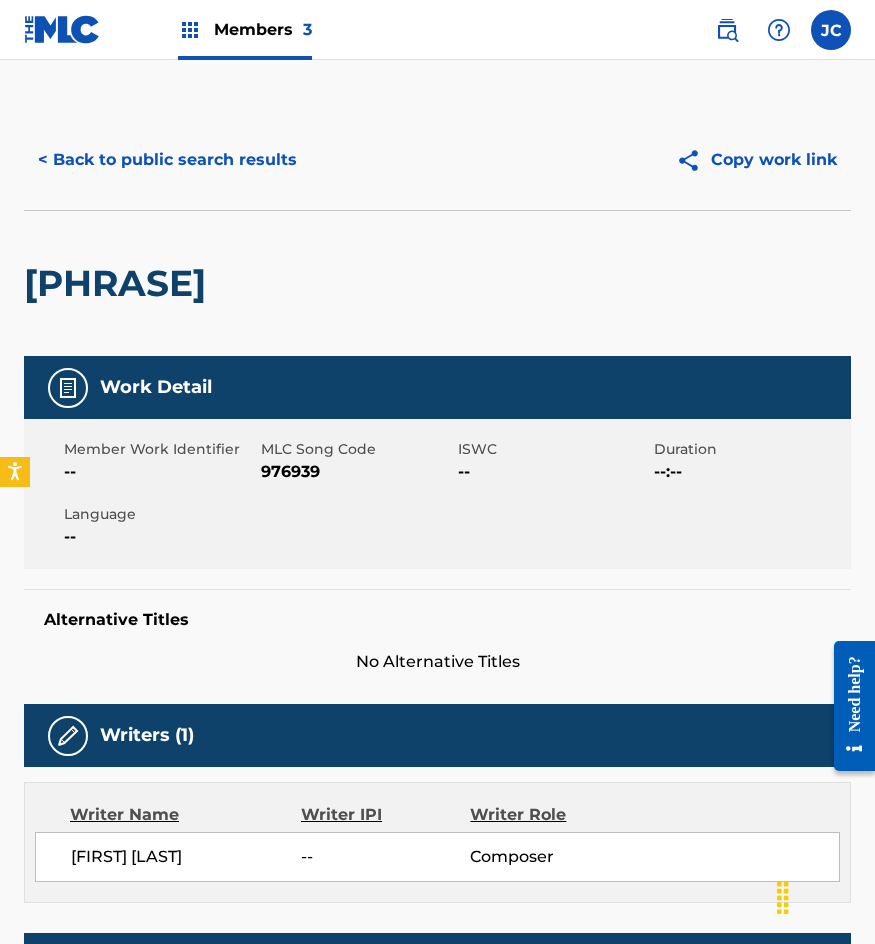 click on "976939" at bounding box center [357, 472] 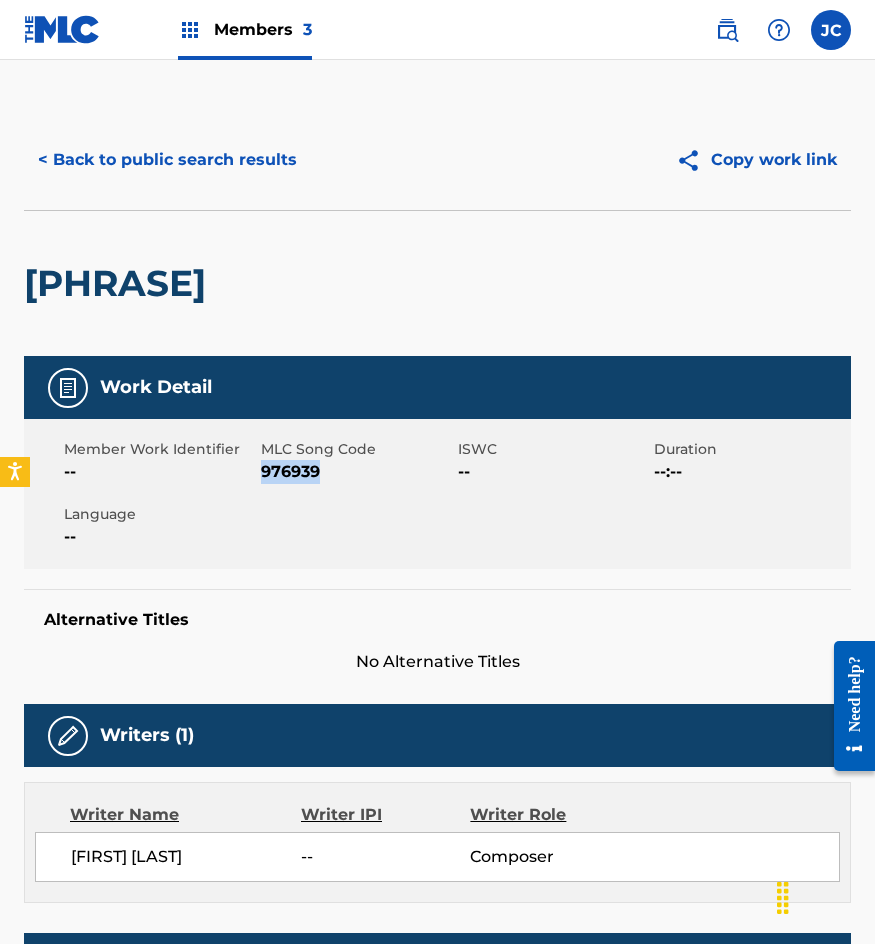 click on "976939" at bounding box center [357, 472] 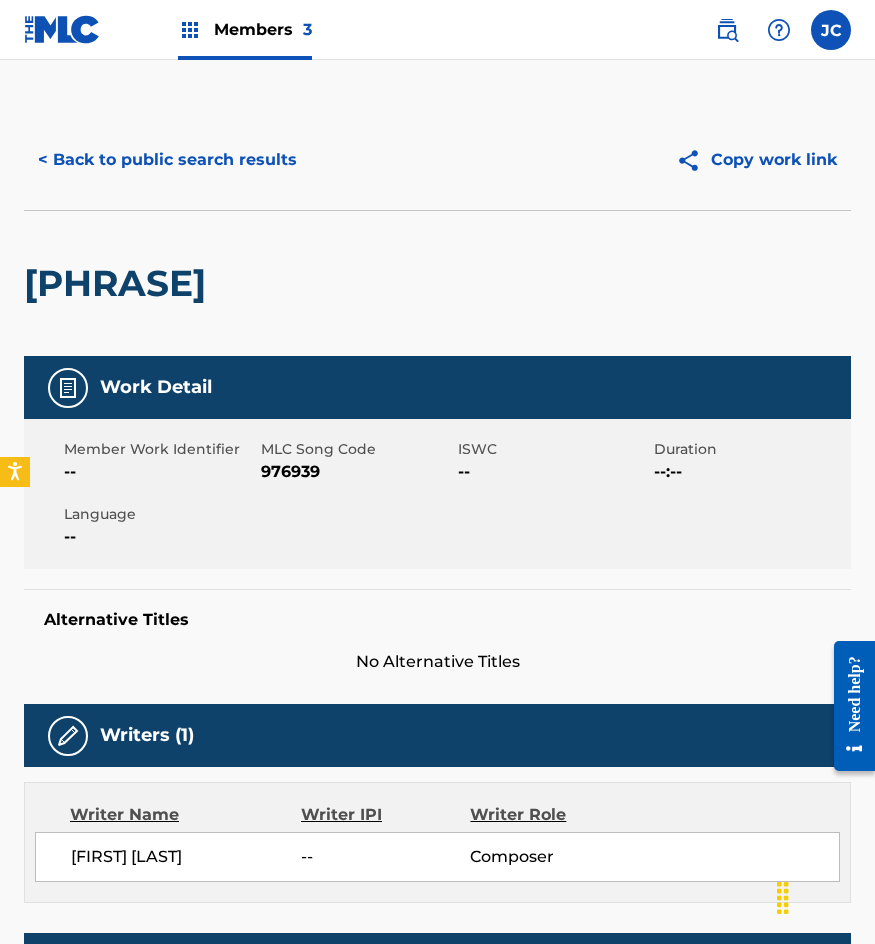 drag, startPoint x: 242, startPoint y: 108, endPoint x: 252, endPoint y: 166, distance: 58.855755 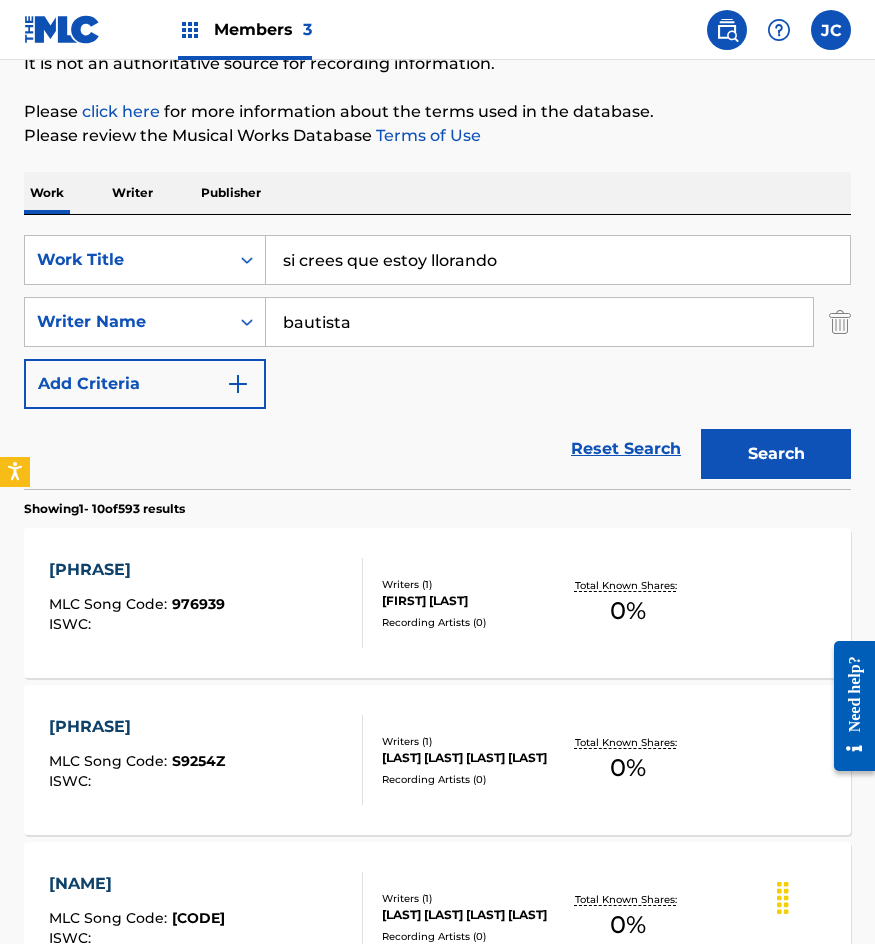 drag, startPoint x: 336, startPoint y: 284, endPoint x: 94, endPoint y: 291, distance: 242.10121 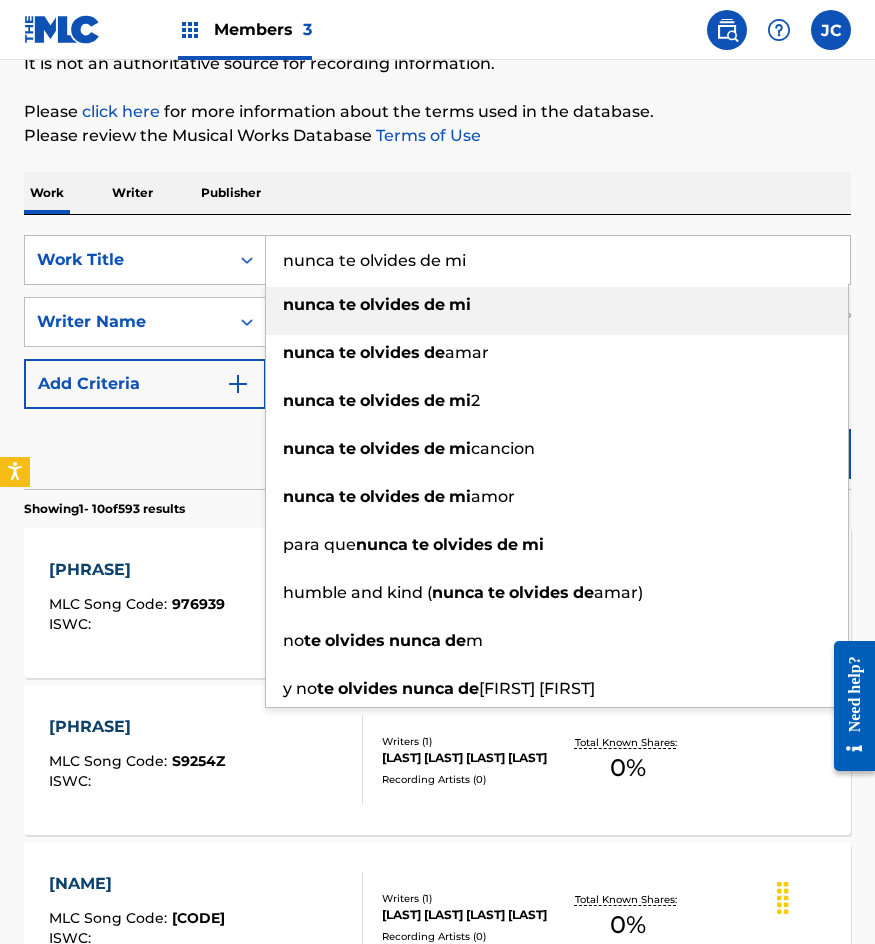 type on "nunca te olvides de mi" 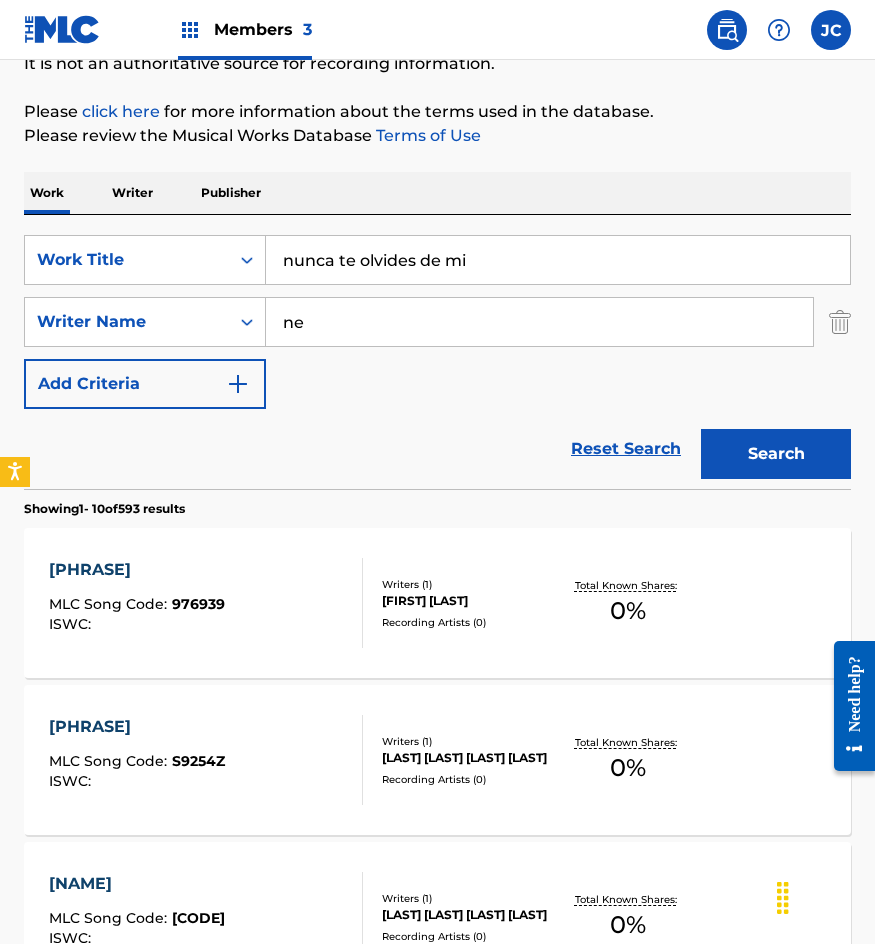 type on "n" 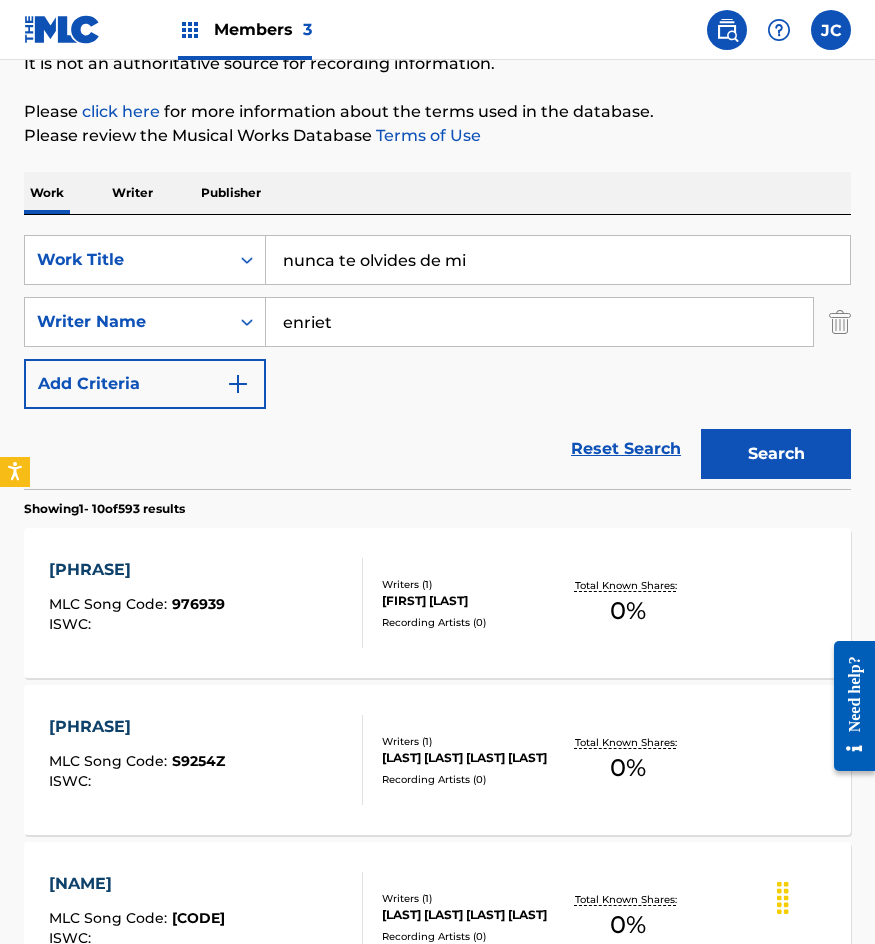 type on "enriet" 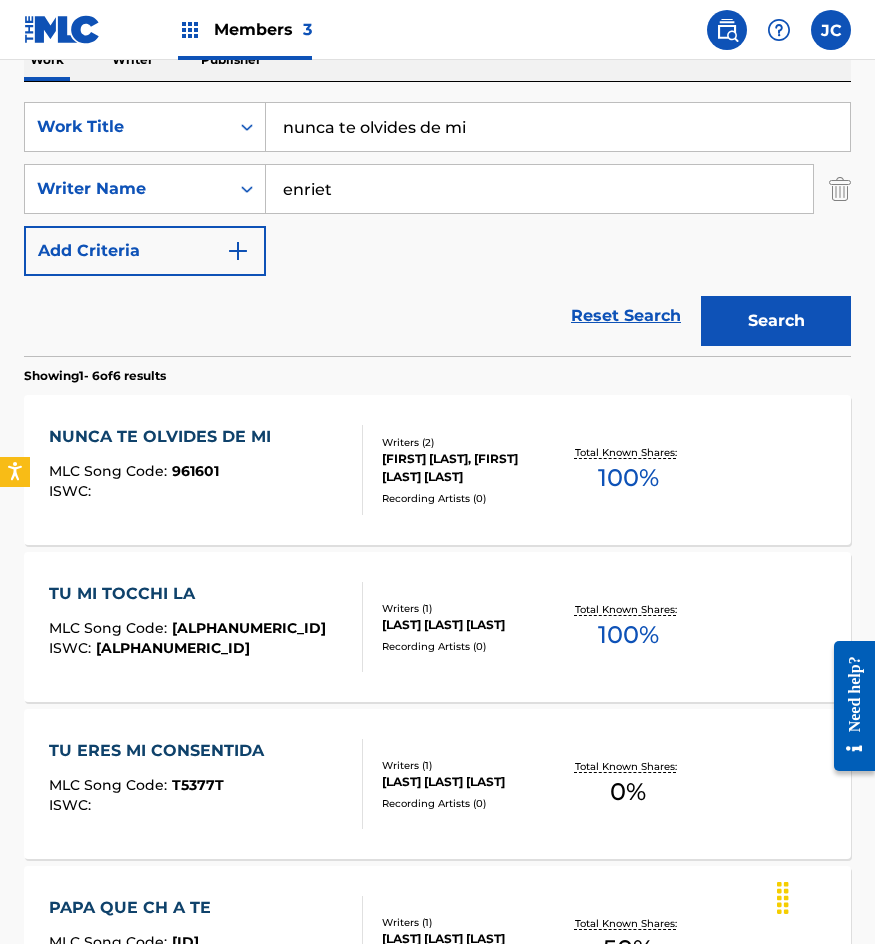 scroll, scrollTop: 300, scrollLeft: 0, axis: vertical 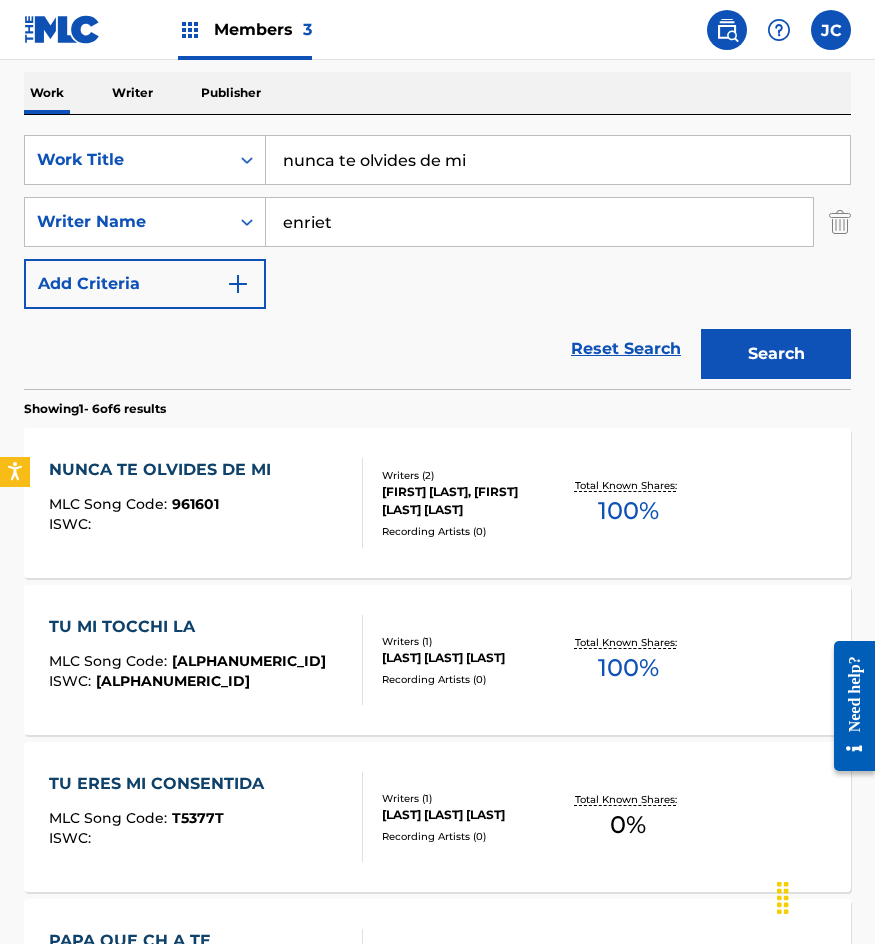 click on "NUNCA TE OLVIDES DE MI MLC Song Code : 961601 ISWC :" at bounding box center [206, 503] 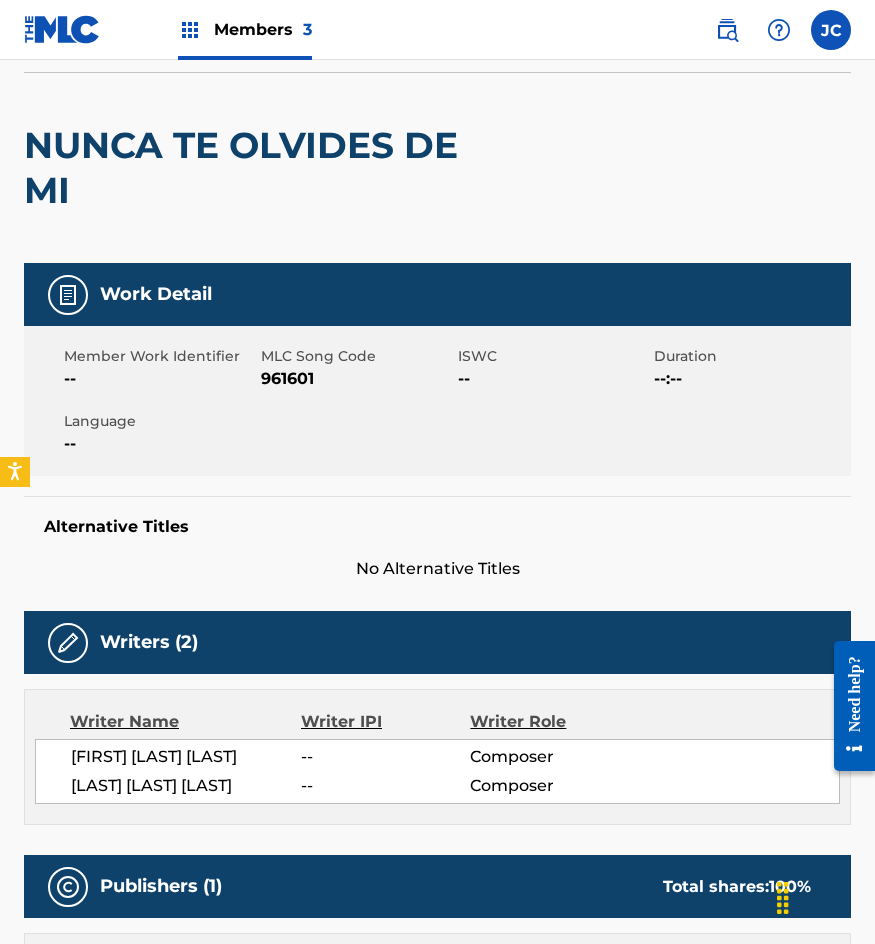 scroll, scrollTop: 133, scrollLeft: 0, axis: vertical 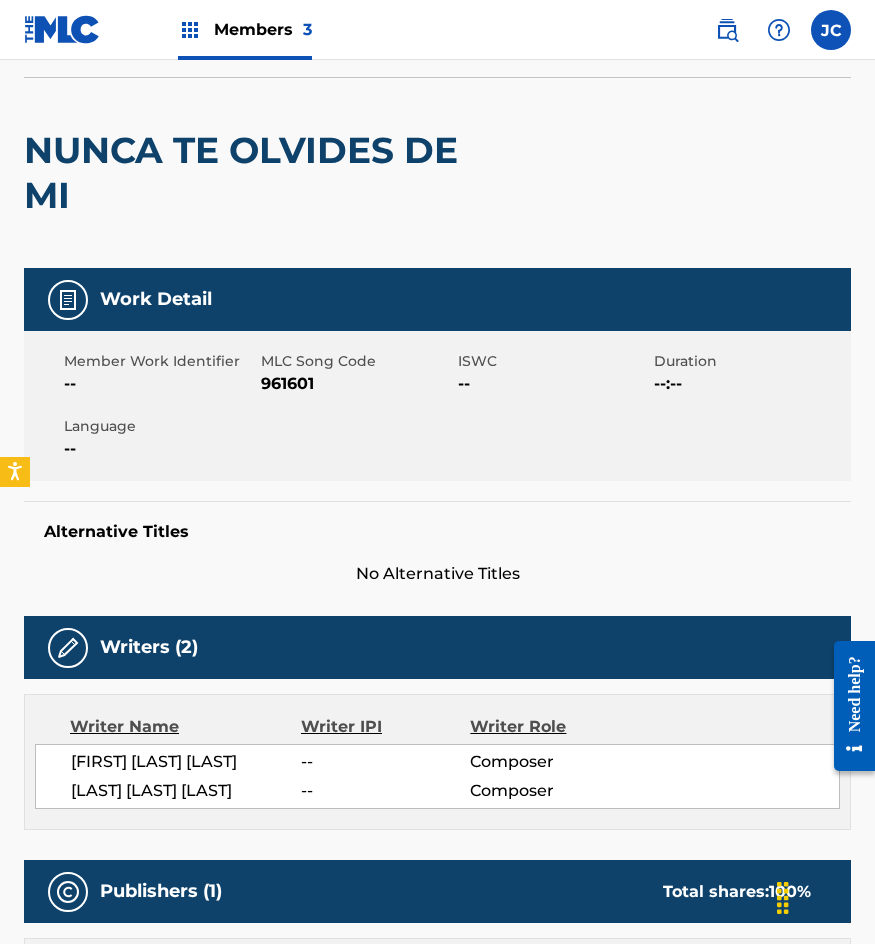 click on "961601" at bounding box center [357, 384] 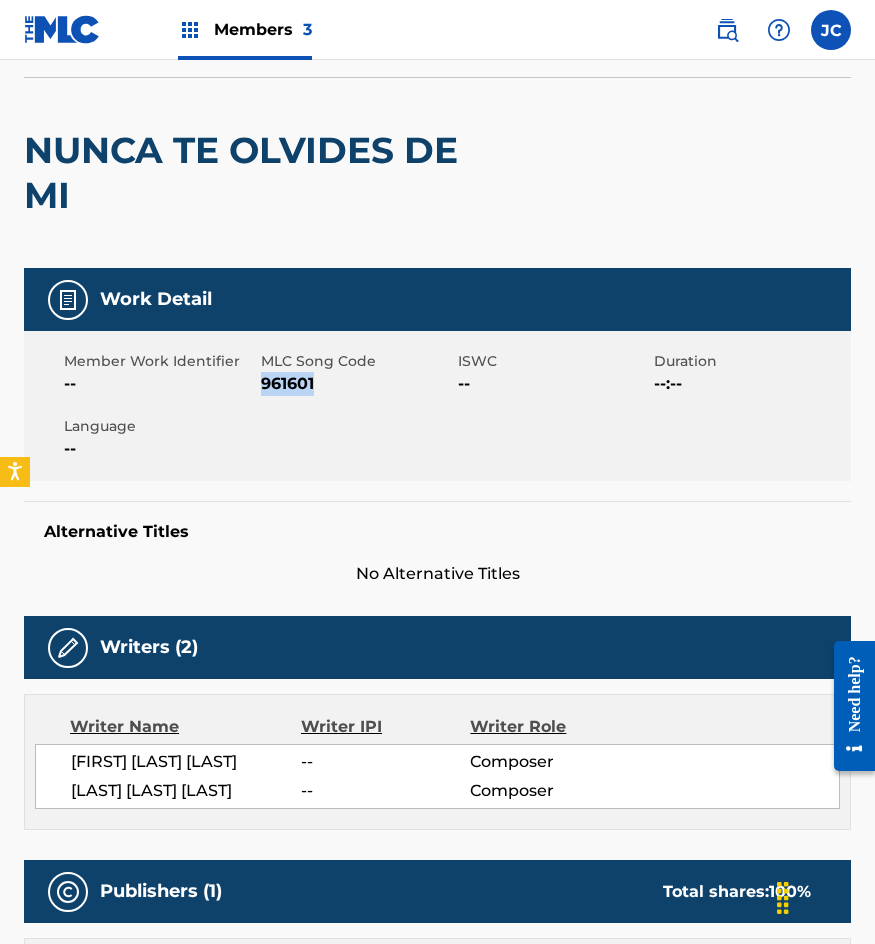 click on "961601" at bounding box center [357, 384] 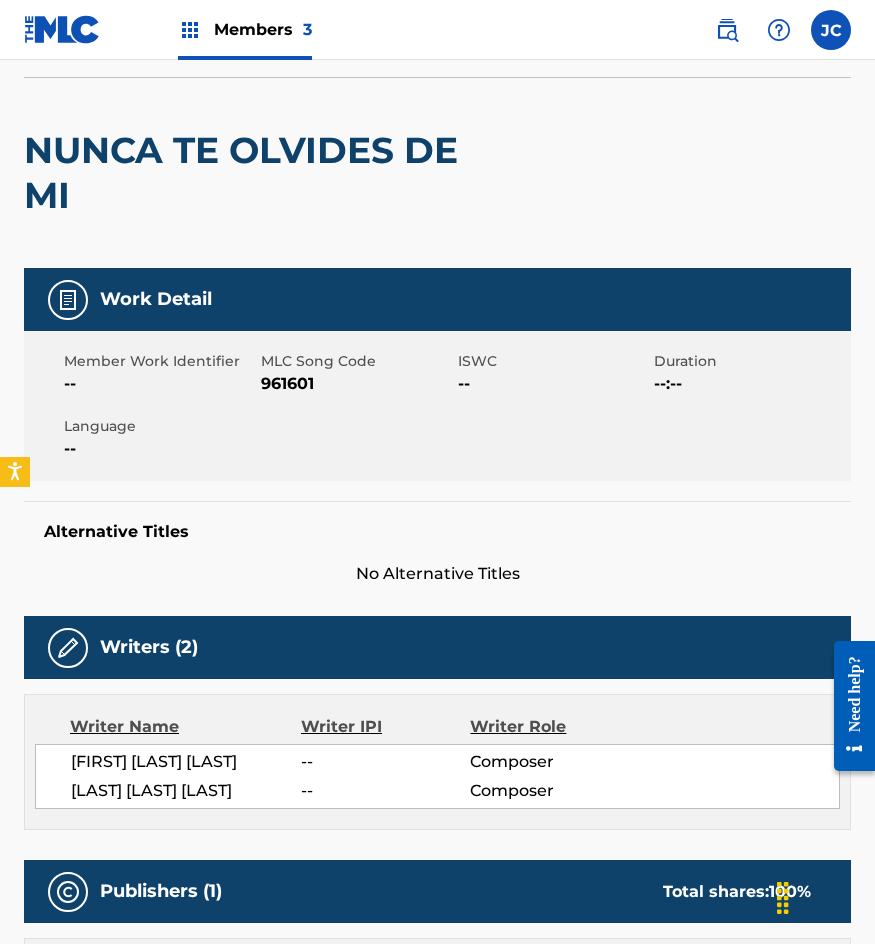 click on "NUNCA TE OLVIDES DE MI" at bounding box center (272, 173) 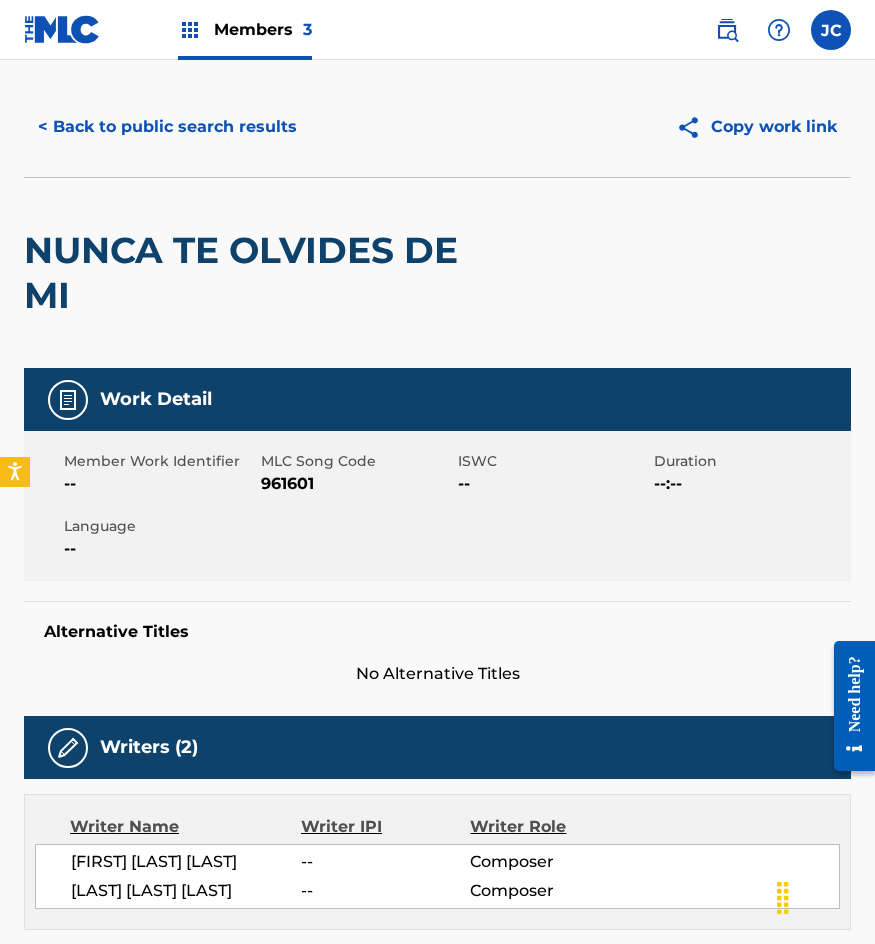 click on "< Back to public search results" at bounding box center (167, 127) 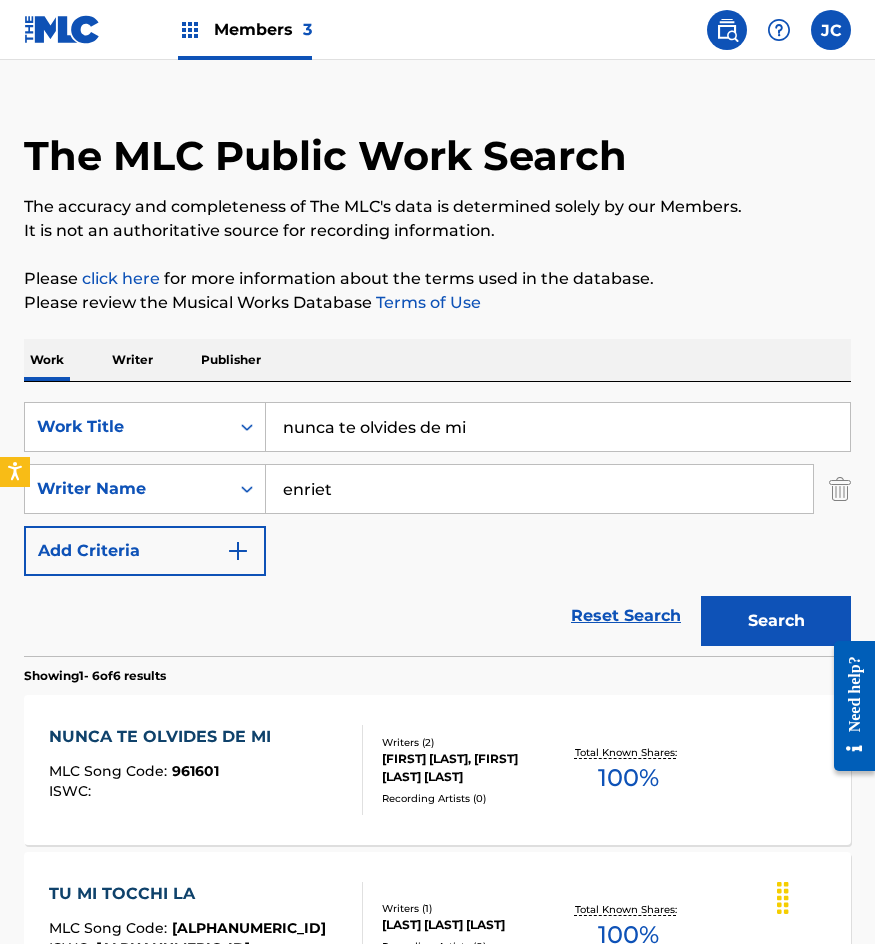 scroll, scrollTop: 300, scrollLeft: 0, axis: vertical 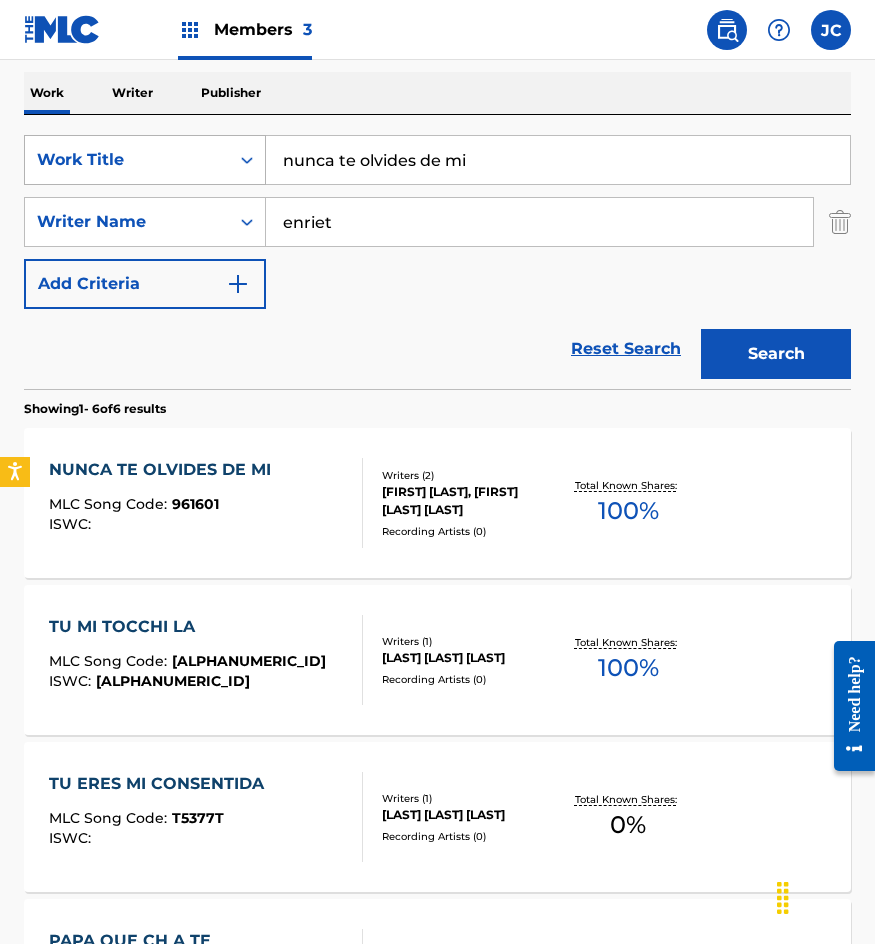 drag, startPoint x: 516, startPoint y: 162, endPoint x: 145, endPoint y: 170, distance: 371.08624 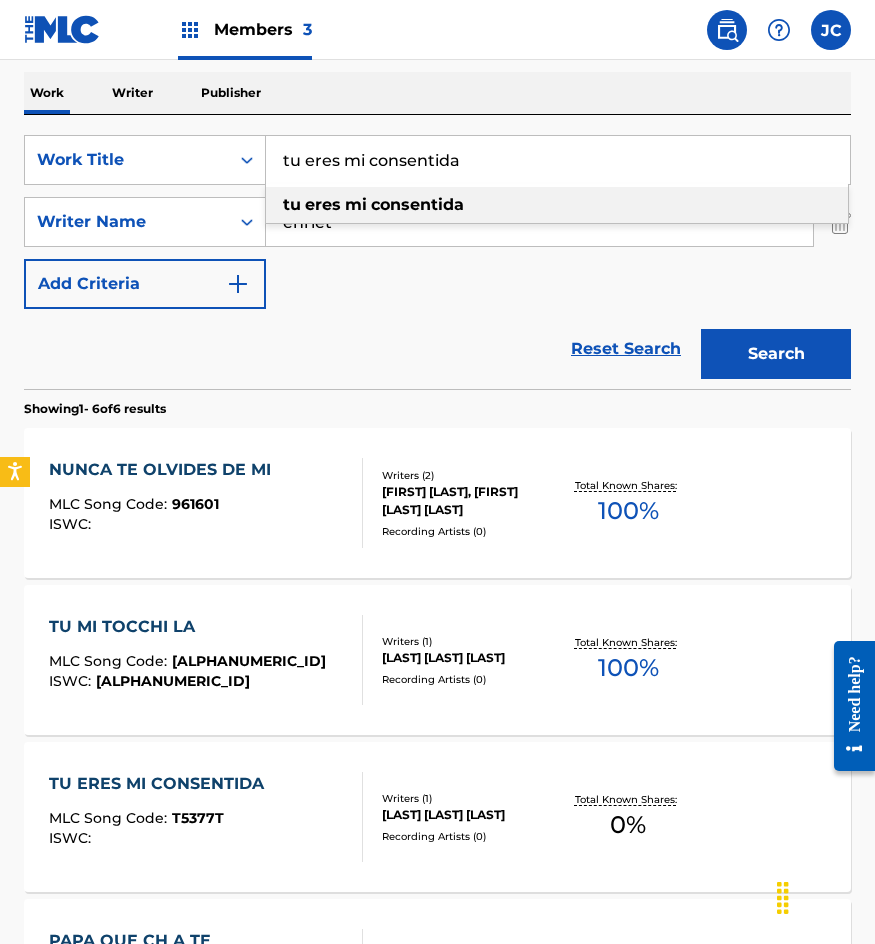 type on "tu eres mi consentida" 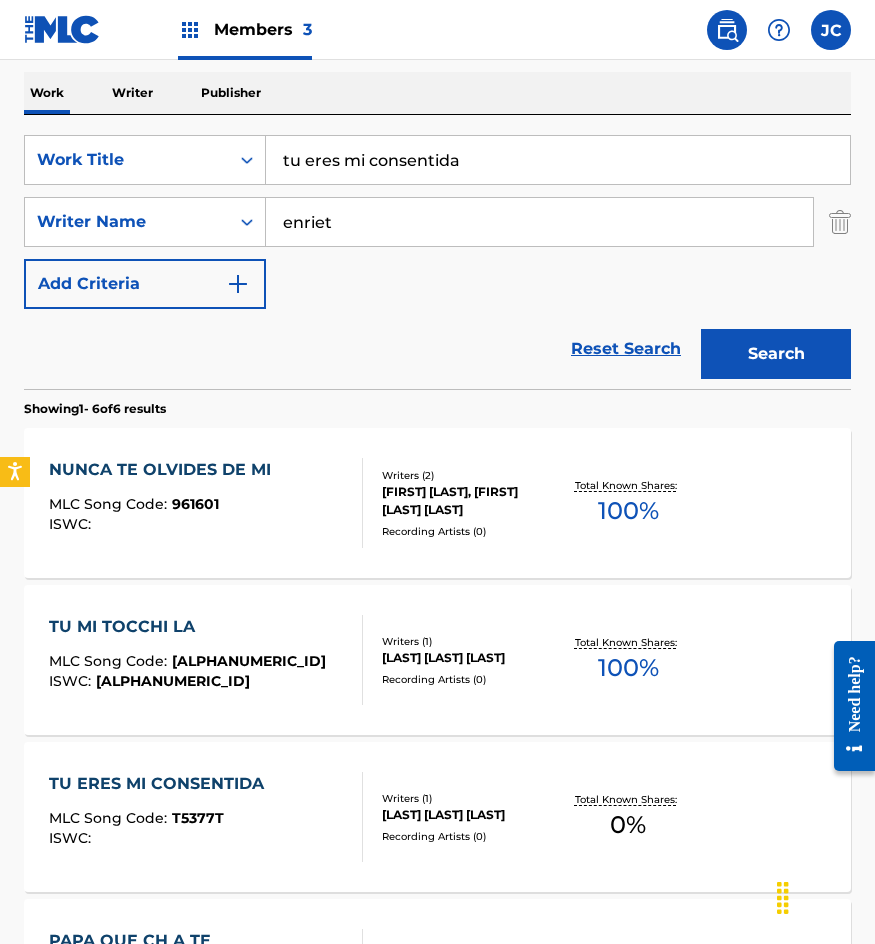 click on "Search" at bounding box center (776, 354) 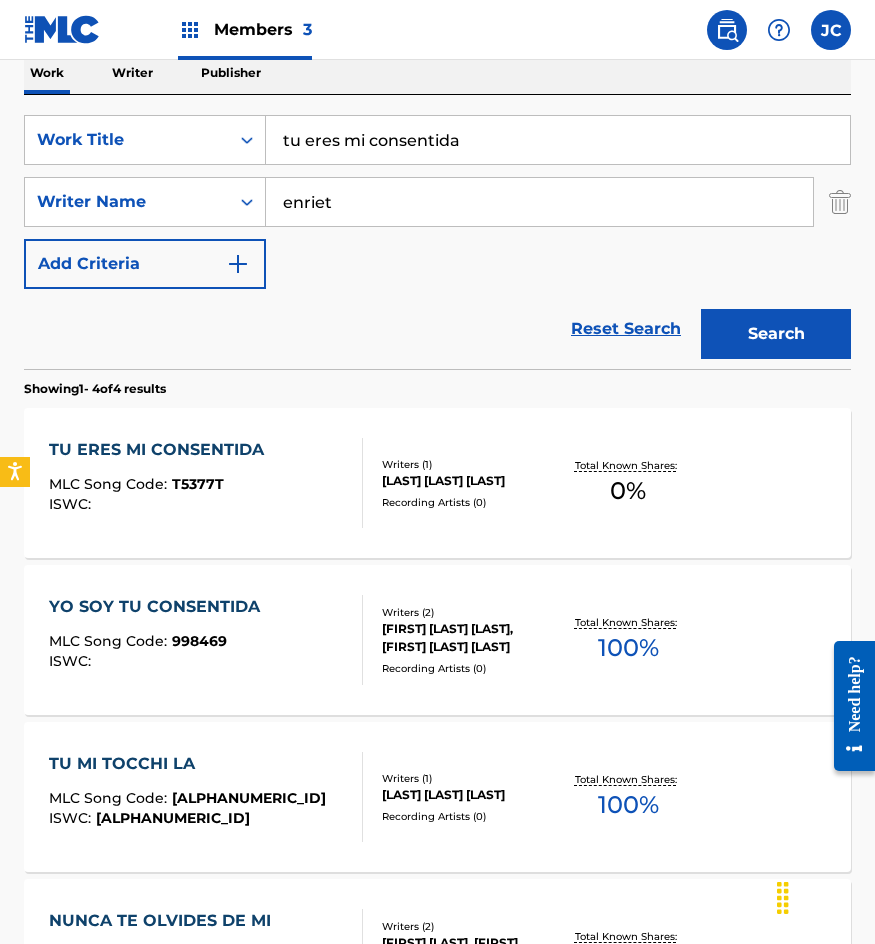 scroll, scrollTop: 400, scrollLeft: 0, axis: vertical 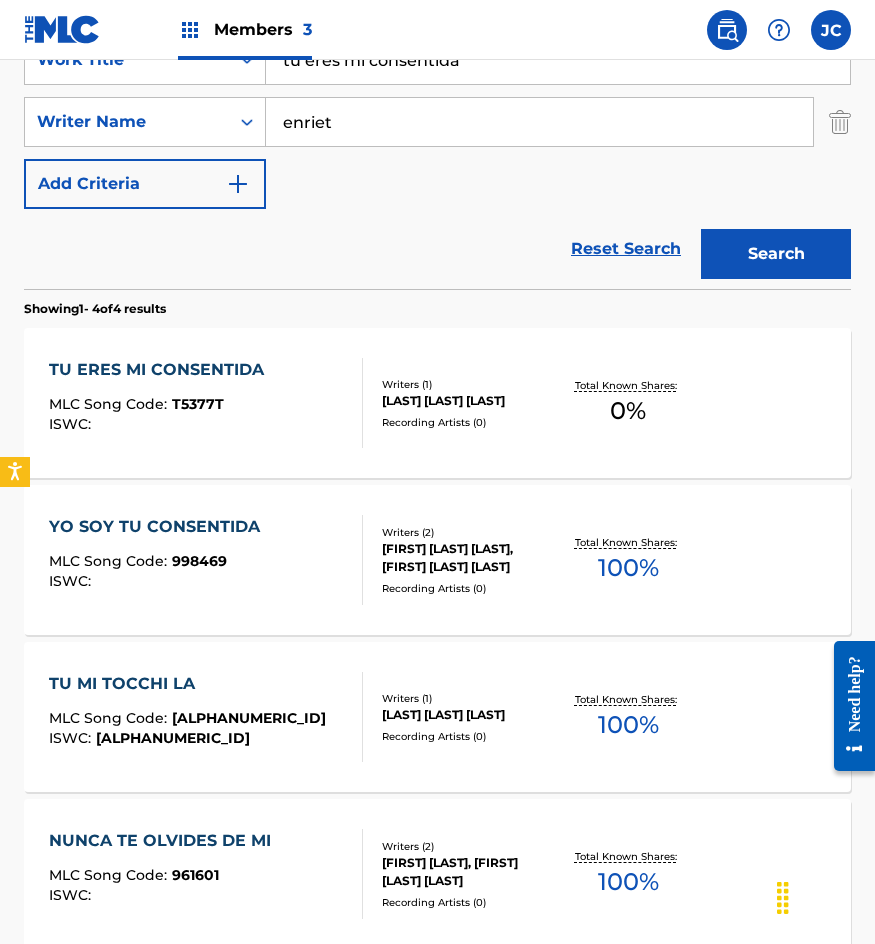 click on "ALICIA ENRIET DE PALACIOS" at bounding box center (470, 401) 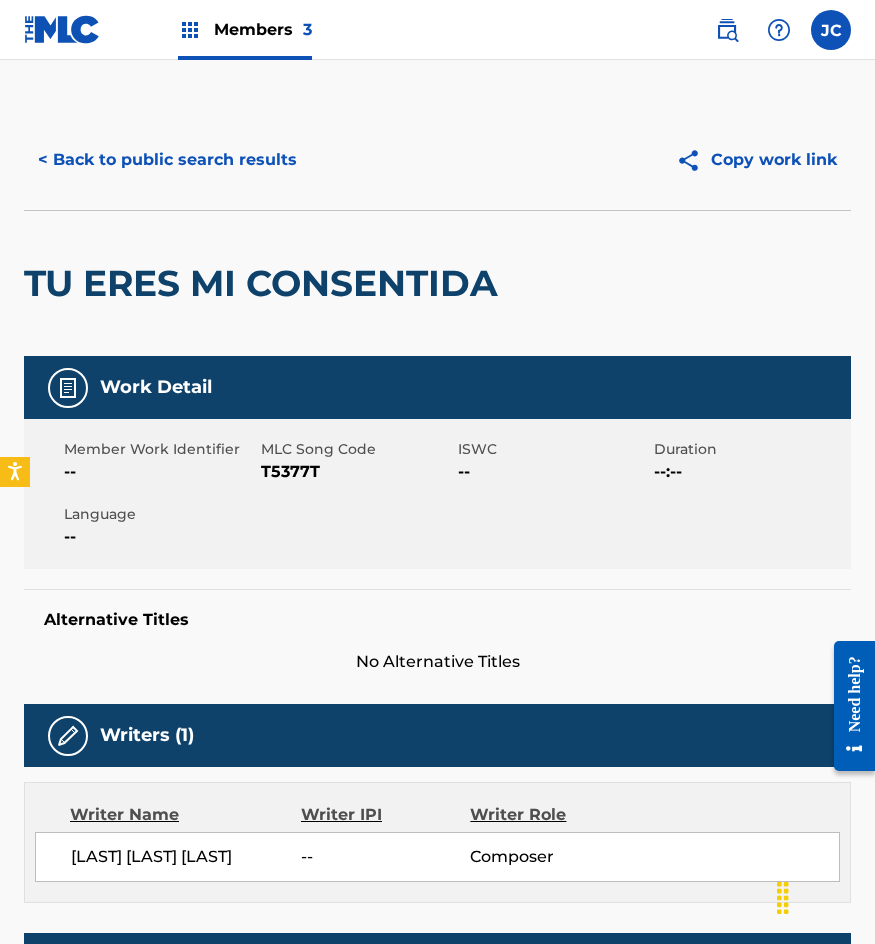 click on "T5377T" at bounding box center (357, 472) 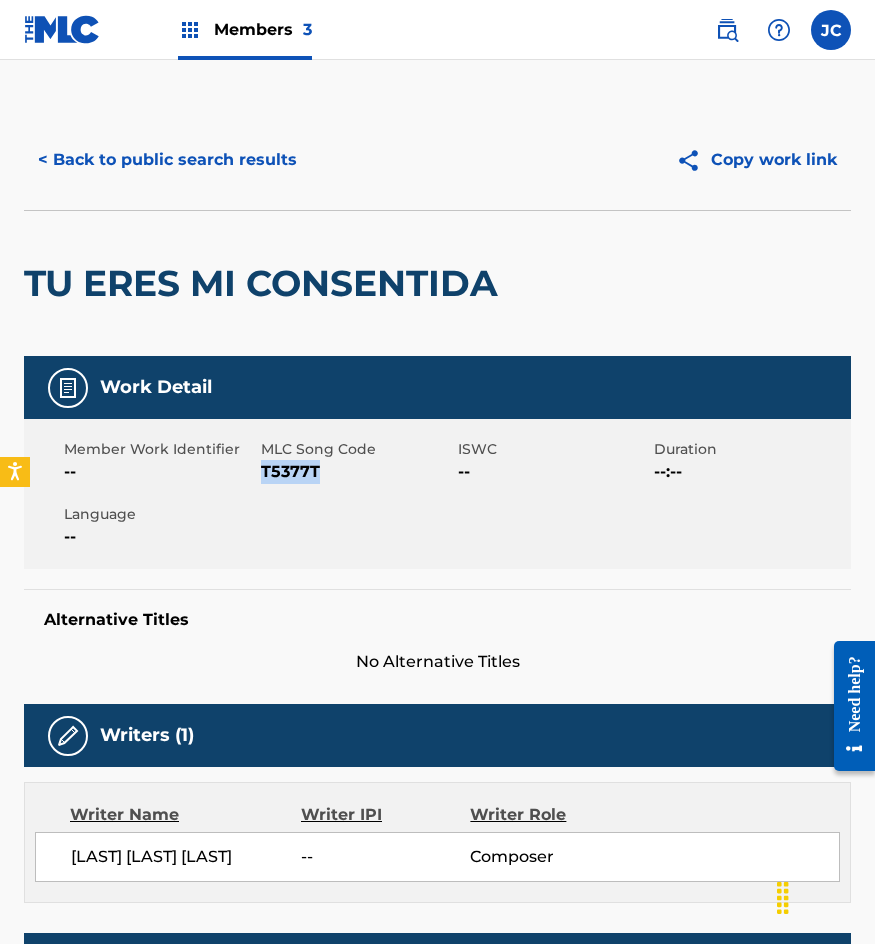 click on "T5377T" at bounding box center (357, 472) 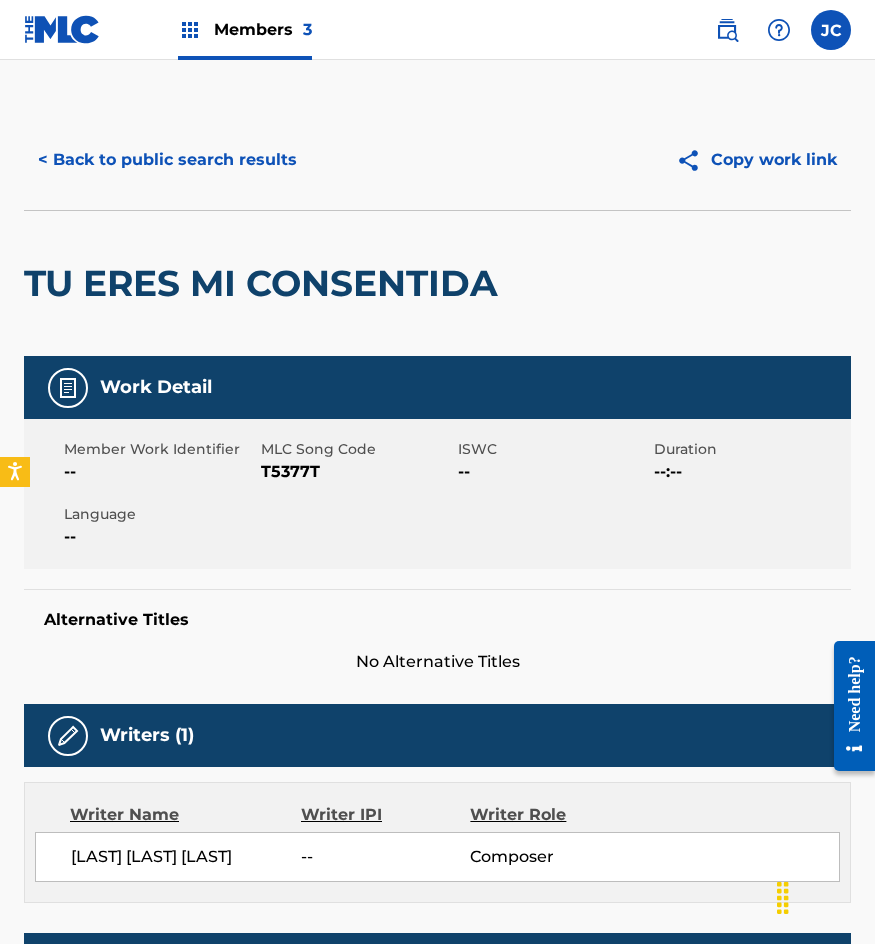 scroll, scrollTop: 400, scrollLeft: 0, axis: vertical 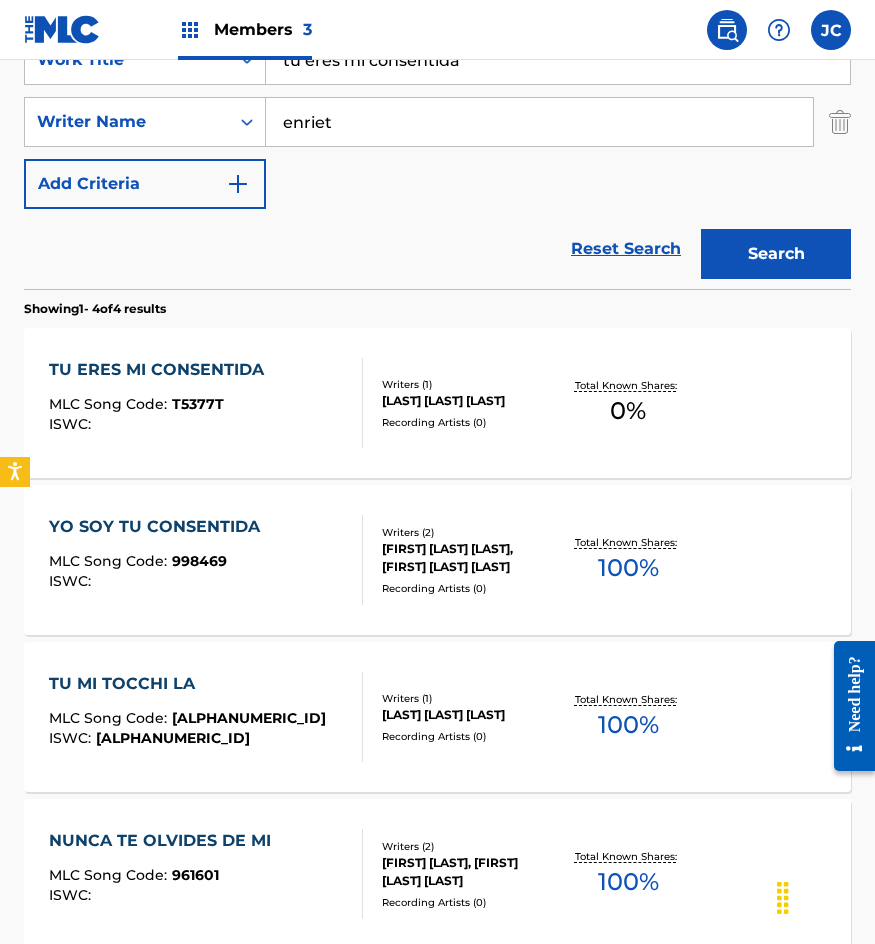 click on "Writers ( 2 )" at bounding box center [470, 532] 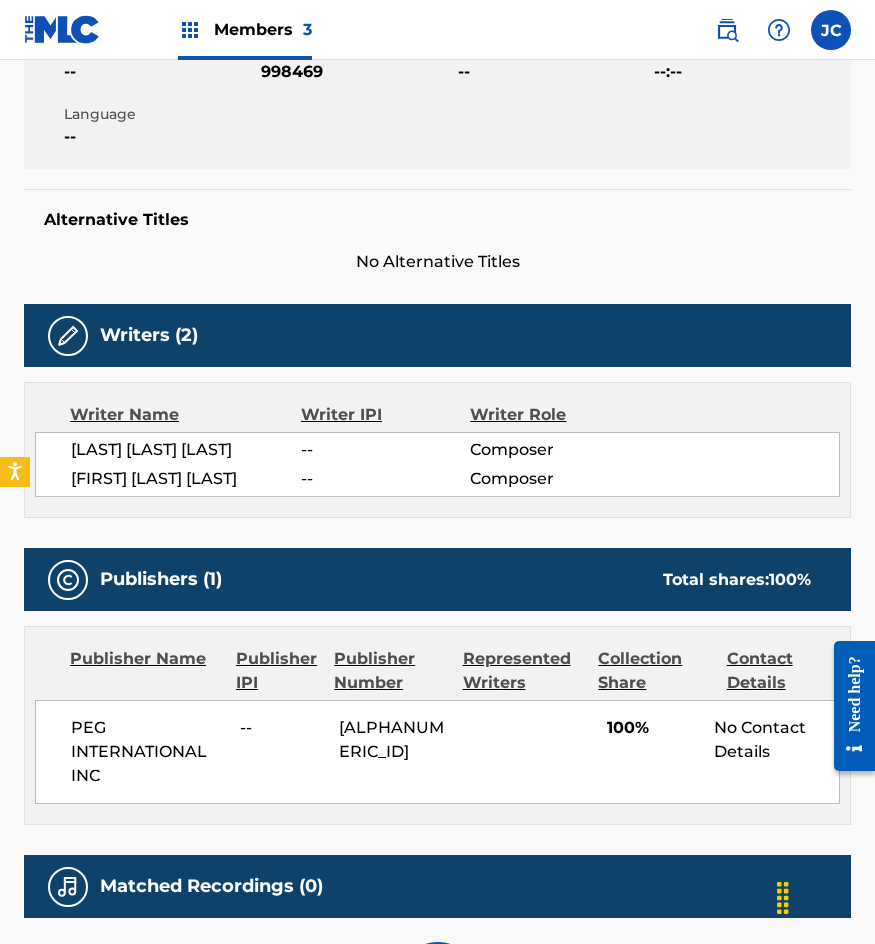 scroll, scrollTop: 0, scrollLeft: 0, axis: both 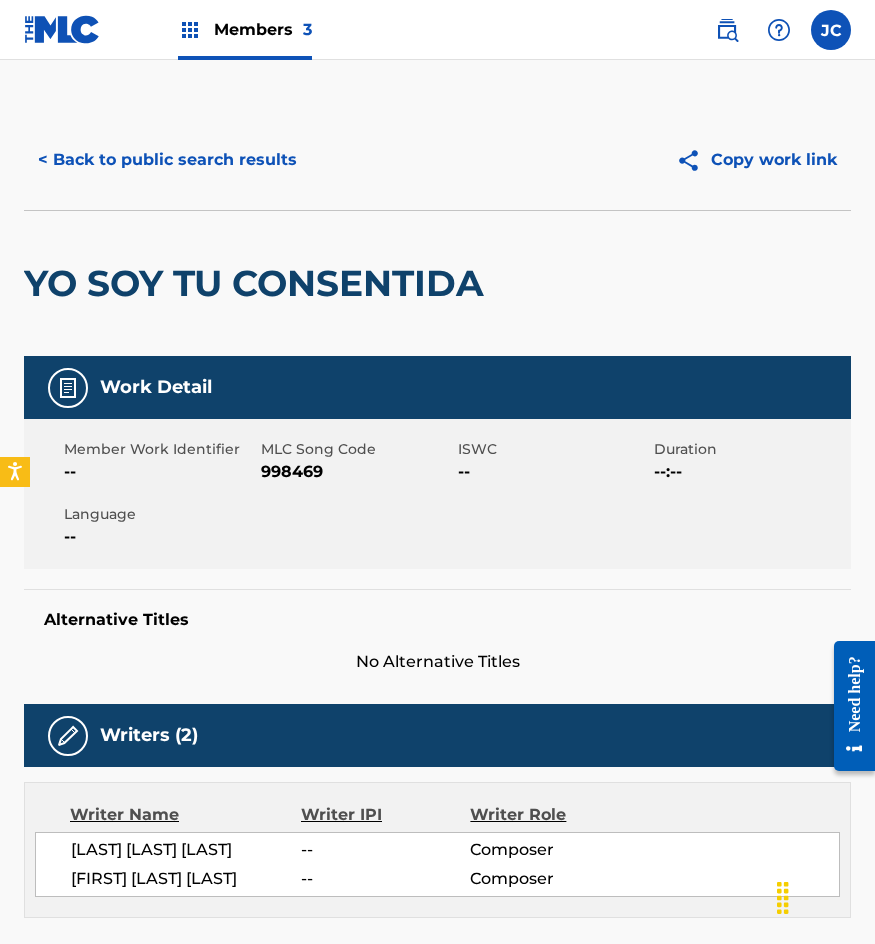 click on "998469" at bounding box center (357, 472) 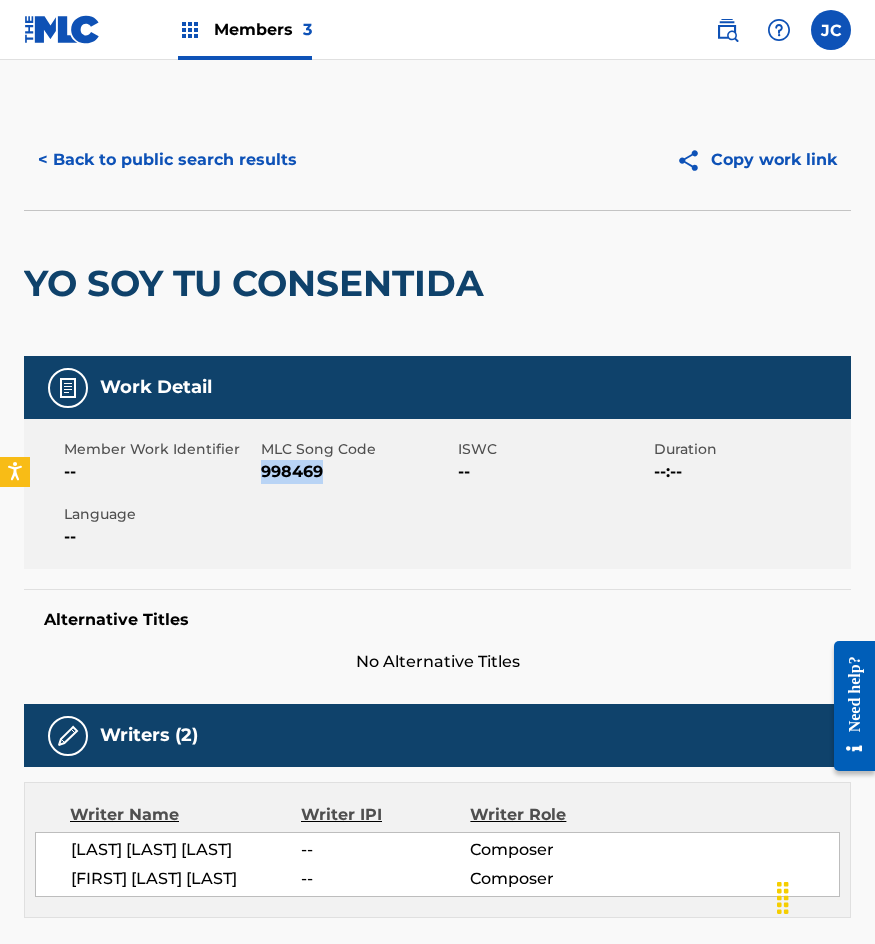 click on "998469" at bounding box center [357, 472] 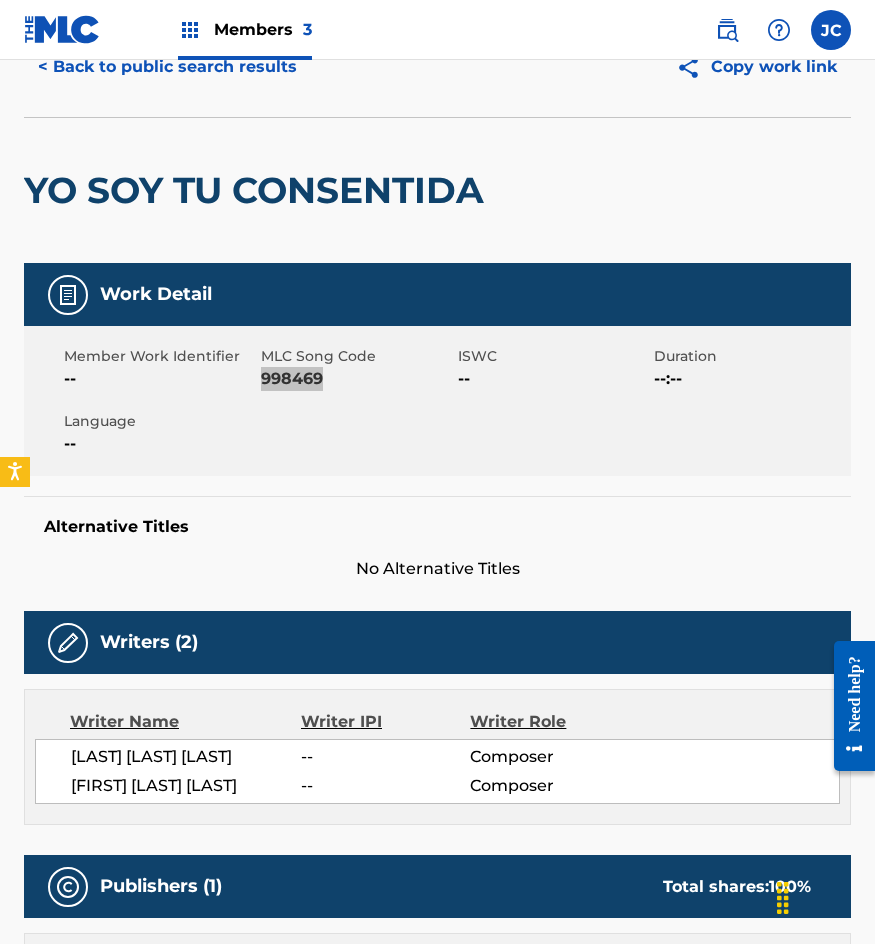scroll, scrollTop: 0, scrollLeft: 0, axis: both 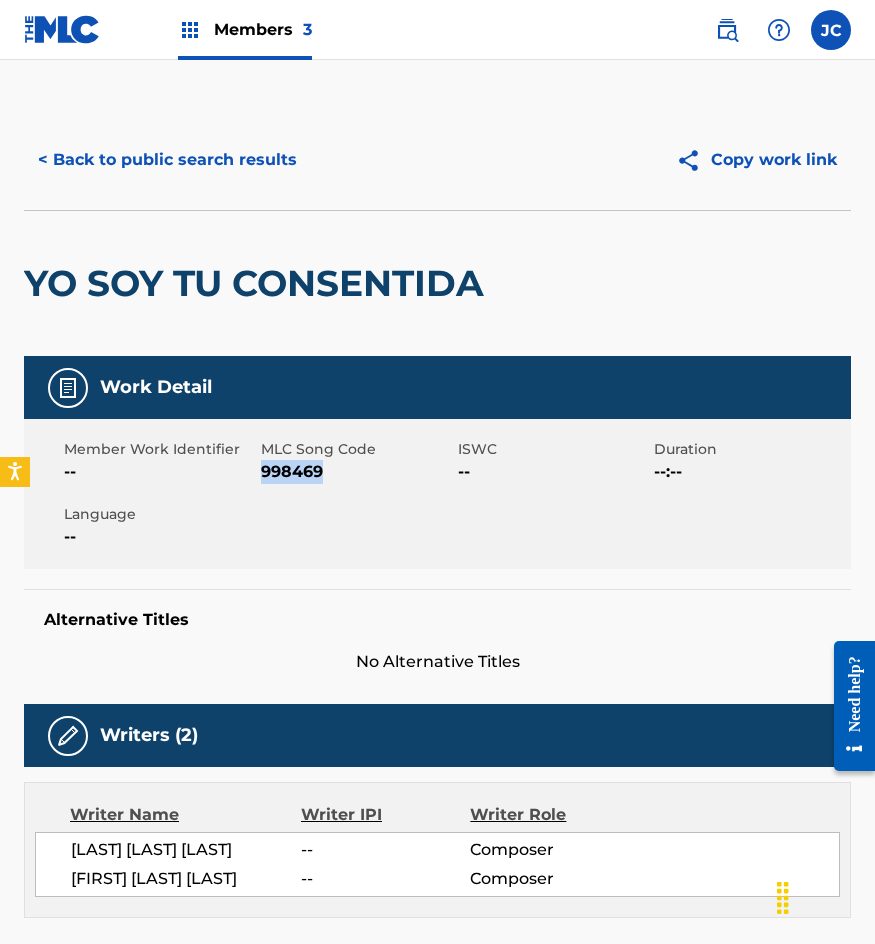 click on "< Back to public search results" at bounding box center (167, 160) 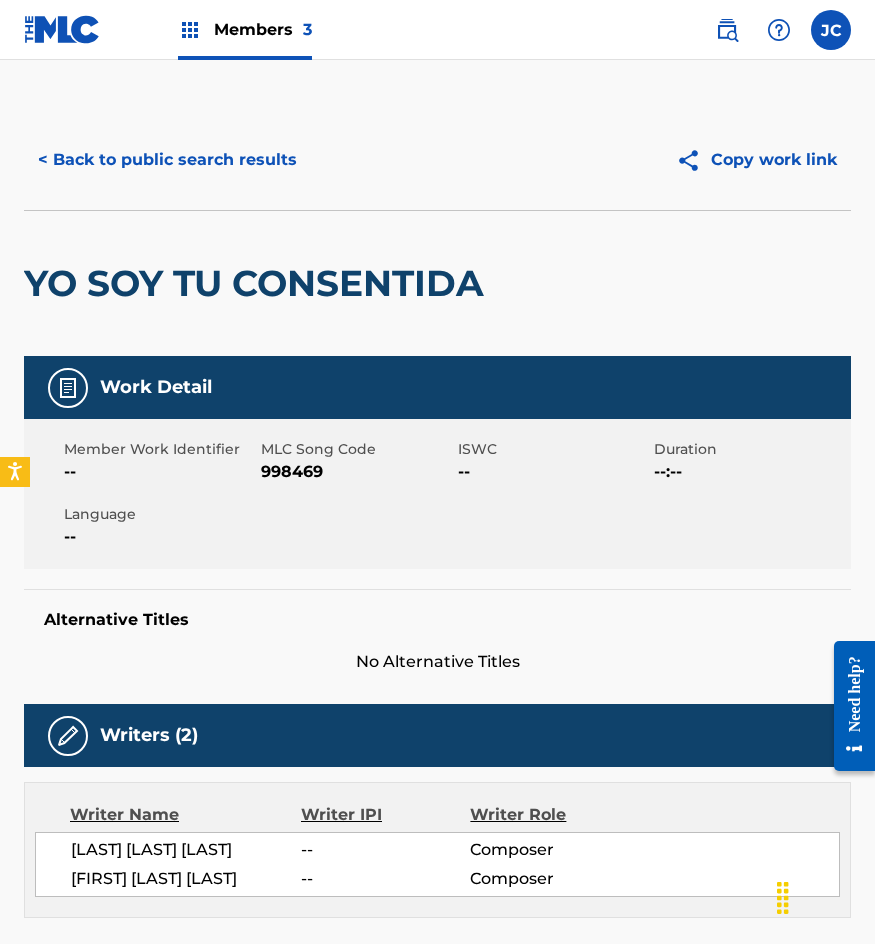 scroll, scrollTop: 400, scrollLeft: 0, axis: vertical 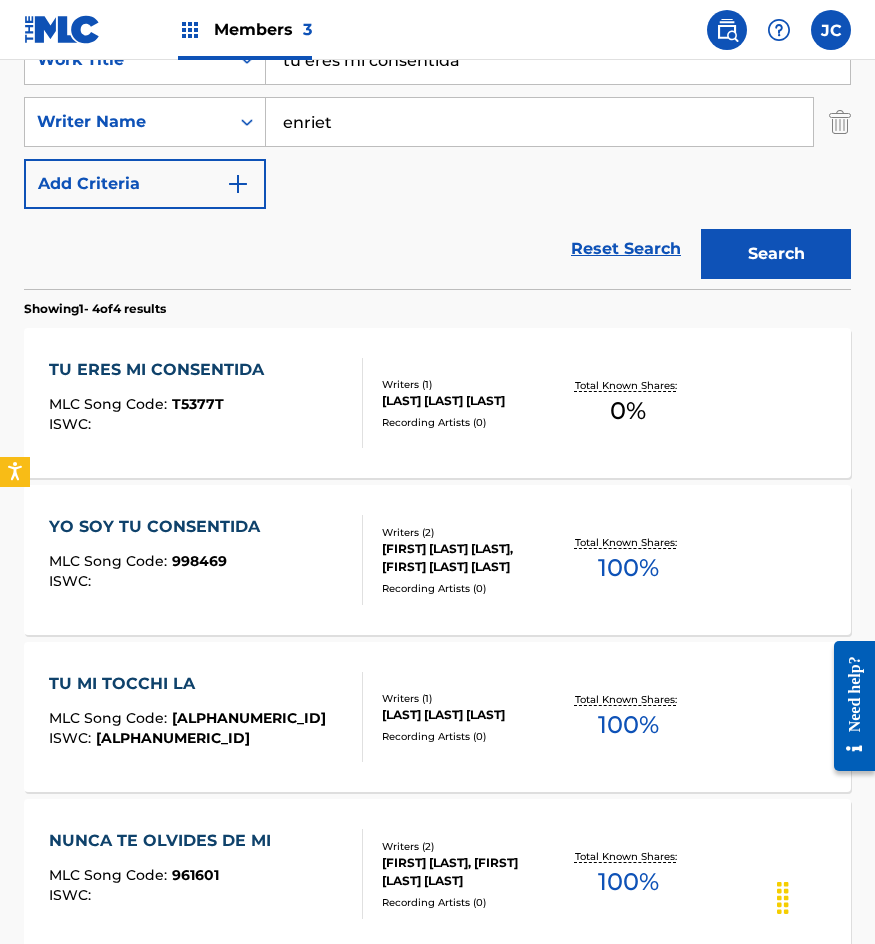 click on "Reset Search Search" at bounding box center (437, 249) 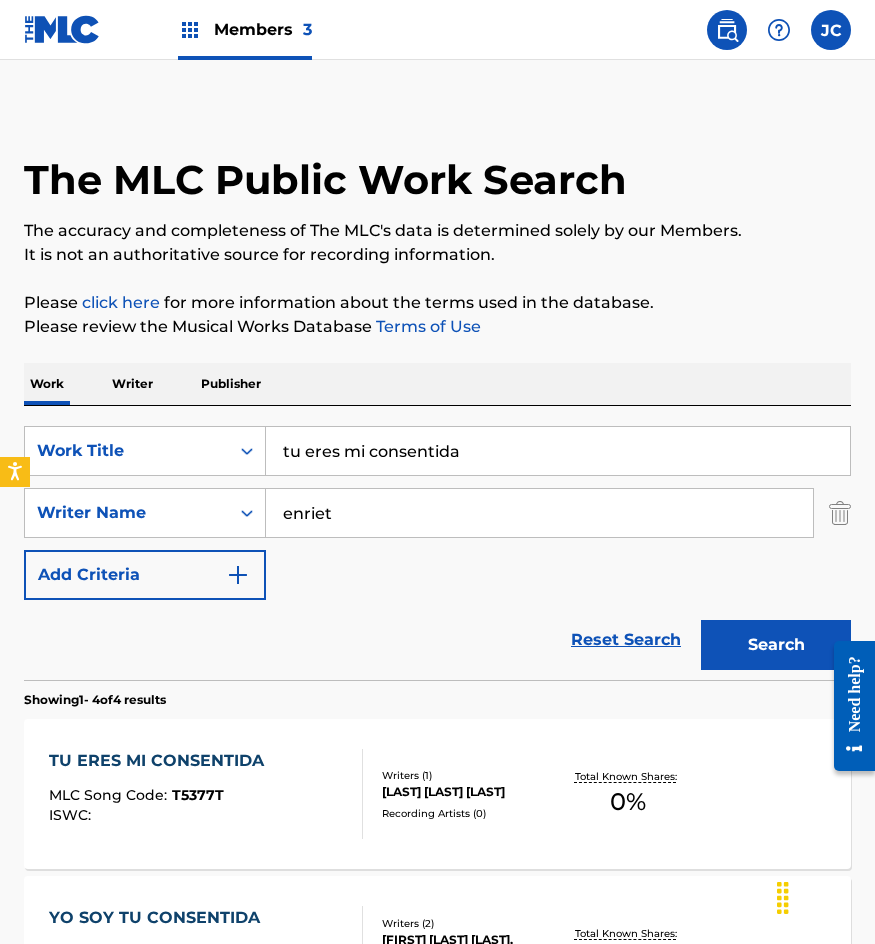 scroll, scrollTop: 0, scrollLeft: 0, axis: both 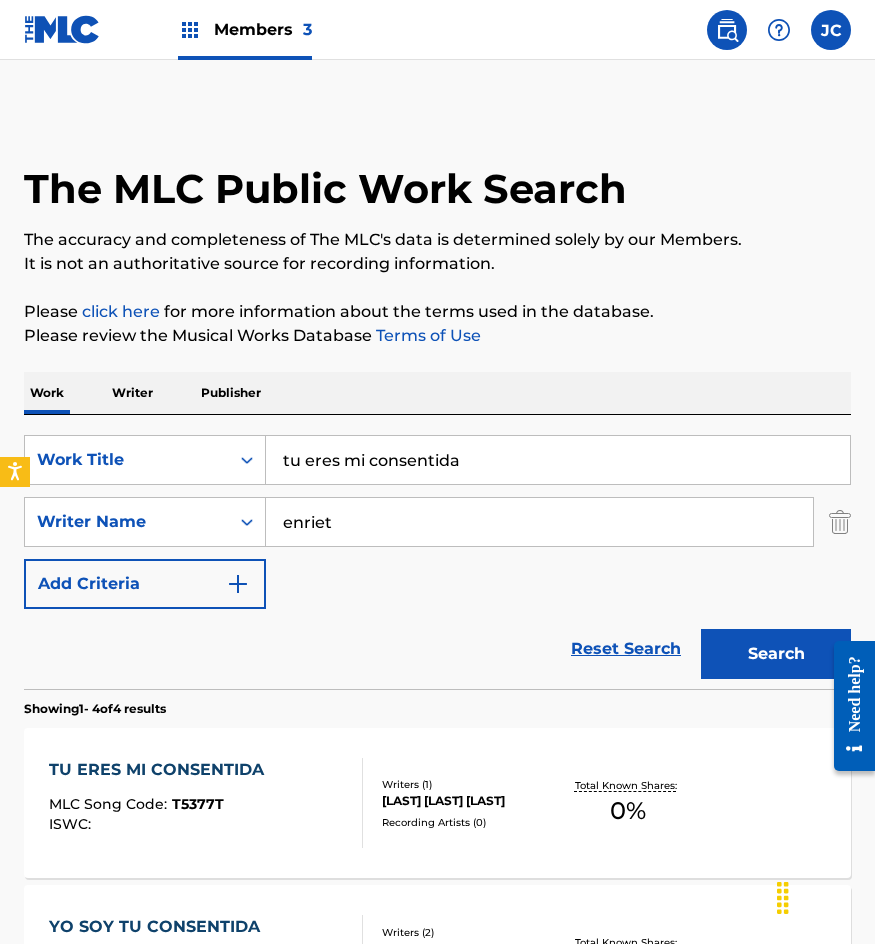 drag, startPoint x: 512, startPoint y: 443, endPoint x: 271, endPoint y: 423, distance: 241.82845 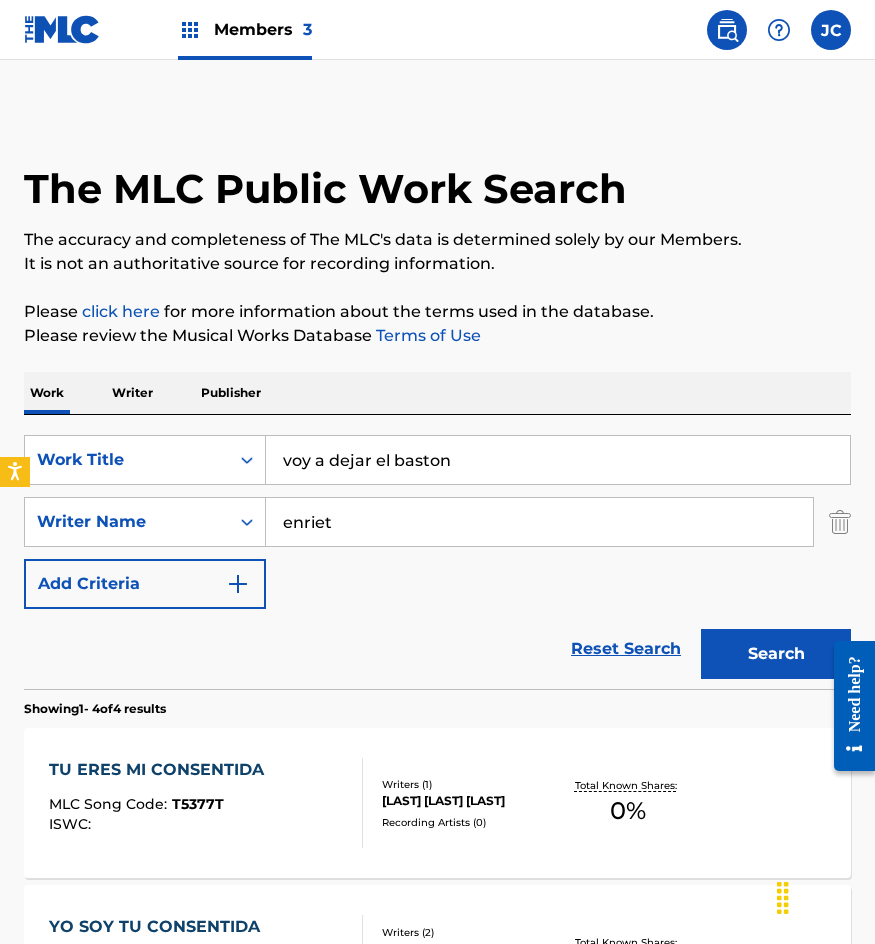type on "voy a dejar el baston" 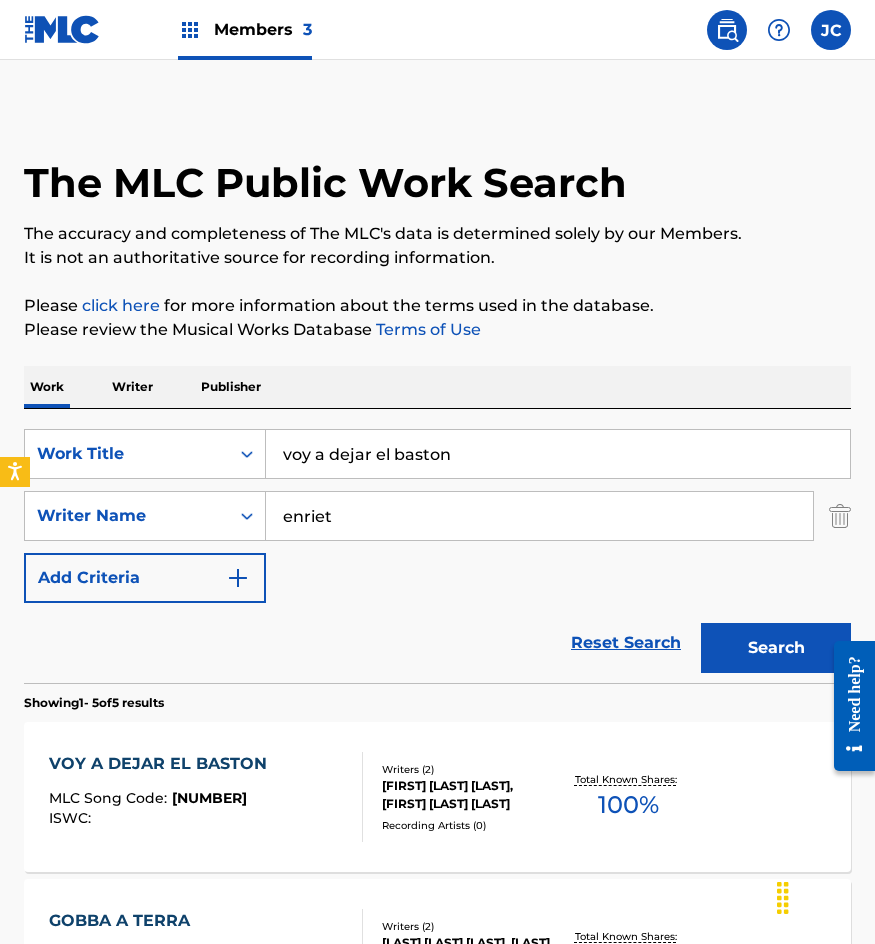 scroll, scrollTop: 300, scrollLeft: 0, axis: vertical 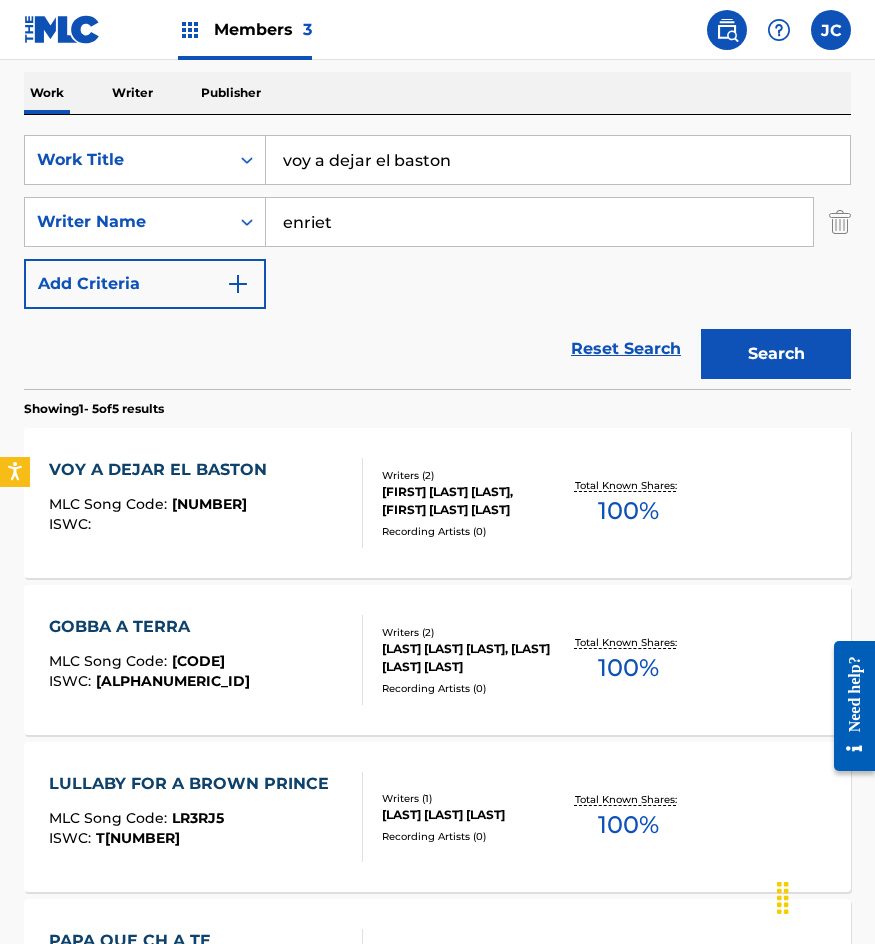 click on "ALICIA ENRIET DE PALACIOS, ALICIA ENRIET SOLANO" at bounding box center [470, 501] 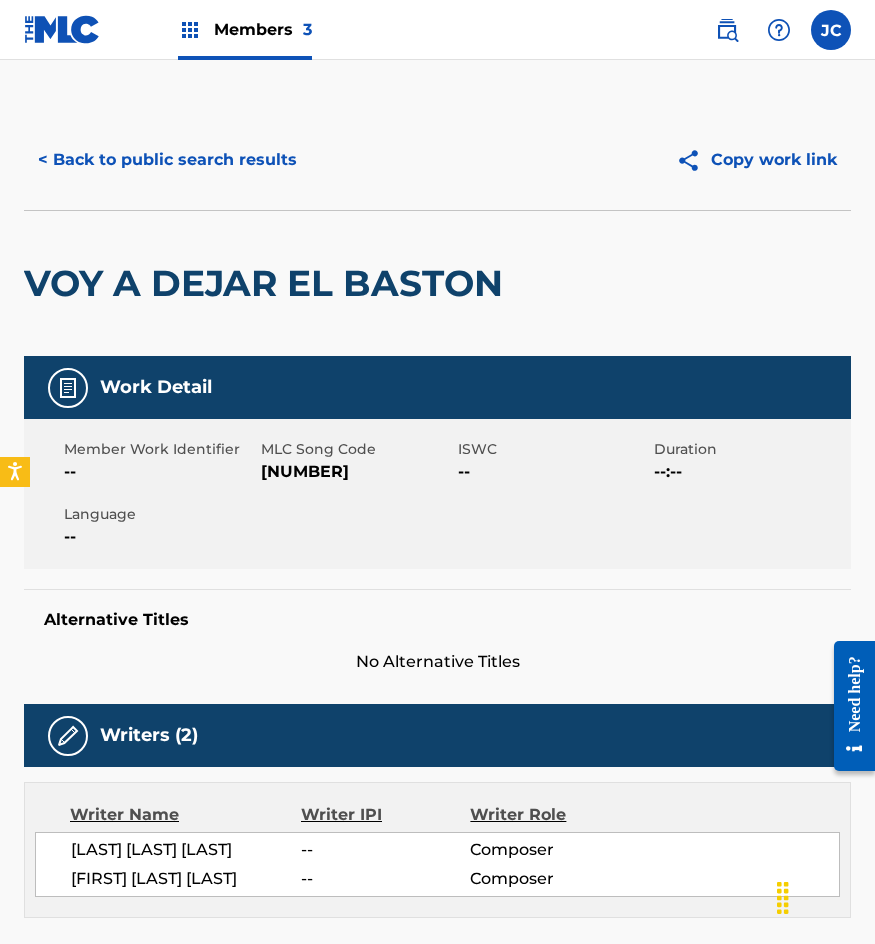 click on "994932" at bounding box center [357, 472] 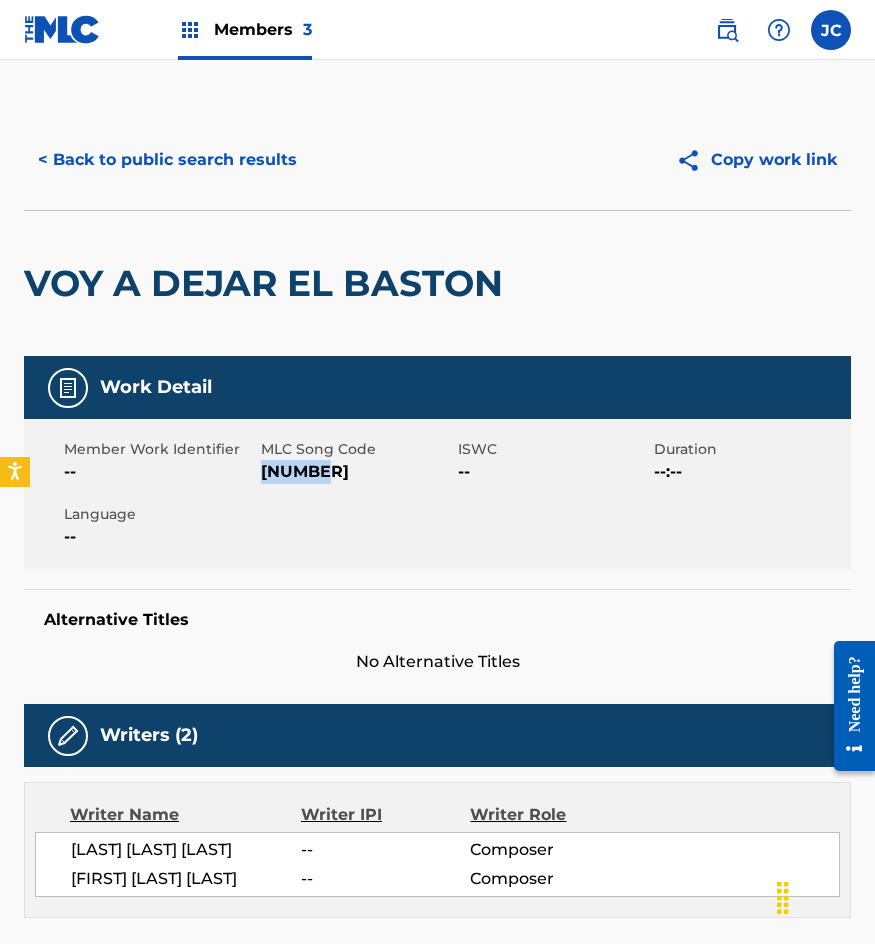 click on "994932" at bounding box center [357, 472] 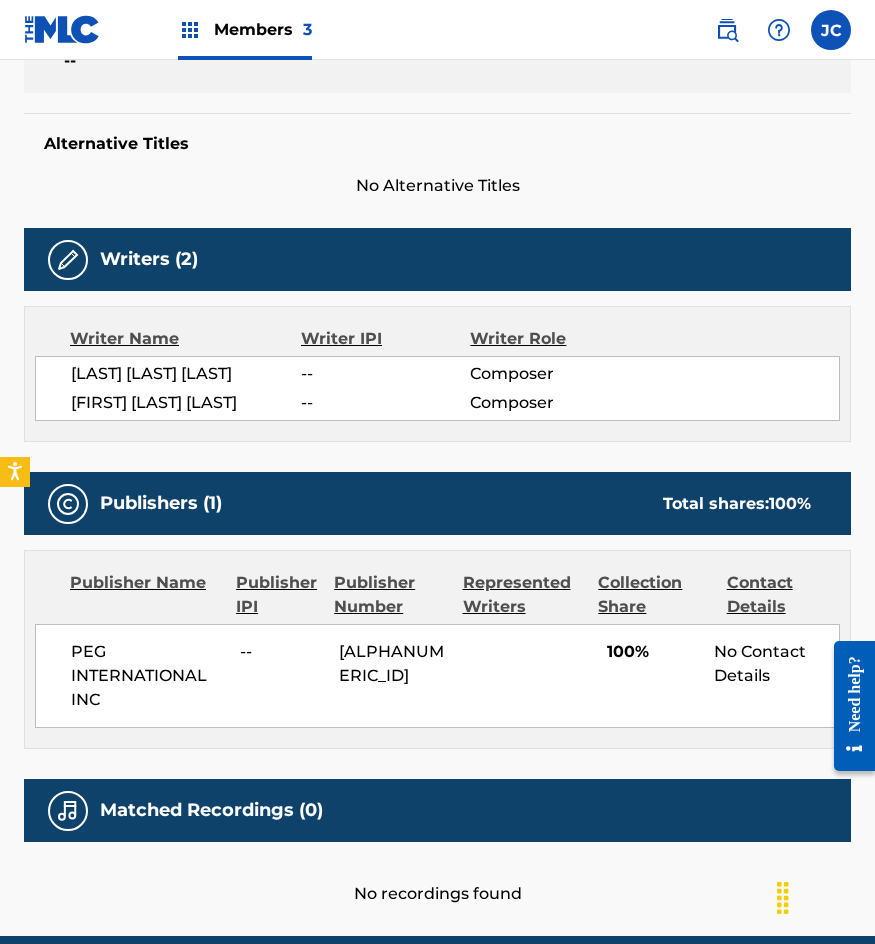 scroll, scrollTop: 588, scrollLeft: 0, axis: vertical 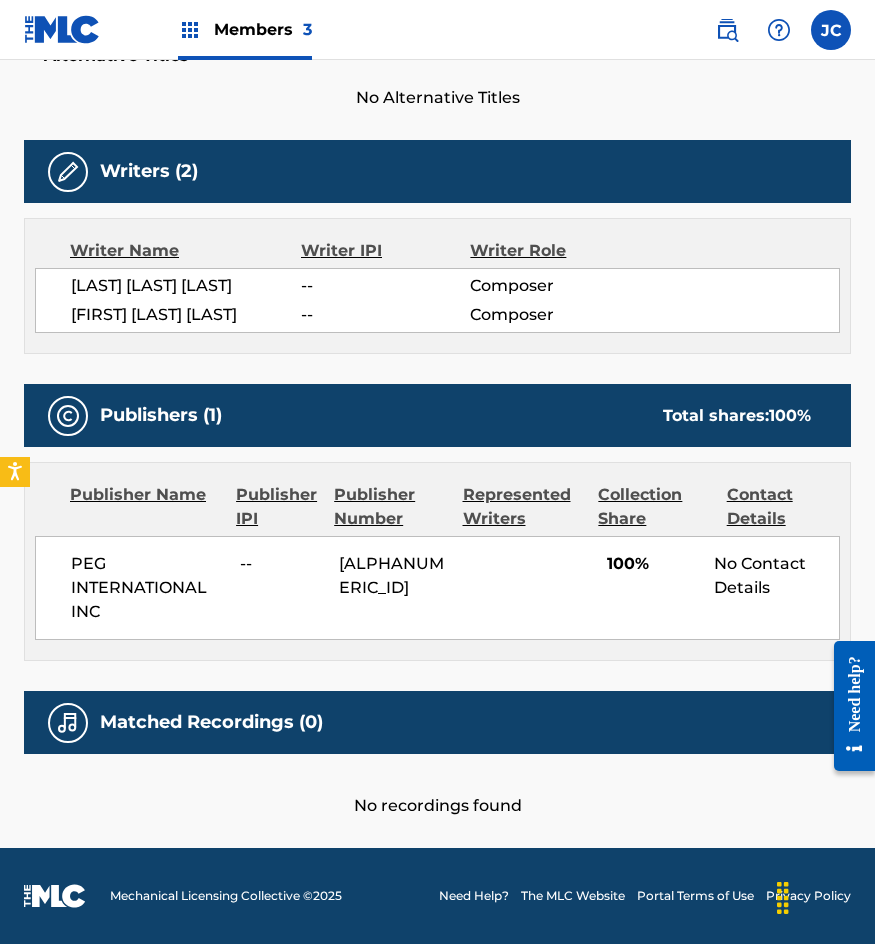 click on "ALICIA ENRIET DE PALACIOS" at bounding box center [186, 286] 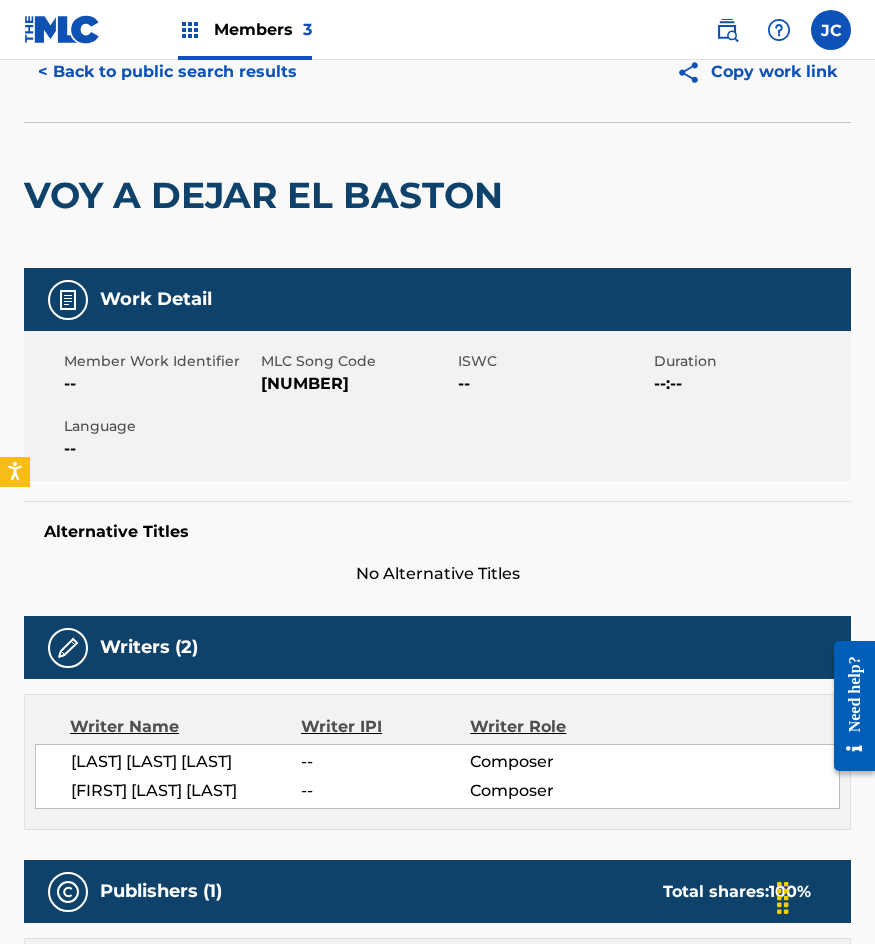 click on "< Back to public search results" at bounding box center [167, 72] 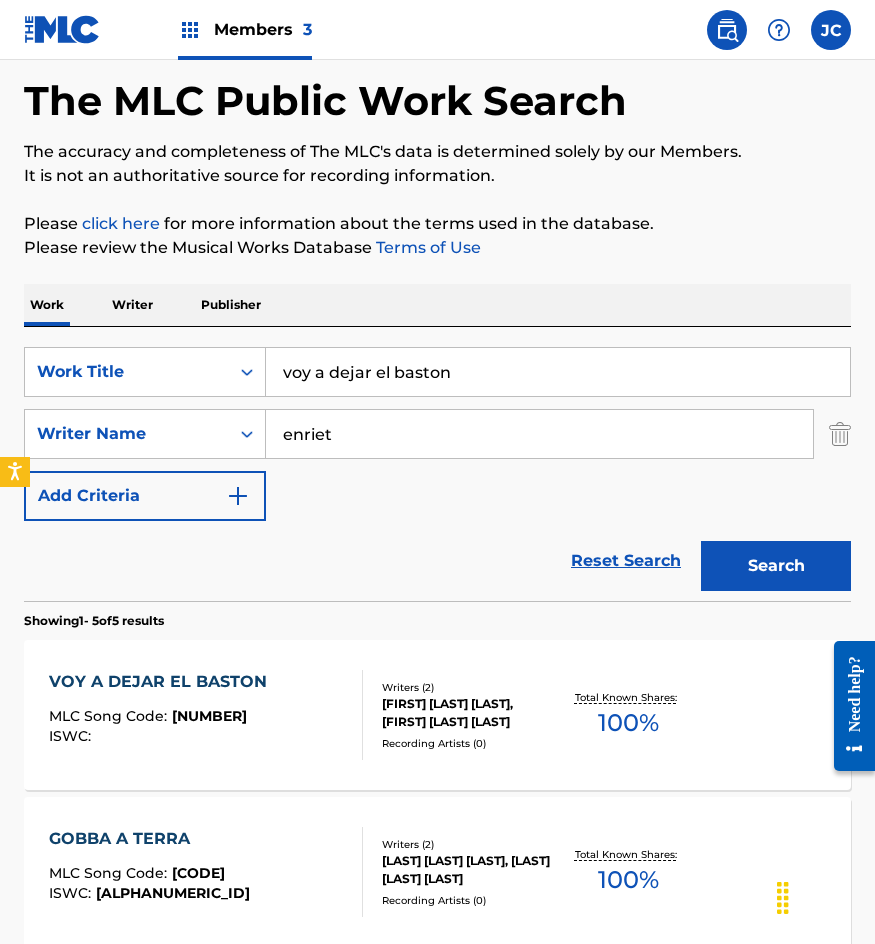 scroll, scrollTop: 300, scrollLeft: 0, axis: vertical 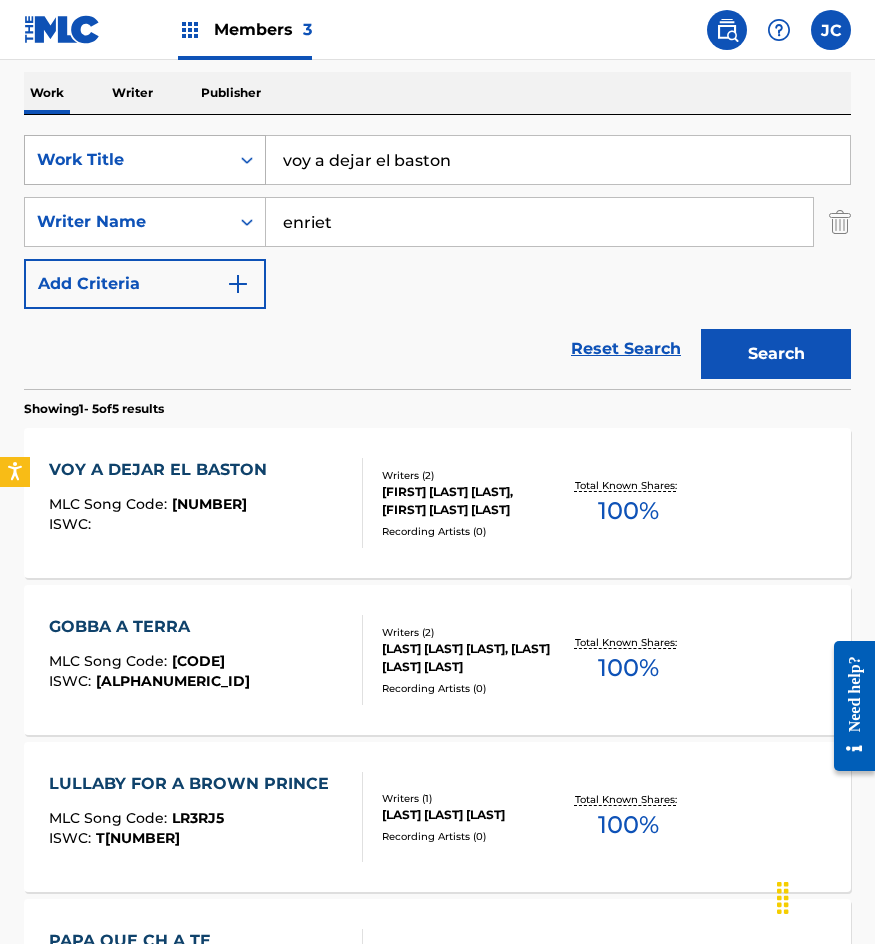 drag, startPoint x: 287, startPoint y: 155, endPoint x: 92, endPoint y: 164, distance: 195.20758 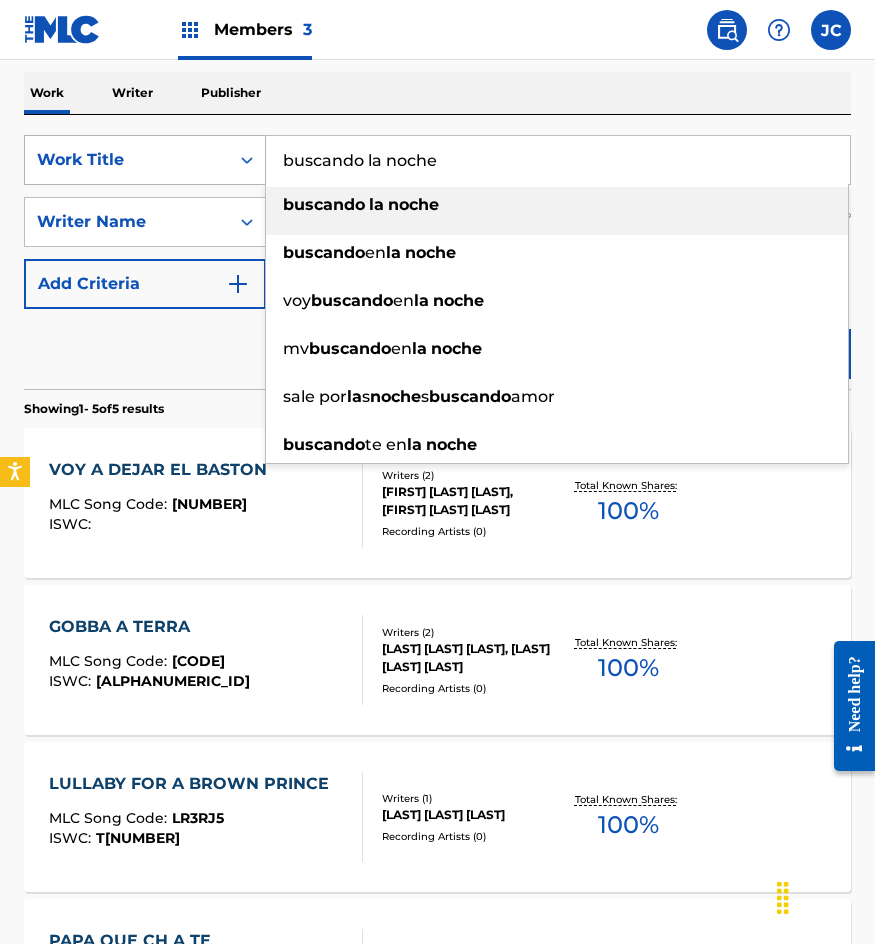 type on "buscando la noche" 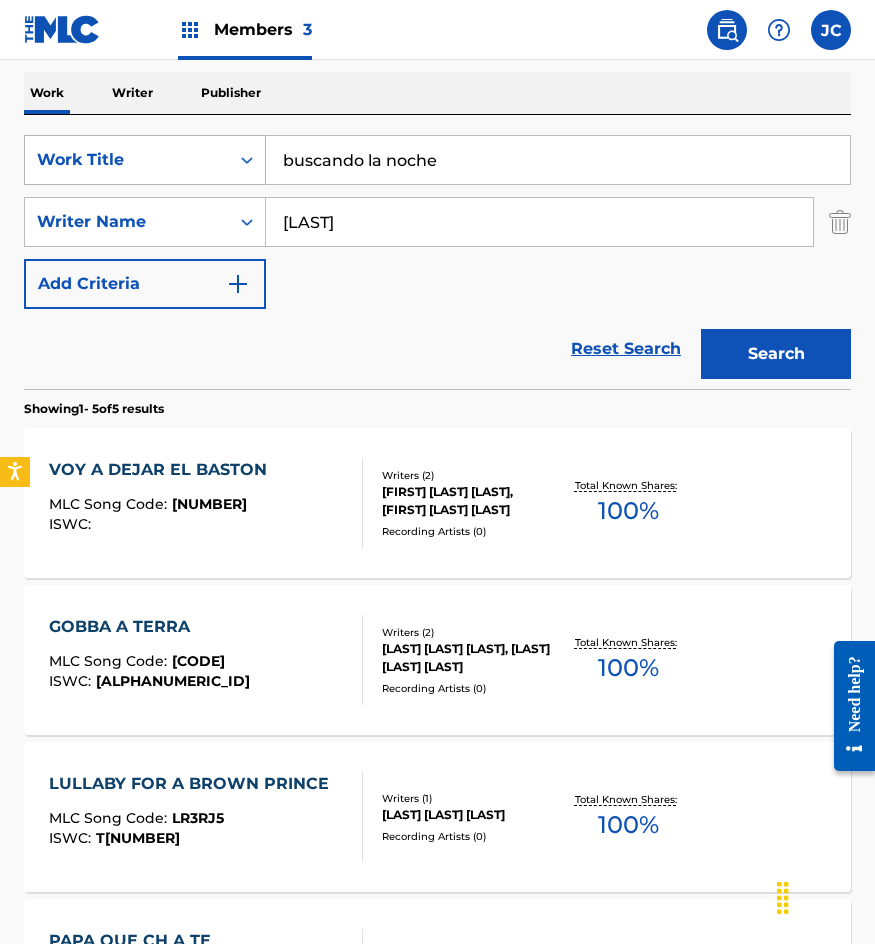 type on "pous" 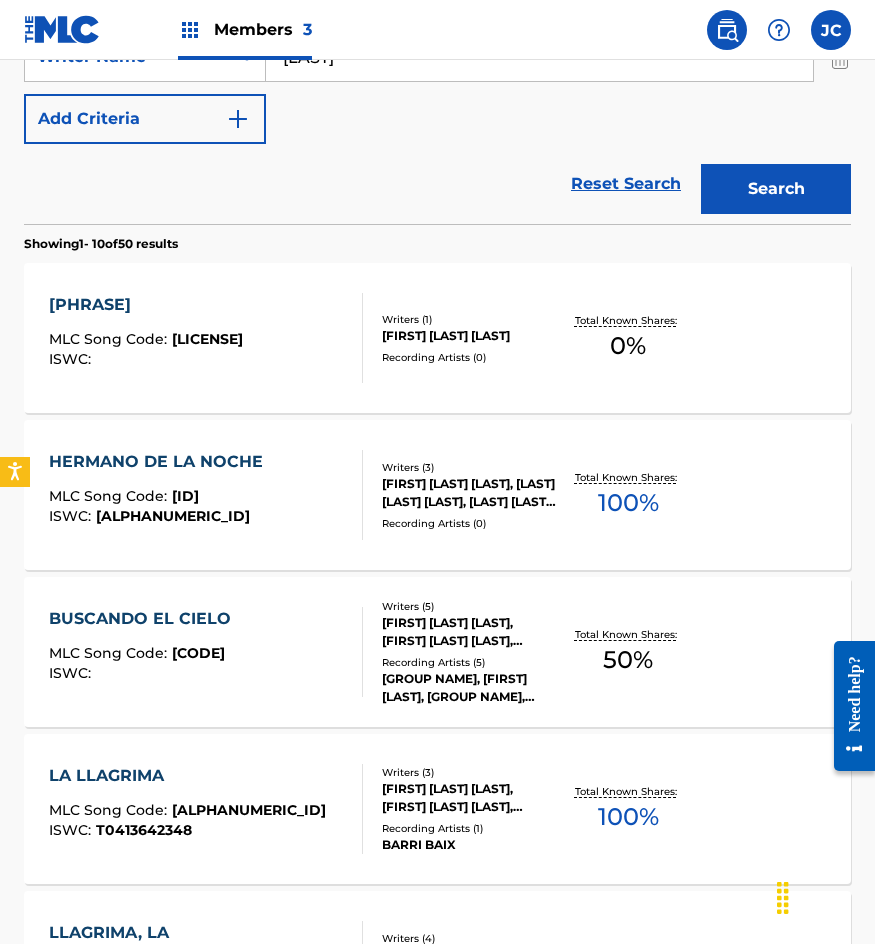 scroll, scrollTop: 500, scrollLeft: 0, axis: vertical 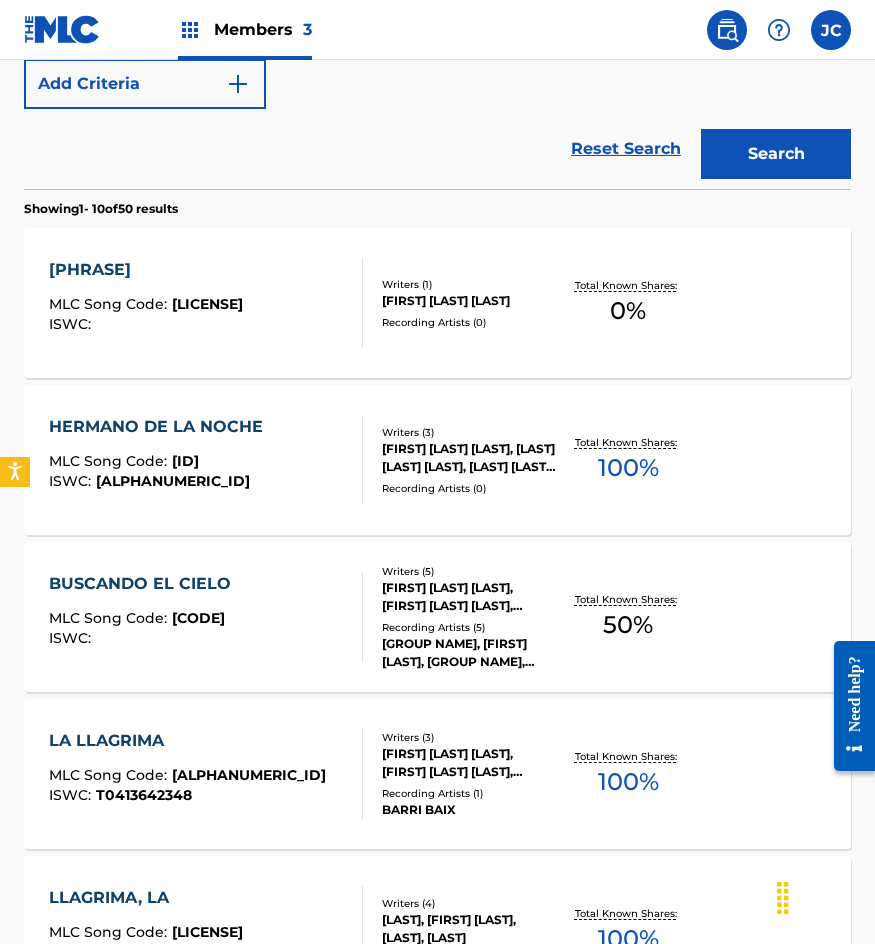 click on "Writers ( 1 )" at bounding box center (470, 284) 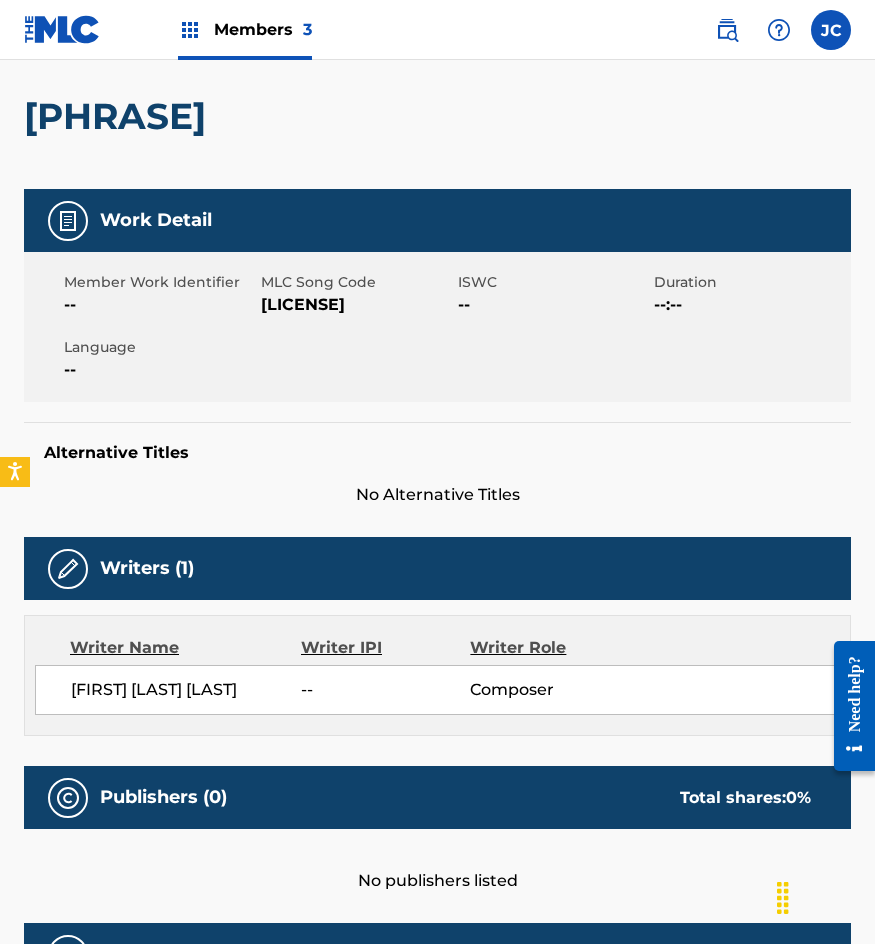 scroll, scrollTop: 200, scrollLeft: 0, axis: vertical 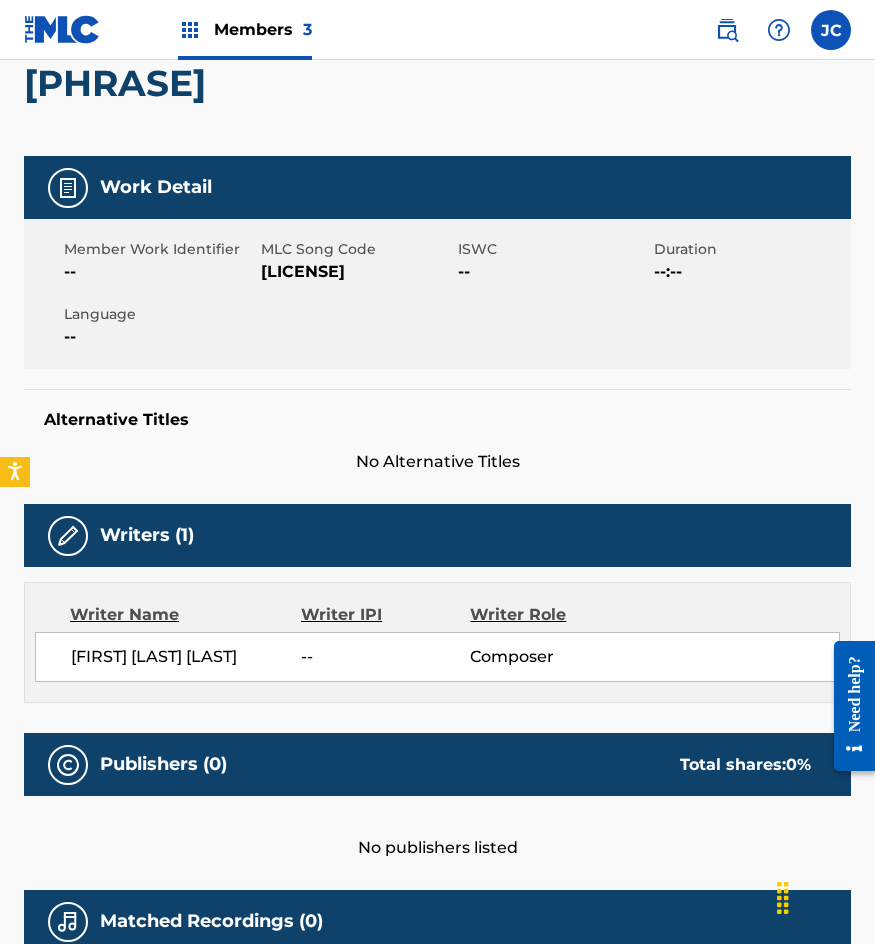 click on "B54768" at bounding box center [357, 272] 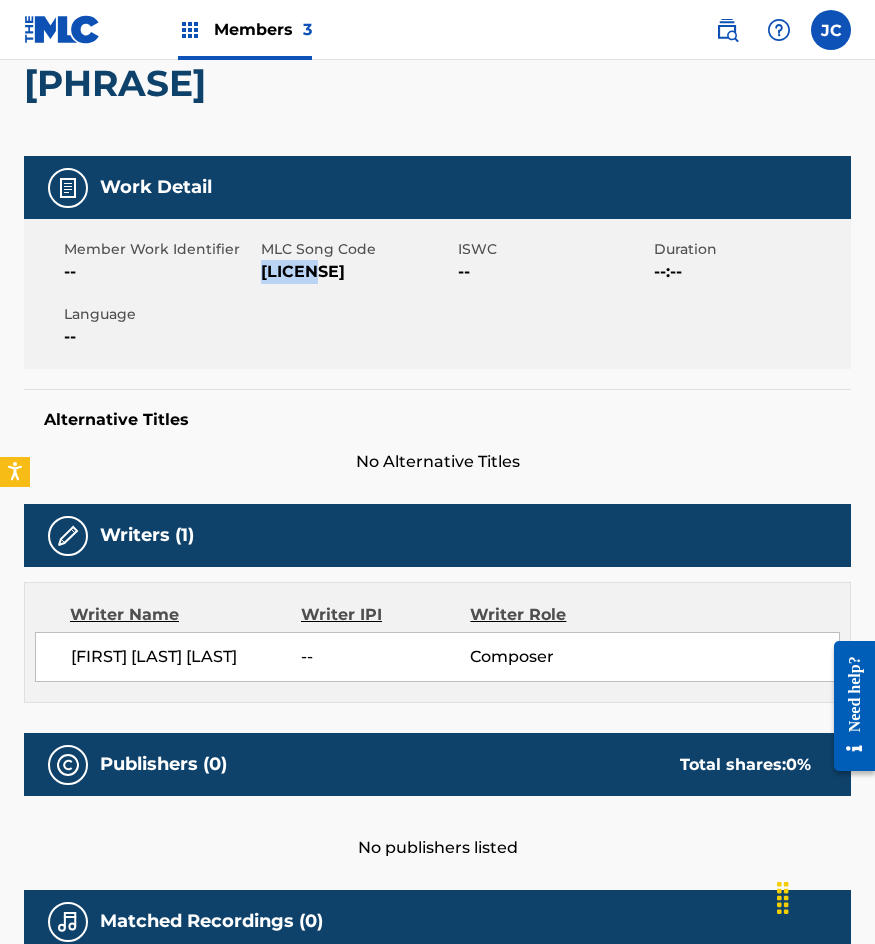 click on "B54768" at bounding box center (357, 272) 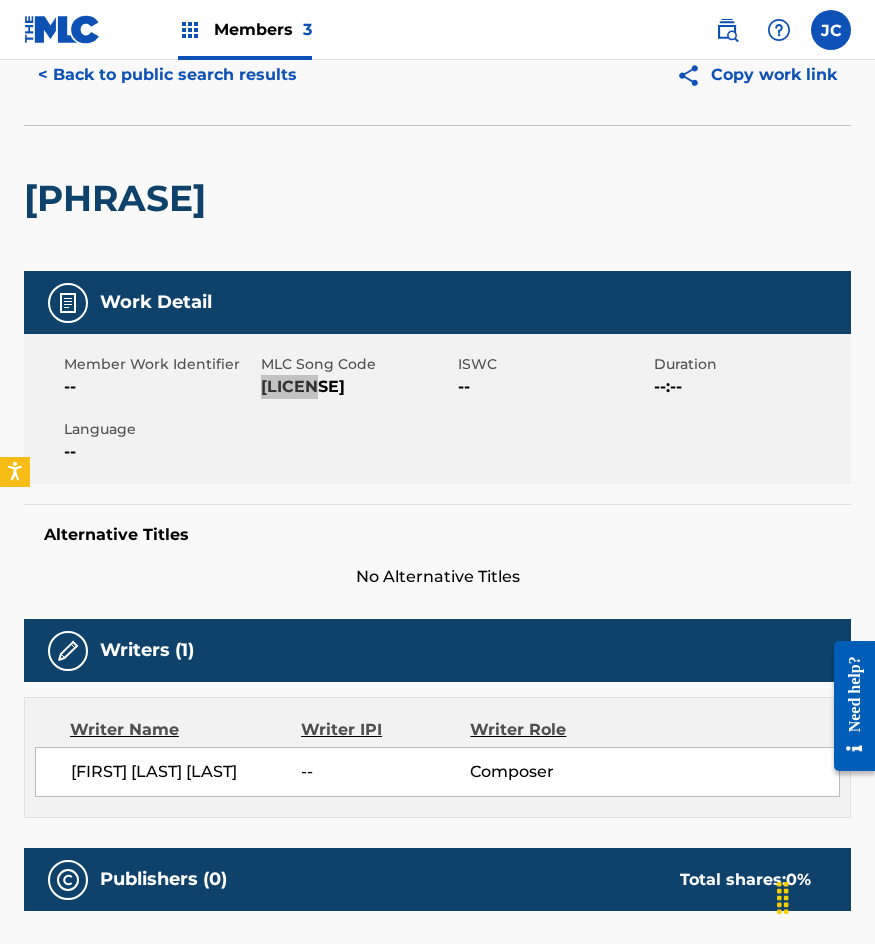 scroll, scrollTop: 0, scrollLeft: 0, axis: both 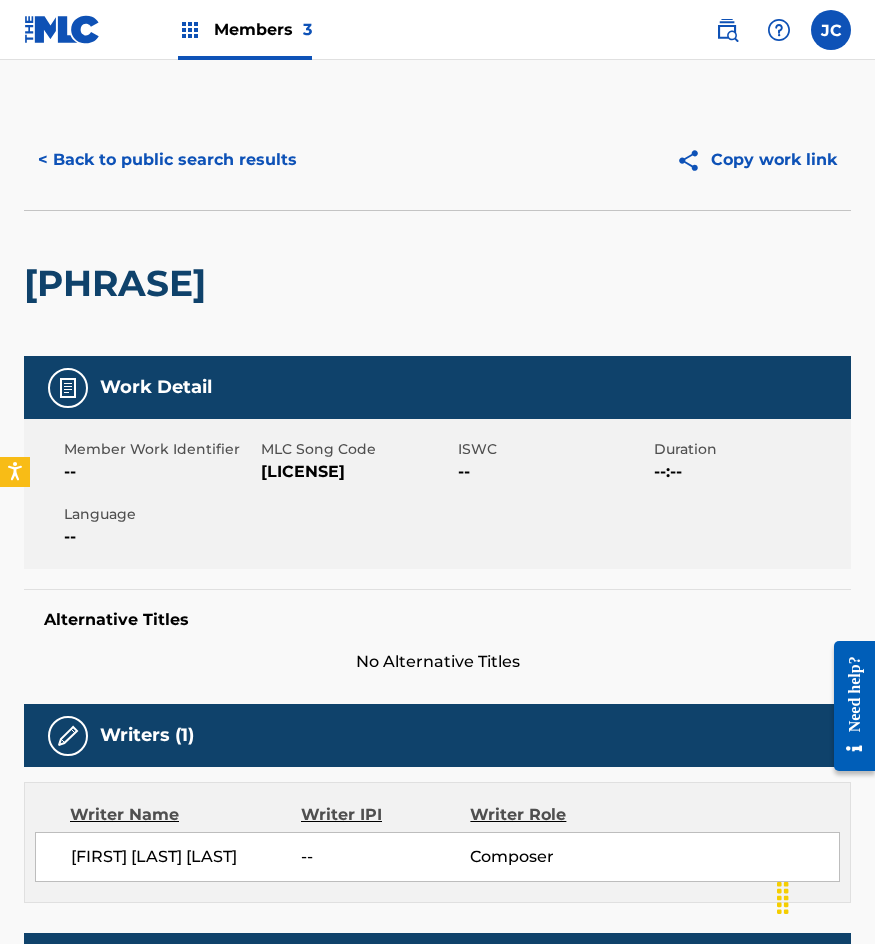 drag, startPoint x: 842, startPoint y: 458, endPoint x: 879, endPoint y: 387, distance: 80.06248 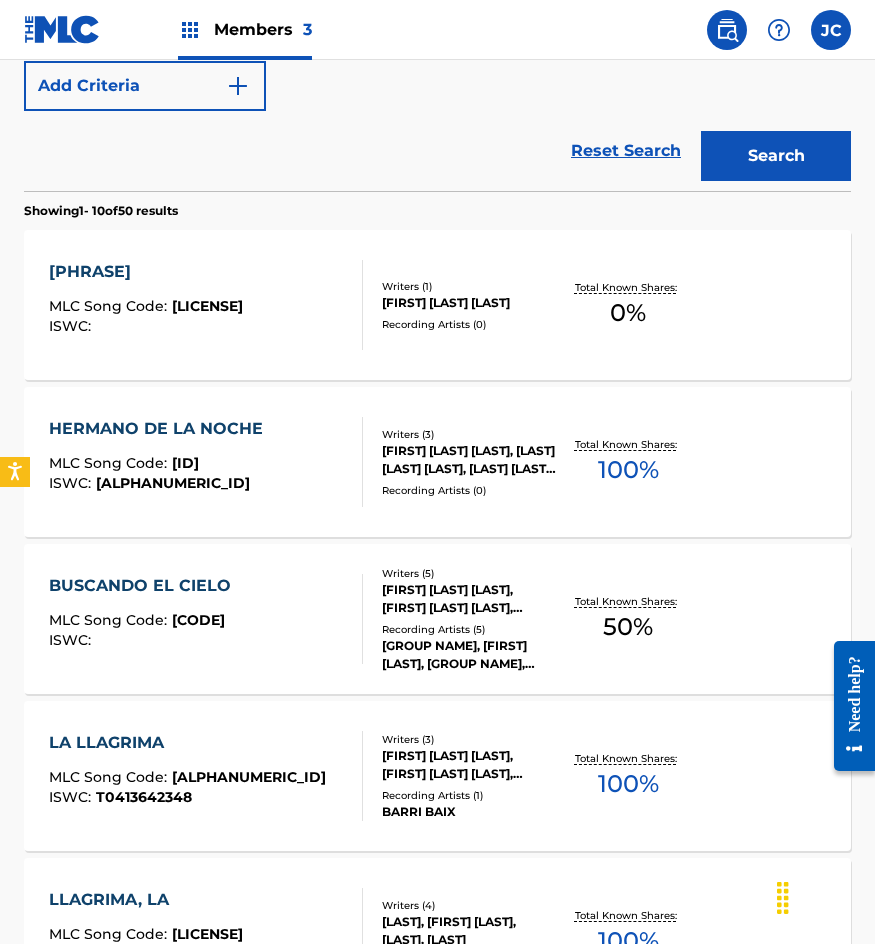 scroll, scrollTop: 314, scrollLeft: 0, axis: vertical 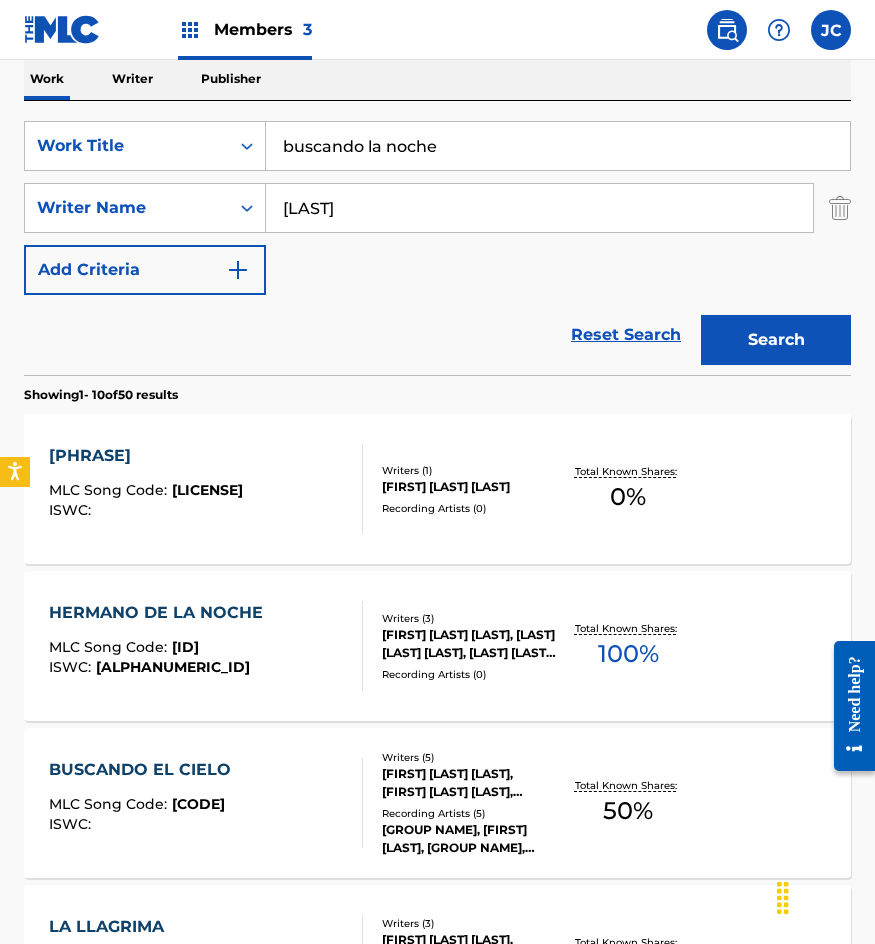 click on "The MLC Public Work Search The accuracy and completeness of The MLC's data is determined solely by our Members. It is not an authoritative source for recording information. Please   click here   for more information about the terms used in the database. Please review the Musical Works Database   Terms of Use Work Writer Publisher SearchWithCriteria095ef8e9-ae88-42e9-8144-309cbb8dc45a Work Title buscando la noche SearchWithCriteria43610703-2334-45b8-9925-66daf114ee54 Writer Name pous Add Criteria Reset Search Search Showing  1  -   10  of  50   results   BUSCANDO LA NOCHE MLC Song Code : B54768 ISWC : Writers ( 1 ) MIGUEL POUS FERRER Recording Artists ( 0 ) Total Known Shares: 0 % HERMANO DE LA NOCHE MLC Song Code : HQ39CR ISWC : T0373473314 Writers ( 3 ) ALBERTO RAMON BUZZI, VERONICA EDITH POUSA, RAMON MIGUEL ACUNA Recording Artists ( 0 ) Total Known Shares: 100 % BUSCANDO EL CIELO MLC Song Code : B9412G ISWC : Writers ( 5 ) Recording Artists ( 5 ) Total Known Shares: 50 % LA LLAGRIMA MLC Song Code : LB2NMK" at bounding box center (437, 938) 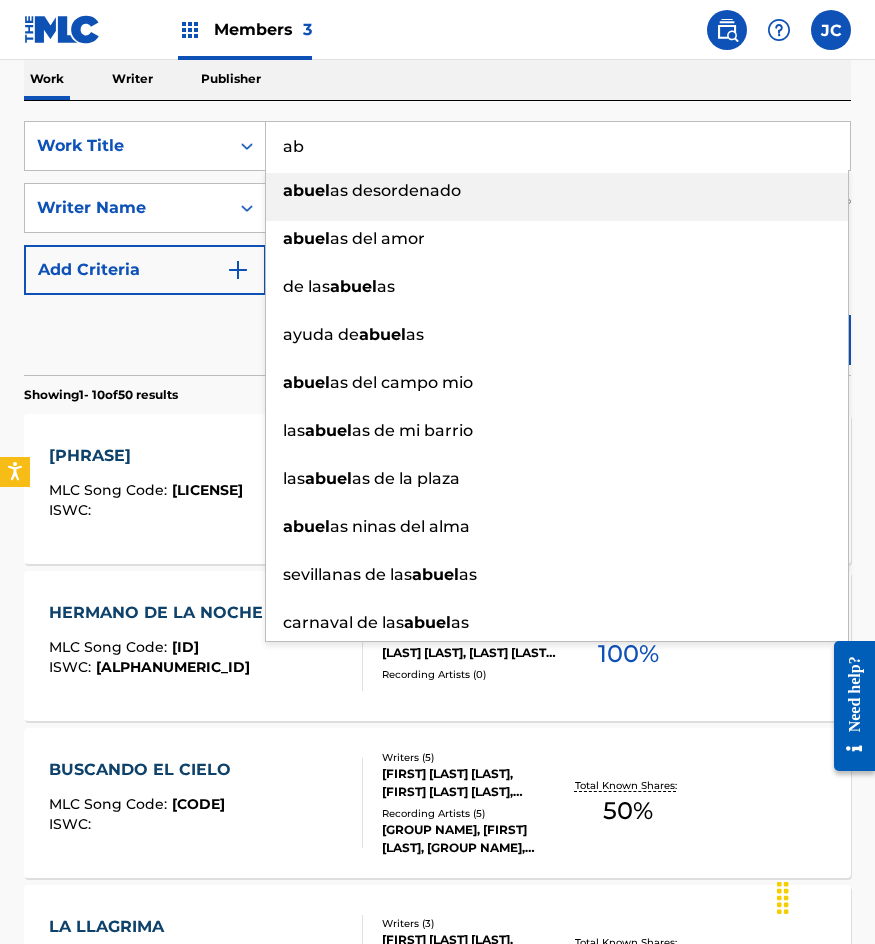 type on "a" 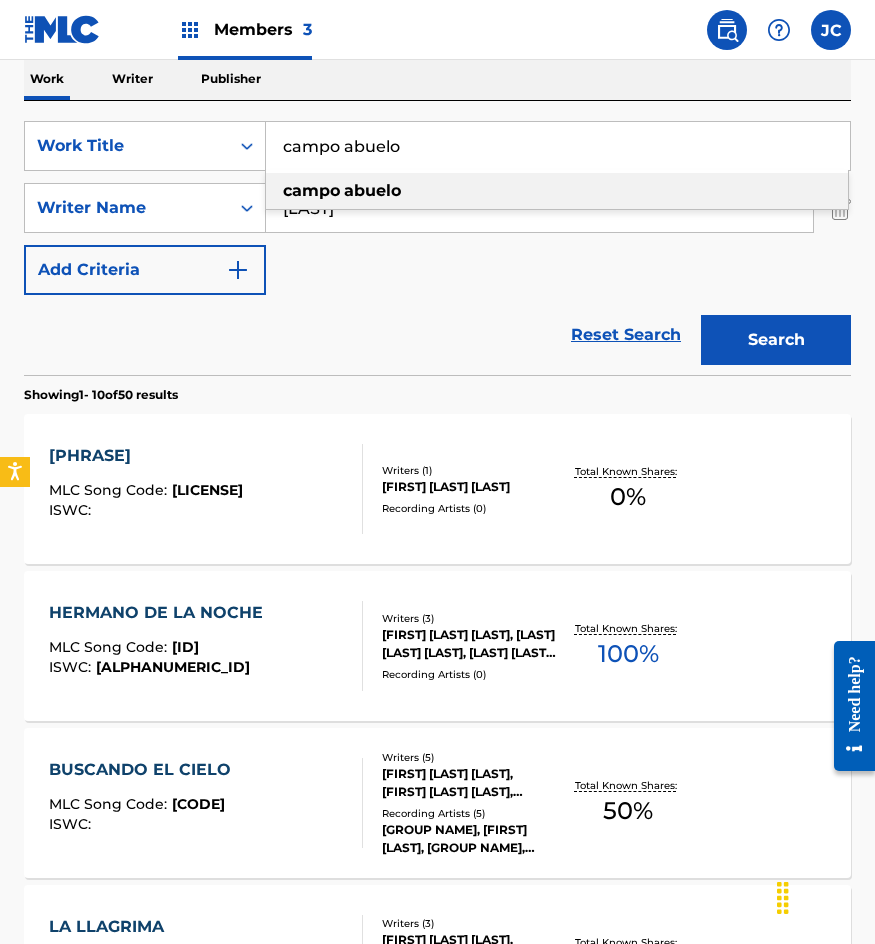 type on "campo abuelo" 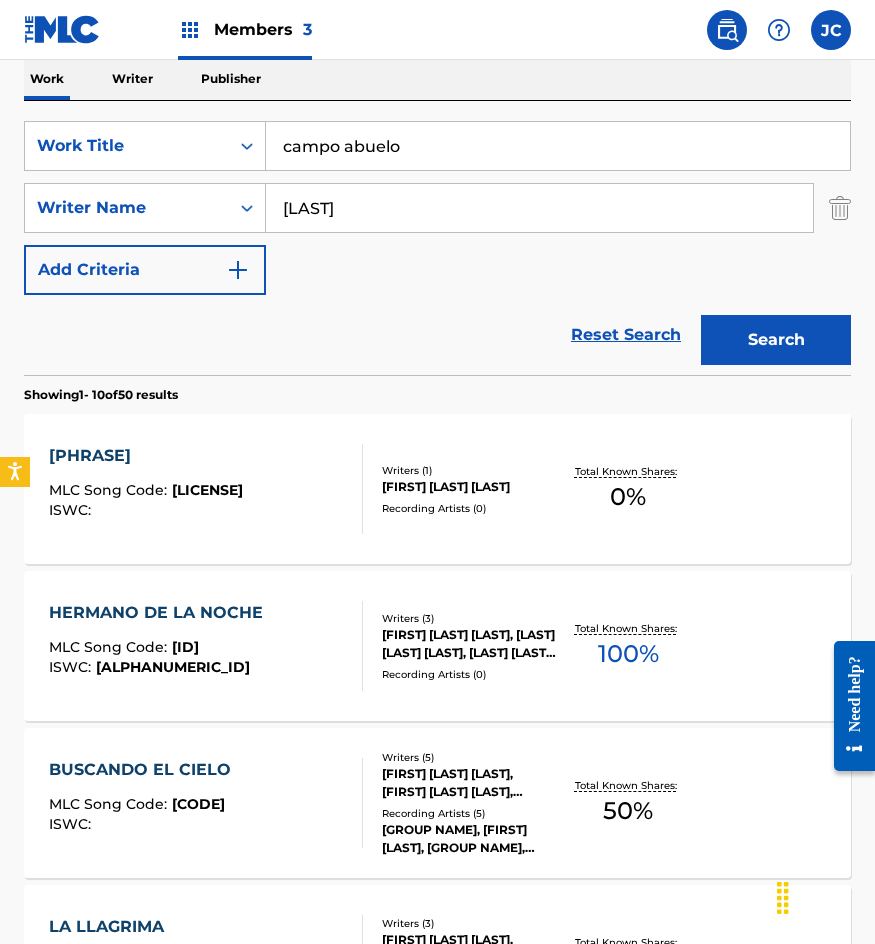 click on "pous" at bounding box center (539, 208) 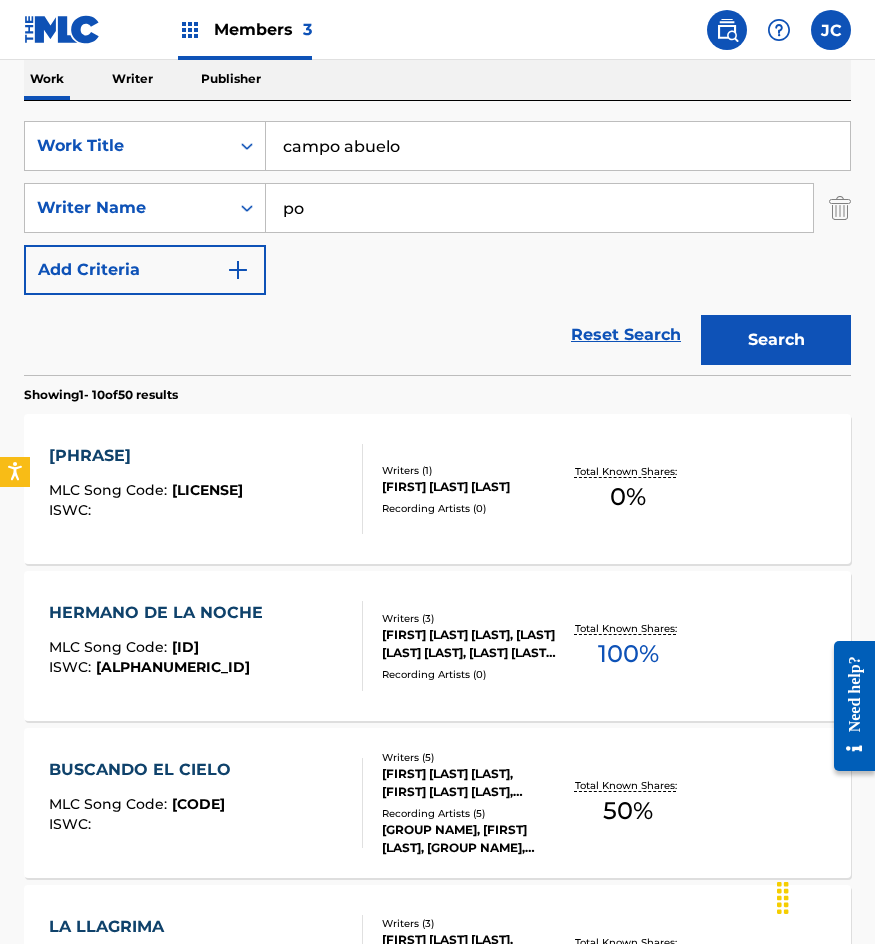 type on "p" 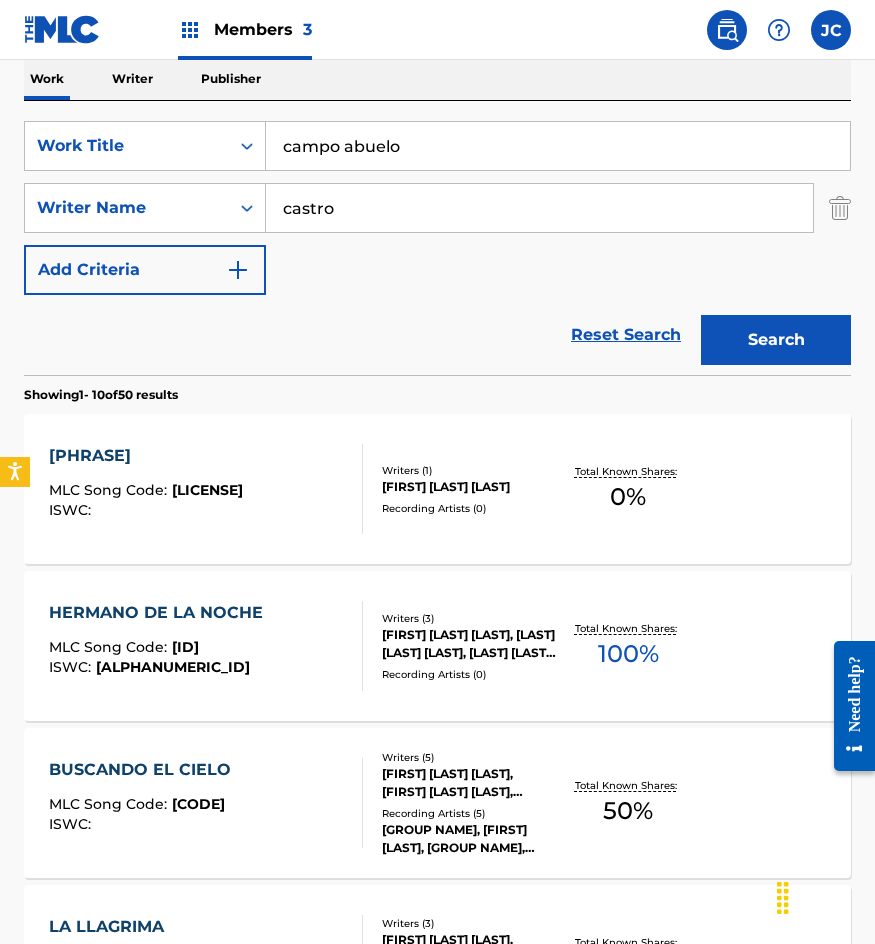 type on "castro" 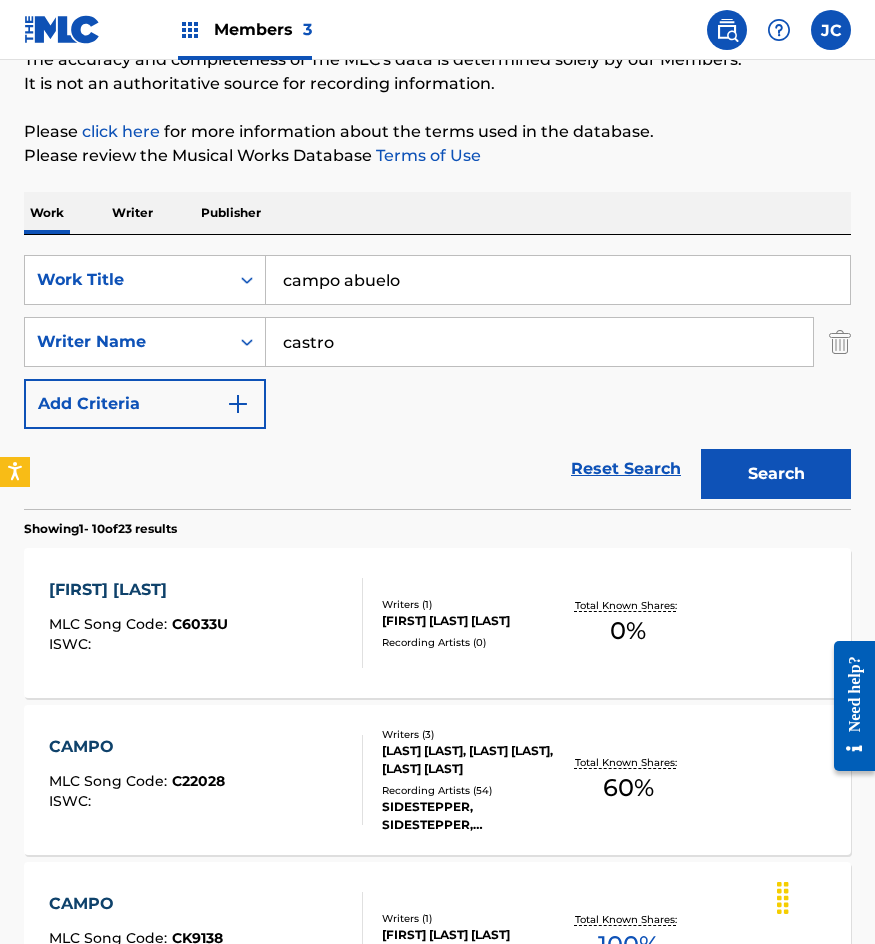scroll, scrollTop: 300, scrollLeft: 0, axis: vertical 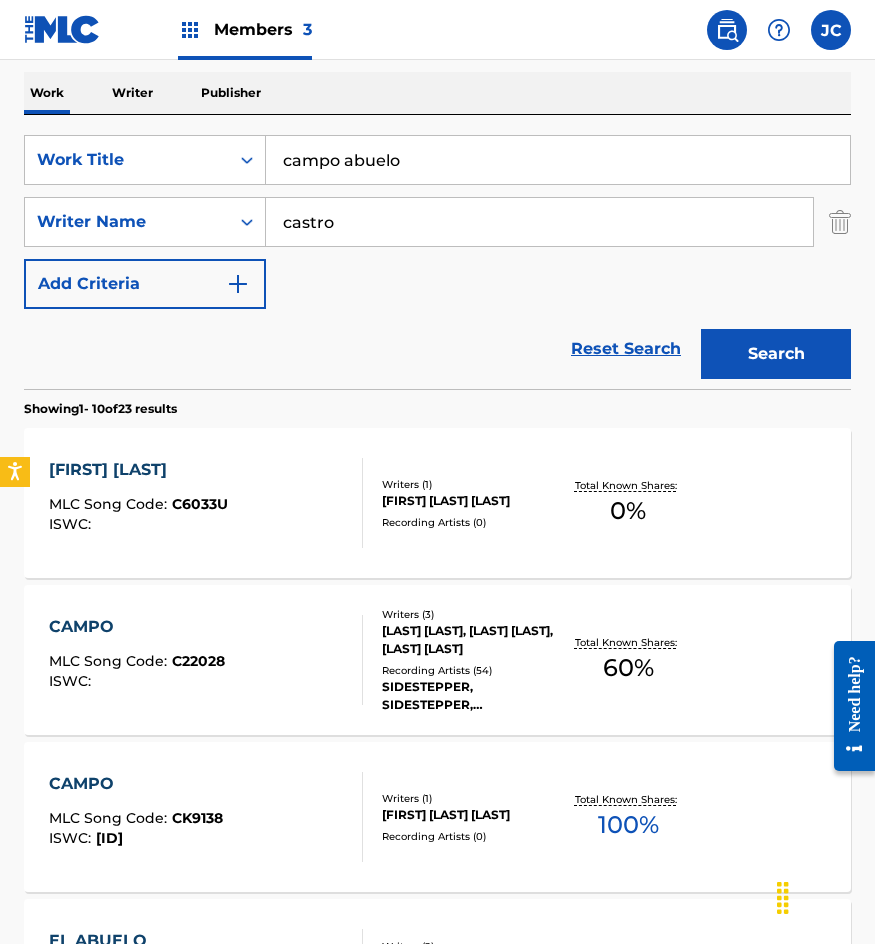 click on "MARCO ANTONIO CASTRO CASTRO" at bounding box center (470, 501) 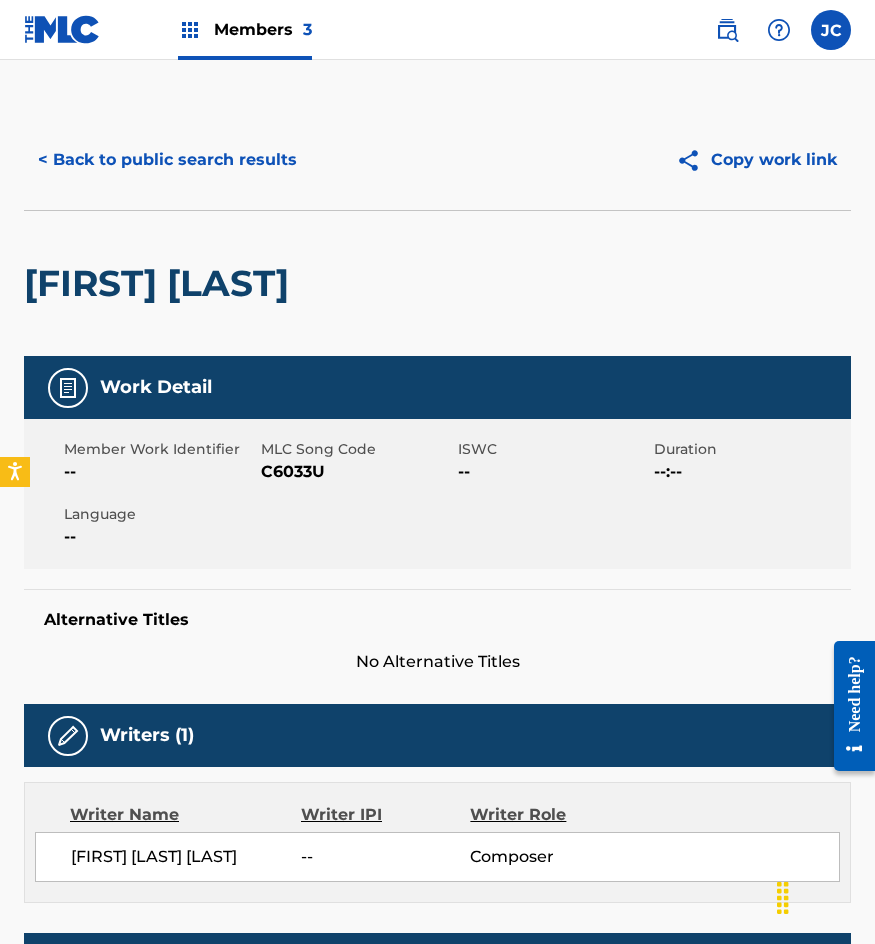 click on "C6033U" at bounding box center (357, 472) 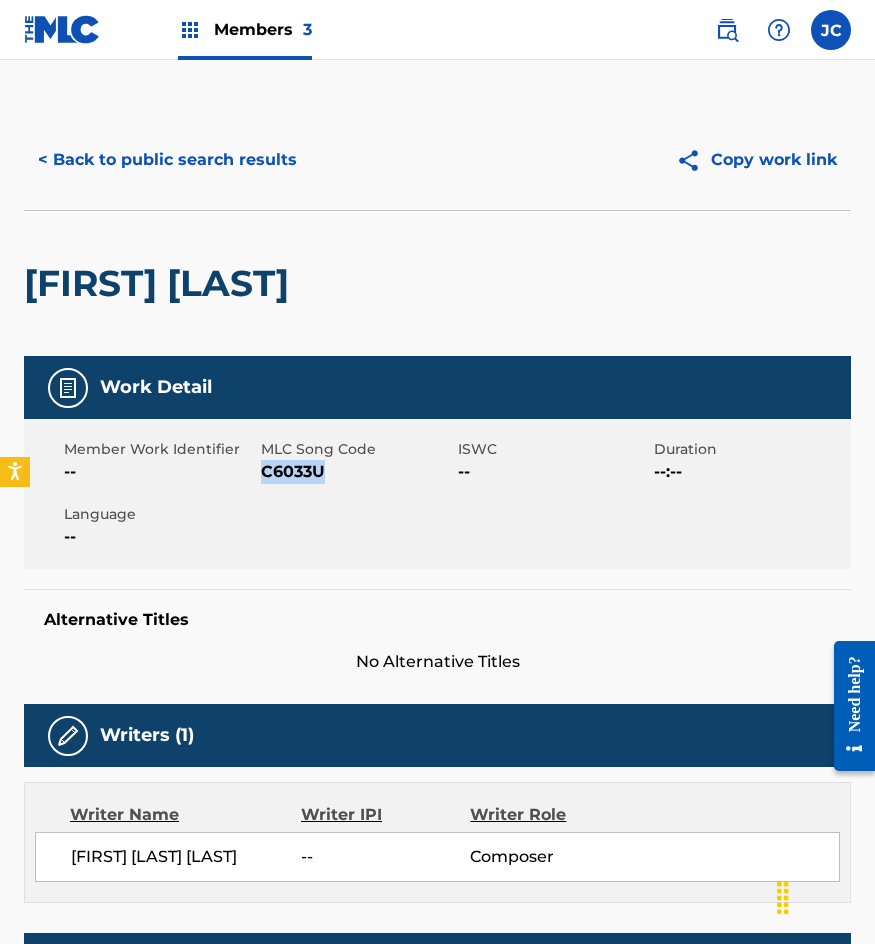 click on "C6033U" at bounding box center [357, 472] 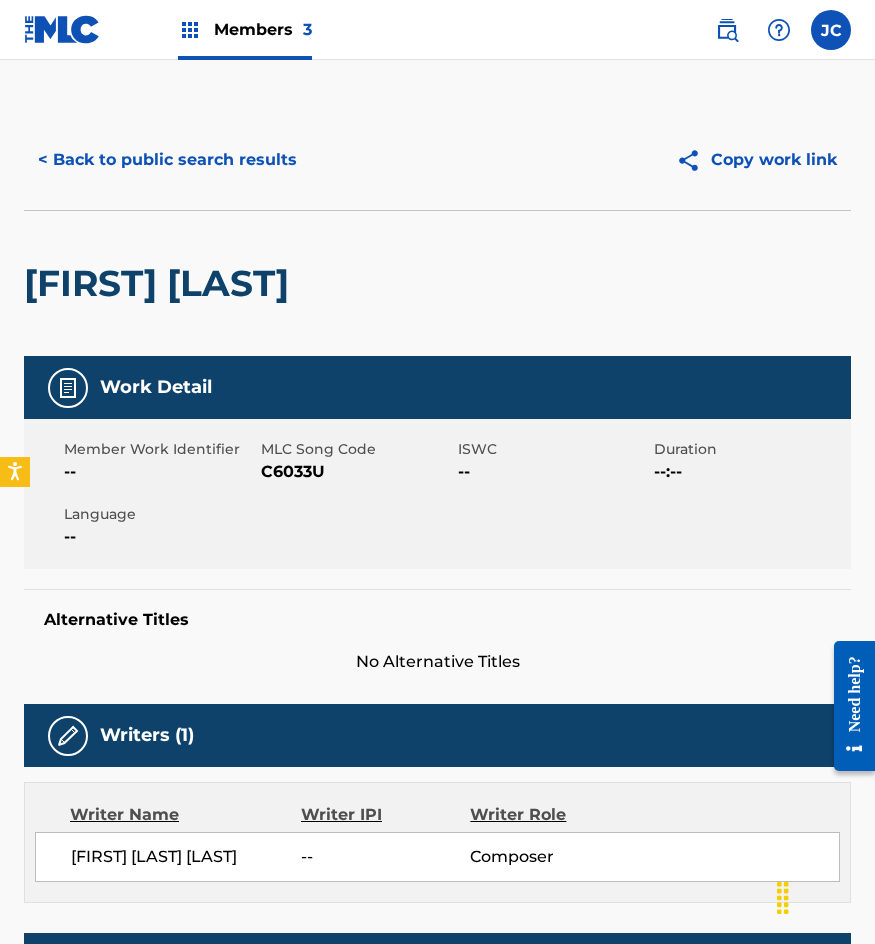 click on "CAMPO ABUELO" at bounding box center (161, 283) 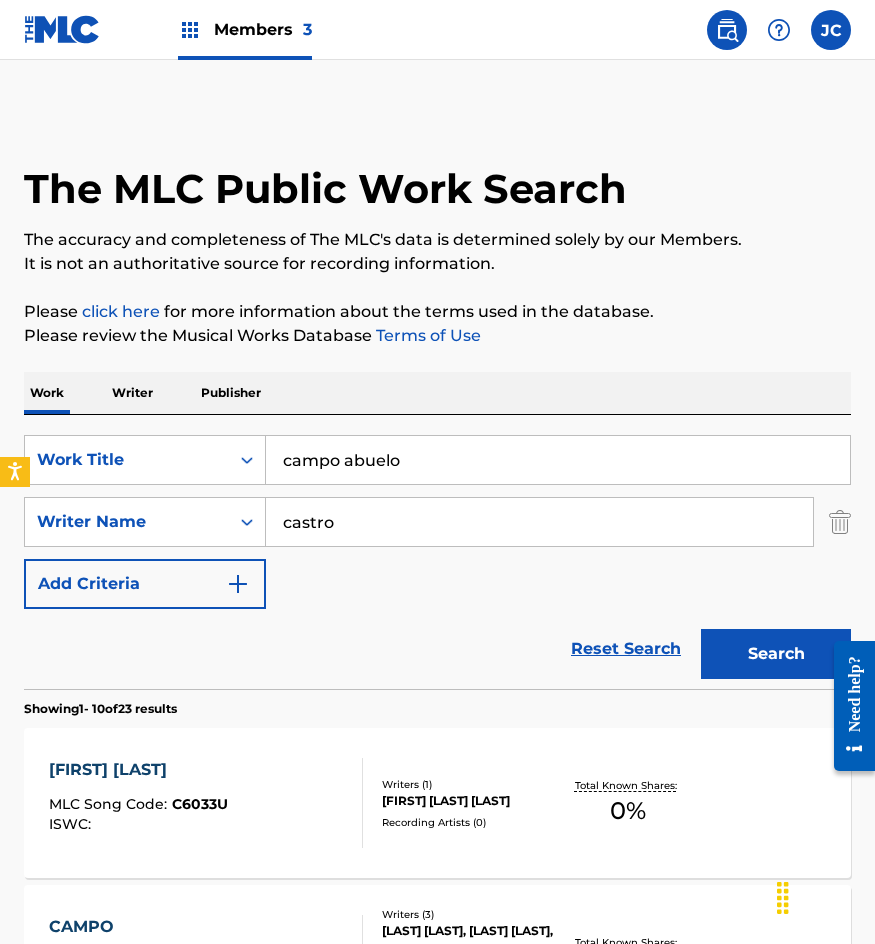 scroll, scrollTop: 300, scrollLeft: 0, axis: vertical 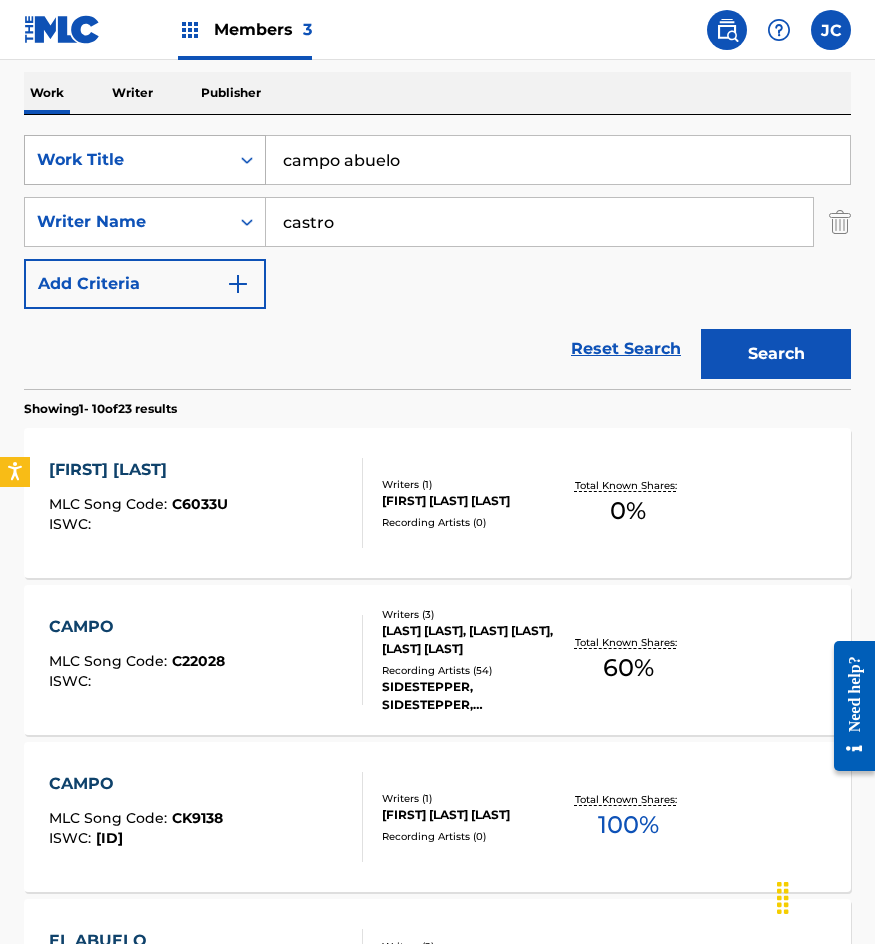 drag, startPoint x: 419, startPoint y: 155, endPoint x: 160, endPoint y: 142, distance: 259.32605 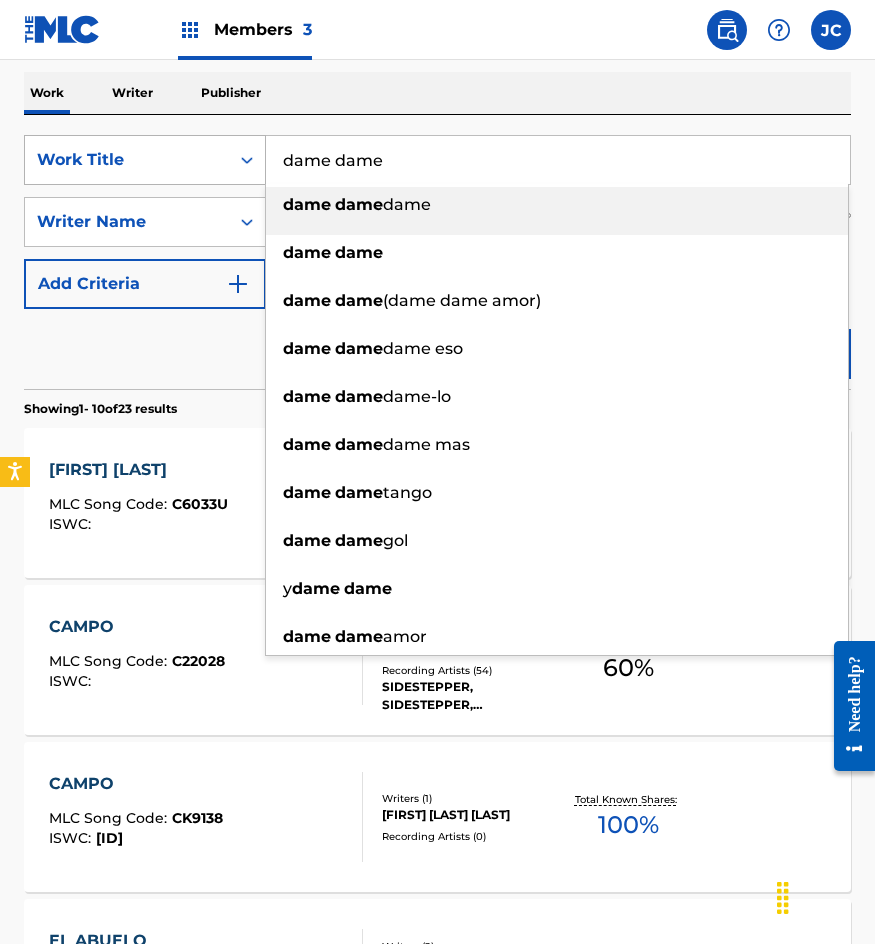 type on "dame dame" 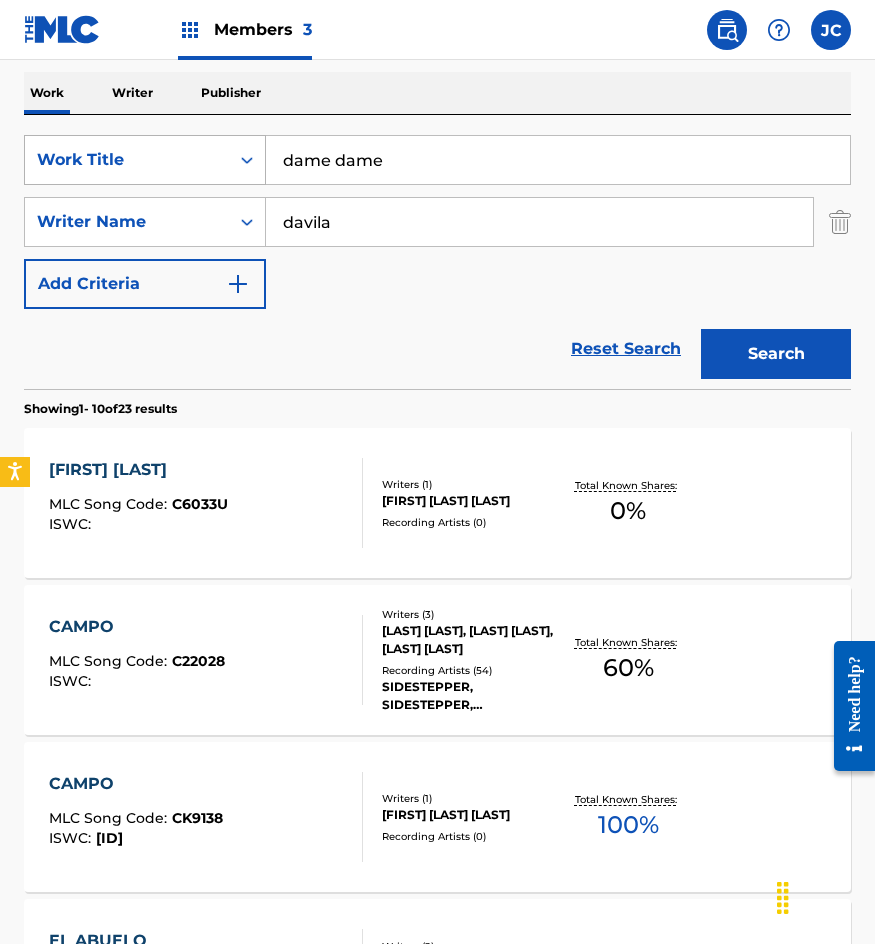 type on "davila" 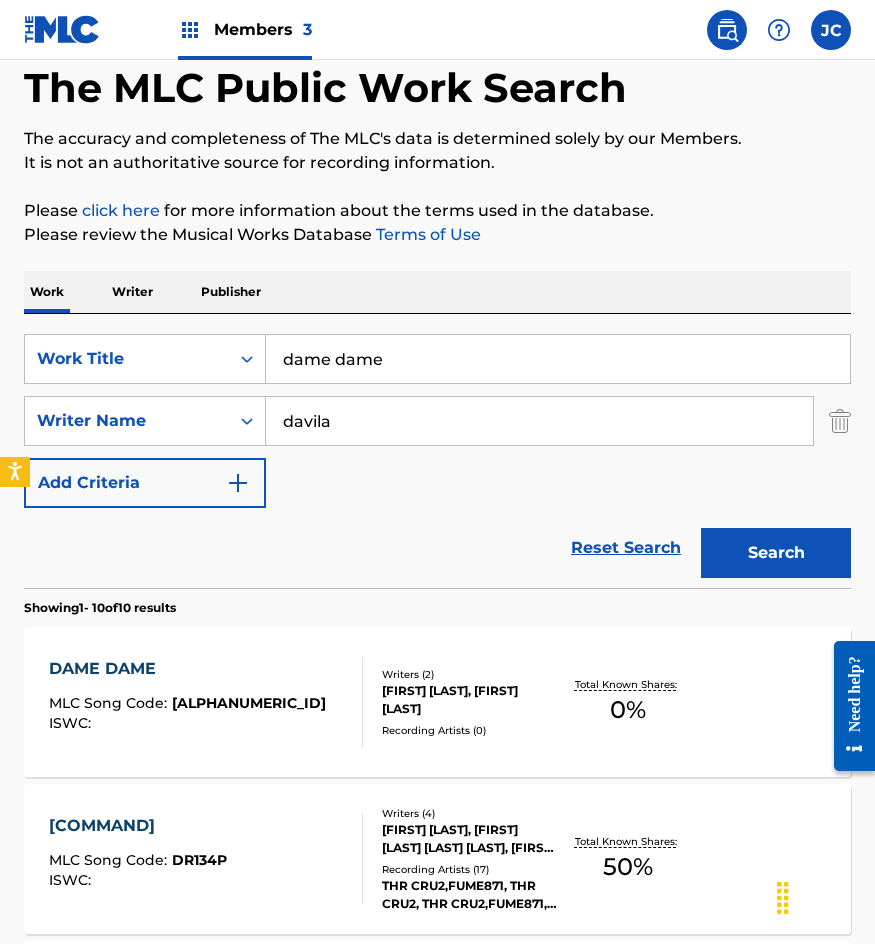 scroll, scrollTop: 300, scrollLeft: 0, axis: vertical 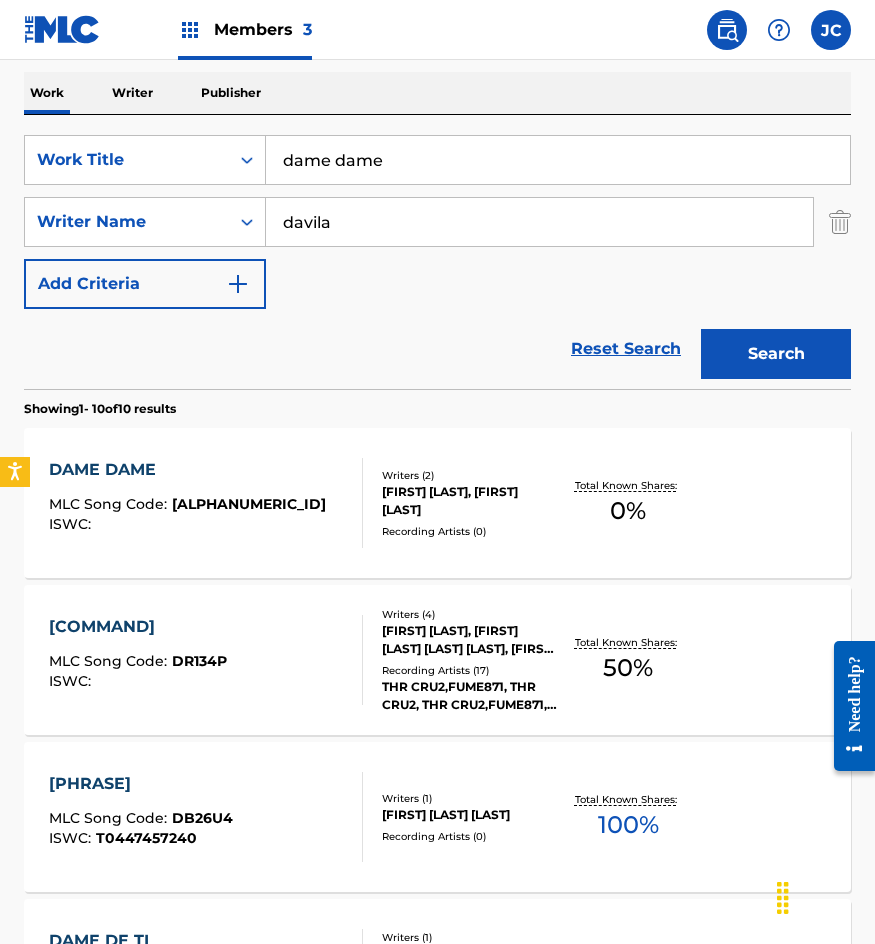 click on "ANTONIO DAVILA GARCIA, ANTONIO DAVILA" at bounding box center (470, 501) 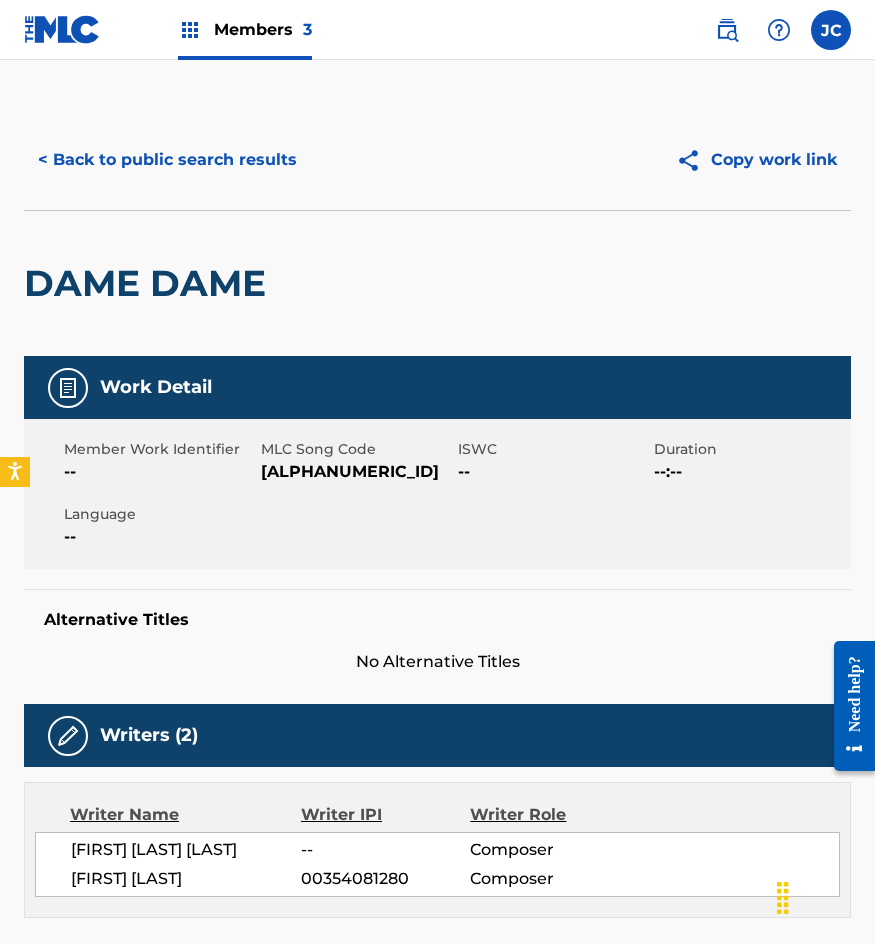 click on "D5520H" at bounding box center [357, 472] 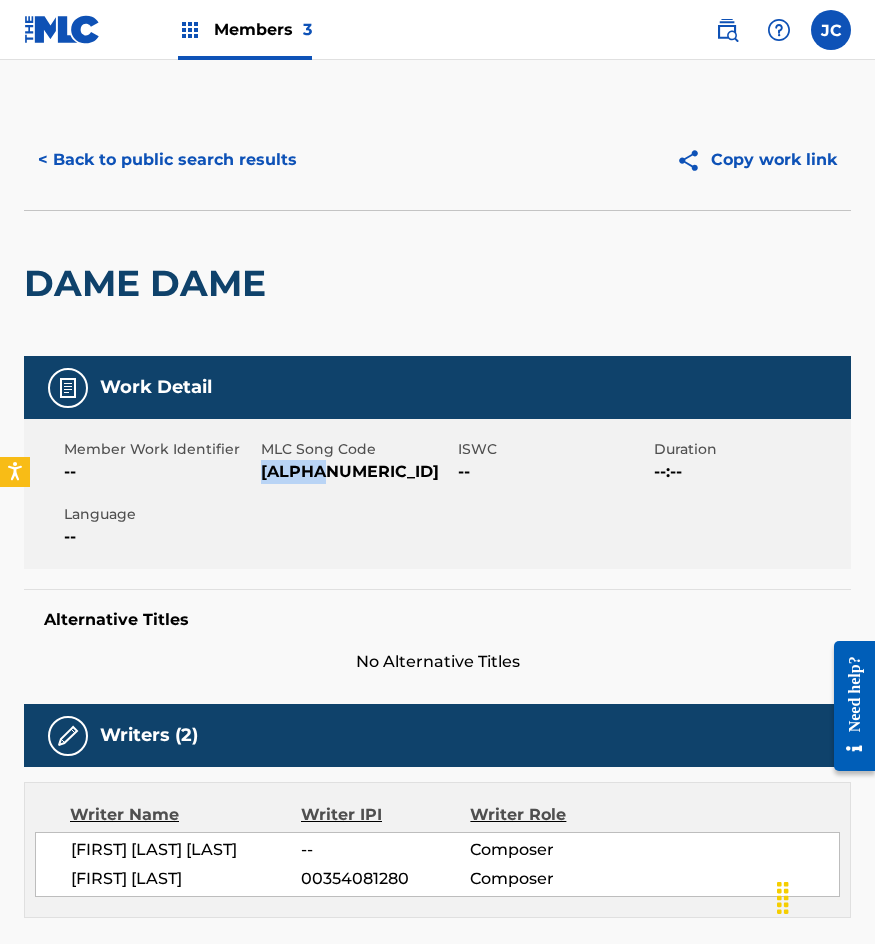 click on "D5520H" at bounding box center (357, 472) 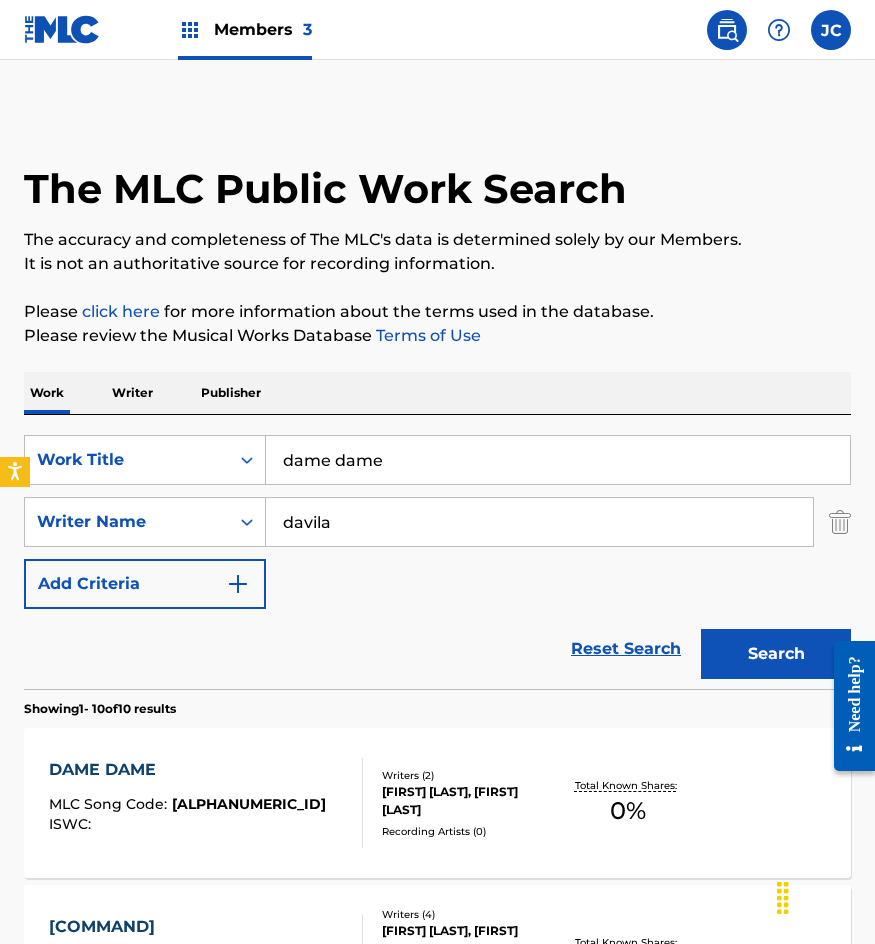 scroll, scrollTop: 300, scrollLeft: 0, axis: vertical 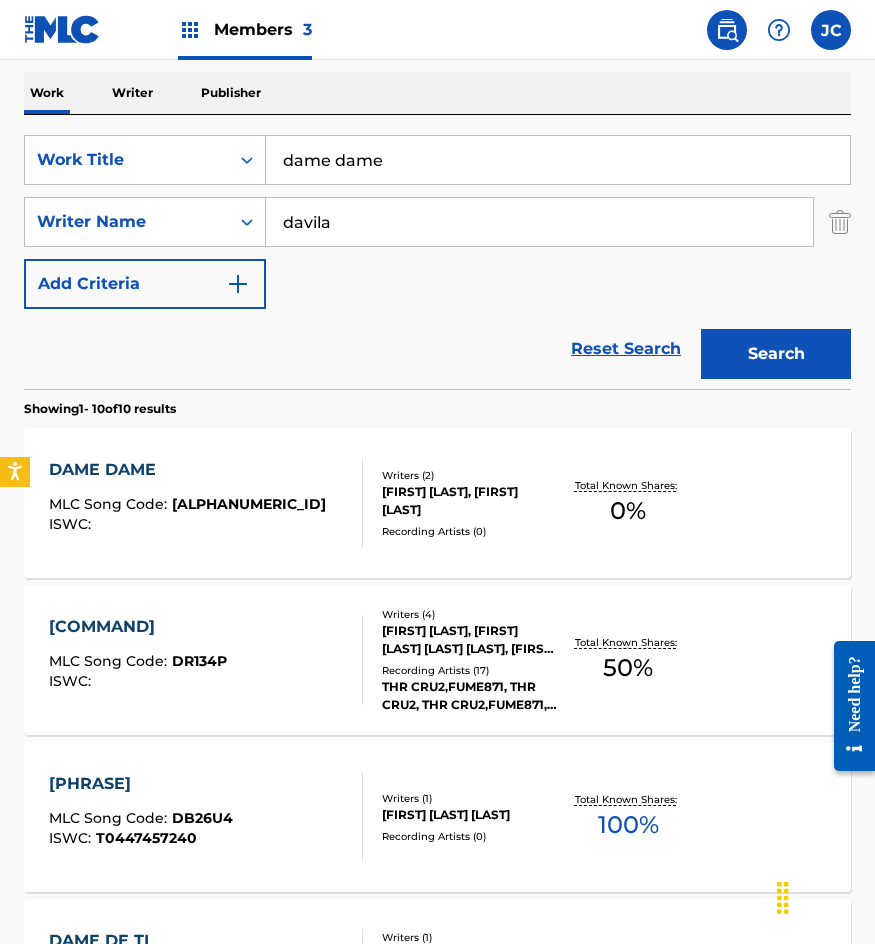 click on "dame dame" at bounding box center (558, 160) 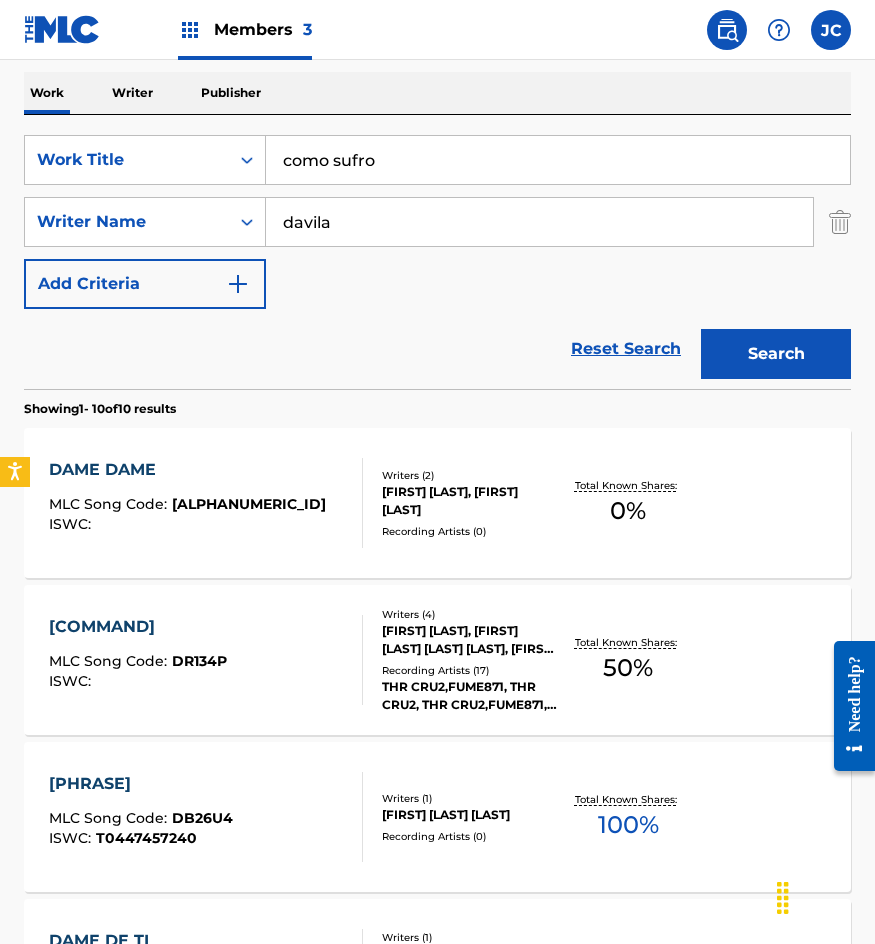 type on "como sufro" 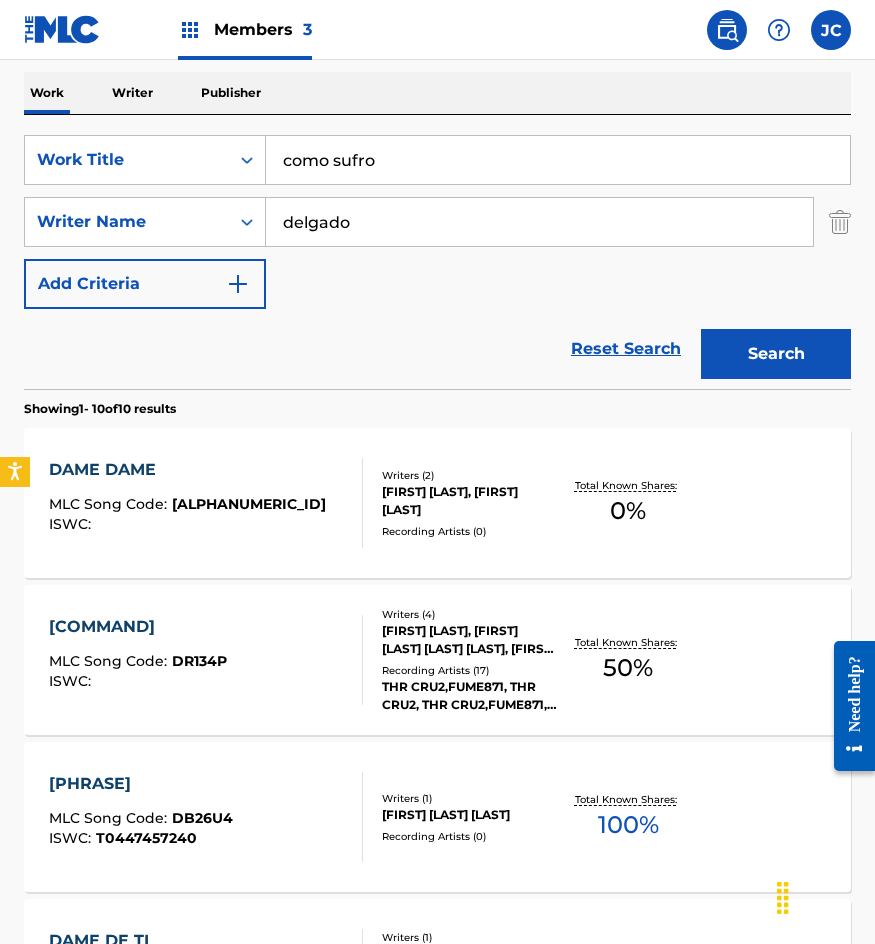 type on "delgado" 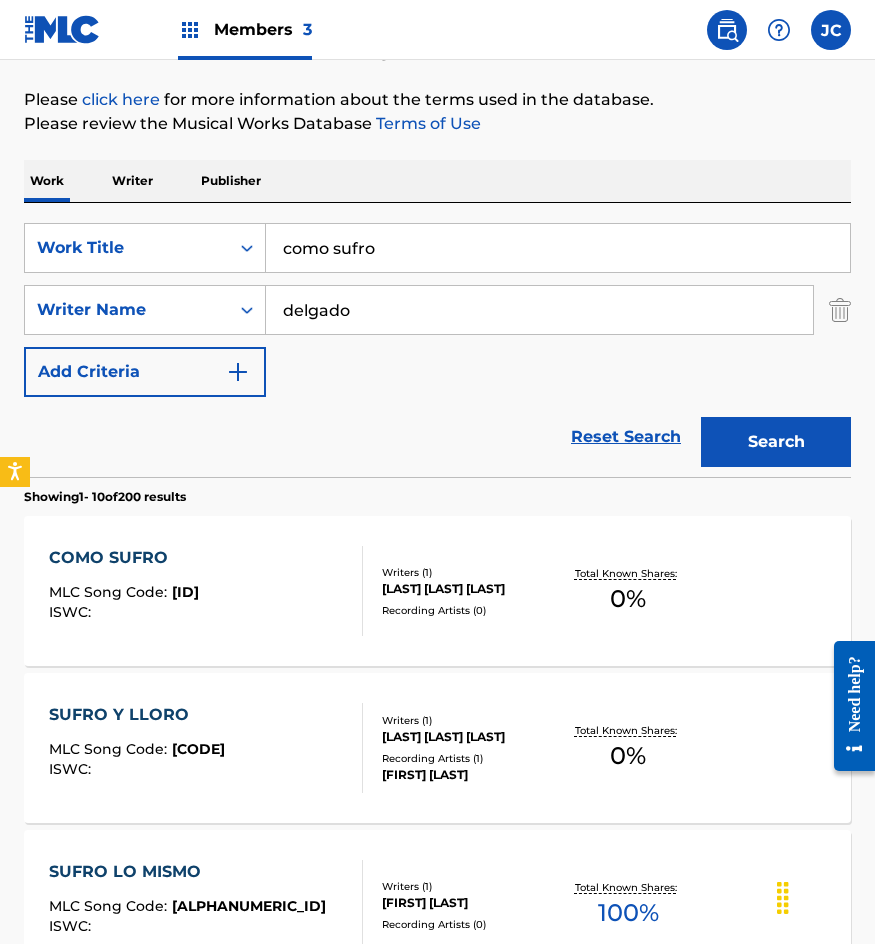 scroll, scrollTop: 300, scrollLeft: 0, axis: vertical 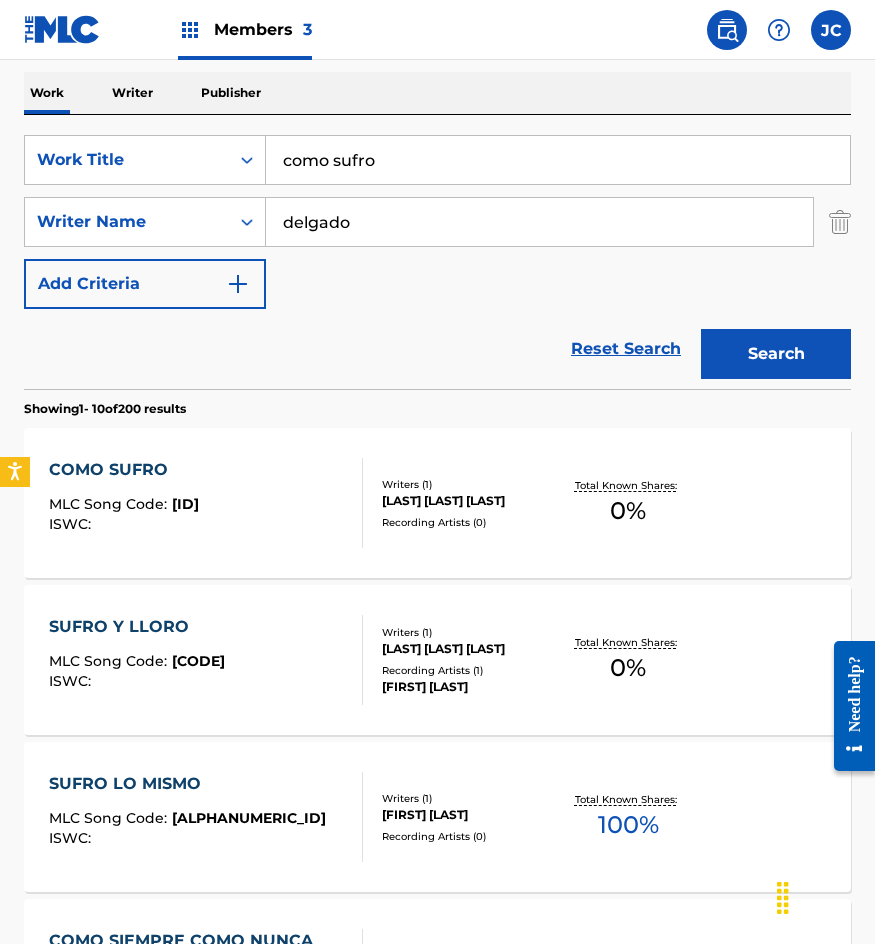 click at bounding box center (354, 503) 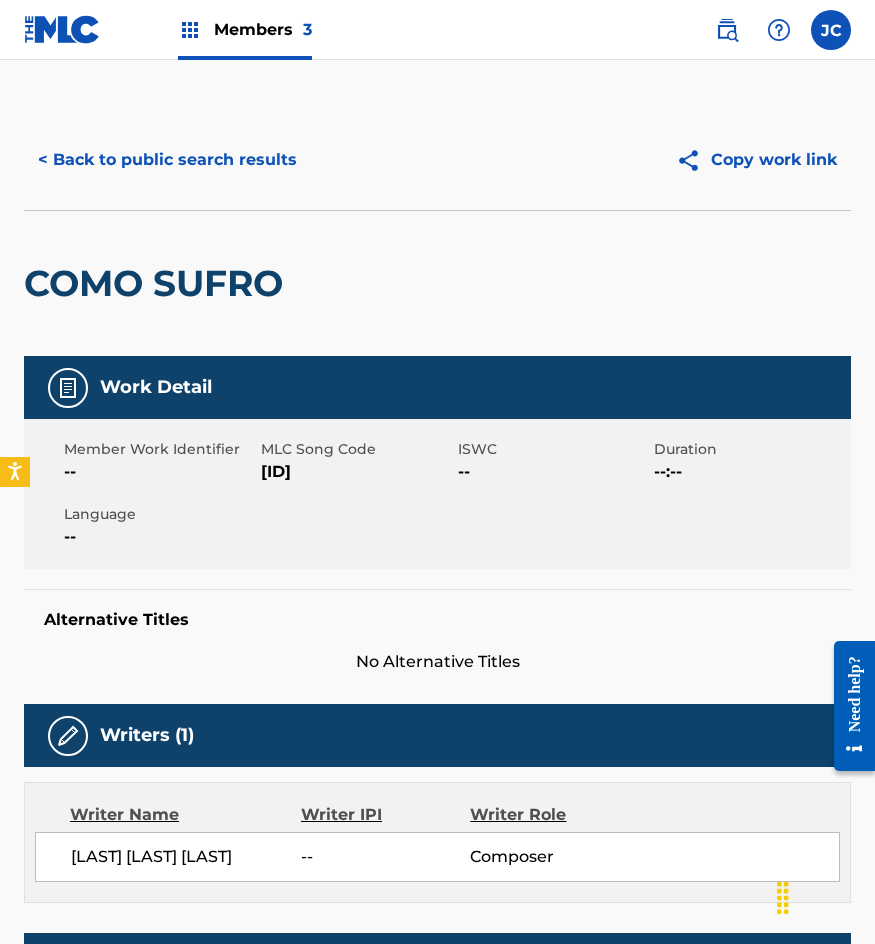 click on "C6028Z" at bounding box center (357, 472) 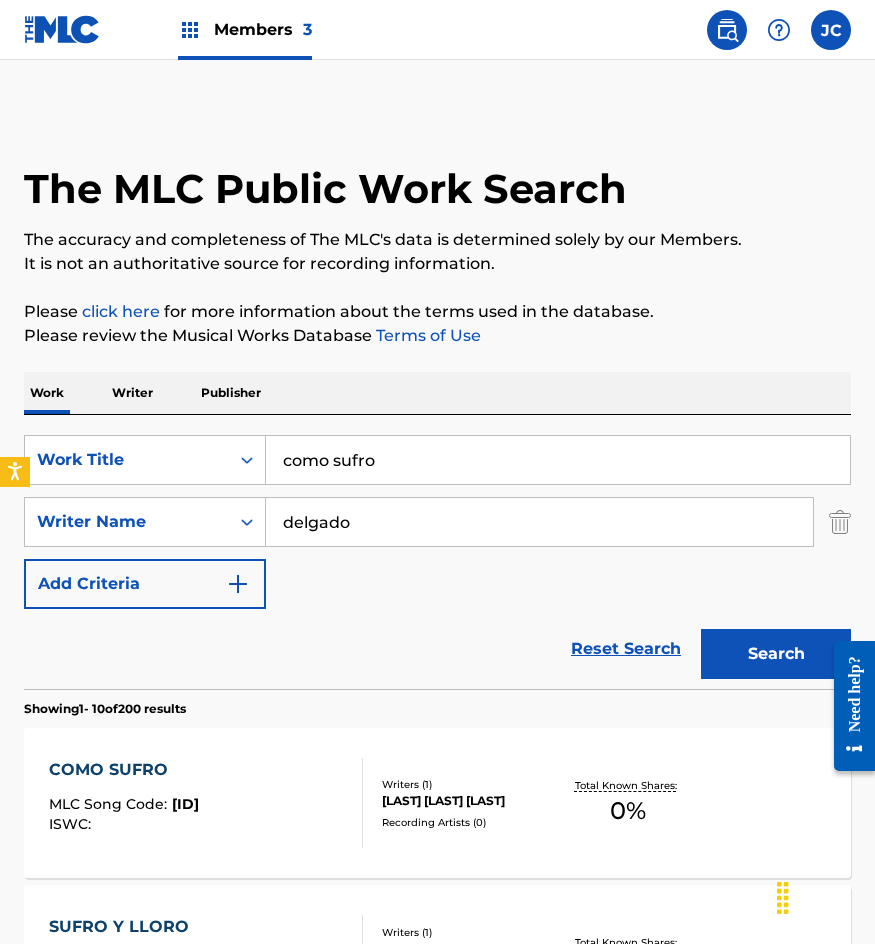 scroll, scrollTop: 300, scrollLeft: 0, axis: vertical 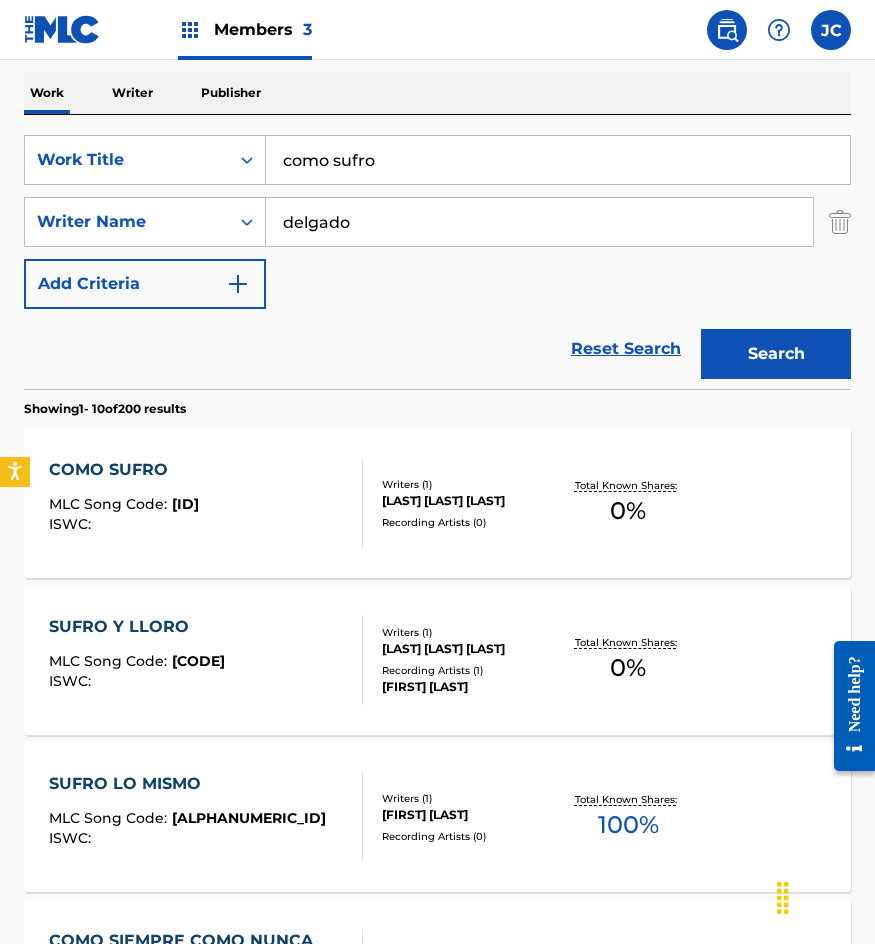 click on "como sufro" at bounding box center (558, 160) 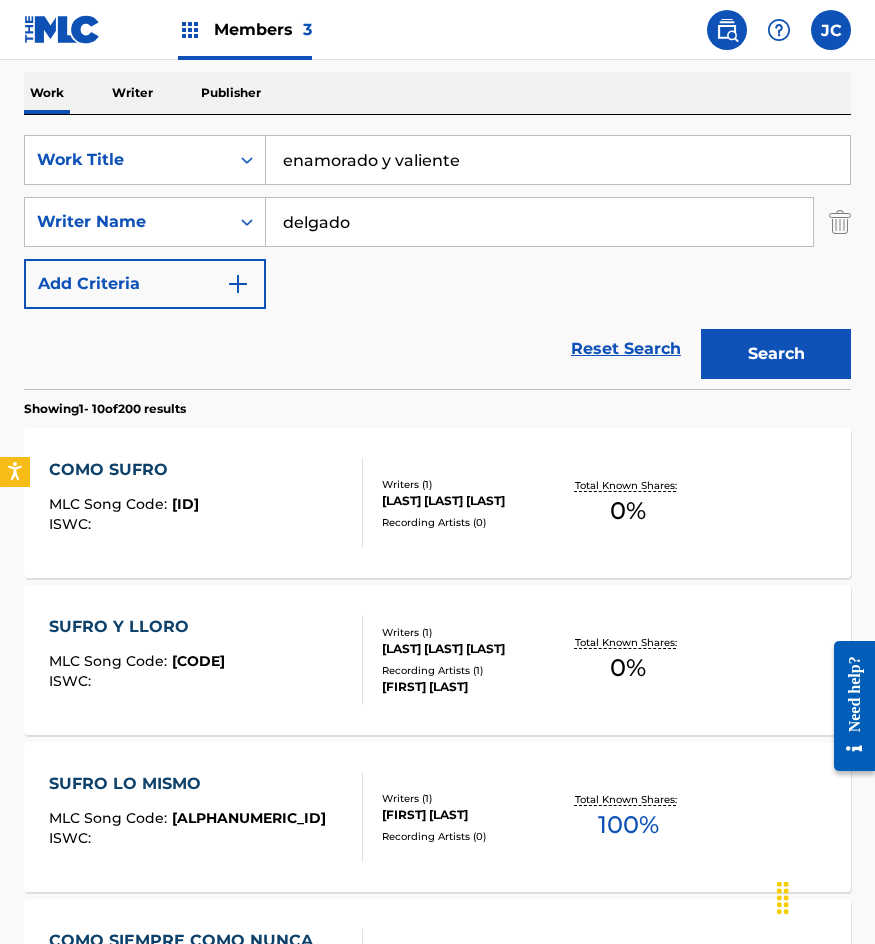 type on "enamorado y valiente" 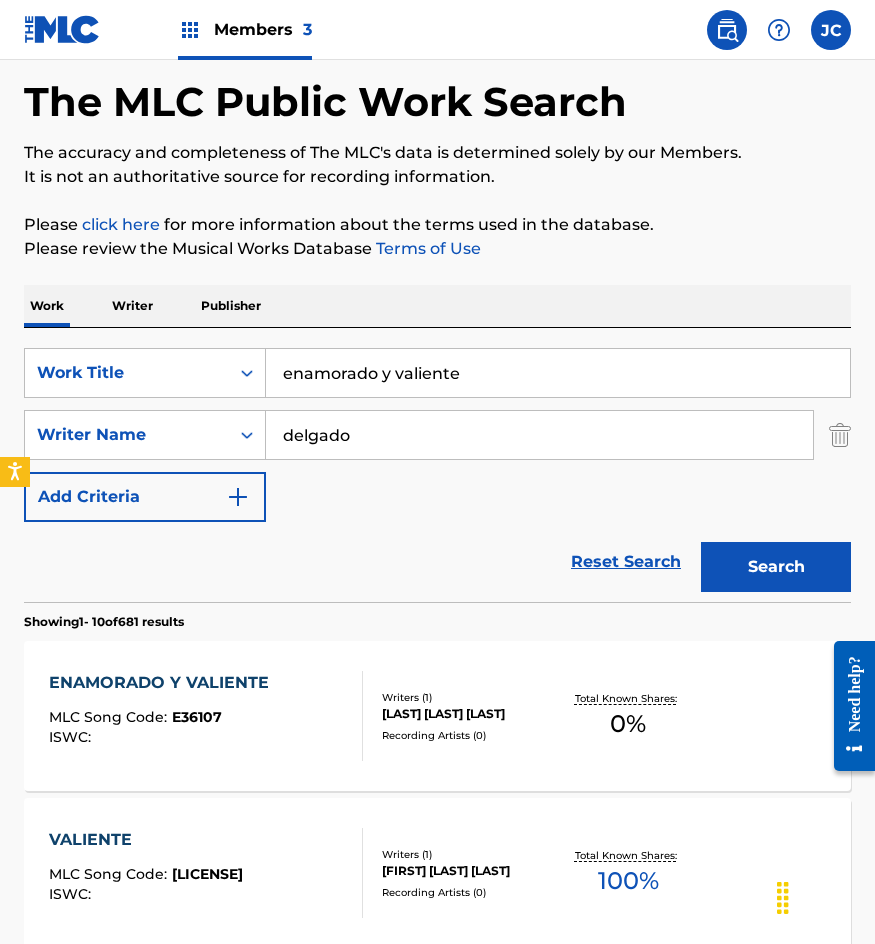 scroll, scrollTop: 200, scrollLeft: 0, axis: vertical 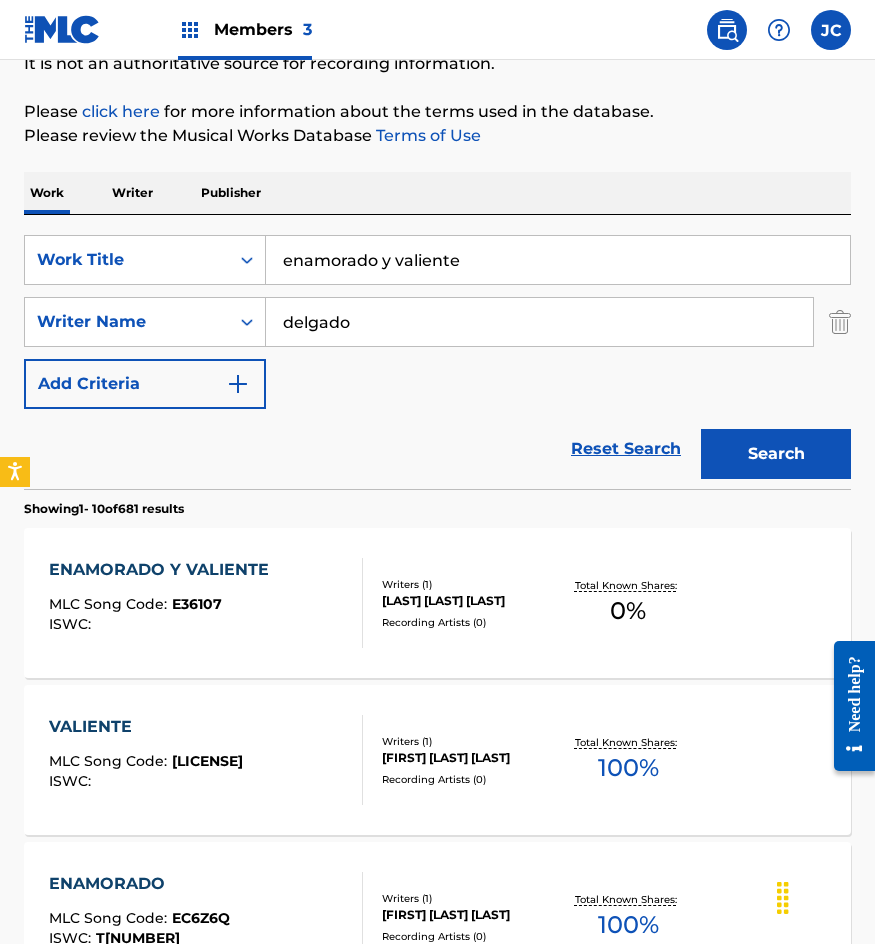 click on "Writers ( 1 ) SALVADOR DELGADO HERNANDEZ Recording Artists ( 0 )" at bounding box center (461, 603) 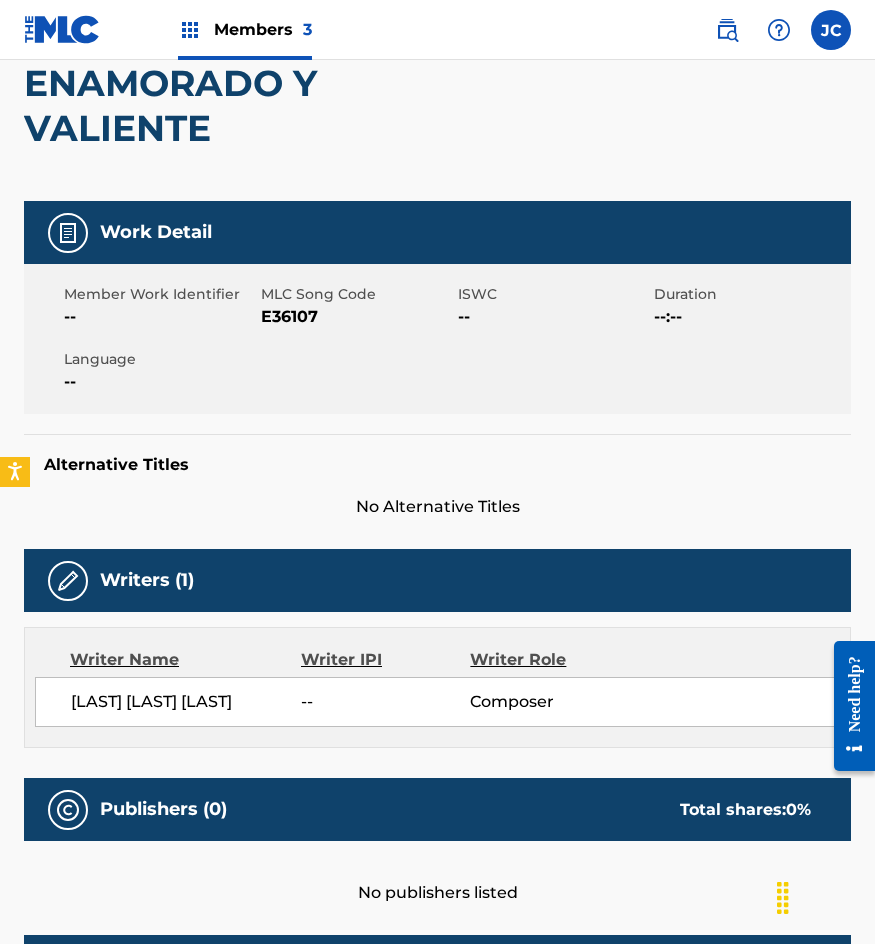 scroll, scrollTop: 0, scrollLeft: 0, axis: both 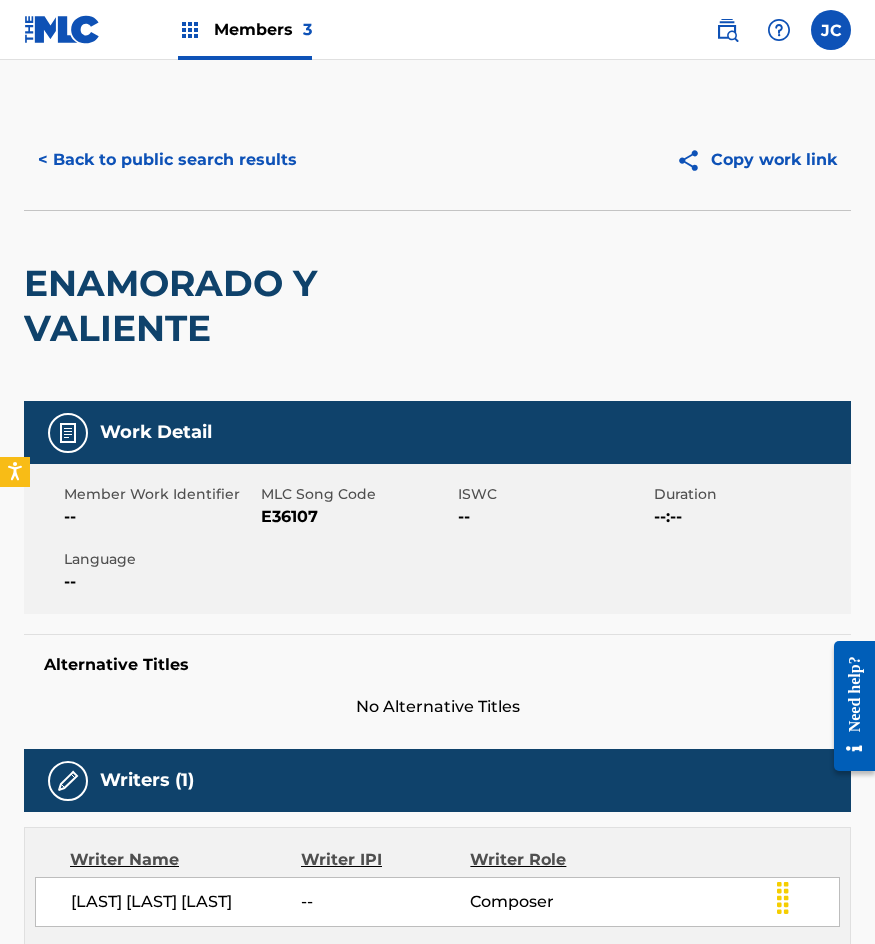 click on "E36107" at bounding box center (357, 517) 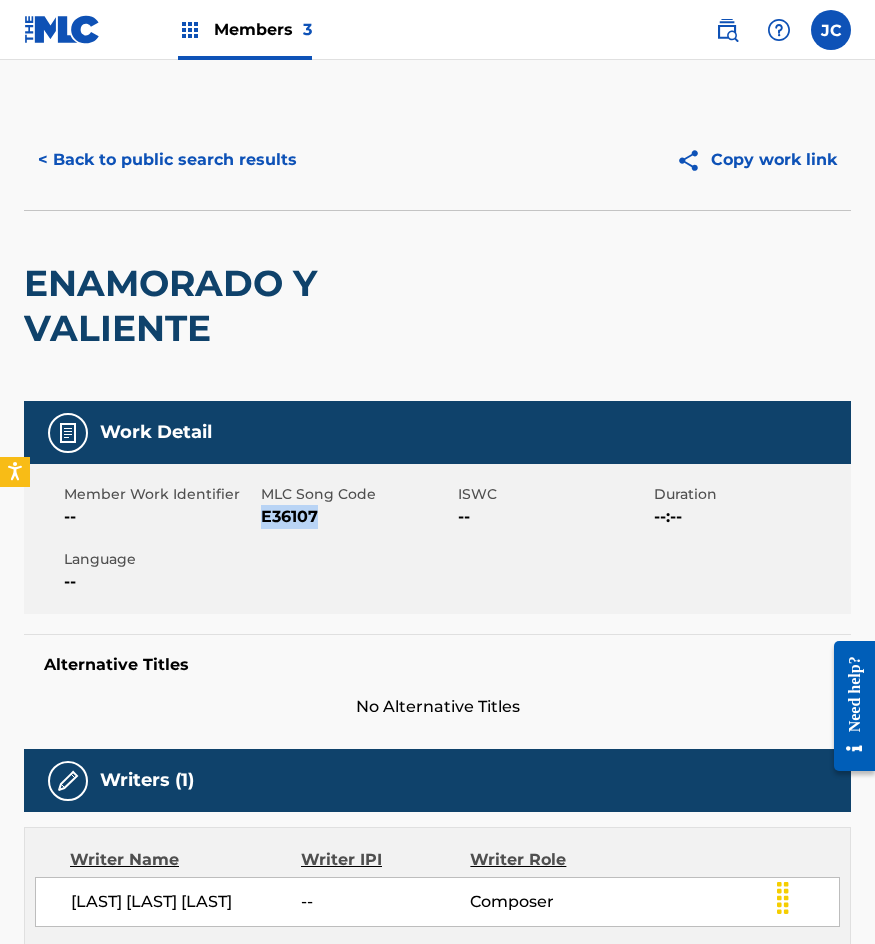 click on "E36107" at bounding box center [357, 517] 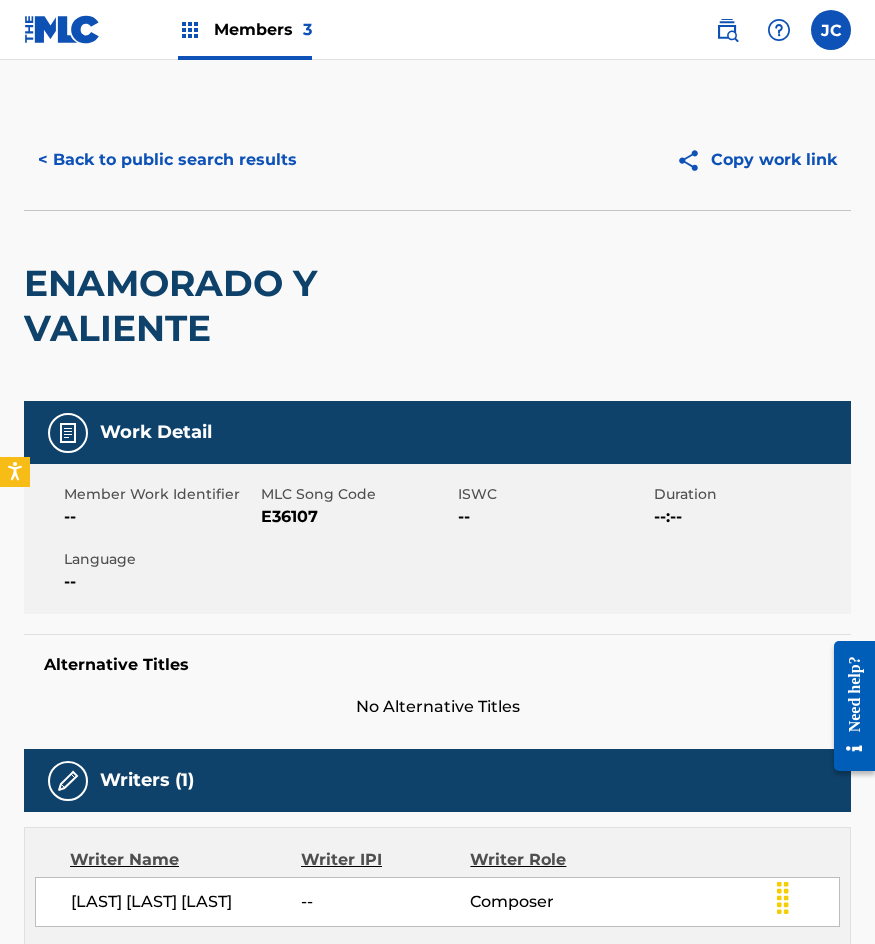 click on "ENAMORADO Y VALIENTE" at bounding box center [272, 306] 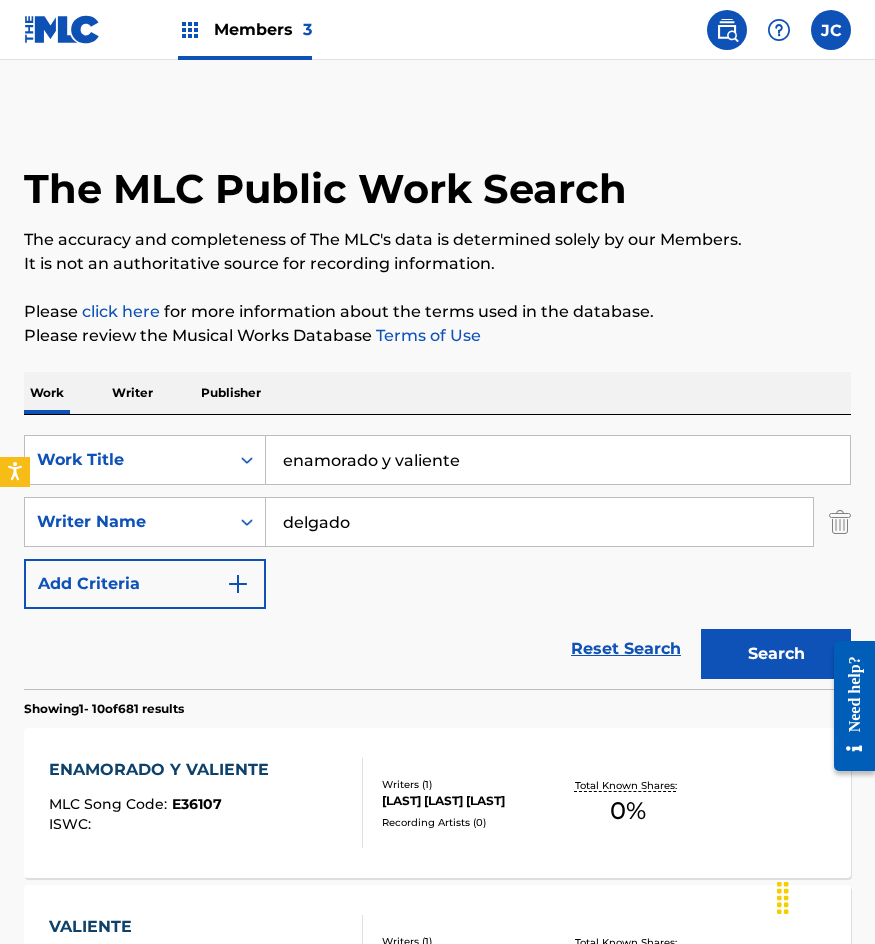scroll, scrollTop: 200, scrollLeft: 0, axis: vertical 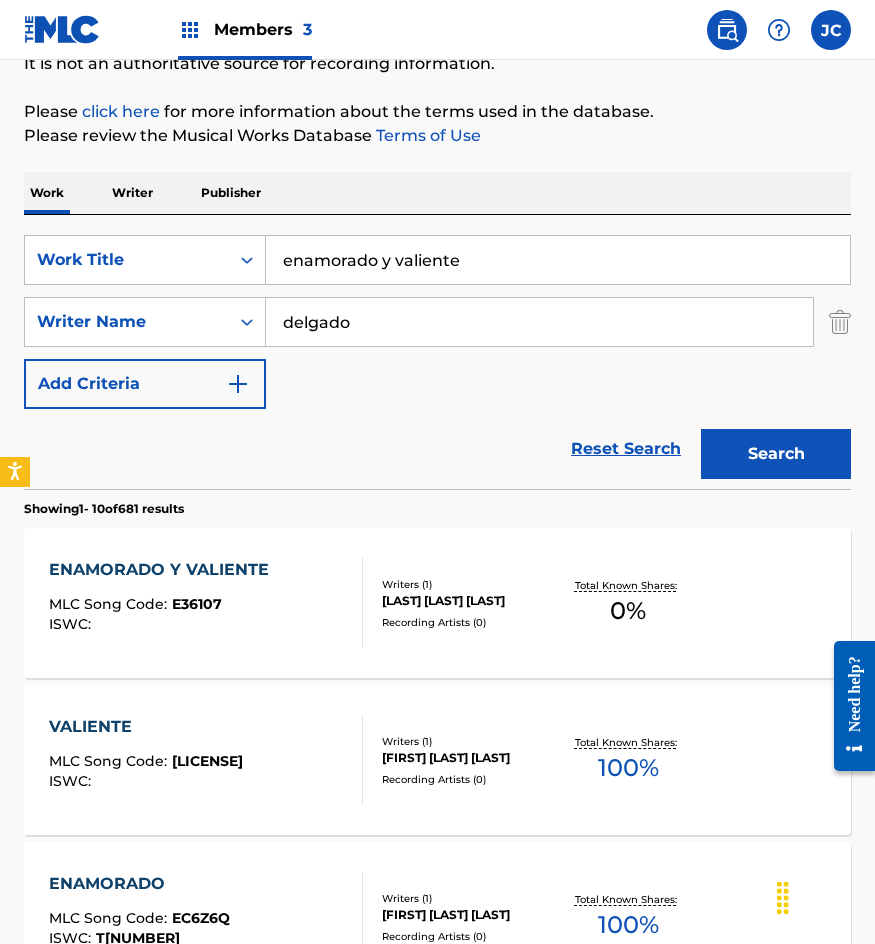 click on "enamorado y valiente" at bounding box center (558, 260) 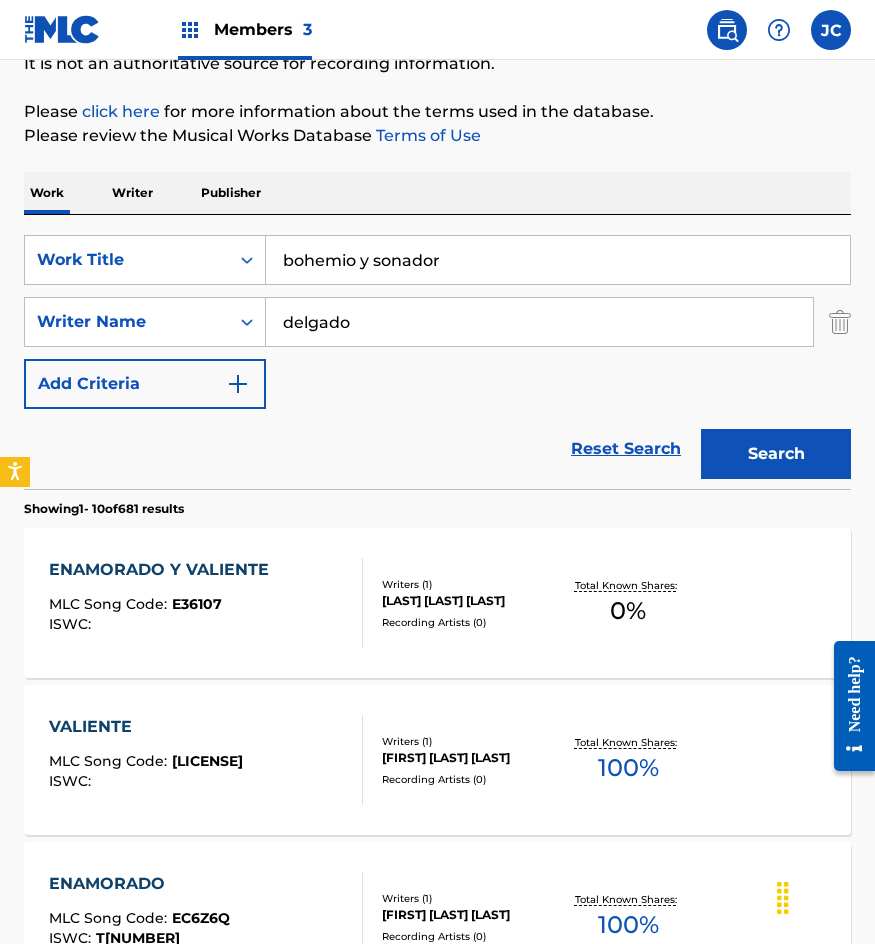 type on "bohemio y sonador" 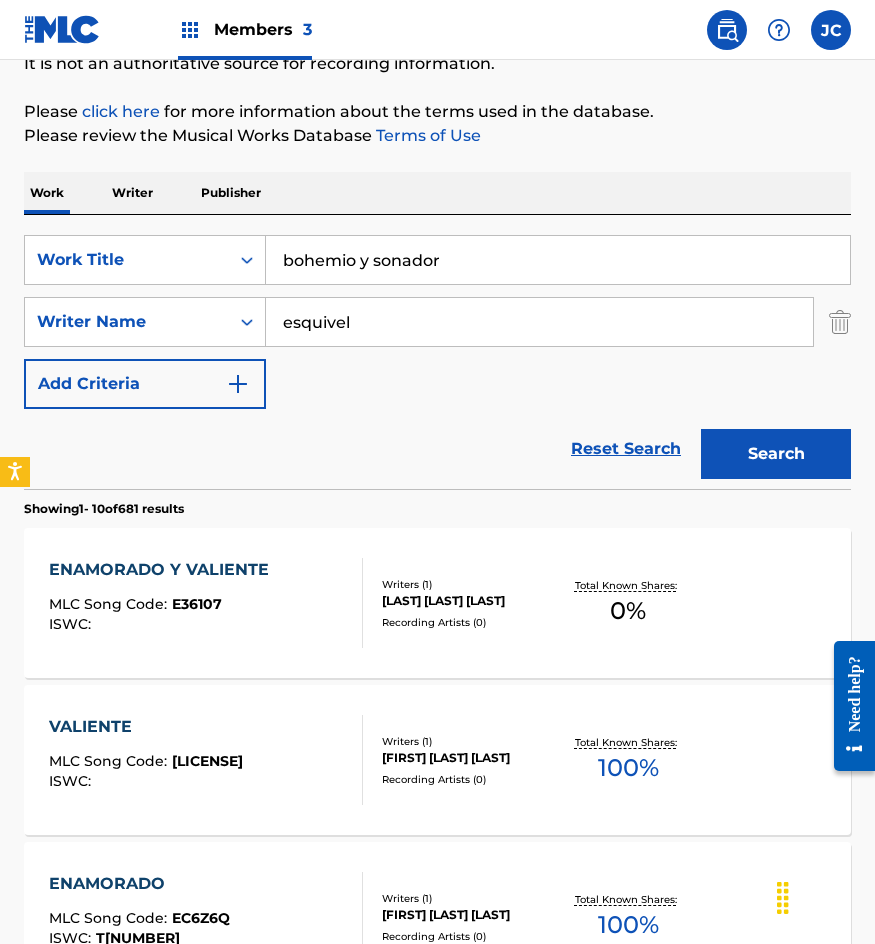 type on "esquivel" 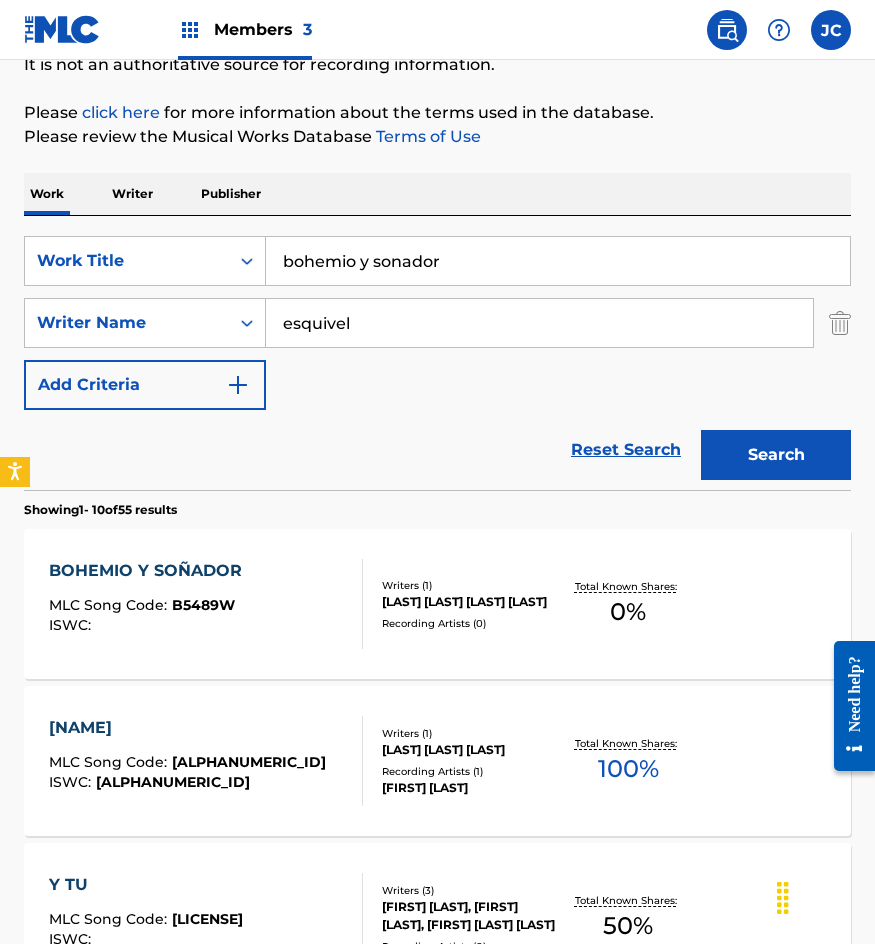 scroll, scrollTop: 300, scrollLeft: 0, axis: vertical 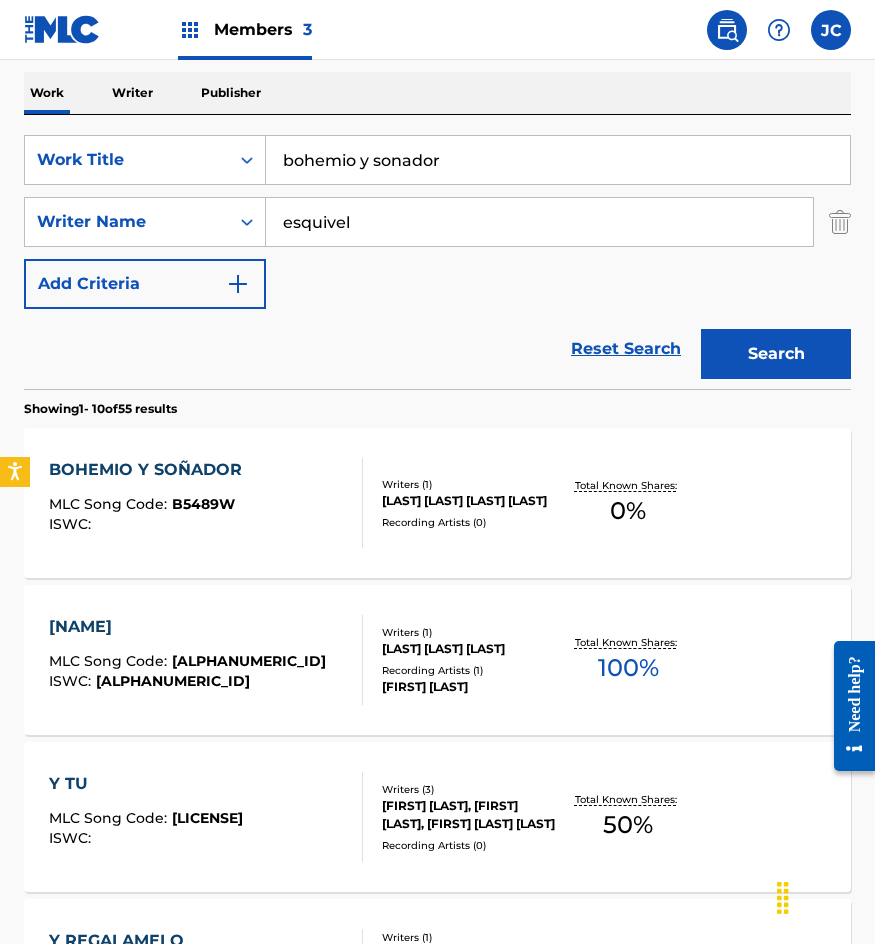 click on "BOHEMIO Y SOÑADOR MLC Song Code : B5489W ISWC :" at bounding box center (206, 503) 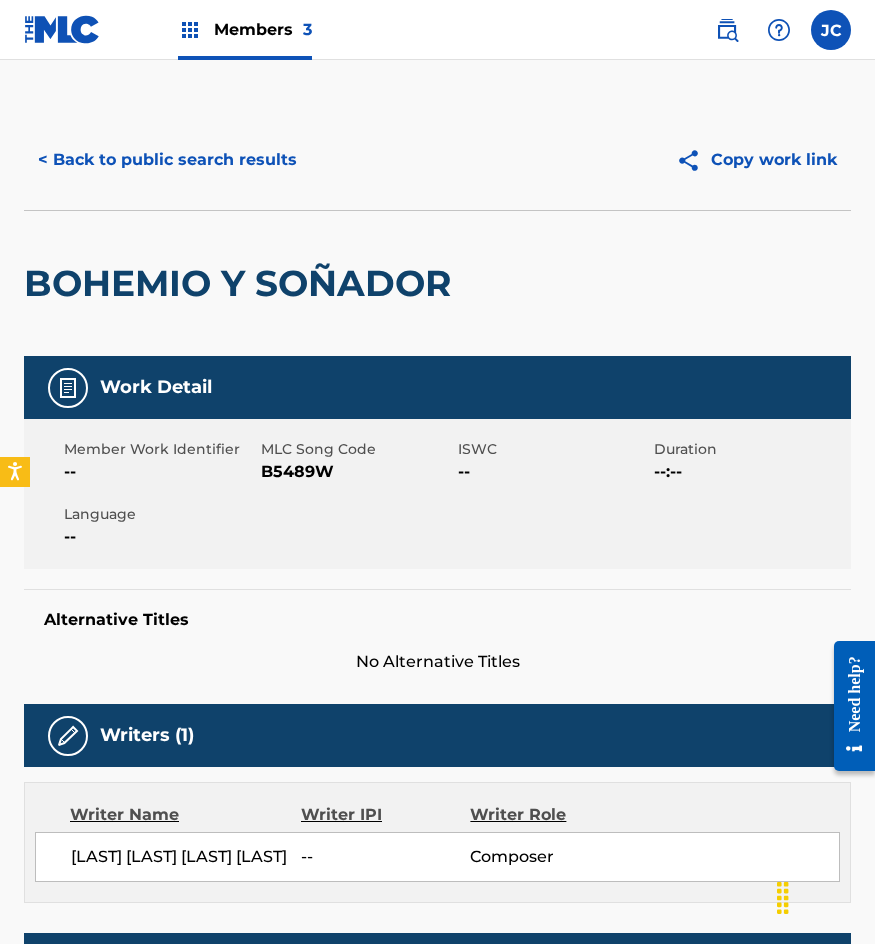 click on "Member Work Identifier --" at bounding box center [162, 461] 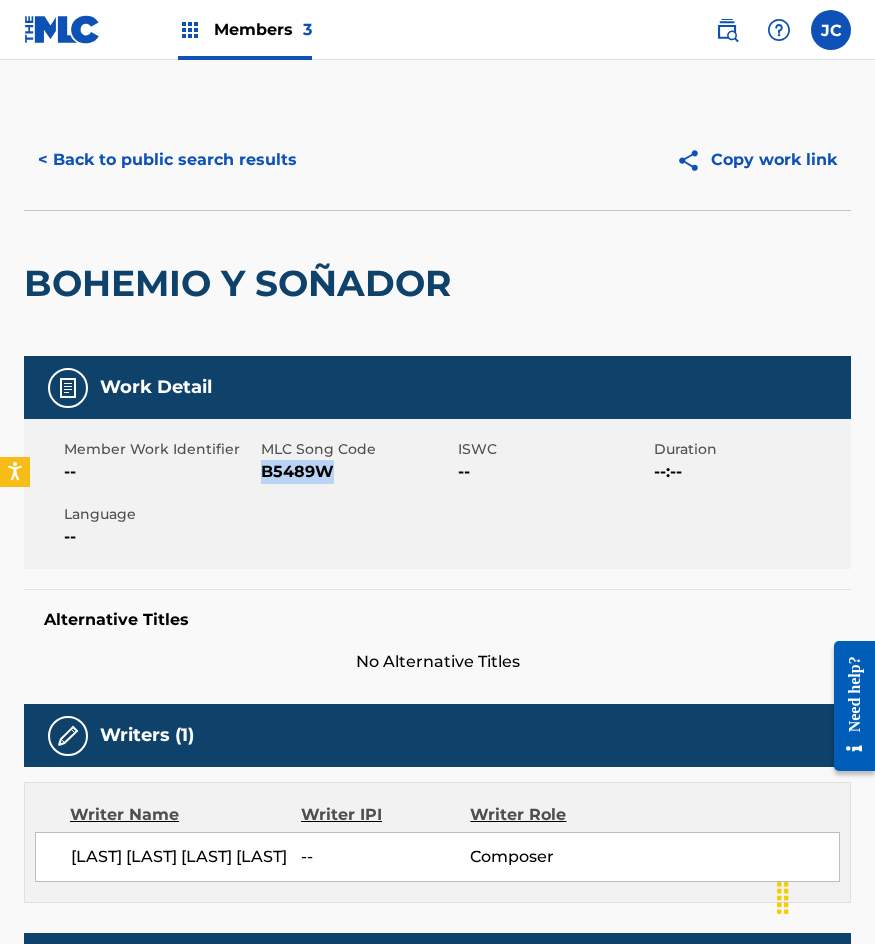 click on "B5489W" at bounding box center [357, 472] 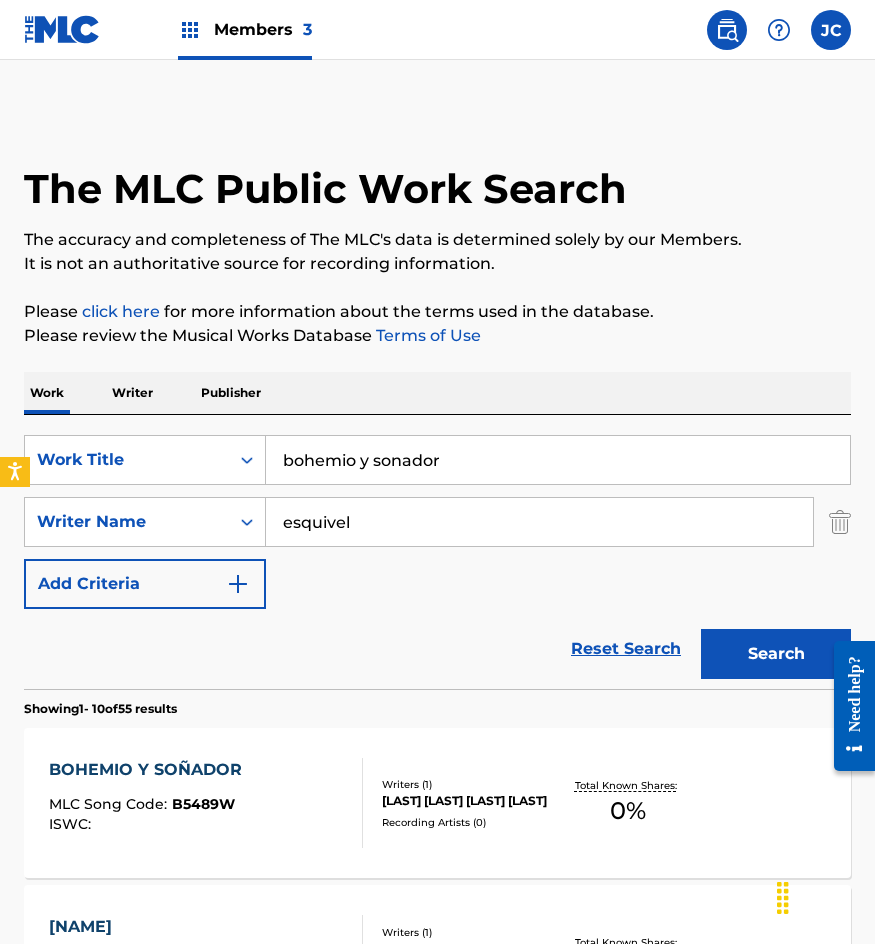 scroll, scrollTop: 300, scrollLeft: 0, axis: vertical 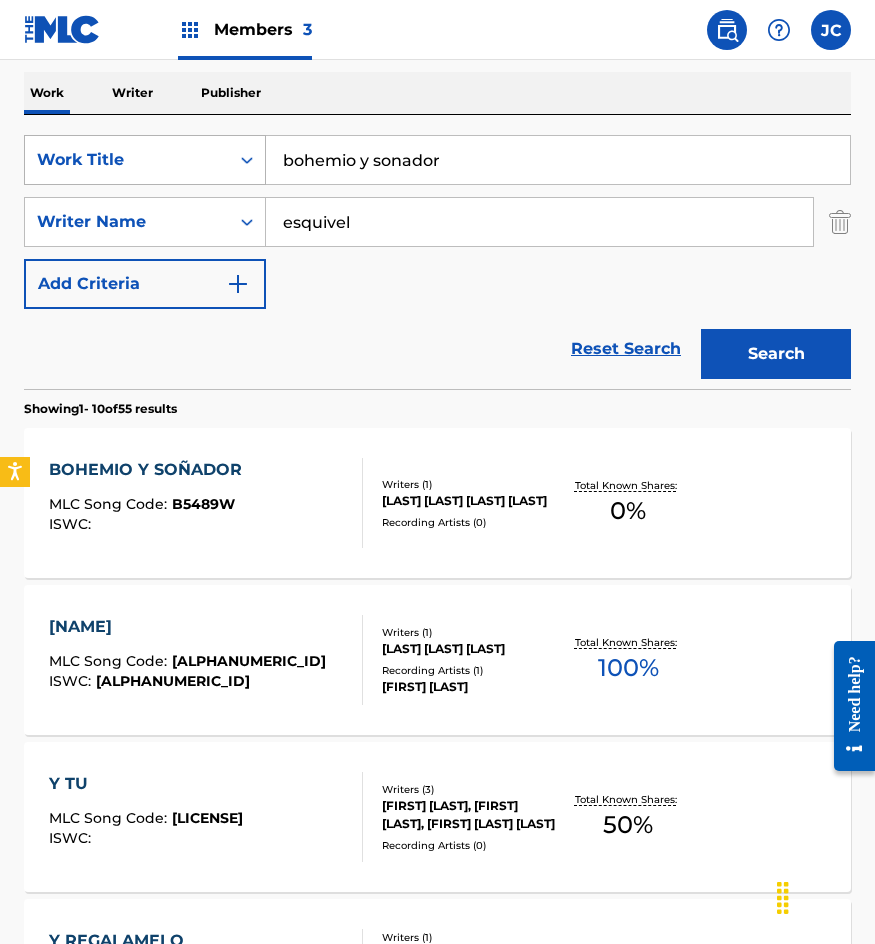 drag, startPoint x: 340, startPoint y: 171, endPoint x: 168, endPoint y: 167, distance: 172.04651 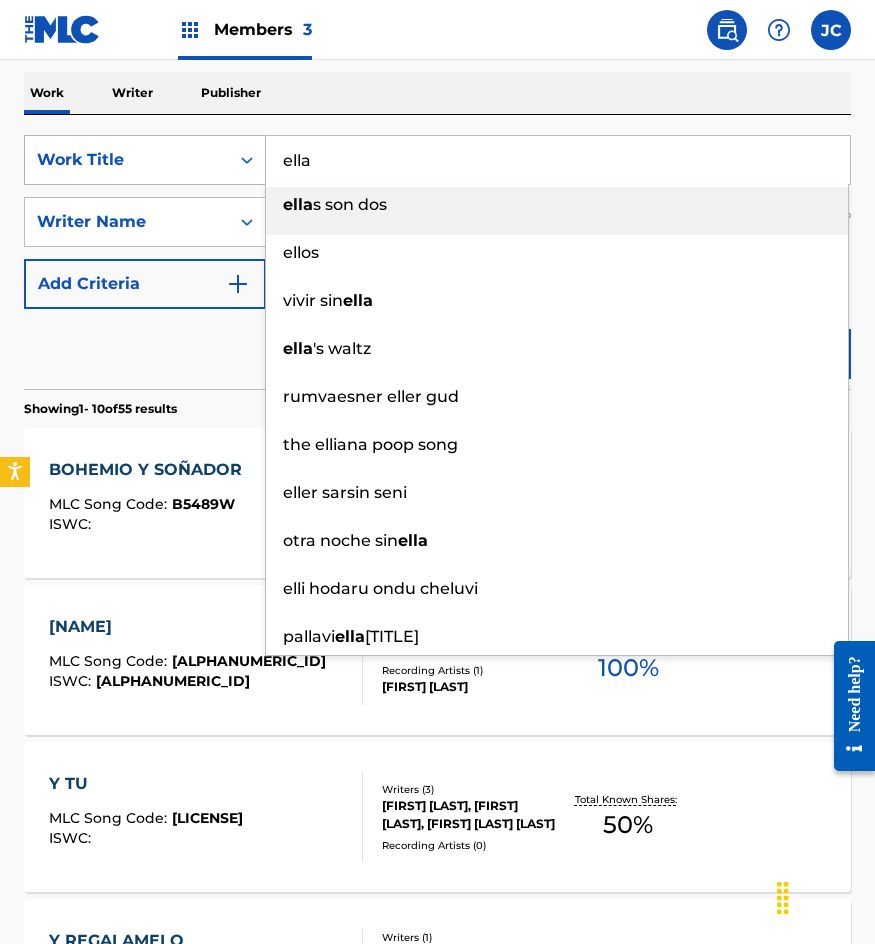 type on "ella" 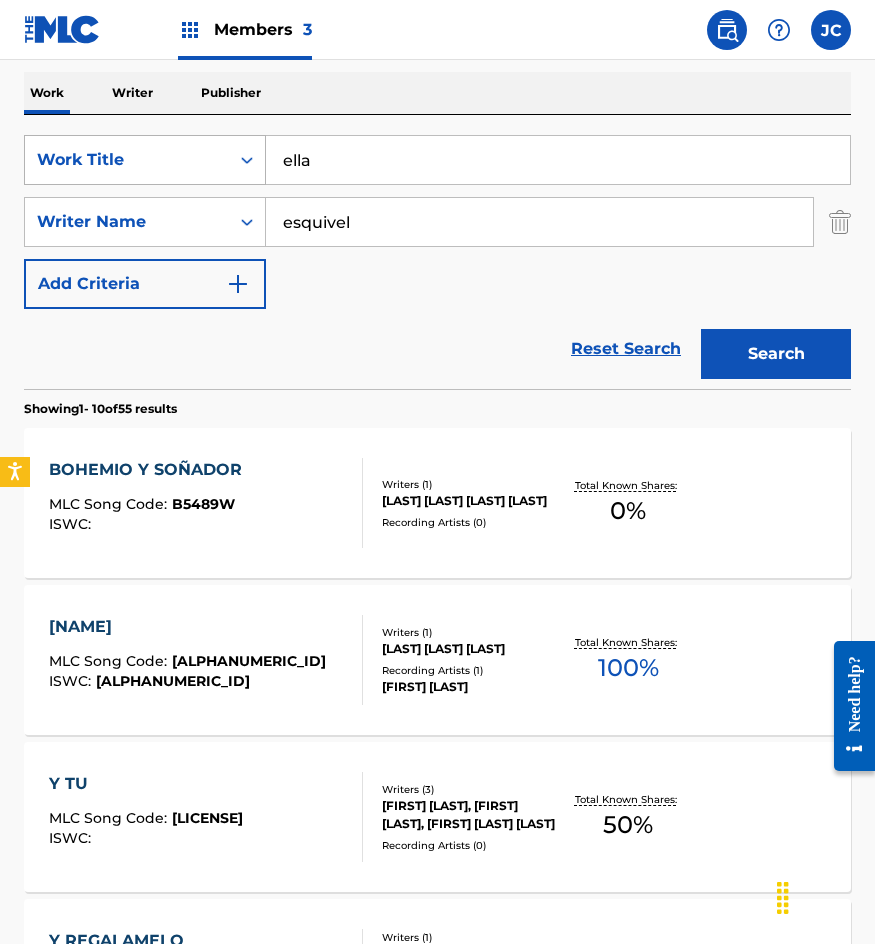 click on "Search" at bounding box center [776, 354] 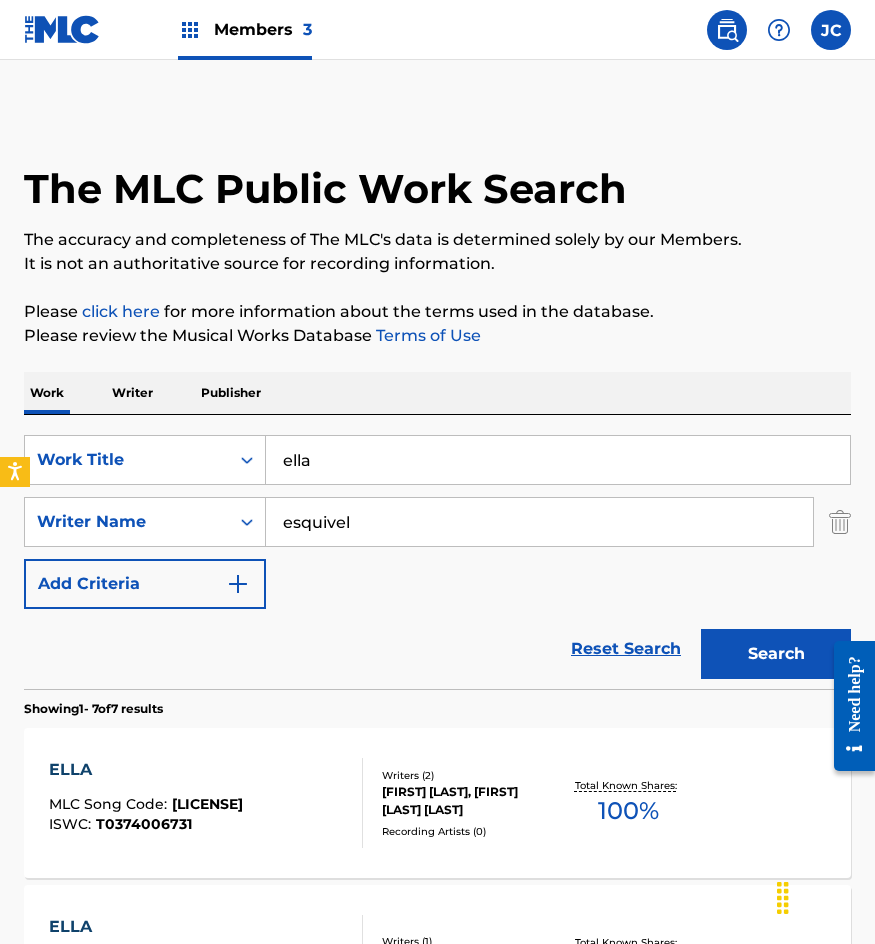 click on "Reset Search Search" at bounding box center [437, 649] 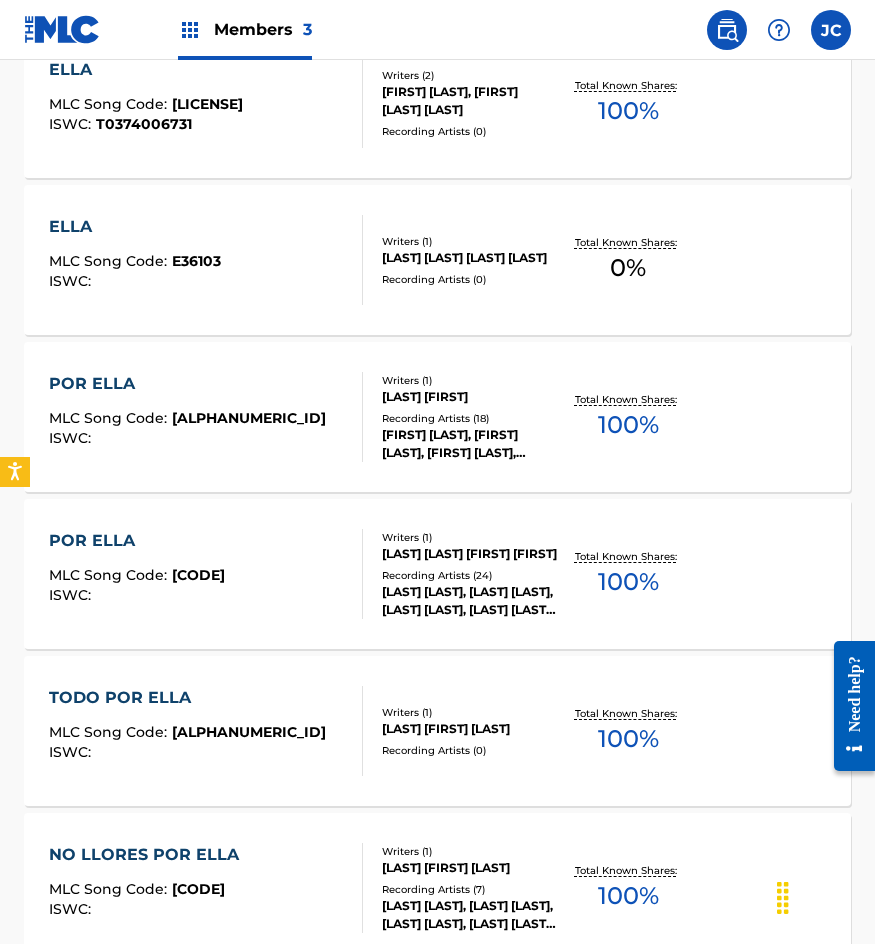 scroll, scrollTop: 600, scrollLeft: 0, axis: vertical 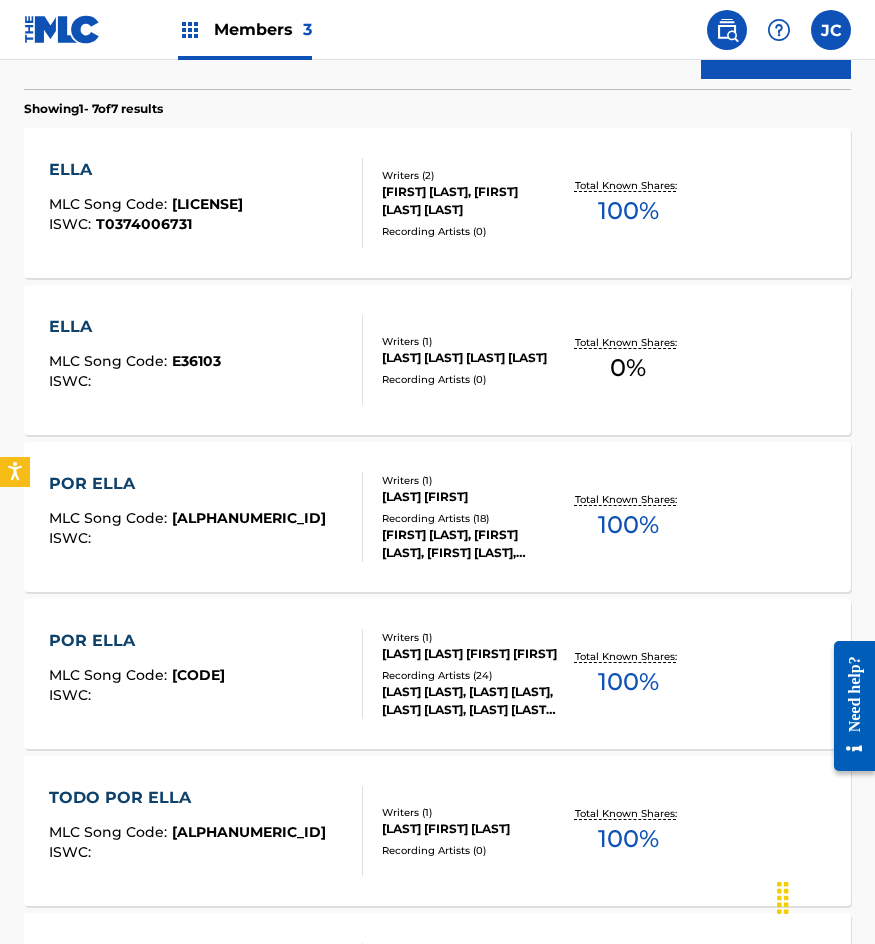 click on "ELLA MLC Song Code : E36103 ISWC :" at bounding box center [206, 360] 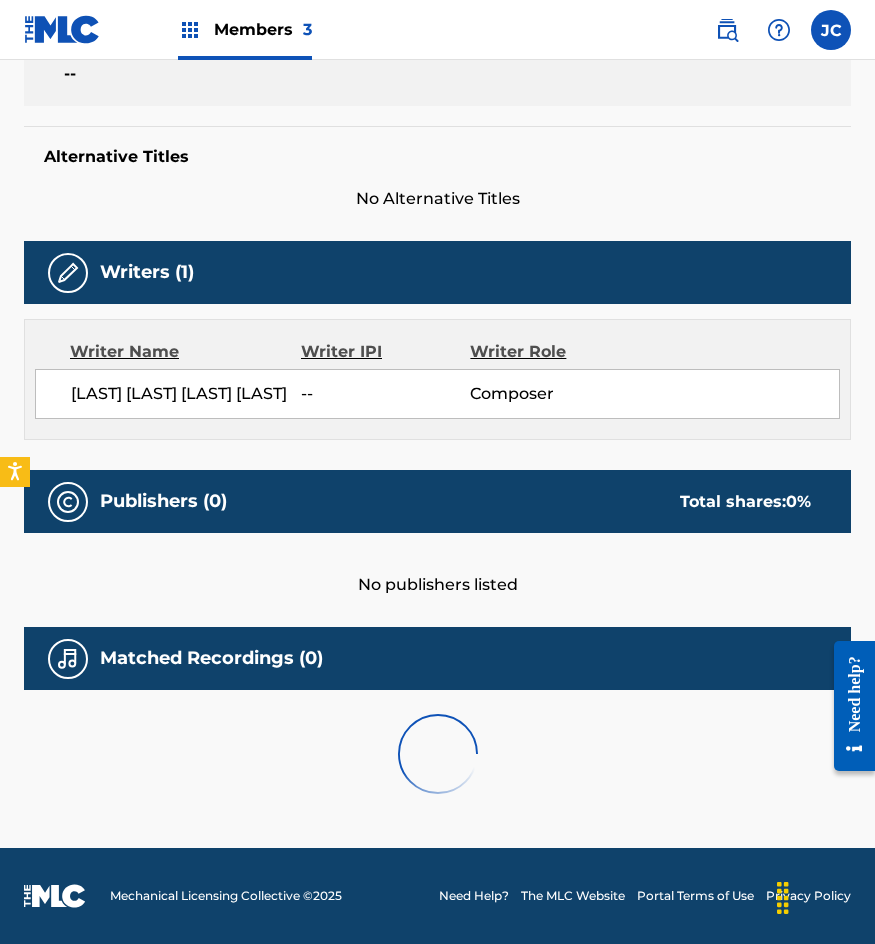 scroll, scrollTop: 0, scrollLeft: 0, axis: both 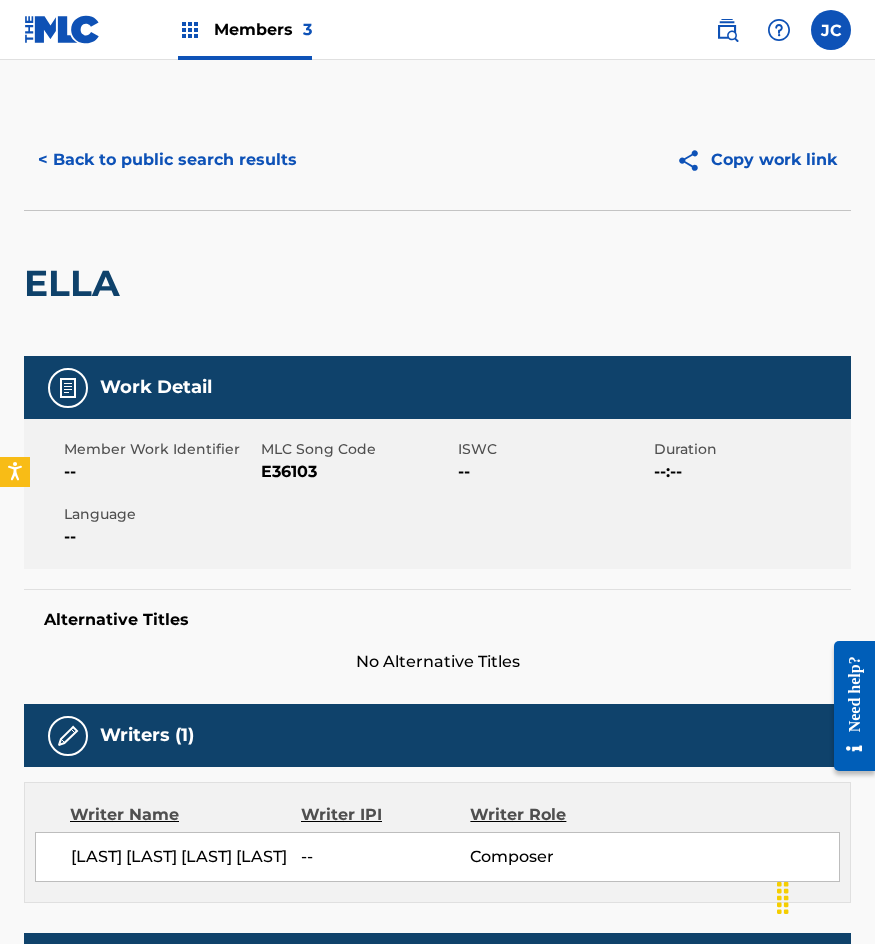 click on "E36103" at bounding box center [357, 472] 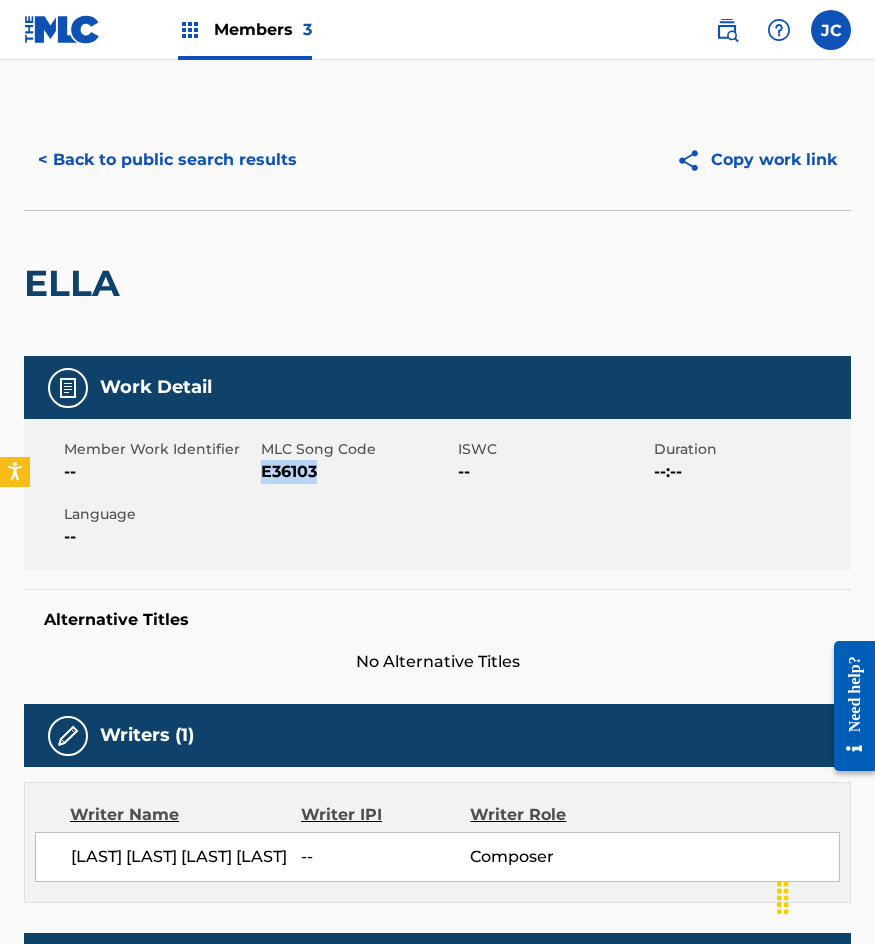 click on "E36103" at bounding box center [357, 472] 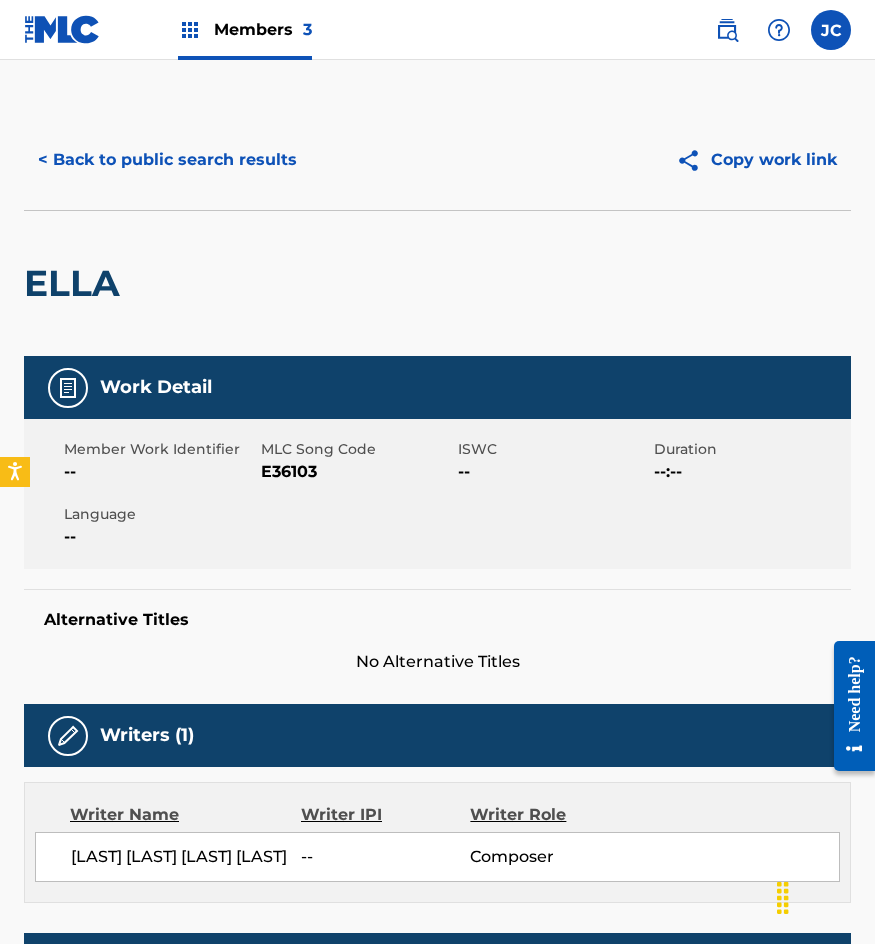 click on "< Back to public search results" at bounding box center [167, 160] 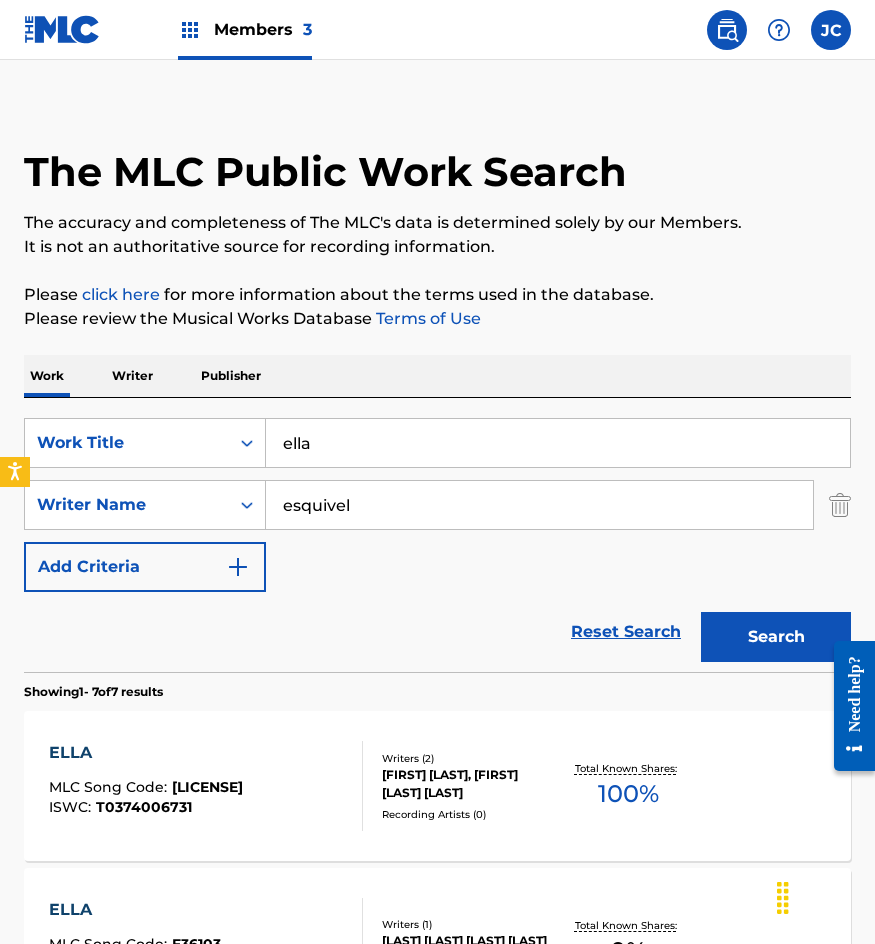 scroll, scrollTop: 14, scrollLeft: 0, axis: vertical 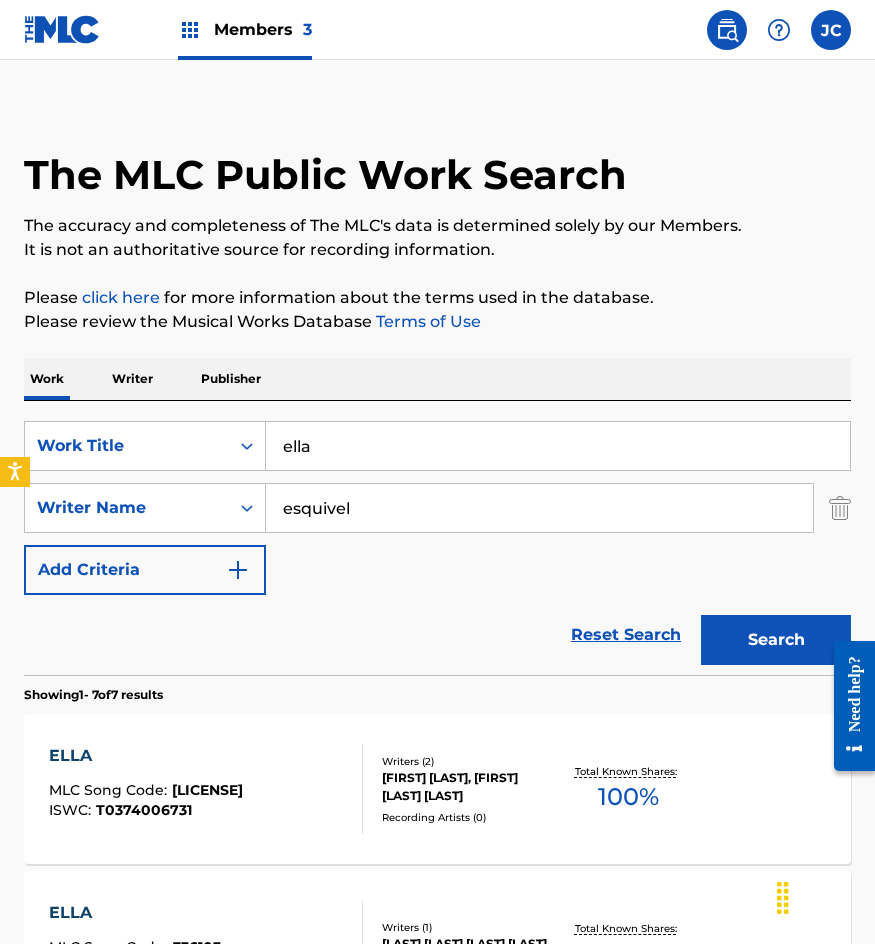 click on "The MLC Public Work Search The accuracy and completeness of The MLC's data is determined solely by our Members. It is not an authoritative source for recording information. Please   click here   for more information about the terms used in the database. Please review the Musical Works Database   Terms of Use Work Writer Publisher SearchWithCriteria095ef8e9-ae88-42e9-8144-309cbb8dc45a Work Title ella SearchWithCriteria43610703-2334-45b8-9925-66daf114ee54 Writer Name esquivel Add Criteria Reset Search Search Showing  1  -   7  of  7   results   ELLA MLC Song Code : ER88R5 ISWC : T0374006731 Writers ( 2 ) JOSE ANTONIO RUIZ, UBALDO DARIO ESQUIVEL Recording Artists ( 0 ) Total Known Shares: 100 % ELLA MLC Song Code : E36103 ISWC : Writers ( 1 ) SERGIO IVAN ESQUIVEL Y CORTES Recording Artists ( 0 ) Total Known Shares: 0 % POR ELLA MLC Song Code : P8015B ISWC : Writers ( 1 ) ESQUIVEL SERGIO Recording Artists ( 18 ) SERGIO ESQUIVEL, SERGIO ESQUIVEL, SERGIO ESQUIVEL, SERGIO ESQUIVEL, SERGIO ESQUIVEL, MGS 100 % : ISWC" at bounding box center (437, 998) 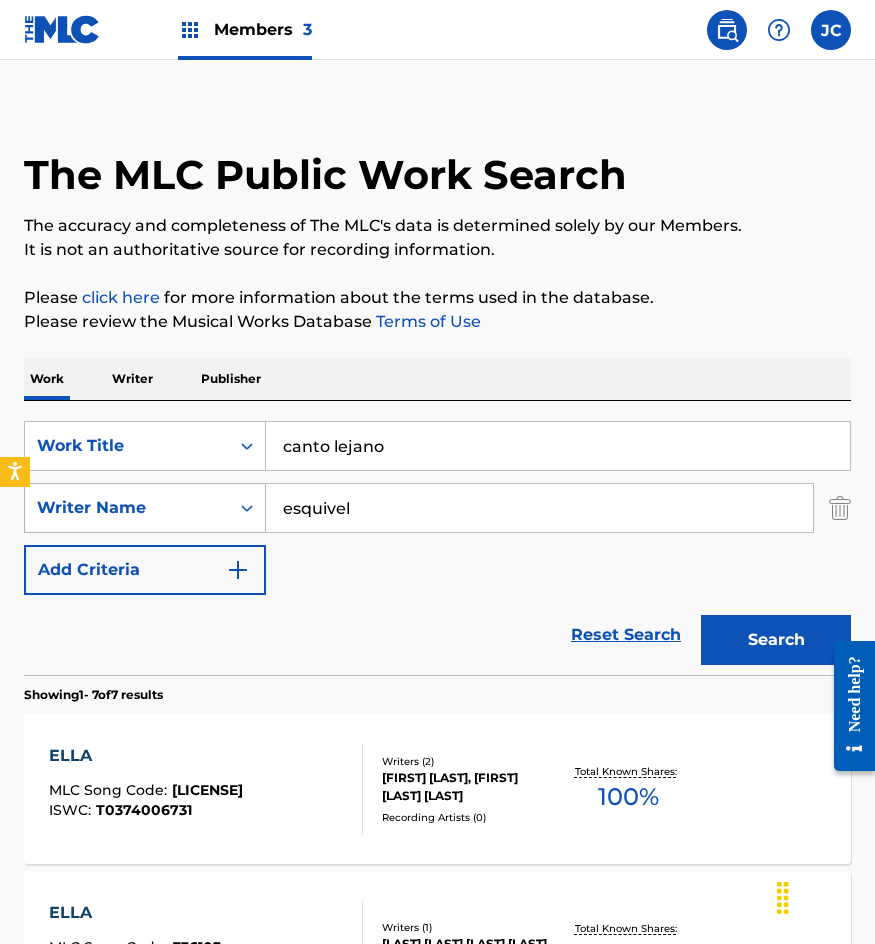 drag, startPoint x: 330, startPoint y: 446, endPoint x: 53, endPoint y: 501, distance: 282.4075 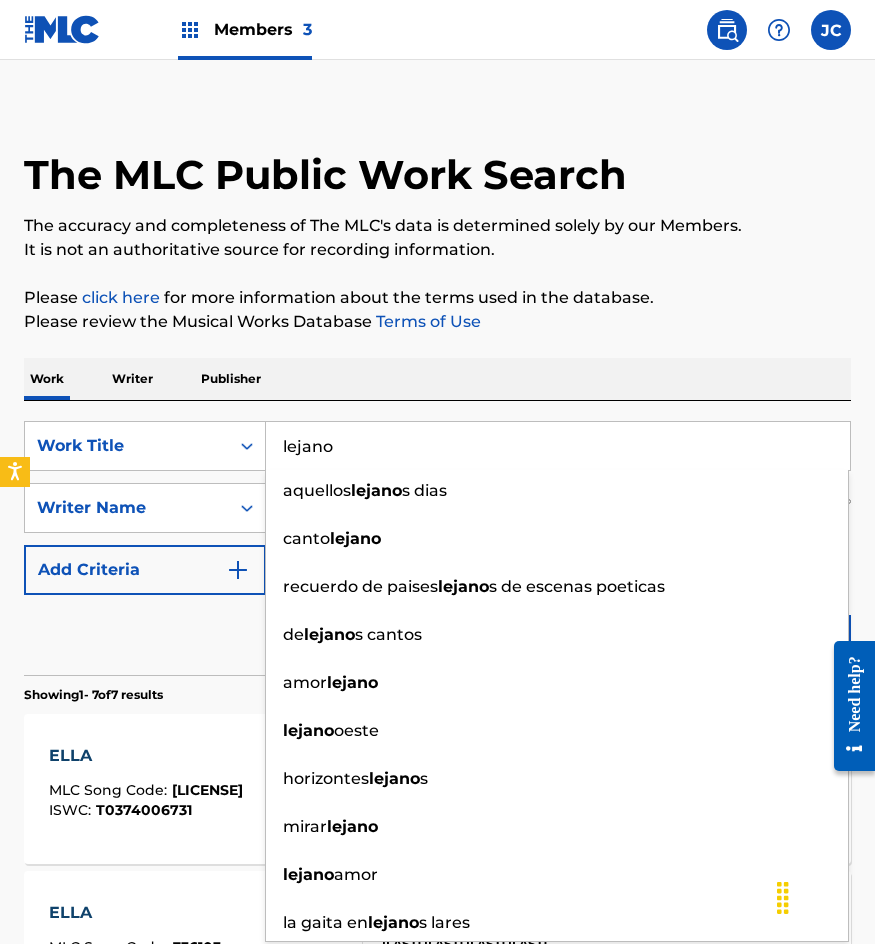 type on "lejano" 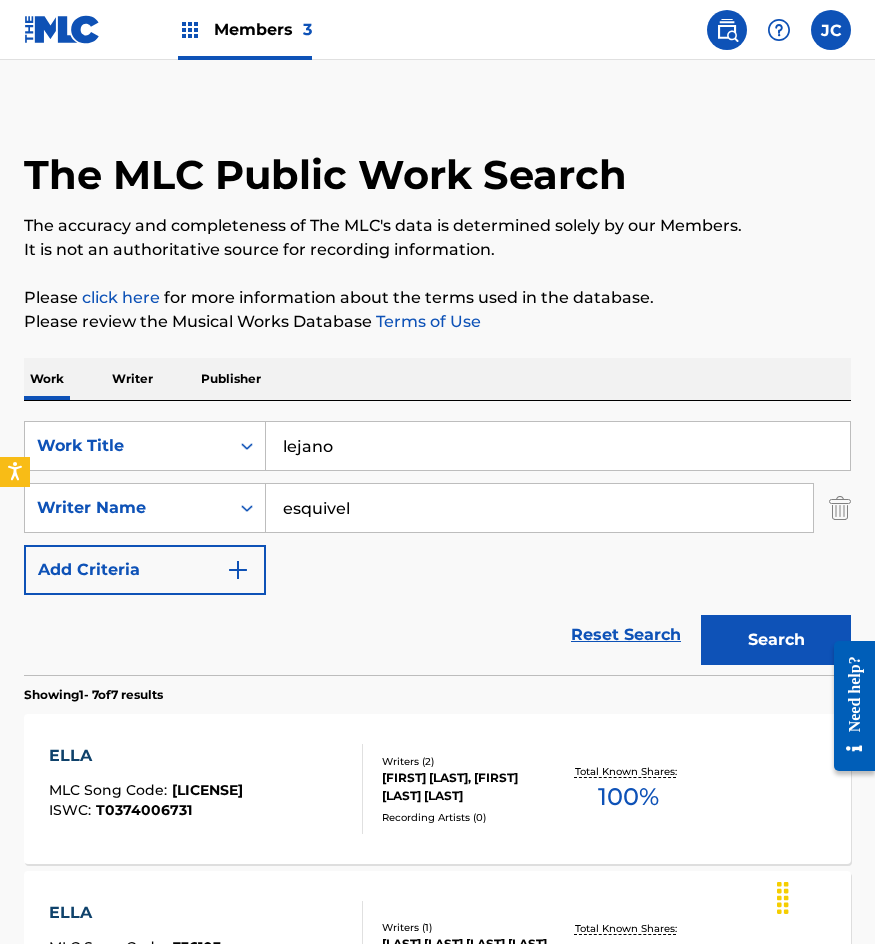 click on "Search" at bounding box center [776, 640] 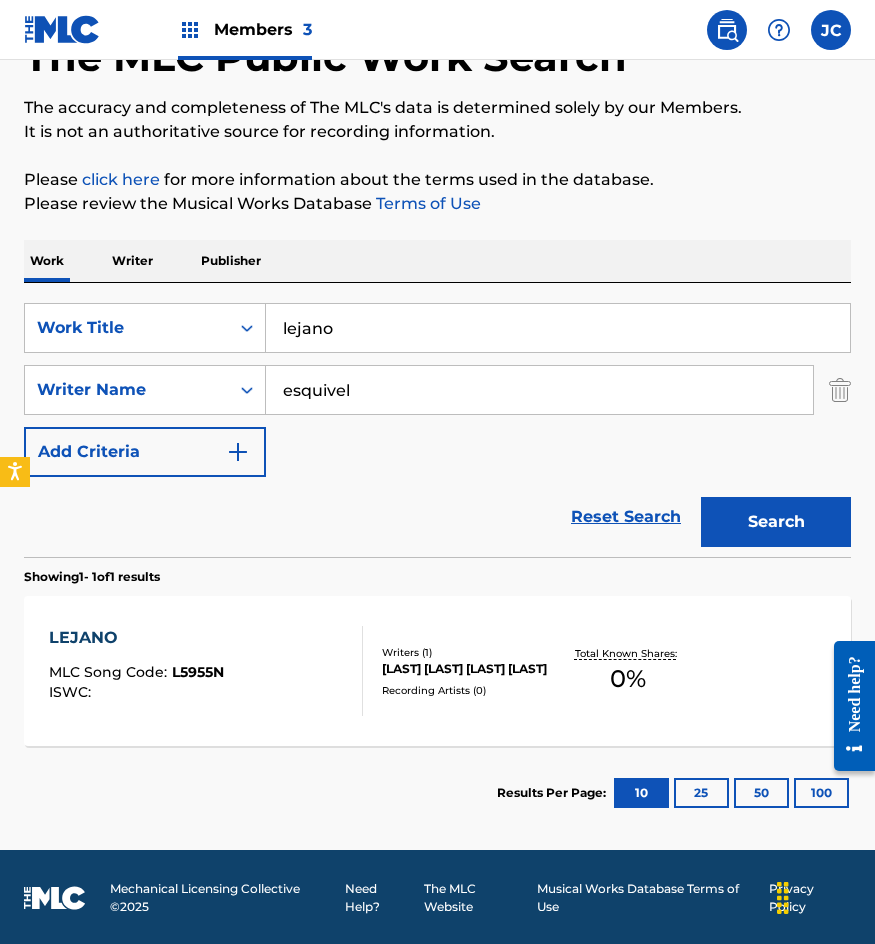 scroll, scrollTop: 134, scrollLeft: 0, axis: vertical 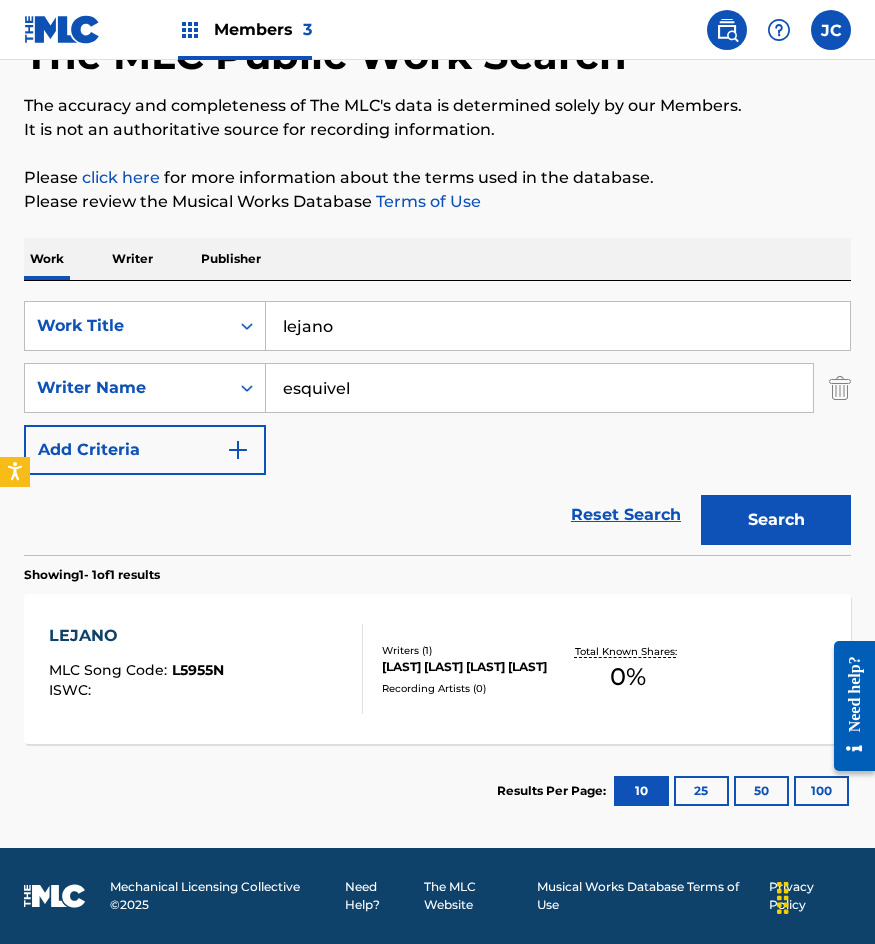 click on "LEJANO MLC Song Code : L5955N ISWC :" at bounding box center (206, 669) 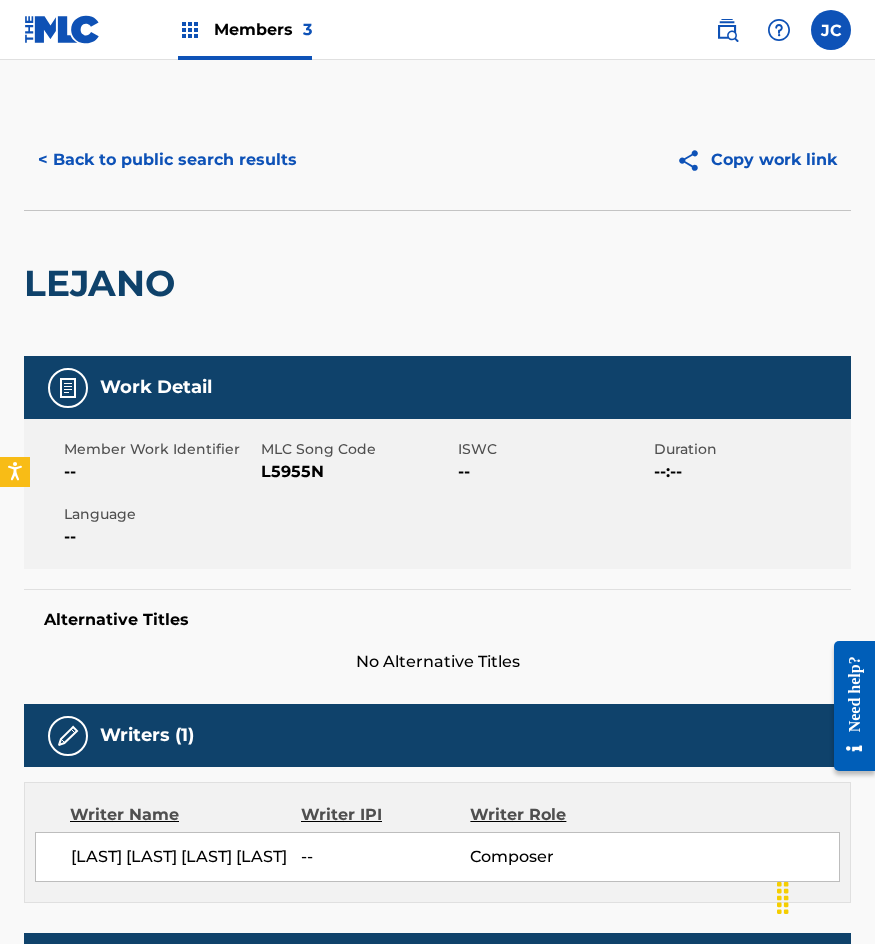 click on "L5955N" at bounding box center [357, 472] 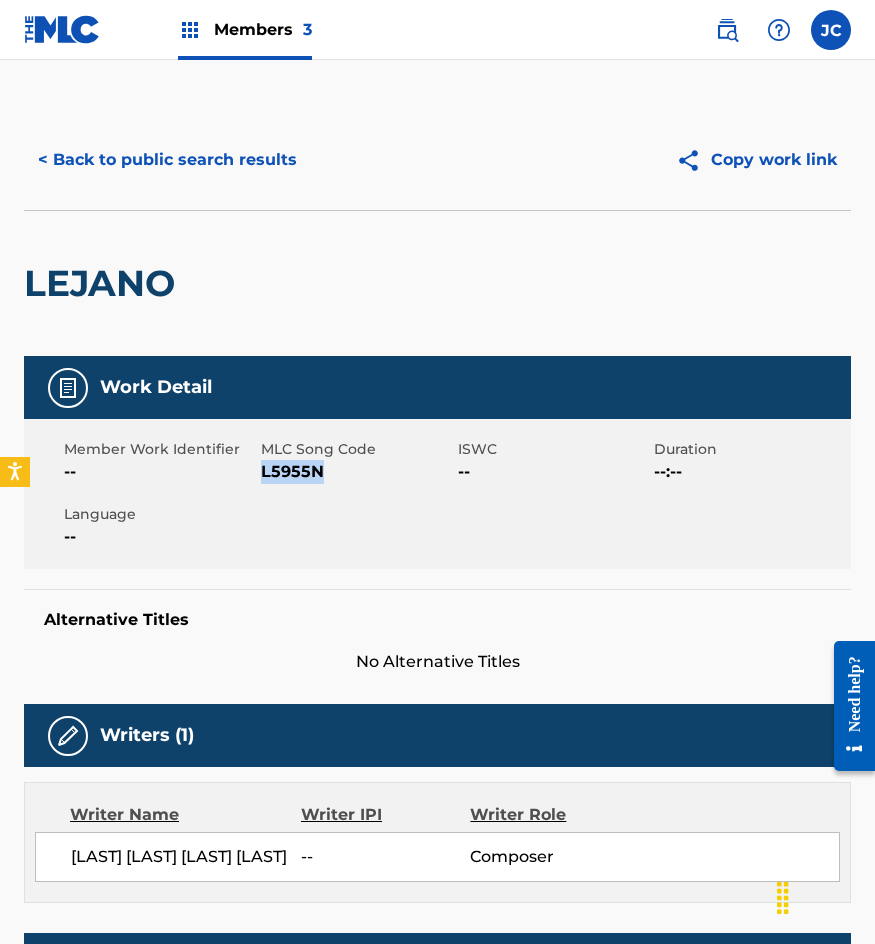 click on "L5955N" at bounding box center [357, 472] 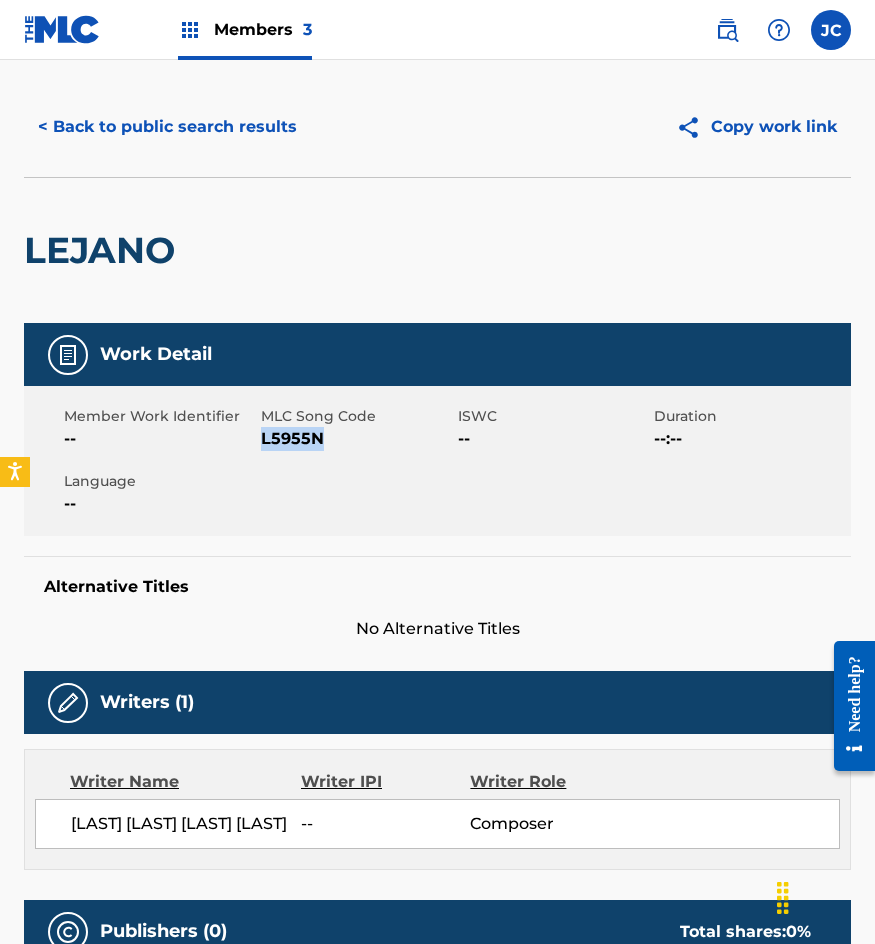 scroll, scrollTop: 0, scrollLeft: 0, axis: both 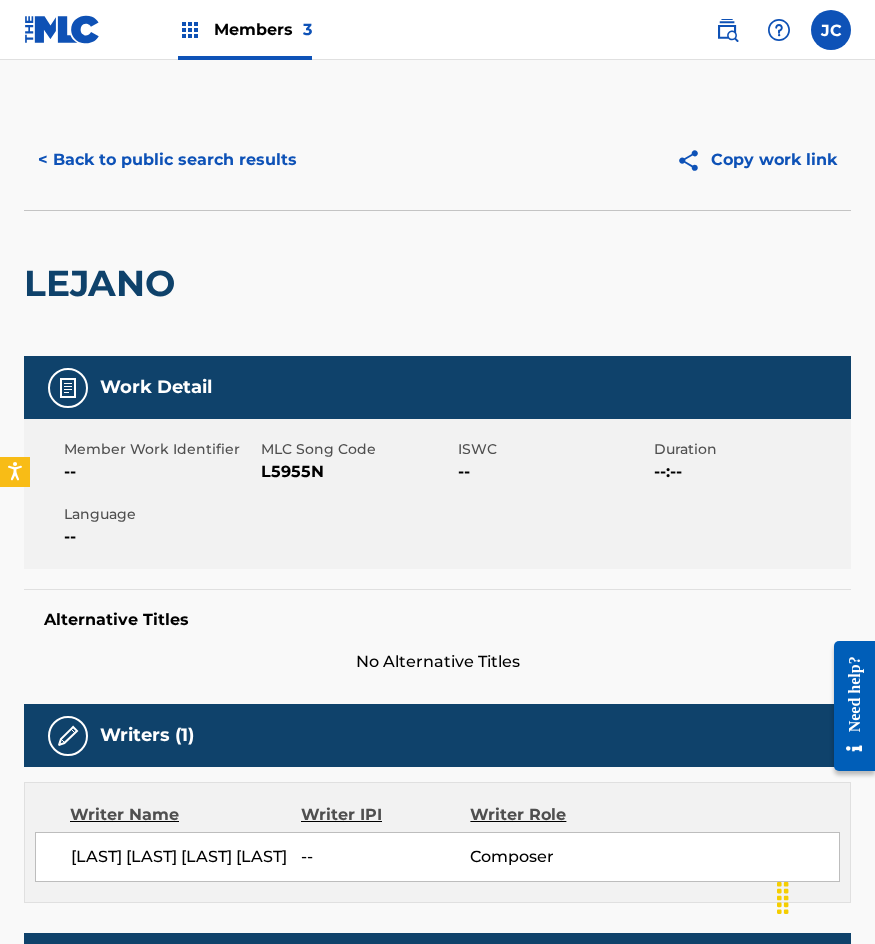 click on "< Back to public search results Copy work link" at bounding box center (437, 160) 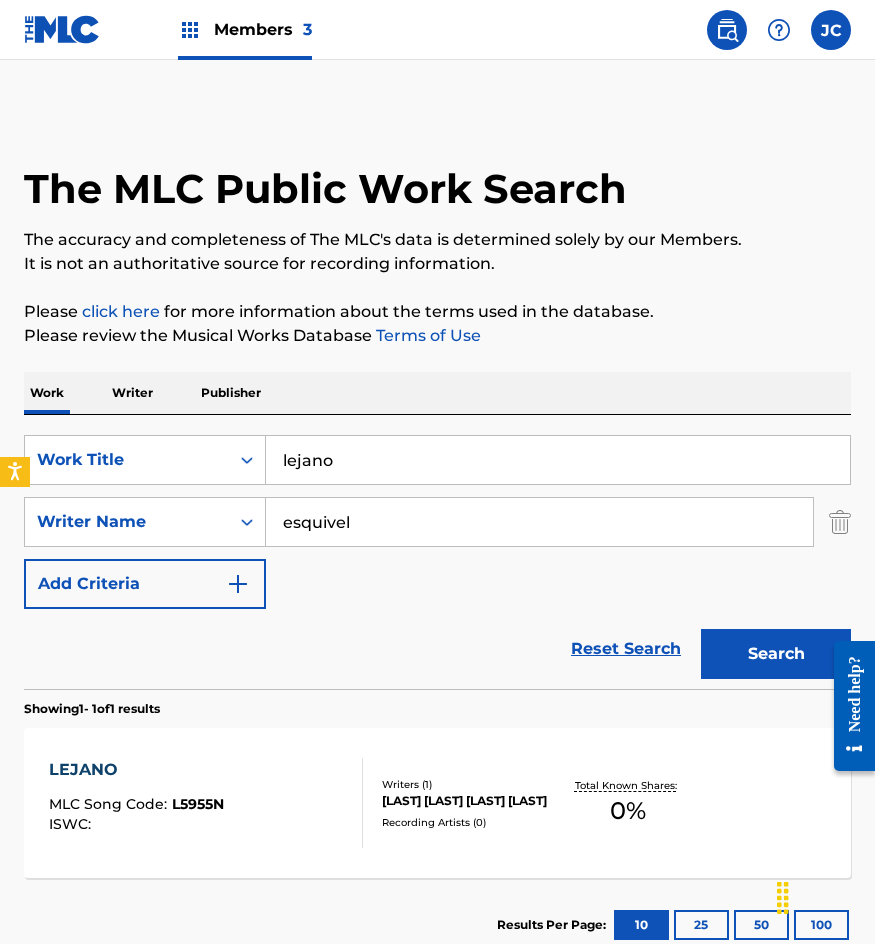 scroll, scrollTop: 20, scrollLeft: 0, axis: vertical 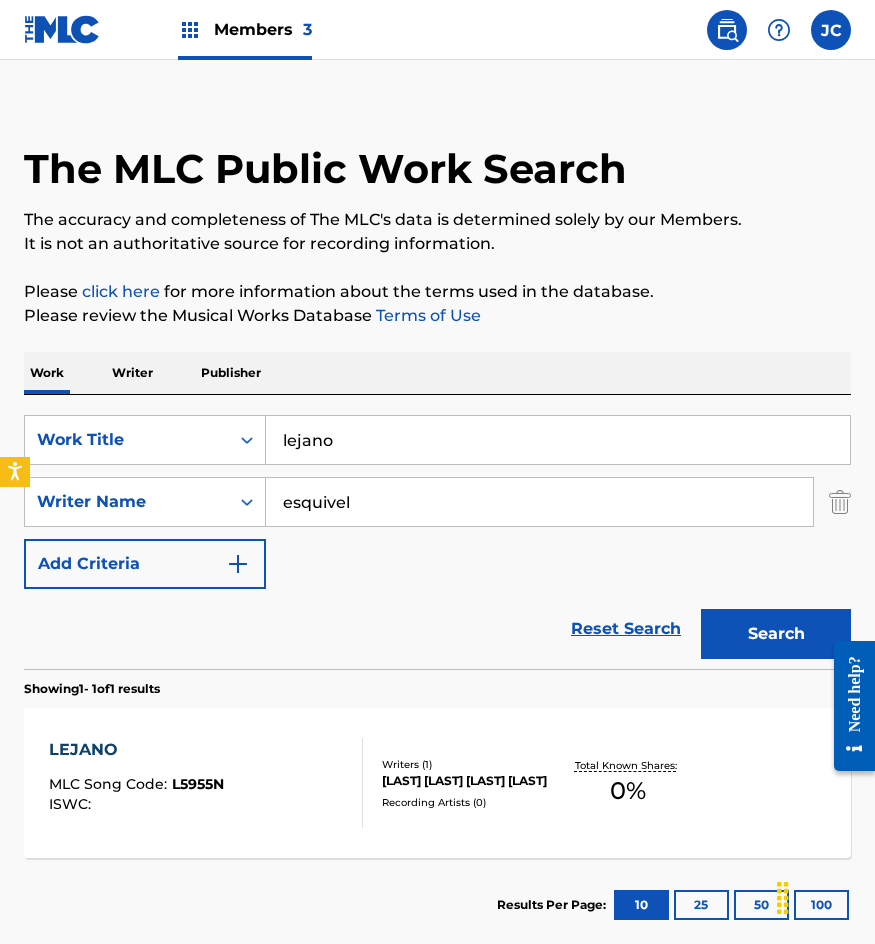 drag, startPoint x: 480, startPoint y: 438, endPoint x: 281, endPoint y: 411, distance: 200.8233 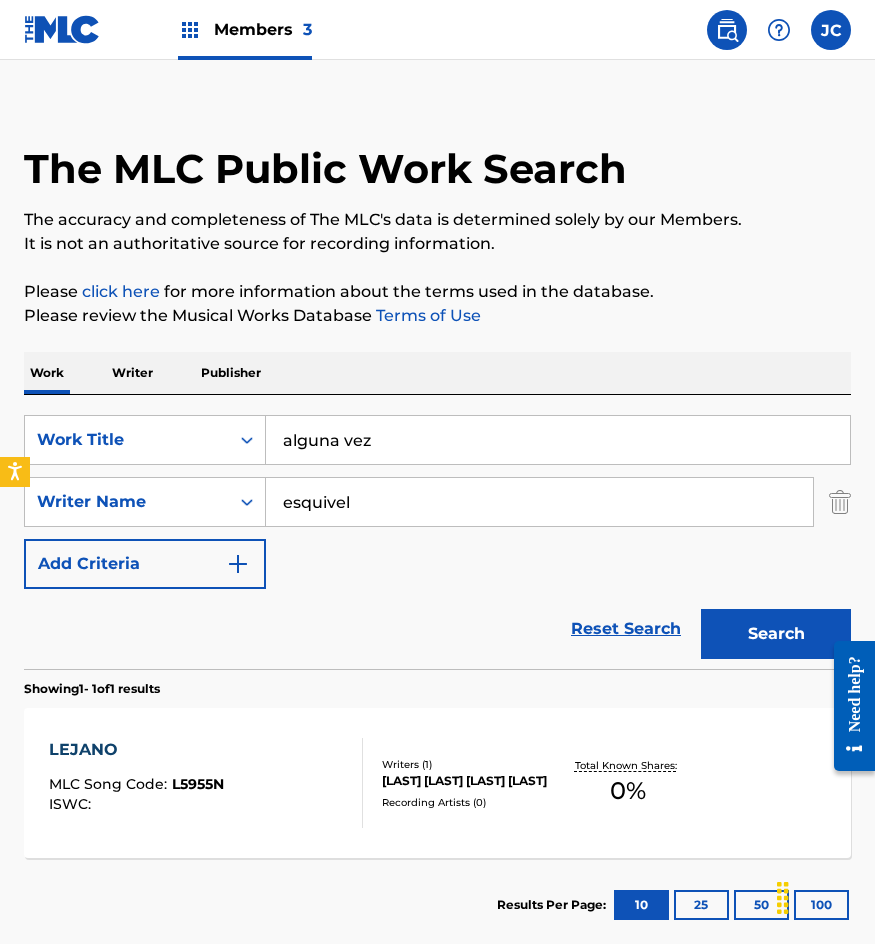 type on "alguna vez" 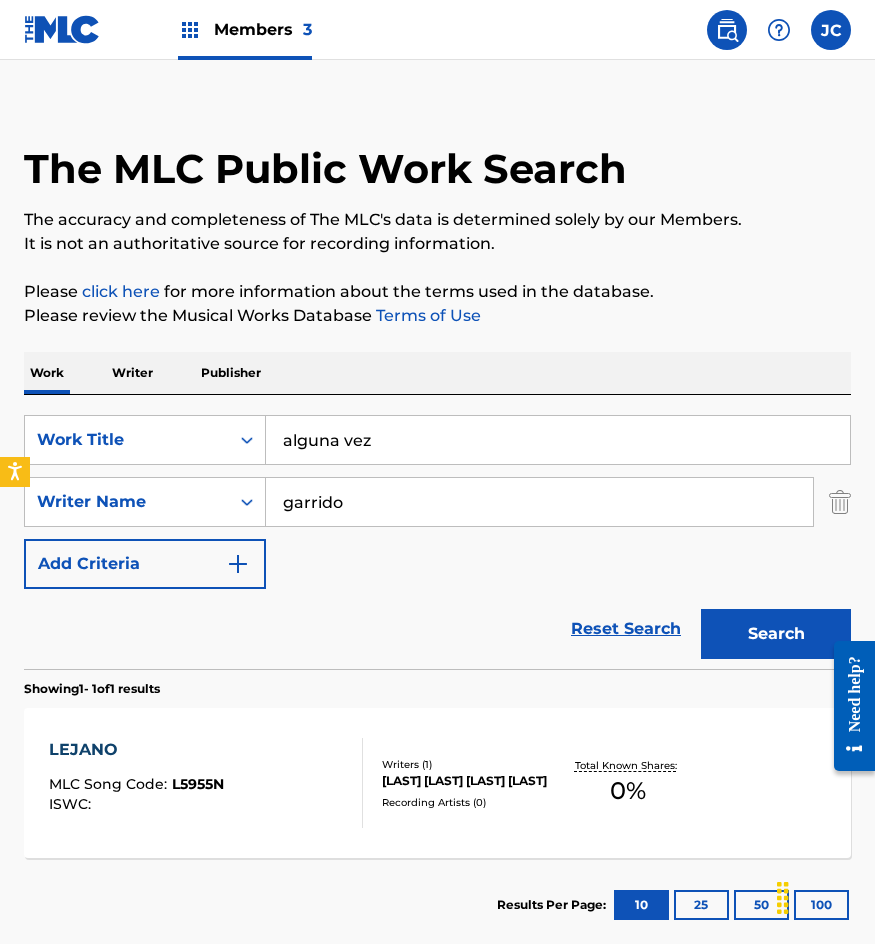 type on "garrido" 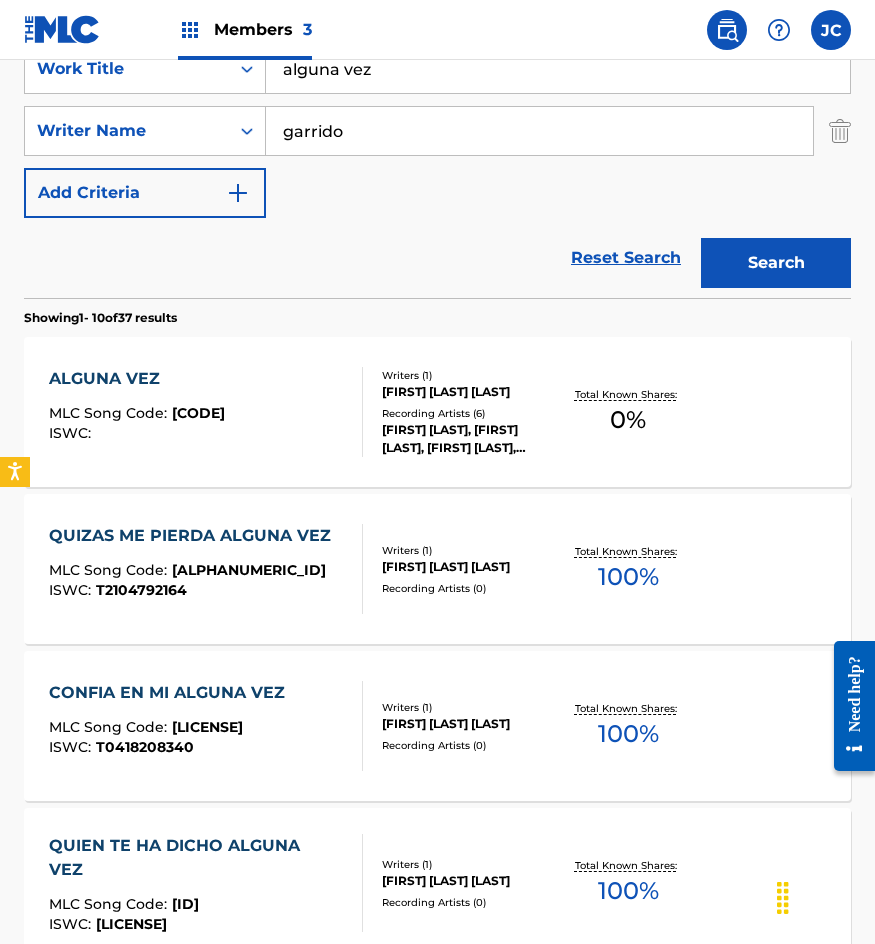 scroll, scrollTop: 400, scrollLeft: 0, axis: vertical 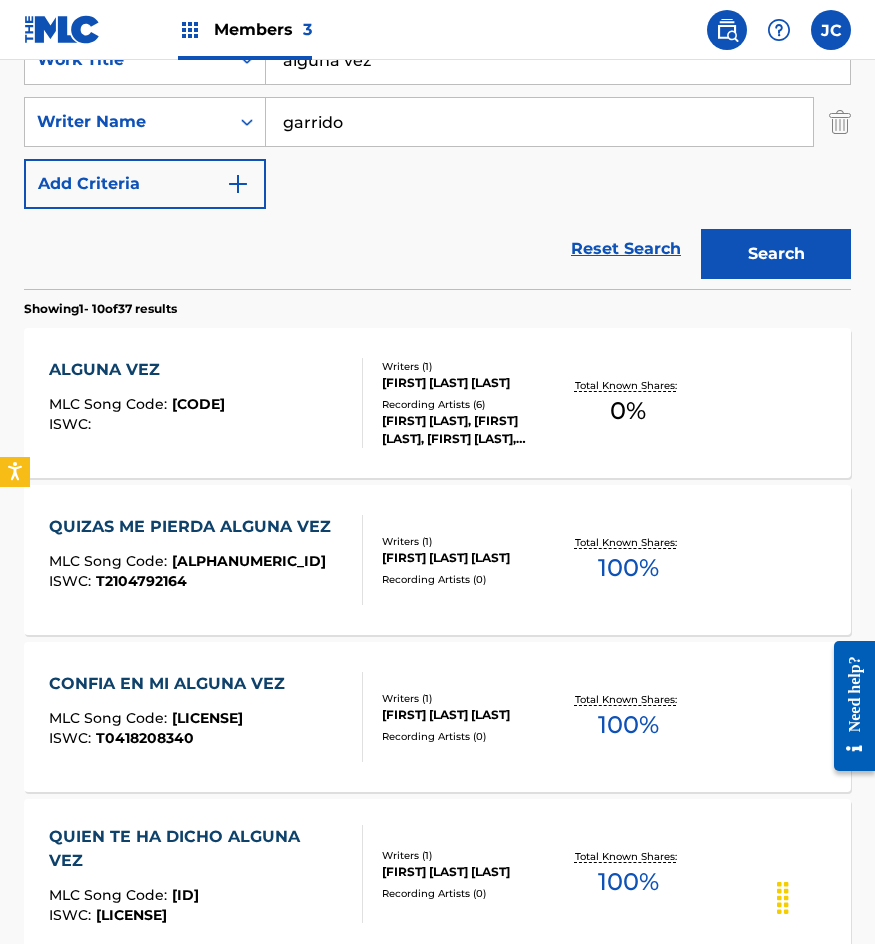 click on "VICENTE GARRIDO CALDERON" at bounding box center [470, 383] 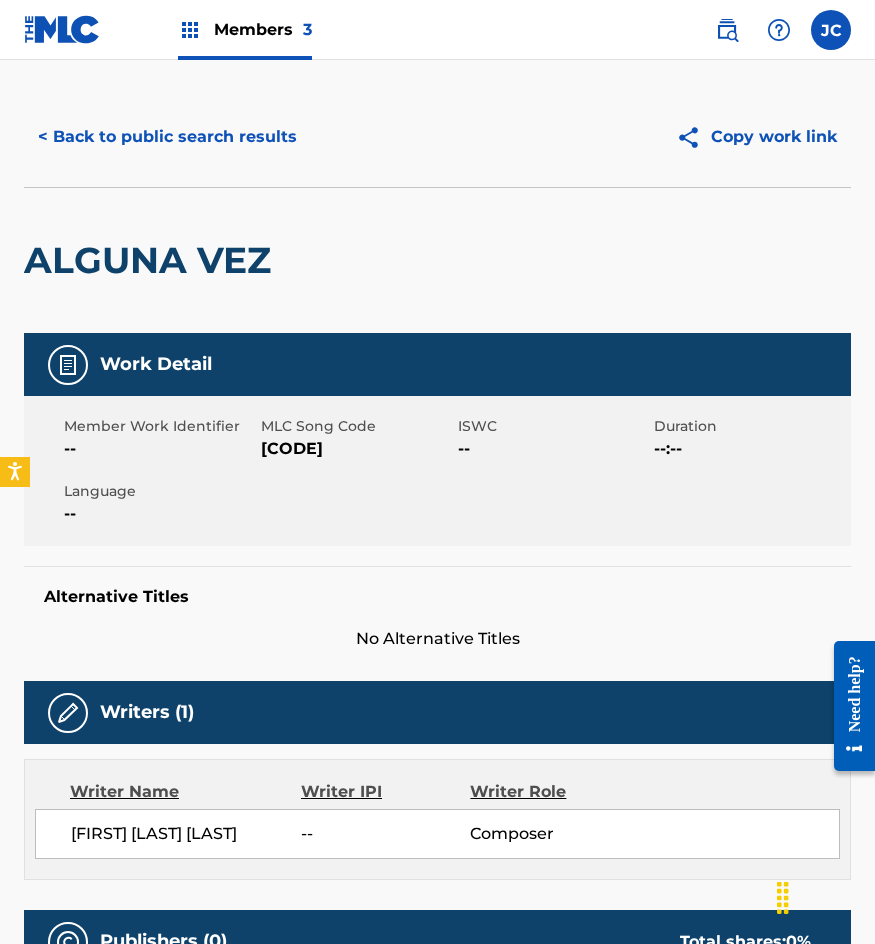 scroll, scrollTop: 0, scrollLeft: 0, axis: both 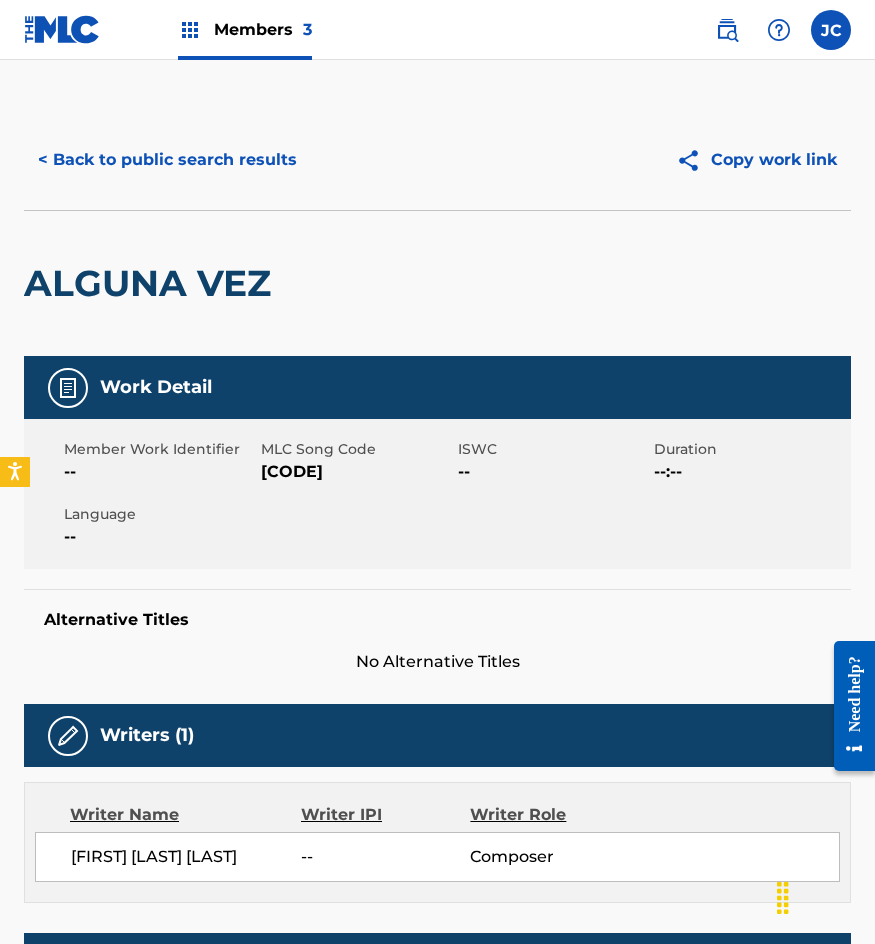 click on "A5472V" at bounding box center (357, 472) 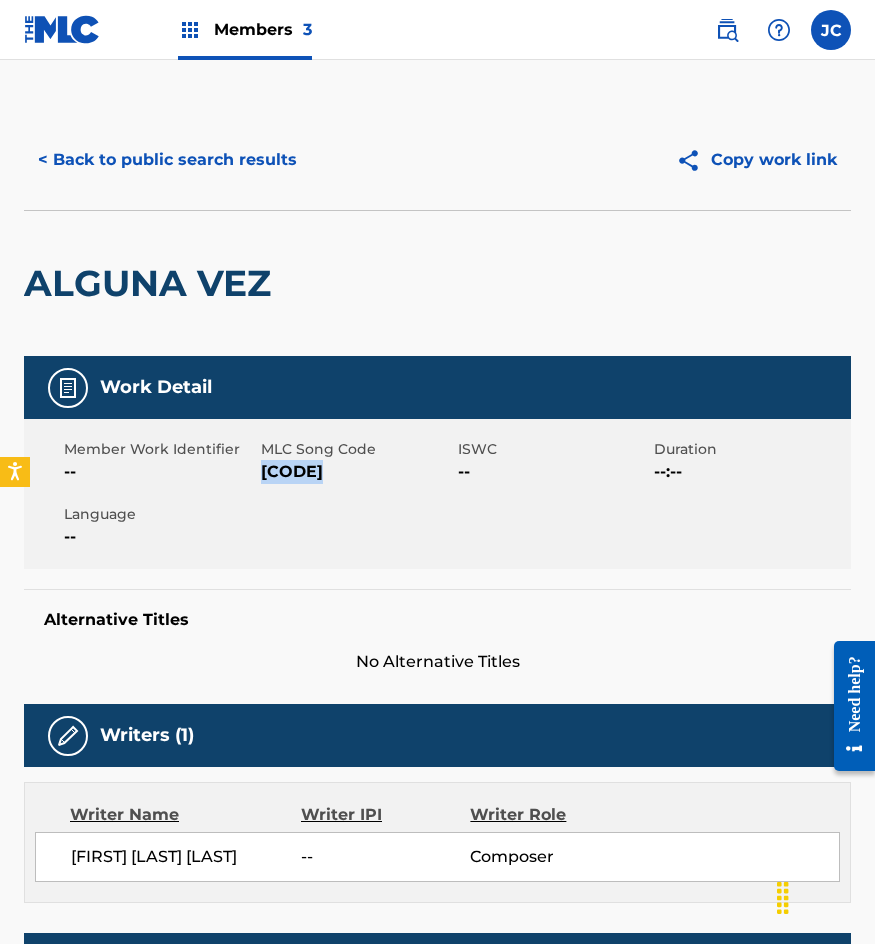 click on "A5472V" at bounding box center [357, 472] 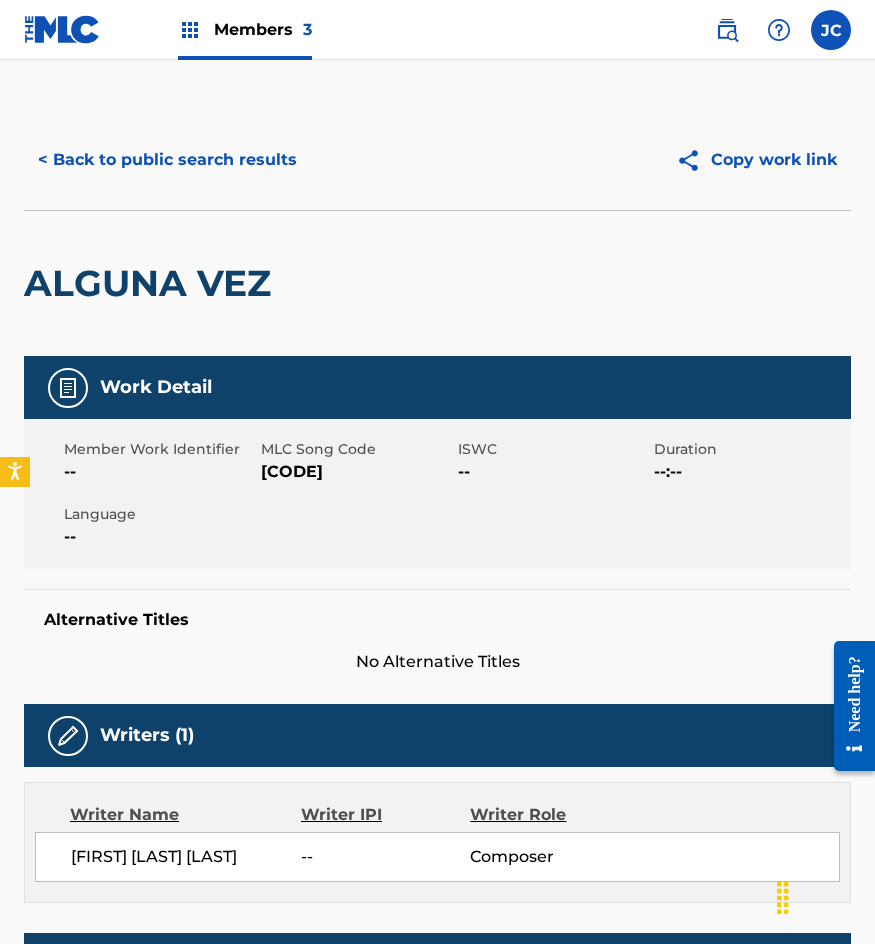 drag, startPoint x: 50, startPoint y: 189, endPoint x: 90, endPoint y: 172, distance: 43.462627 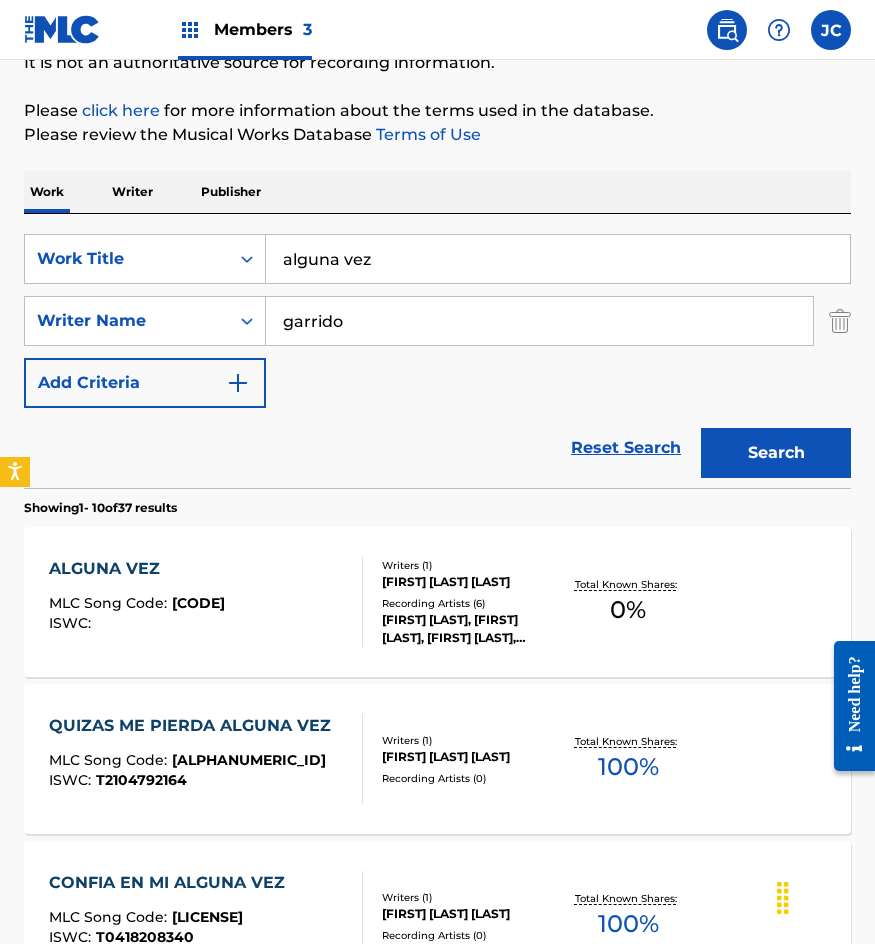scroll, scrollTop: 200, scrollLeft: 0, axis: vertical 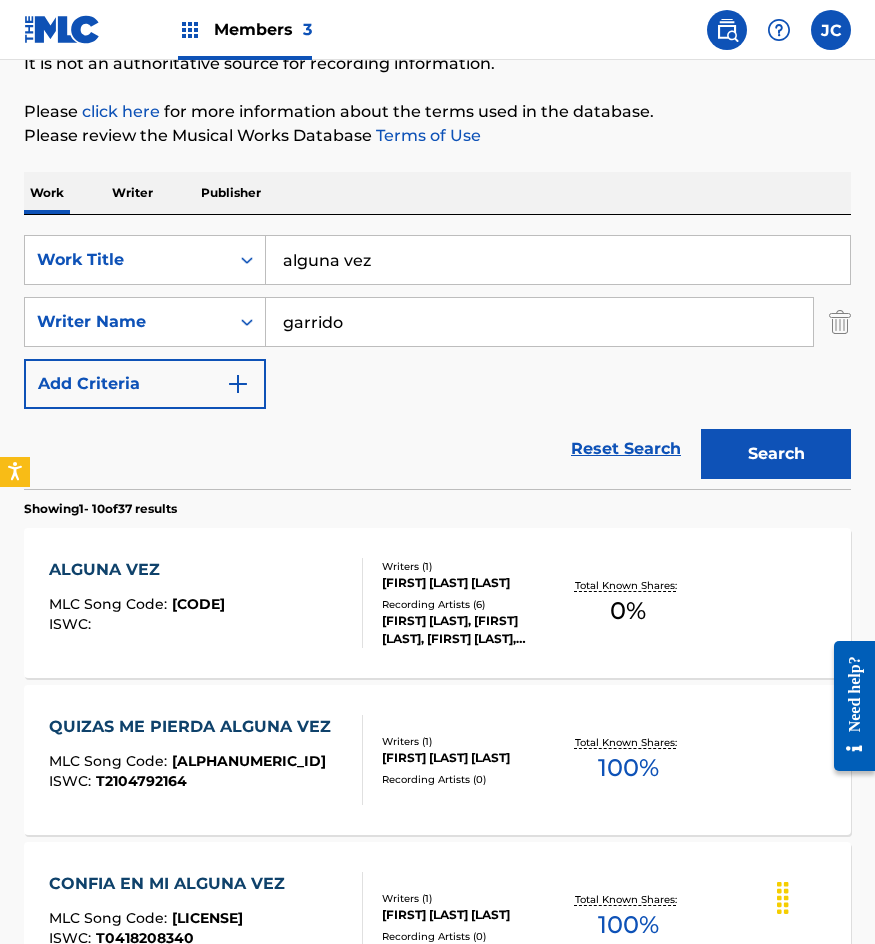 click on "alguna vez" at bounding box center (558, 260) 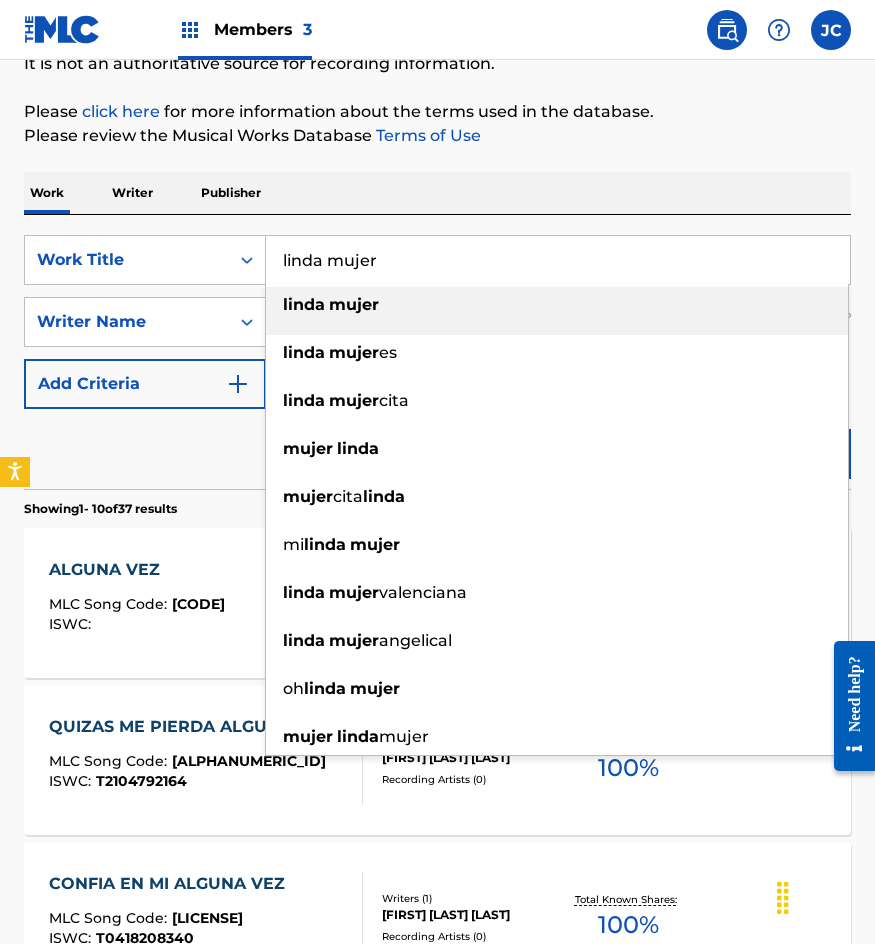 type on "linda mujer" 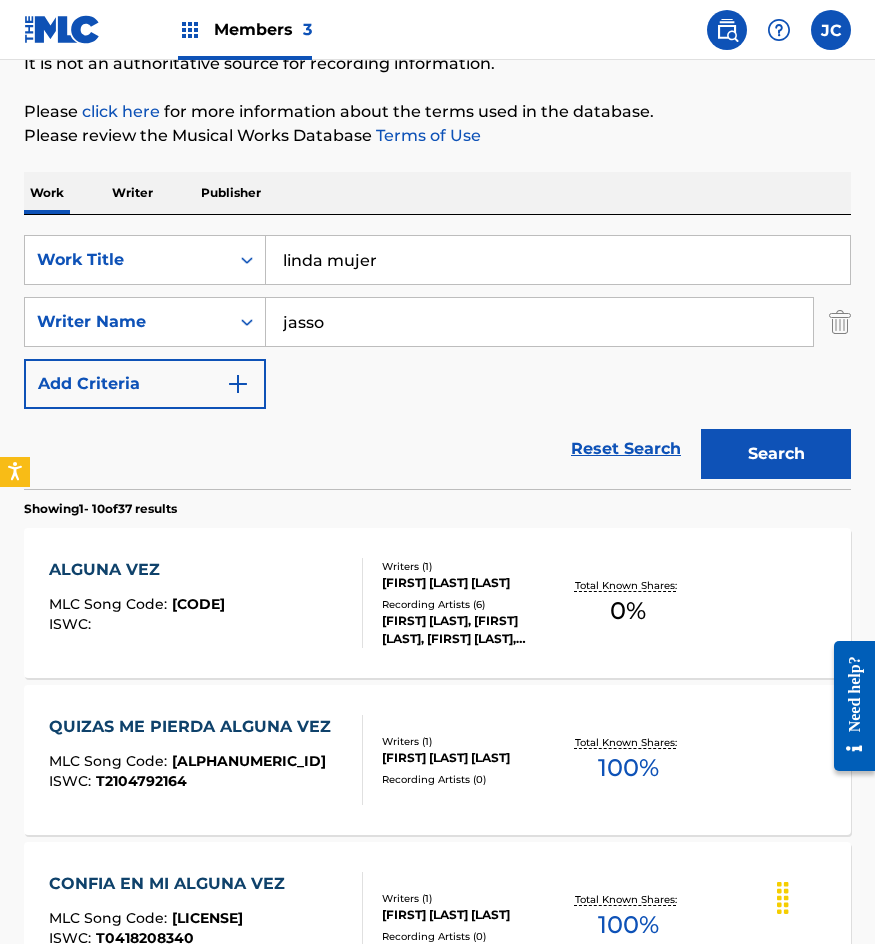 type on "jasso" 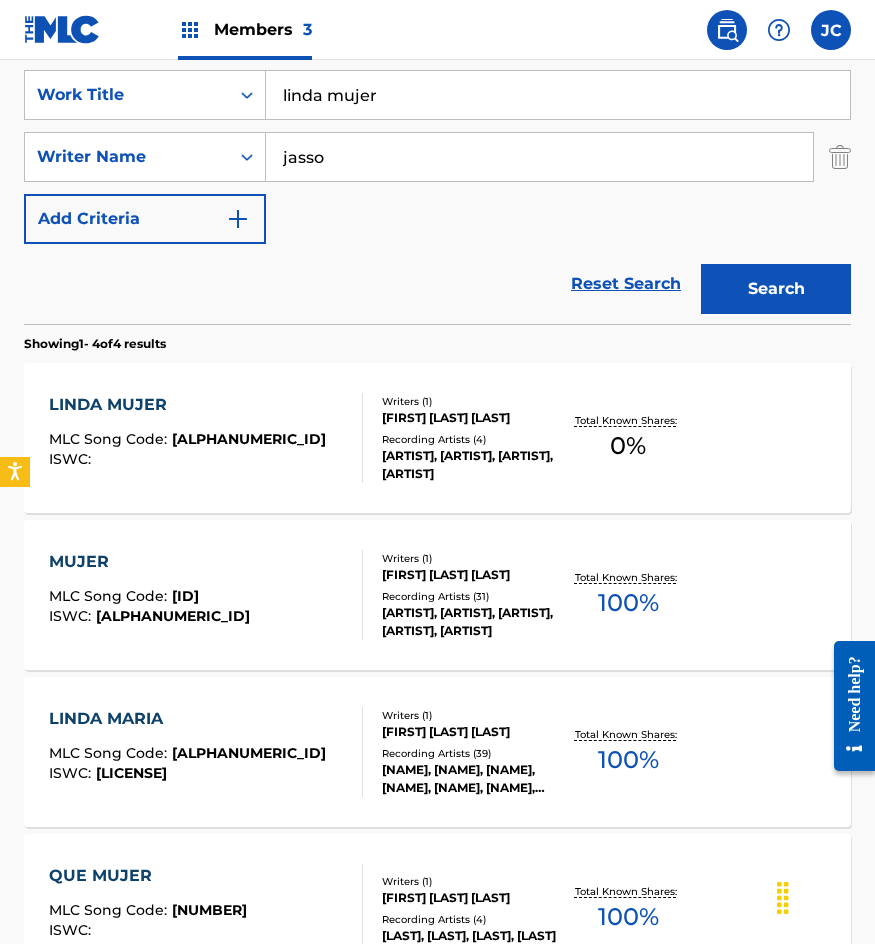 scroll, scrollTop: 400, scrollLeft: 0, axis: vertical 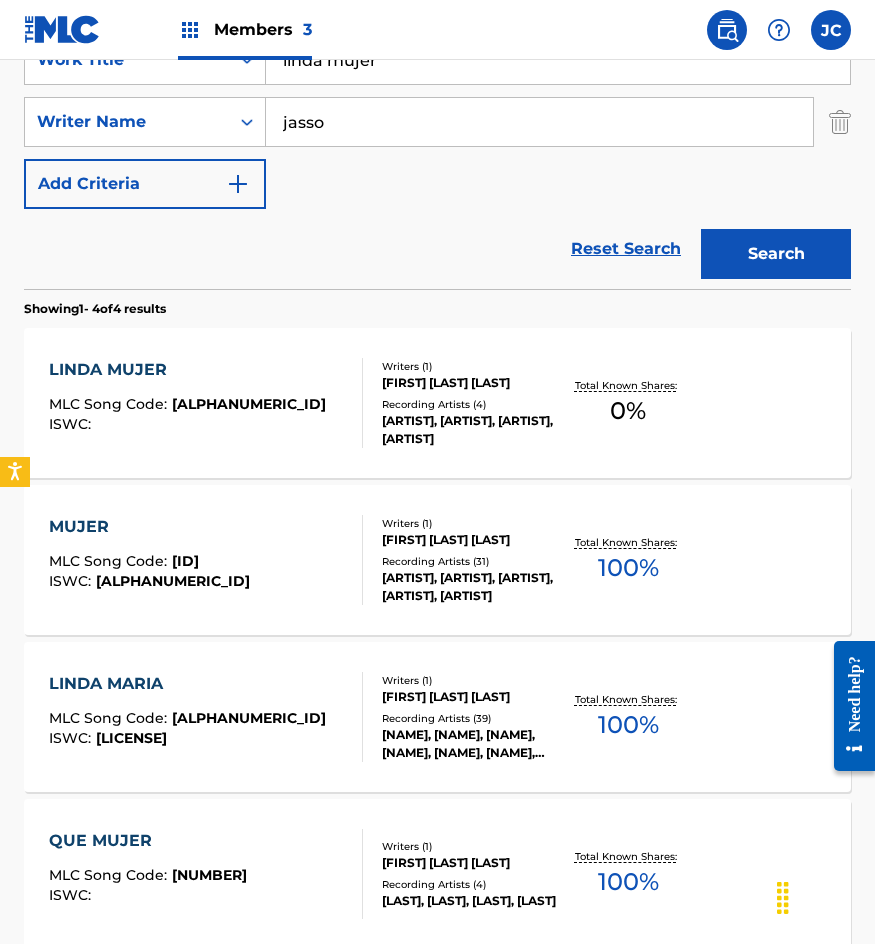 click on "XAVIER CUGAT, XAVIER CUGAT, XAVIER CUGAT, XAVIER CUGAT" at bounding box center [470, 430] 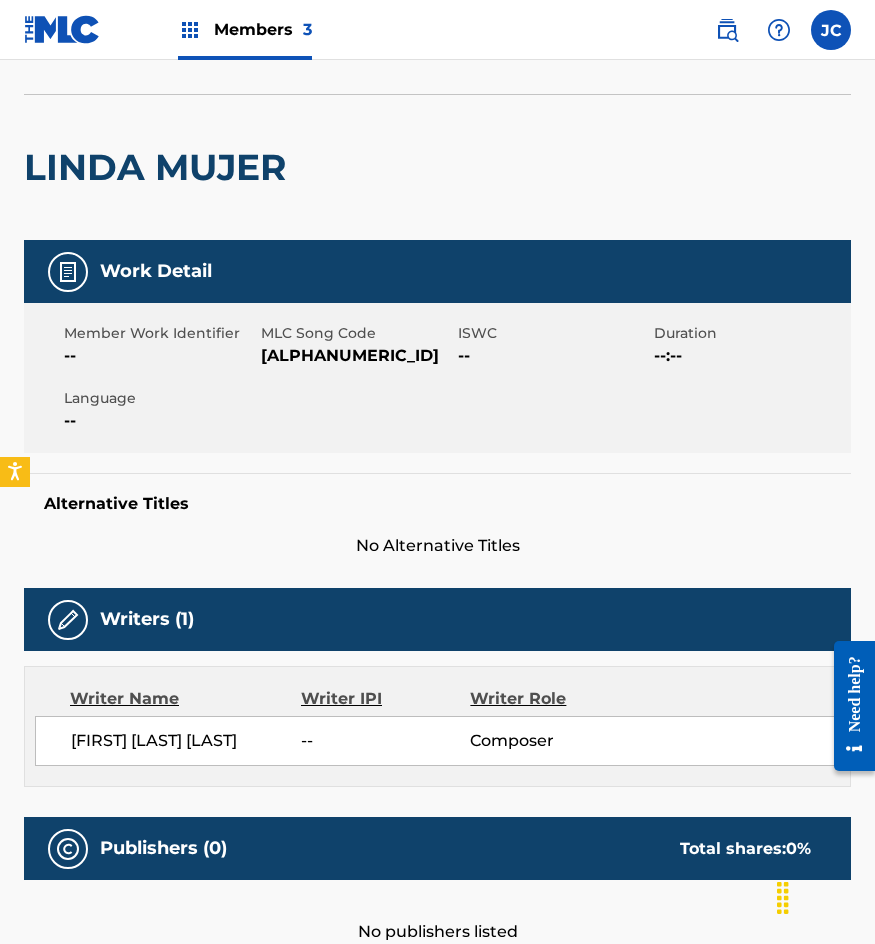 scroll, scrollTop: 0, scrollLeft: 0, axis: both 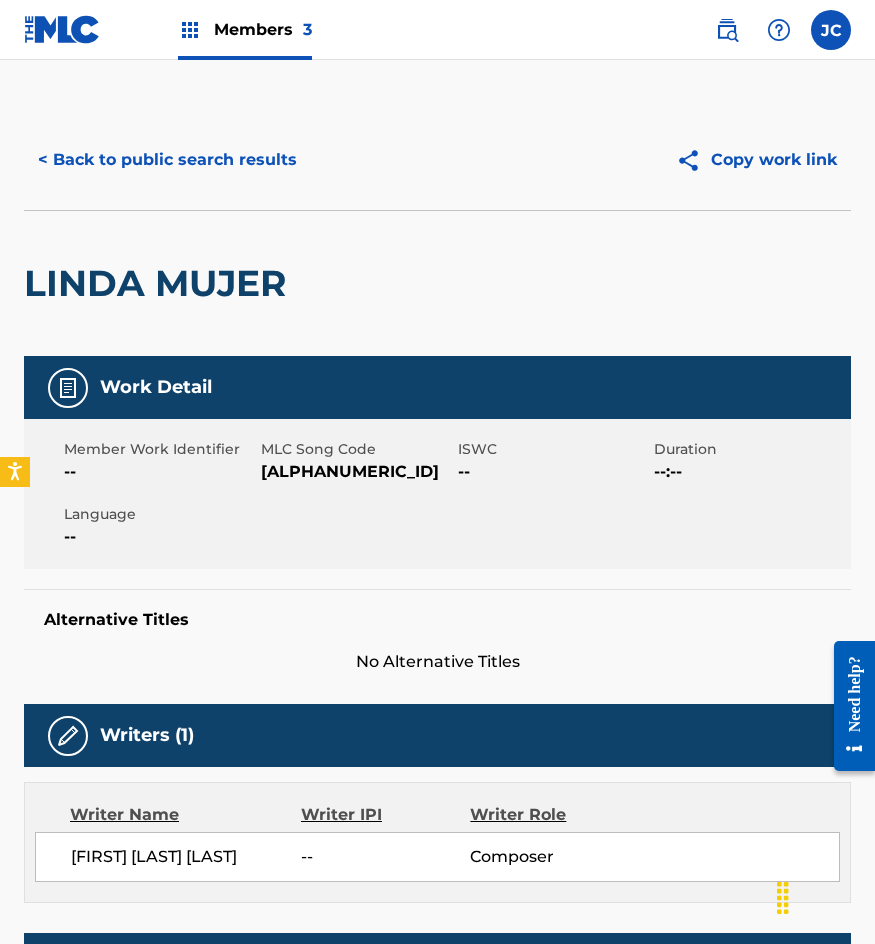 click on "L5965O" at bounding box center (357, 472) 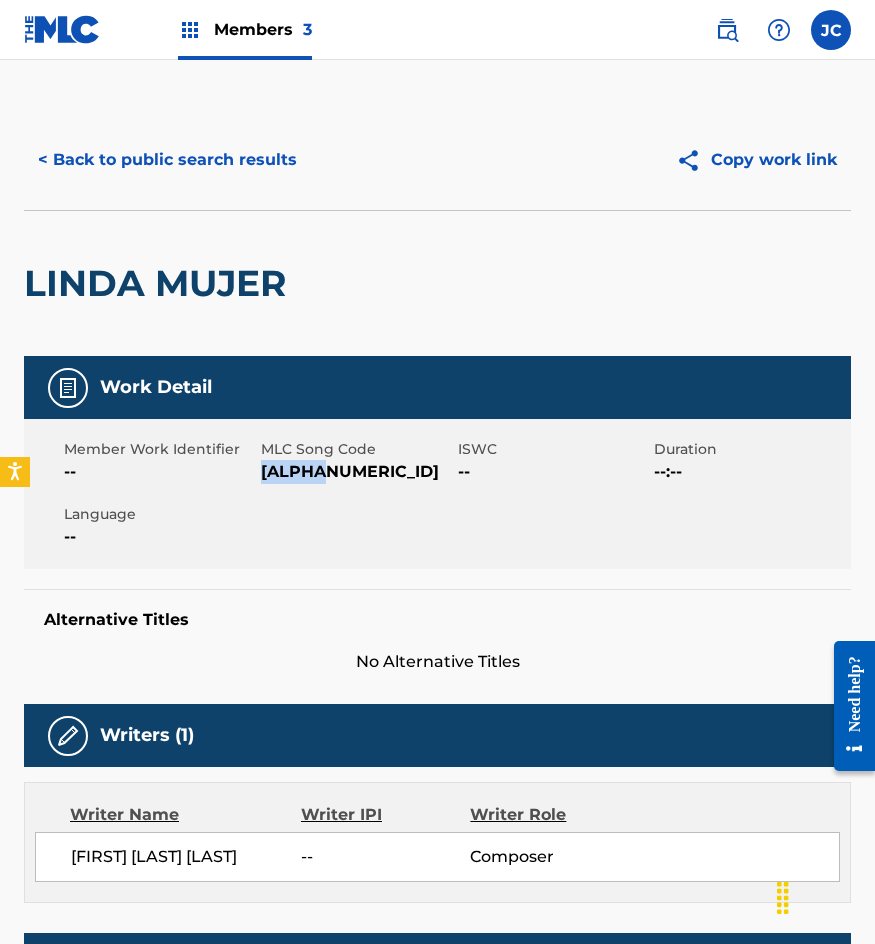 click on "L5965O" at bounding box center [357, 472] 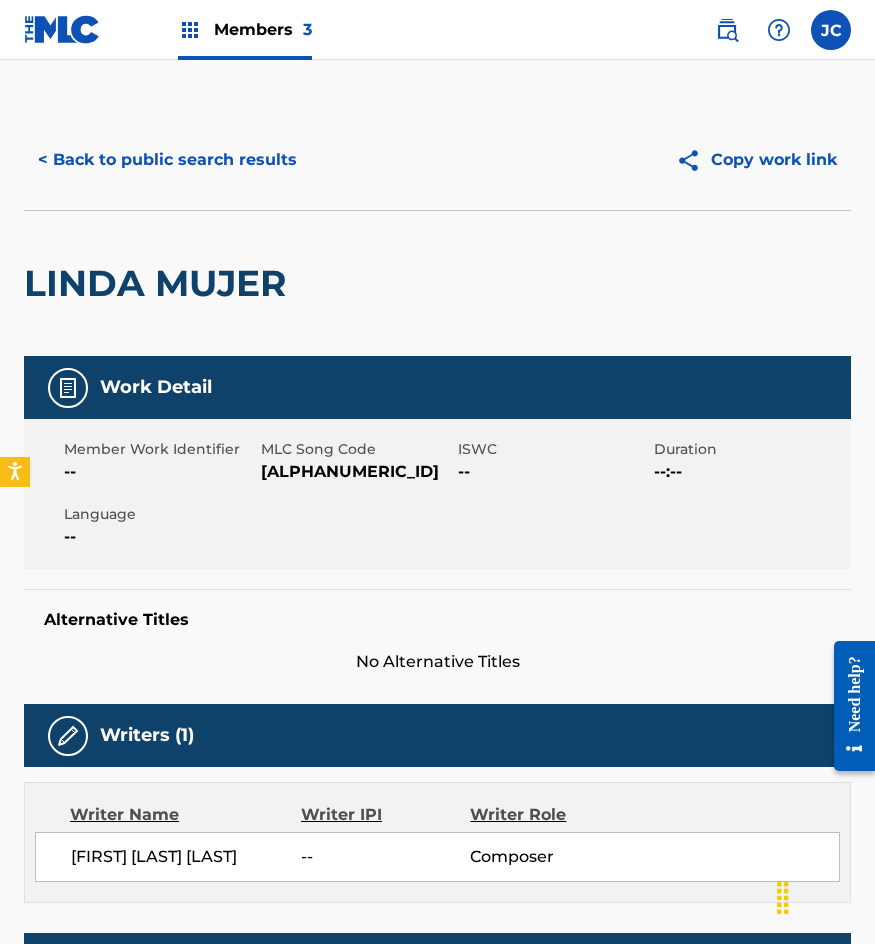 click on "LINDA MUJER" at bounding box center (160, 283) 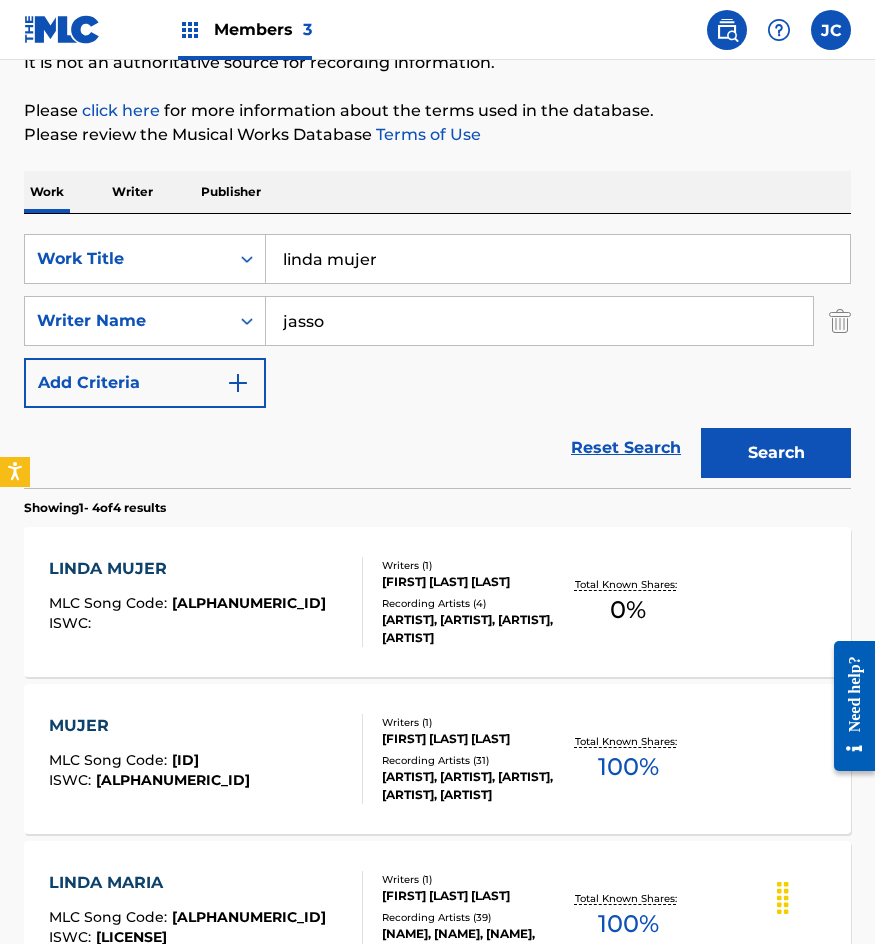 scroll, scrollTop: 200, scrollLeft: 0, axis: vertical 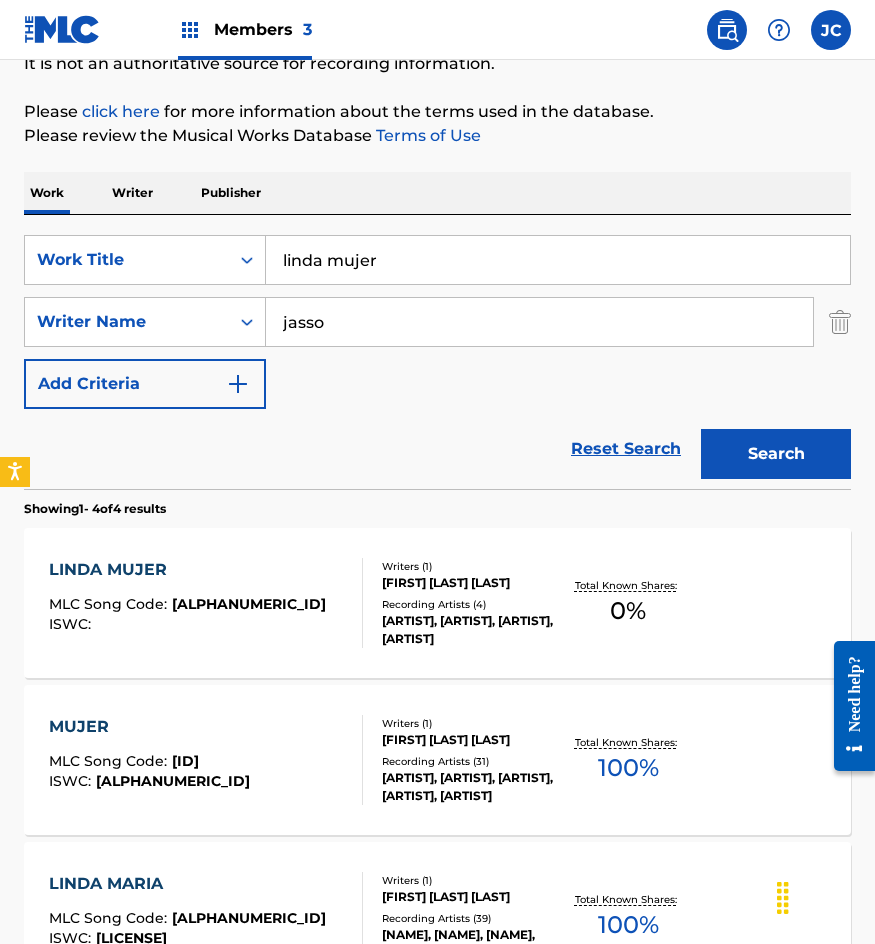 click on "linda mujer" at bounding box center [558, 260] 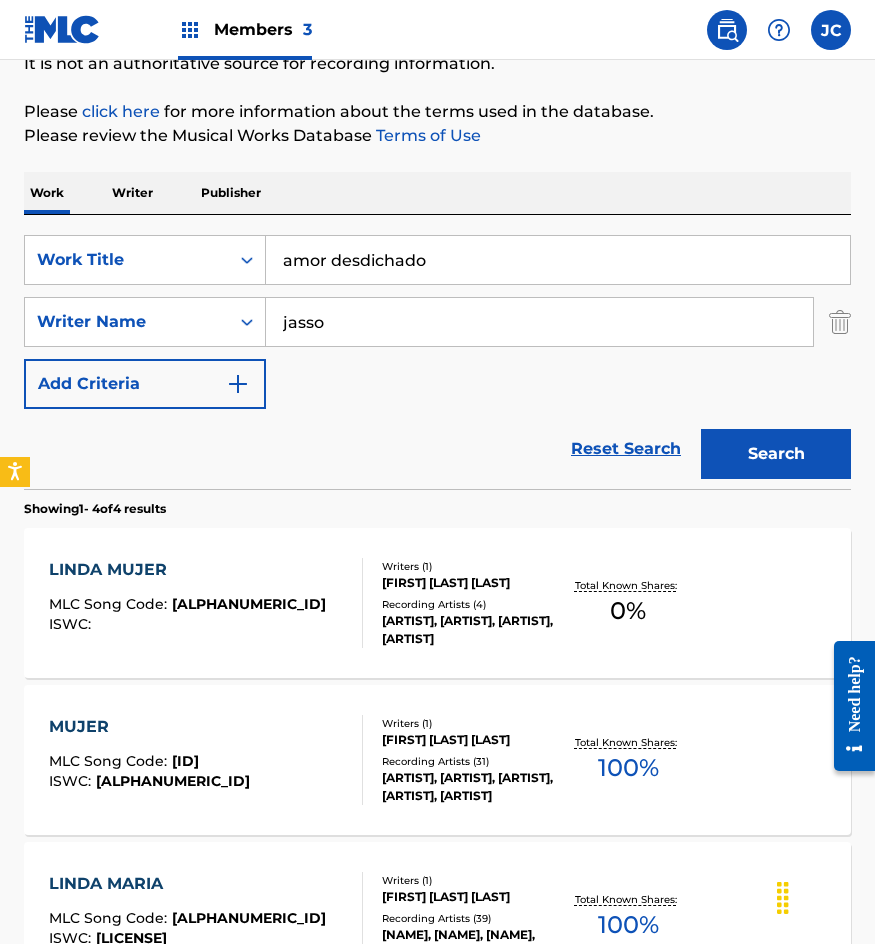 type on "amor desdichado" 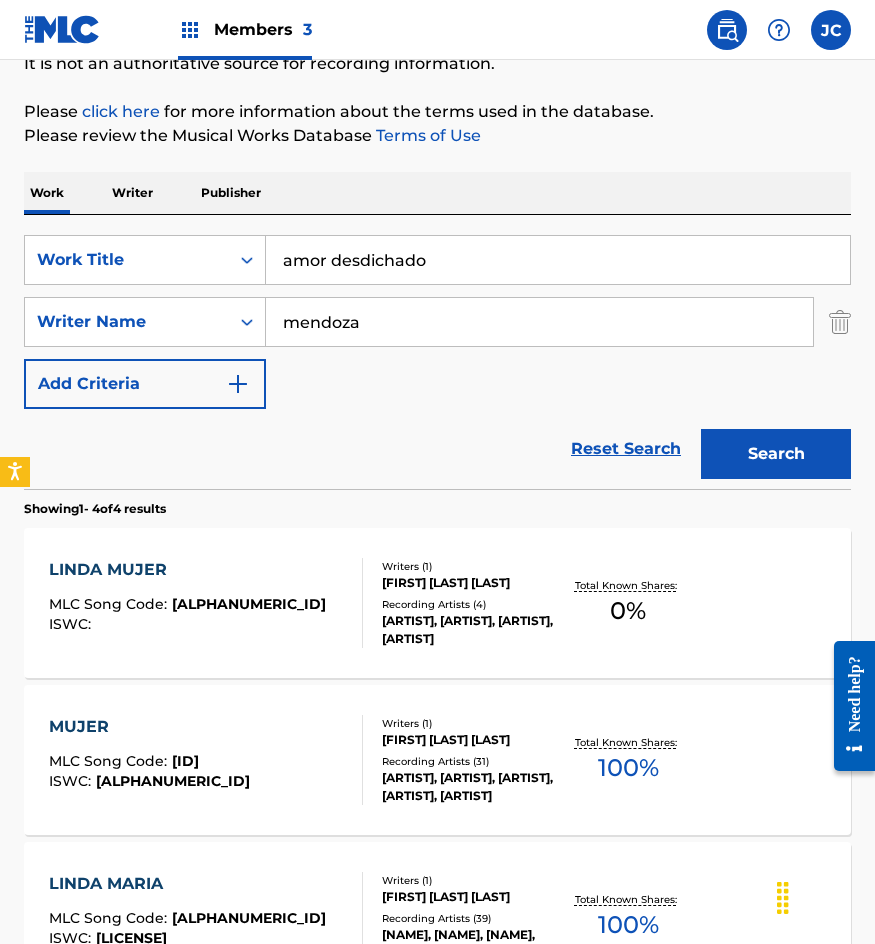 type on "mendoza" 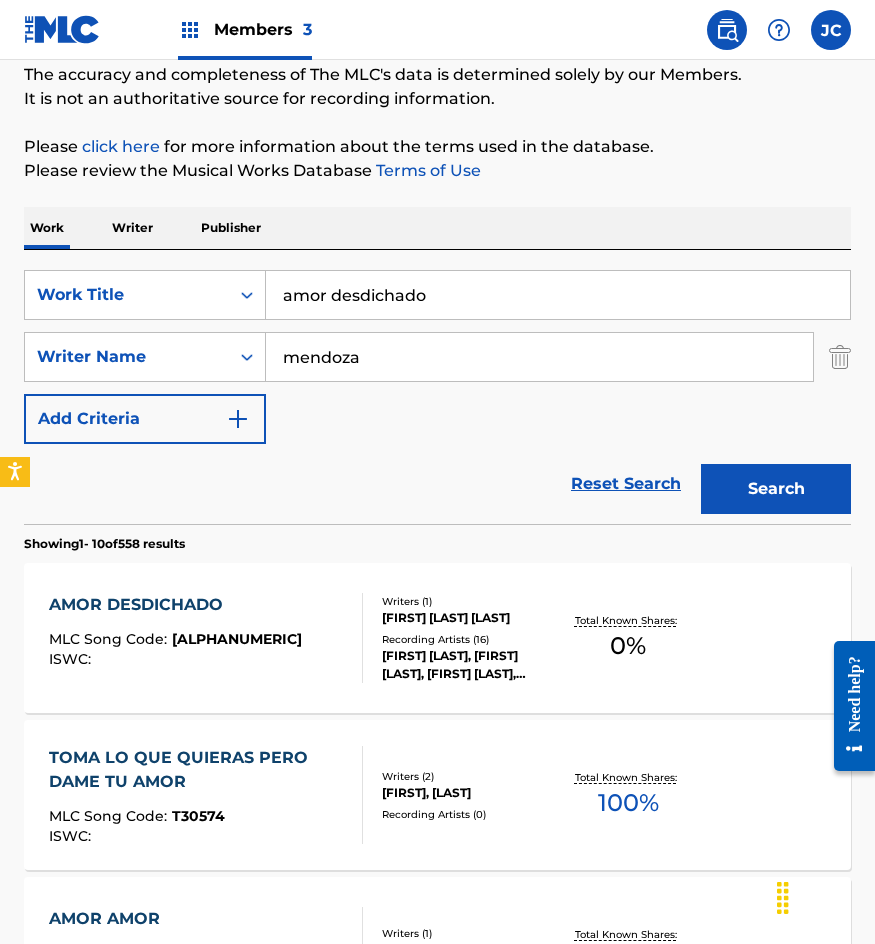 scroll, scrollTop: 300, scrollLeft: 0, axis: vertical 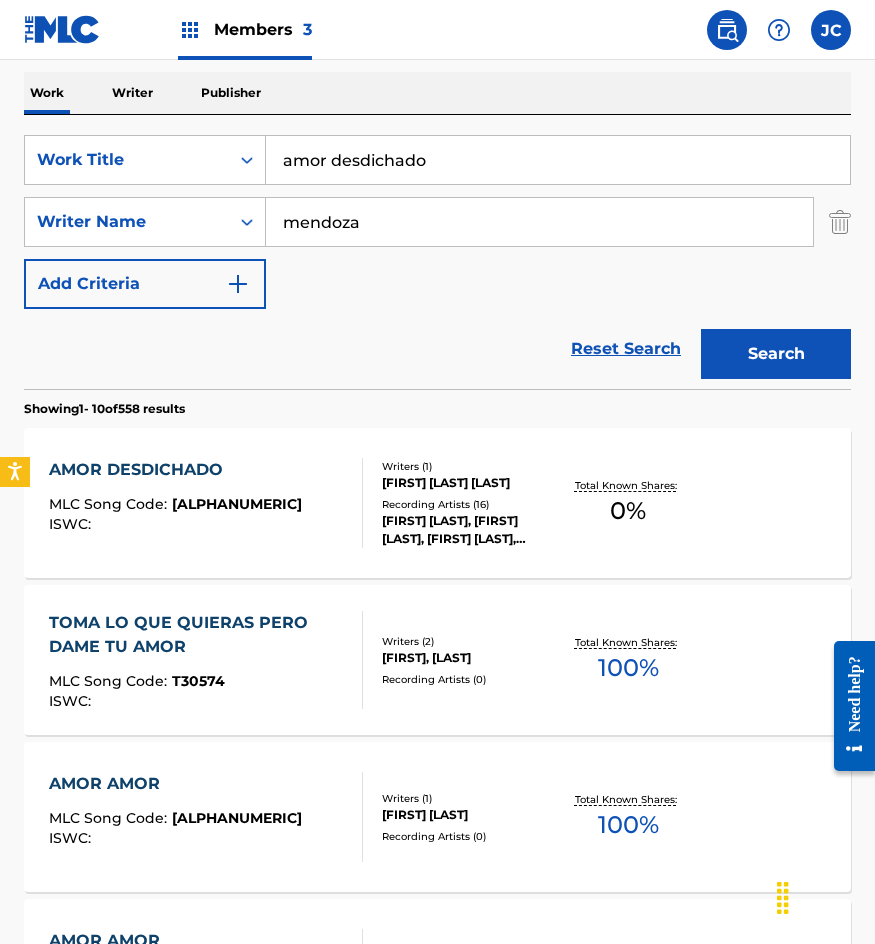 click on "JUAN MENDOZA GARCIA" at bounding box center [470, 483] 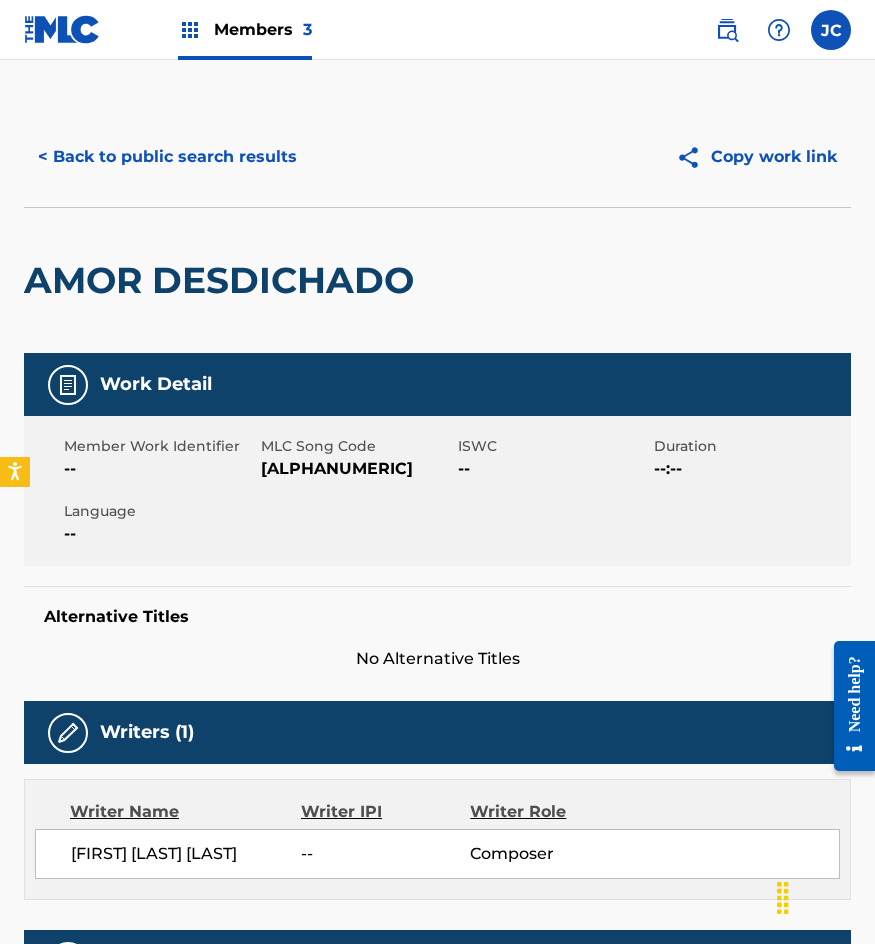 scroll, scrollTop: 0, scrollLeft: 0, axis: both 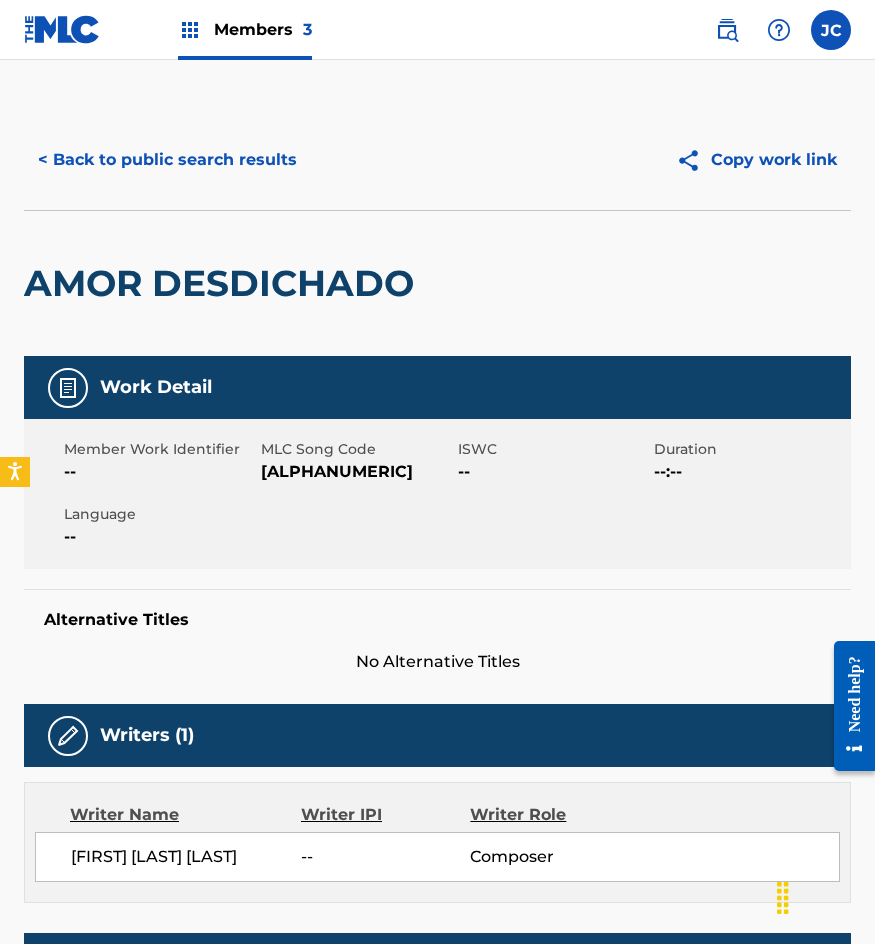 click on "< Back to public search results" at bounding box center [167, 160] 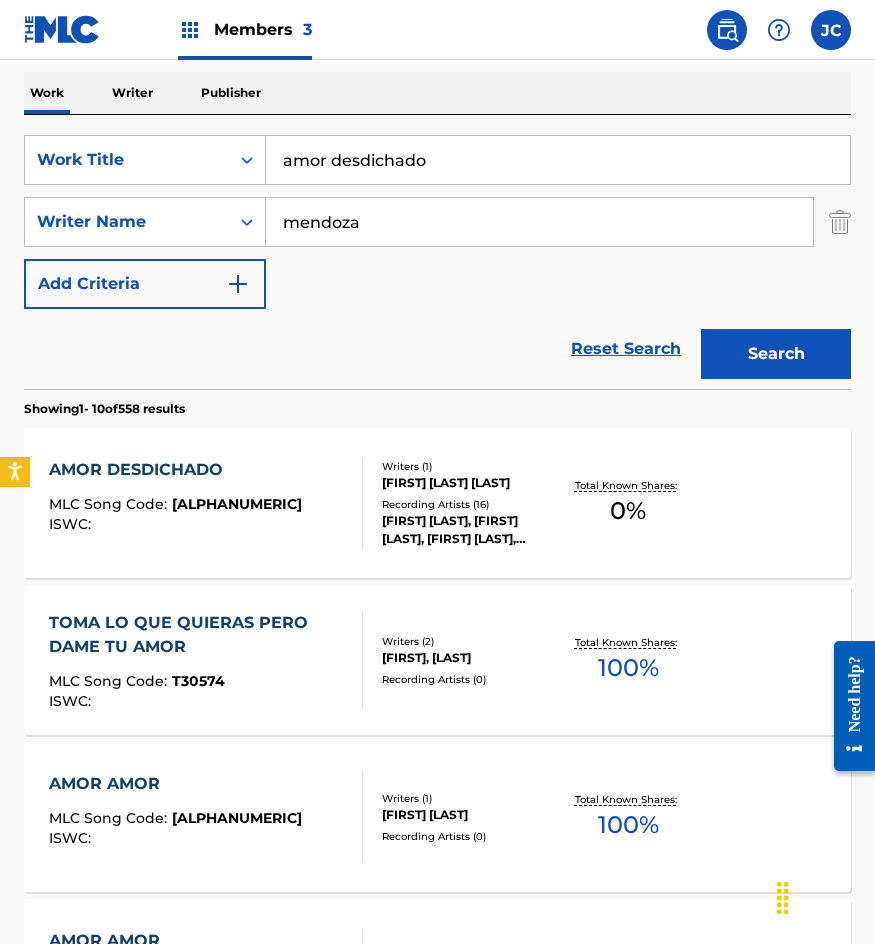 click on "MLC Song Code :" at bounding box center [110, 504] 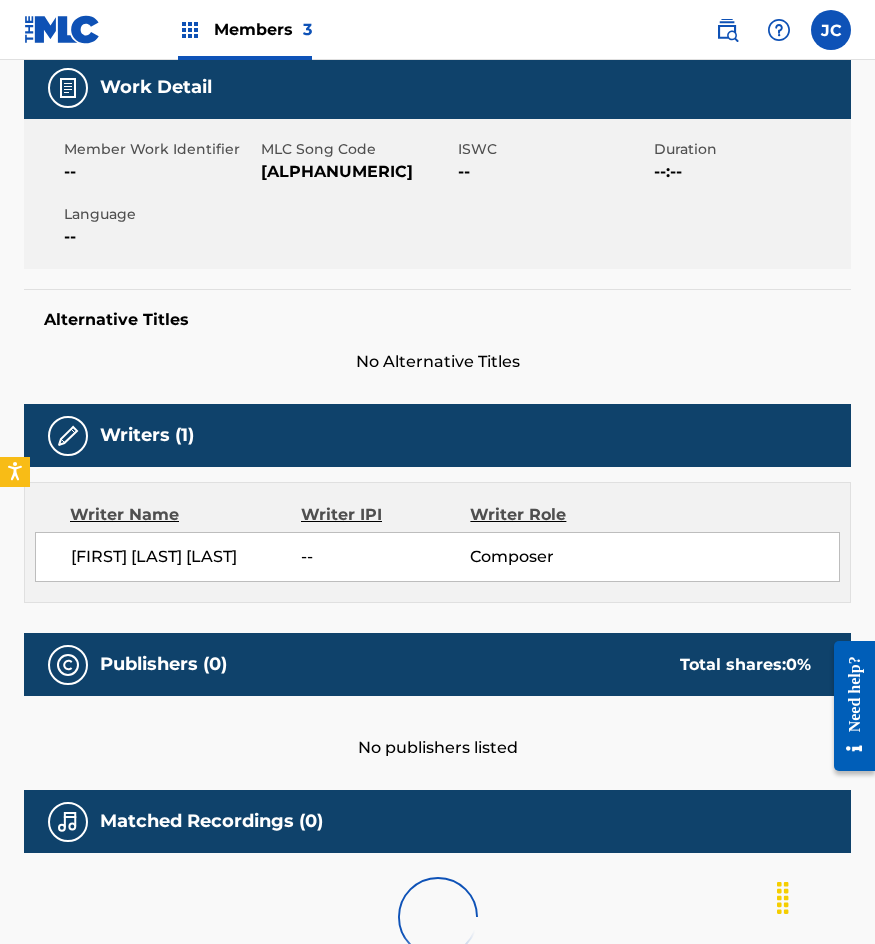 scroll, scrollTop: 0, scrollLeft: 0, axis: both 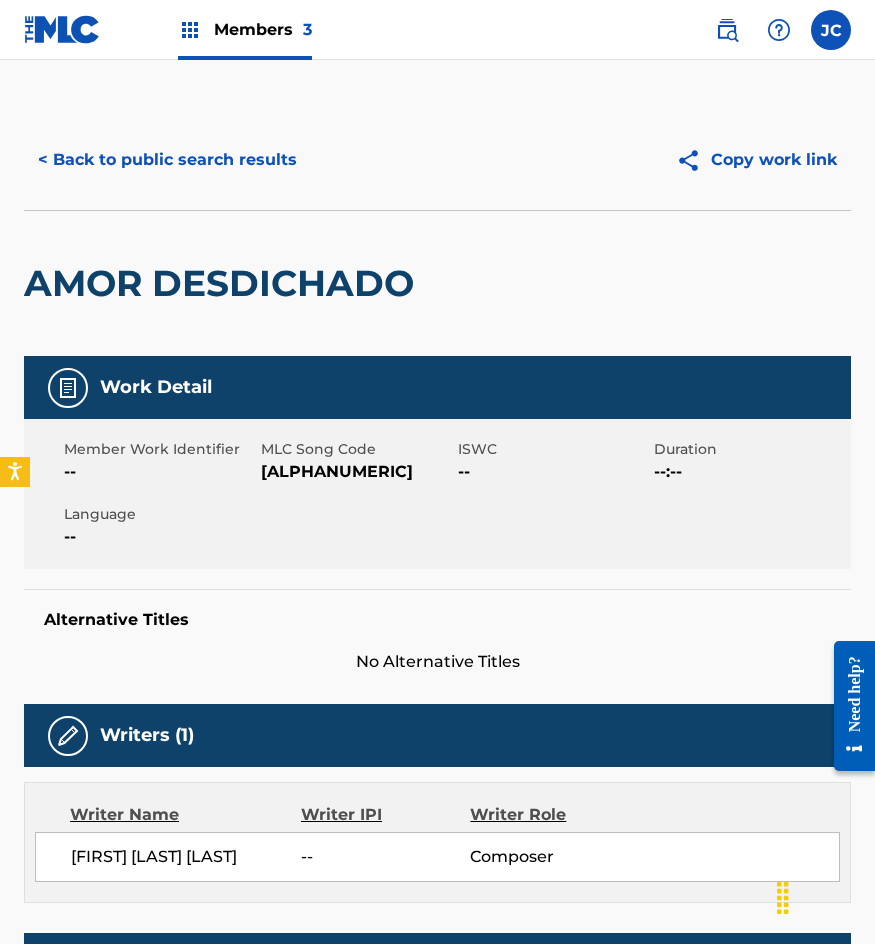 click on "A5478X" at bounding box center (357, 472) 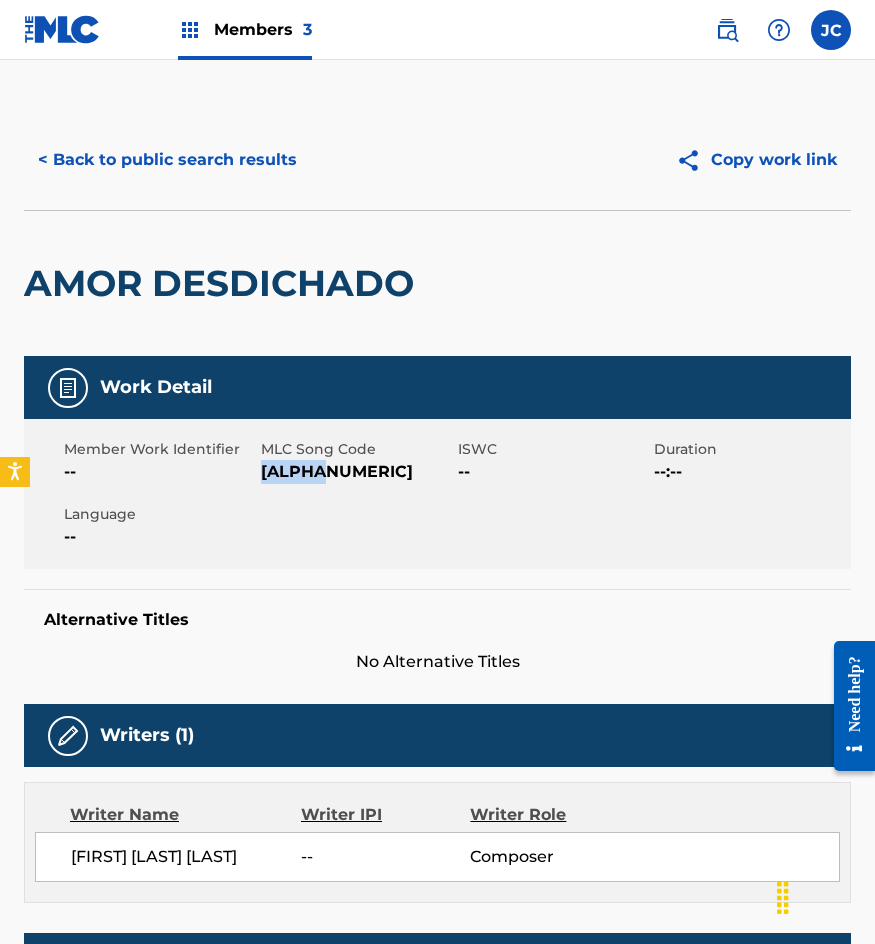 click on "A5478X" at bounding box center [357, 472] 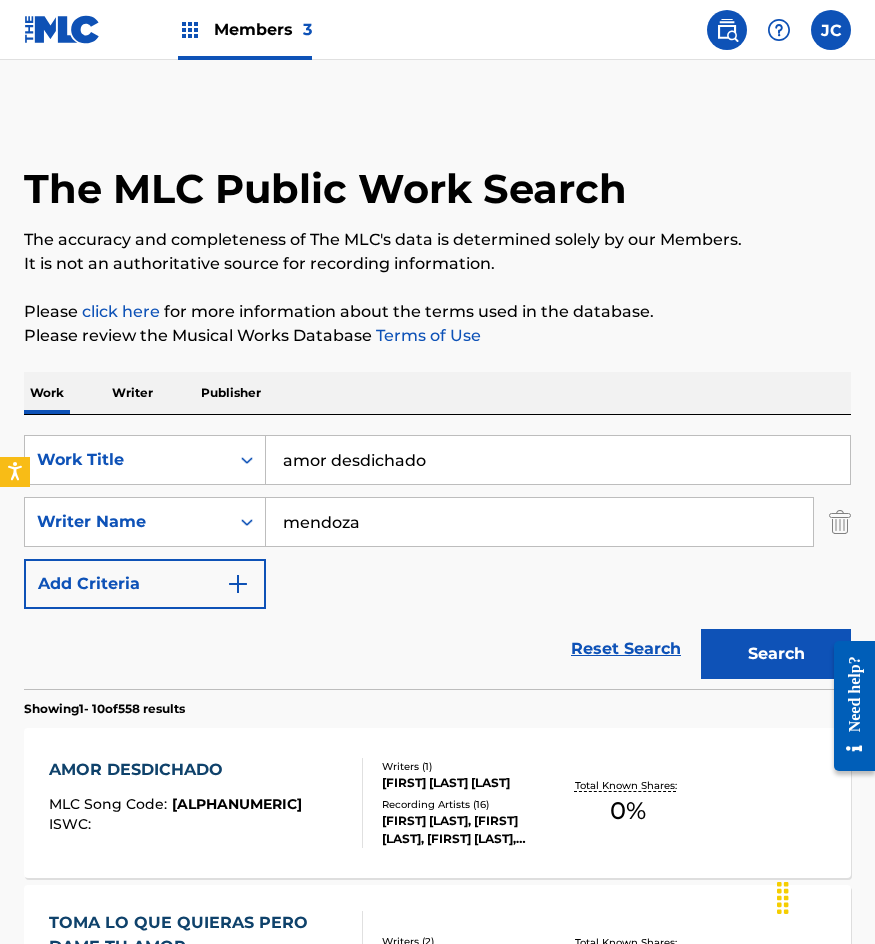 scroll, scrollTop: 300, scrollLeft: 0, axis: vertical 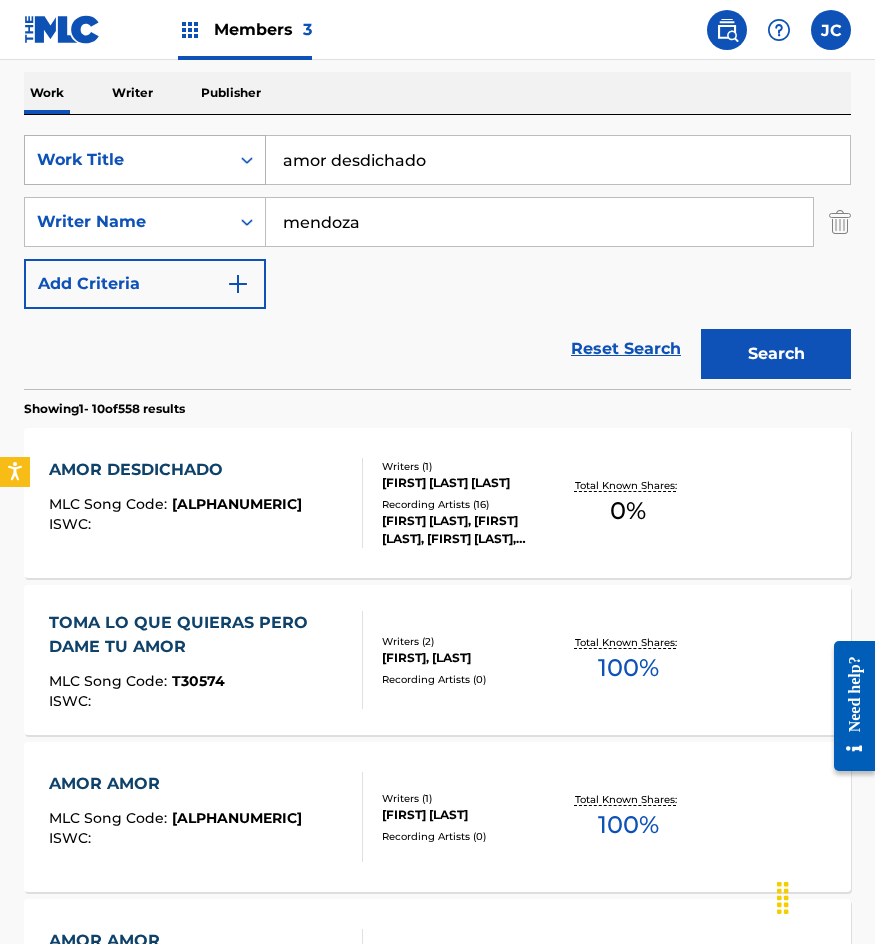 drag, startPoint x: 478, startPoint y: 162, endPoint x: 58, endPoint y: 154, distance: 420.07617 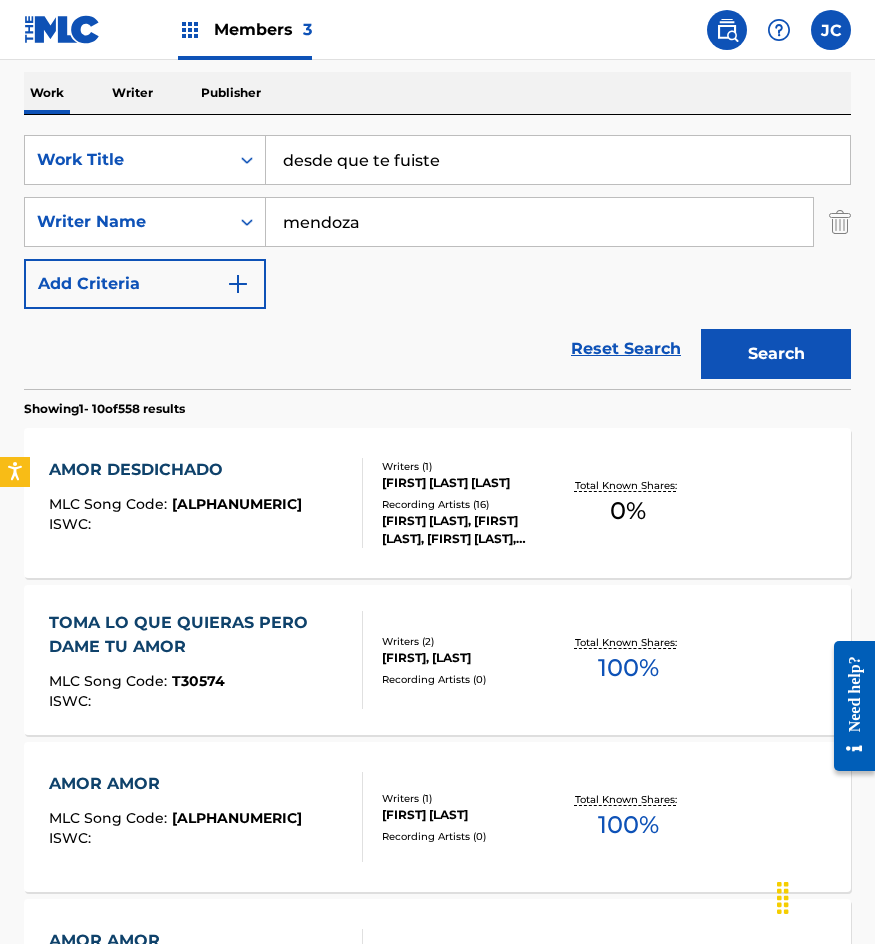 type on "desde que te fuiste" 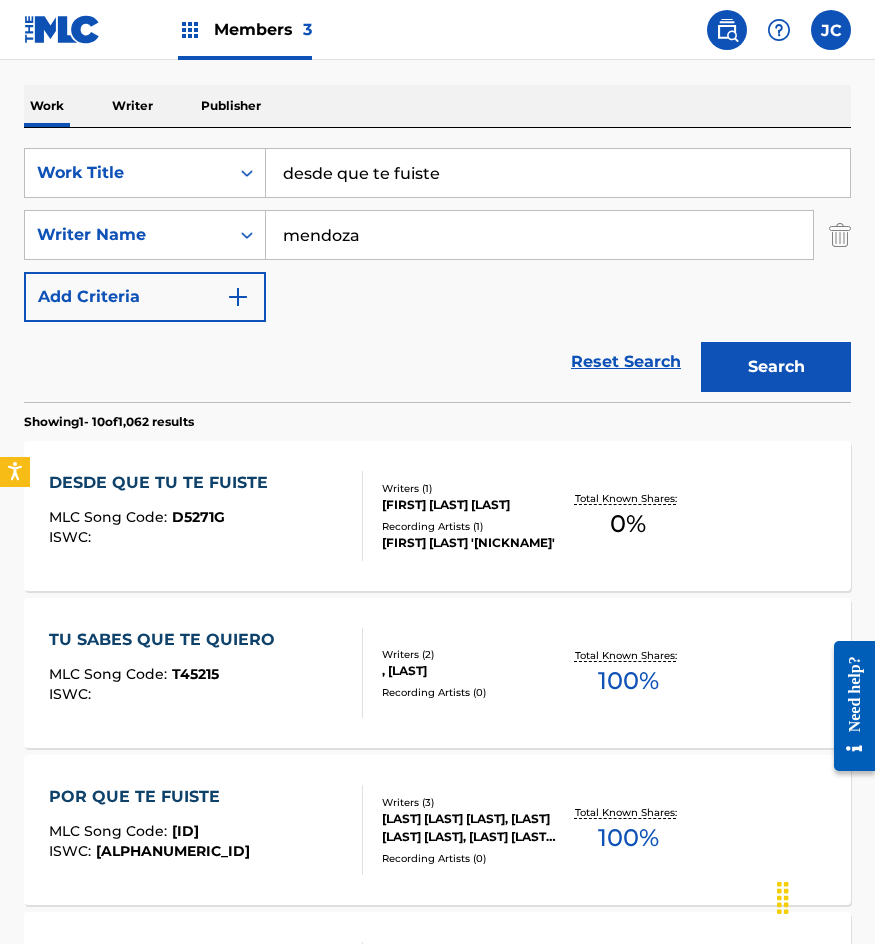 scroll, scrollTop: 300, scrollLeft: 0, axis: vertical 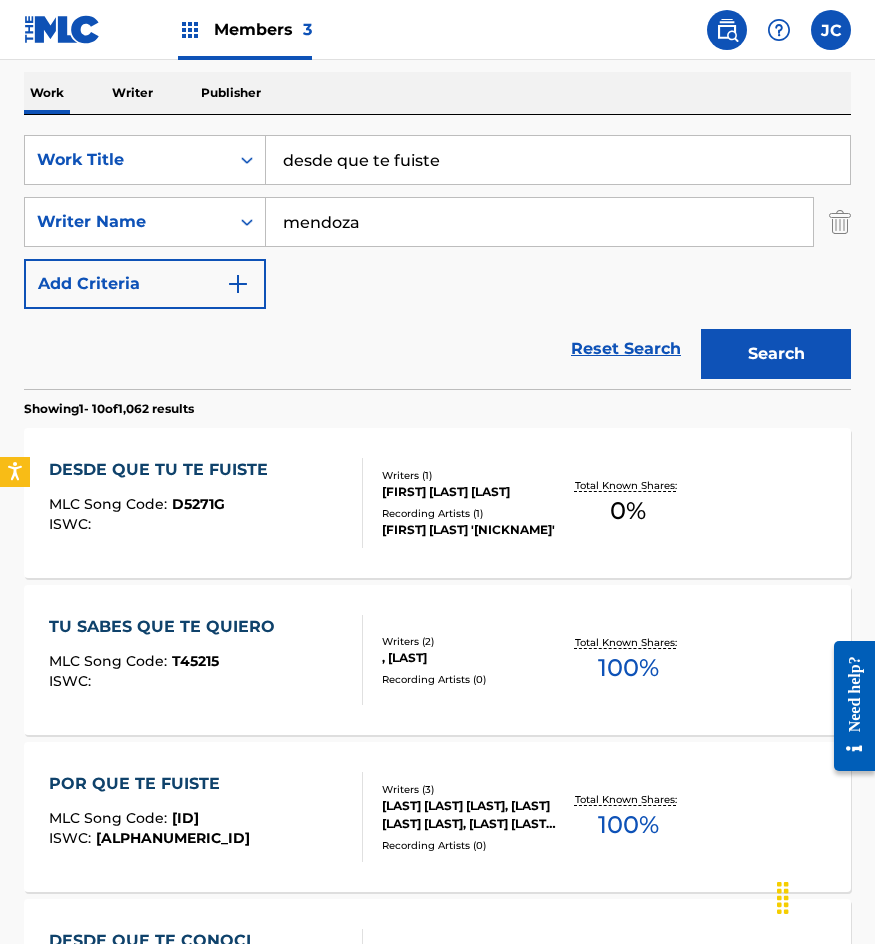 click on "Recording Artists ( 1 )" at bounding box center (470, 513) 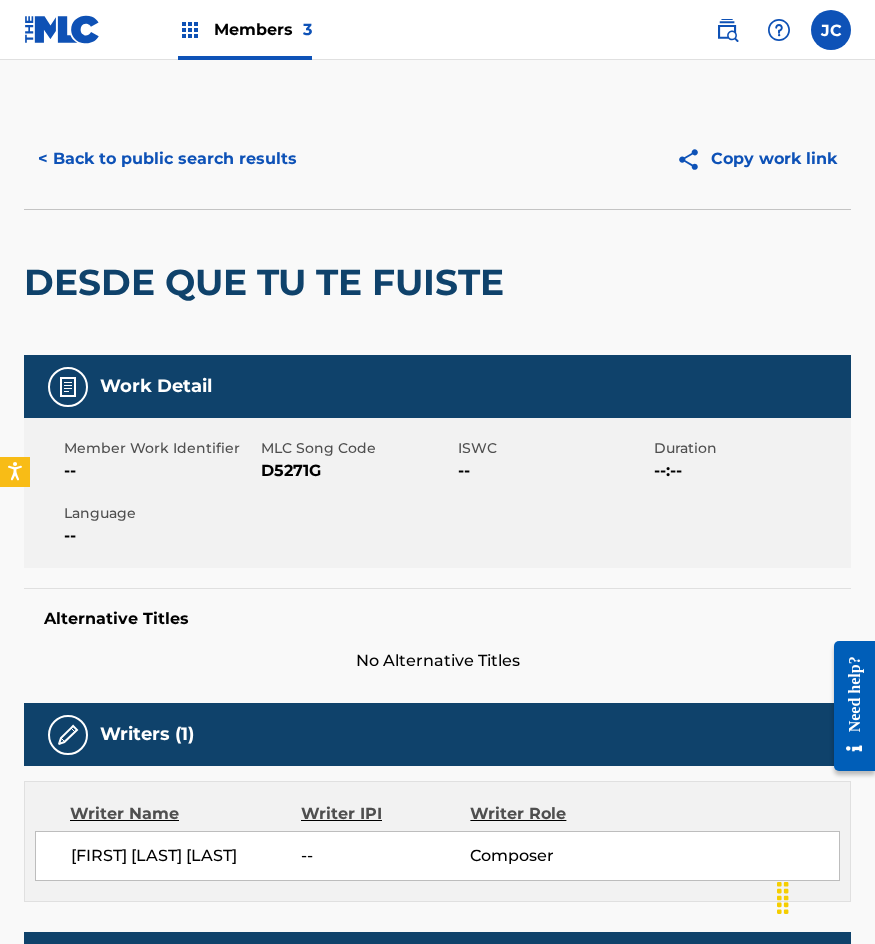 scroll, scrollTop: 0, scrollLeft: 0, axis: both 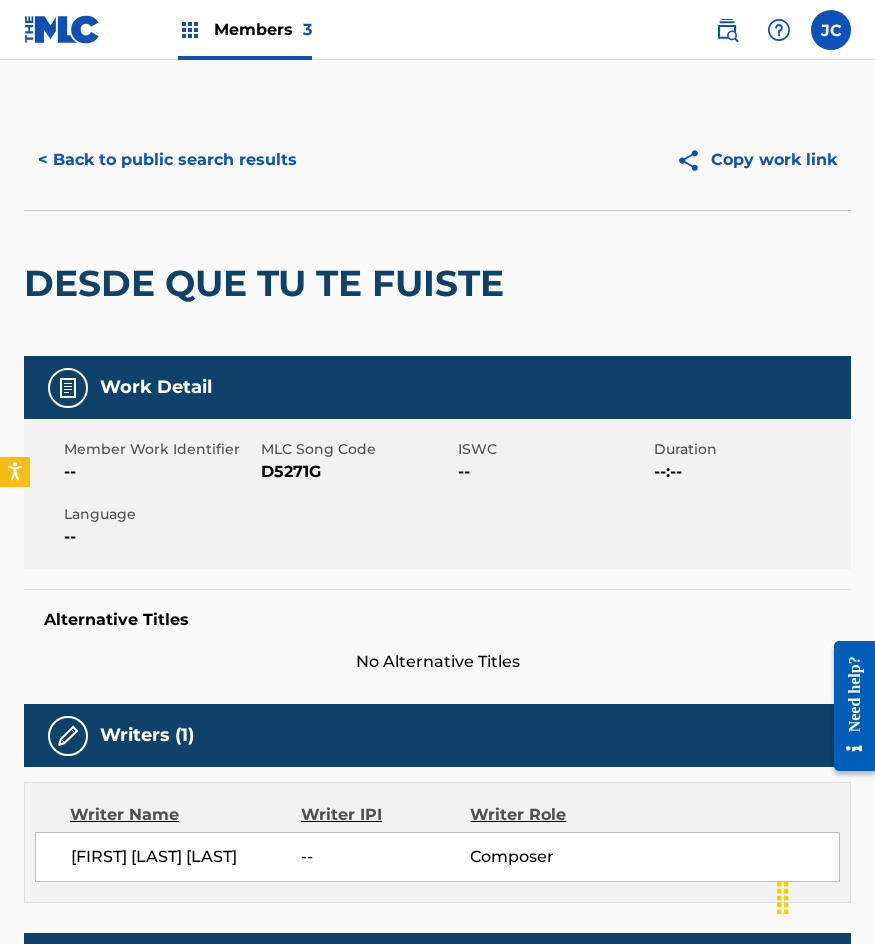 click on "< Back to public search results" at bounding box center (167, 160) 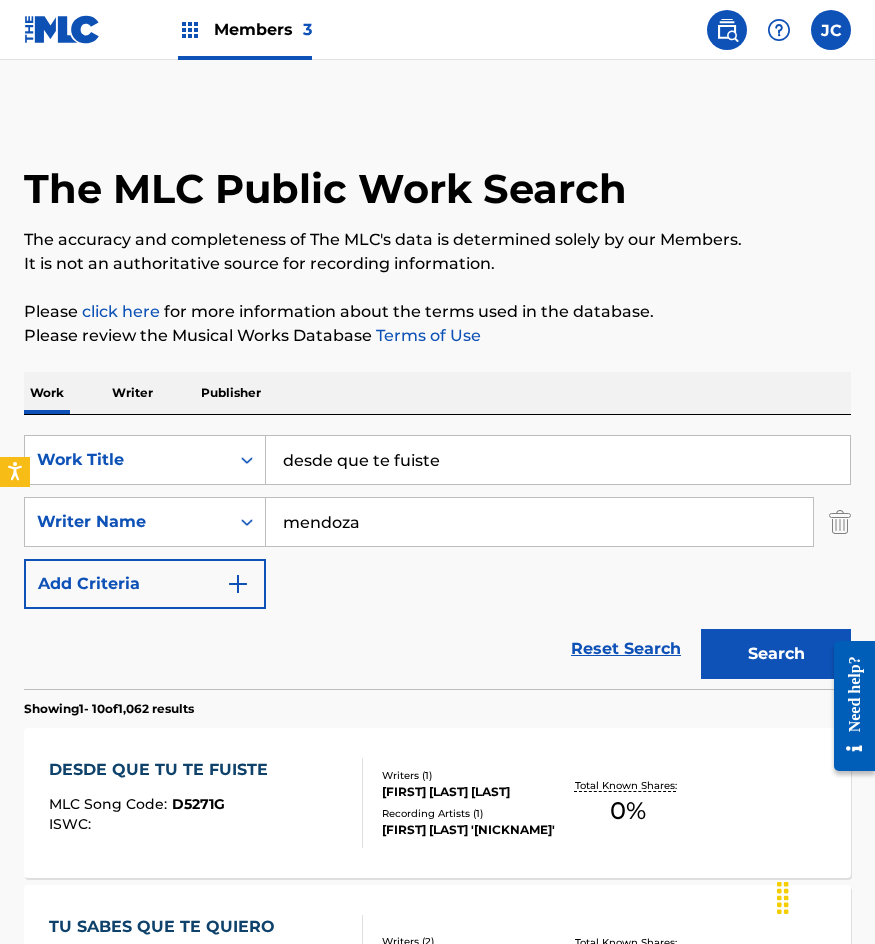 scroll, scrollTop: 300, scrollLeft: 0, axis: vertical 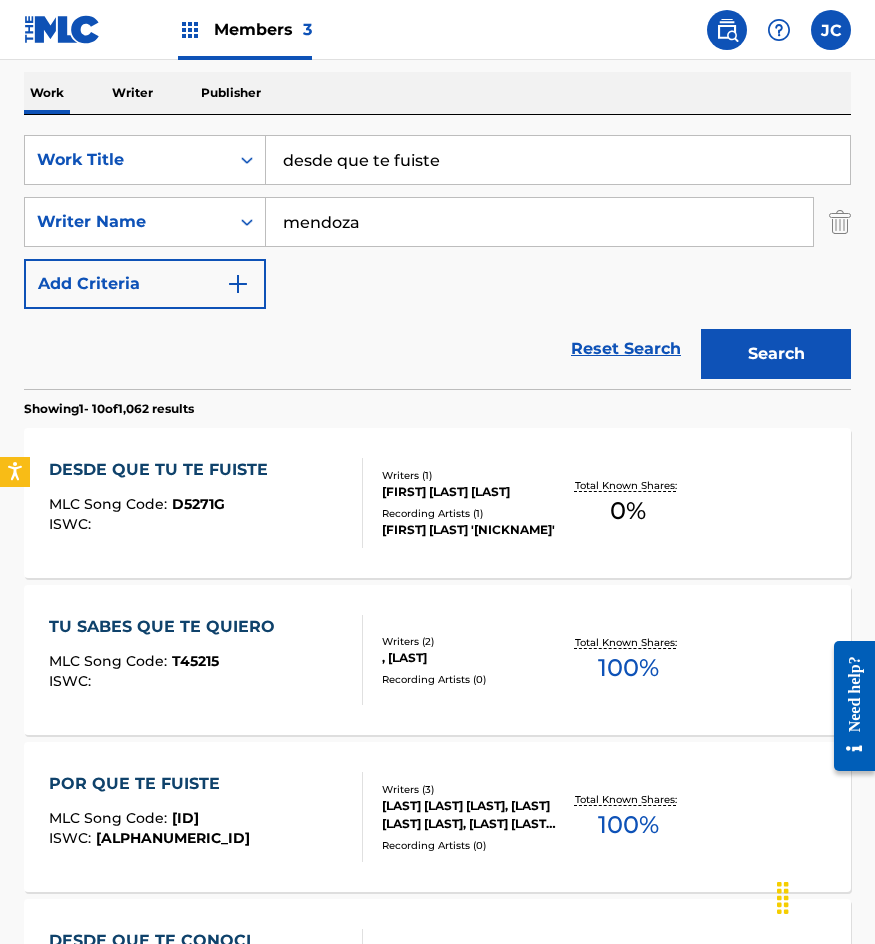 drag, startPoint x: 354, startPoint y: 519, endPoint x: 878, endPoint y: 540, distance: 524.42065 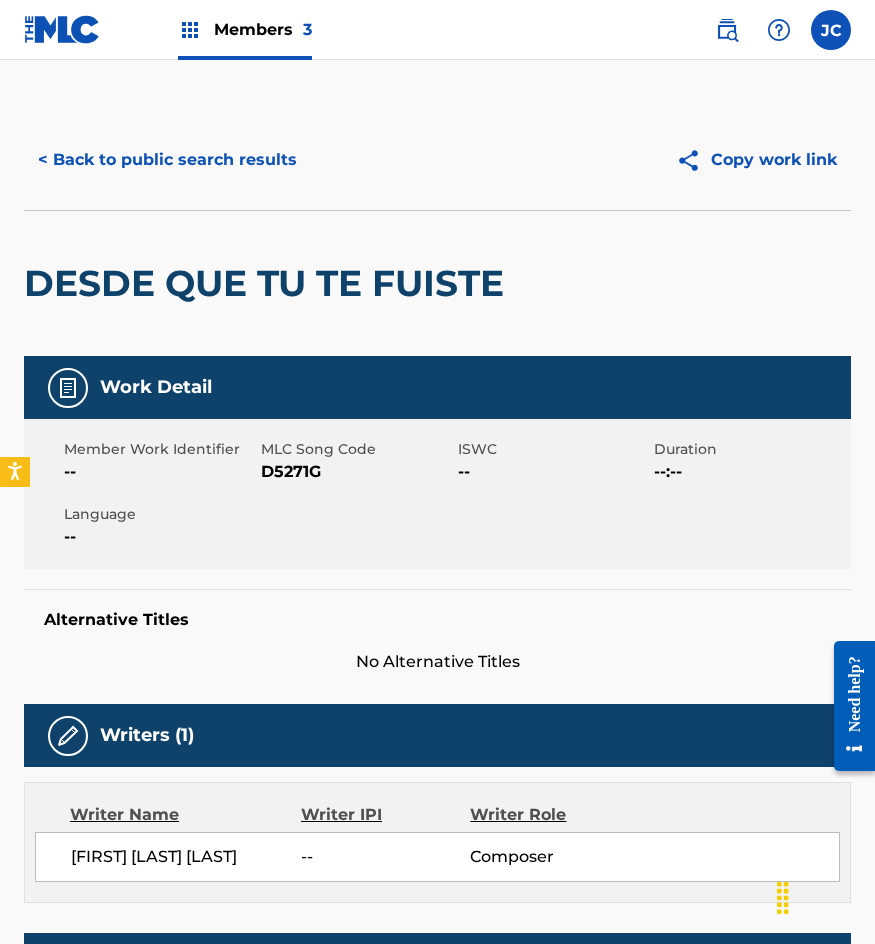 click on "D5271G" at bounding box center [357, 472] 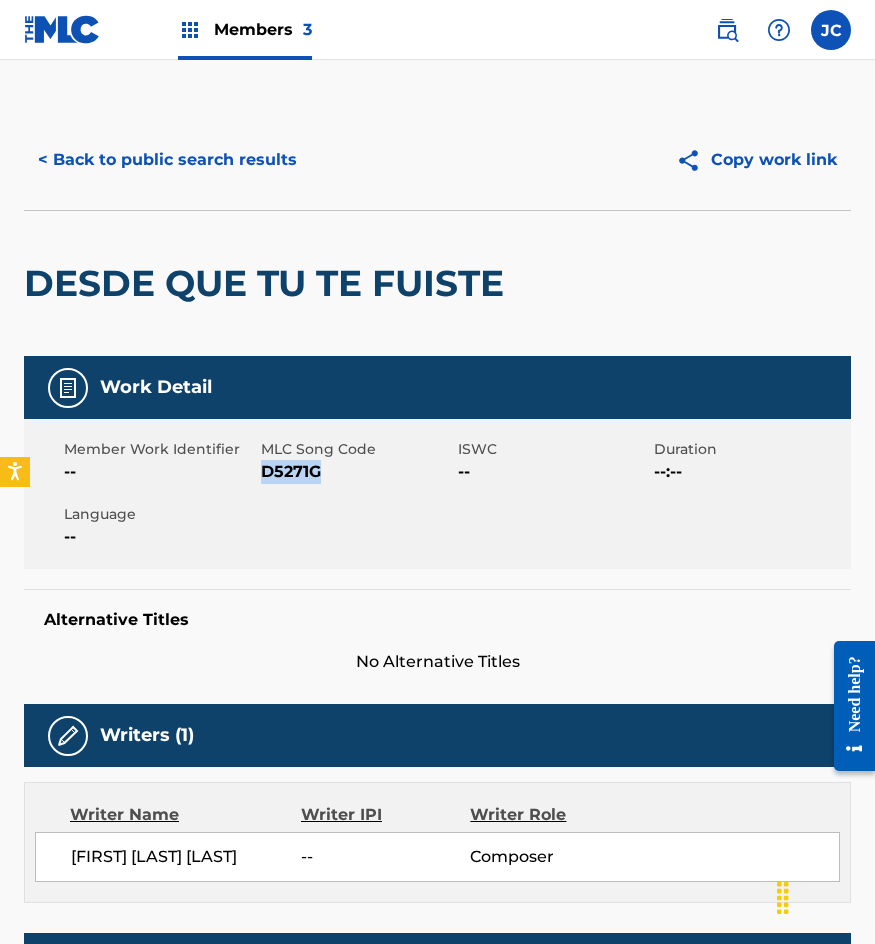 click on "D5271G" at bounding box center [357, 472] 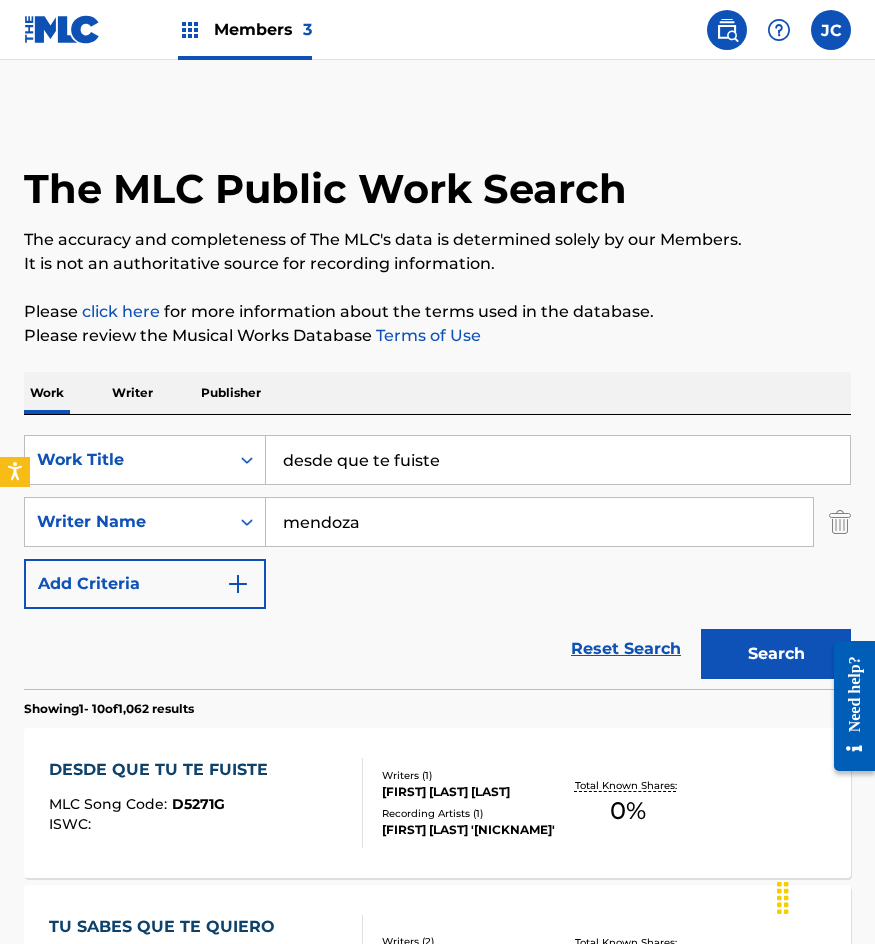 scroll, scrollTop: 300, scrollLeft: 0, axis: vertical 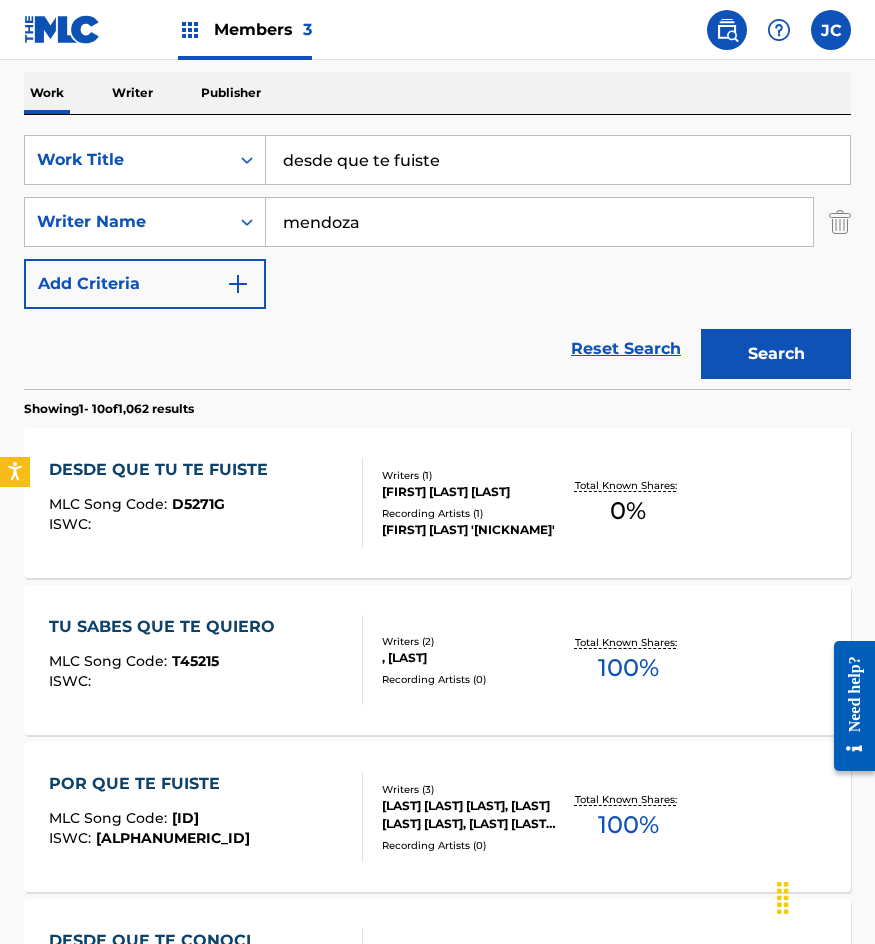 click on "desde que te fuiste" at bounding box center (558, 160) 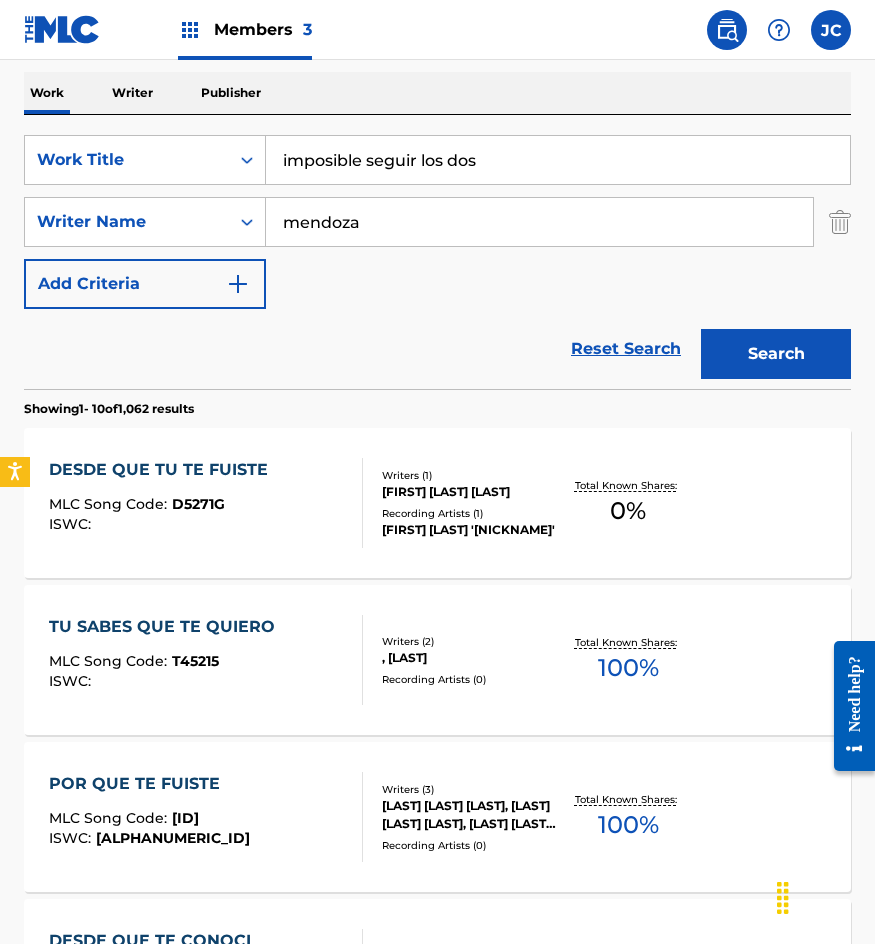 type on "imposible seguir los dos" 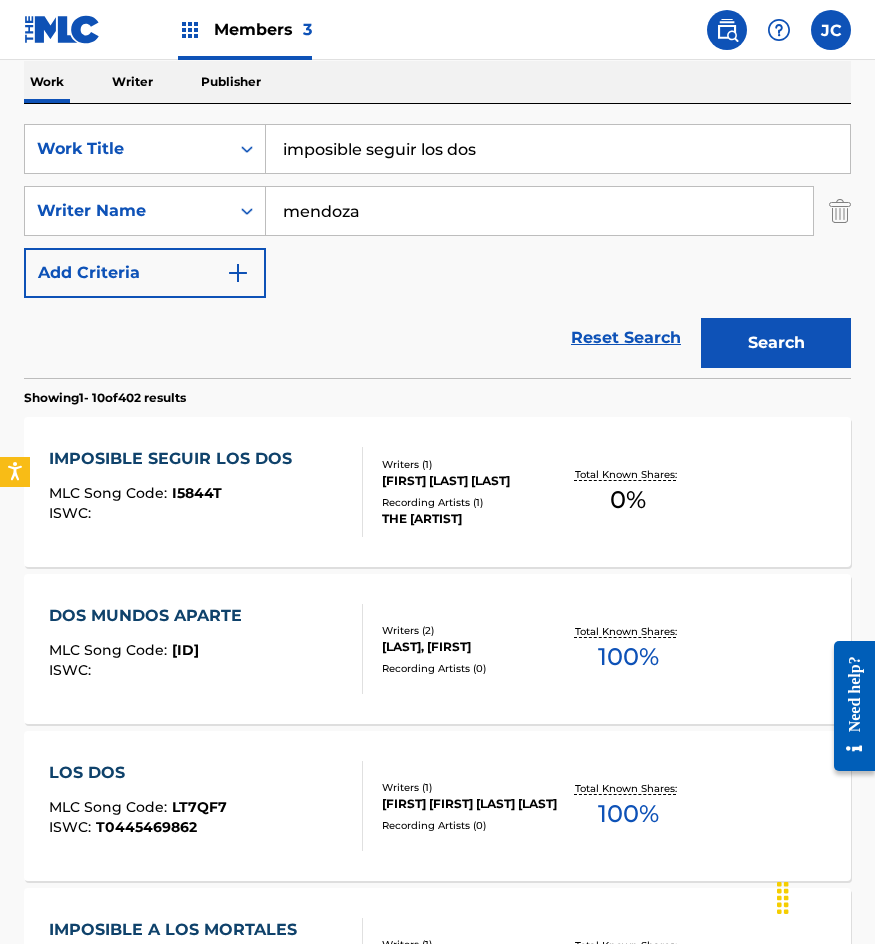 scroll, scrollTop: 400, scrollLeft: 0, axis: vertical 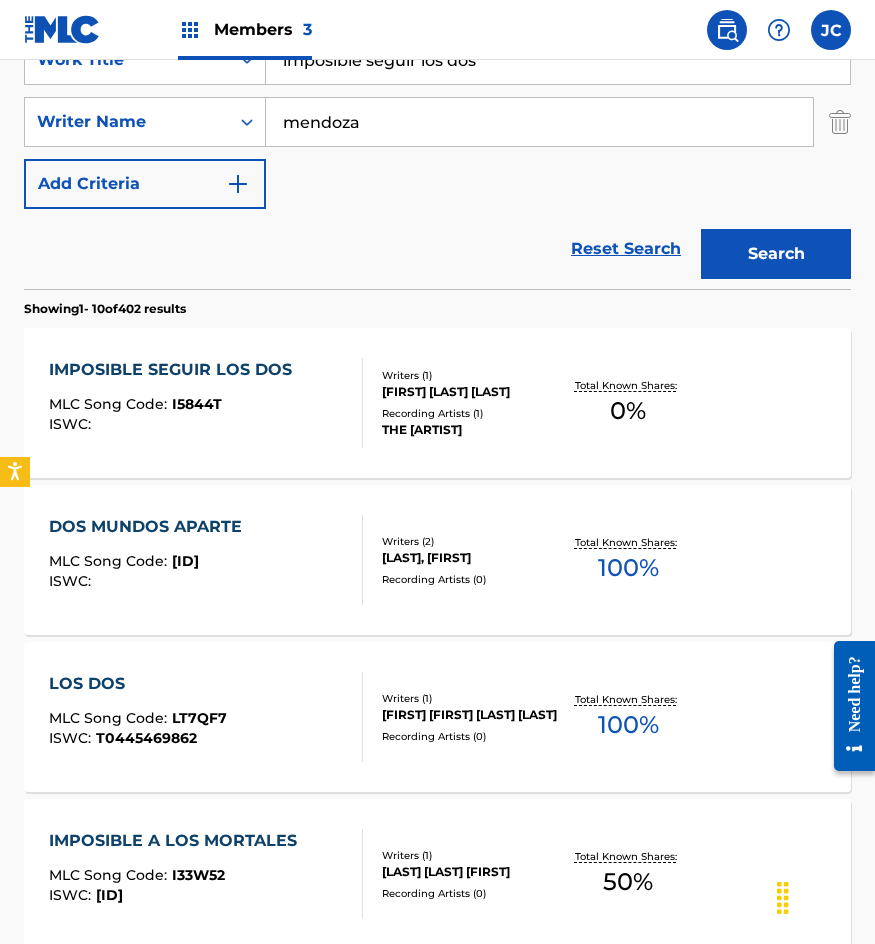 click on "THE CABALLEROS" at bounding box center [470, 430] 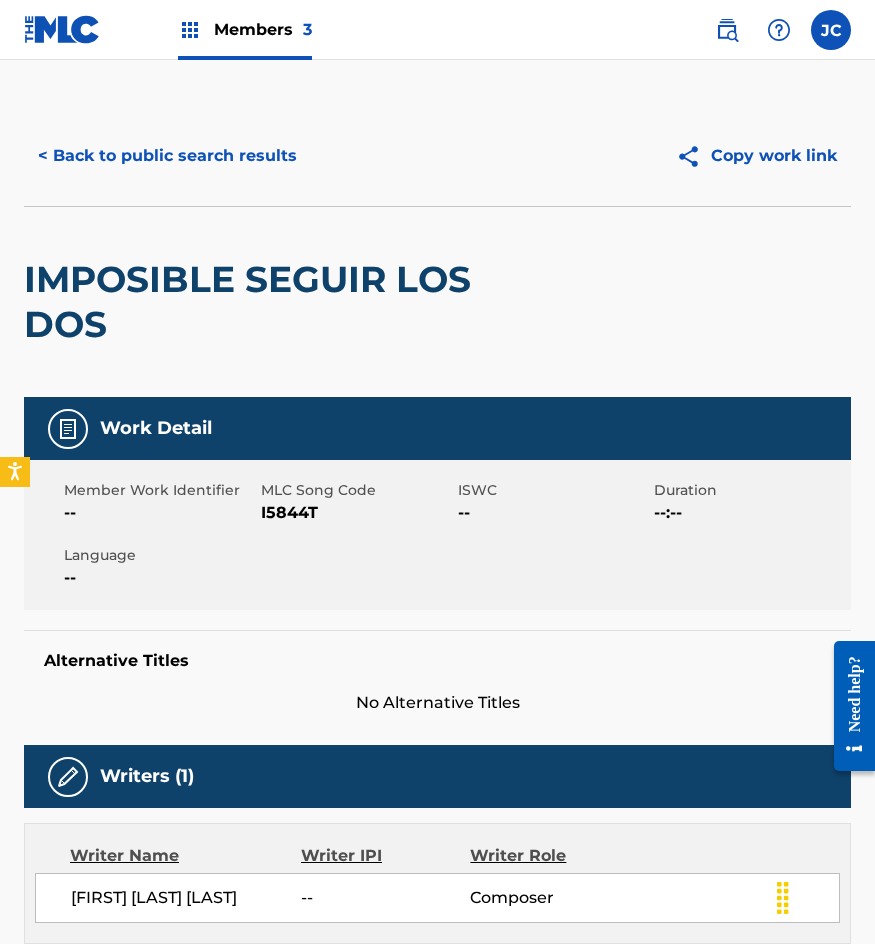 scroll, scrollTop: 0, scrollLeft: 0, axis: both 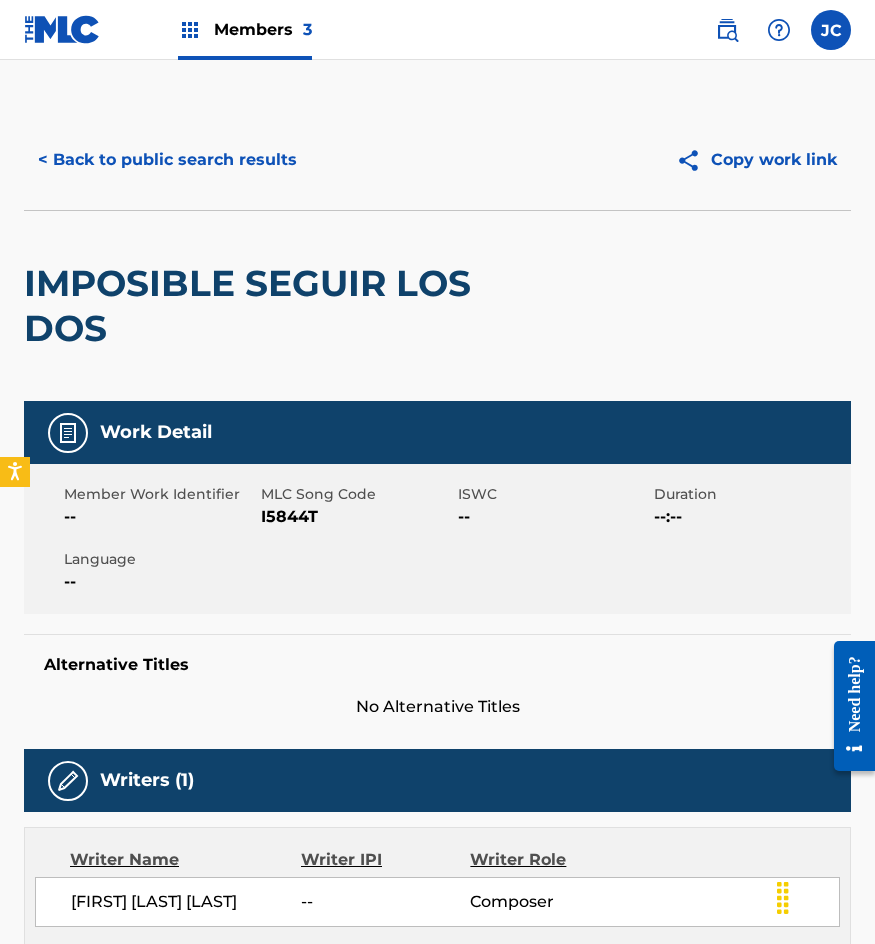 click on "< Back to public search results" at bounding box center [167, 160] 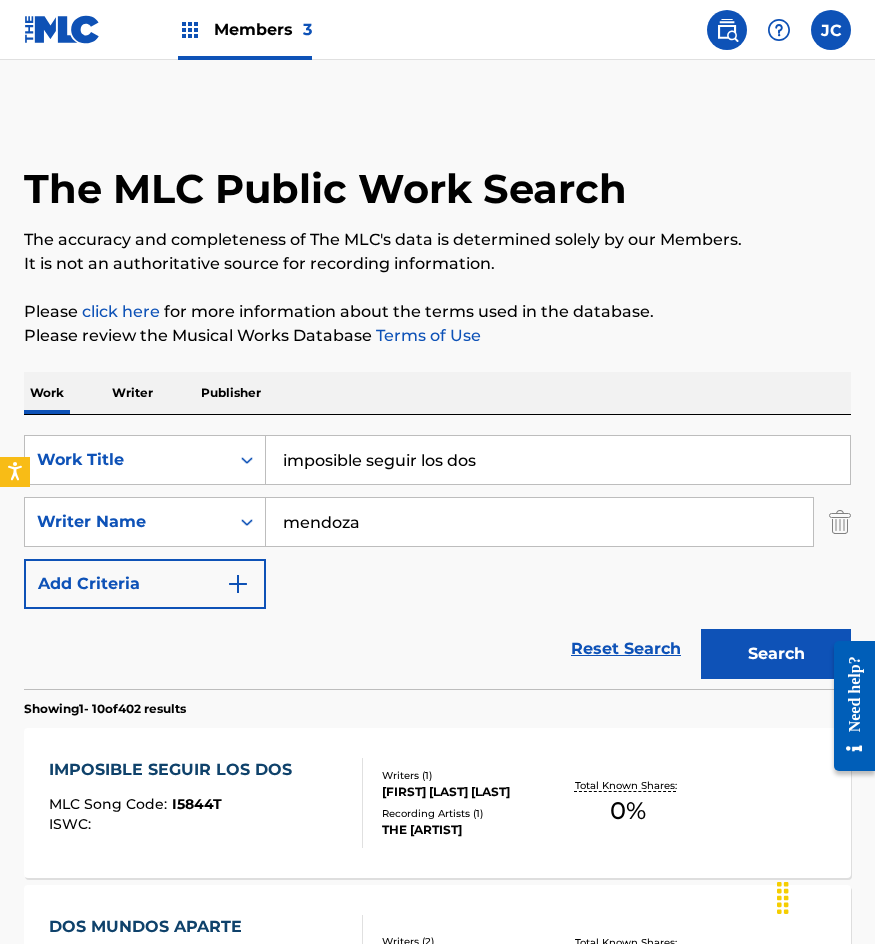 scroll, scrollTop: 400, scrollLeft: 0, axis: vertical 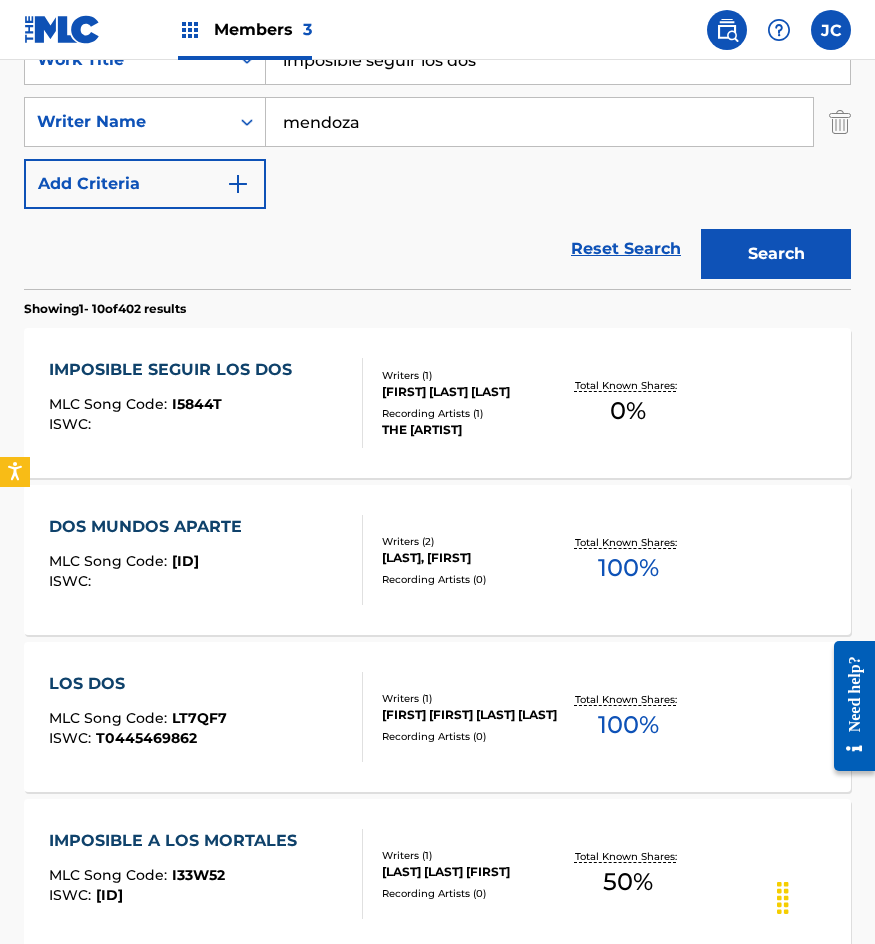click on "Showing  1  -   10  of  402   results" at bounding box center [437, 303] 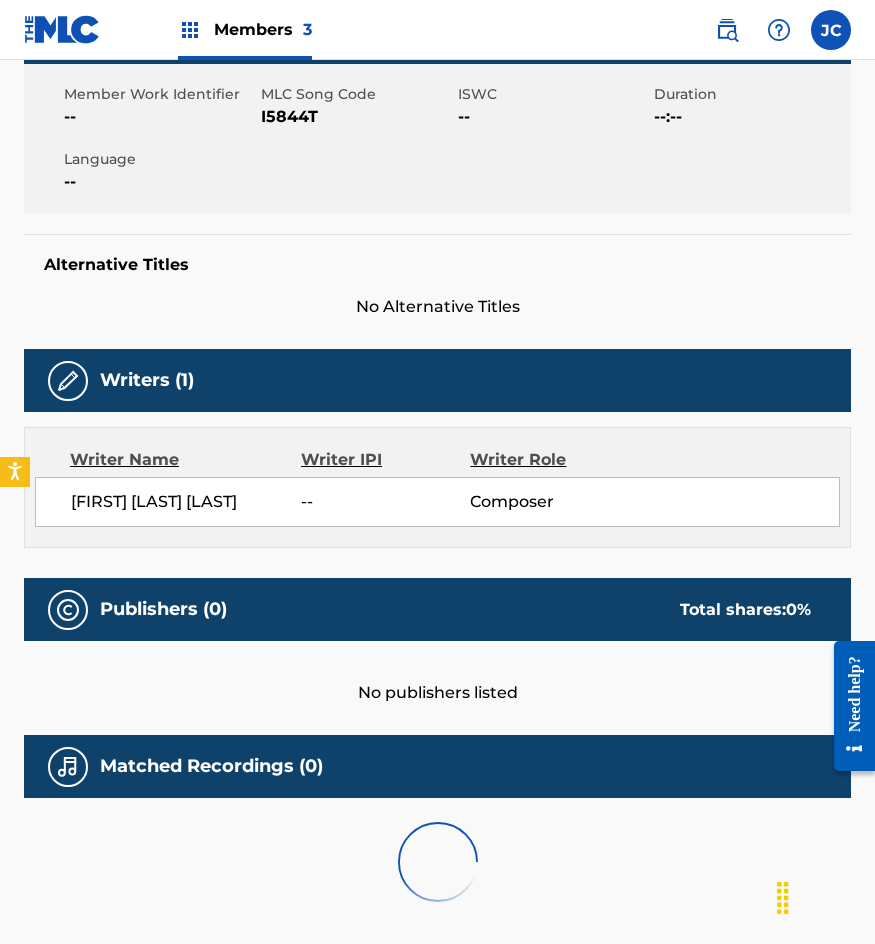 scroll, scrollTop: 0, scrollLeft: 0, axis: both 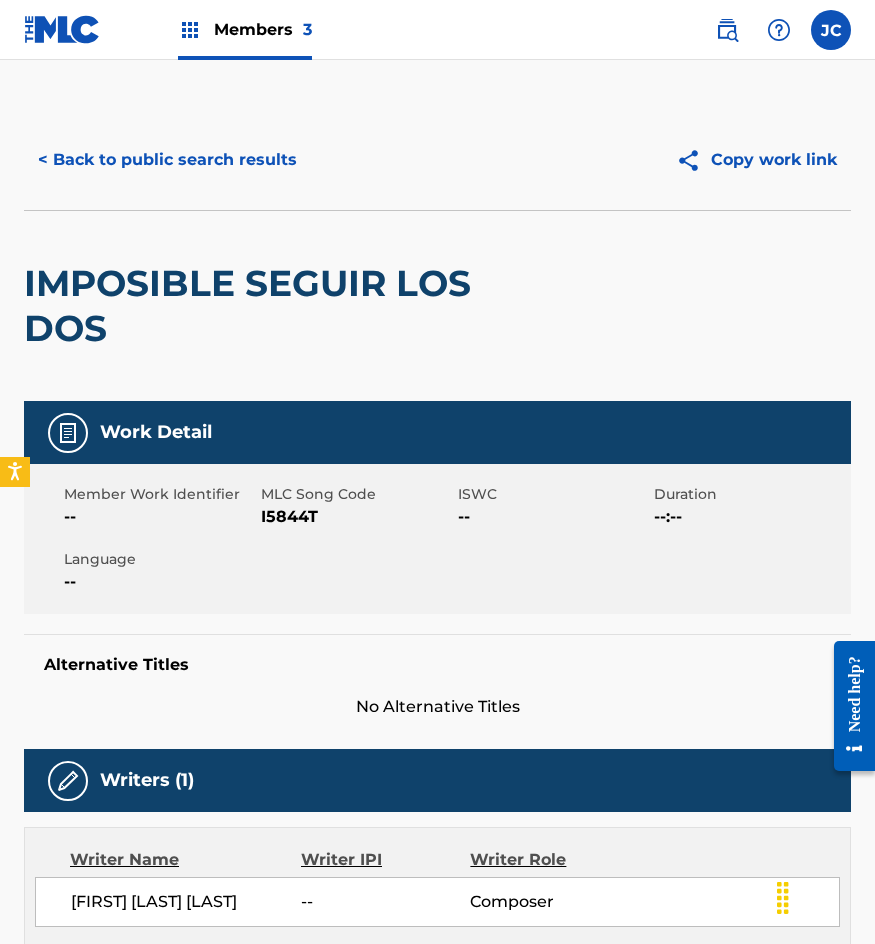 click on "I5844T" at bounding box center [357, 517] 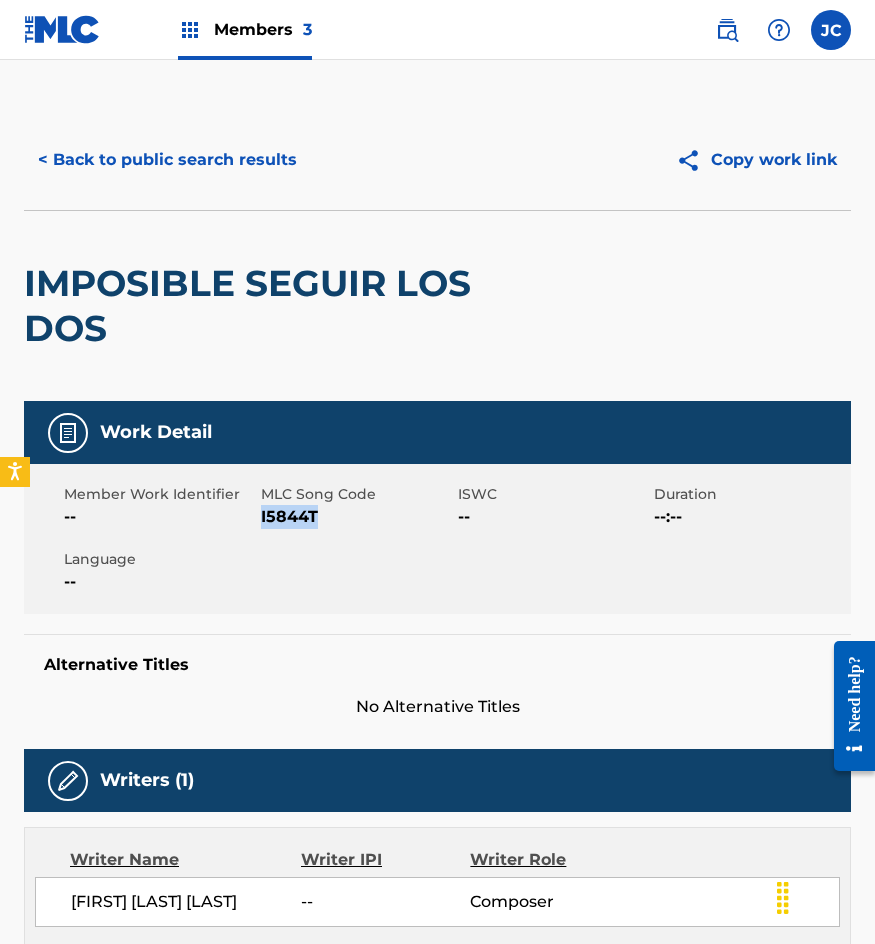 click on "I5844T" at bounding box center [357, 517] 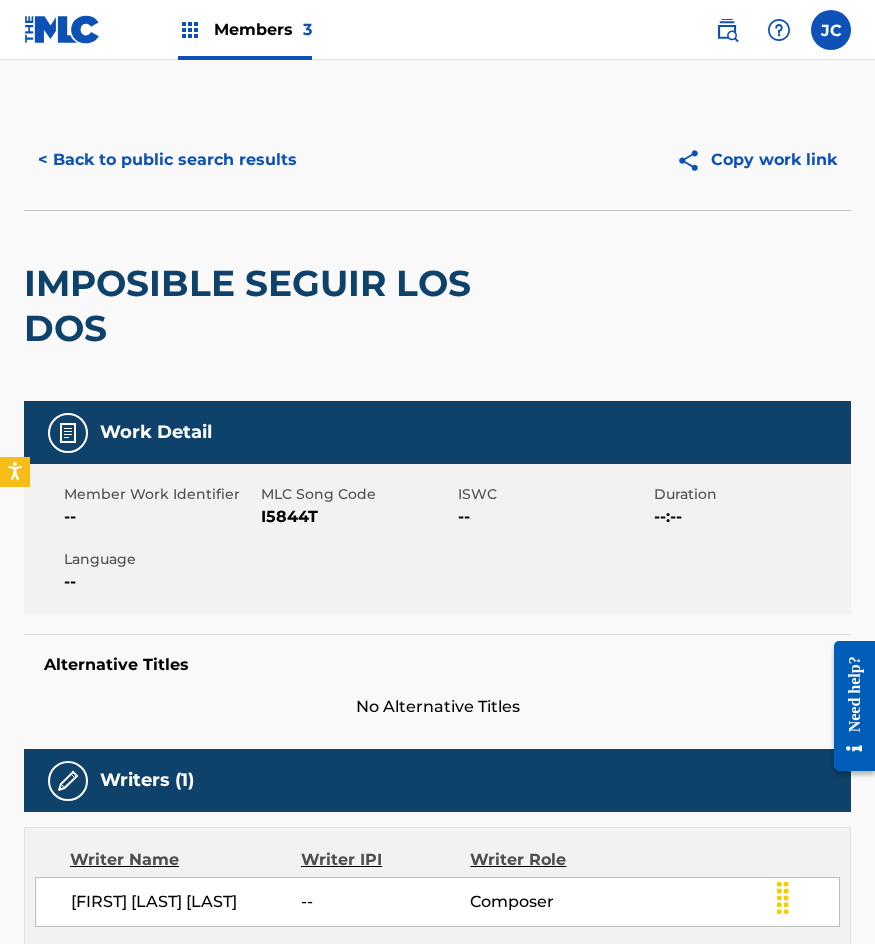 click on "< Back to public search results Copy work link" at bounding box center [437, 160] 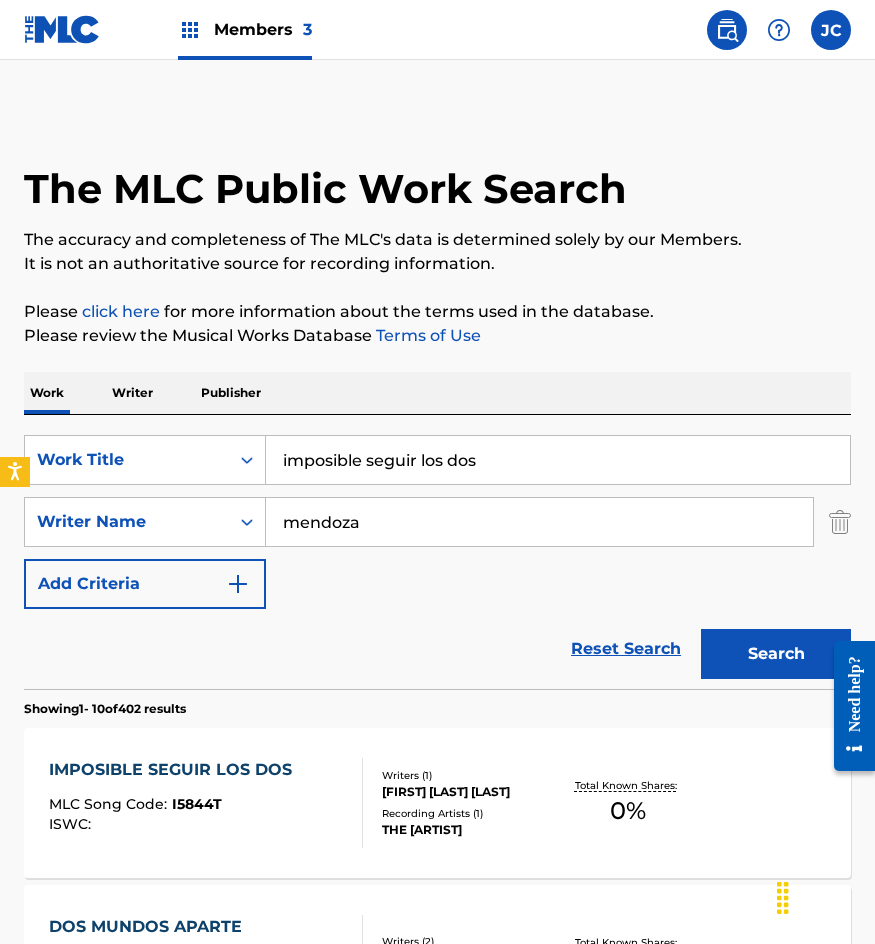scroll, scrollTop: 400, scrollLeft: 0, axis: vertical 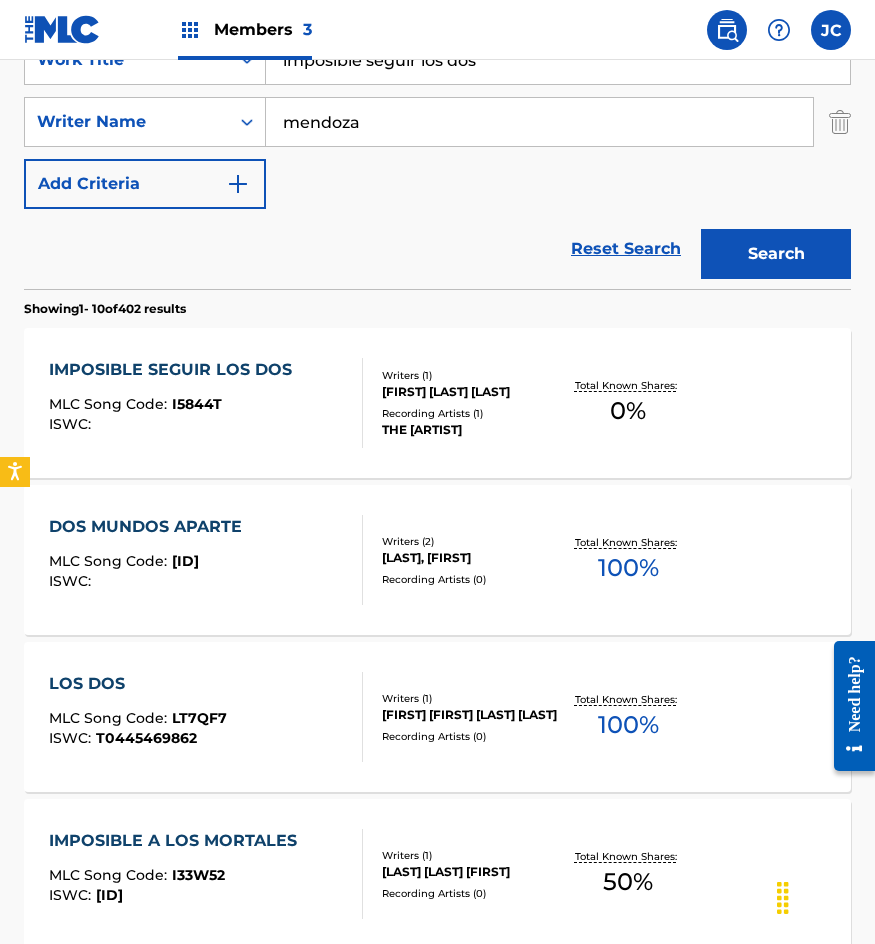 click on "imposible seguir los dos" at bounding box center [558, 60] 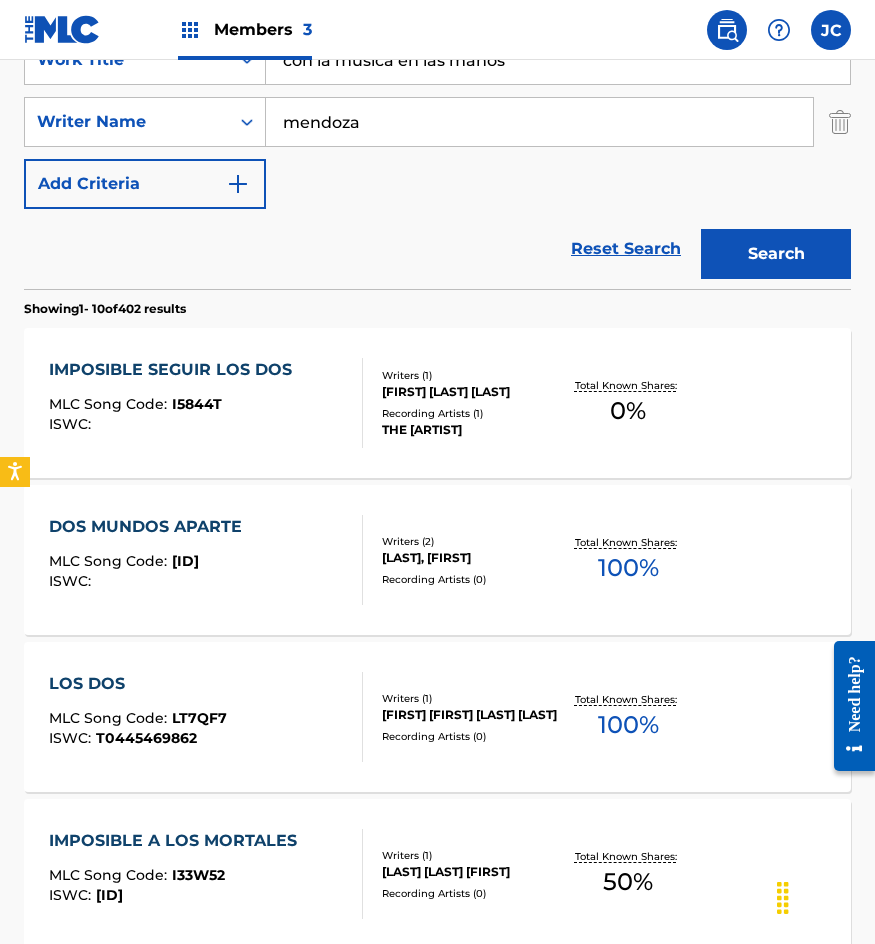 type on "con la musica en las manos" 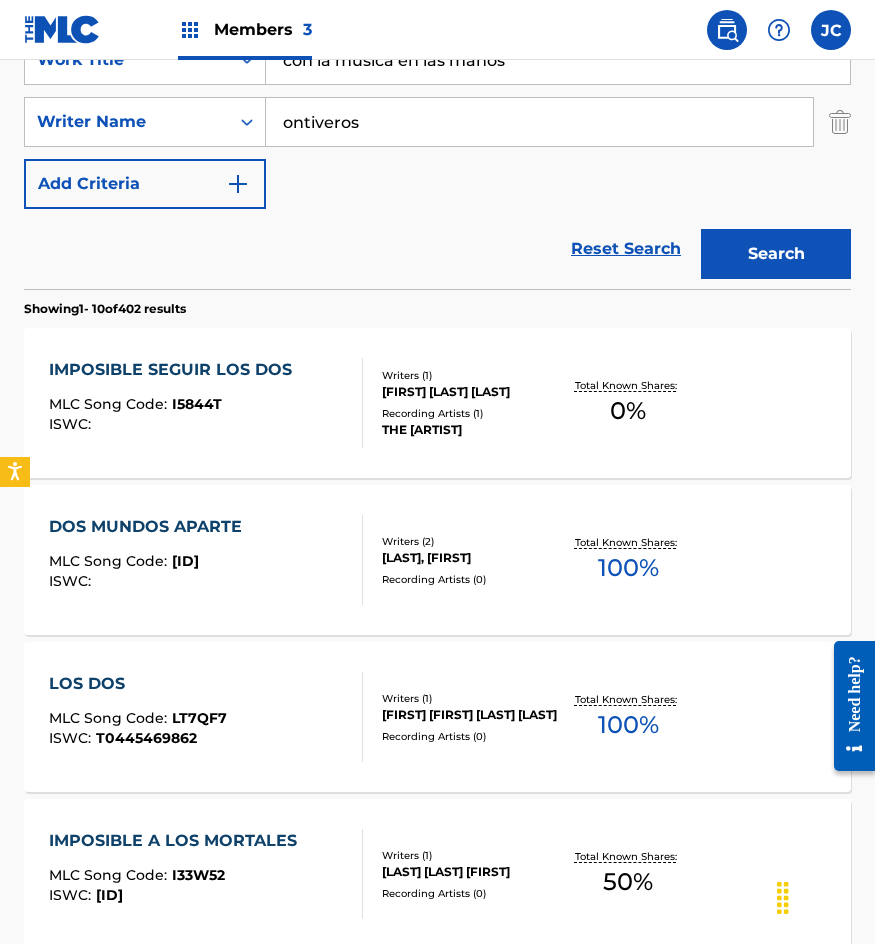 type on "ontiveros" 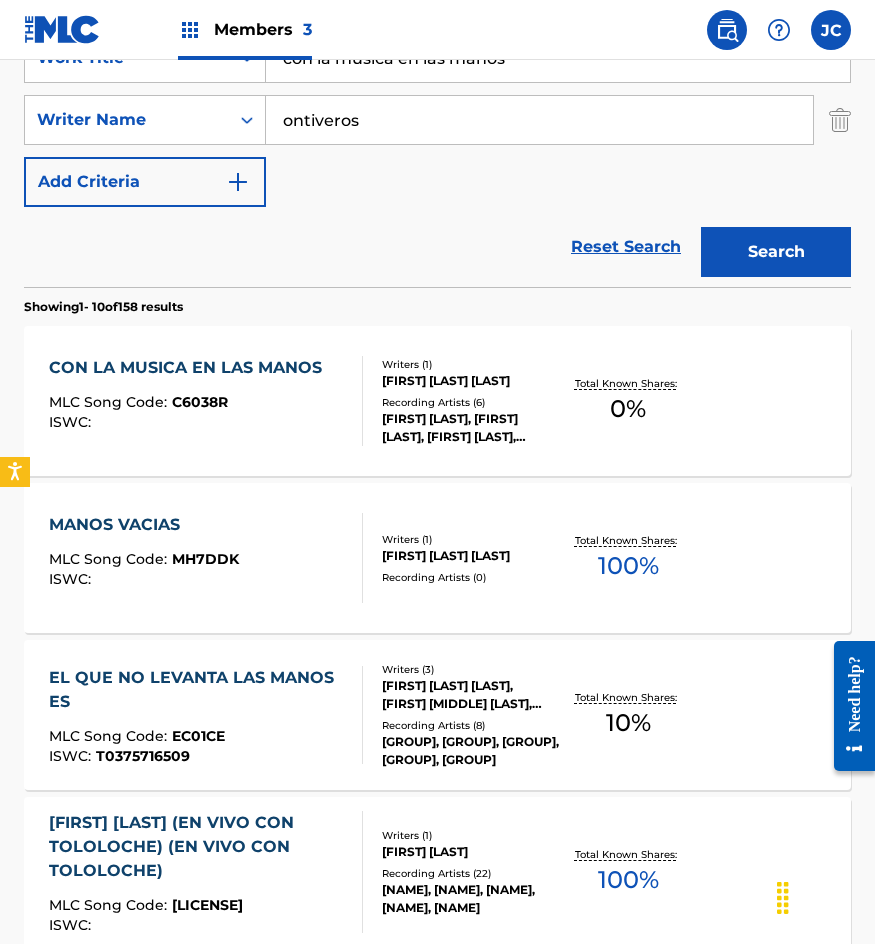 scroll, scrollTop: 500, scrollLeft: 0, axis: vertical 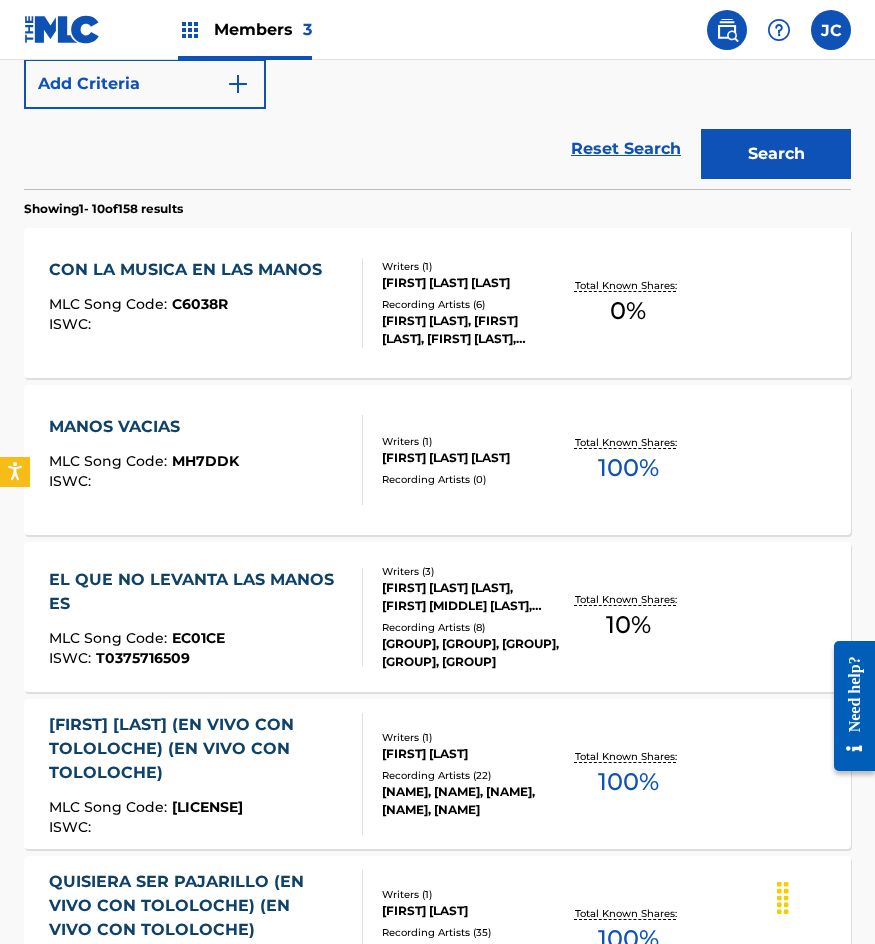 click on "GUADALUPE TRIGO, GUADALUPE TRIGO, GUADALUPE TRIGO, GUADALUPE TRIGO, GUADALUPE TRIGO" at bounding box center [470, 330] 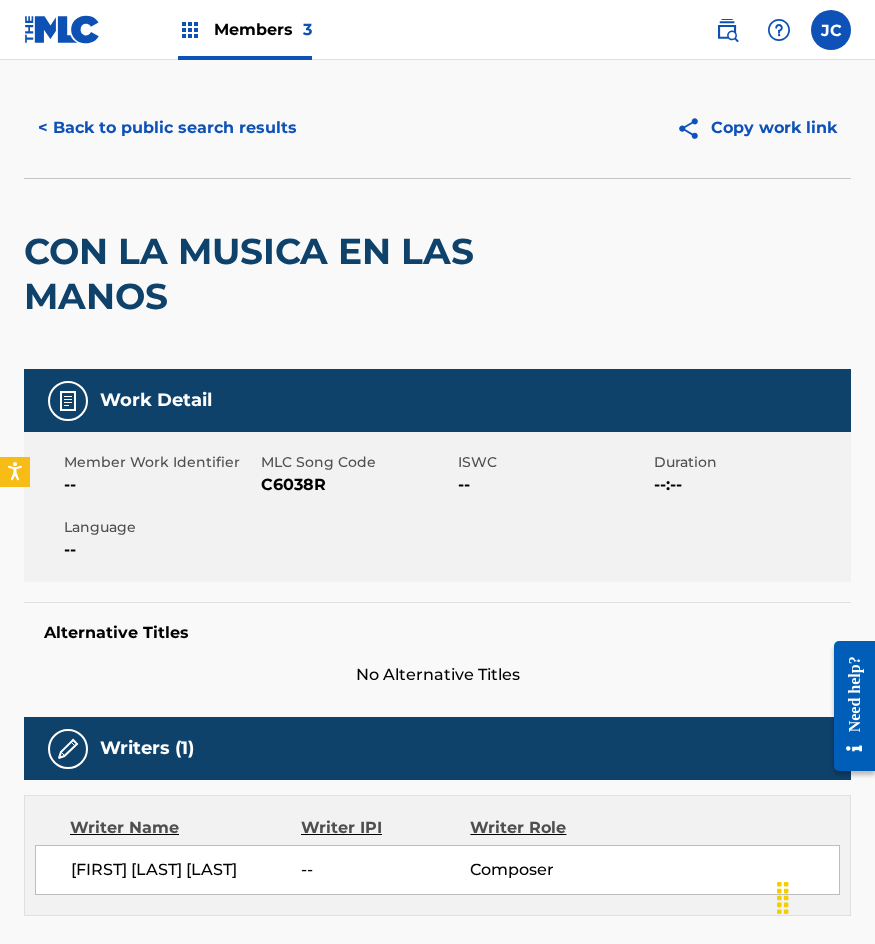 scroll, scrollTop: 0, scrollLeft: 0, axis: both 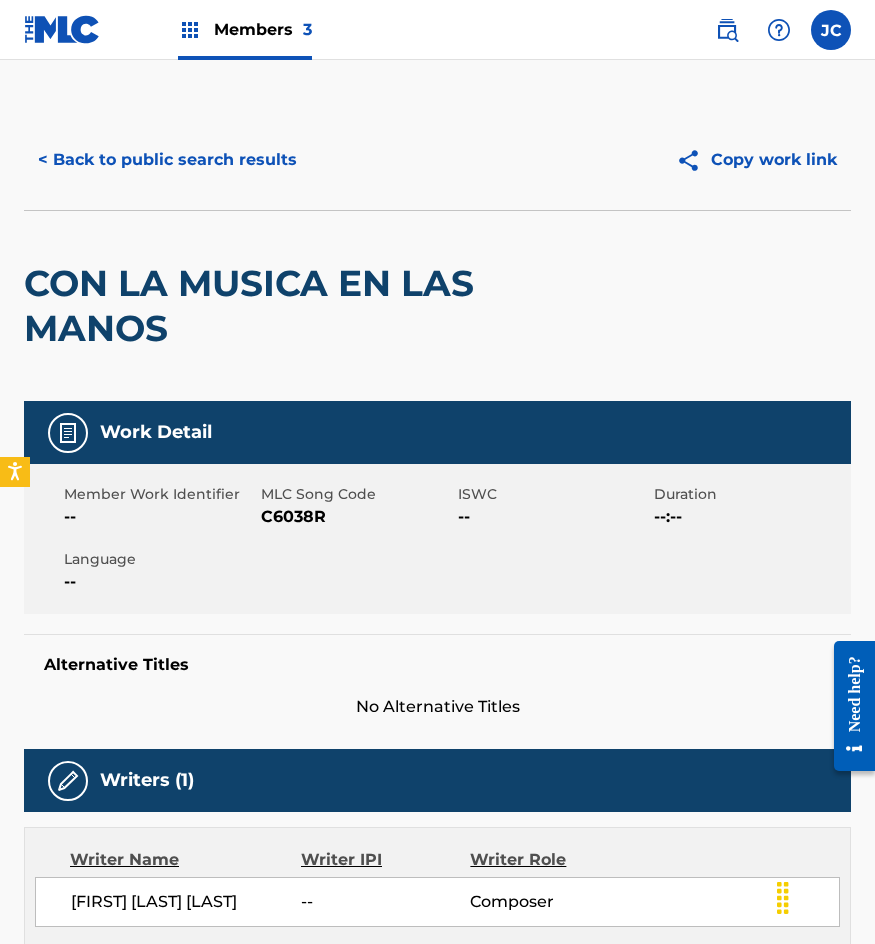 click on "C6038R" at bounding box center (357, 517) 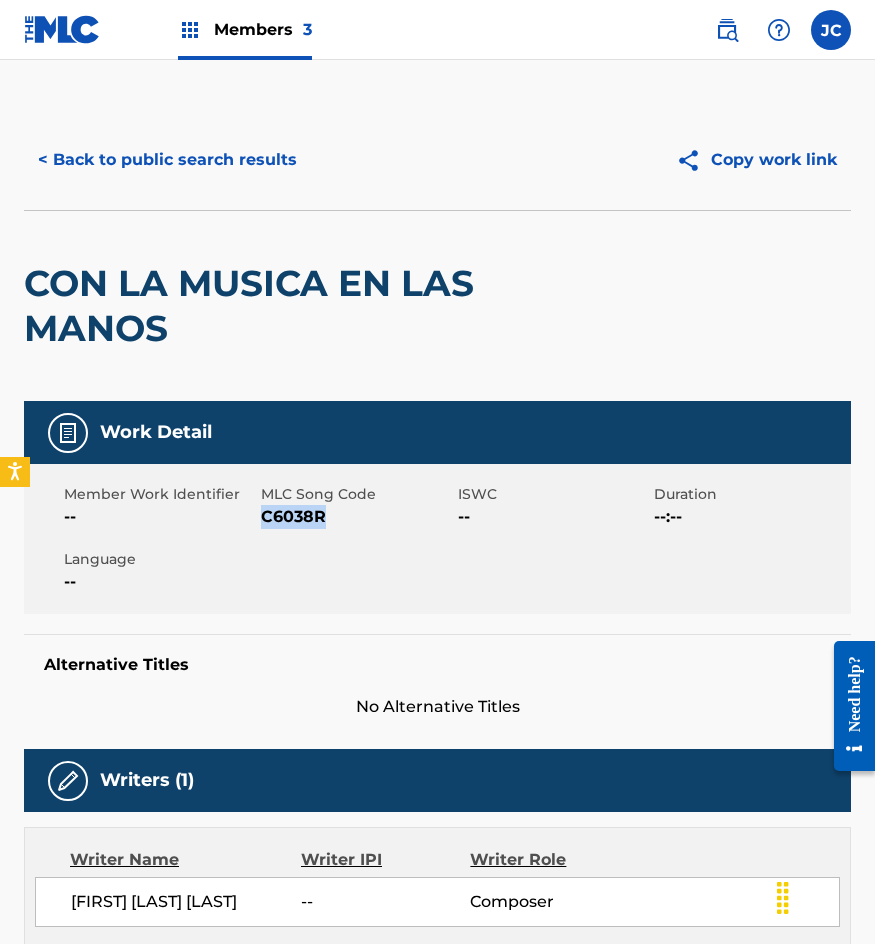 click on "C6038R" at bounding box center [357, 517] 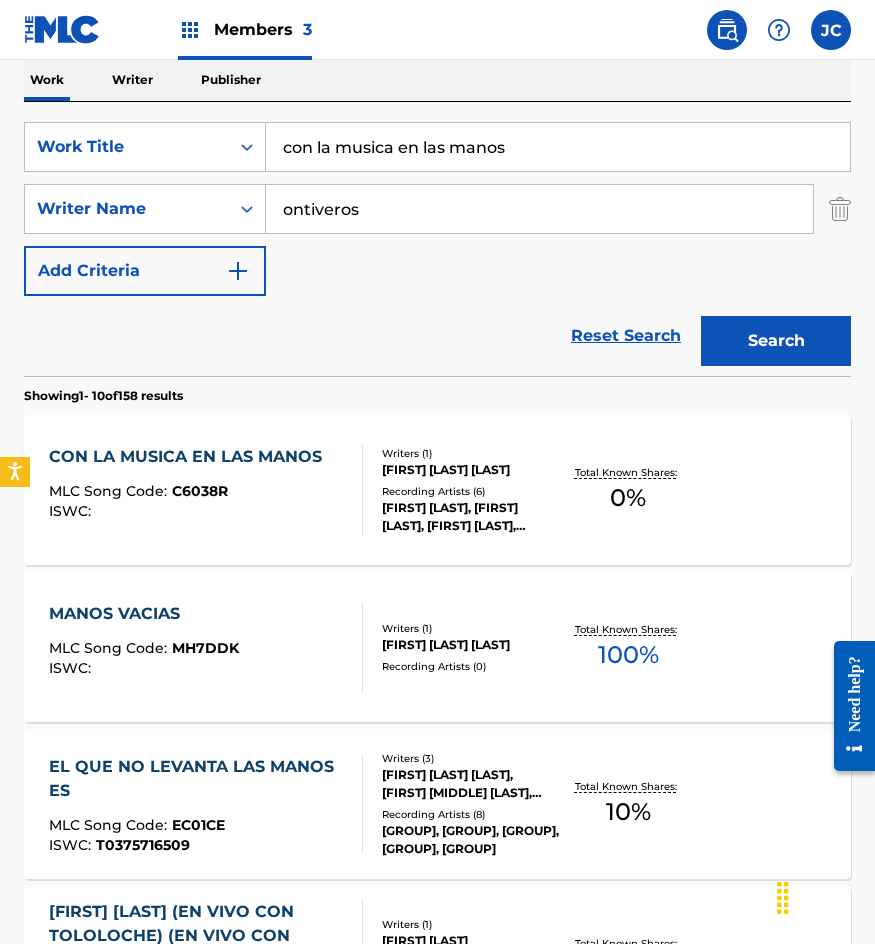 scroll, scrollTop: 14, scrollLeft: 0, axis: vertical 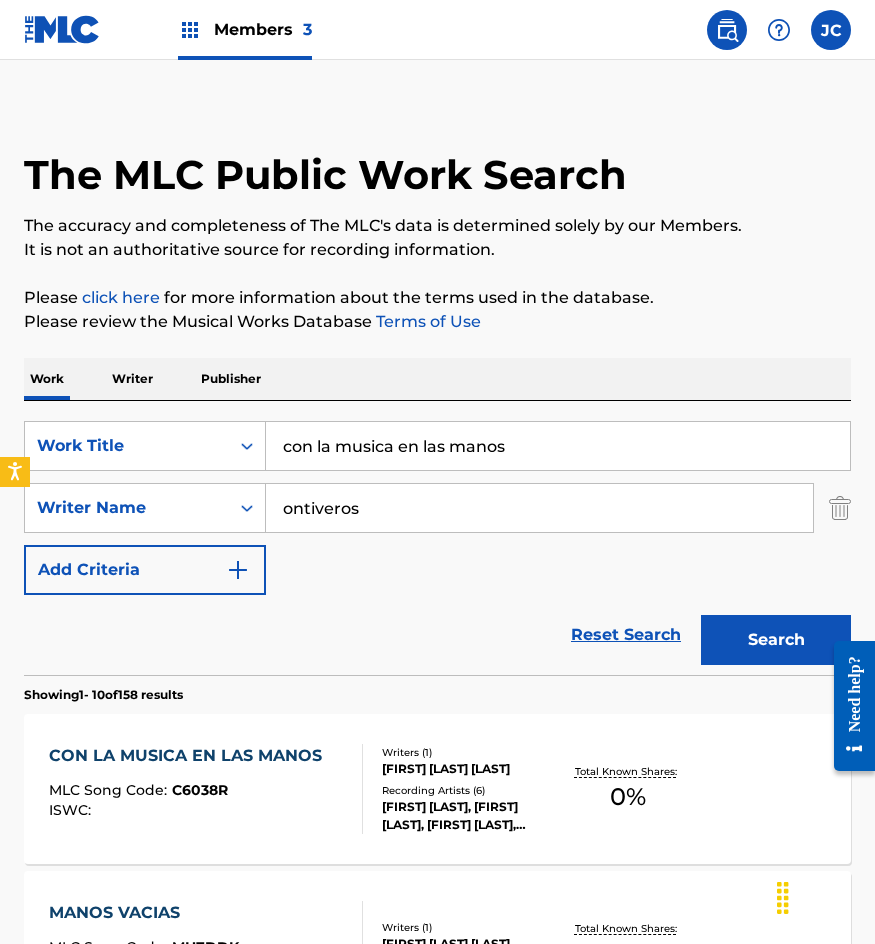 click on "con la musica en las manos" at bounding box center [558, 446] 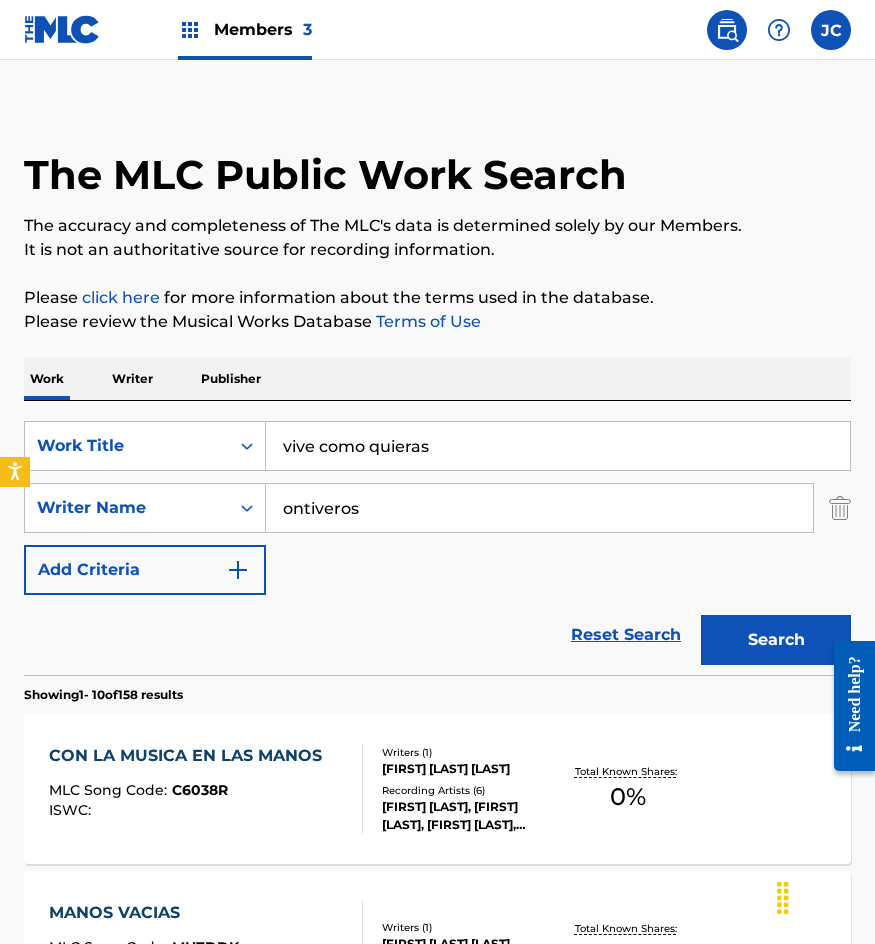 type on "vive como quieras" 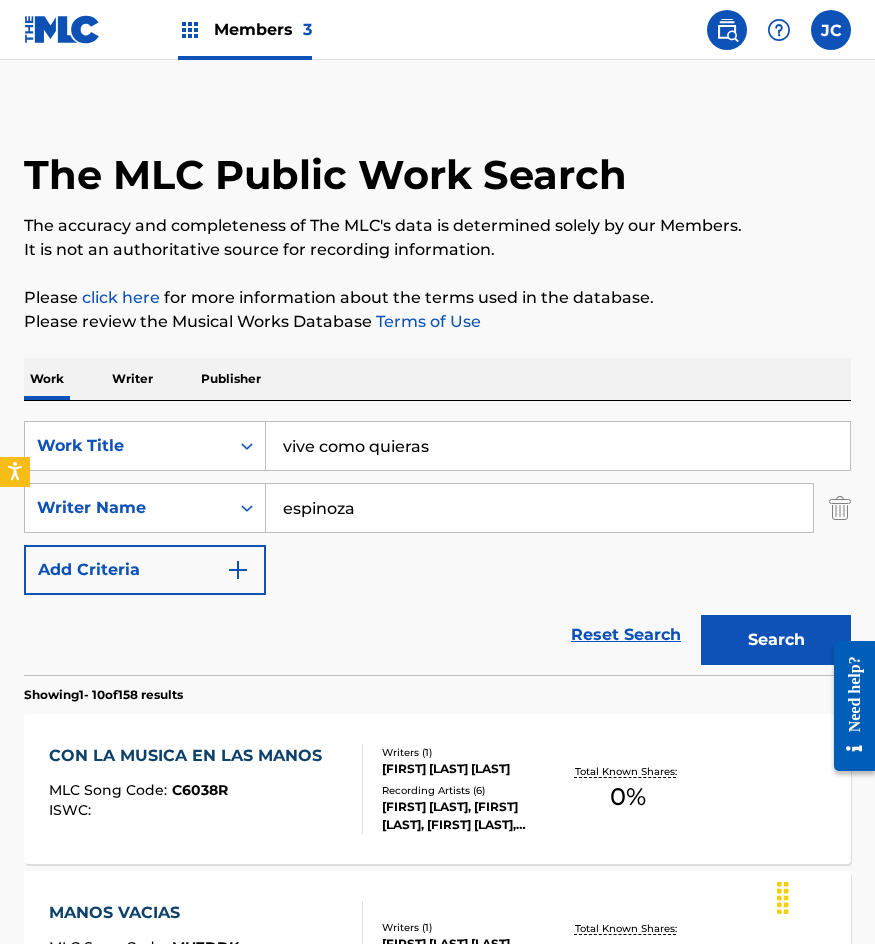 type on "espinoza" 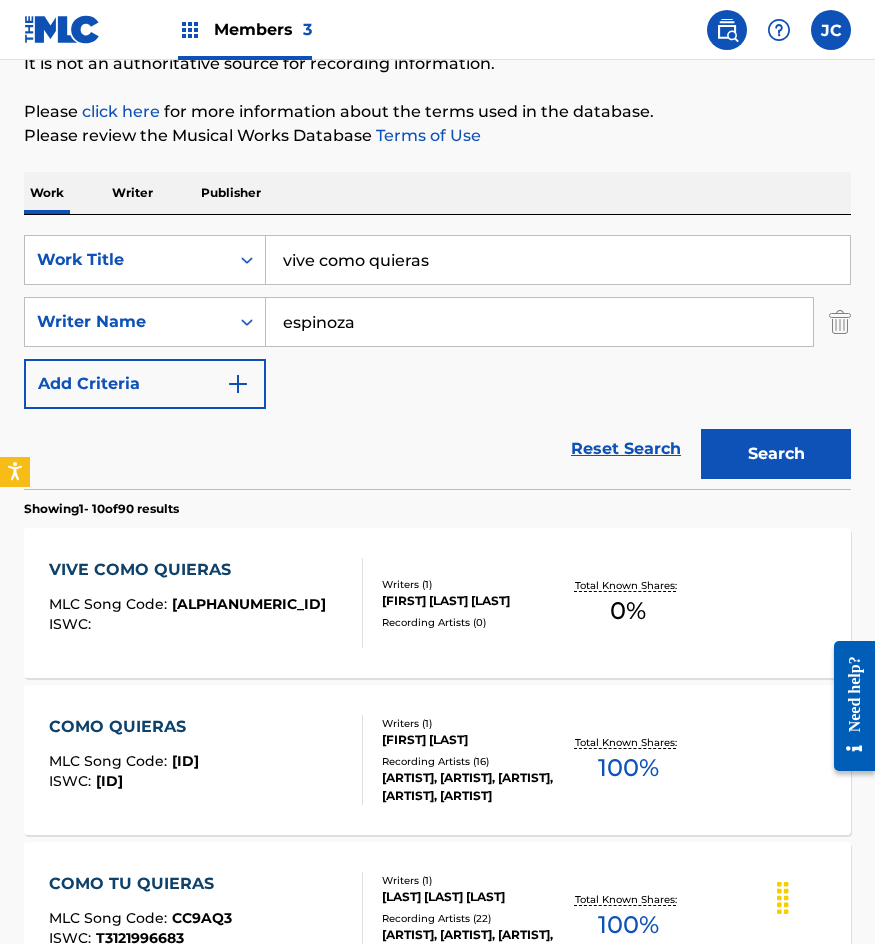 scroll, scrollTop: 300, scrollLeft: 0, axis: vertical 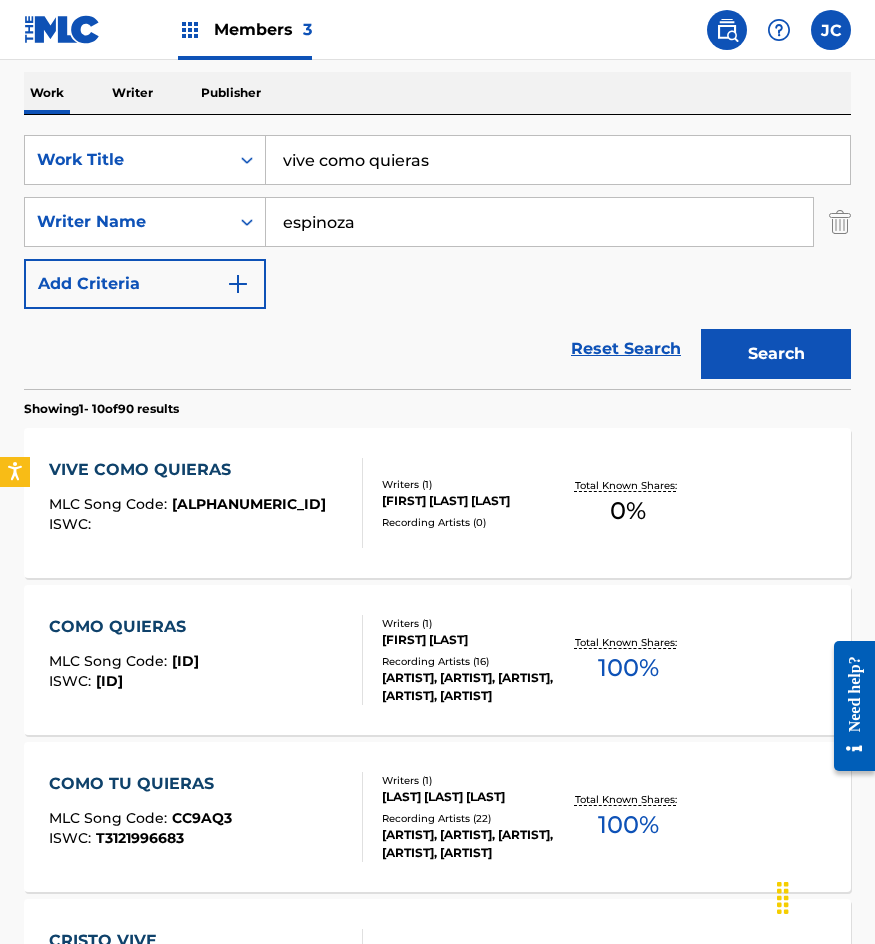click on "JOSE TRINIDAD ESPINOZA JACOME" at bounding box center [470, 501] 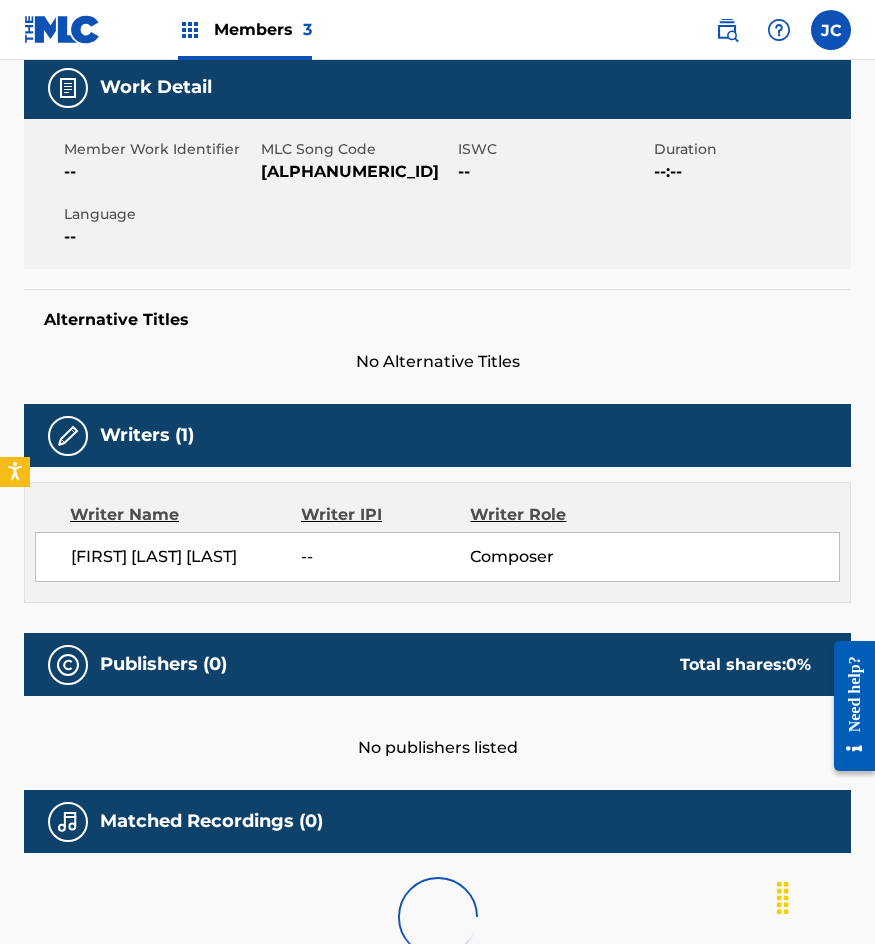 scroll, scrollTop: 0, scrollLeft: 0, axis: both 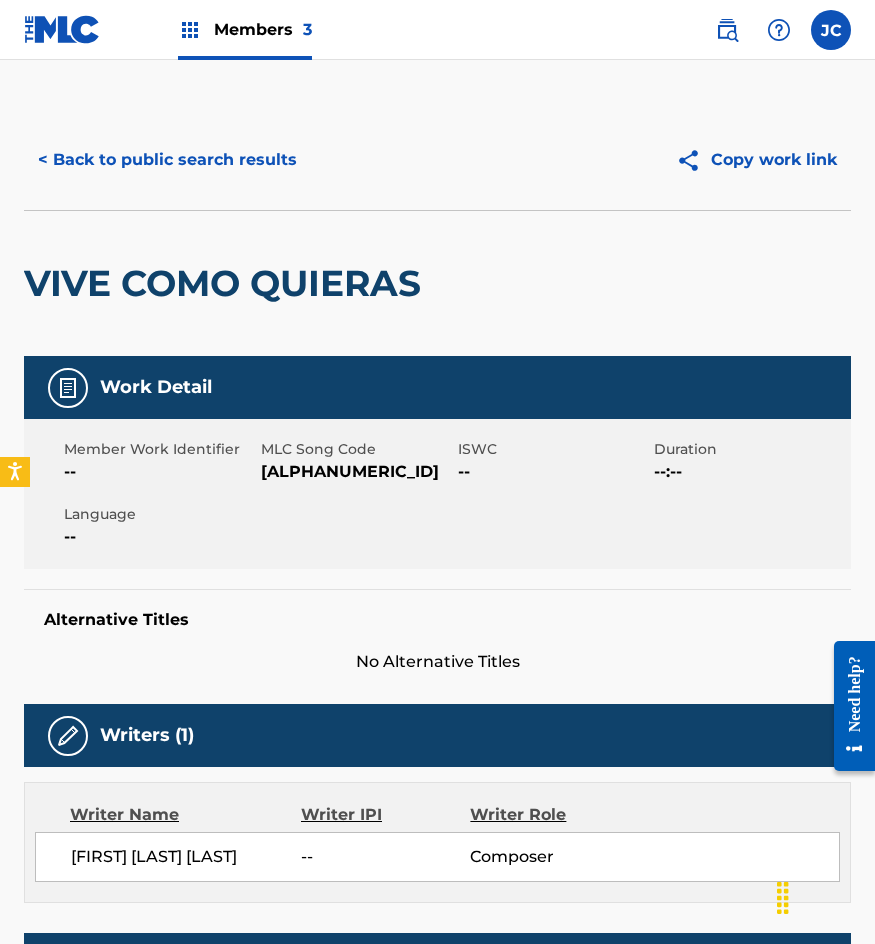 click on "V1386O" at bounding box center [357, 472] 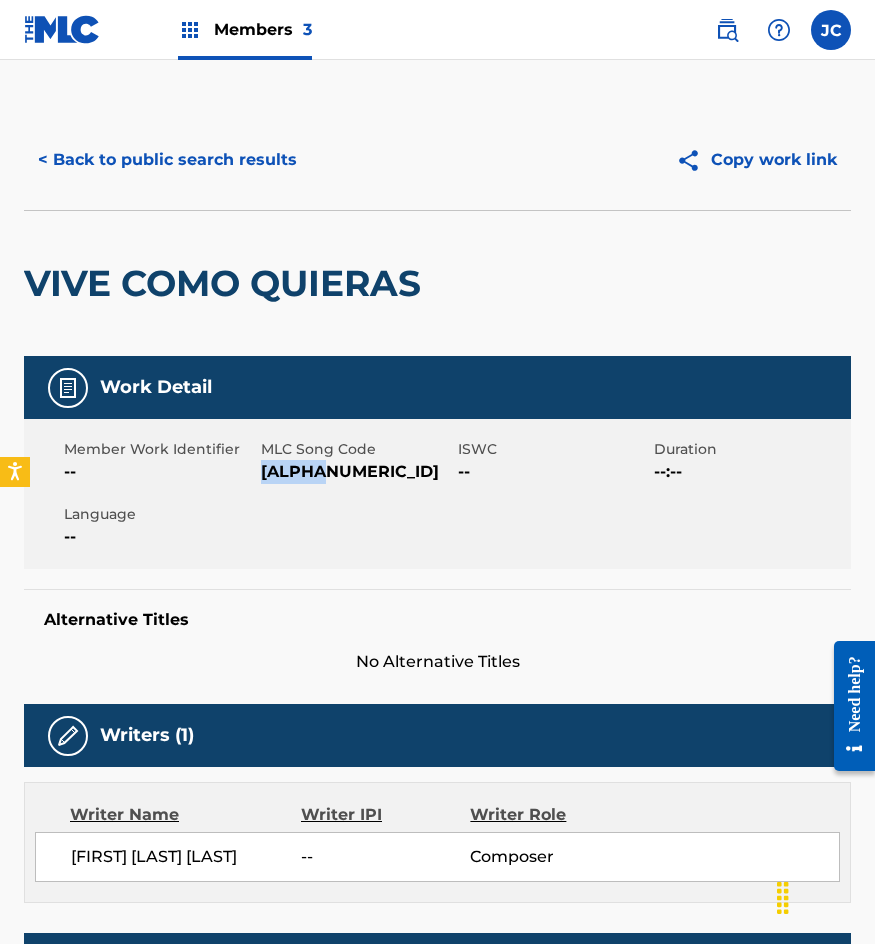 click on "V1386O" at bounding box center [357, 472] 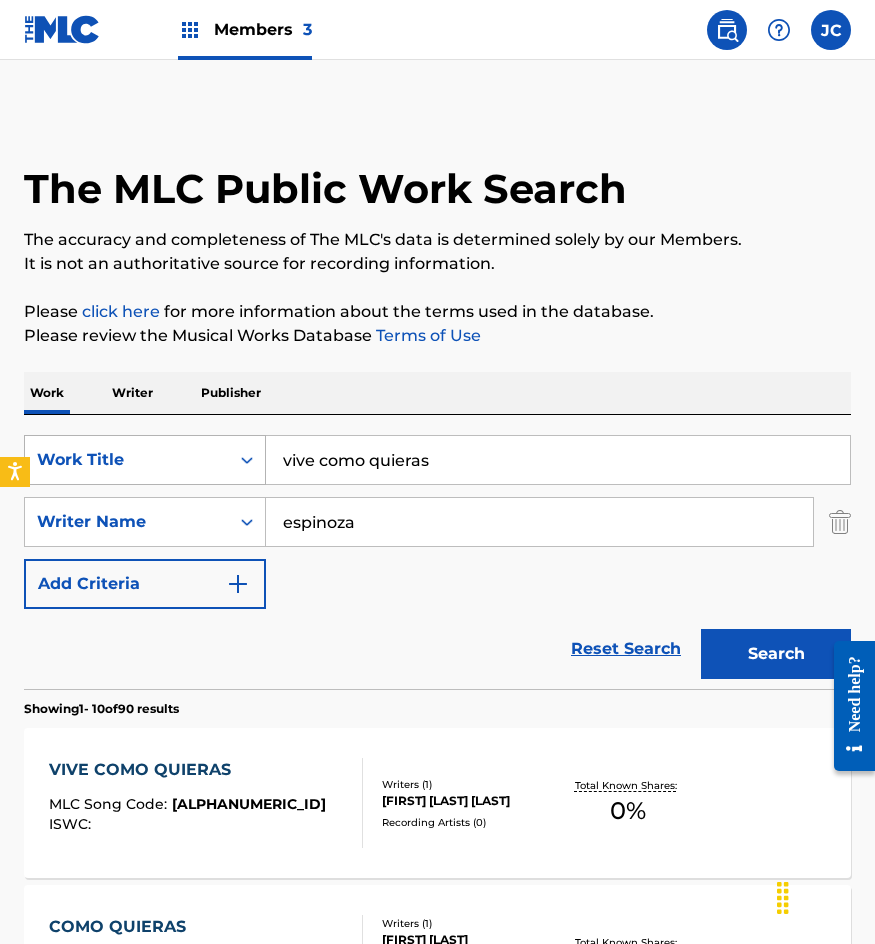 scroll, scrollTop: 300, scrollLeft: 0, axis: vertical 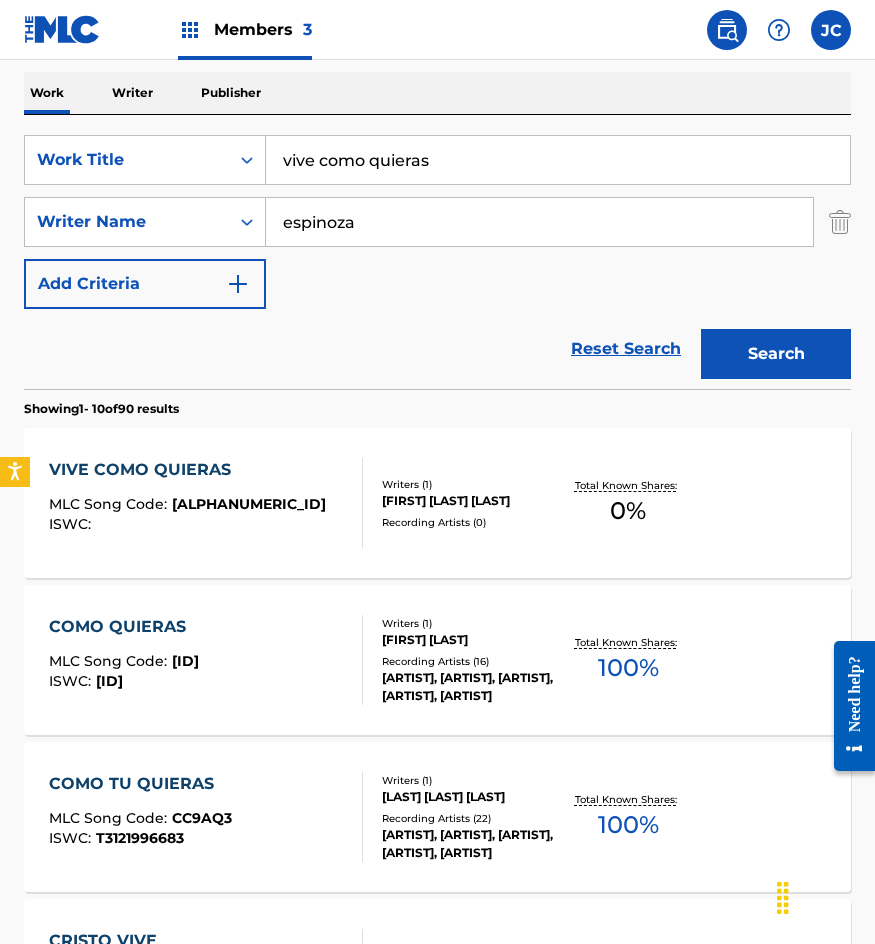 drag, startPoint x: 448, startPoint y: 169, endPoint x: 286, endPoint y: 180, distance: 162.37303 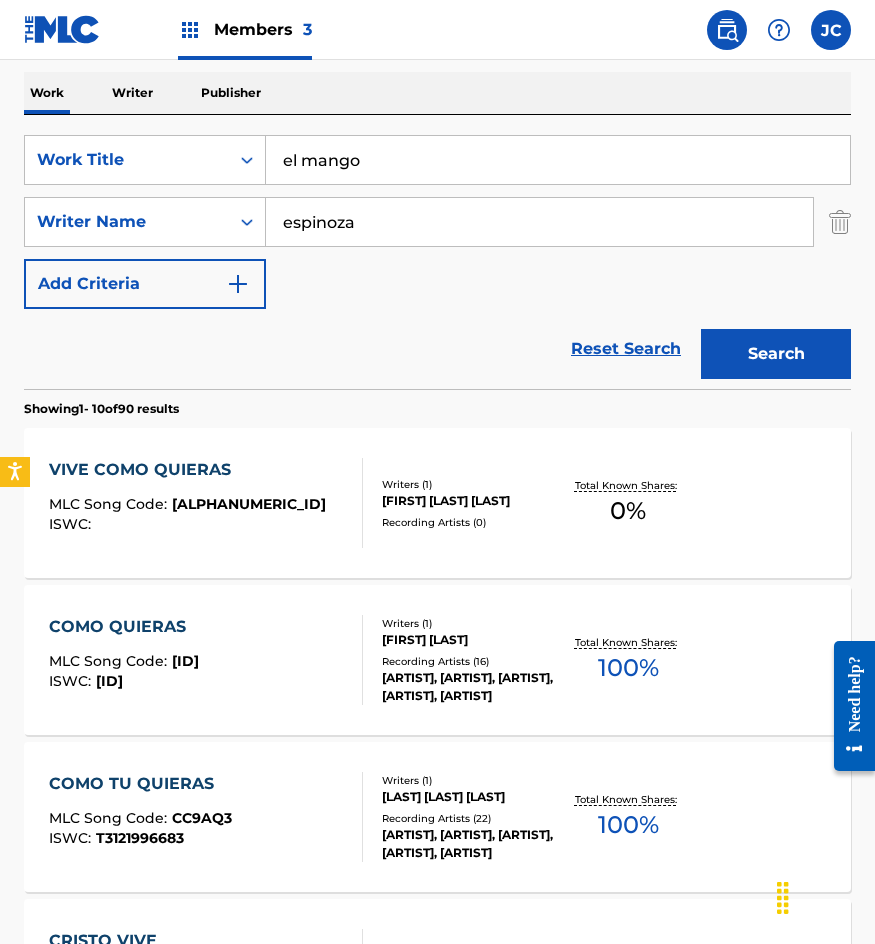 type on "el mango" 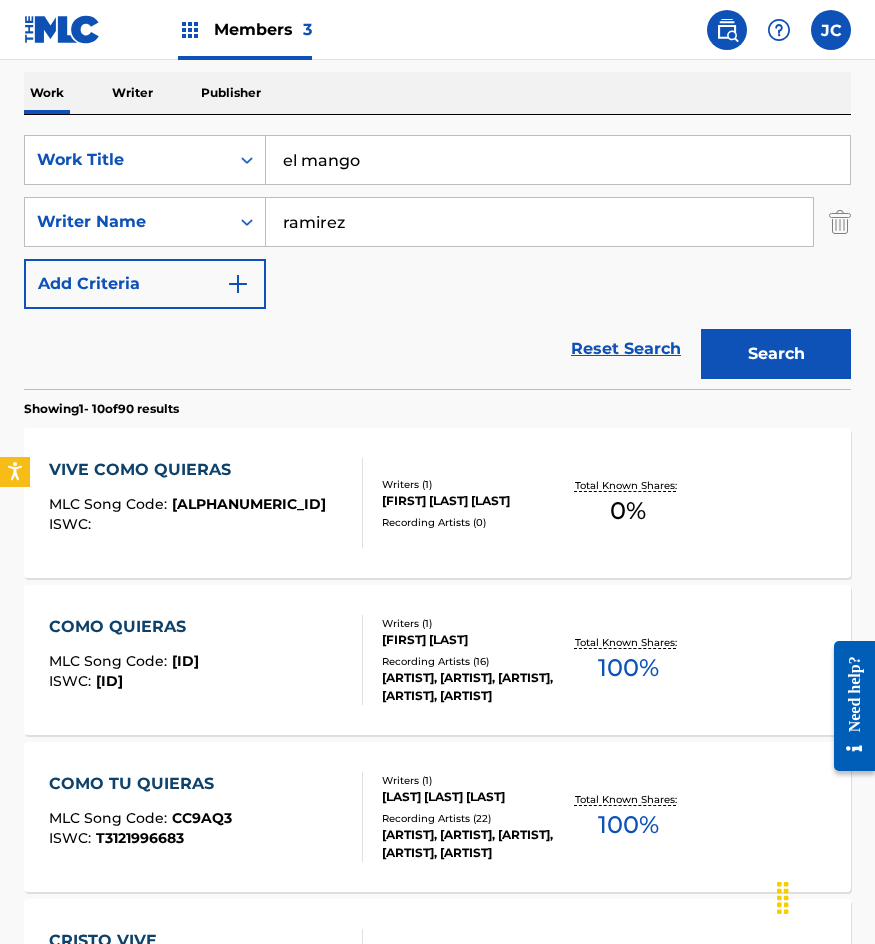 type on "ramirez" 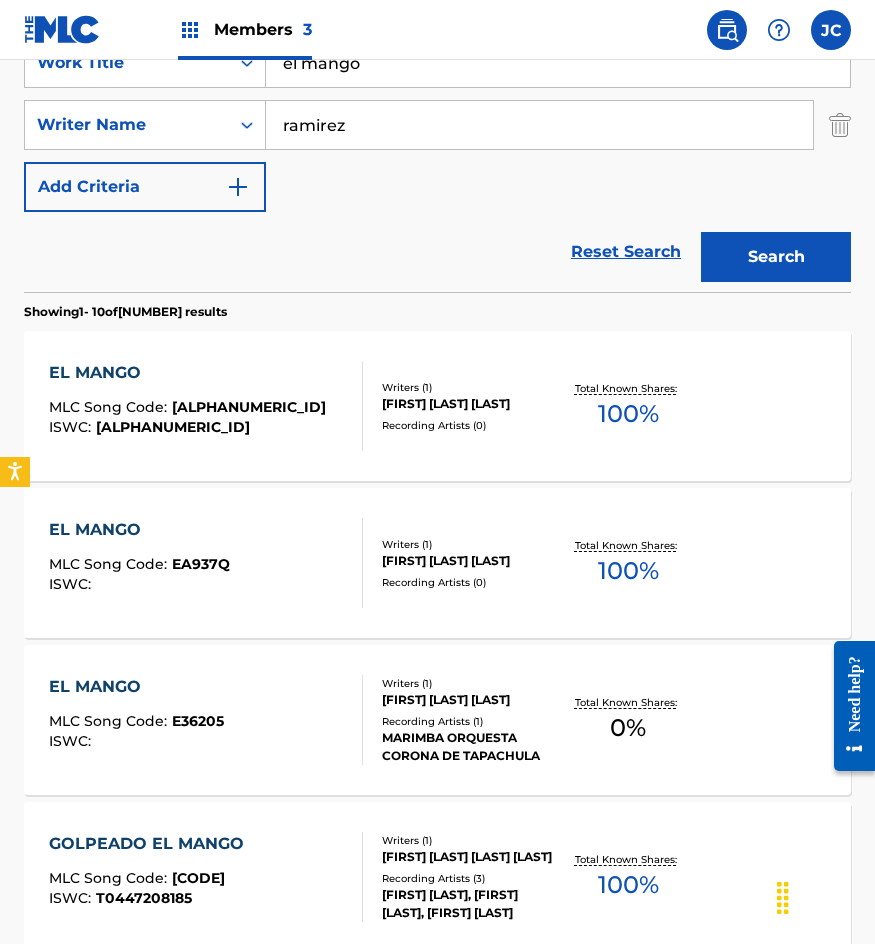 scroll, scrollTop: 600, scrollLeft: 0, axis: vertical 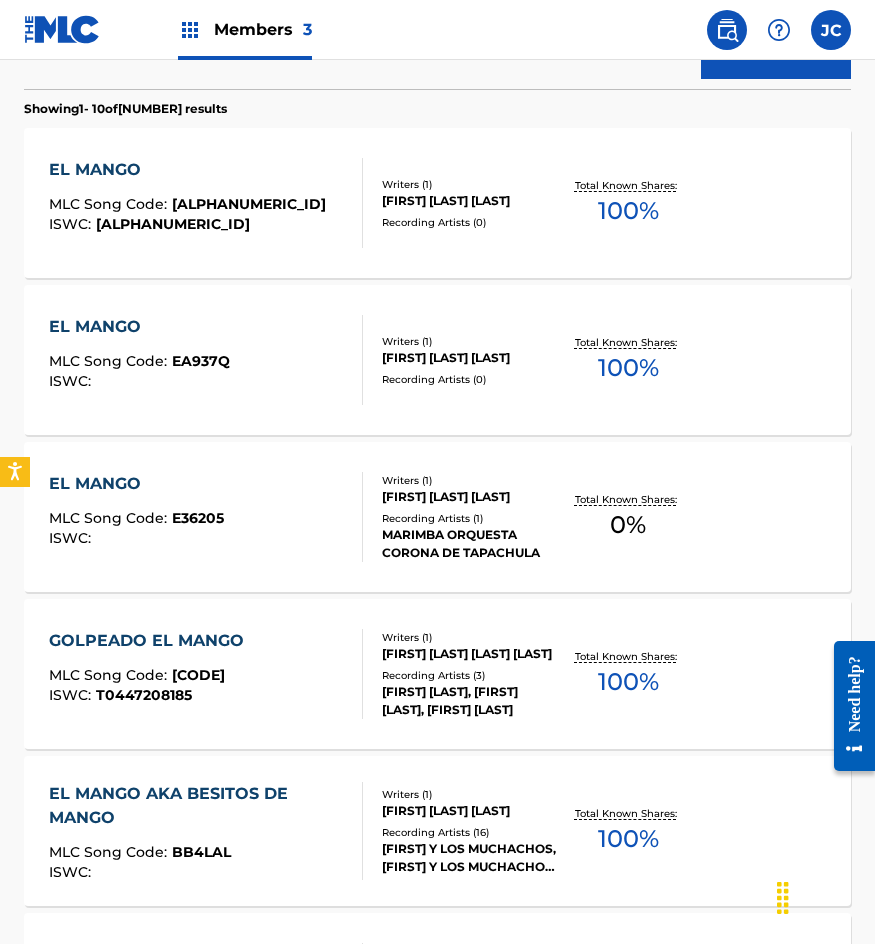 click on "MARIMBA ORQUESTA CORONA DE TAPACHULA" at bounding box center [470, 544] 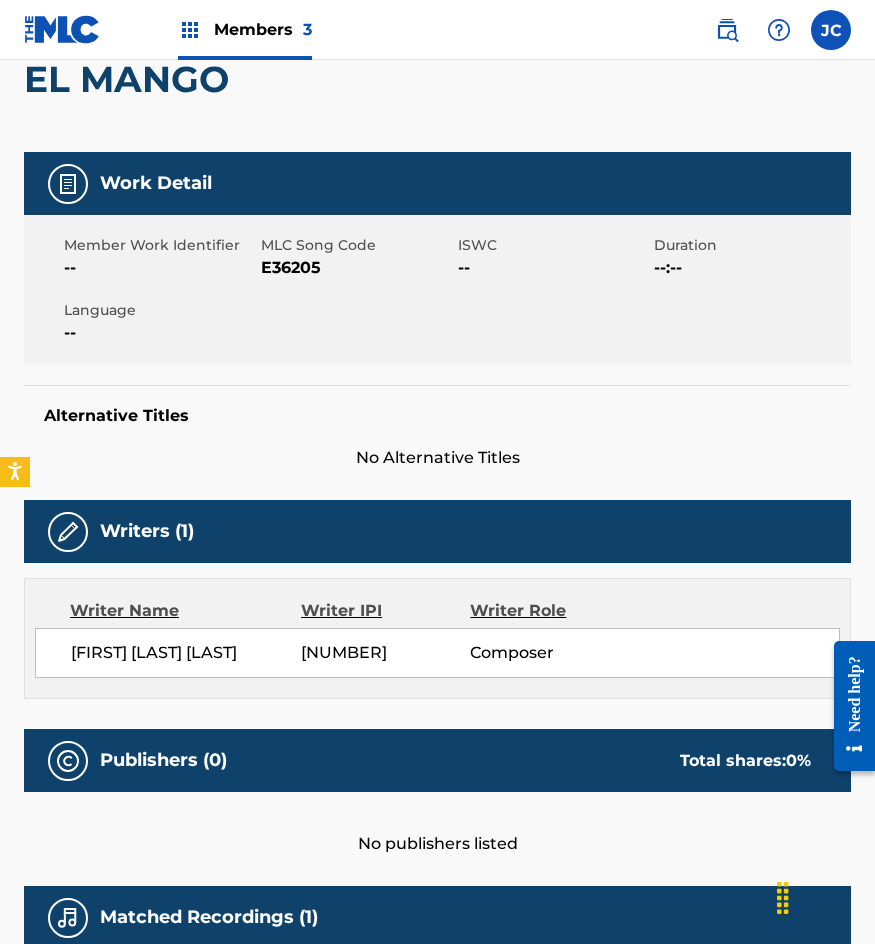 scroll, scrollTop: 0, scrollLeft: 0, axis: both 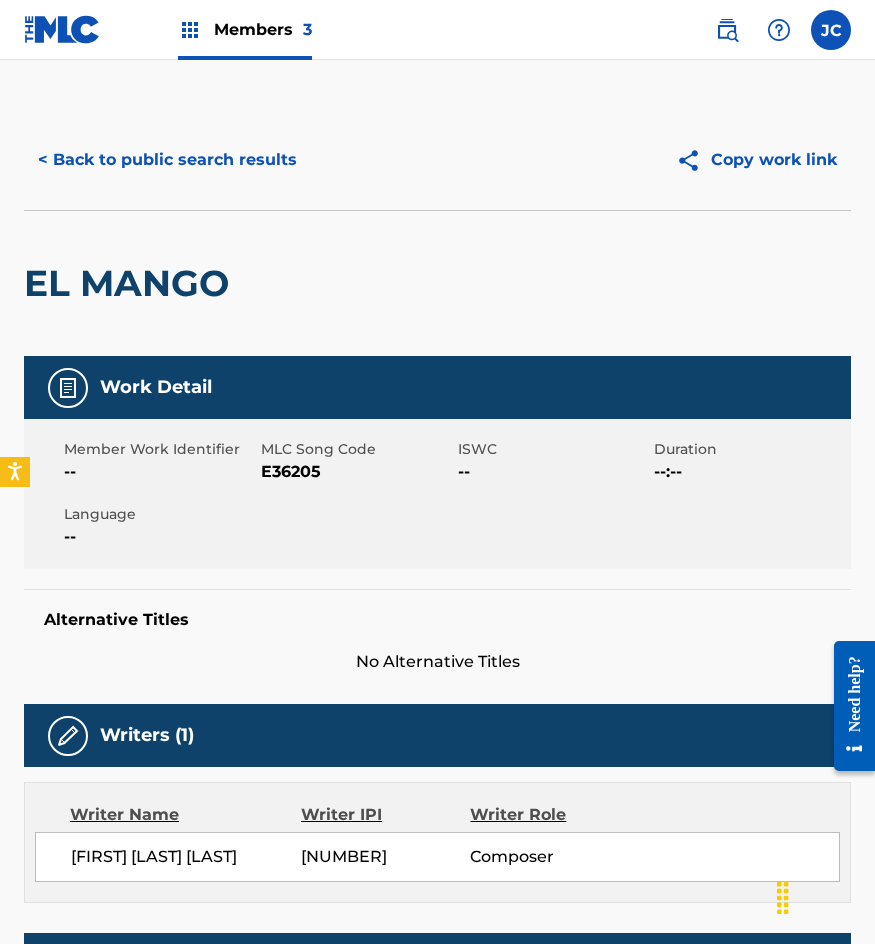 click on "E36205" at bounding box center [357, 472] 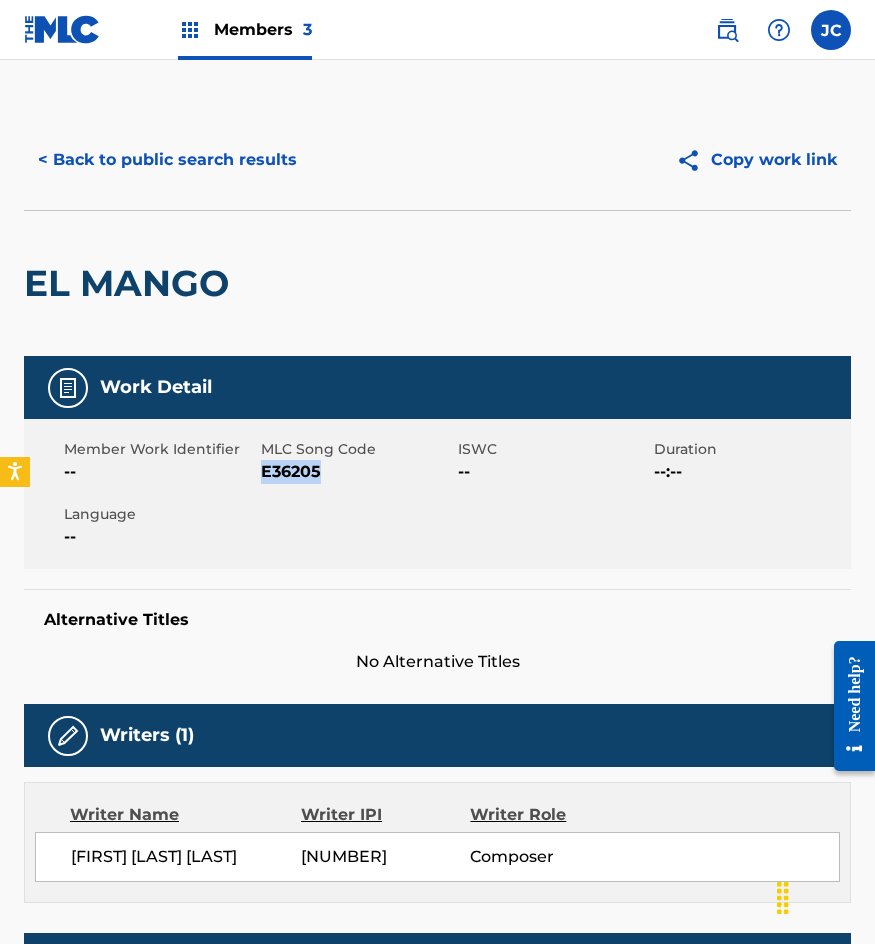 click on "E36205" at bounding box center [357, 472] 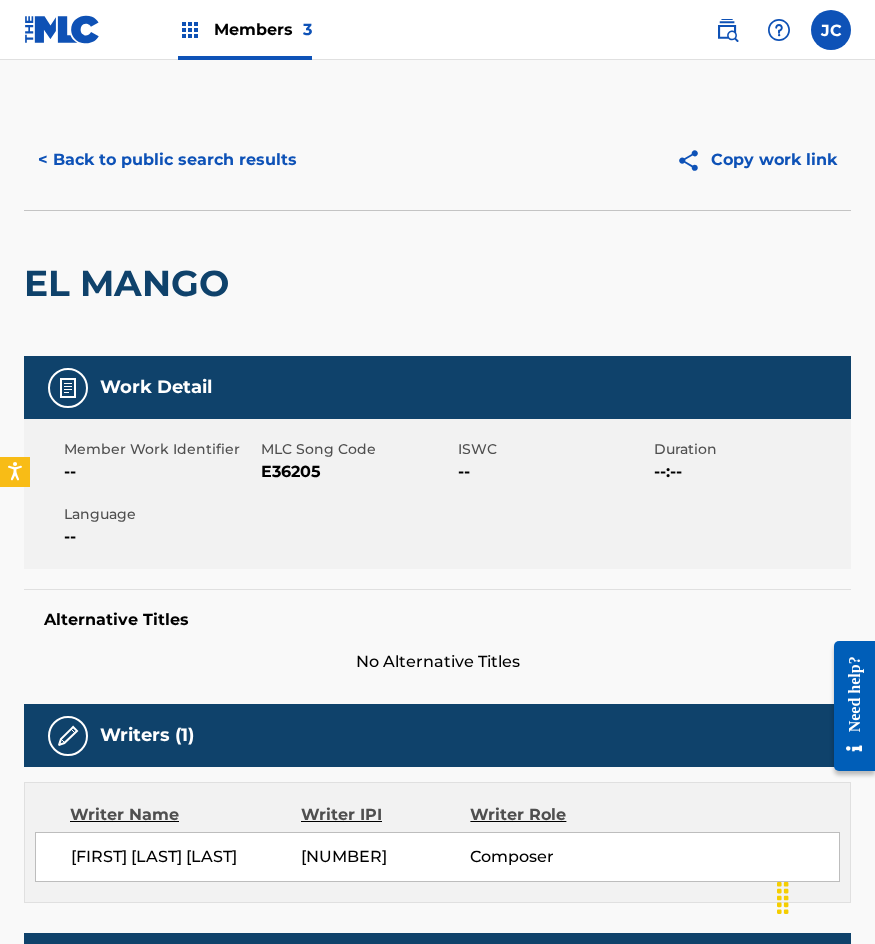 click on "EL MANGO" at bounding box center [437, 283] 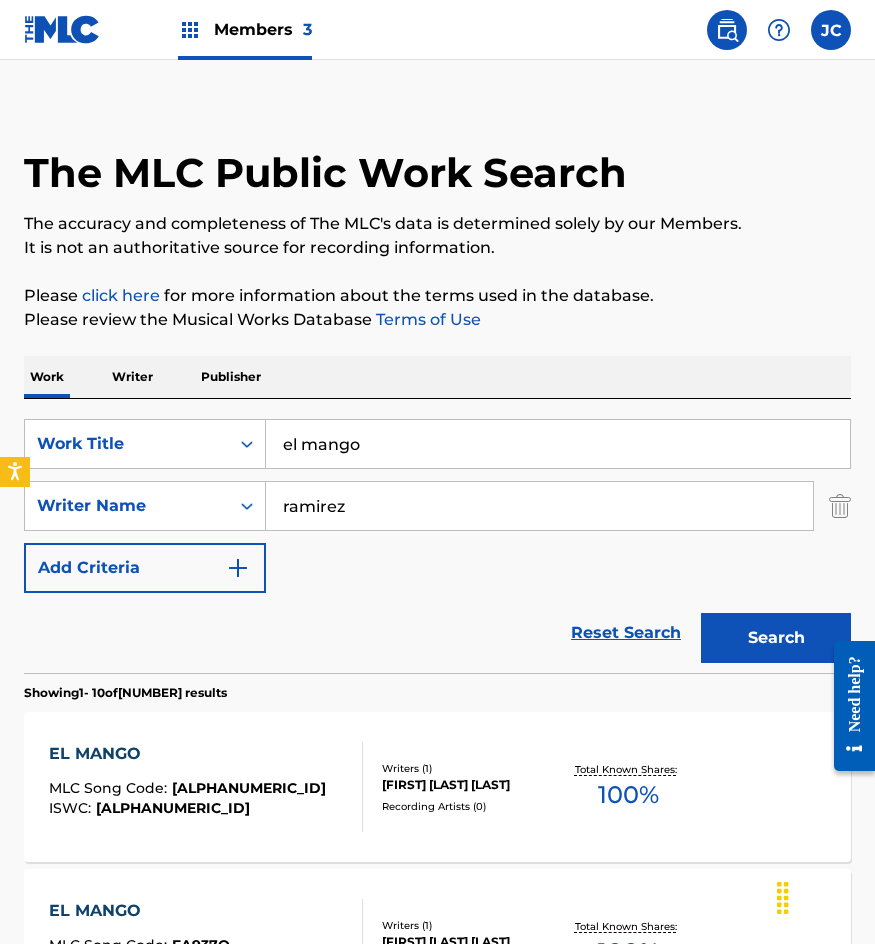 scroll, scrollTop: 0, scrollLeft: 0, axis: both 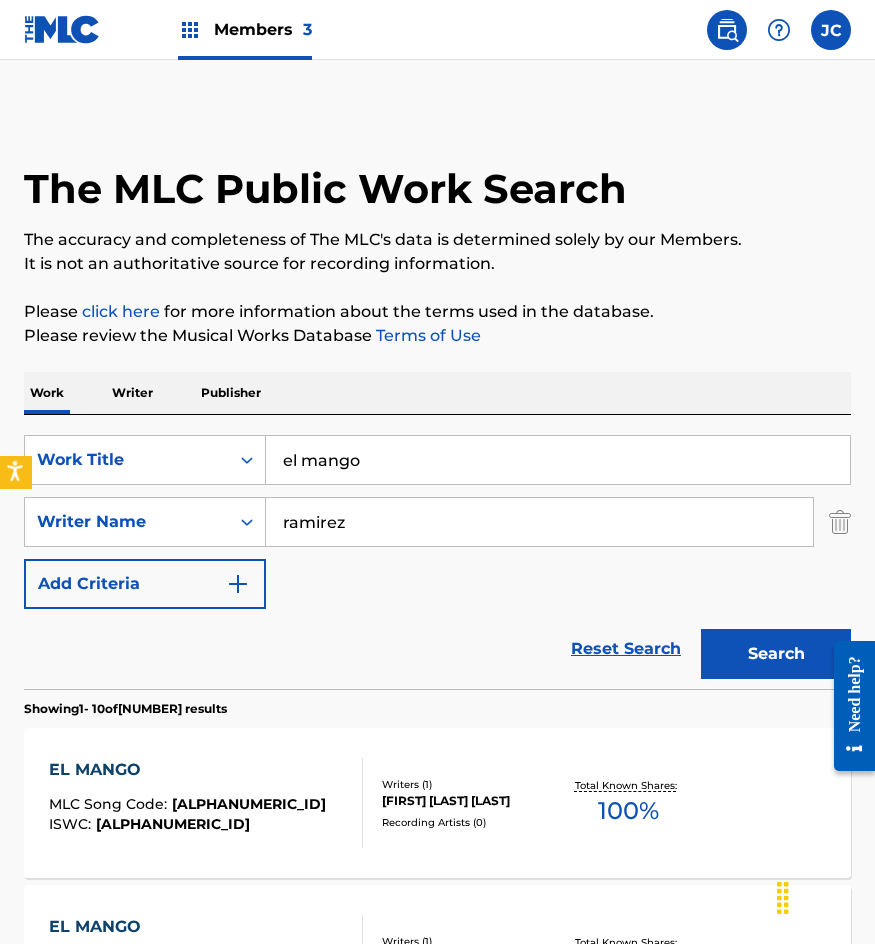 drag, startPoint x: 491, startPoint y: 444, endPoint x: 11, endPoint y: 469, distance: 480.6506 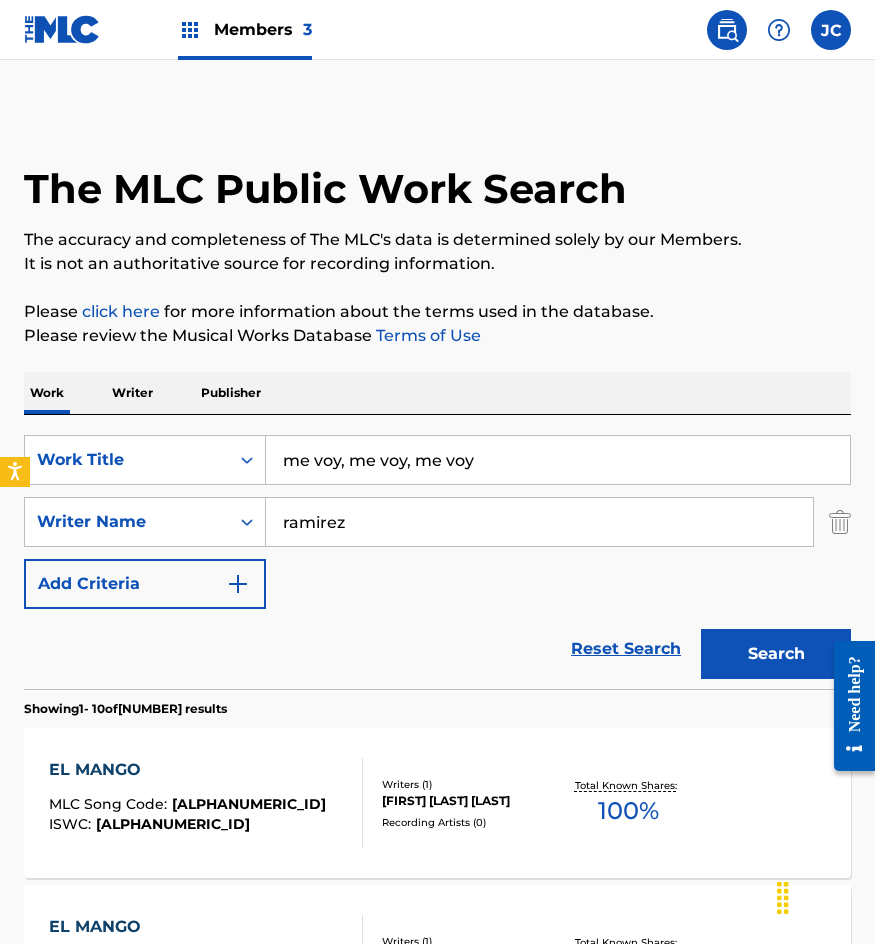 drag, startPoint x: 338, startPoint y: 459, endPoint x: 737, endPoint y: 483, distance: 399.72116 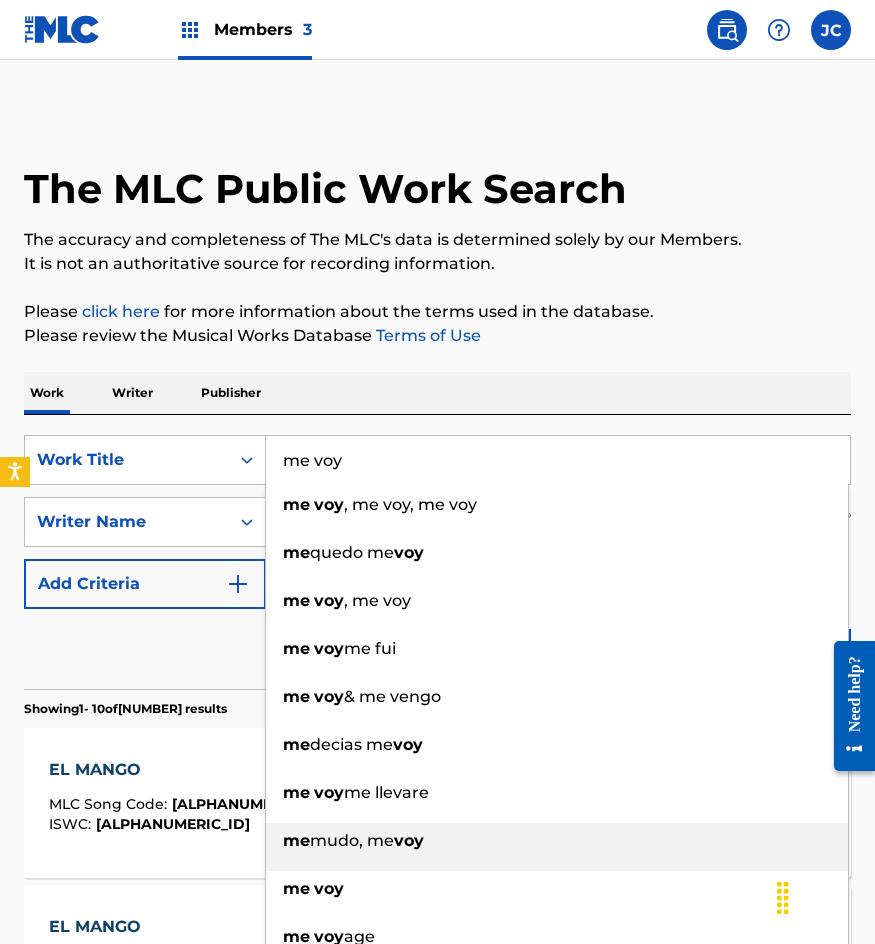 type on "me voy" 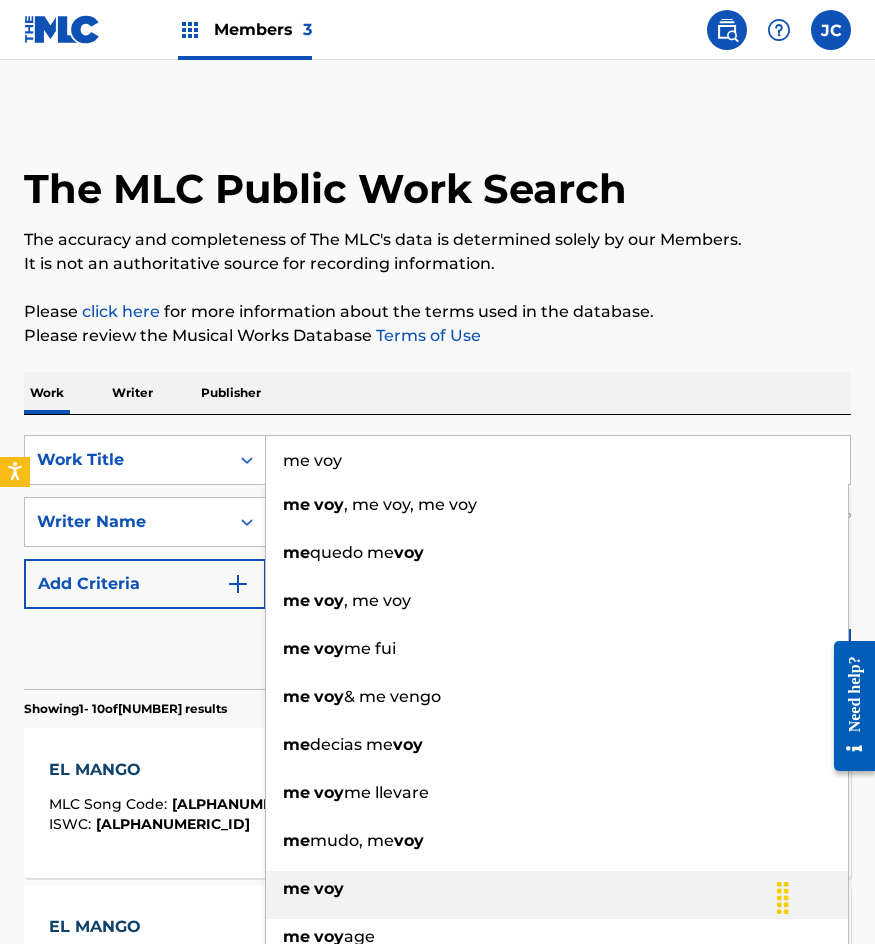 click on "me   voy" at bounding box center [557, 889] 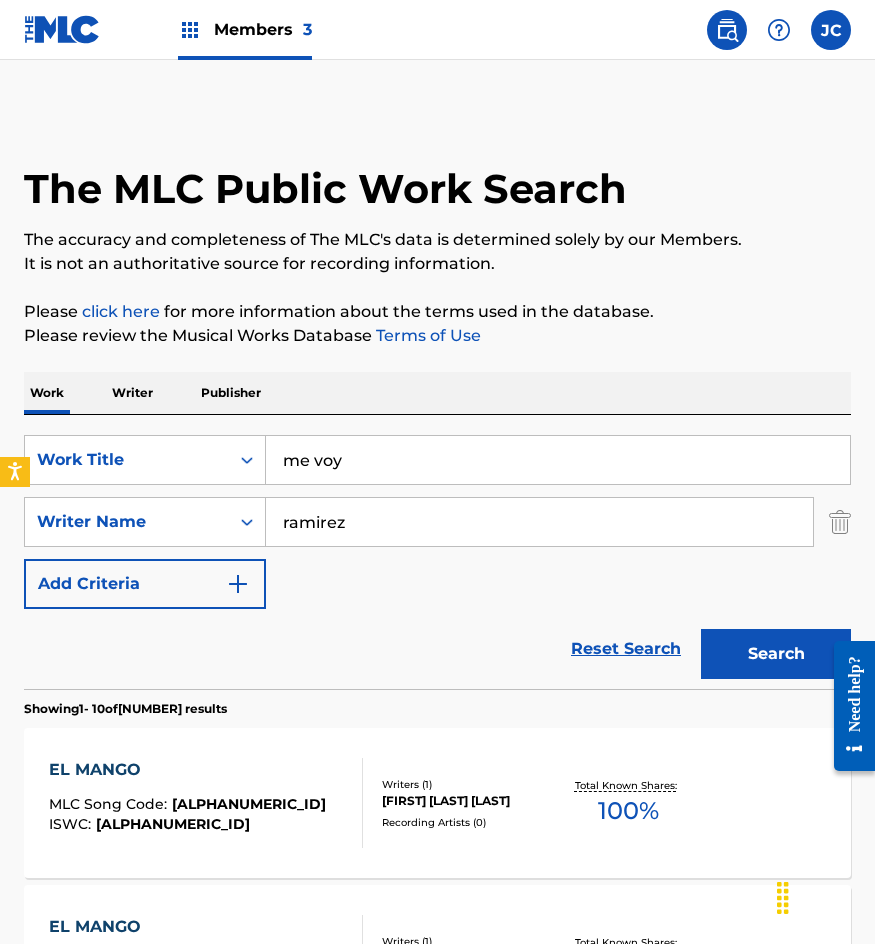 click on "Search" at bounding box center [776, 654] 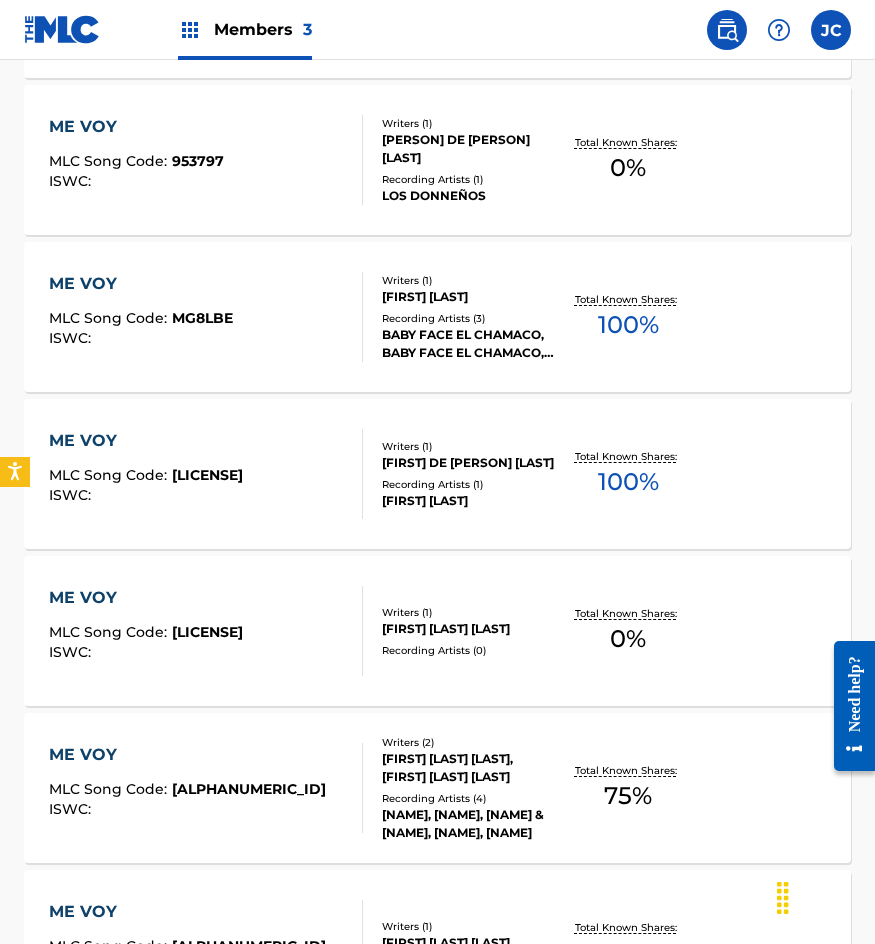 scroll, scrollTop: 1000, scrollLeft: 0, axis: vertical 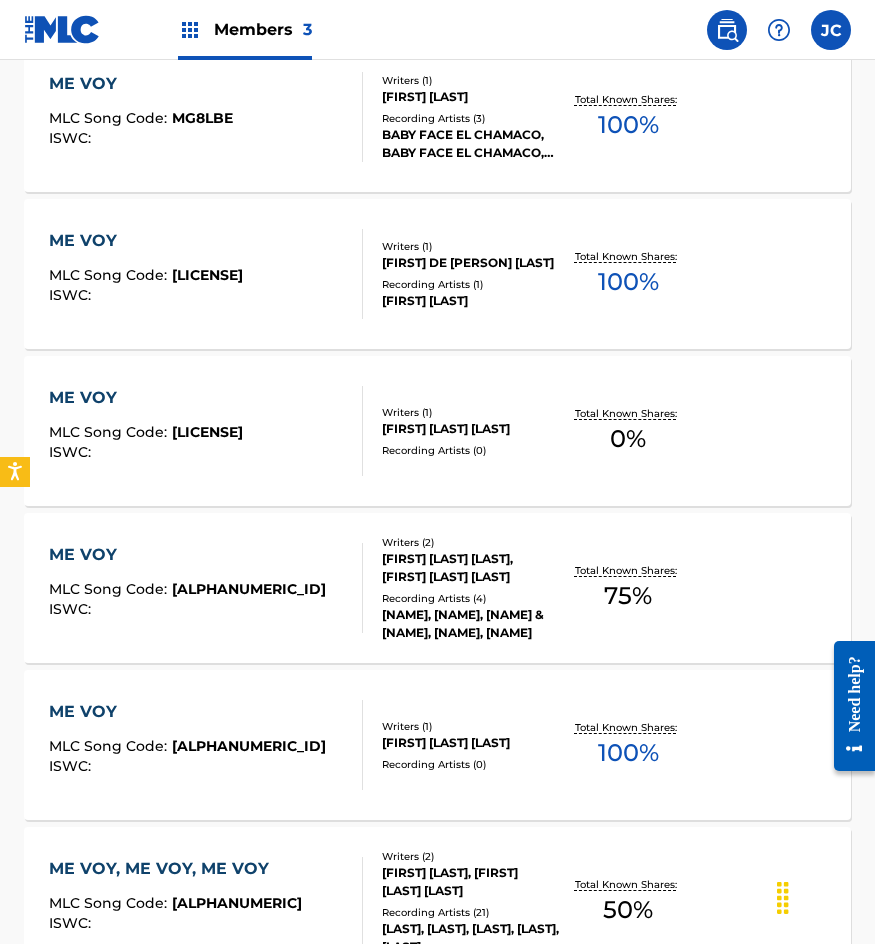 click on "JOSE ANTONIO RAMIREZ GONZALEZ" at bounding box center (470, 429) 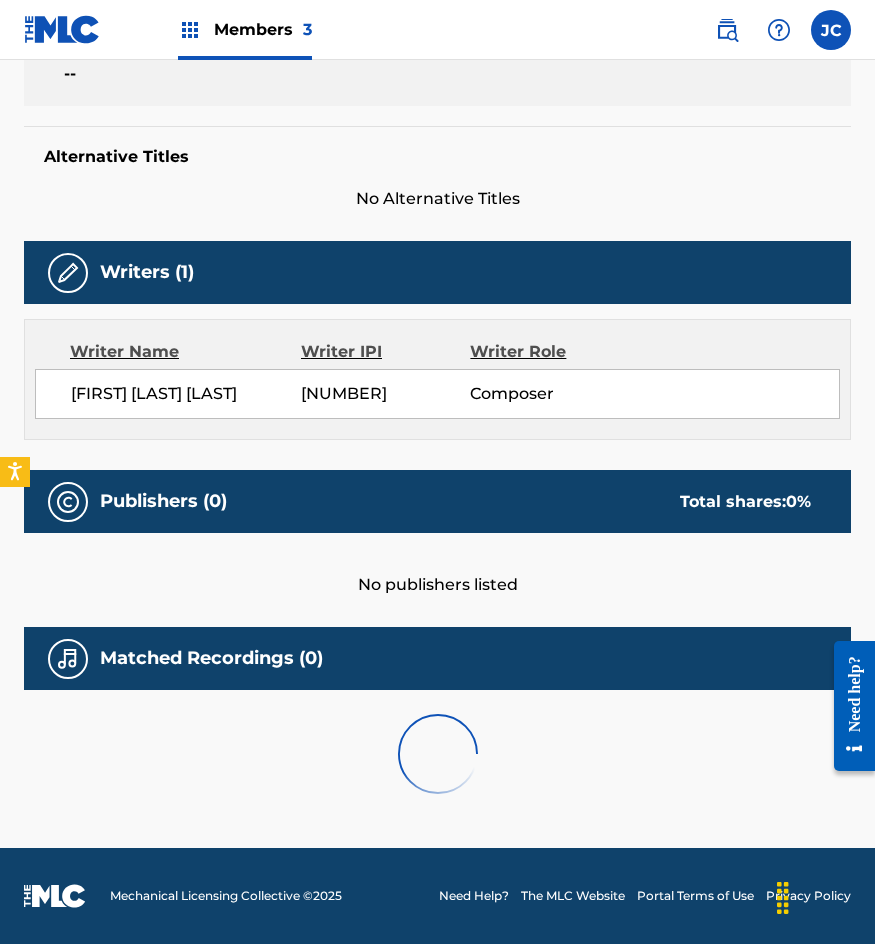 scroll, scrollTop: 0, scrollLeft: 0, axis: both 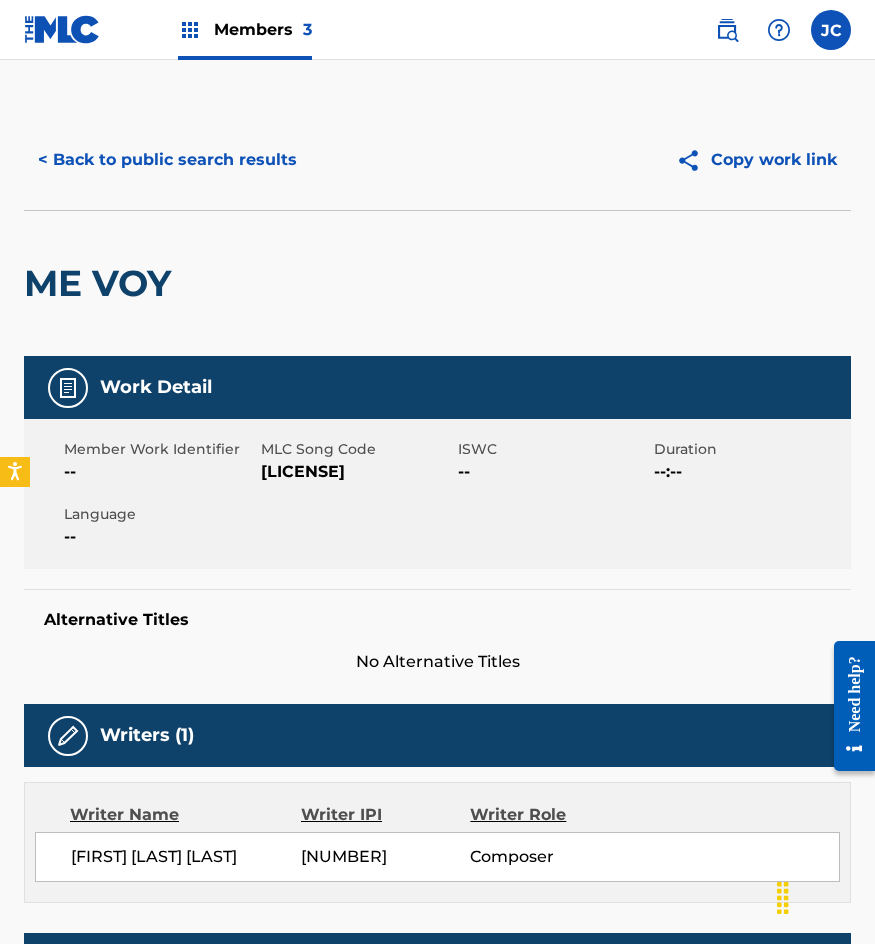 click on "M6515N" at bounding box center (357, 472) 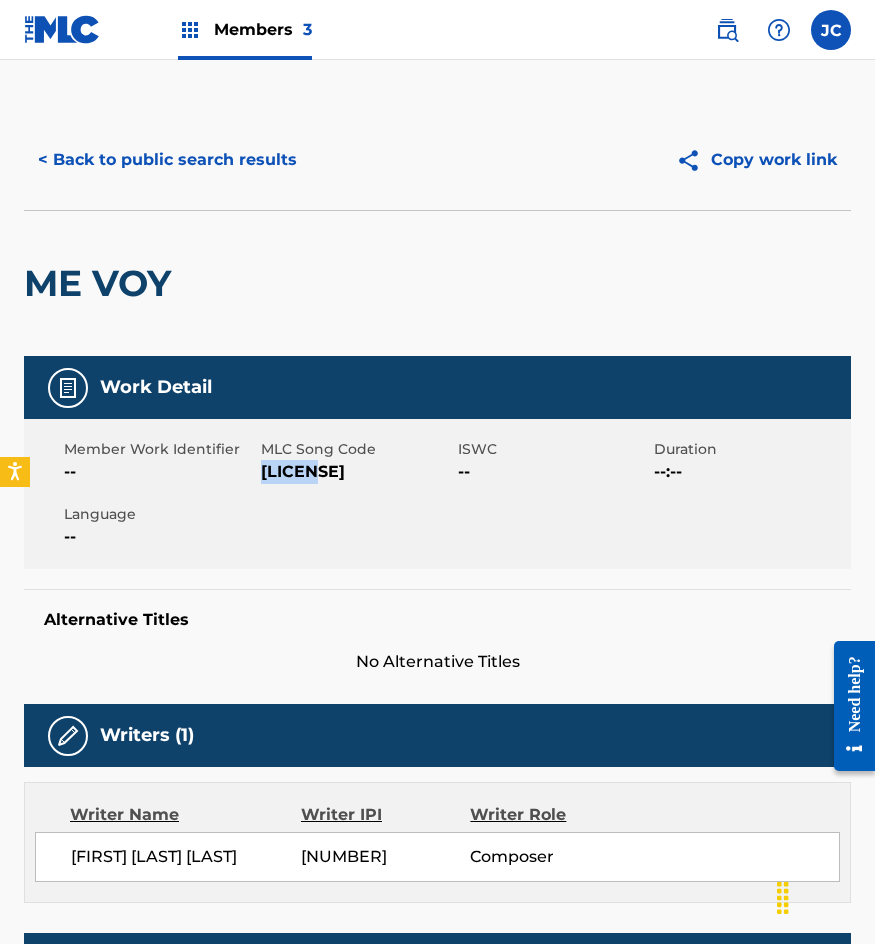 click on "M6515N" at bounding box center (357, 472) 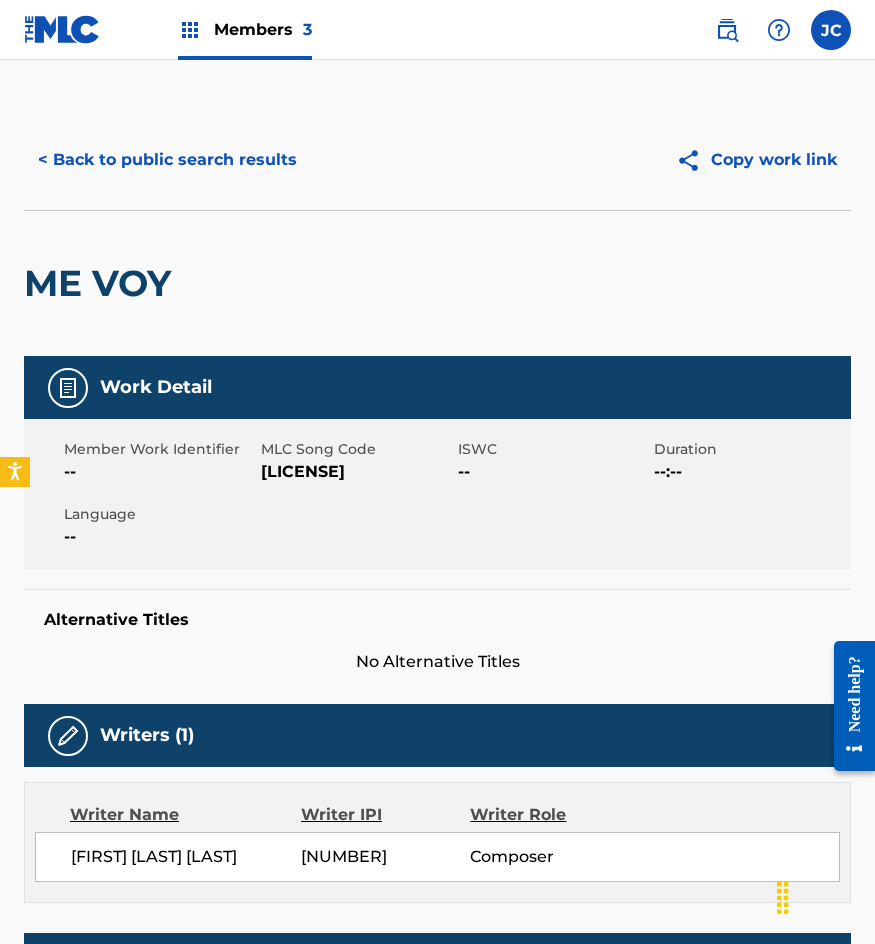 click on "ME VOY" at bounding box center [437, 283] 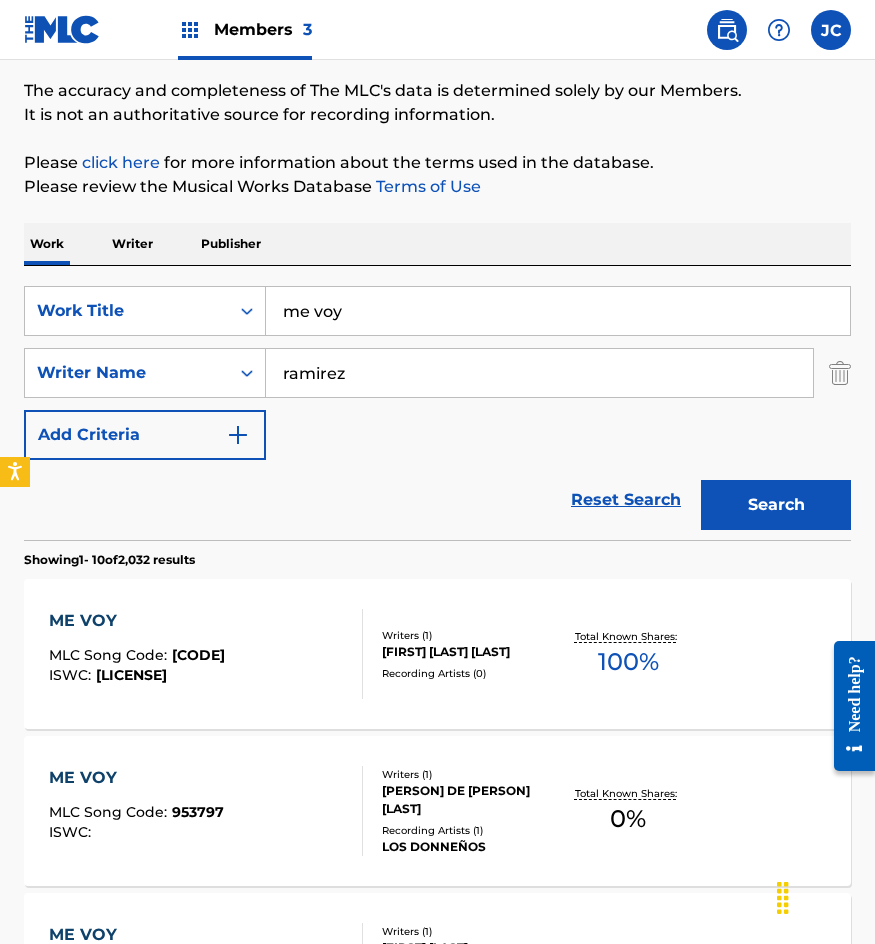 scroll, scrollTop: 114, scrollLeft: 0, axis: vertical 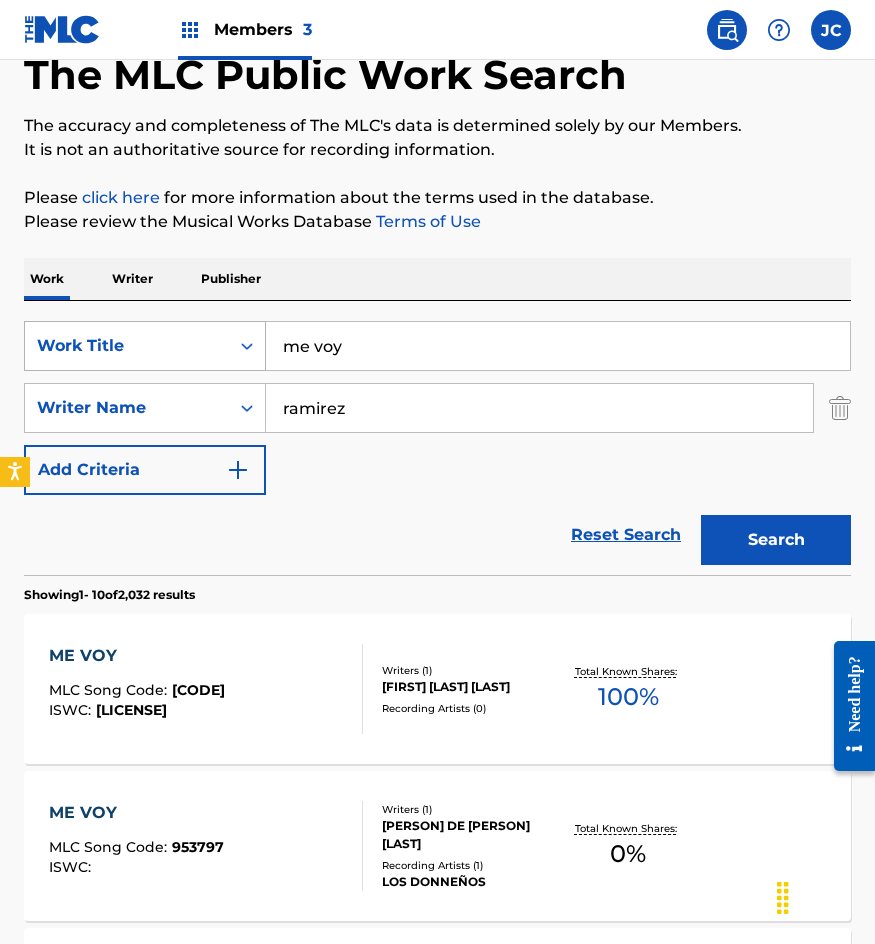click on "SearchWithCriteria095ef8e9-ae88-42e9-8144-309cbb8dc45a Work Title me voy" at bounding box center (437, 346) 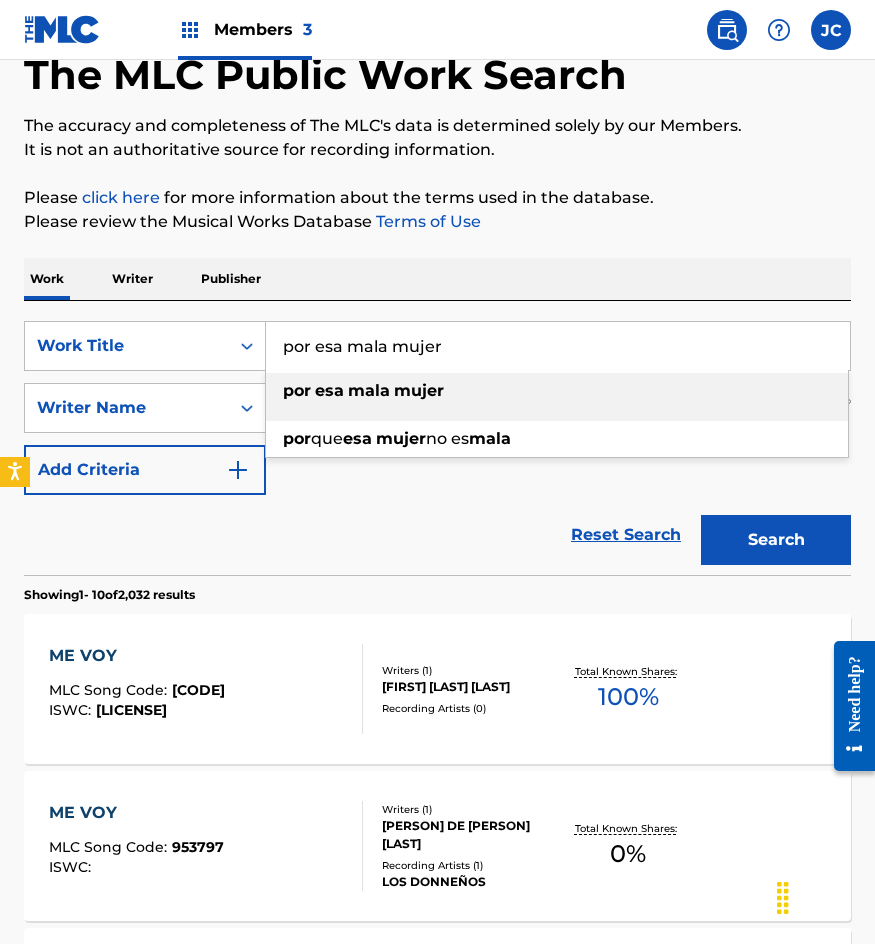 type on "por esa mala mujer" 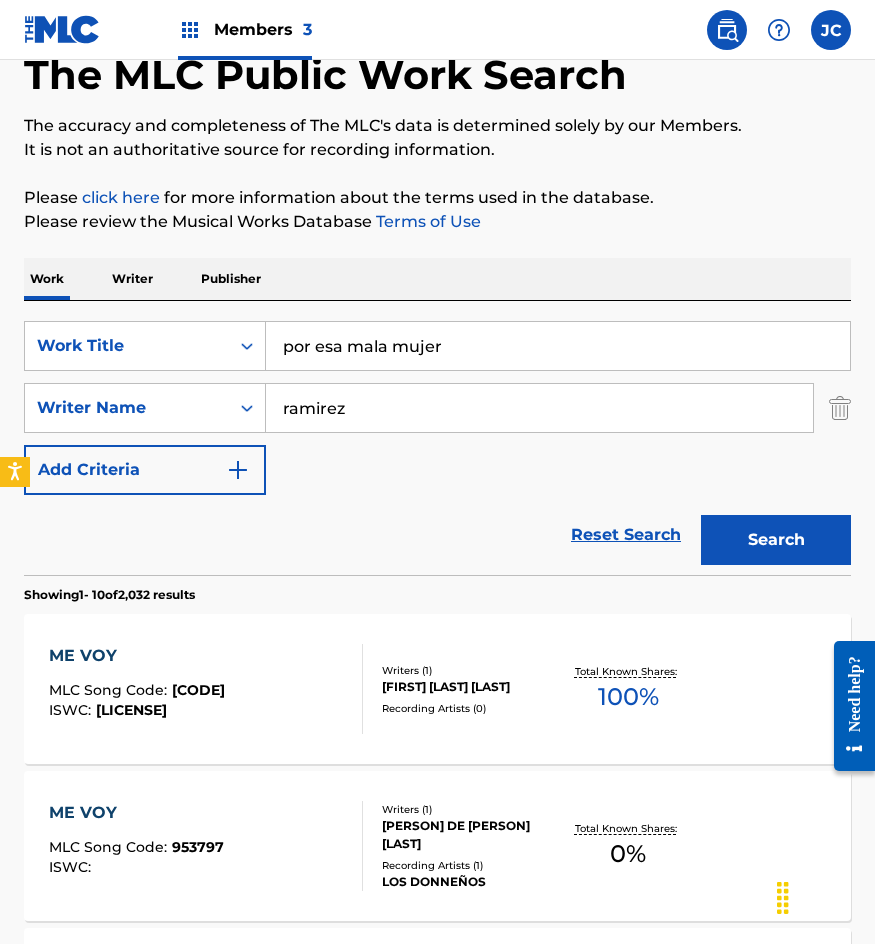 click on "Search" at bounding box center [776, 540] 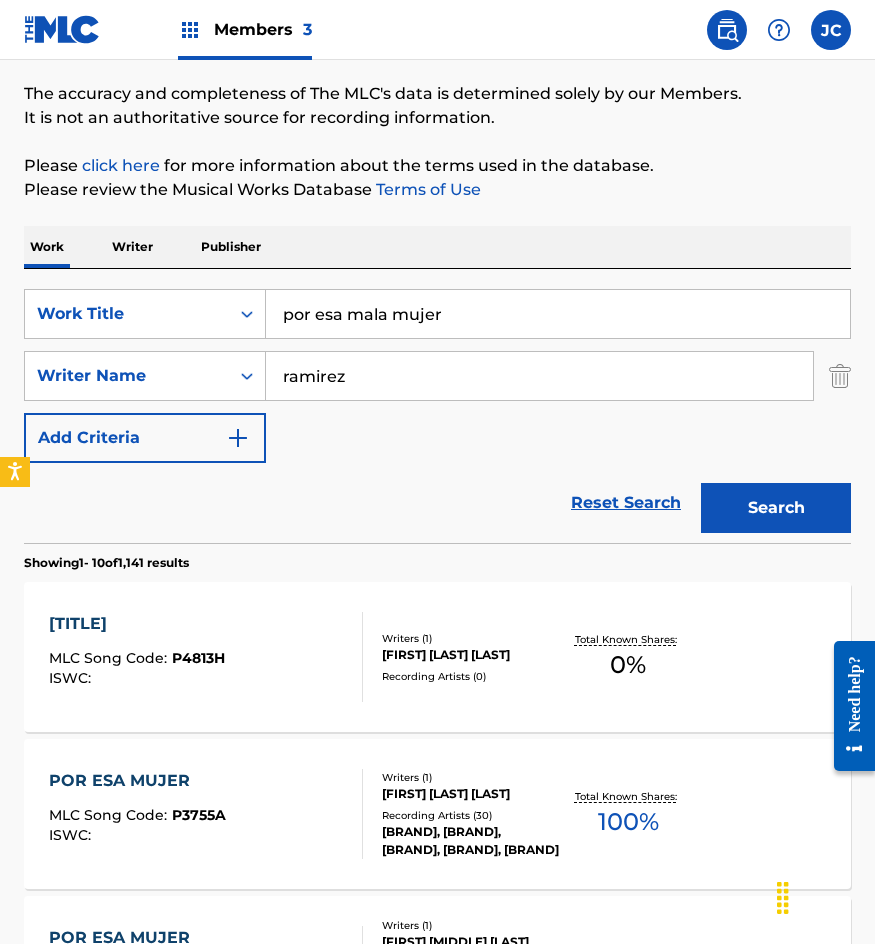 scroll, scrollTop: 300, scrollLeft: 0, axis: vertical 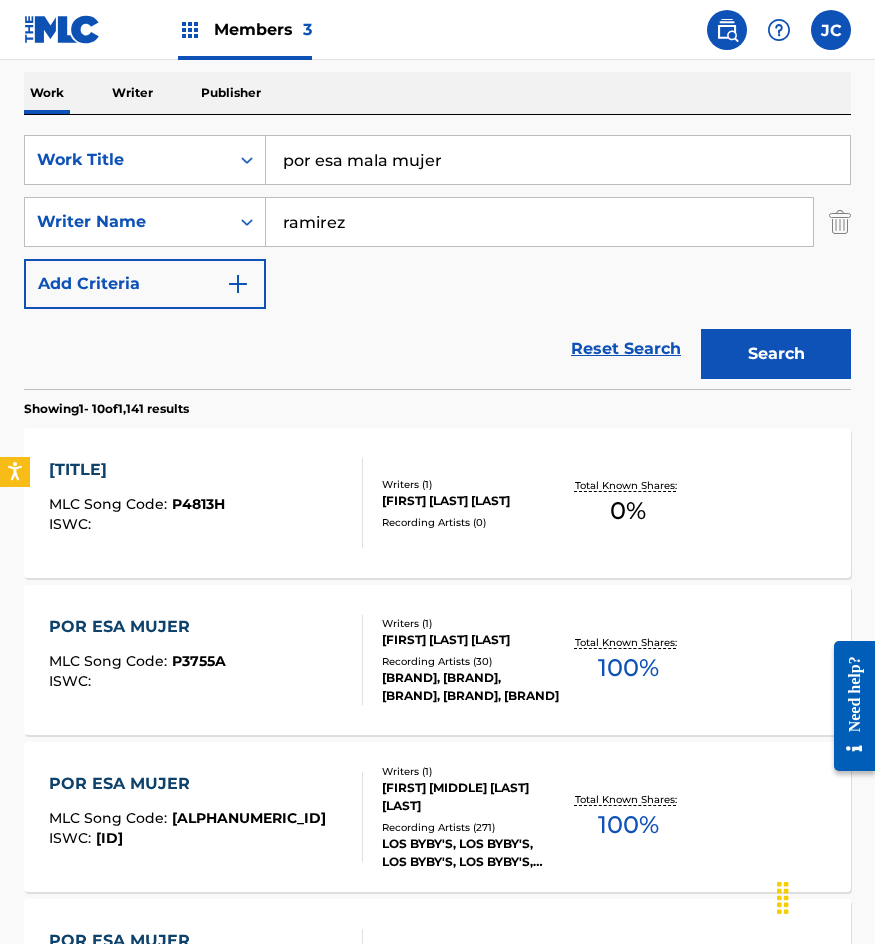 click on "Writers ( 1 ) JOSE ANTONIO RAMIREZ GONZALEZ Recording Artists ( 0 )" at bounding box center (461, 503) 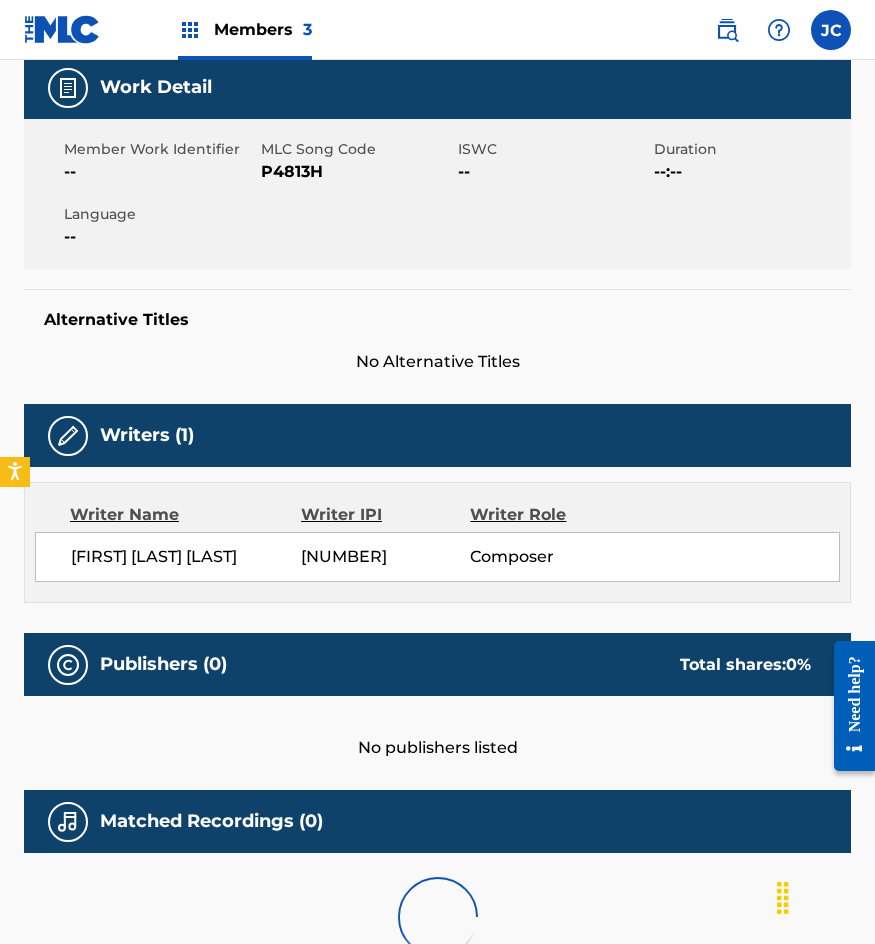 scroll, scrollTop: 0, scrollLeft: 0, axis: both 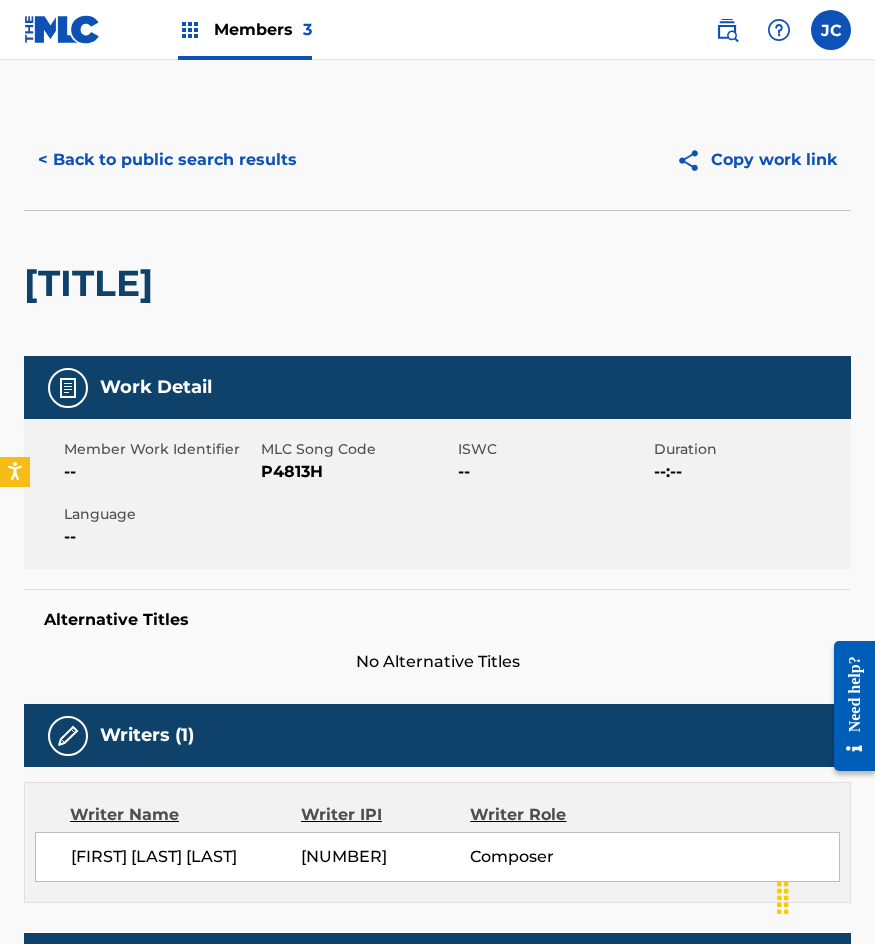 click on "P4813H" at bounding box center (357, 472) 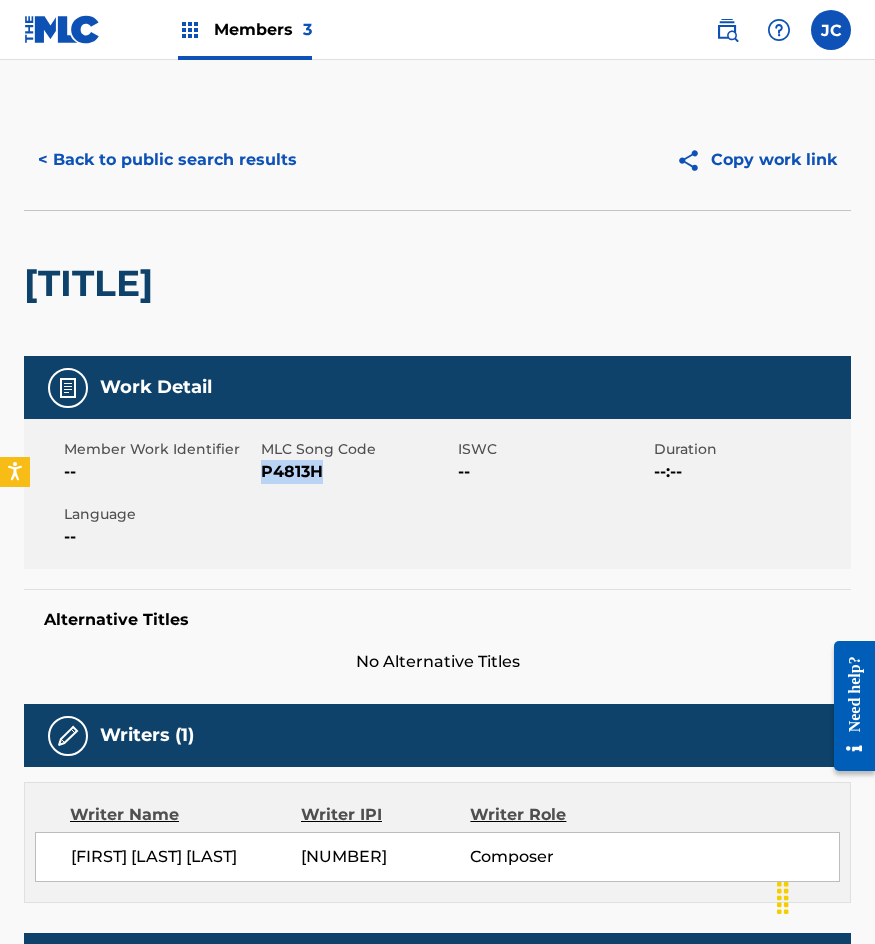 click on "P4813H" at bounding box center (357, 472) 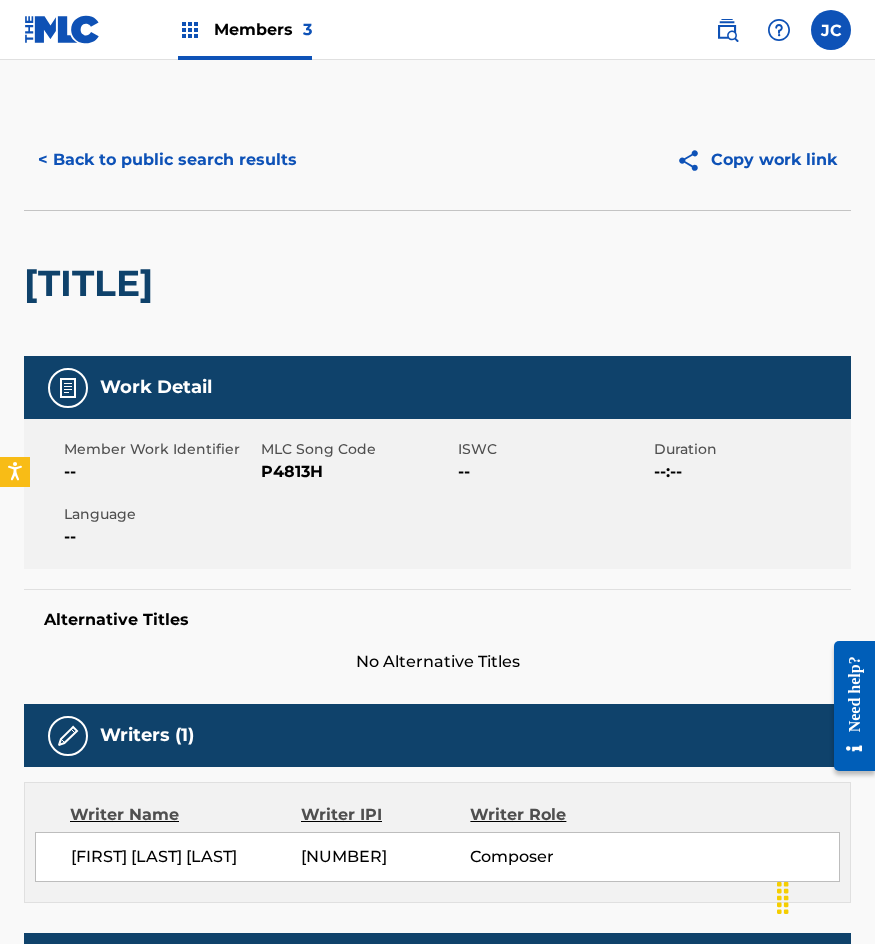scroll, scrollTop: 300, scrollLeft: 0, axis: vertical 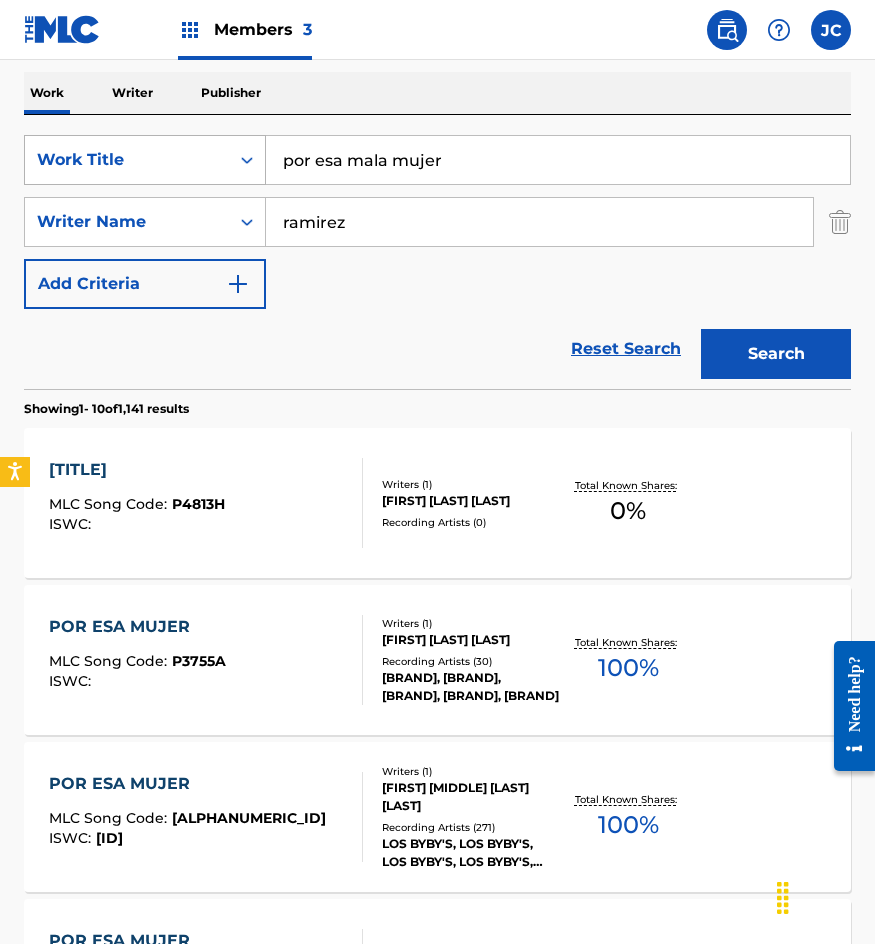 drag, startPoint x: 240, startPoint y: 159, endPoint x: 179, endPoint y: 159, distance: 61 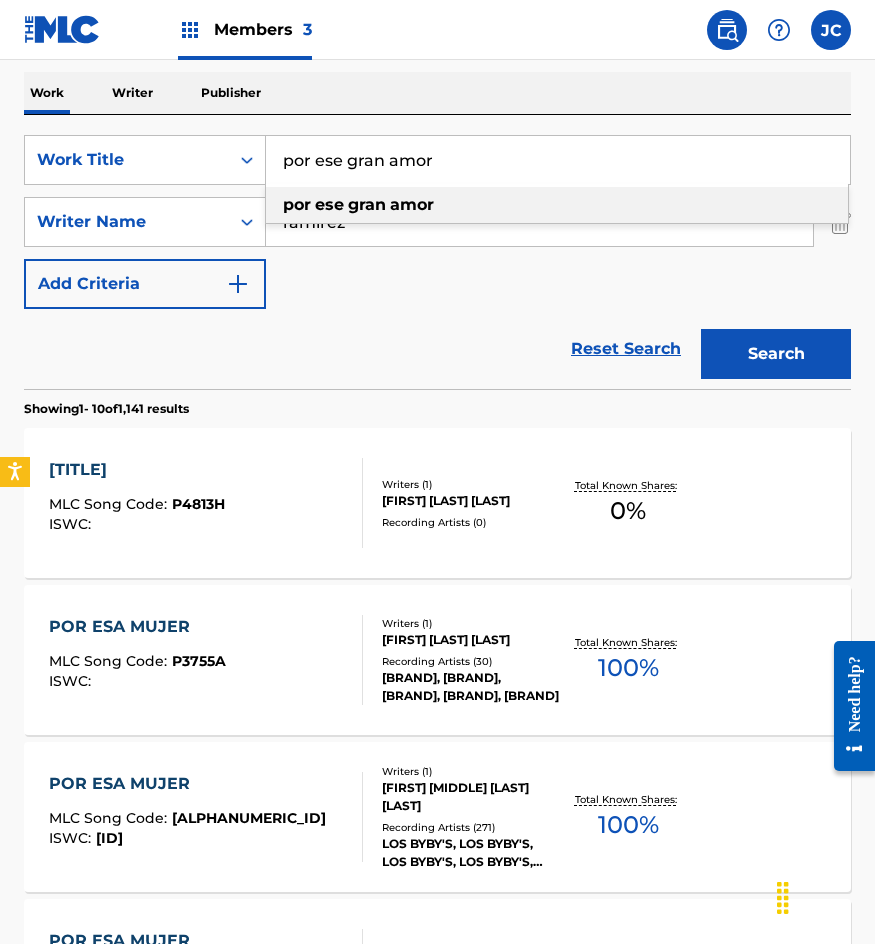 type on "por ese gran amor" 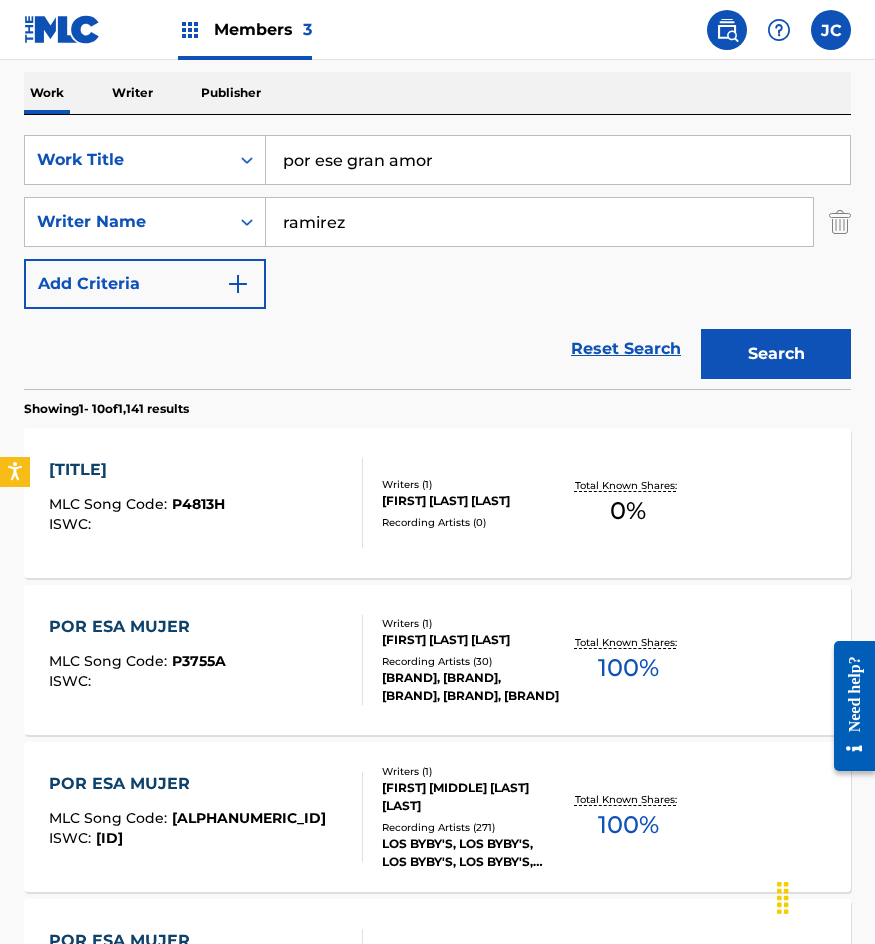 click on "Search" at bounding box center (776, 354) 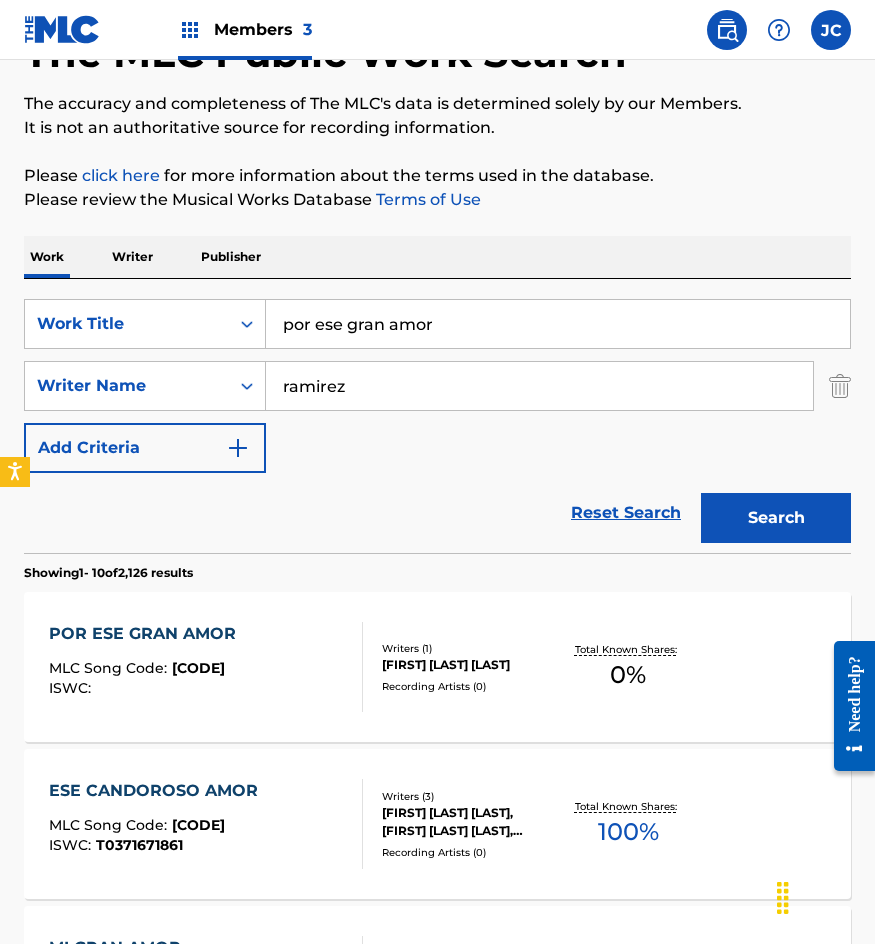 scroll, scrollTop: 300, scrollLeft: 0, axis: vertical 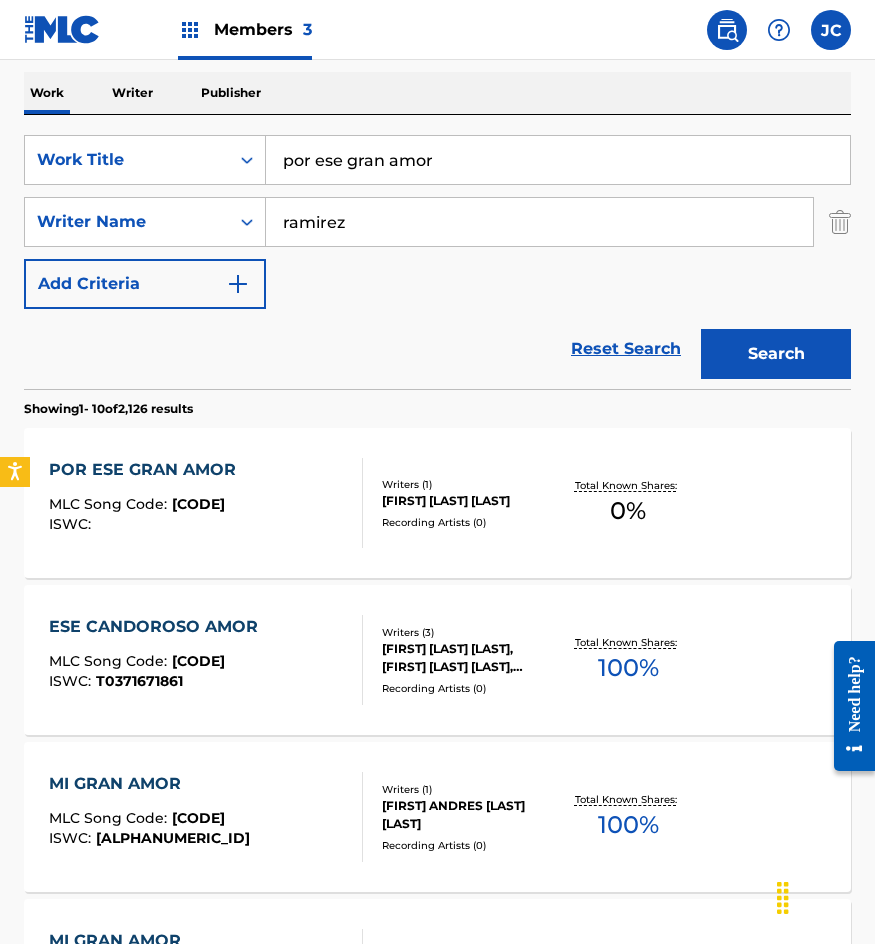click on "Recording Artists ( 0 )" at bounding box center [470, 522] 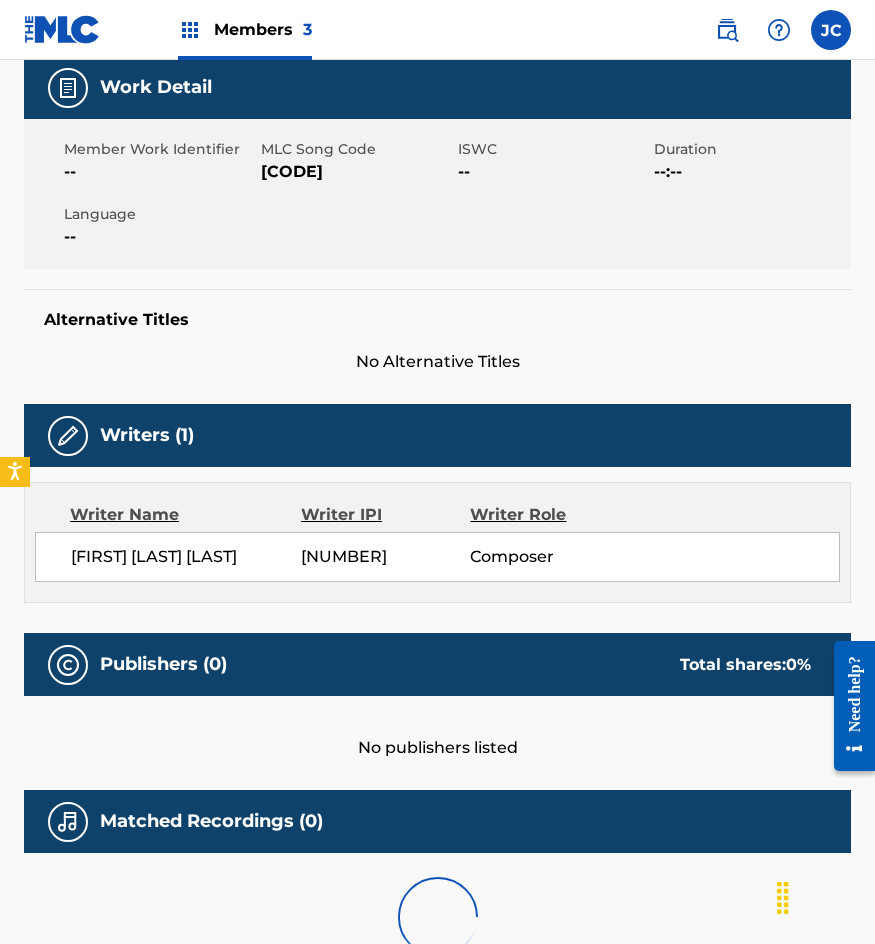 scroll, scrollTop: 0, scrollLeft: 0, axis: both 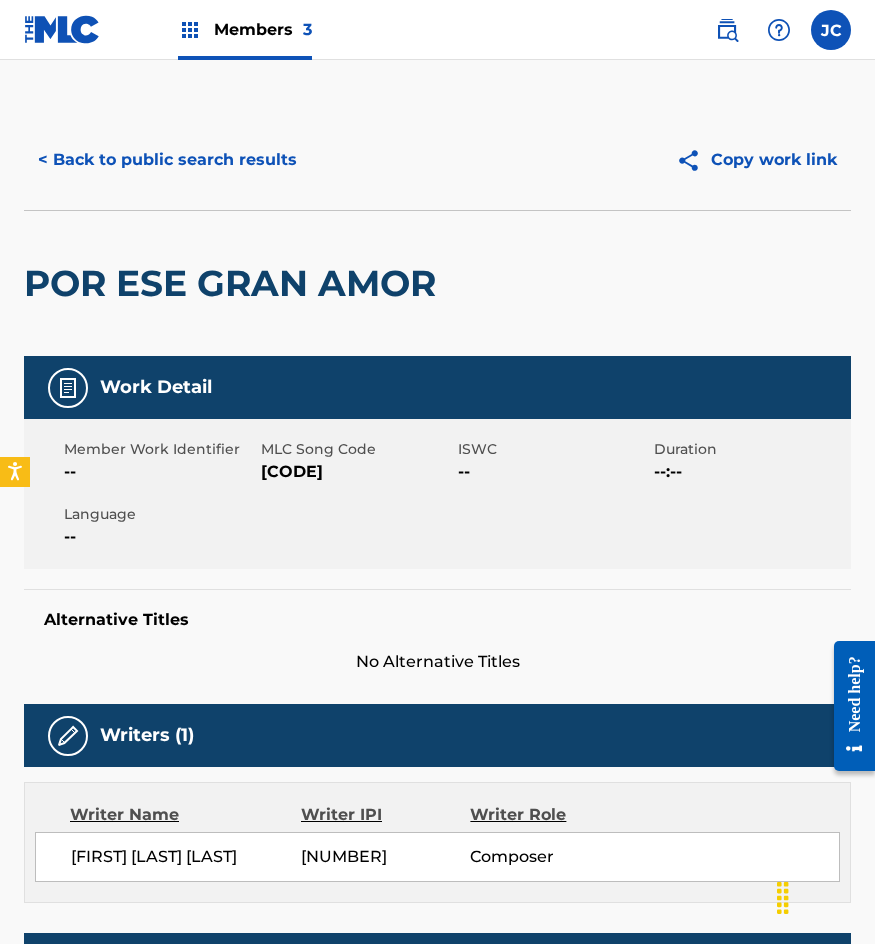 click on "P4813G" at bounding box center (357, 472) 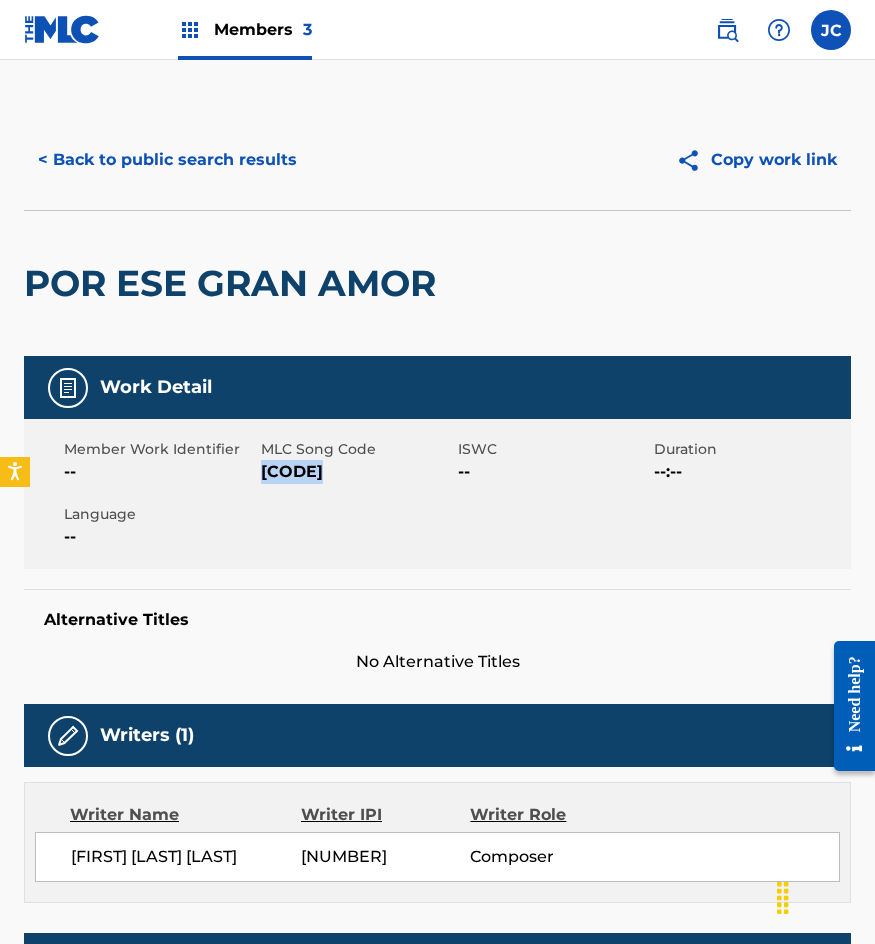 click on "P4813G" at bounding box center [357, 472] 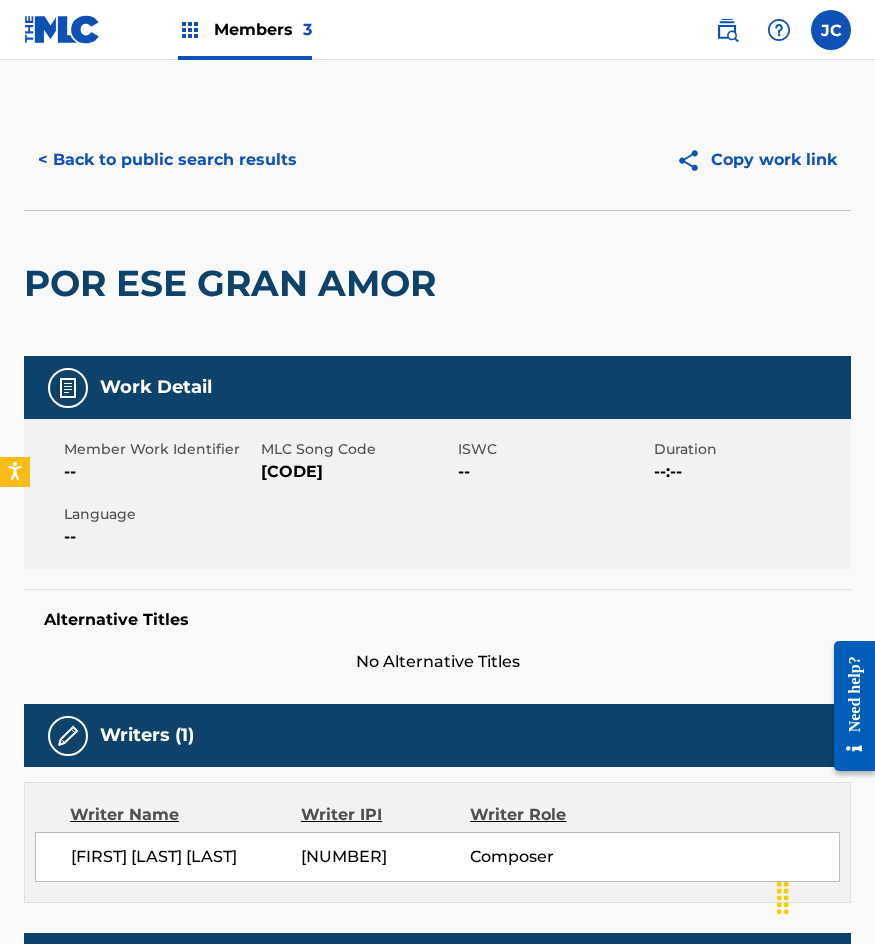scroll, scrollTop: 300, scrollLeft: 0, axis: vertical 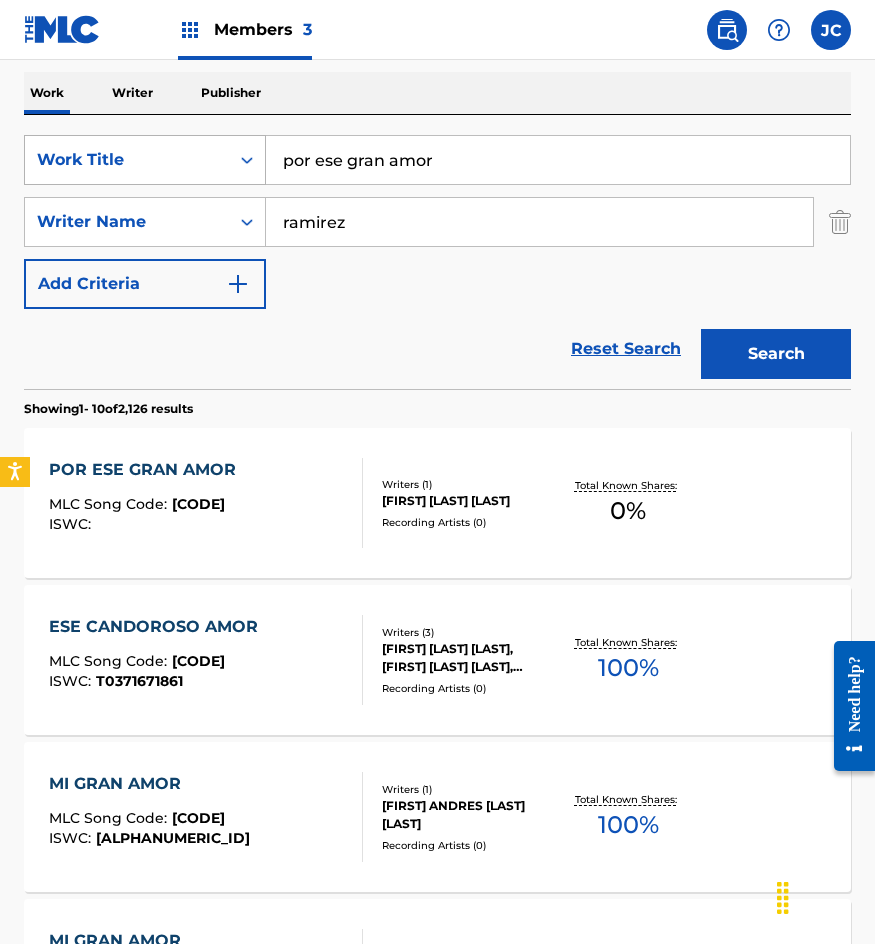 drag, startPoint x: 452, startPoint y: 157, endPoint x: 109, endPoint y: 175, distance: 343.472 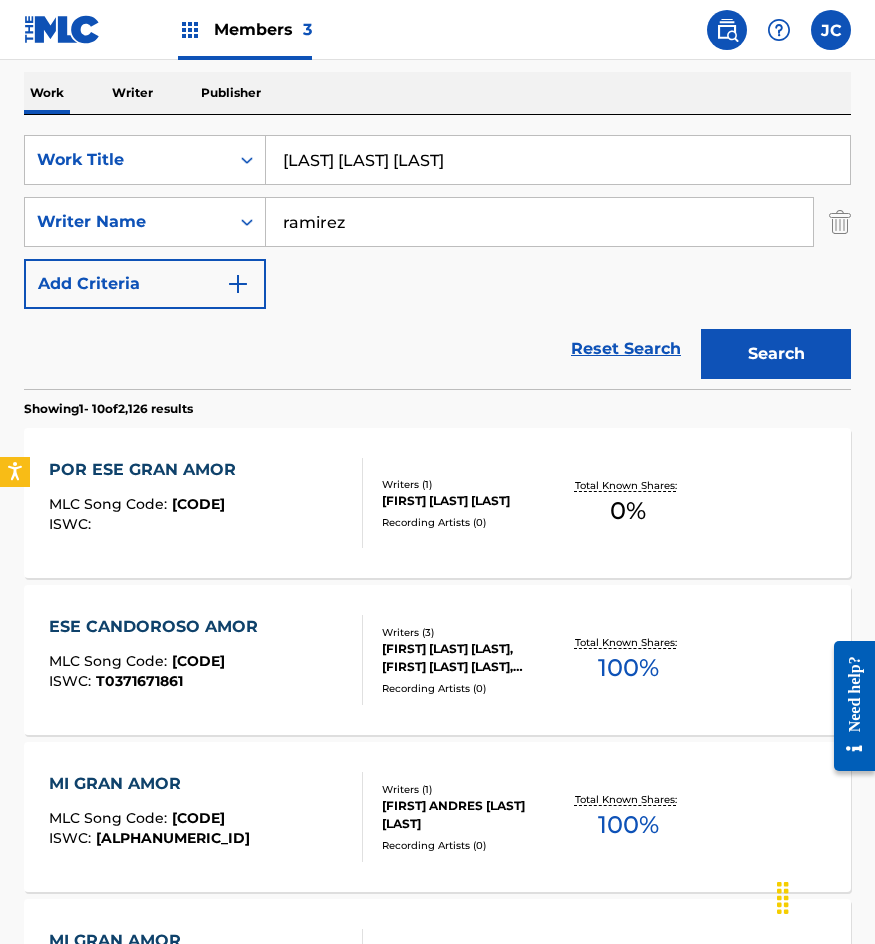 drag, startPoint x: 372, startPoint y: 159, endPoint x: 687, endPoint y: 167, distance: 315.10156 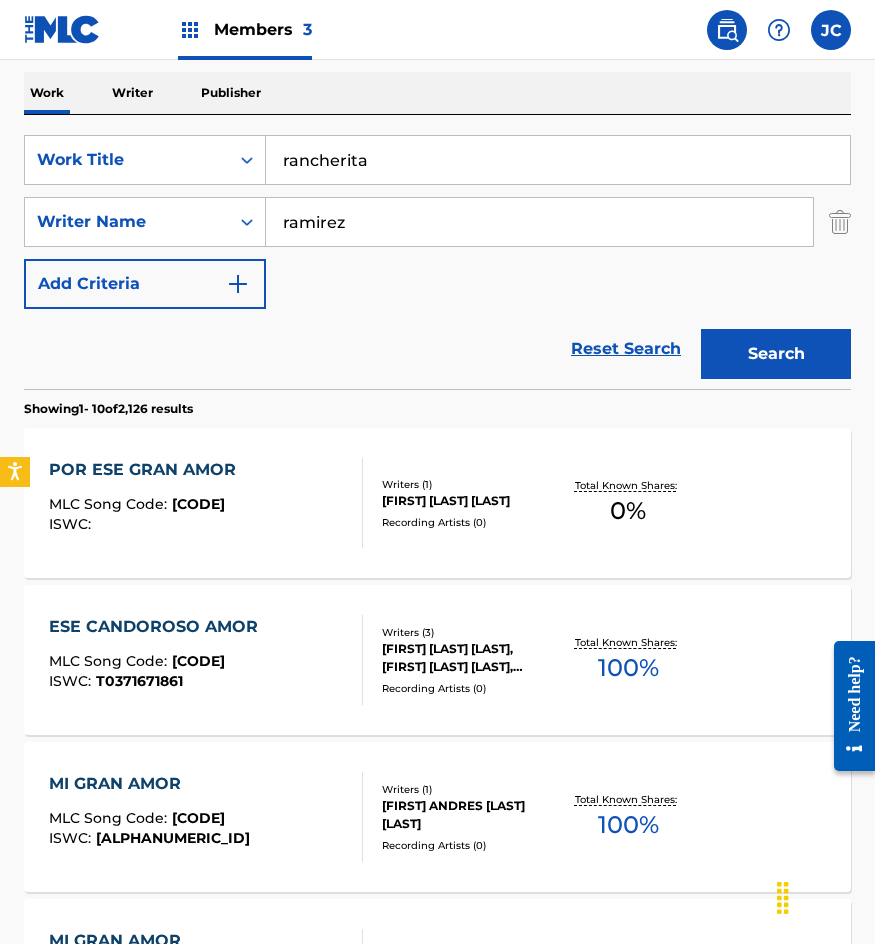 type on "rancherita" 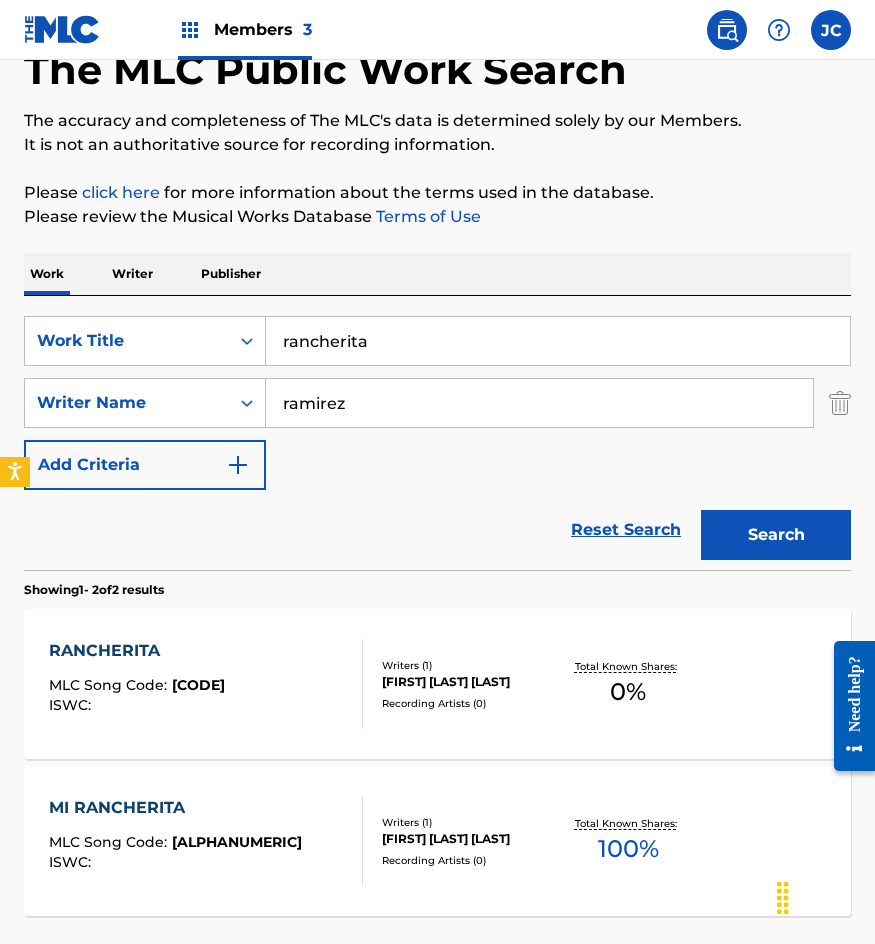 scroll, scrollTop: 291, scrollLeft: 0, axis: vertical 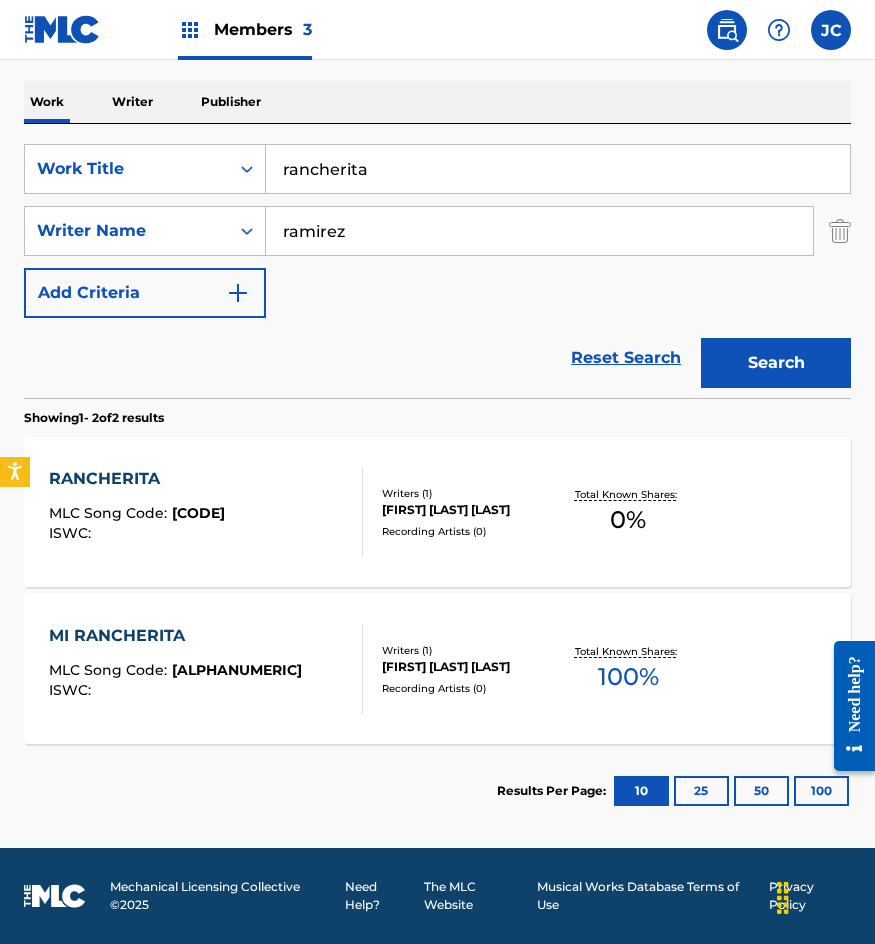 click on "Writers ( 1 ) JOSE ANTONIO RAMIREZ GONZALEZ Recording Artists ( 0 )" at bounding box center (461, 512) 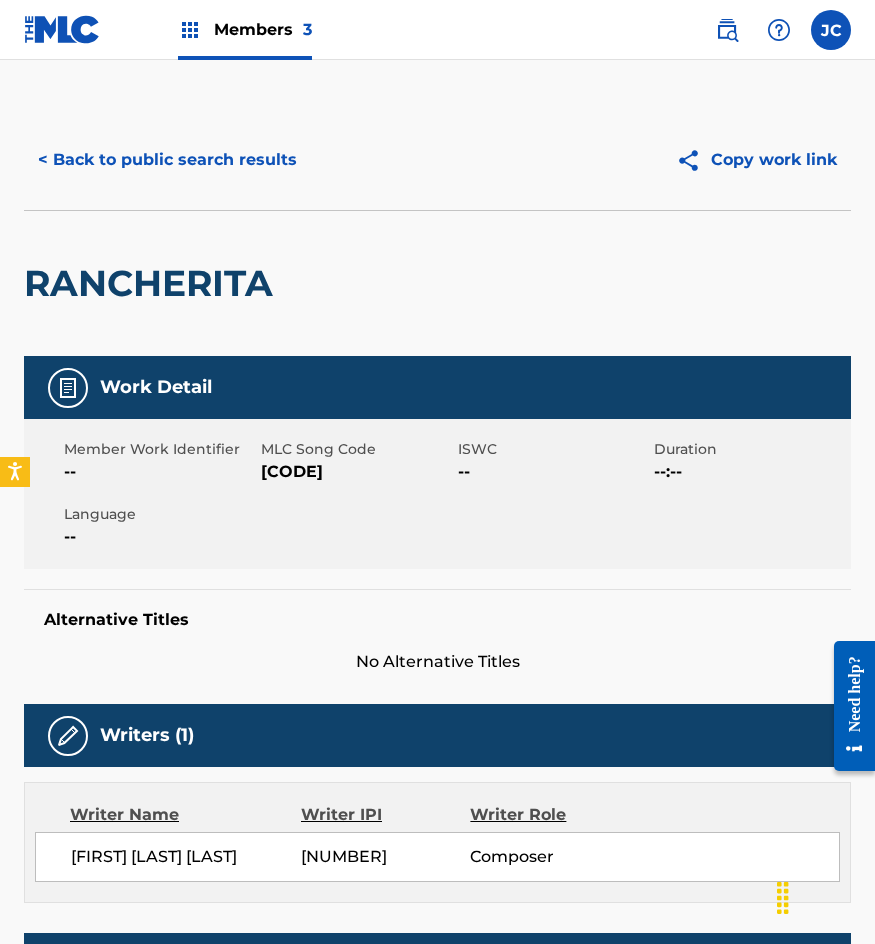 click on "R3147S" at bounding box center [357, 472] 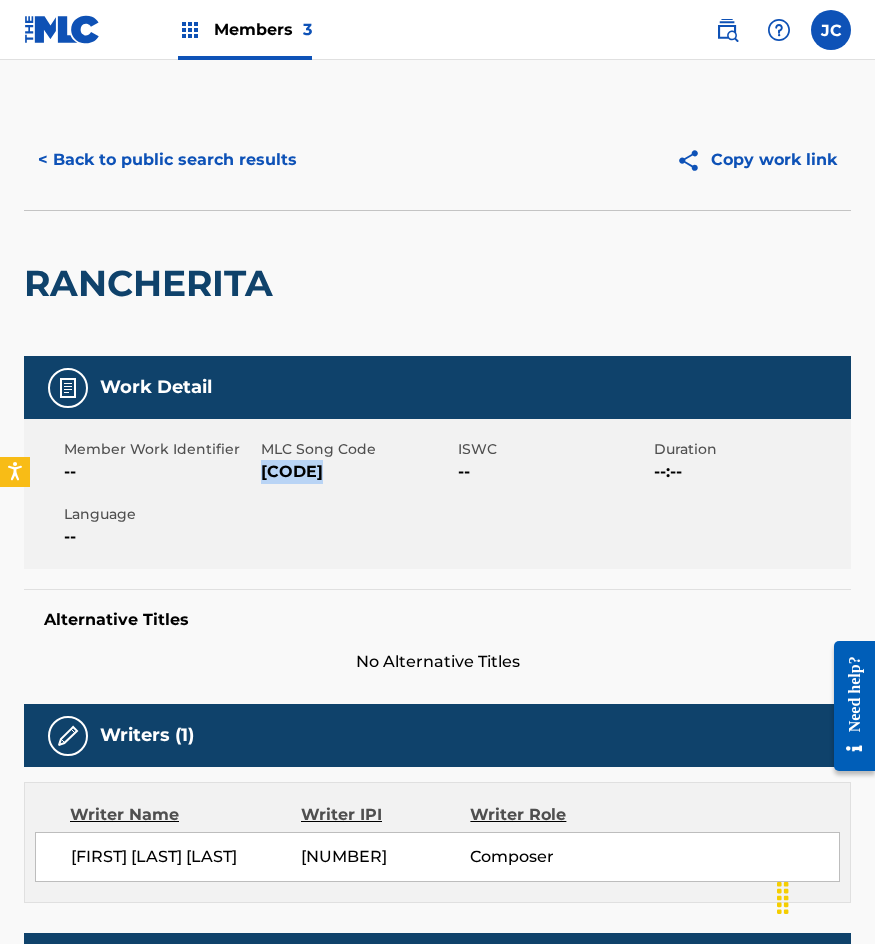 click on "R3147S" at bounding box center [357, 472] 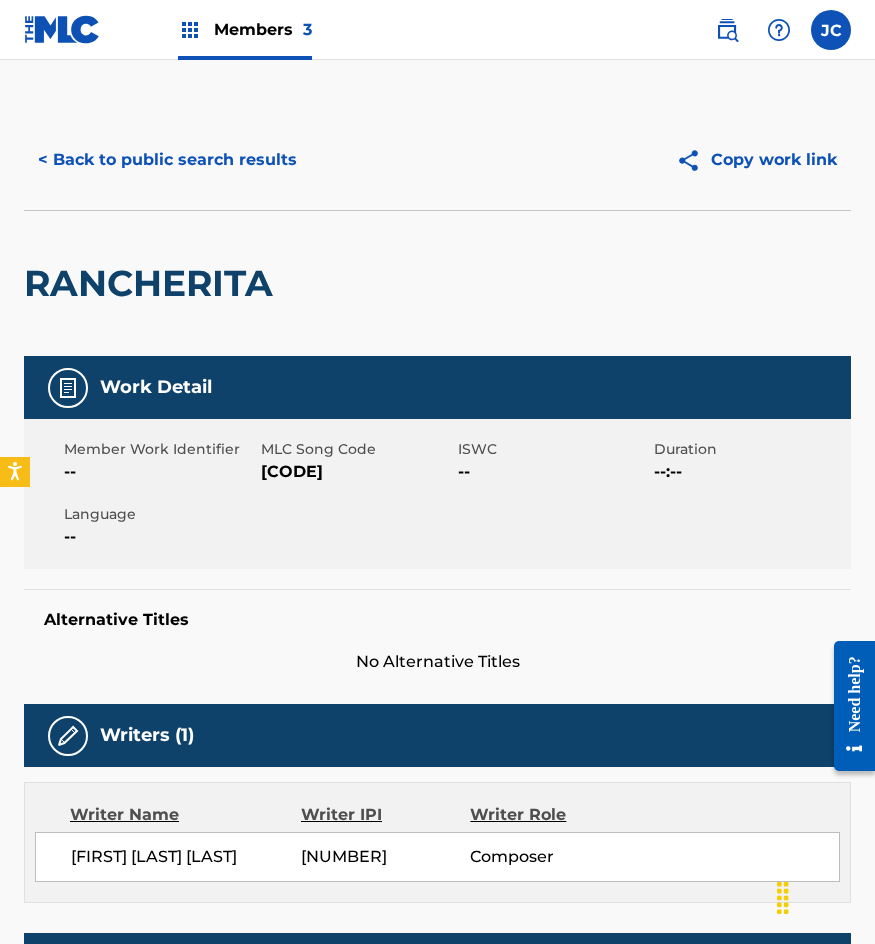 click on "RANCHERITA" at bounding box center (153, 283) 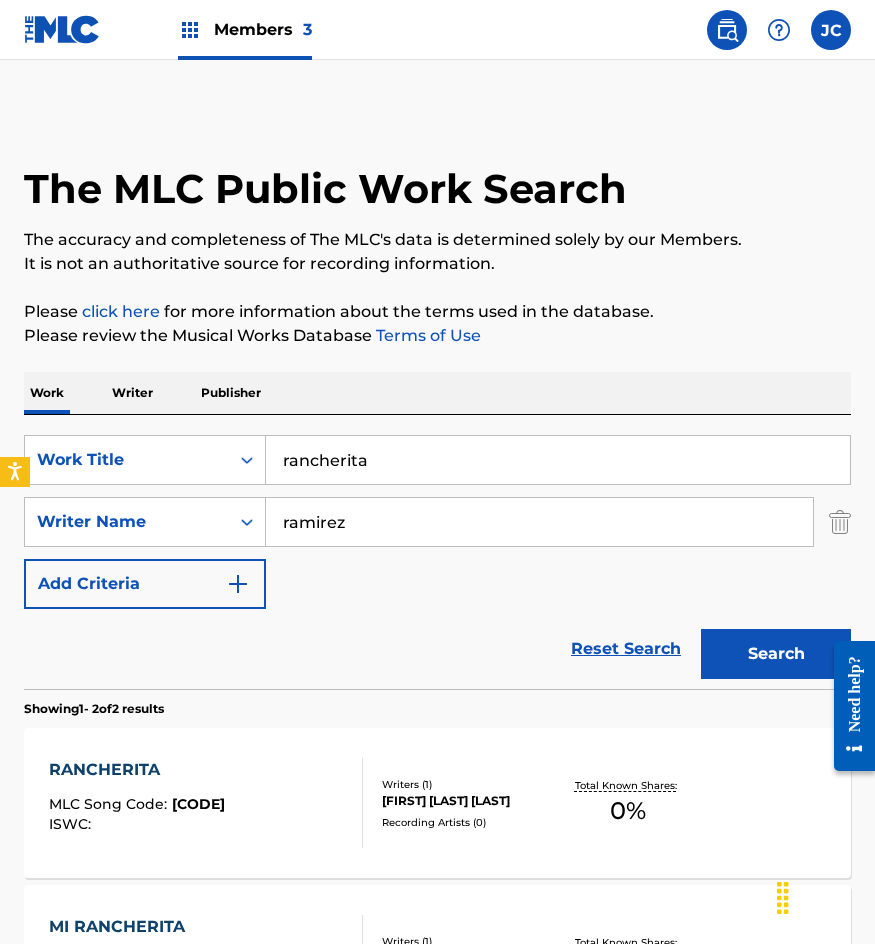 scroll, scrollTop: 177, scrollLeft: 0, axis: vertical 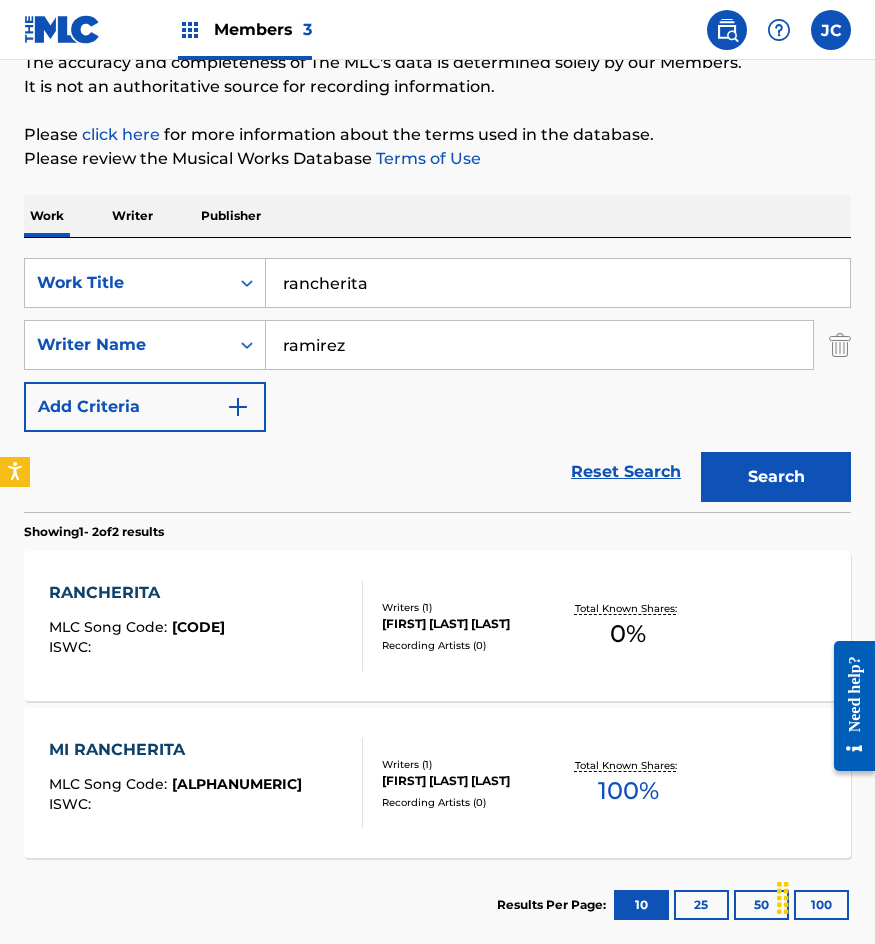 drag, startPoint x: 411, startPoint y: 277, endPoint x: 1, endPoint y: 282, distance: 410.0305 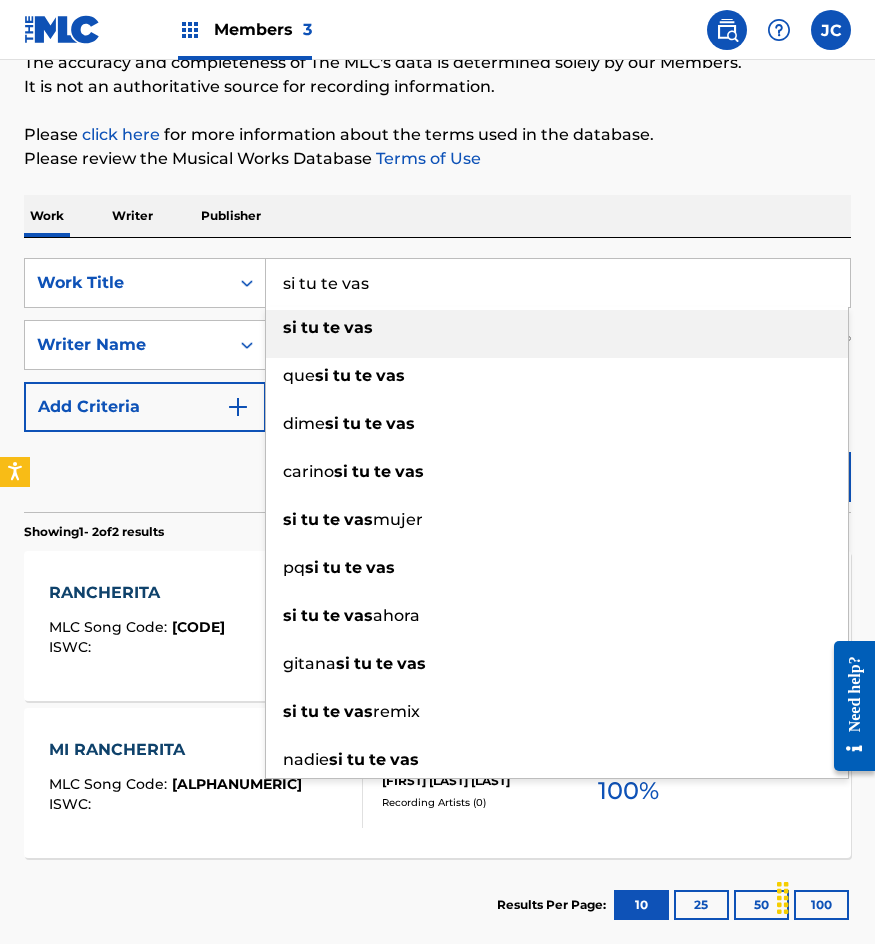 type on "si tu te vas" 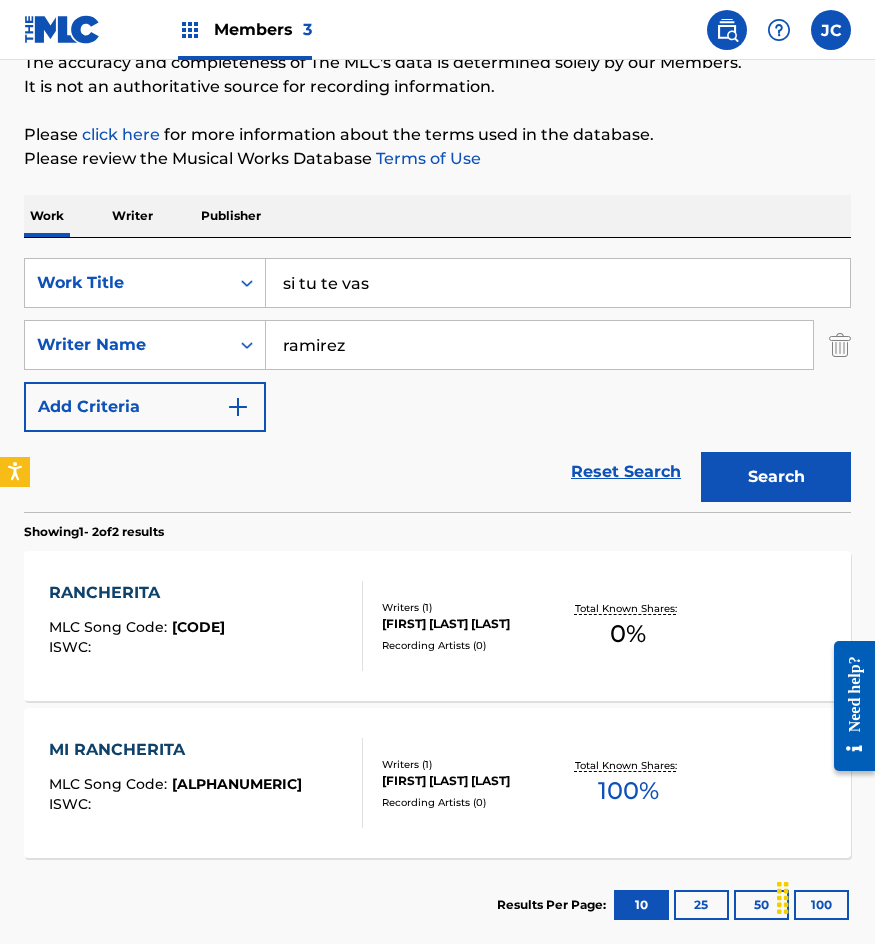 click on "Search" at bounding box center (776, 477) 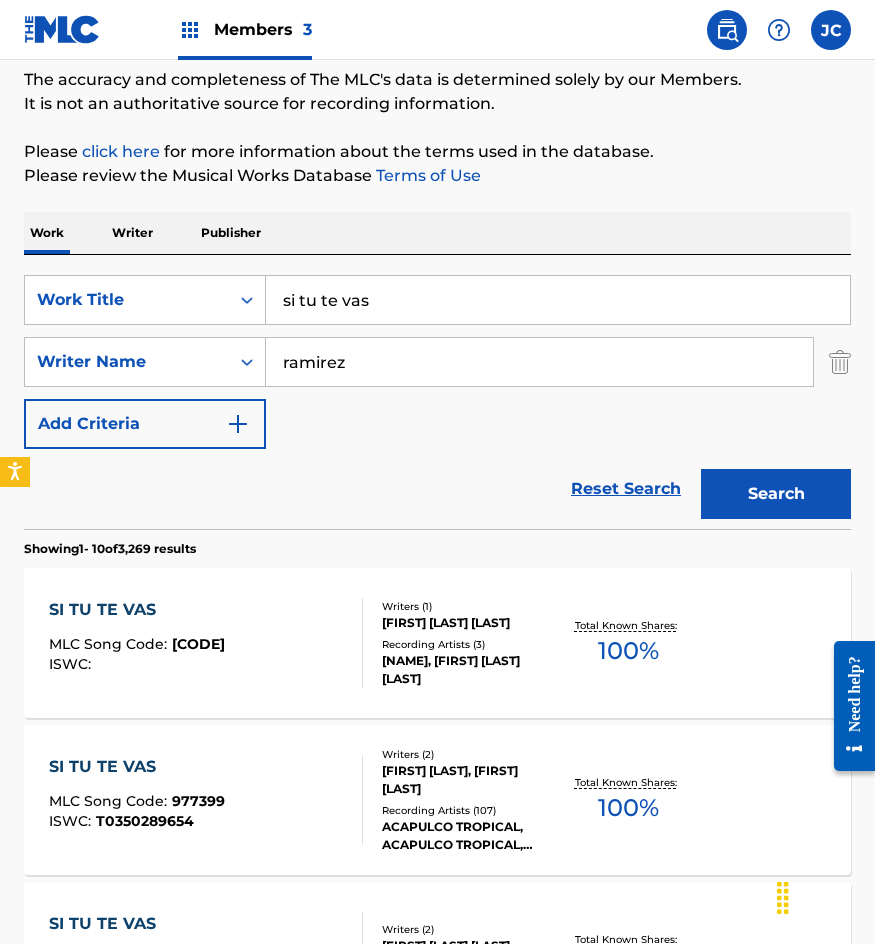 scroll, scrollTop: 0, scrollLeft: 0, axis: both 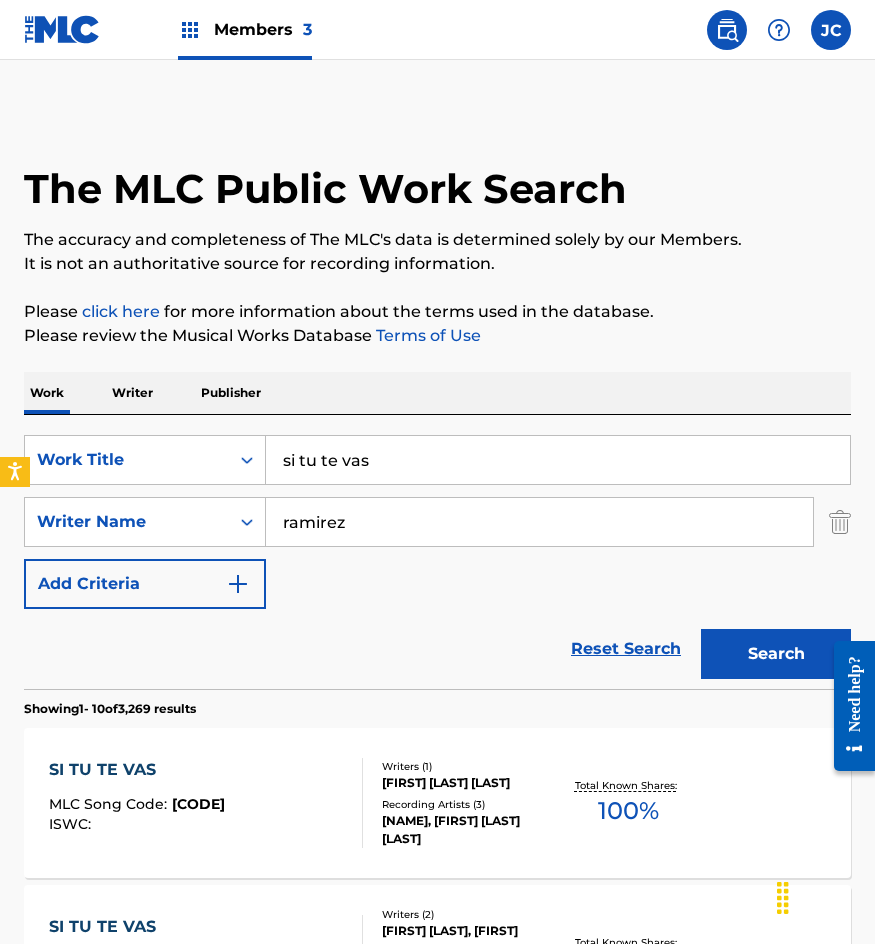 click on "ramirez" at bounding box center [539, 522] 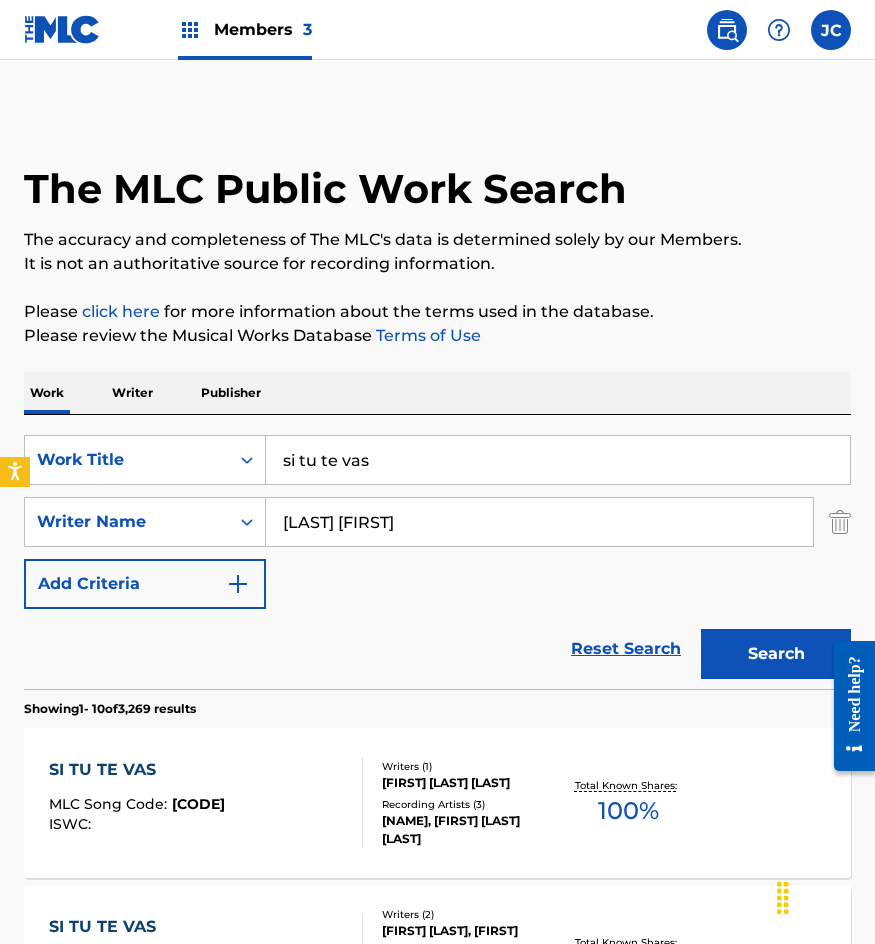 click on "Search" at bounding box center [776, 654] 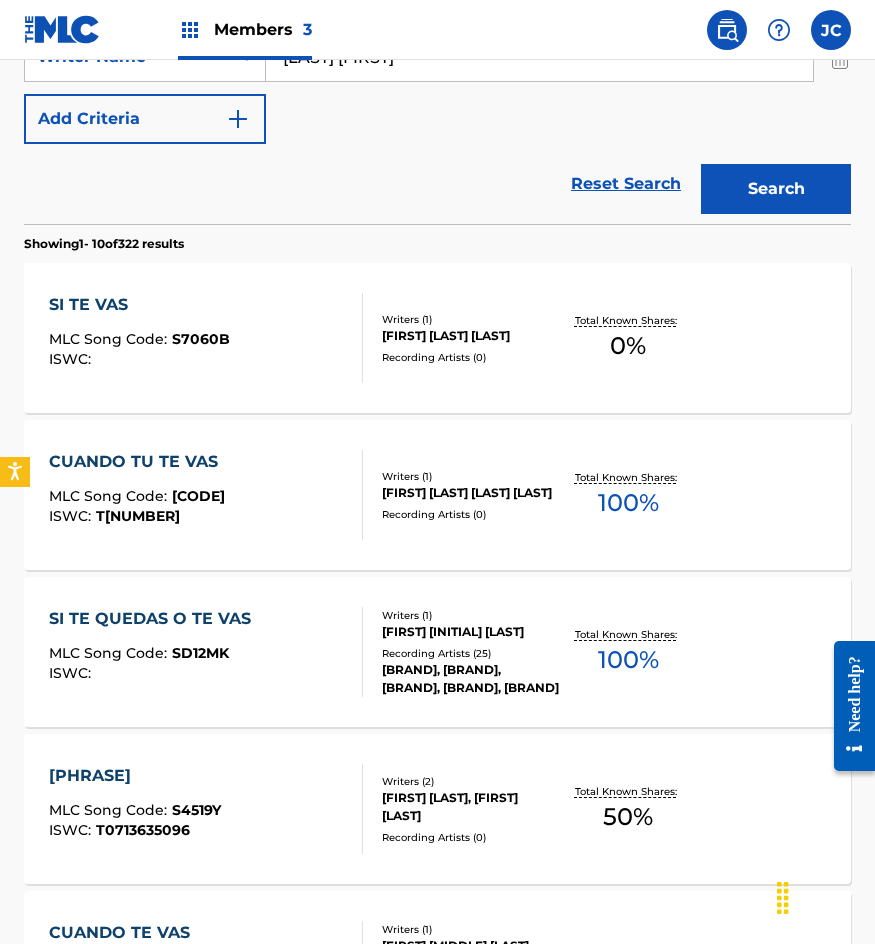 scroll, scrollTop: 456, scrollLeft: 0, axis: vertical 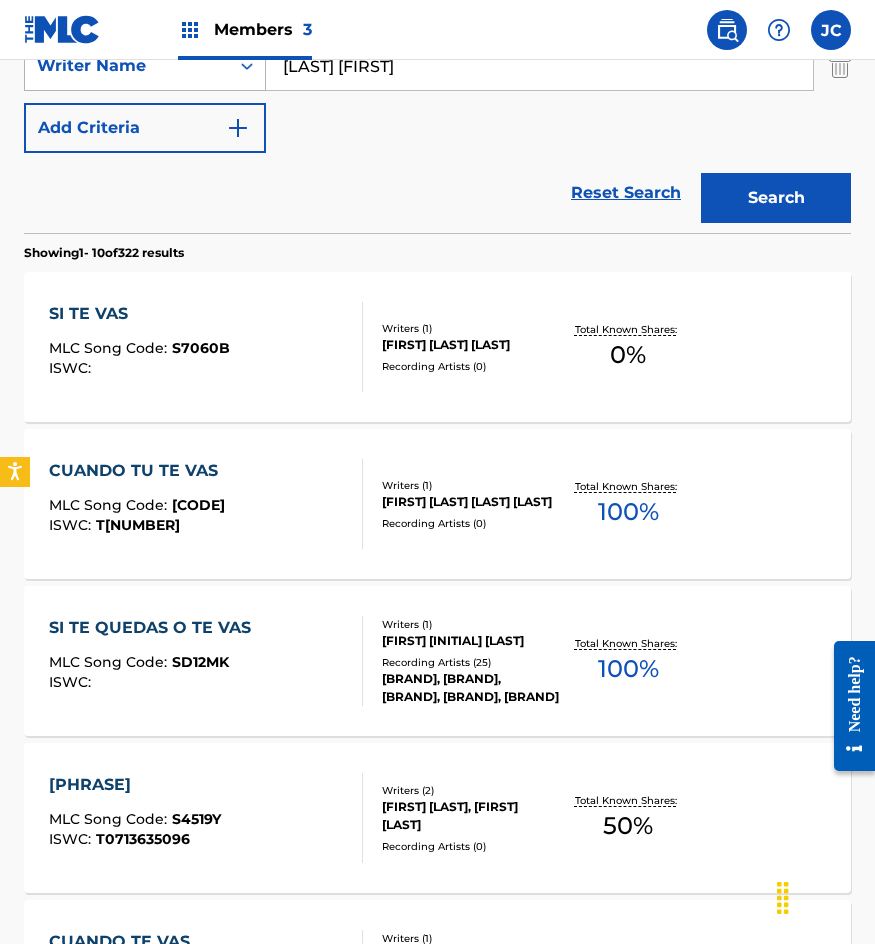 drag, startPoint x: 438, startPoint y: 75, endPoint x: 197, endPoint y: 76, distance: 241.00208 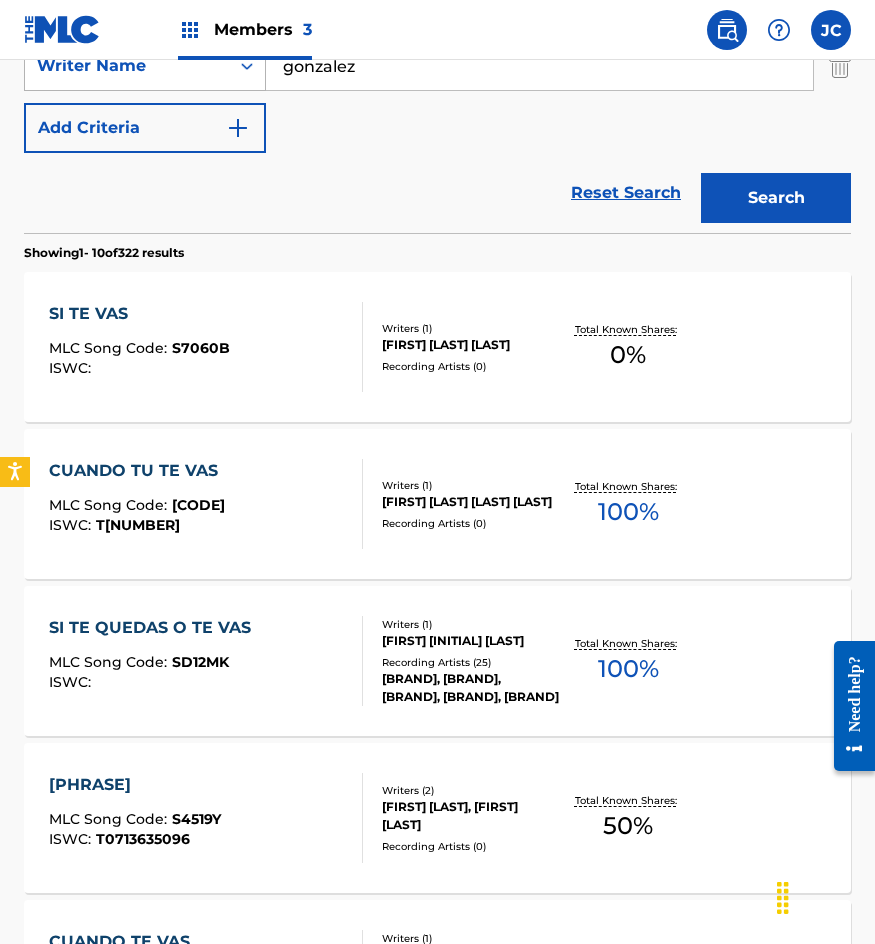 type on "gonzalez" 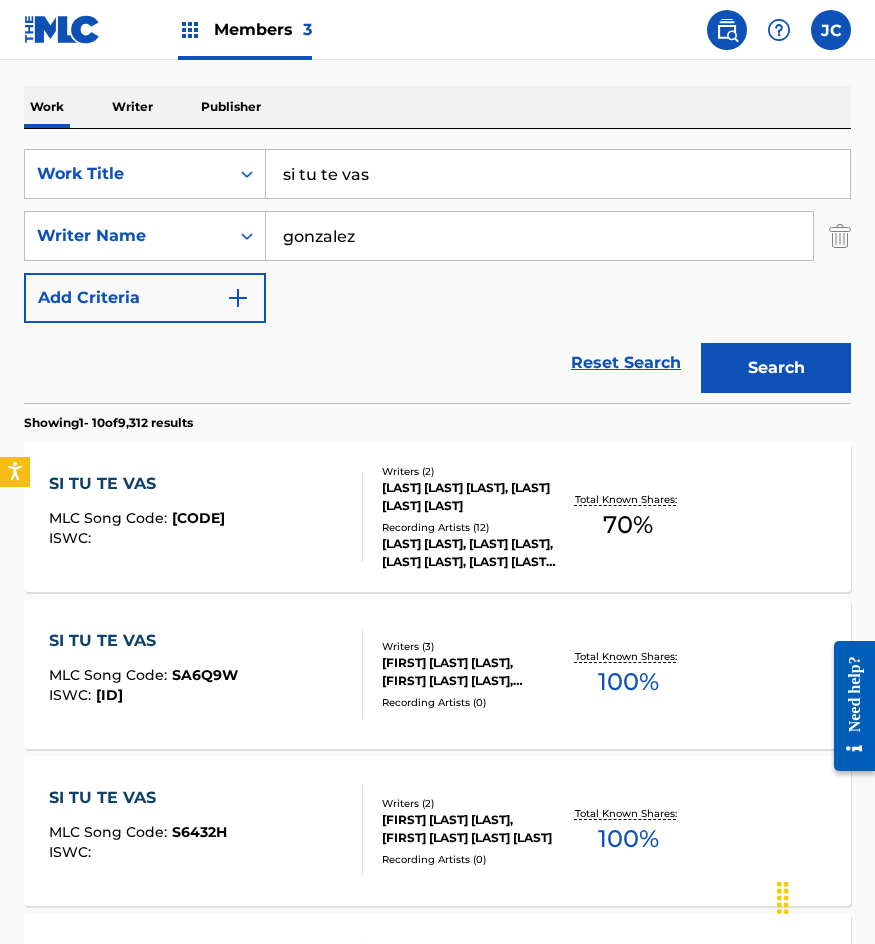 scroll, scrollTop: 400, scrollLeft: 0, axis: vertical 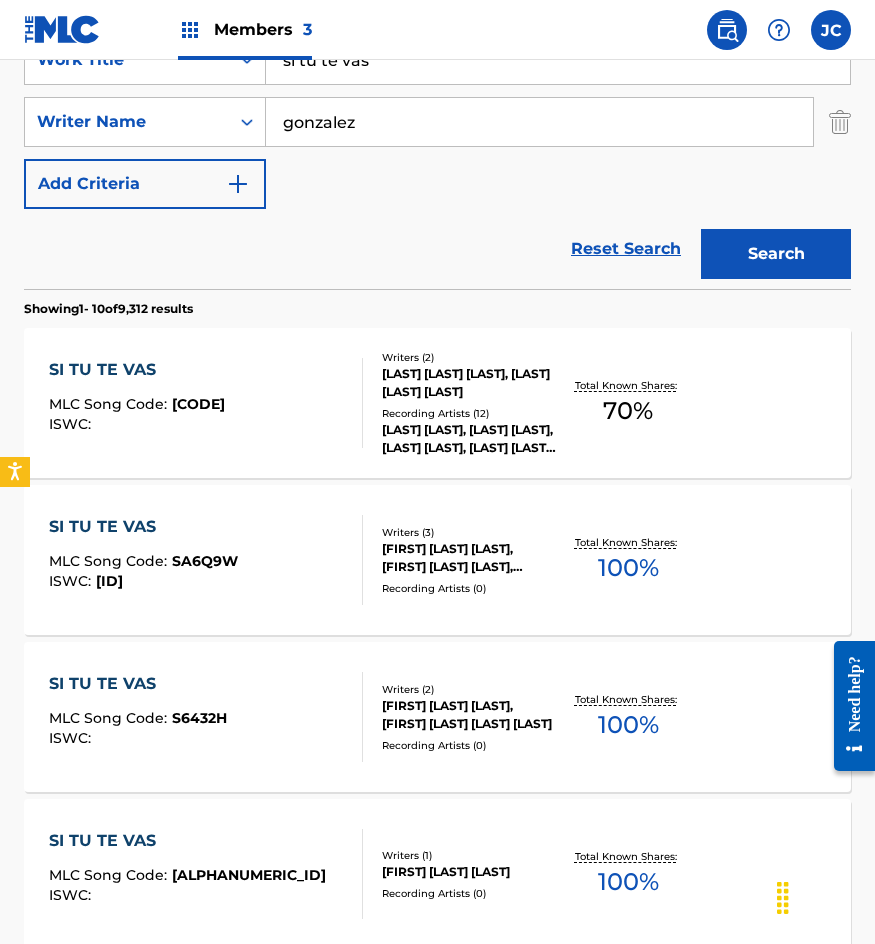 click on "Writers ( 2 ) MANUEL QUIROS RUIZ DE CASTRO, LEON BRAVO GONZALEZ Recording Artists ( 12 ) LEÓN BRAVO, LEÓN BRAVO, LEÓN BRAVO,SAMUEL SERRANO,LEÓN BRAVO PADRE, LEÓN BRAVO,SAMUEL SERRANO,LEÓN BRAVO PADRE, LEÓN BRAVO" at bounding box center [461, 403] 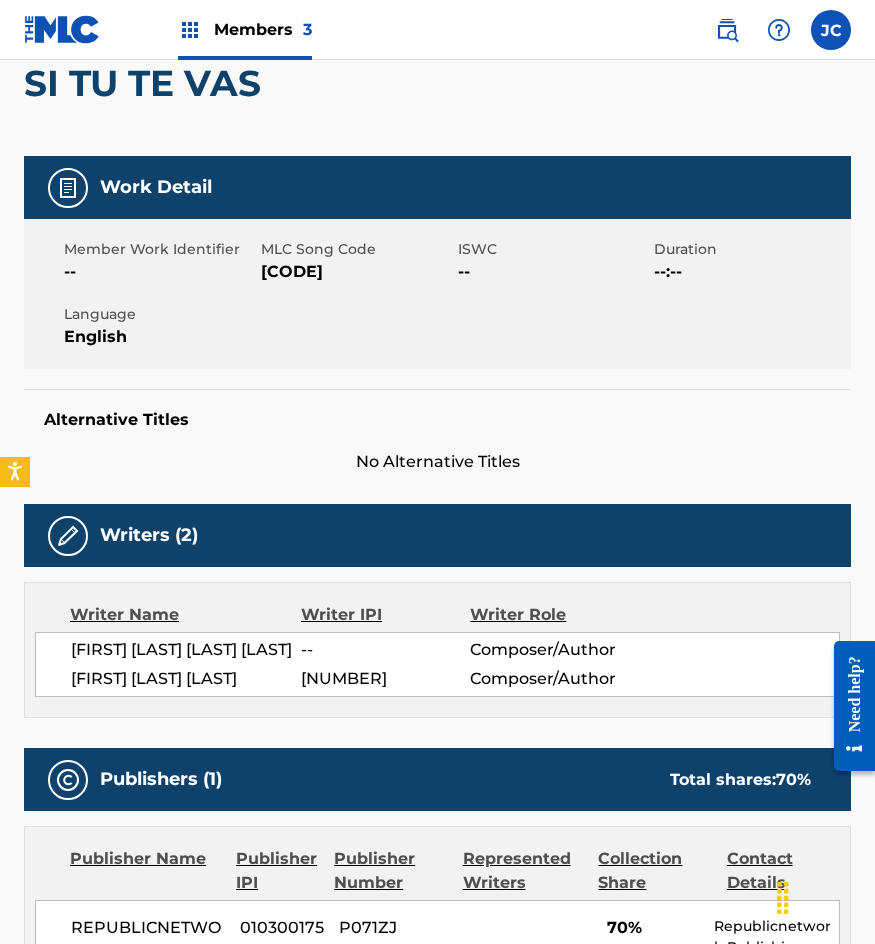 scroll, scrollTop: 0, scrollLeft: 0, axis: both 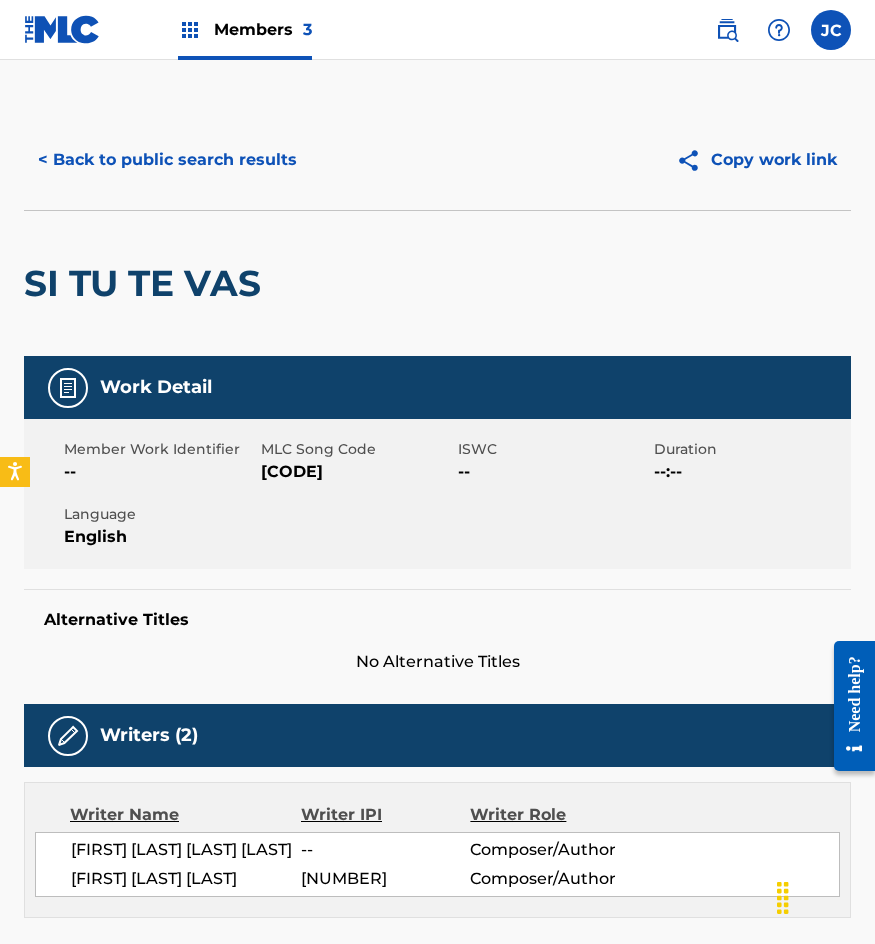 click on "< Back to public search results" at bounding box center (167, 160) 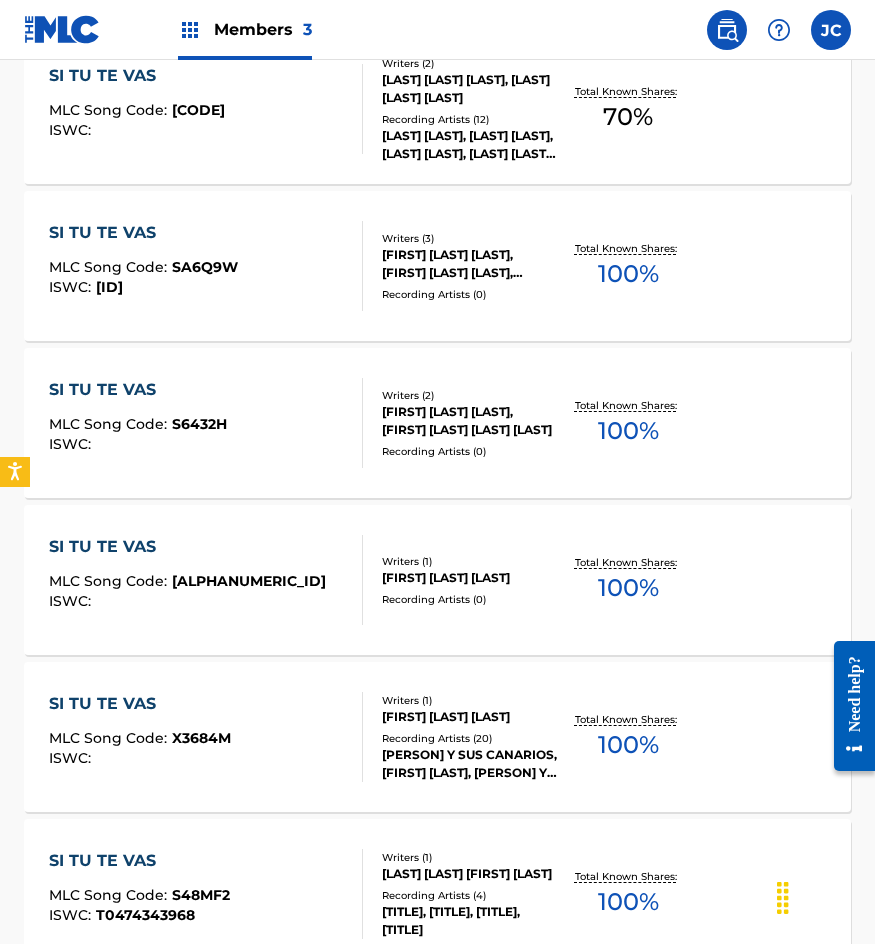 scroll, scrollTop: 300, scrollLeft: 0, axis: vertical 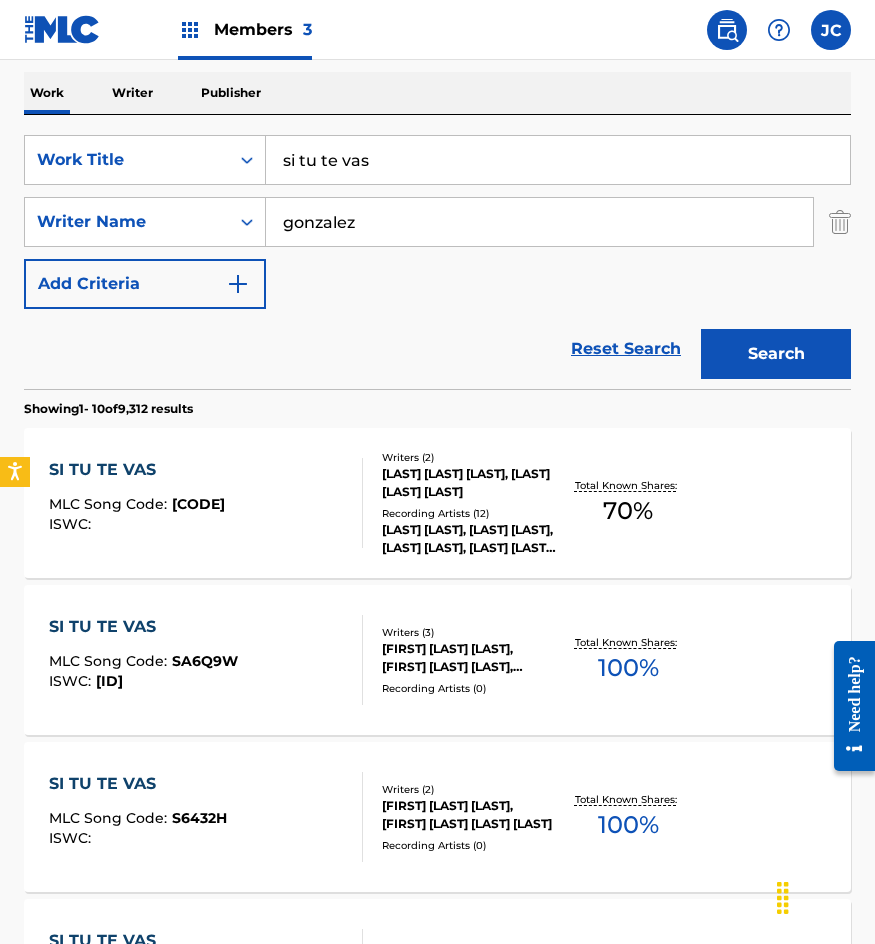 click on "gonzalez" at bounding box center (539, 222) 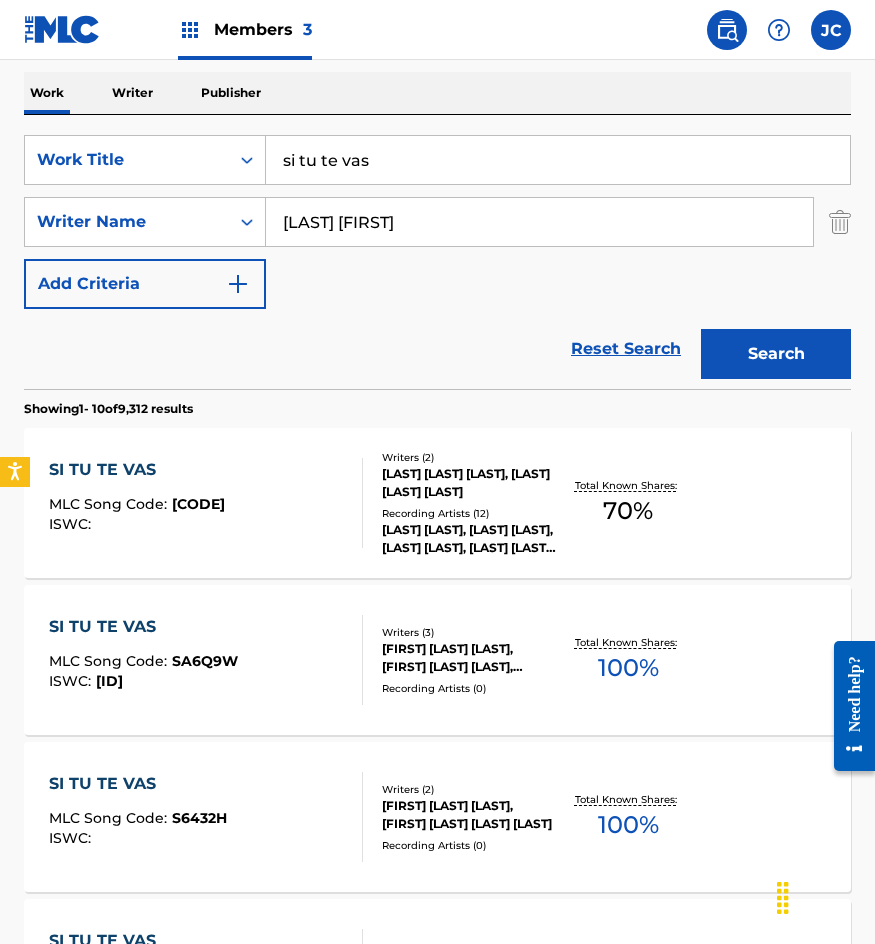type on "gonzalez antonio" 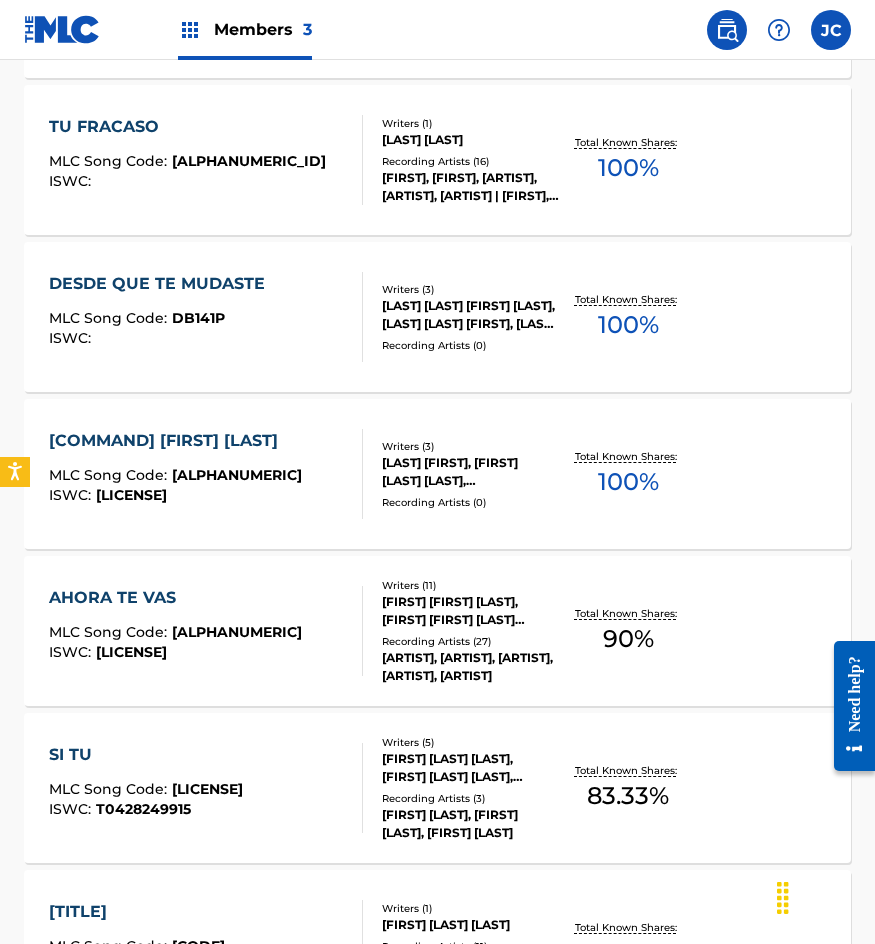 scroll, scrollTop: 1100, scrollLeft: 0, axis: vertical 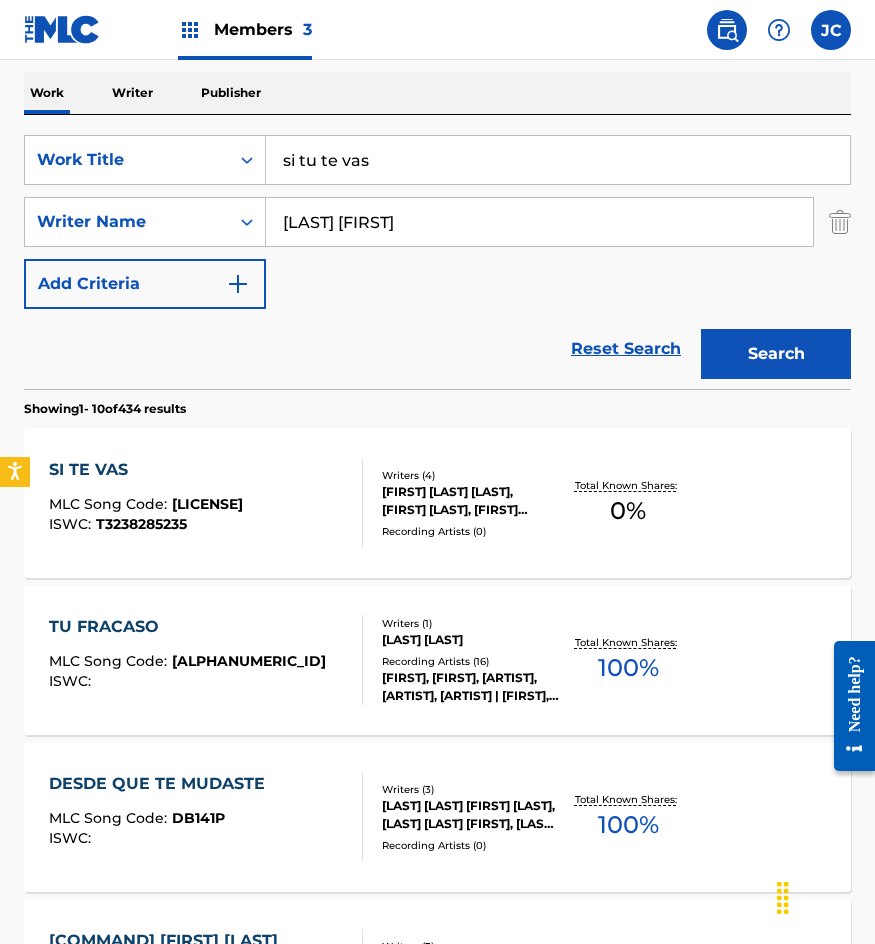 click on "si tu te vas" at bounding box center [558, 160] 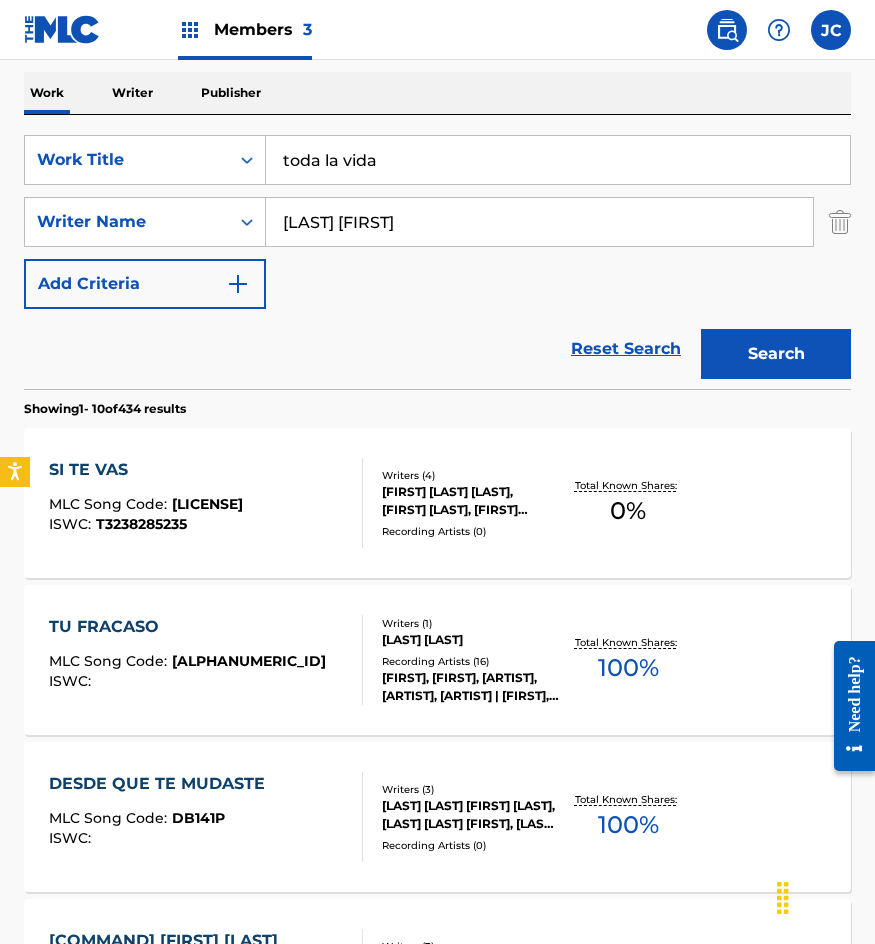 type on "toda la vida" 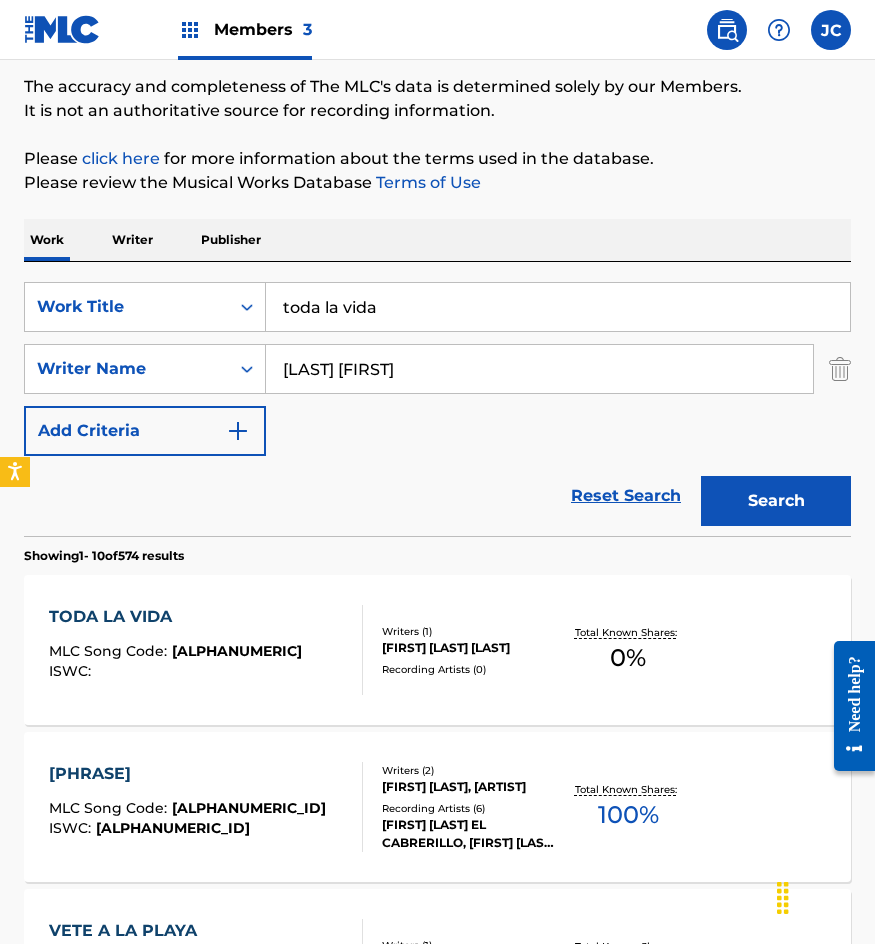 scroll, scrollTop: 300, scrollLeft: 0, axis: vertical 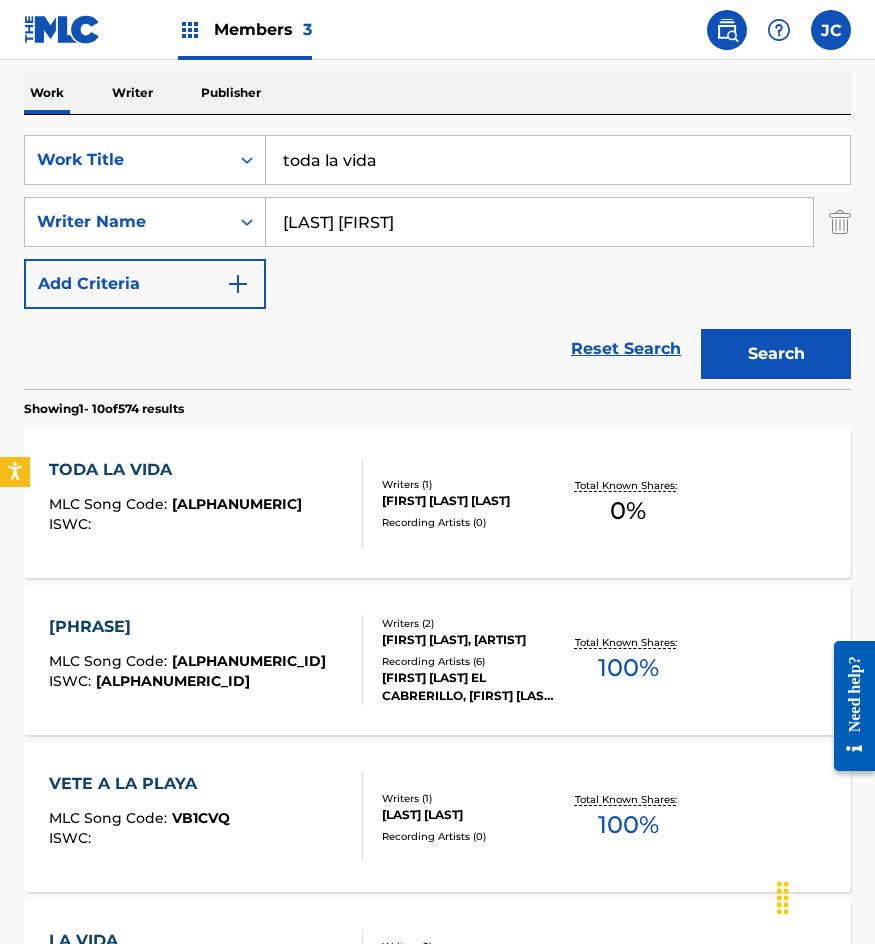 click on "JOSE ANTONIO RAMIREZ GONZALEZ" at bounding box center (470, 501) 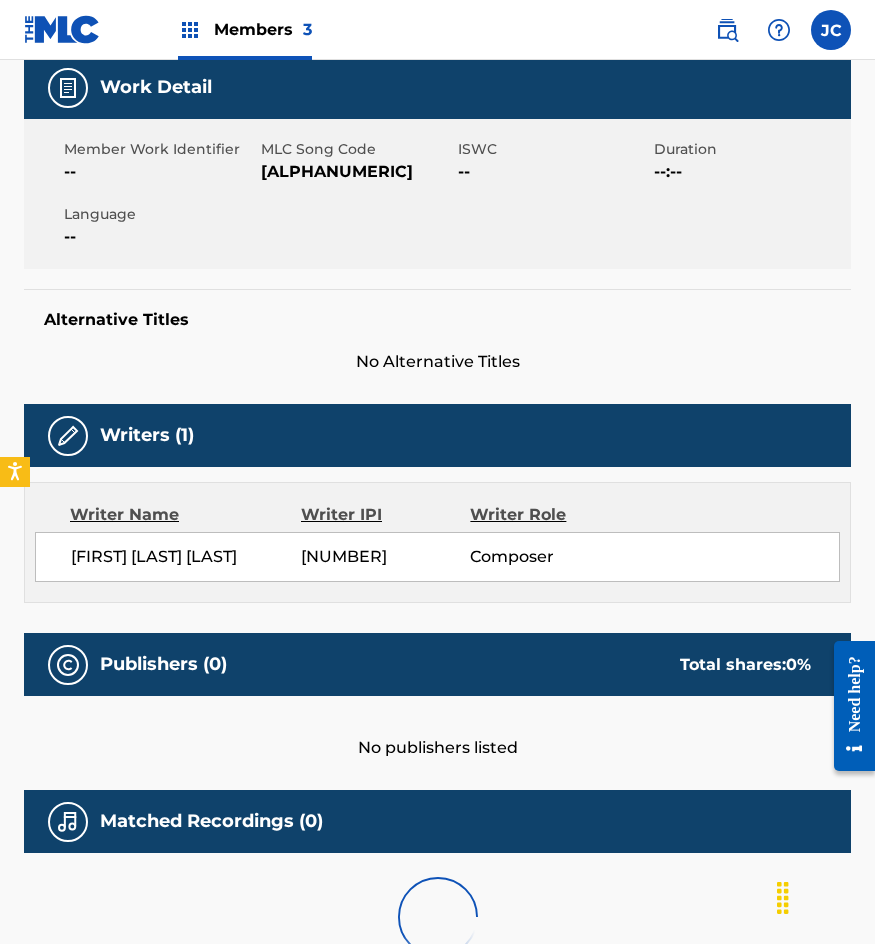 scroll, scrollTop: 0, scrollLeft: 0, axis: both 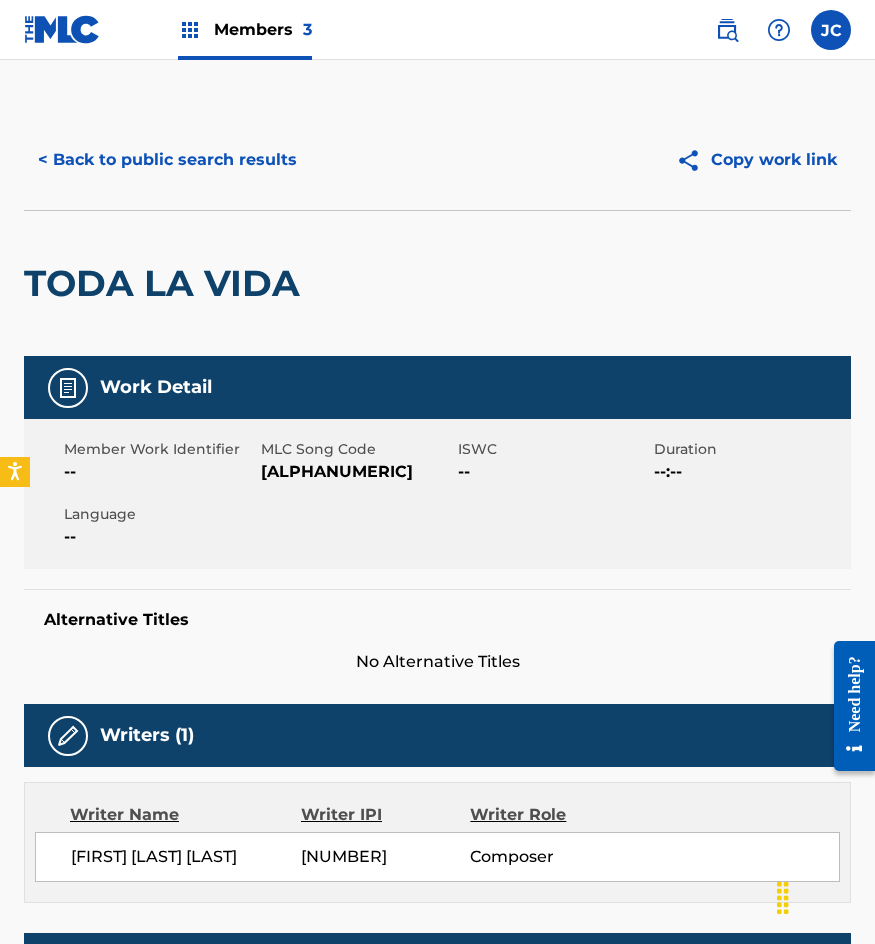 click on "T5469N" at bounding box center [357, 472] 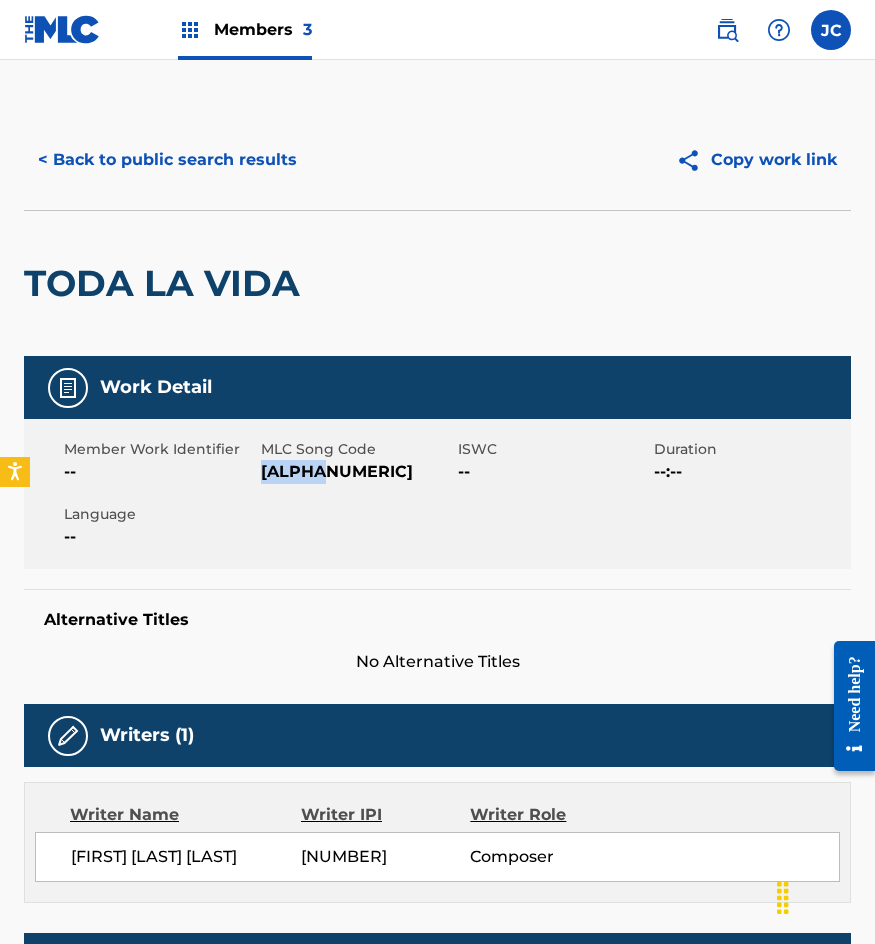click on "T5469N" at bounding box center (357, 472) 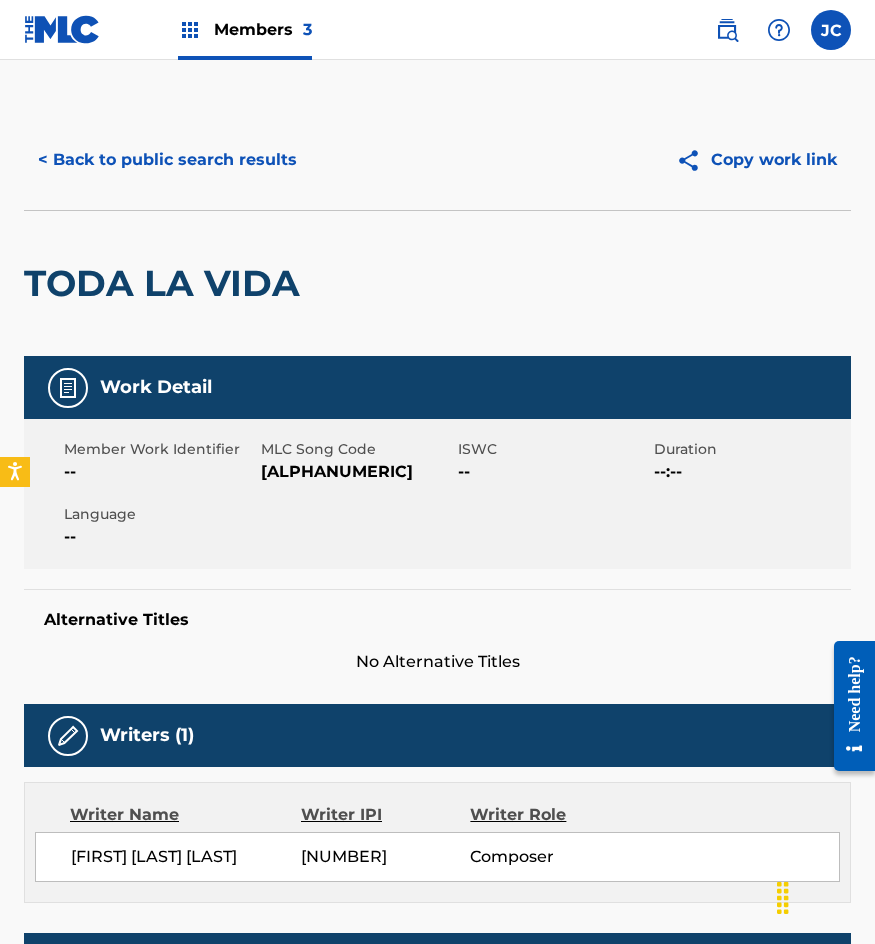 click on "TODA LA VIDA" at bounding box center (167, 283) 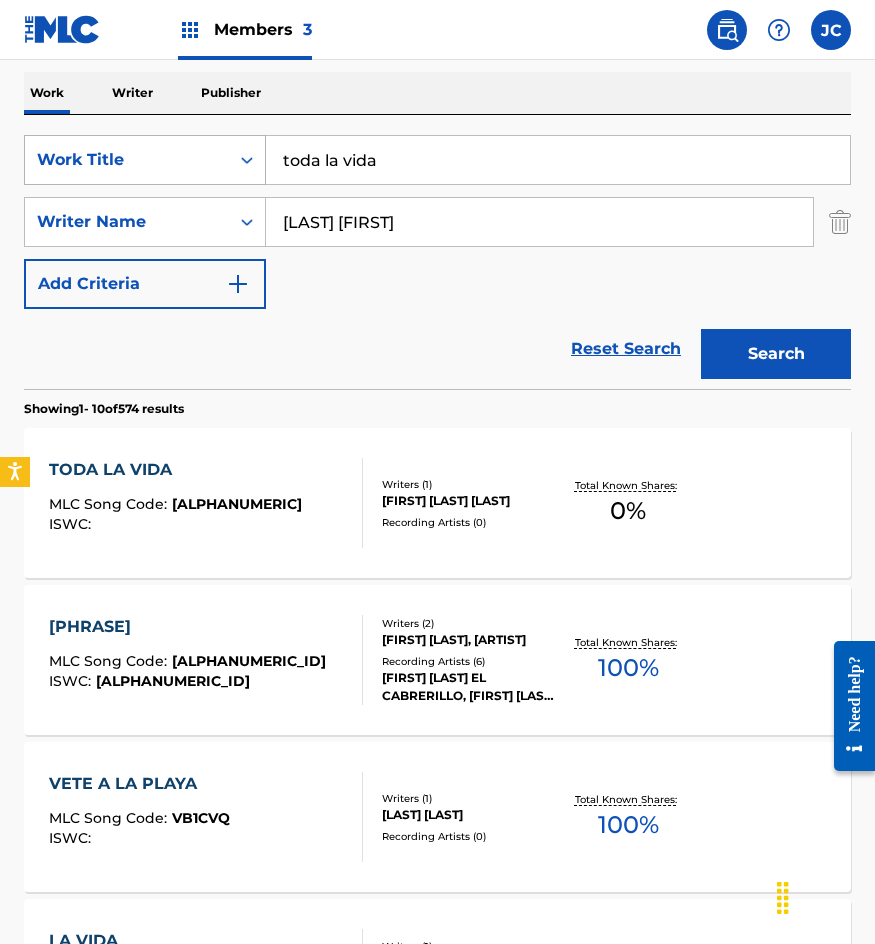 click on "SearchWithCriteria095ef8e9-ae88-42e9-8144-309cbb8dc45a Work Title toda la vida" at bounding box center [437, 160] 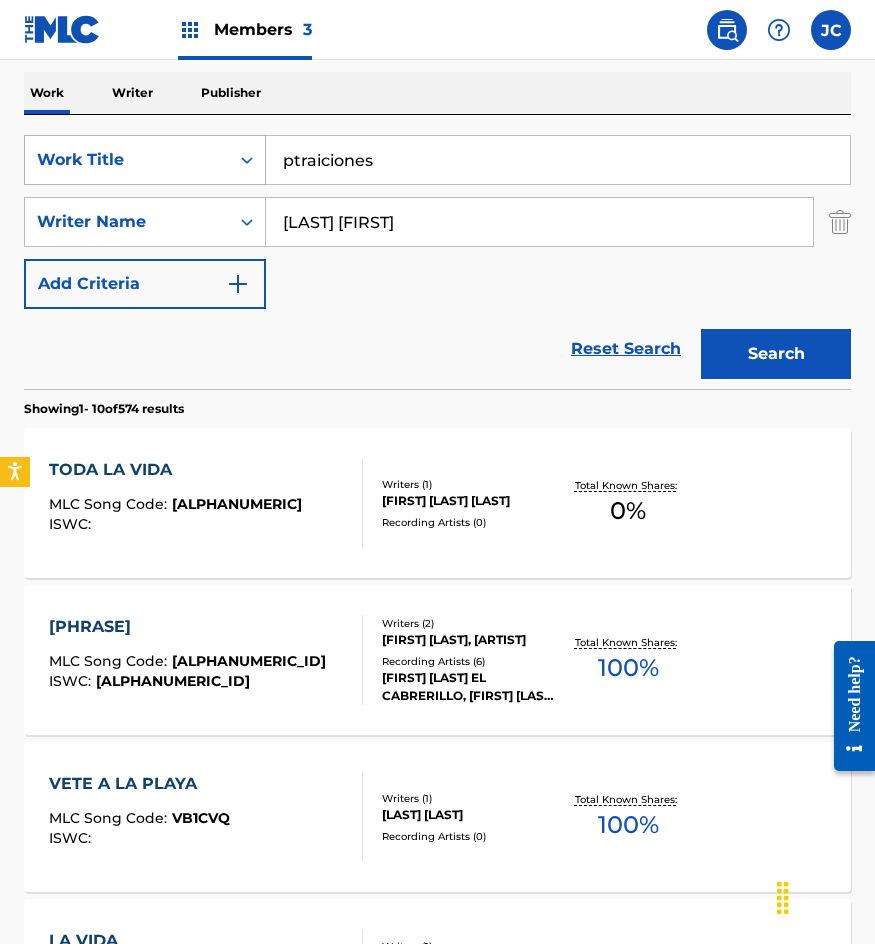 click on "Search" at bounding box center (776, 354) 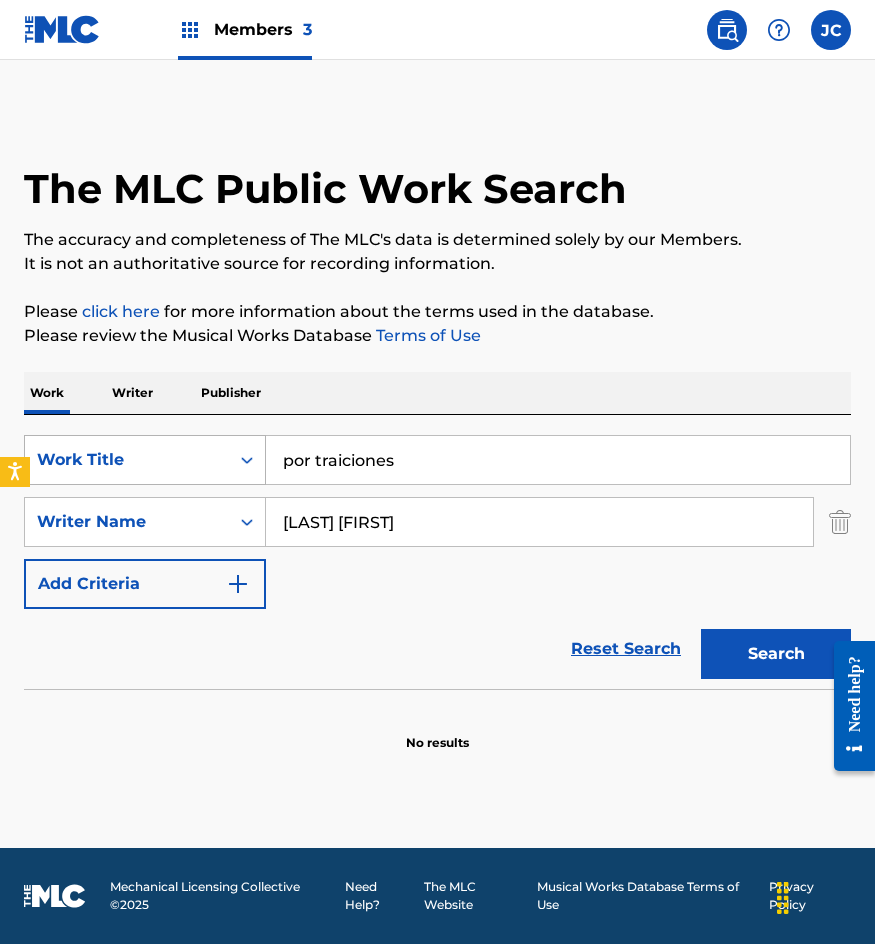 drag, startPoint x: 312, startPoint y: 455, endPoint x: 230, endPoint y: 464, distance: 82.492424 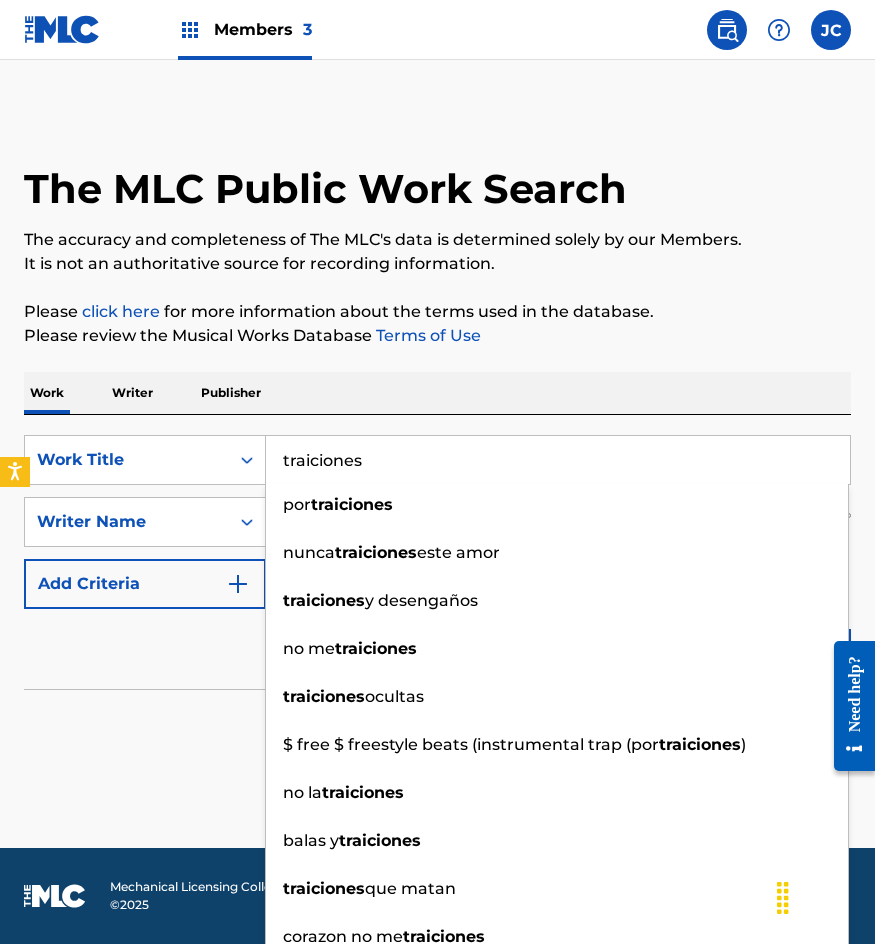 type on "traiciones" 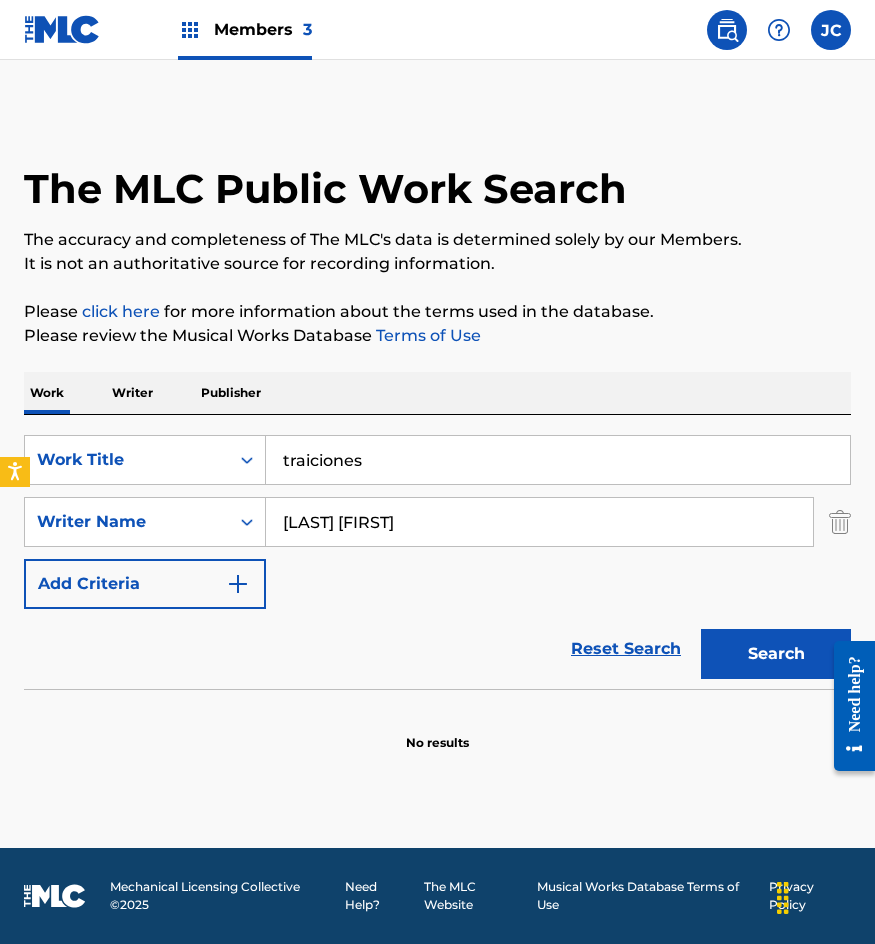 click on "Reset Search Search" at bounding box center (437, 649) 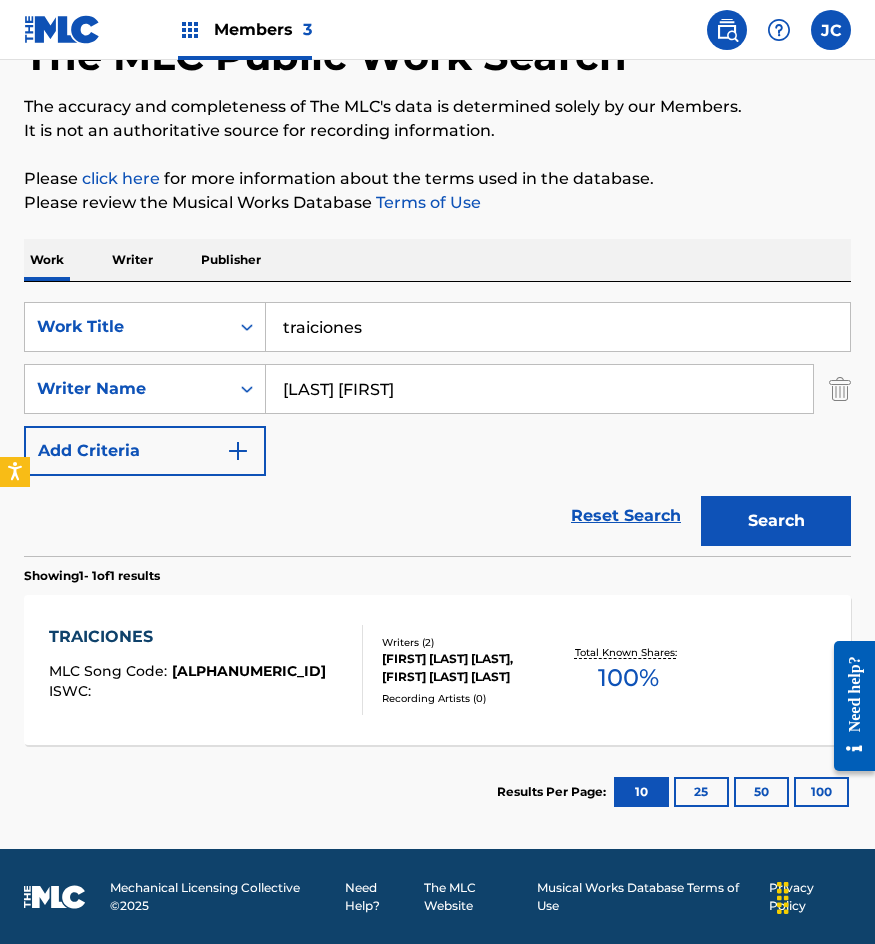 scroll, scrollTop: 134, scrollLeft: 0, axis: vertical 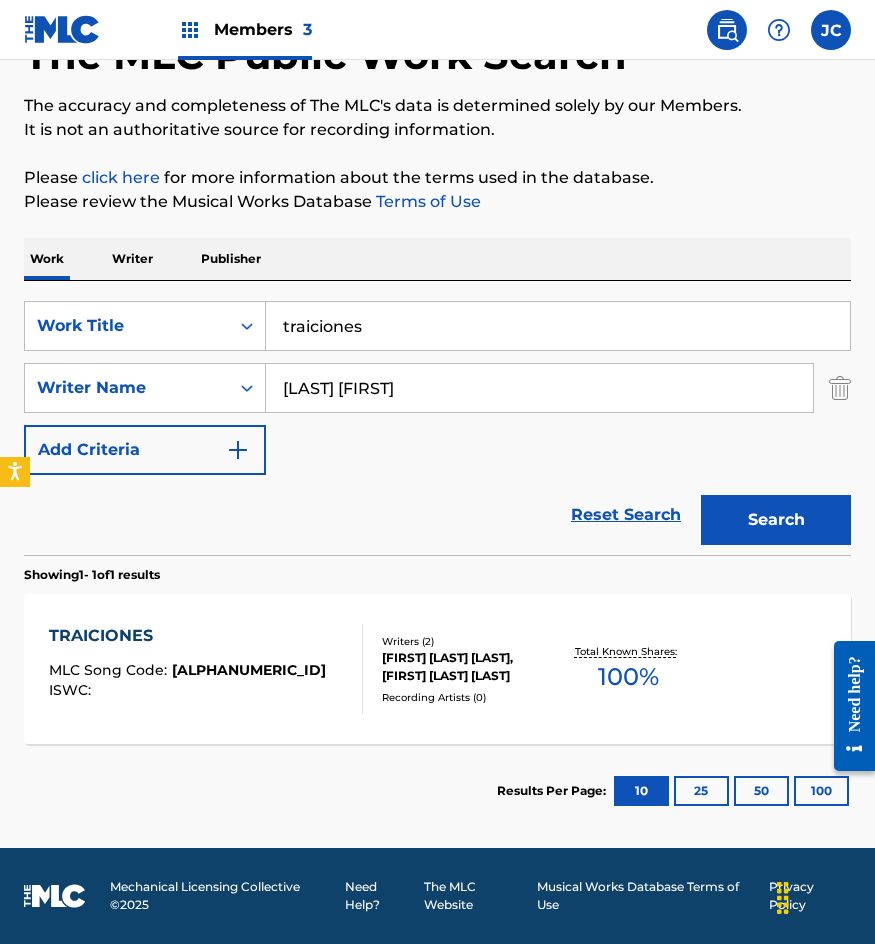 click on "Writers ( 2 )" at bounding box center [470, 641] 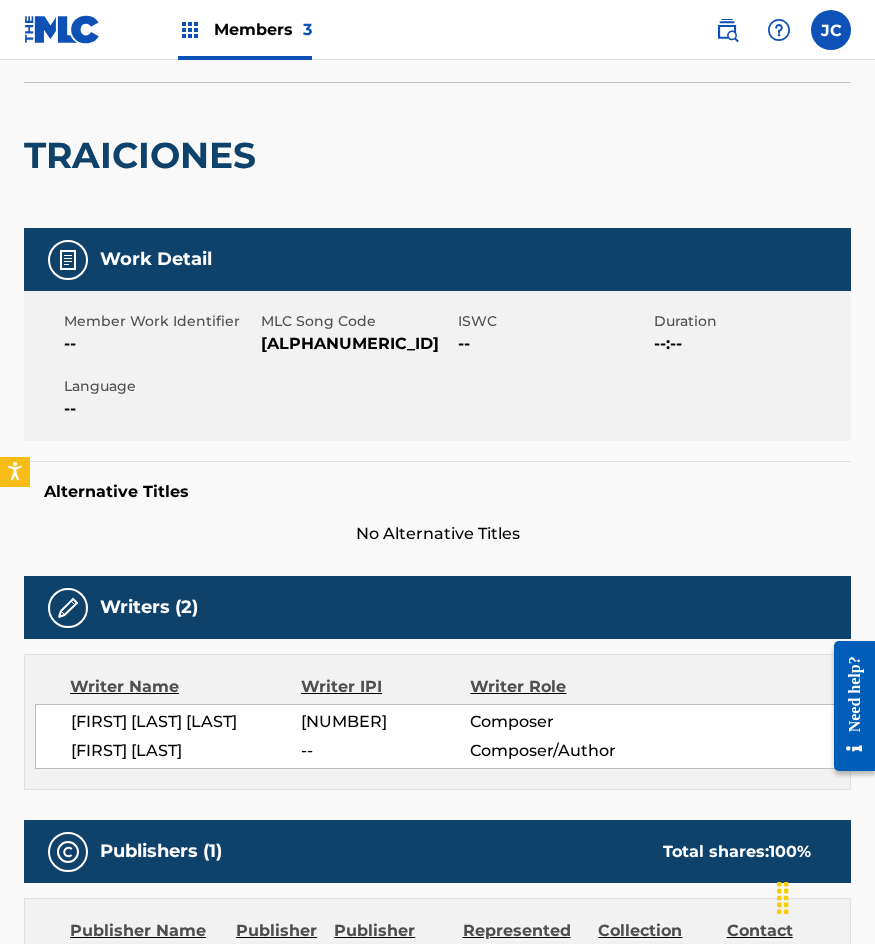 scroll, scrollTop: 0, scrollLeft: 0, axis: both 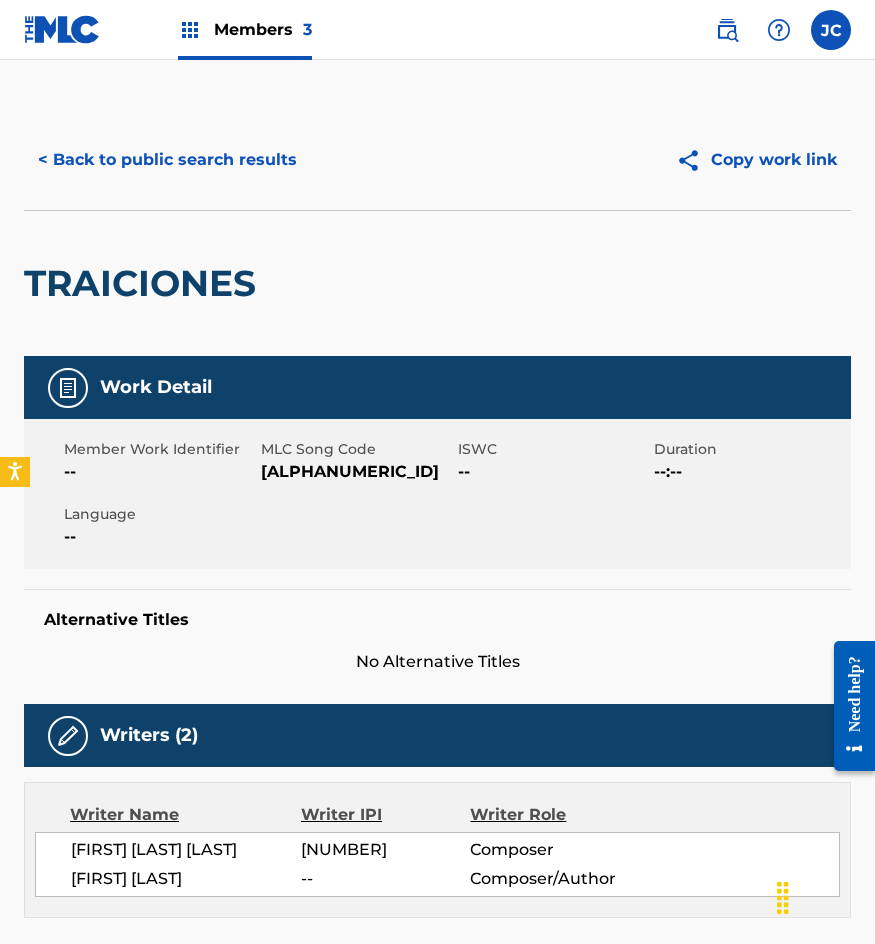 click on "< Back to public search results" at bounding box center [167, 160] 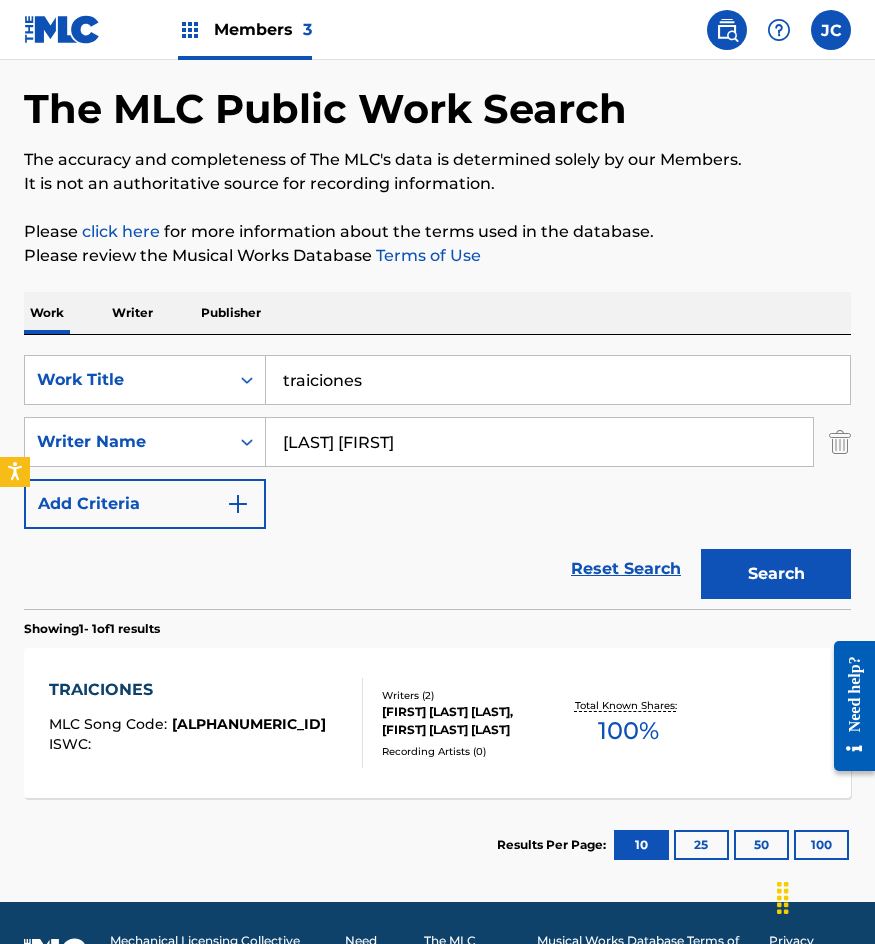 scroll, scrollTop: 134, scrollLeft: 0, axis: vertical 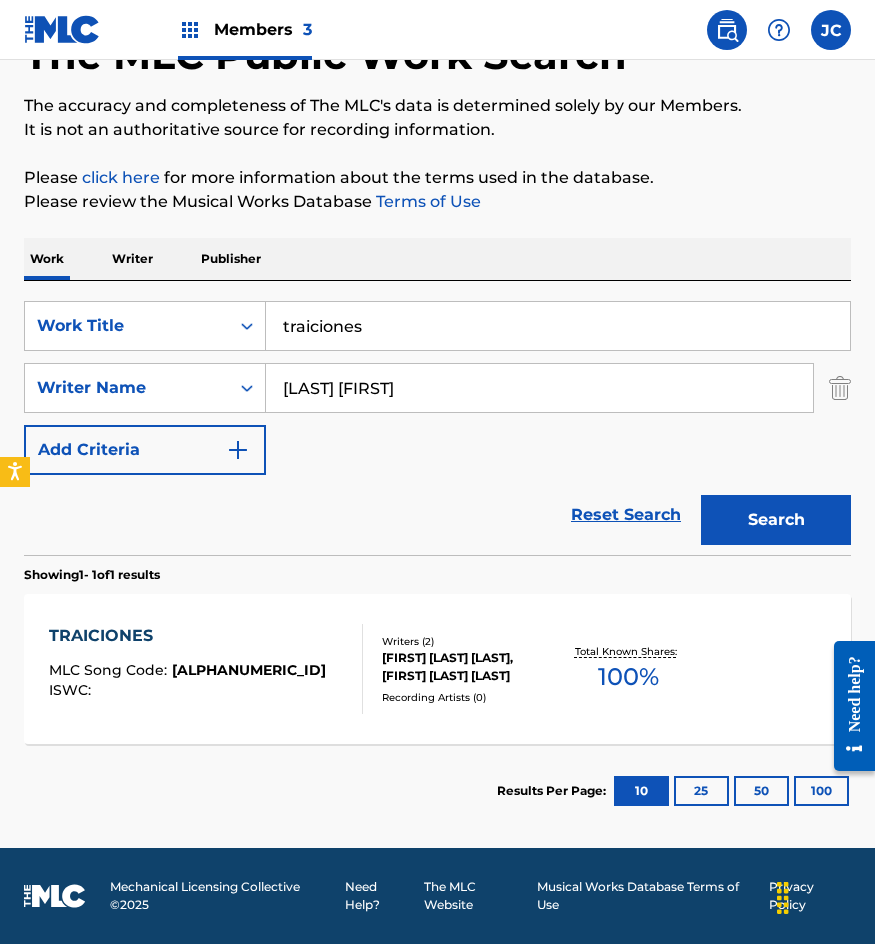 click at bounding box center [354, 669] 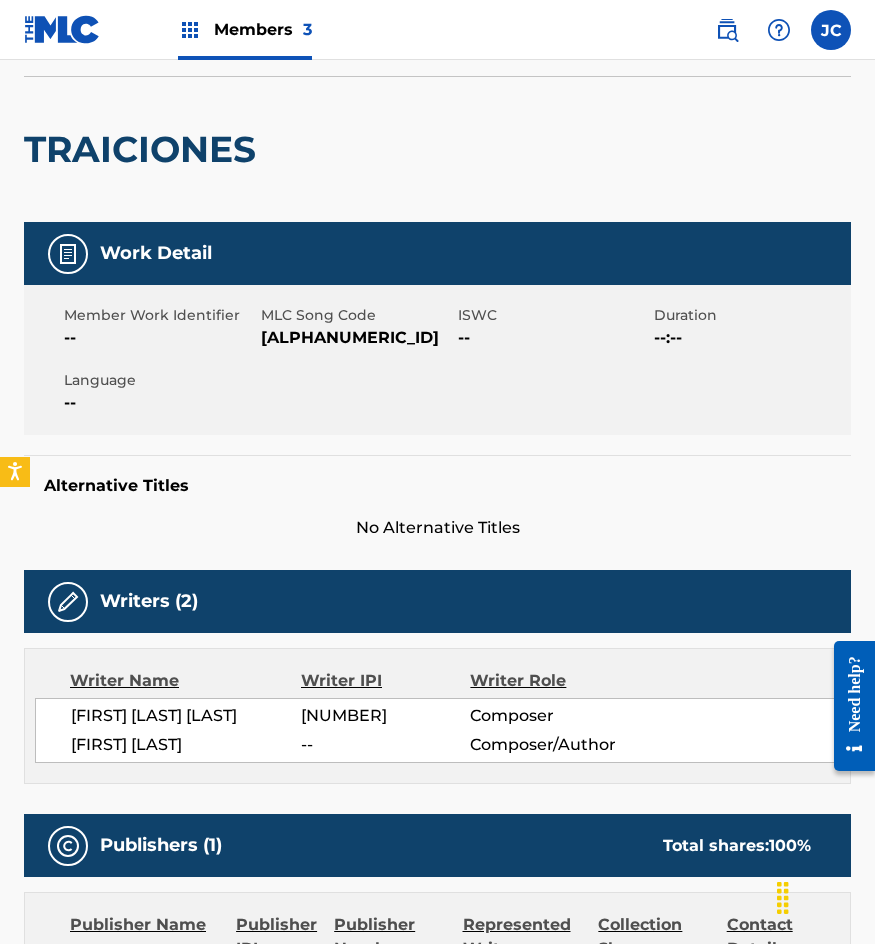 scroll, scrollTop: 0, scrollLeft: 0, axis: both 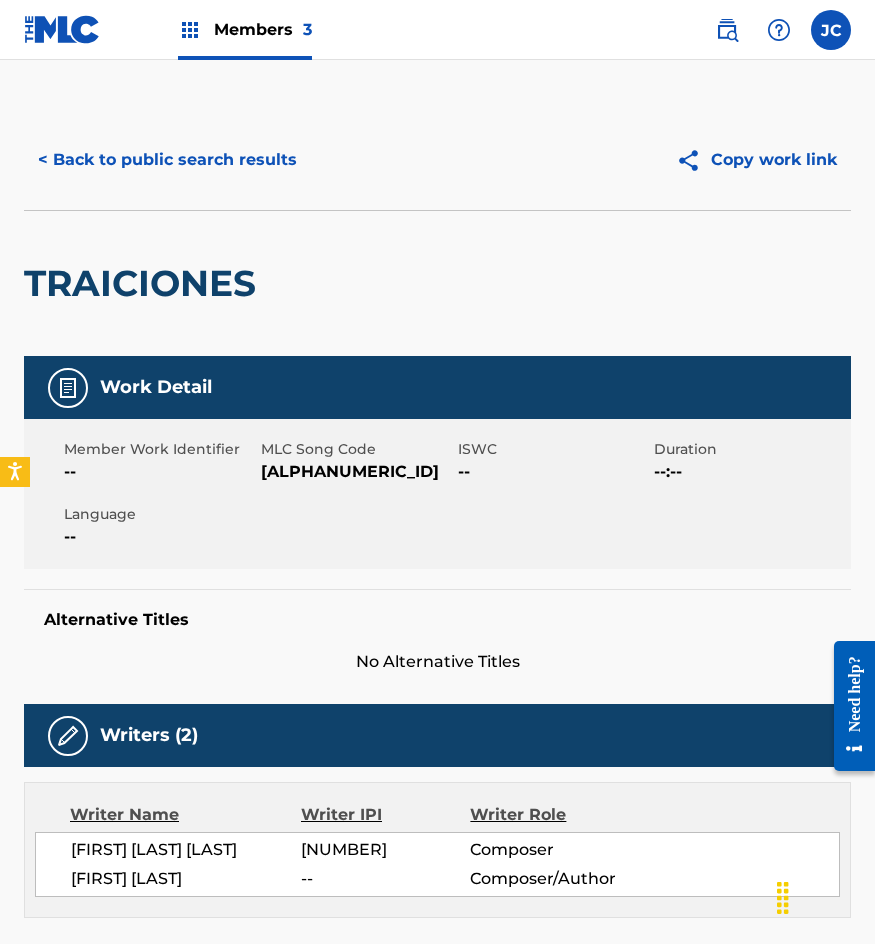 click on "T5469M" at bounding box center [357, 472] 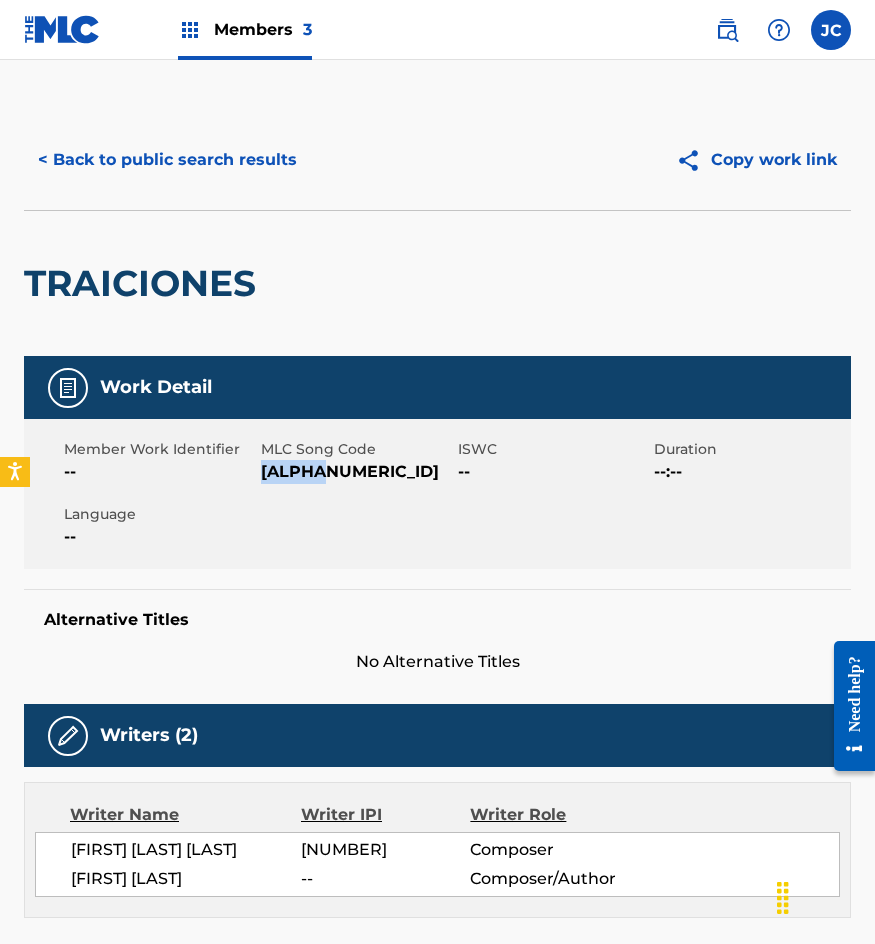 click on "T5469M" at bounding box center (357, 472) 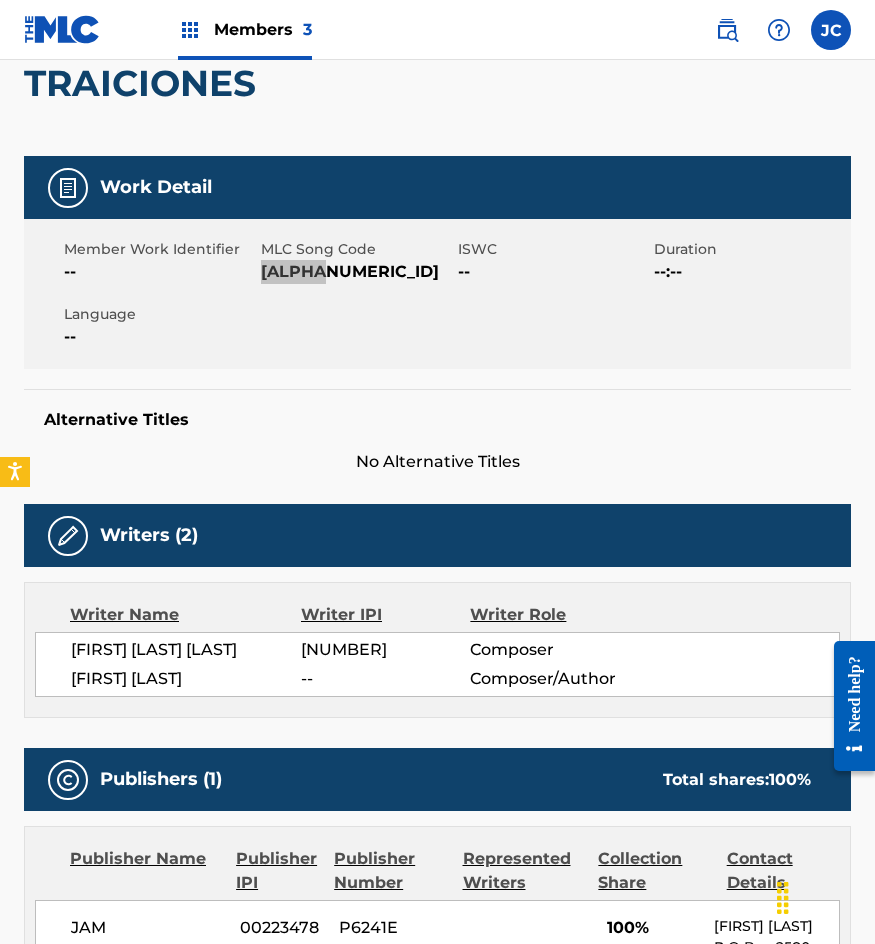 scroll, scrollTop: 400, scrollLeft: 0, axis: vertical 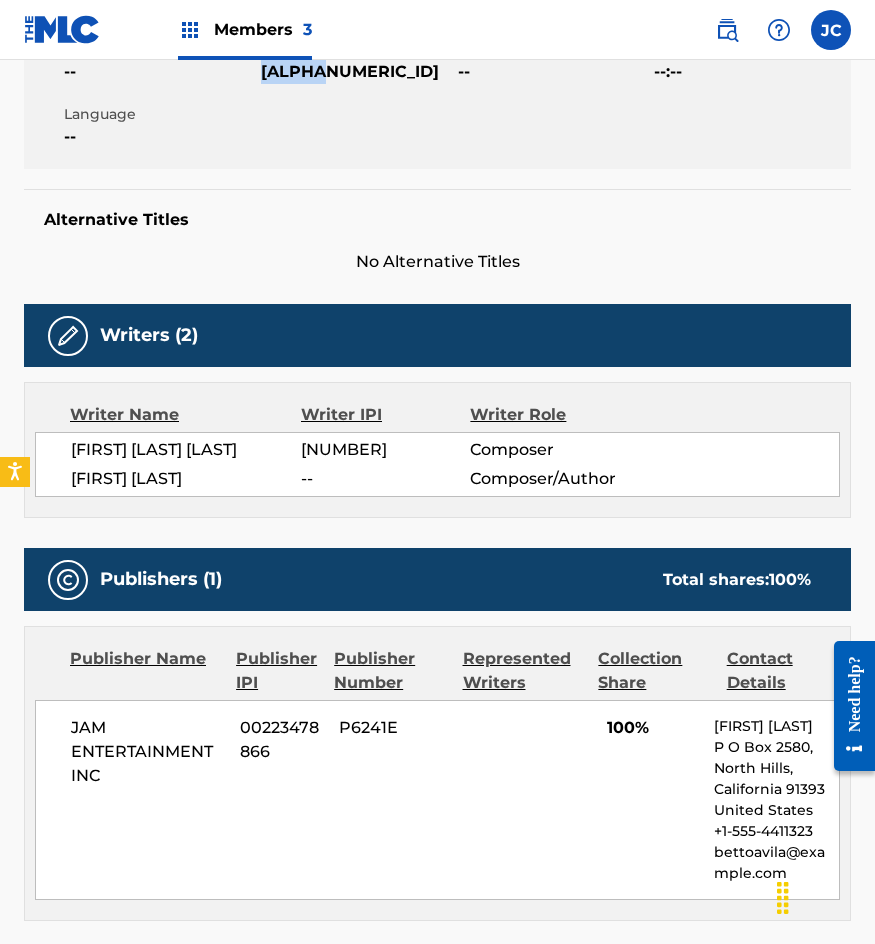 drag, startPoint x: 189, startPoint y: 242, endPoint x: 328, endPoint y: 15, distance: 266.17664 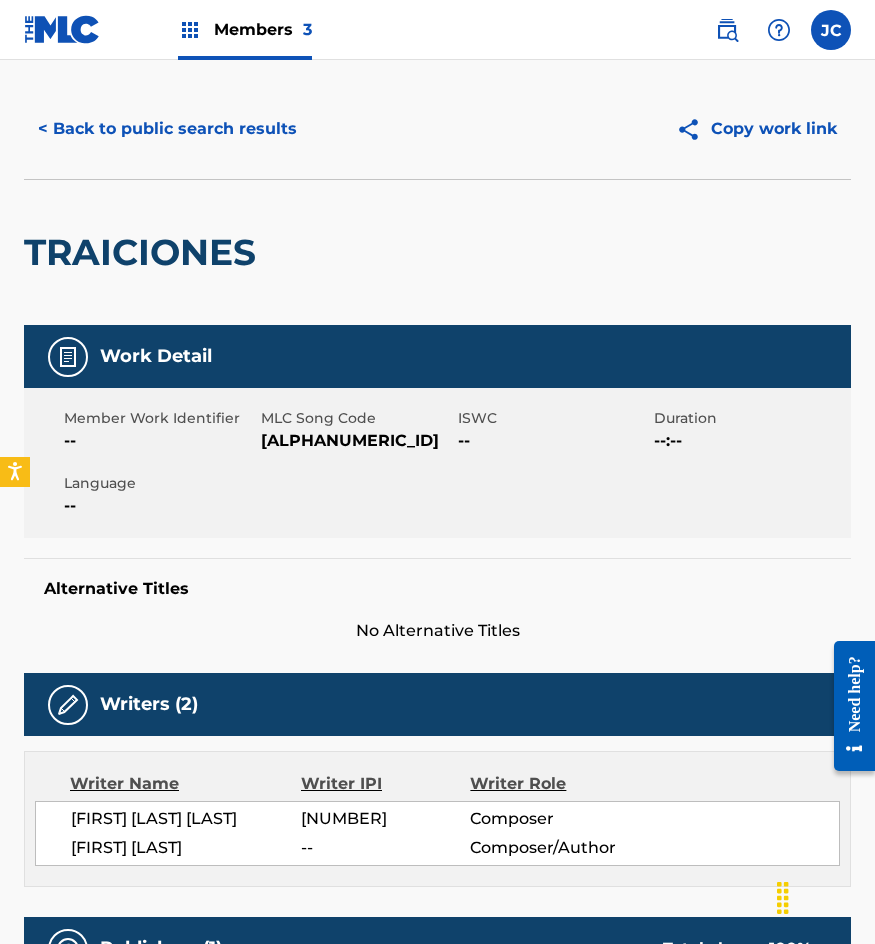 scroll, scrollTop: 0, scrollLeft: 0, axis: both 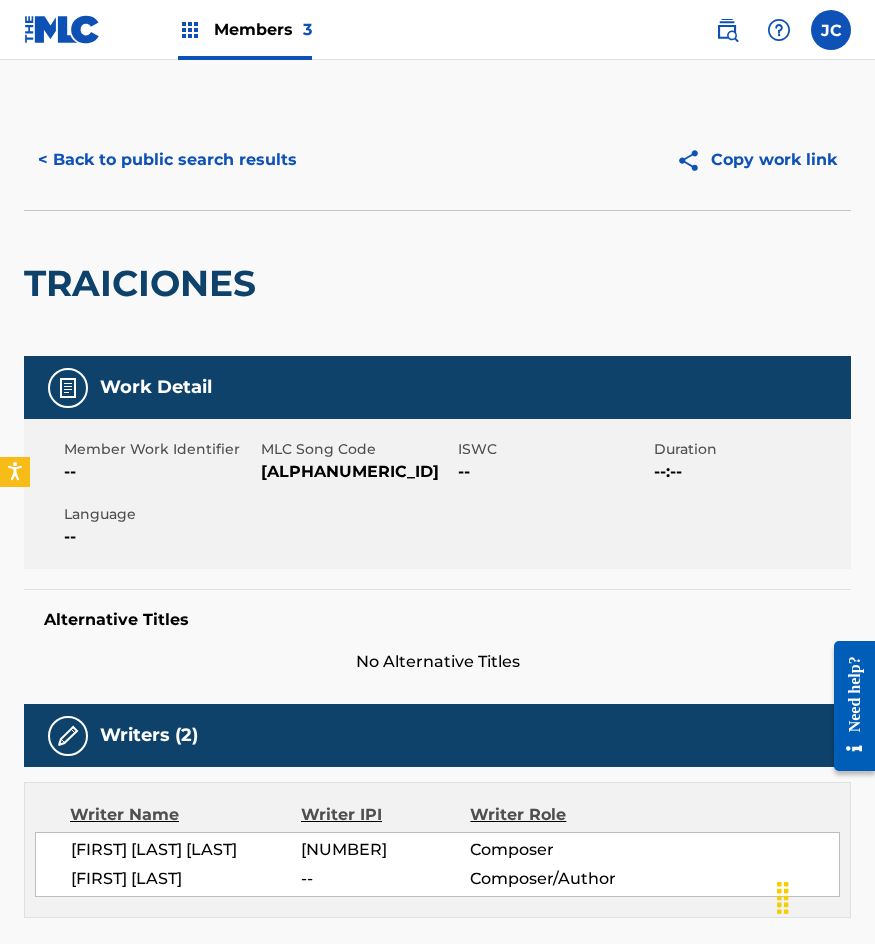 click on "< Back to public search results" at bounding box center [167, 160] 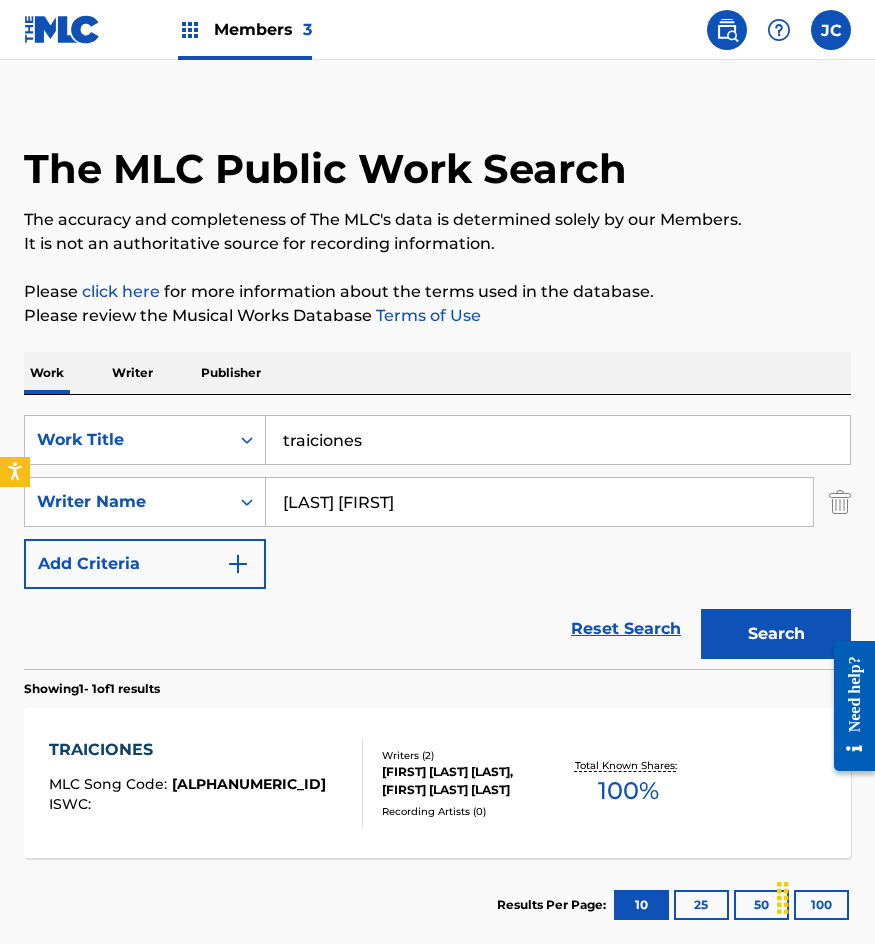 drag, startPoint x: 489, startPoint y: 433, endPoint x: 126, endPoint y: 465, distance: 364.40775 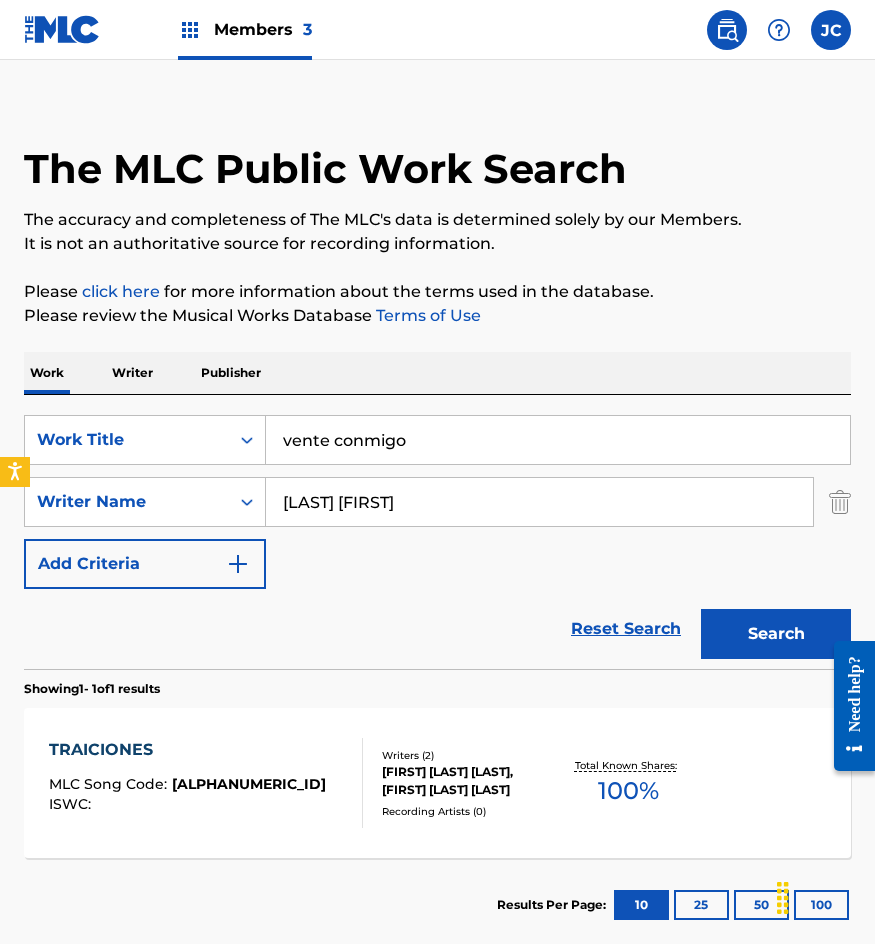 type on "vente conmigo" 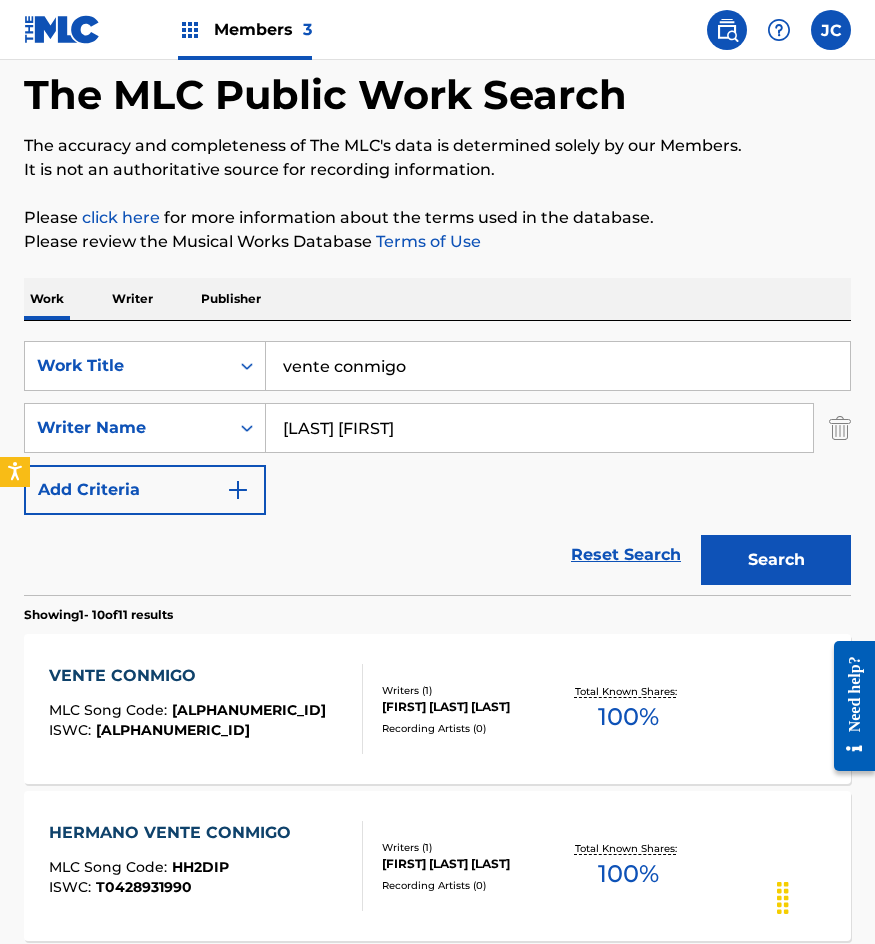 scroll, scrollTop: 0, scrollLeft: 0, axis: both 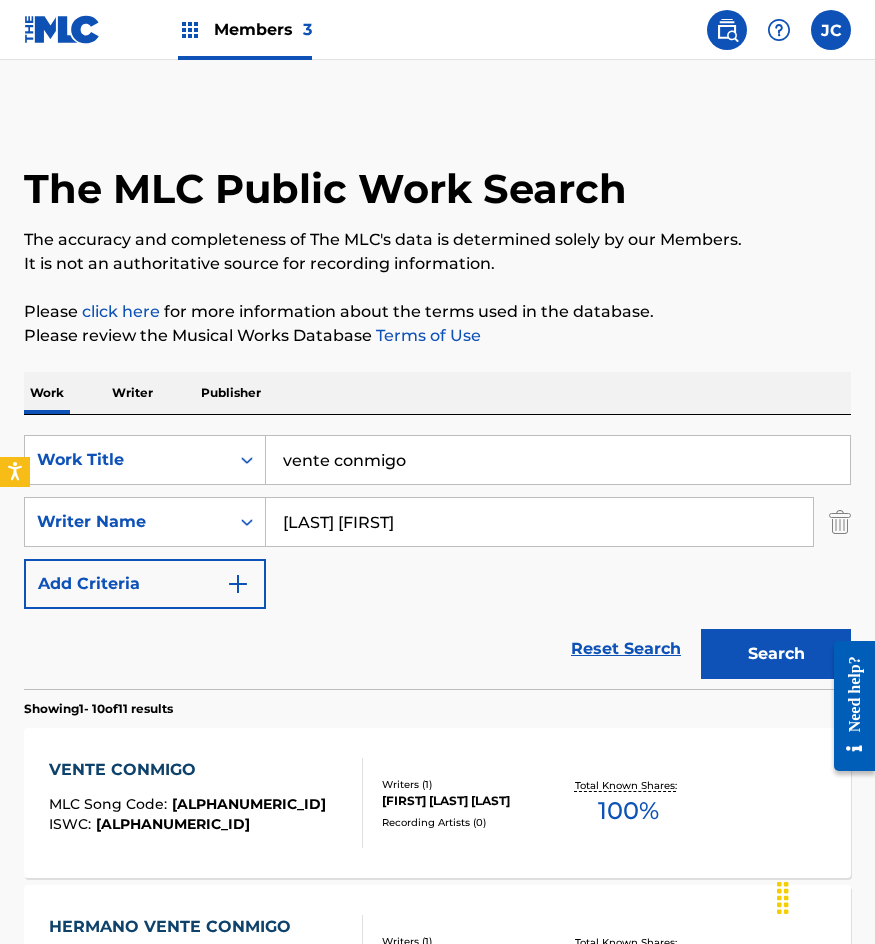 drag, startPoint x: 359, startPoint y: 524, endPoint x: 490, endPoint y: 552, distance: 133.95895 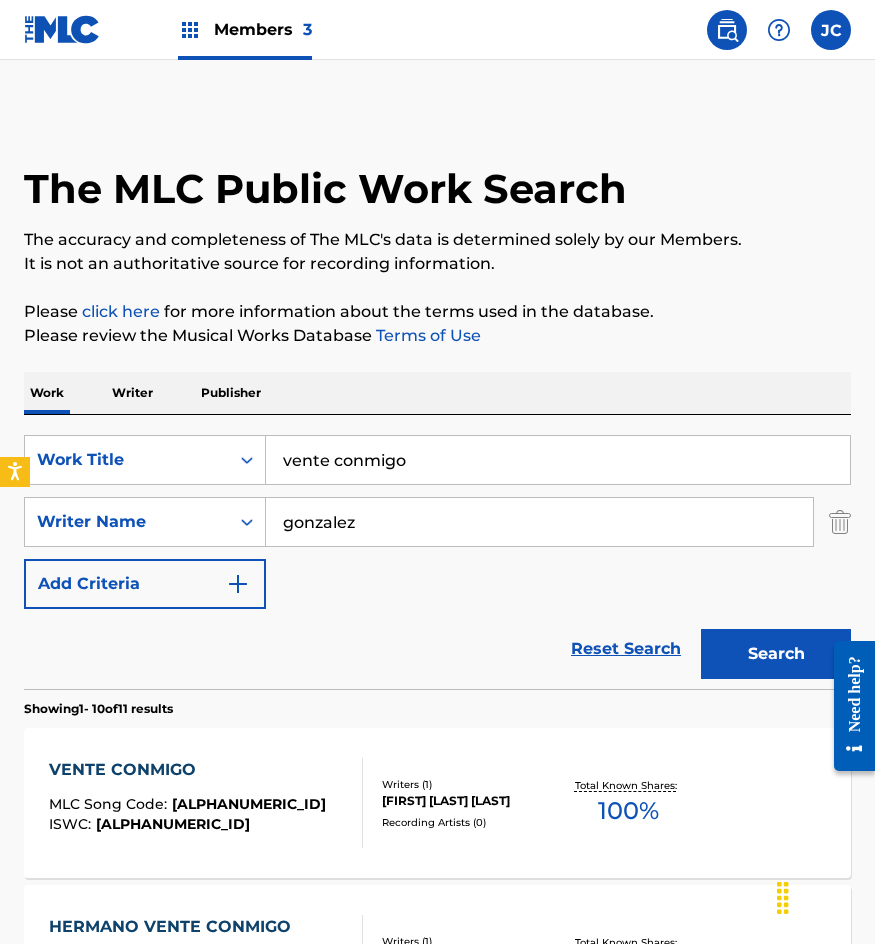 click on "Search" at bounding box center [776, 654] 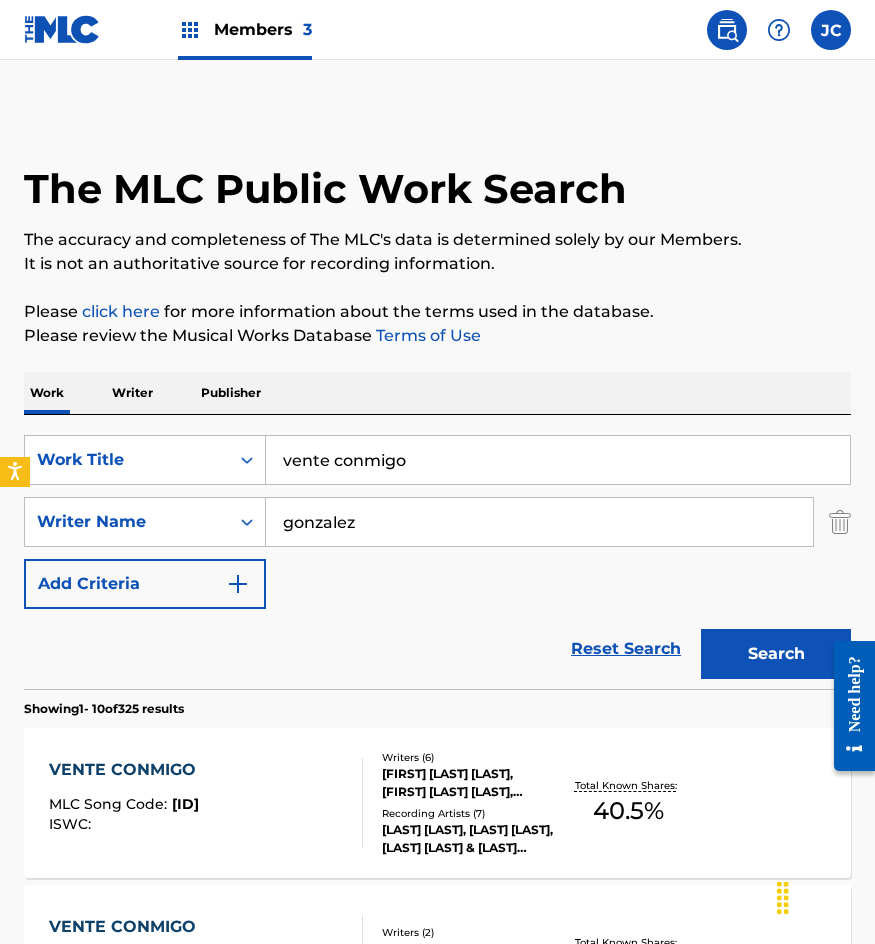click on "SearchWithCriteria095ef8e9-ae88-42e9-8144-309cbb8dc45a Work Title vente conmigo SearchWithCriteria43610703-2334-45b8-9925-66daf114ee54 Writer Name gonzalez Add Criteria" at bounding box center (437, 522) 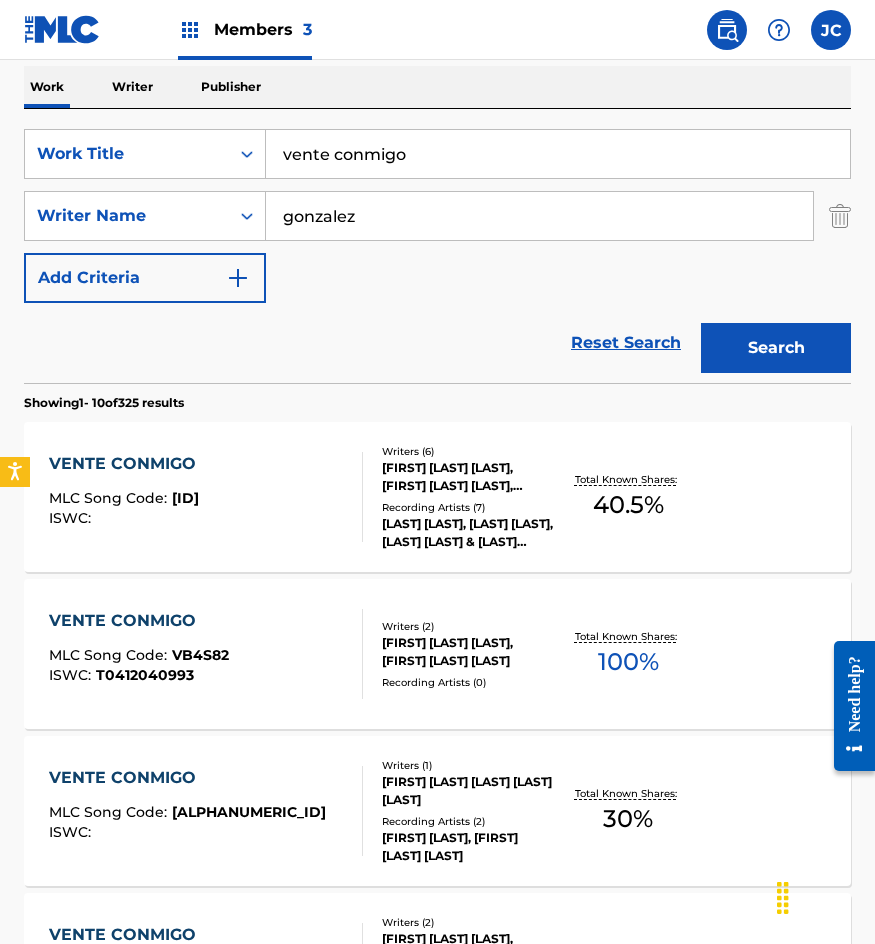 scroll, scrollTop: 156, scrollLeft: 0, axis: vertical 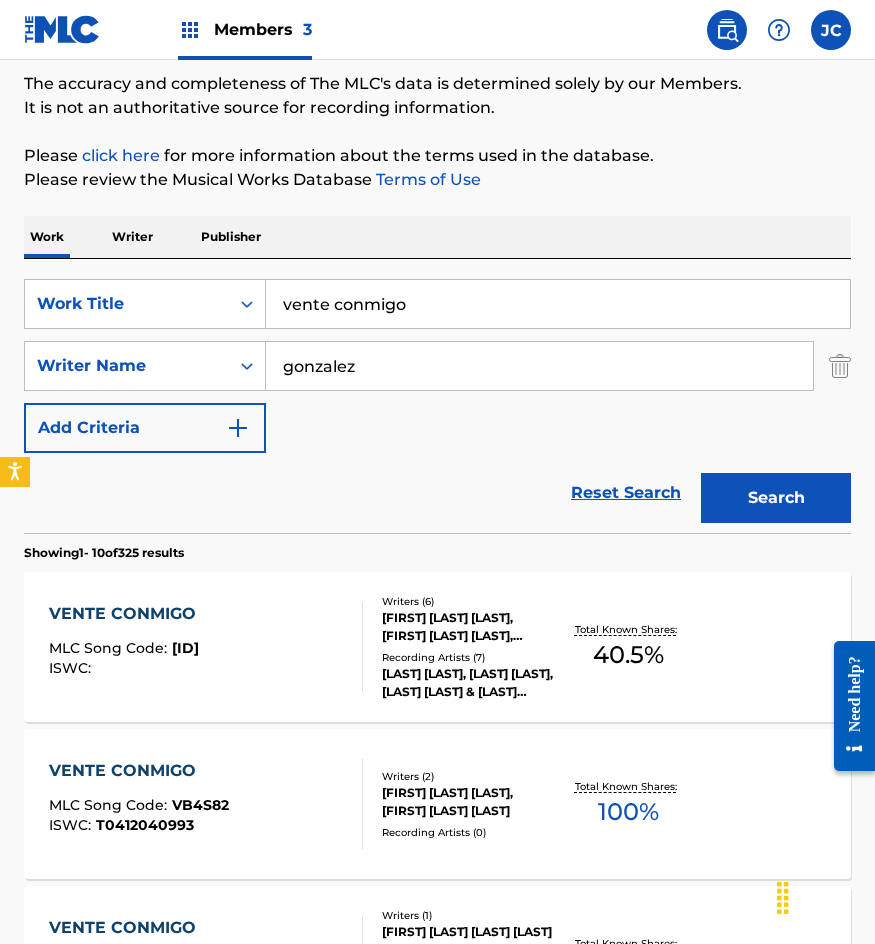click on "gonzalez" at bounding box center (539, 366) 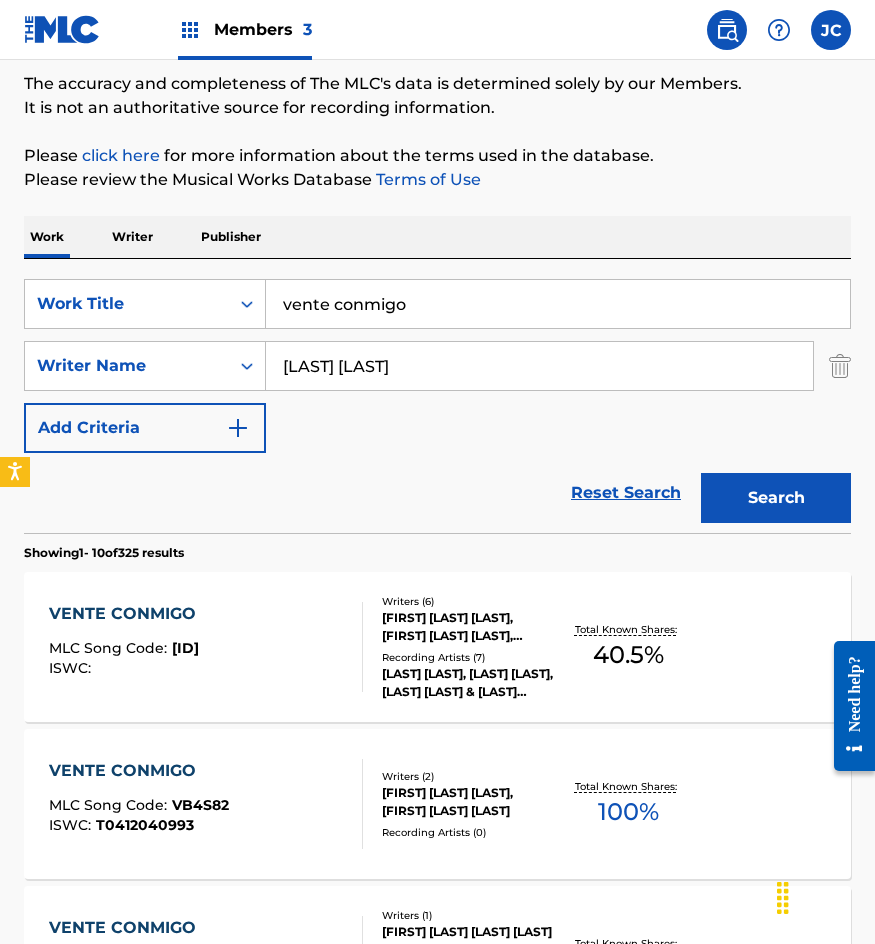 type on "ramirez antonio" 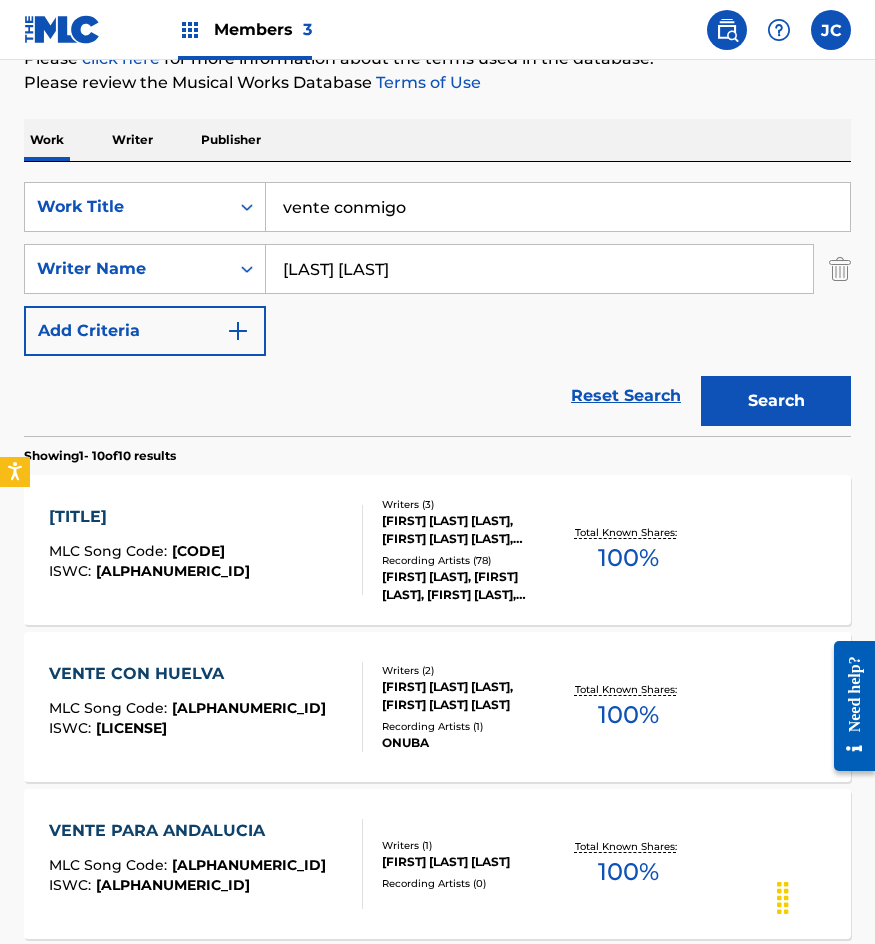 scroll, scrollTop: 0, scrollLeft: 0, axis: both 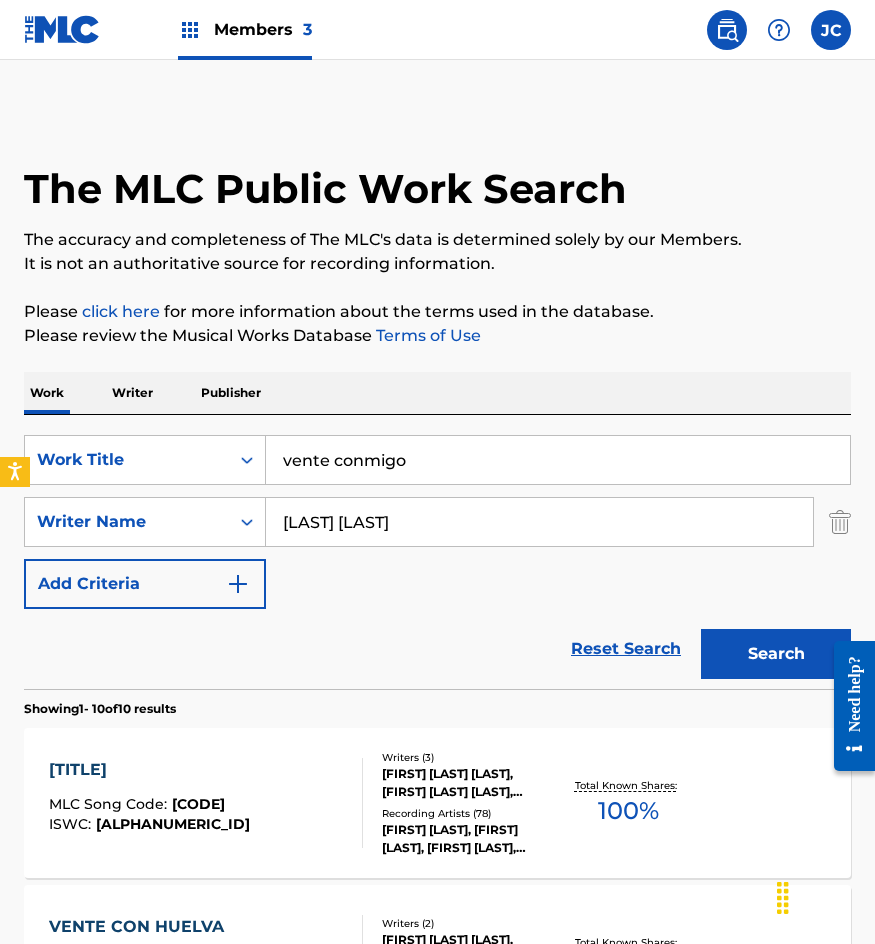 click on "vente conmigo" at bounding box center (558, 460) 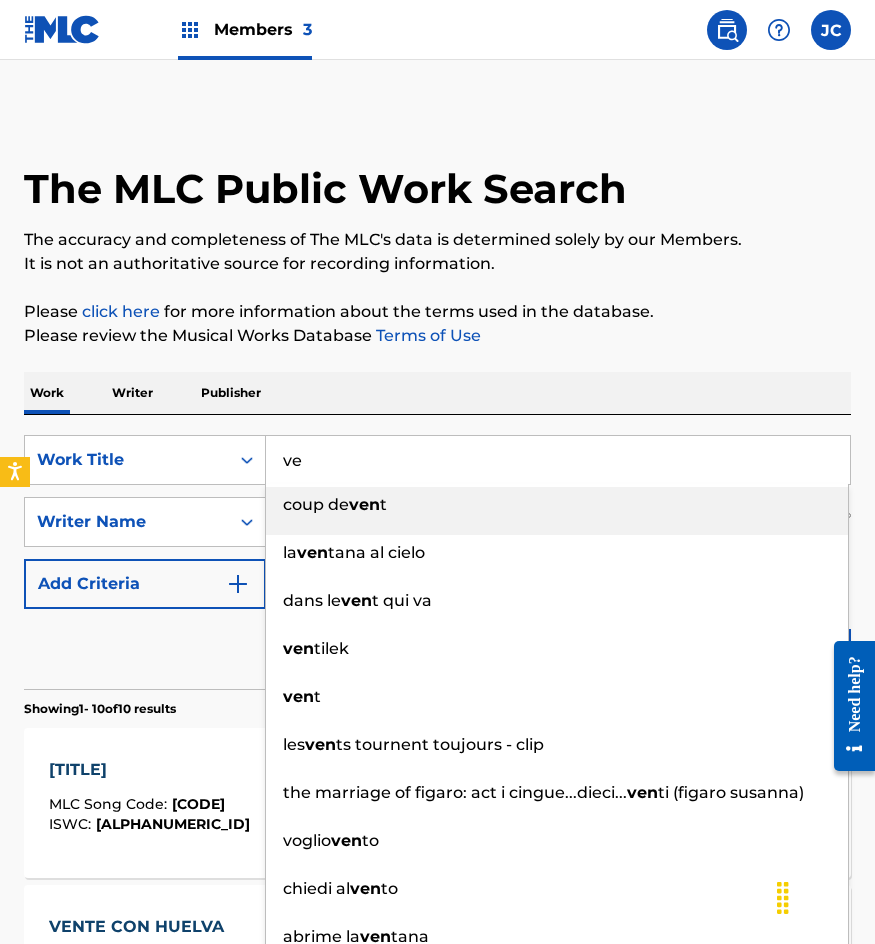 type on "v" 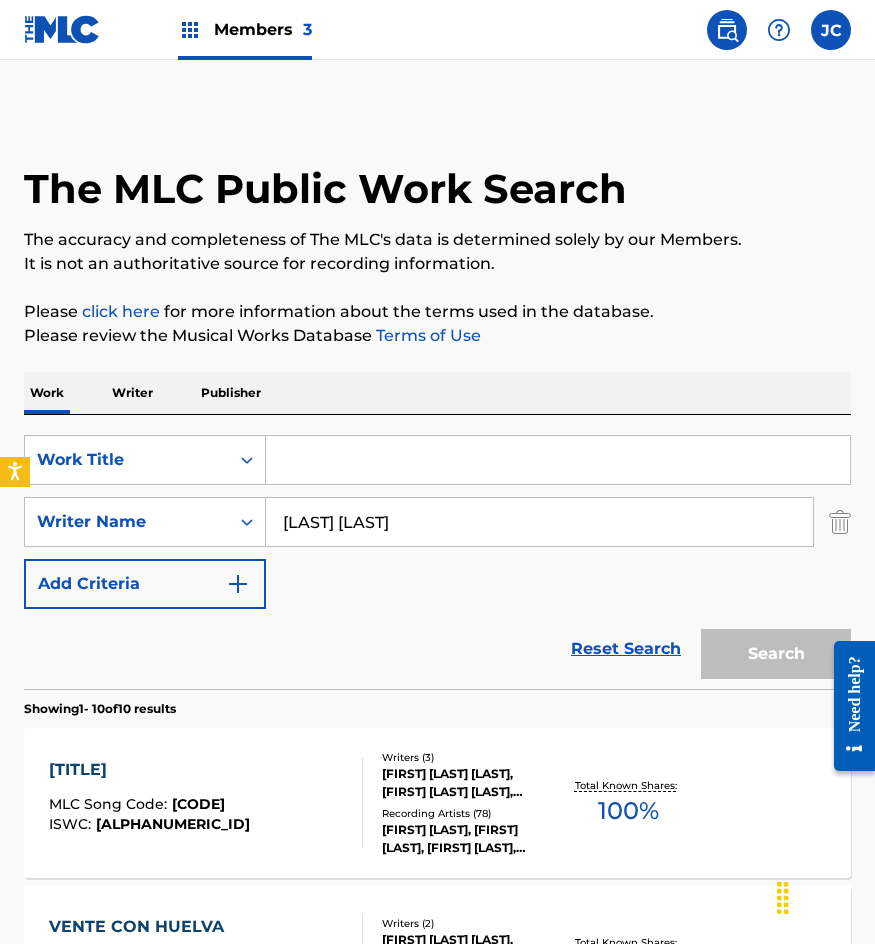 type 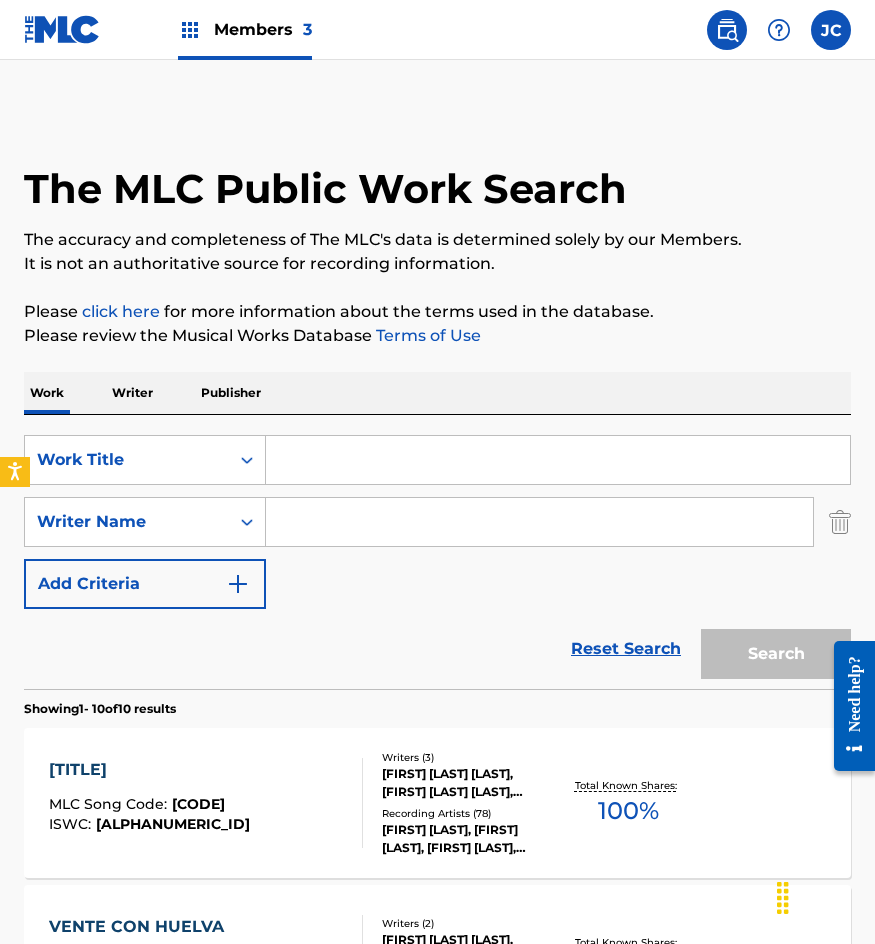 type 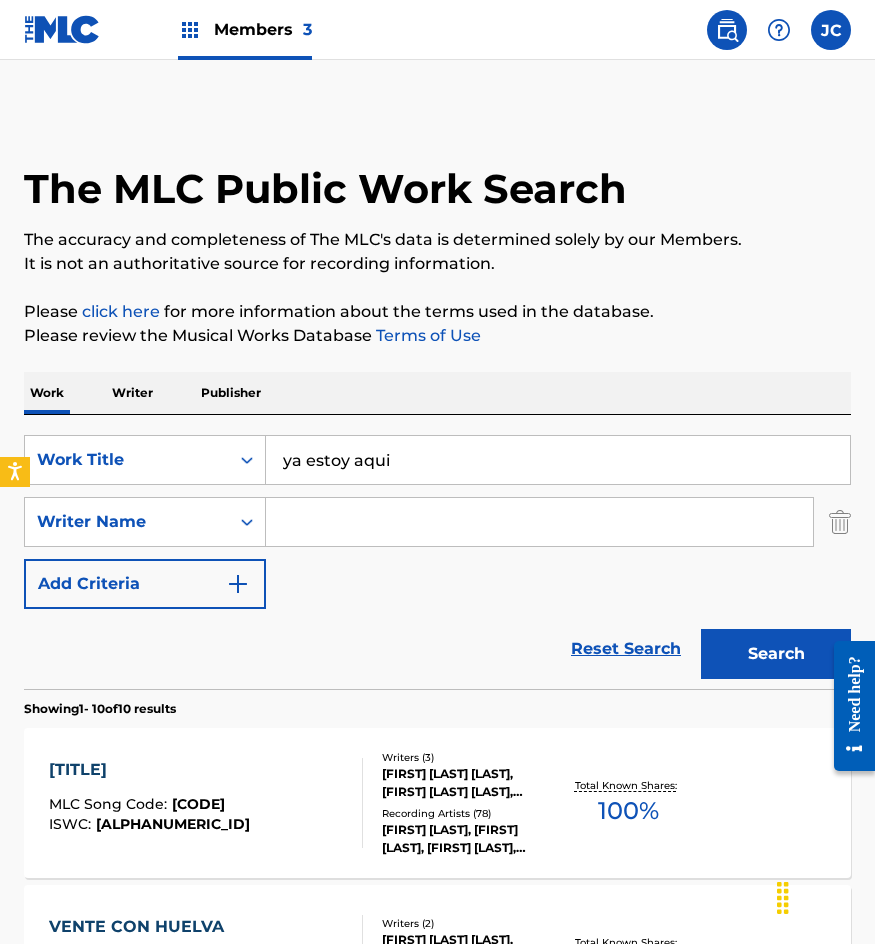 type on "ya estoy aqui" 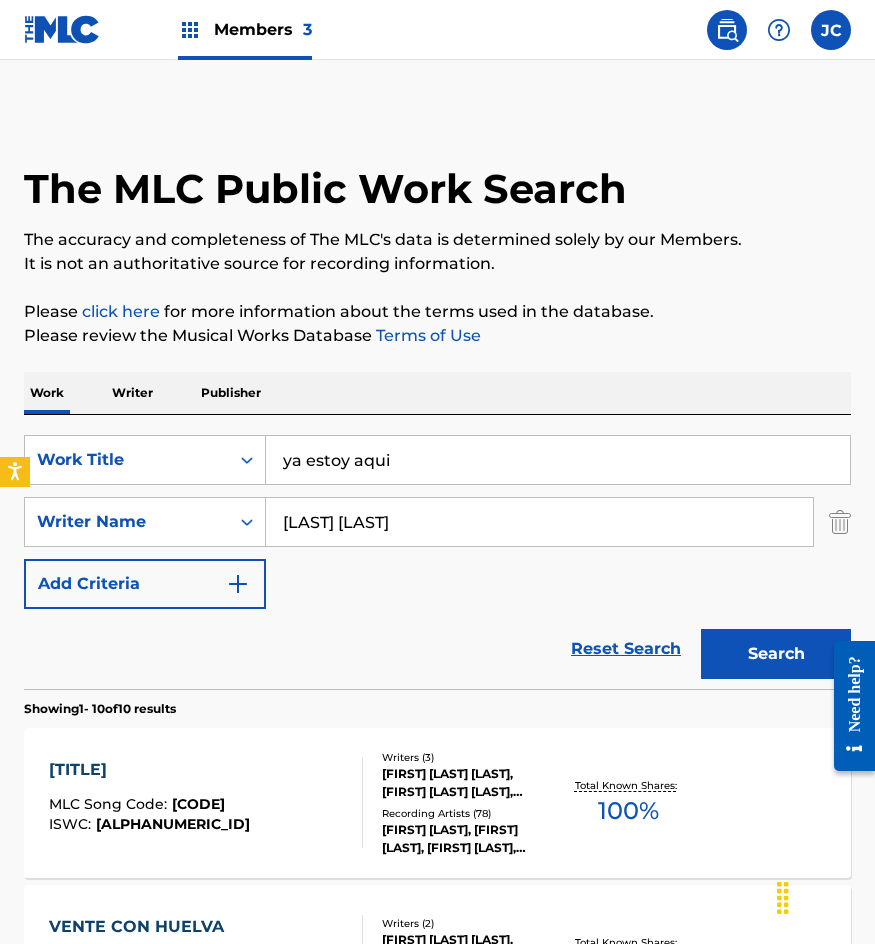 type on "ramirez gonzalez" 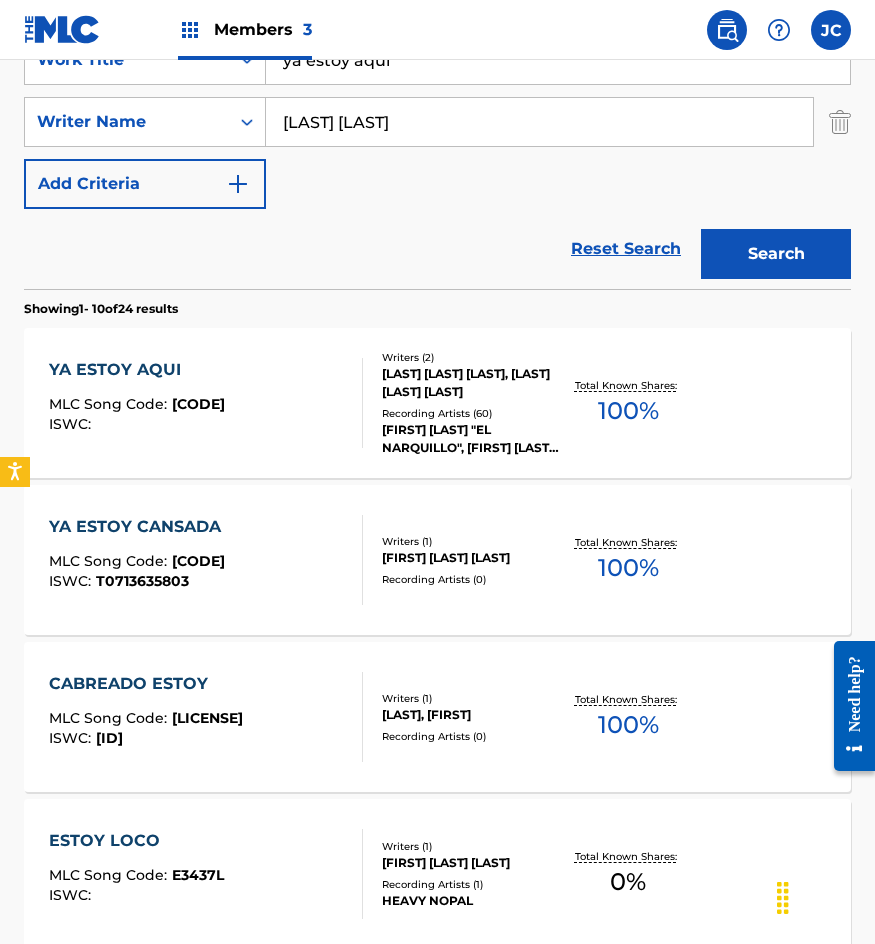 scroll, scrollTop: 300, scrollLeft: 0, axis: vertical 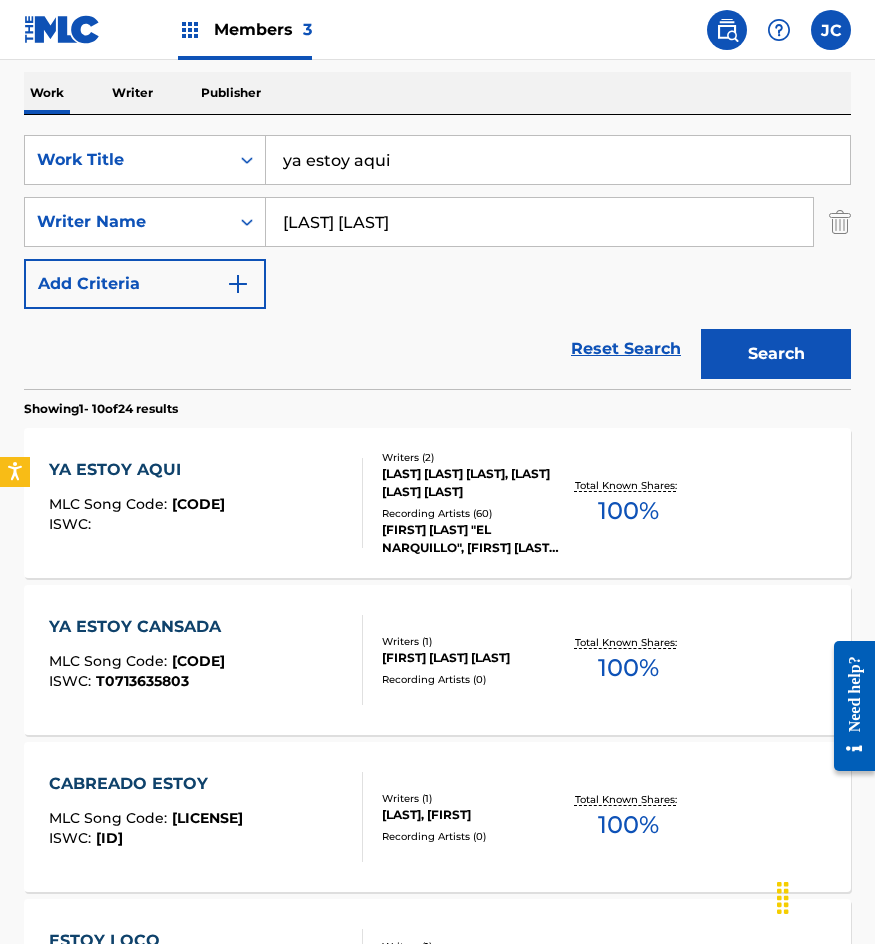 click on "EDGAR AGUILAR \"EL NARQUILLO, EDGAR AGUILAR "EL NARQUILLO", EDGAR AGUILAR "EL NARQUILLO", EDGAR AGUILAR "EL NARQUILLO", LOS ERMITAÑOS" at bounding box center (470, 539) 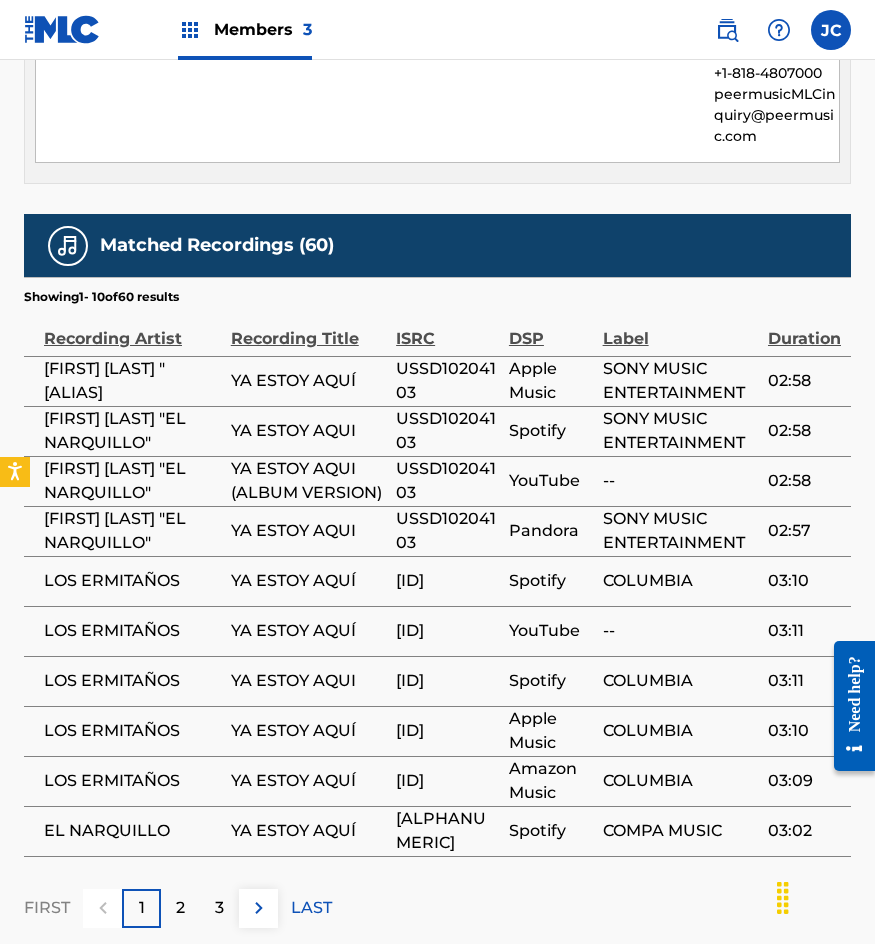 scroll, scrollTop: 1339, scrollLeft: 0, axis: vertical 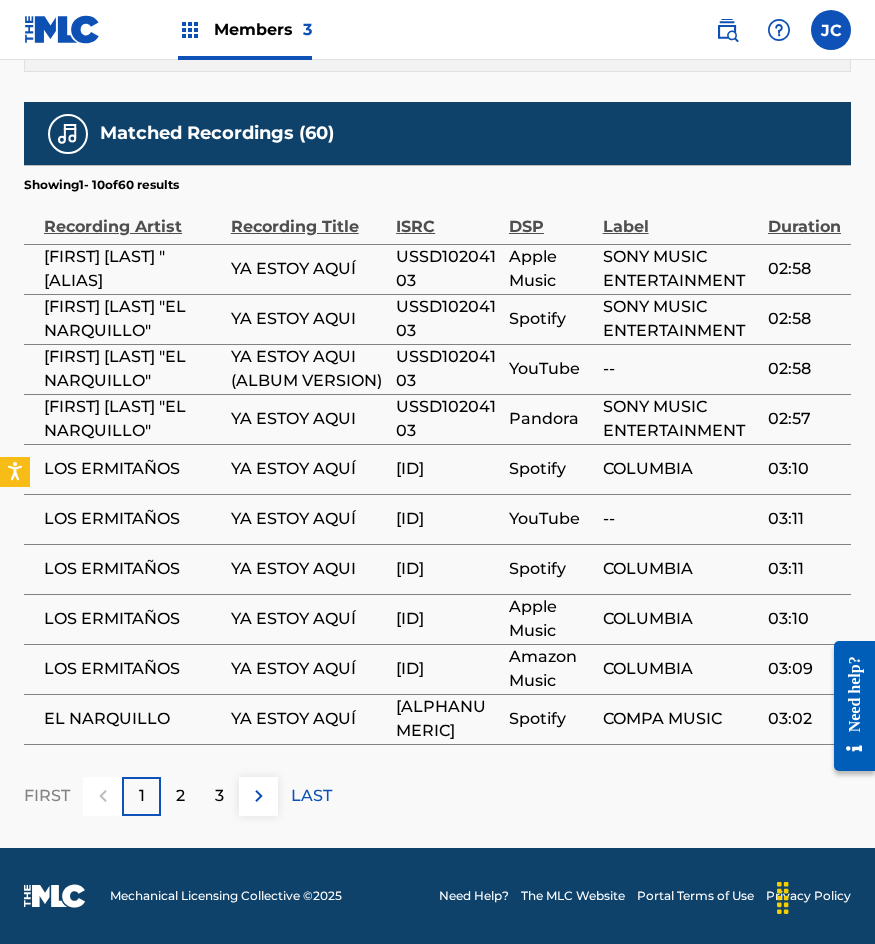 click on "2" at bounding box center (180, 796) 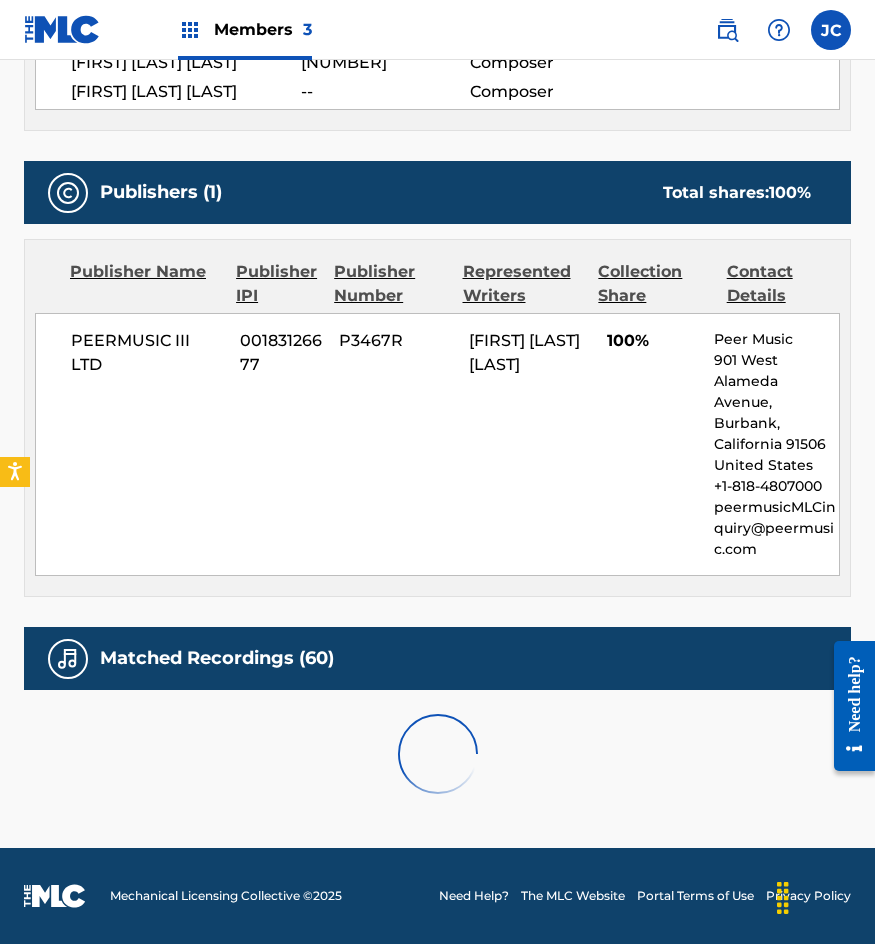 scroll, scrollTop: 1339, scrollLeft: 0, axis: vertical 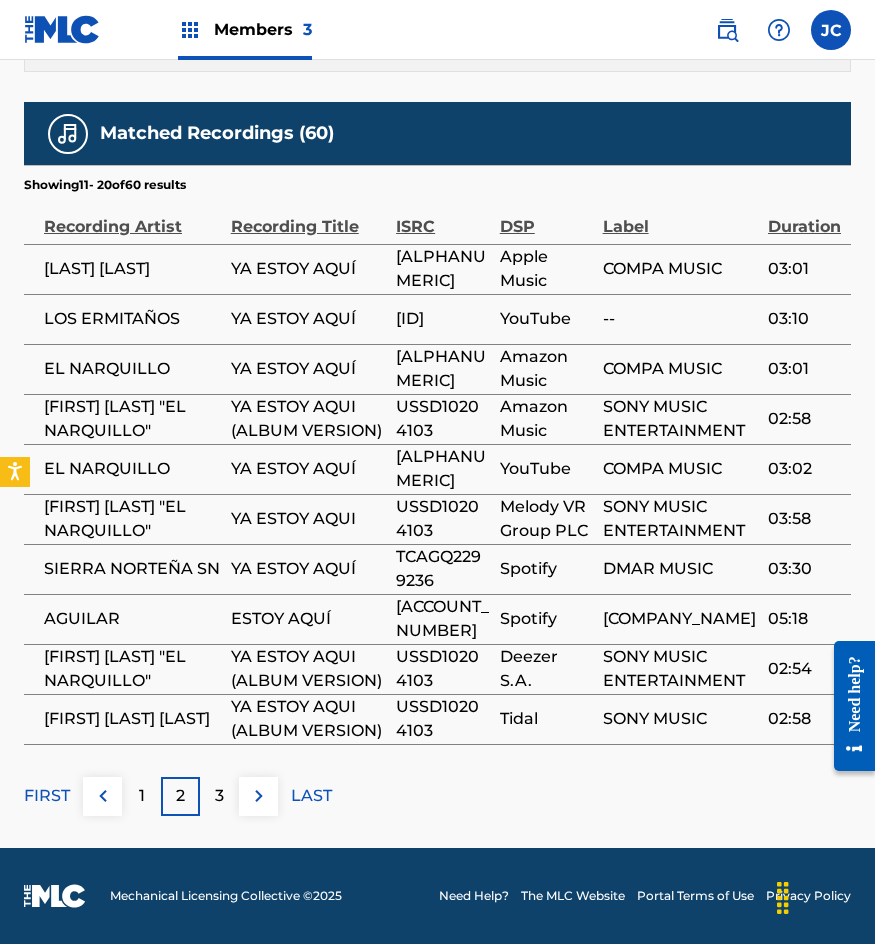 click on "3" at bounding box center [219, 796] 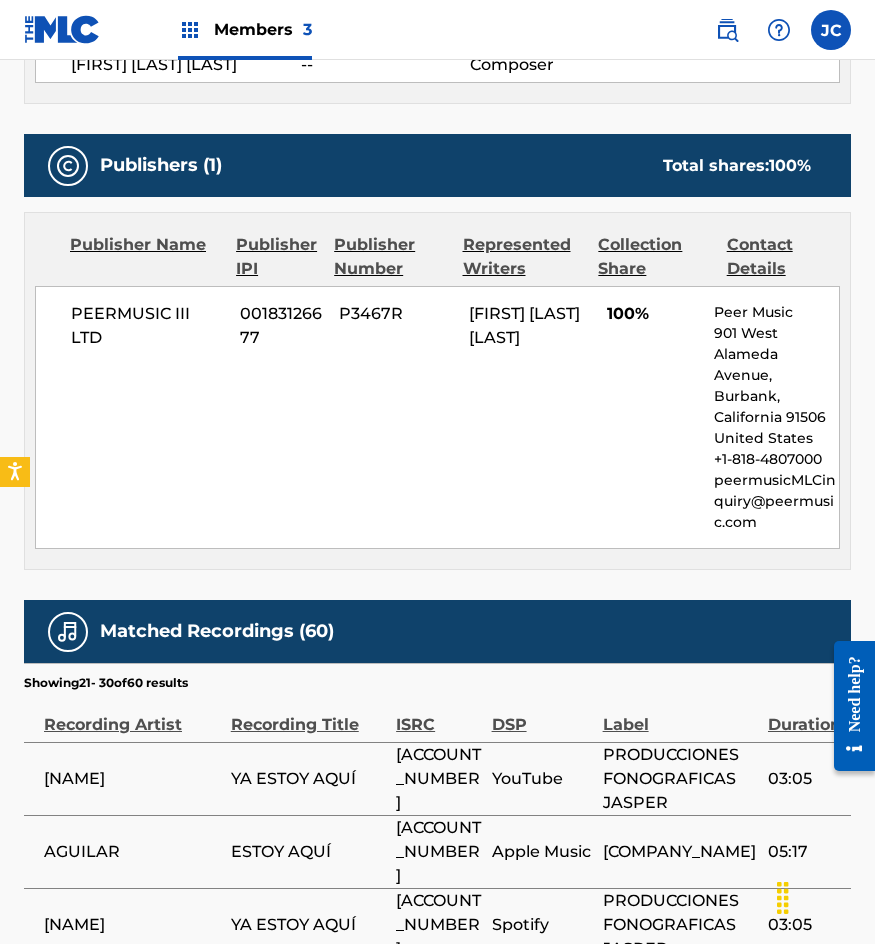 scroll, scrollTop: 1339, scrollLeft: 0, axis: vertical 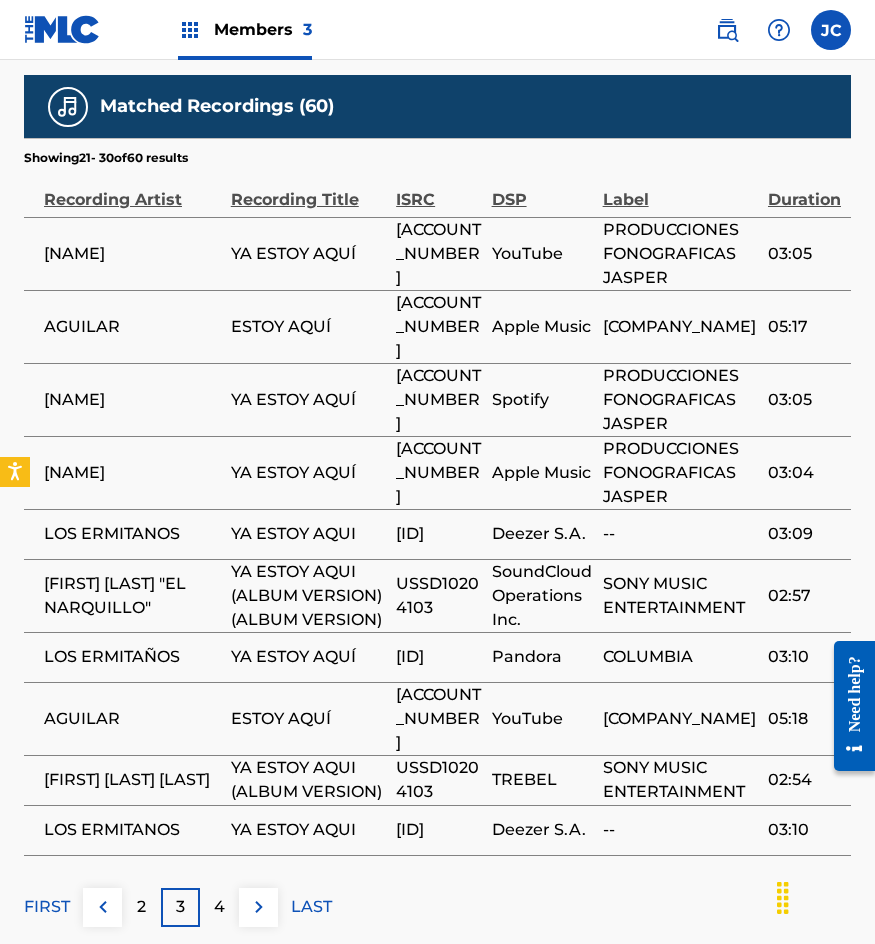 click at bounding box center (103, 907) 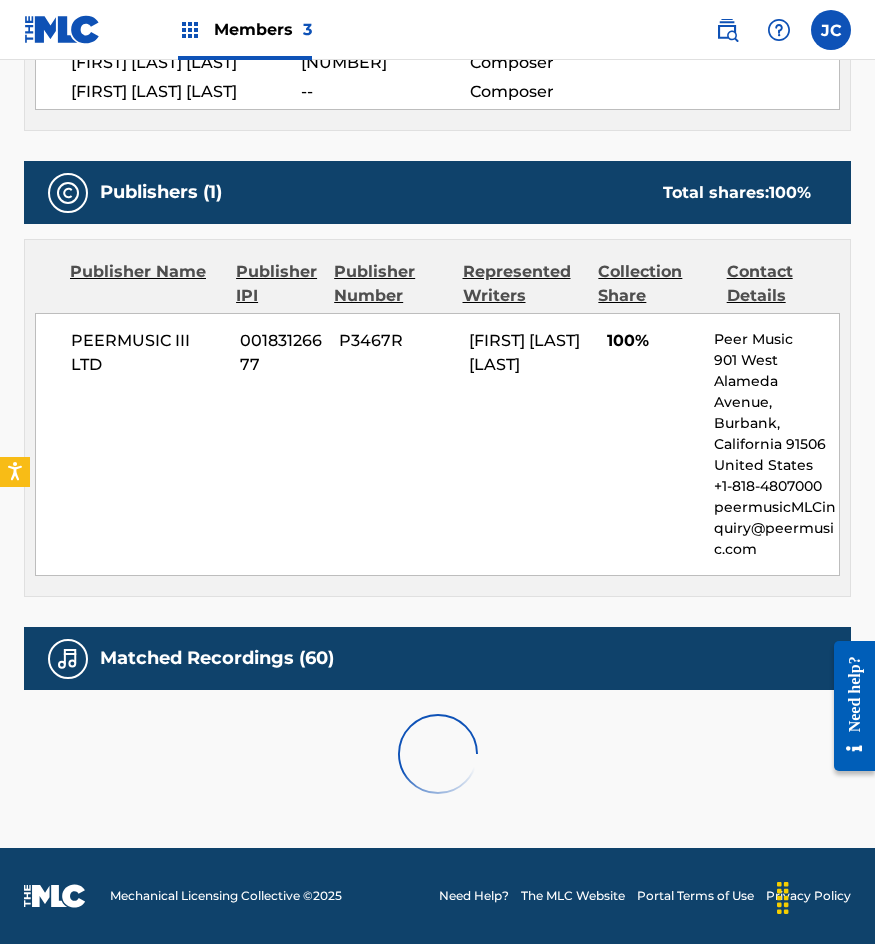 scroll, scrollTop: 1339, scrollLeft: 0, axis: vertical 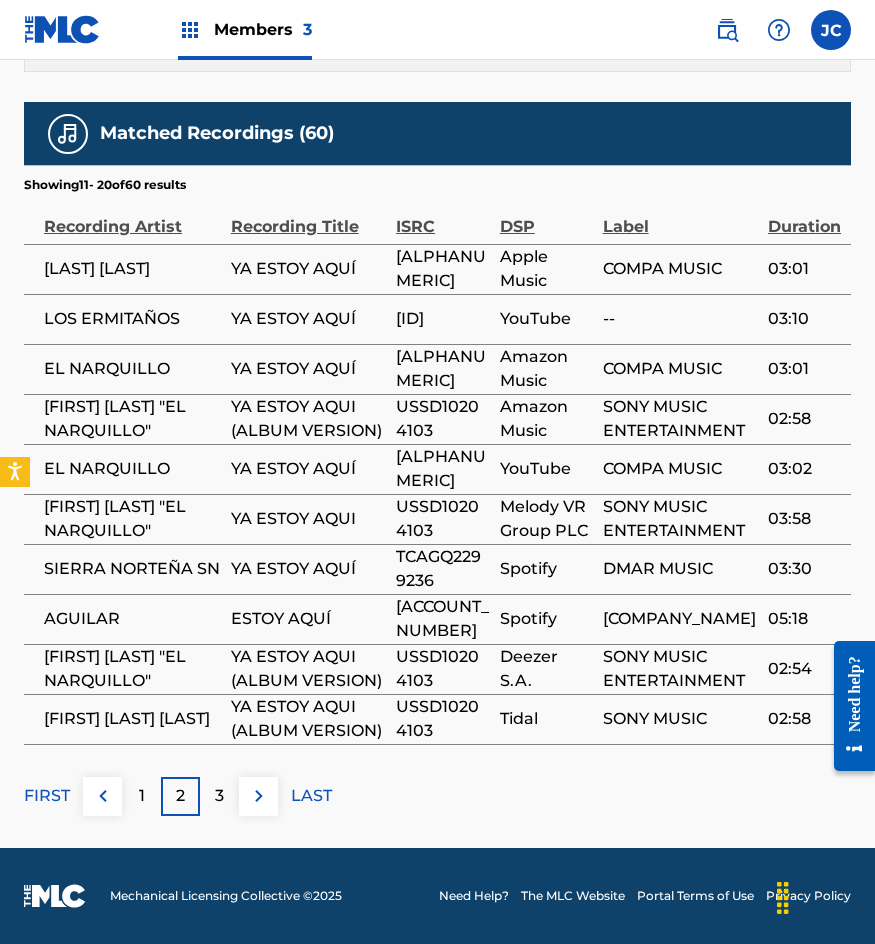 click on "Mechanical Licensing Collective ©  2025 Need Help? The MLC Website Portal Terms of Use Privacy Policy" at bounding box center [437, 896] 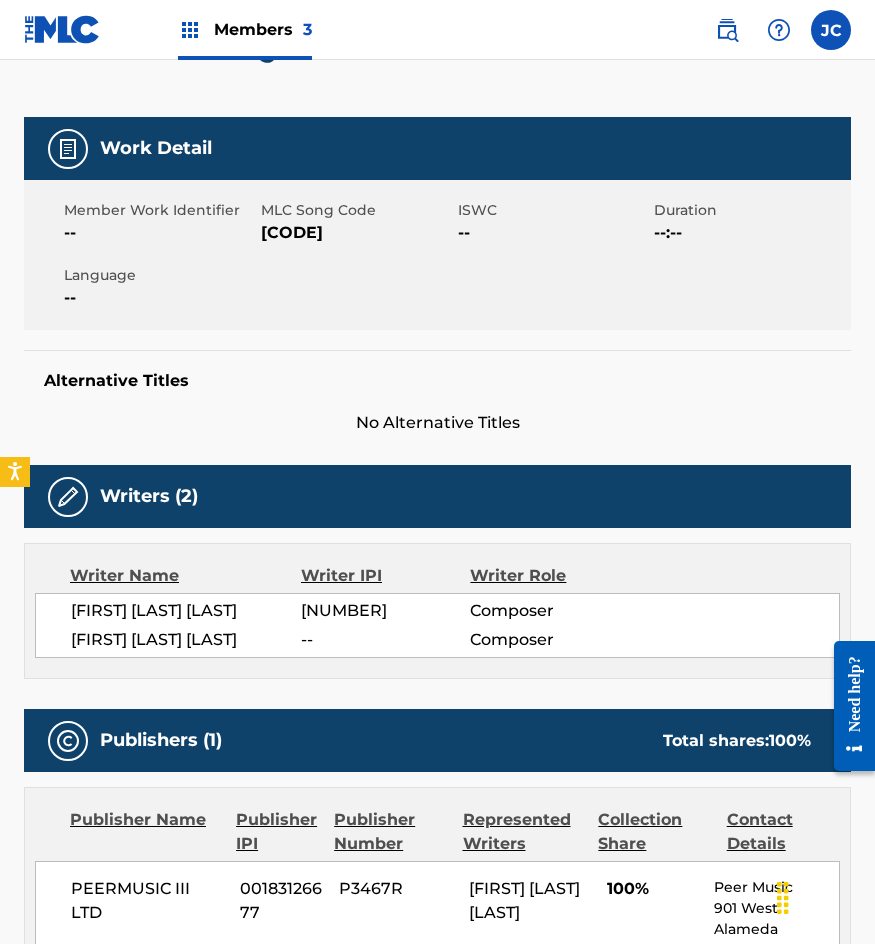 scroll, scrollTop: 139, scrollLeft: 0, axis: vertical 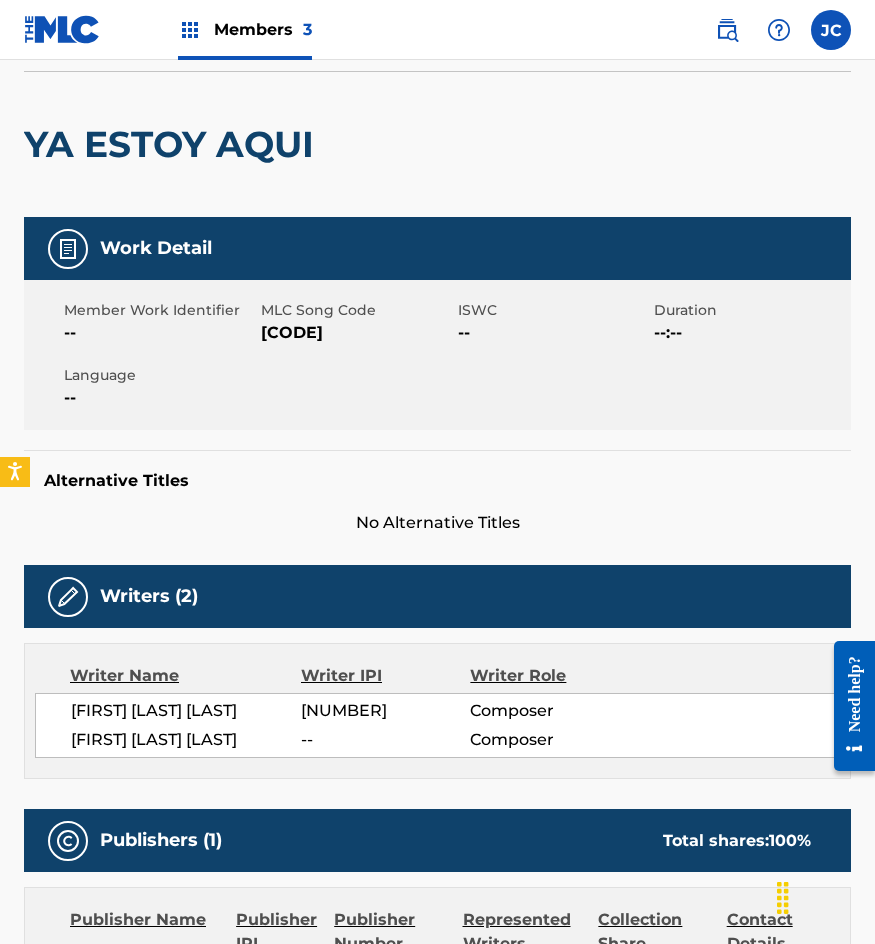 click on "Y0860I" at bounding box center [357, 333] 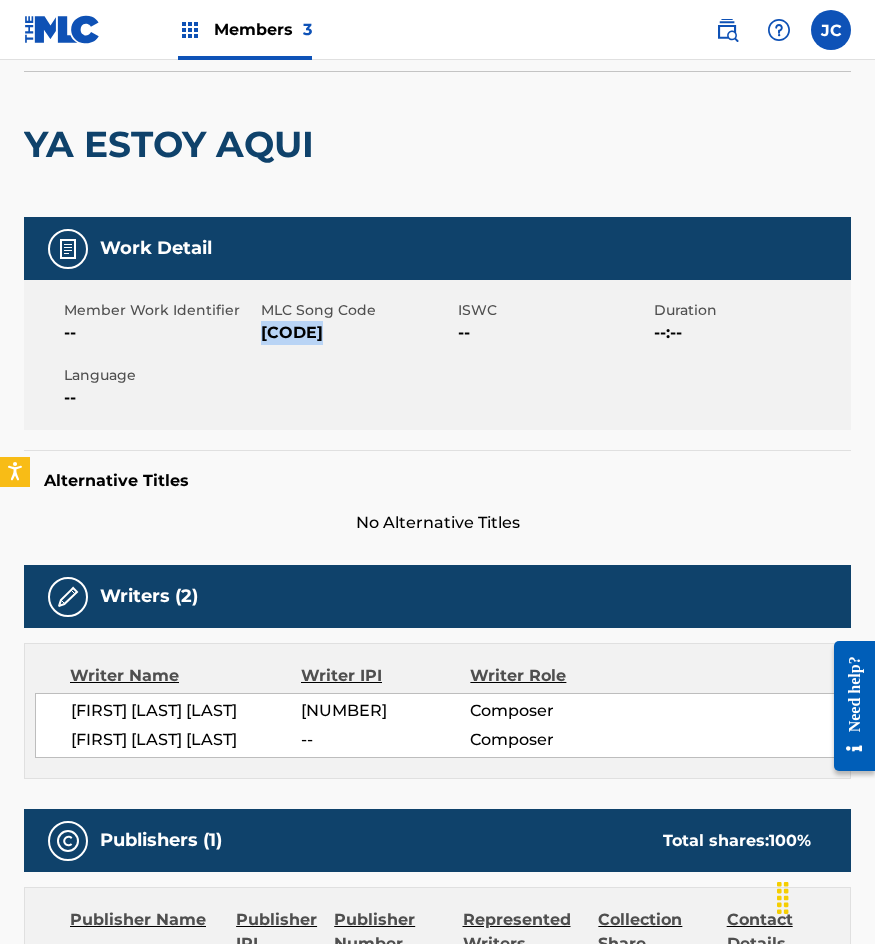 click on "Y0860I" at bounding box center (357, 333) 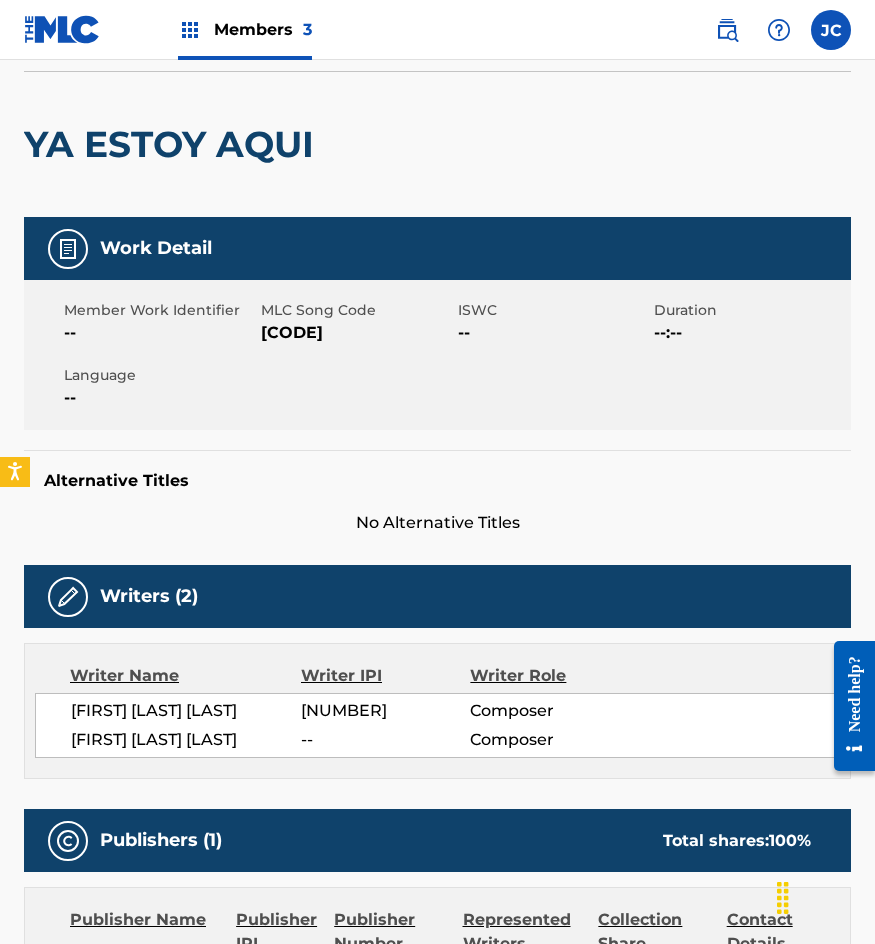 click on "YA ESTOY AQUI" at bounding box center (174, 144) 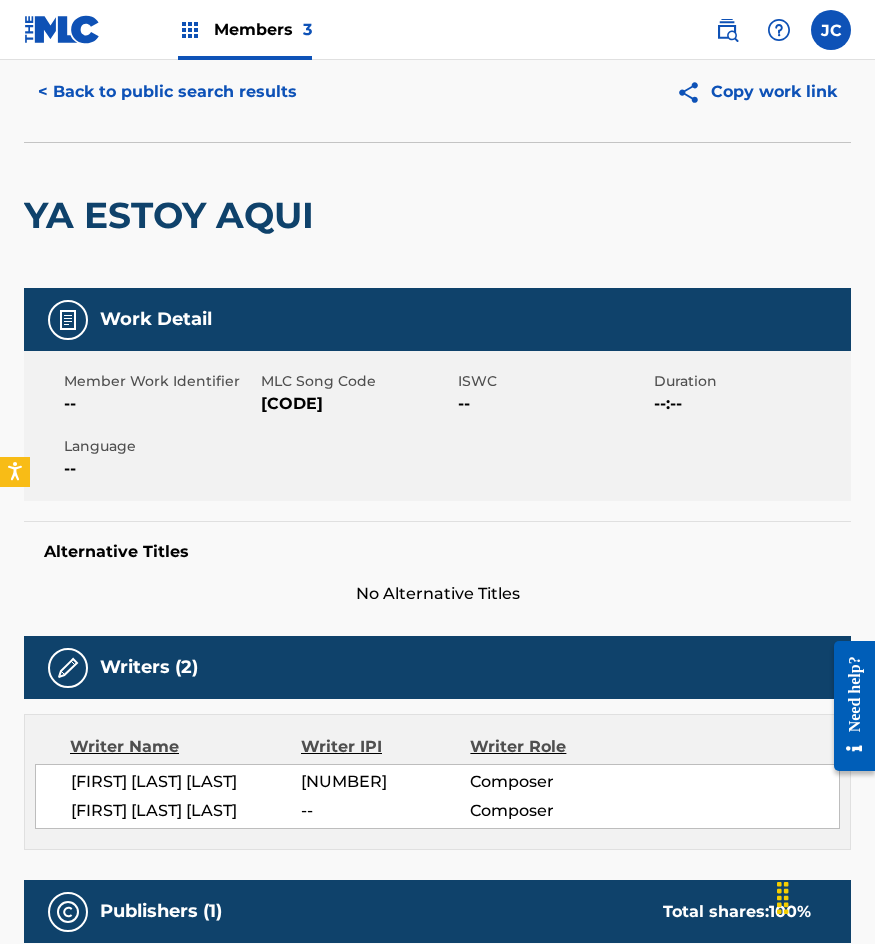 scroll, scrollTop: 0, scrollLeft: 0, axis: both 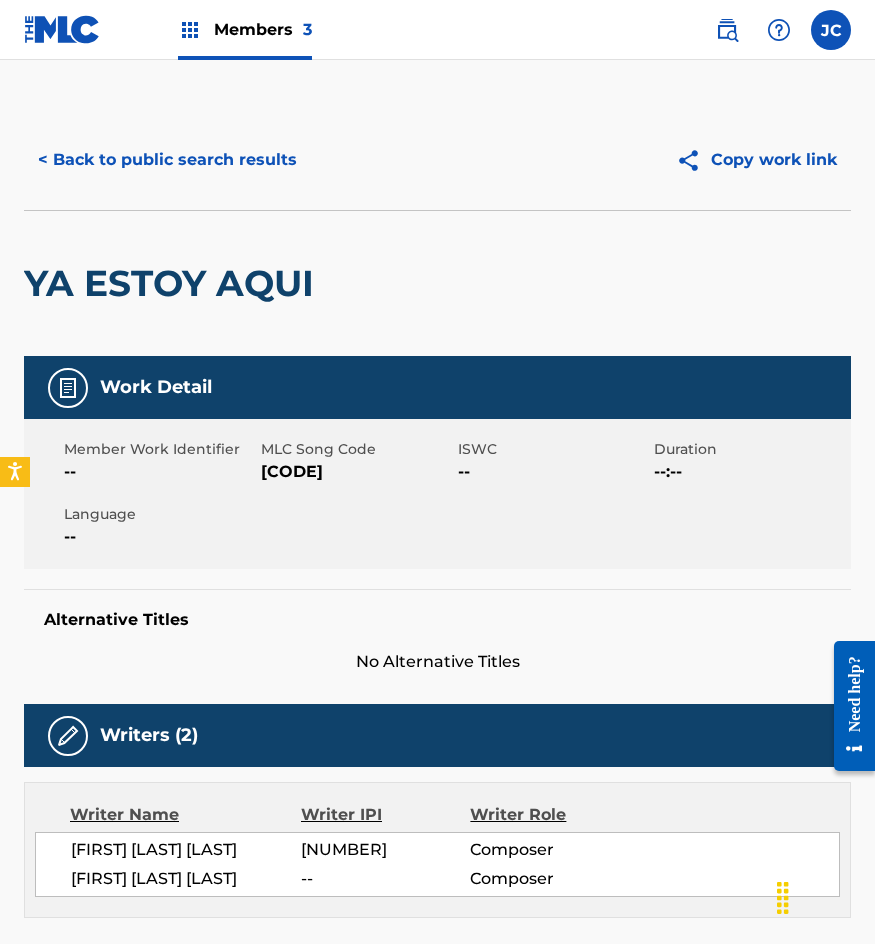 click on "< Back to public search results Copy work link" at bounding box center (437, 160) 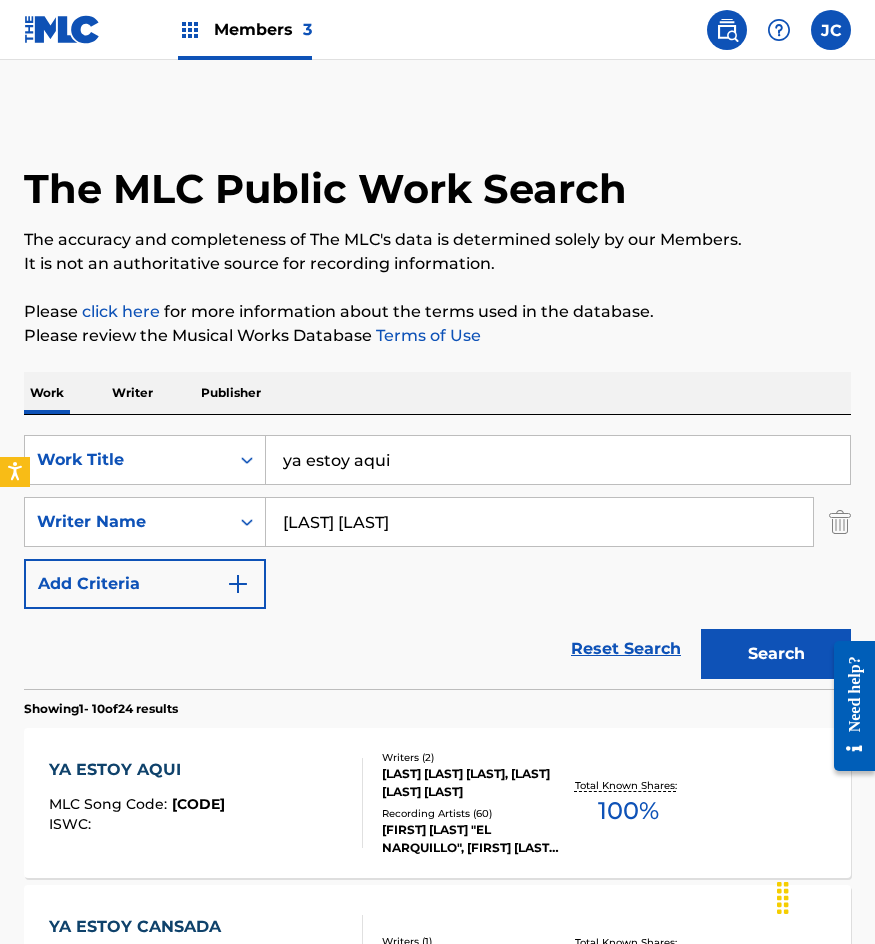 scroll, scrollTop: 300, scrollLeft: 0, axis: vertical 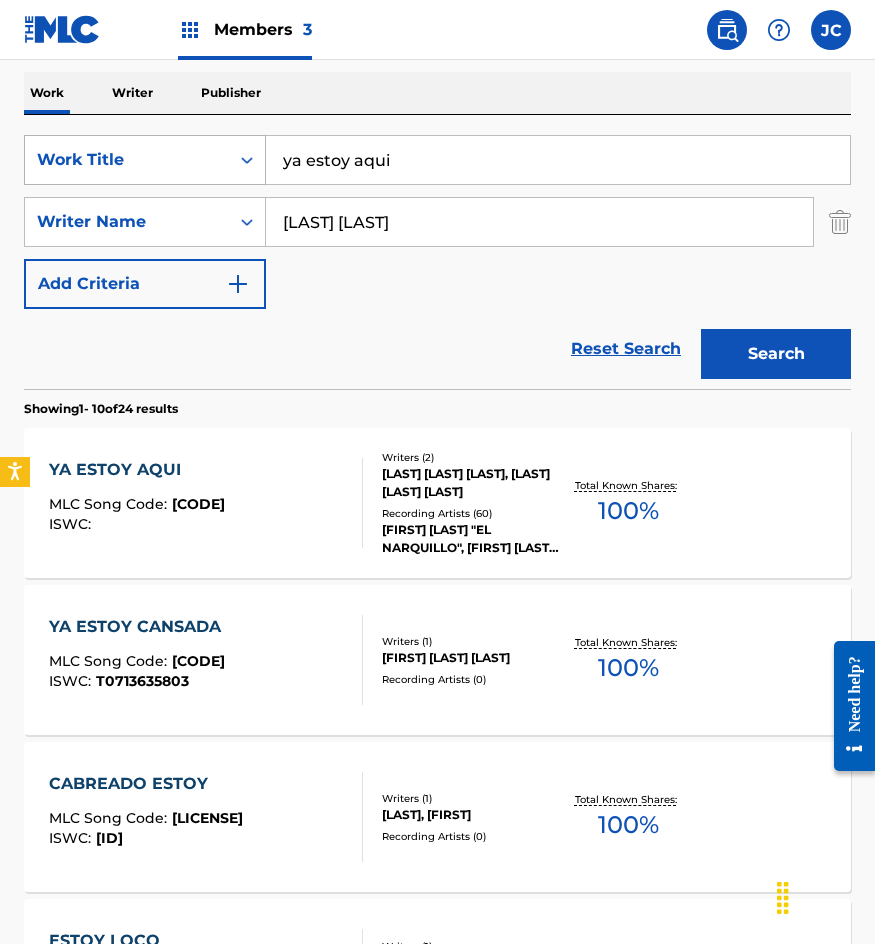 drag, startPoint x: 441, startPoint y: 158, endPoint x: 138, endPoint y: 184, distance: 304.11346 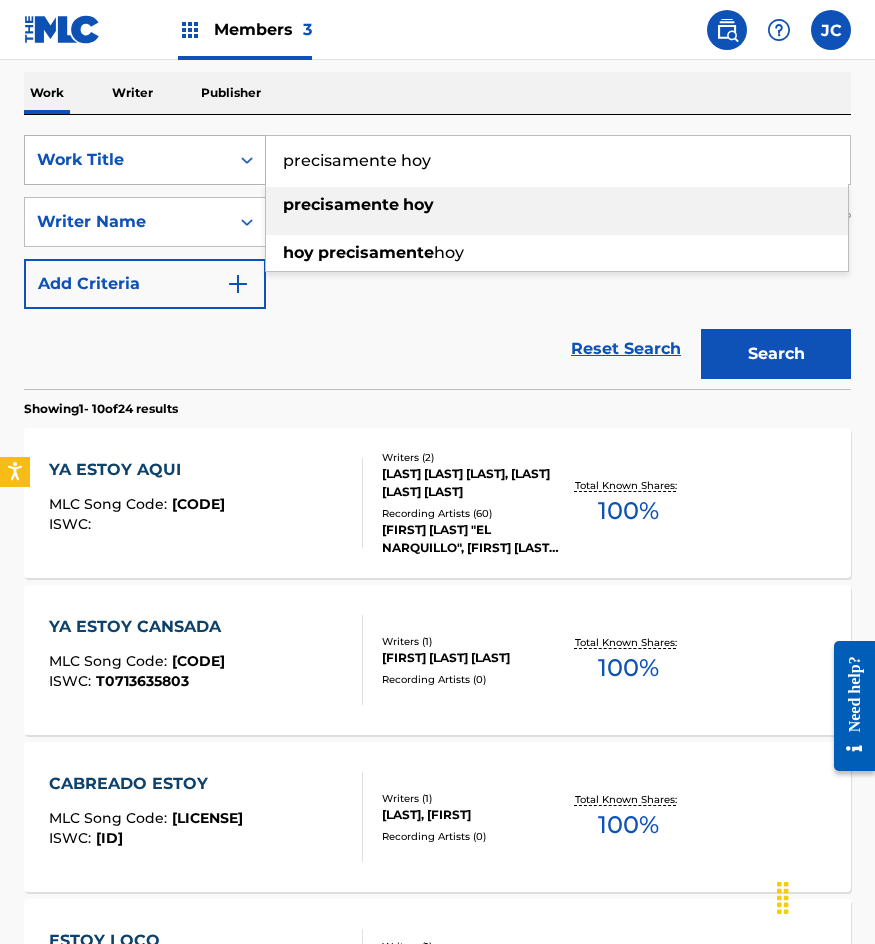 type on "precisamente hoy" 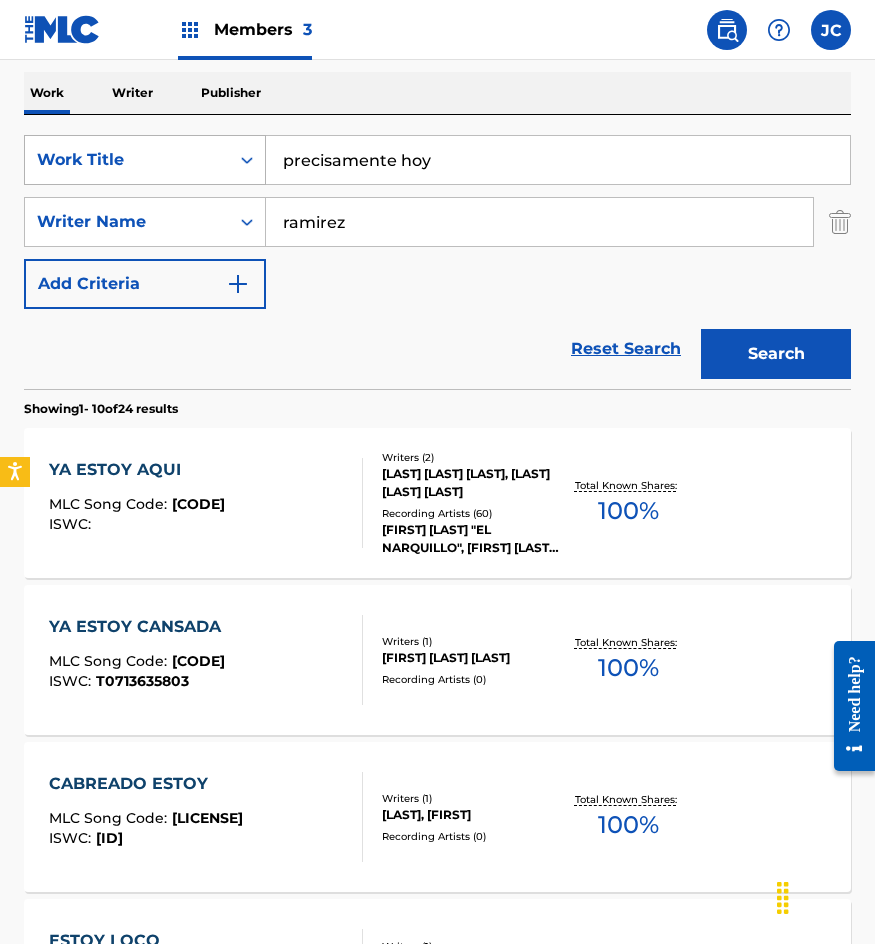 type on "ramirez" 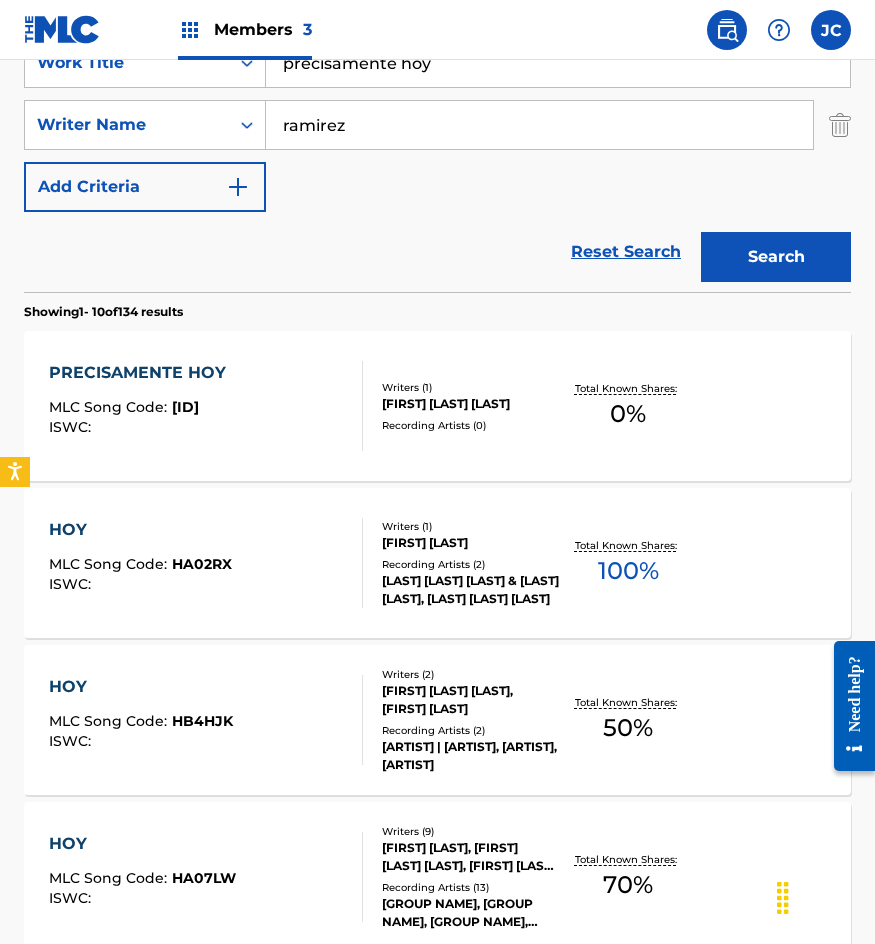 scroll, scrollTop: 500, scrollLeft: 0, axis: vertical 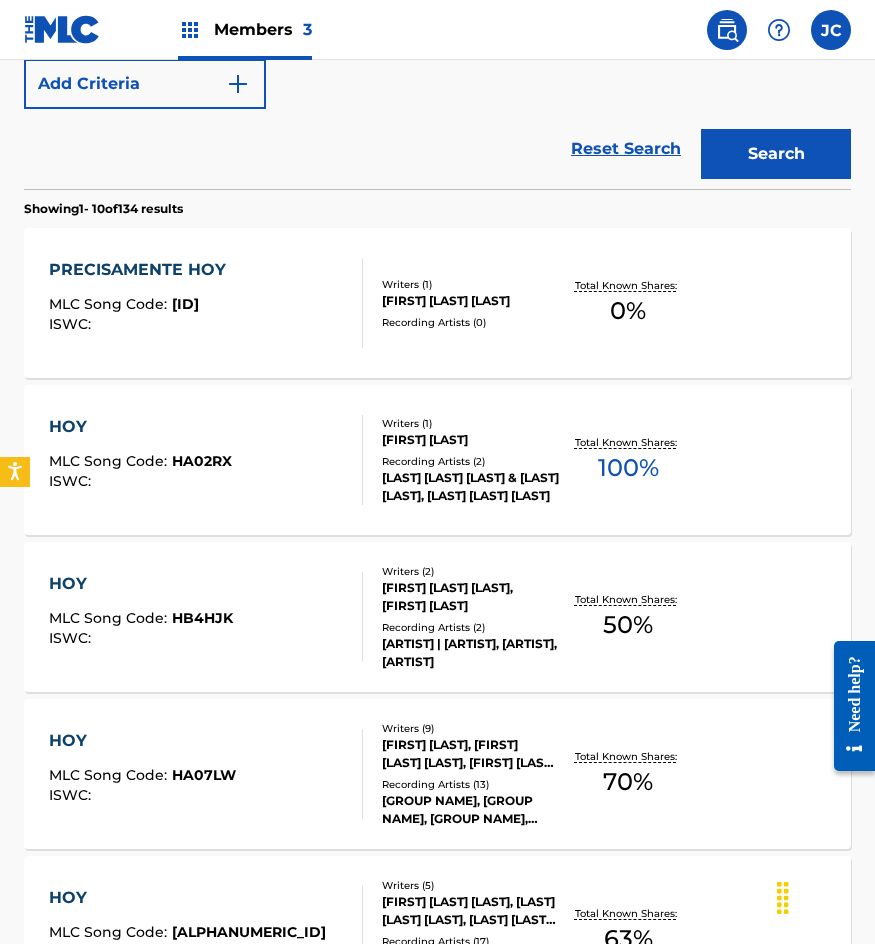 click on "INDALECIO RAMIREZ RODRIGUEZ" at bounding box center [470, 301] 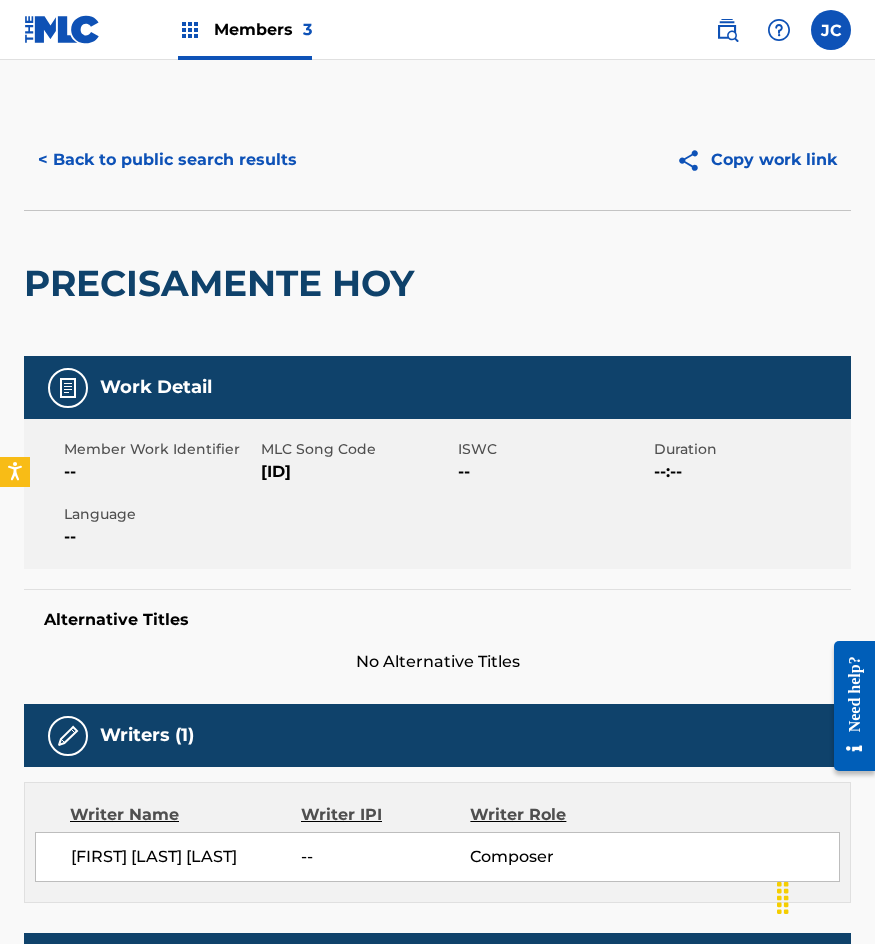click on "P4814N" at bounding box center [357, 472] 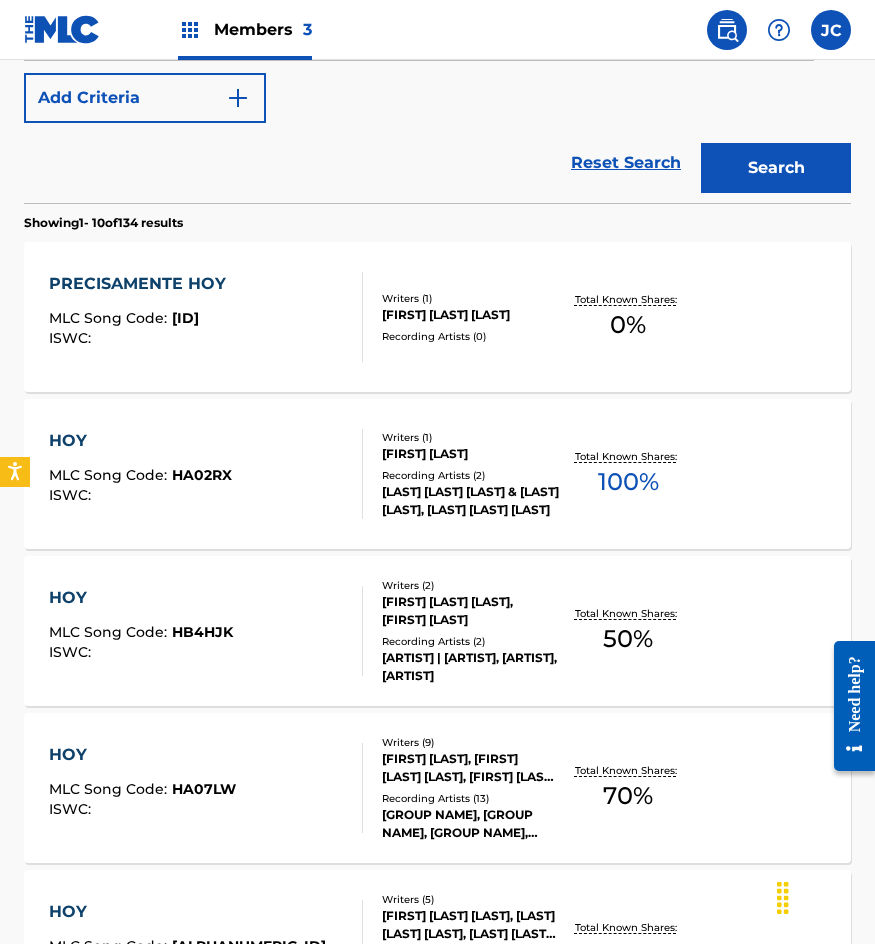 scroll, scrollTop: 314, scrollLeft: 0, axis: vertical 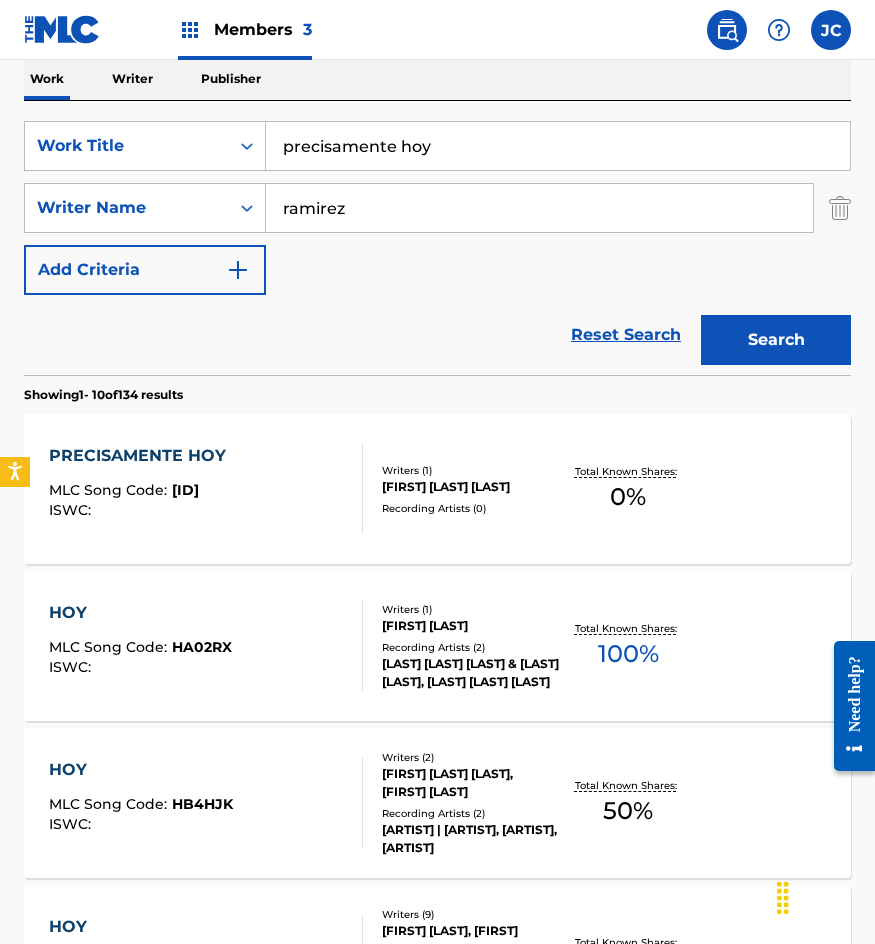click on "The MLC Public Work Search The accuracy and completeness of The MLC's data is determined solely by our Members. It is not an authoritative source for recording information. Please   click here   for more information about the terms used in the database. Please review the Musical Works Database   Terms of Use Work Writer Publisher SearchWithCriteria095ef8e9-ae88-42e9-8144-309cbb8dc45a Work Title precisamente hoy SearchWithCriteria43610703-2334-45b8-9925-66daf114ee54 Writer Name ramirez Add Criteria Reset Search Search Showing  1  -   10  of  134   results   PRECISAMENTE HOY MLC Song Code : P4814N ISWC : Writers ( 1 ) INDALECIO RAMIREZ RODRIGUEZ Recording Artists ( 0 ) Total Known Shares: 0 % HOY MLC Song Code : HA02RX ISWC : Writers ( 1 ) TOMAS RAMIREZ Recording Artists ( 2 ) LOS SONORRITMICOS & TOMMY RAMIREZ, TOMMY RAMIREZ Y LOS SONORRITMICOS Total Known Shares: 100 % HOY MLC Song Code : HB4HJK ISWC : Writers ( 2 ) FERNEY ALEJANDRO RAMIREZ VASQUEZ, OSCAR ROCHA Recording Artists ( 2 ) Total Known Shares: 50 %" at bounding box center (437, 938) 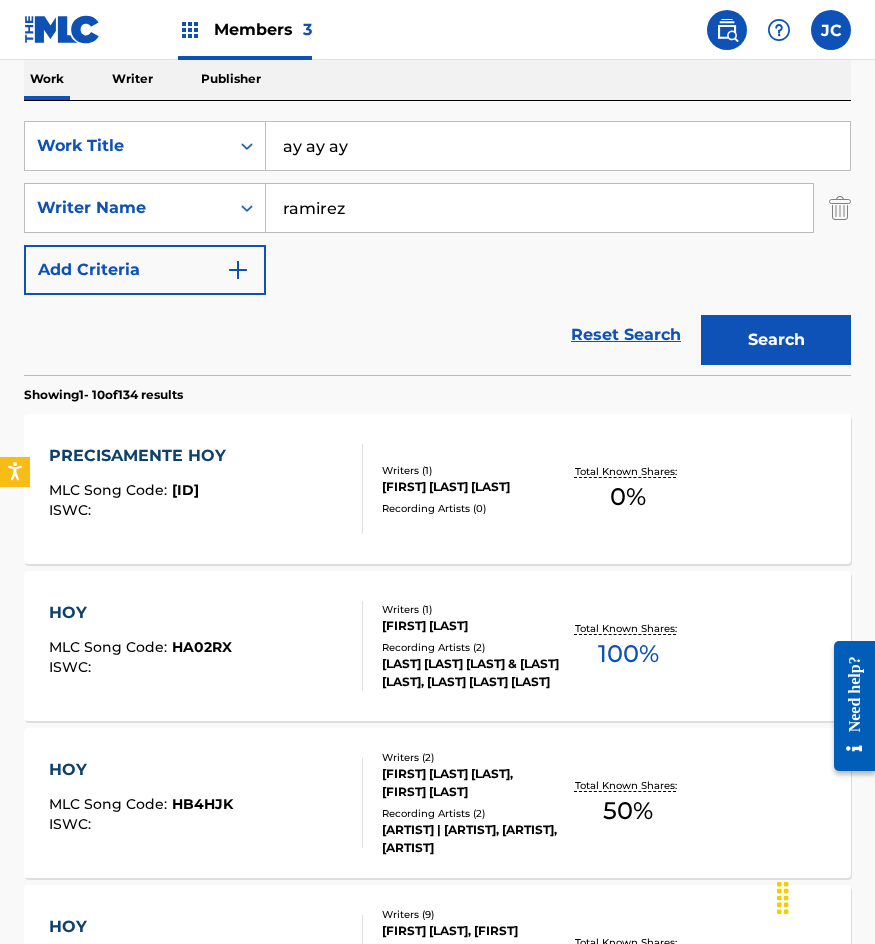 type on "ay ay ay" 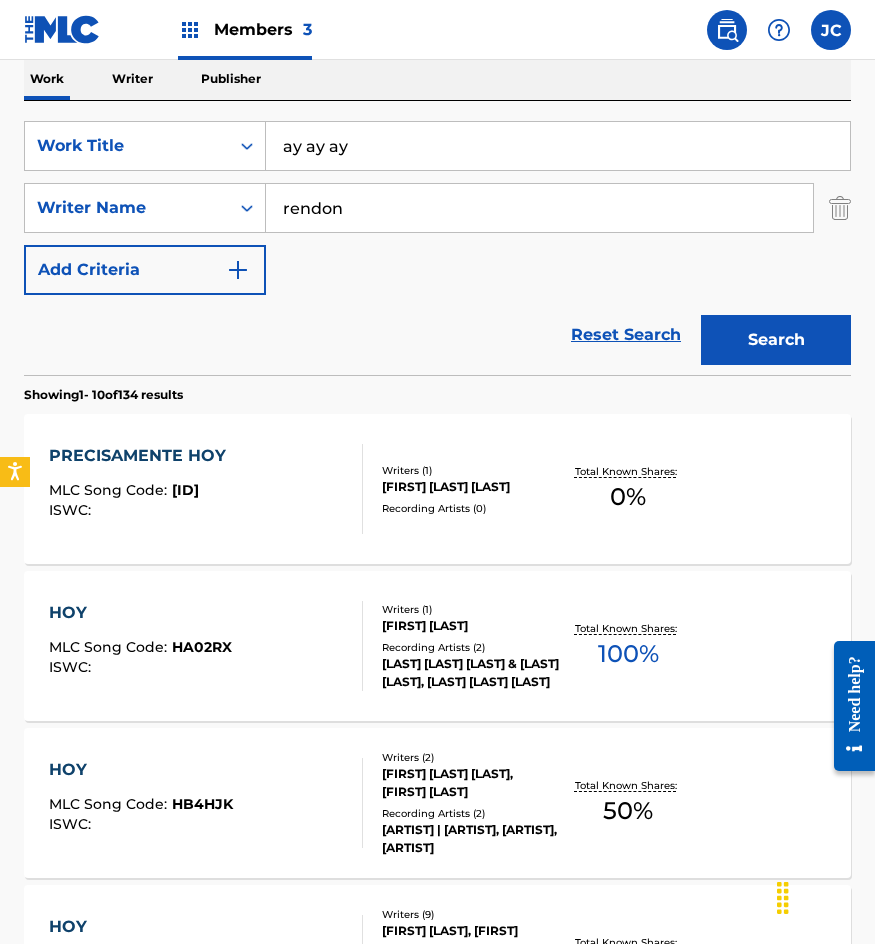type on "rendon" 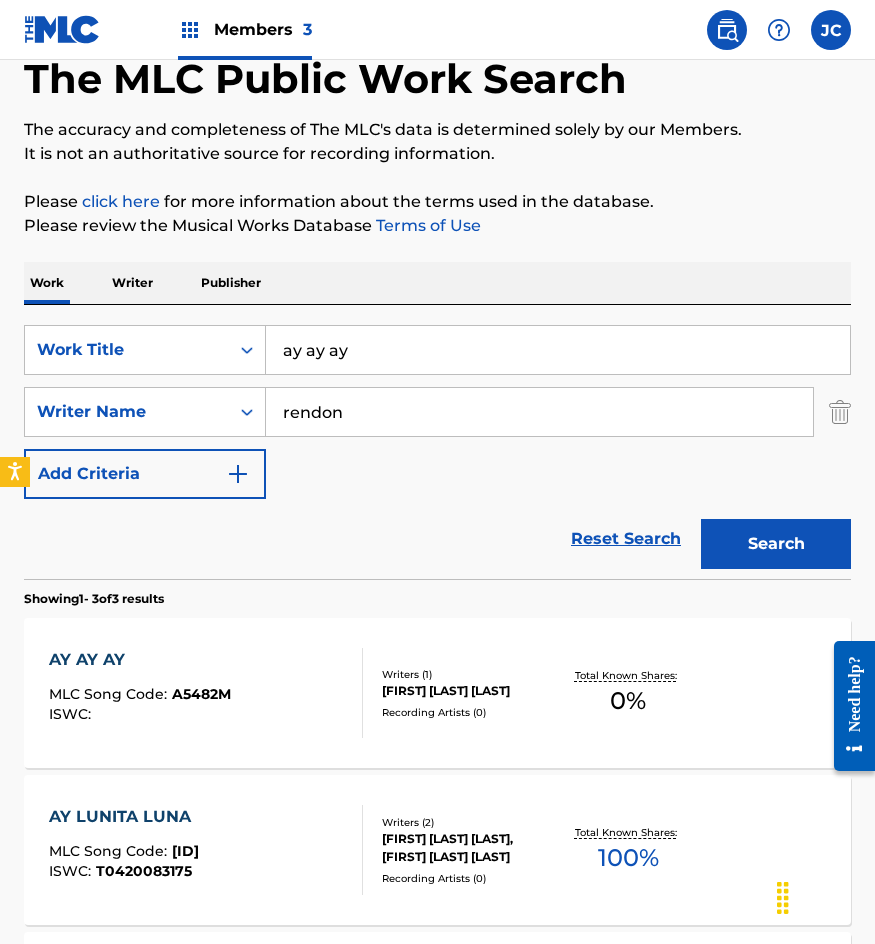 scroll, scrollTop: 200, scrollLeft: 0, axis: vertical 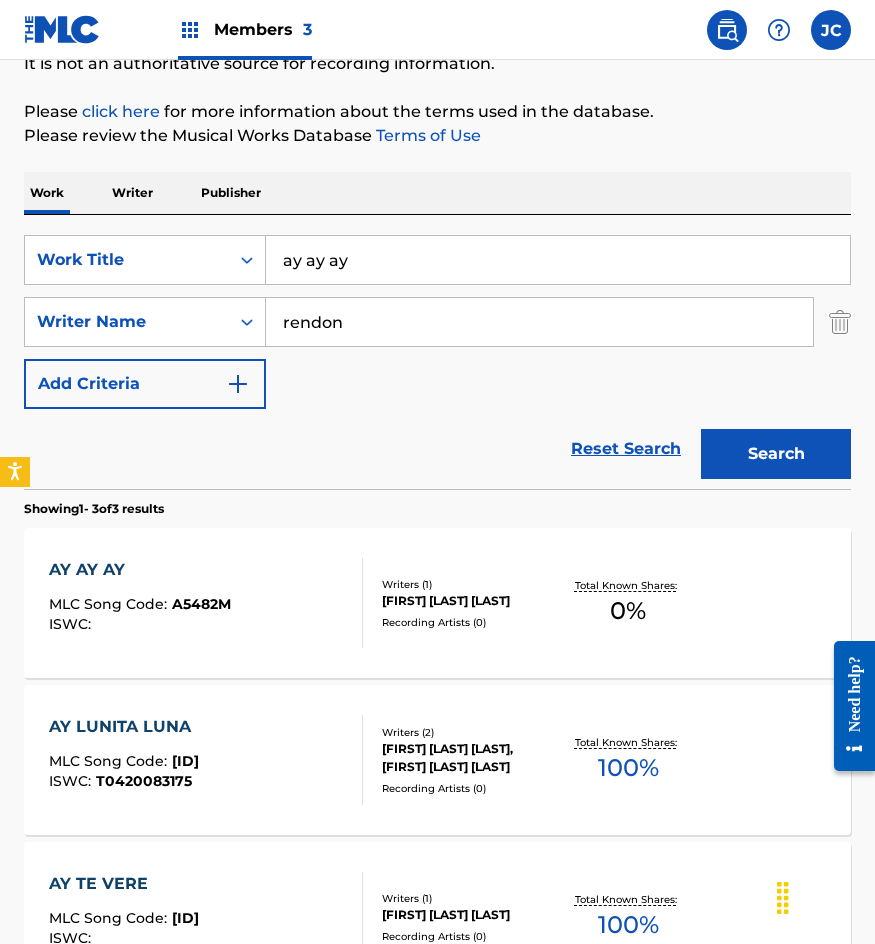 click at bounding box center (354, 603) 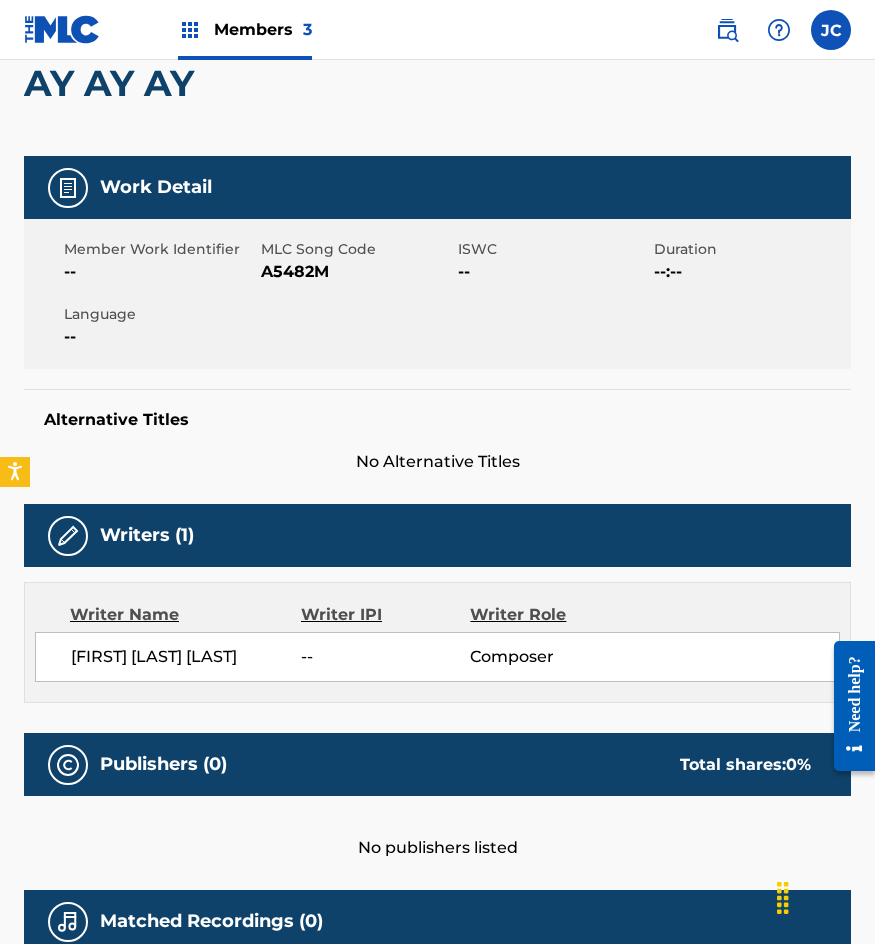 scroll, scrollTop: 0, scrollLeft: 0, axis: both 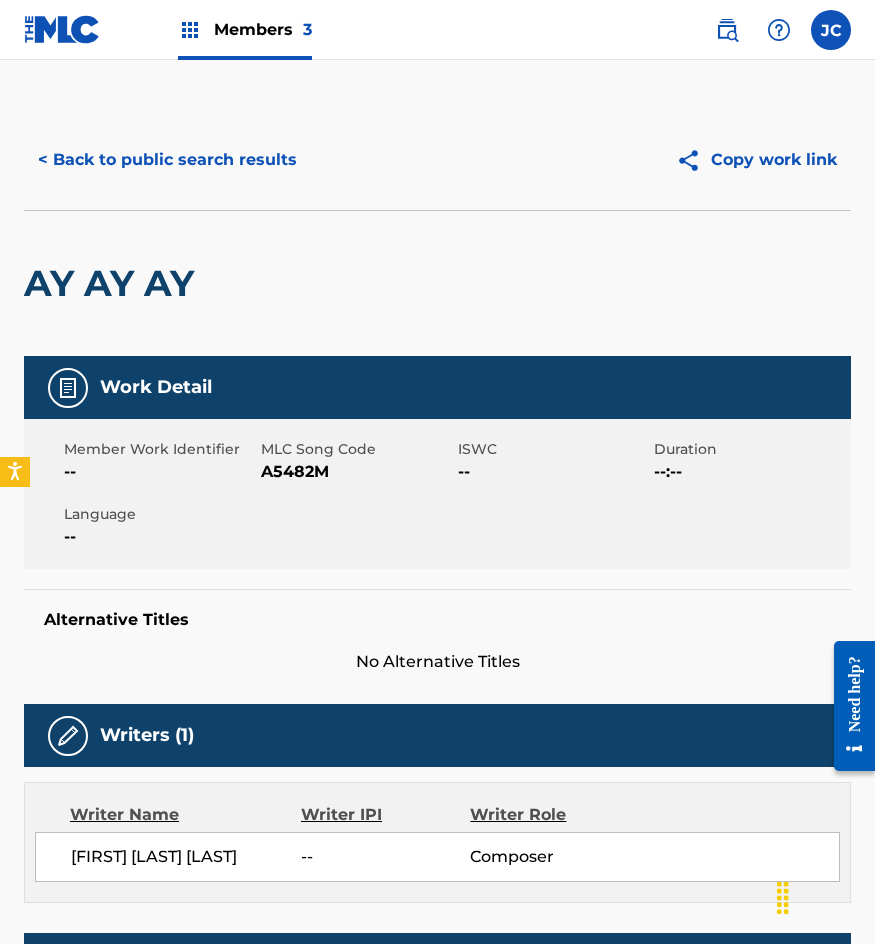 click on "A5482M" at bounding box center [357, 472] 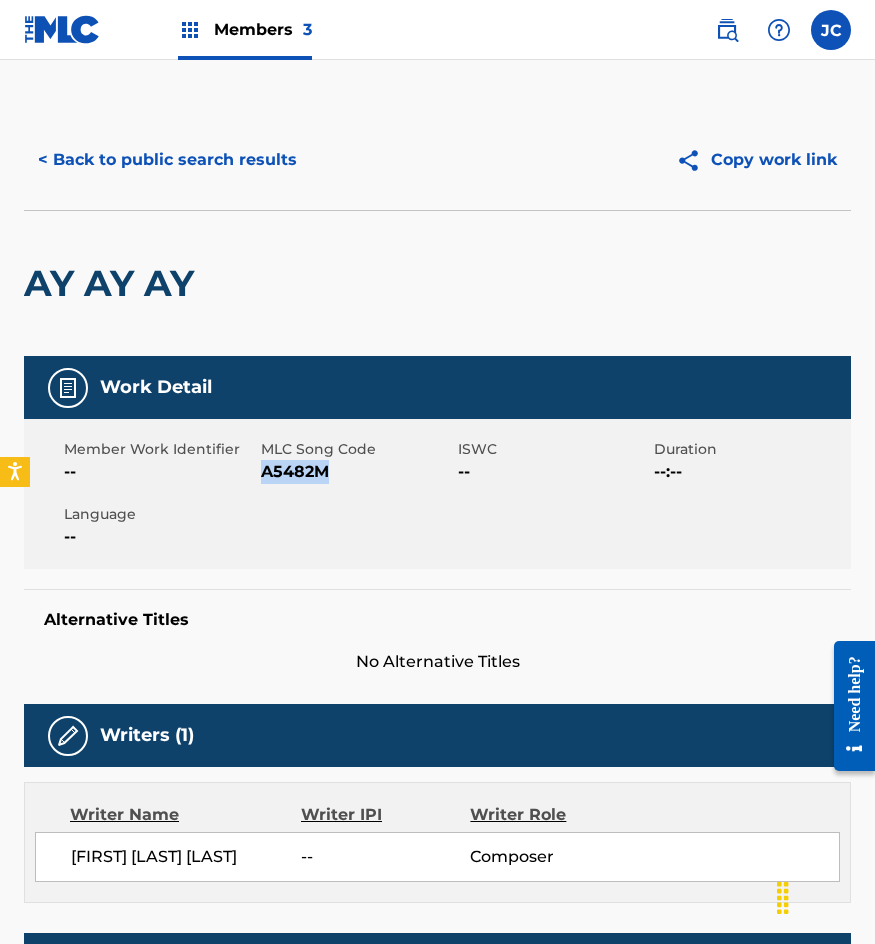 click on "A5482M" at bounding box center [357, 472] 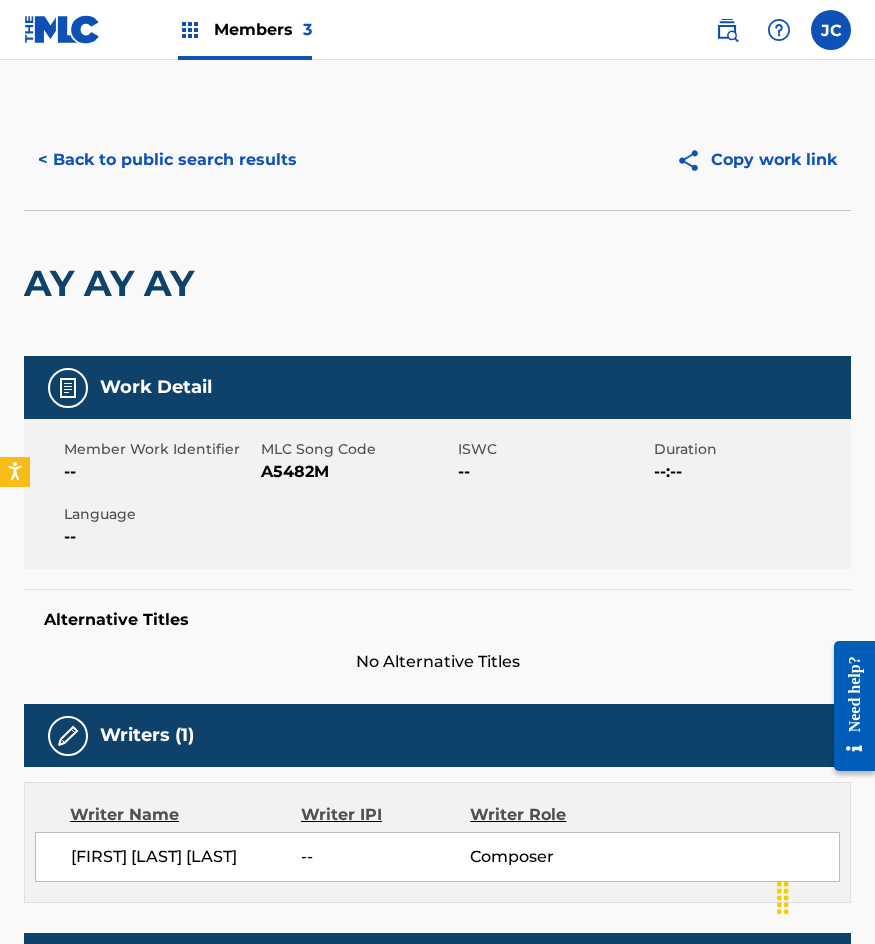 click on "< Back to public search results Copy work link" at bounding box center [437, 160] 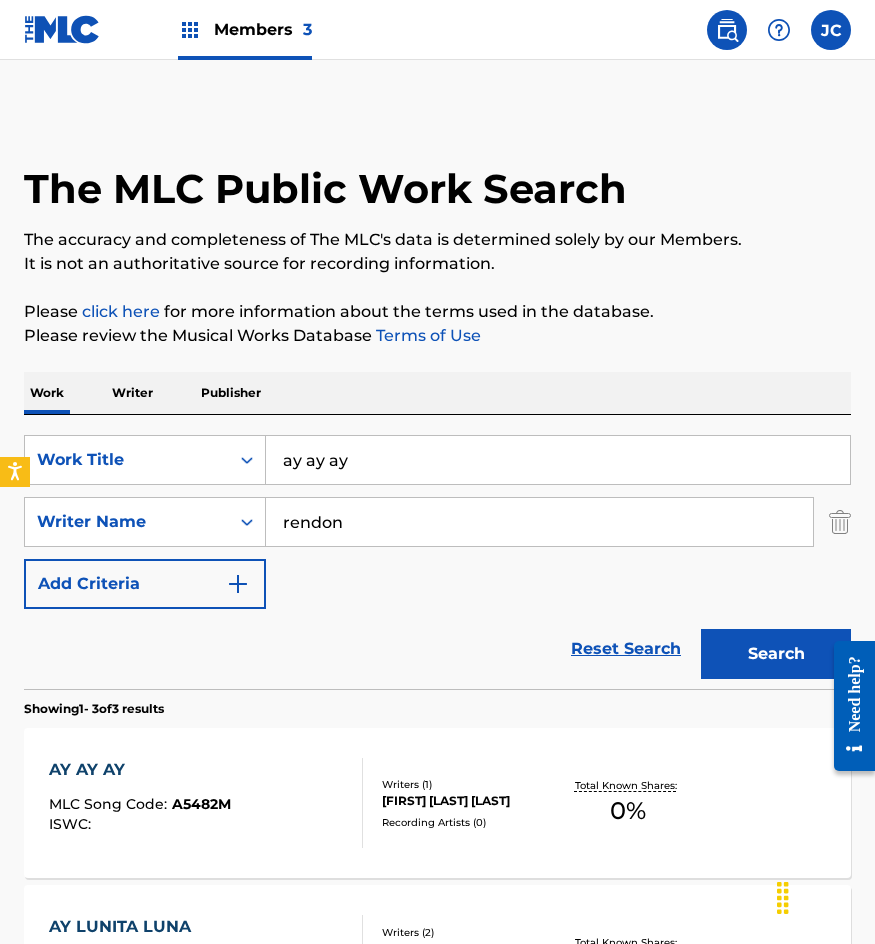 scroll, scrollTop: 200, scrollLeft: 0, axis: vertical 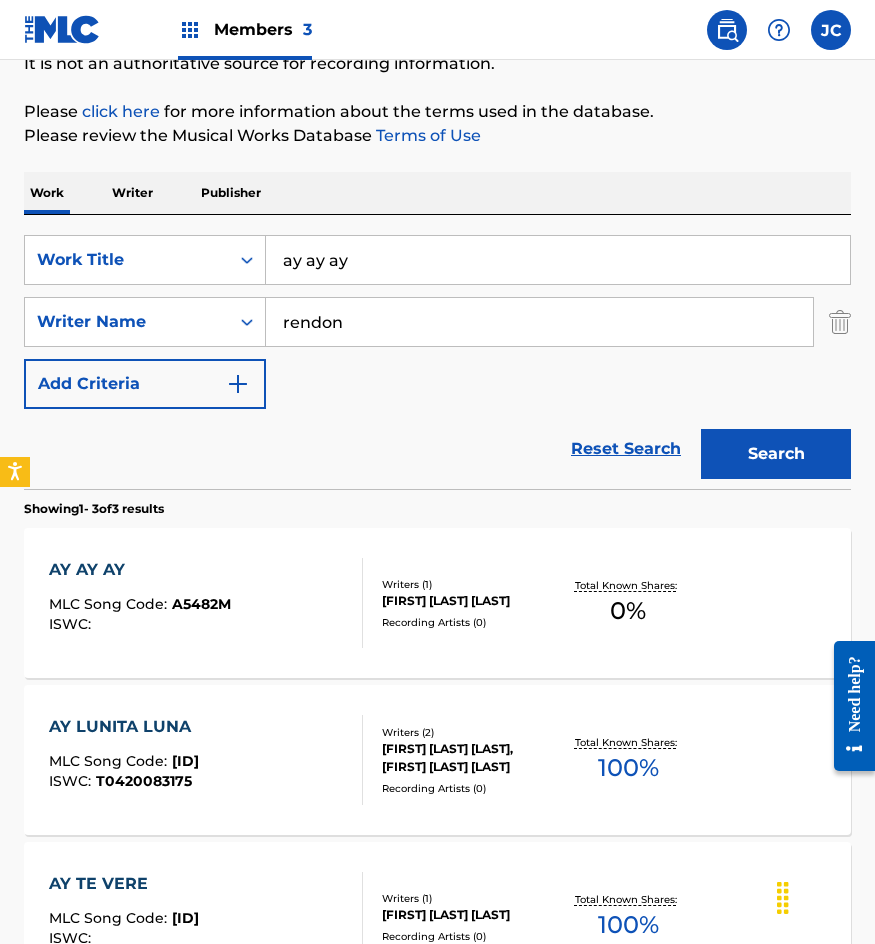 click on "ay ay ay" at bounding box center (558, 260) 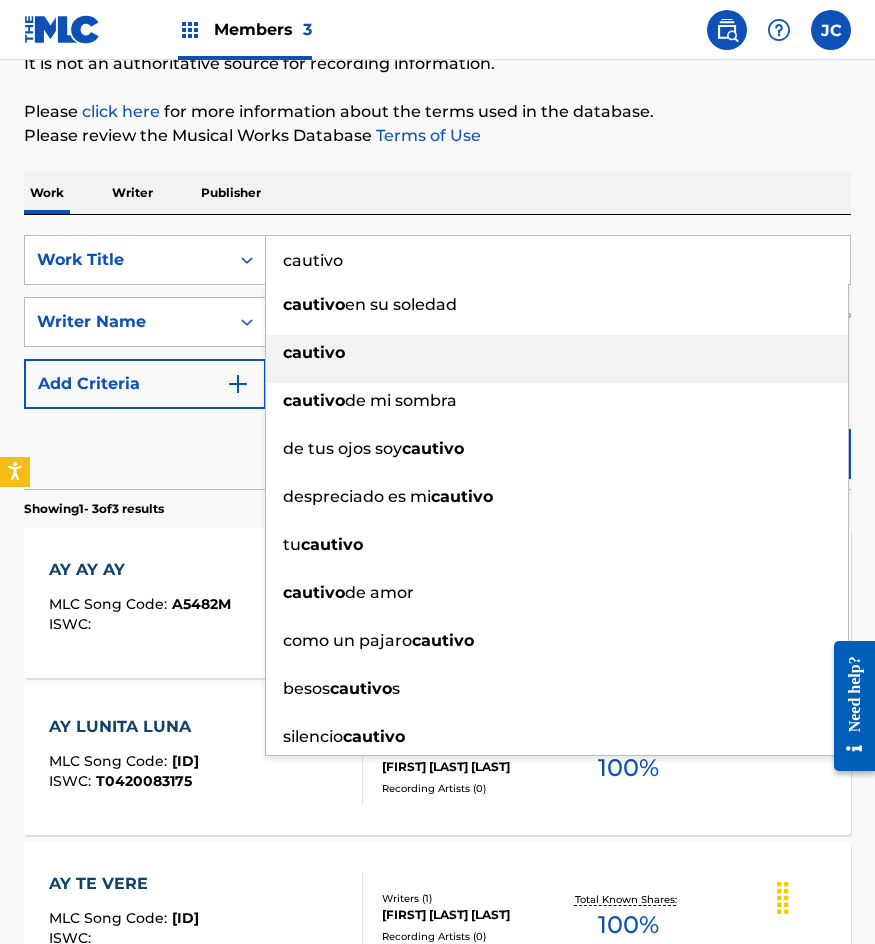 type on "cautivo" 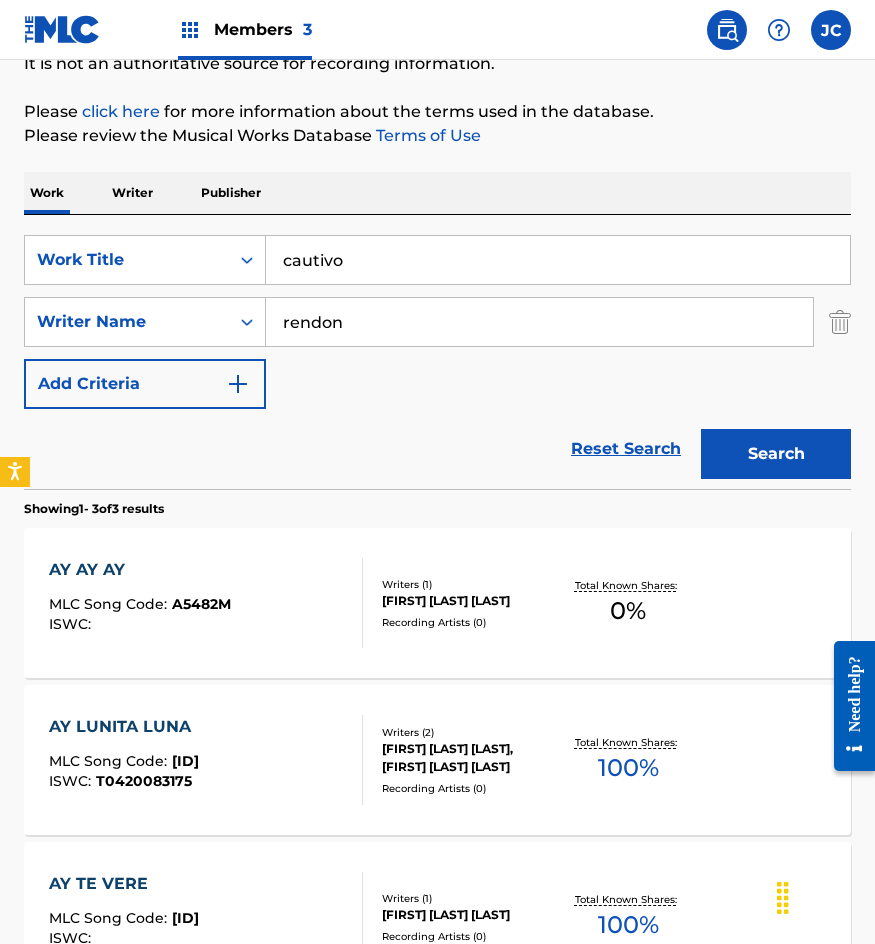 click on "Reset Search Search" at bounding box center (437, 449) 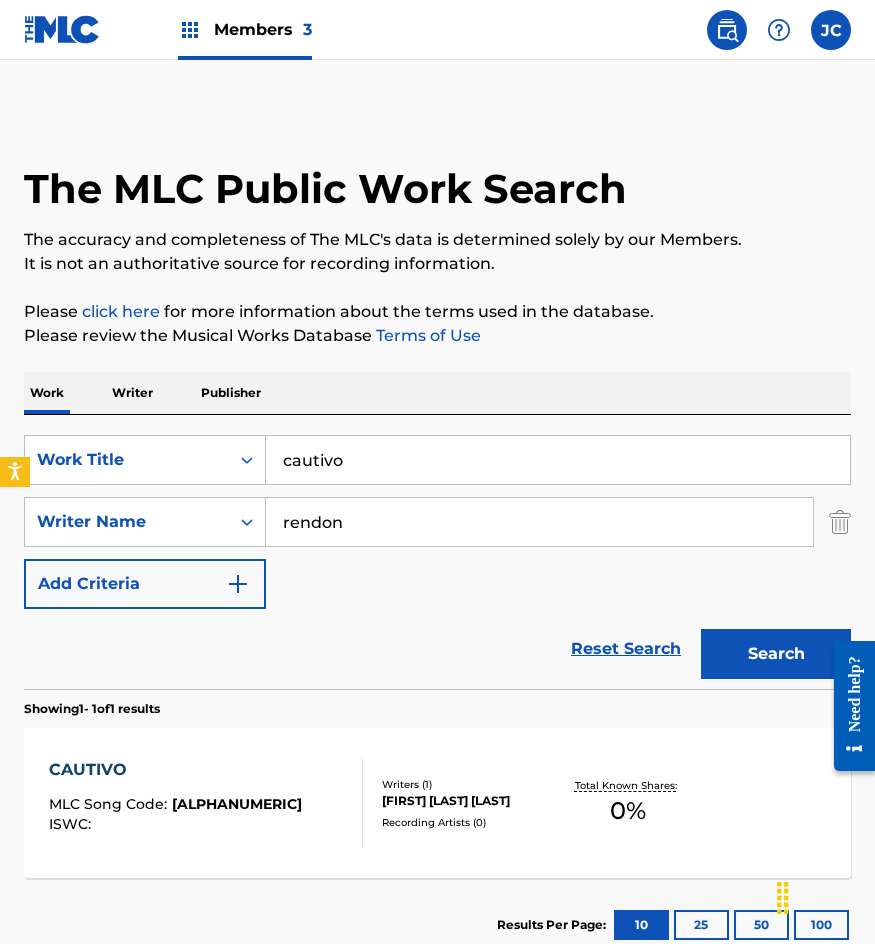 scroll, scrollTop: 100, scrollLeft: 0, axis: vertical 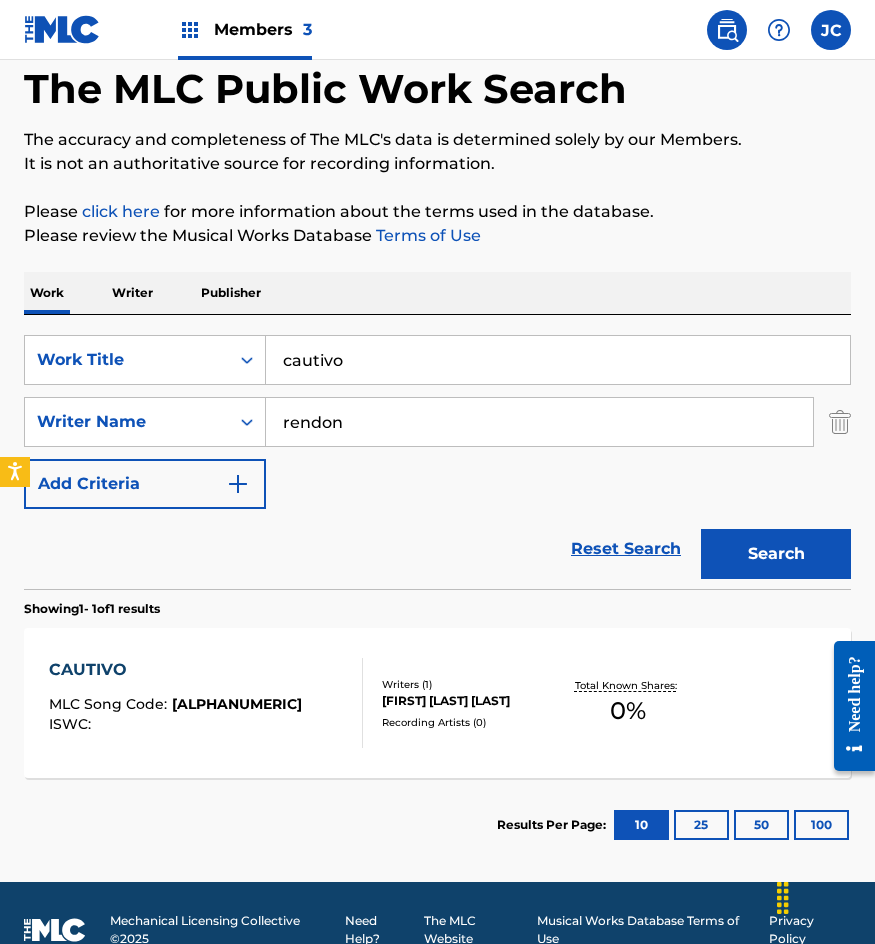 click on "Total Known Shares: 0 %" at bounding box center (627, 703) 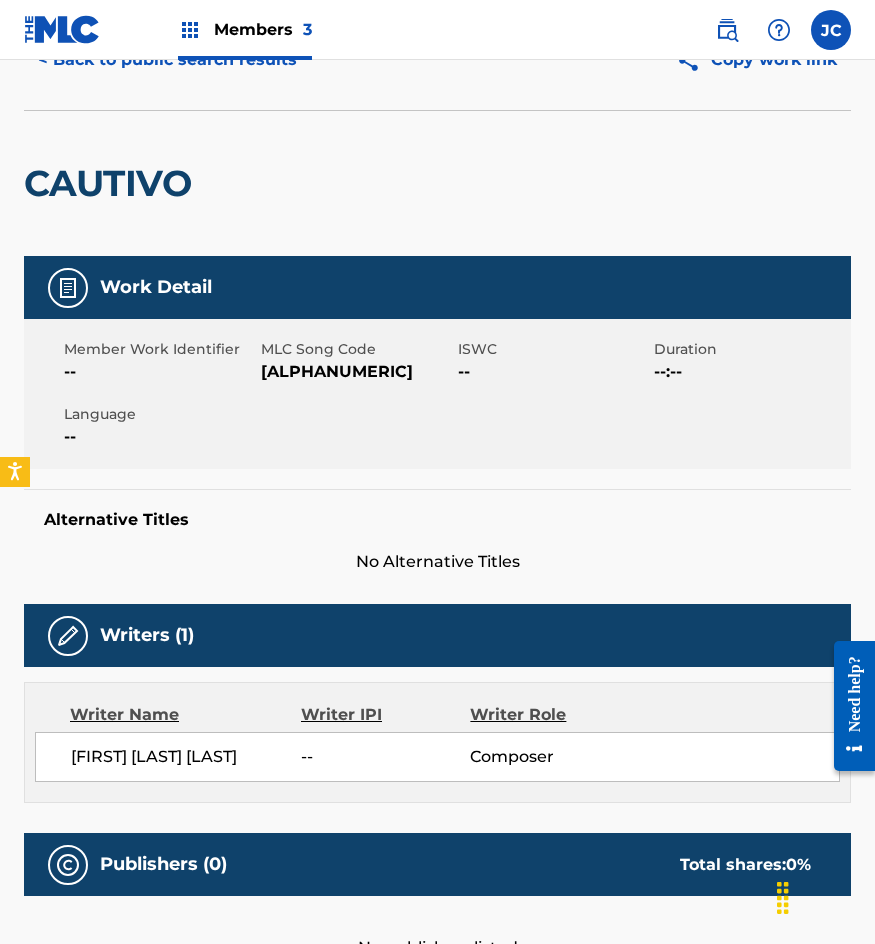 scroll, scrollTop: 0, scrollLeft: 0, axis: both 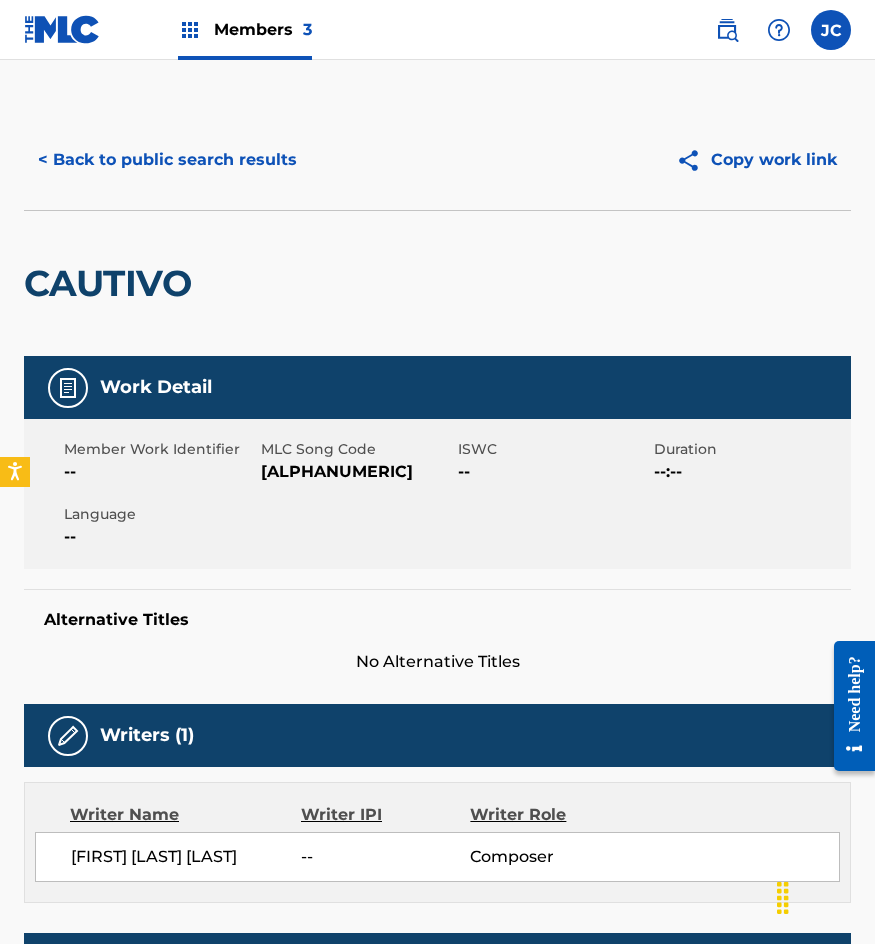 click on "C6042B" at bounding box center (357, 472) 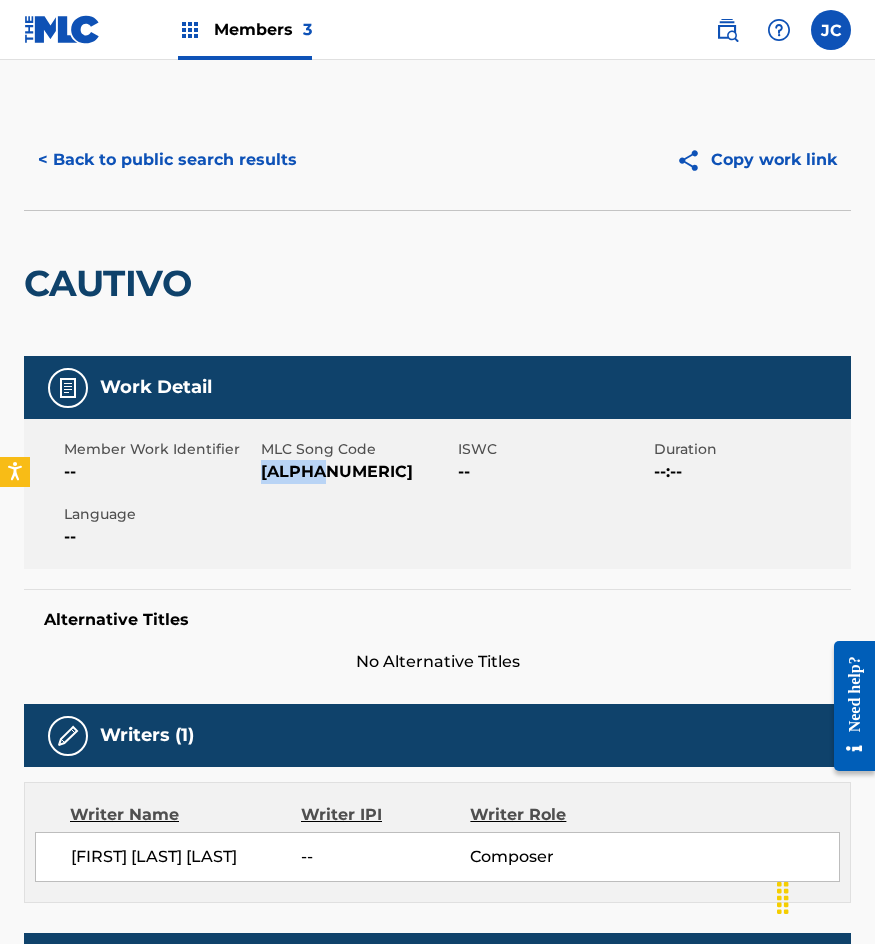 click on "C6042B" at bounding box center [357, 472] 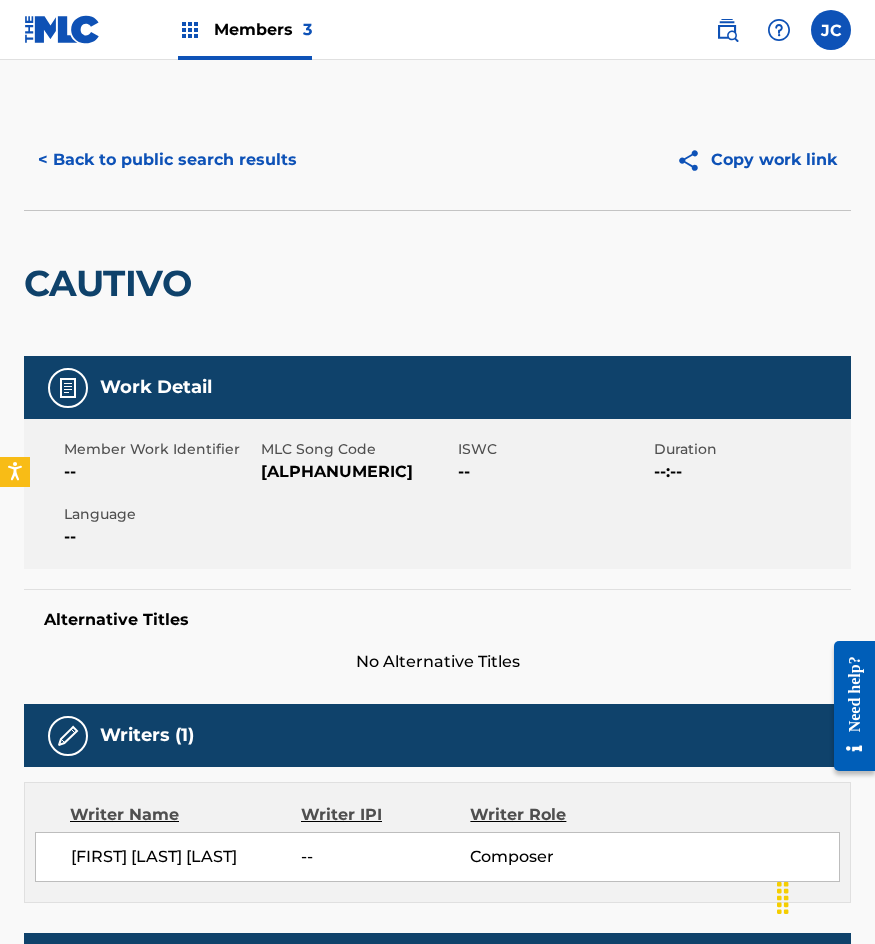 click on "CAUTIVO" at bounding box center (437, 283) 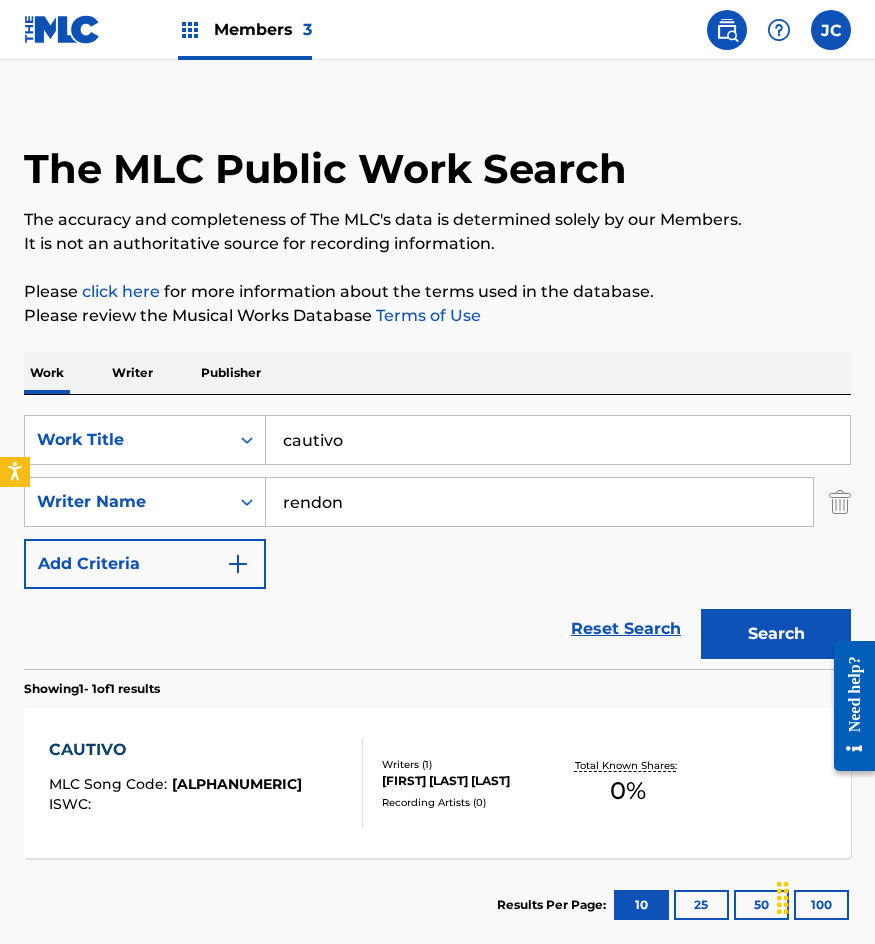 click on "cautivo" at bounding box center (558, 440) 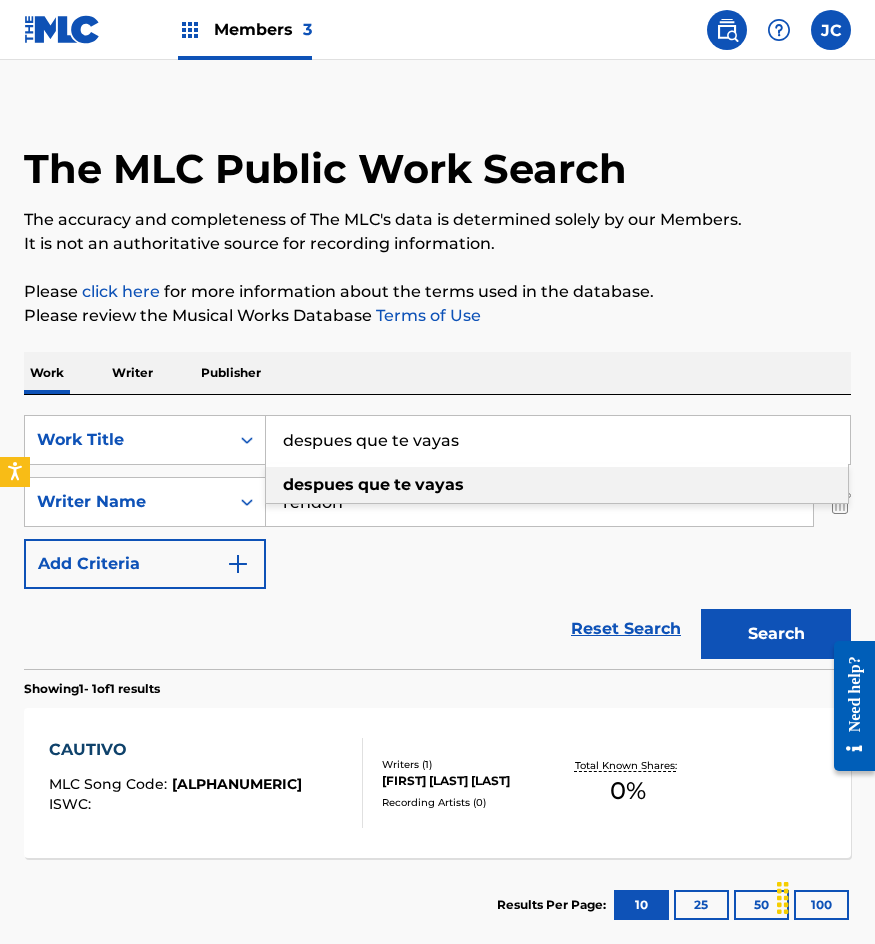 type on "despues que te vayas" 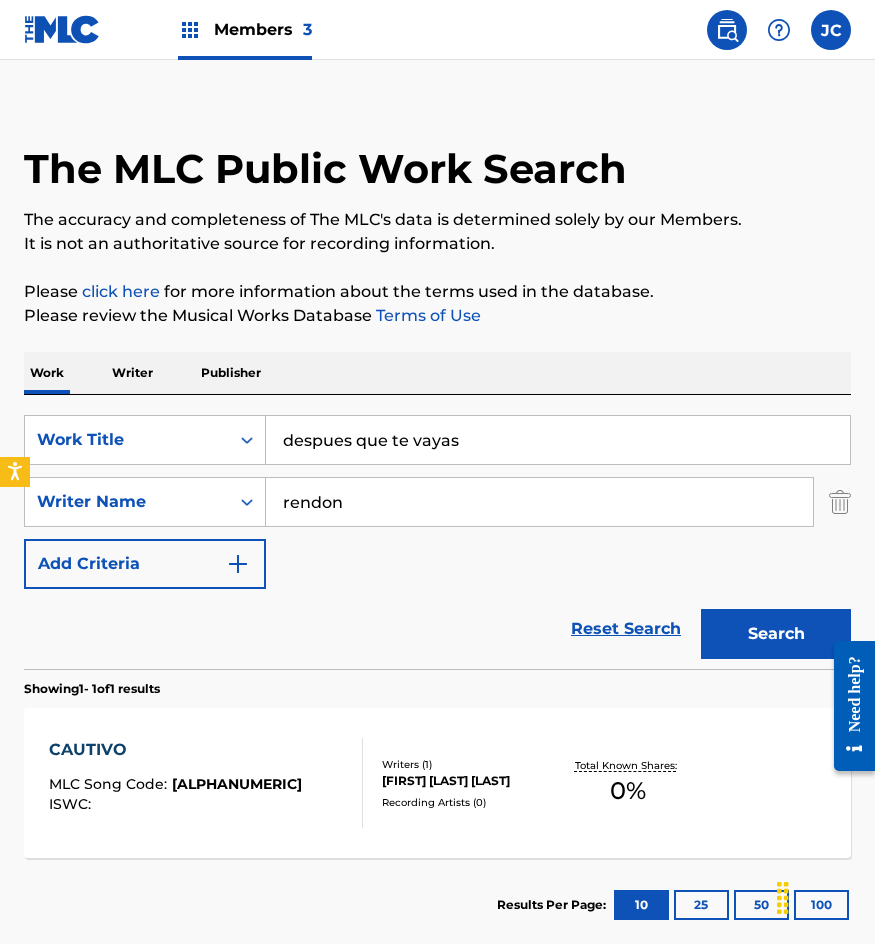 click on "Search" at bounding box center [776, 634] 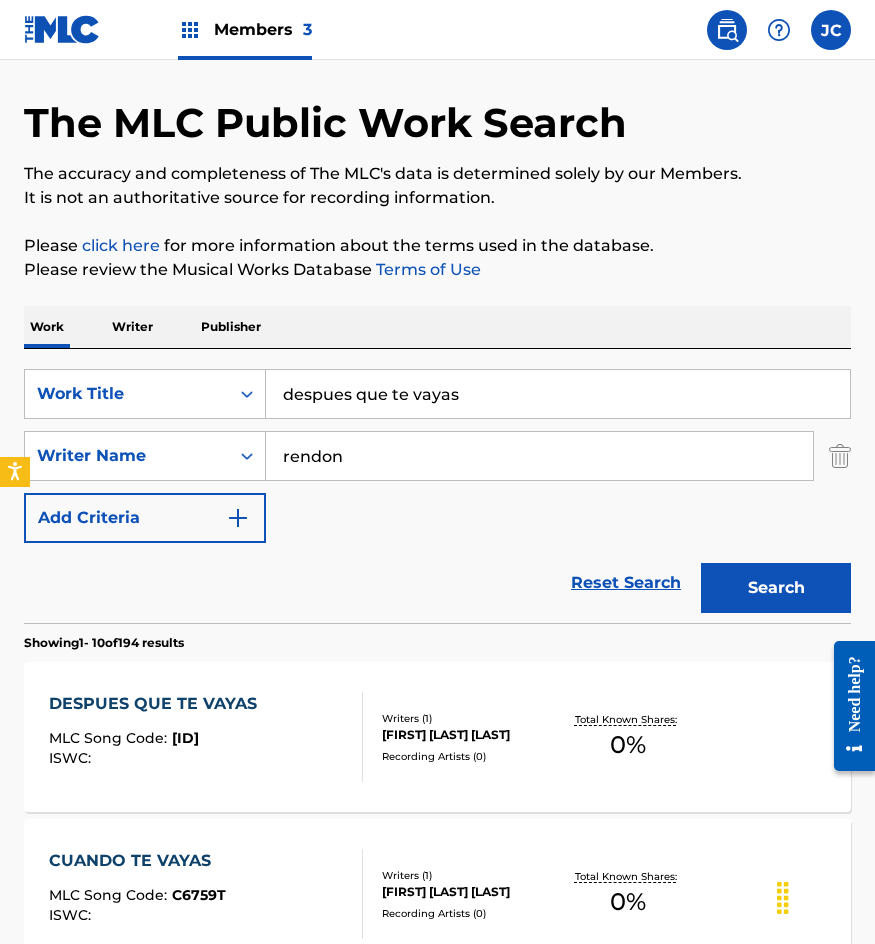 scroll, scrollTop: 100, scrollLeft: 0, axis: vertical 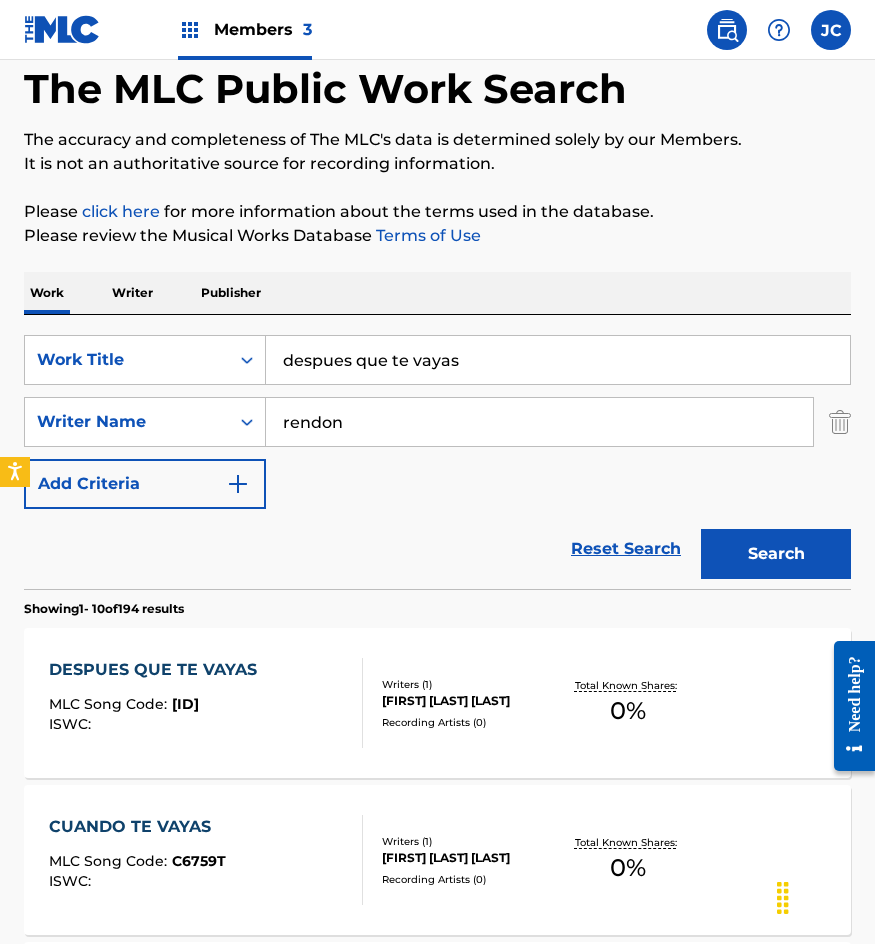 click on "DESPUES QUE TE VAYAS" at bounding box center [158, 670] 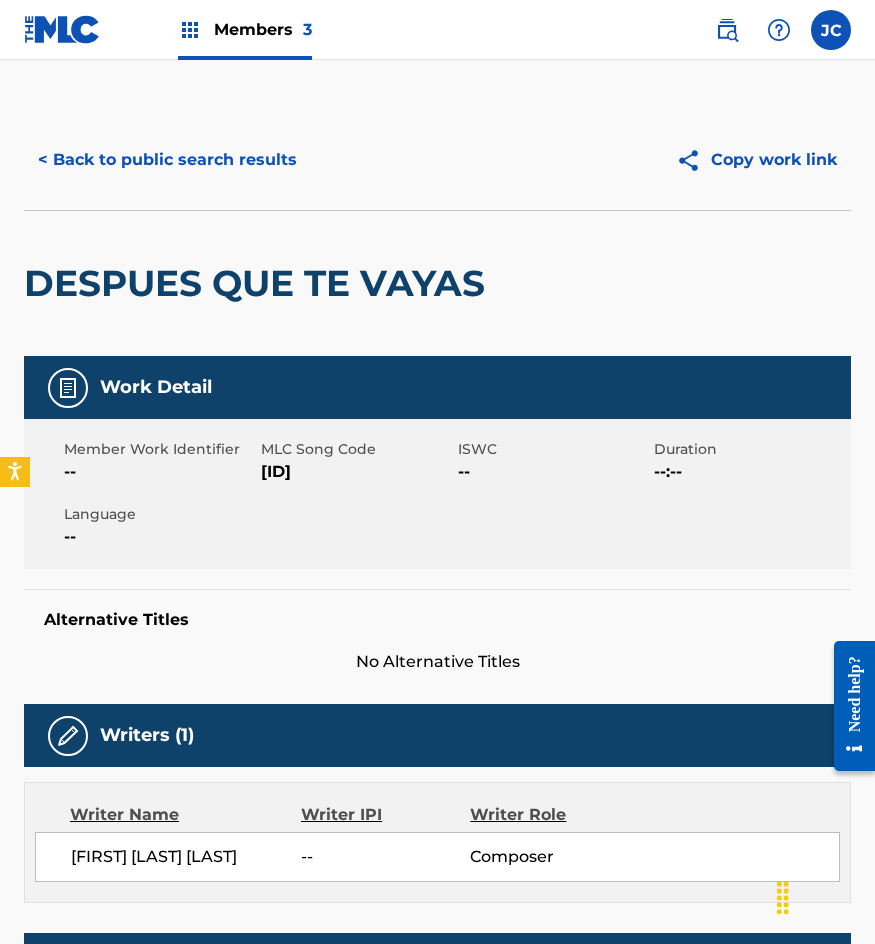 click on "D5273R" at bounding box center [357, 472] 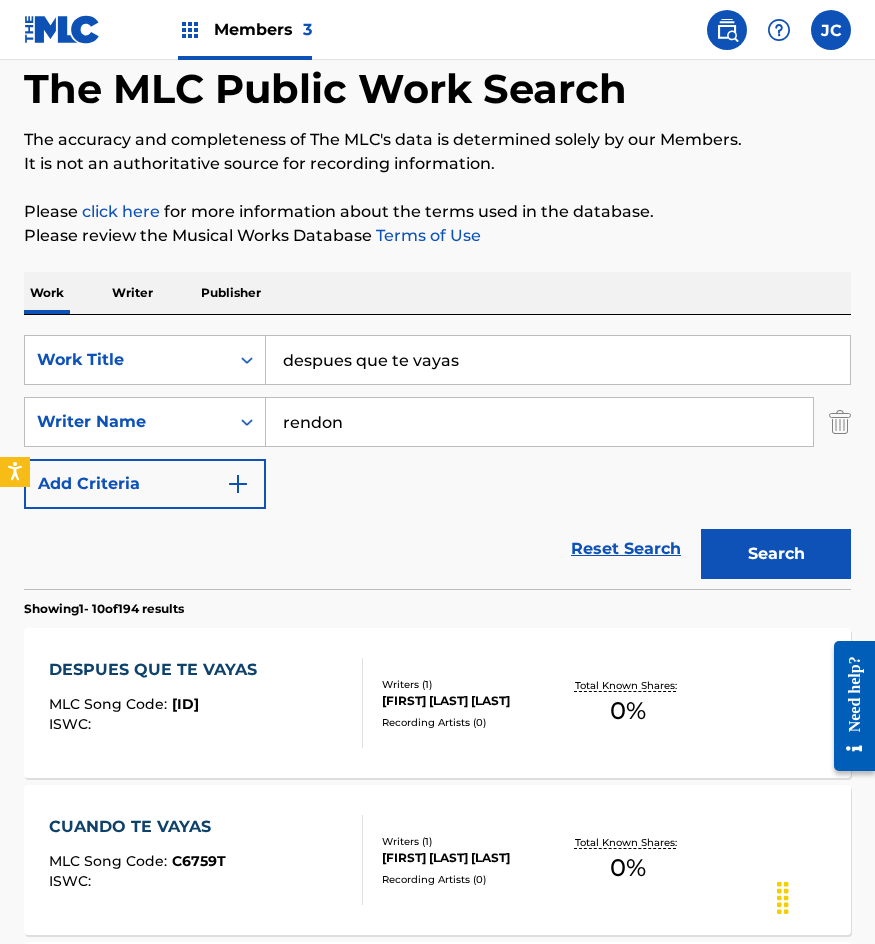 click on "despues que te vayas" at bounding box center [558, 360] 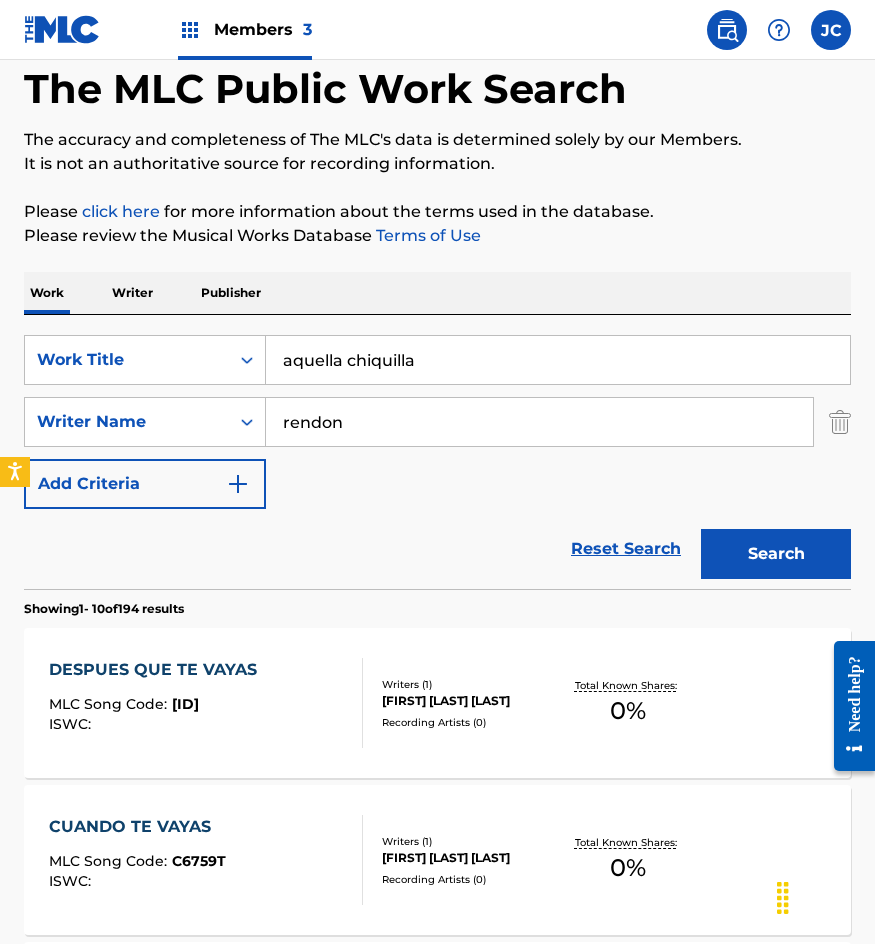 type on "aquella chiquilla" 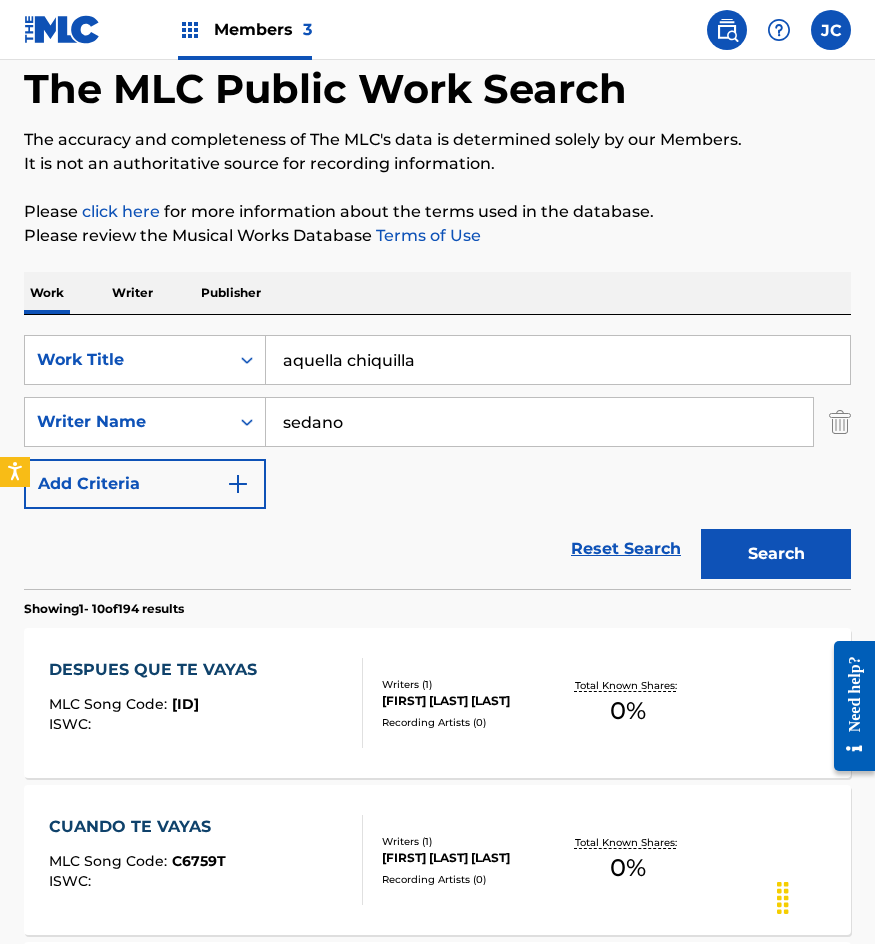 type on "sedano" 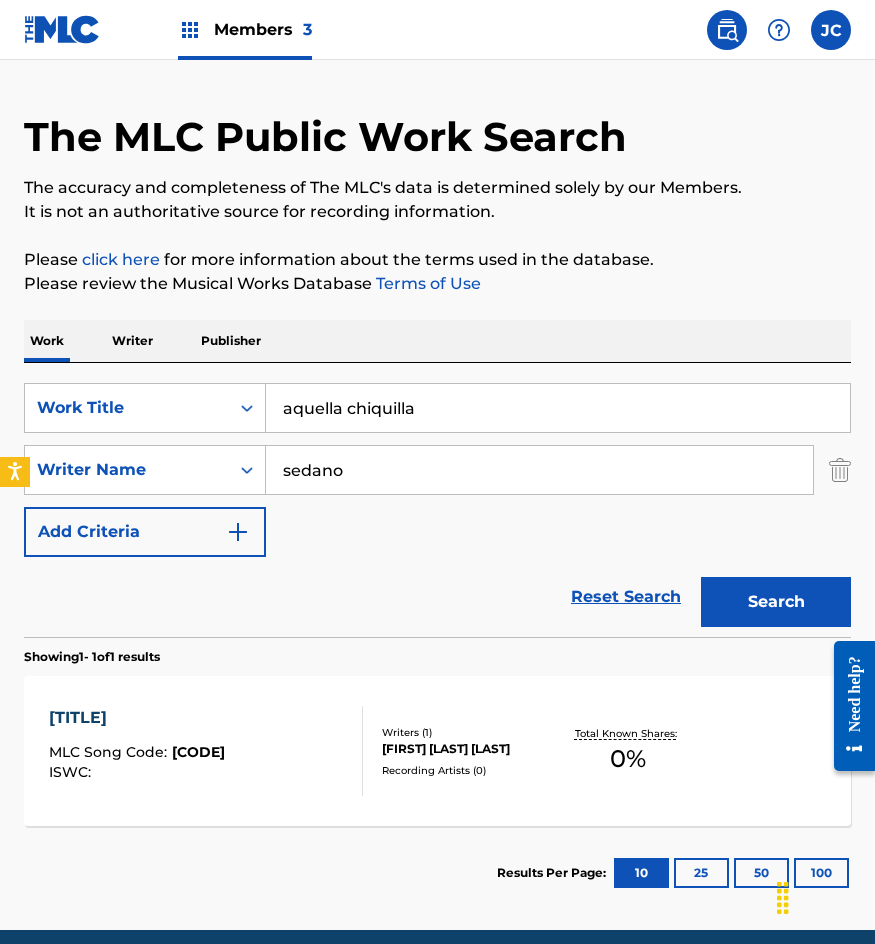 scroll, scrollTop: 134, scrollLeft: 0, axis: vertical 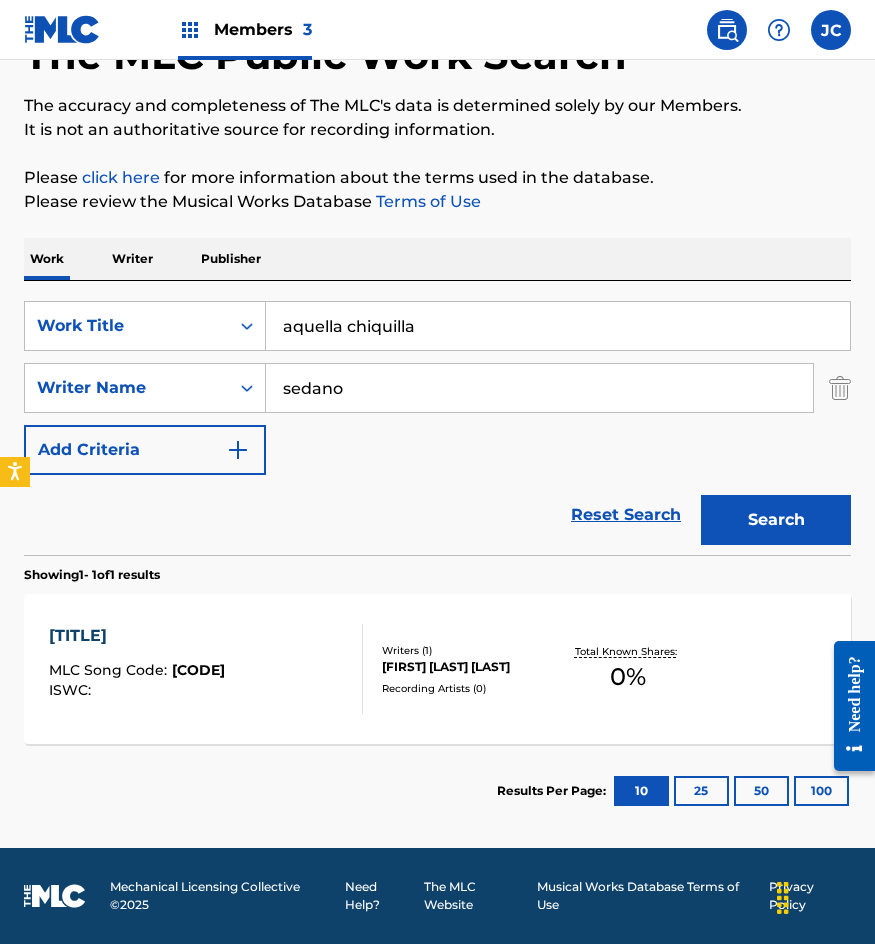 click on "Recording Artists ( 0 )" at bounding box center [470, 688] 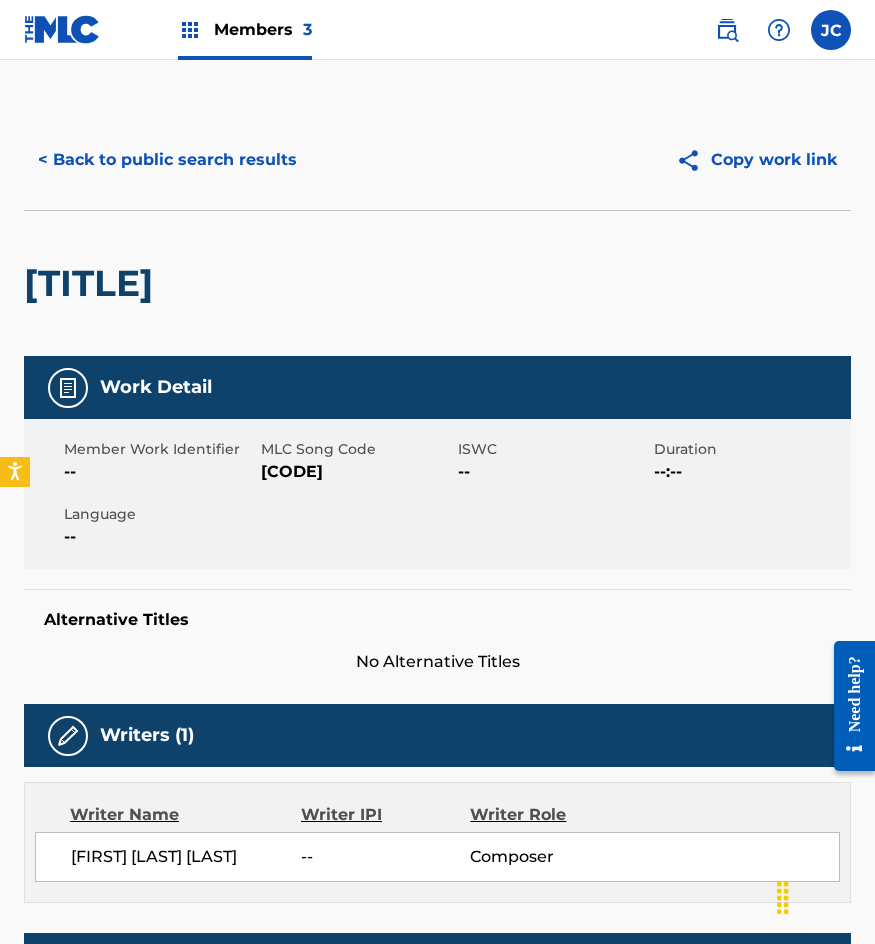click on "A5473J" at bounding box center (357, 472) 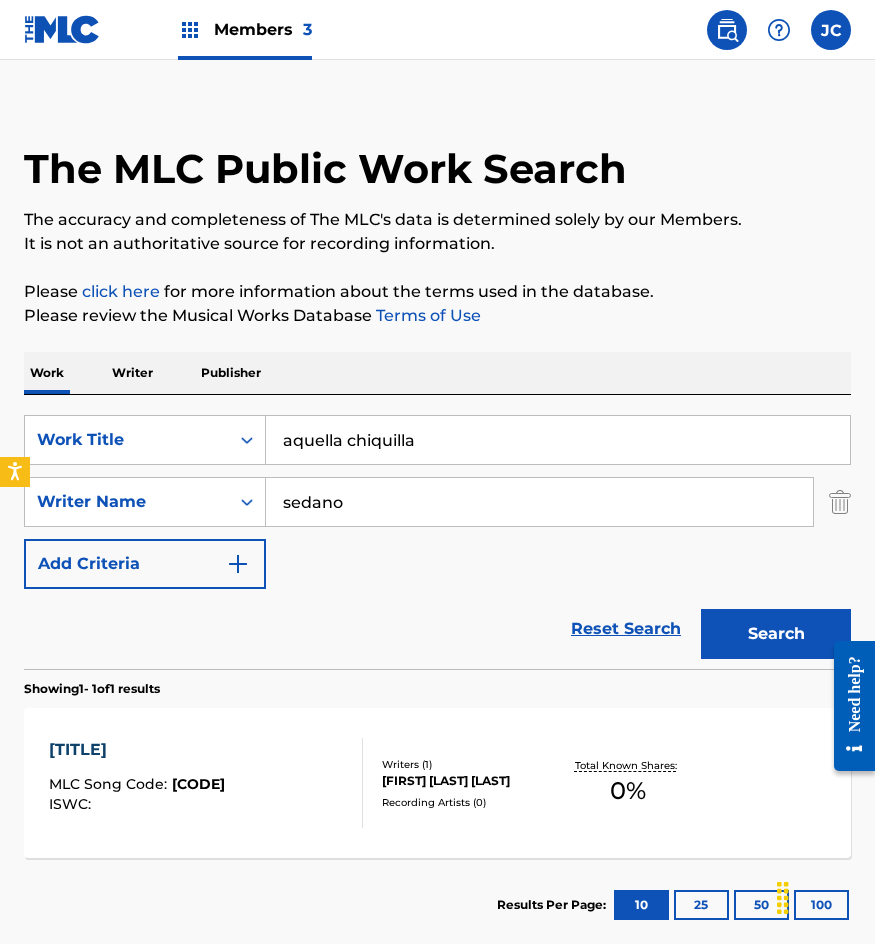 click on "aquella chiquilla" at bounding box center (558, 440) 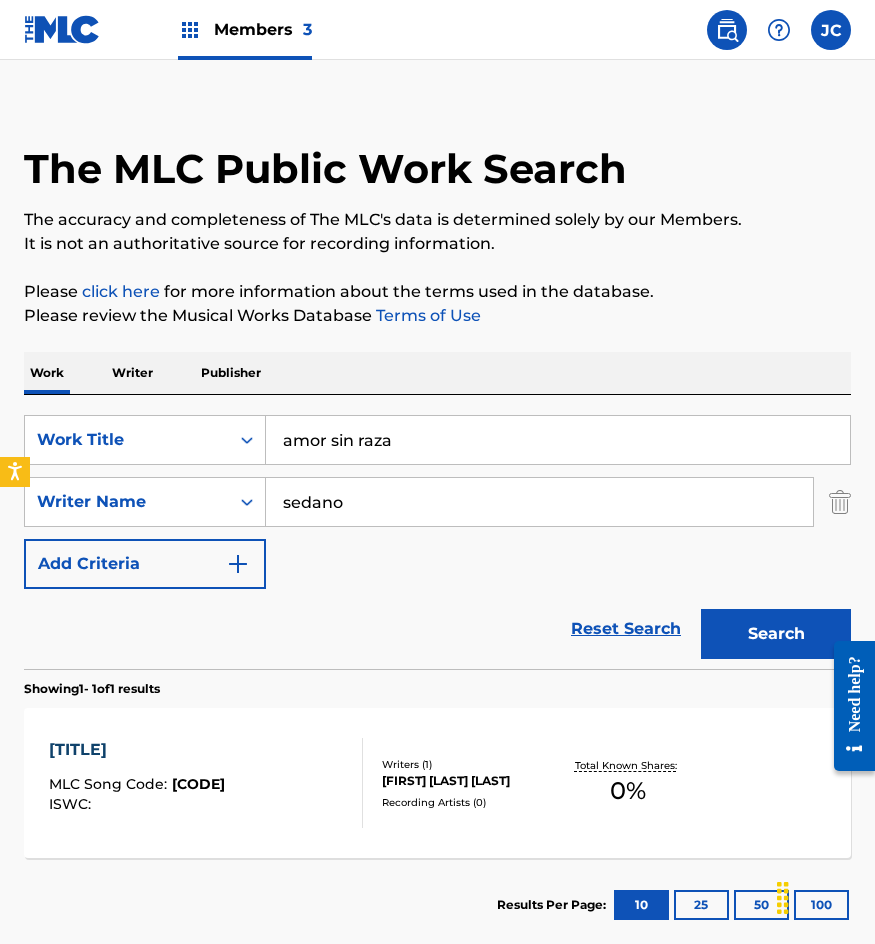 type on "amor sin raza" 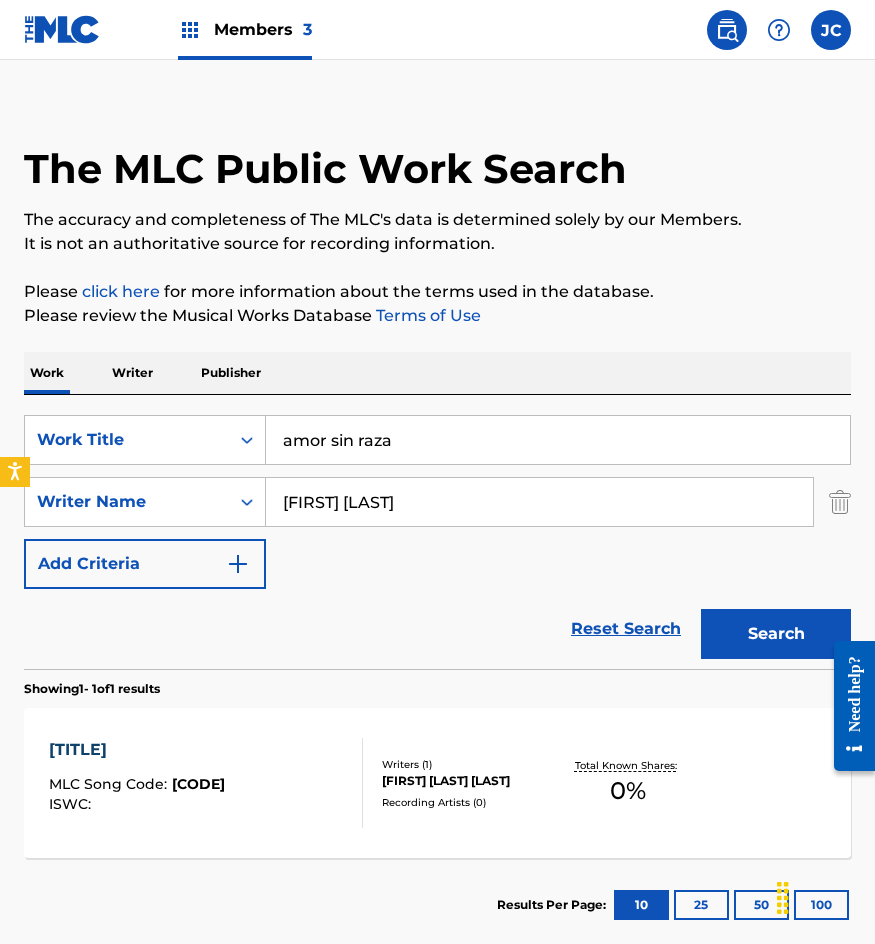type on "vega barrios" 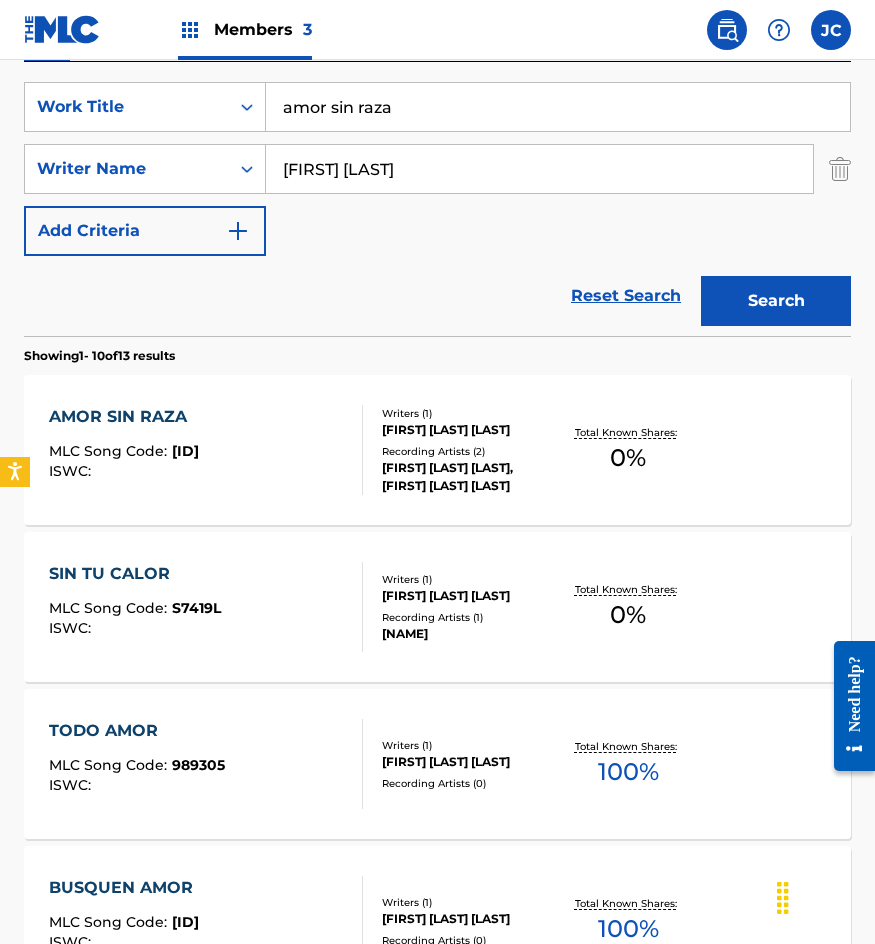 scroll, scrollTop: 400, scrollLeft: 0, axis: vertical 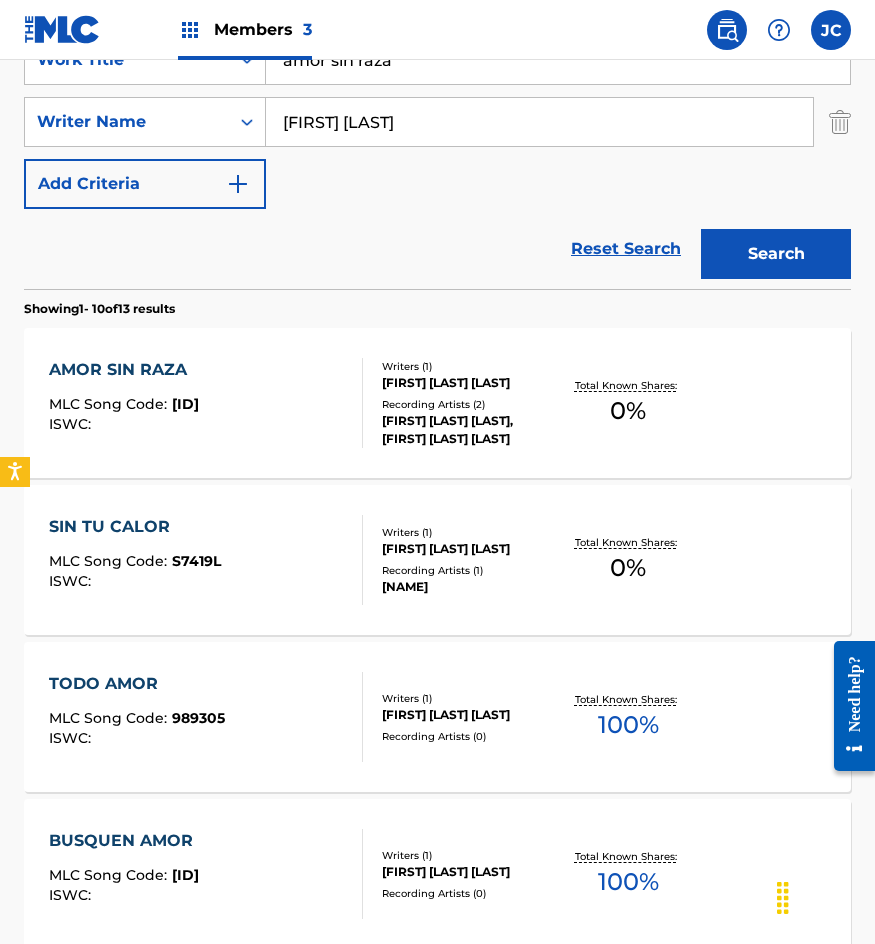 click on "ARNULFO MARIANO VEGA BARRIOS" at bounding box center (470, 383) 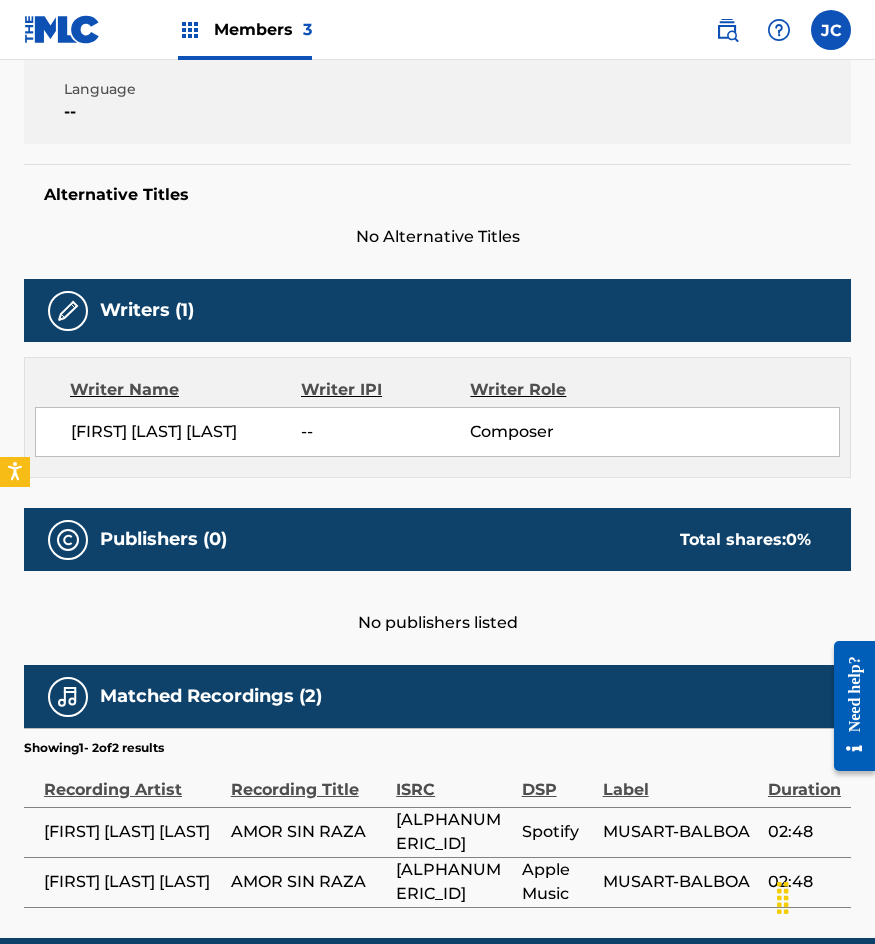 scroll, scrollTop: 125, scrollLeft: 0, axis: vertical 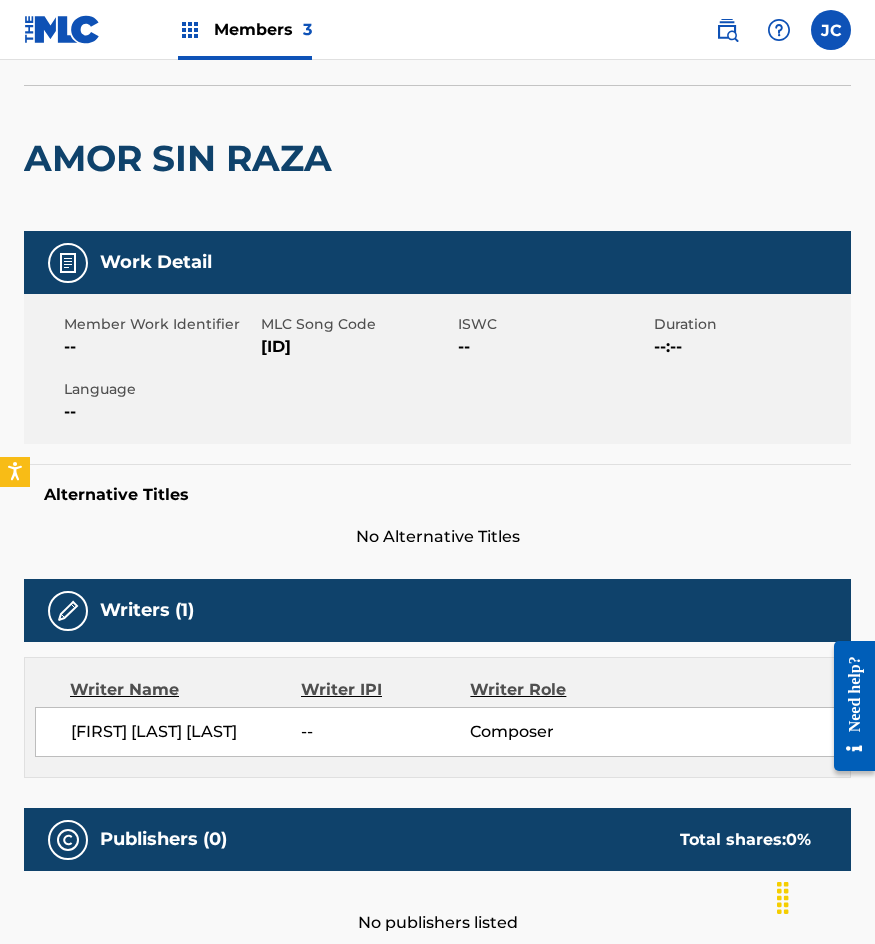 click on "A5485Y" at bounding box center [357, 347] 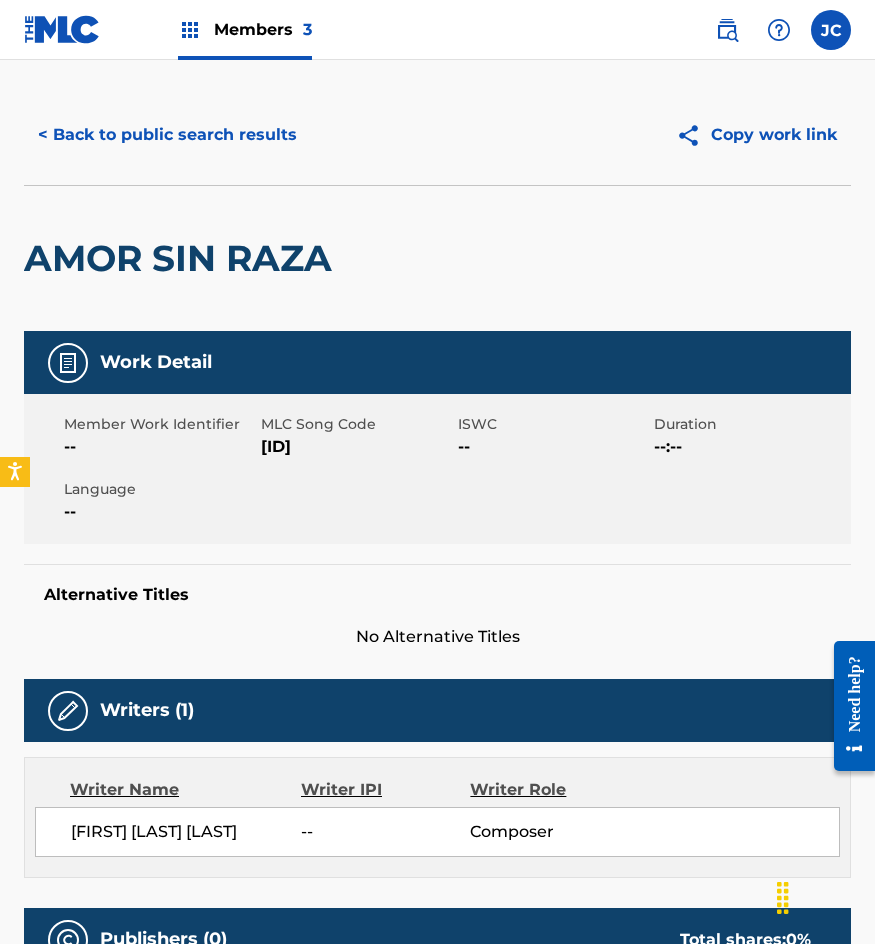 click on "< Back to public search results" at bounding box center (167, 135) 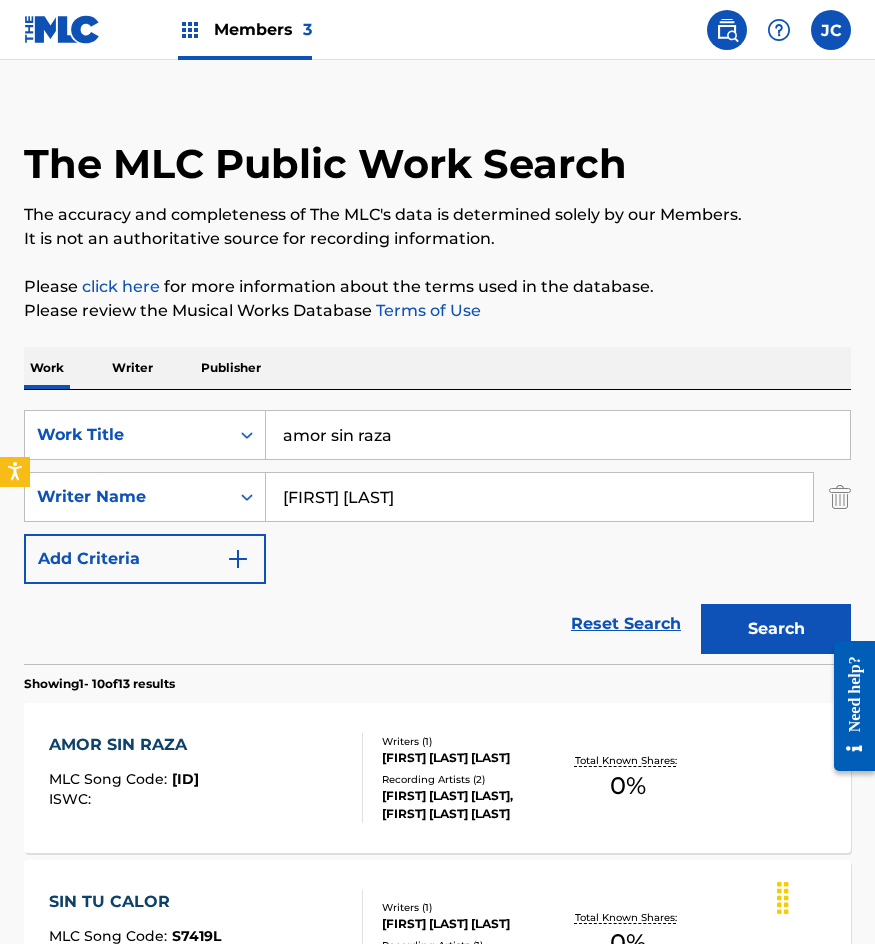 scroll, scrollTop: 400, scrollLeft: 0, axis: vertical 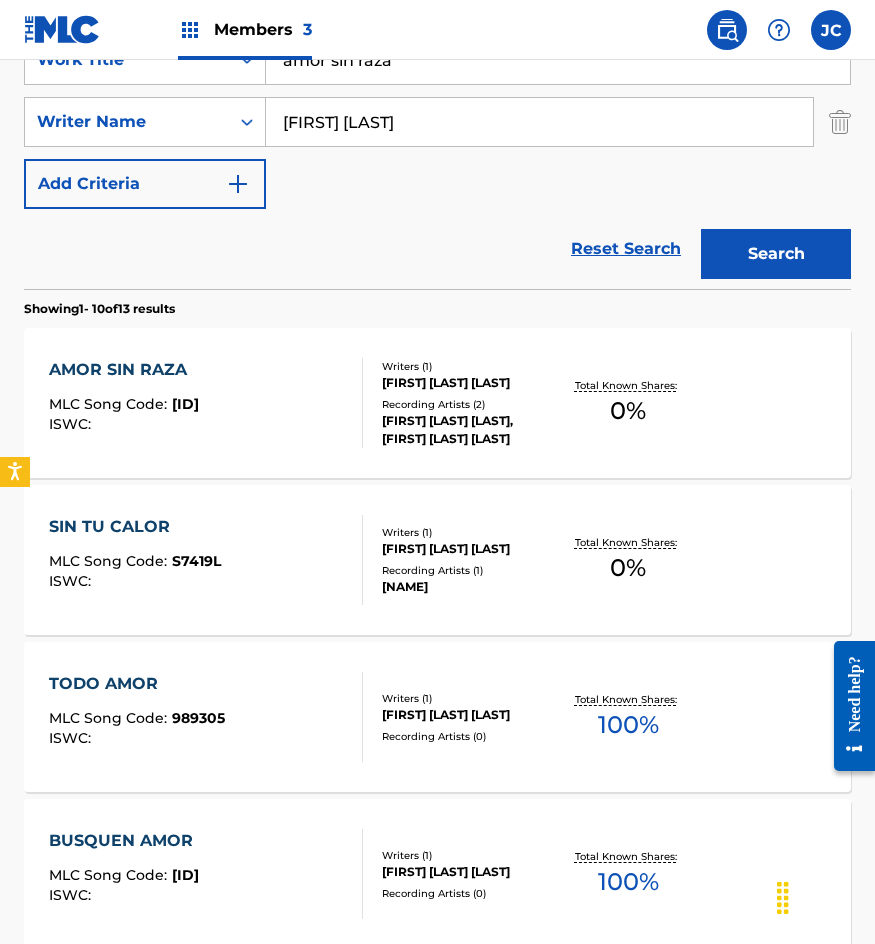 click on "amor sin raza" at bounding box center [558, 60] 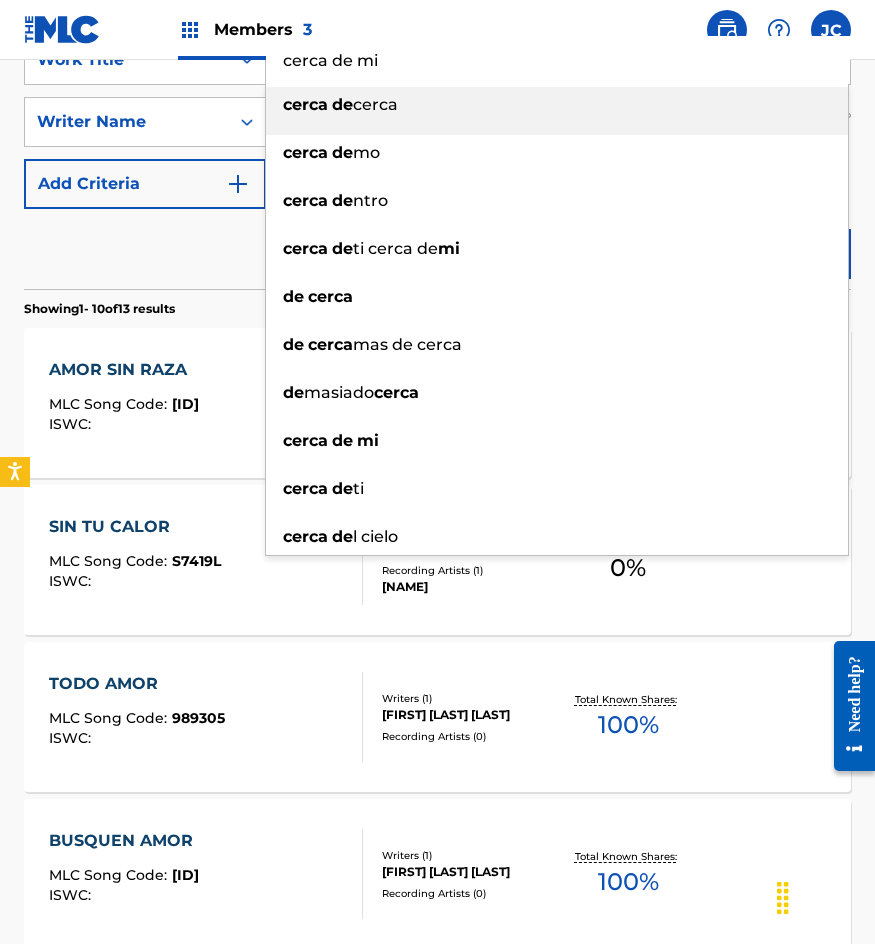 type on "cerca de mi" 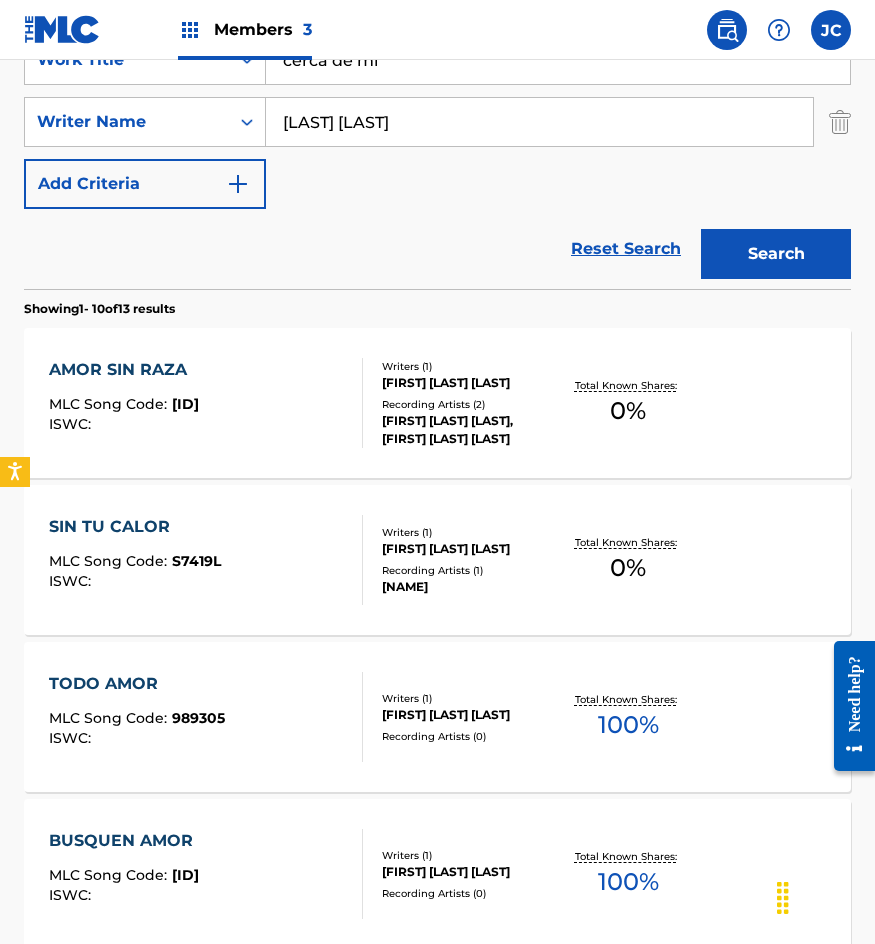 type on "gonzalez perez" 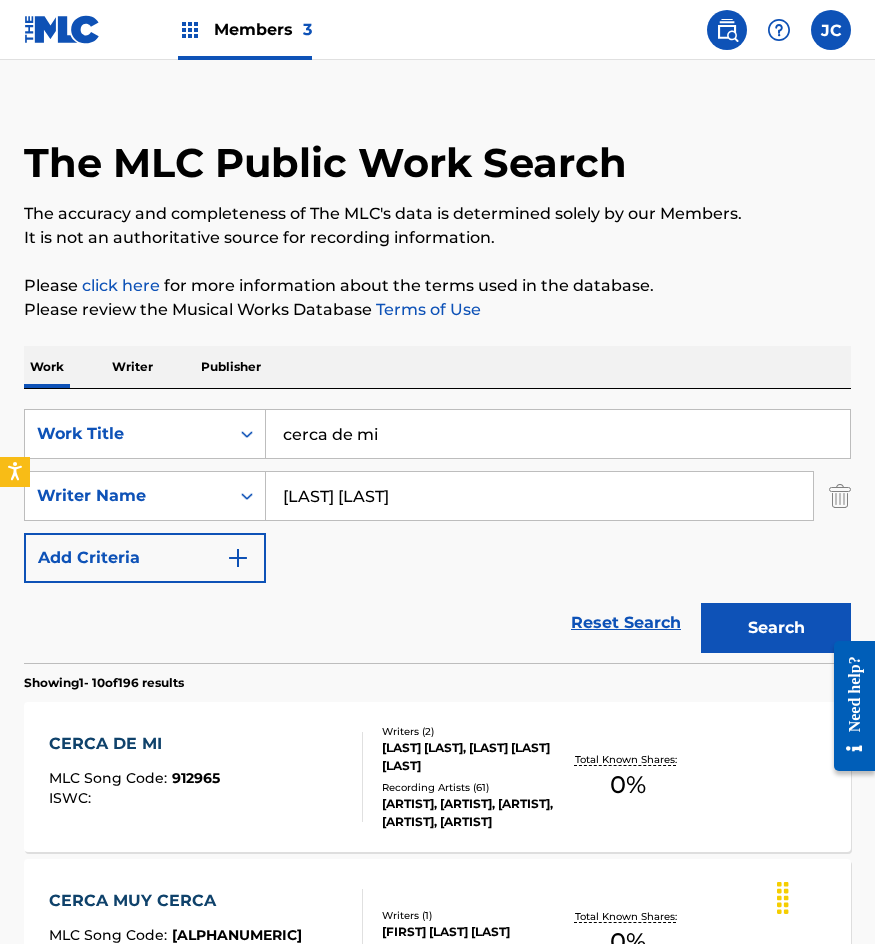 scroll, scrollTop: 200, scrollLeft: 0, axis: vertical 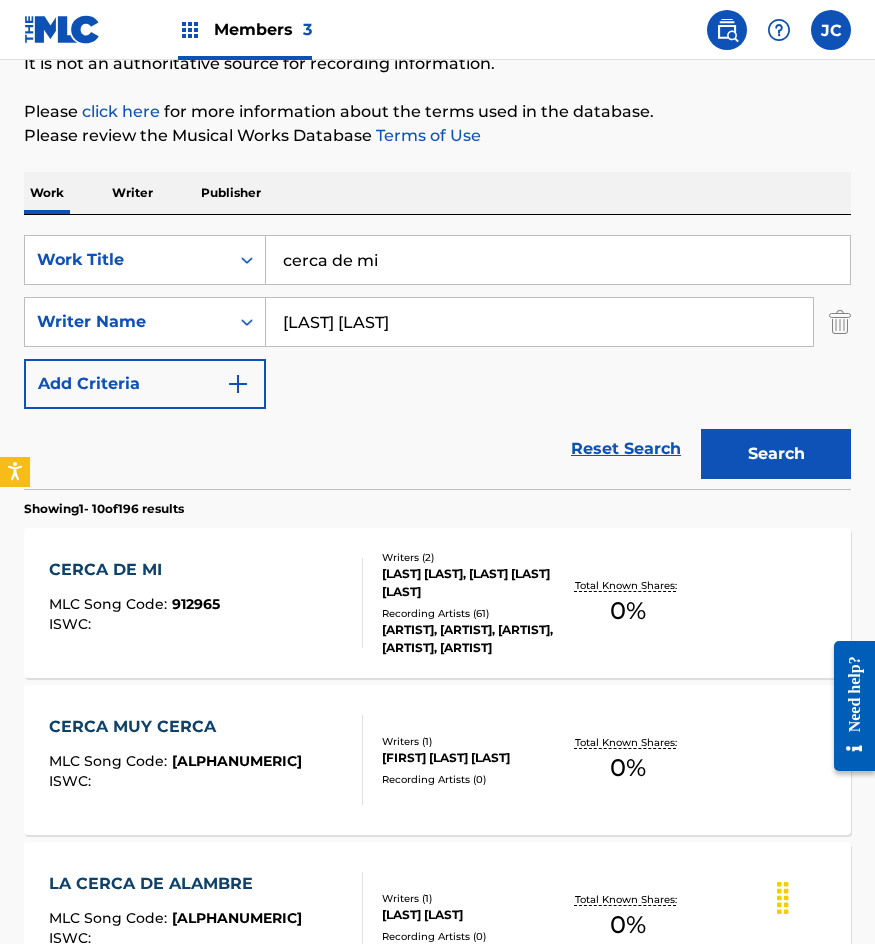 click on "CERCA DE MI MLC Song Code : 912965 ISWC :" at bounding box center [206, 603] 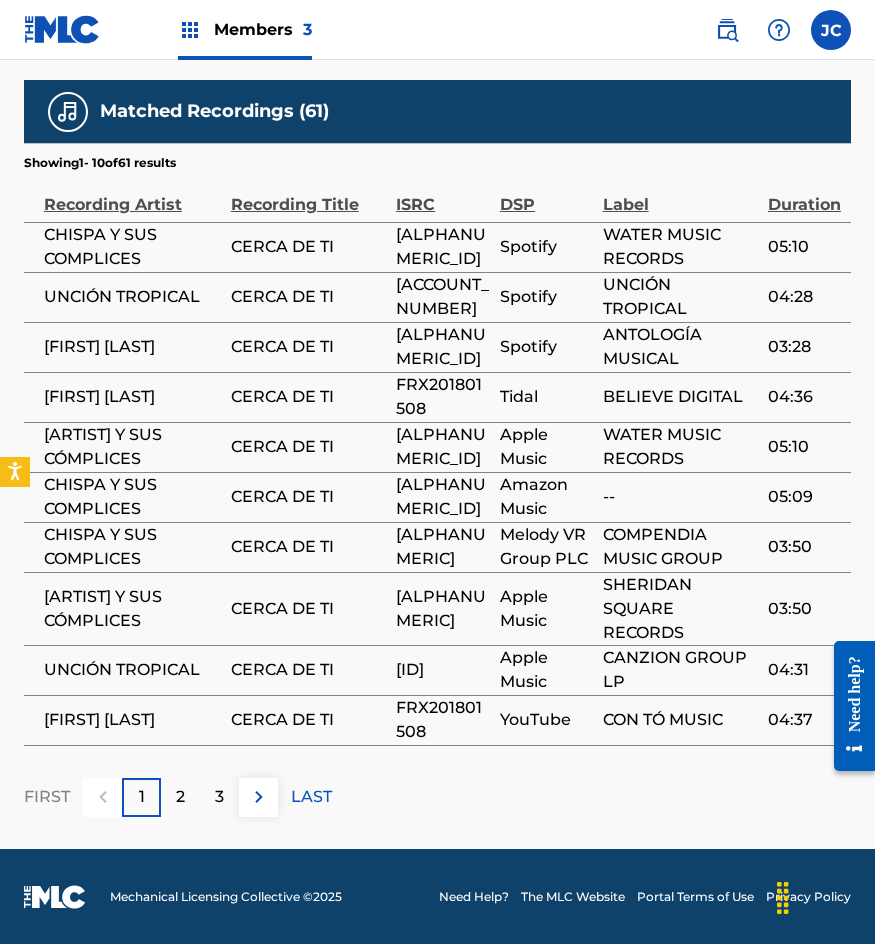 scroll, scrollTop: 1026, scrollLeft: 0, axis: vertical 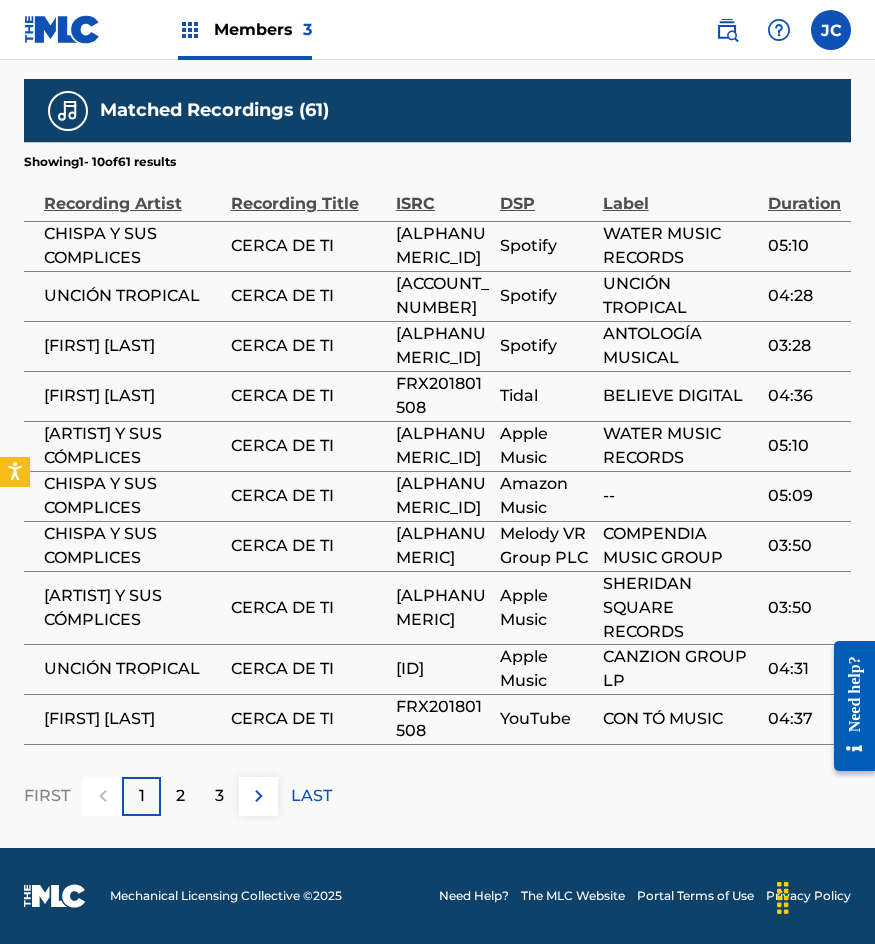 click on "2" at bounding box center (180, 796) 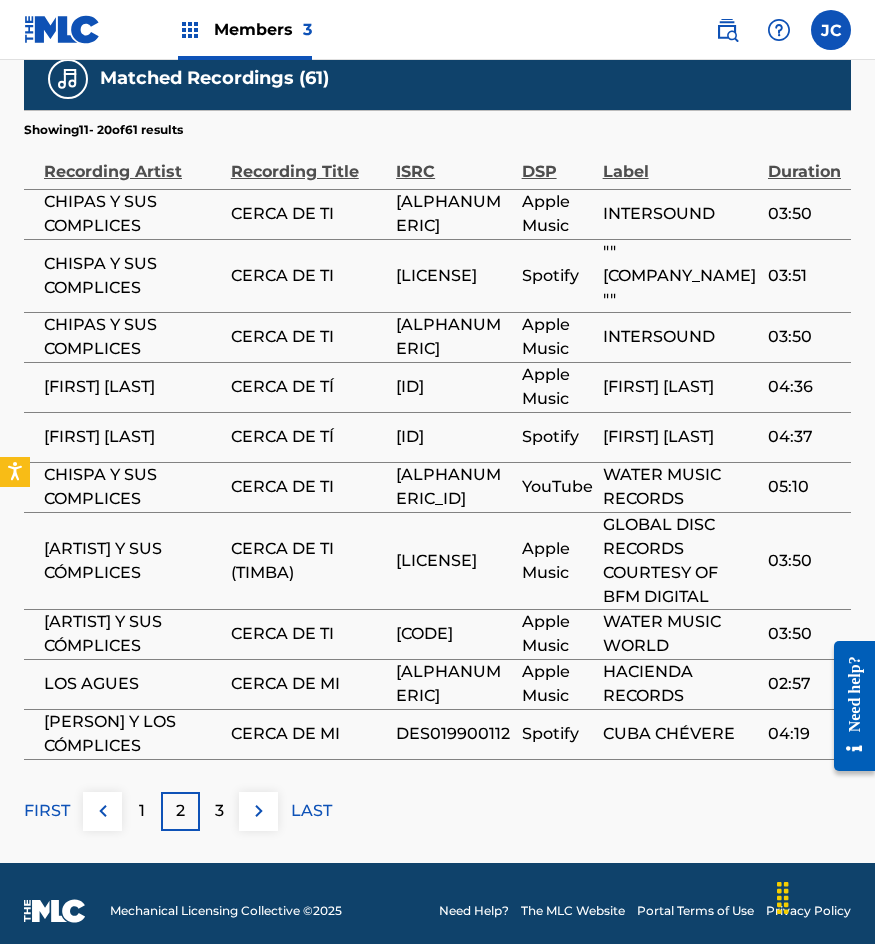 scroll, scrollTop: 1073, scrollLeft: 0, axis: vertical 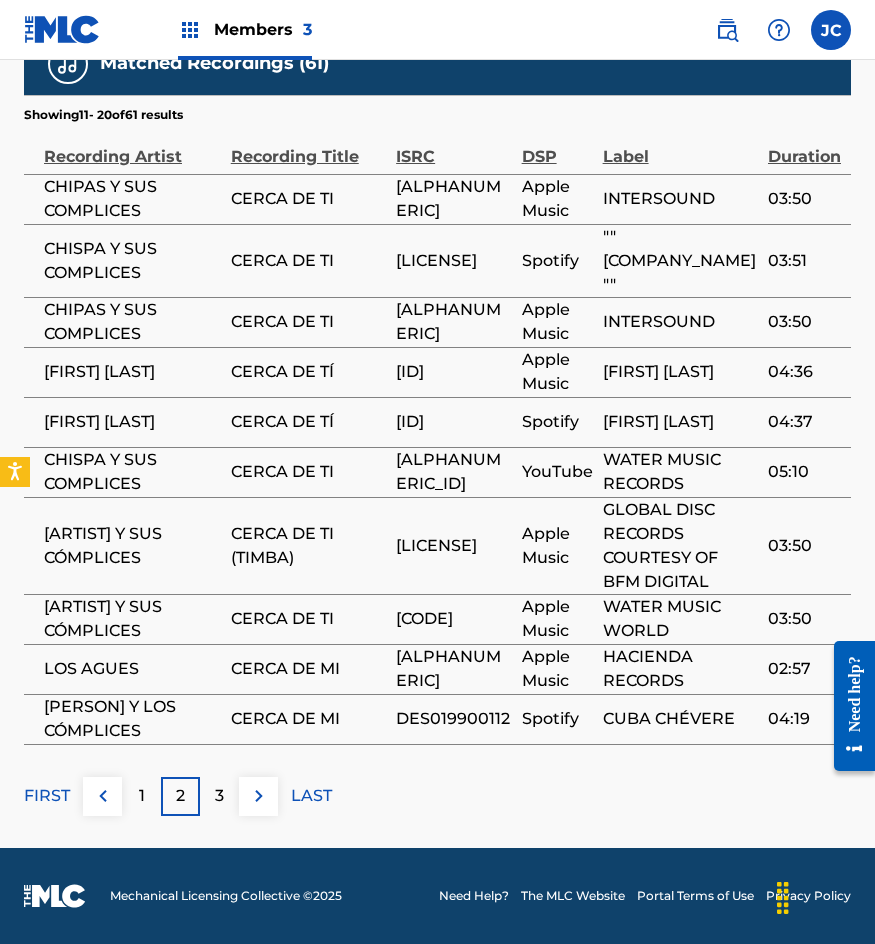 click on "3" at bounding box center [219, 796] 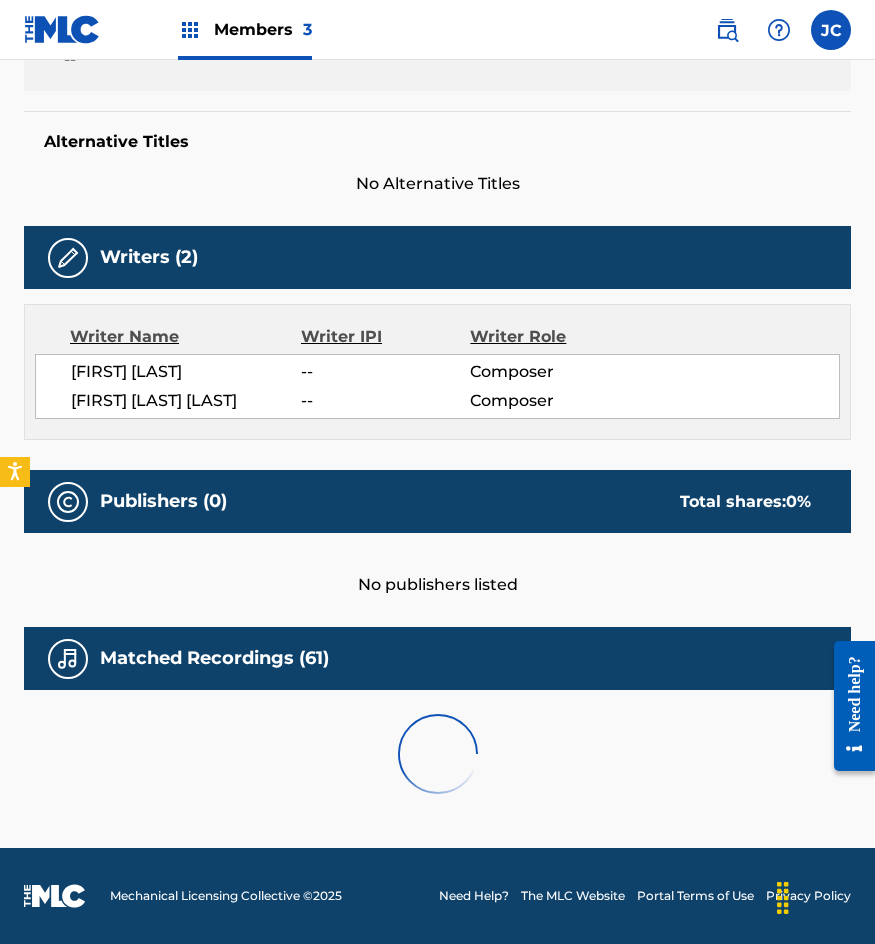 scroll, scrollTop: 1072, scrollLeft: 0, axis: vertical 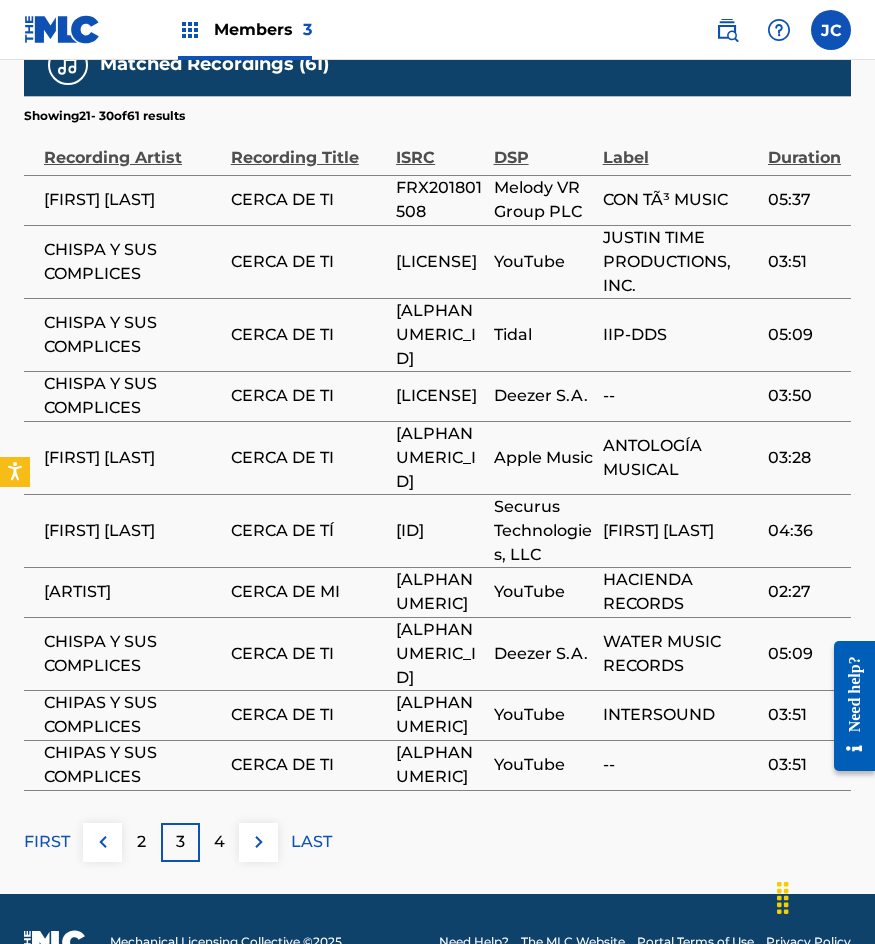 click on "4" at bounding box center (219, 842) 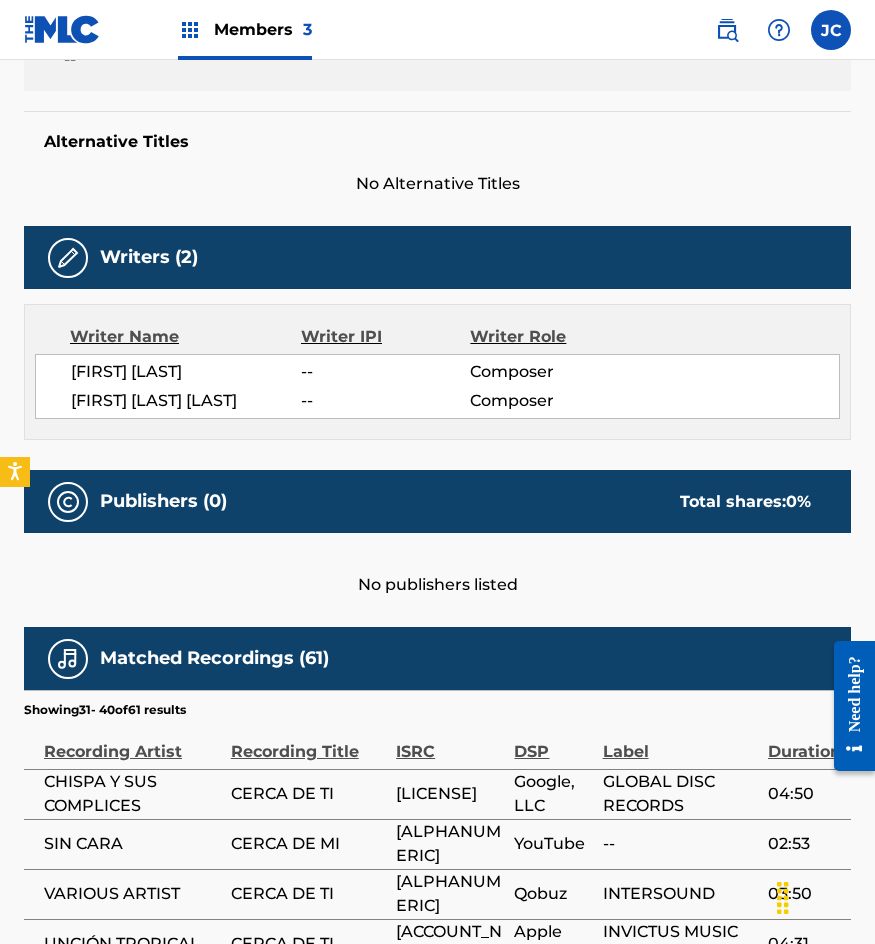scroll, scrollTop: 1026, scrollLeft: 0, axis: vertical 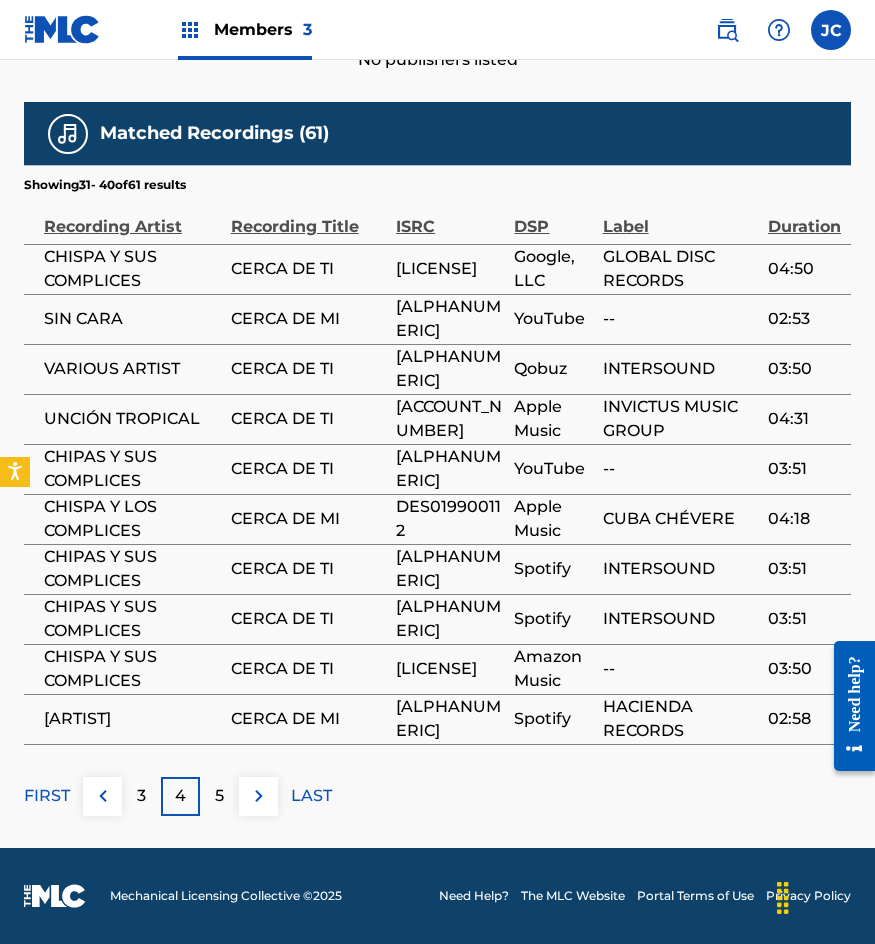 click on "5" at bounding box center [219, 796] 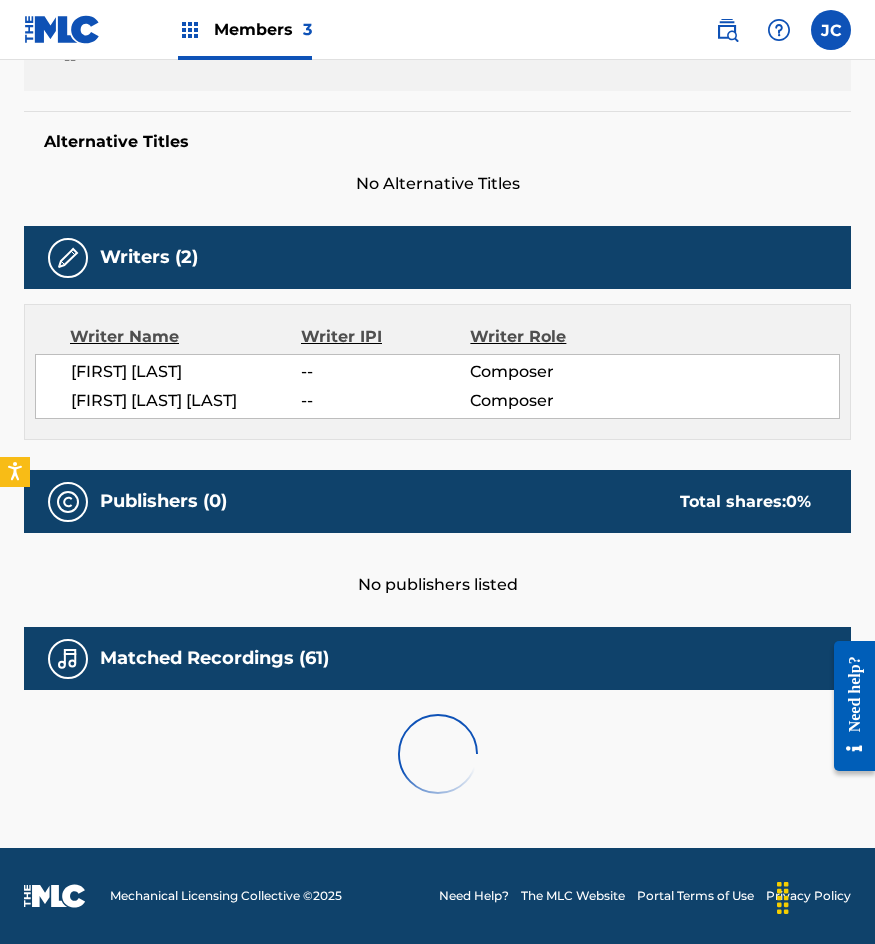 scroll, scrollTop: 1049, scrollLeft: 0, axis: vertical 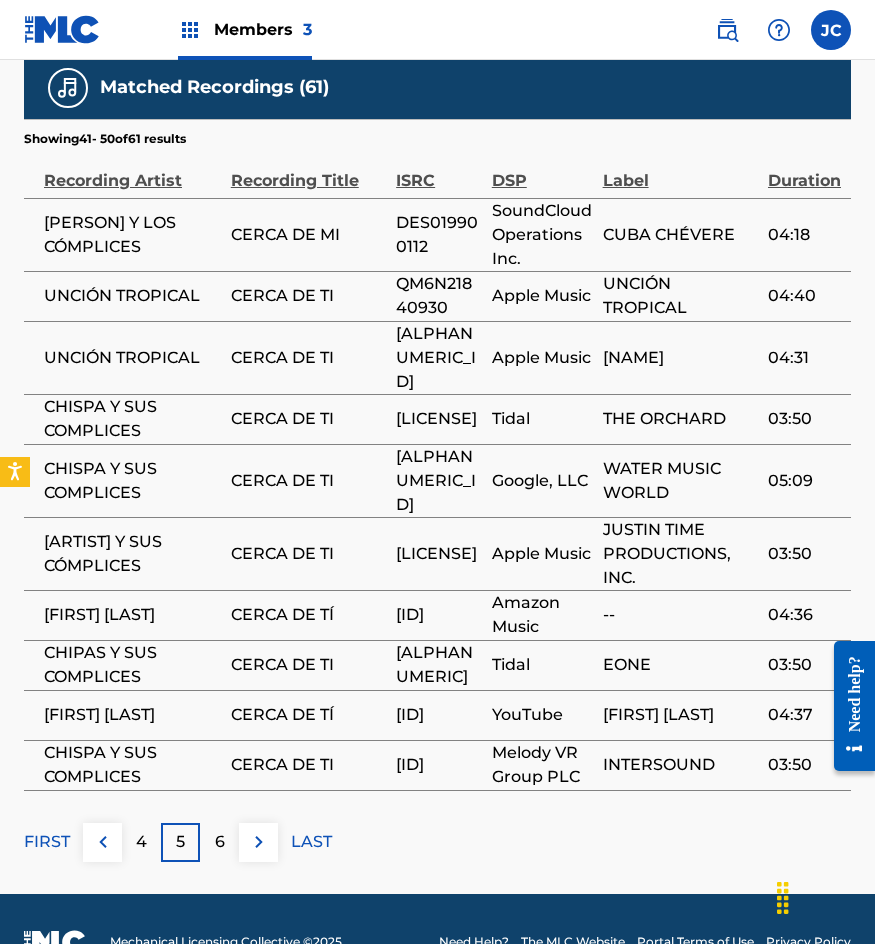 click on "6" at bounding box center [219, 842] 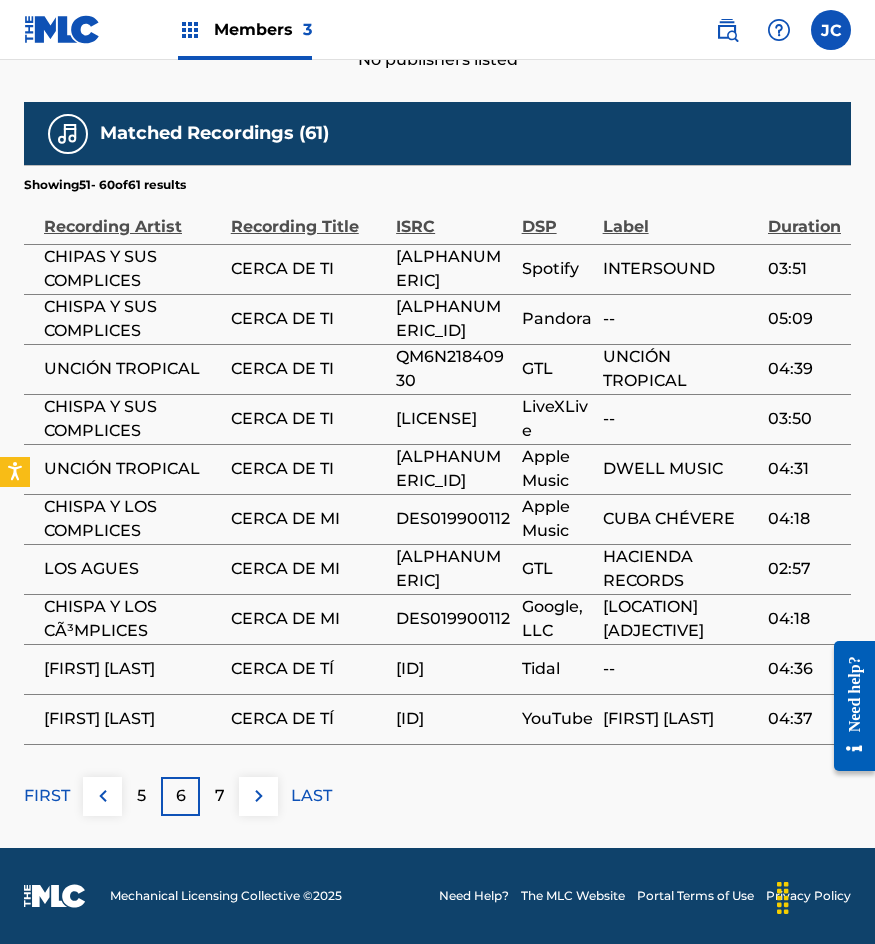 click on "7" at bounding box center [219, 796] 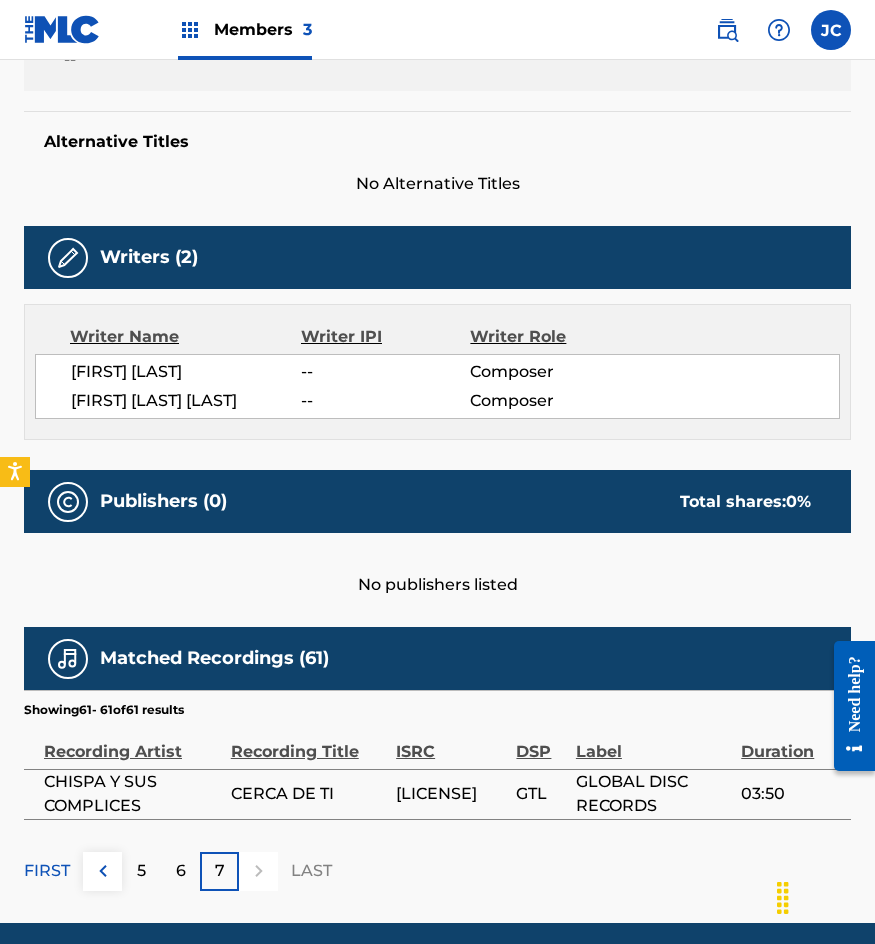 scroll, scrollTop: 553, scrollLeft: 0, axis: vertical 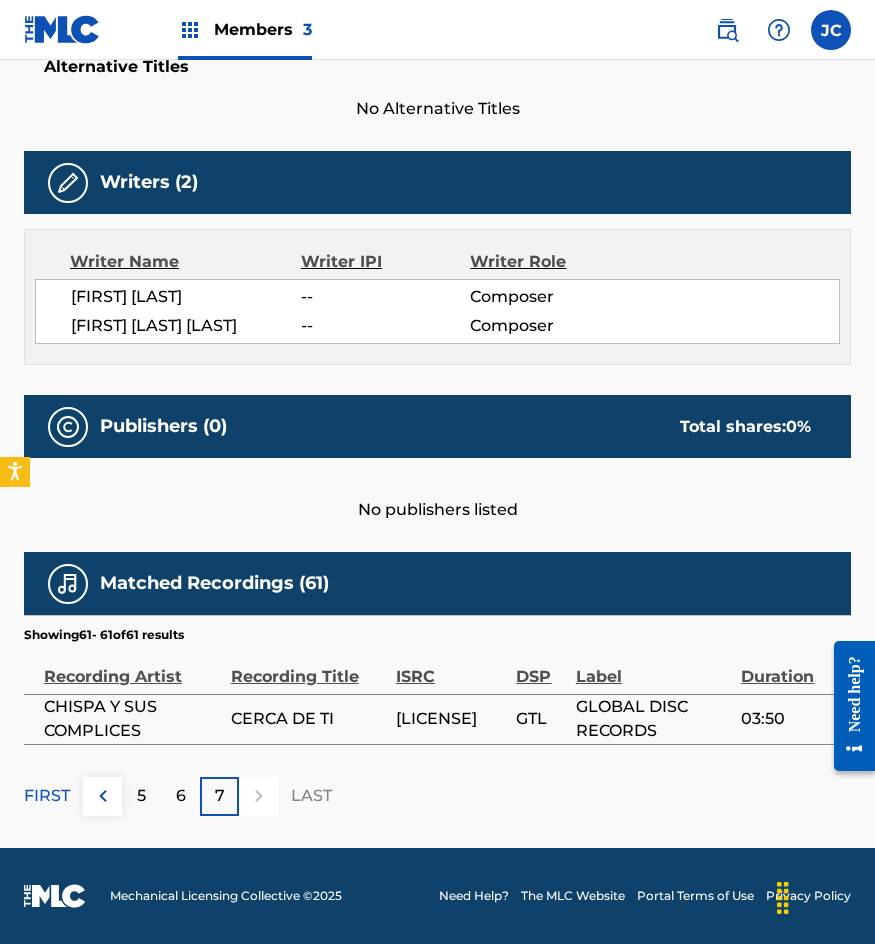 click on "7" at bounding box center [219, 796] 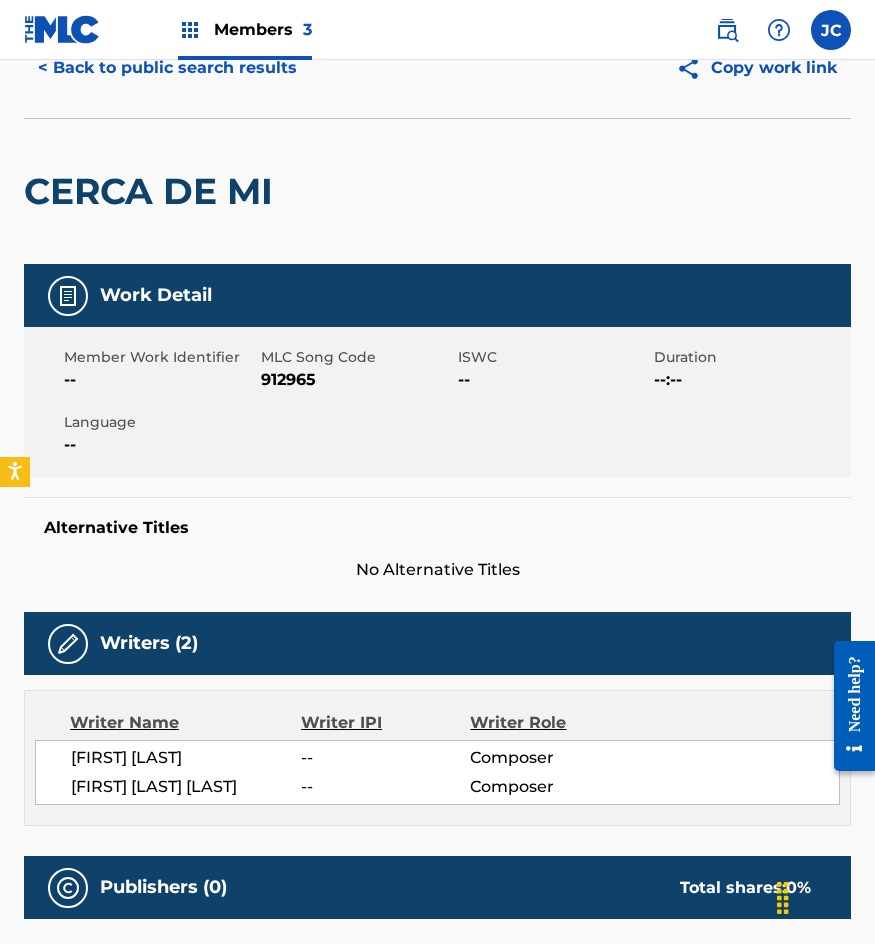 scroll, scrollTop: 26, scrollLeft: 0, axis: vertical 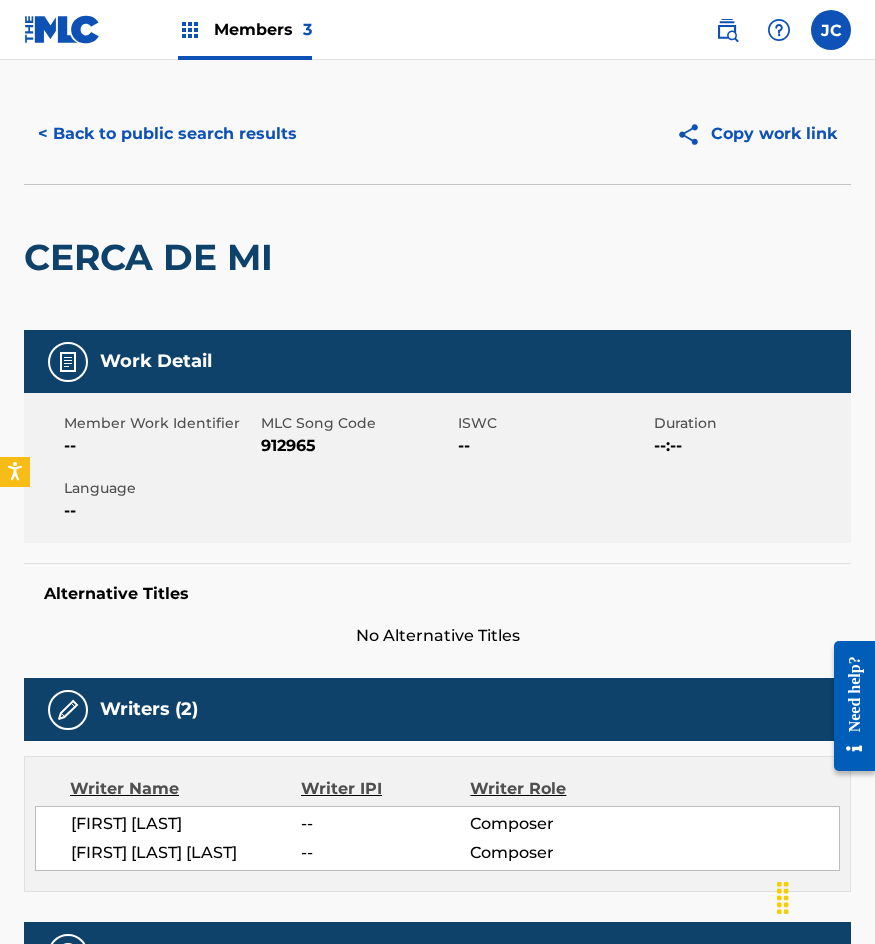 click on "912965" at bounding box center [357, 446] 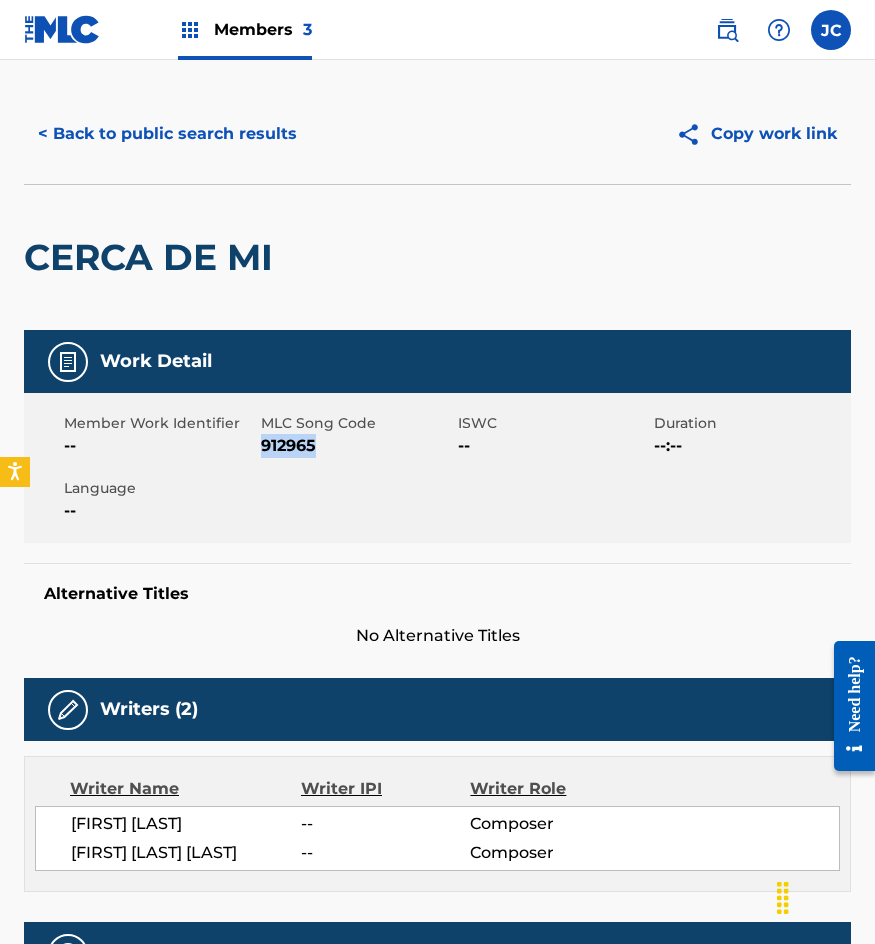 click on "912965" at bounding box center (357, 446) 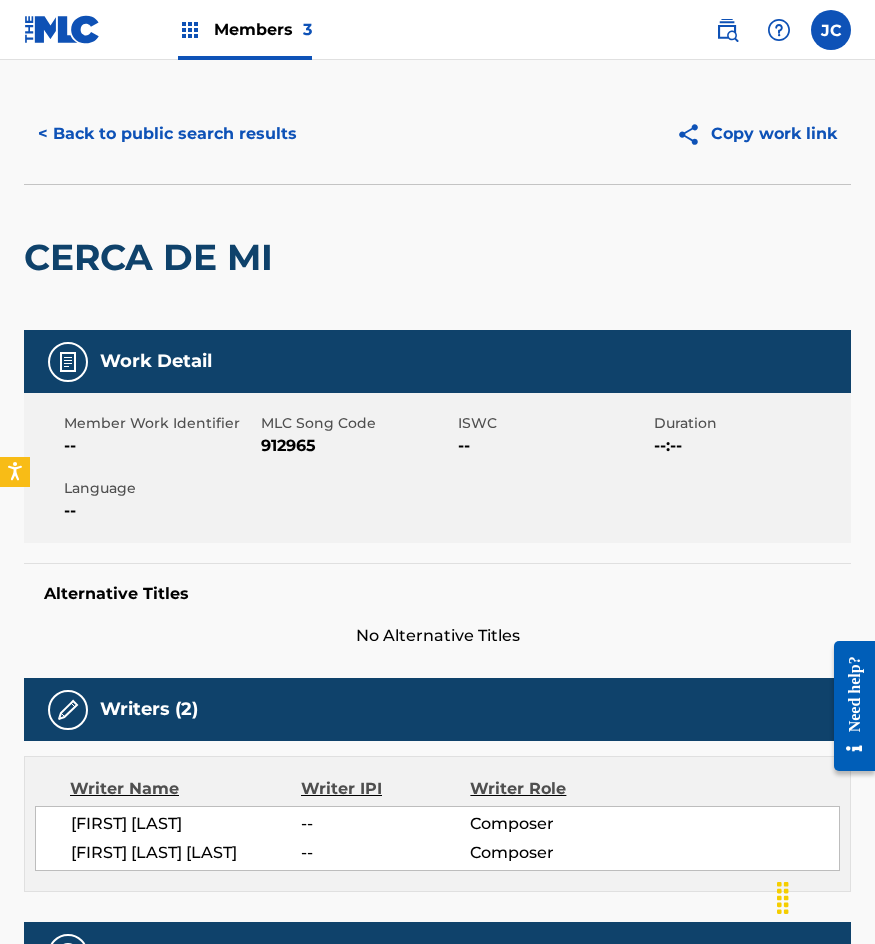 click on "CERCA DE MI" at bounding box center [153, 257] 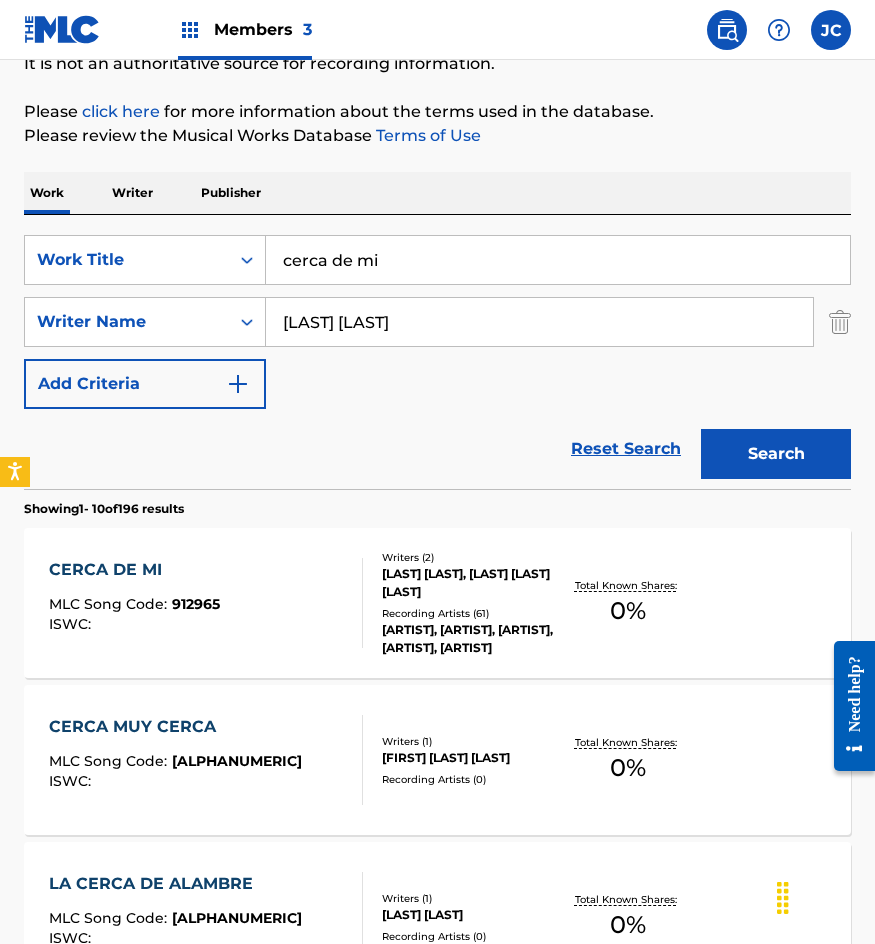 scroll, scrollTop: 100, scrollLeft: 0, axis: vertical 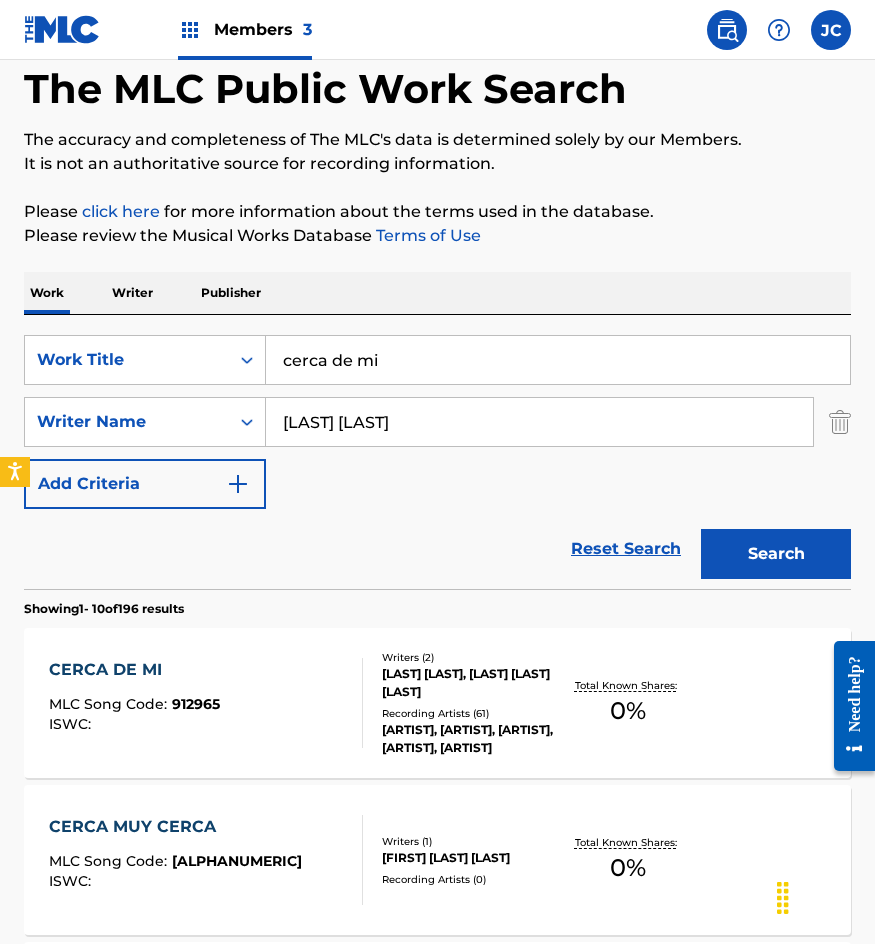 click on "SearchWithCriteria095ef8e9-ae88-42e9-8144-309cbb8dc45a Work Title cerca de mi SearchWithCriteria43610703-2334-45b8-9925-66daf114ee54 Writer Name gonzalez perez Add Criteria" at bounding box center (437, 422) 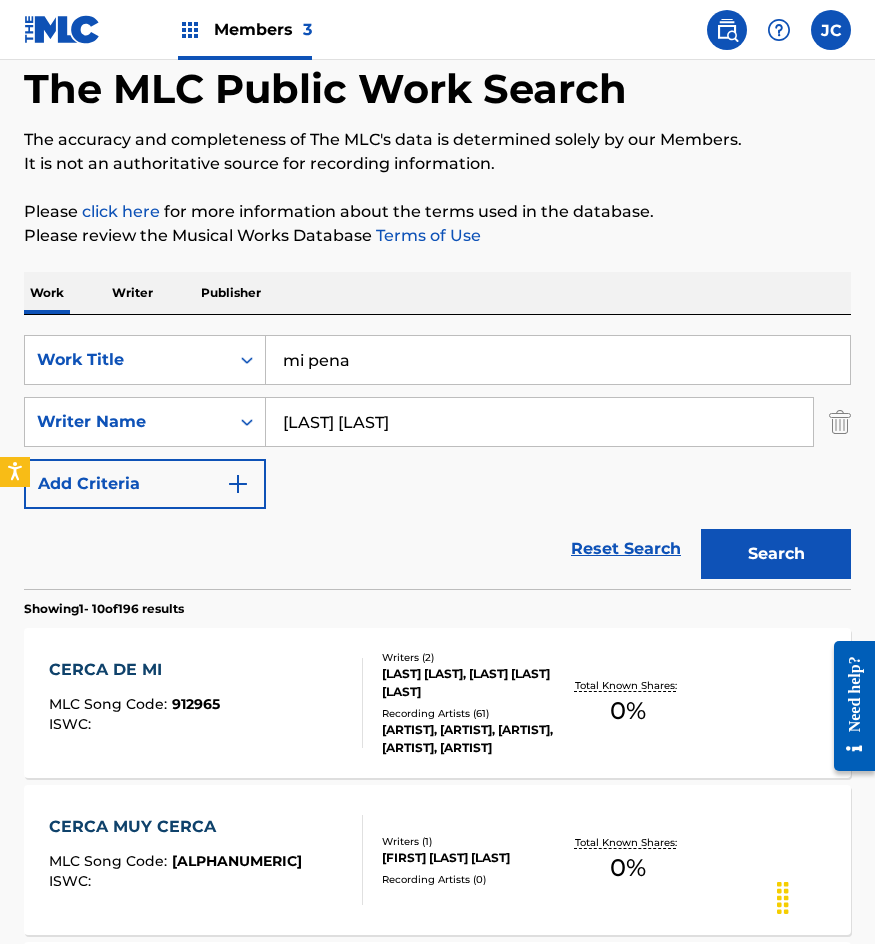 type on "mi pena" 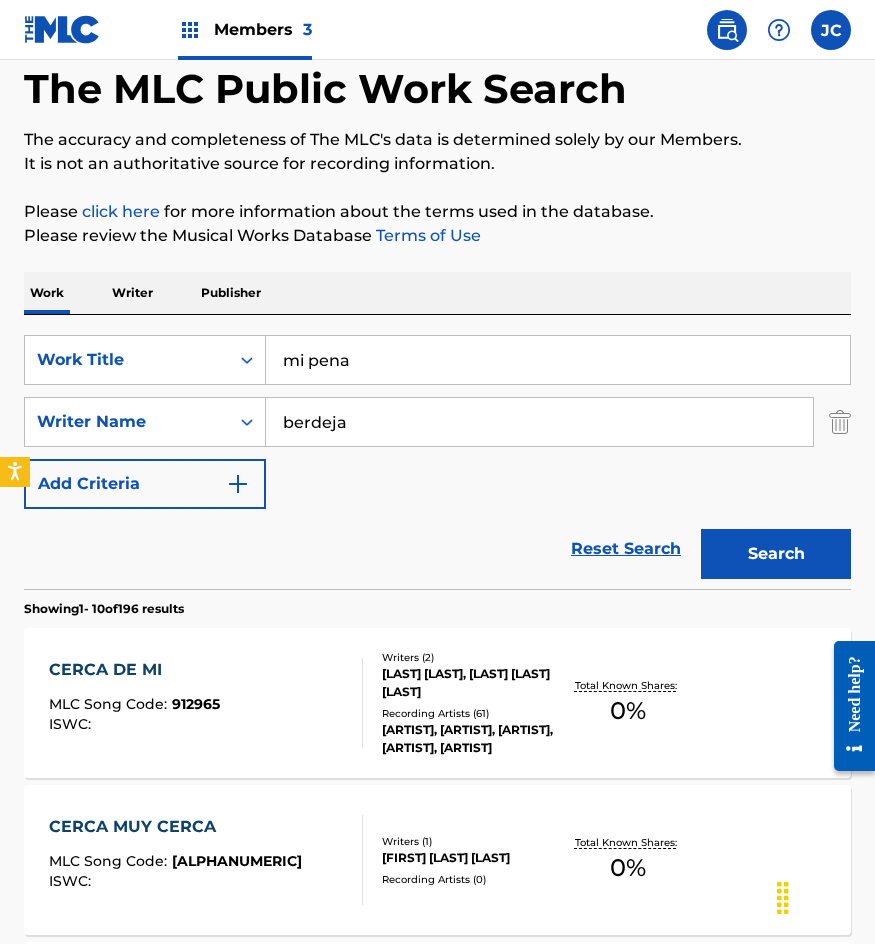 type on "berdeja" 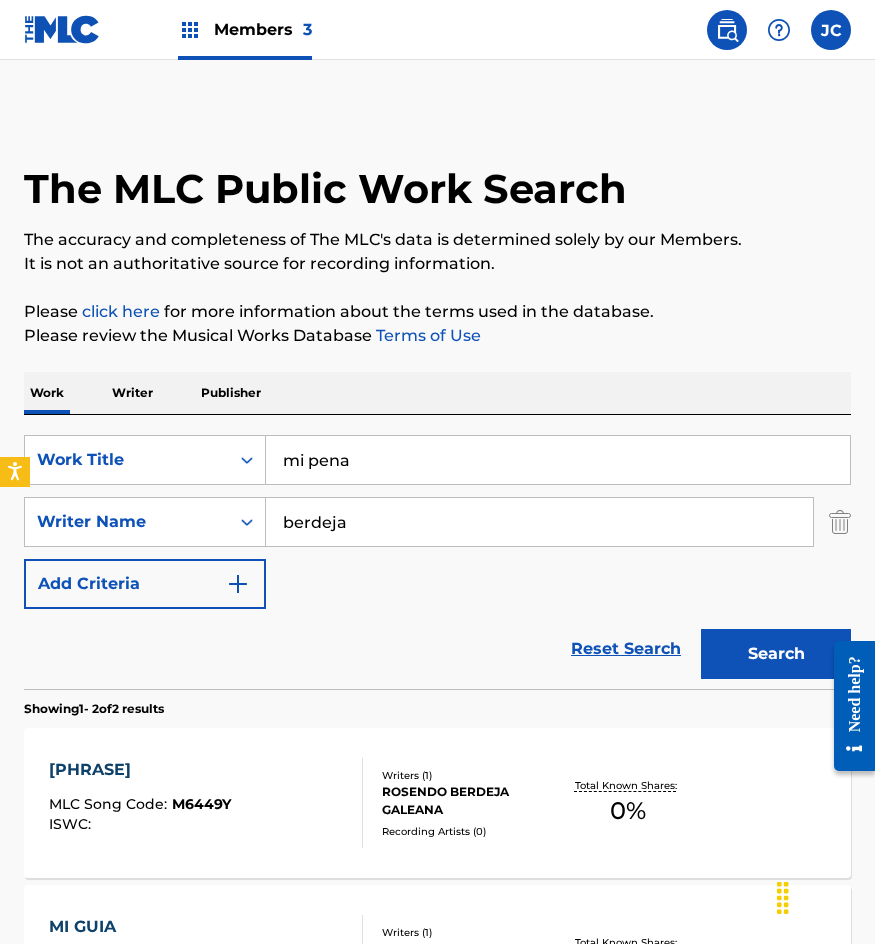 scroll, scrollTop: 291, scrollLeft: 0, axis: vertical 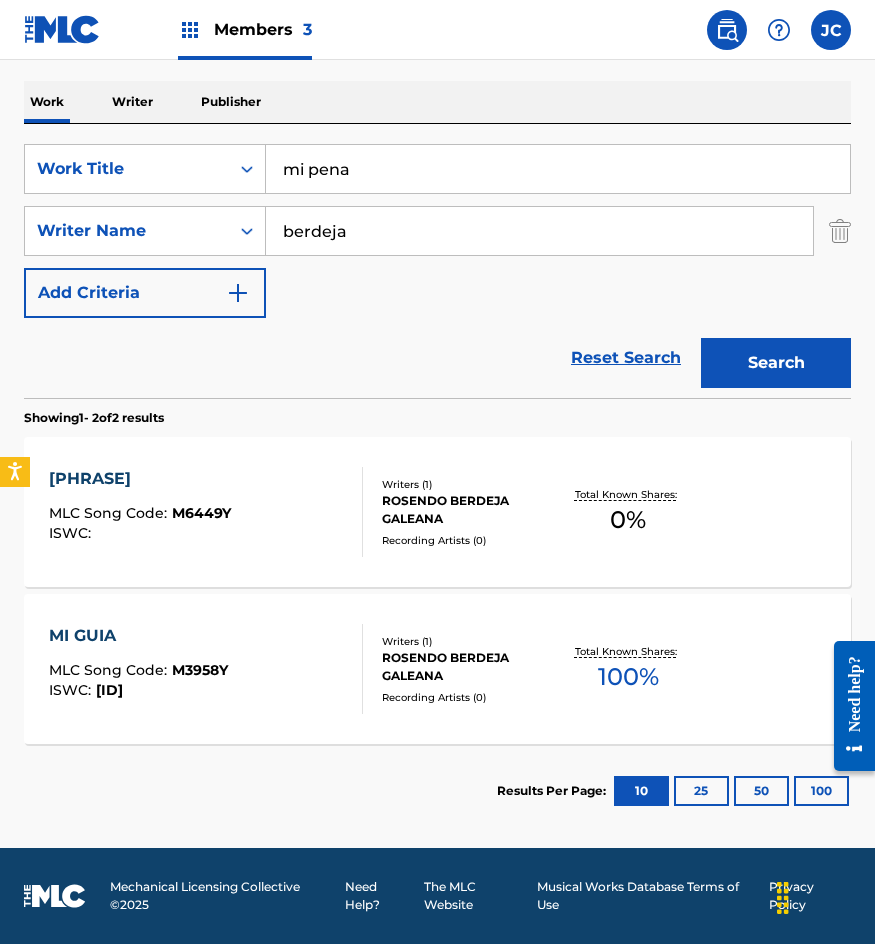 click on "ROSENDO BERDEJA GALEANA" at bounding box center (470, 510) 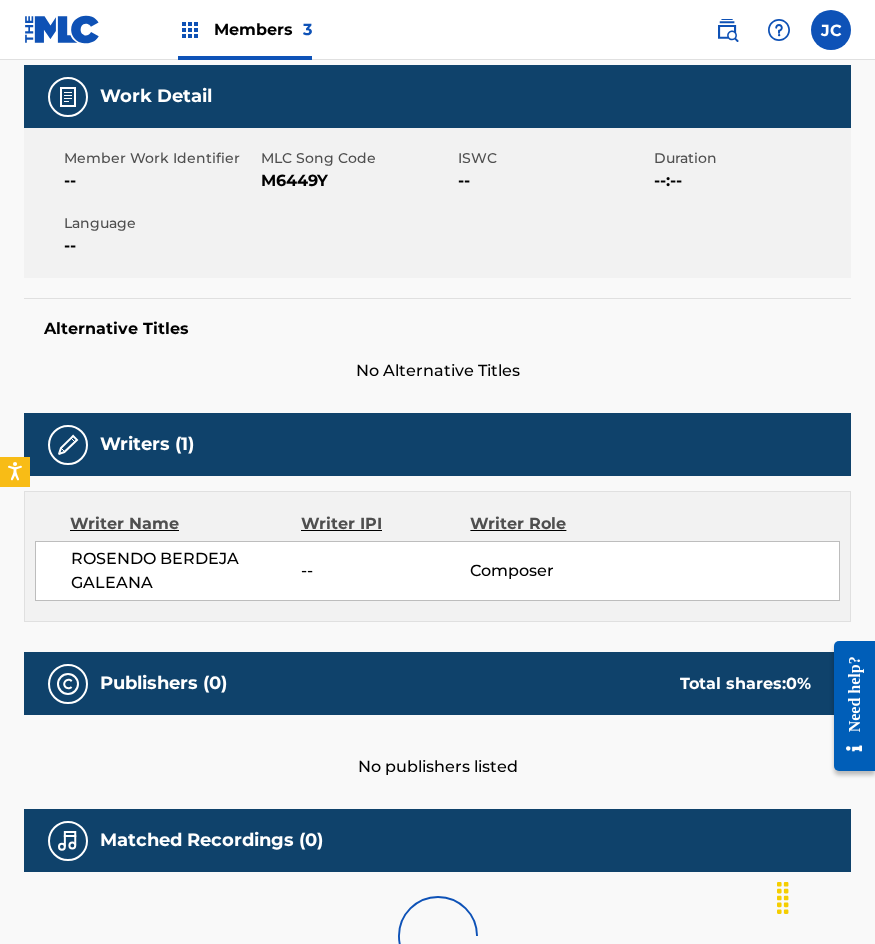 scroll, scrollTop: 0, scrollLeft: 0, axis: both 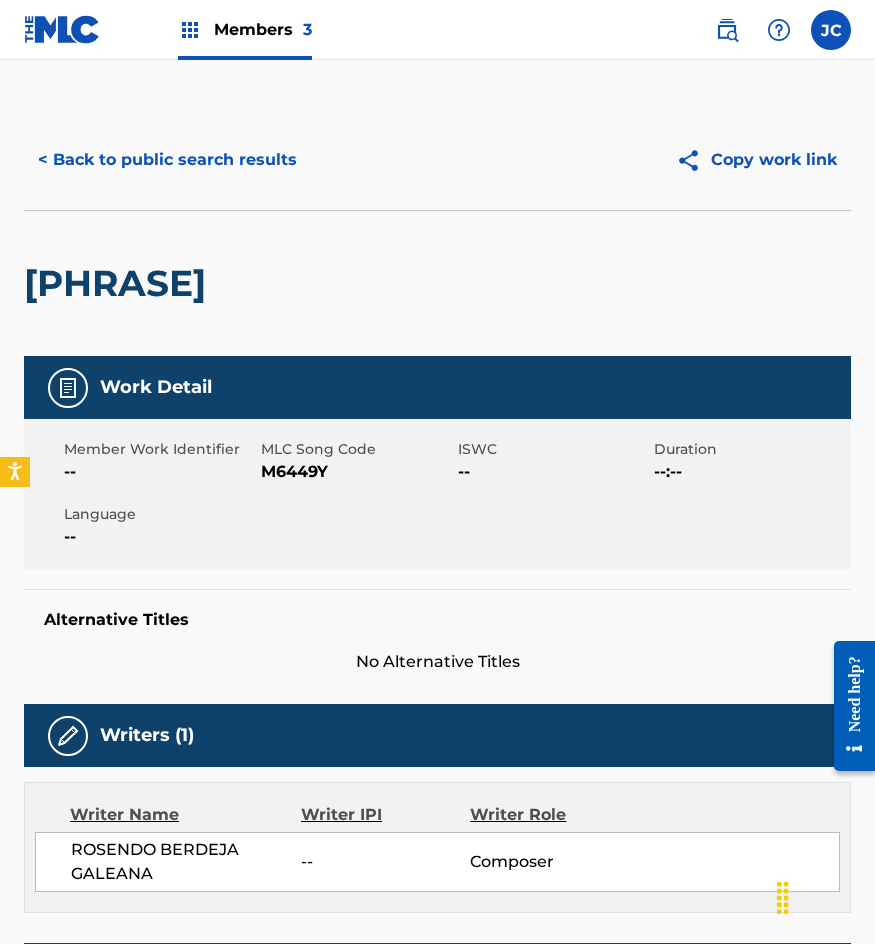click on "M6449Y" at bounding box center (357, 472) 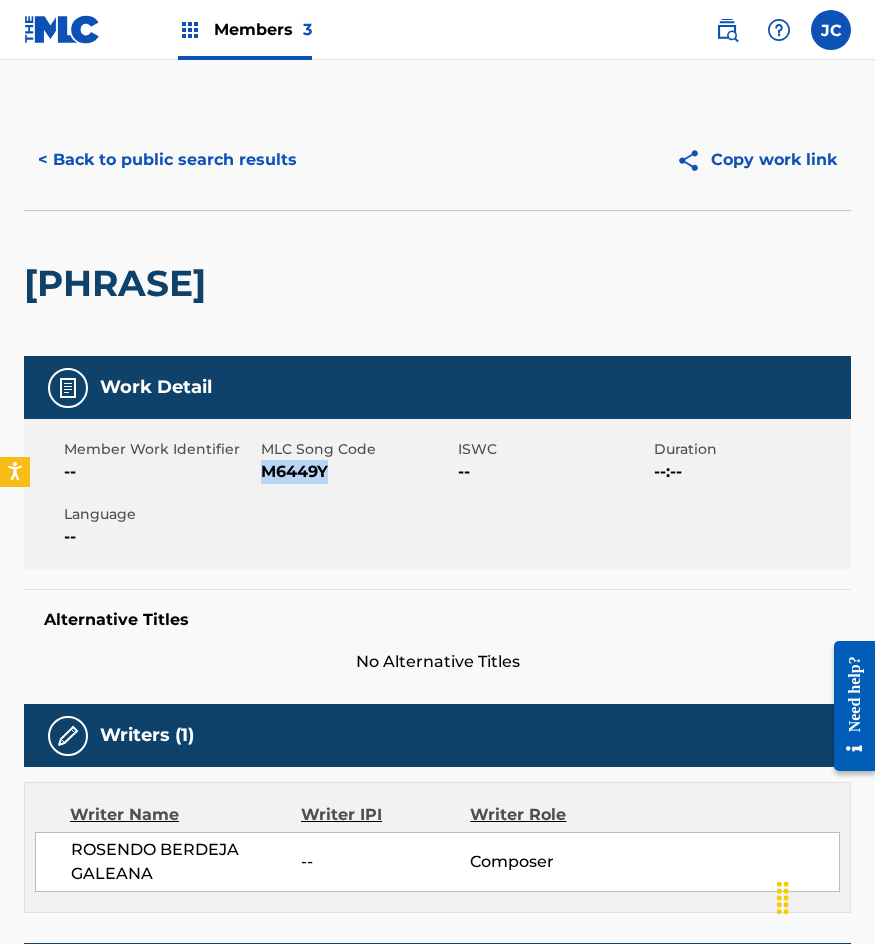 click on "M6449Y" at bounding box center (357, 472) 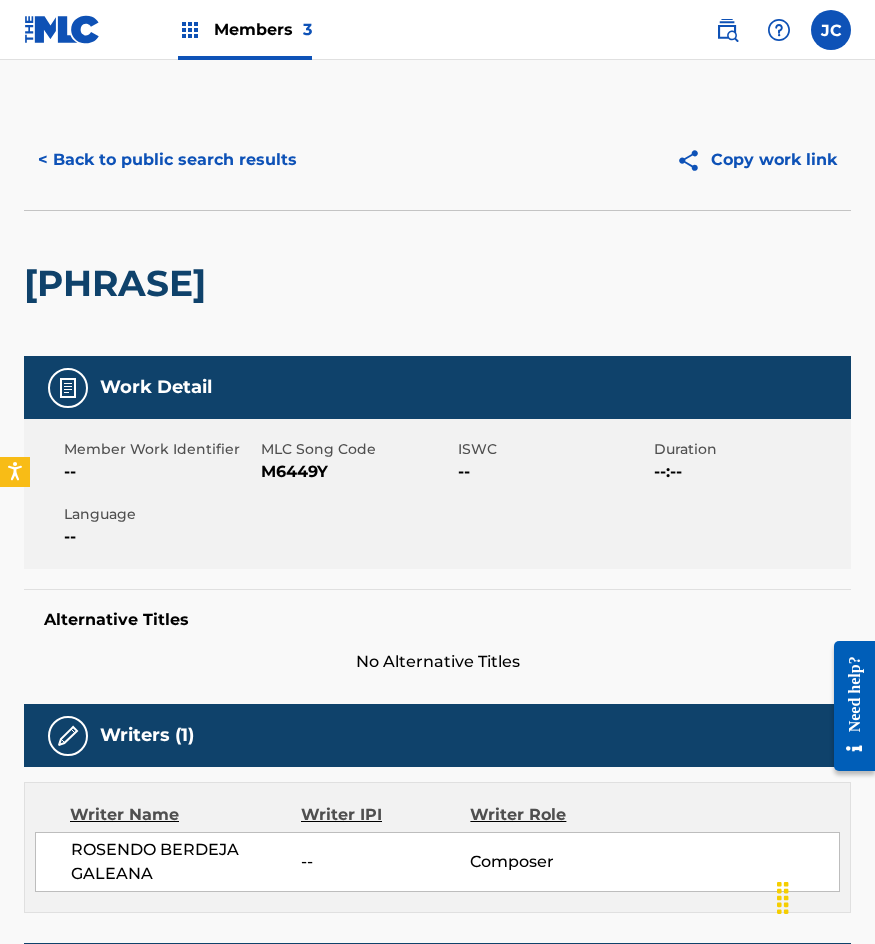 click on "MI PENA" at bounding box center (437, 283) 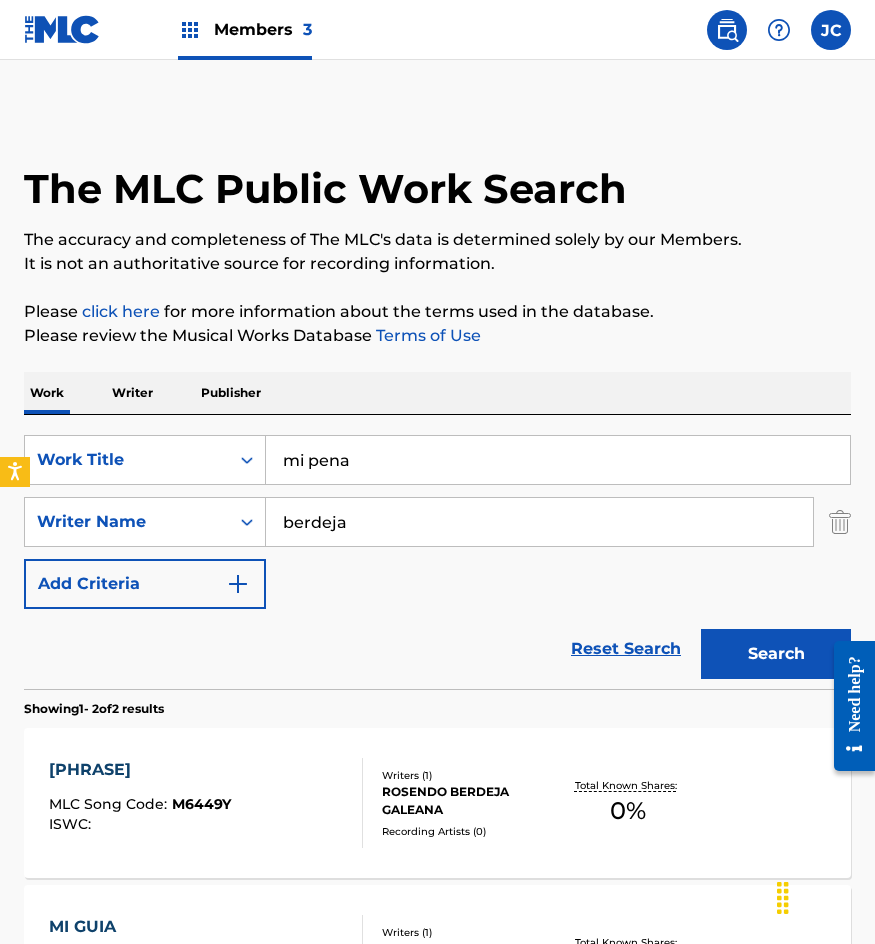 scroll, scrollTop: 177, scrollLeft: 0, axis: vertical 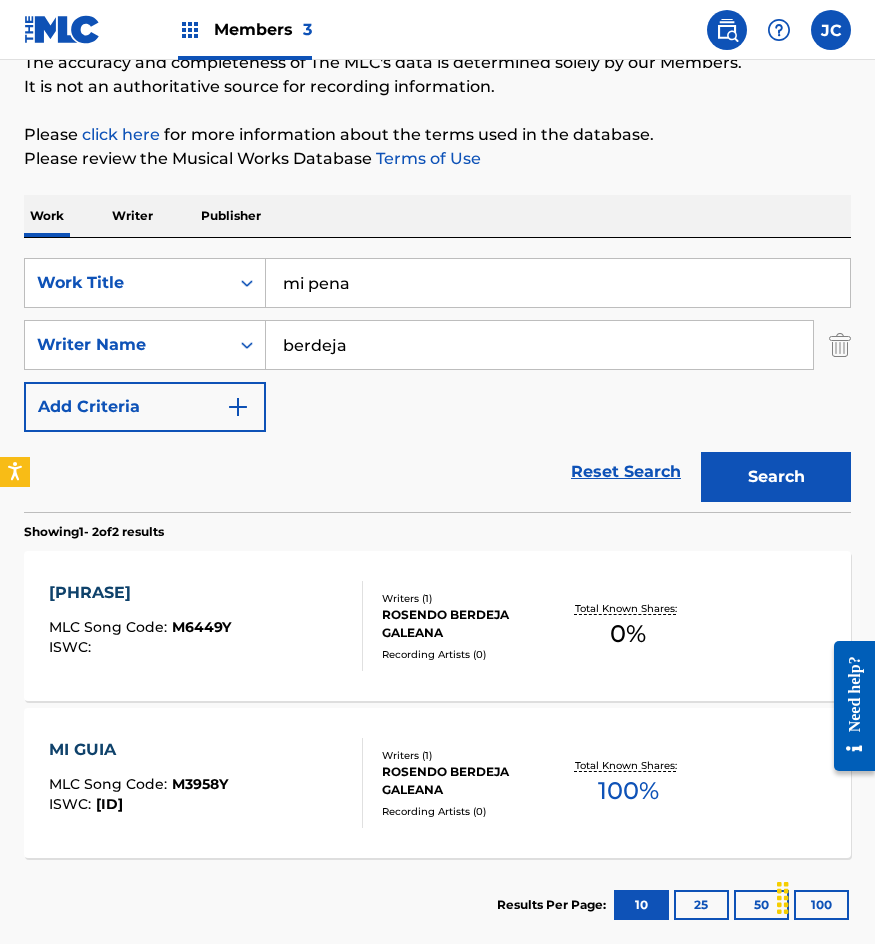 drag, startPoint x: 462, startPoint y: 274, endPoint x: 119, endPoint y: 252, distance: 343.7048 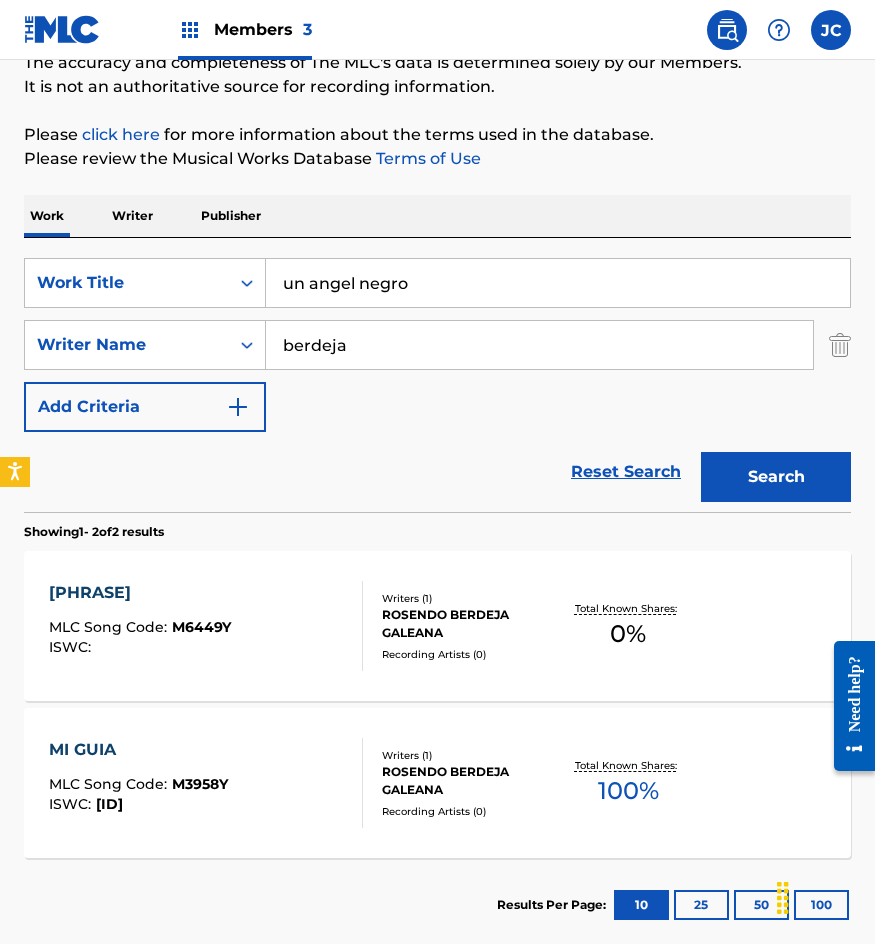 type on "un angel negro" 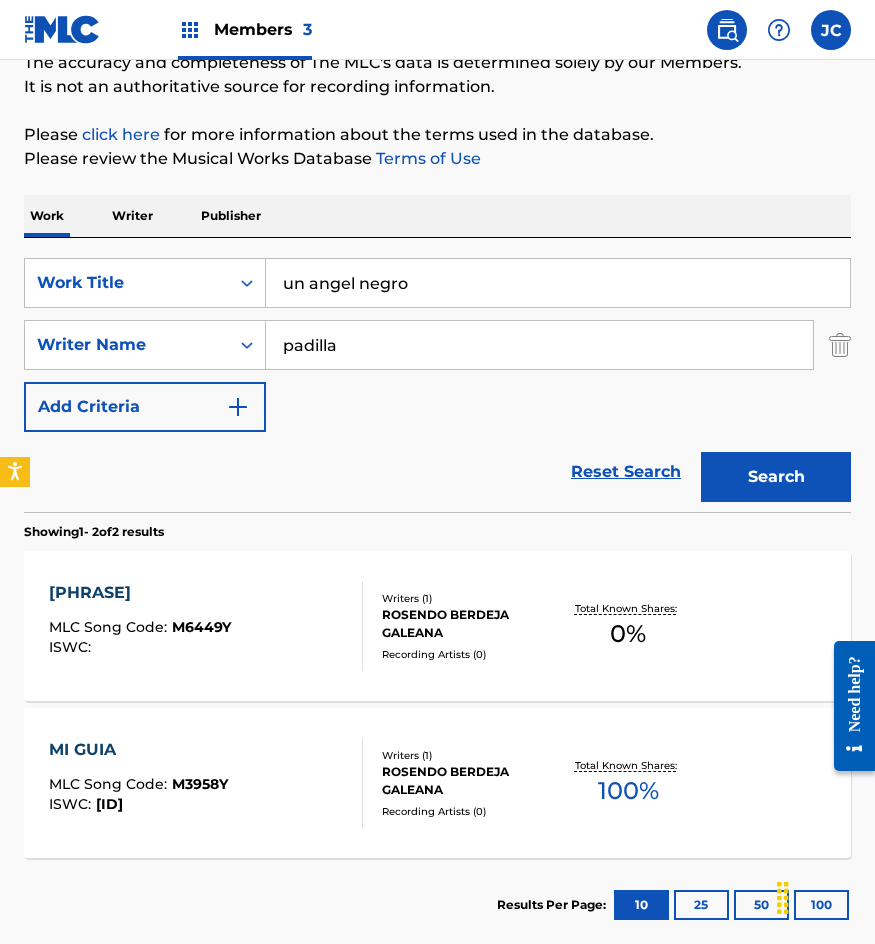 type on "padilla" 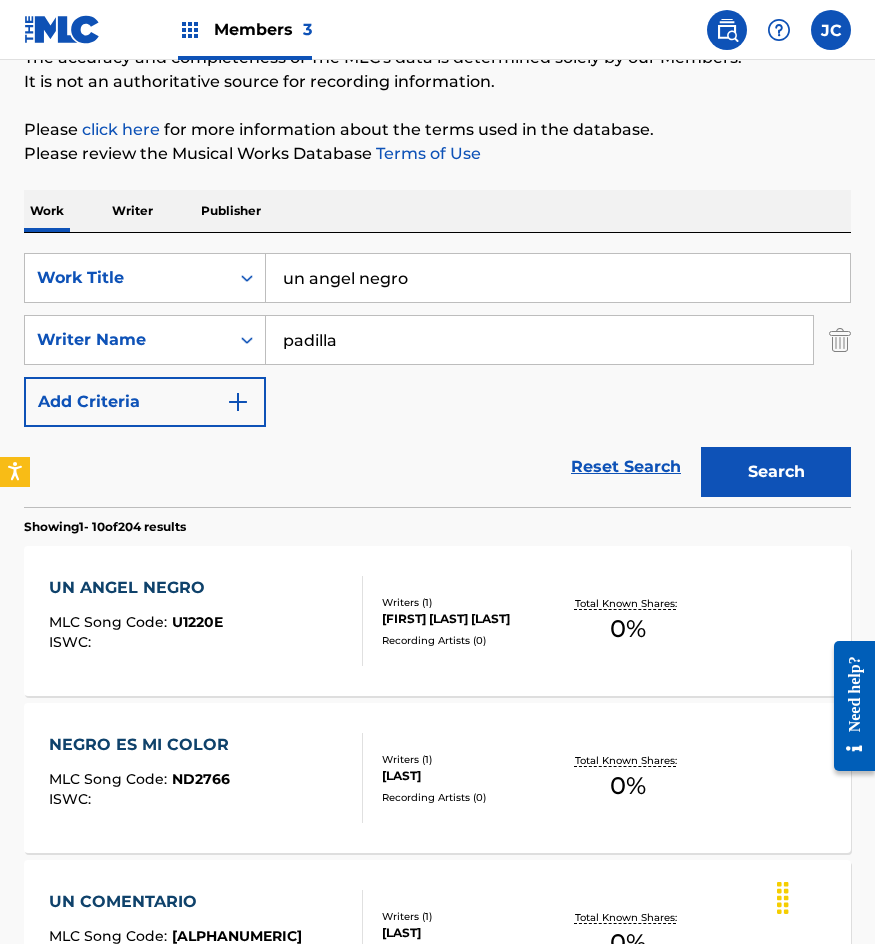 scroll, scrollTop: 200, scrollLeft: 0, axis: vertical 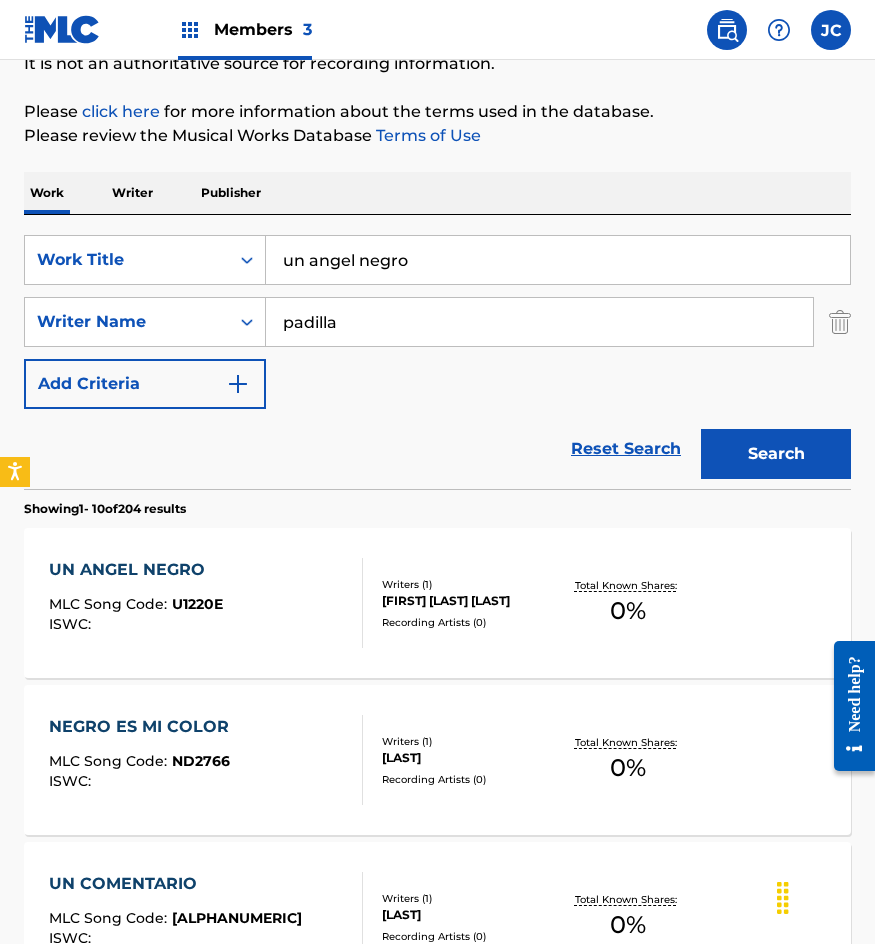 click on "Writers ( 1 ) FELIPE PADILLA MARTINEZ Recording Artists ( 0 )" at bounding box center [461, 603] 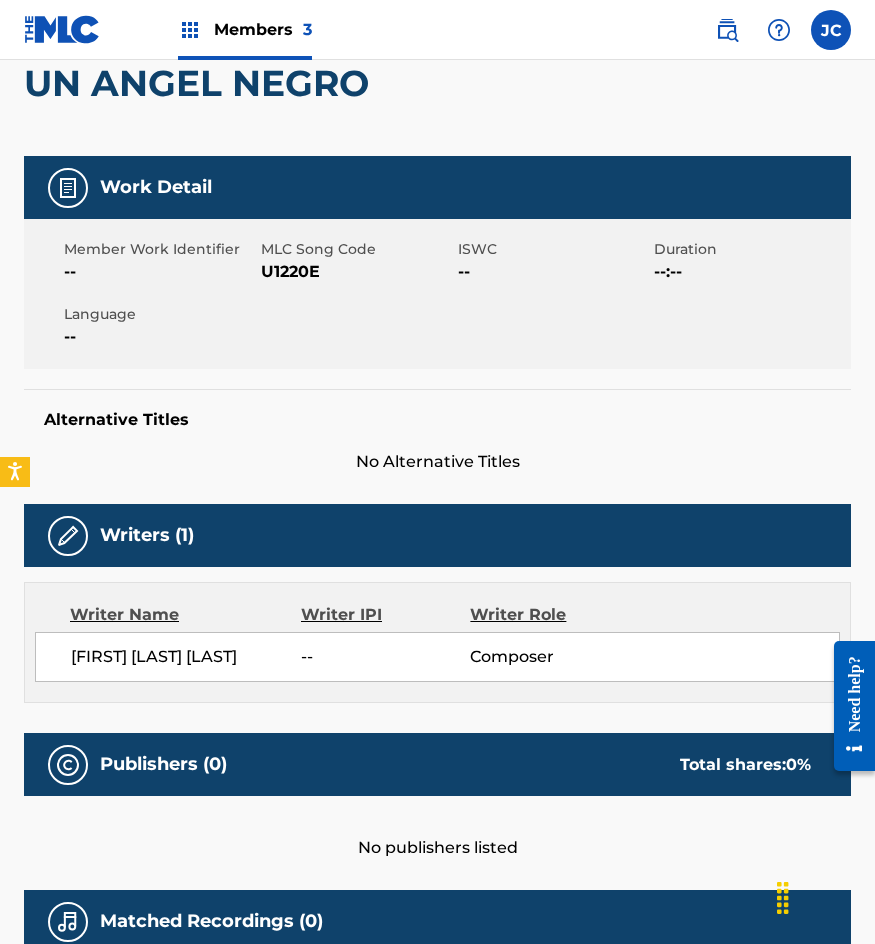 scroll, scrollTop: 0, scrollLeft: 0, axis: both 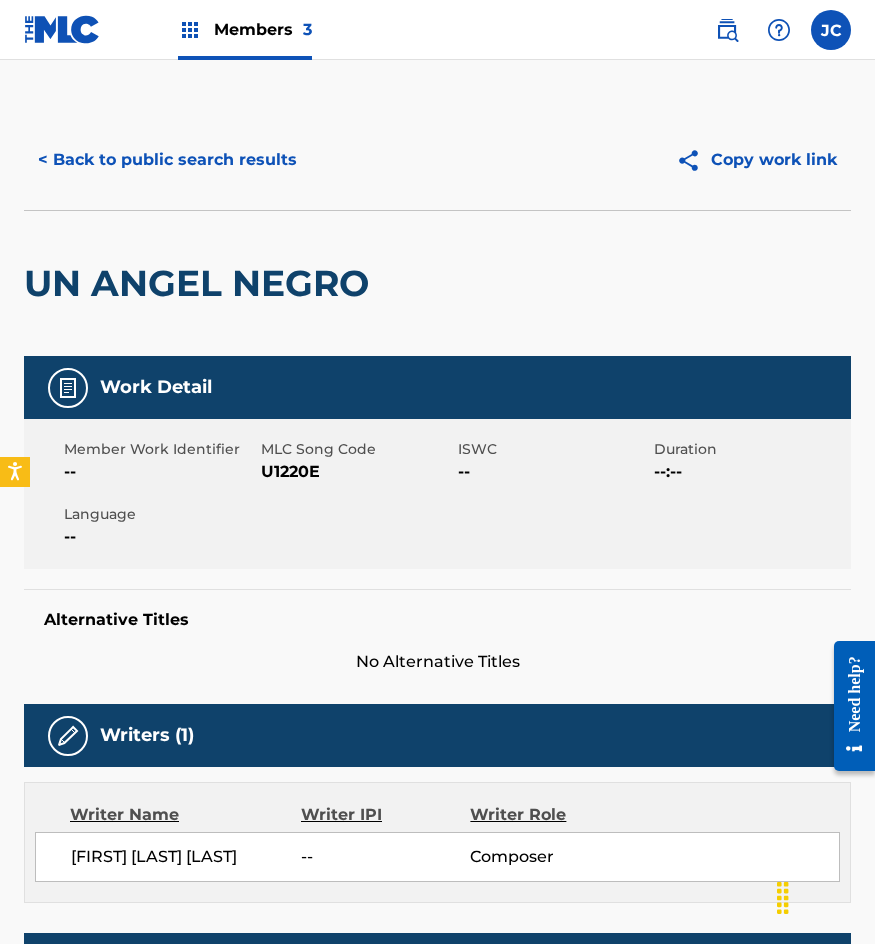 click on "U1220E" at bounding box center (357, 472) 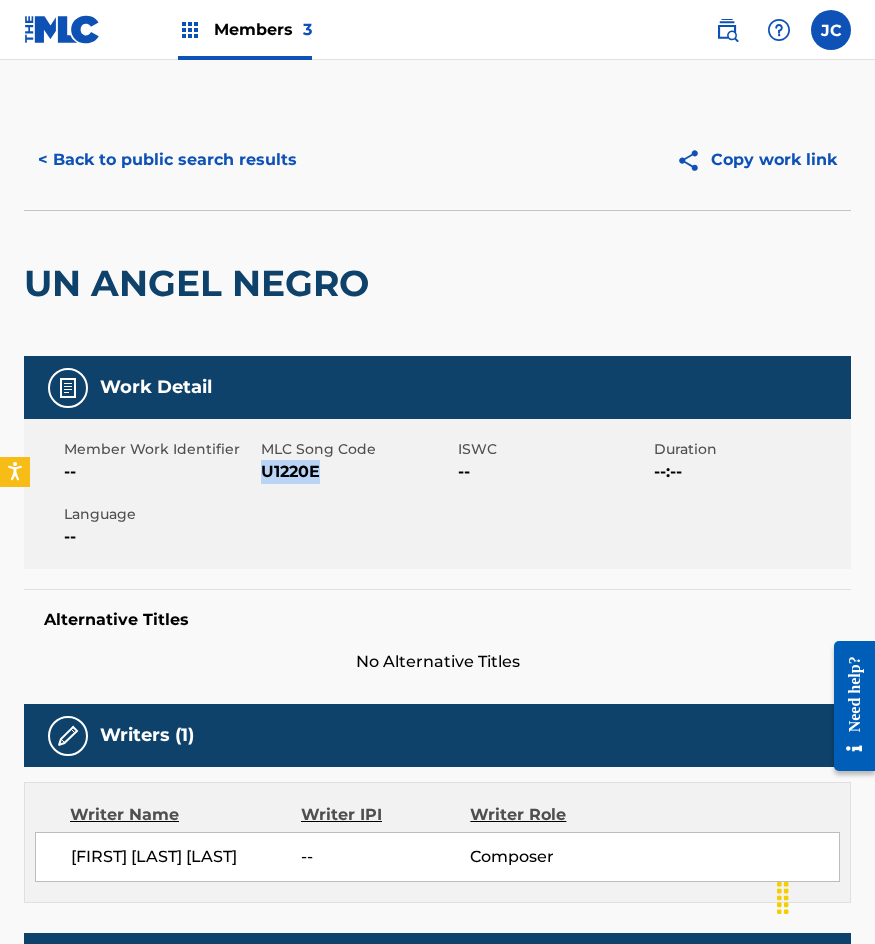 click on "U1220E" at bounding box center (357, 472) 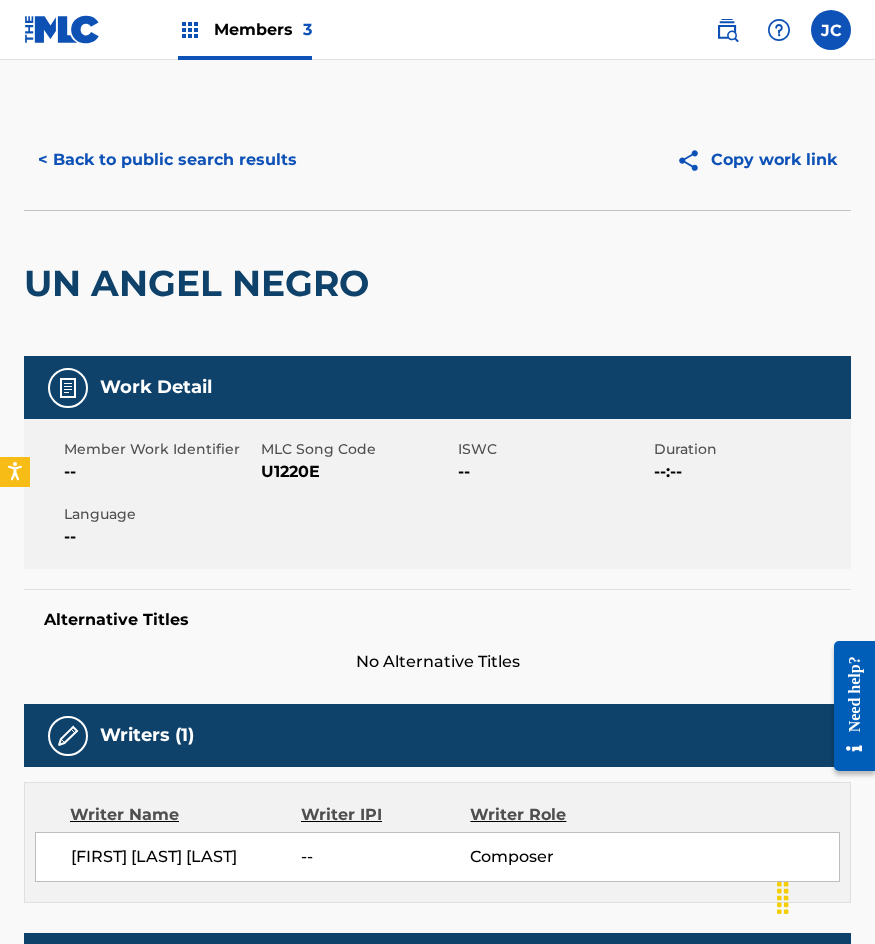 drag, startPoint x: 252, startPoint y: 212, endPoint x: 244, endPoint y: 174, distance: 38.832977 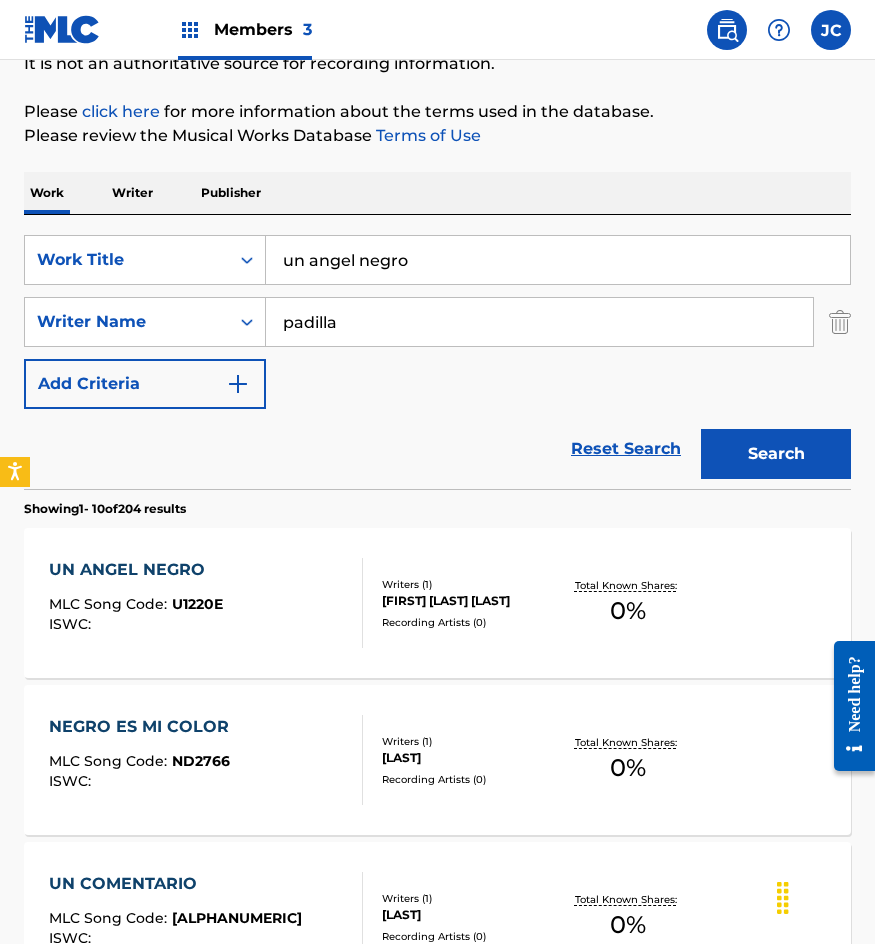 click on "un angel negro" at bounding box center [558, 260] 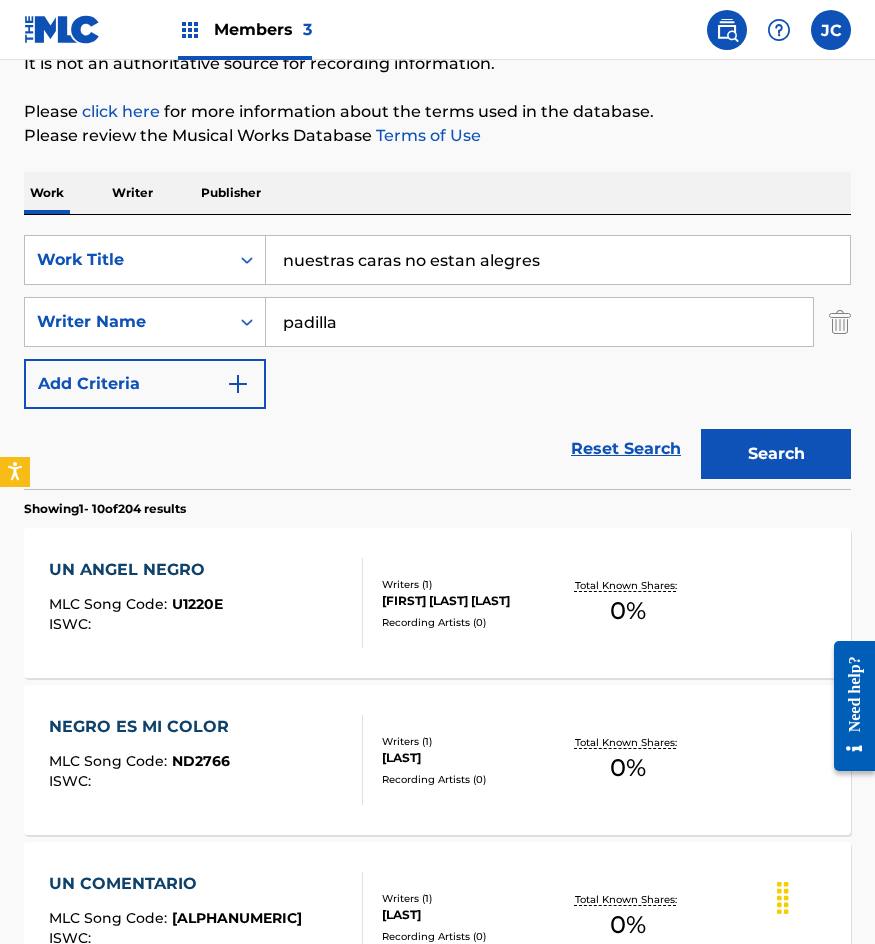 type on "nuestras caras no estan alegres" 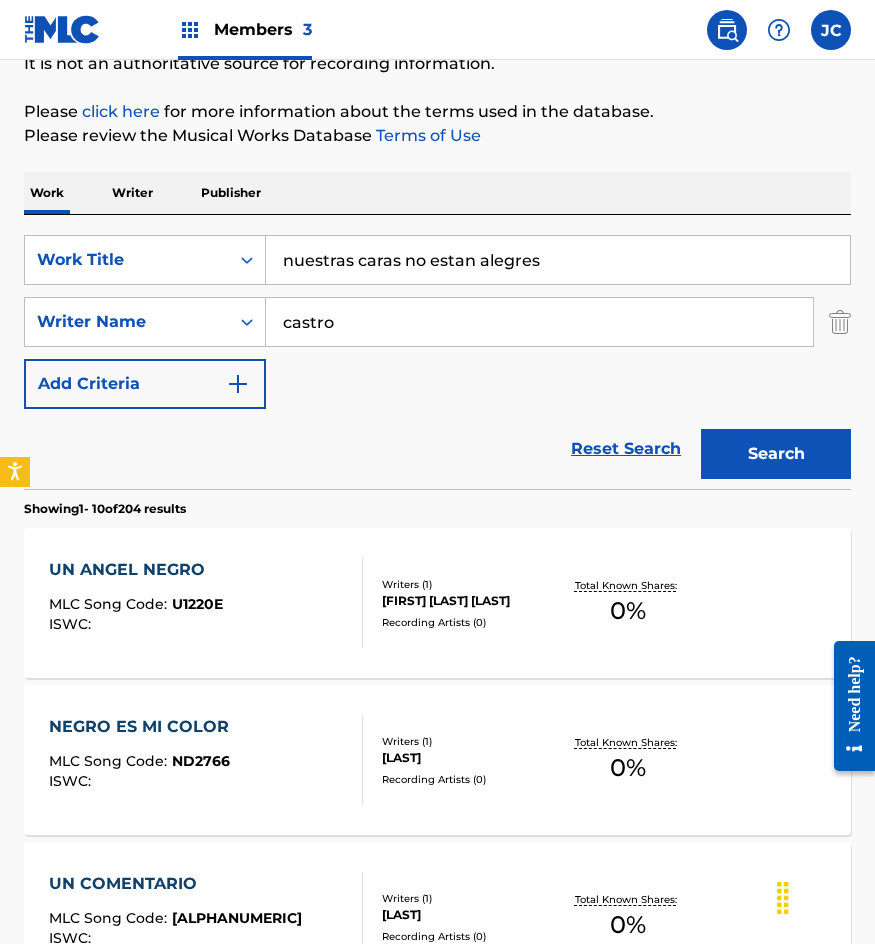 type on "castro" 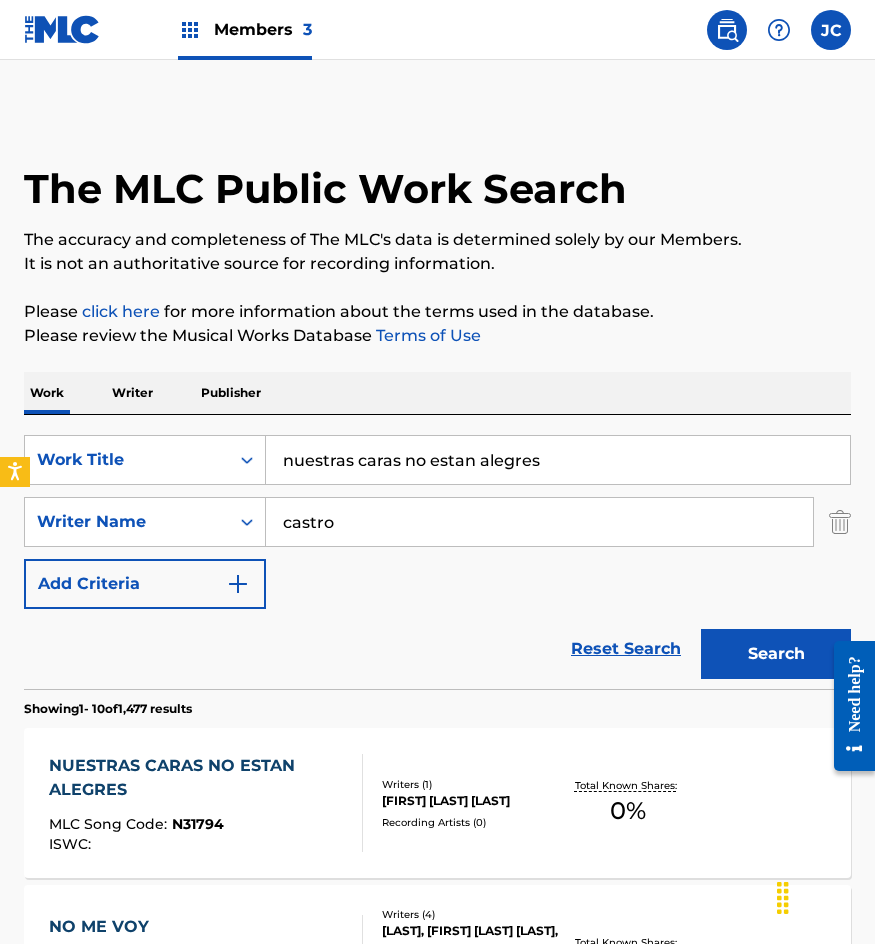 scroll, scrollTop: 200, scrollLeft: 0, axis: vertical 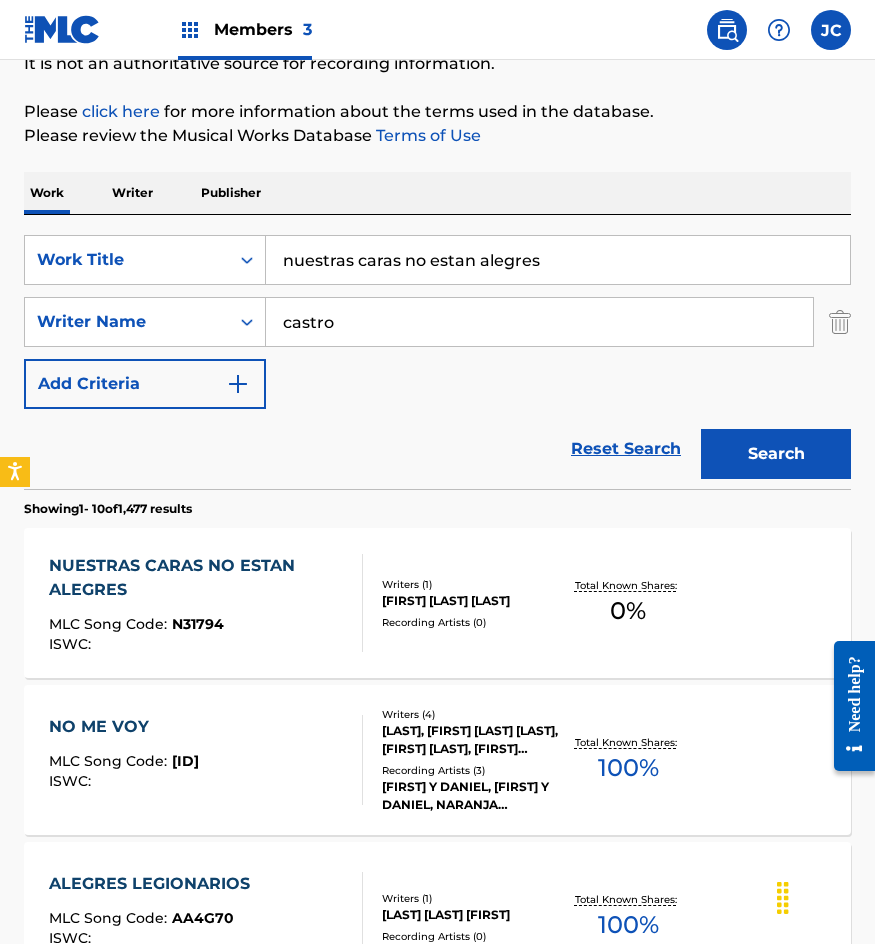 click on "MARCO ANTONIO CASTRO CASTRO" at bounding box center (470, 601) 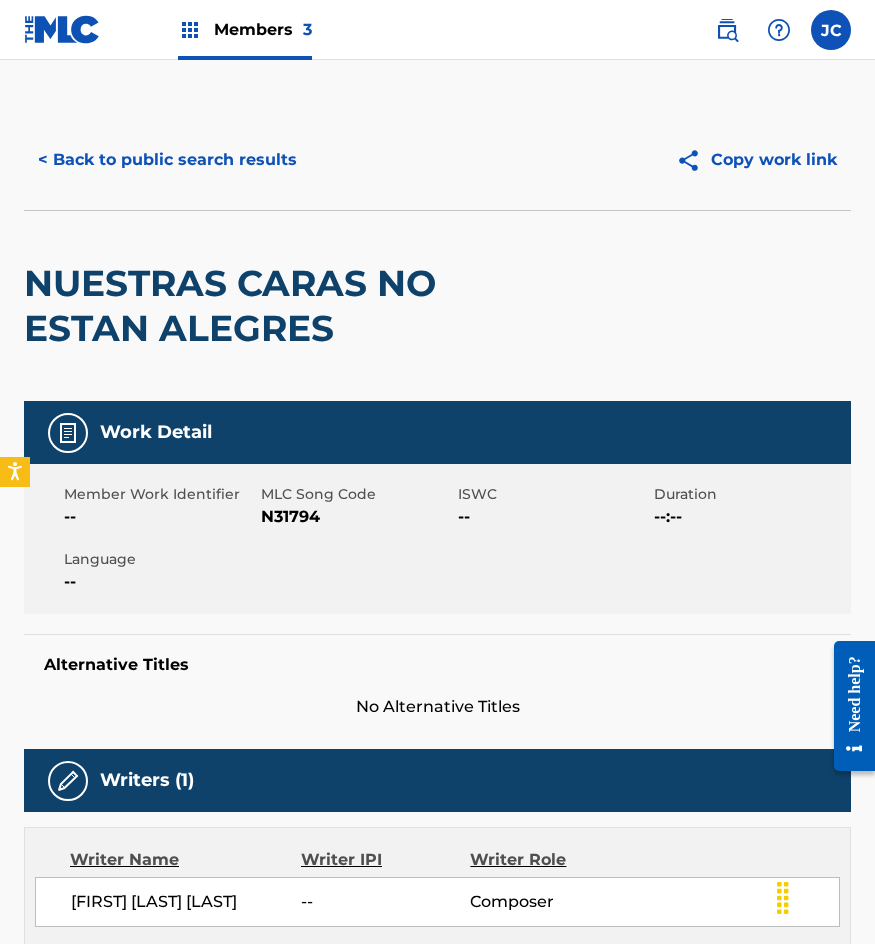 click on "N31794" at bounding box center [357, 517] 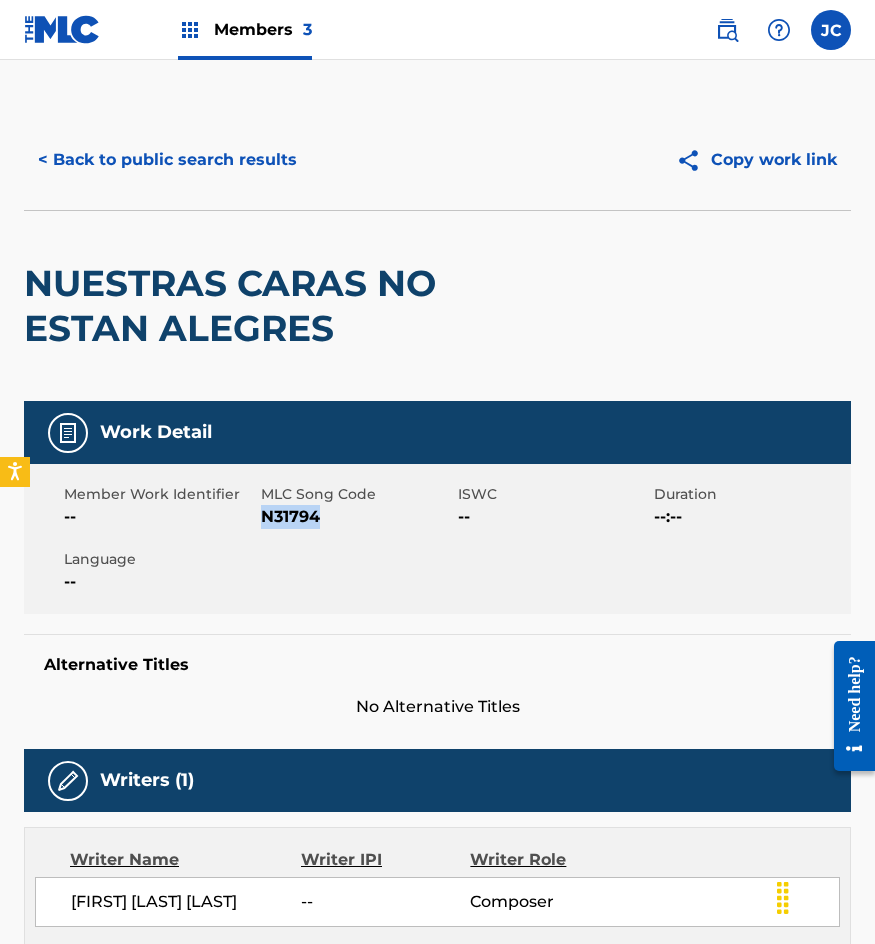 click on "N31794" at bounding box center (357, 517) 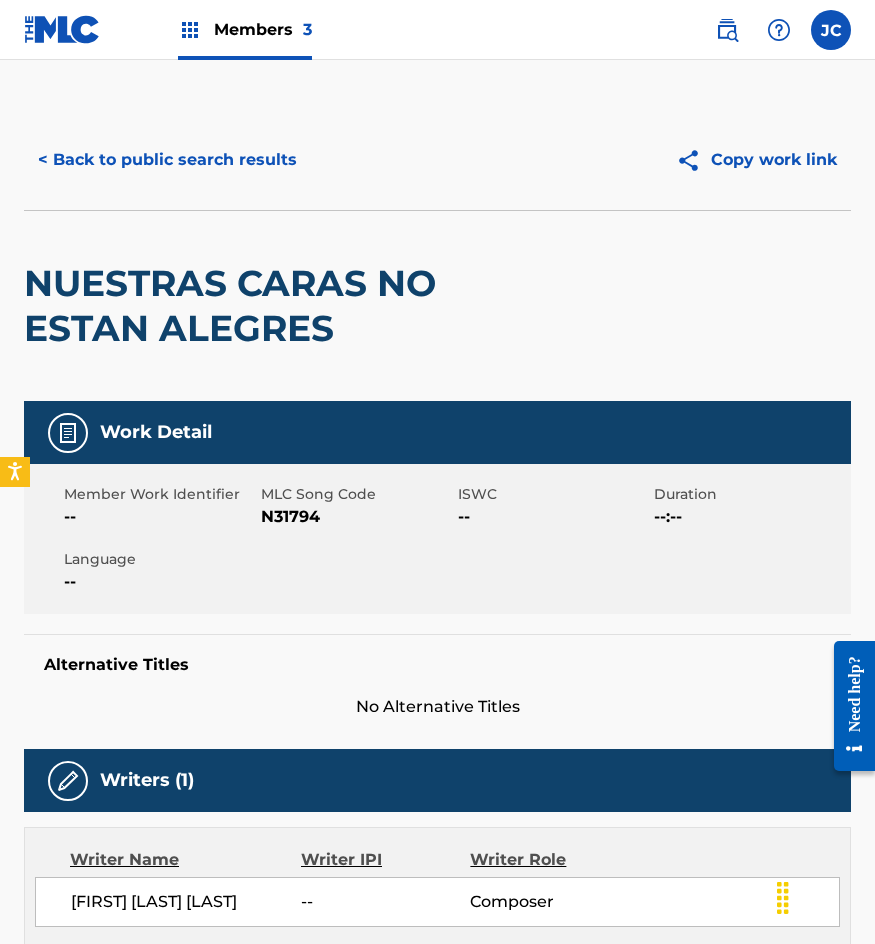 click on "NUESTRAS CARAS NO ESTAN ALEGRES" at bounding box center (272, 306) 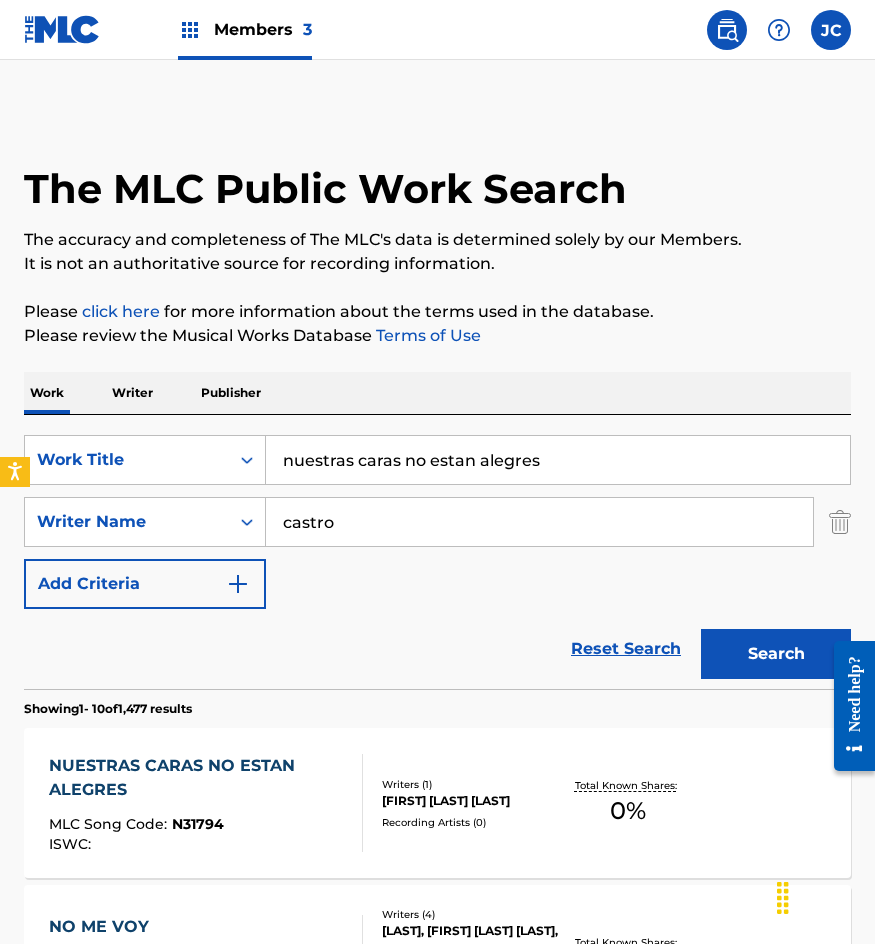 scroll, scrollTop: 200, scrollLeft: 0, axis: vertical 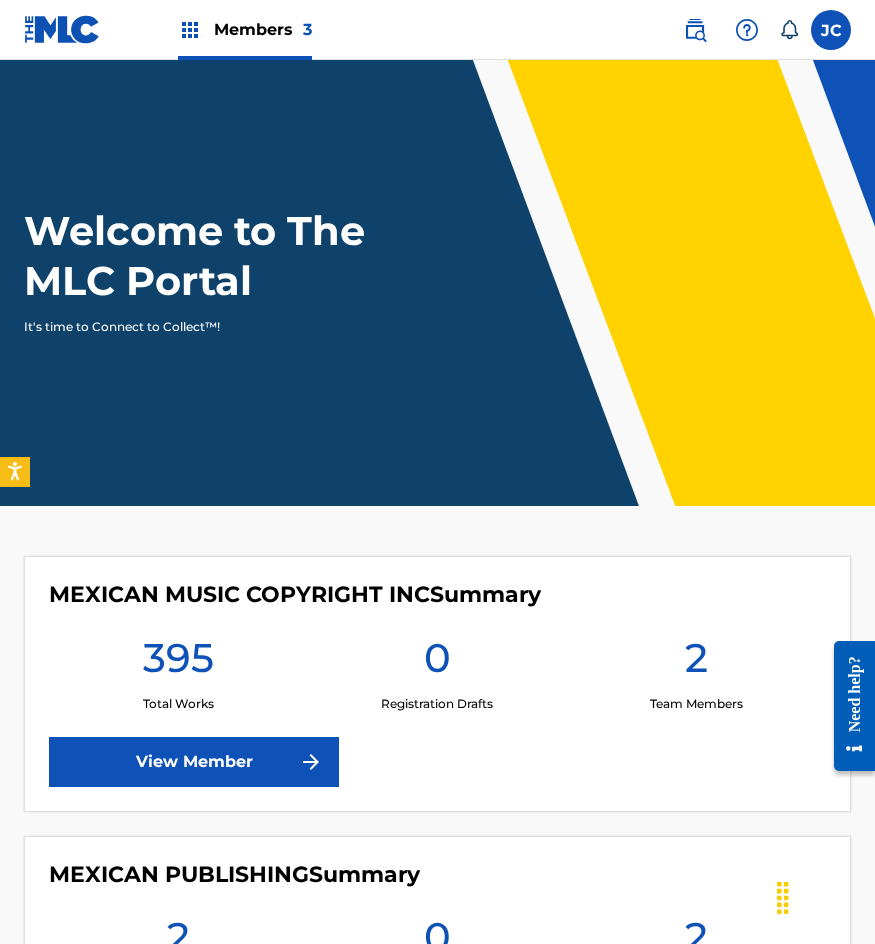 click on "MEXICAN MUSIC COPYRIGHT INC  Summary 395 Total Works 0 Registration Drafts 2 Team Members View Member" at bounding box center (437, 684) 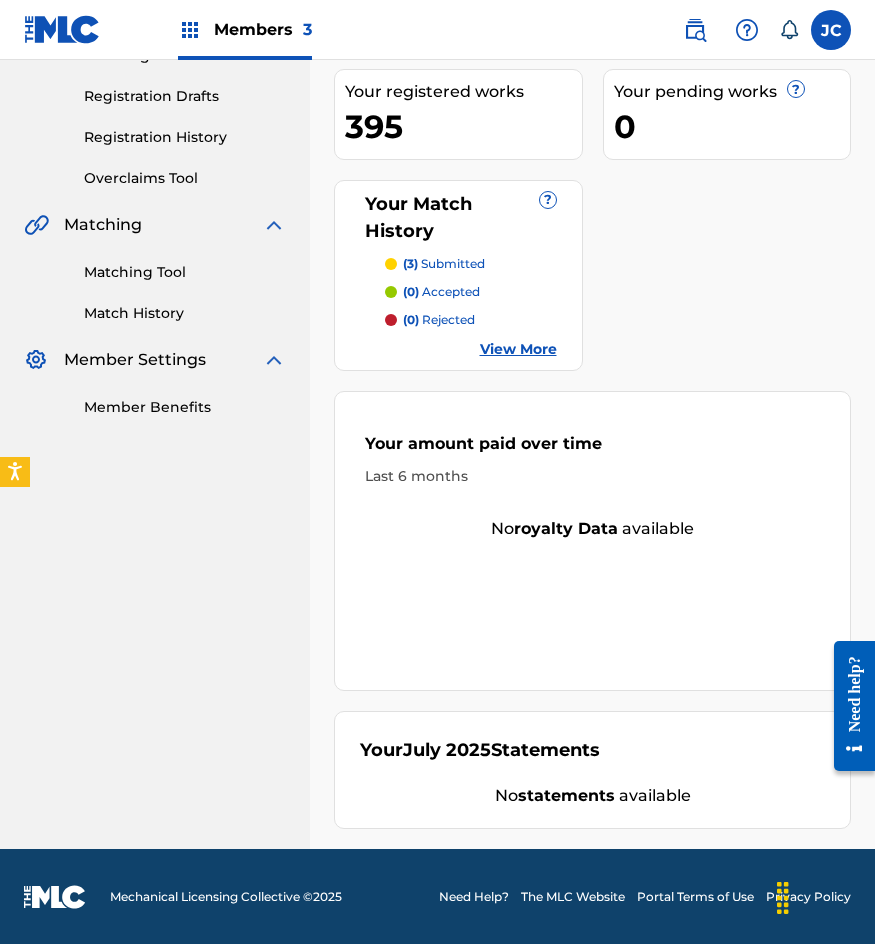scroll, scrollTop: 322, scrollLeft: 0, axis: vertical 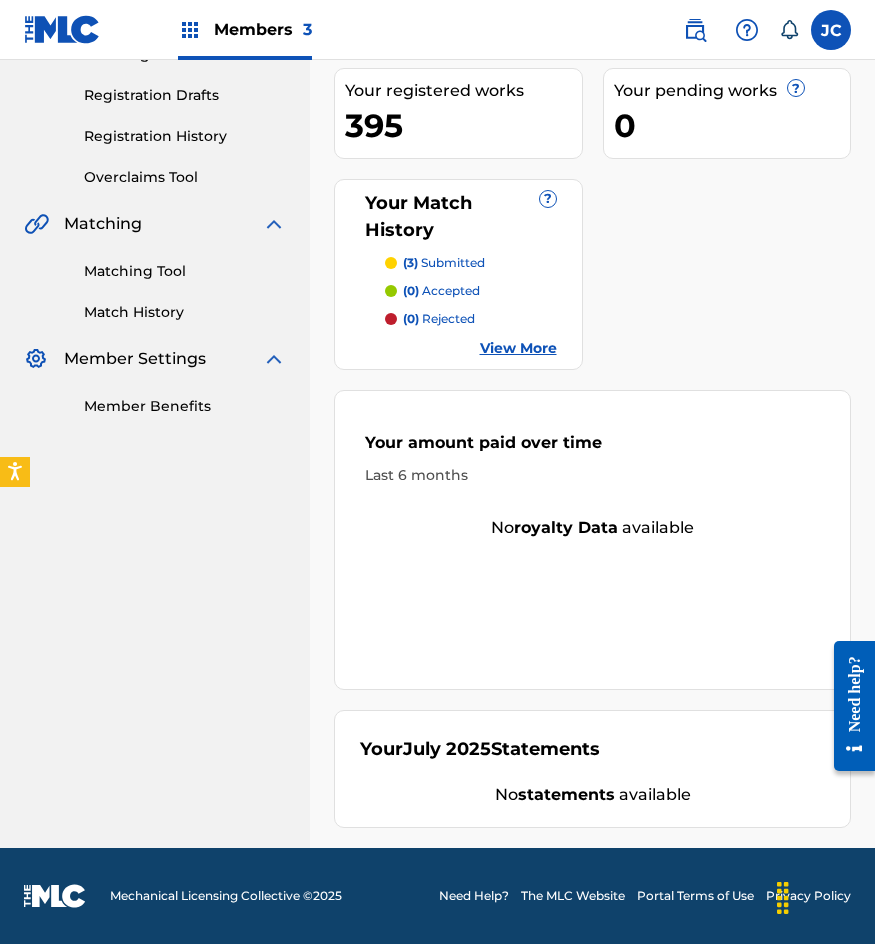 click on "Registration History" at bounding box center (185, 136) 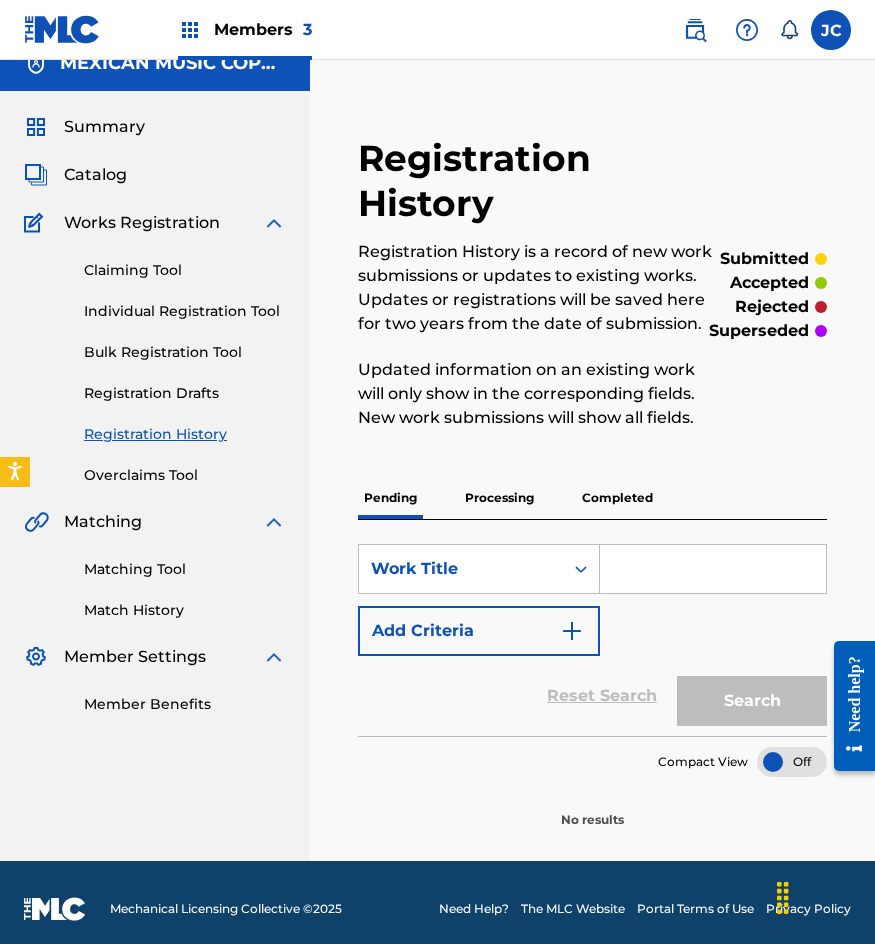 scroll, scrollTop: 37, scrollLeft: 0, axis: vertical 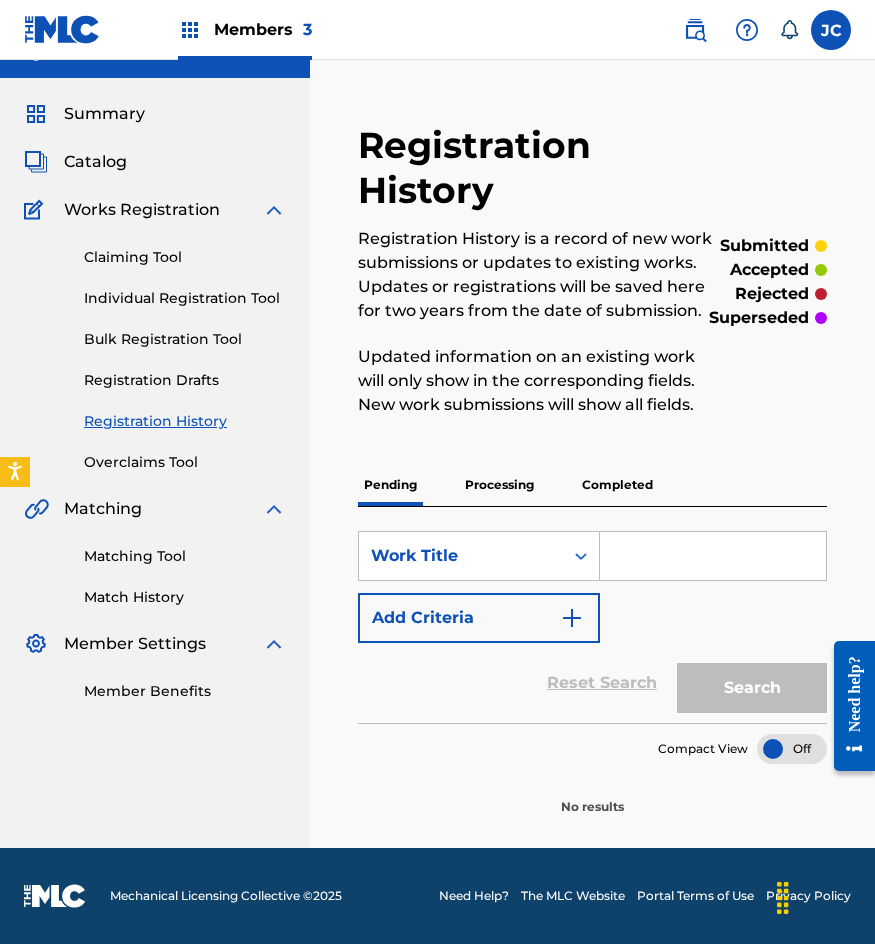 click on "Processing" at bounding box center [499, 485] 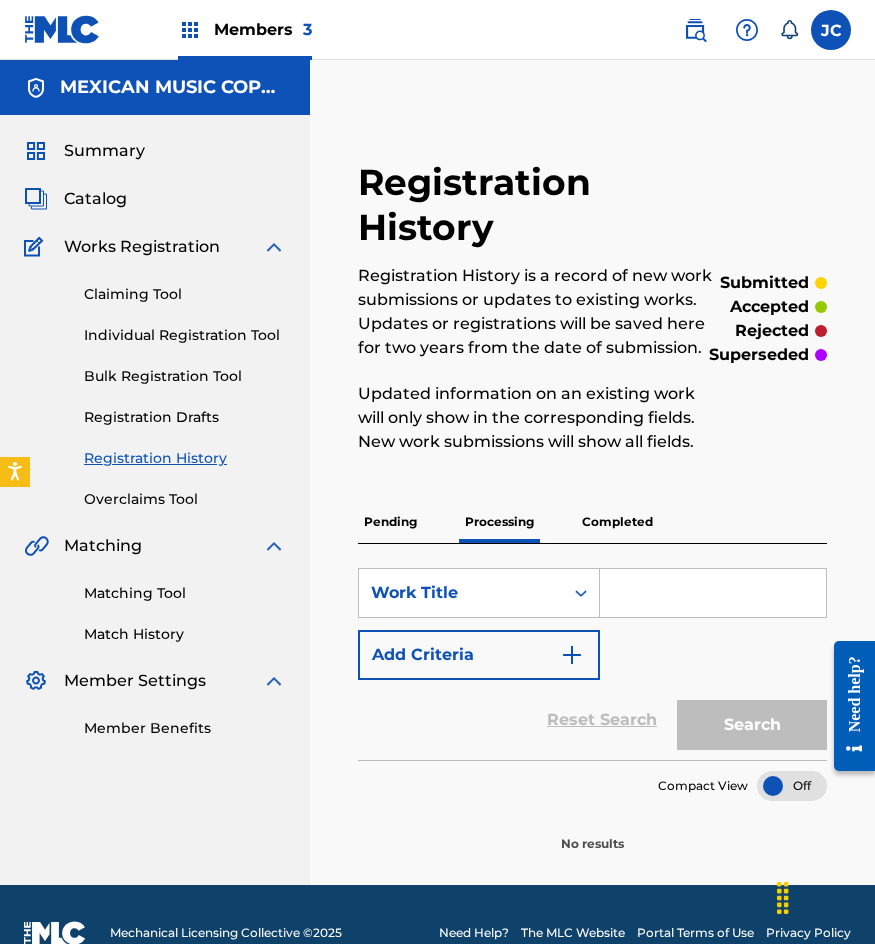 scroll, scrollTop: 37, scrollLeft: 0, axis: vertical 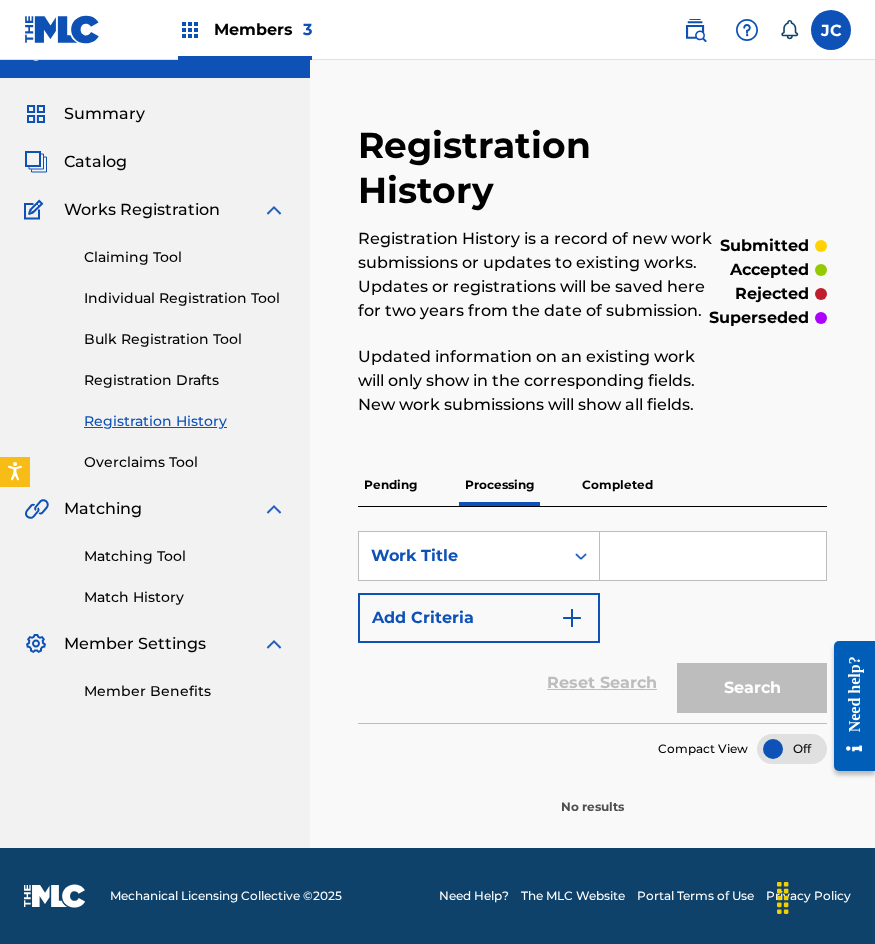 click on "Completed" at bounding box center (617, 485) 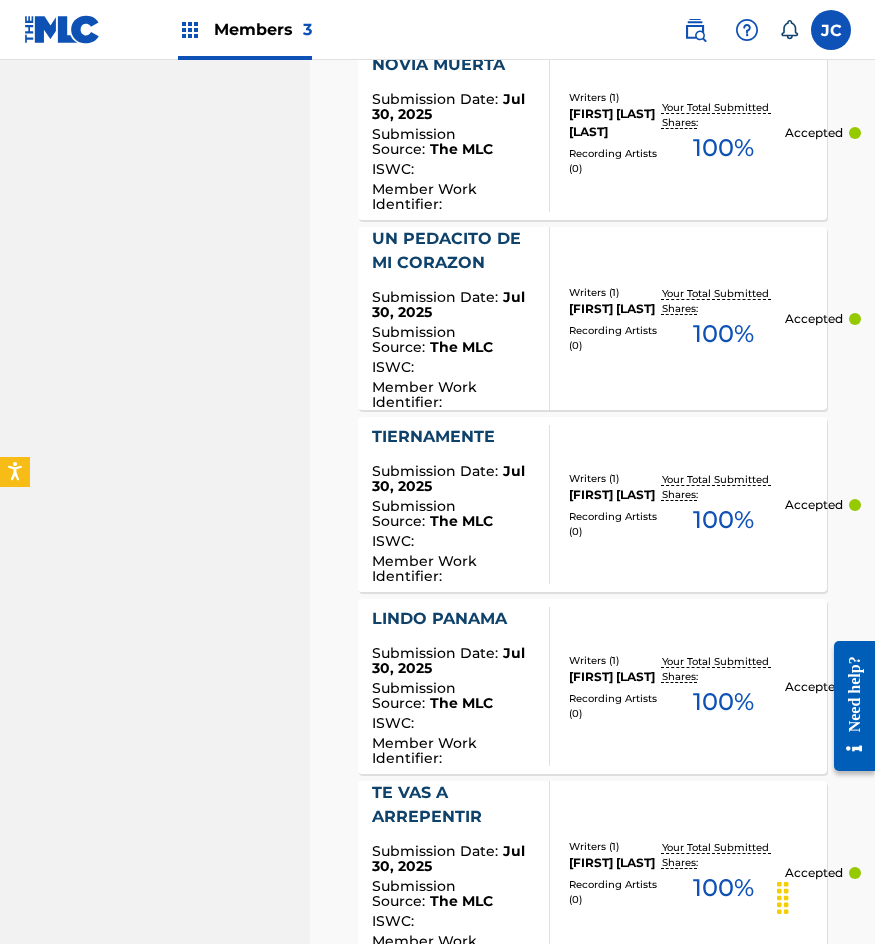 scroll, scrollTop: 2080, scrollLeft: 0, axis: vertical 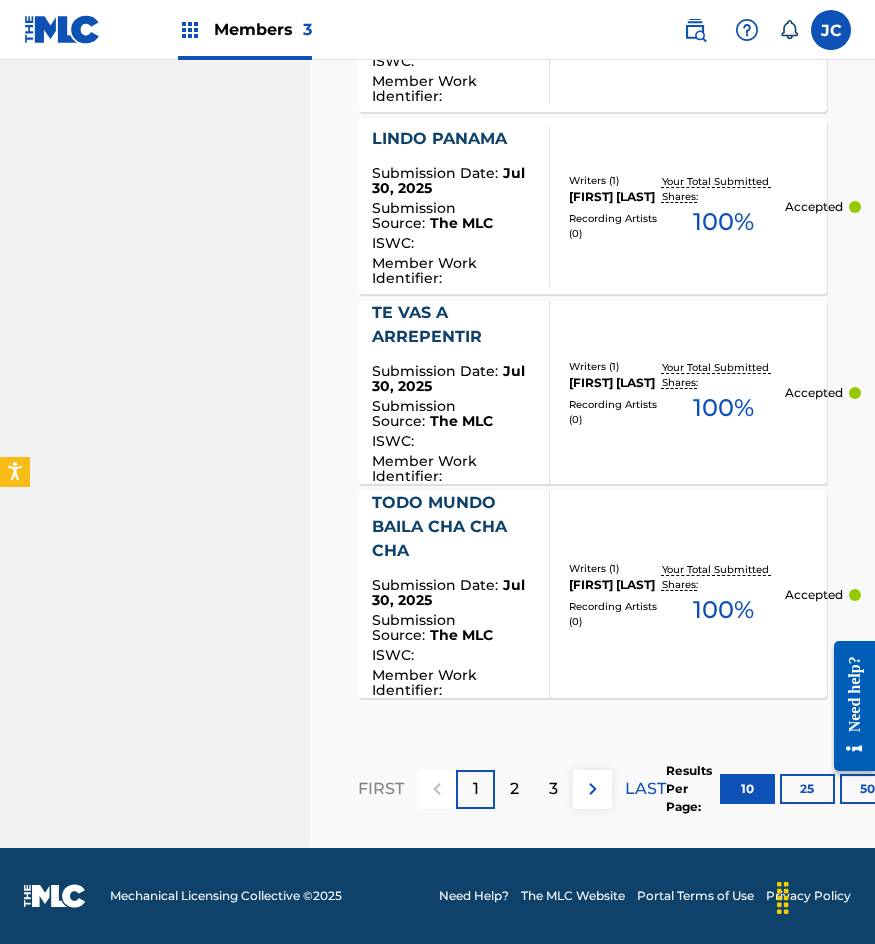click at bounding box center [593, 789] 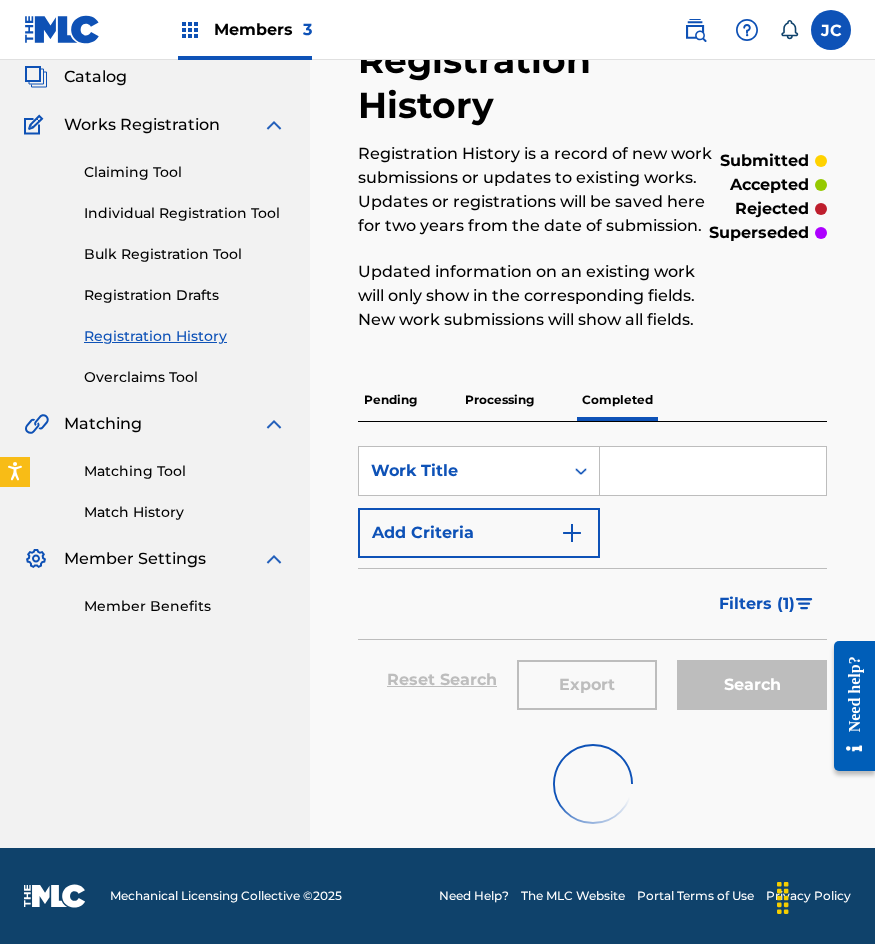 scroll, scrollTop: 2032, scrollLeft: 0, axis: vertical 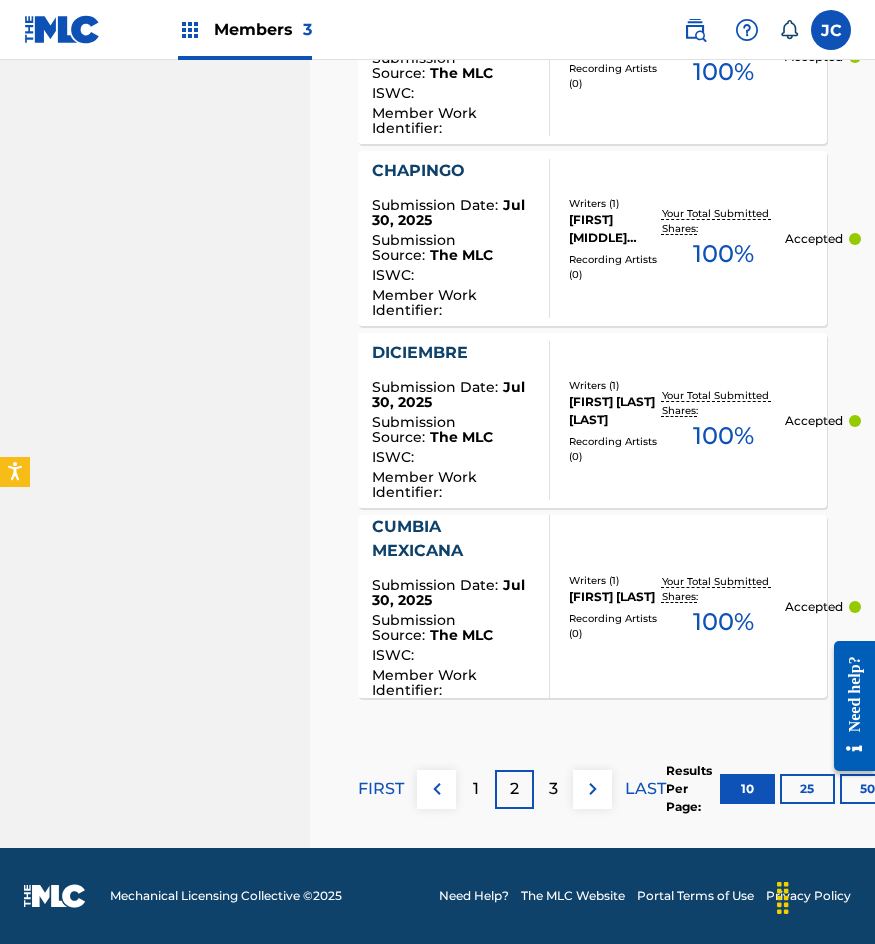 click on "50" at bounding box center (867, 789) 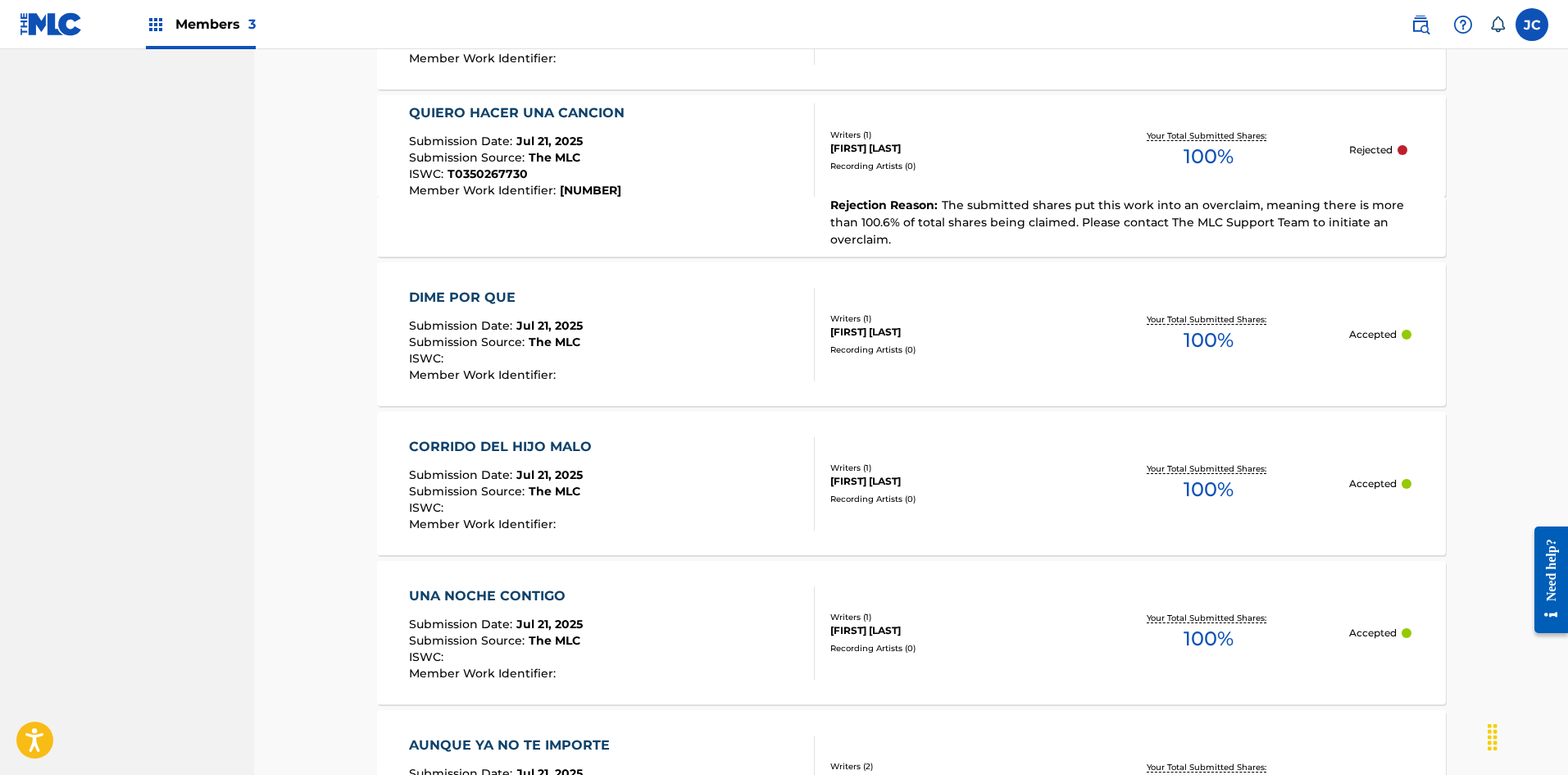 scroll, scrollTop: 7079, scrollLeft: 0, axis: vertical 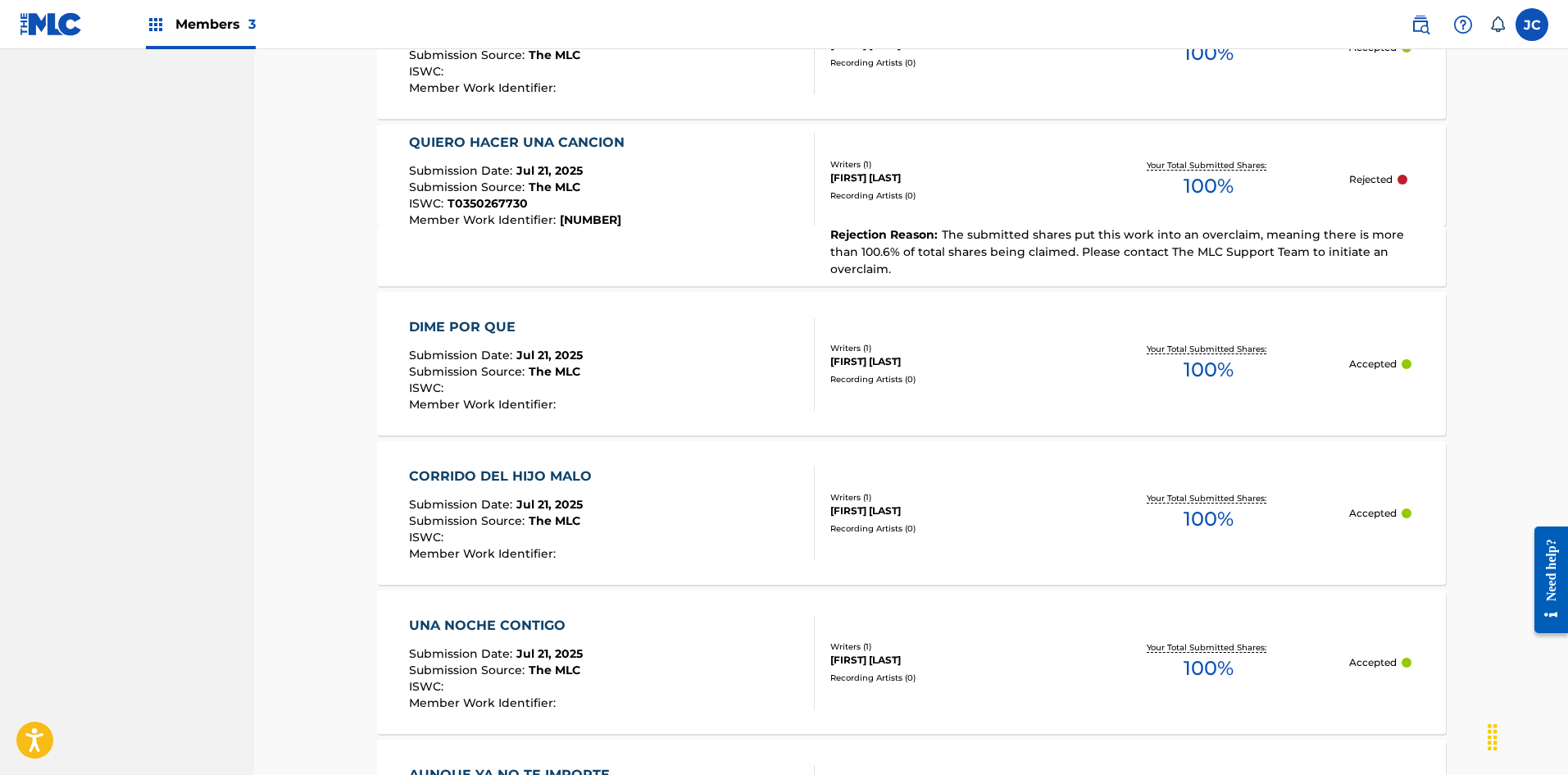 click on "Recording Artists ( 0 )" at bounding box center [949, 195] 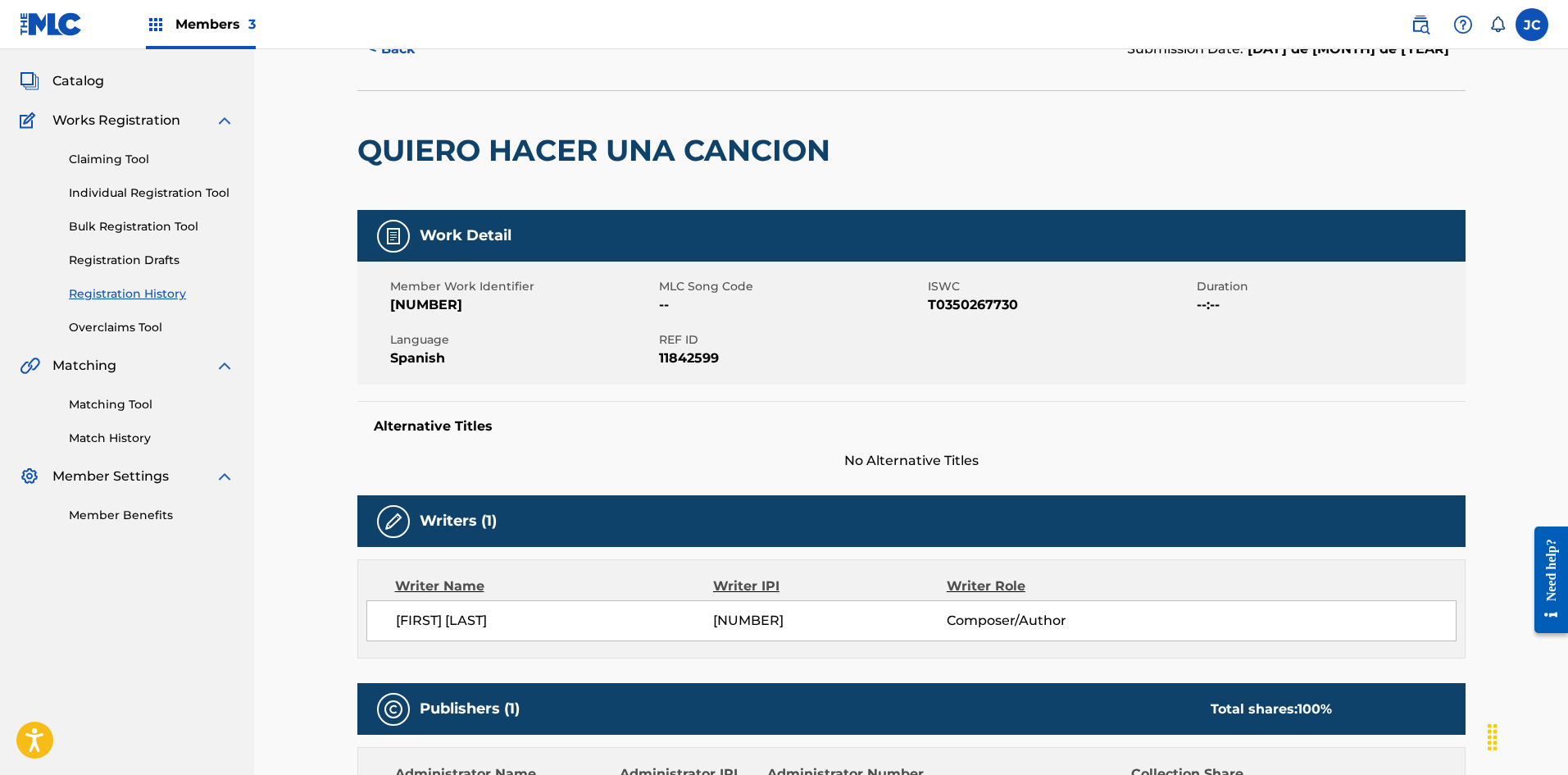 scroll, scrollTop: 0, scrollLeft: 0, axis: both 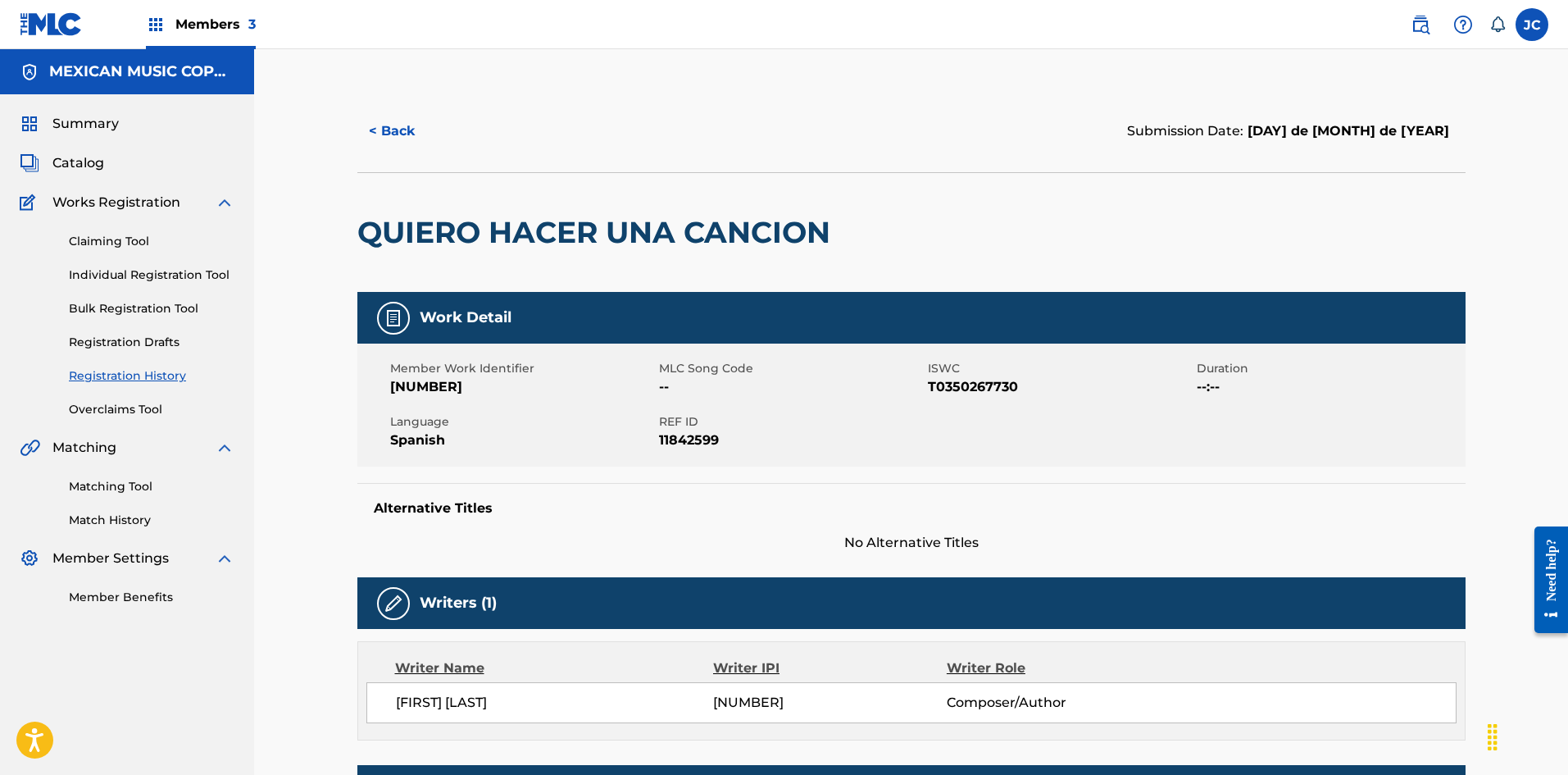 click on "< Back" at bounding box center (407, 131) 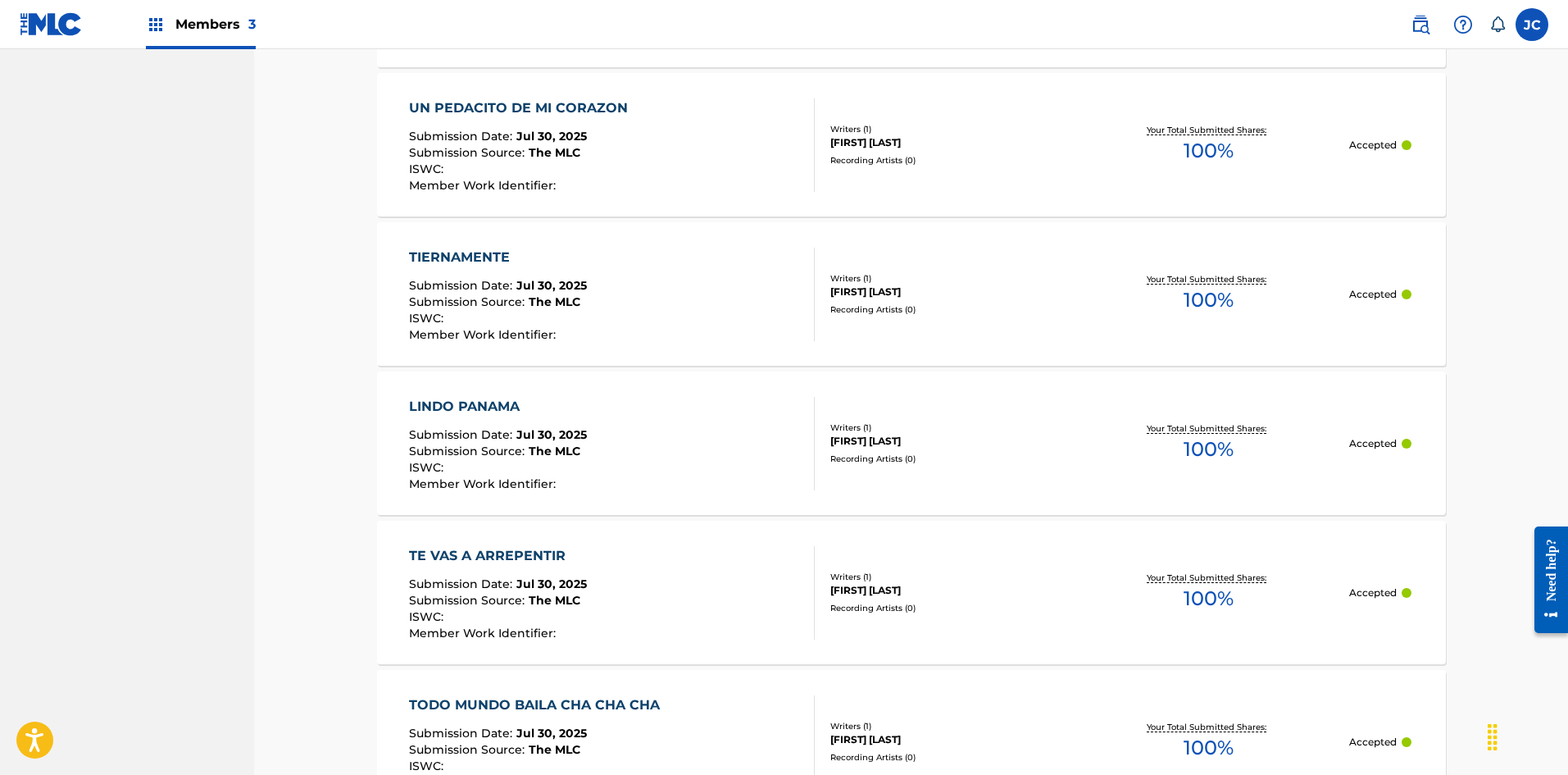 scroll, scrollTop: 1312, scrollLeft: 0, axis: vertical 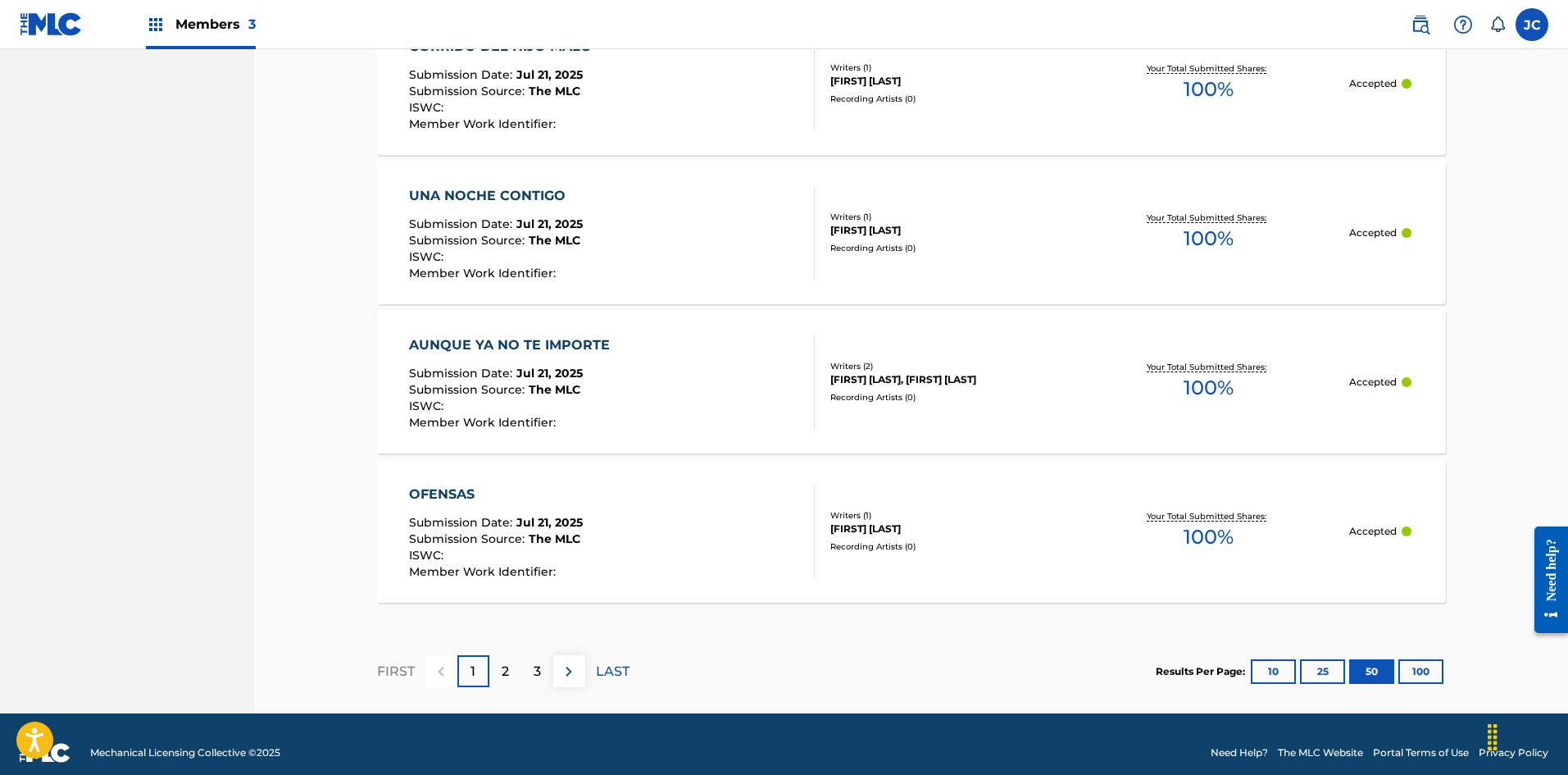 click on "100" at bounding box center [1420, 672] 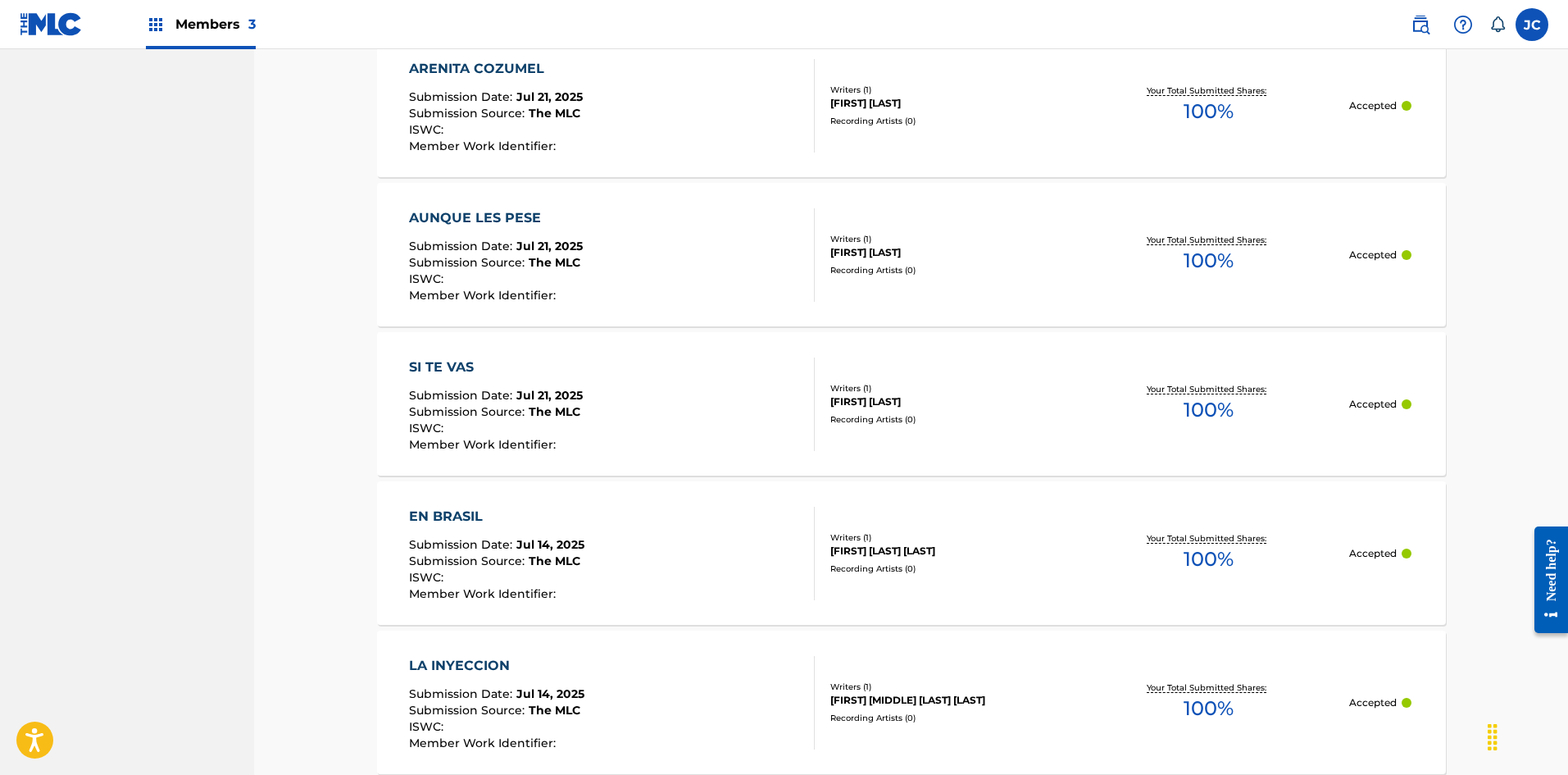 scroll, scrollTop: 8575, scrollLeft: 0, axis: vertical 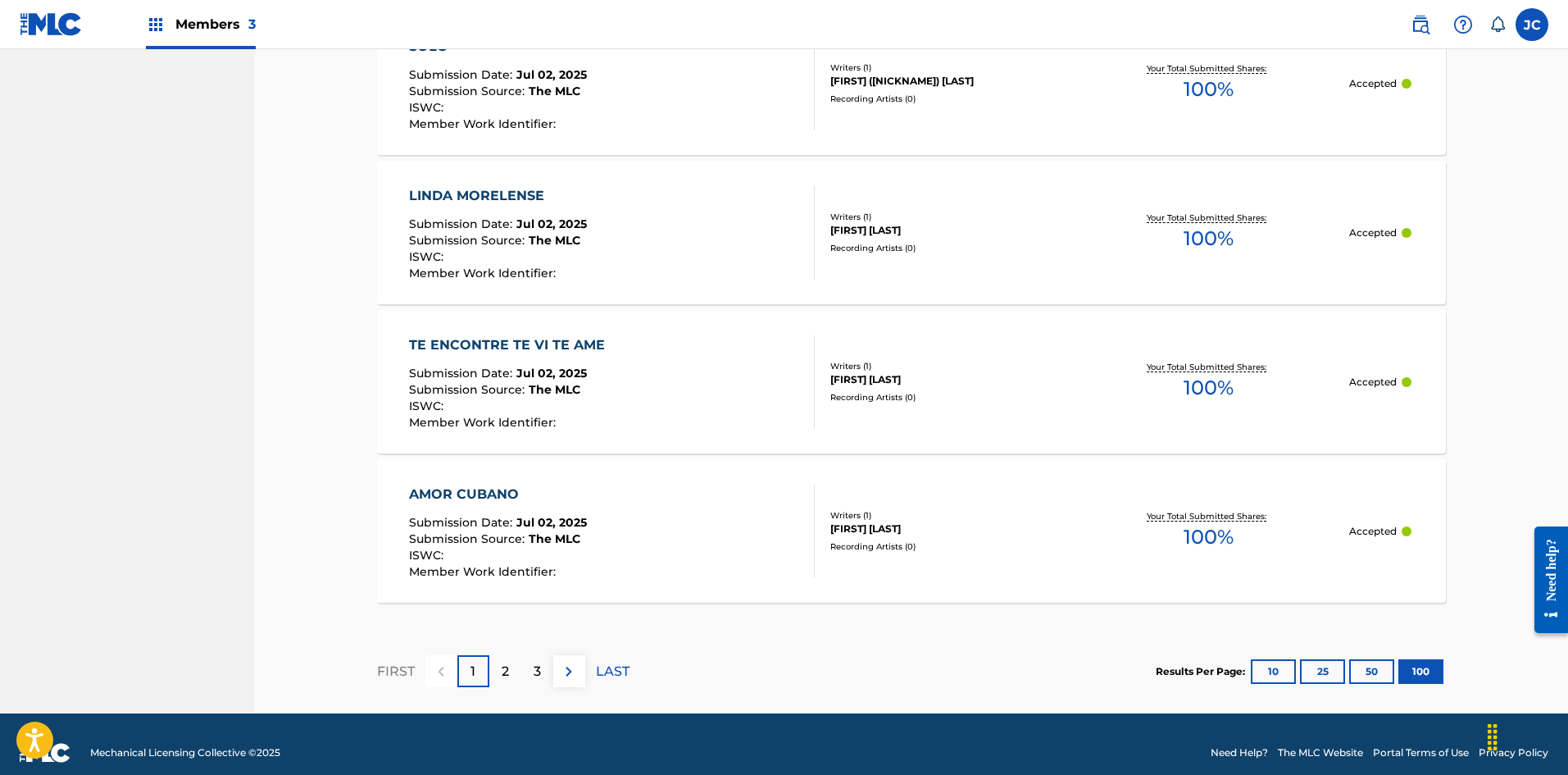 click on "2" at bounding box center [505, 671] 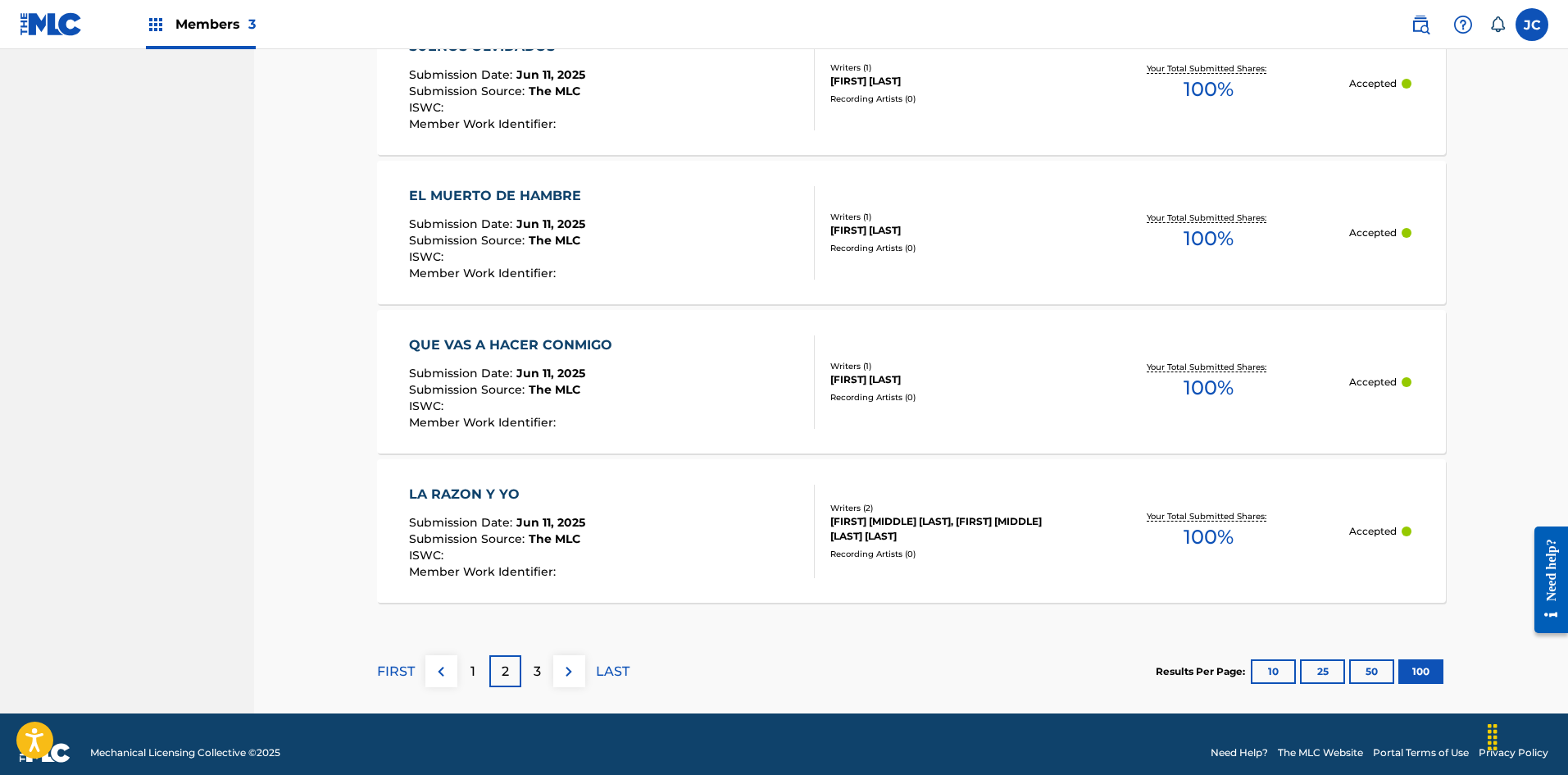 scroll, scrollTop: 14726, scrollLeft: 0, axis: vertical 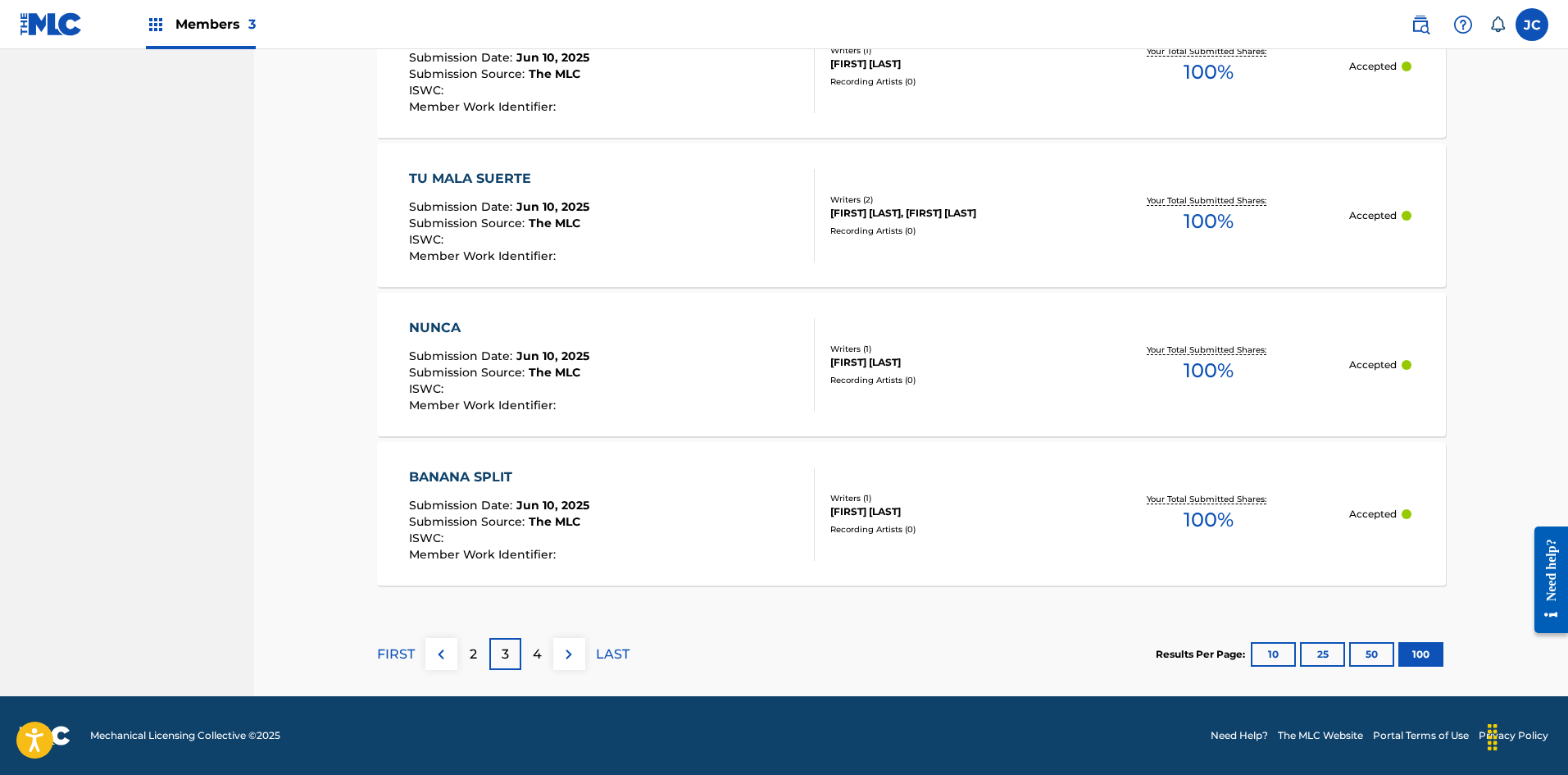 click on "4" at bounding box center (537, 654) 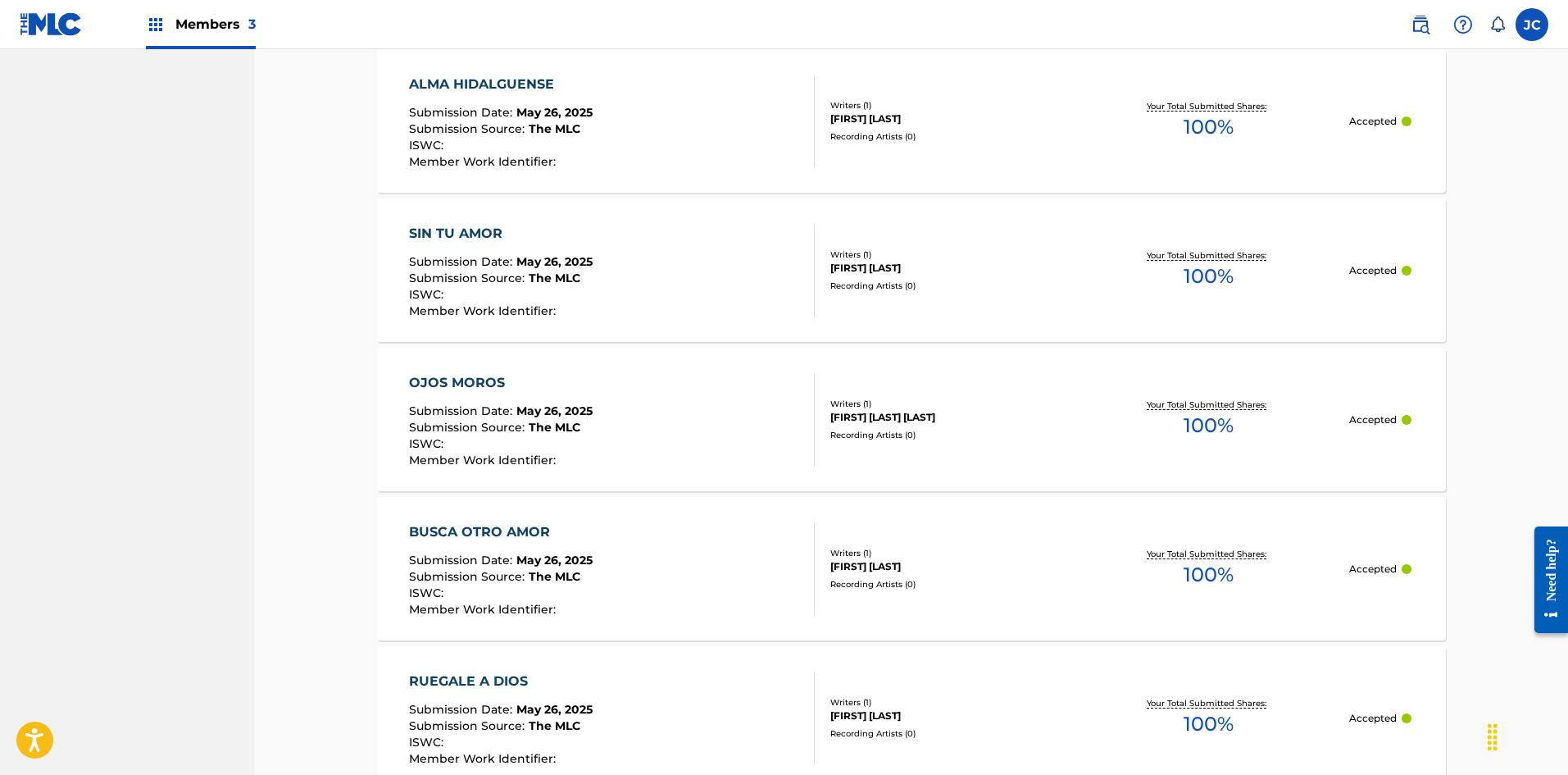 scroll, scrollTop: 9312, scrollLeft: 0, axis: vertical 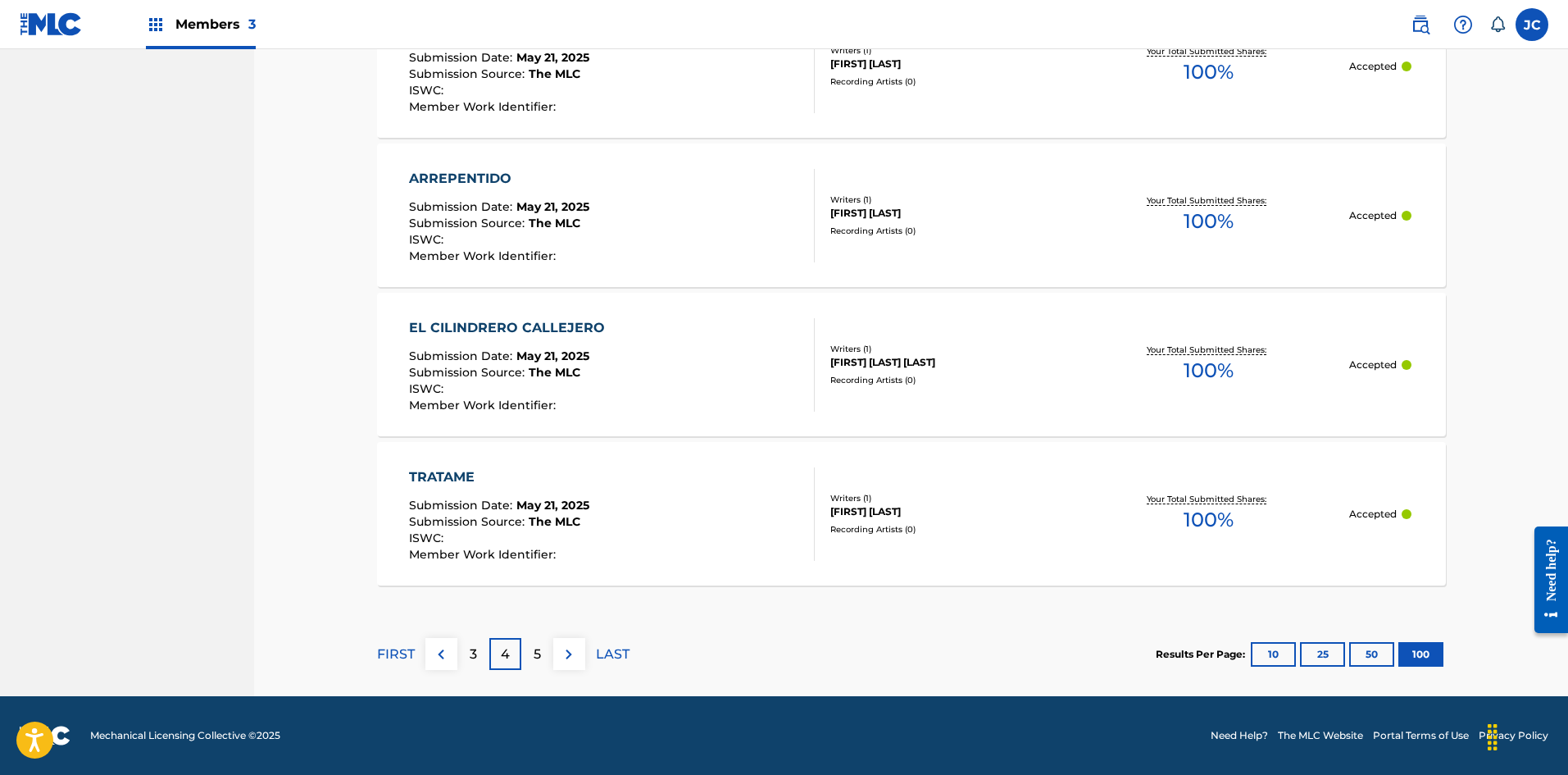 click at bounding box center (569, 654) 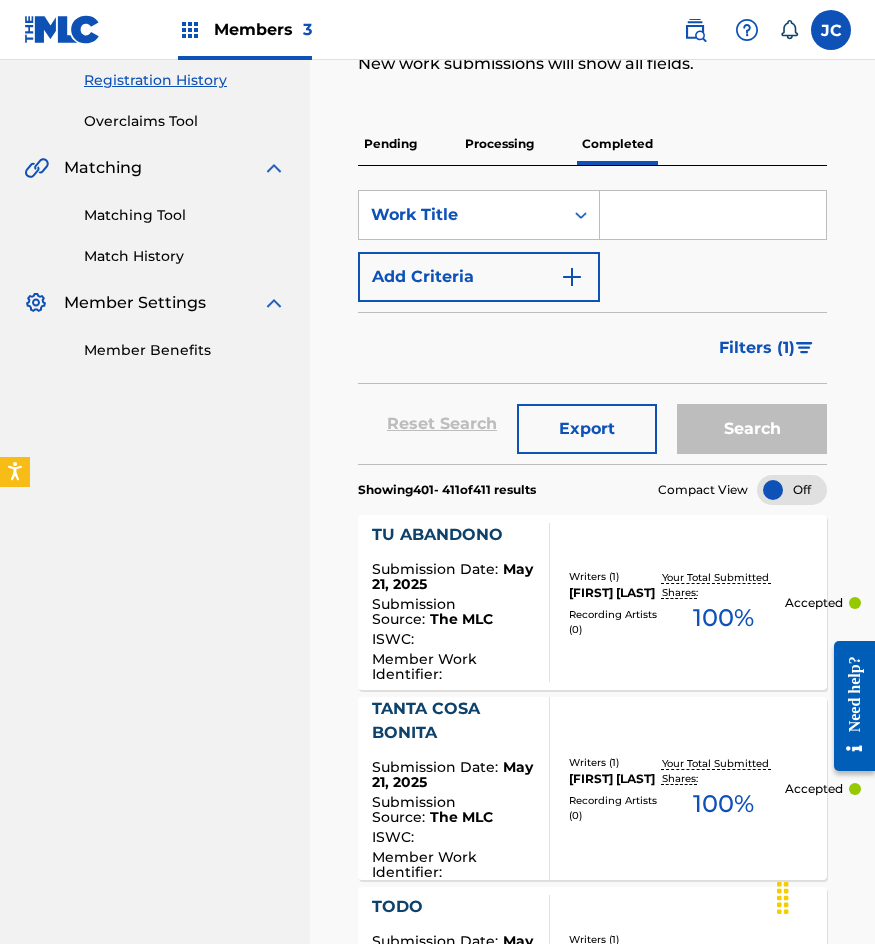 scroll, scrollTop: 600, scrollLeft: 0, axis: vertical 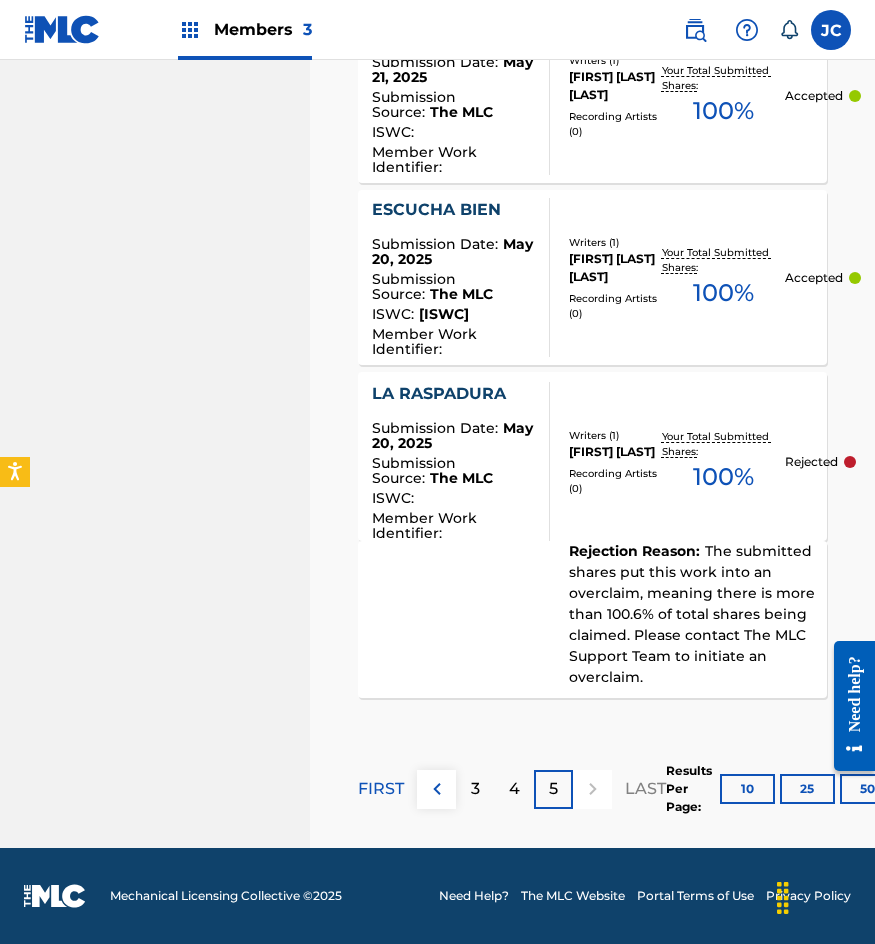 click at bounding box center (437, 789) 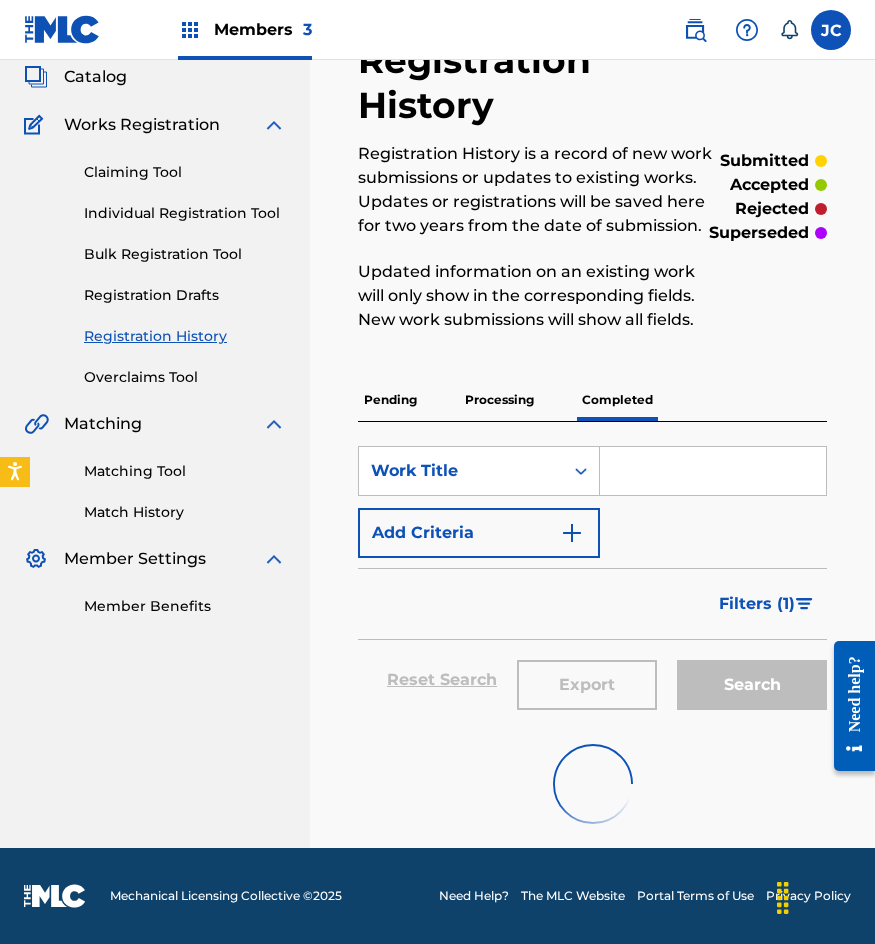 scroll, scrollTop: 122, scrollLeft: 0, axis: vertical 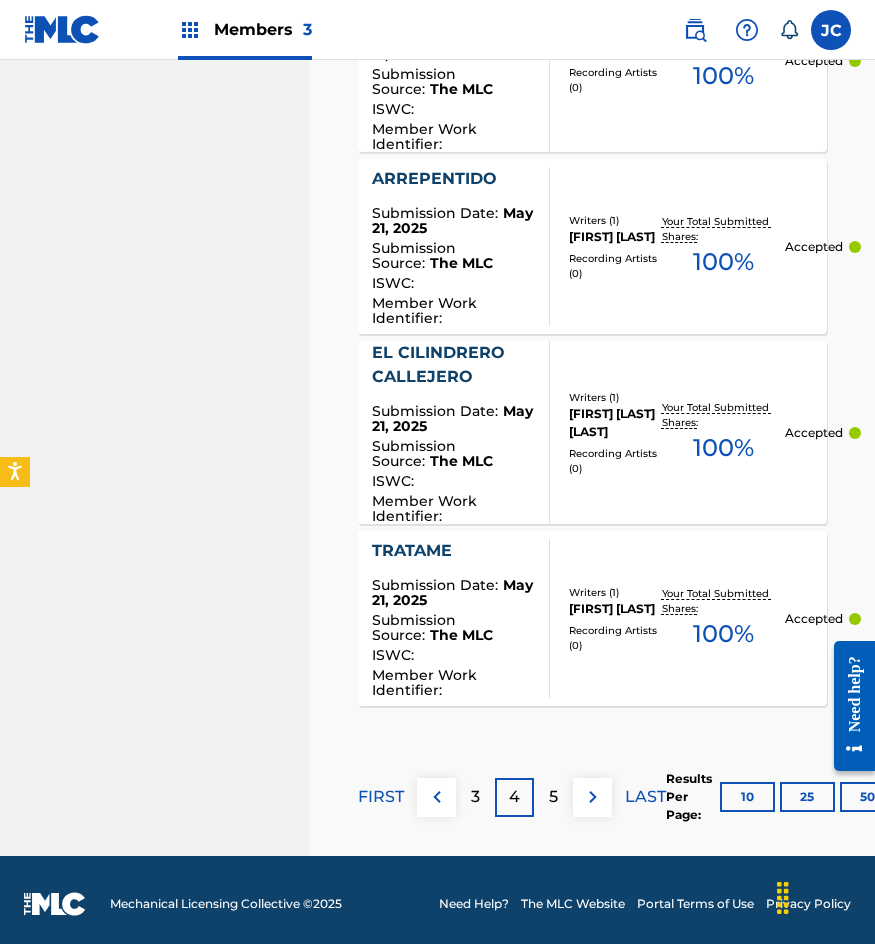 click on "FIRST" at bounding box center [381, 797] 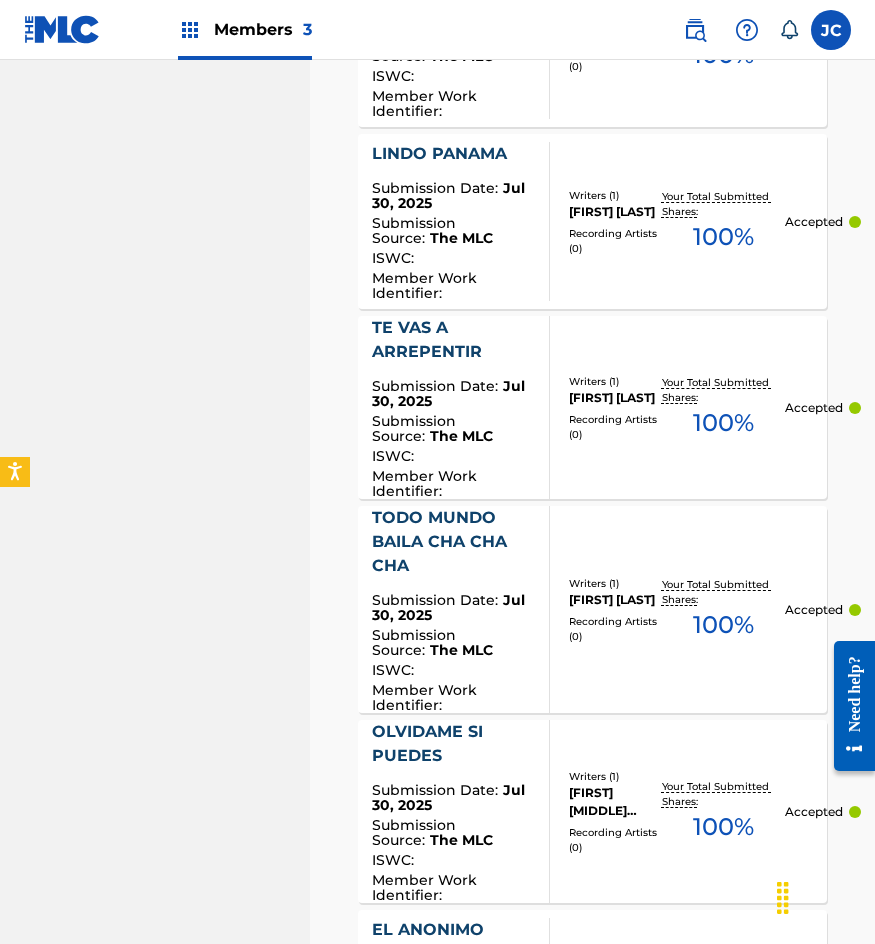 scroll, scrollTop: 2122, scrollLeft: 0, axis: vertical 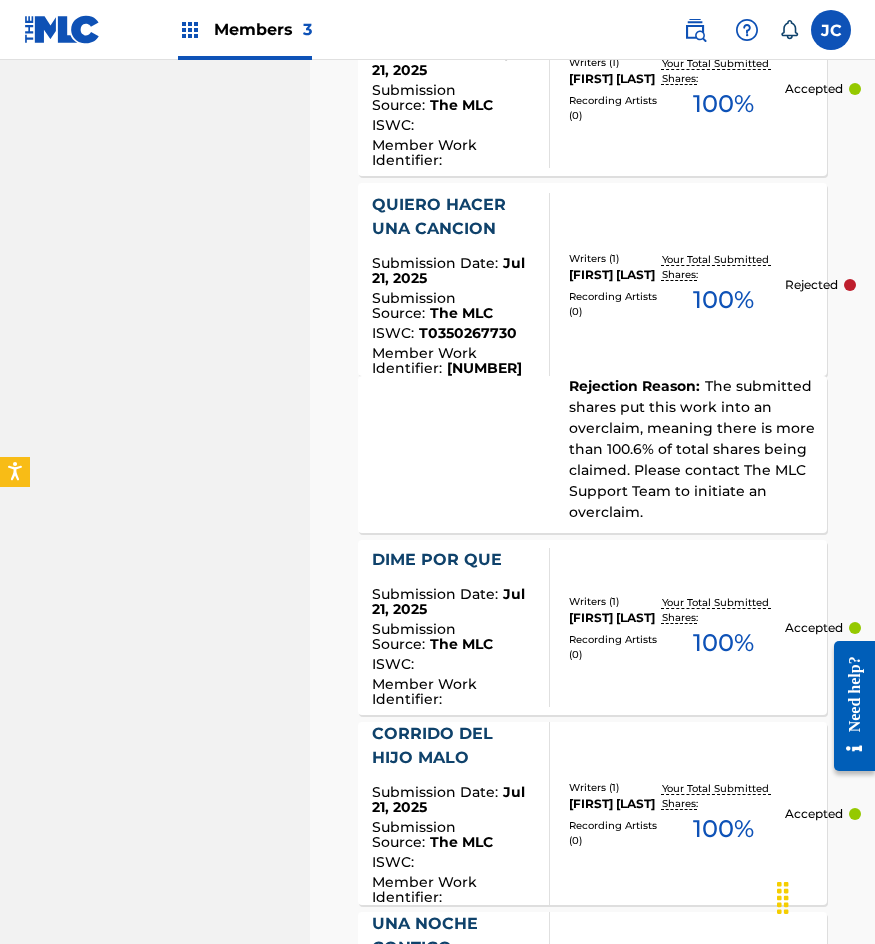click on "Submission Source :" at bounding box center (414, 305) 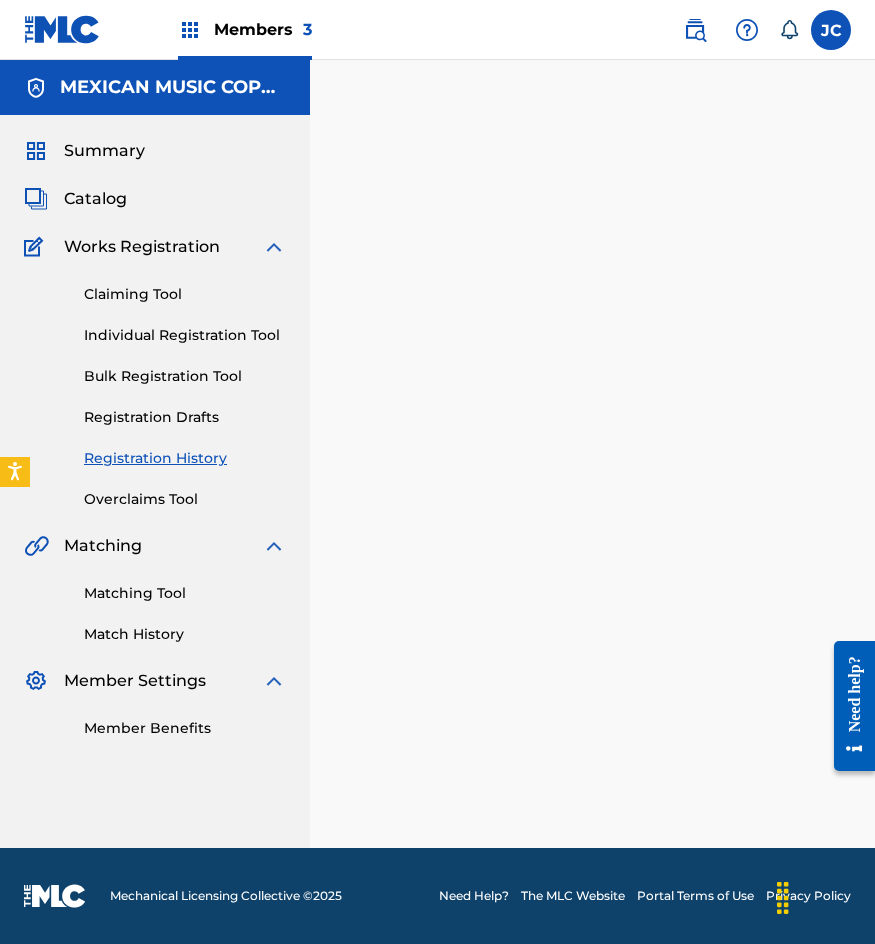 scroll, scrollTop: 0, scrollLeft: 0, axis: both 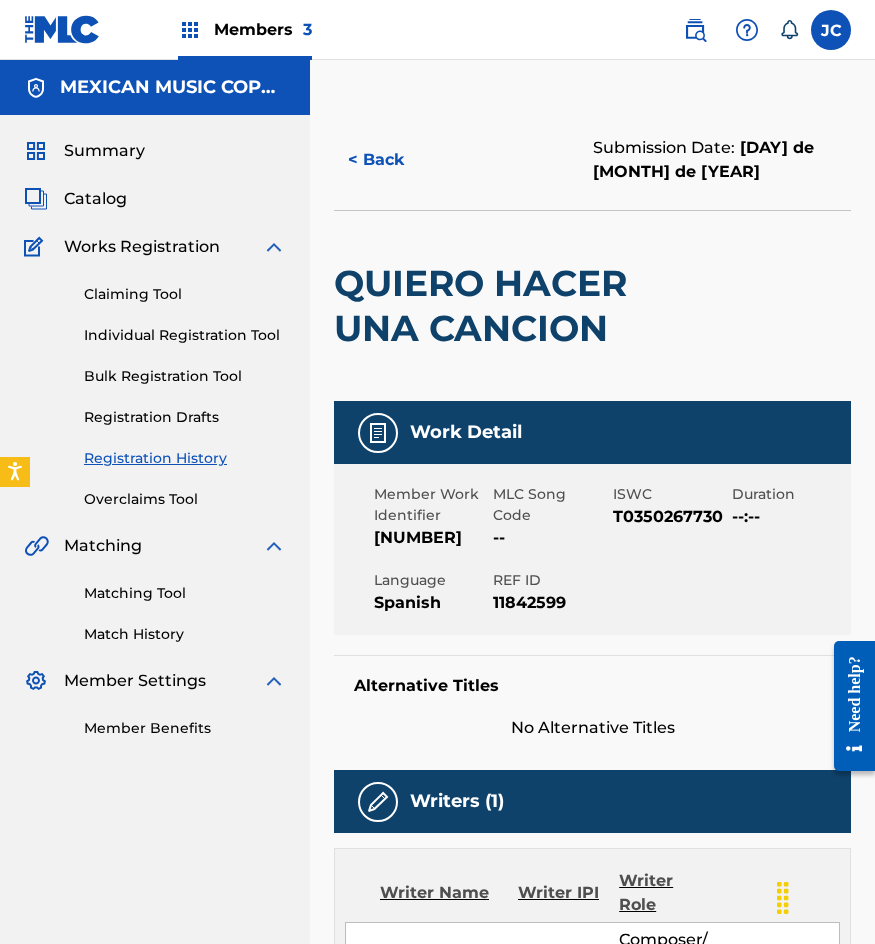 click on "11842599" at bounding box center [550, 603] 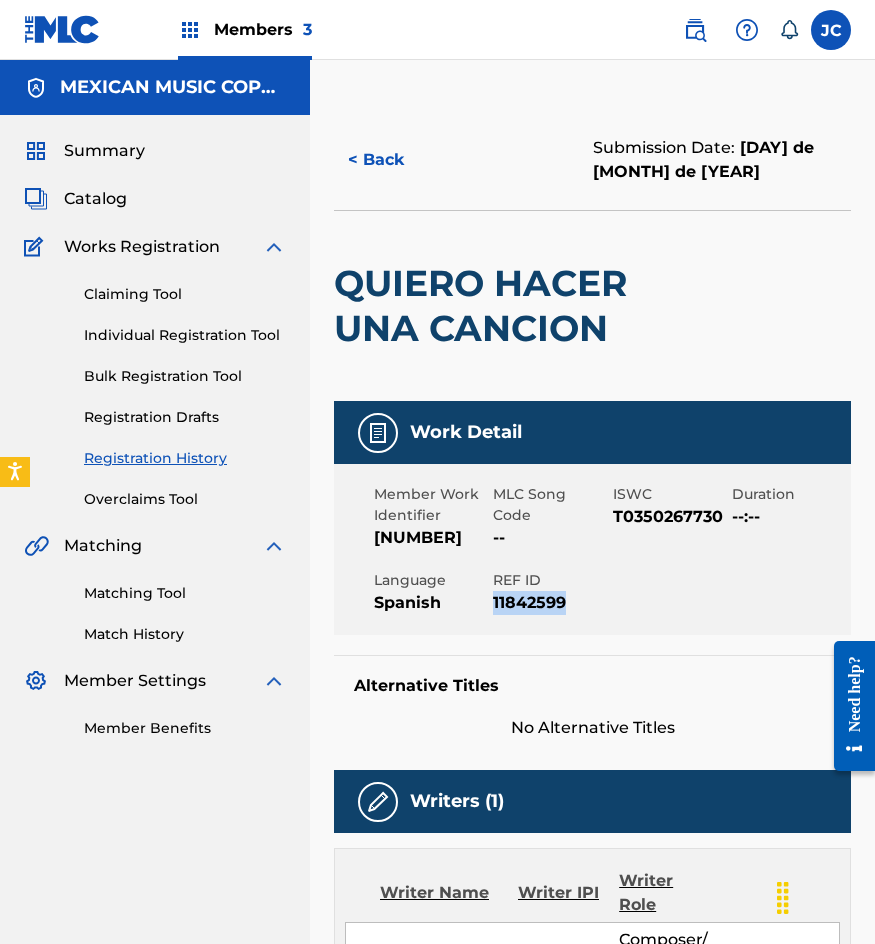 click on "11842599" at bounding box center (550, 603) 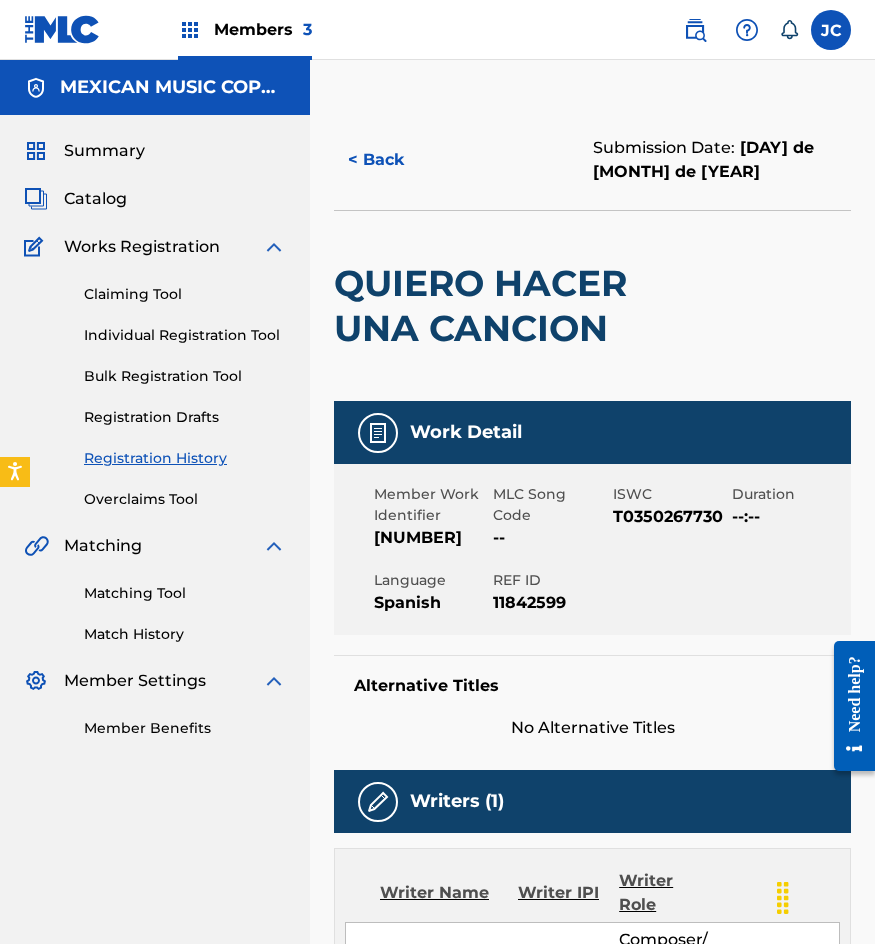 click on "012032848" at bounding box center [431, 538] 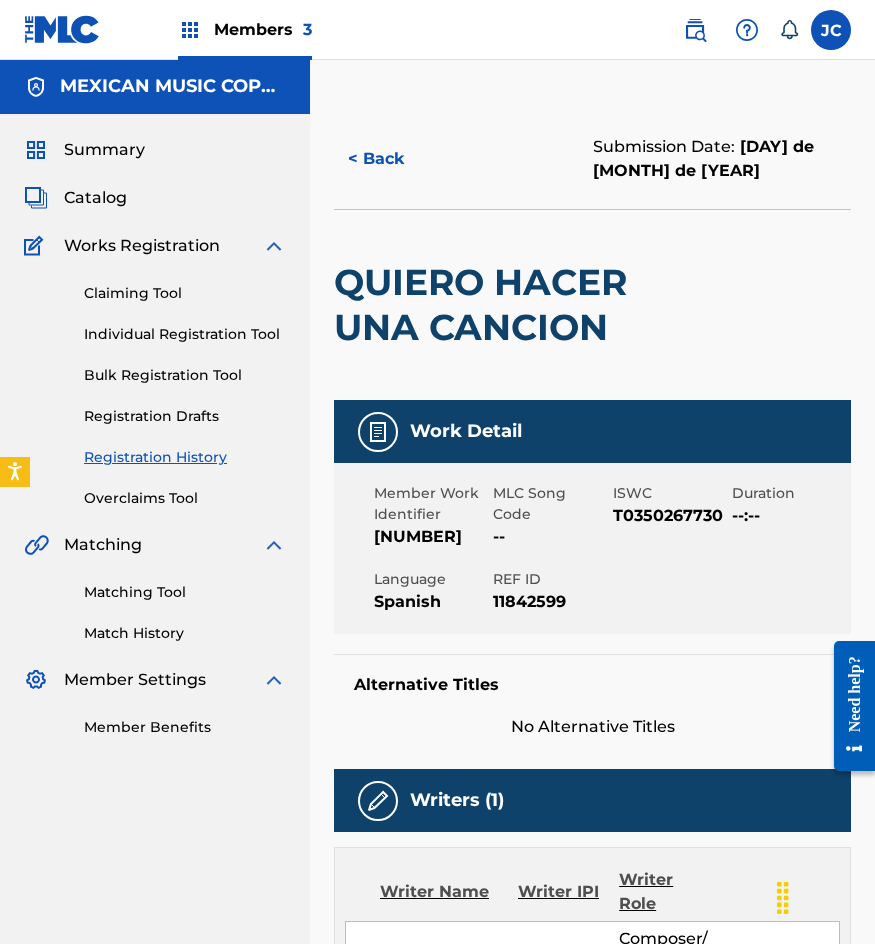 scroll, scrollTop: 0, scrollLeft: 0, axis: both 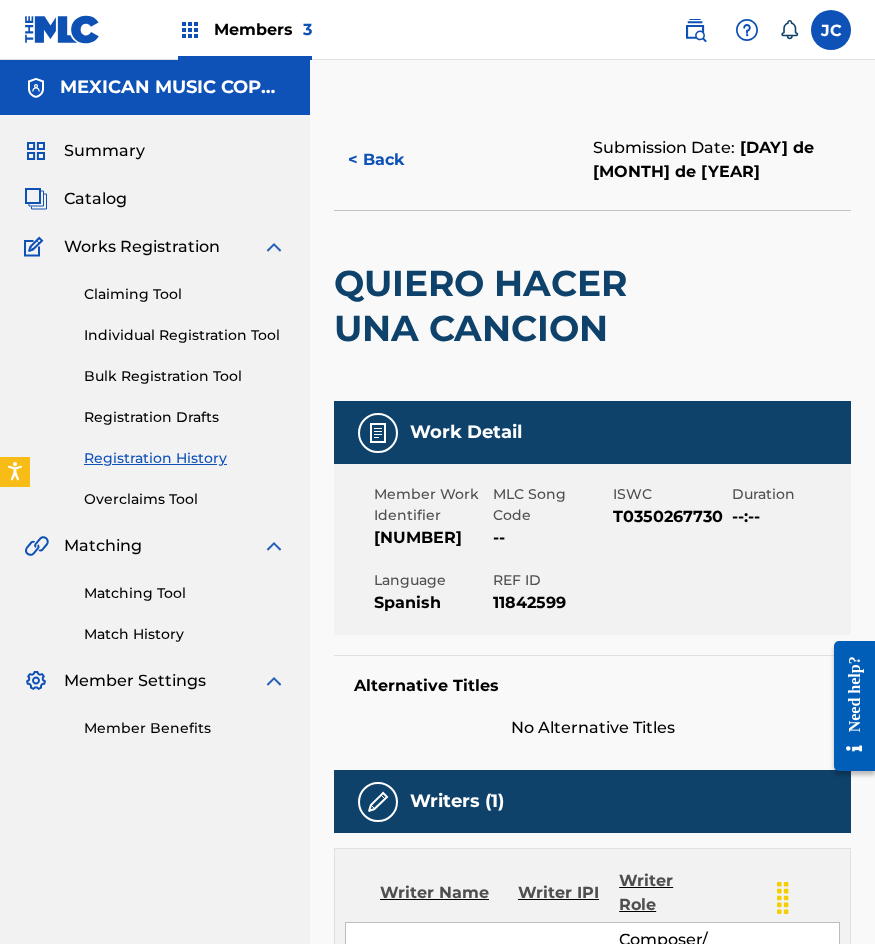 click on "< Back" at bounding box center (394, 160) 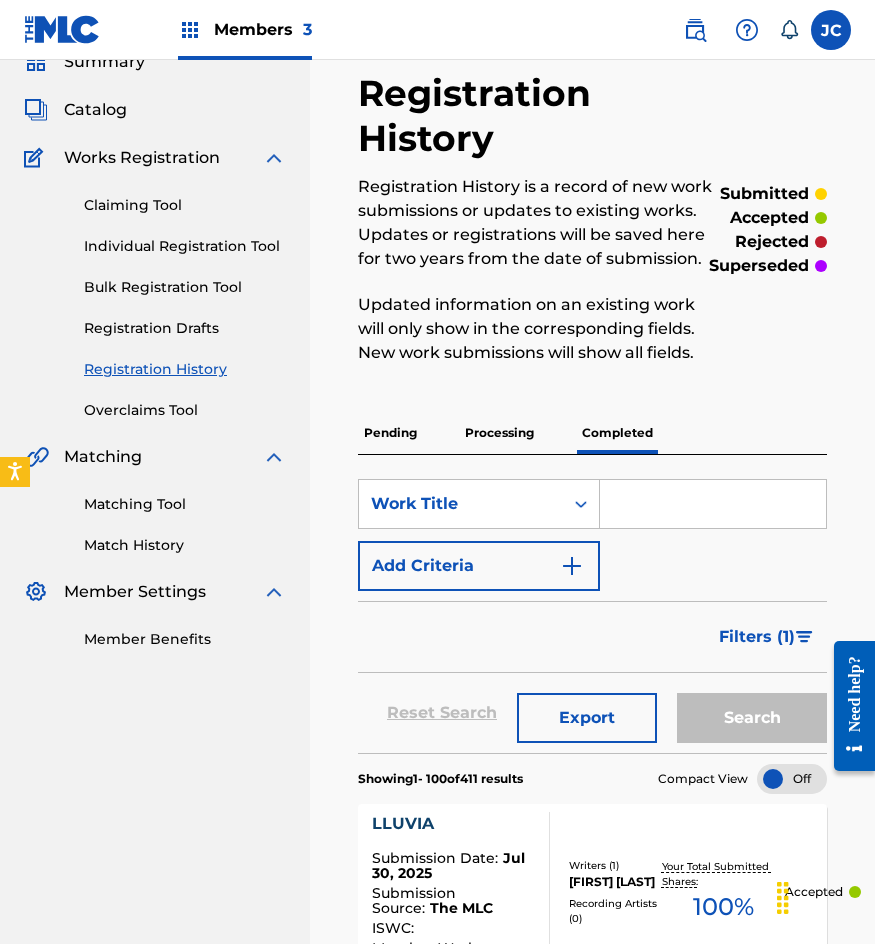 scroll, scrollTop: 0, scrollLeft: 0, axis: both 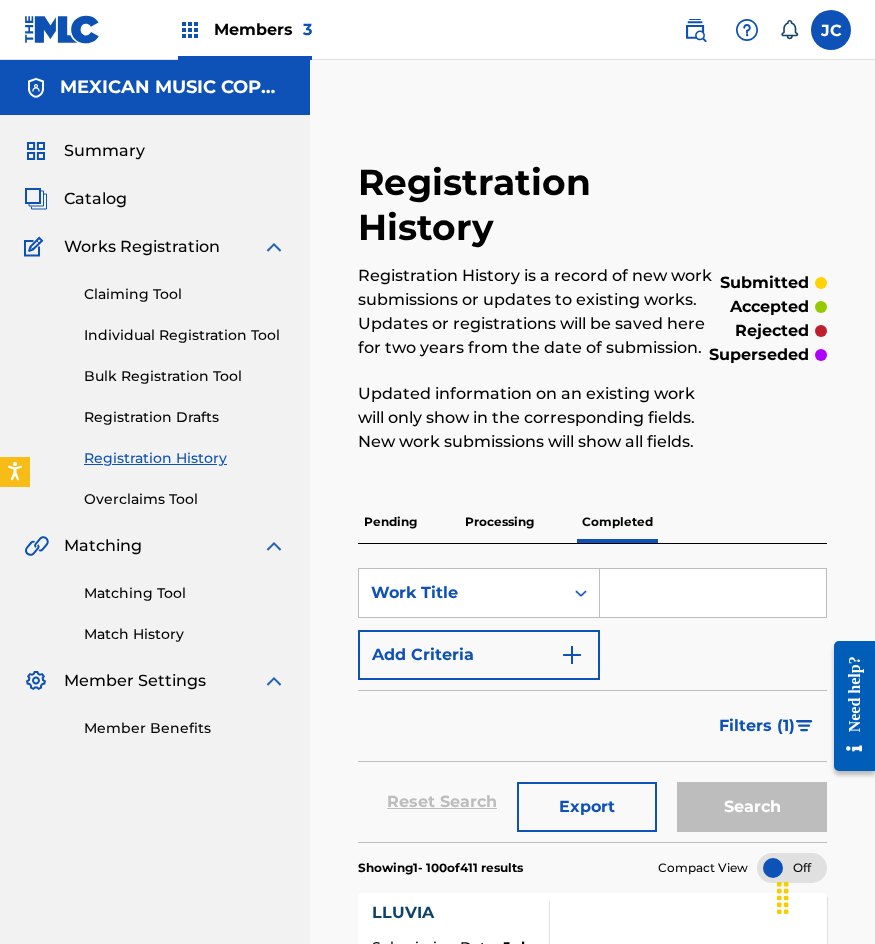click on "Individual Registration Tool" at bounding box center (185, 335) 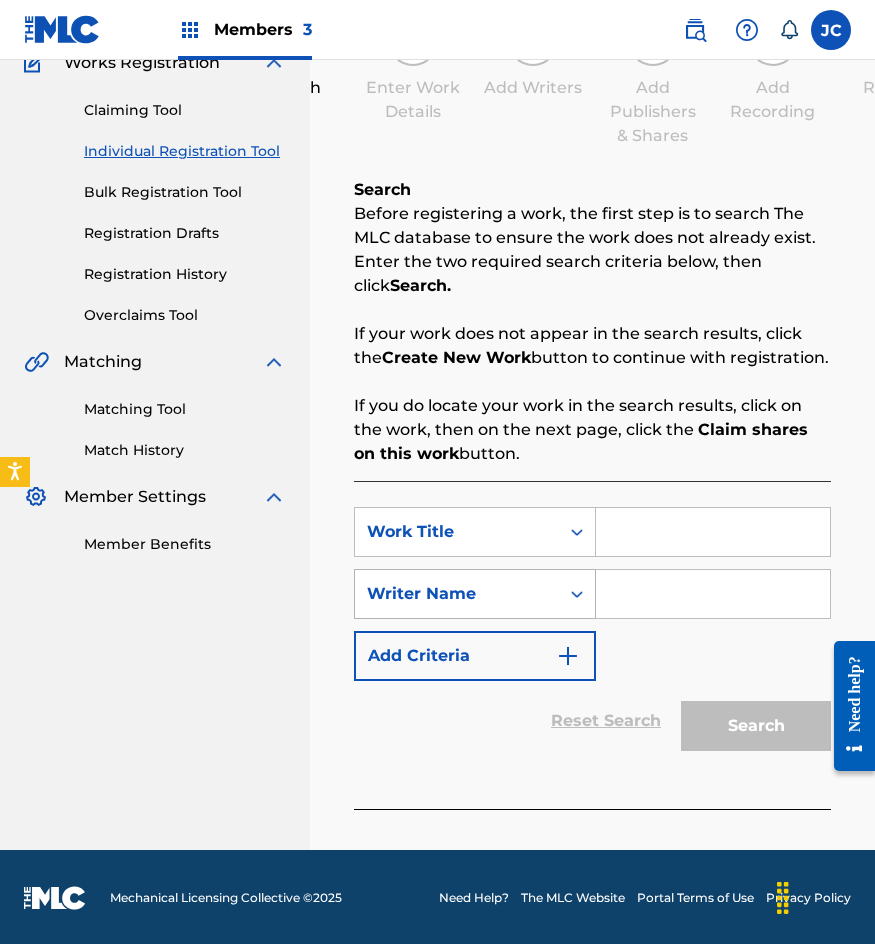 scroll, scrollTop: 186, scrollLeft: 0, axis: vertical 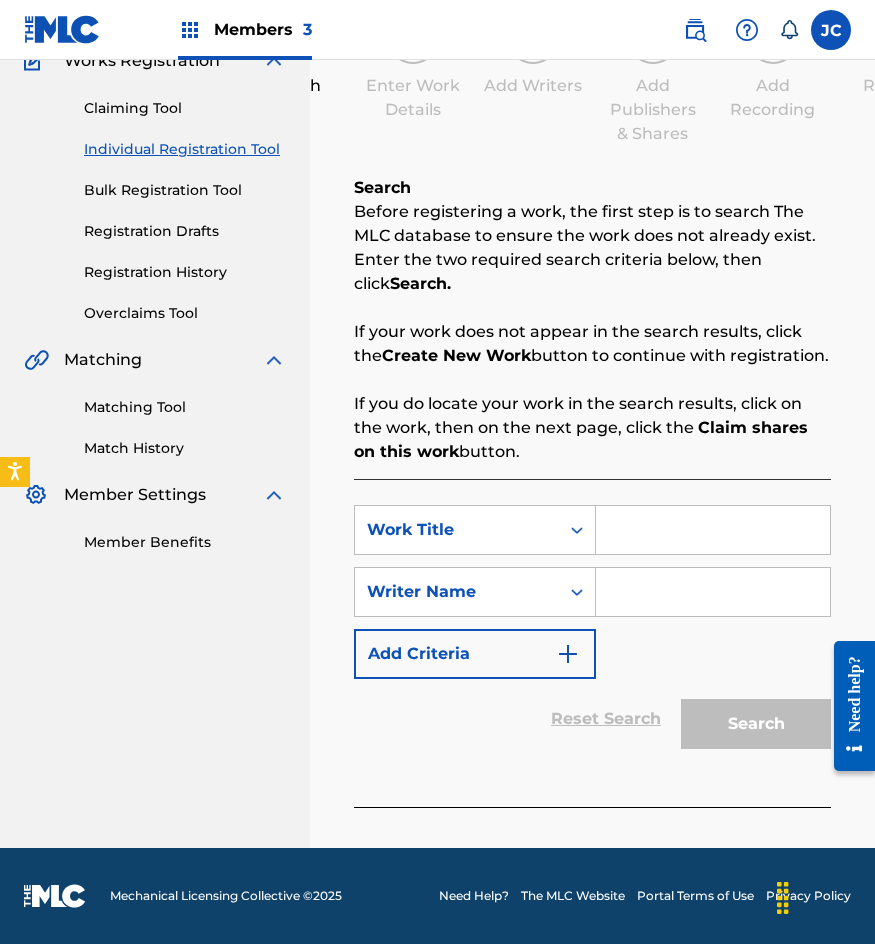 click at bounding box center (713, 530) 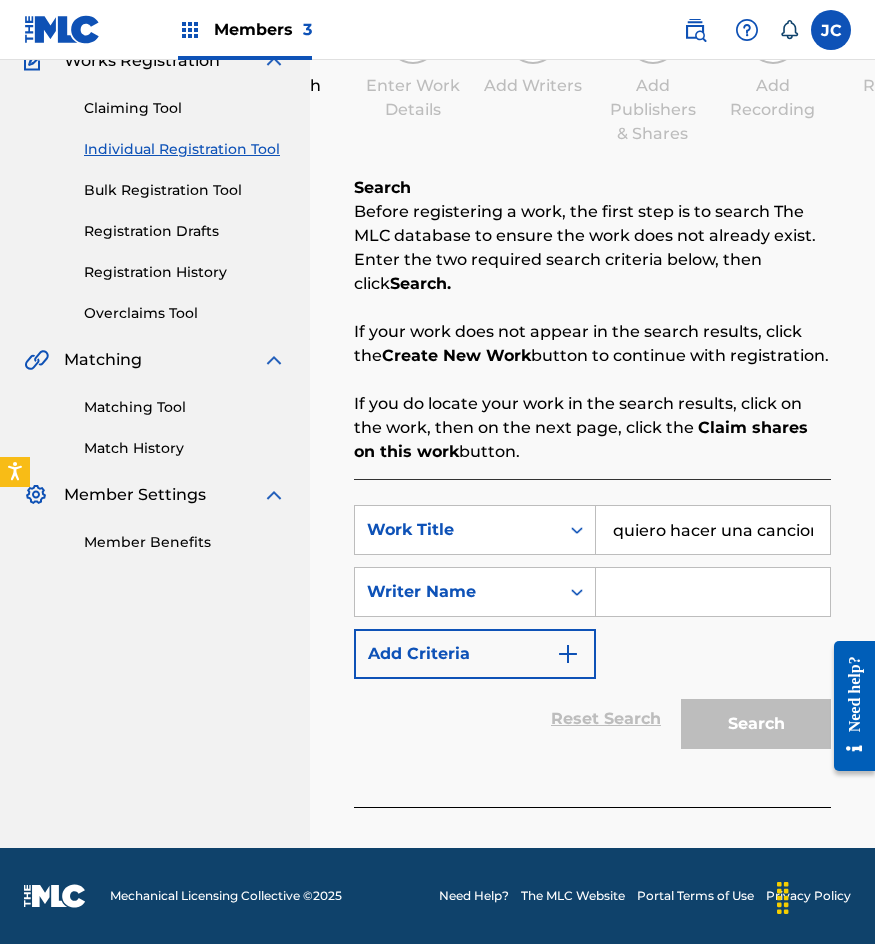 scroll, scrollTop: 0, scrollLeft: 6, axis: horizontal 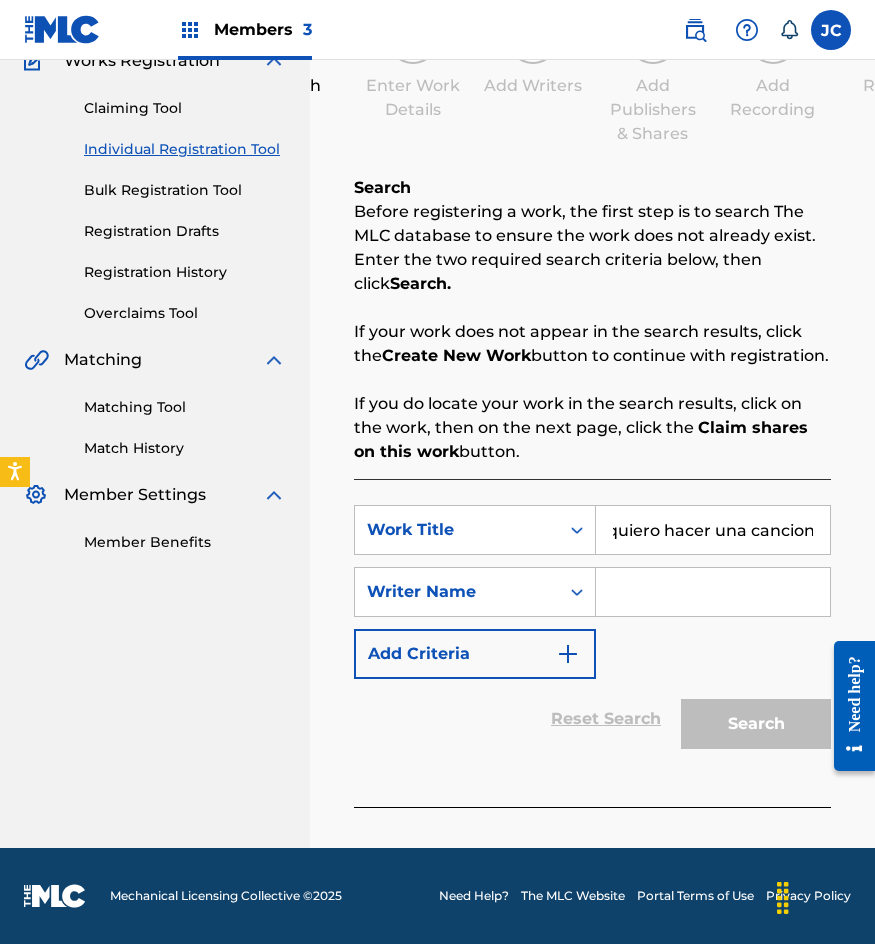 type on "quiero hacer una cancion" 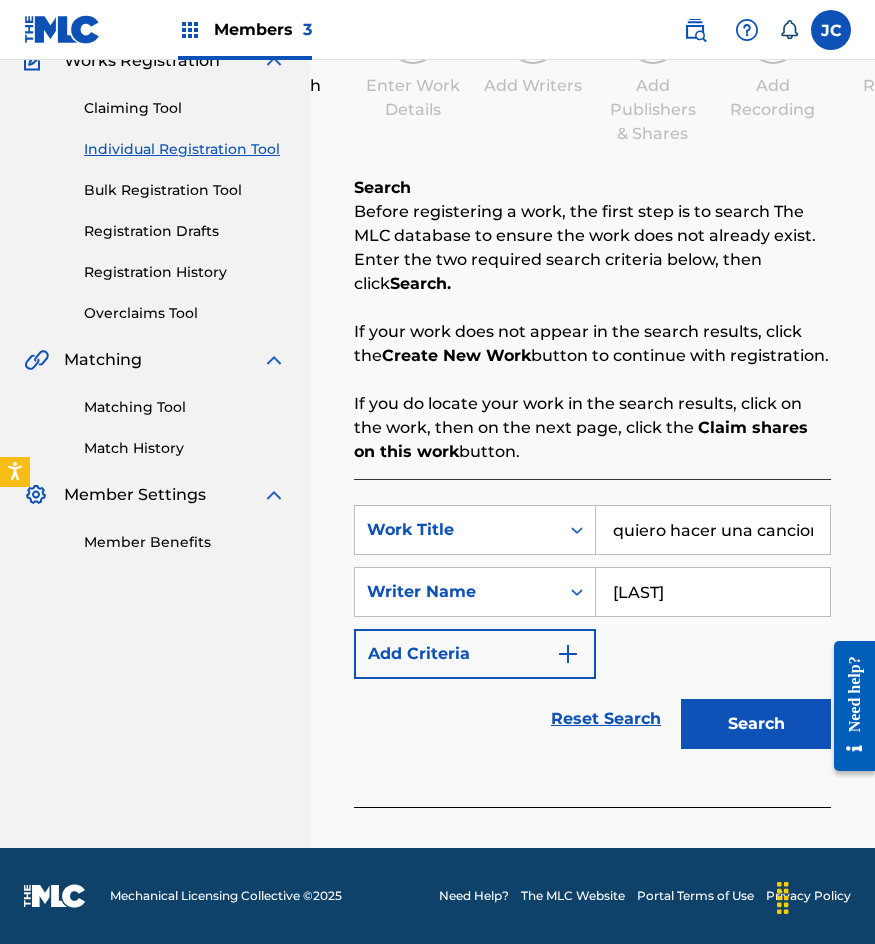 type on "zarzosa" 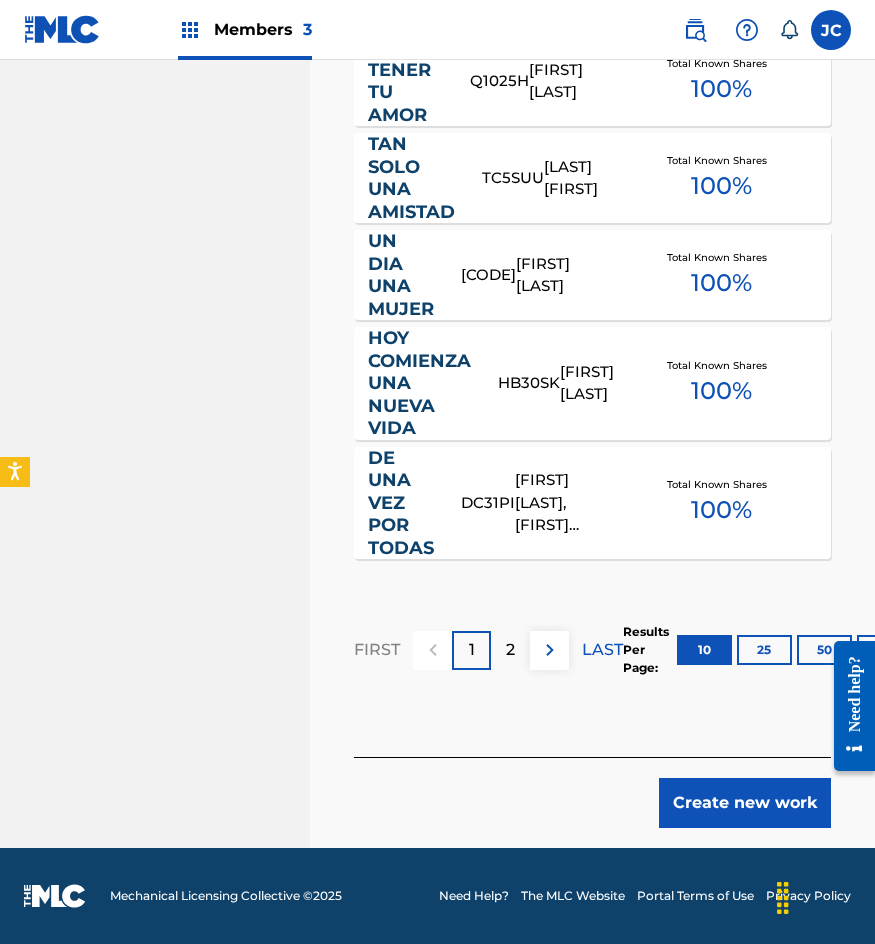 click on "Create new work" at bounding box center [745, 803] 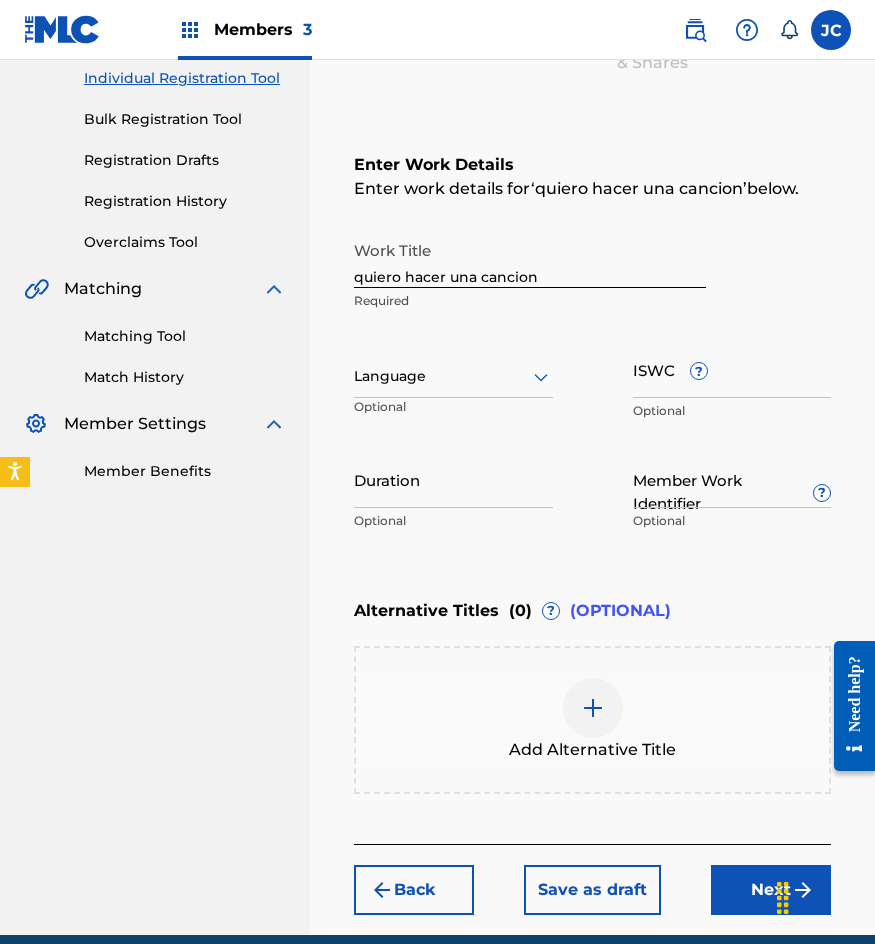 scroll, scrollTop: 144, scrollLeft: 0, axis: vertical 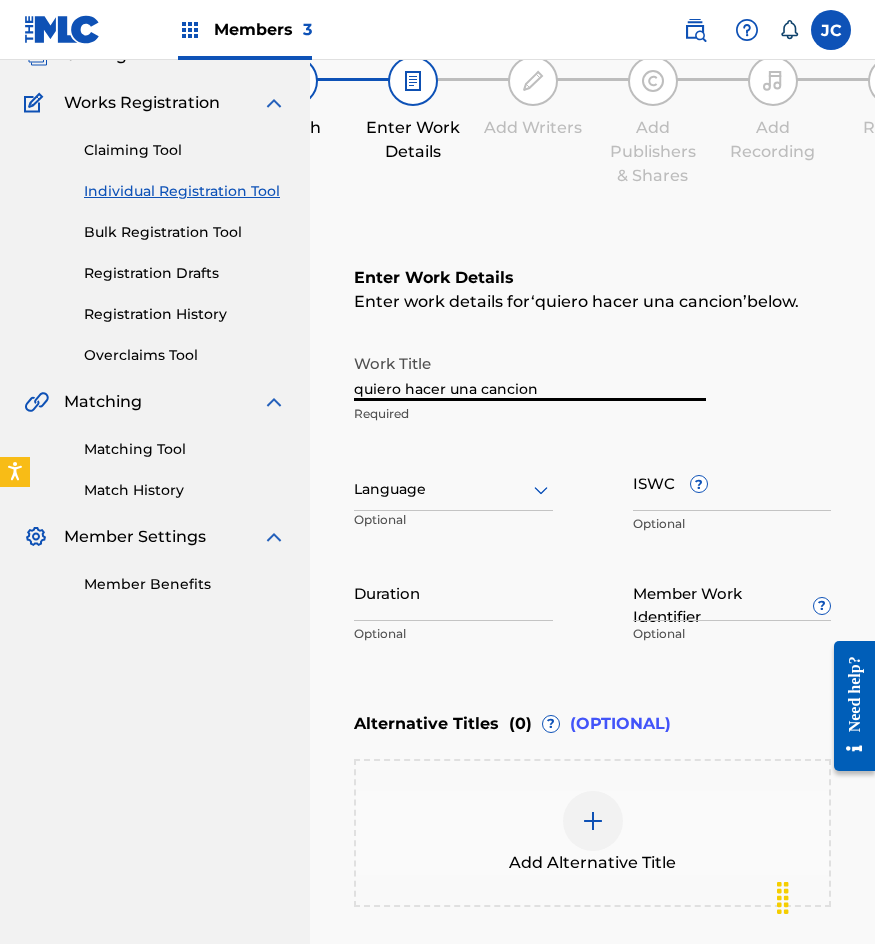drag, startPoint x: 410, startPoint y: 417, endPoint x: 153, endPoint y: 391, distance: 258.31183 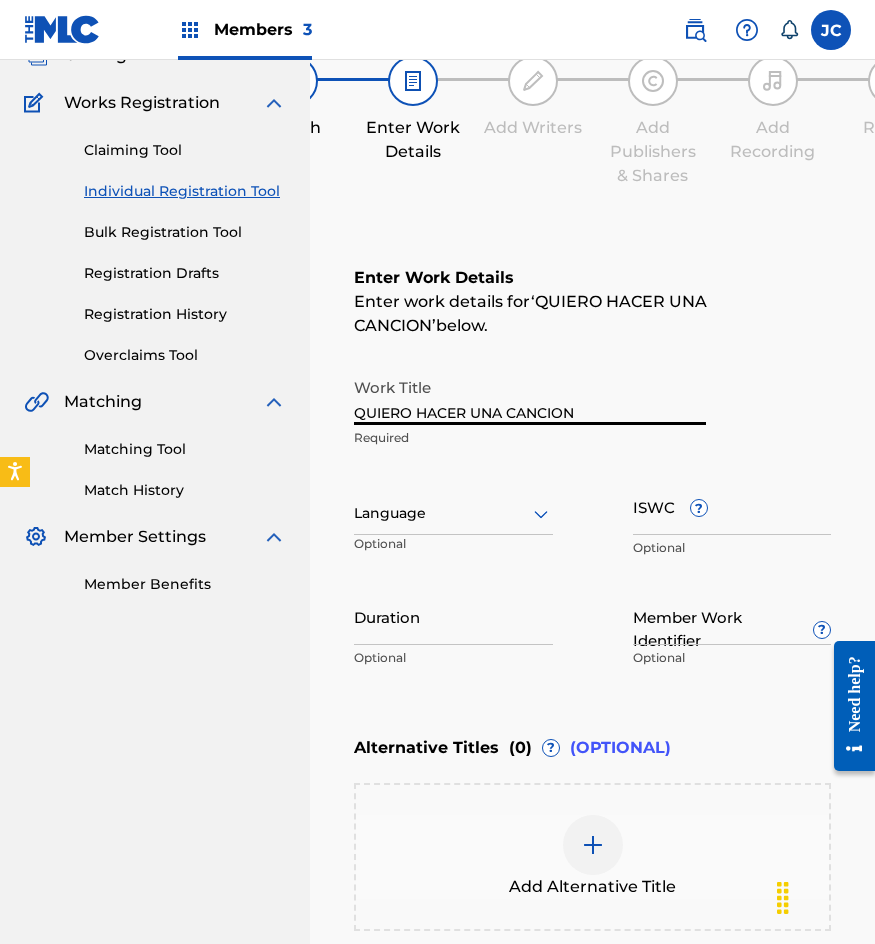 type on "QUIERO HACER UNA CANCION" 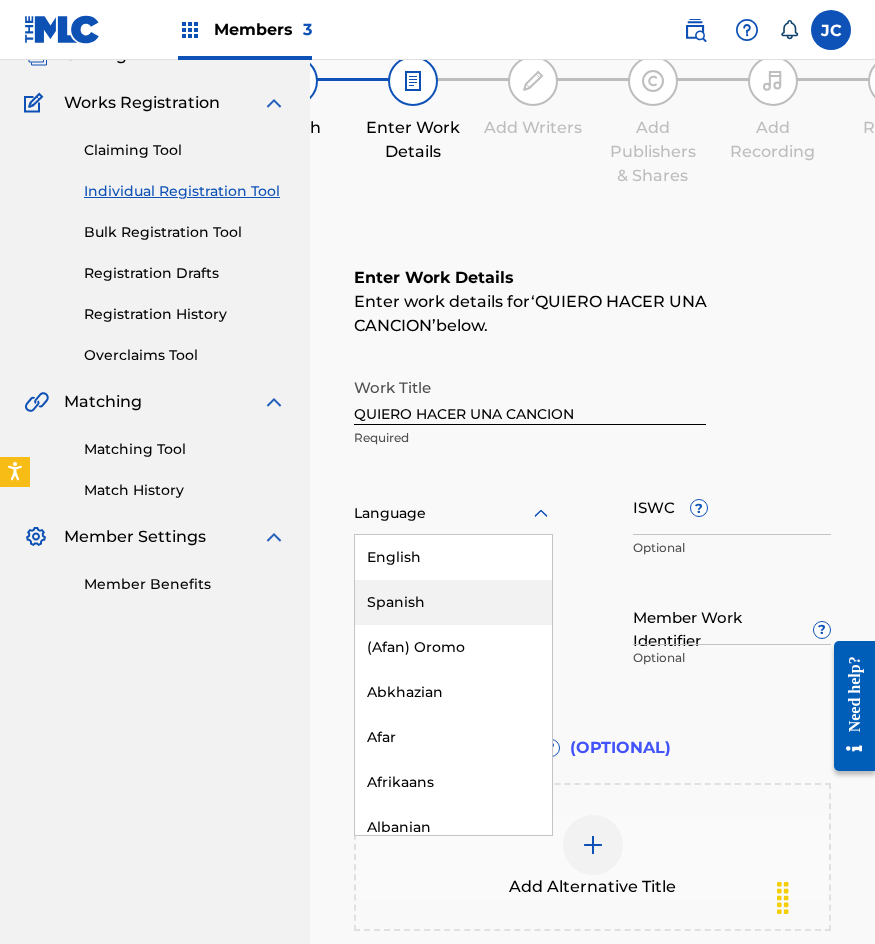 click on "Spanish" at bounding box center (453, 602) 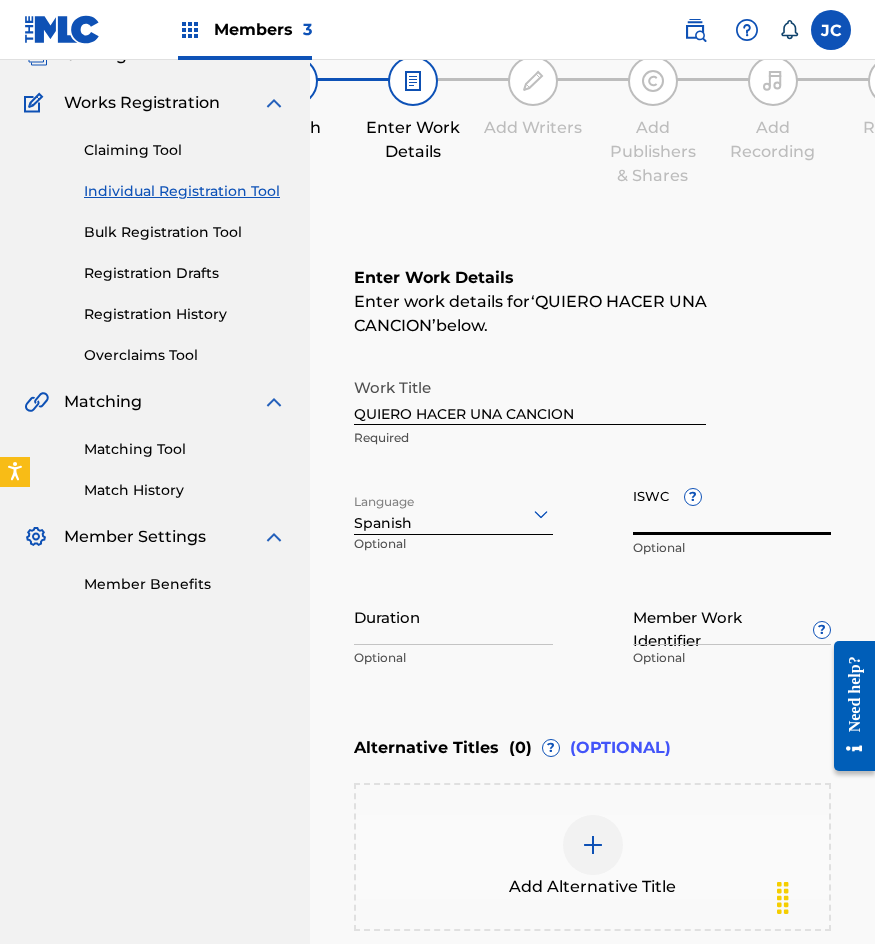 click on "ISWC   ?" at bounding box center [732, 506] 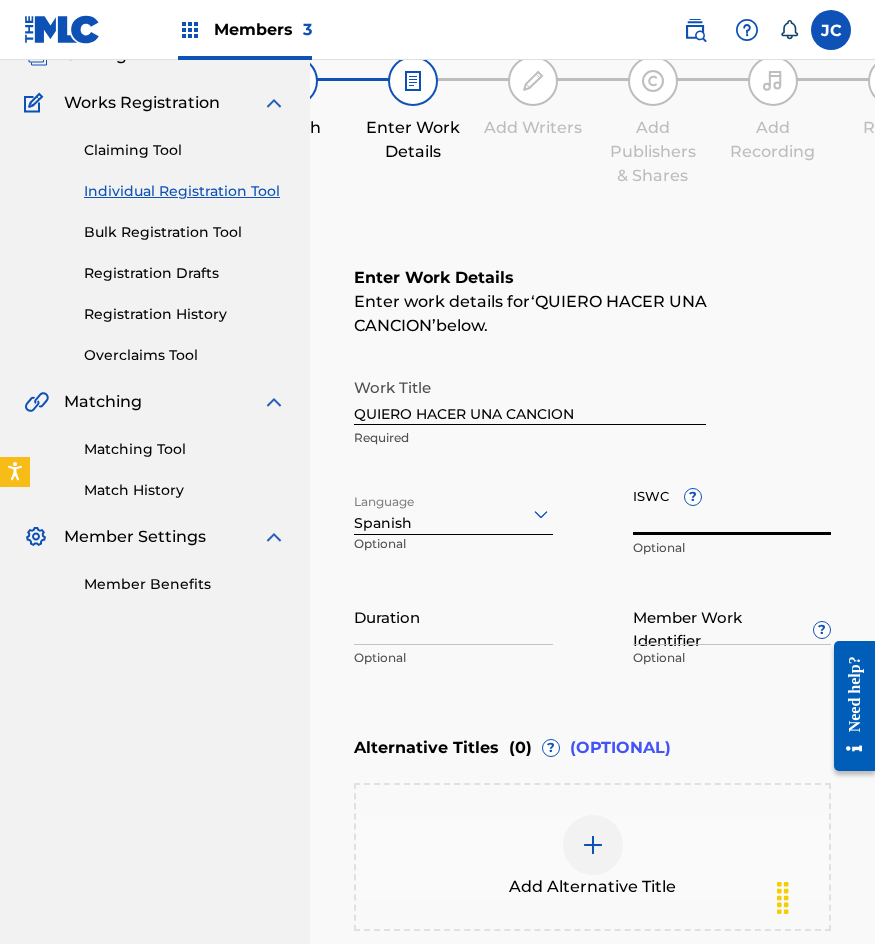 paste on "T-035.026.773-0" 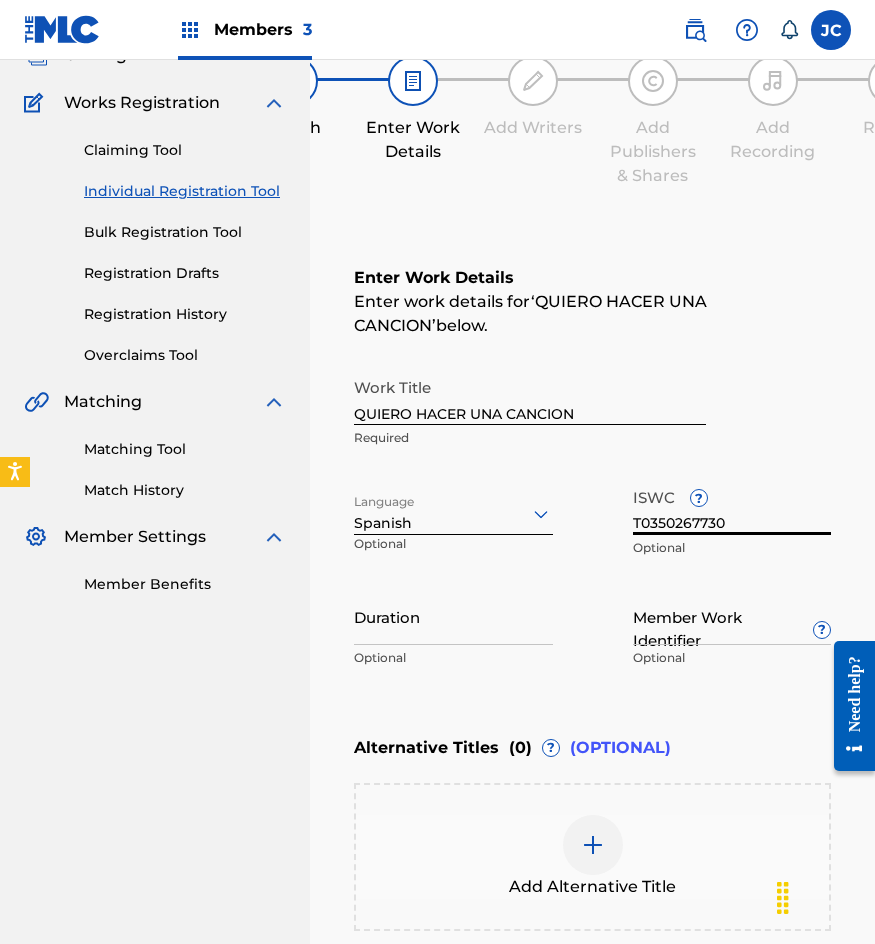 type on "T0350267730" 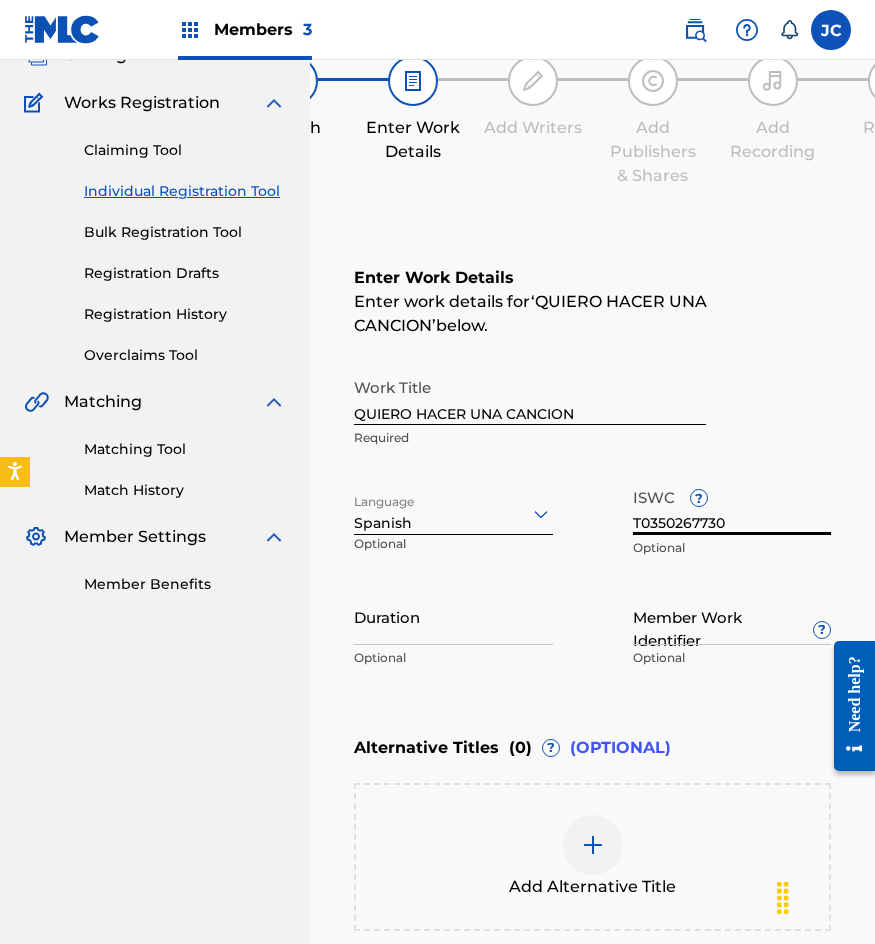 click on "Member Work Identifier   ?" at bounding box center (732, 616) 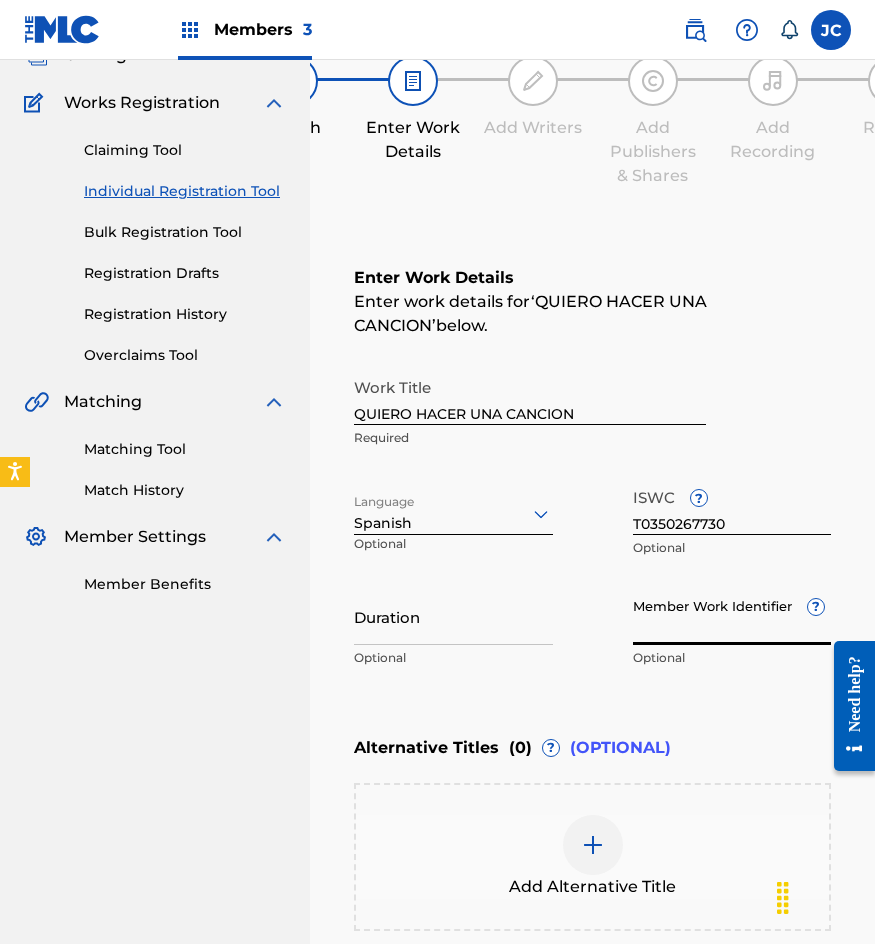 paste on "012032848" 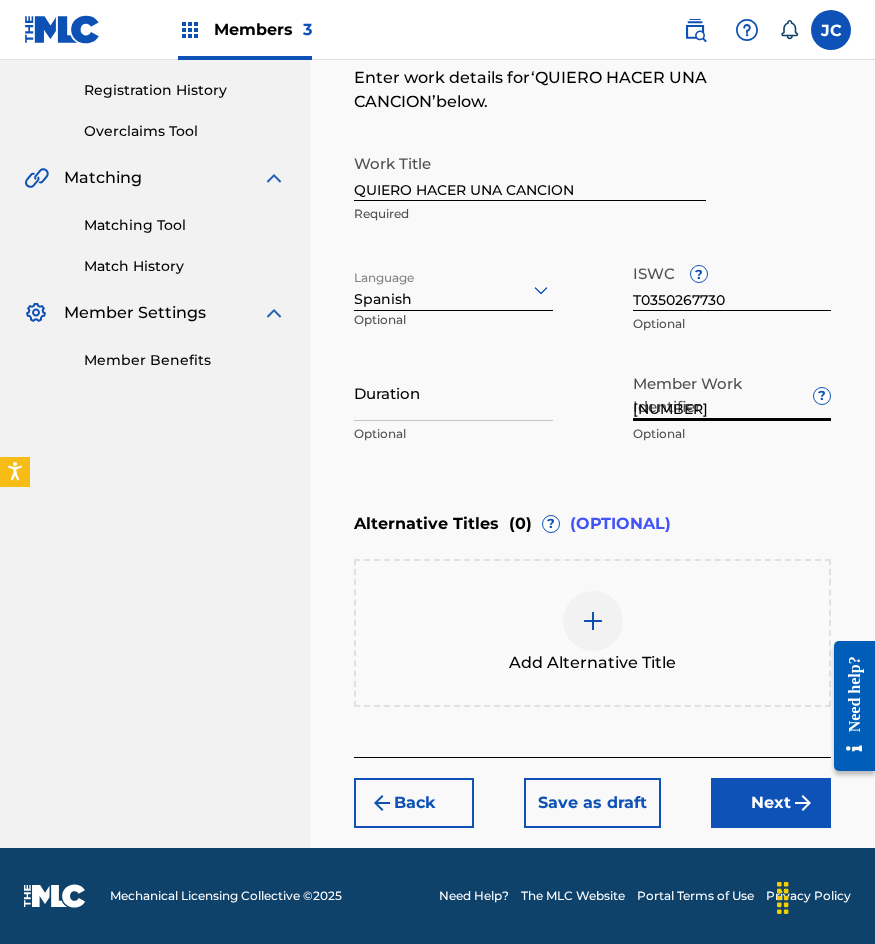 type on "012032848" 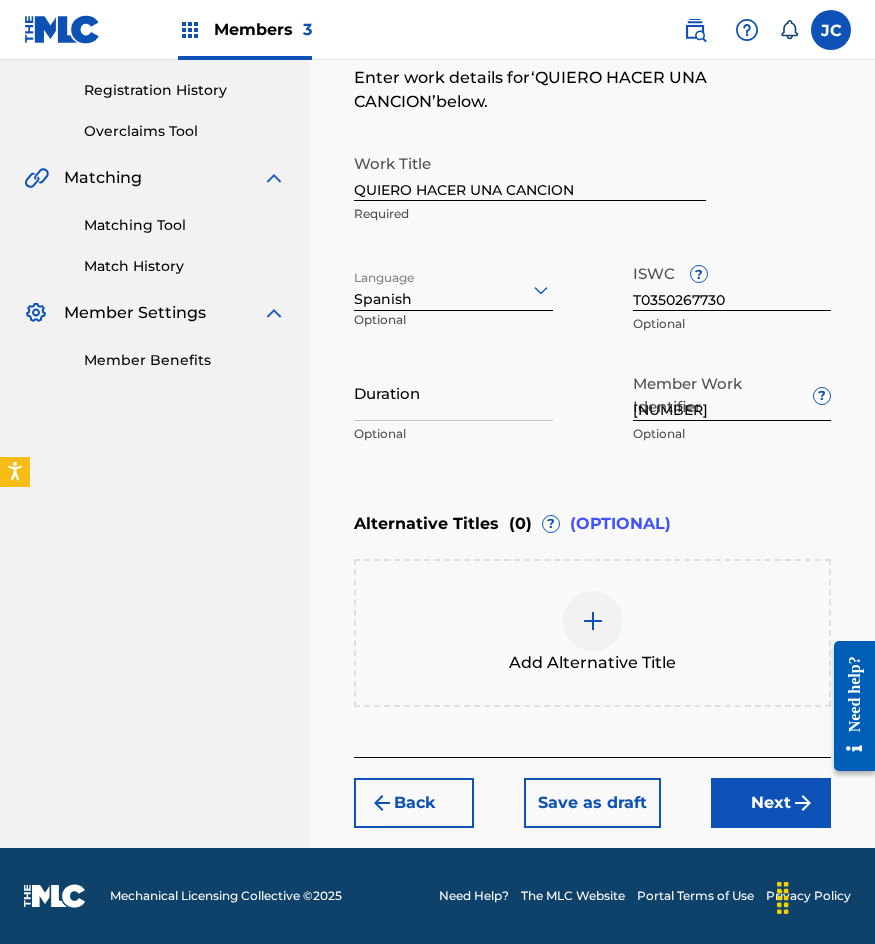 click on "Next" at bounding box center (771, 803) 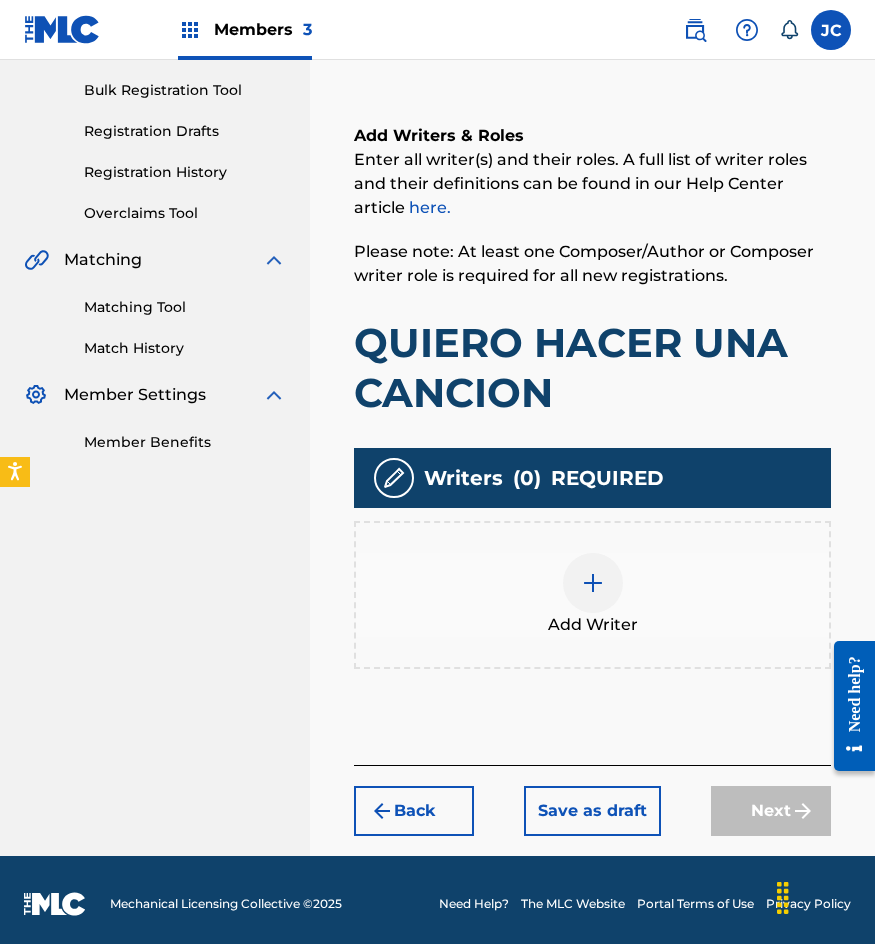 scroll, scrollTop: 294, scrollLeft: 0, axis: vertical 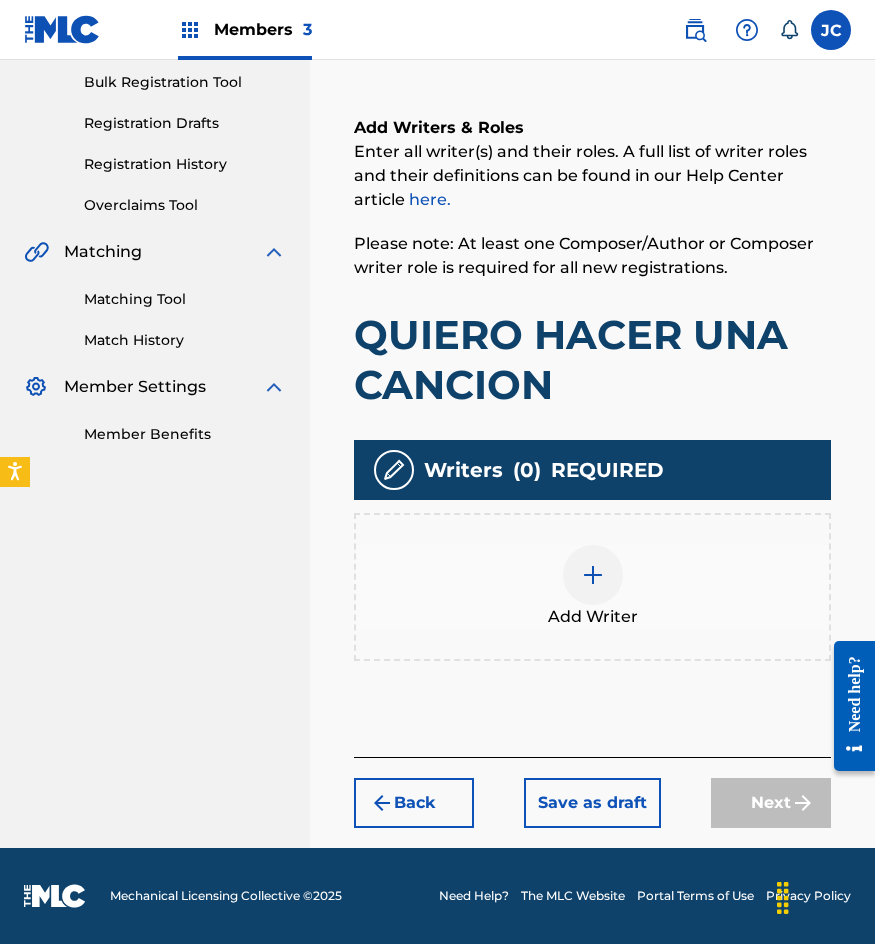 click at bounding box center [593, 575] 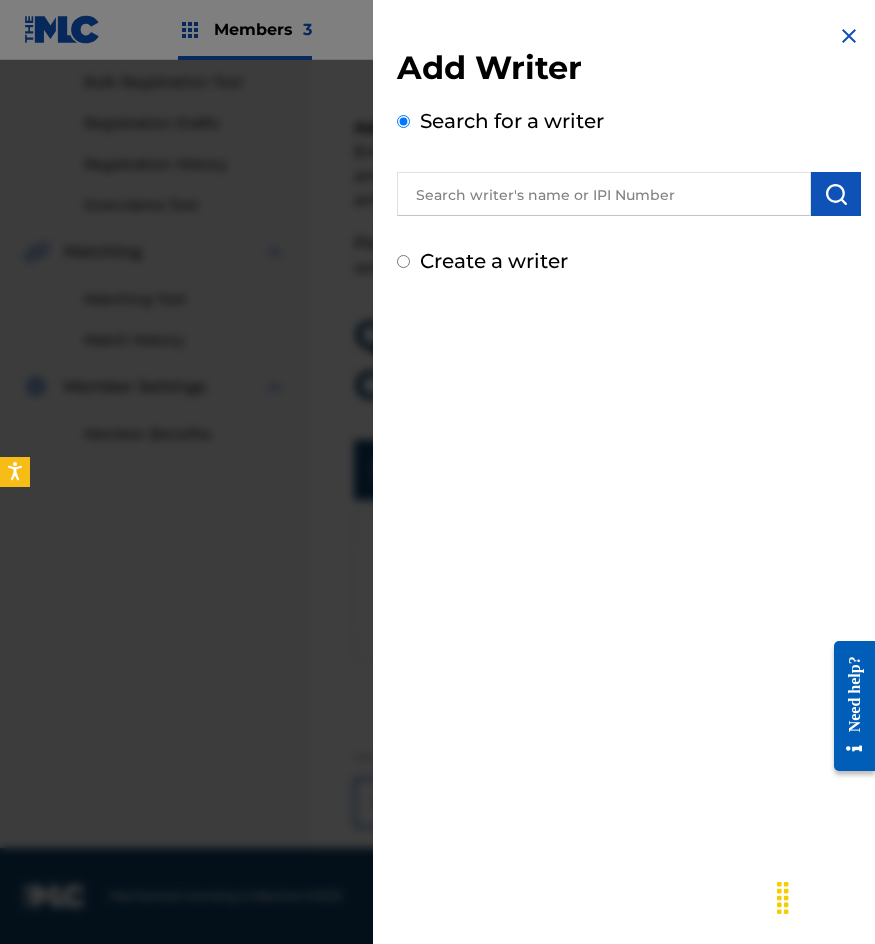 click at bounding box center (604, 194) 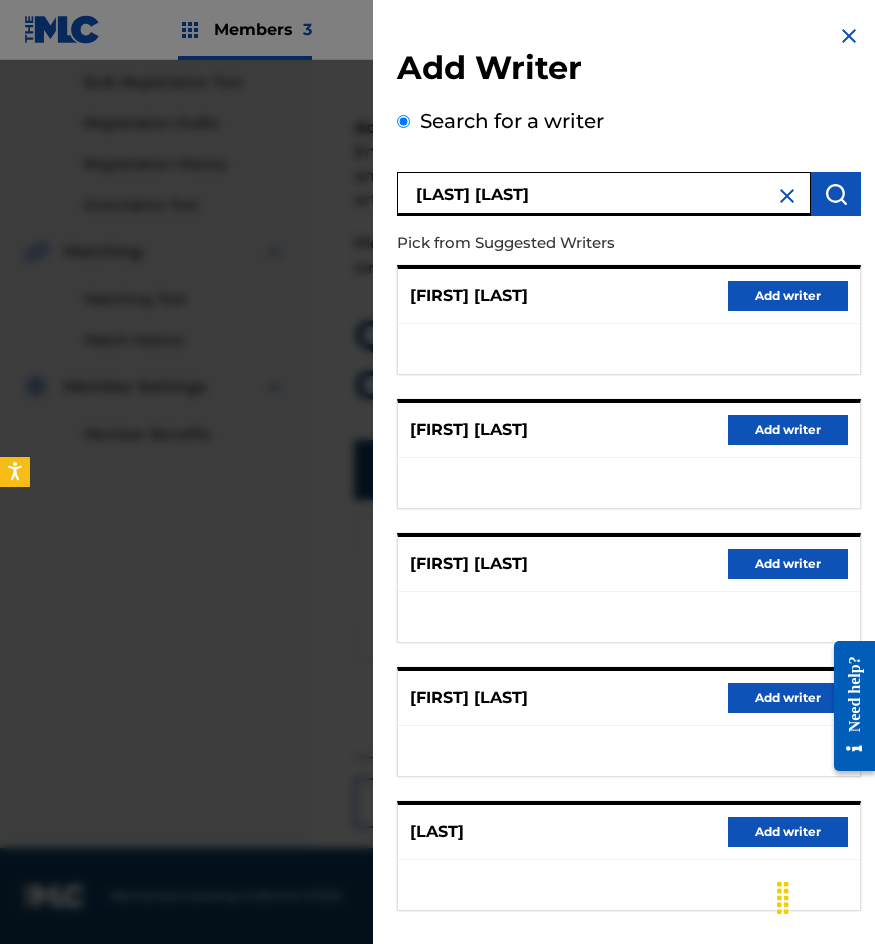 type on "ZARZOSA ESCOBAR" 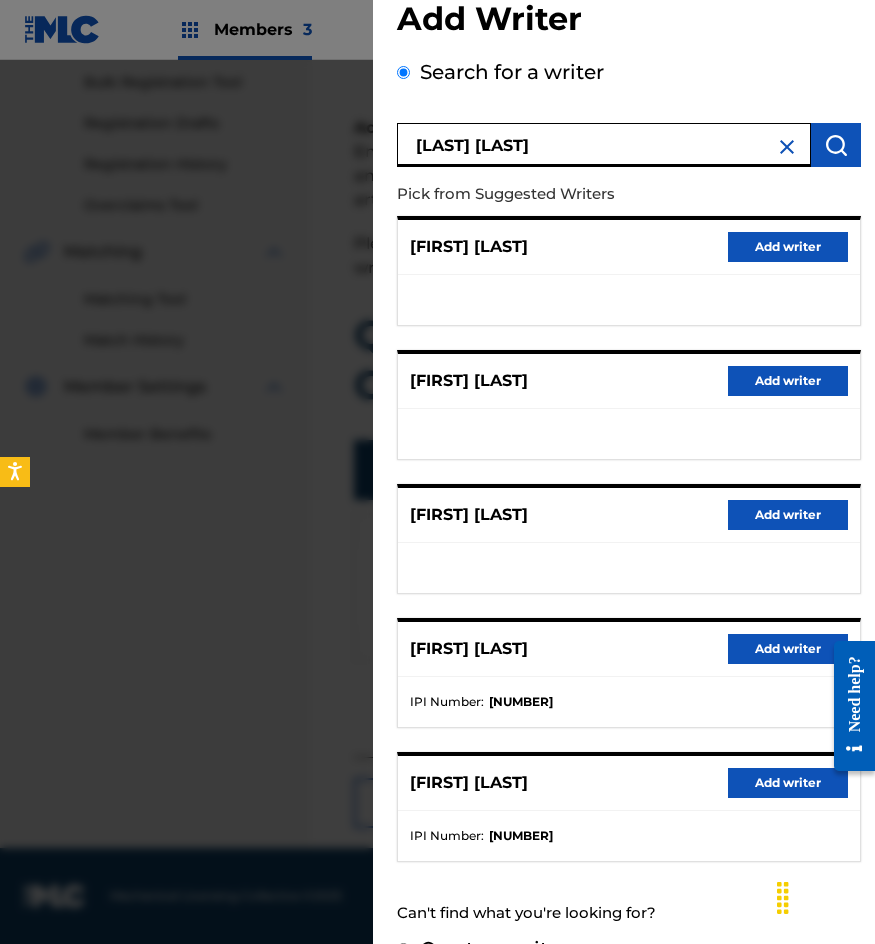 scroll, scrollTop: 93, scrollLeft: 0, axis: vertical 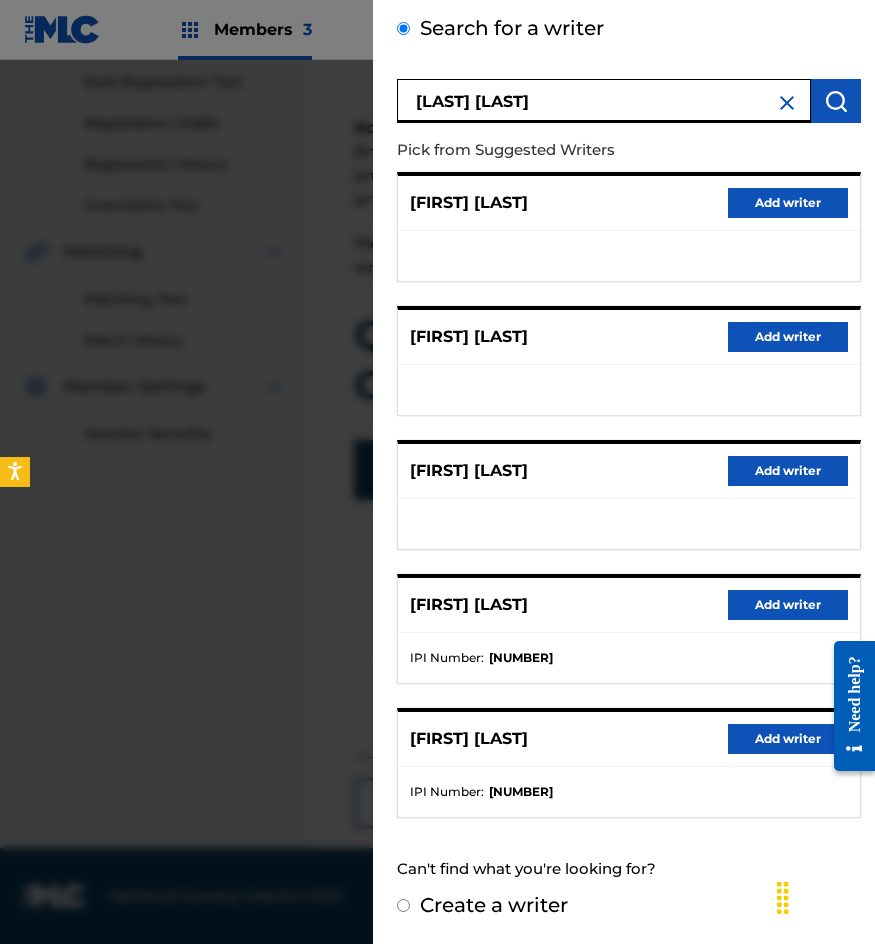 click on "Add writer" at bounding box center [788, 739] 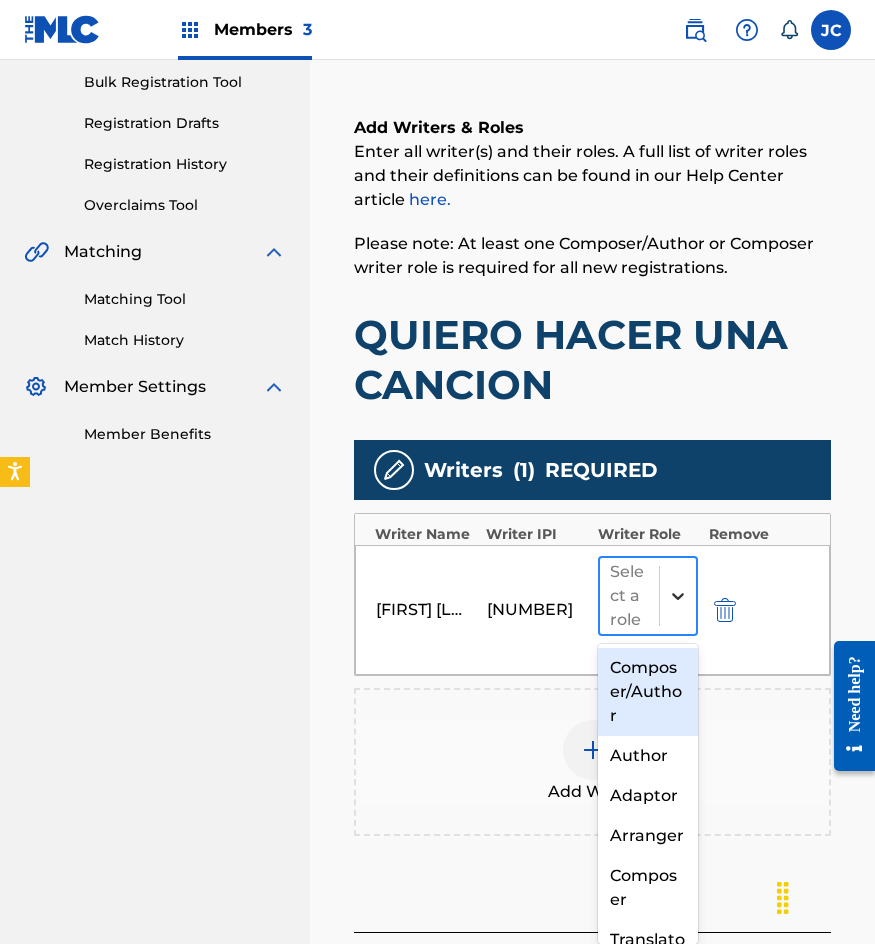 click 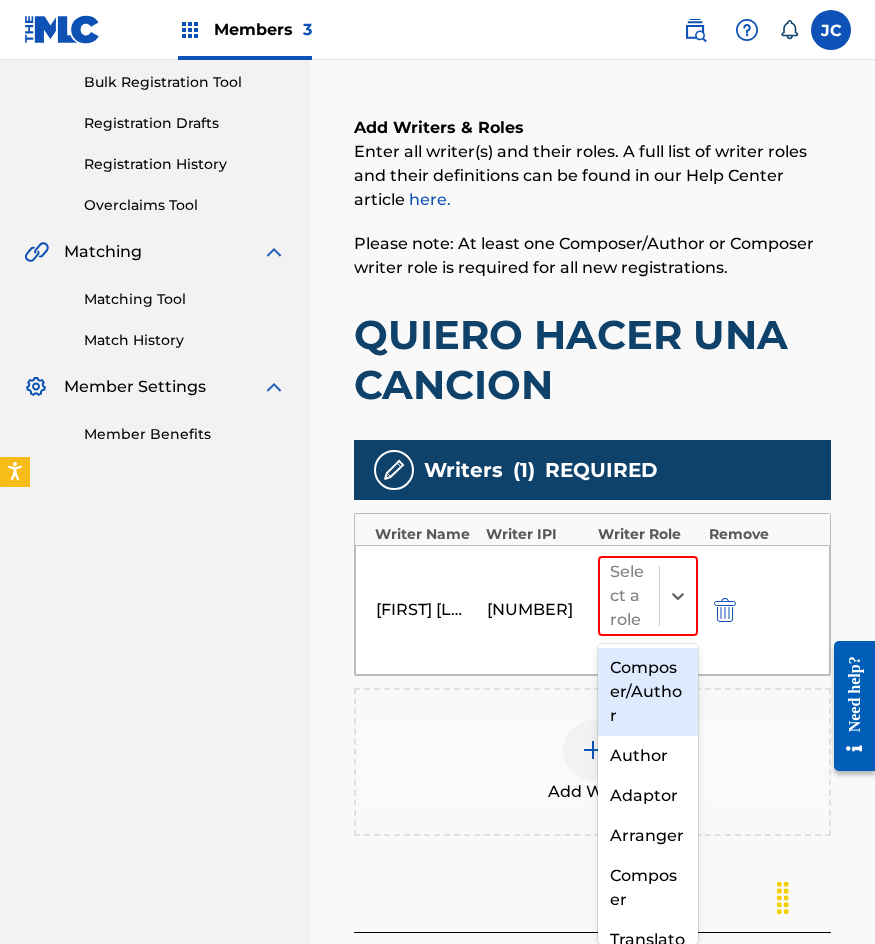 click on "Composer/Author" at bounding box center [648, 692] 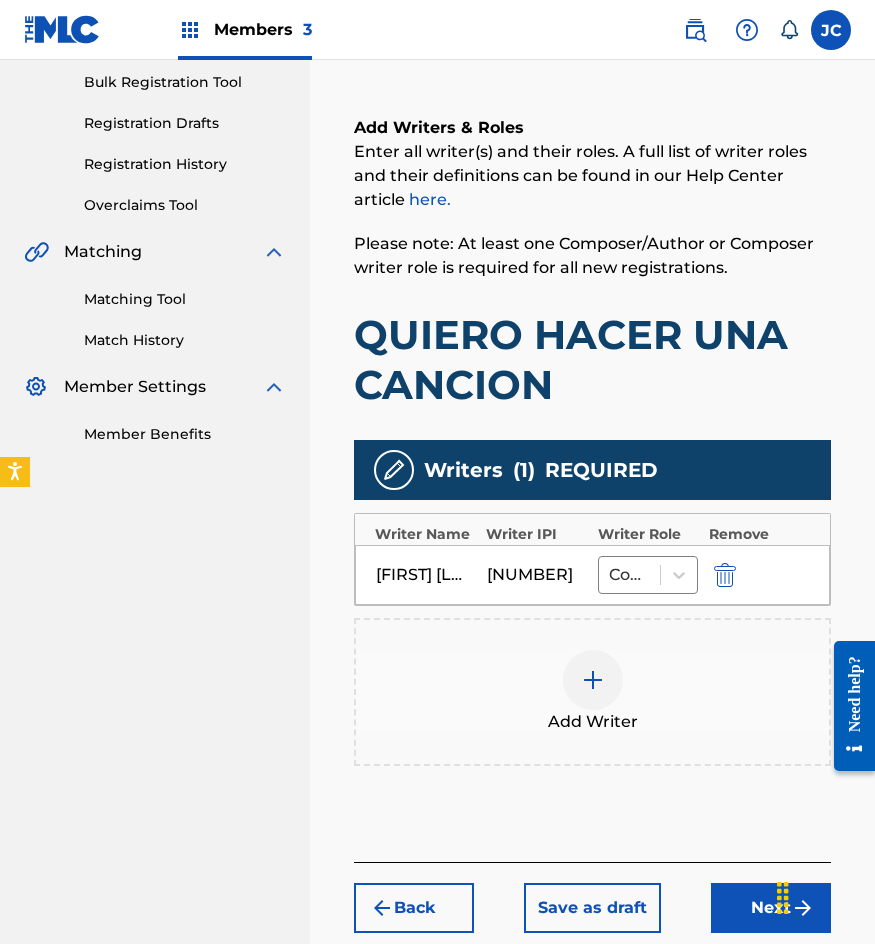 scroll, scrollTop: 394, scrollLeft: 0, axis: vertical 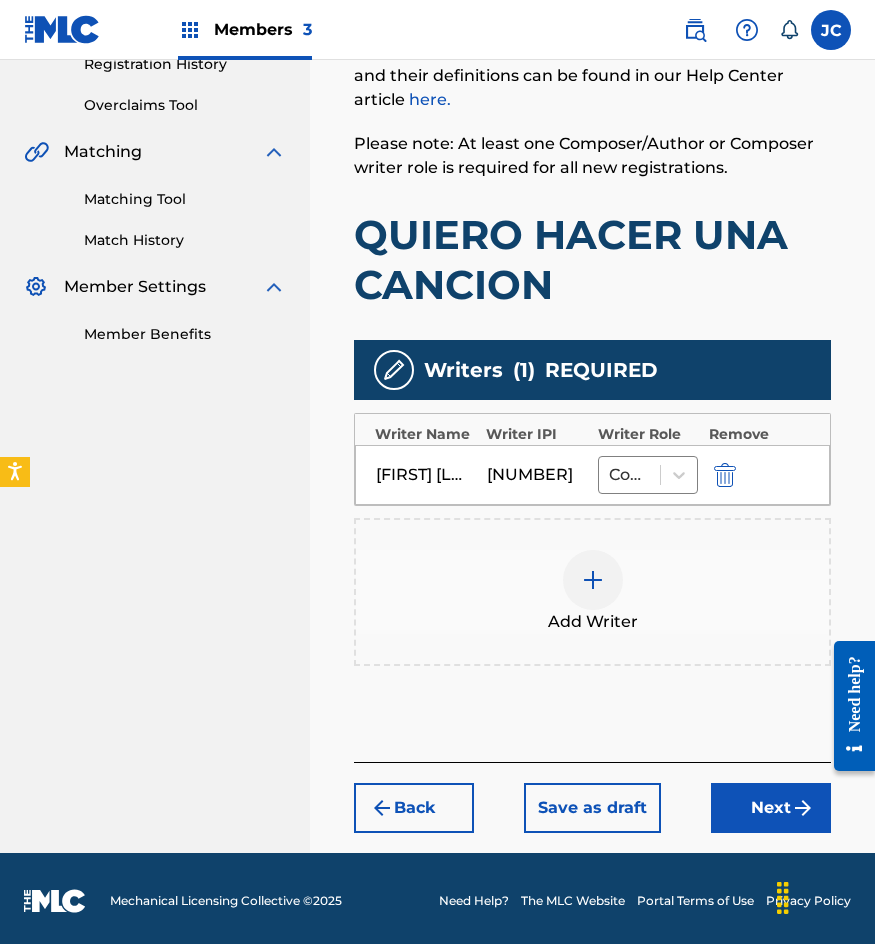 click on "Next" at bounding box center [771, 808] 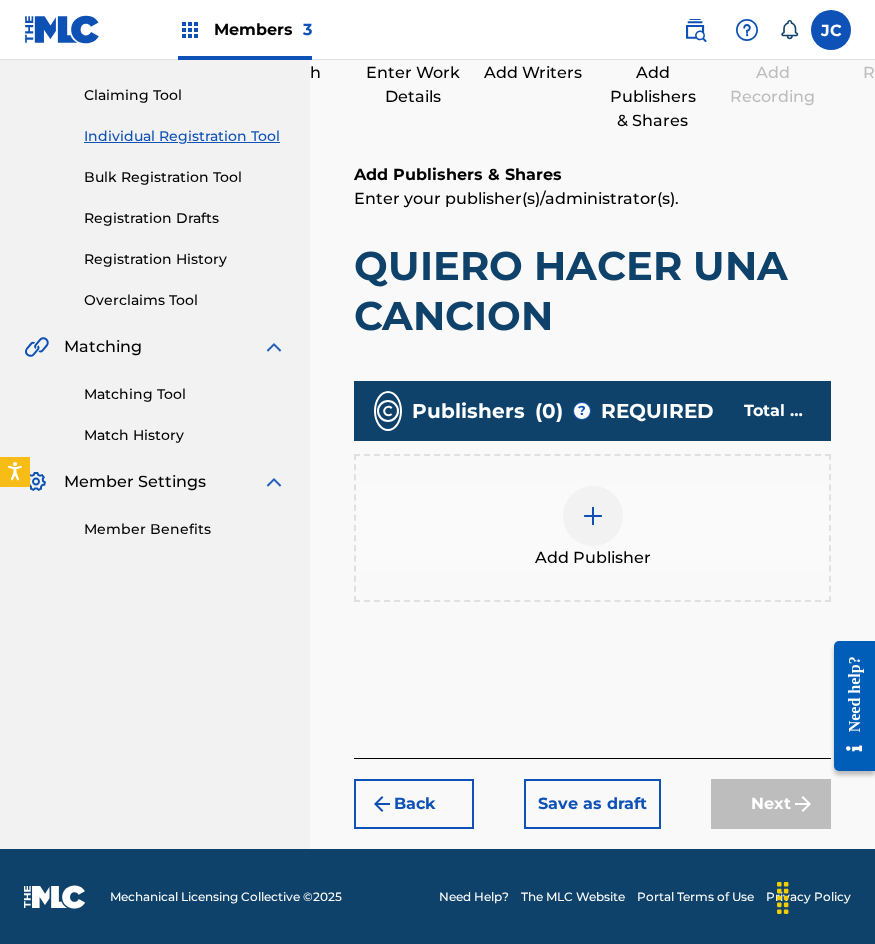 scroll, scrollTop: 200, scrollLeft: 0, axis: vertical 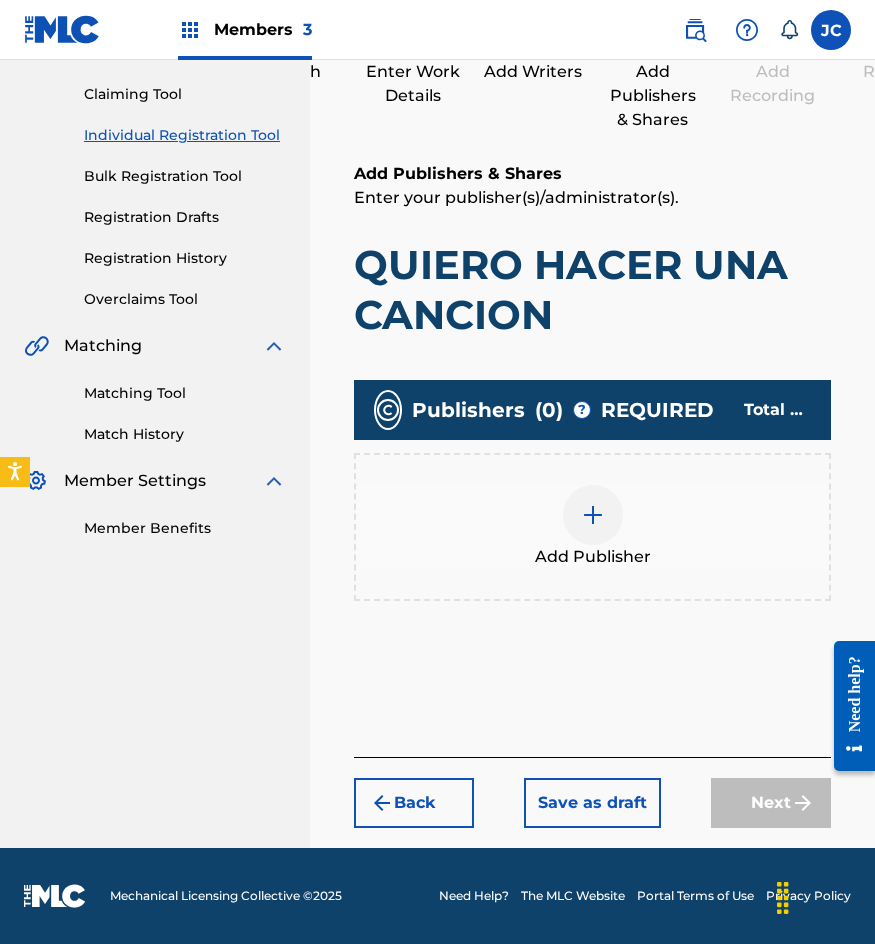 click at bounding box center [593, 515] 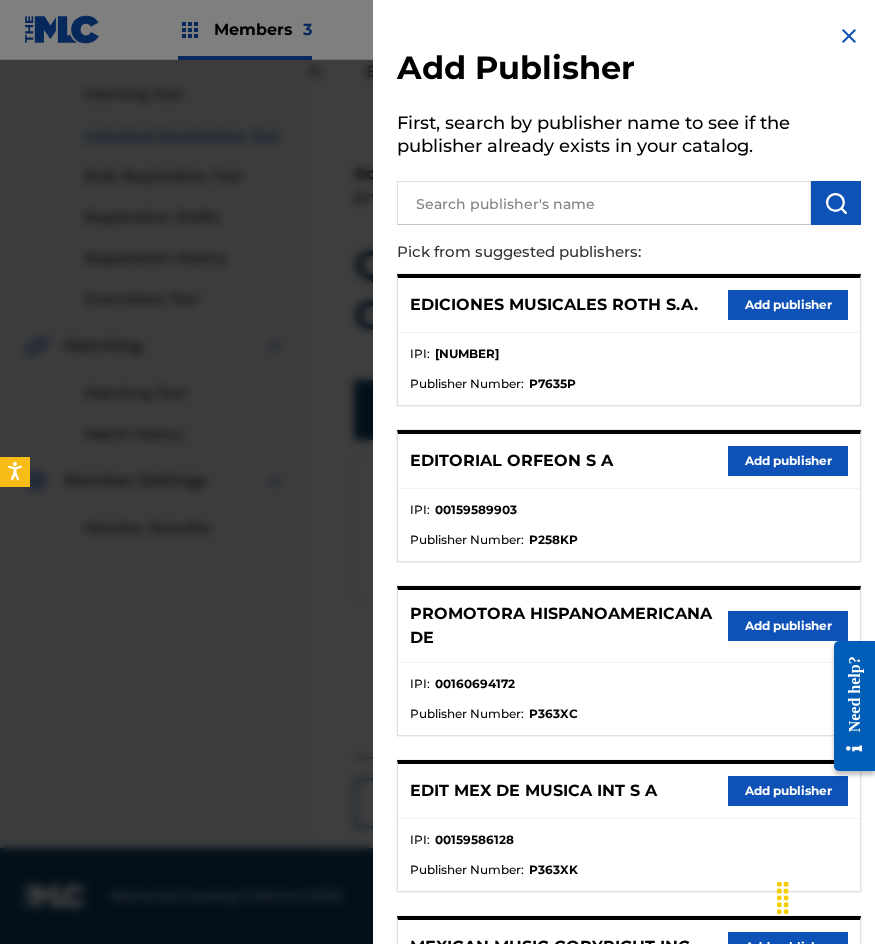 click on "Add publisher" at bounding box center [788, 461] 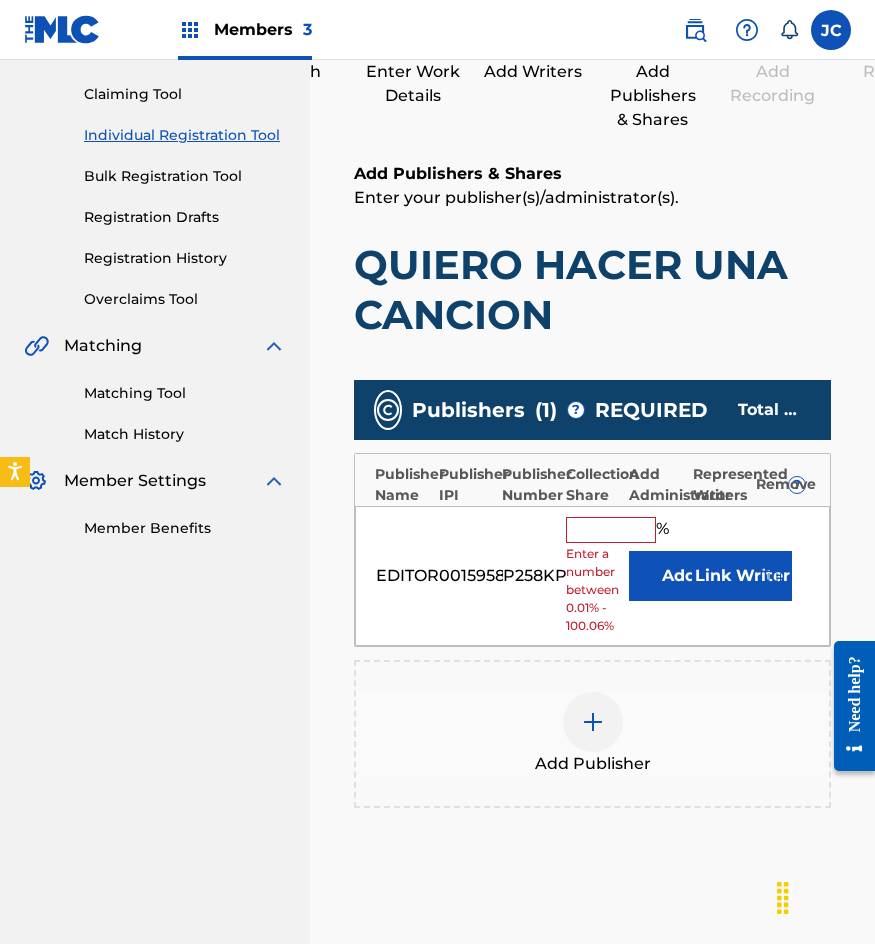 click on "Add" at bounding box center [679, 576] 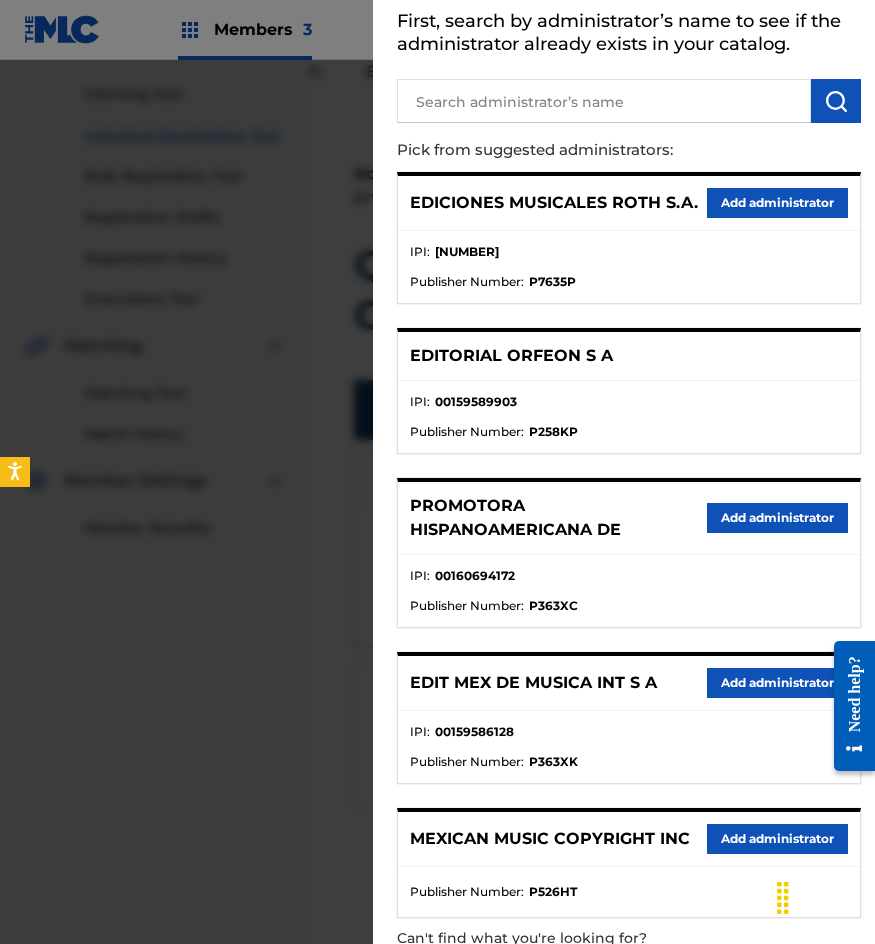 scroll, scrollTop: 200, scrollLeft: 0, axis: vertical 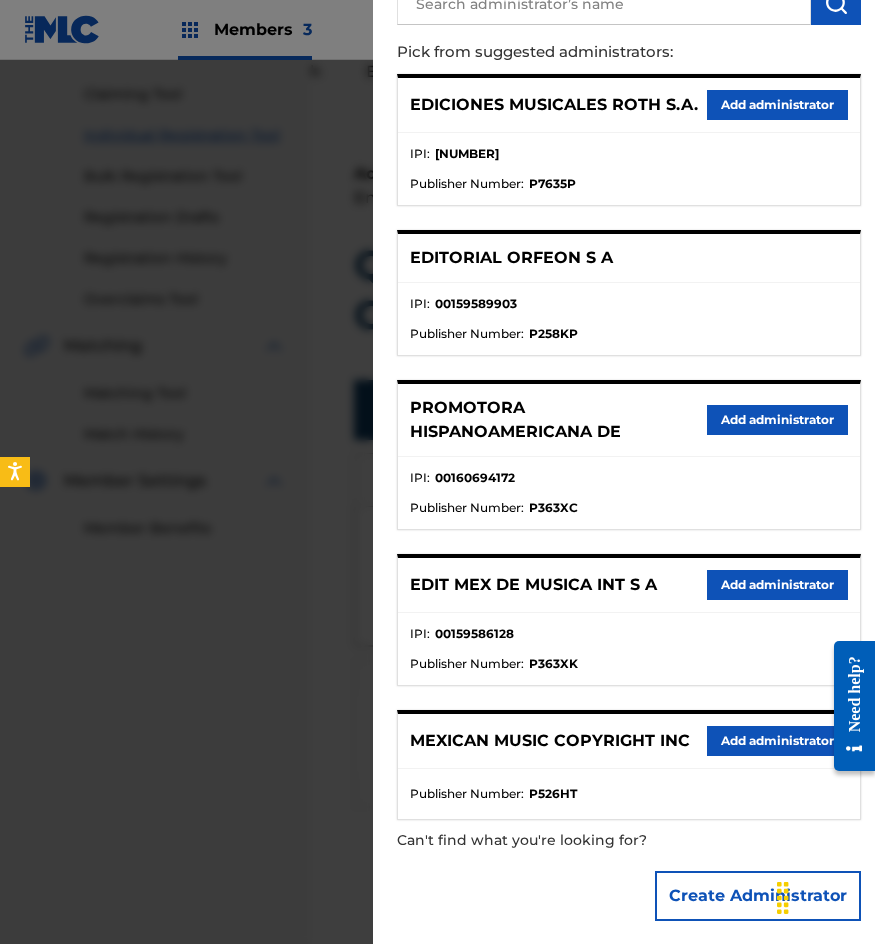 click on "Add administrator" at bounding box center [777, 741] 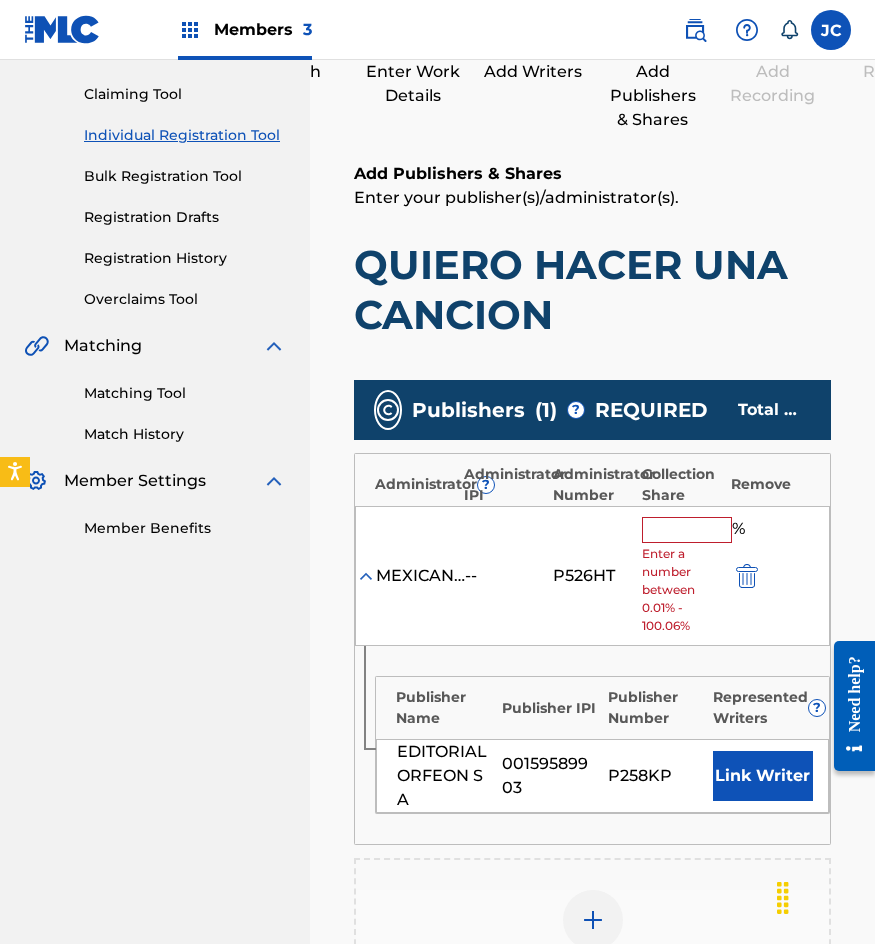 drag, startPoint x: 681, startPoint y: 532, endPoint x: 664, endPoint y: 532, distance: 17 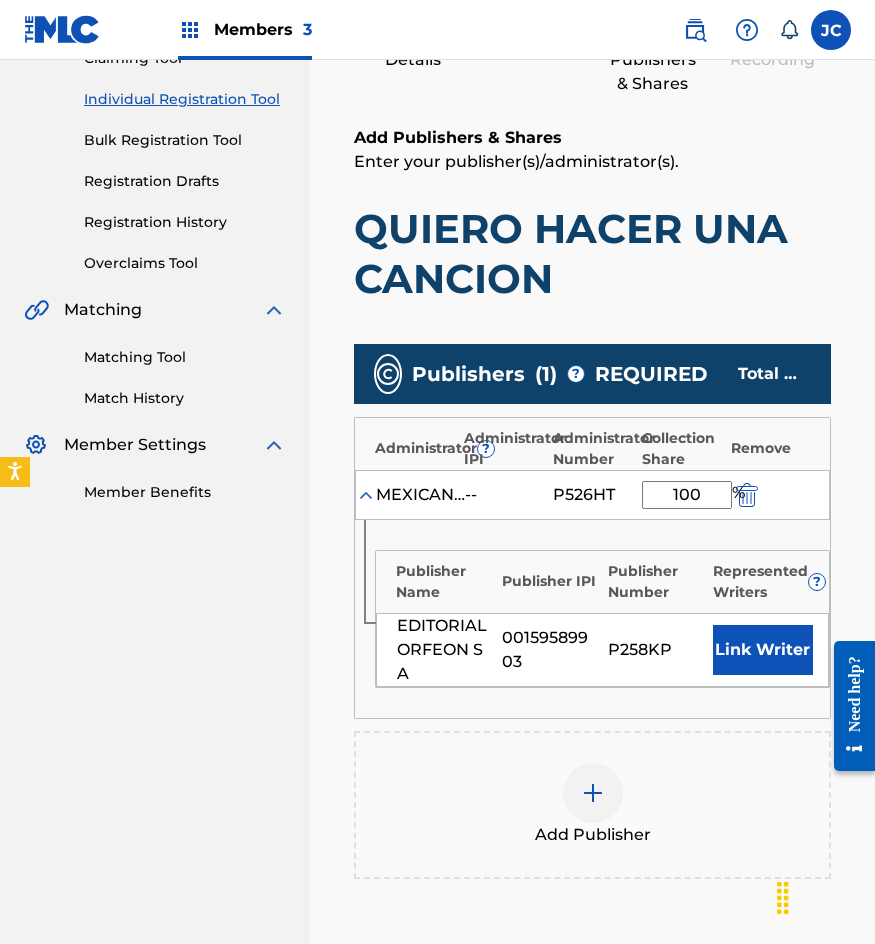 scroll, scrollTop: 300, scrollLeft: 0, axis: vertical 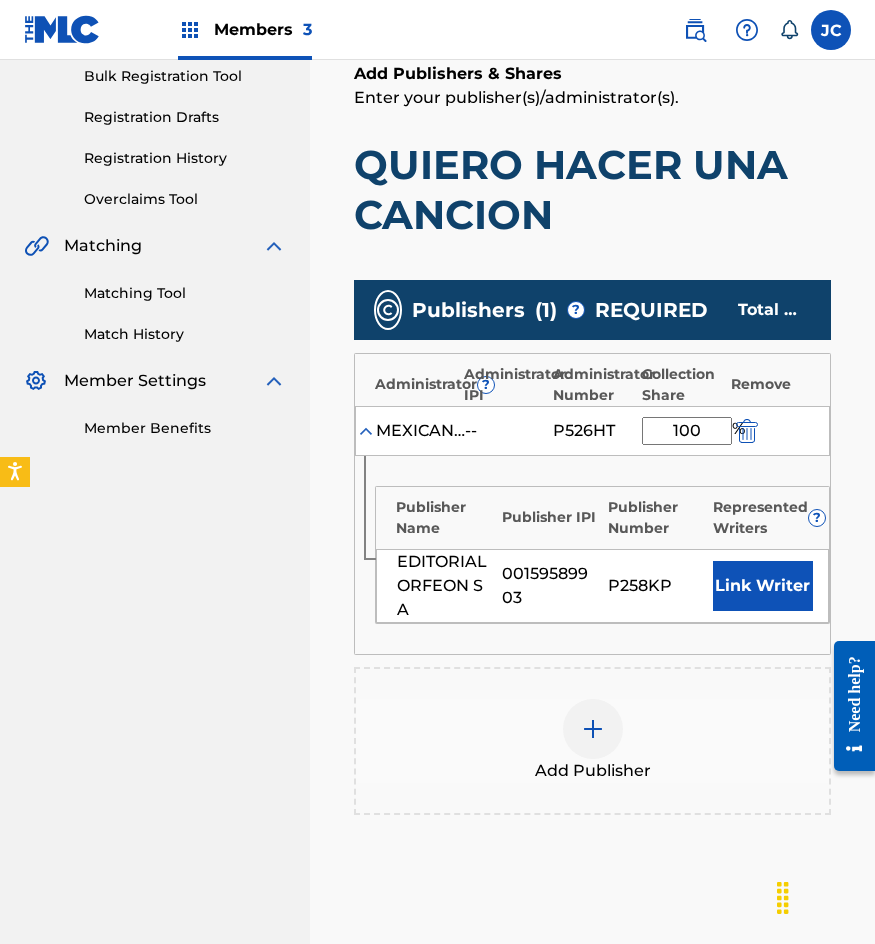 click on "Link Writer" at bounding box center [763, 586] 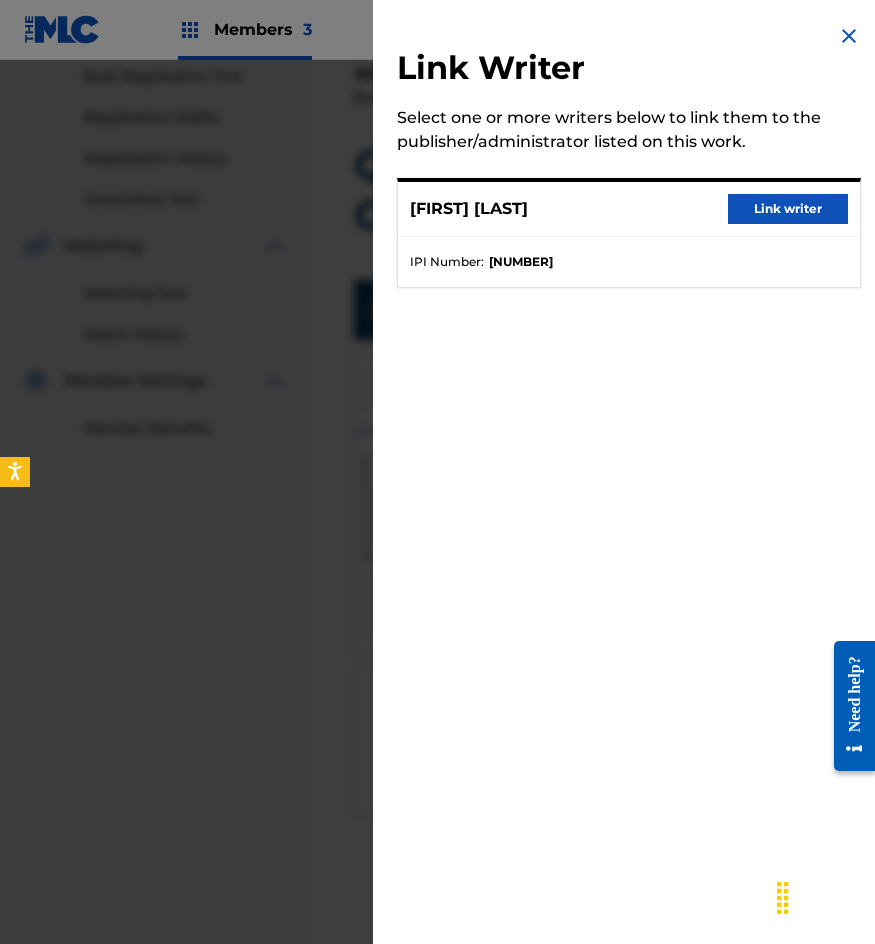 click on "Link writer" at bounding box center (788, 209) 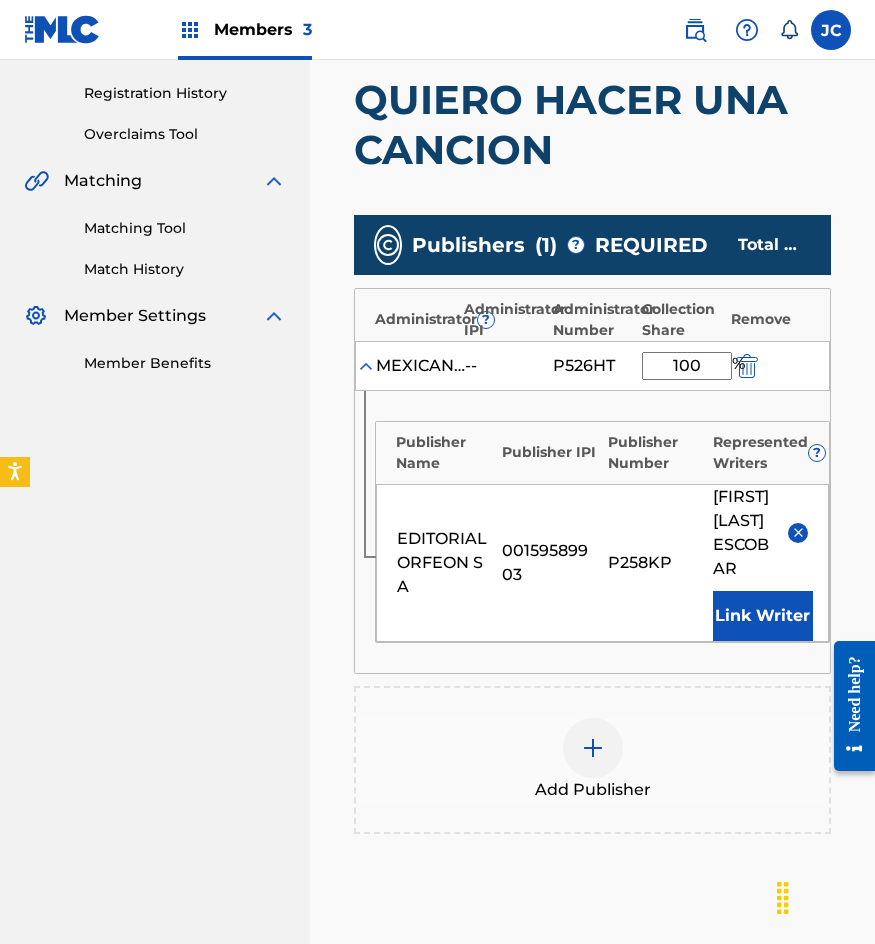 scroll, scrollTop: 500, scrollLeft: 0, axis: vertical 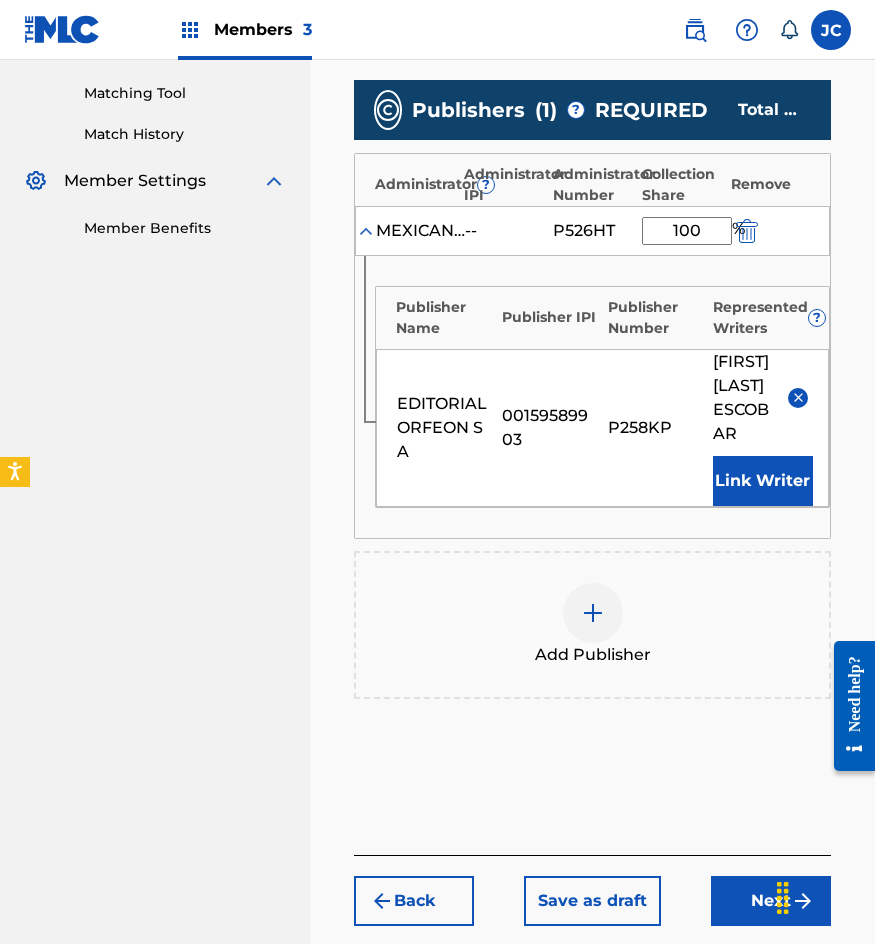 click on "MEXICAN MUSIC COPYRIGHT INC -- P526HT 100 %" at bounding box center (592, 231) 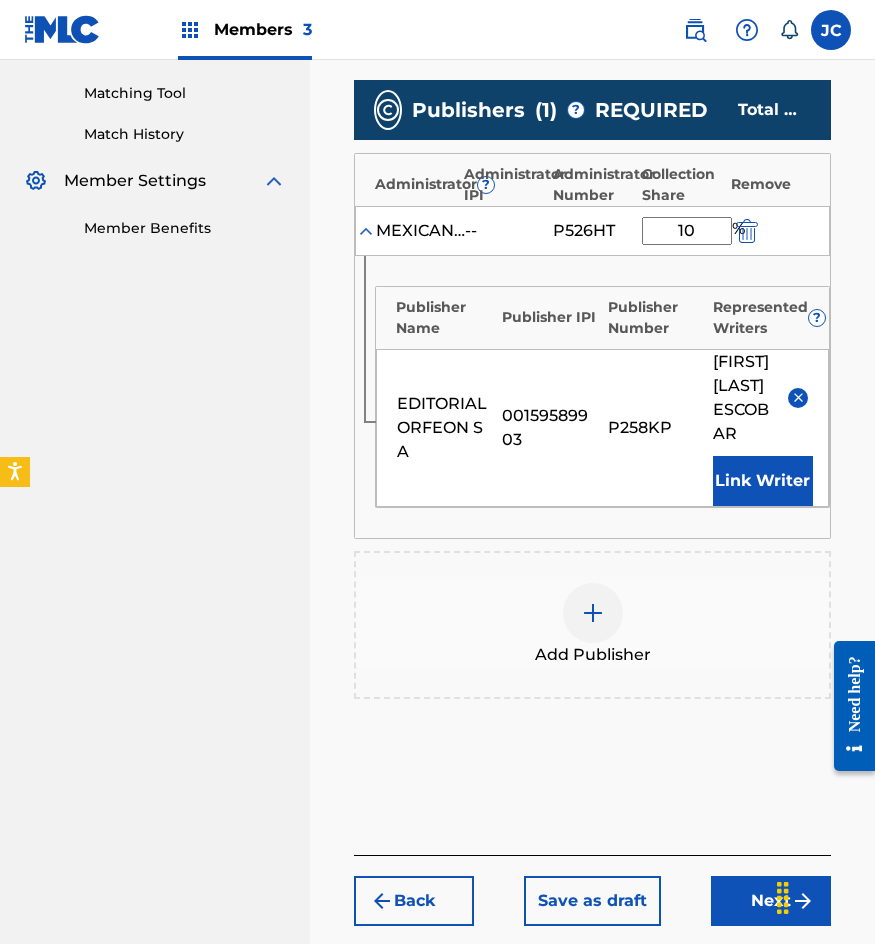 type on "1" 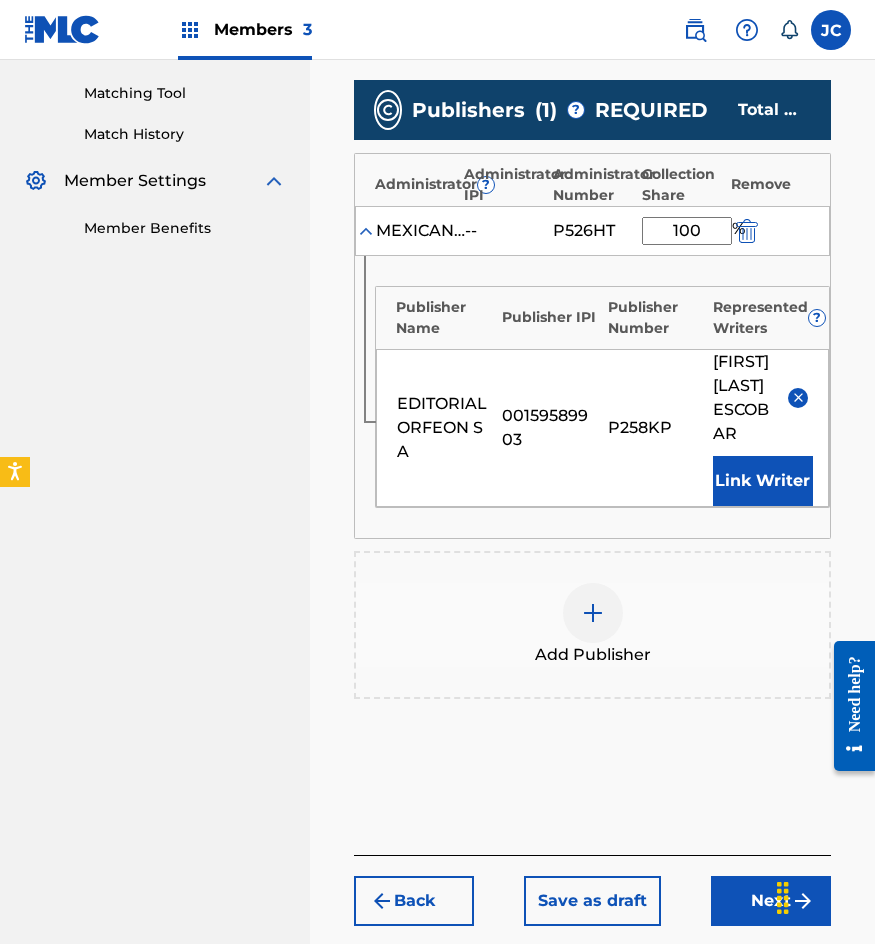 click on "Next" at bounding box center (771, 901) 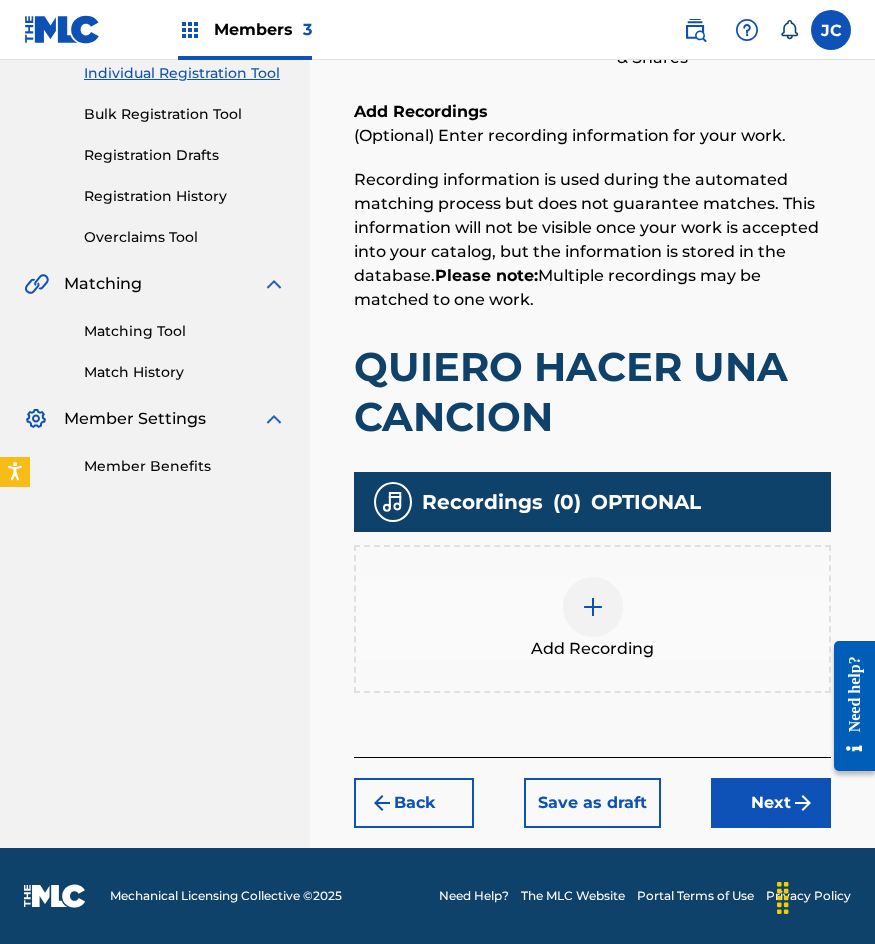 click on "Next" at bounding box center [771, 803] 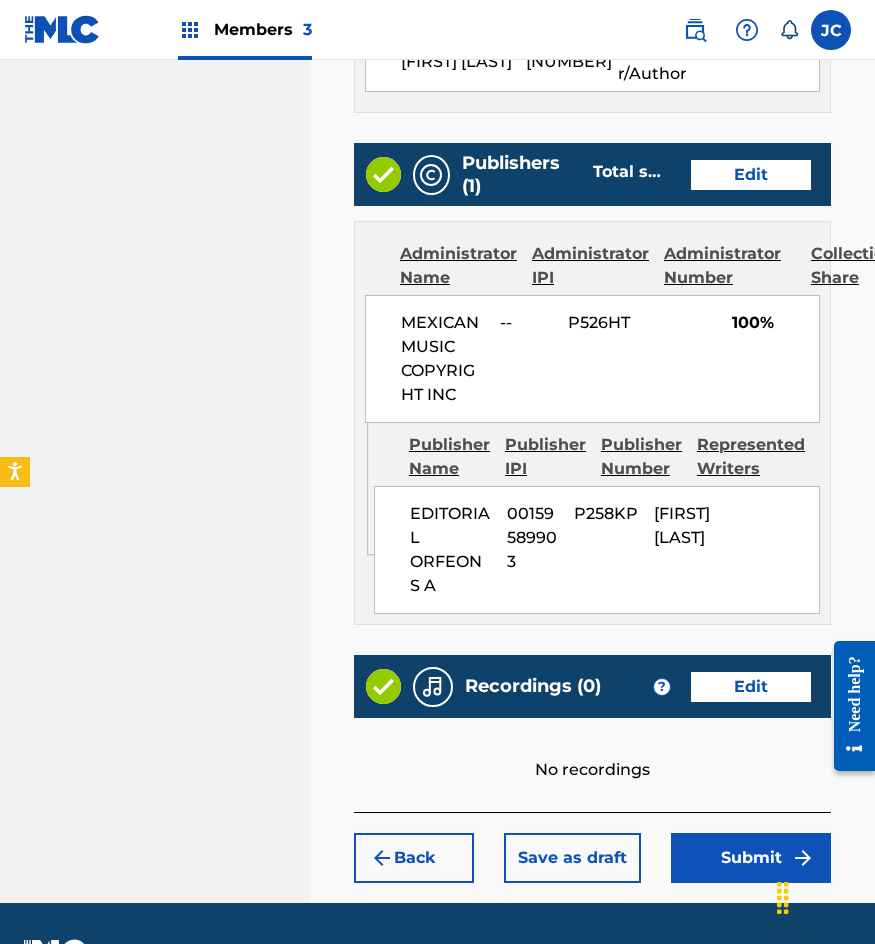 scroll, scrollTop: 1184, scrollLeft: 0, axis: vertical 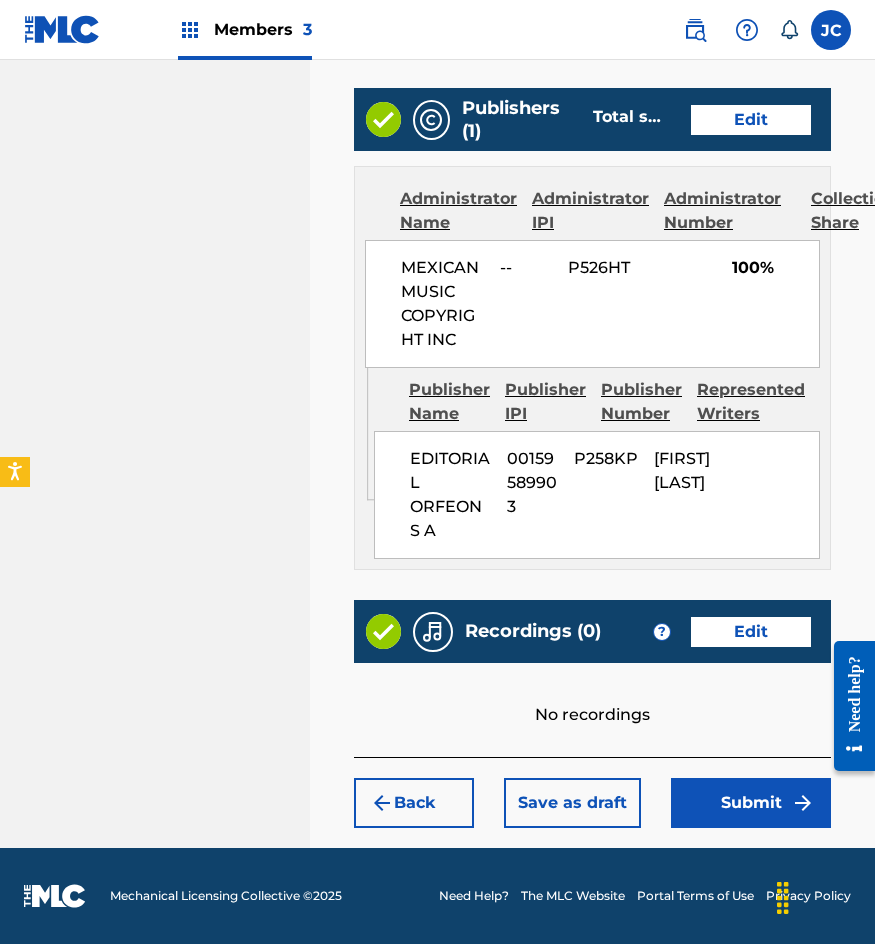 click on "Submit" at bounding box center [751, 803] 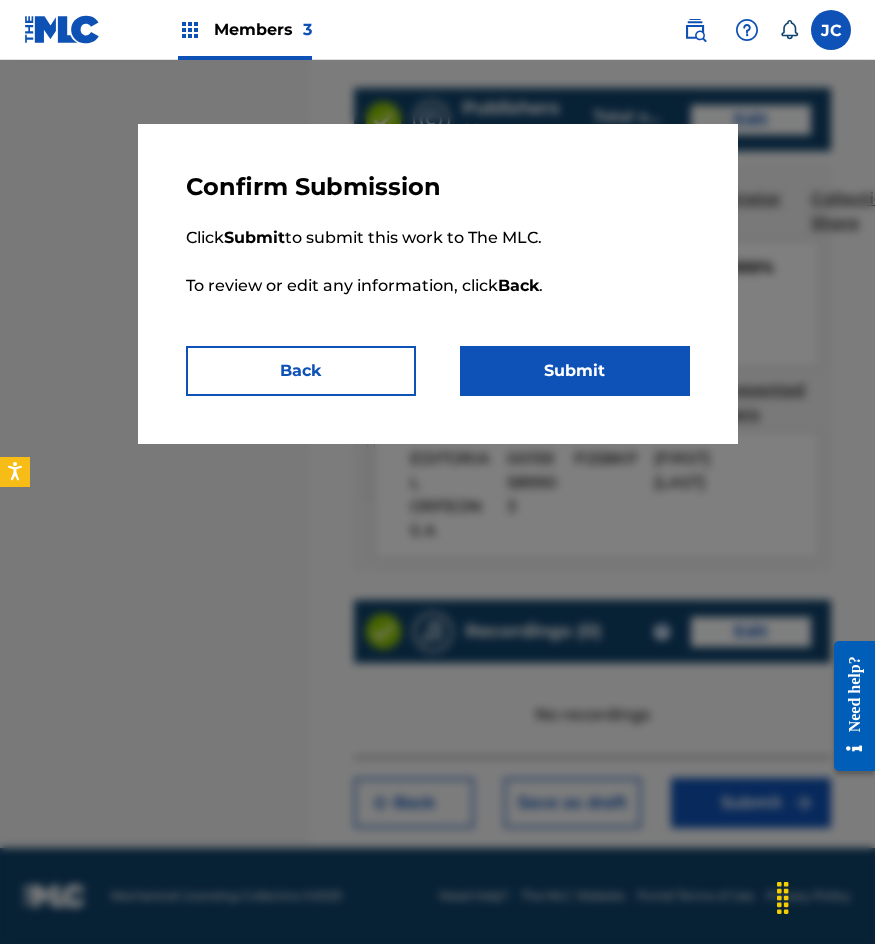 click on "Click  Submit  to submit this work to The MLC. To review or edit any information, click  Back ." at bounding box center [438, 274] 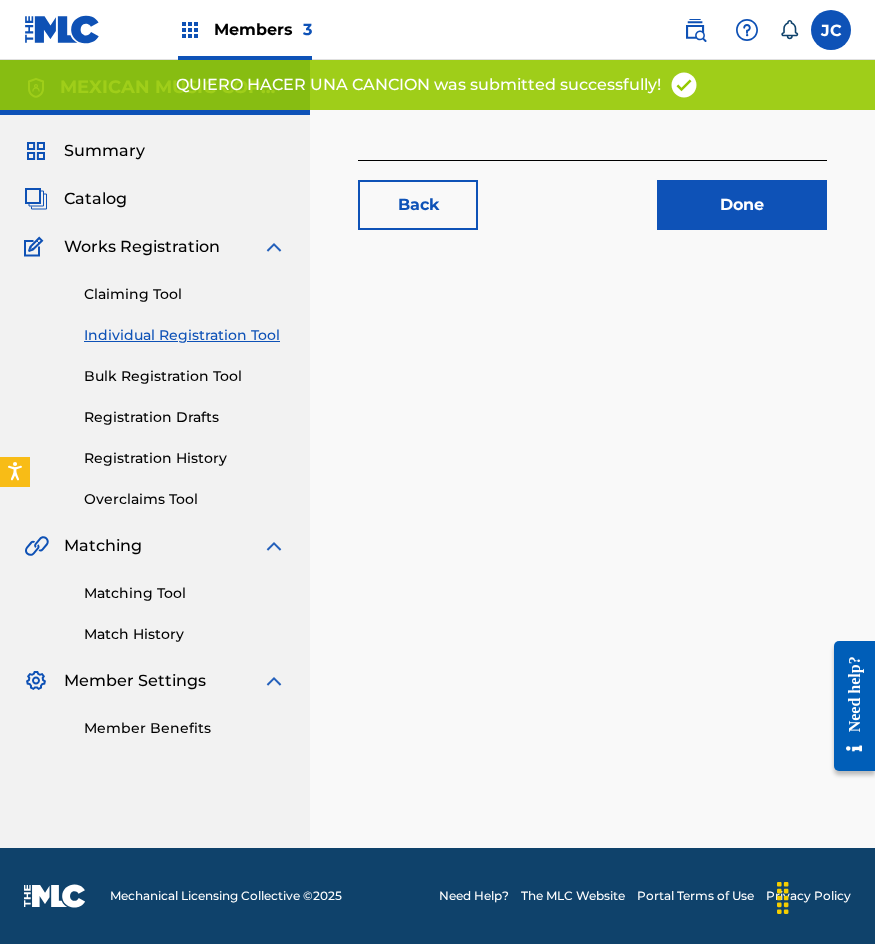scroll, scrollTop: 0, scrollLeft: 0, axis: both 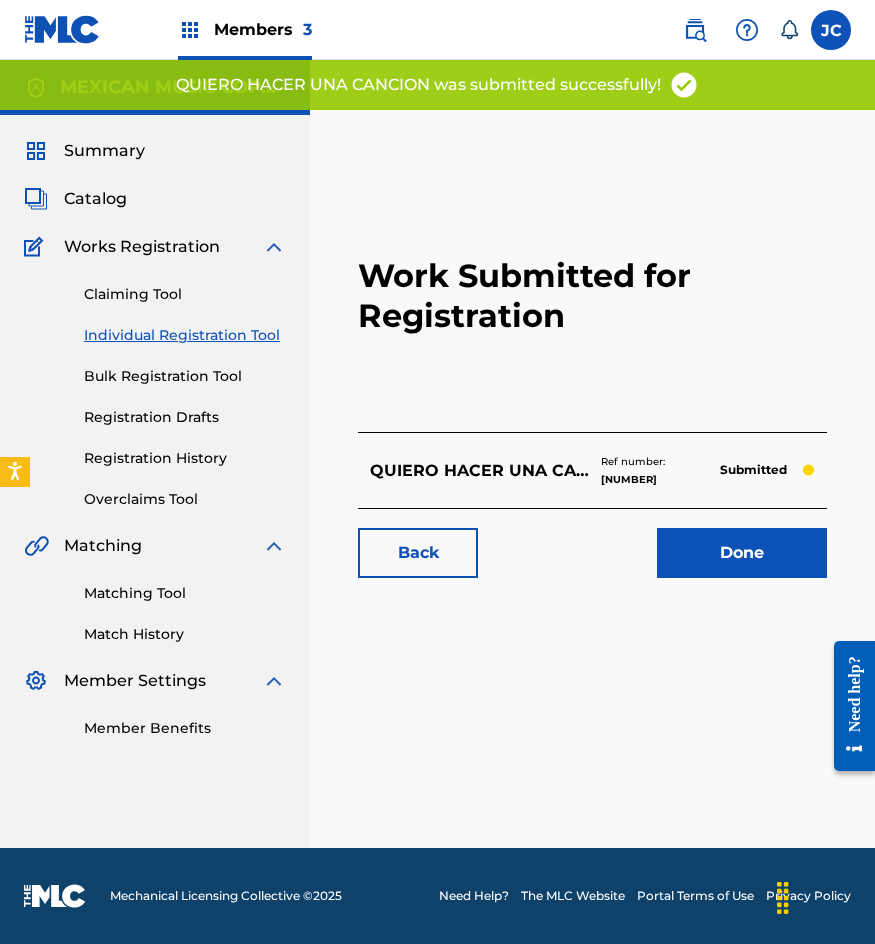 click on "Claiming Tool Individual Registration Tool Bulk Registration Tool Registration Drafts Registration History Overclaims Tool" at bounding box center (155, 384) 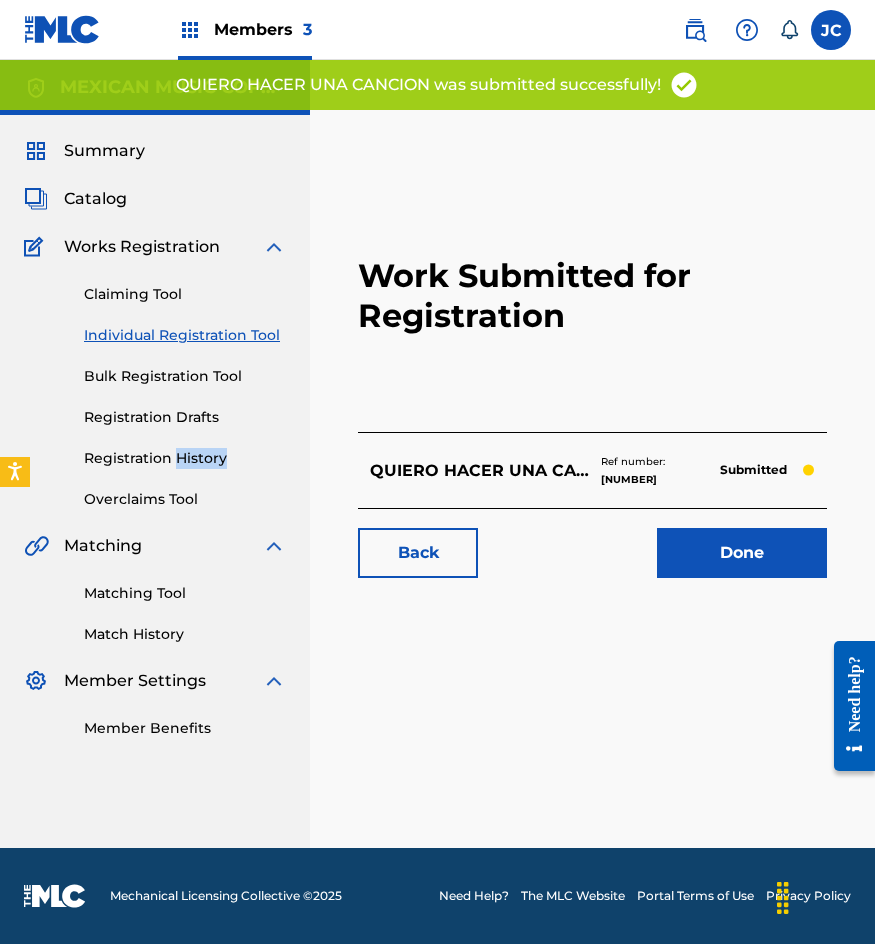 click on "Claiming Tool Individual Registration Tool Bulk Registration Tool Registration Drafts Registration History Overclaims Tool" at bounding box center [155, 384] 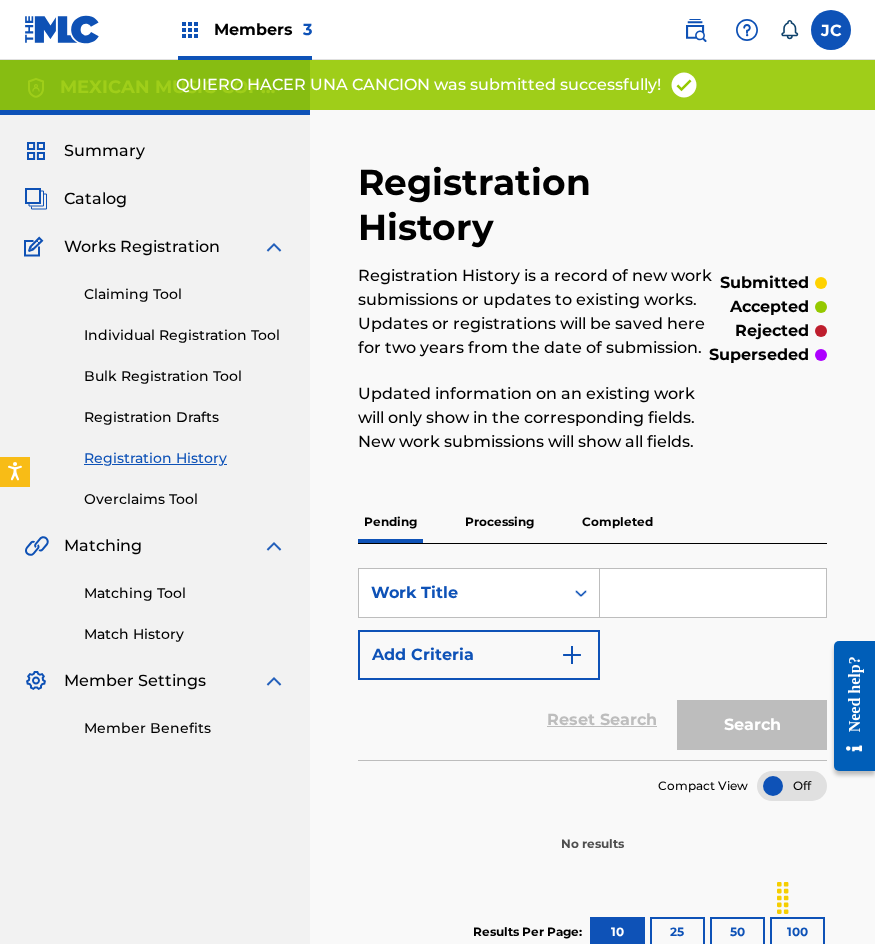 click on "Processing" at bounding box center [499, 522] 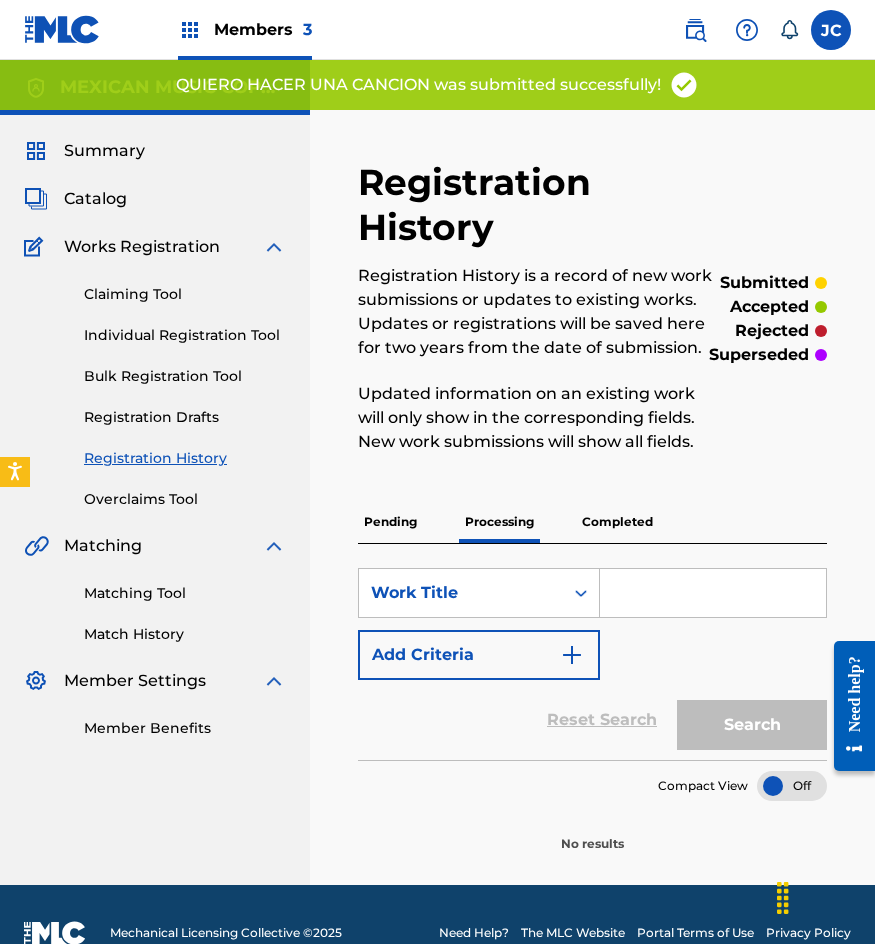 click on "Pending Processing Completed" at bounding box center [592, 522] 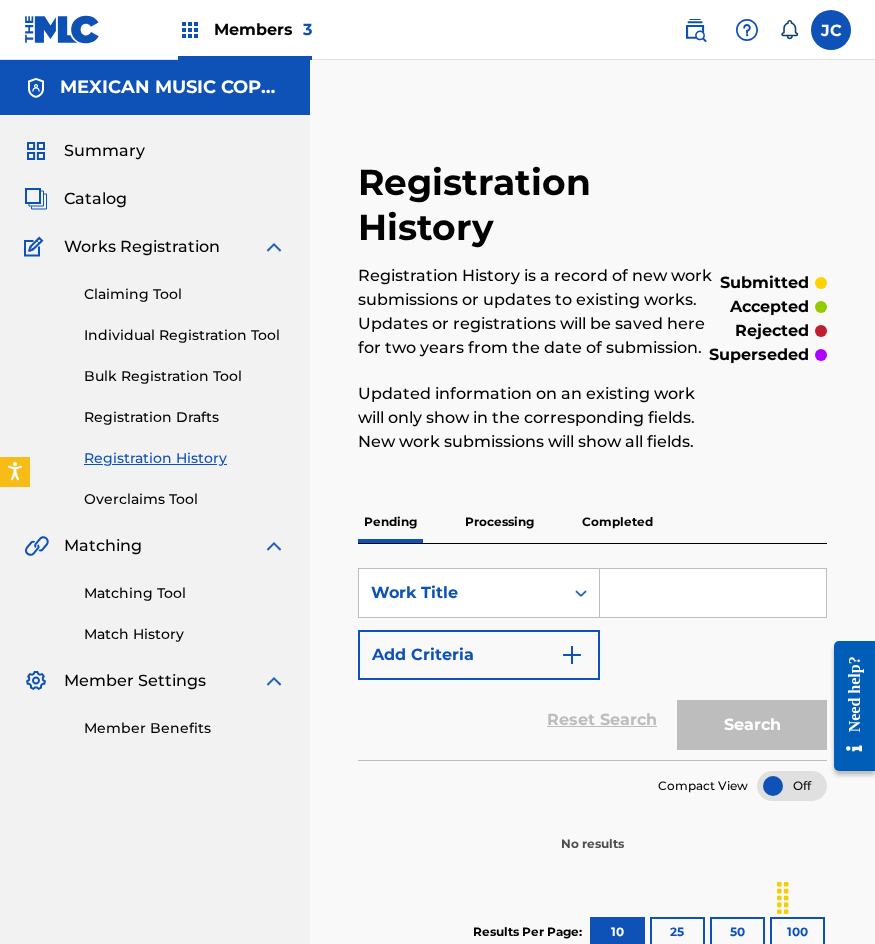 click on "Registration Drafts" at bounding box center (185, 417) 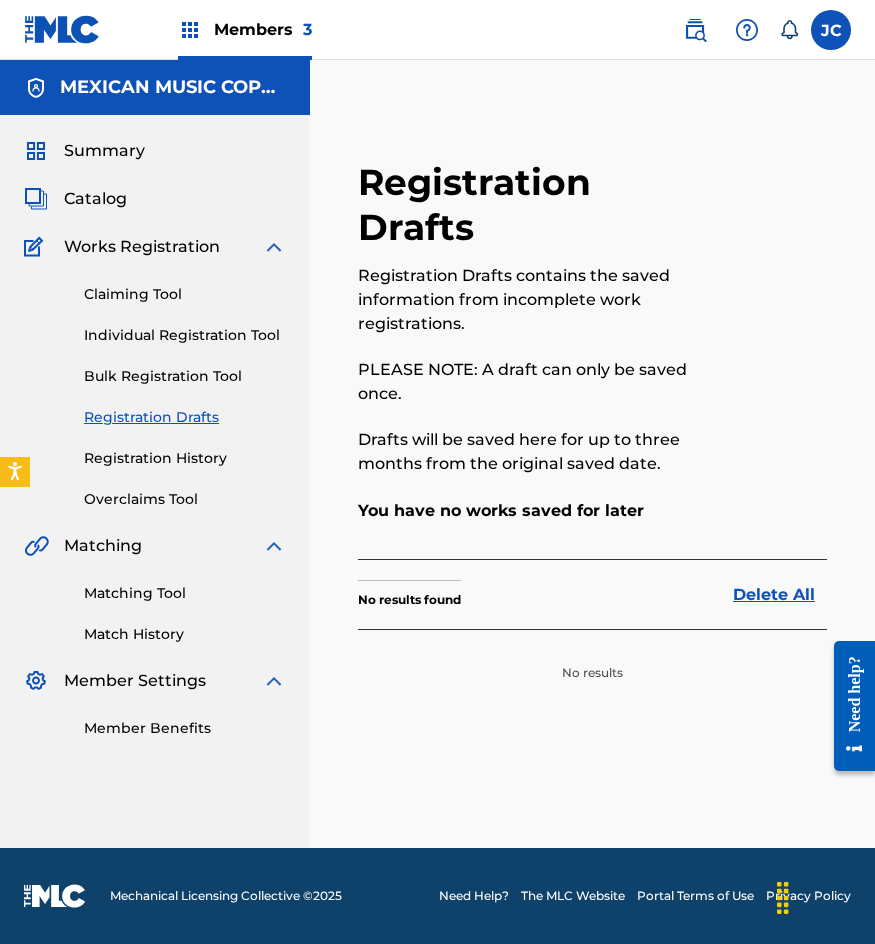 click on "Registration History" at bounding box center [185, 458] 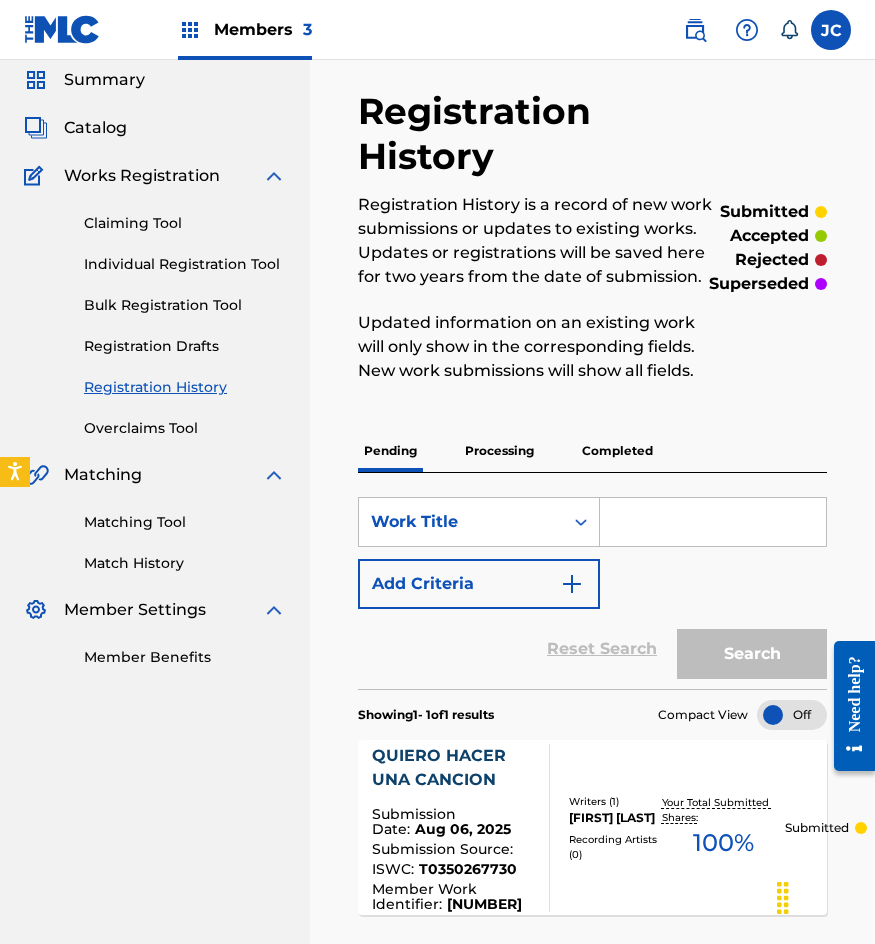 scroll, scrollTop: 64, scrollLeft: 0, axis: vertical 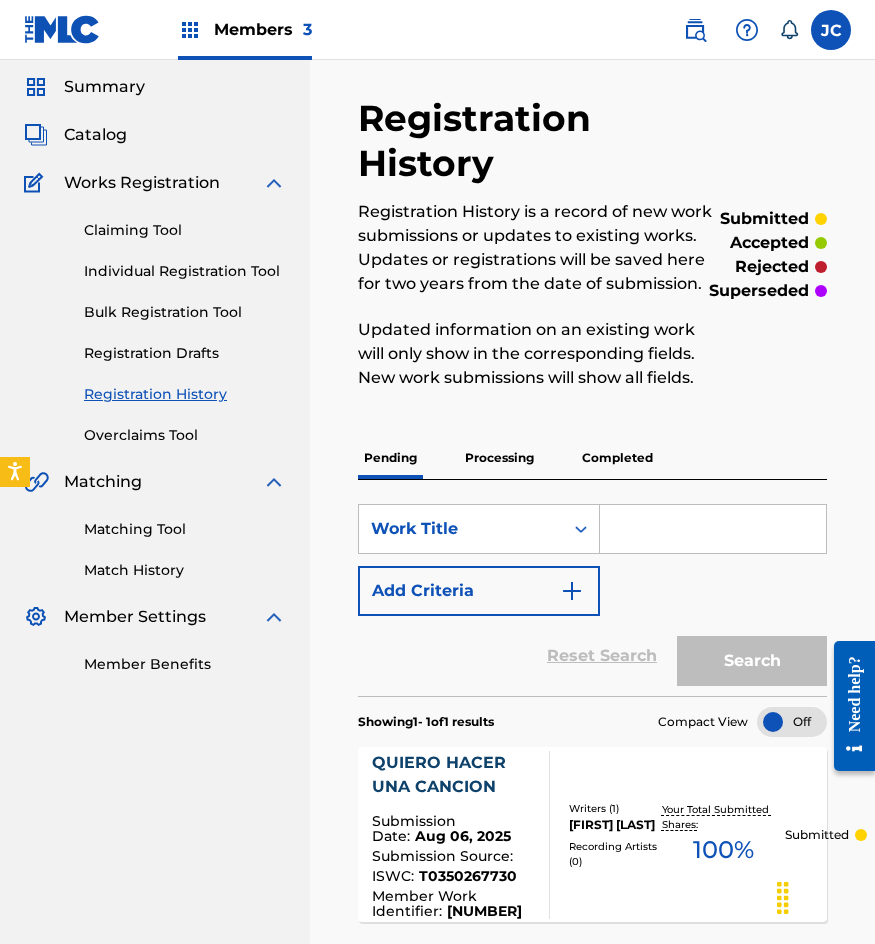 click on "Pending Processing Completed" at bounding box center (592, 458) 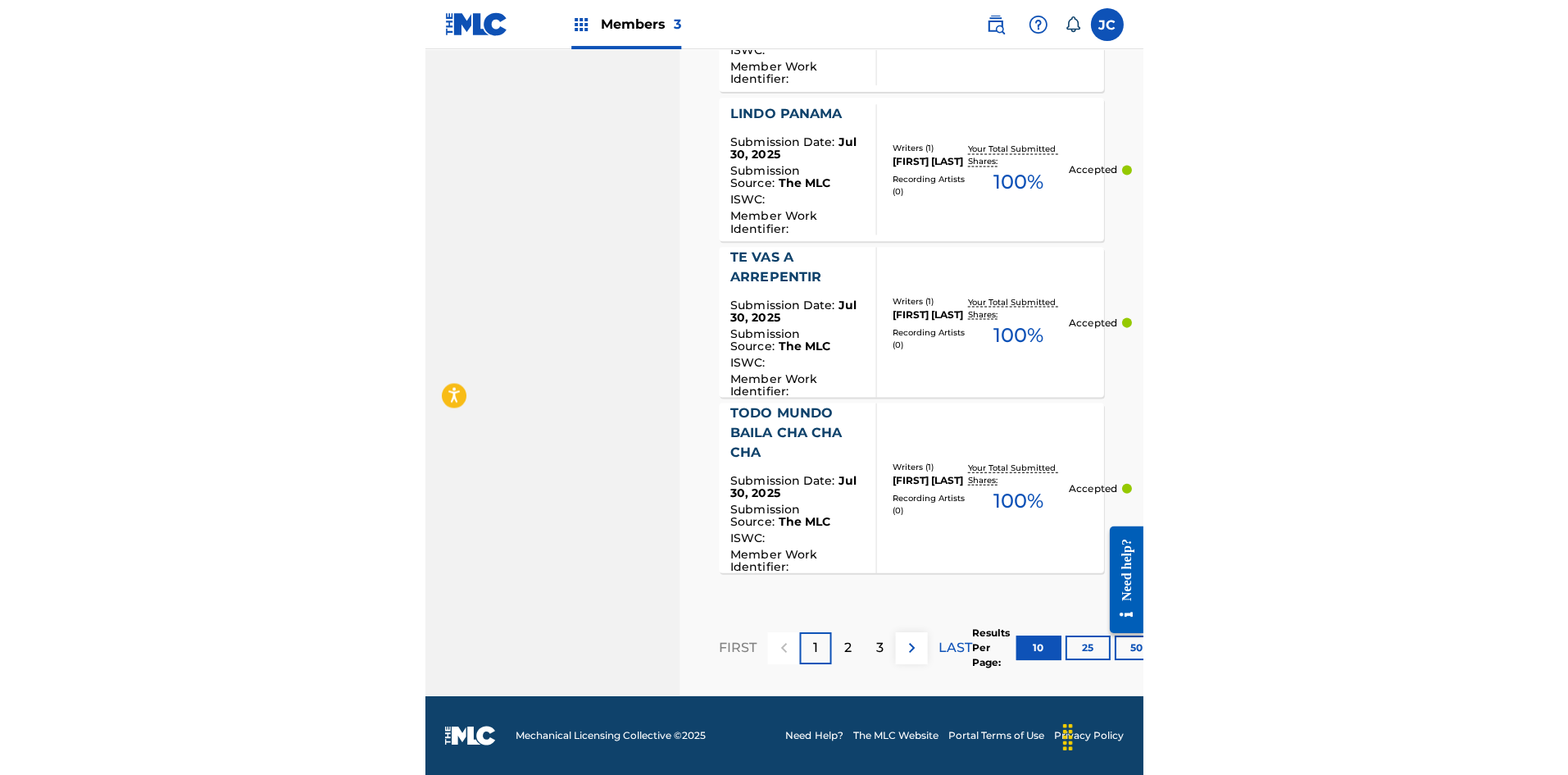 scroll, scrollTop: 1538, scrollLeft: 0, axis: vertical 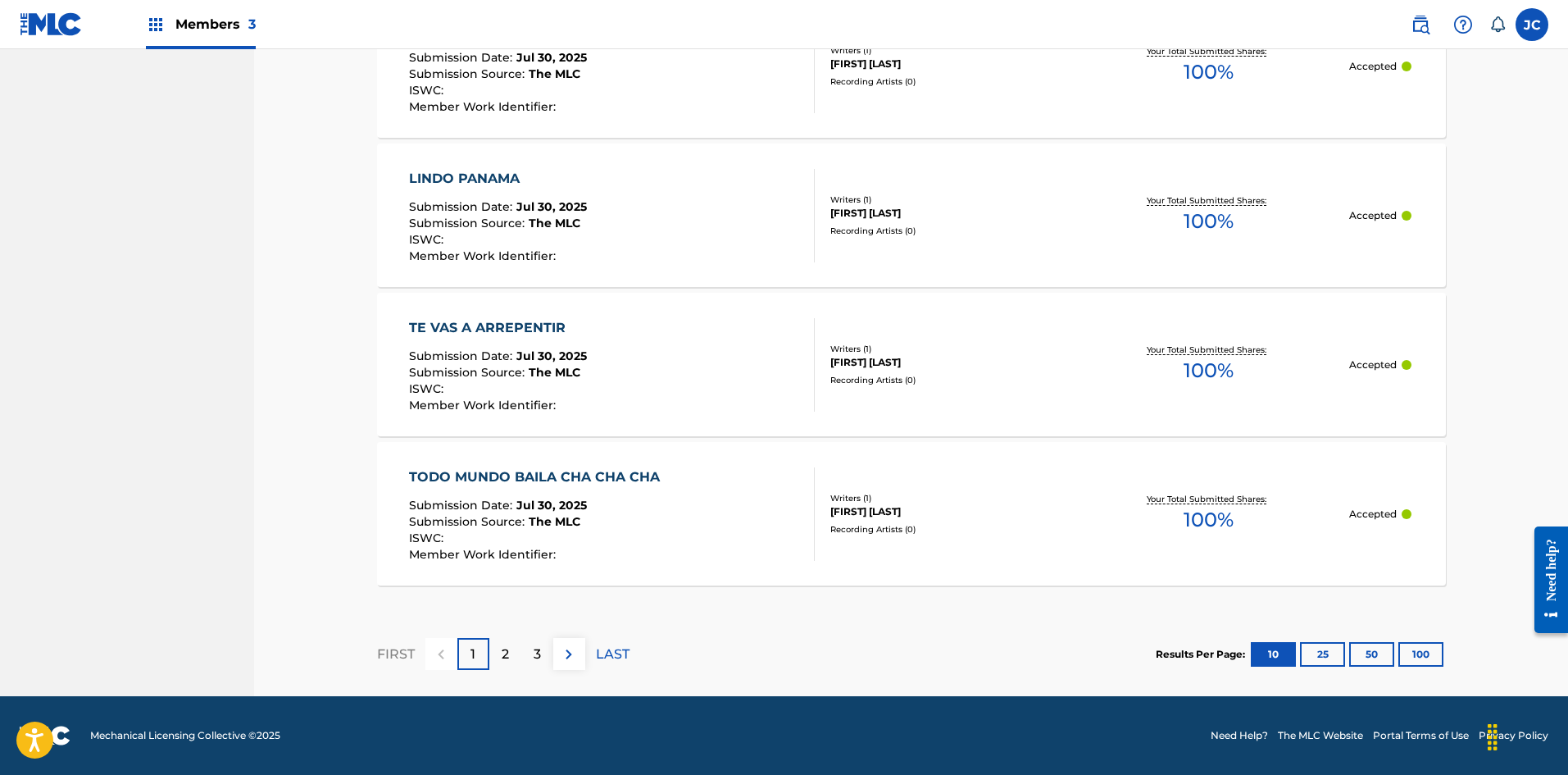 click on "100" at bounding box center [1420, 654] 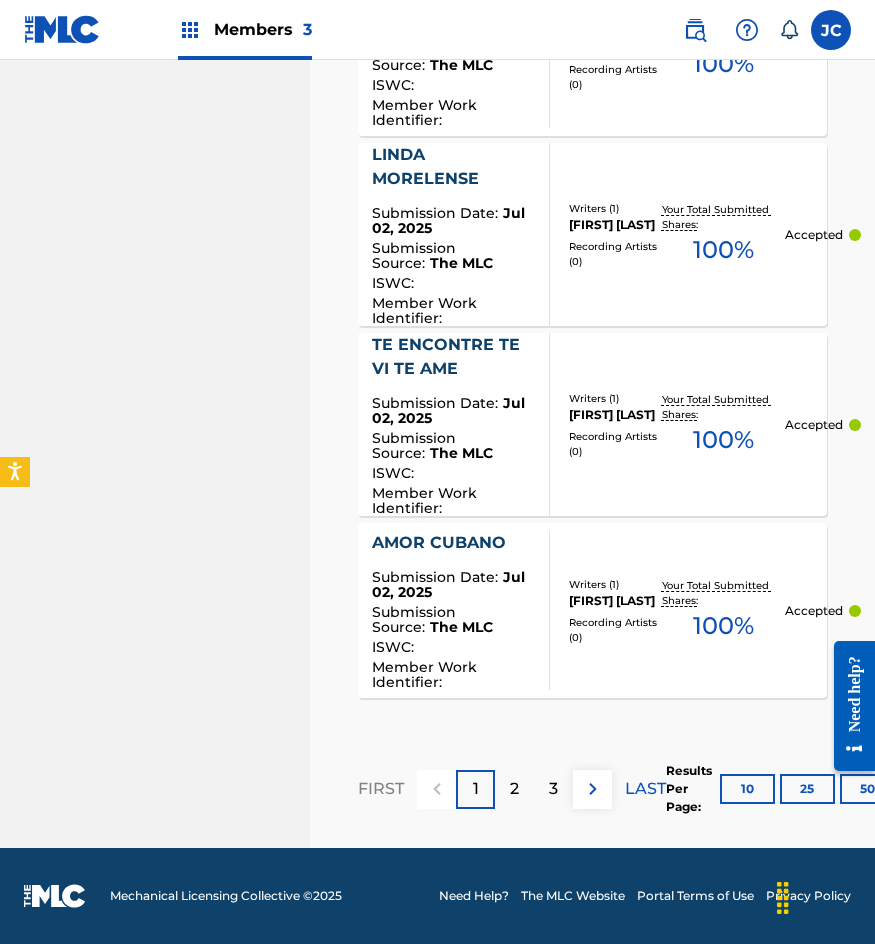 scroll, scrollTop: 19003, scrollLeft: 0, axis: vertical 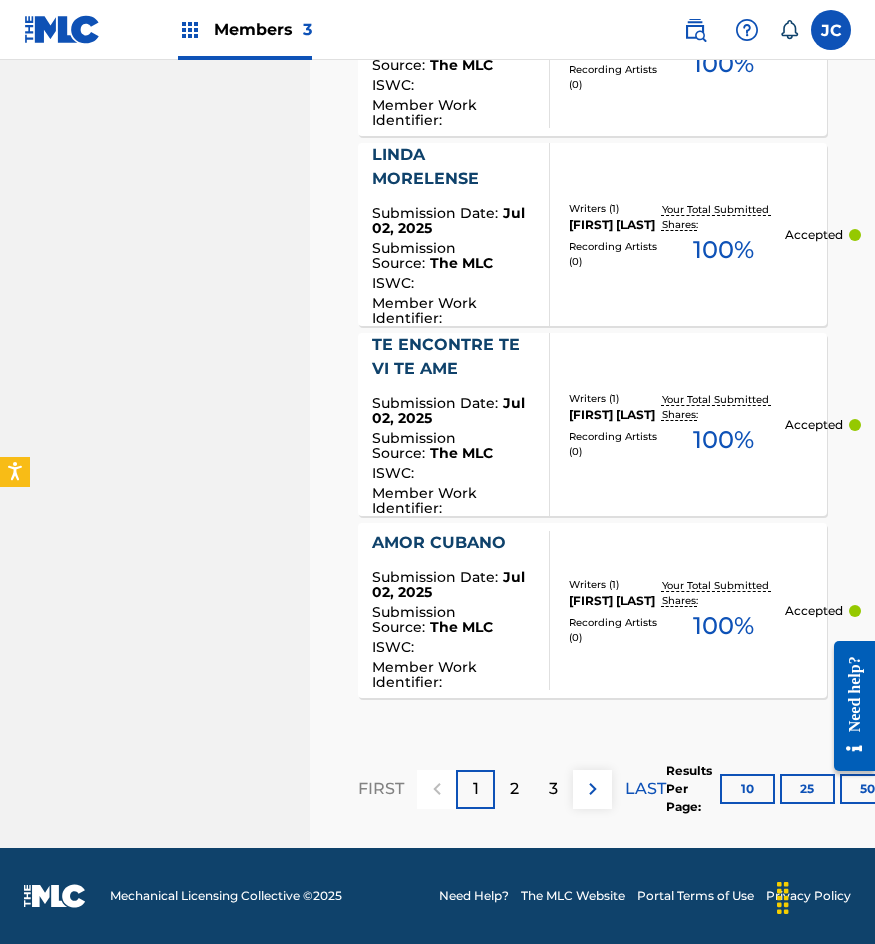 click on "2" at bounding box center [514, 789] 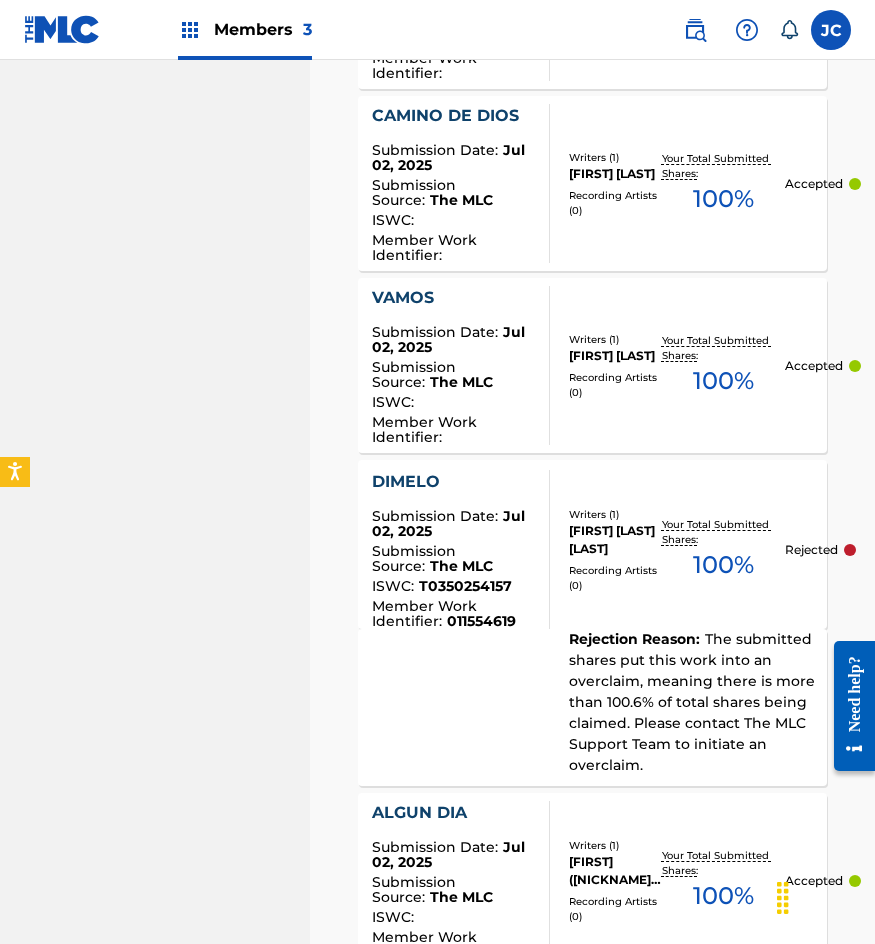 scroll, scrollTop: 7107, scrollLeft: 0, axis: vertical 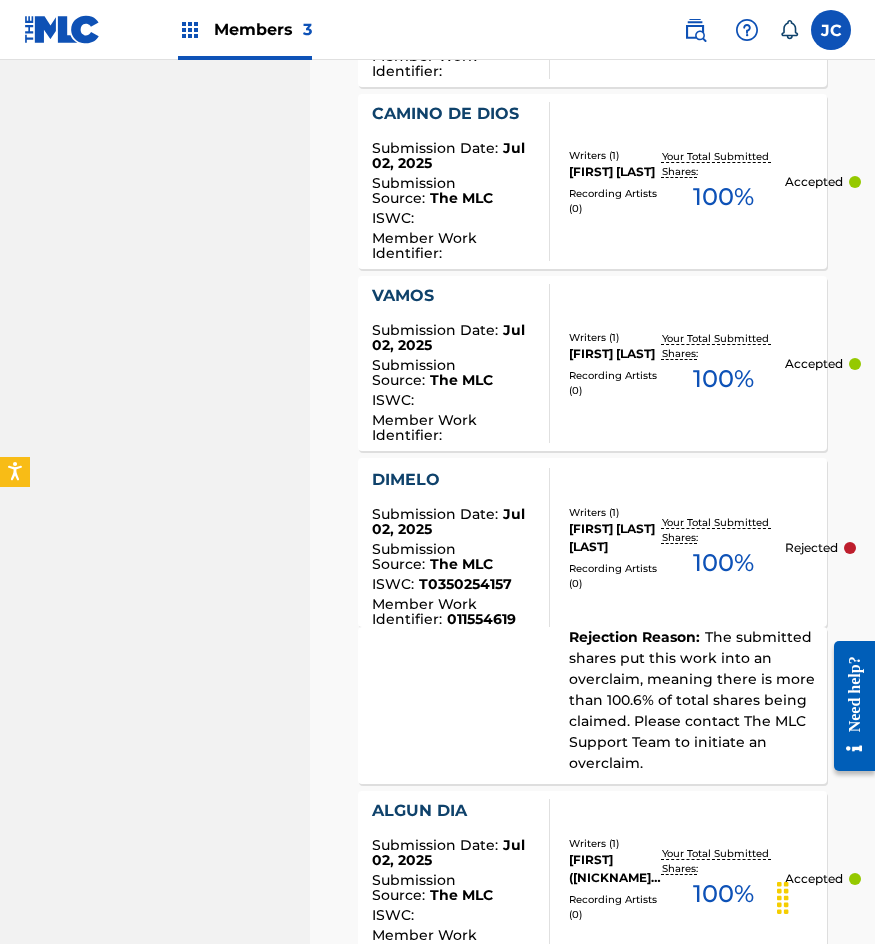click on "MEXICAN MUSIC COPYRIGHT INC Summary Catalog Works Registration Claiming Tool Individual Registration Tool Bulk Registration Tool Registration Drafts Registration History Overclaims Tool Matching Matching Tool Match History Member Settings Member Benefits" at bounding box center [155, 2886] 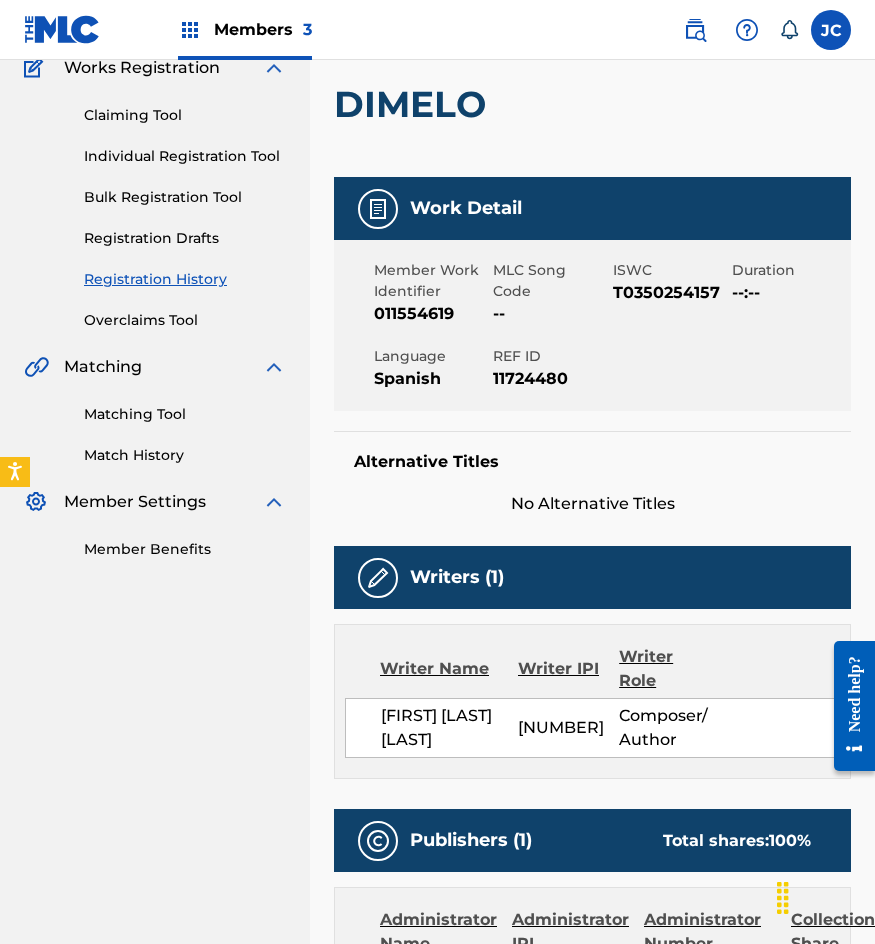 scroll, scrollTop: 0, scrollLeft: 0, axis: both 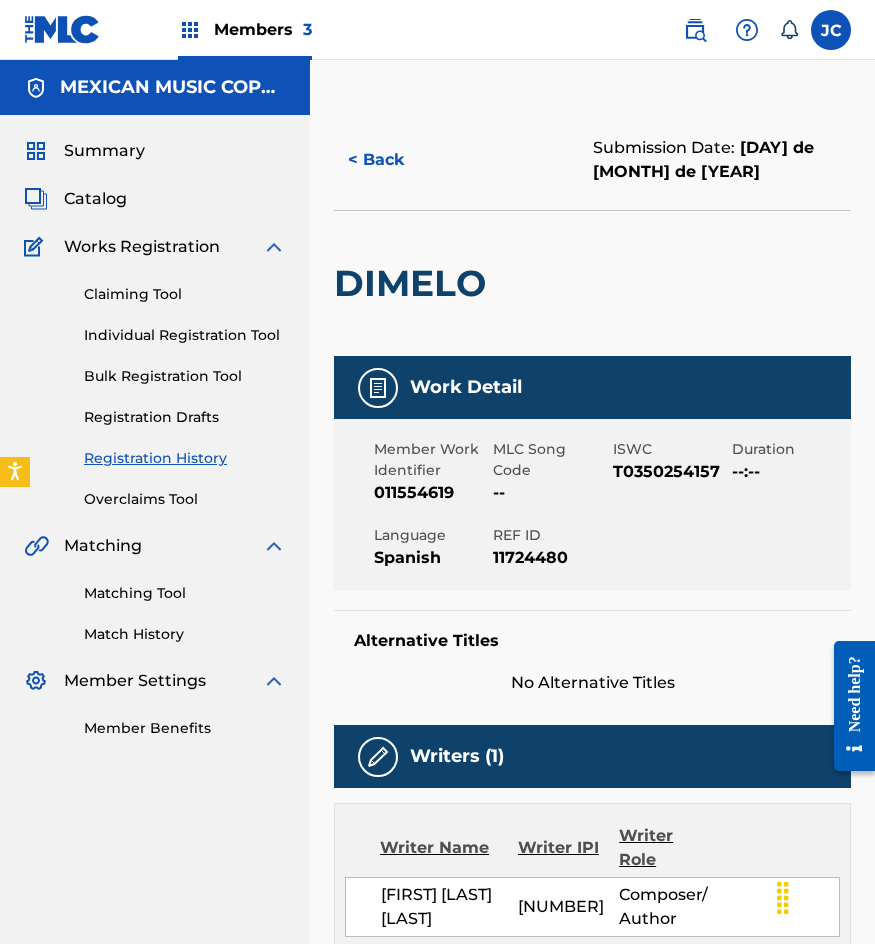 click on "011554619" at bounding box center (431, 493) 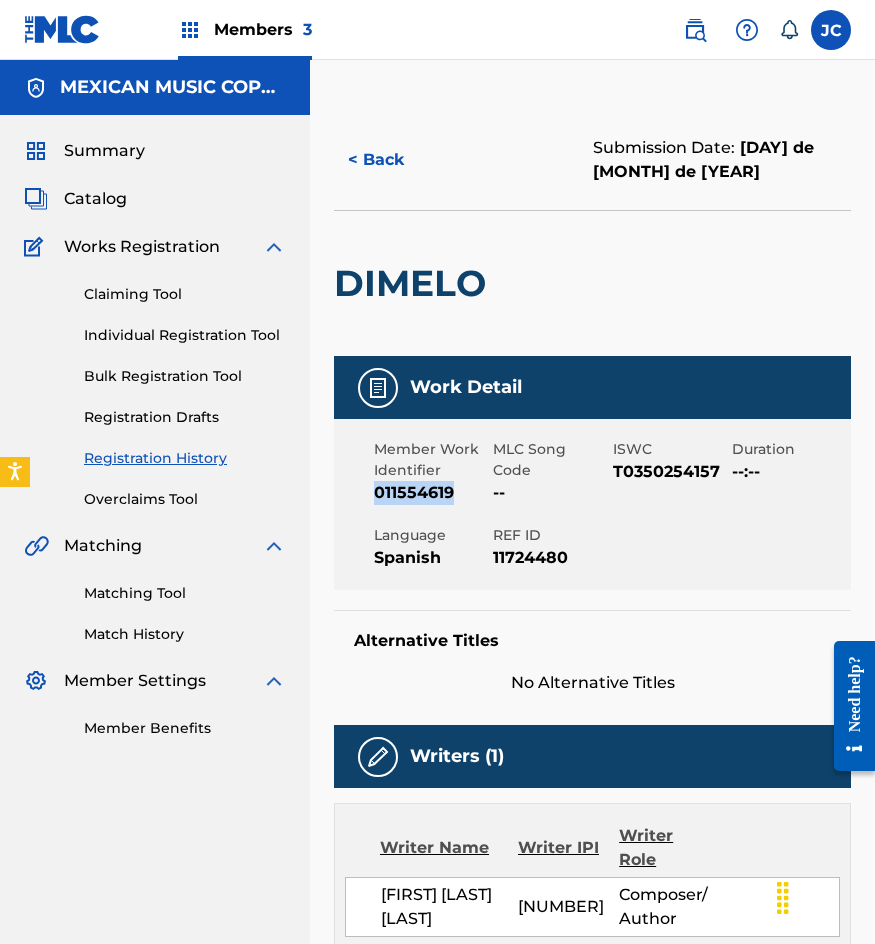 click on "011554619" at bounding box center [431, 493] 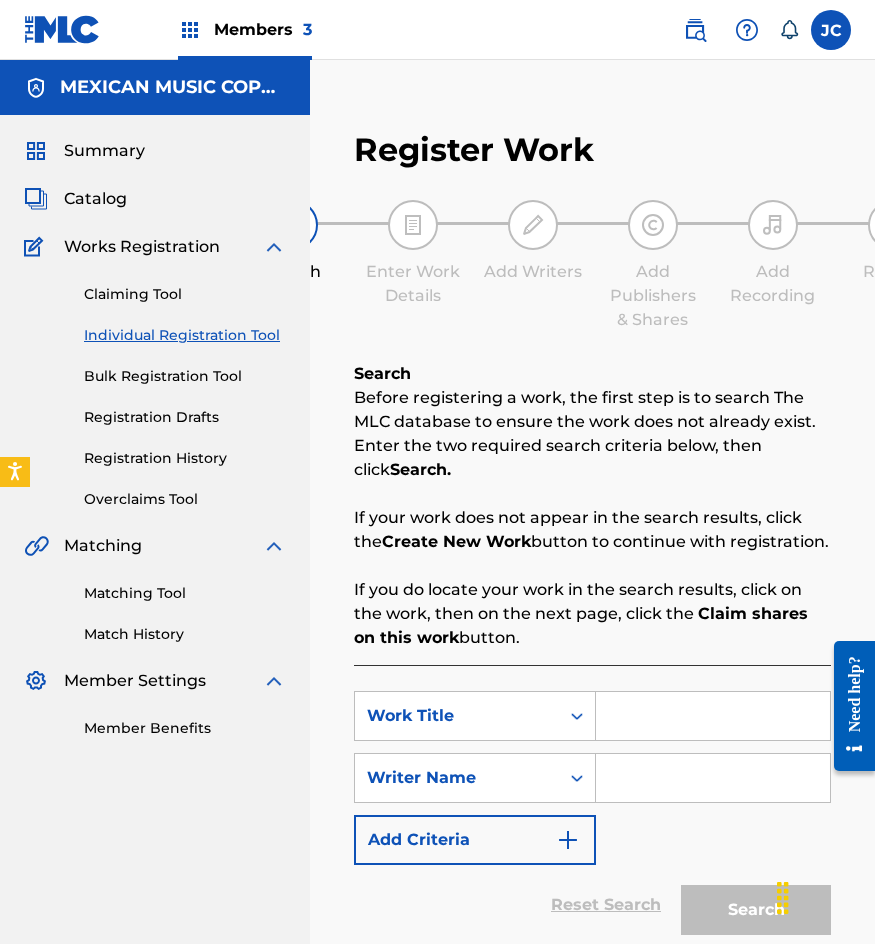 click at bounding box center [713, 716] 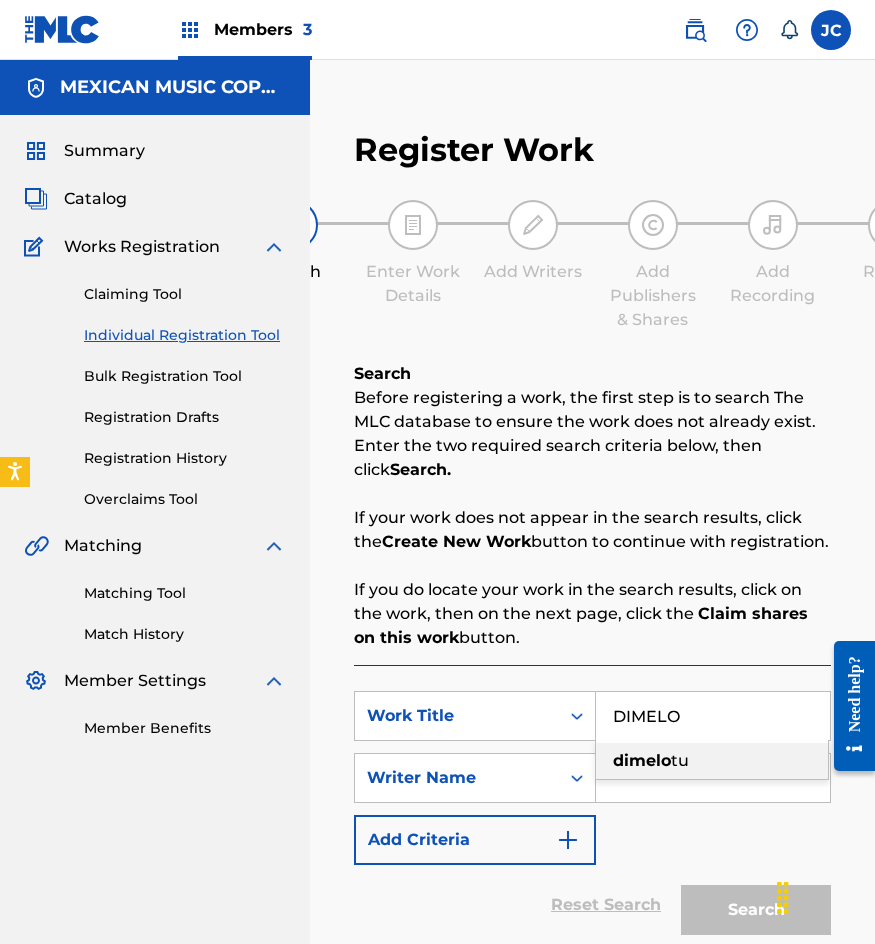 type on "DIMELO" 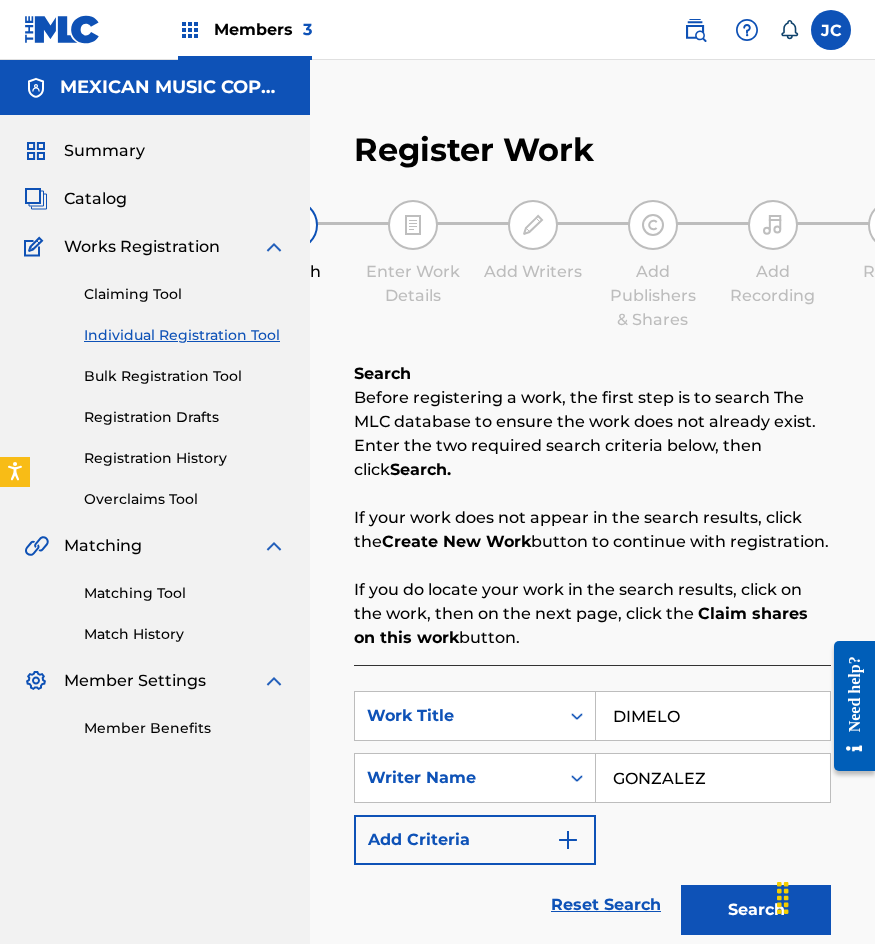 type on "GONZALEZ" 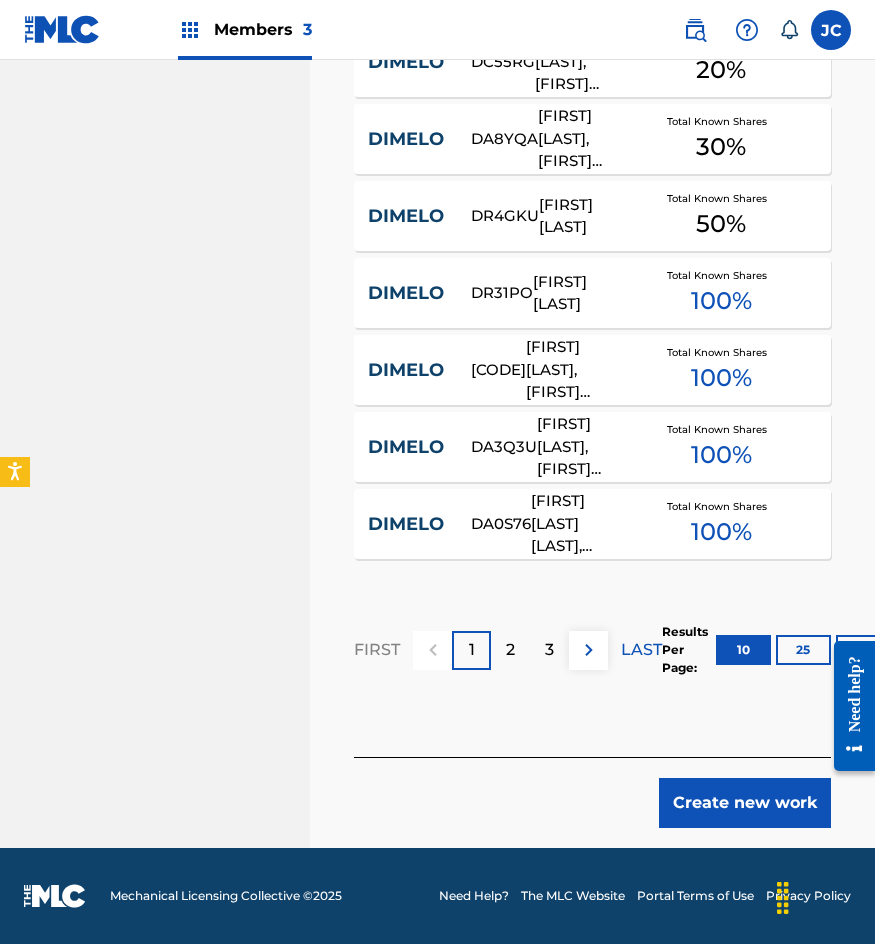 click on "Create new work" at bounding box center (745, 803) 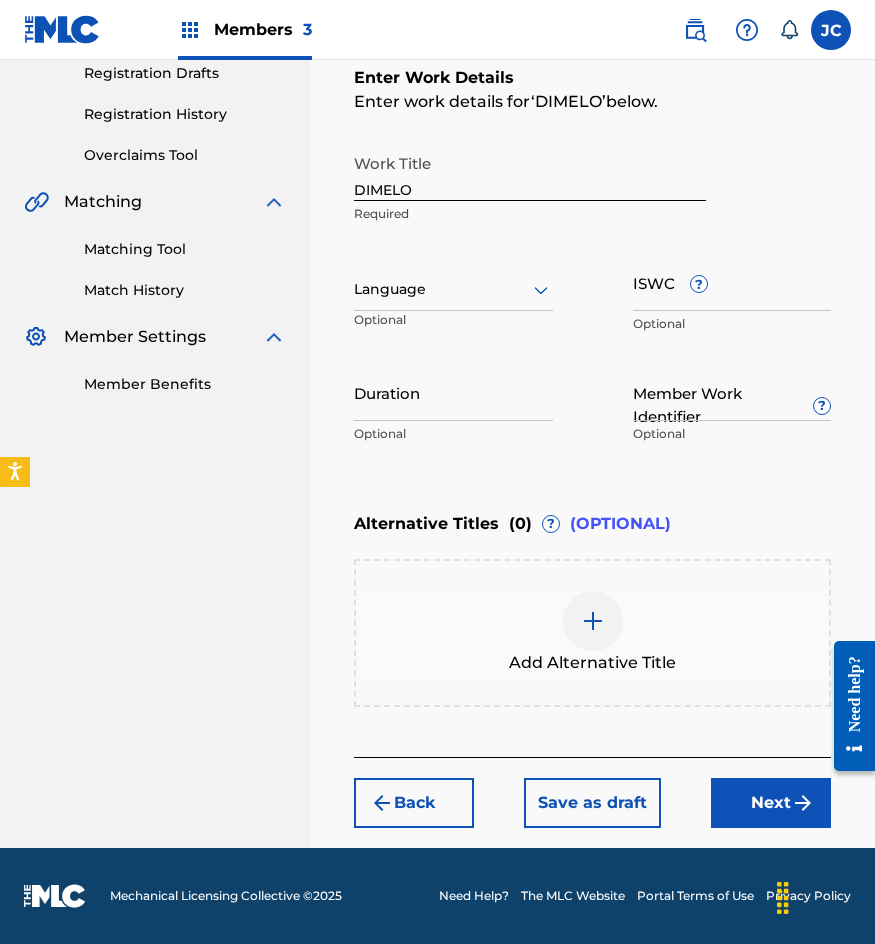 scroll, scrollTop: 344, scrollLeft: 0, axis: vertical 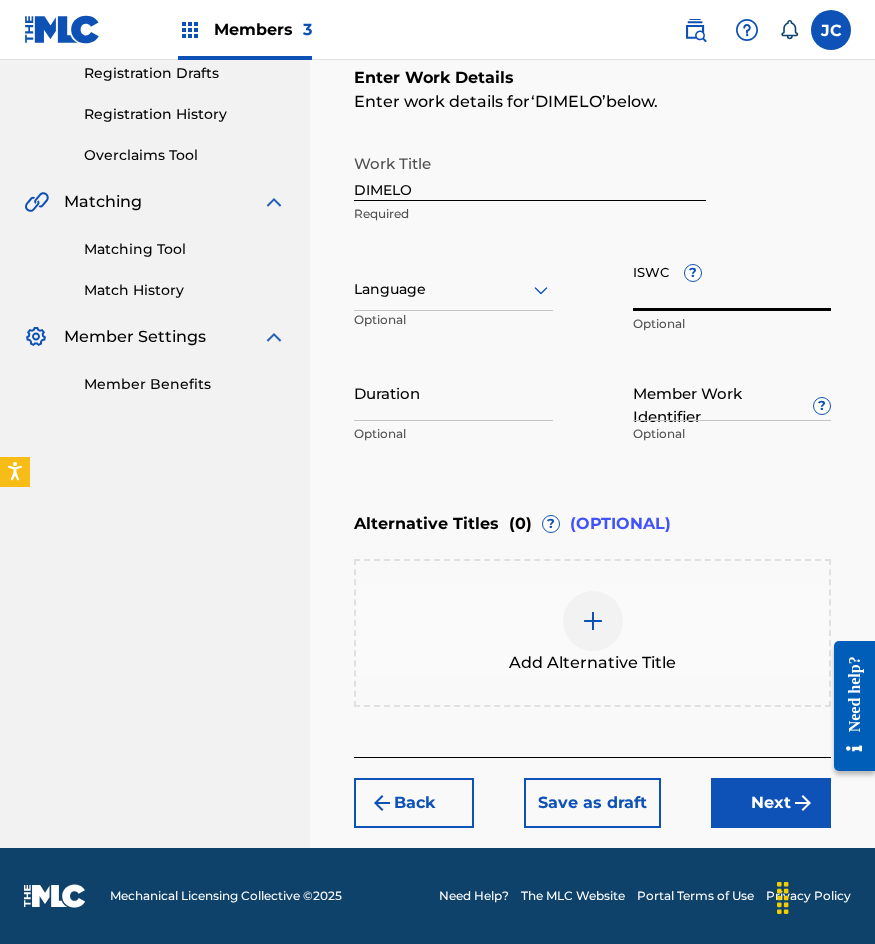 paste on "T-035.025.415-7" 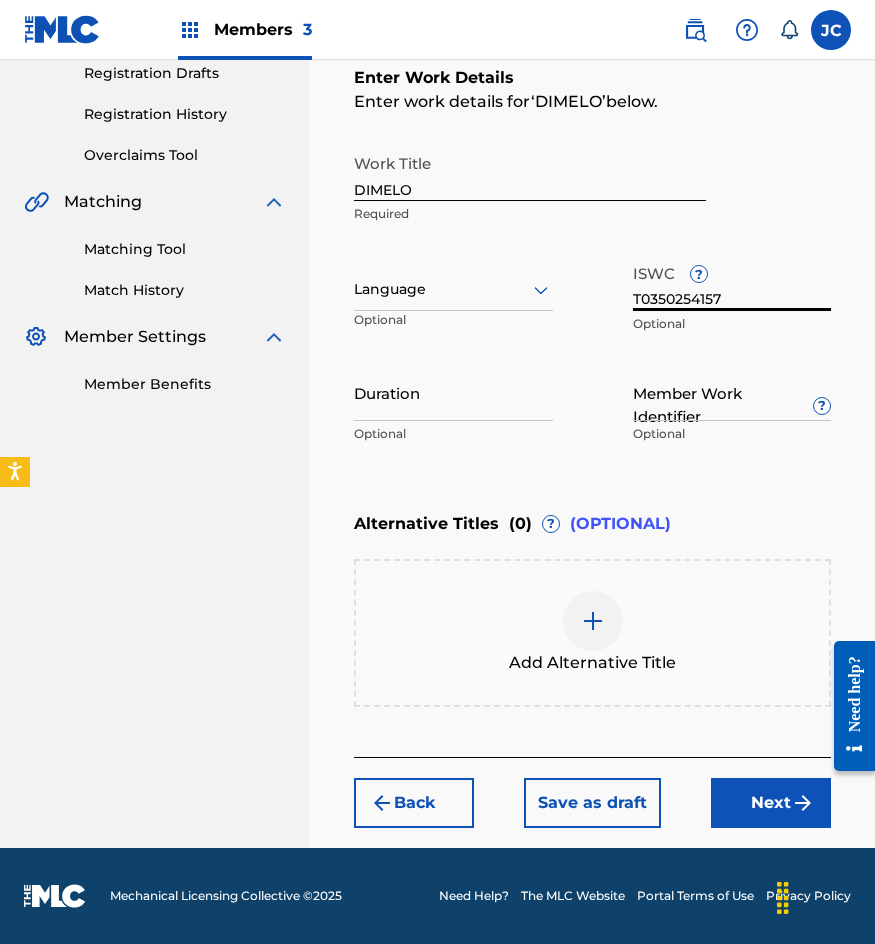 type on "T0350254157" 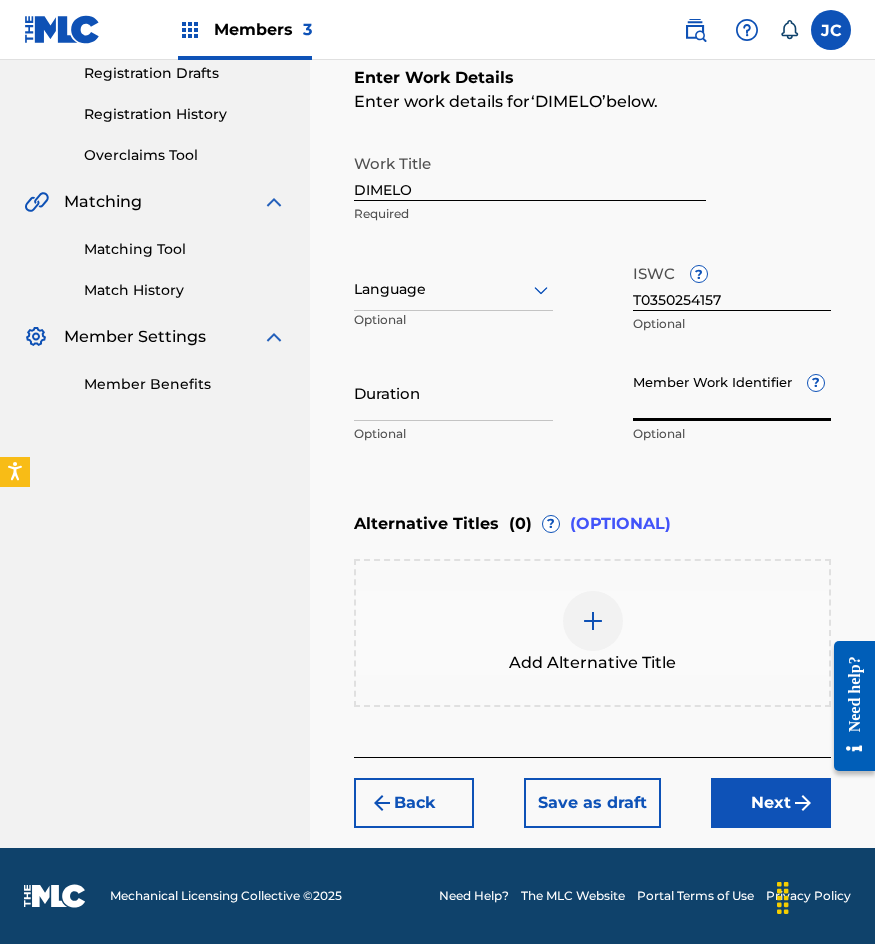 click on "Member Work Identifier   ?" at bounding box center (732, 392) 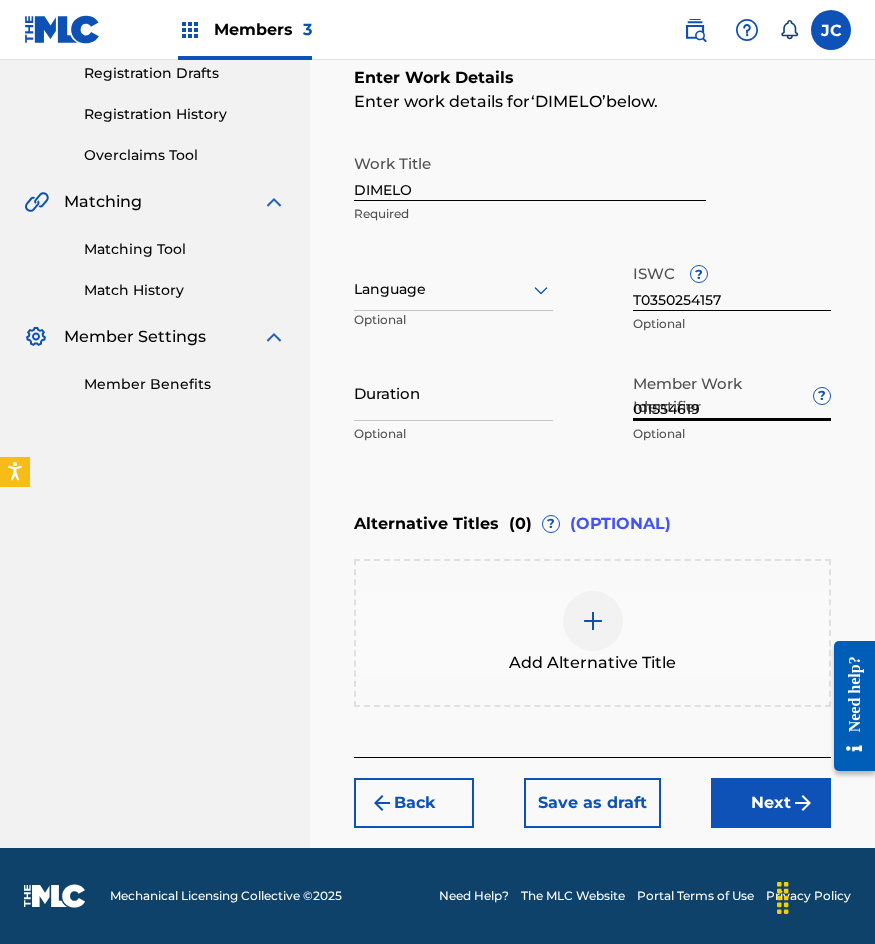 type on "011554619" 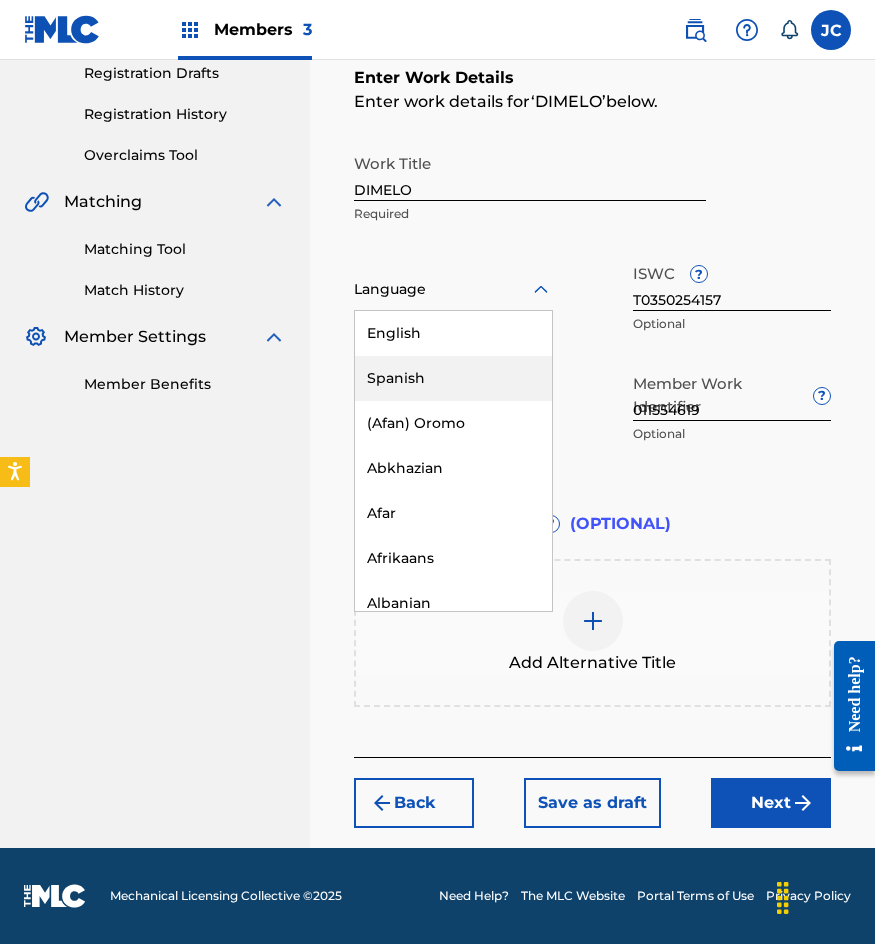 click on "Spanish" at bounding box center [453, 378] 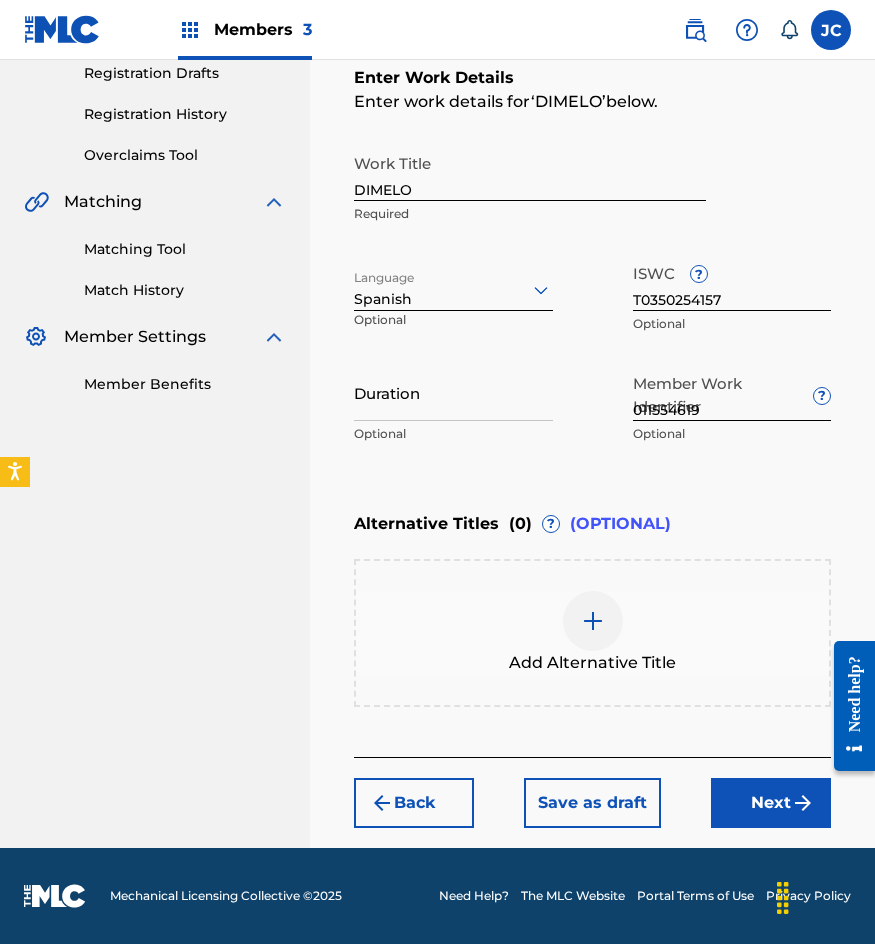 click on "Next" at bounding box center (771, 803) 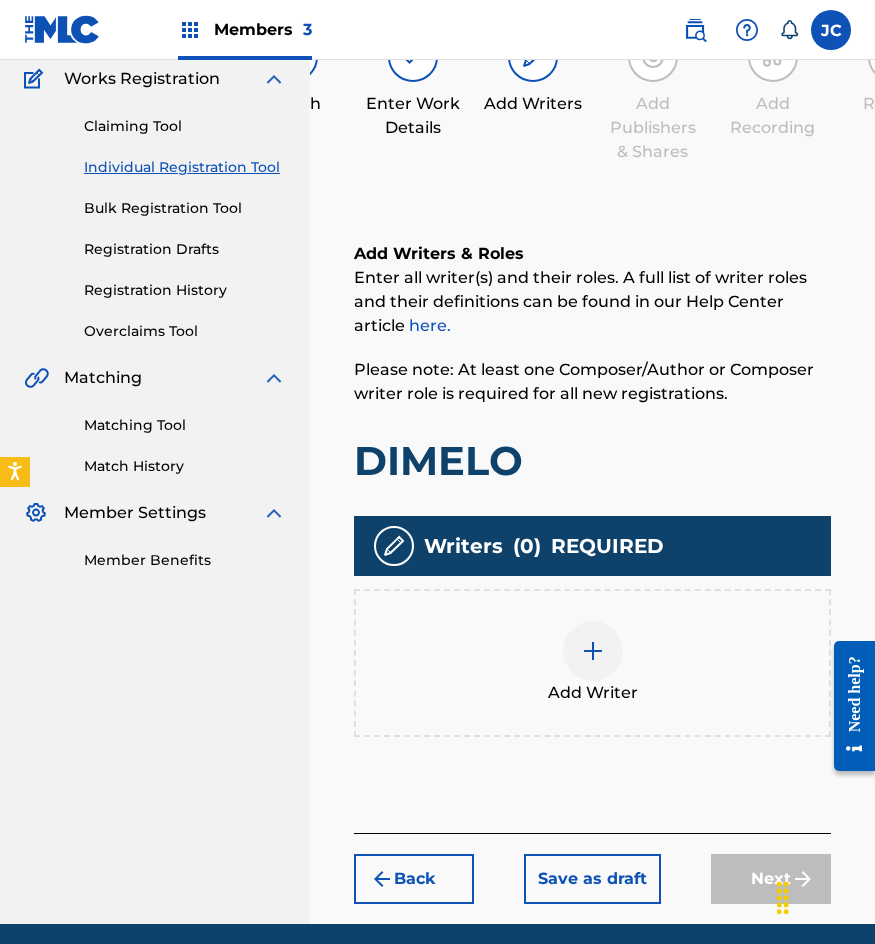 scroll, scrollTop: 190, scrollLeft: 0, axis: vertical 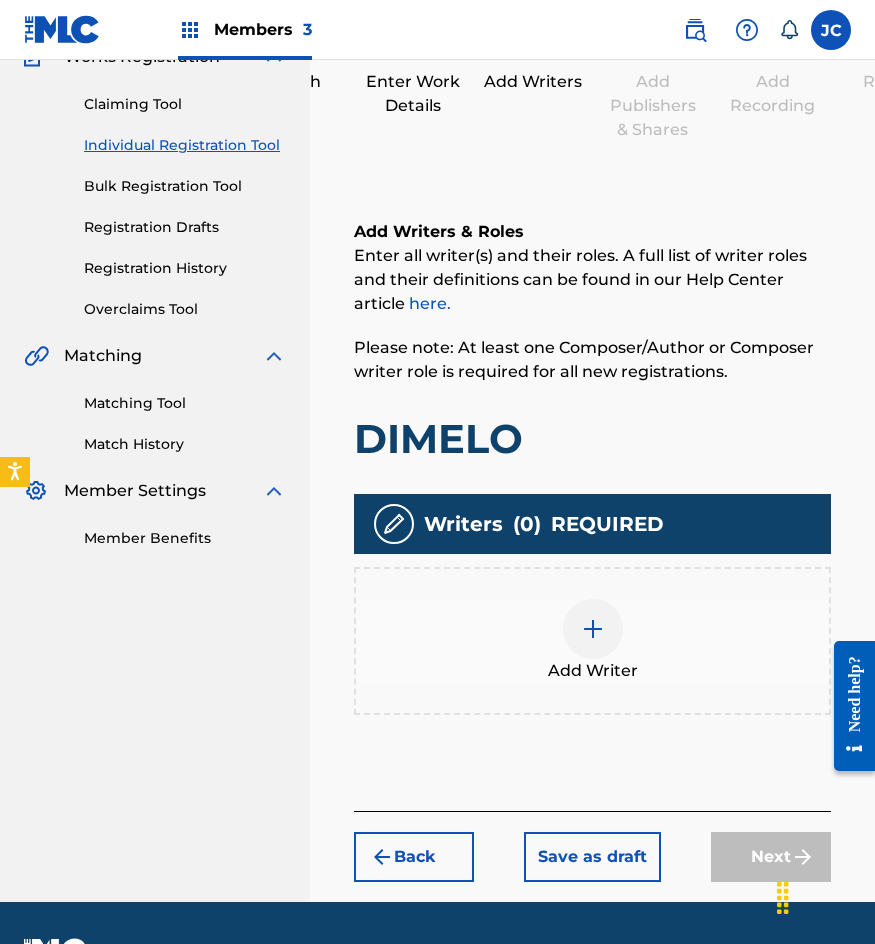 click at bounding box center (593, 629) 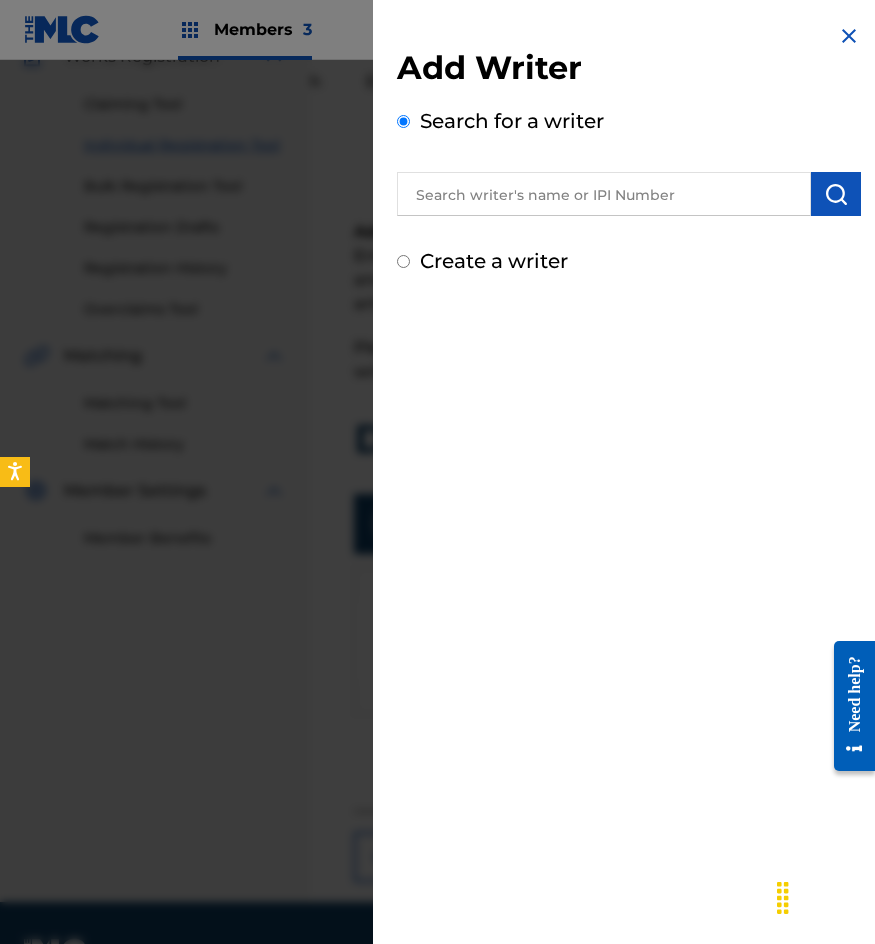 click at bounding box center (604, 194) 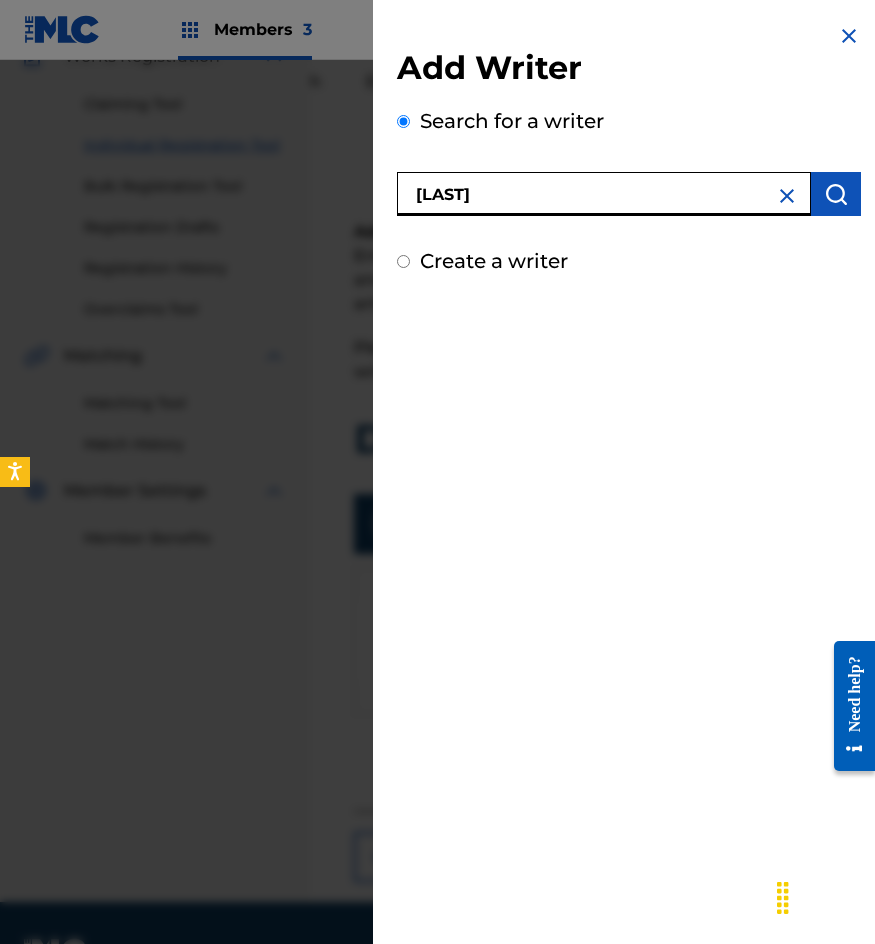 type on "GONZALEZ ZARRABAL" 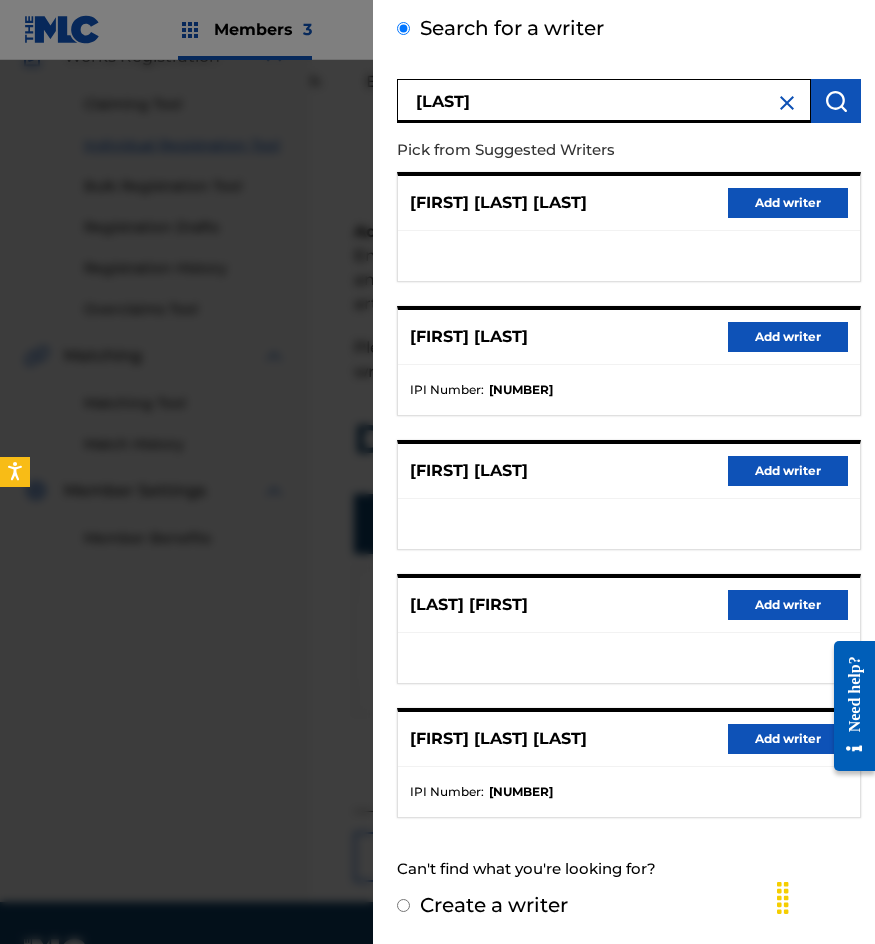 scroll, scrollTop: 147, scrollLeft: 0, axis: vertical 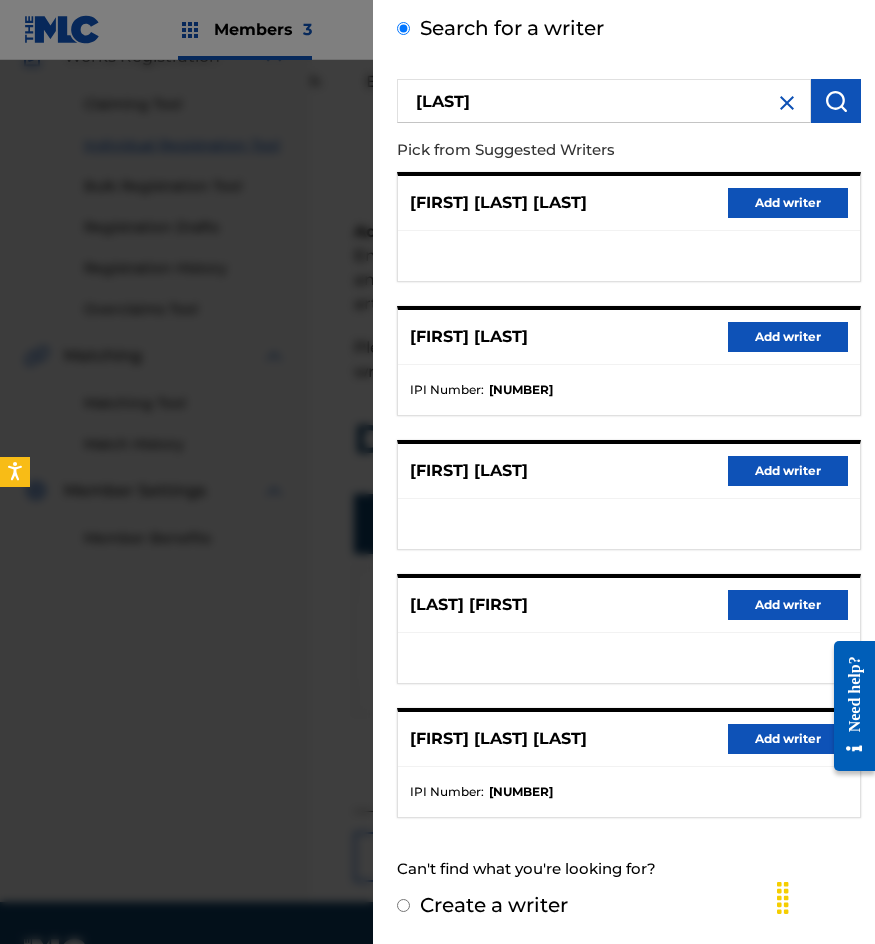 drag, startPoint x: 406, startPoint y: 714, endPoint x: 629, endPoint y: 738, distance: 224.28777 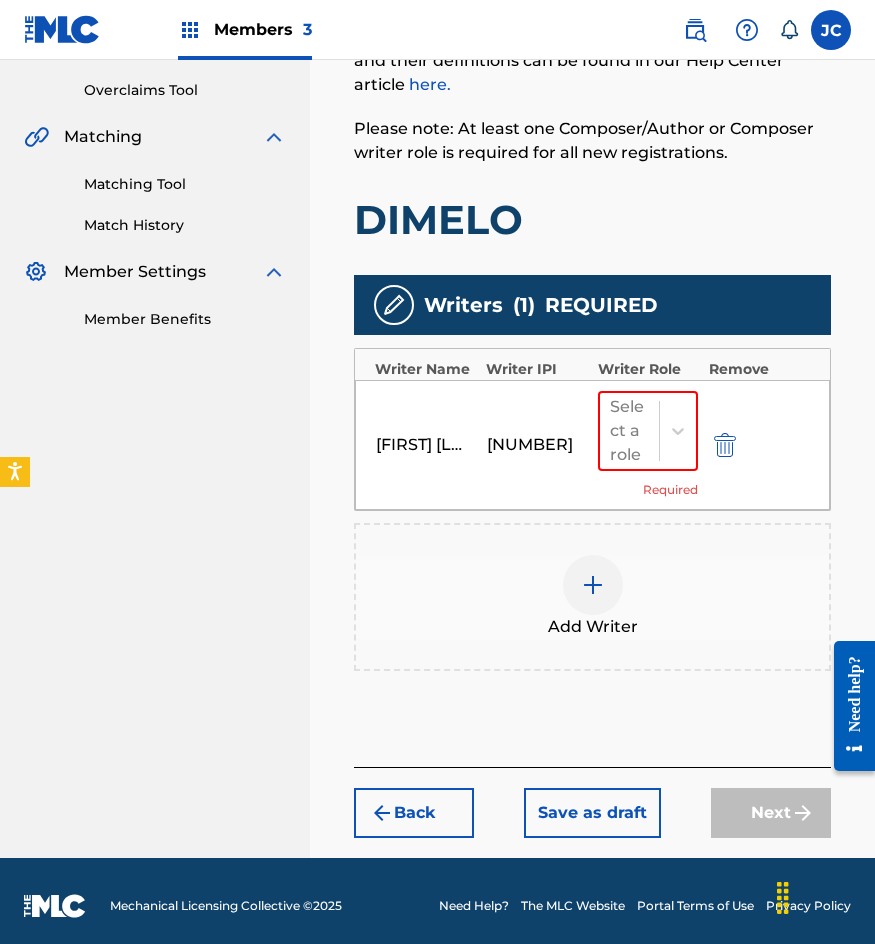 scroll, scrollTop: 419, scrollLeft: 0, axis: vertical 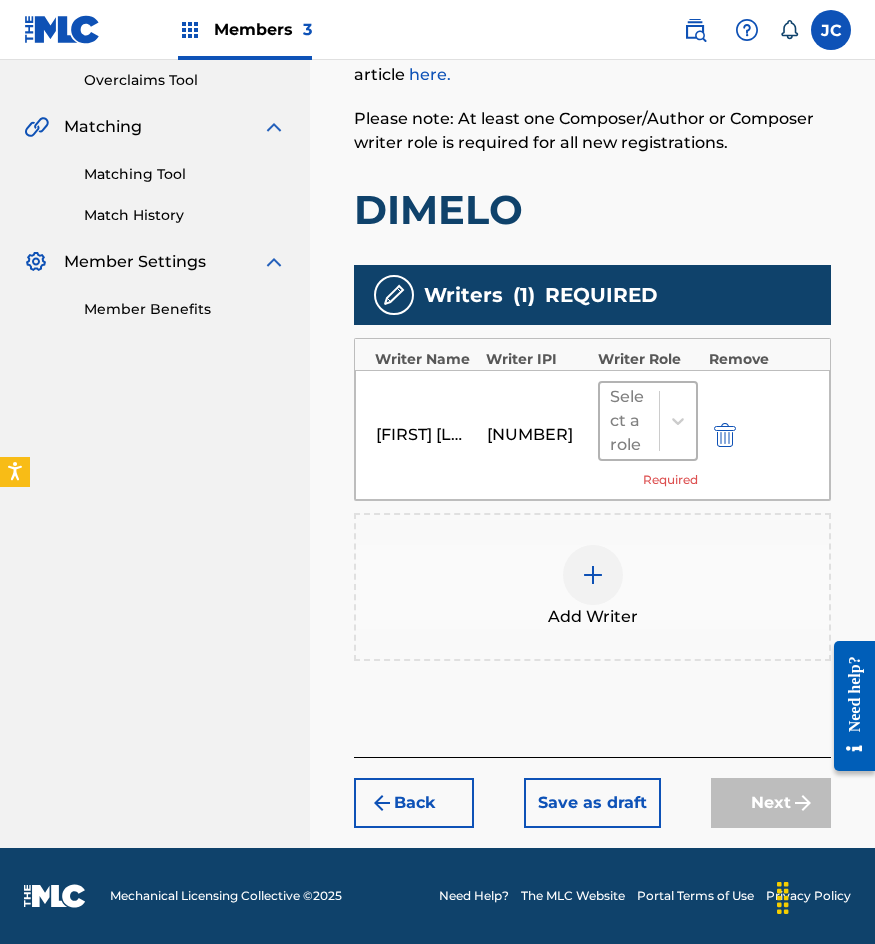 click at bounding box center [612, 421] 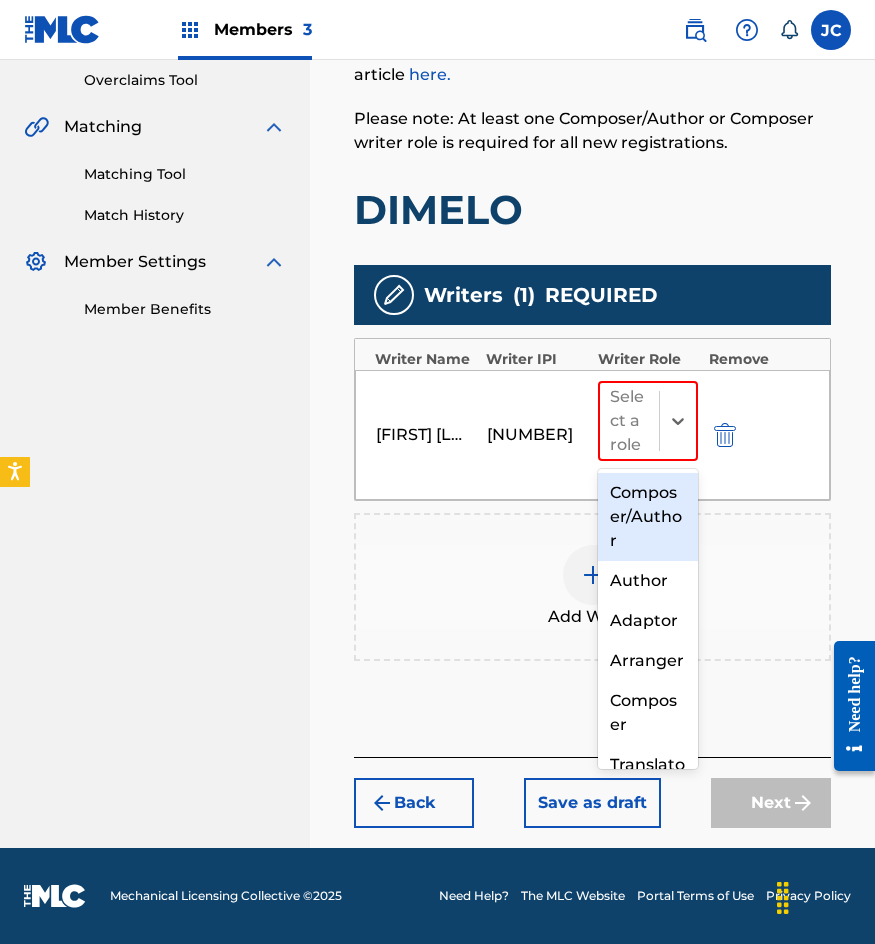 click on "Composer/Author" at bounding box center [648, 517] 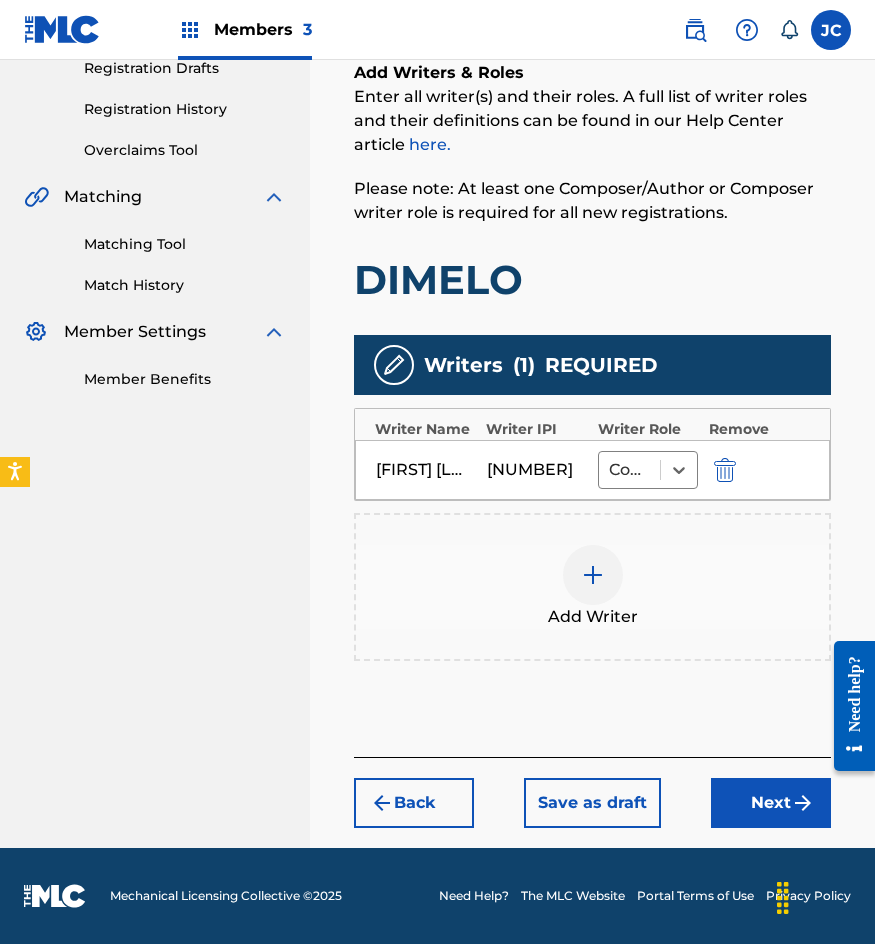 scroll, scrollTop: 349, scrollLeft: 0, axis: vertical 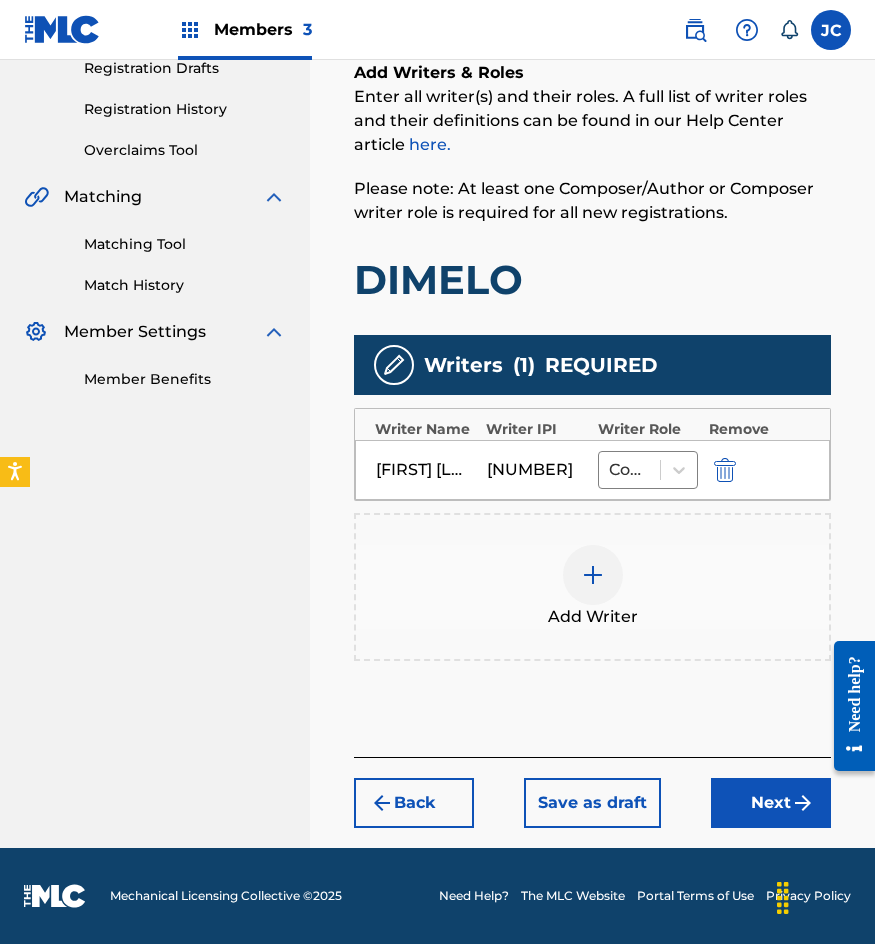 click on "Next" at bounding box center (771, 803) 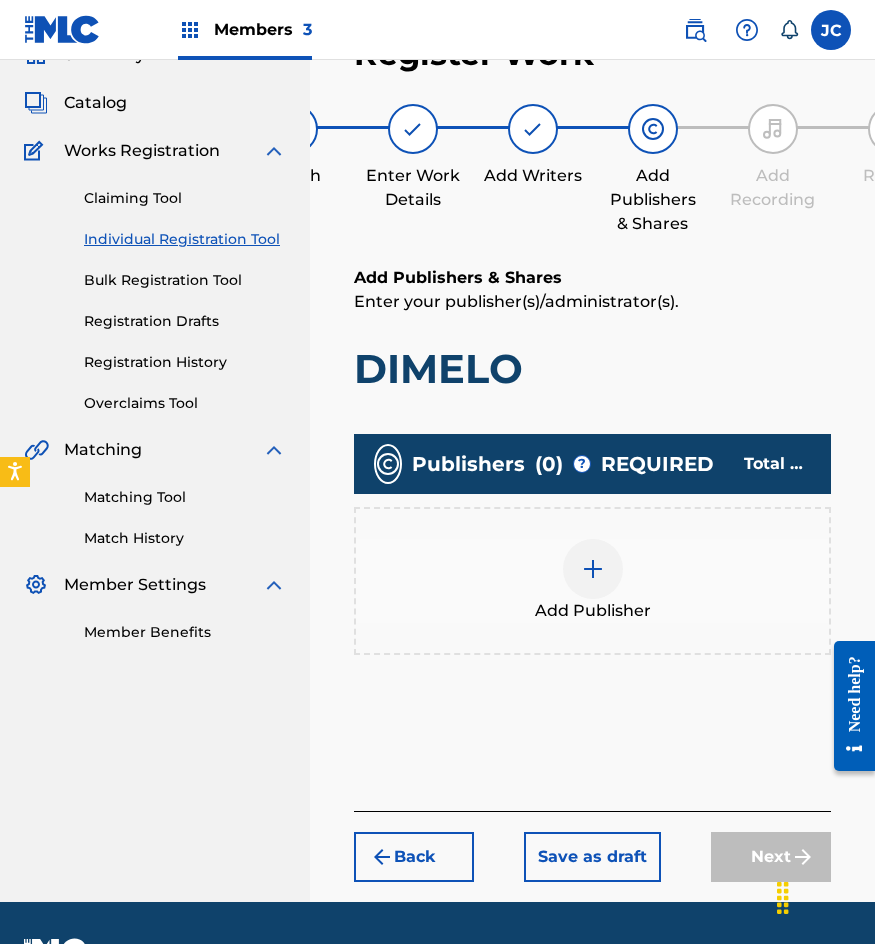 scroll, scrollTop: 90, scrollLeft: 0, axis: vertical 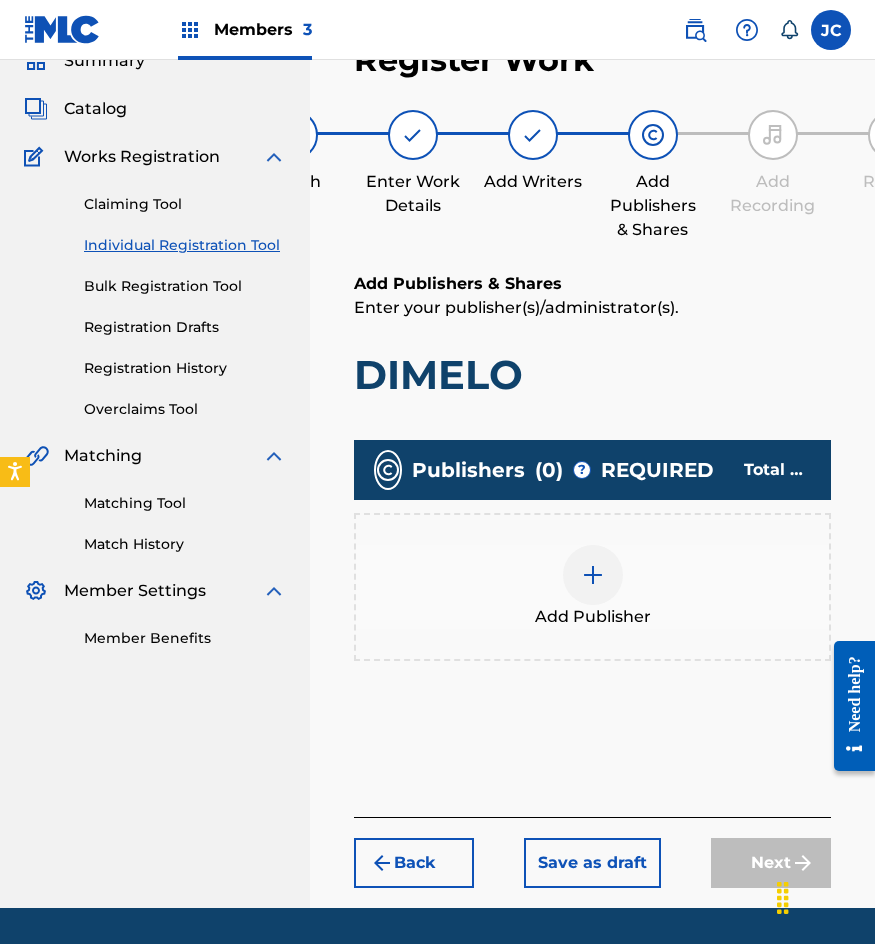 click at bounding box center (593, 575) 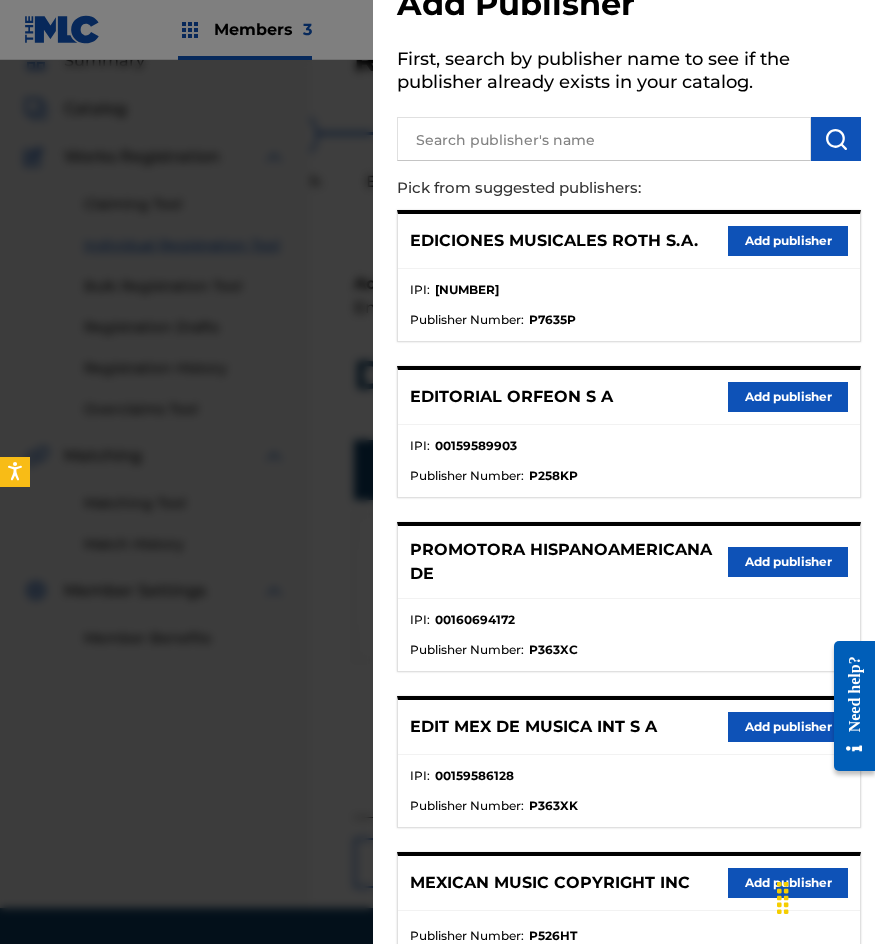 scroll, scrollTop: 100, scrollLeft: 0, axis: vertical 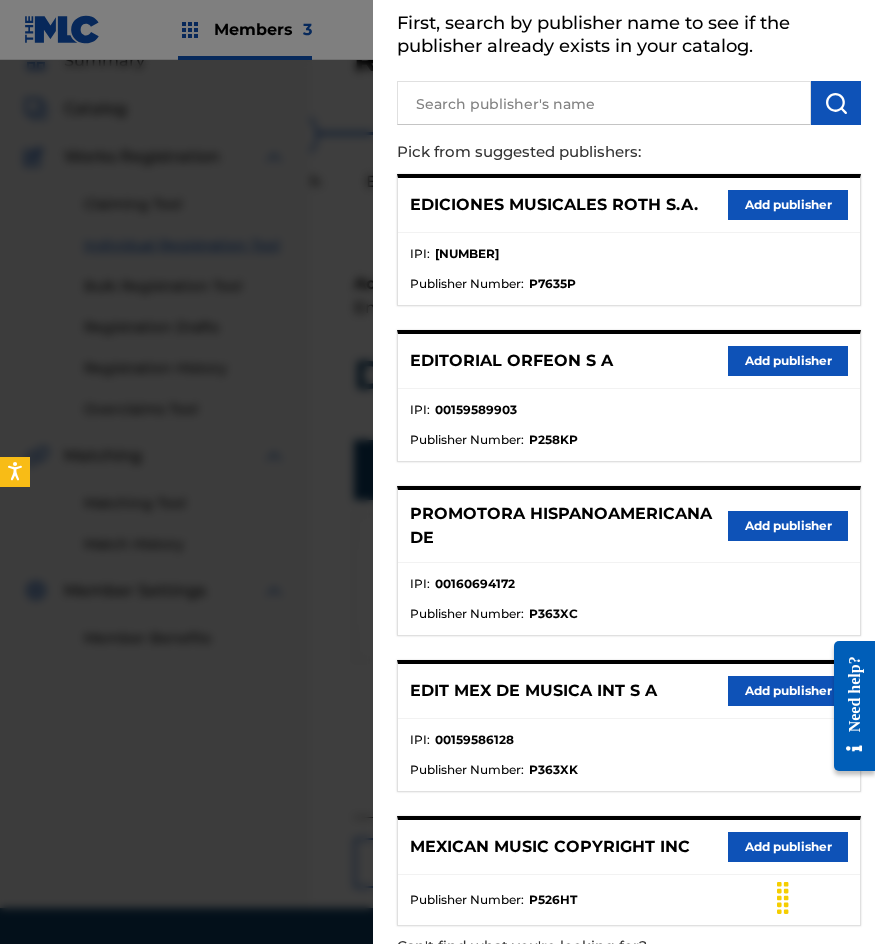 click on "Add publisher" at bounding box center (788, 691) 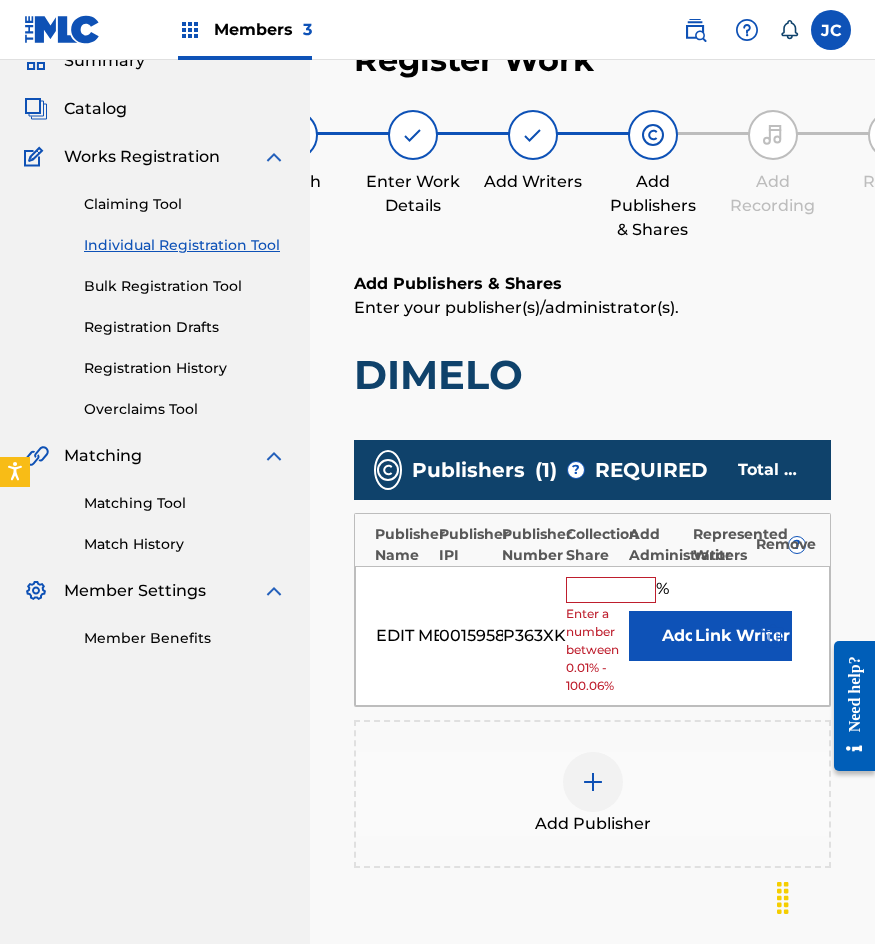 click on "Add" at bounding box center (679, 636) 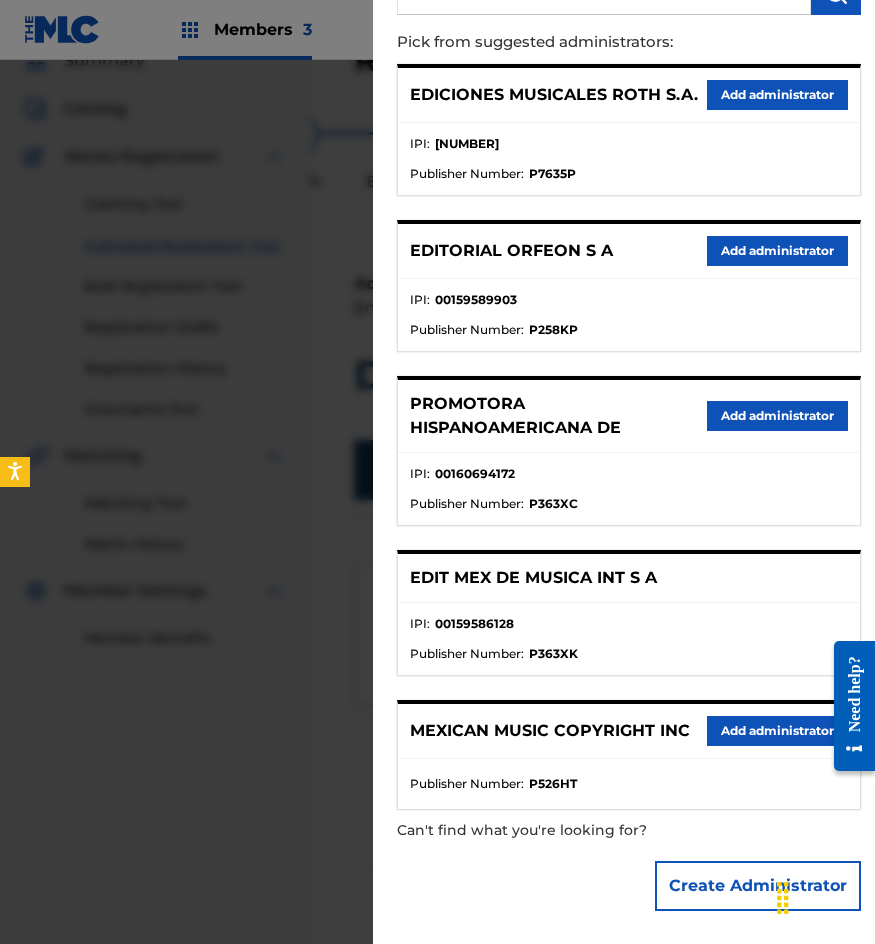 scroll, scrollTop: 211, scrollLeft: 0, axis: vertical 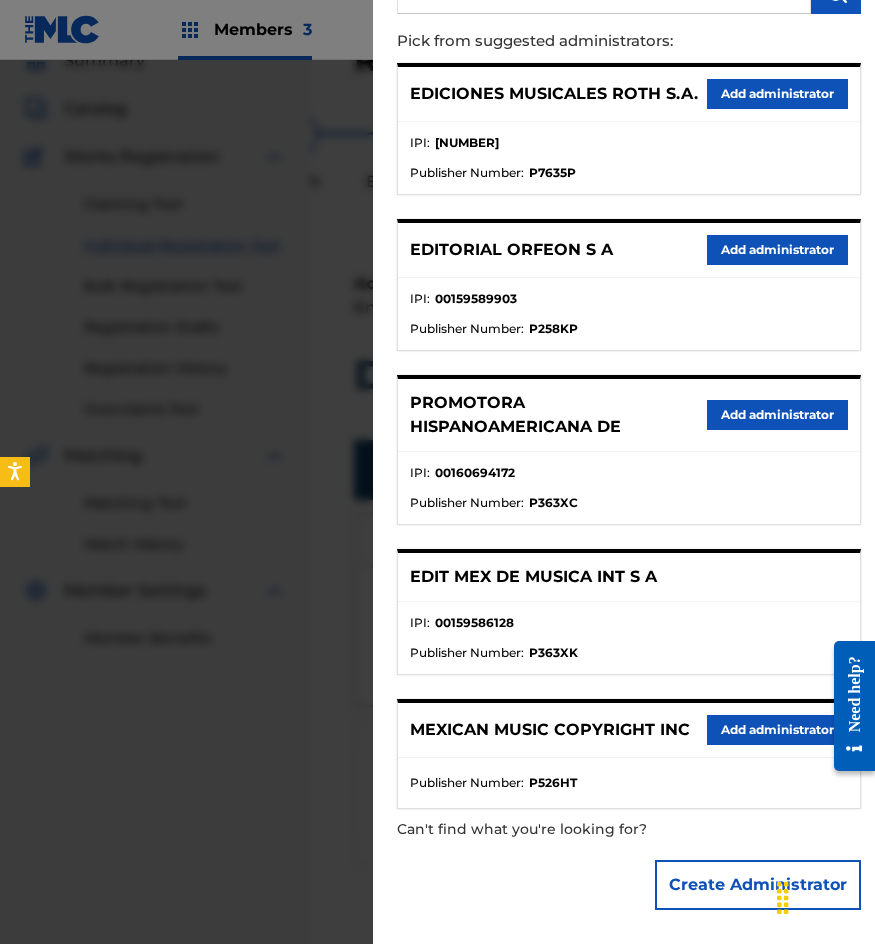 click on "Add administrator" at bounding box center [777, 730] 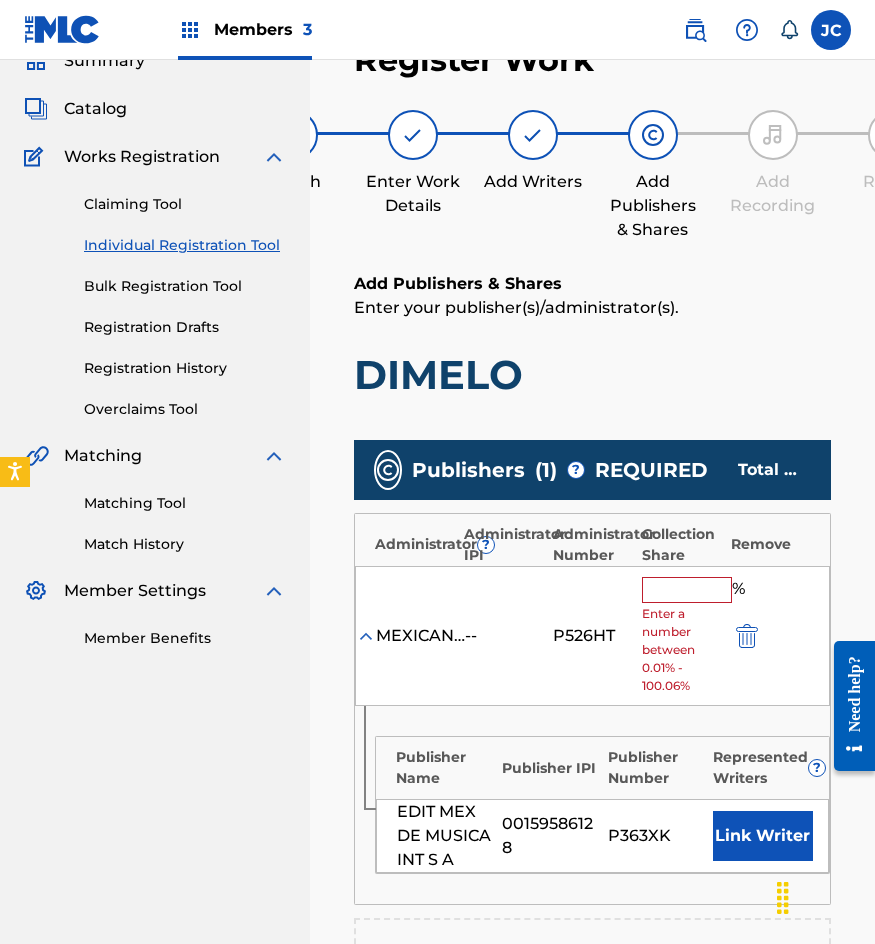 drag, startPoint x: 674, startPoint y: 594, endPoint x: 570, endPoint y: 602, distance: 104.307236 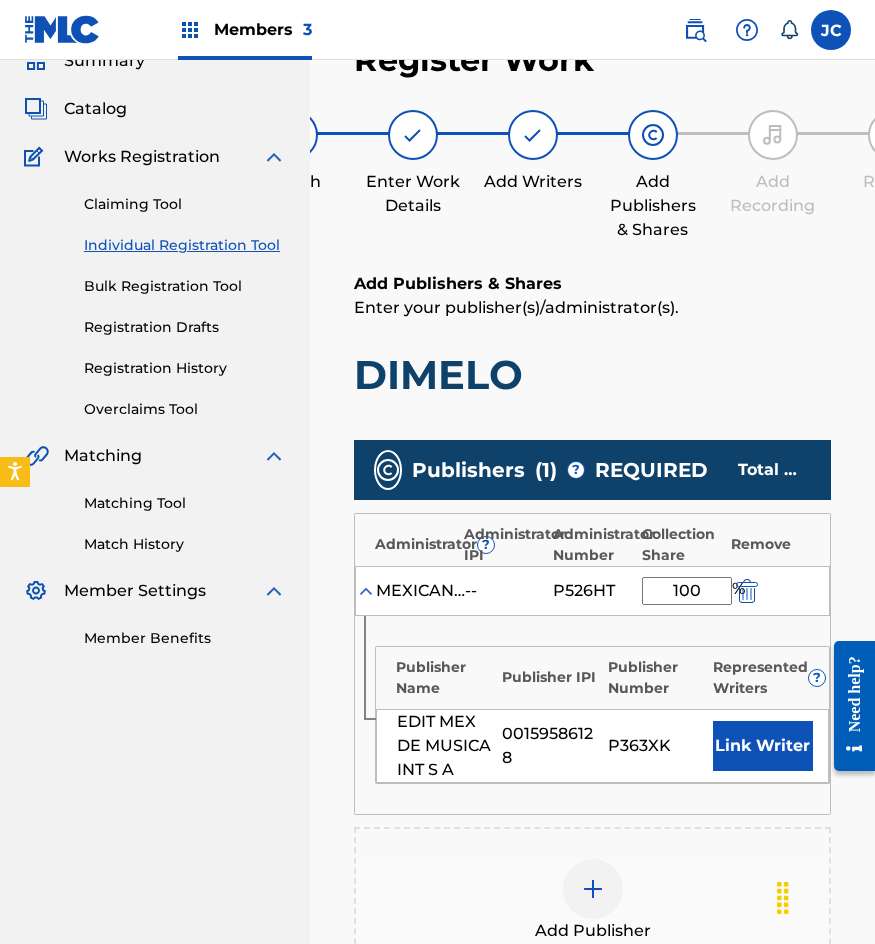 type on "100" 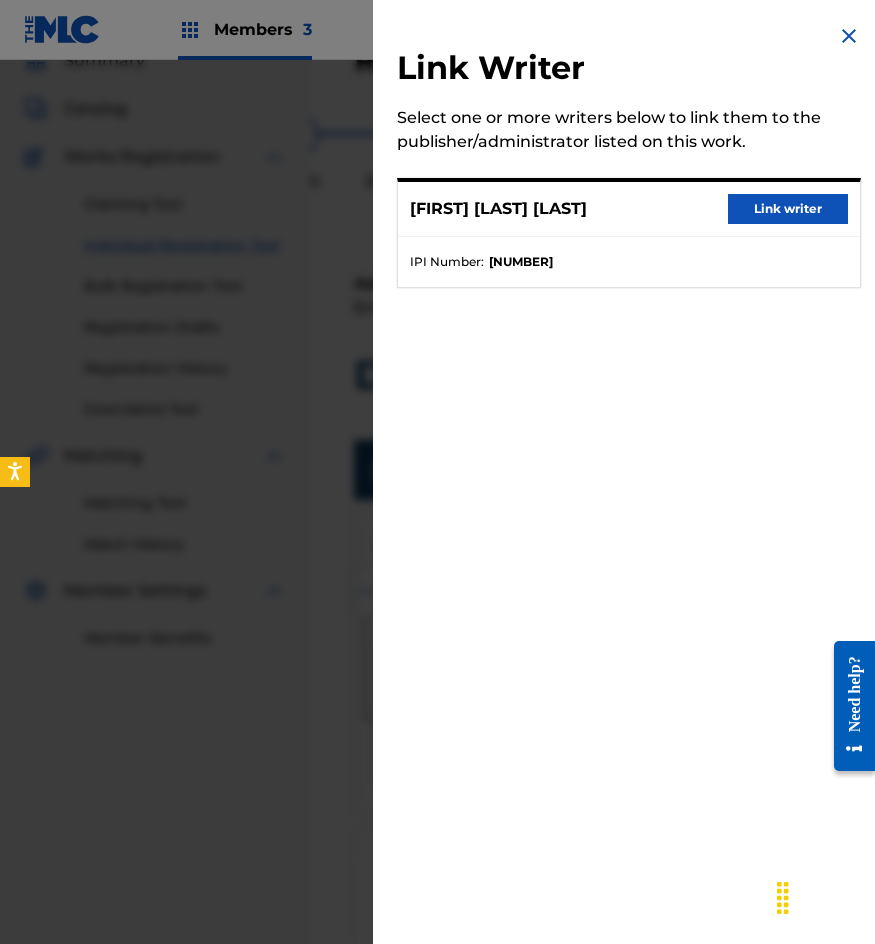 click on "Link writer" at bounding box center (788, 209) 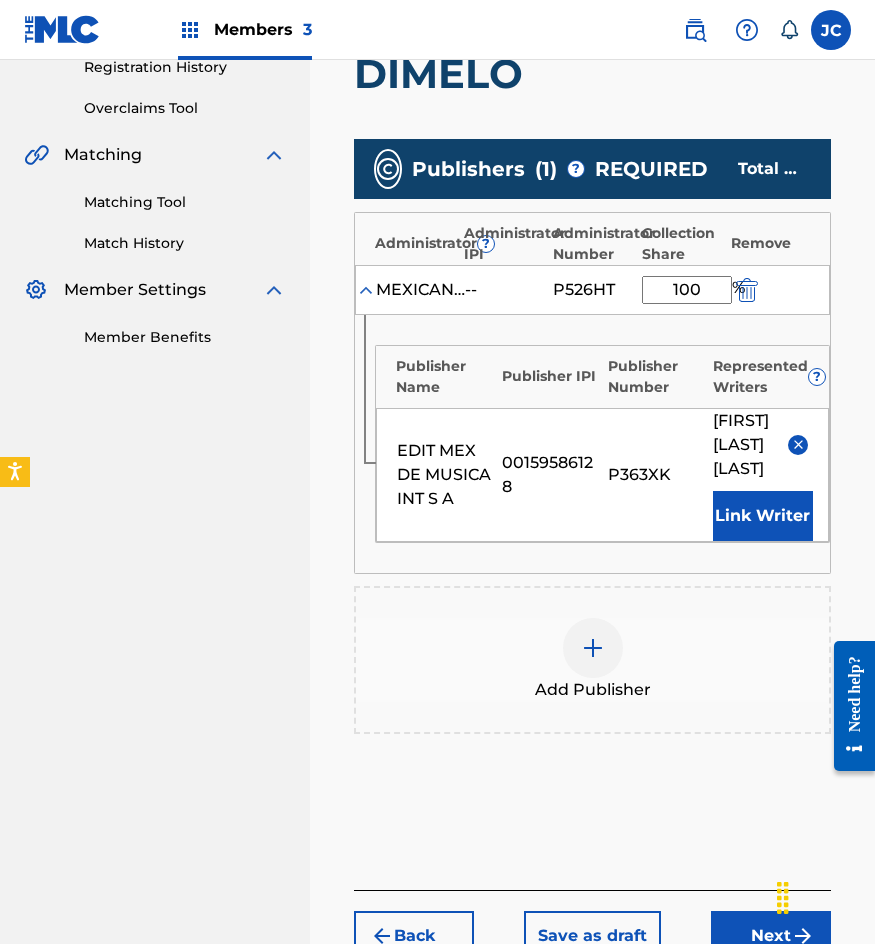 scroll, scrollTop: 620, scrollLeft: 0, axis: vertical 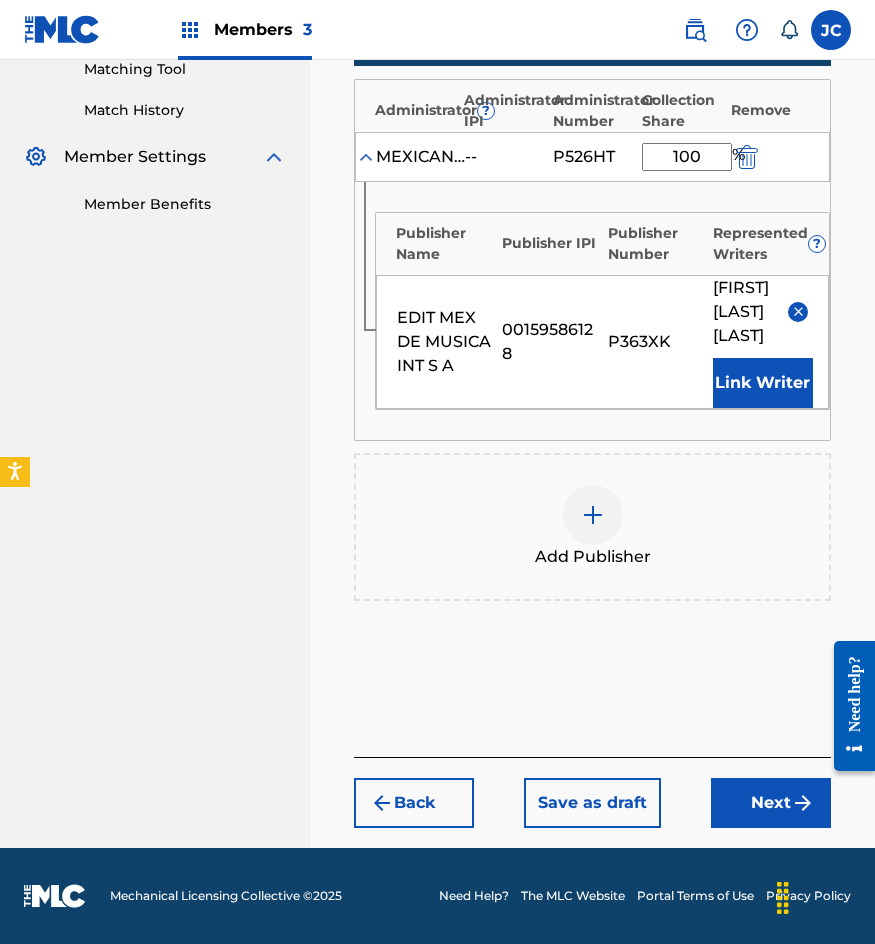 click on "Next" at bounding box center (771, 803) 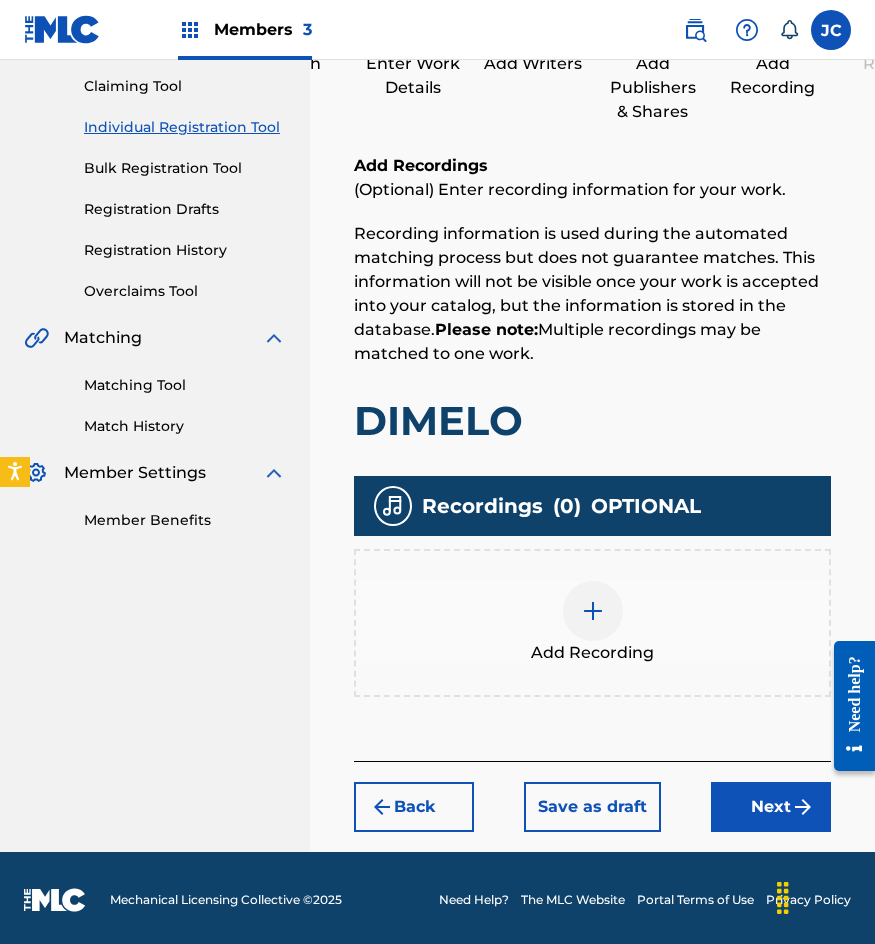 scroll, scrollTop: 212, scrollLeft: 0, axis: vertical 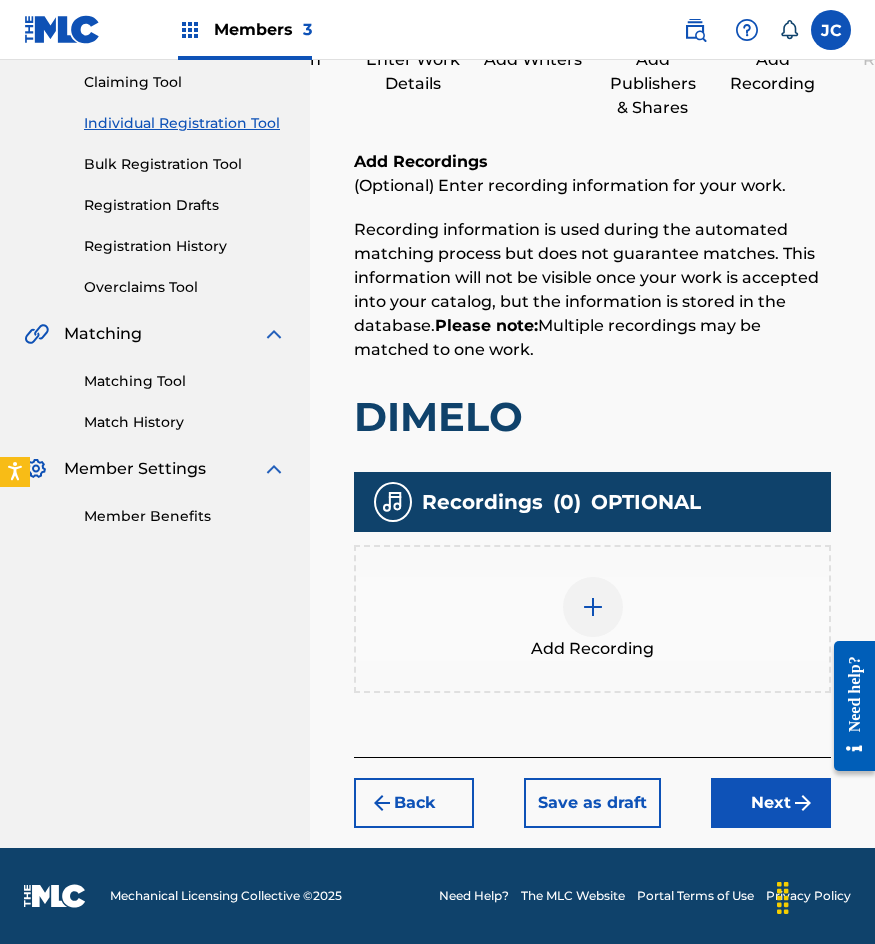 click on "Next" at bounding box center (771, 803) 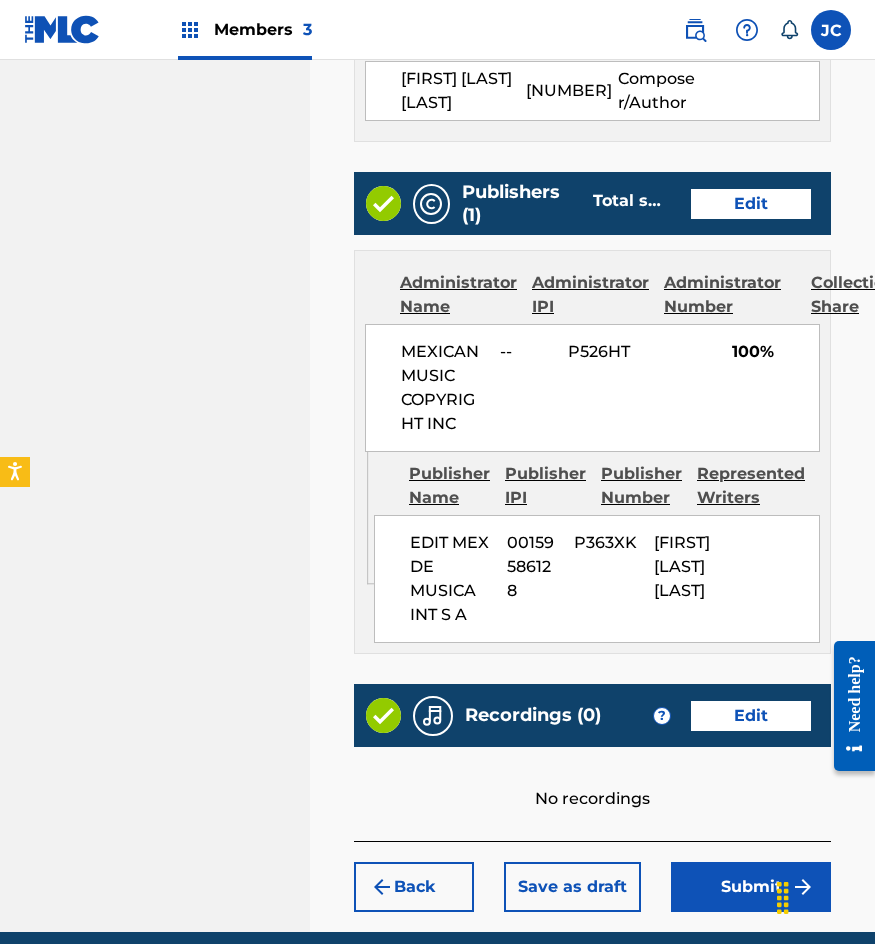 scroll, scrollTop: 1206, scrollLeft: 0, axis: vertical 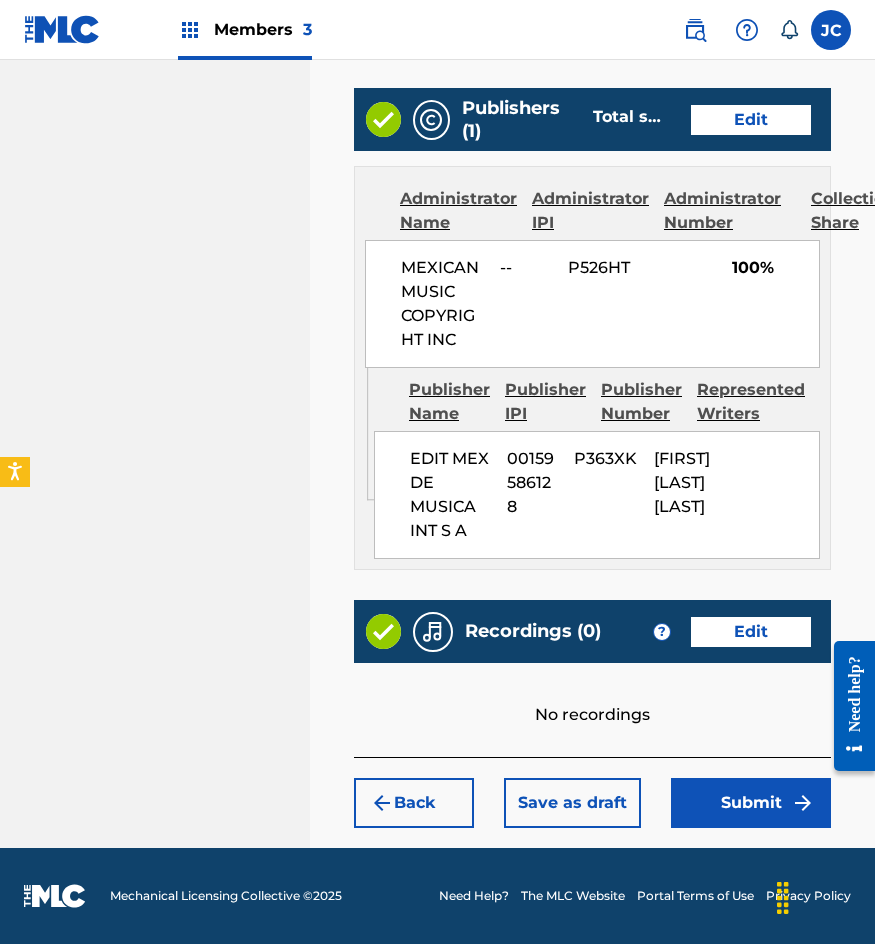 click on "Submit" at bounding box center (751, 803) 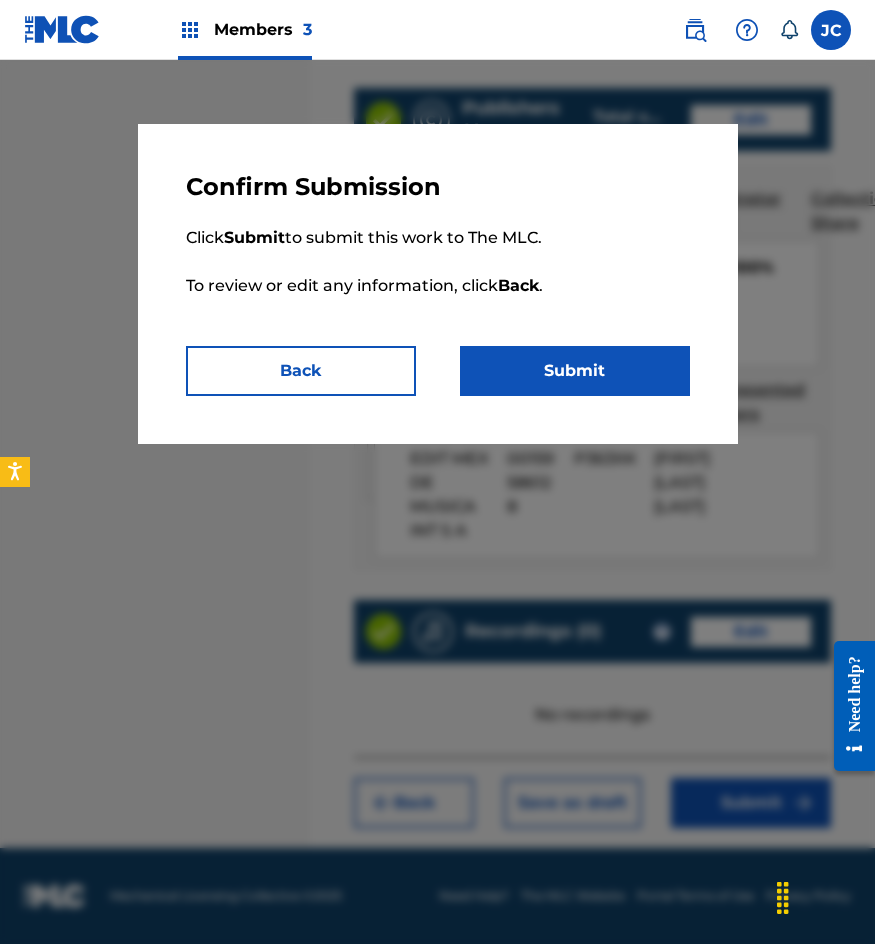 click on "Submit" at bounding box center (575, 371) 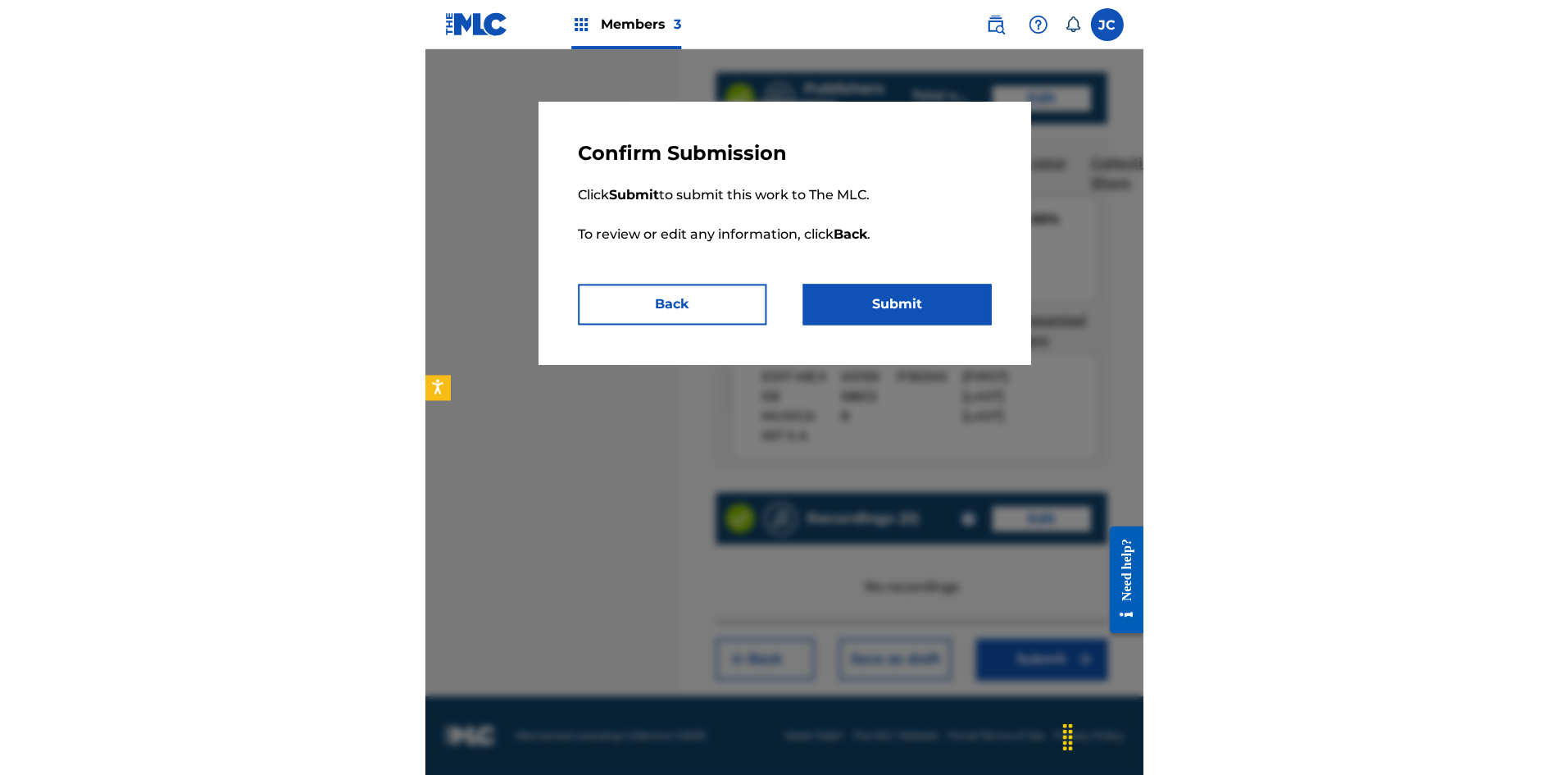scroll, scrollTop: 0, scrollLeft: 0, axis: both 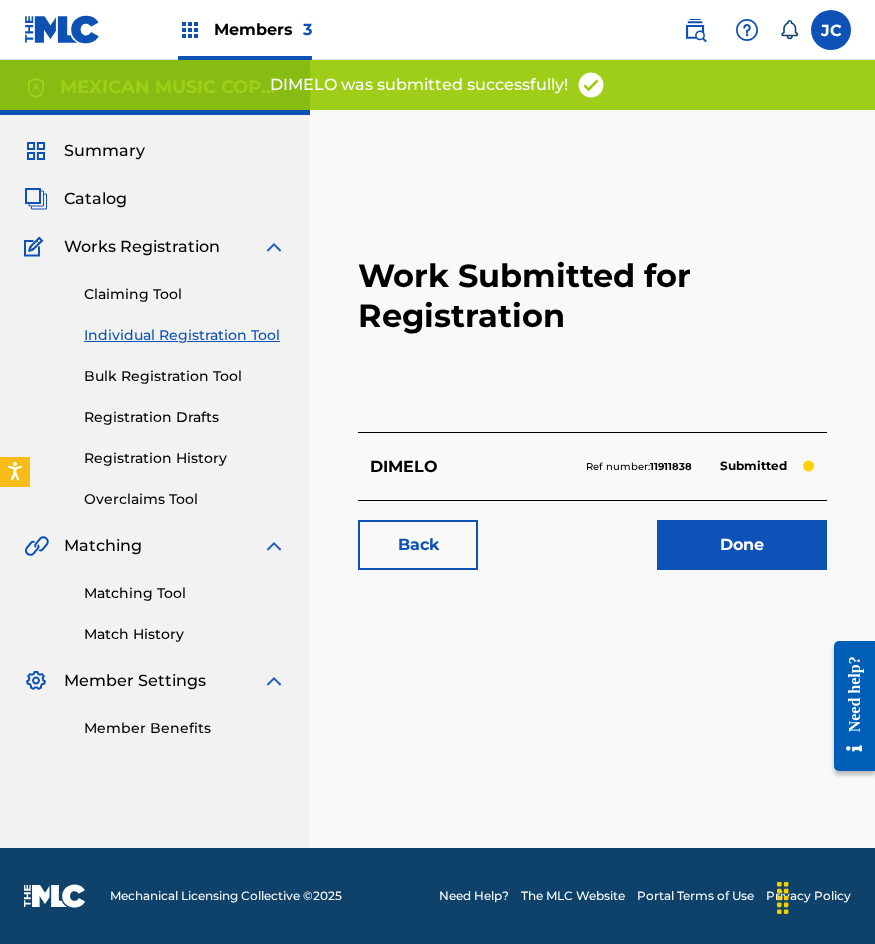 click on "Individual Registration Tool" at bounding box center (185, 335) 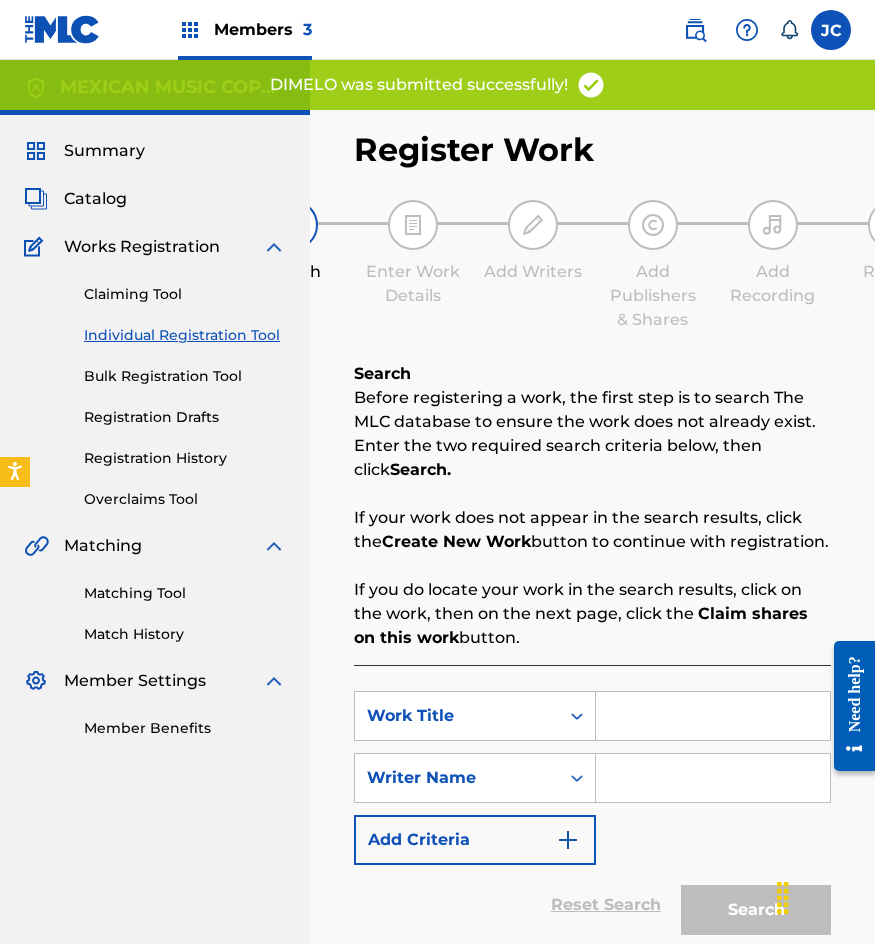 click on "Registration History" at bounding box center [185, 458] 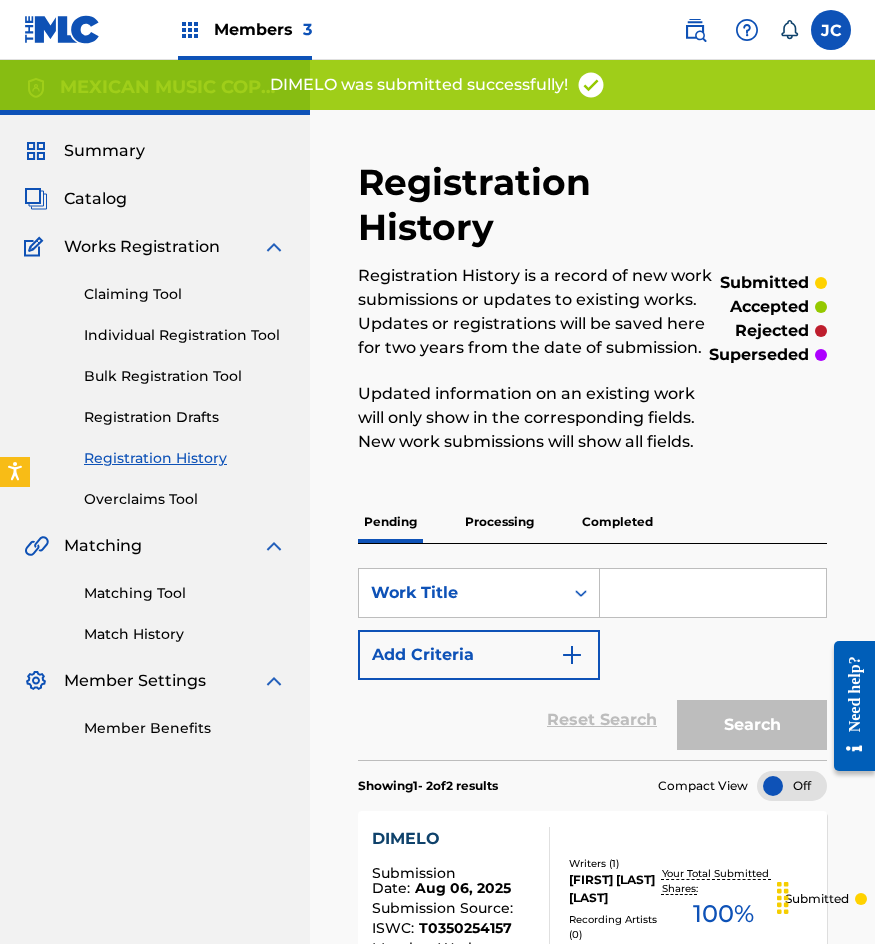 click on "Processing" at bounding box center [499, 522] 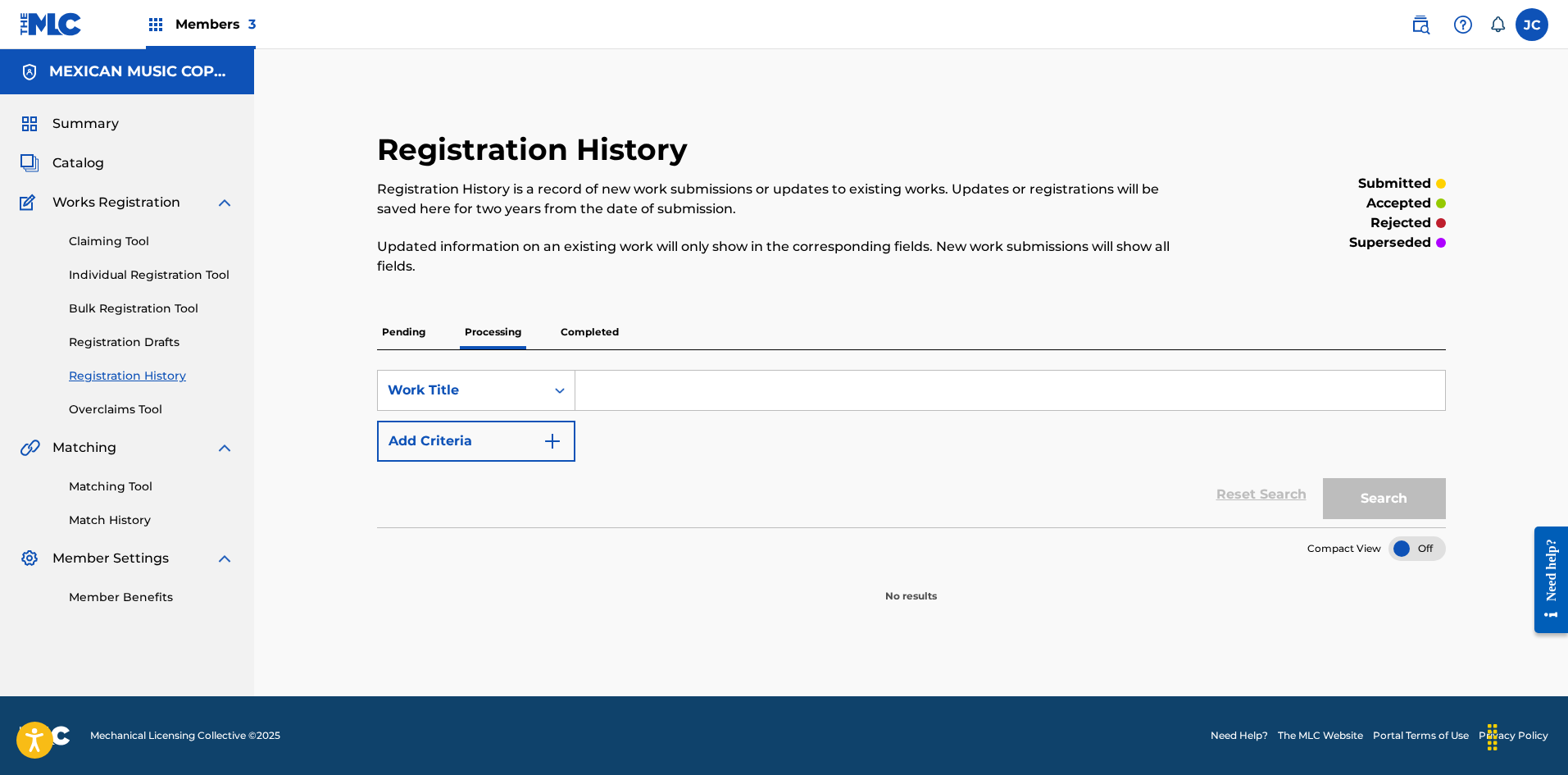 click on "Registration History" at bounding box center (152, 376) 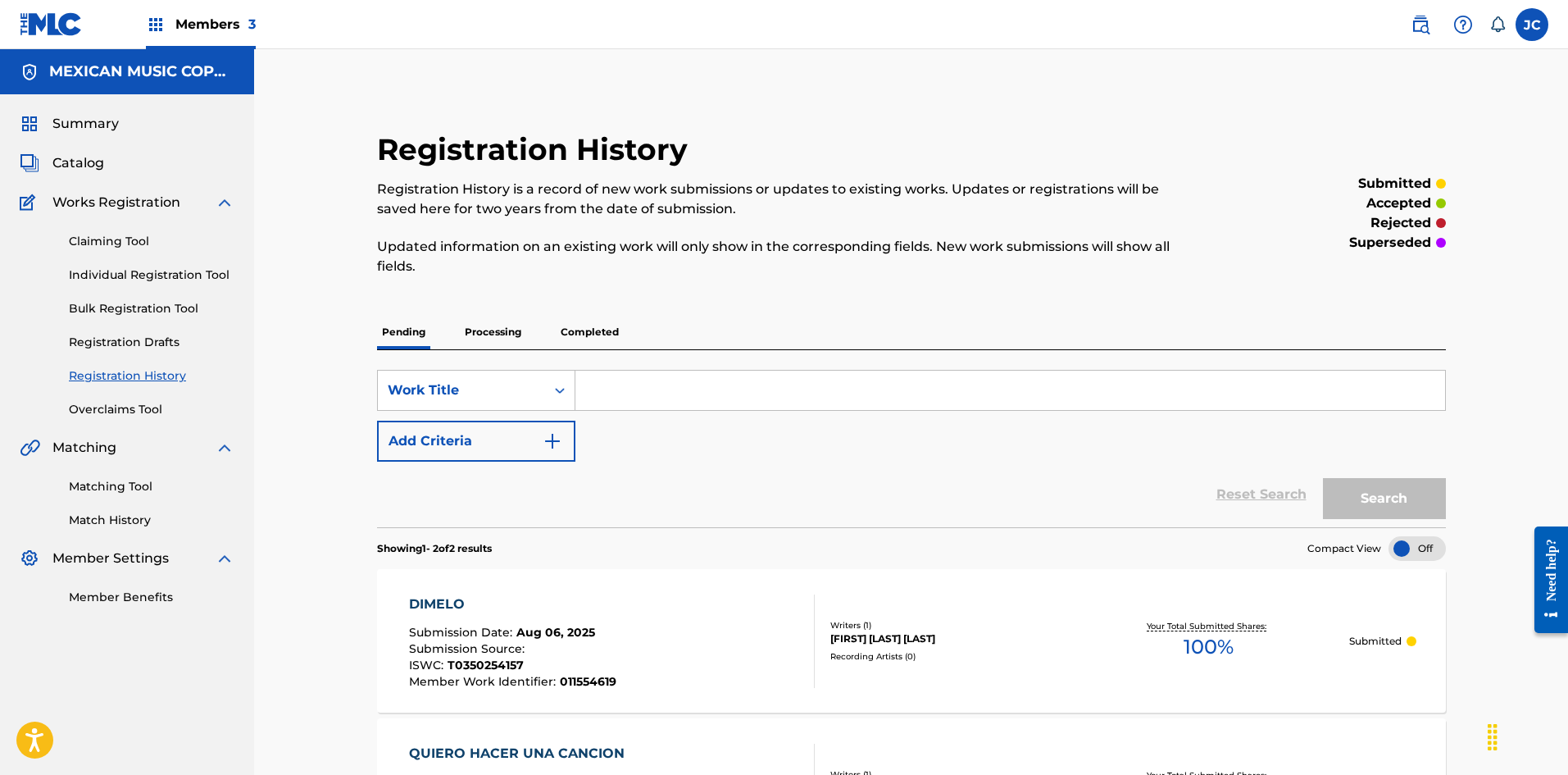 click on "Processing" at bounding box center (493, 332) 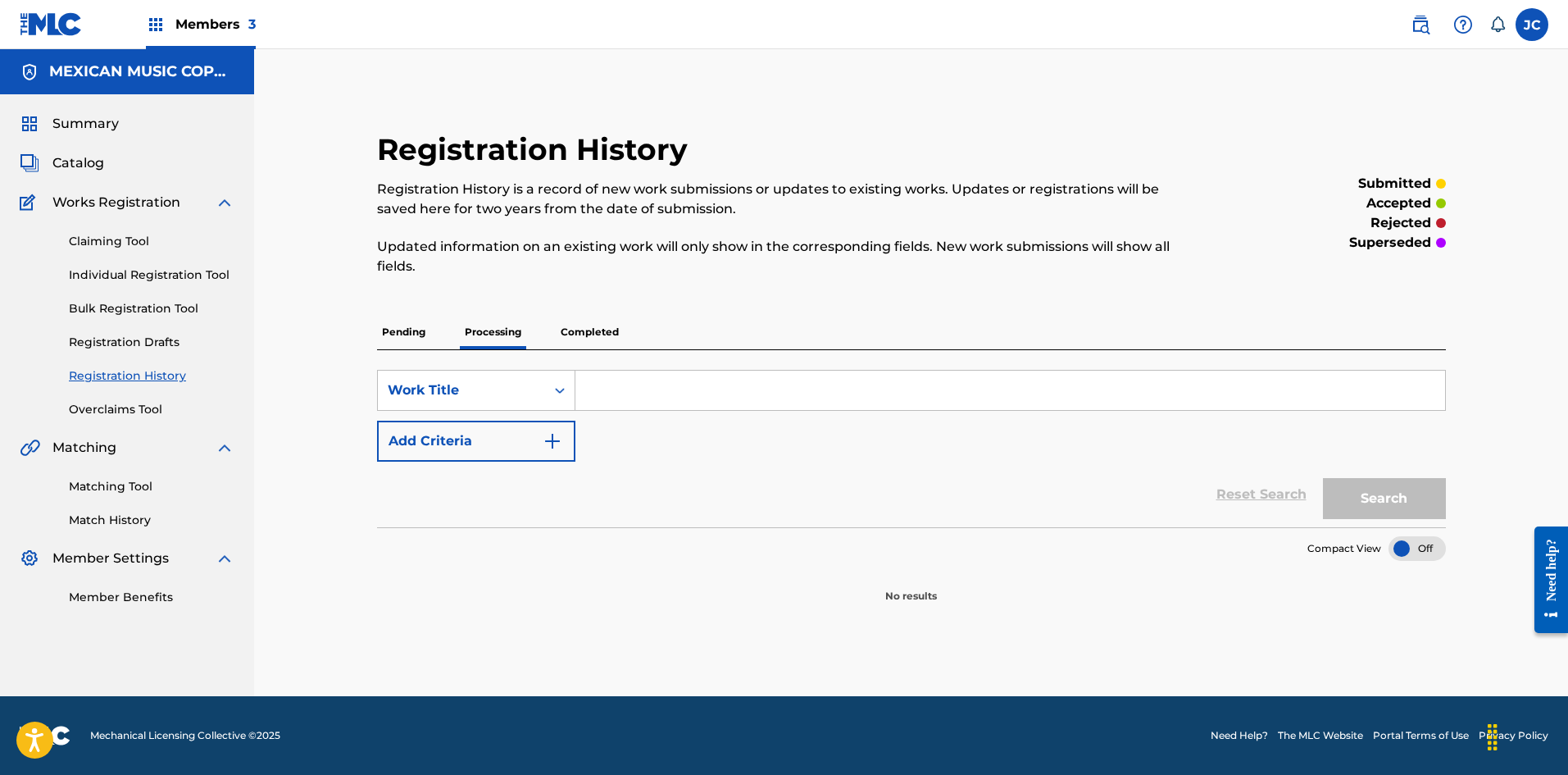 click on "Completed" at bounding box center [589, 332] 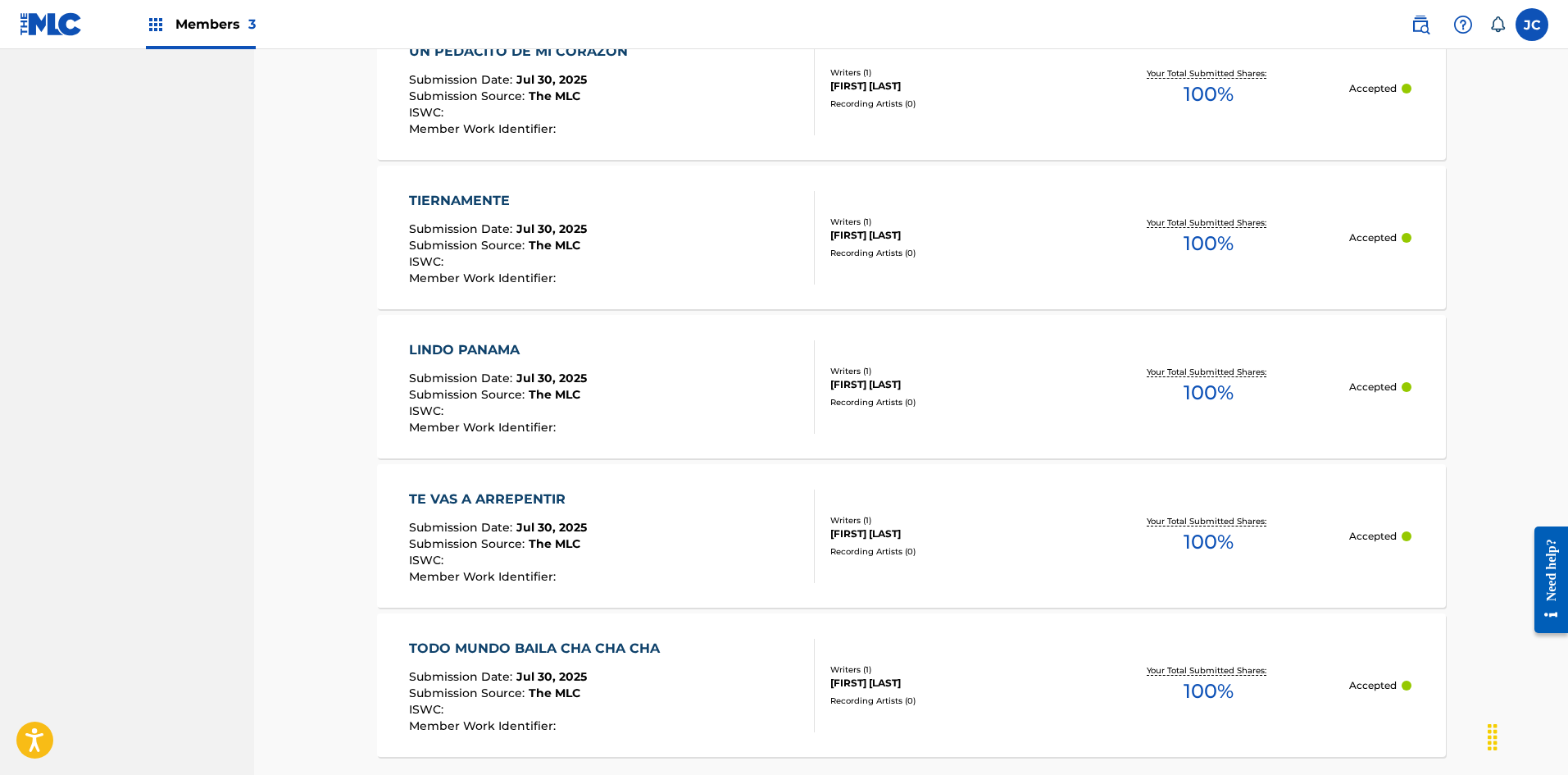 scroll, scrollTop: 1374, scrollLeft: 0, axis: vertical 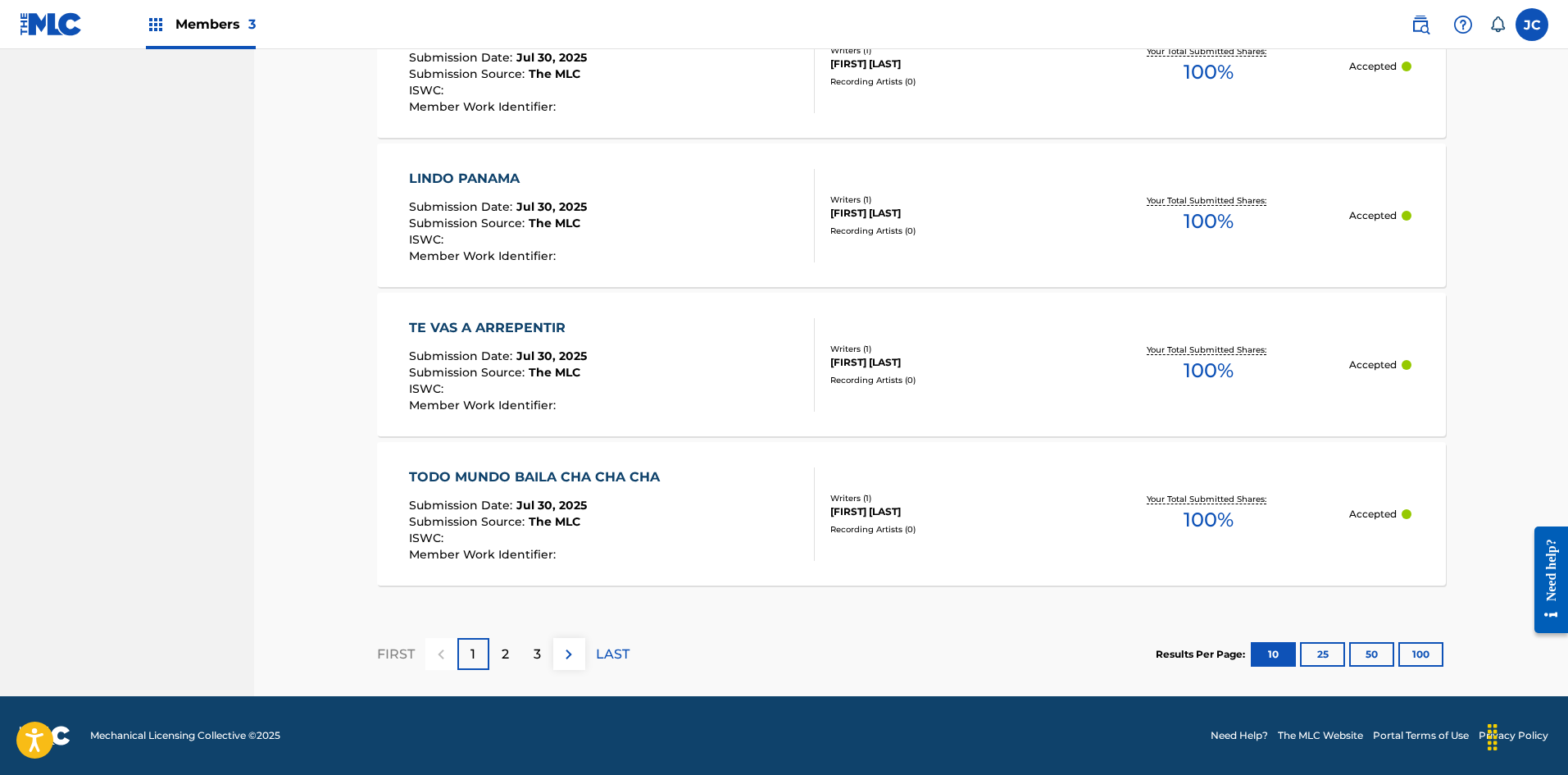click on "100" at bounding box center [1420, 654] 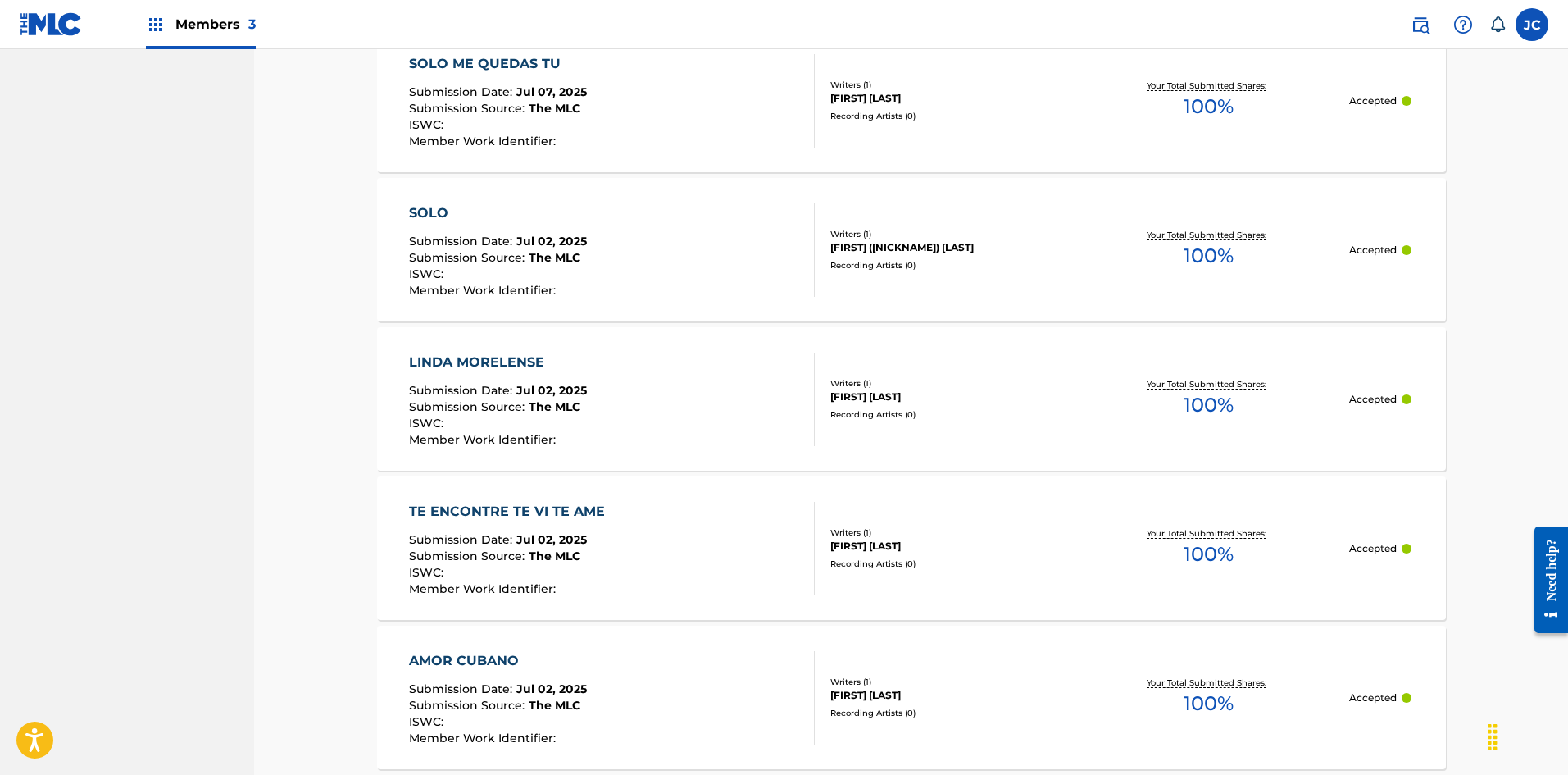 scroll, scrollTop: 14972, scrollLeft: 0, axis: vertical 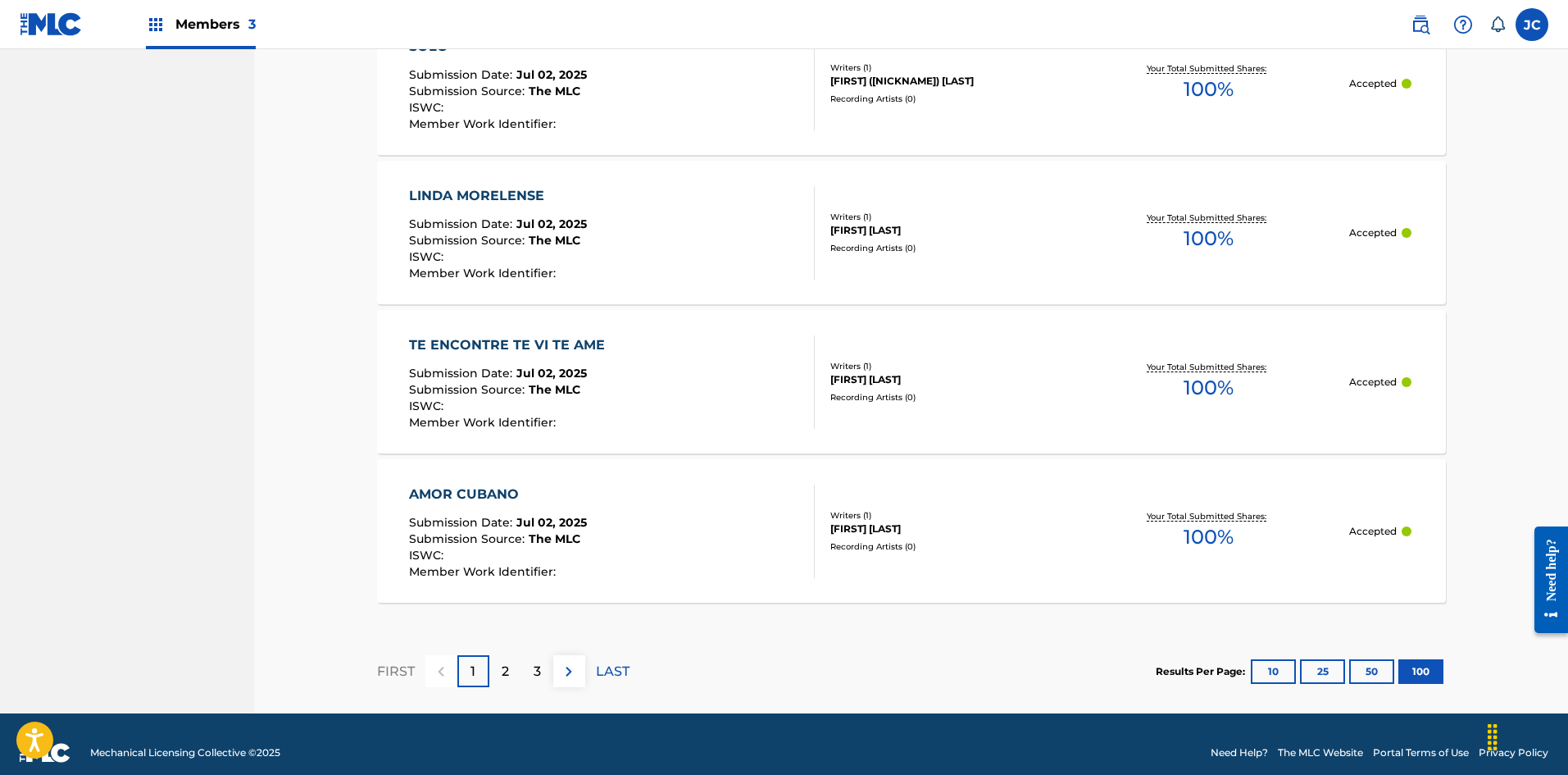 click at bounding box center [569, 672] 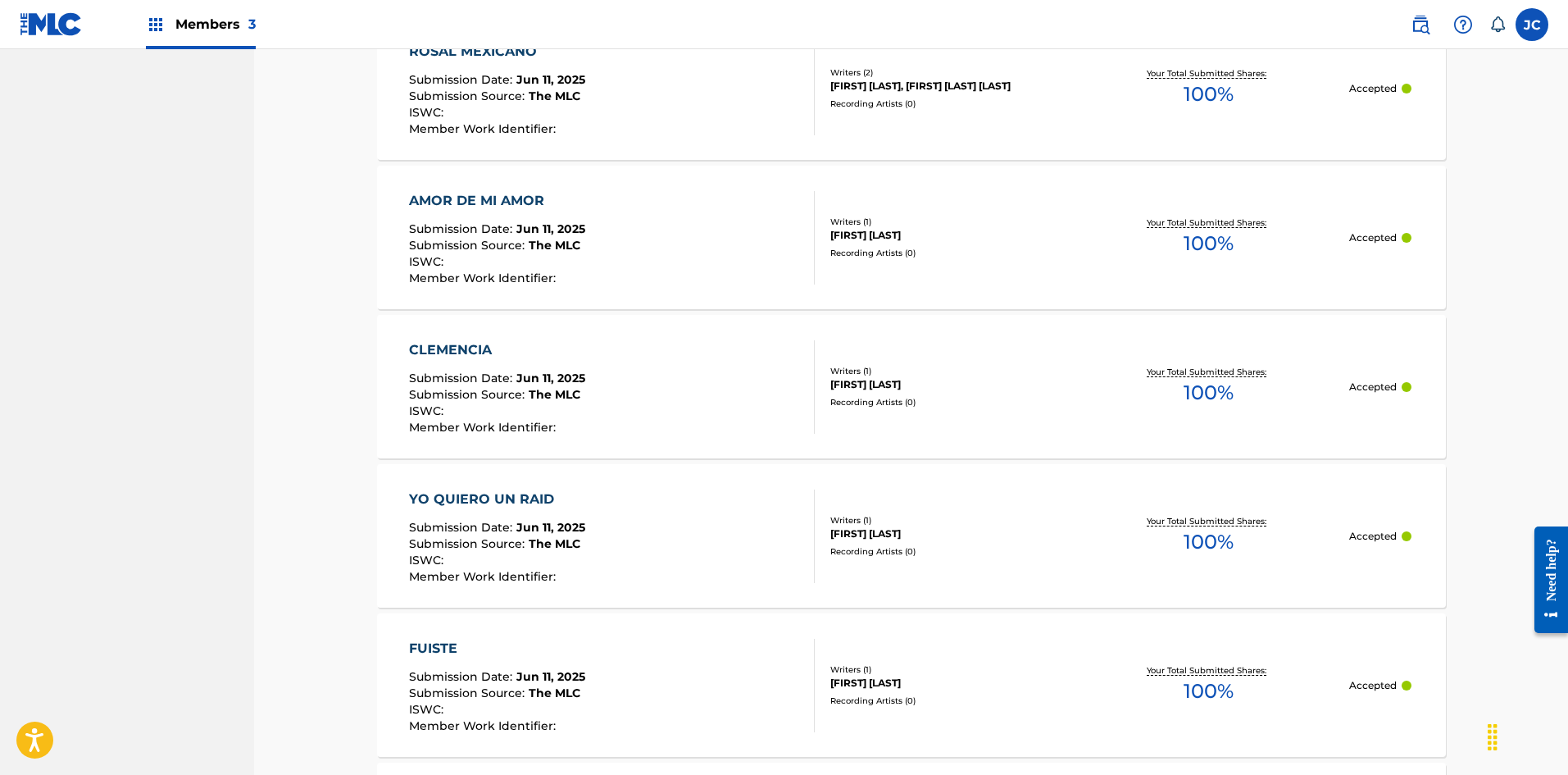 scroll, scrollTop: 14972, scrollLeft: 0, axis: vertical 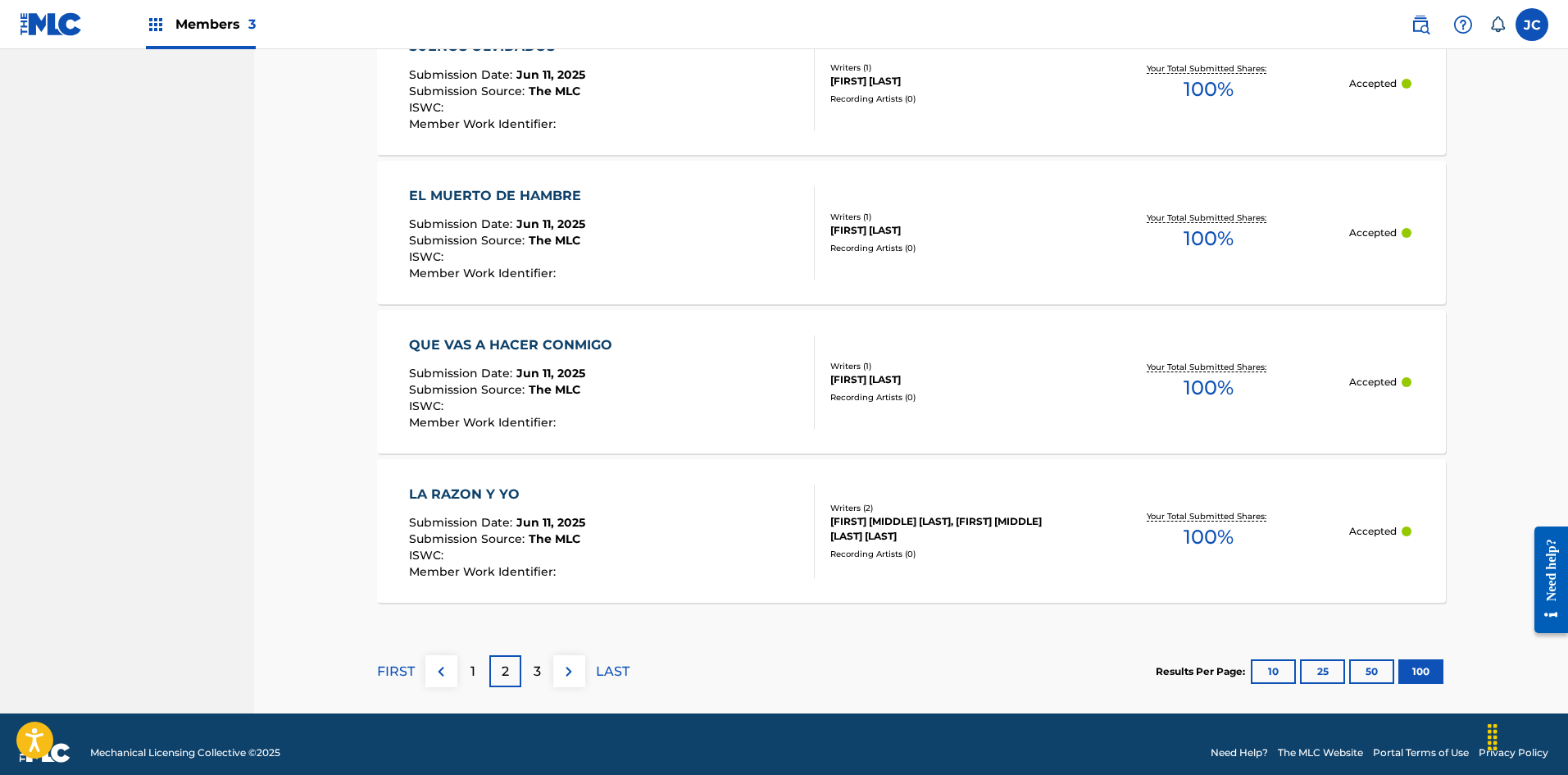 click on "3" at bounding box center (537, 672) 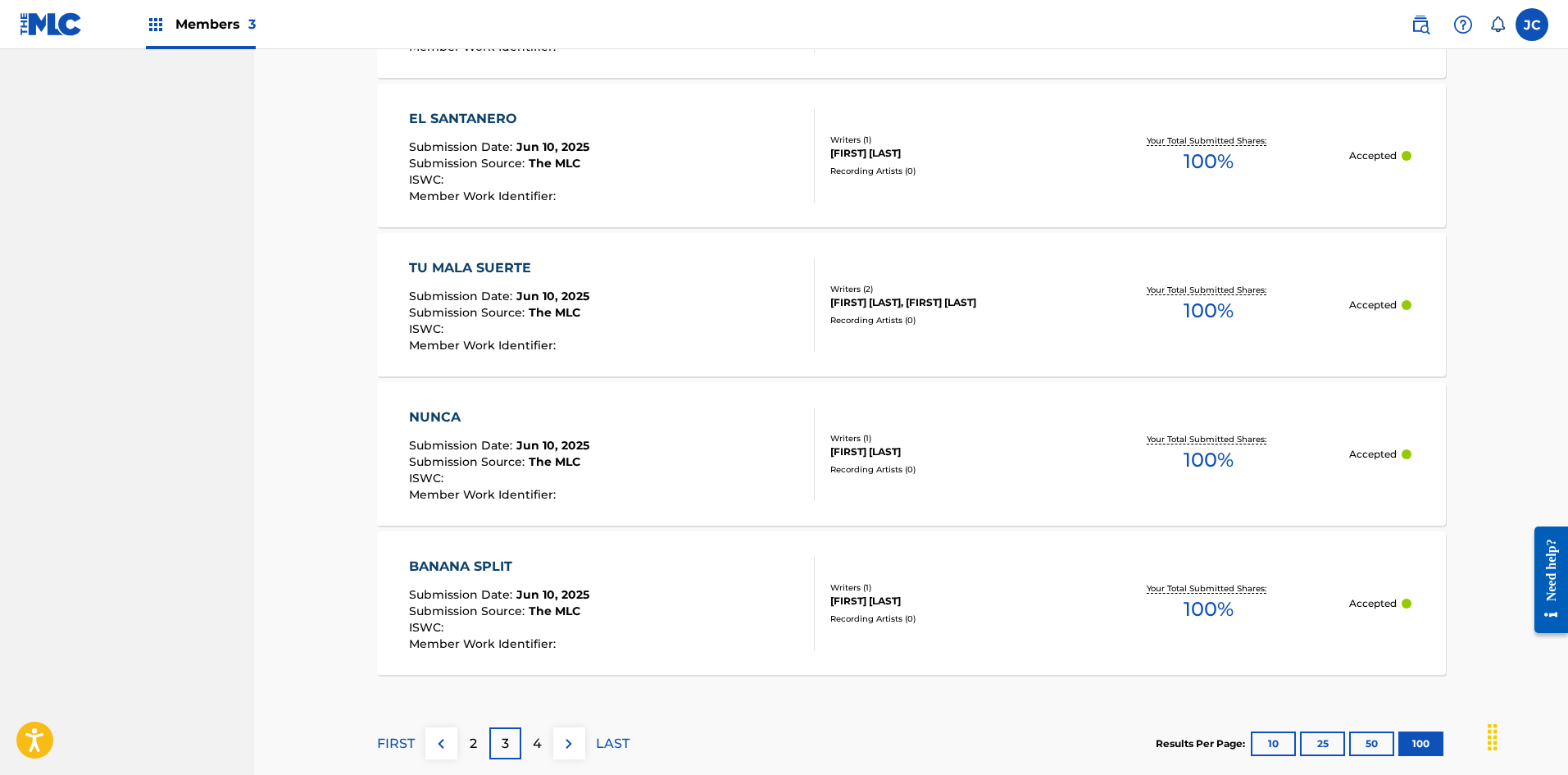 scroll, scrollTop: 14971, scrollLeft: 0, axis: vertical 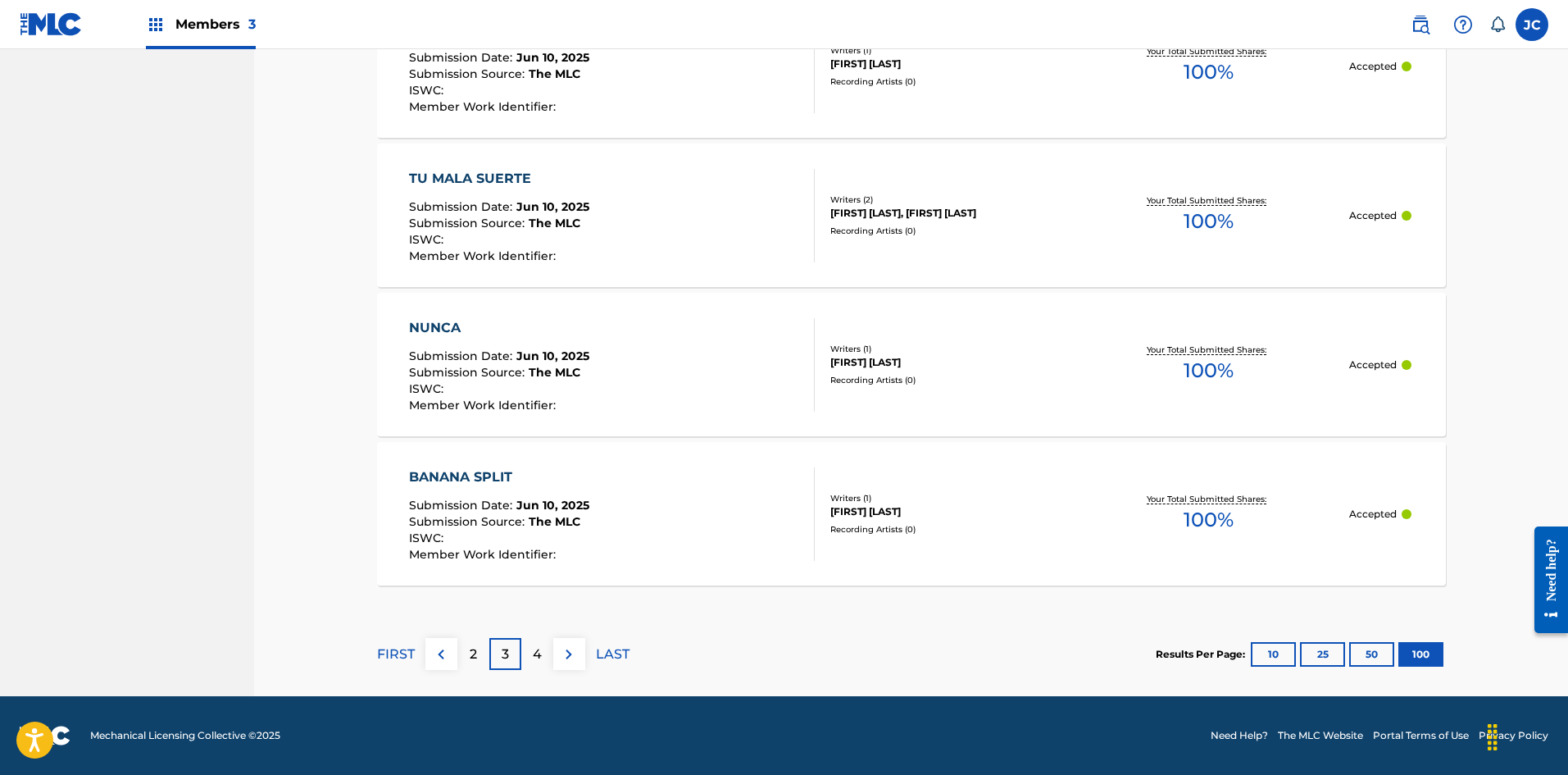 click on "4" at bounding box center [537, 654] 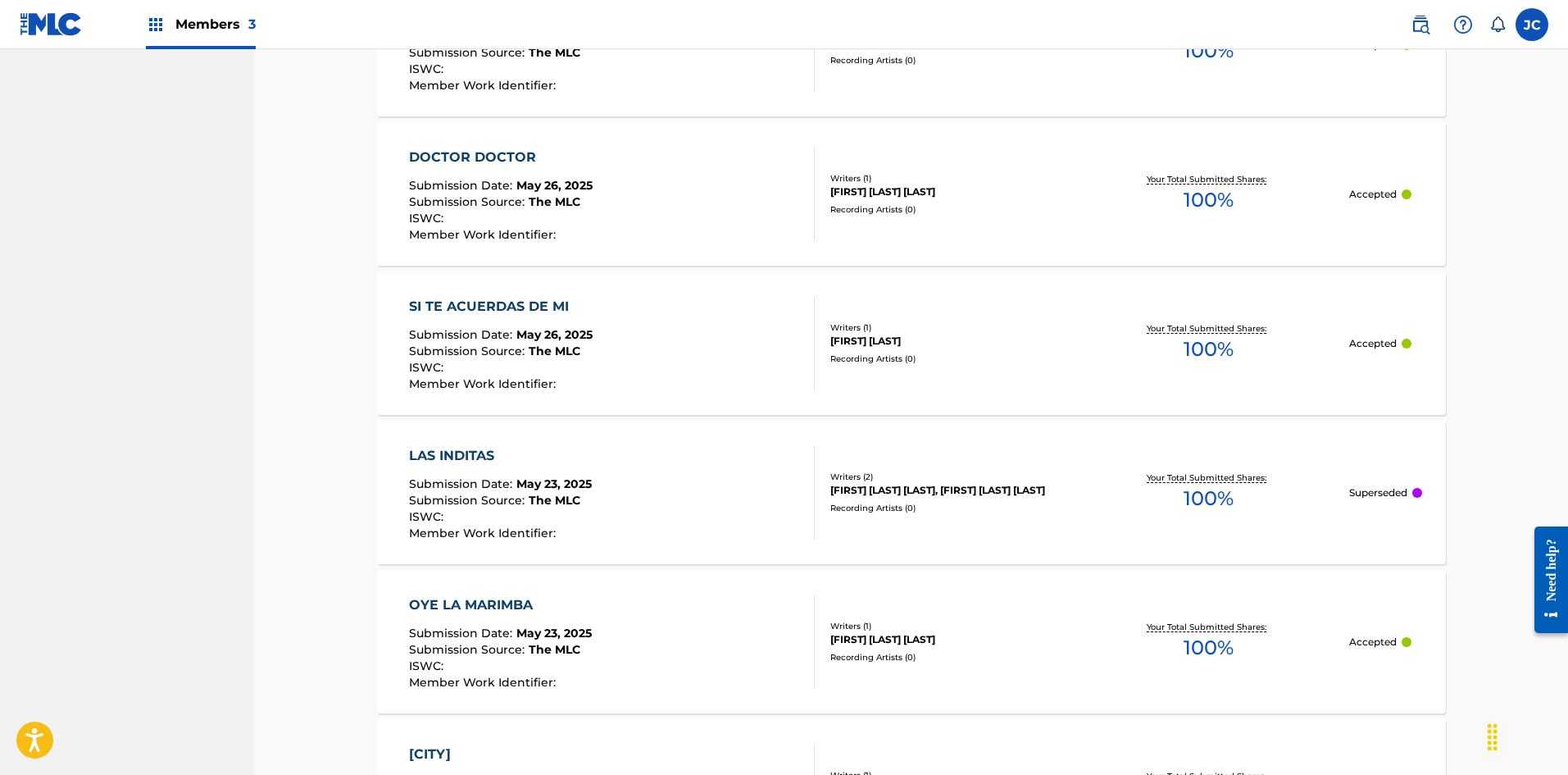 scroll, scrollTop: 12821, scrollLeft: 0, axis: vertical 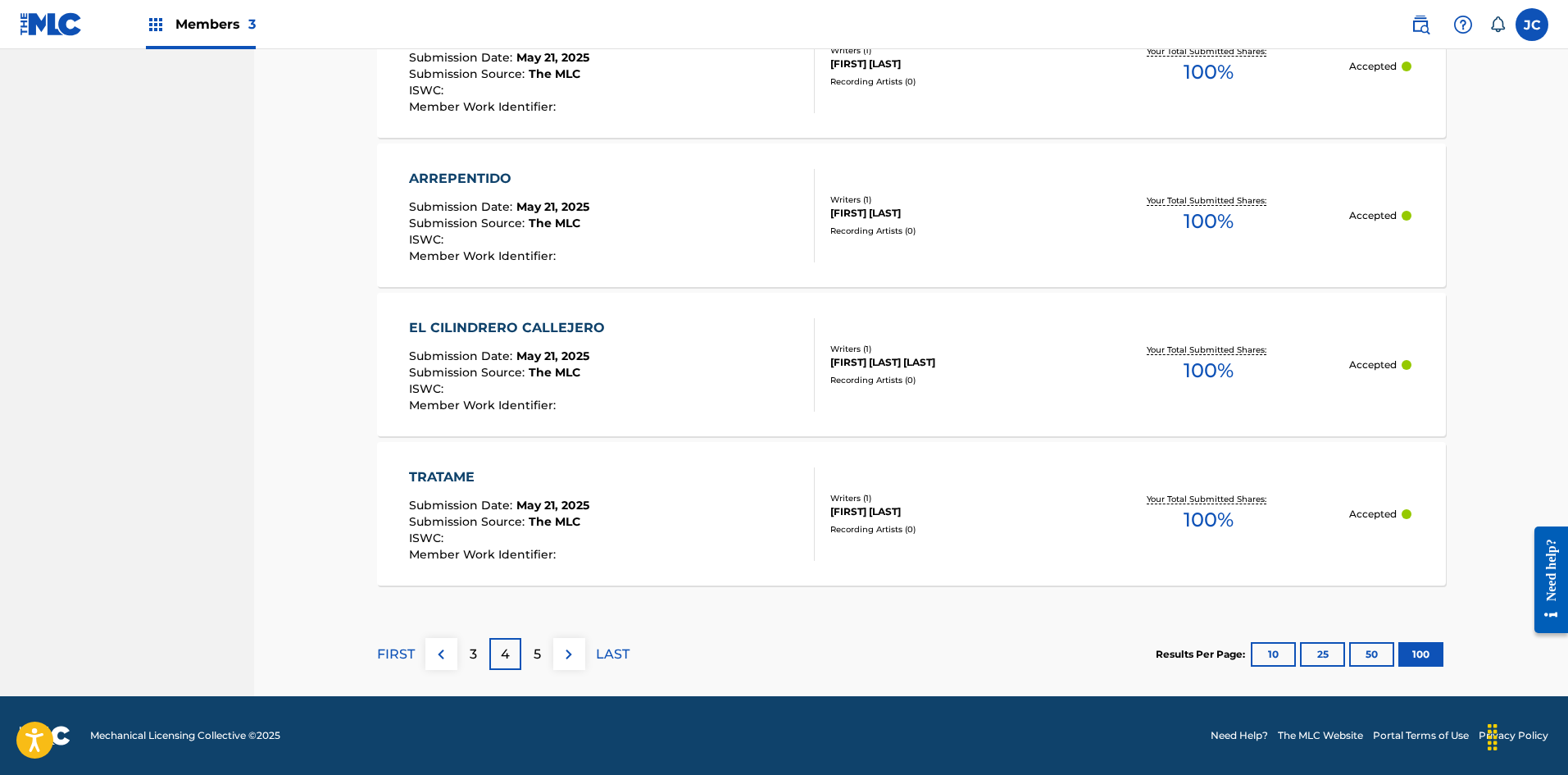 click on "5" at bounding box center (537, 654) 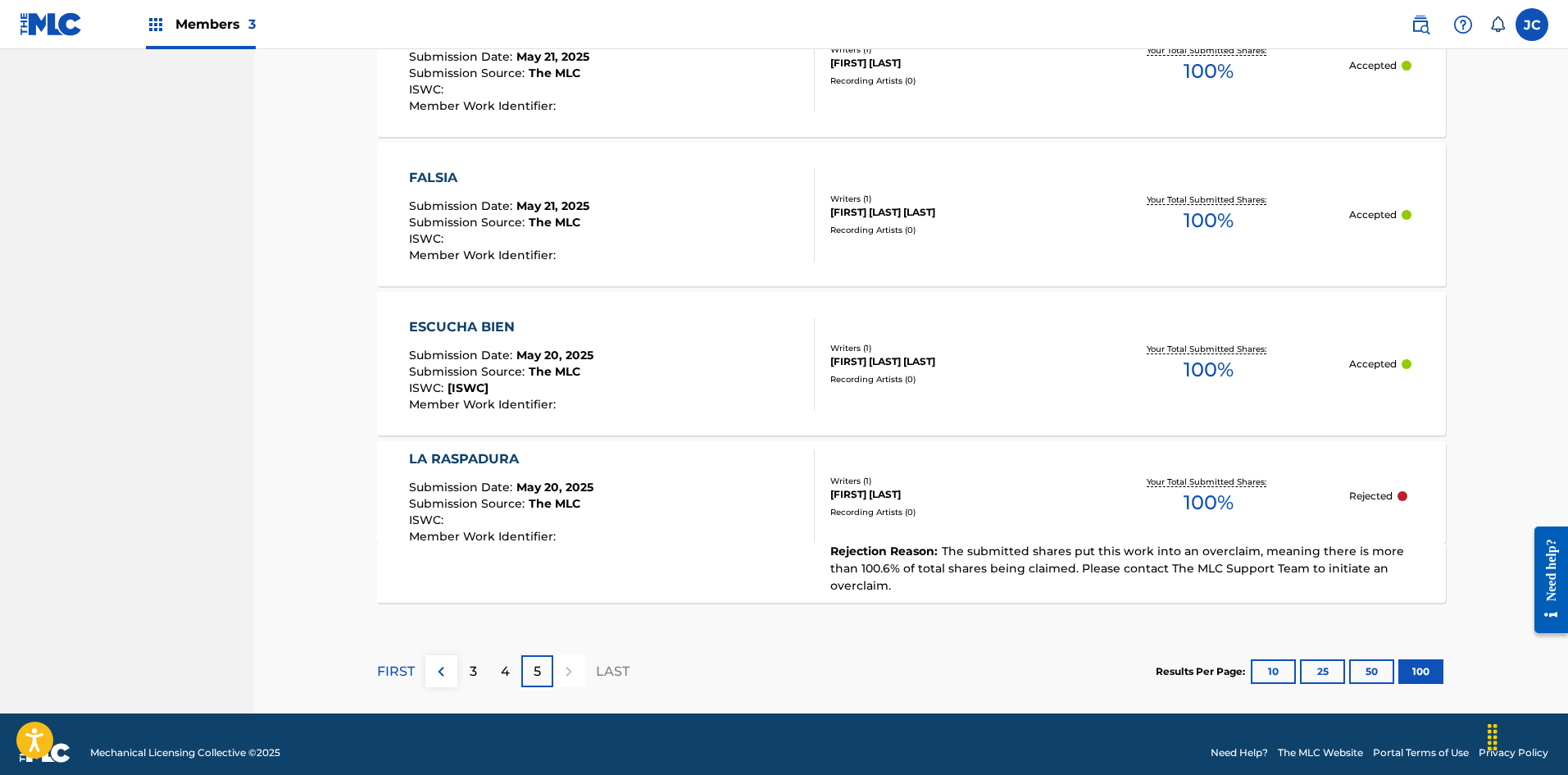 click on "4" at bounding box center (505, 672) 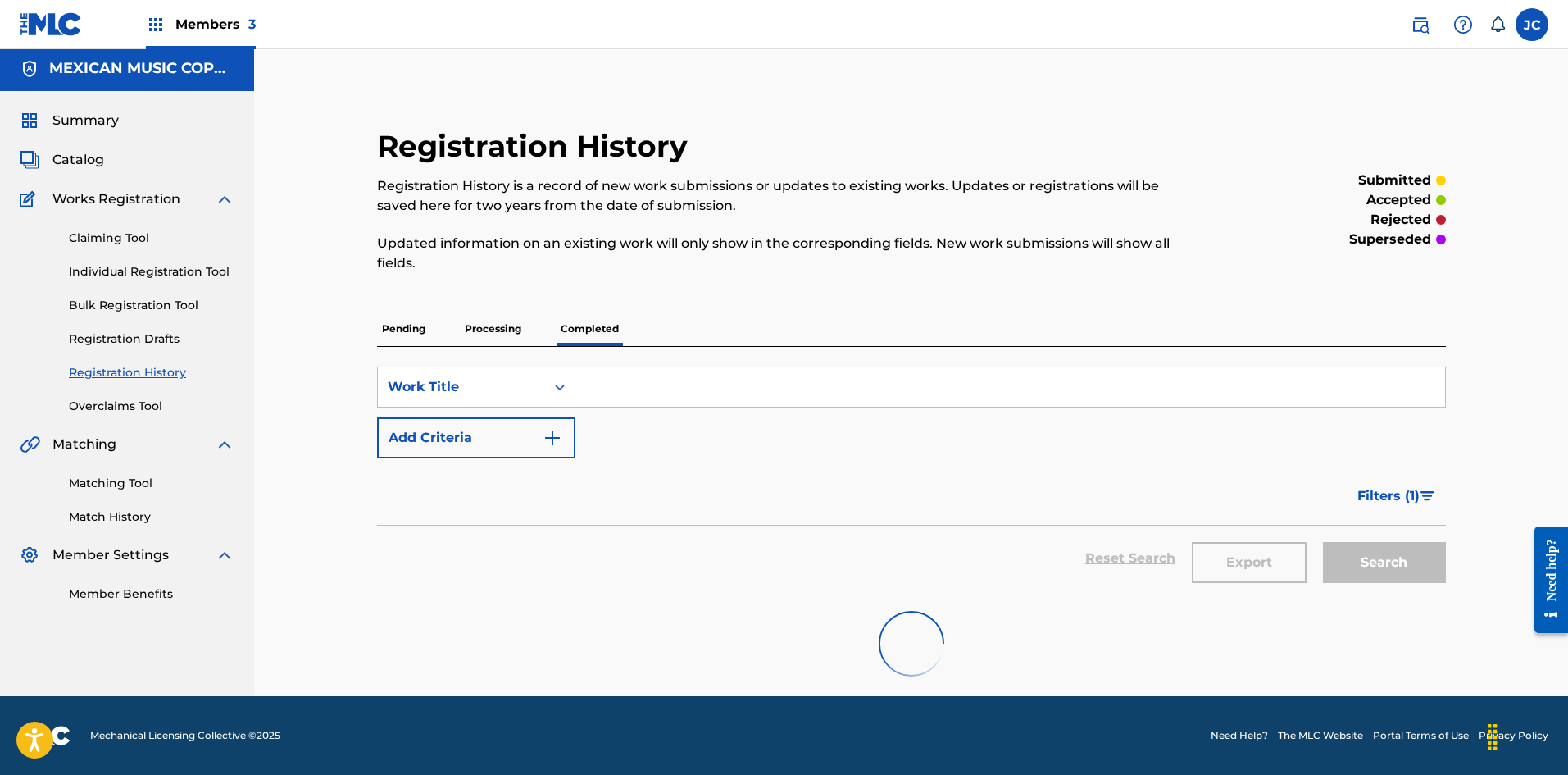 scroll, scrollTop: 1688, scrollLeft: 0, axis: vertical 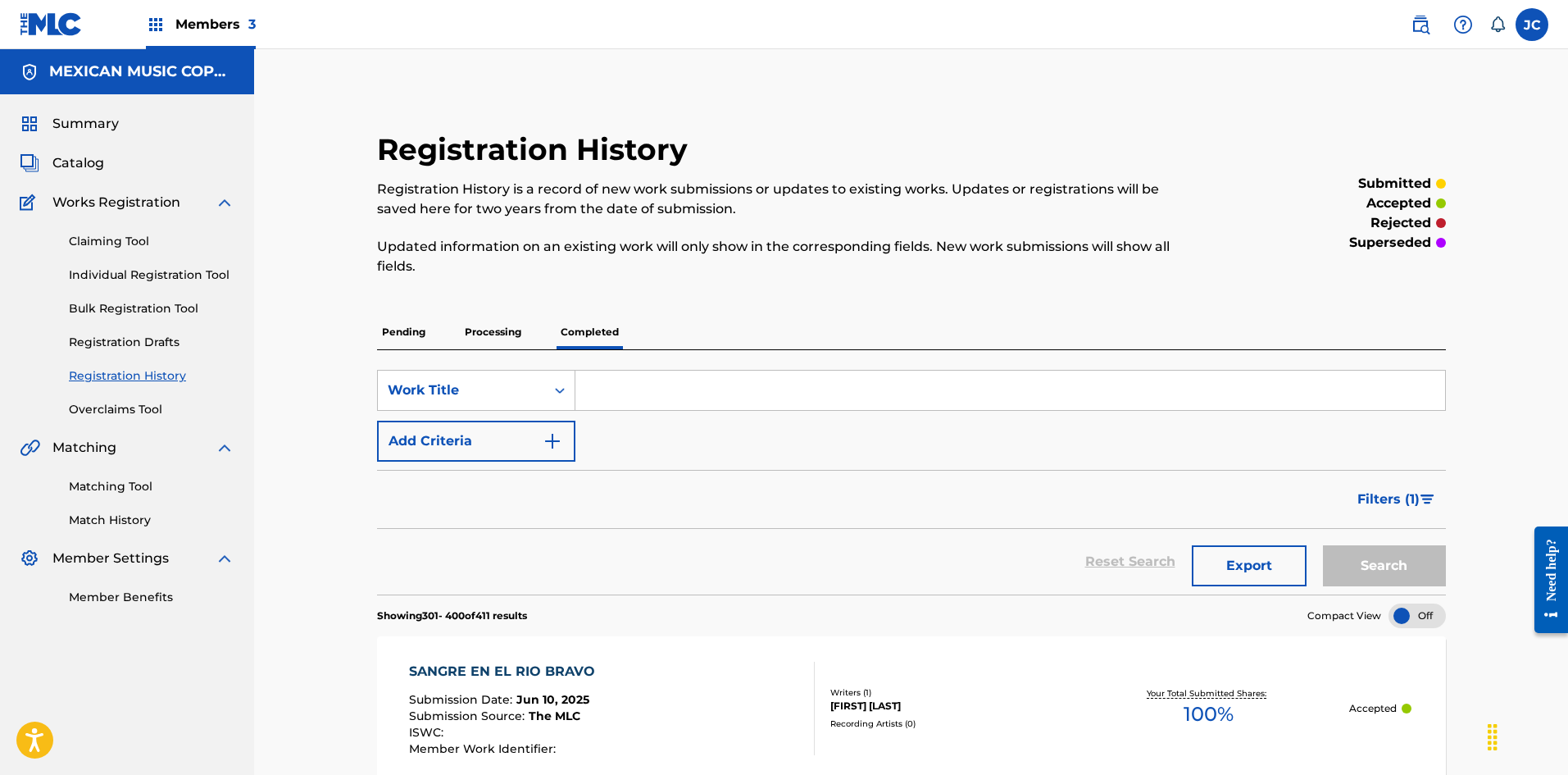 click on "Catalog" at bounding box center (78, 163) 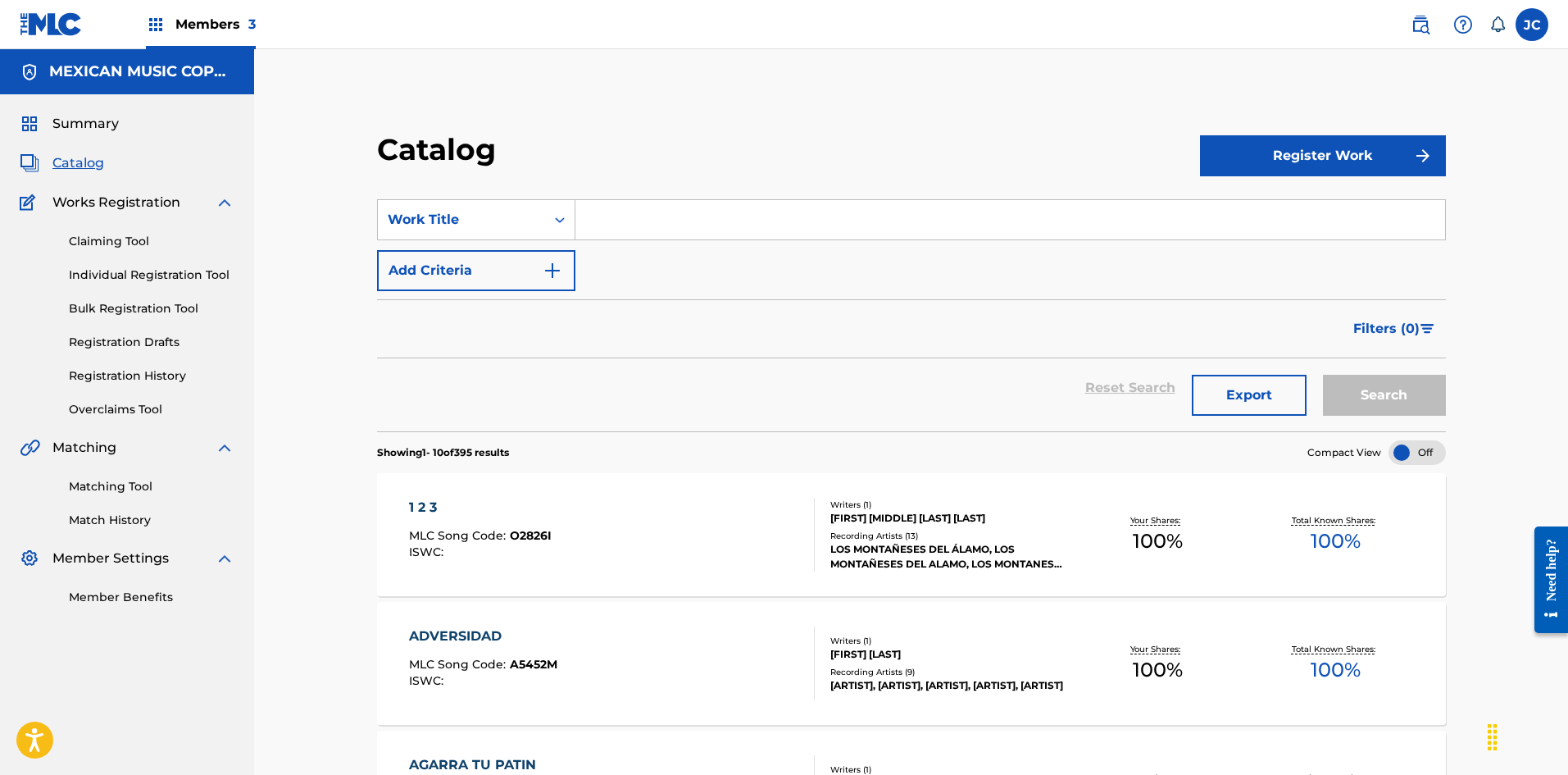click on "Registration History" at bounding box center [152, 376] 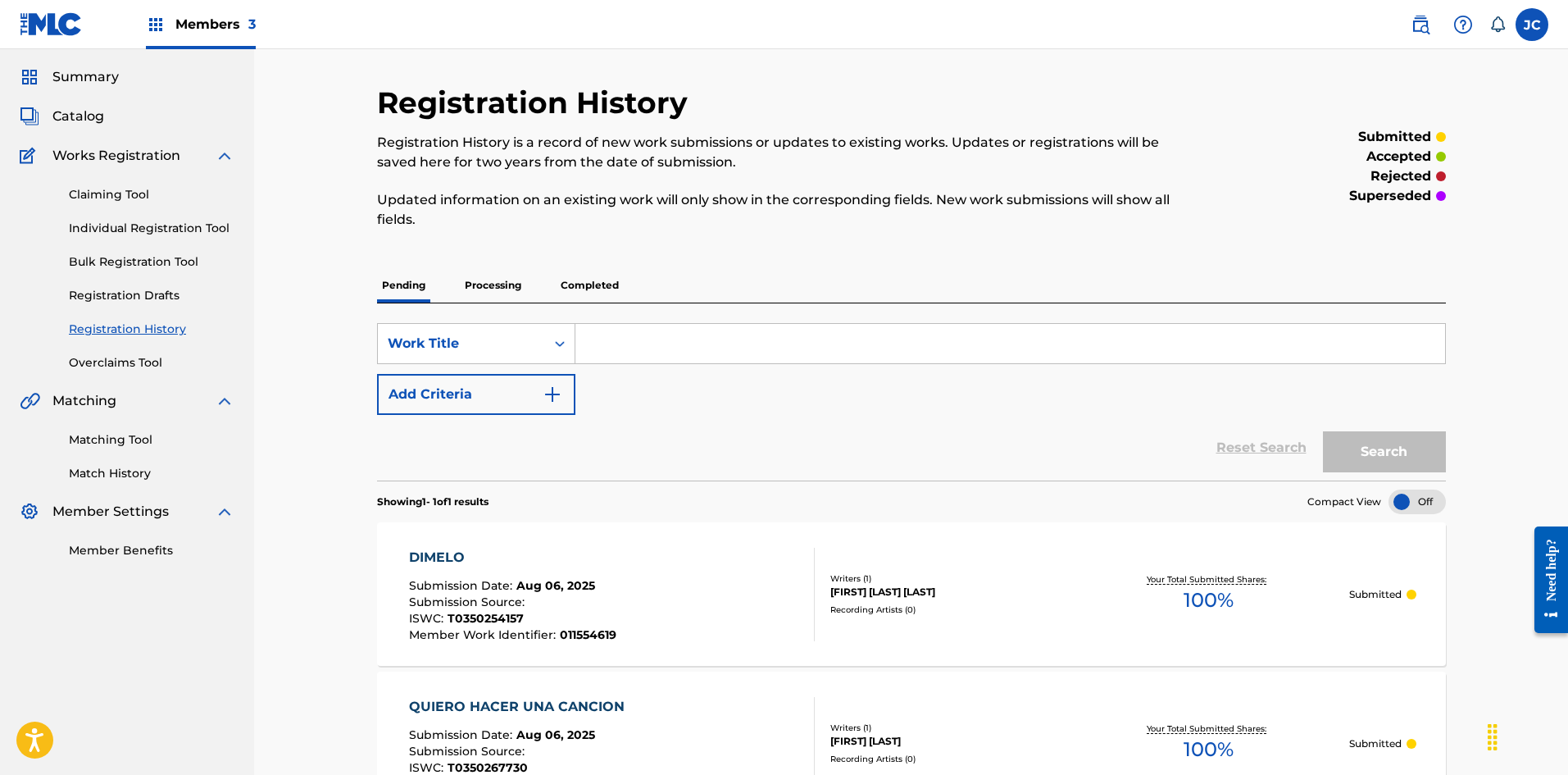 scroll, scrollTop: 0, scrollLeft: 0, axis: both 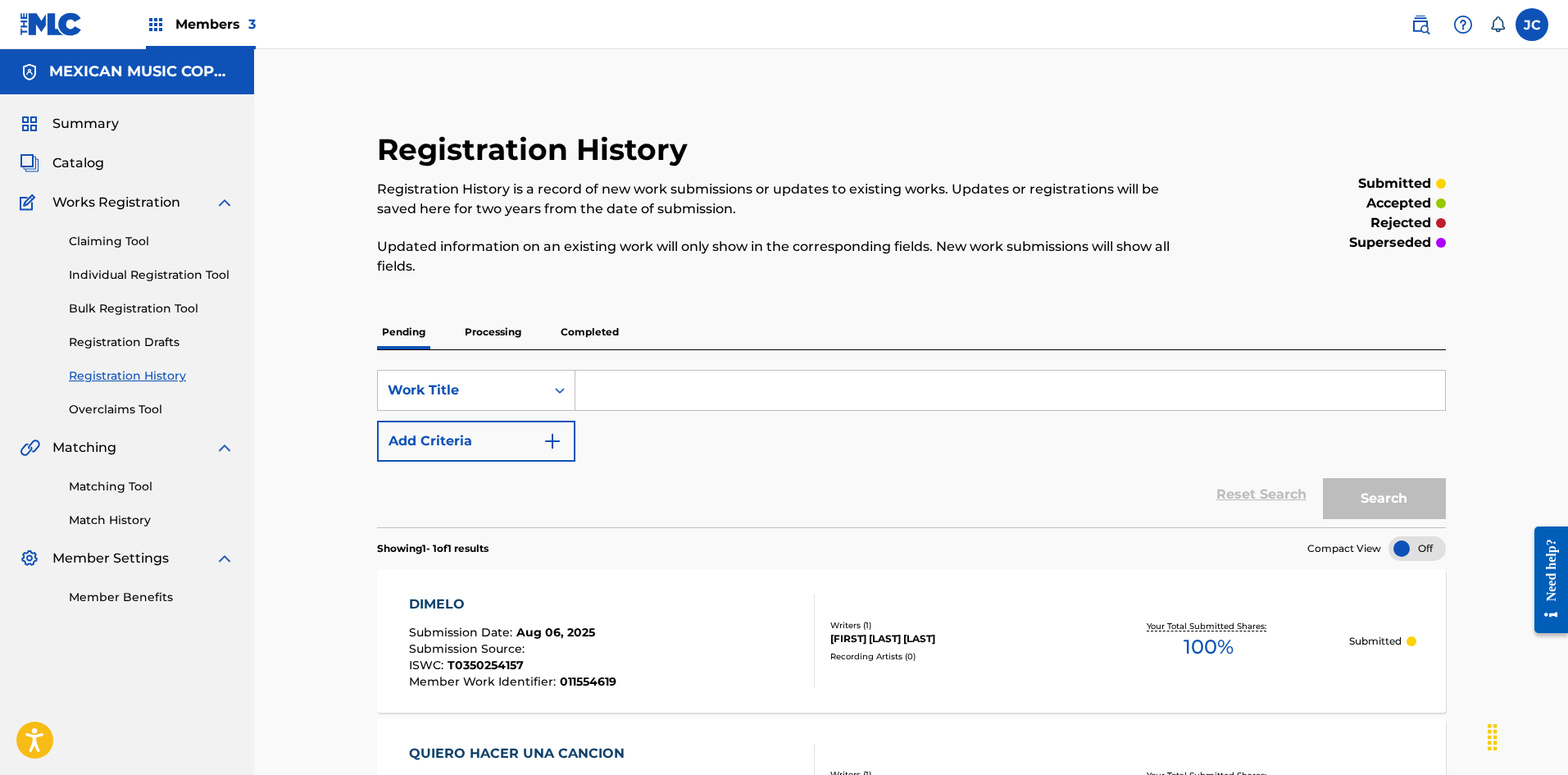 click at bounding box center (51, 24) 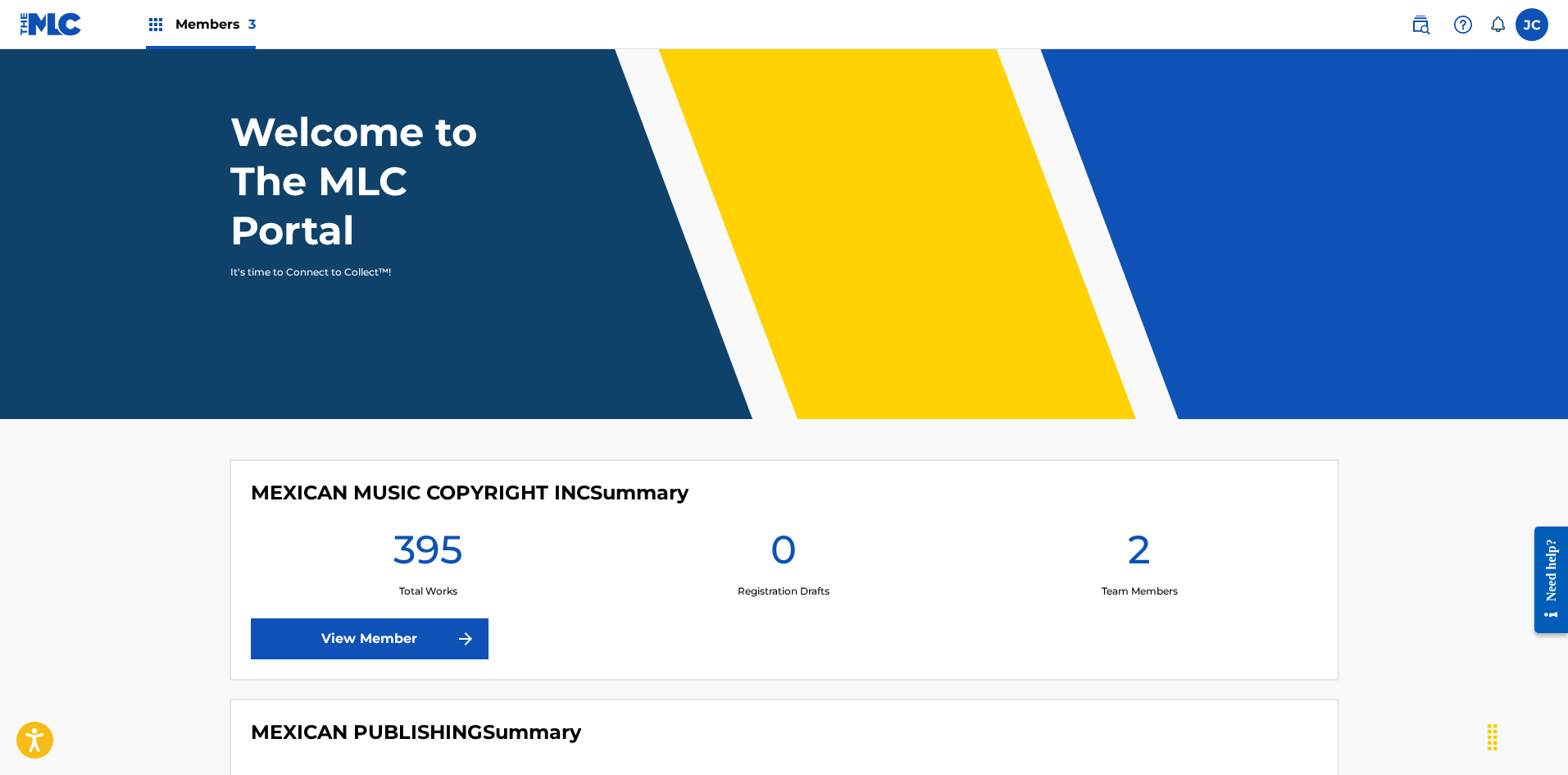 scroll, scrollTop: 0, scrollLeft: 0, axis: both 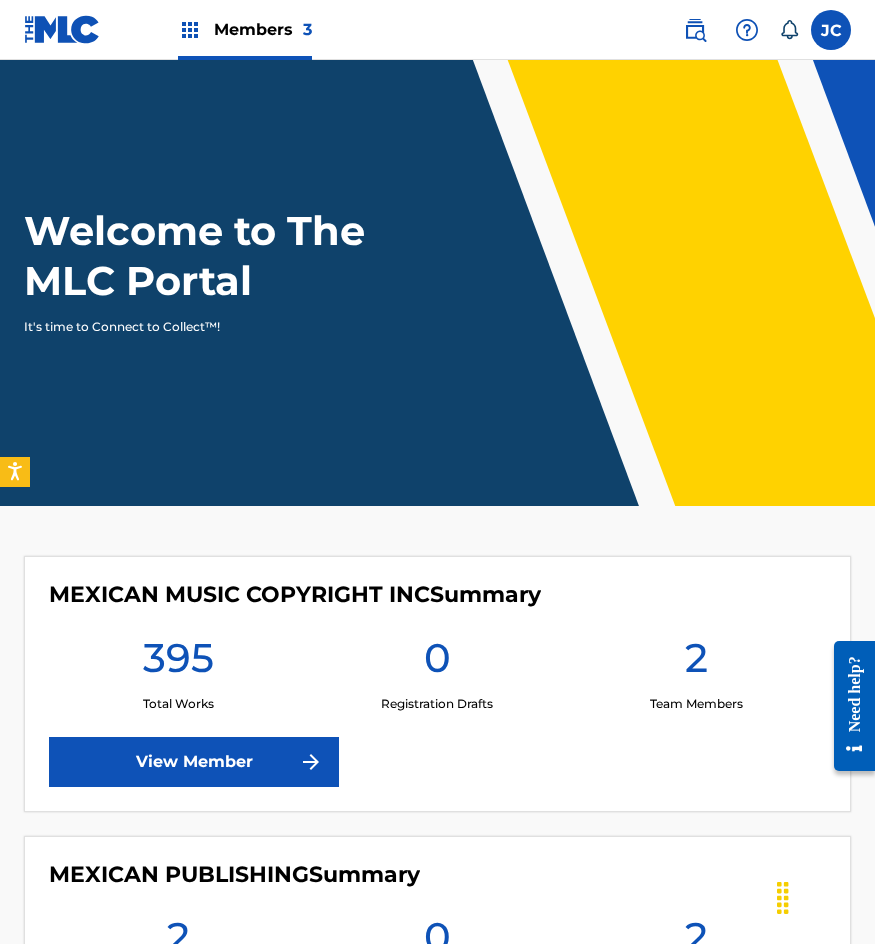 click on "View Member" at bounding box center [194, 762] 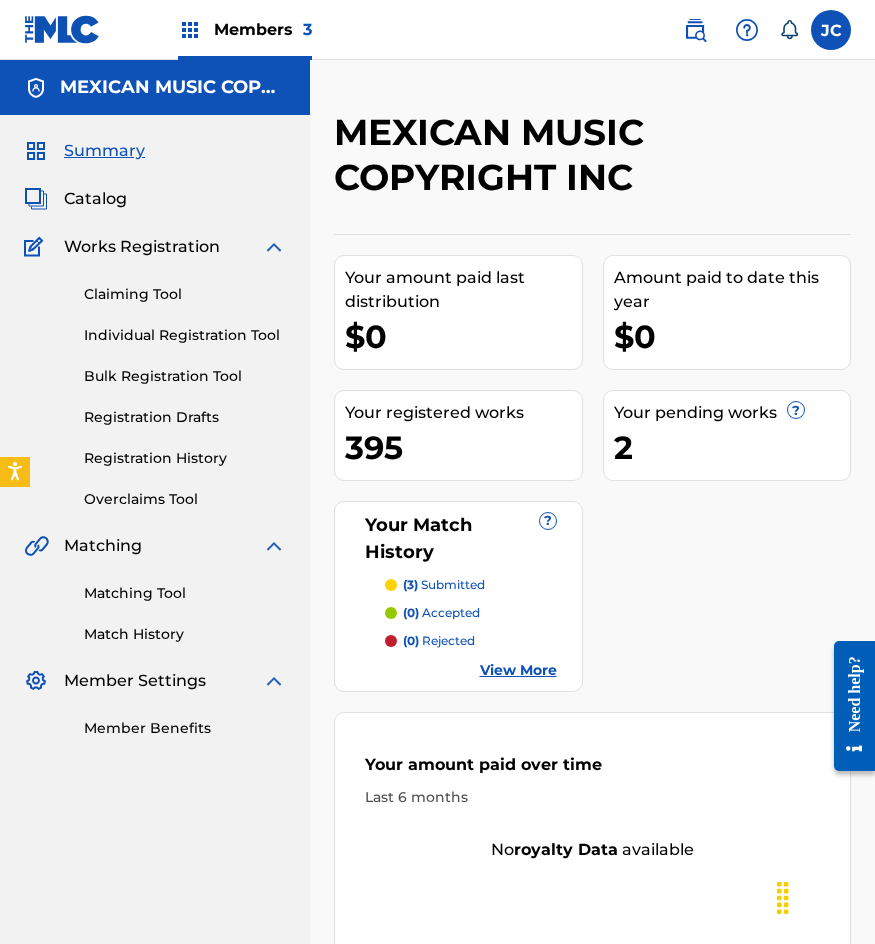 click on "Claiming Tool" at bounding box center [185, 294] 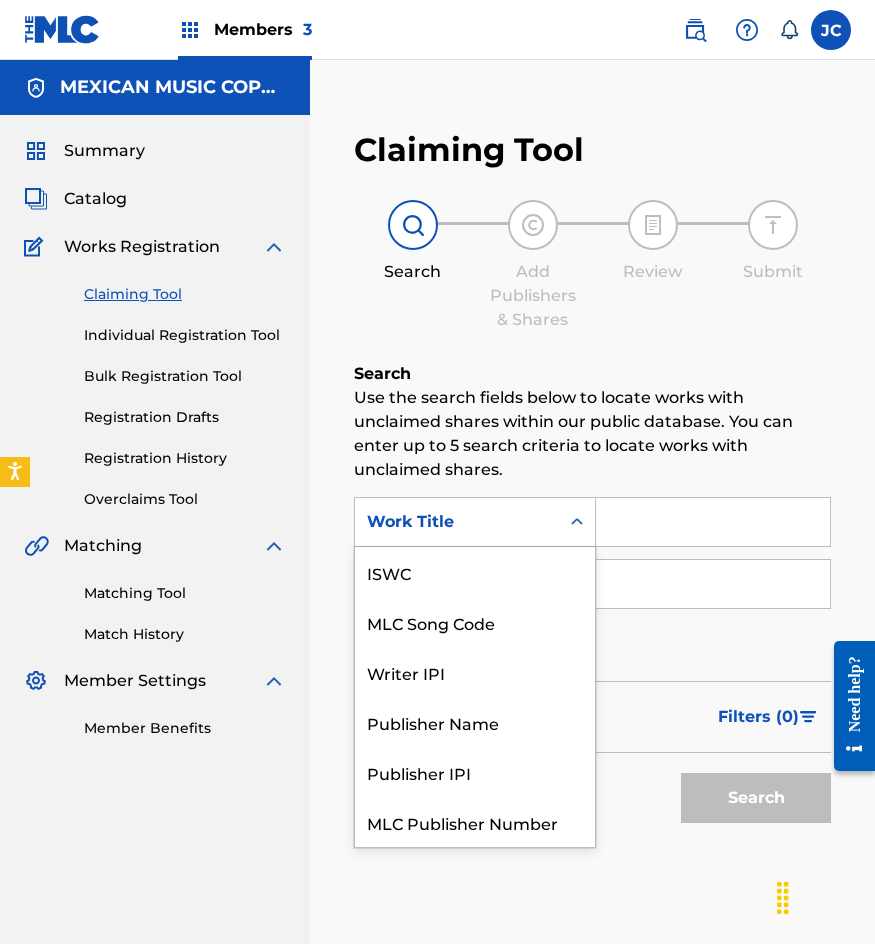 click on "Work Title" at bounding box center [457, 522] 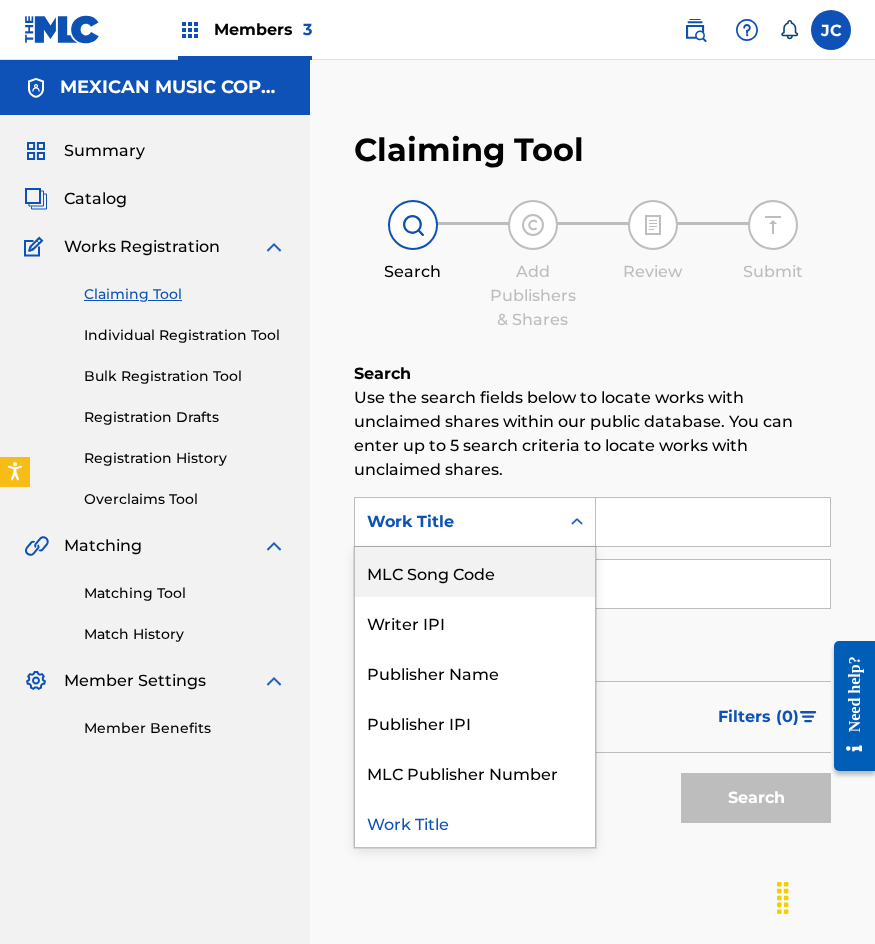 click on "MLC Song Code" at bounding box center [475, 572] 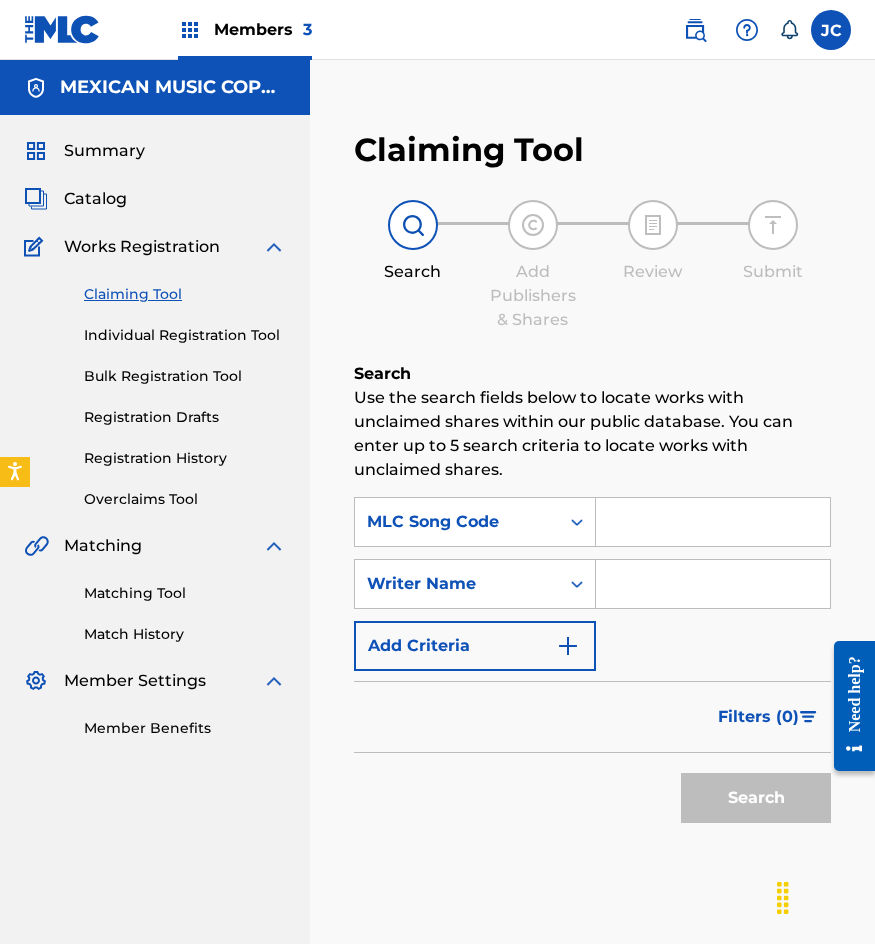 click at bounding box center (713, 522) 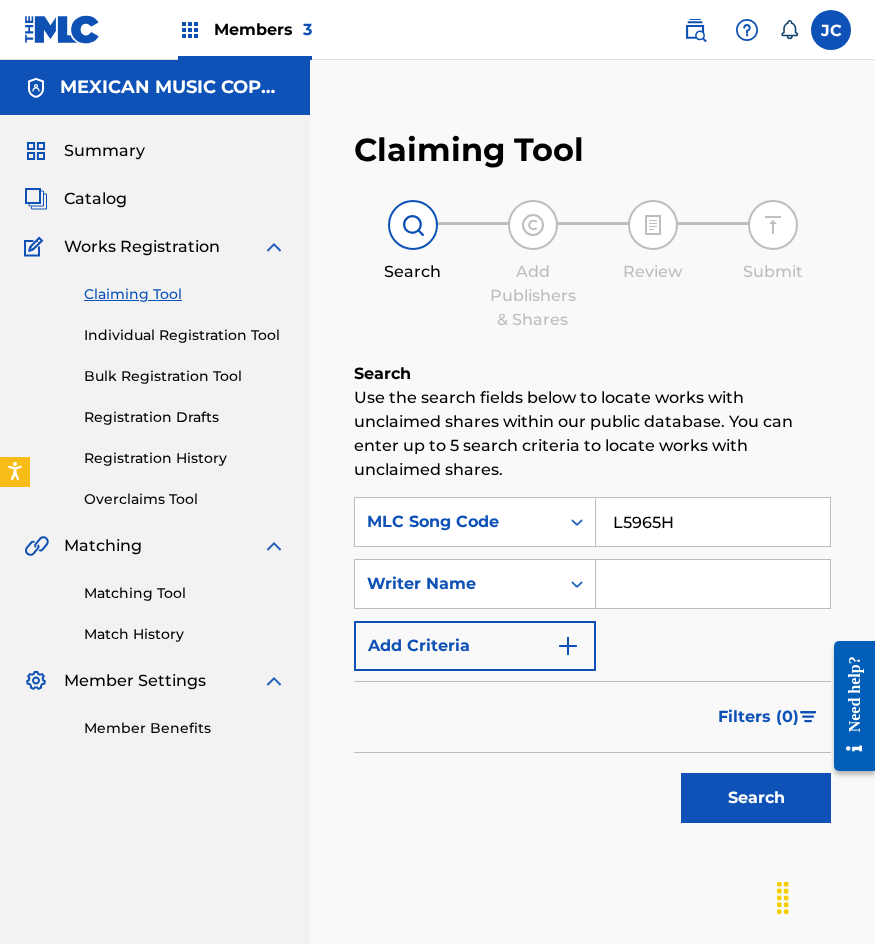 type on "L5965H" 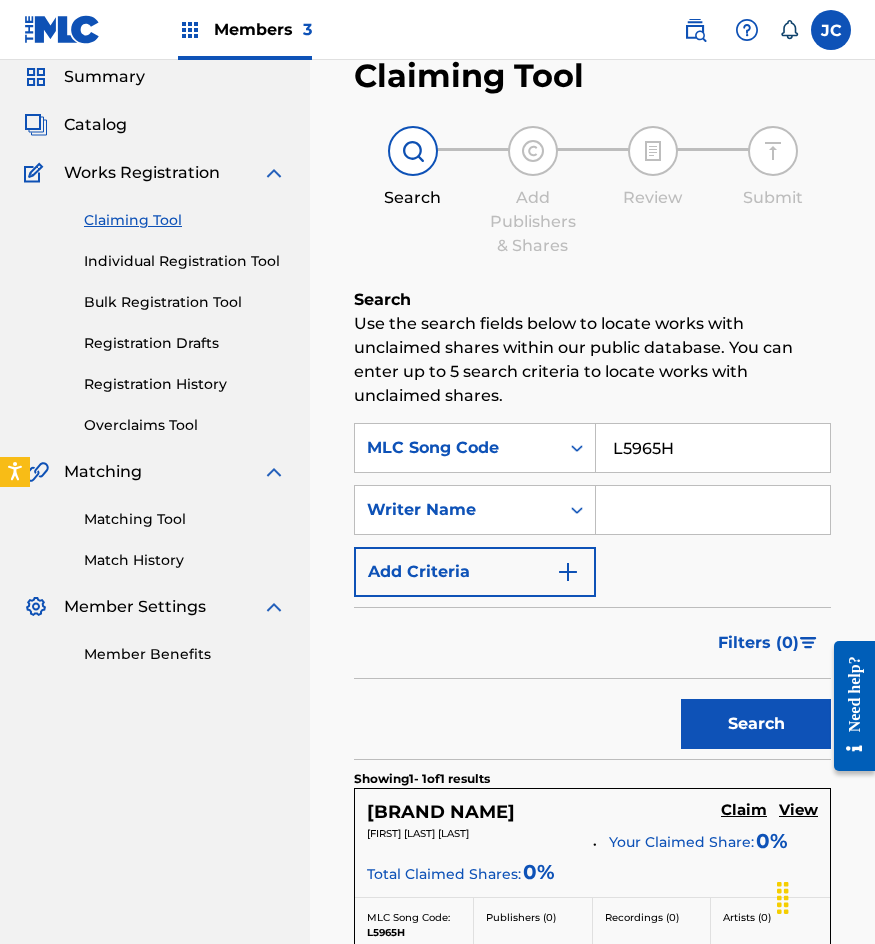 scroll, scrollTop: 200, scrollLeft: 0, axis: vertical 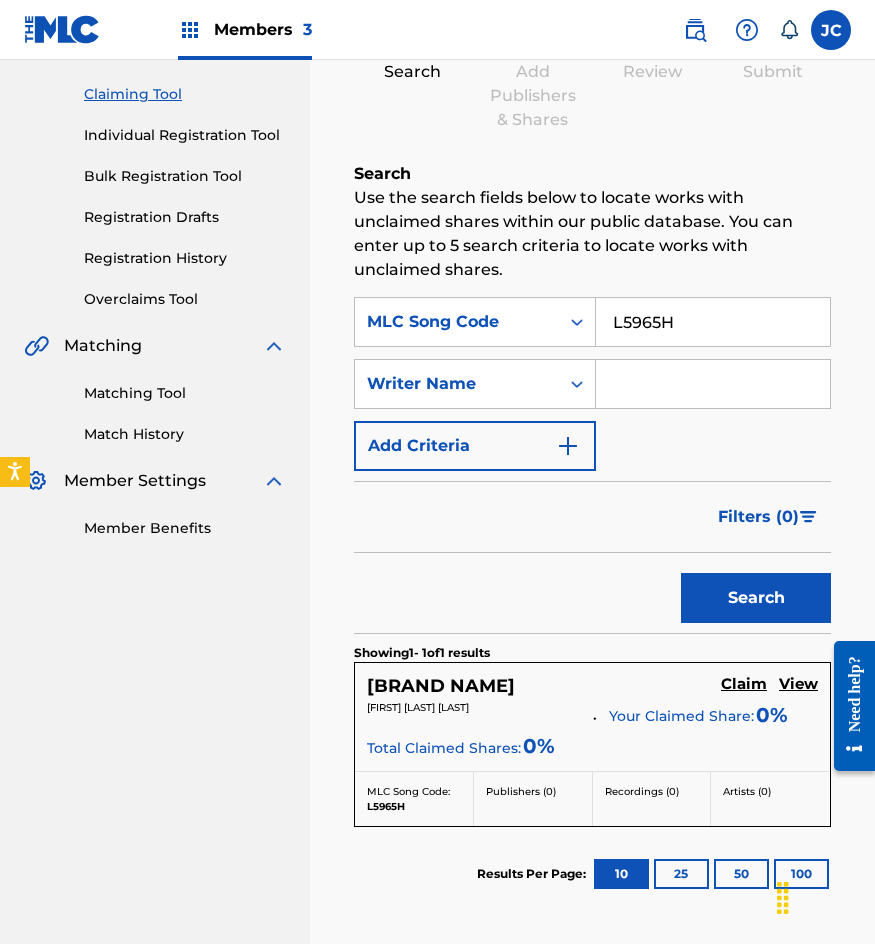 click on "Claim" at bounding box center (744, 684) 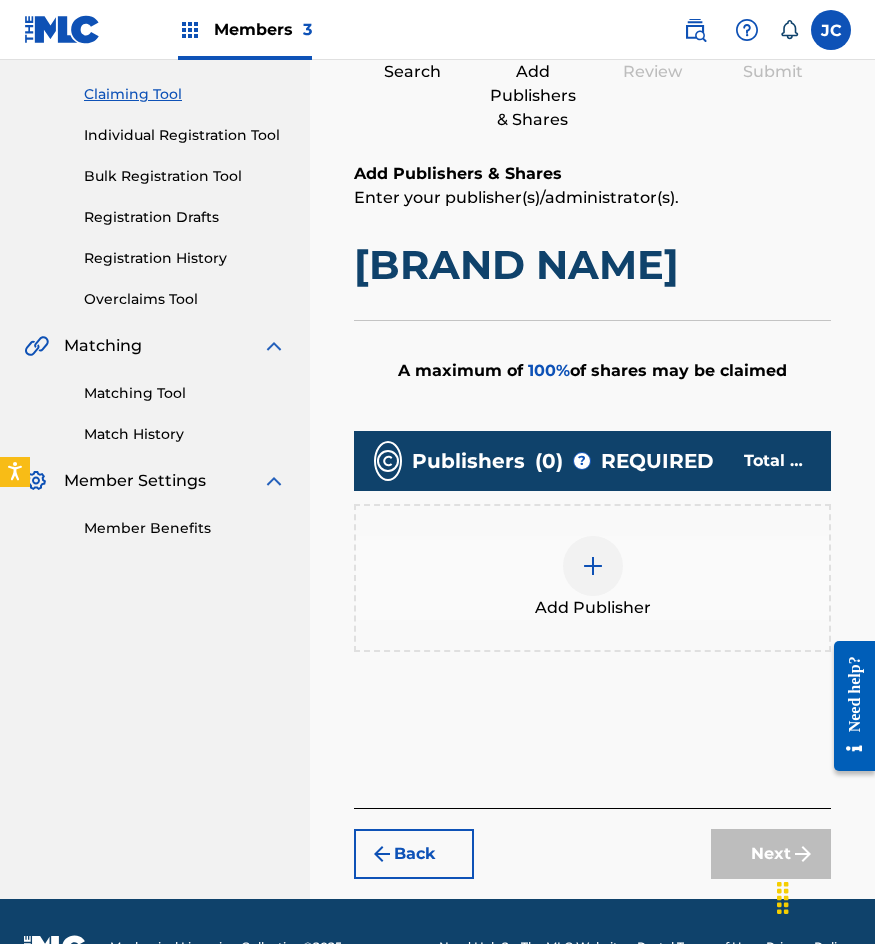 click at bounding box center [593, 566] 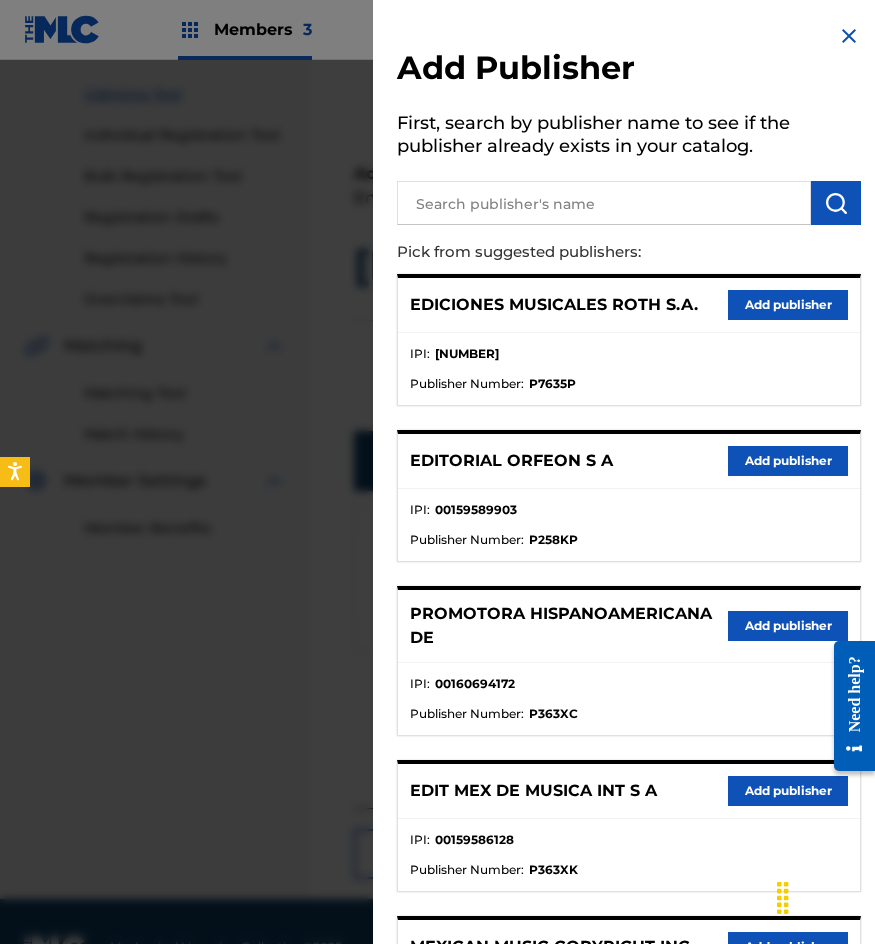 scroll, scrollTop: 200, scrollLeft: 0, axis: vertical 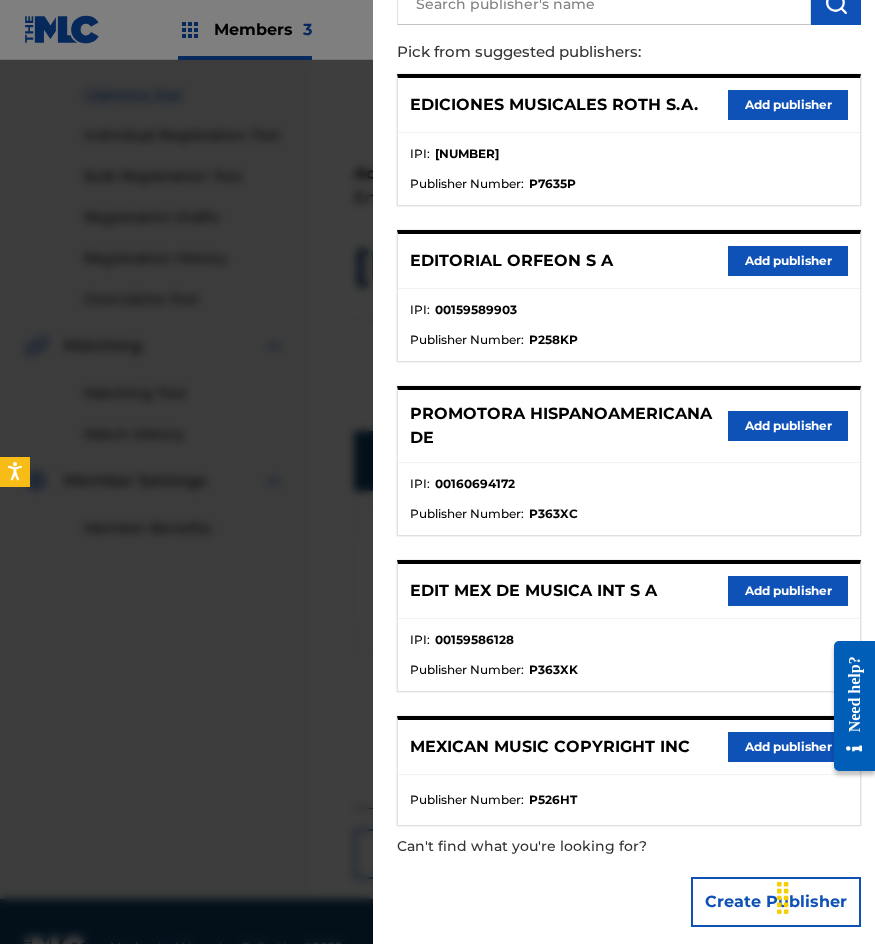 click on "Add publisher" at bounding box center [788, 591] 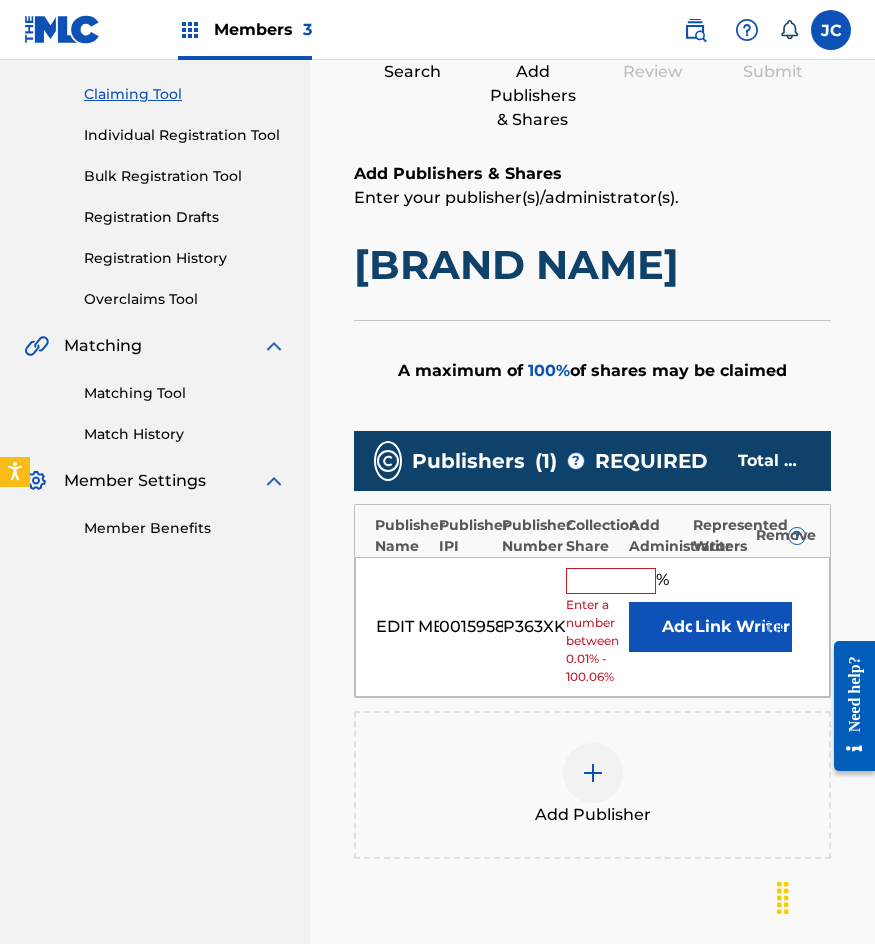 click on "Add" at bounding box center (679, 627) 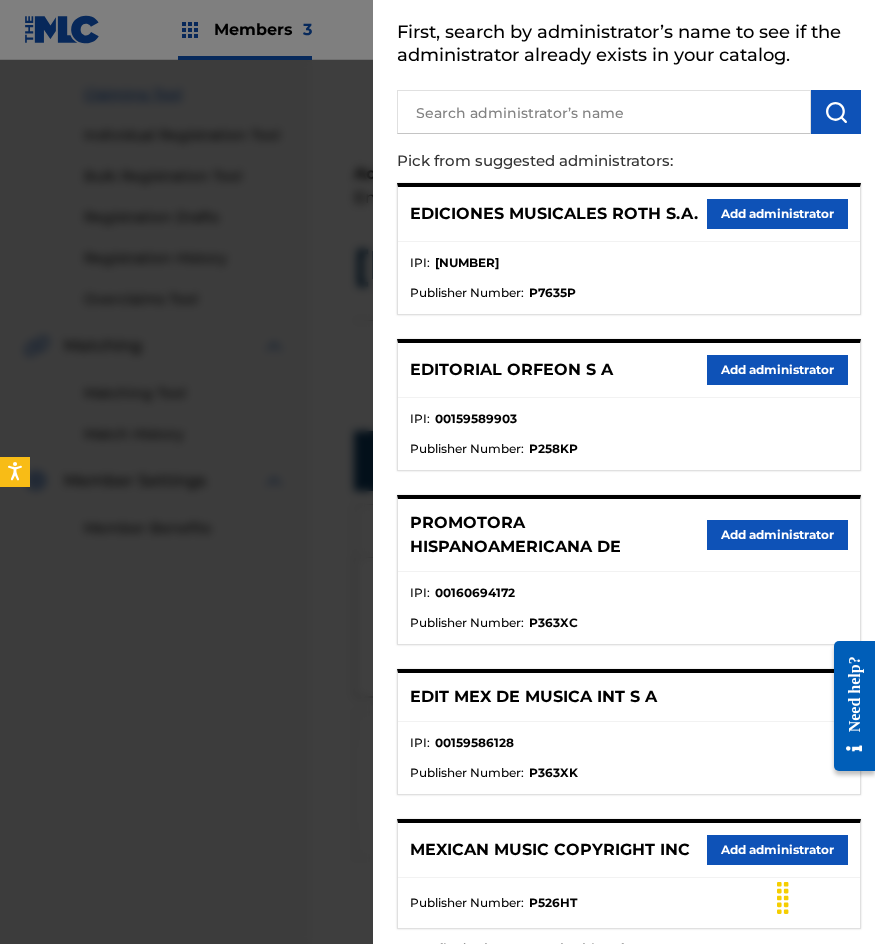 scroll, scrollTop: 211, scrollLeft: 0, axis: vertical 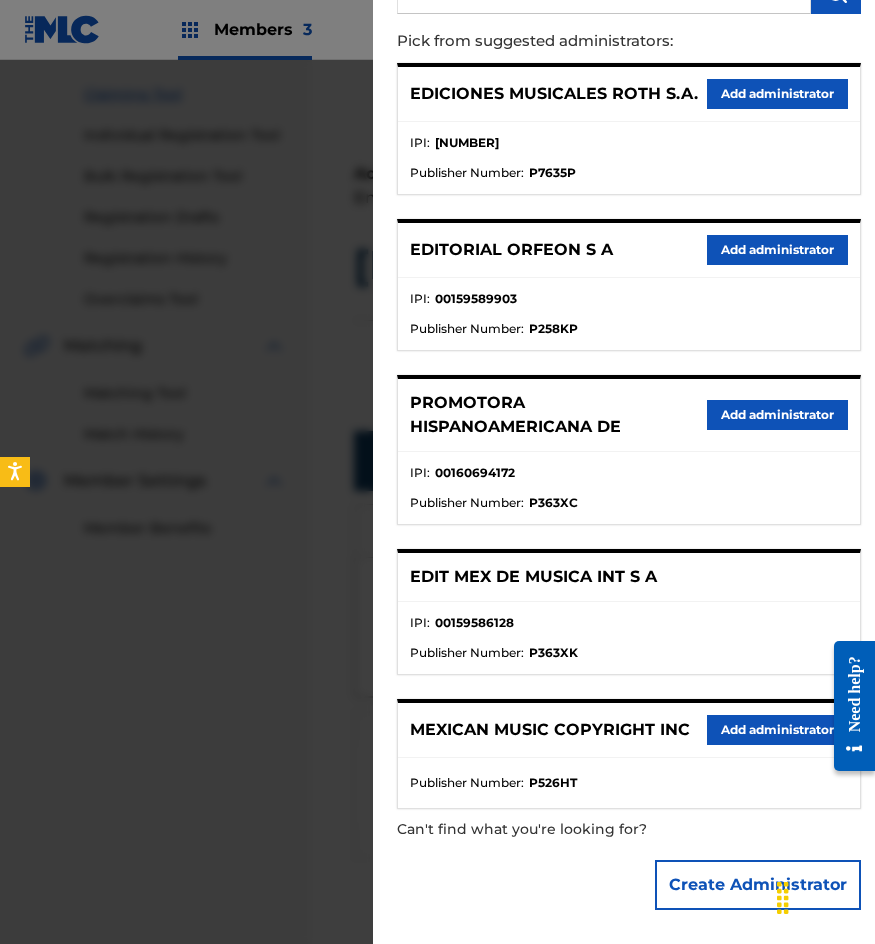 click on "Add administrator" at bounding box center [777, 730] 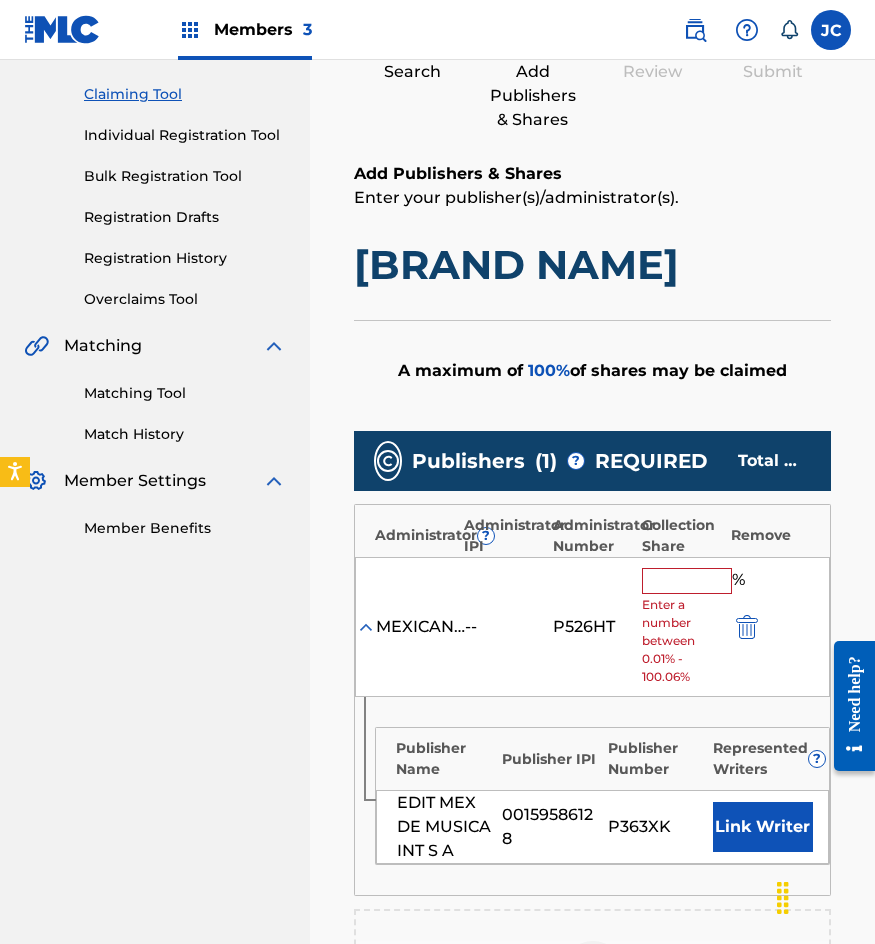 click at bounding box center [687, 581] 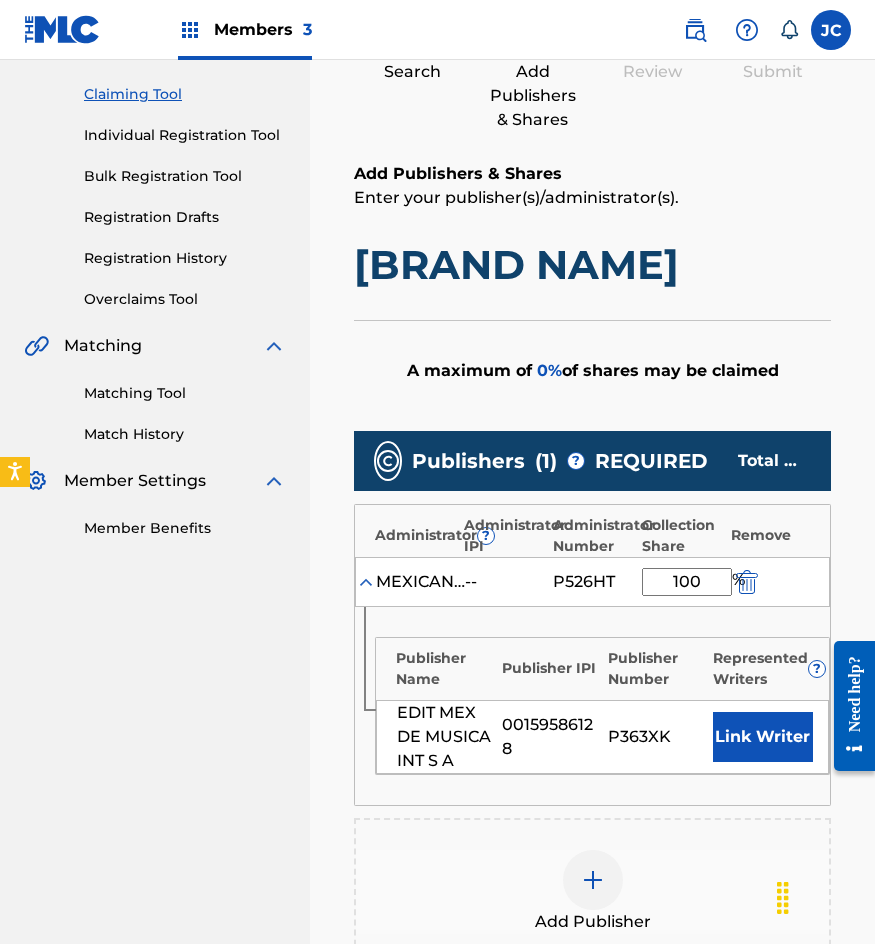 type on "100" 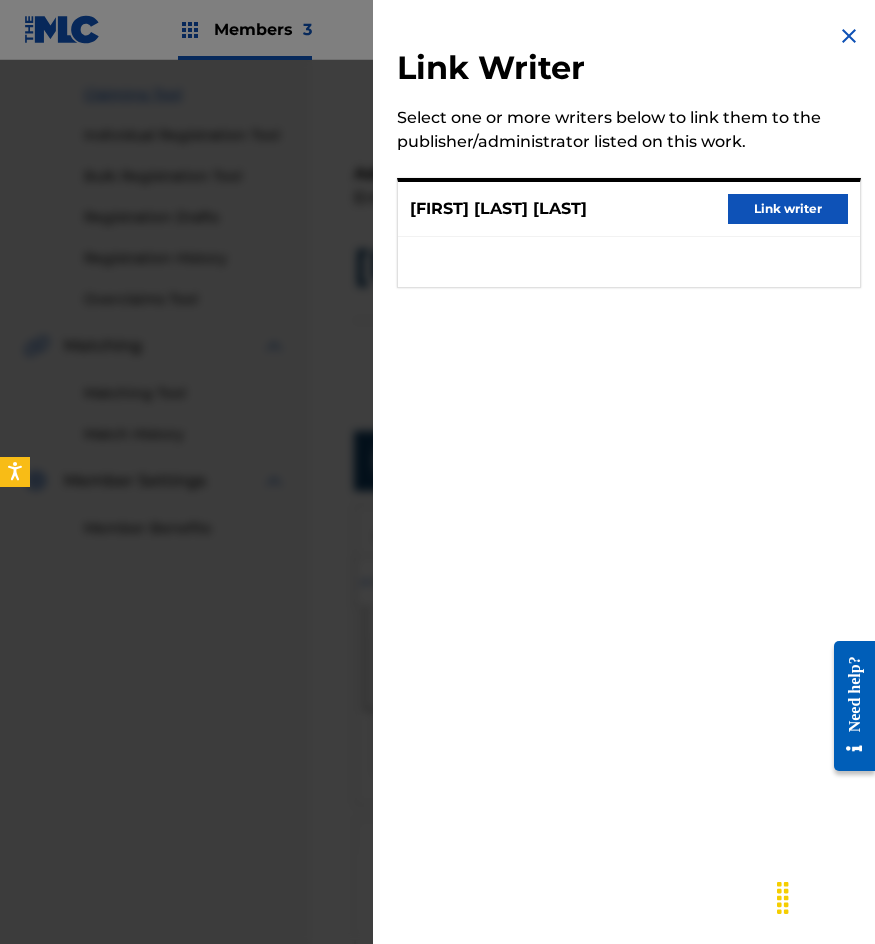 click on "Link writer" at bounding box center (788, 209) 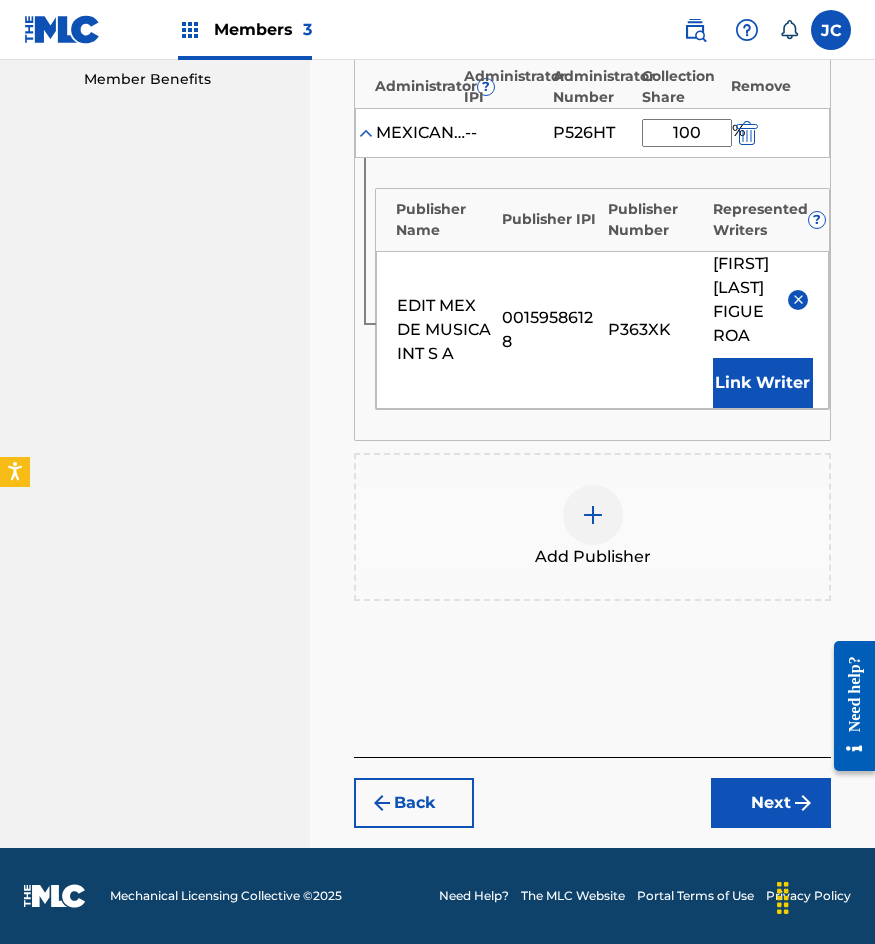 click on "Next" at bounding box center [771, 803] 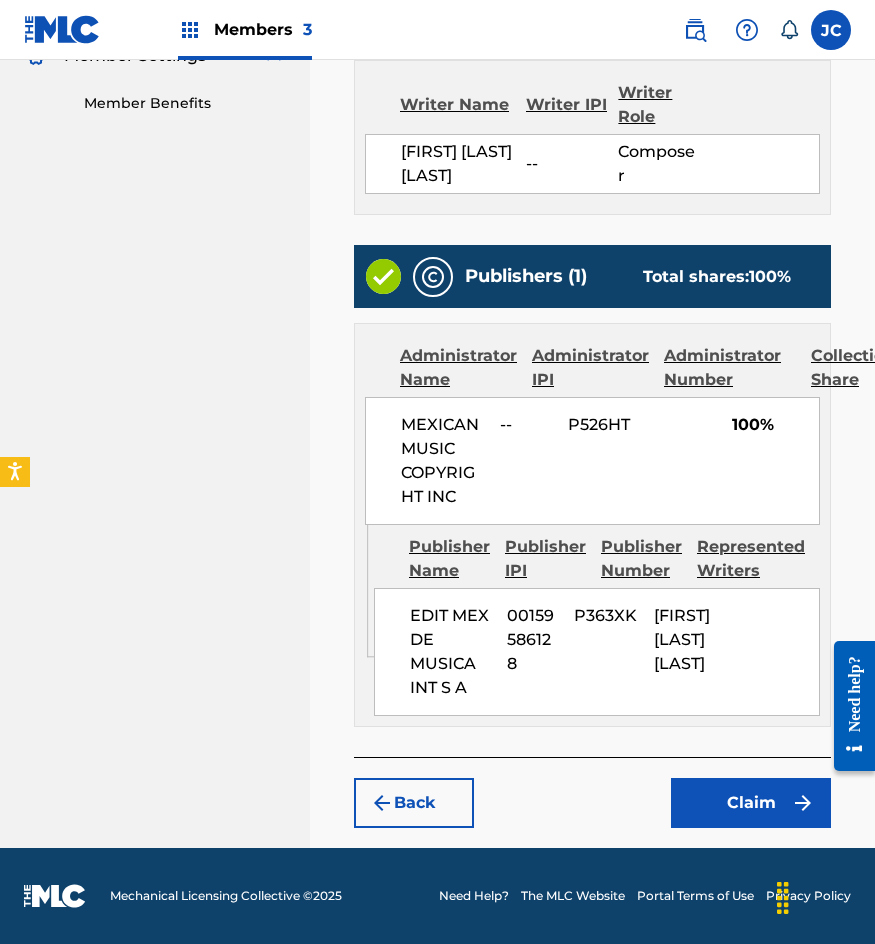 scroll, scrollTop: 723, scrollLeft: 0, axis: vertical 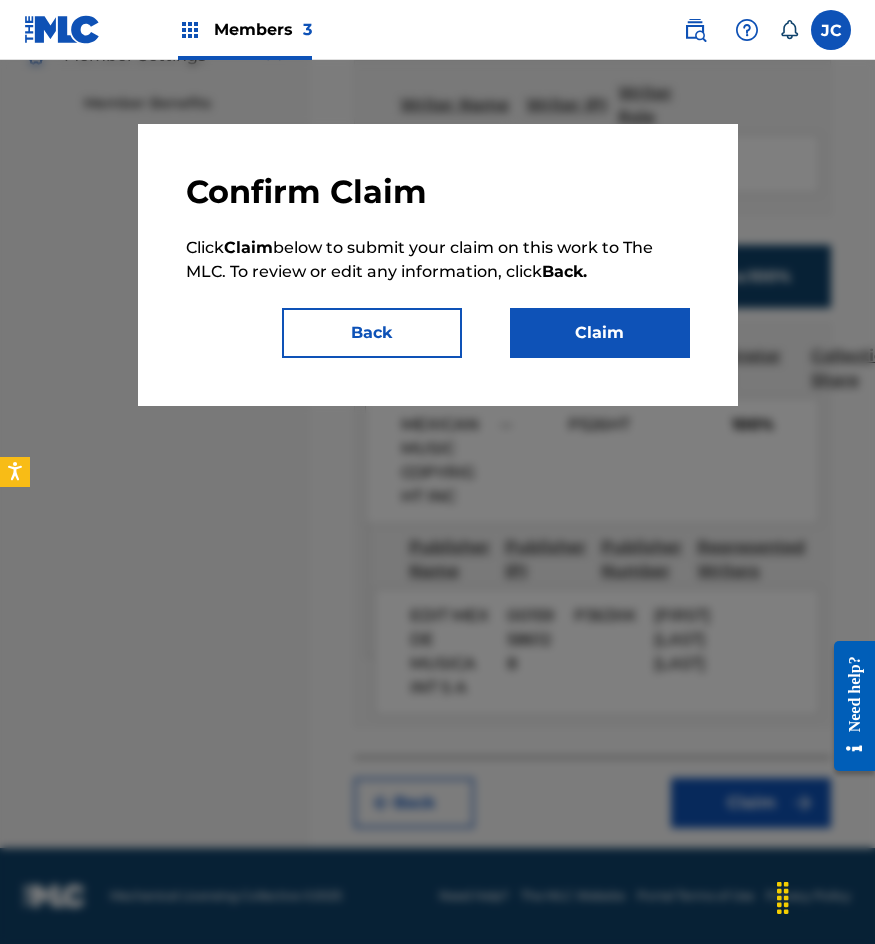 click on "Claim" at bounding box center (600, 333) 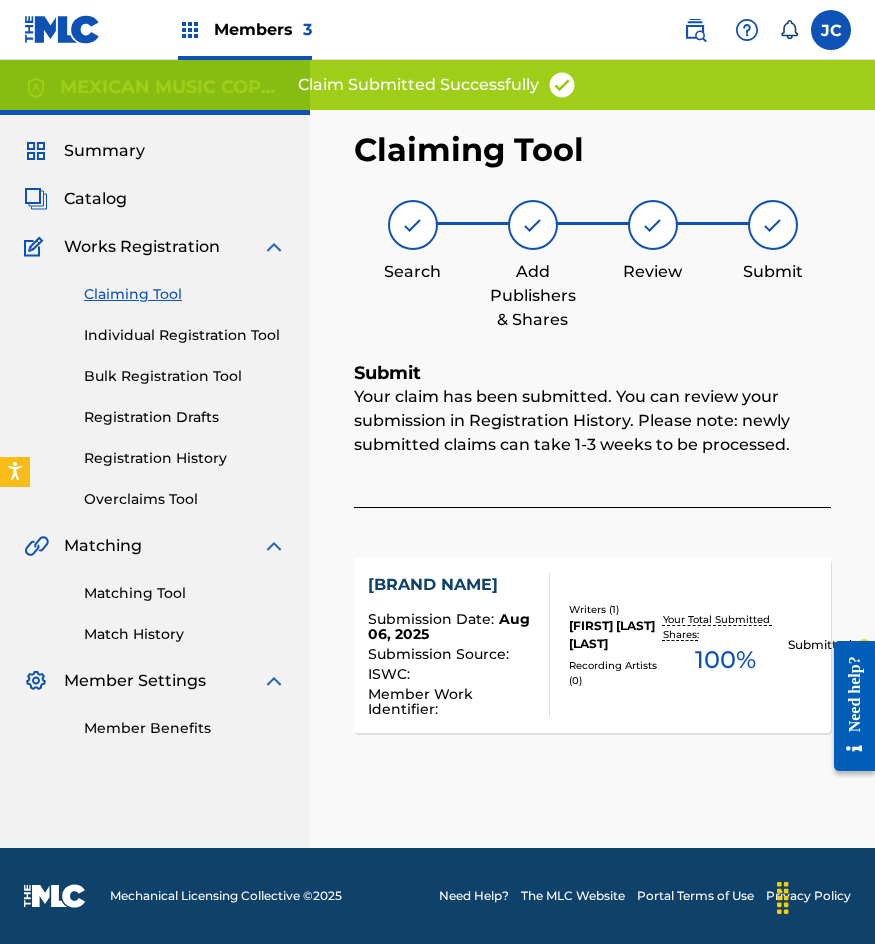 scroll, scrollTop: 0, scrollLeft: 0, axis: both 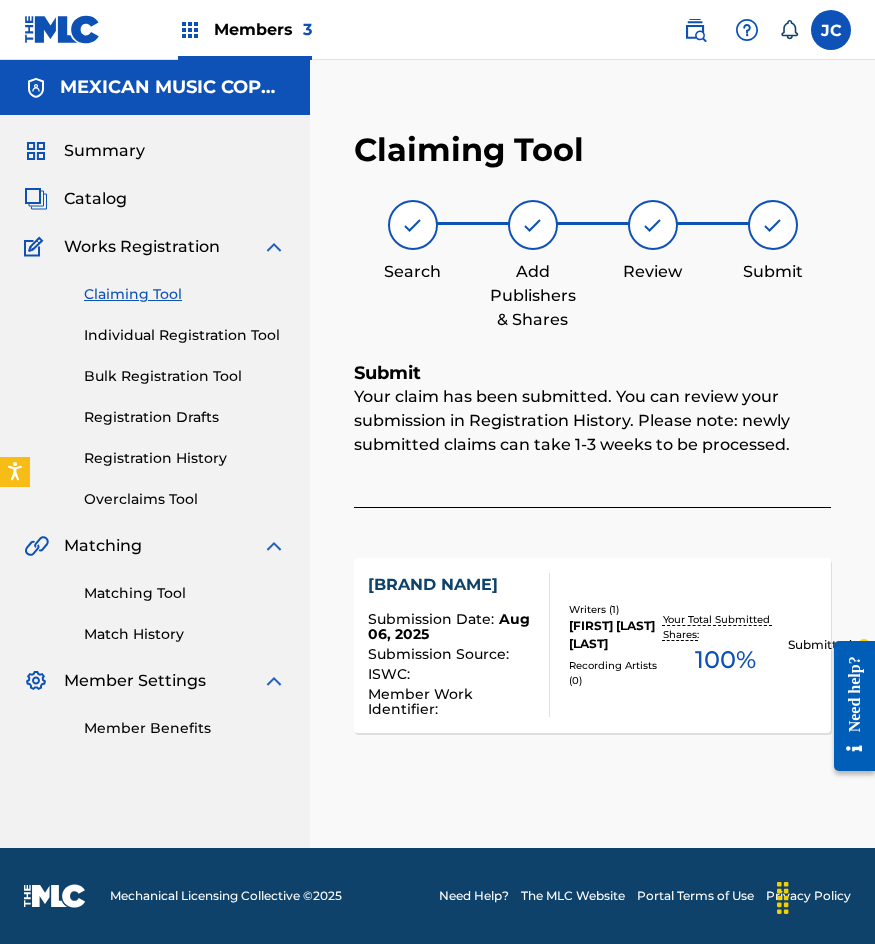 drag, startPoint x: 174, startPoint y: 450, endPoint x: 103, endPoint y: 557, distance: 128.41339 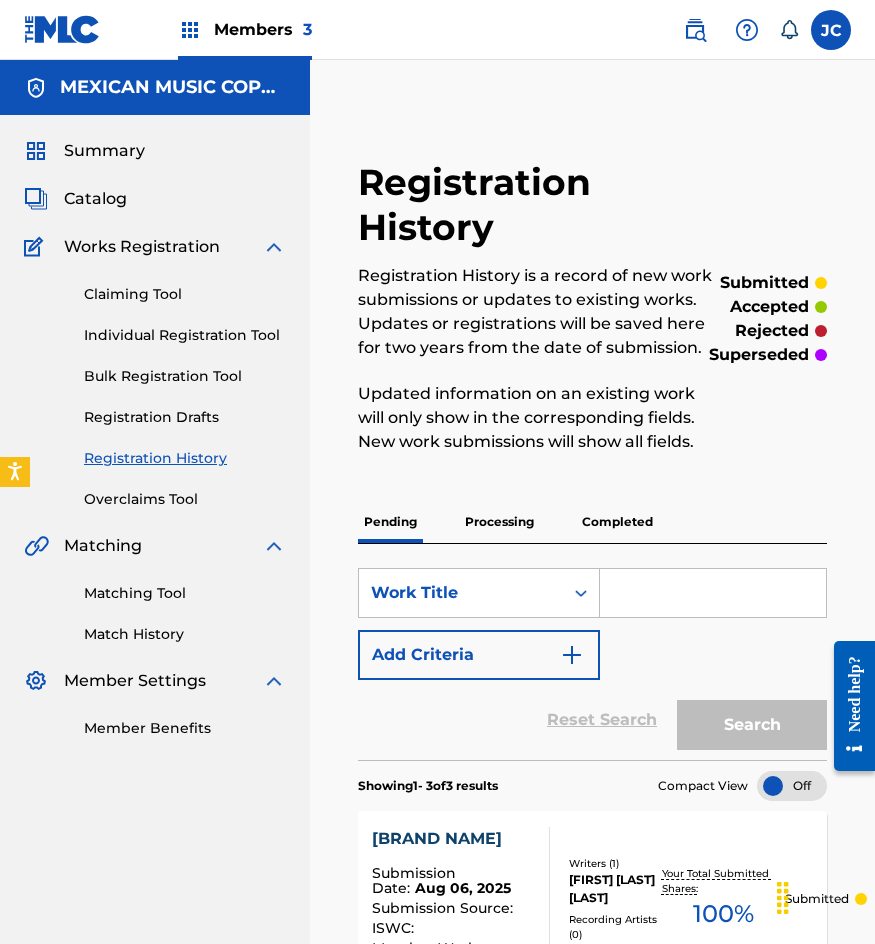 click on "Claiming Tool" at bounding box center (185, 294) 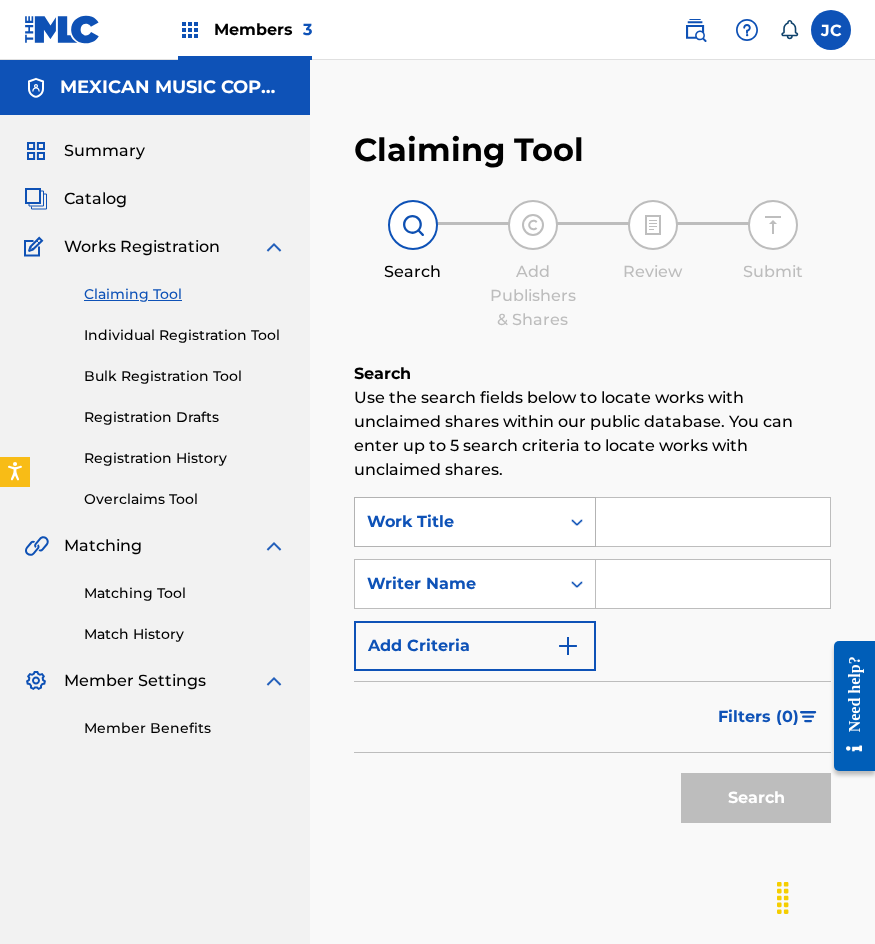 click on "Work Title" at bounding box center [457, 522] 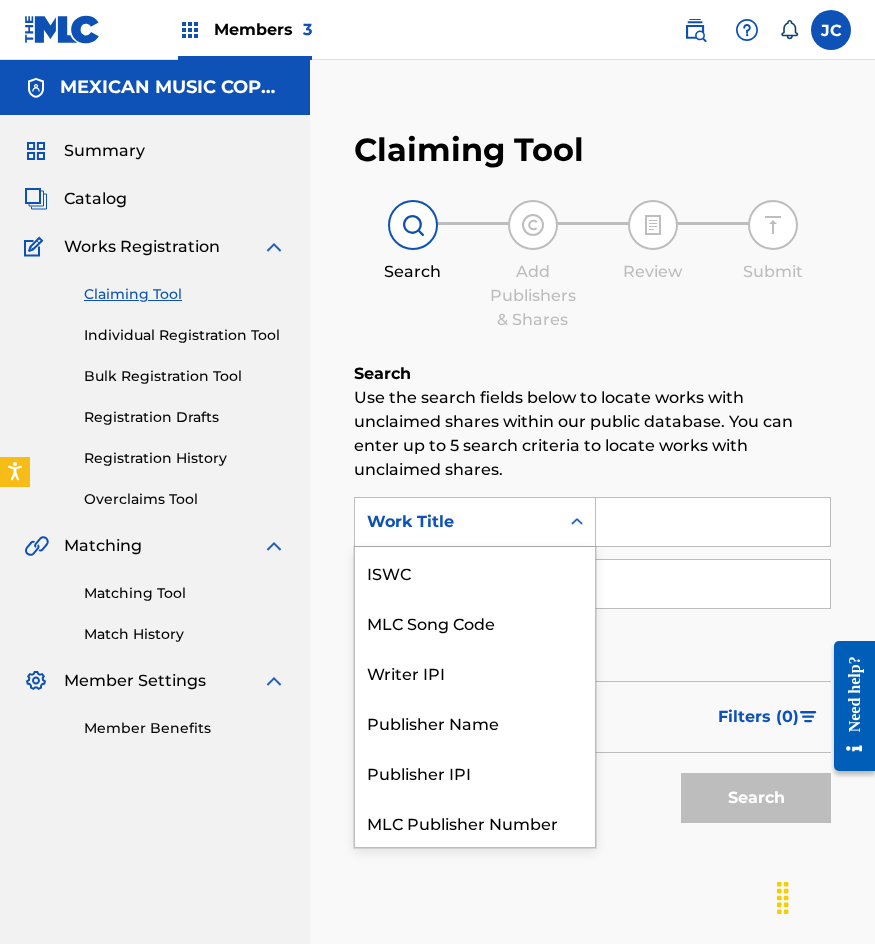 scroll, scrollTop: 50, scrollLeft: 0, axis: vertical 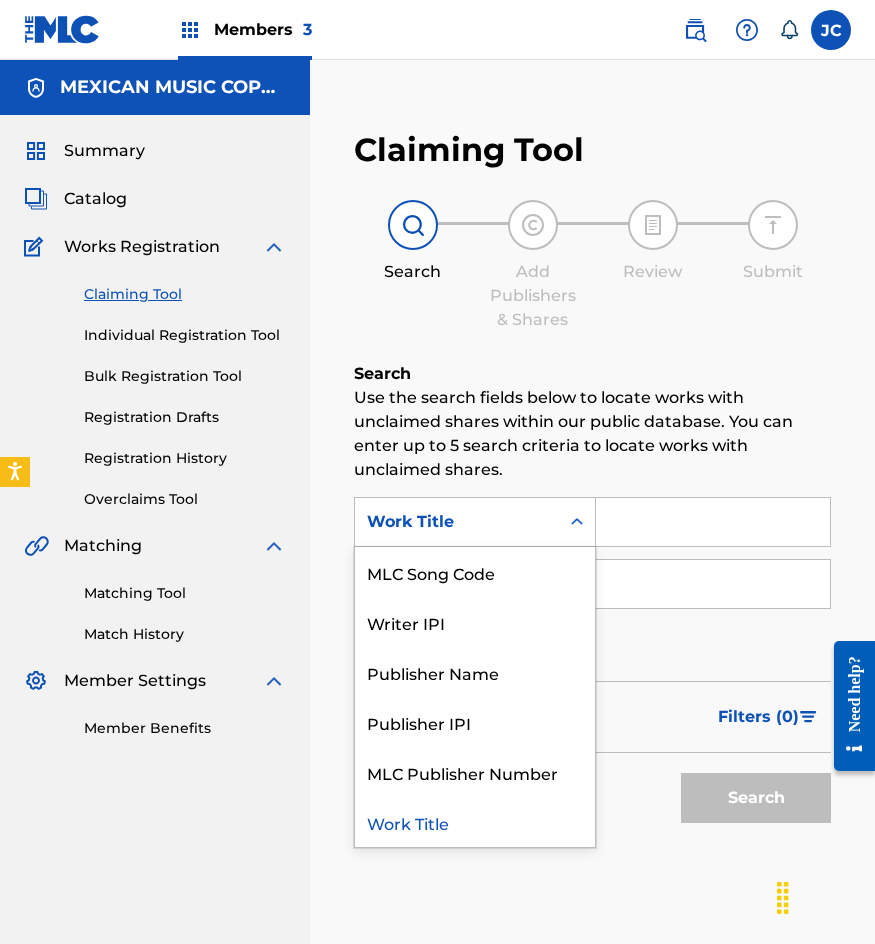 click on "MLC Song Code" at bounding box center [475, 572] 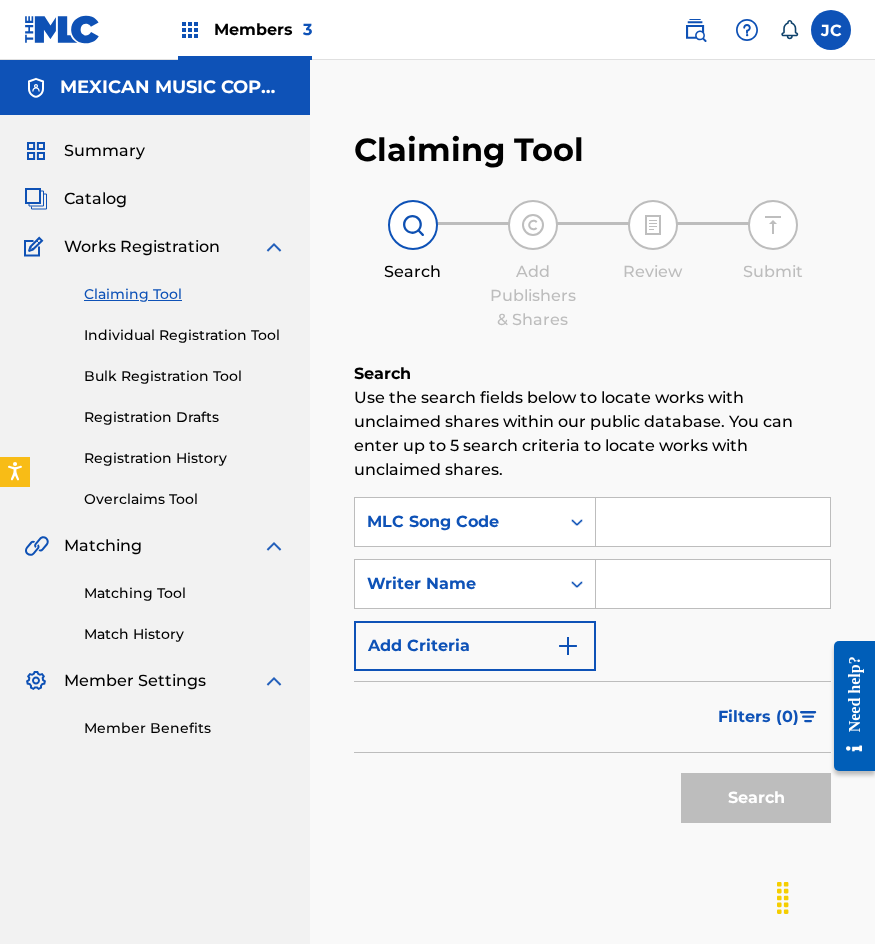 click at bounding box center (713, 522) 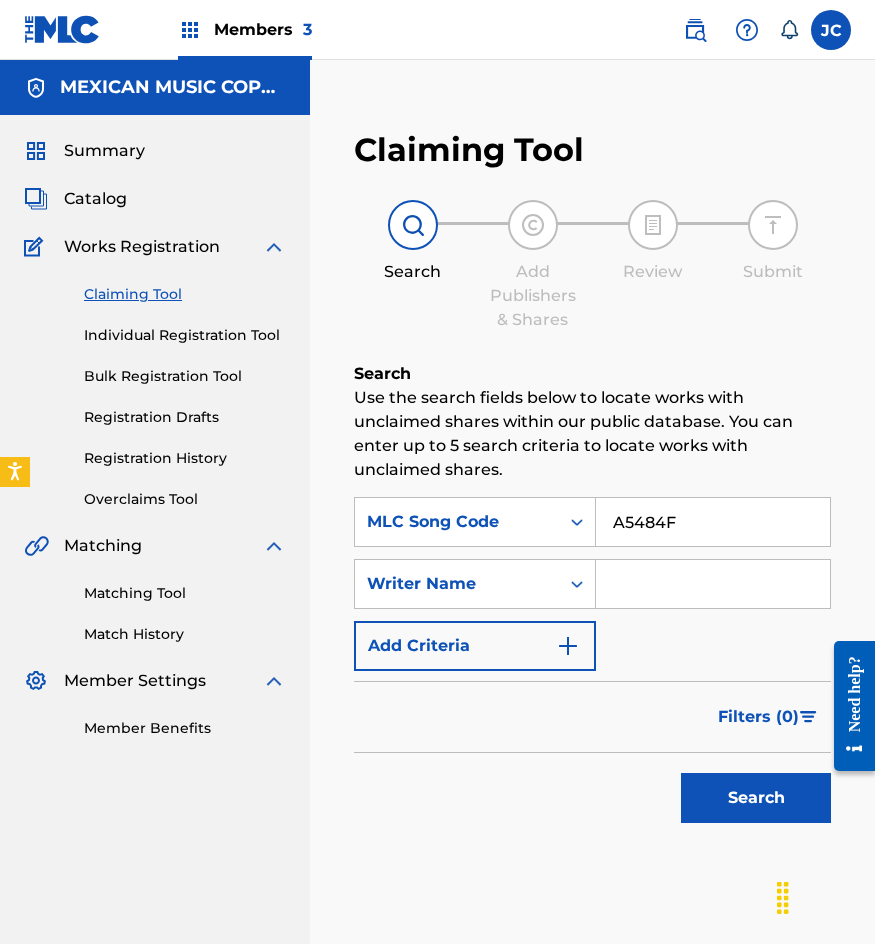 type on "A5484F" 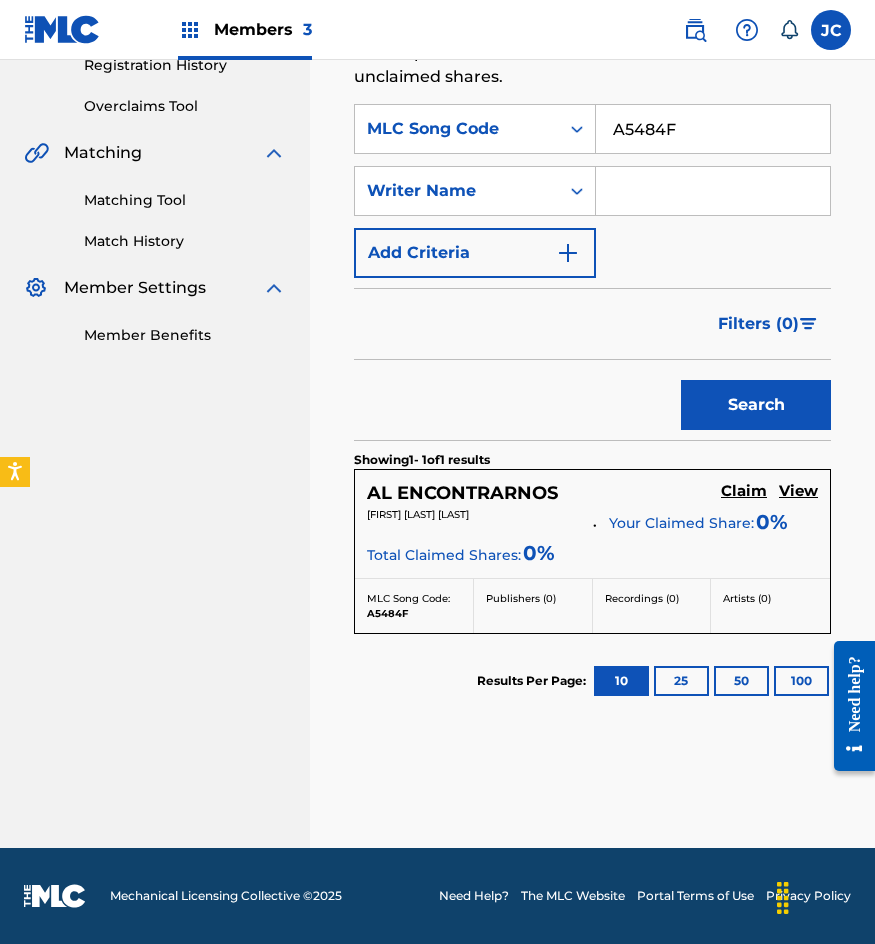 click on "Claim" at bounding box center [744, 491] 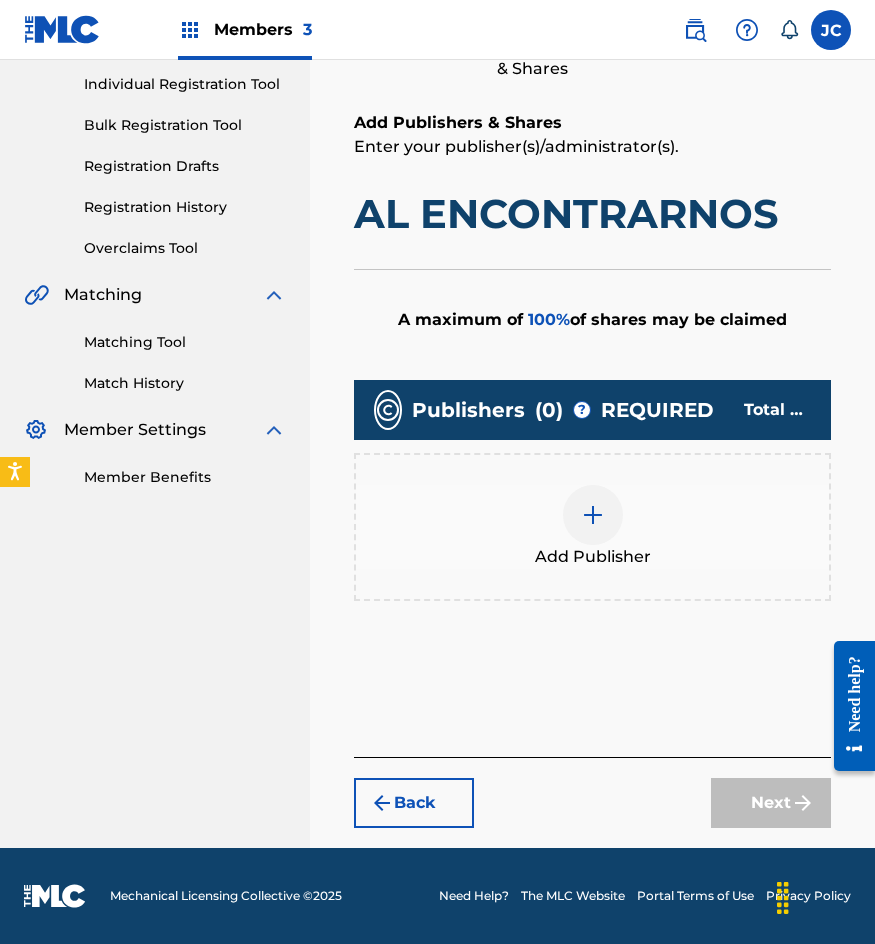 scroll, scrollTop: 251, scrollLeft: 0, axis: vertical 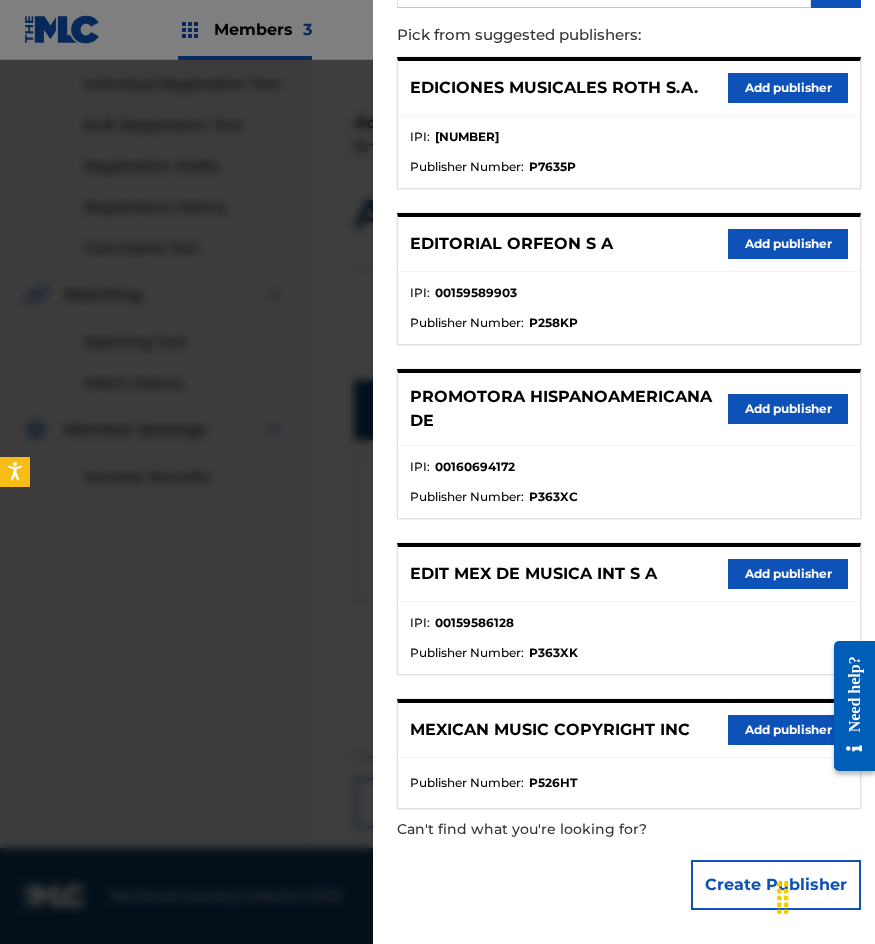click on "EDIT MEX DE MUSICA INT S A Add publisher" at bounding box center (629, 574) 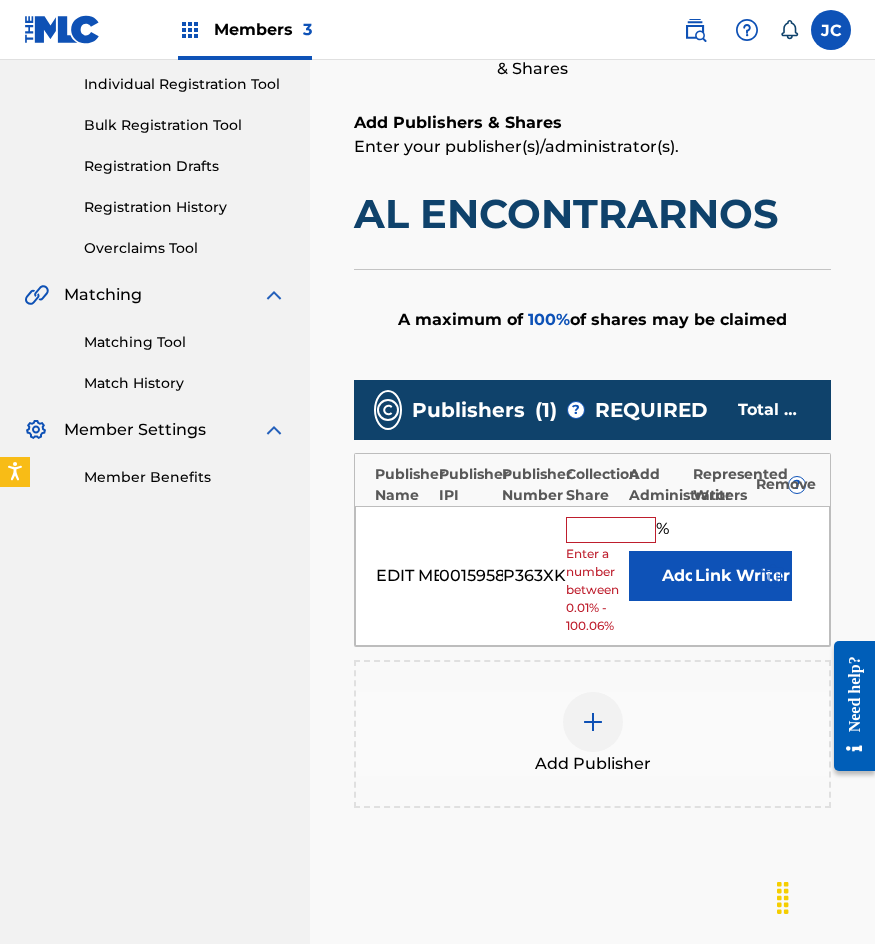 click on "Add" at bounding box center (679, 576) 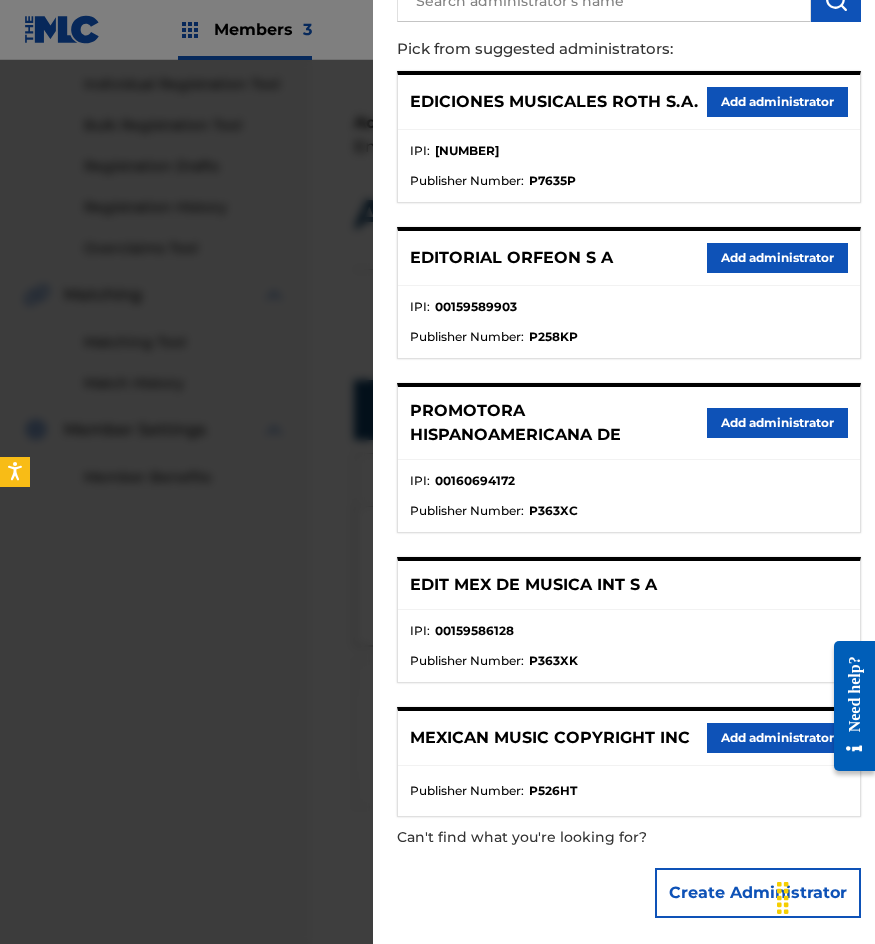 scroll, scrollTop: 211, scrollLeft: 0, axis: vertical 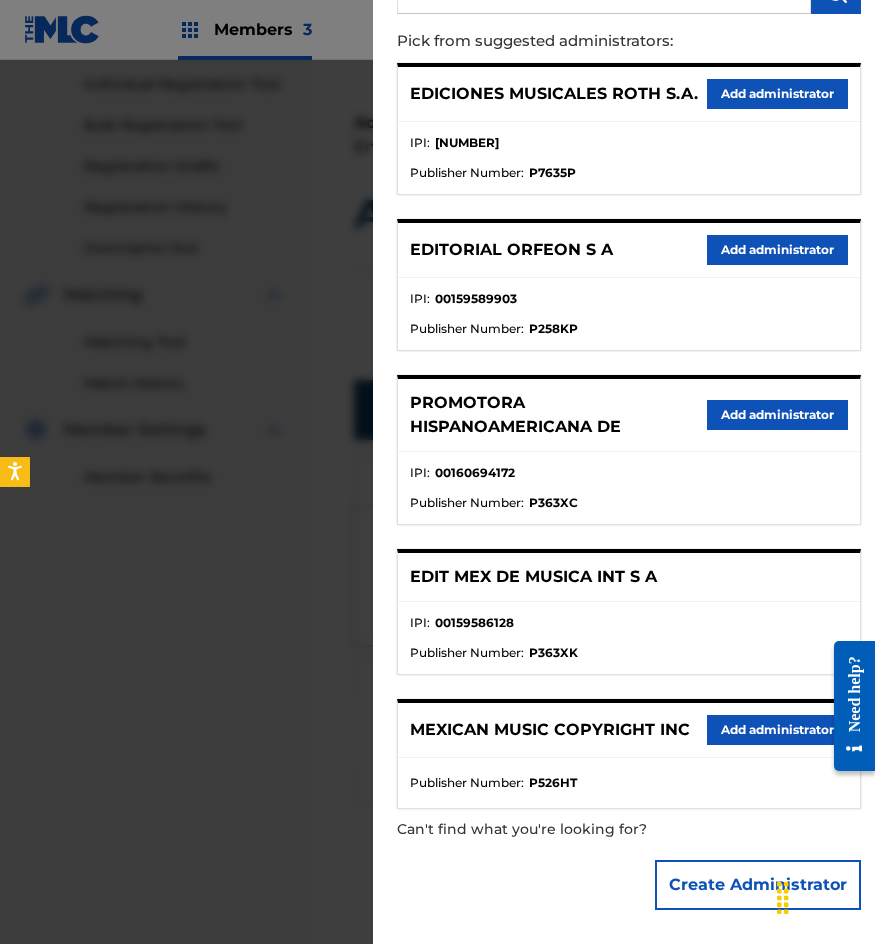 click on "Add administrator" at bounding box center [777, 730] 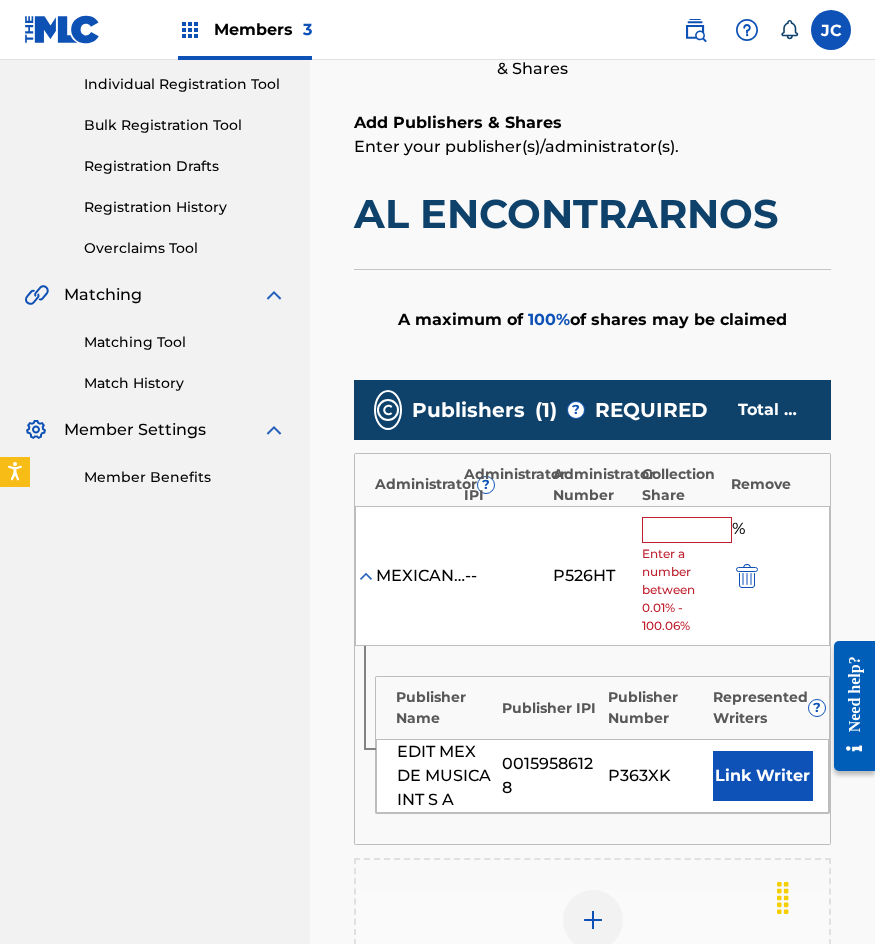 click at bounding box center [687, 530] 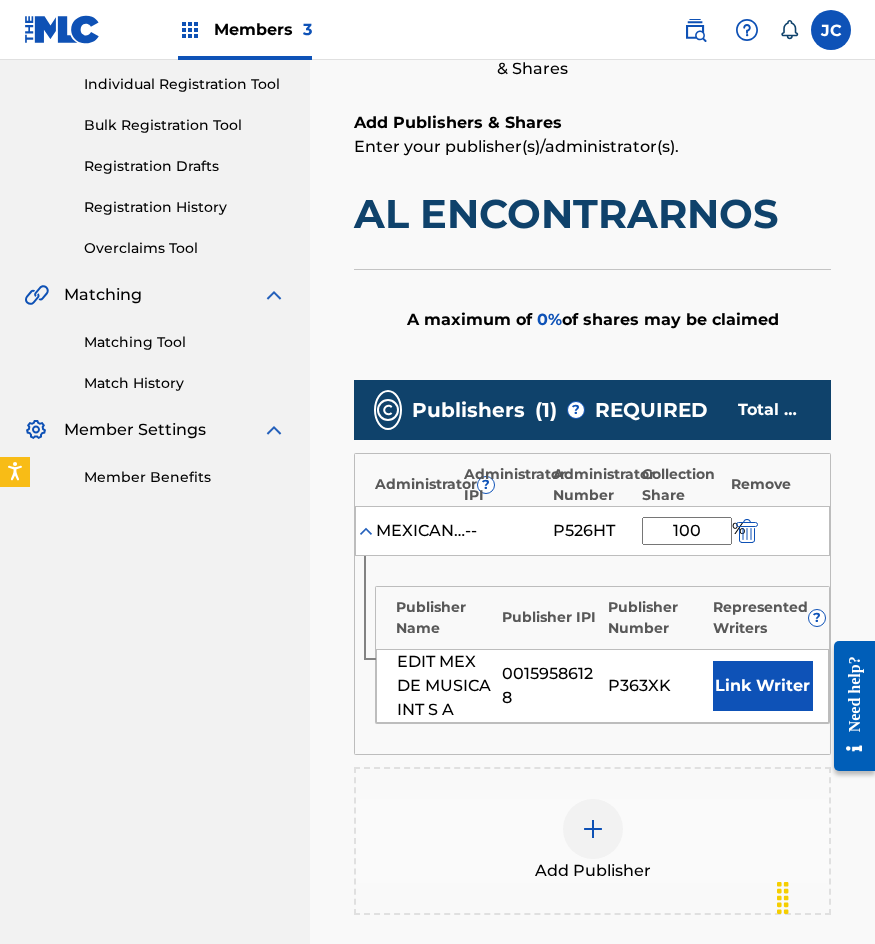 type on "100" 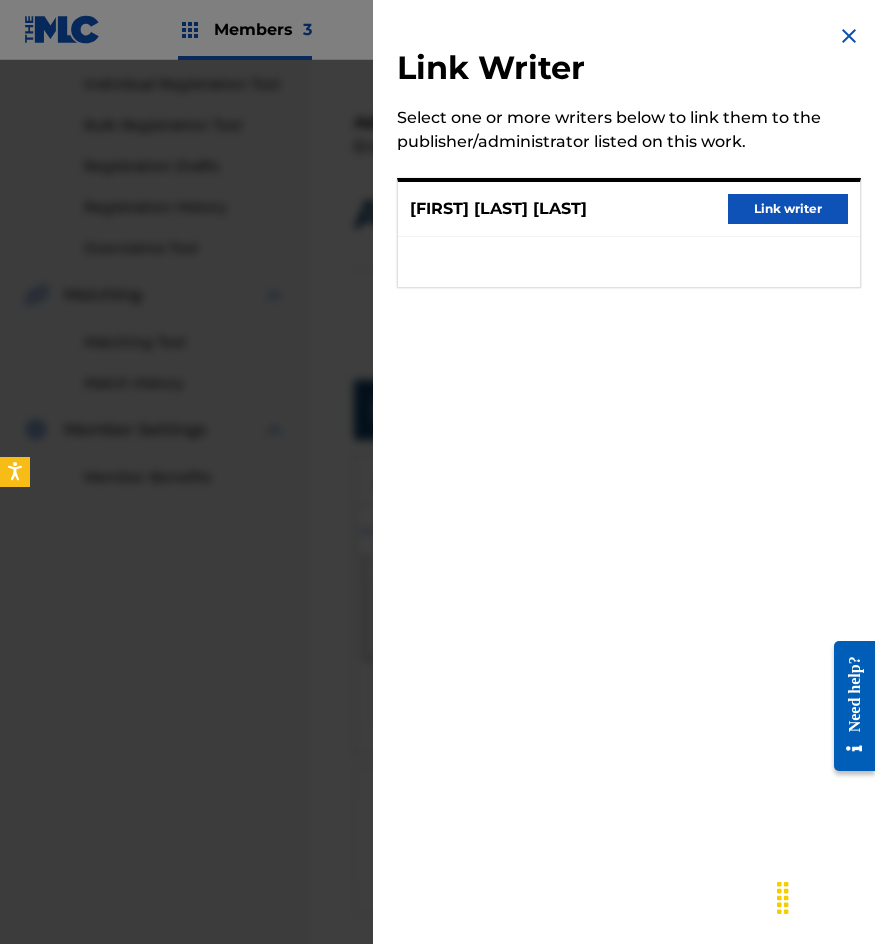 click on "Link writer" at bounding box center (788, 209) 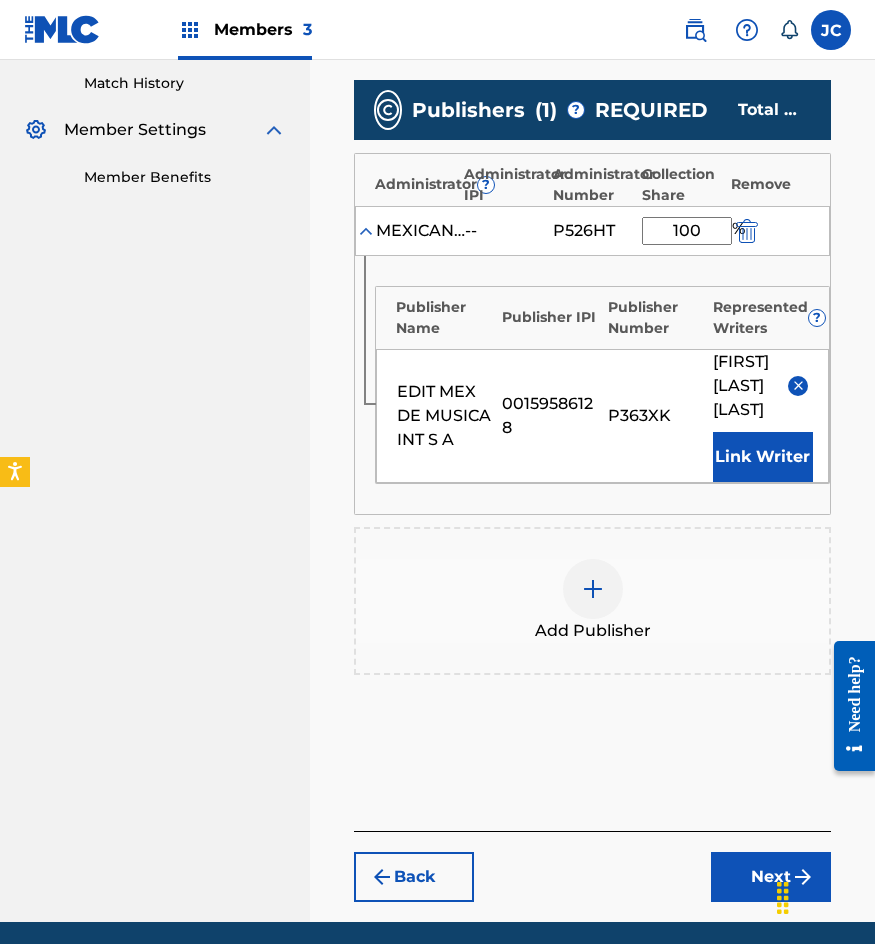 click on "Next" at bounding box center (771, 877) 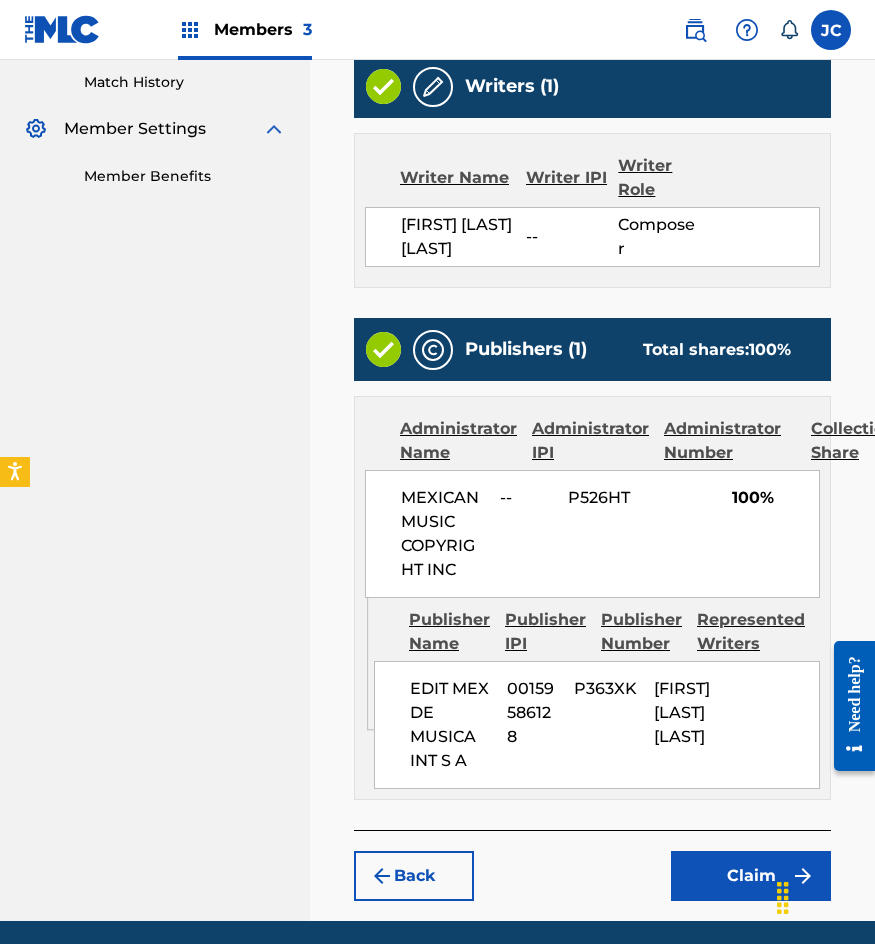 scroll, scrollTop: 625, scrollLeft: 0, axis: vertical 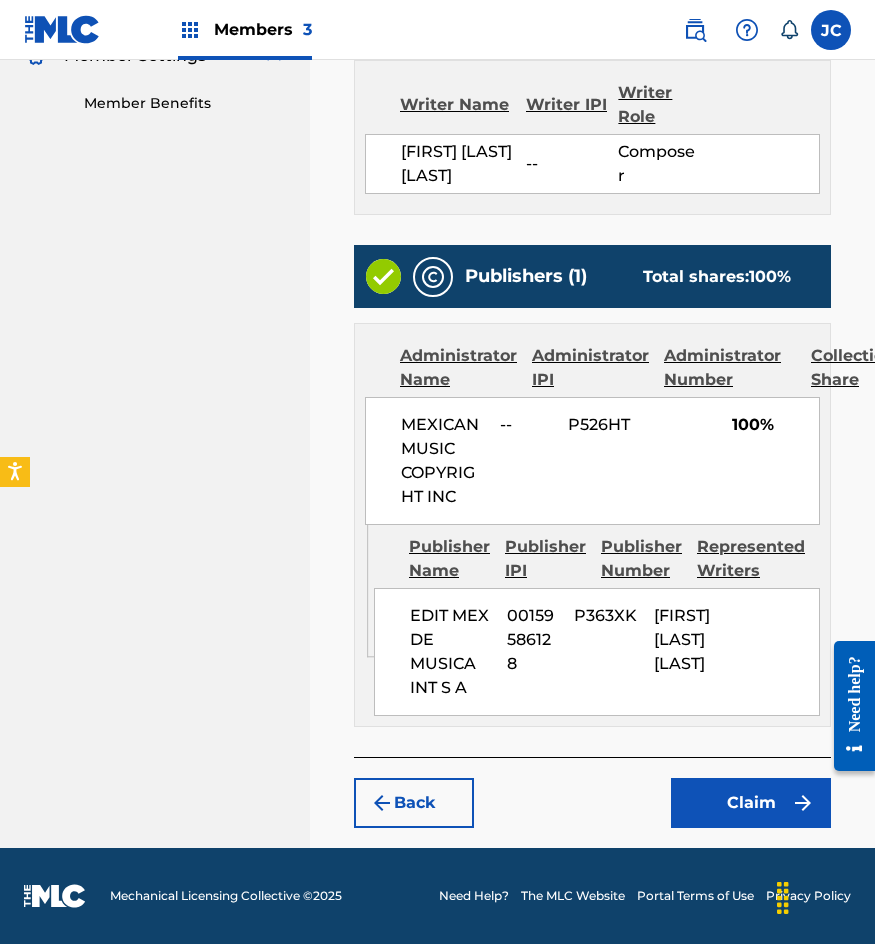 click on "Claim" at bounding box center [751, 803] 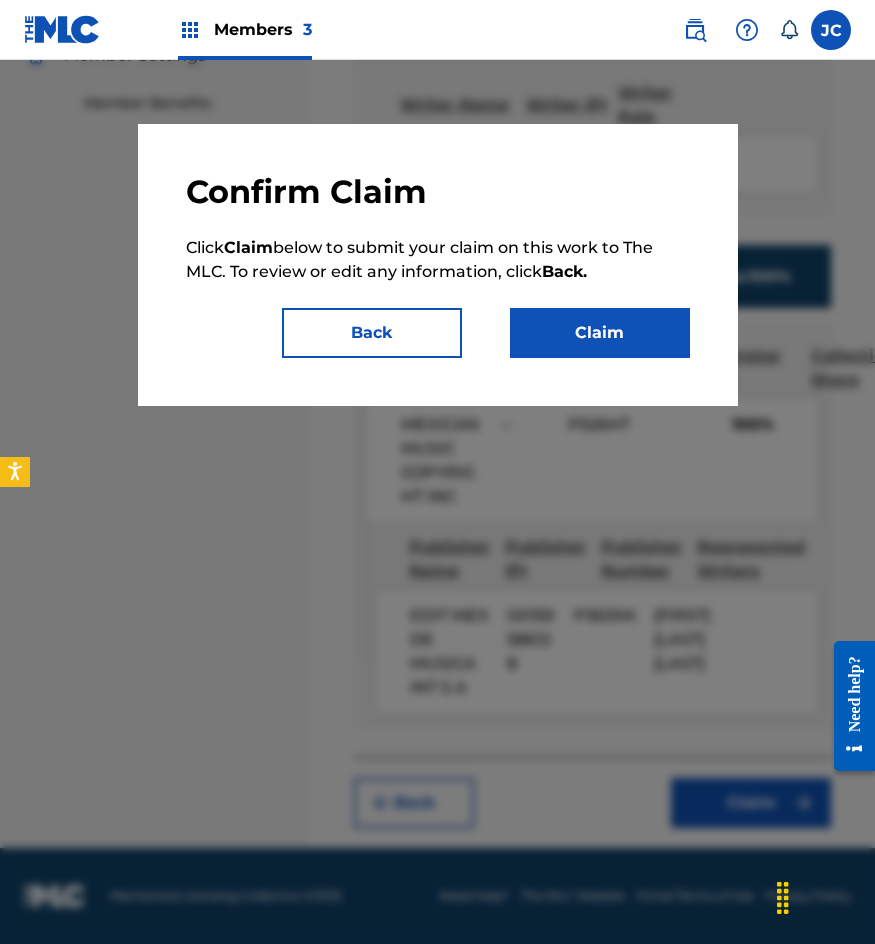 click on "Claim" at bounding box center [600, 333] 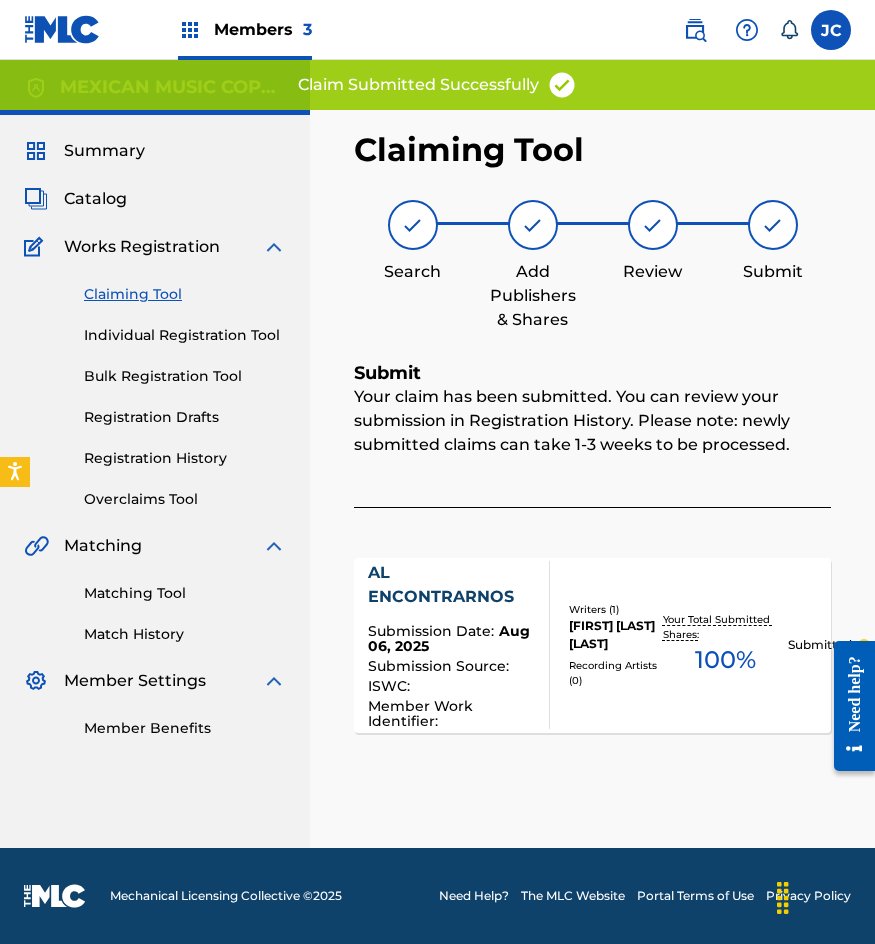scroll, scrollTop: 0, scrollLeft: 0, axis: both 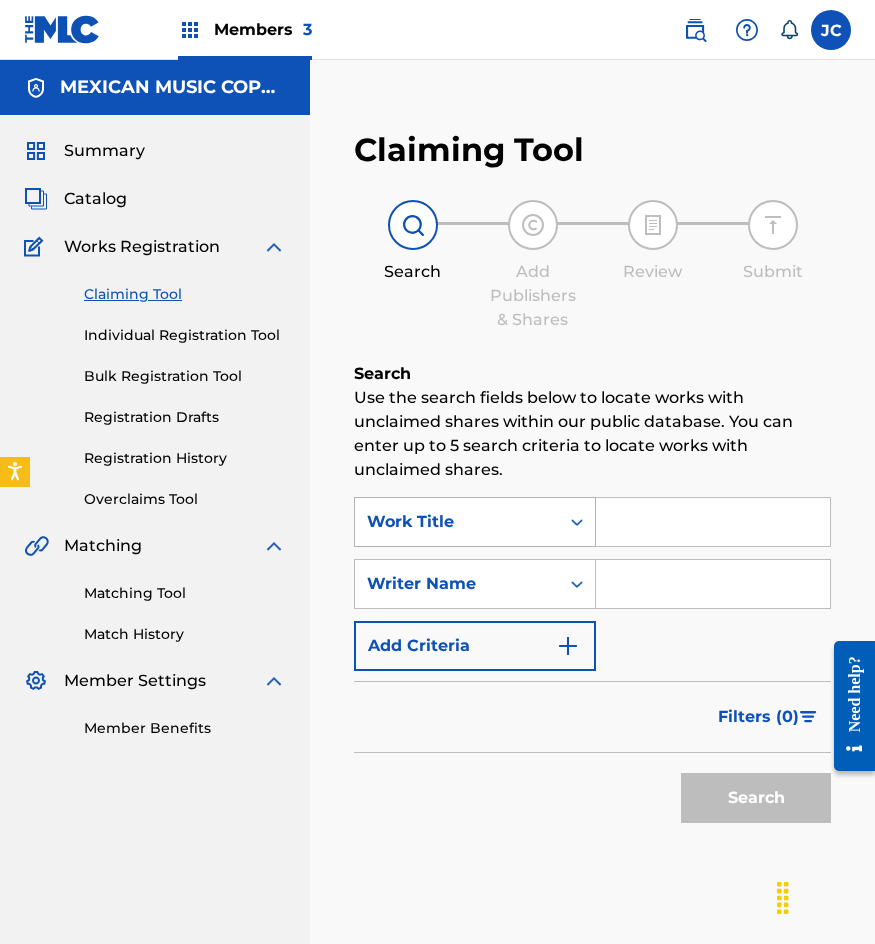 click on "Work Title" at bounding box center [457, 522] 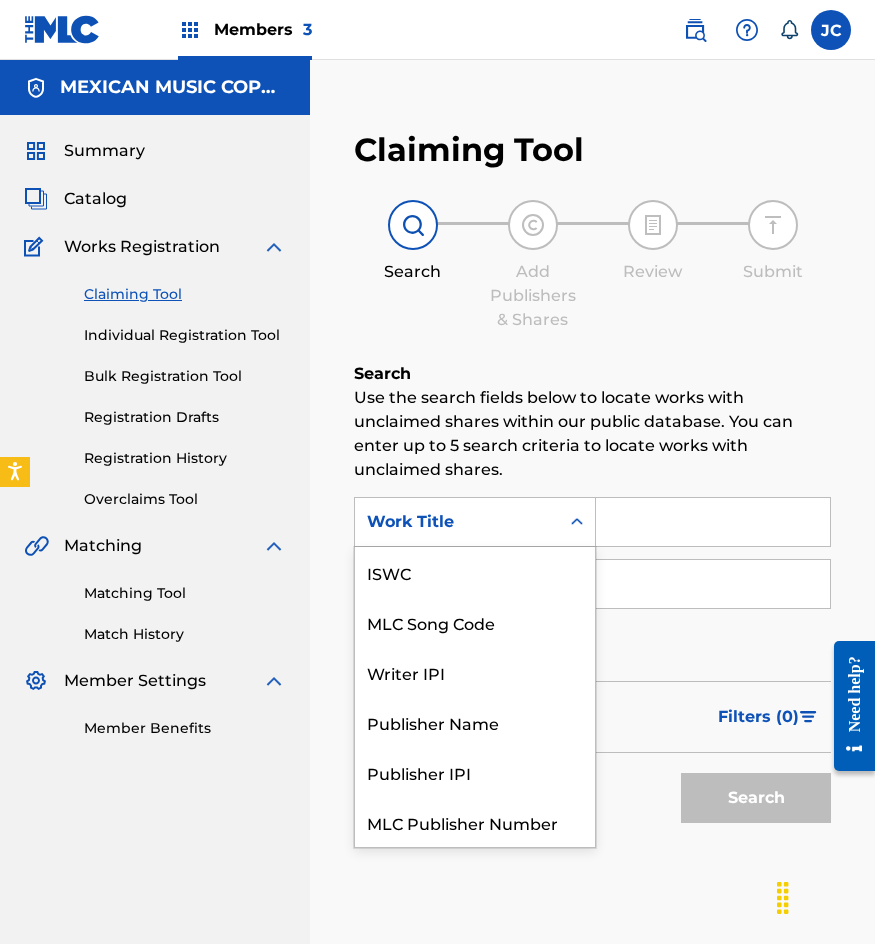 scroll, scrollTop: 50, scrollLeft: 0, axis: vertical 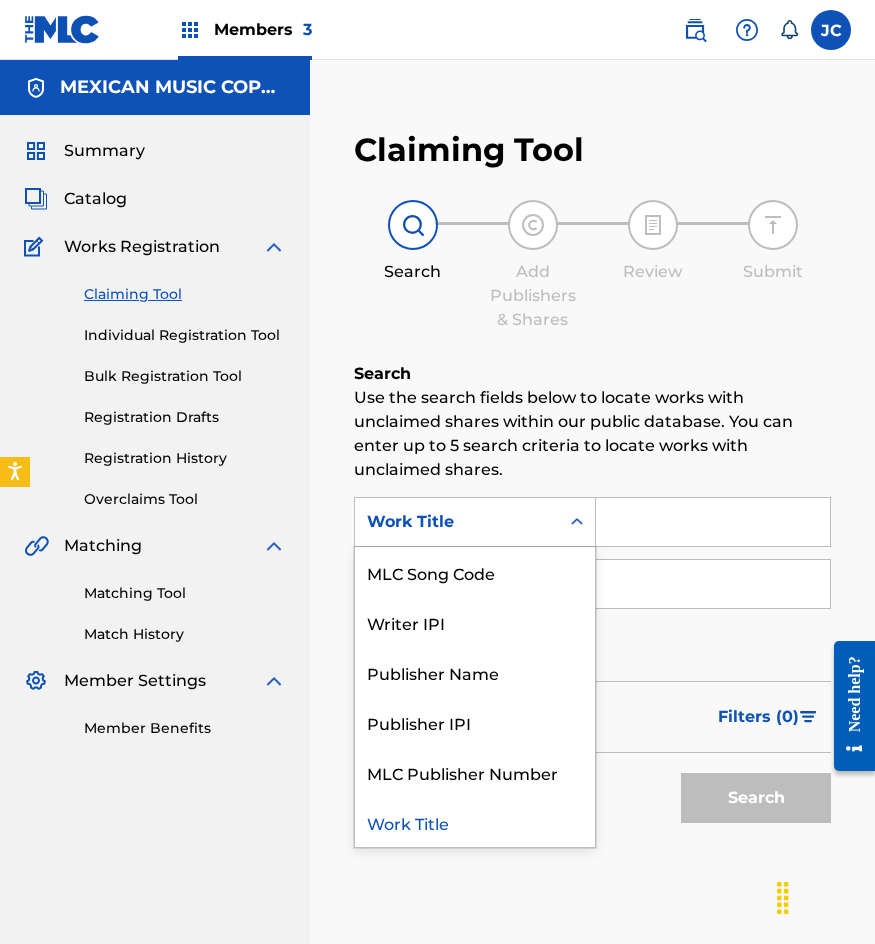 click on "MLC Song Code" at bounding box center (475, 572) 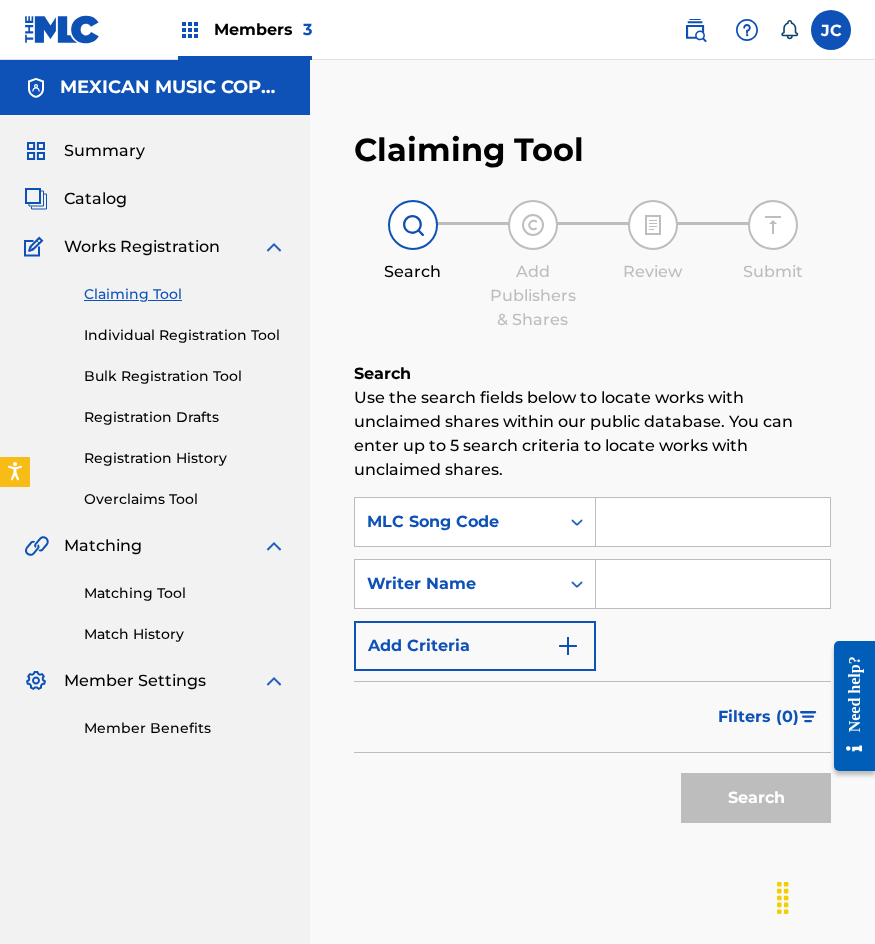 click at bounding box center (713, 522) 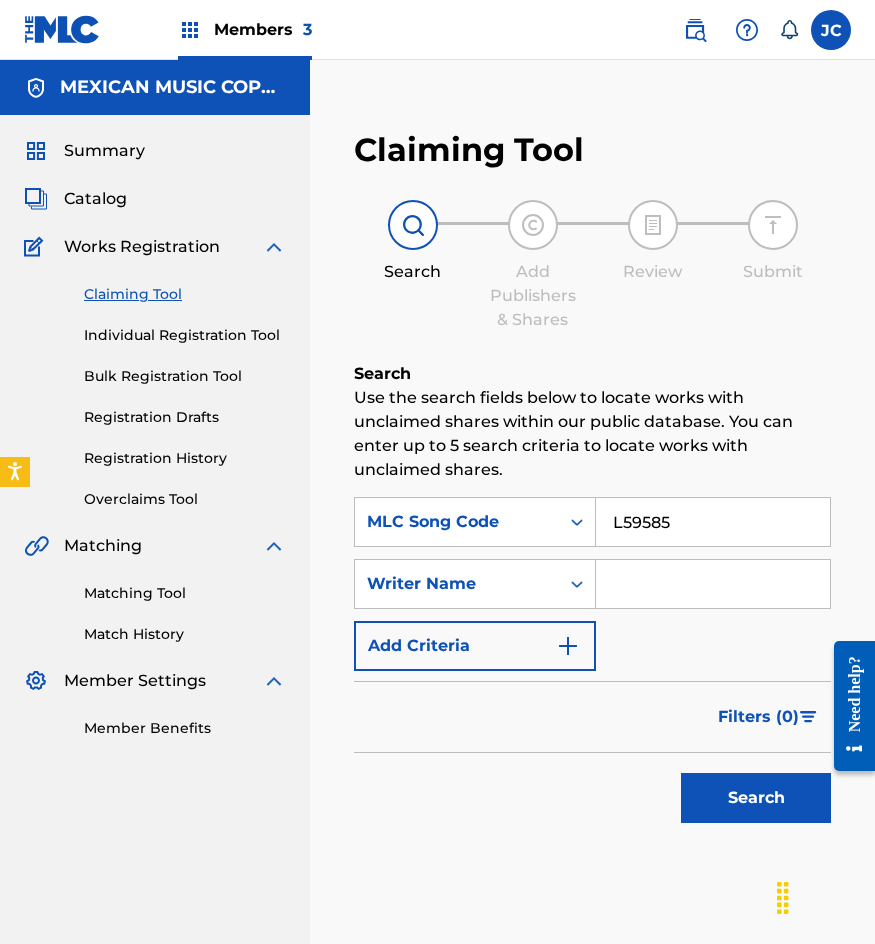 click on "Search" at bounding box center [756, 798] 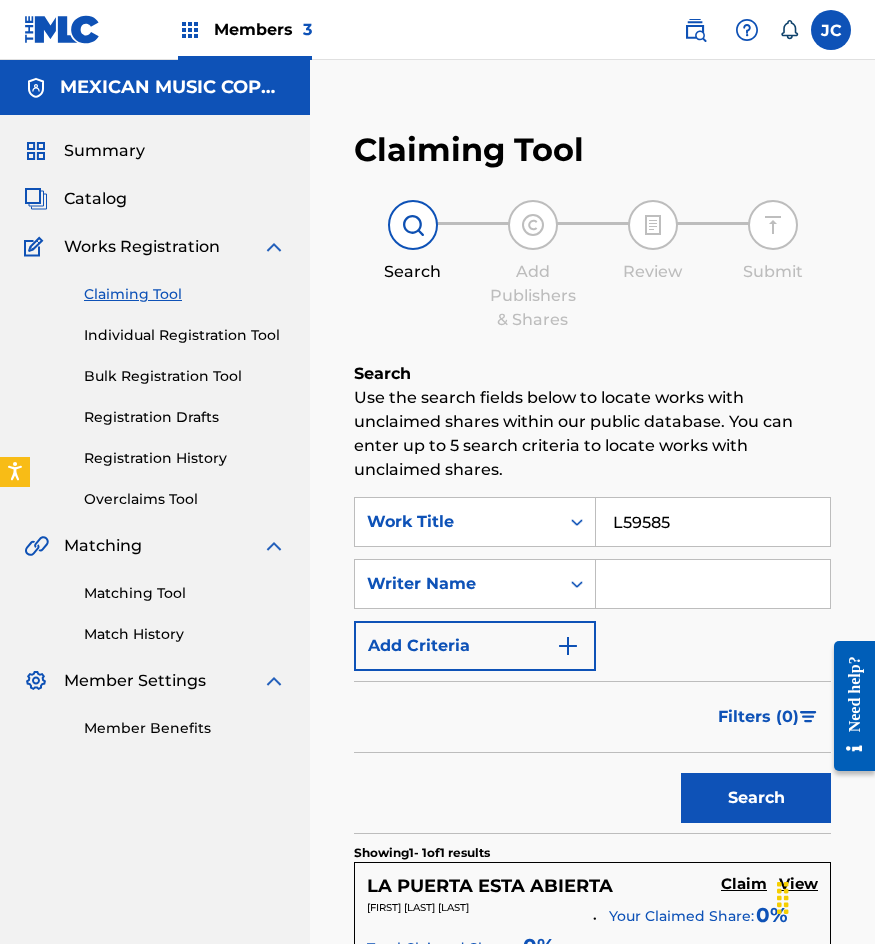 scroll, scrollTop: 200, scrollLeft: 0, axis: vertical 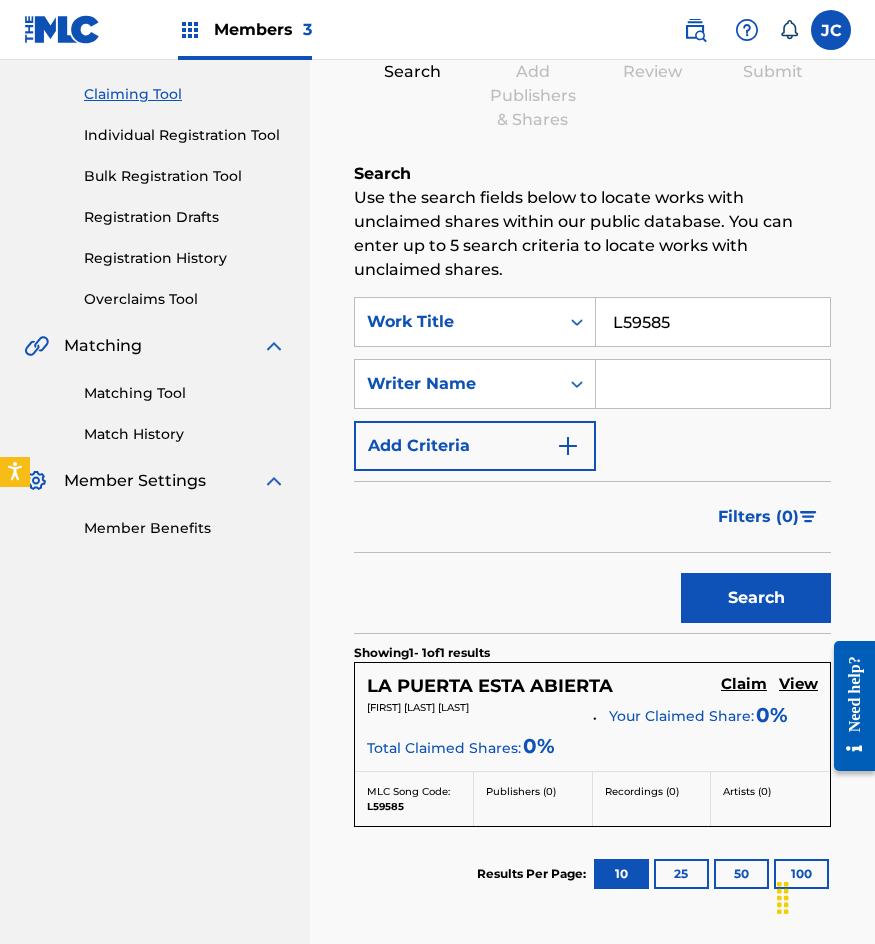 click on "Claim" at bounding box center [744, 684] 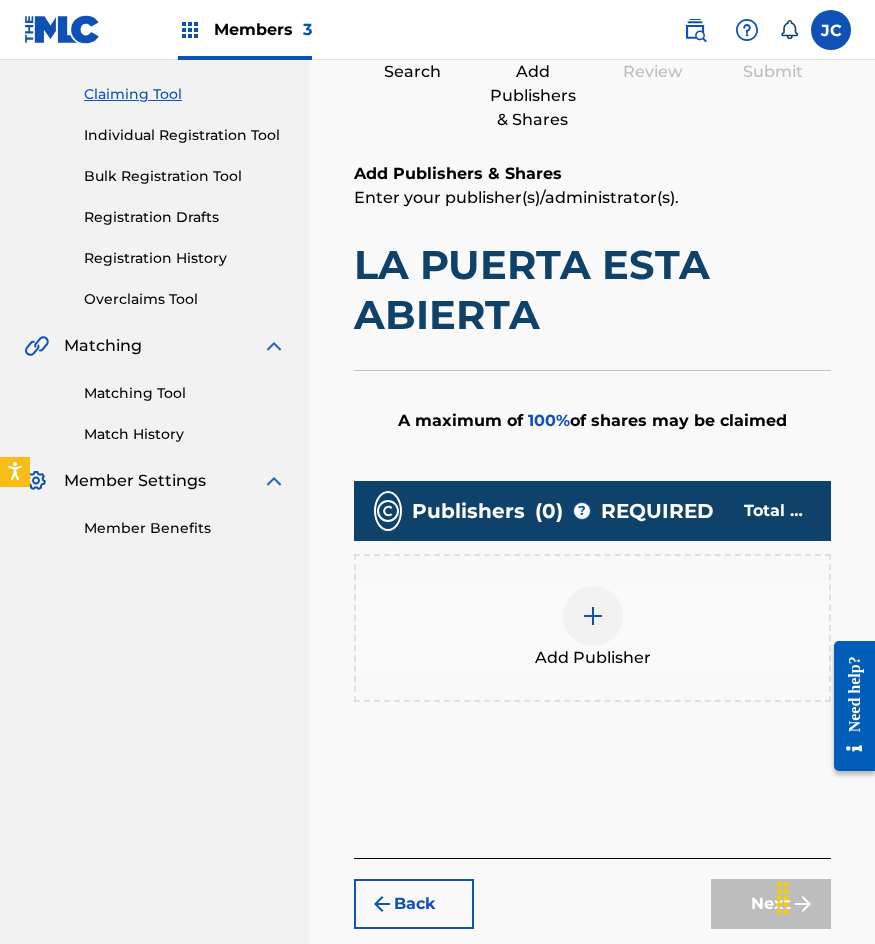 click at bounding box center (593, 616) 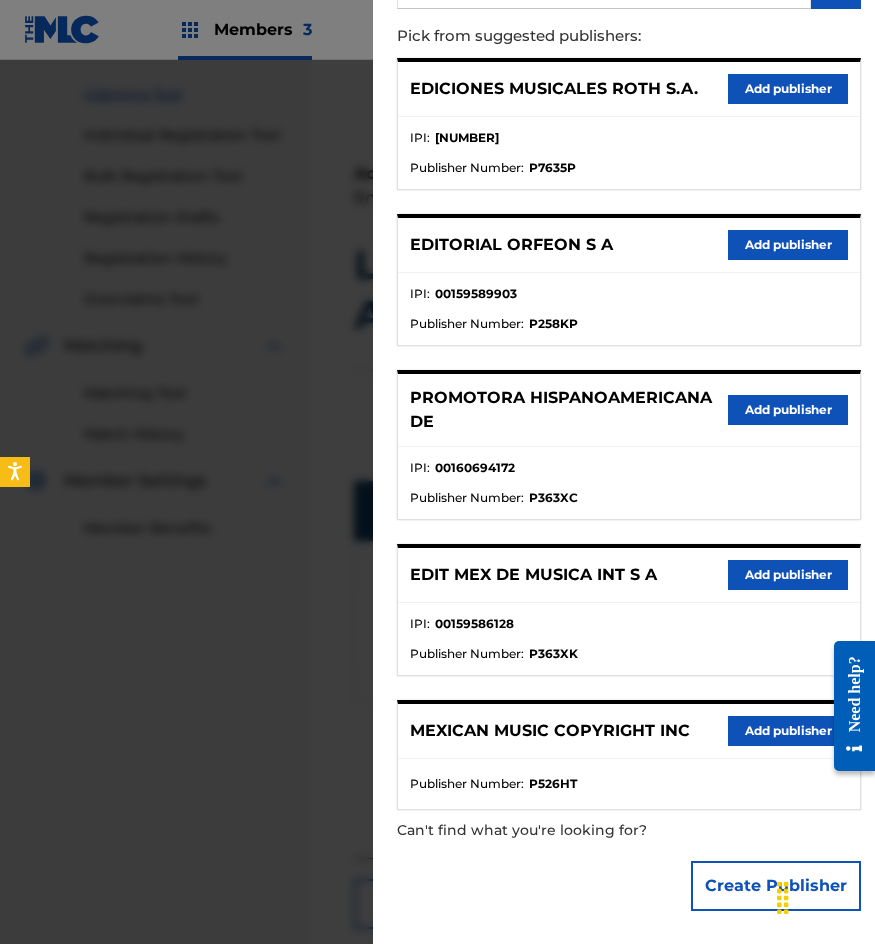 scroll, scrollTop: 217, scrollLeft: 0, axis: vertical 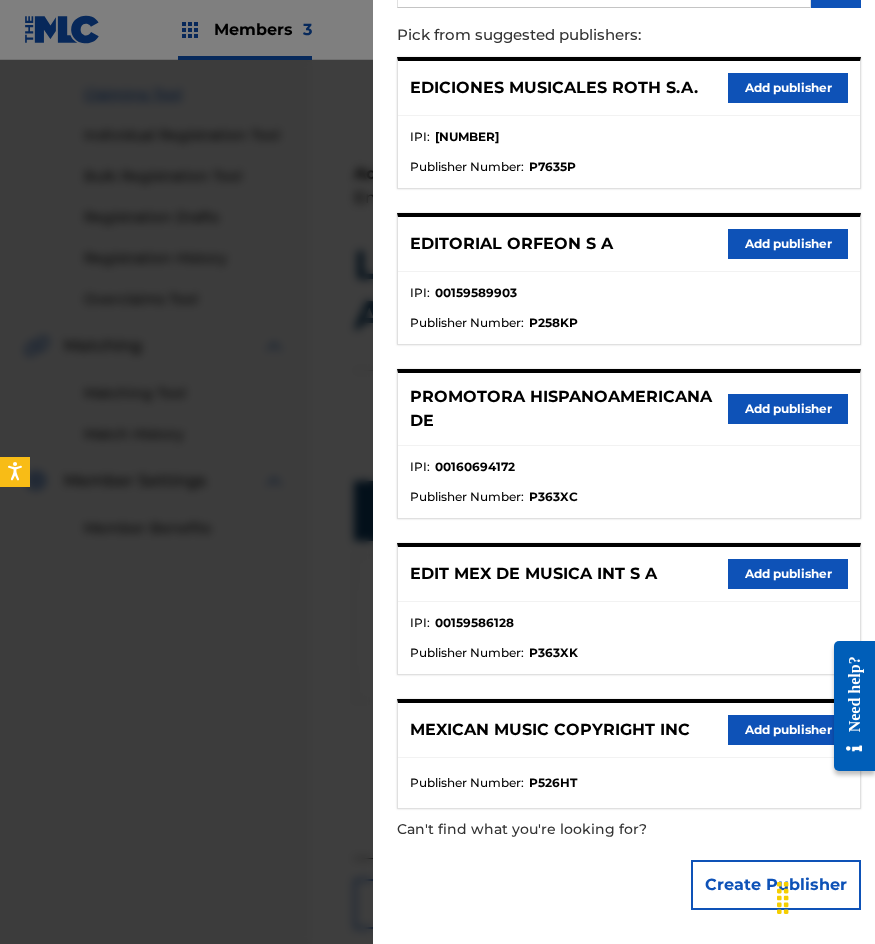 click on "Add publisher" at bounding box center [788, 574] 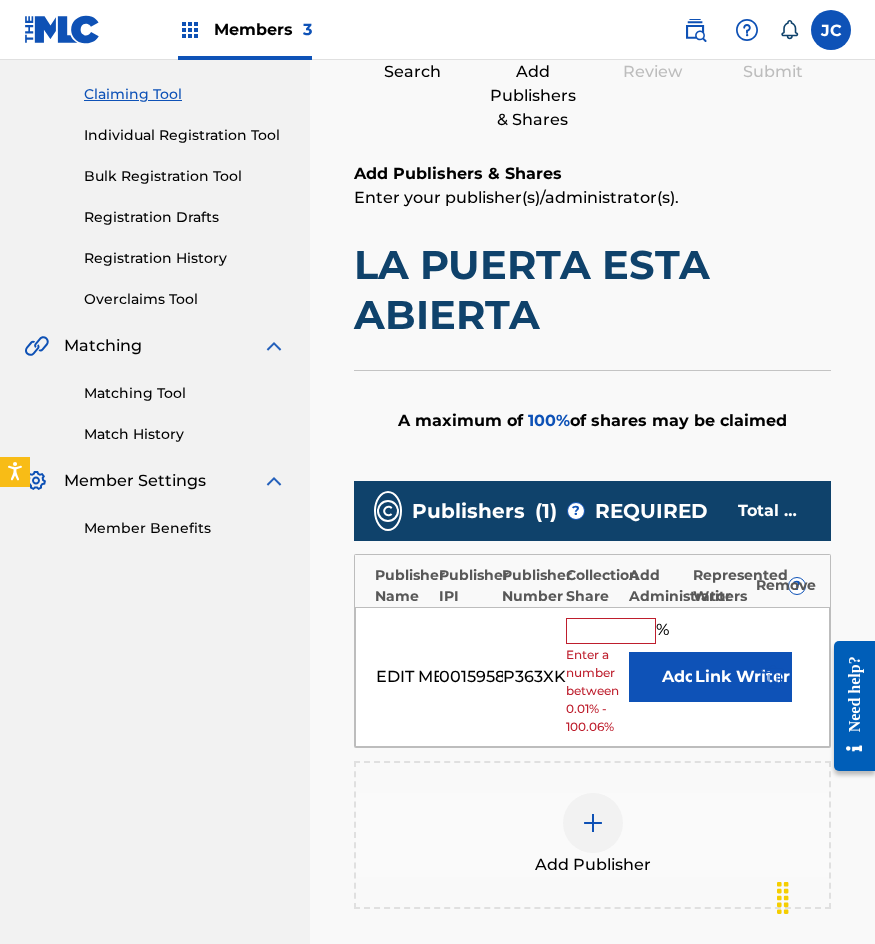 click on "Add" at bounding box center (679, 677) 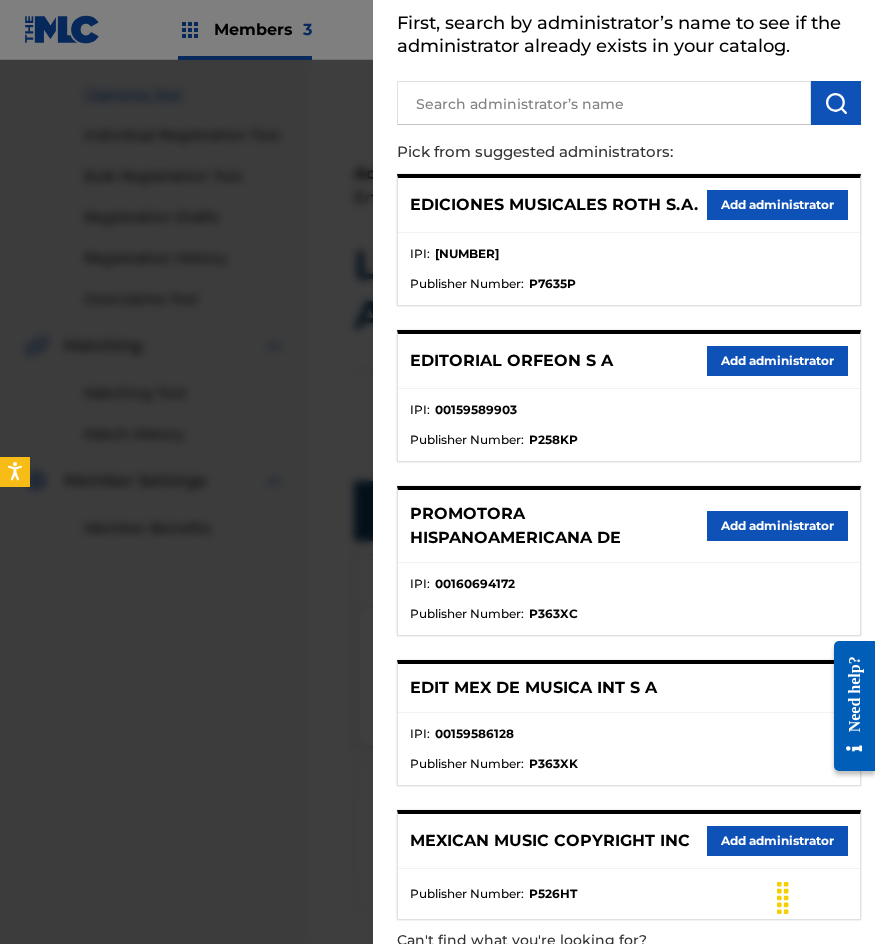 scroll, scrollTop: 211, scrollLeft: 0, axis: vertical 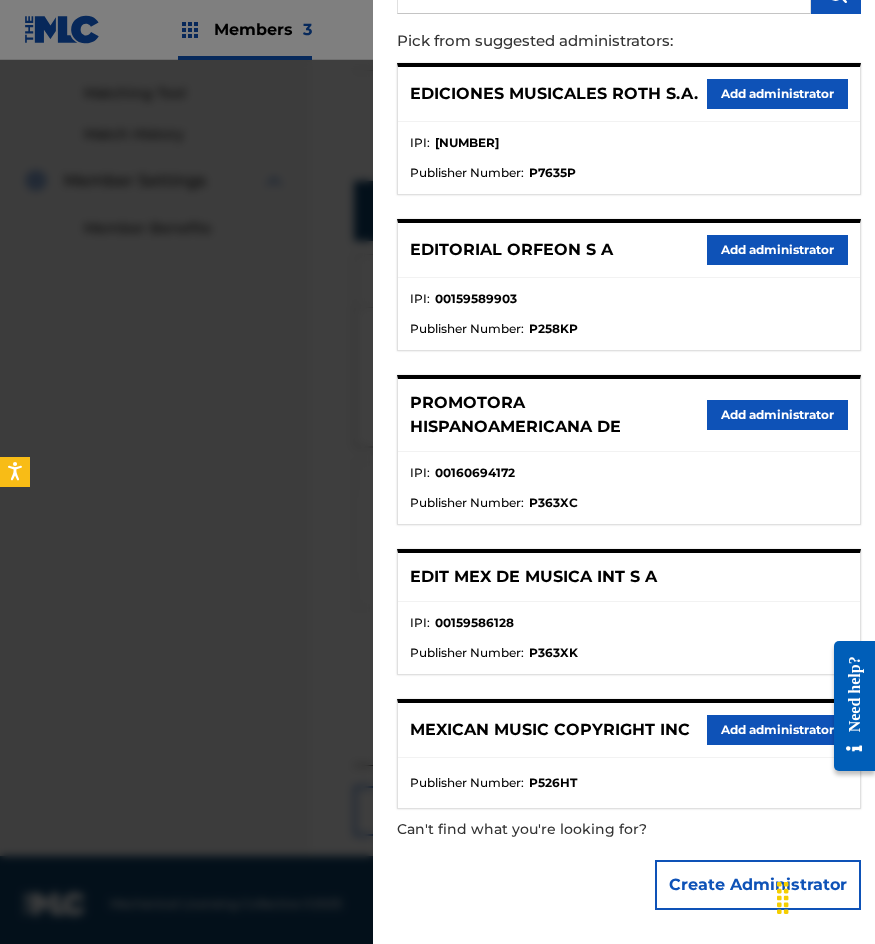 click on "Add administrator" at bounding box center [777, 730] 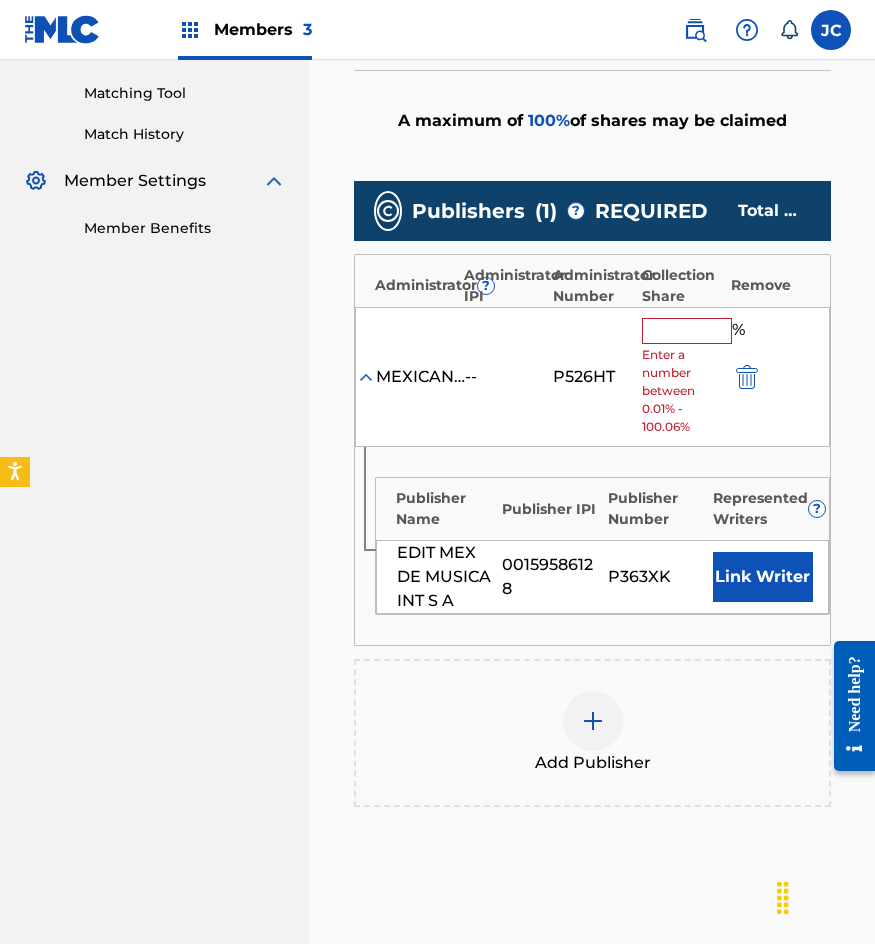 click on "MEXICAN MUSIC COPYRIGHT INC -- P526HT % Enter a number between 0.01% - 100.06%" at bounding box center [592, 377] 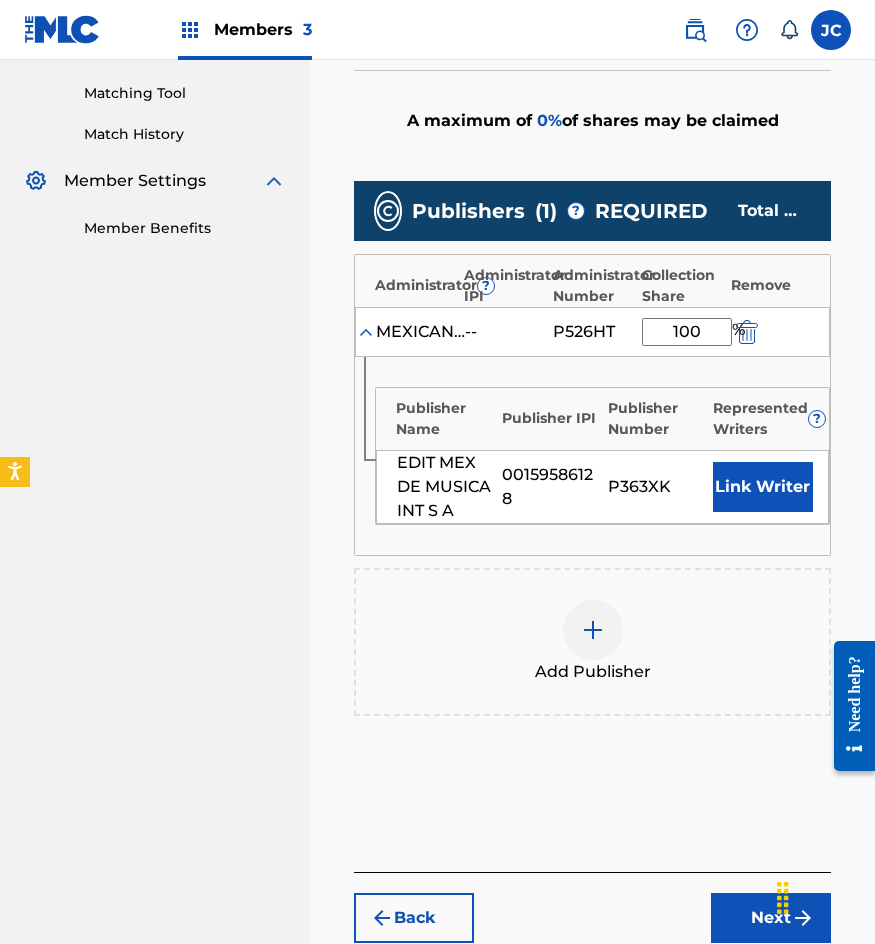 type on "100" 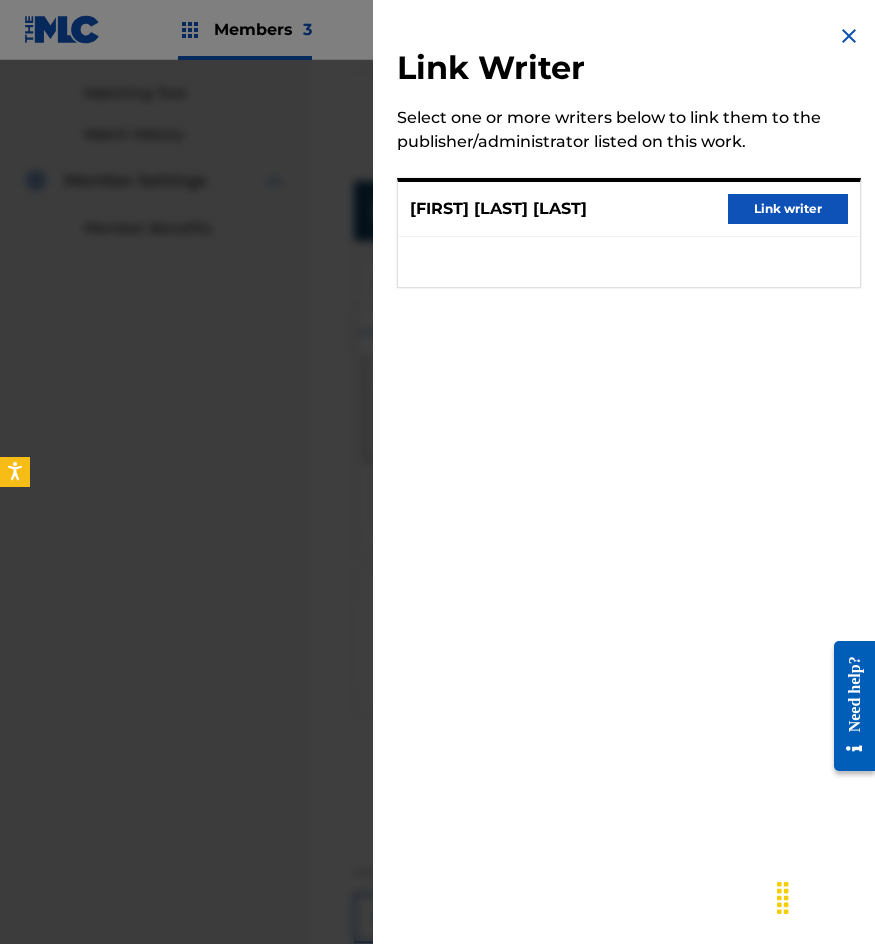 click on "Link writer" at bounding box center [788, 209] 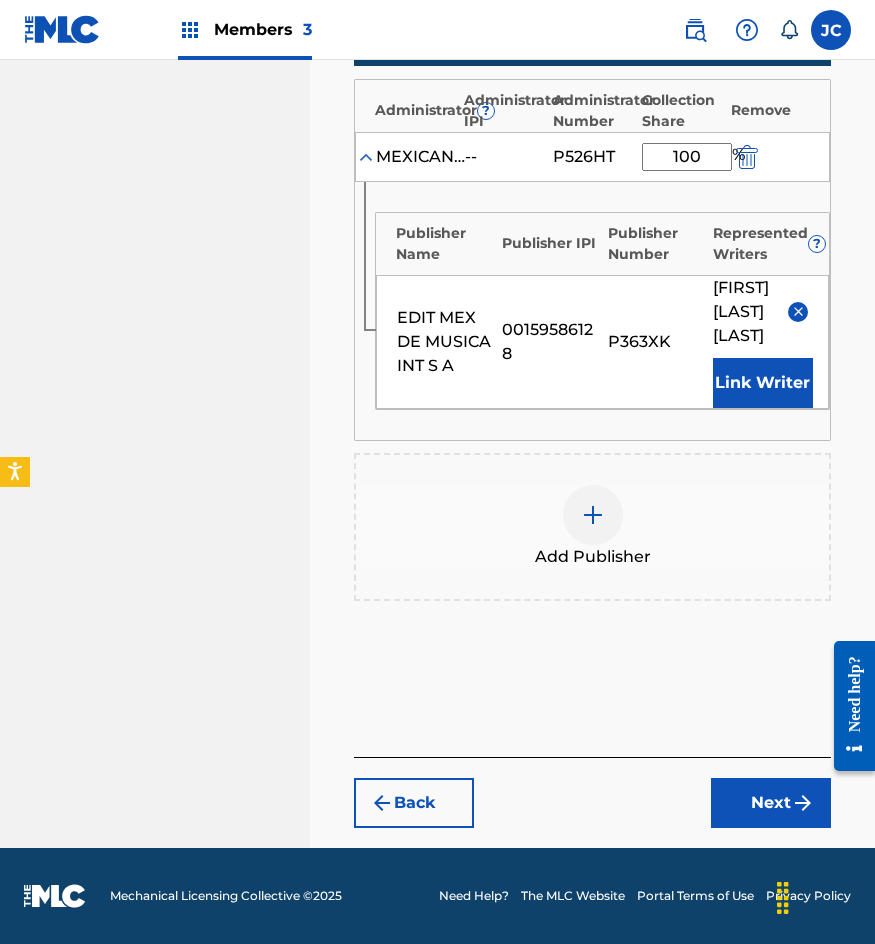 click on "Next" at bounding box center [771, 803] 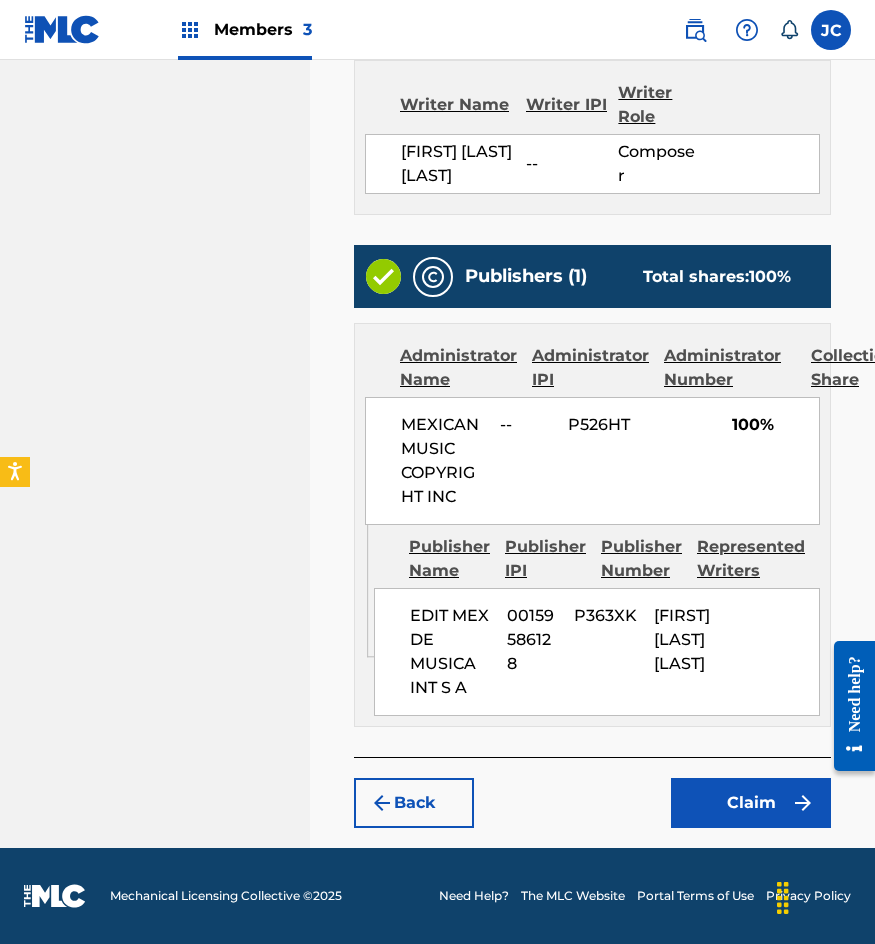 scroll, scrollTop: 747, scrollLeft: 0, axis: vertical 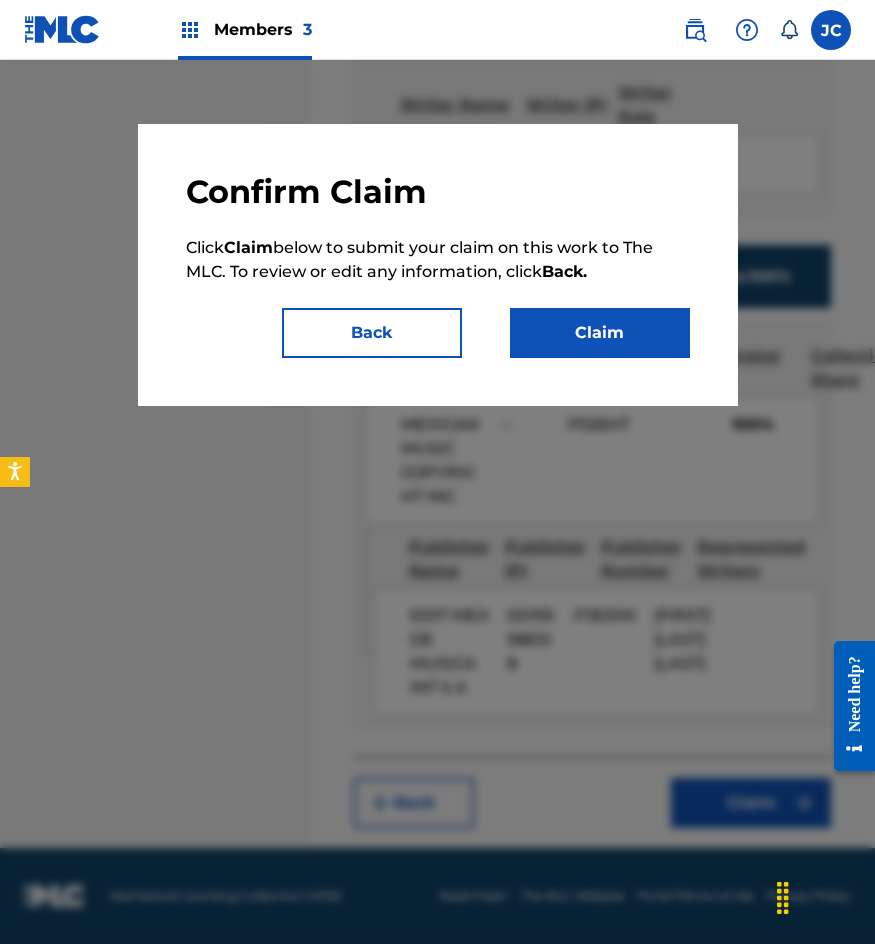 click on "Claim" at bounding box center [600, 333] 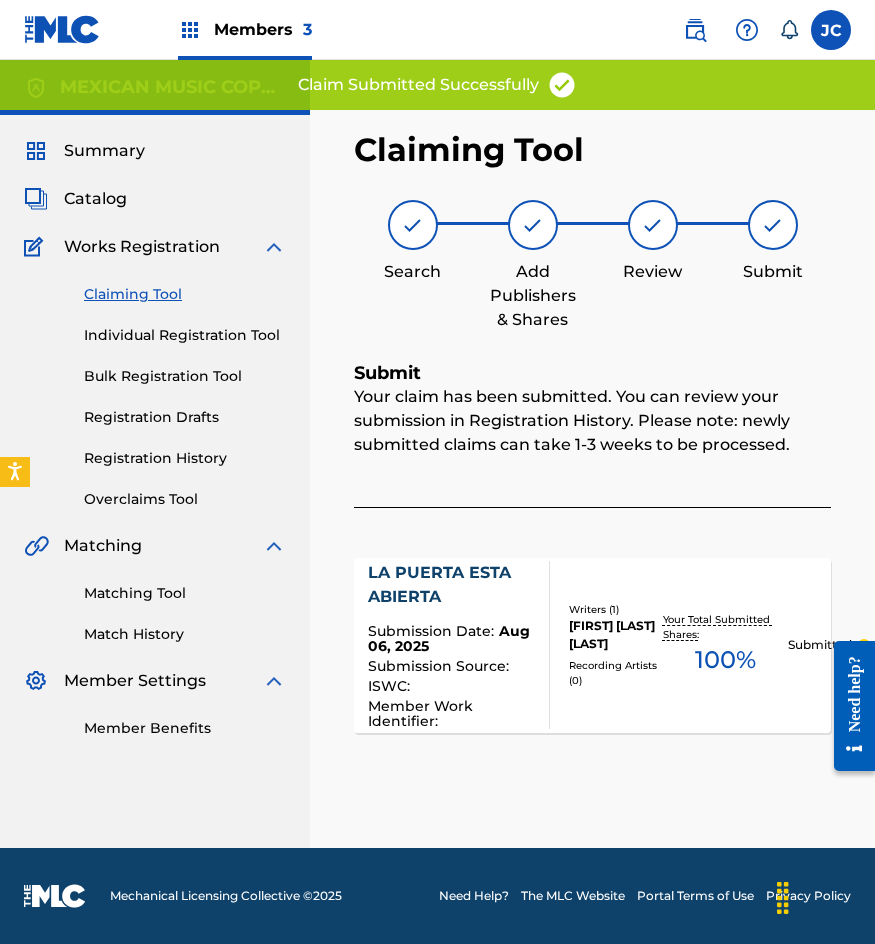 scroll, scrollTop: 0, scrollLeft: 0, axis: both 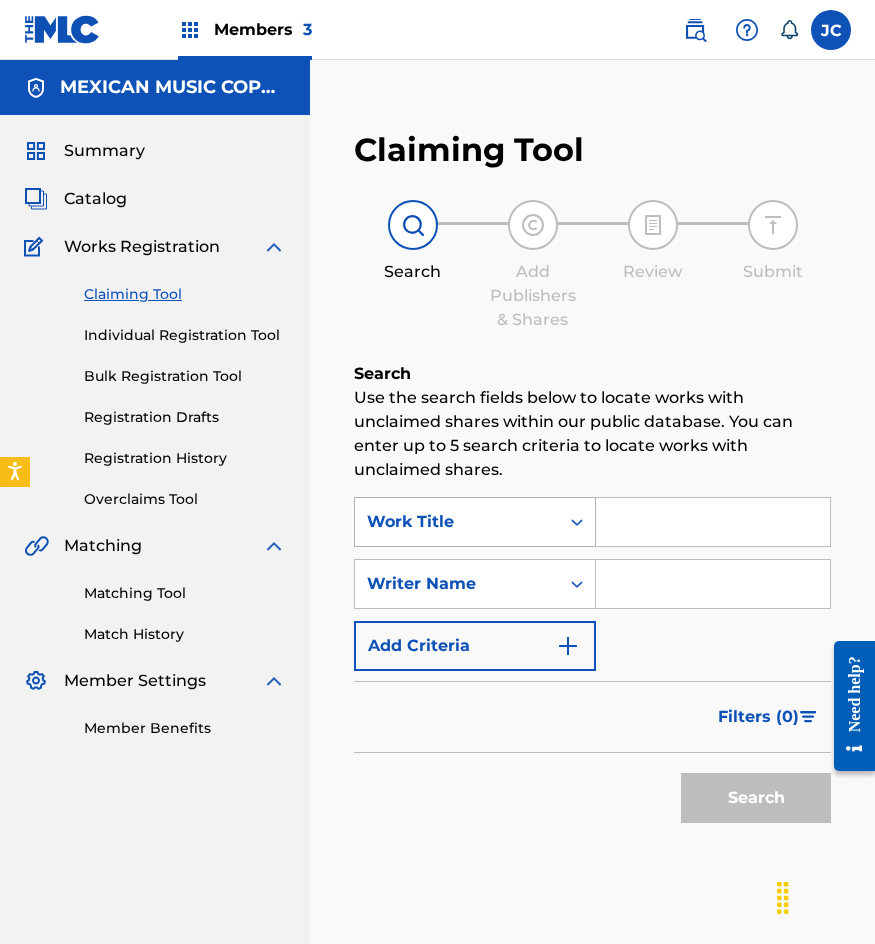 click on "Work Title" at bounding box center [457, 522] 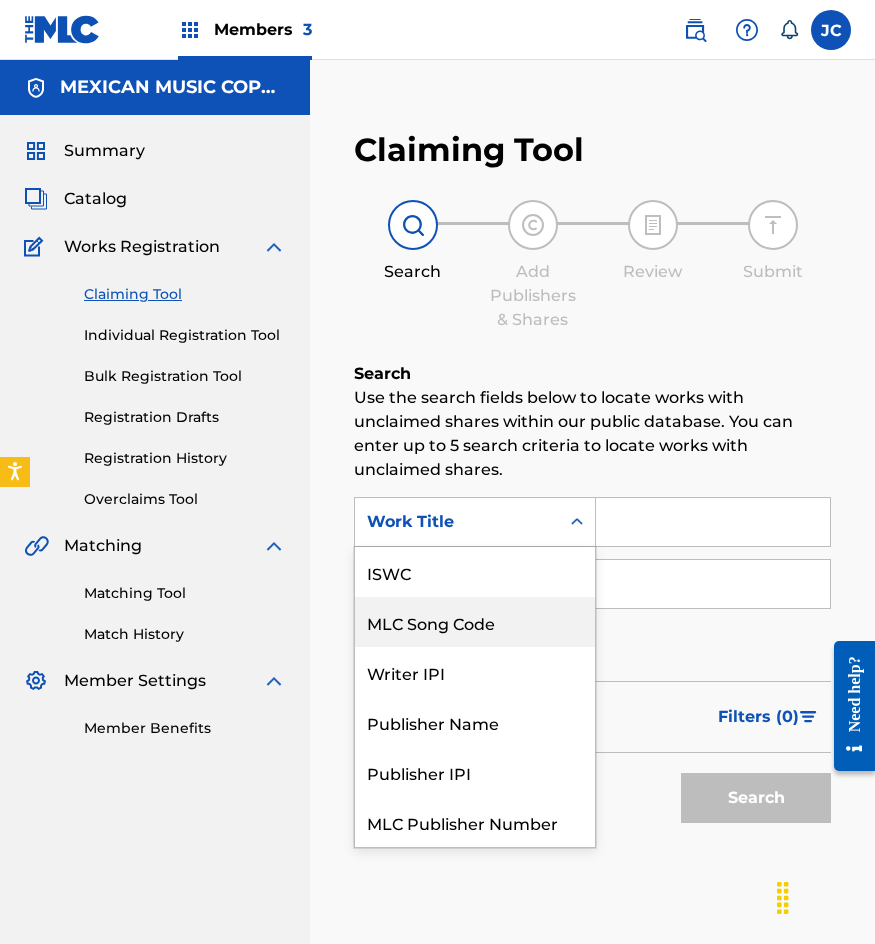 click on "MLC Song Code" at bounding box center (475, 622) 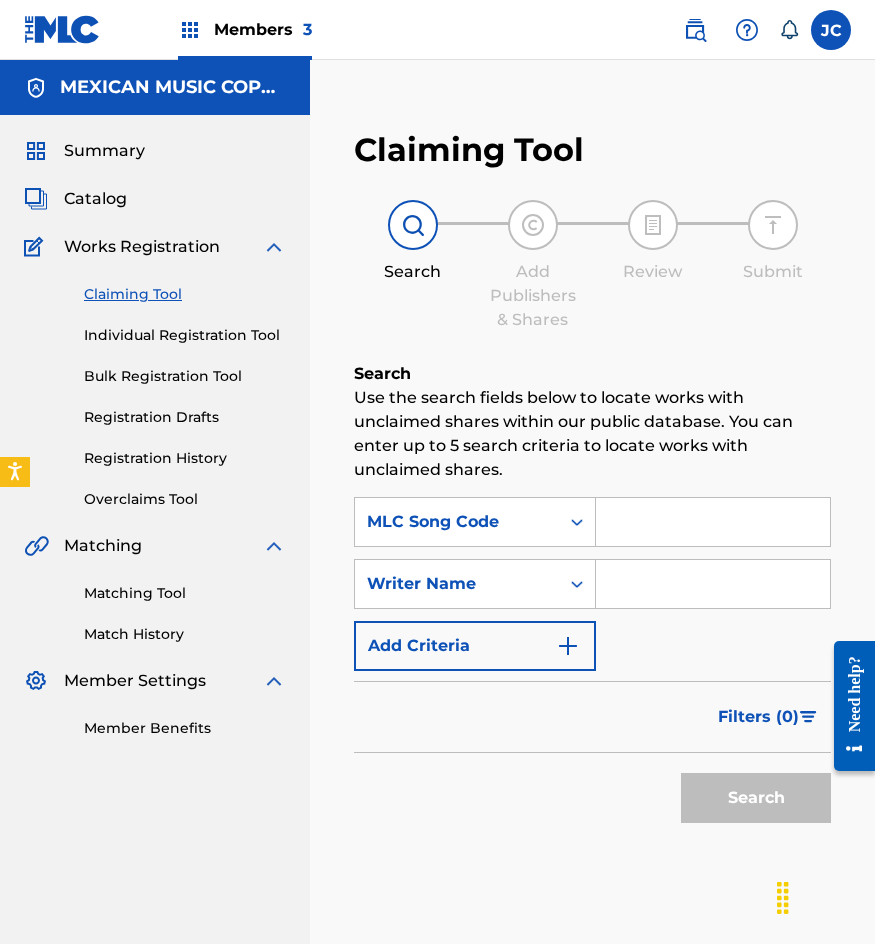 click at bounding box center [713, 522] 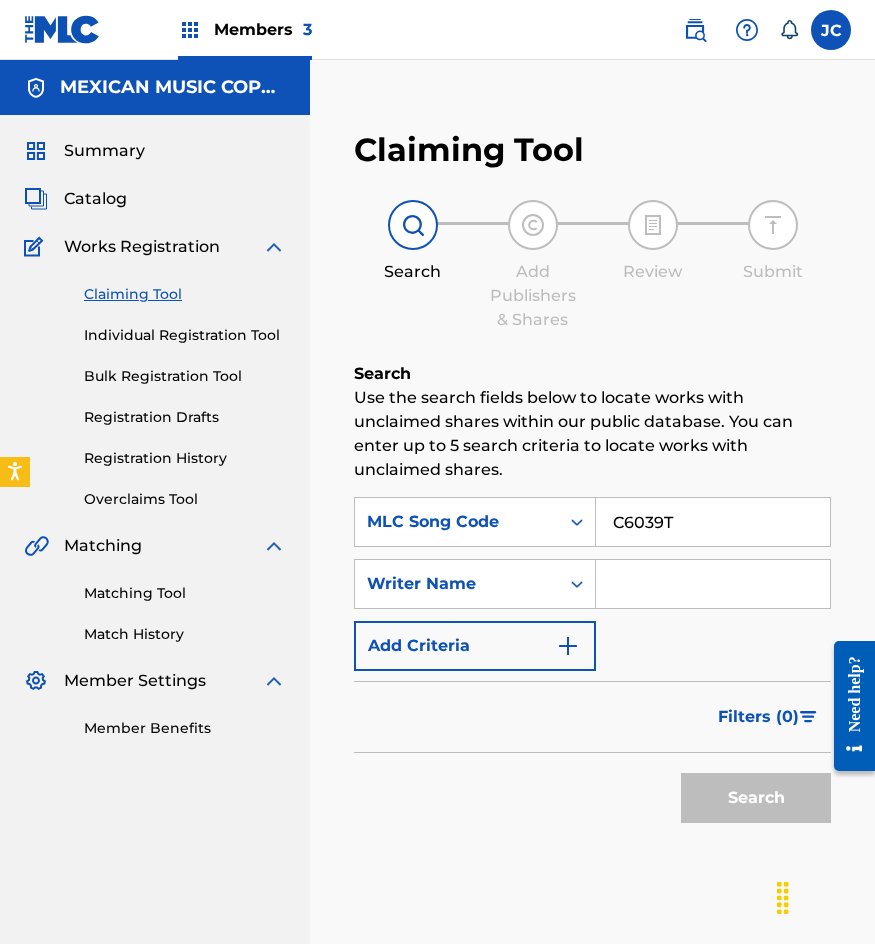 click on "Search" at bounding box center [756, 798] 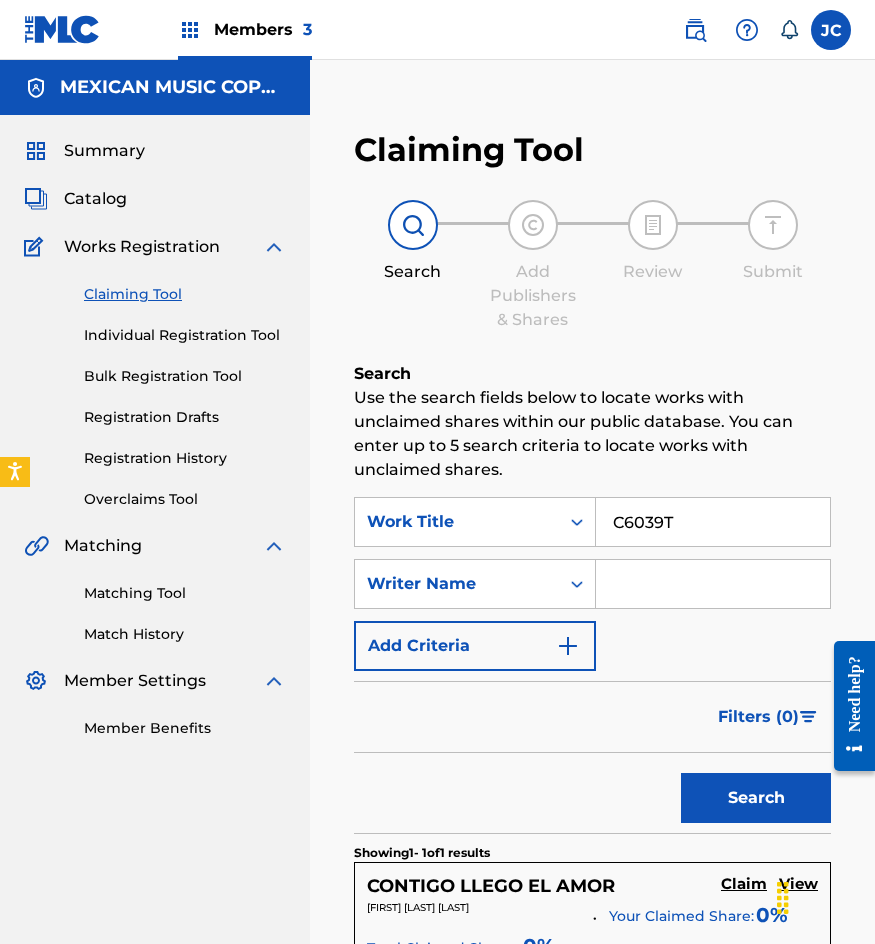 scroll, scrollTop: 300, scrollLeft: 0, axis: vertical 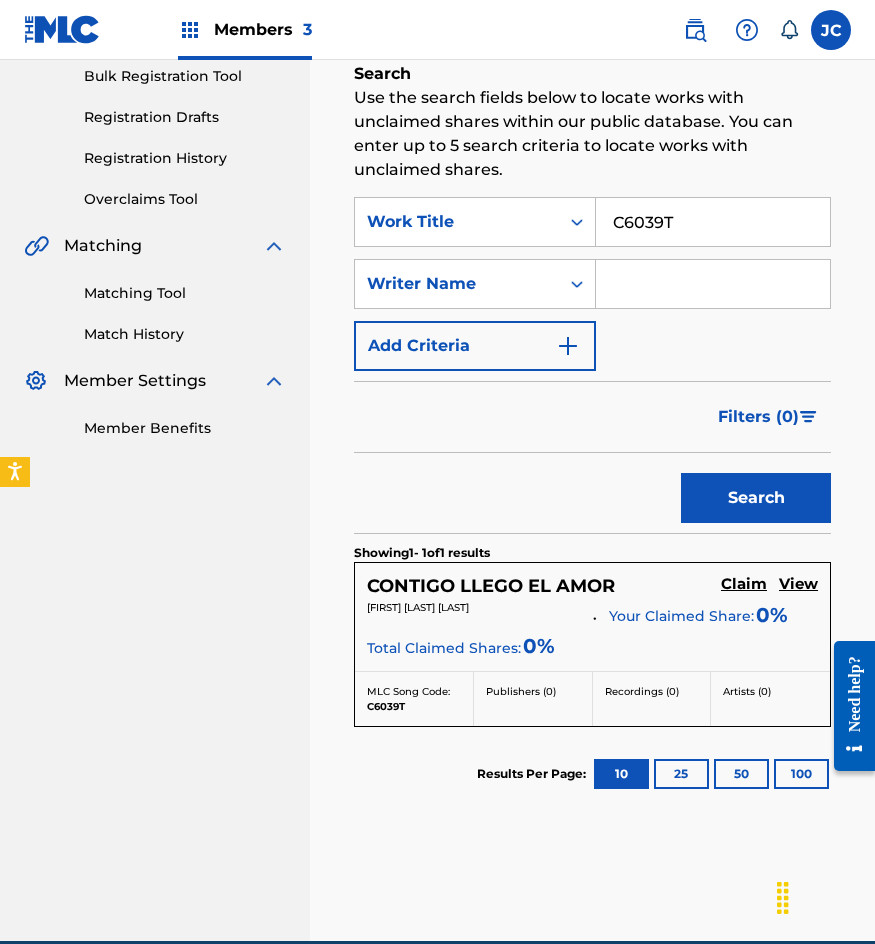 click on "Claim" at bounding box center [744, 584] 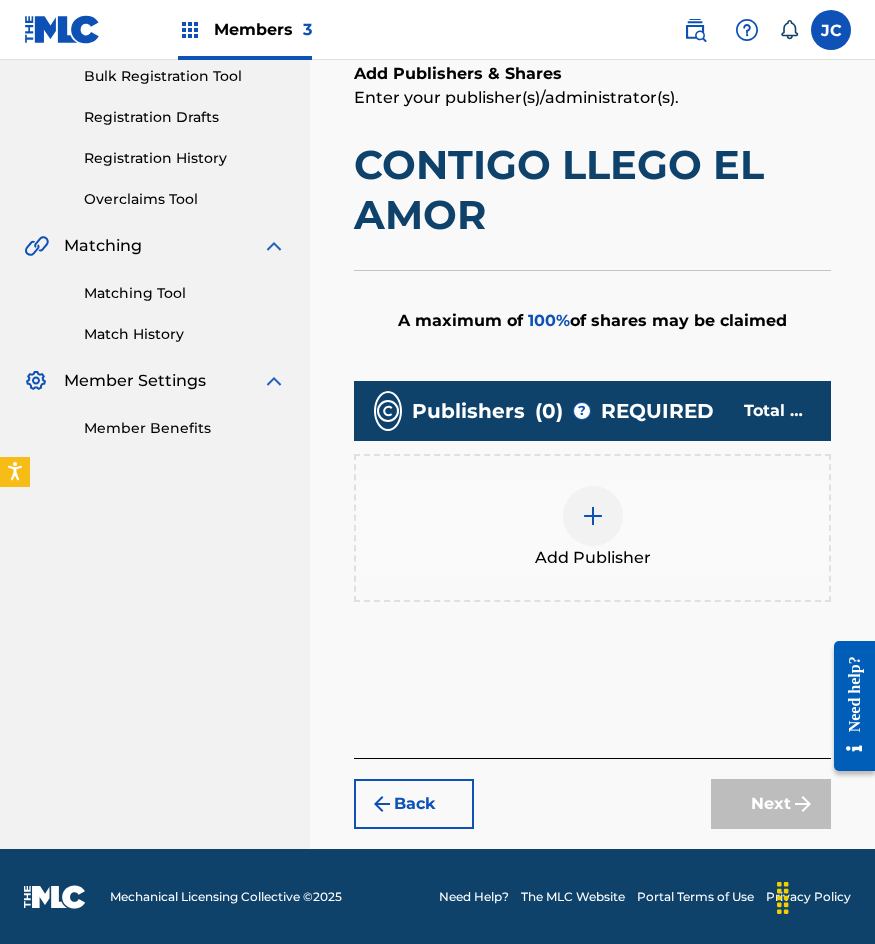 scroll, scrollTop: 301, scrollLeft: 0, axis: vertical 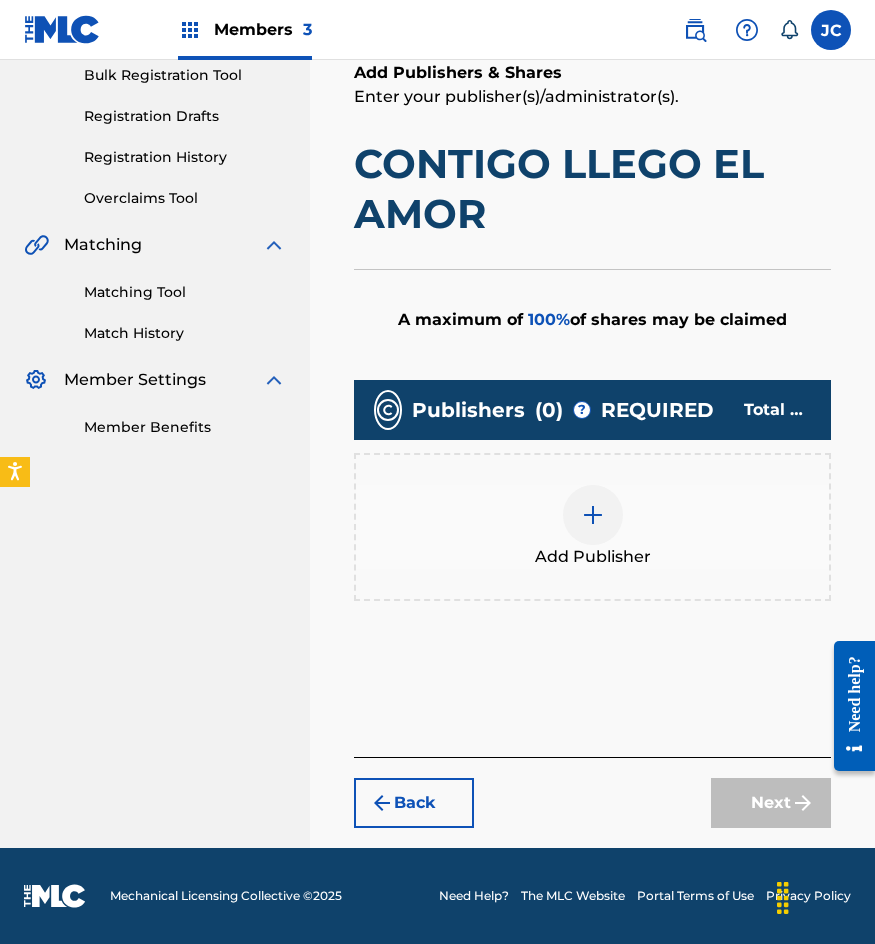 click at bounding box center [593, 515] 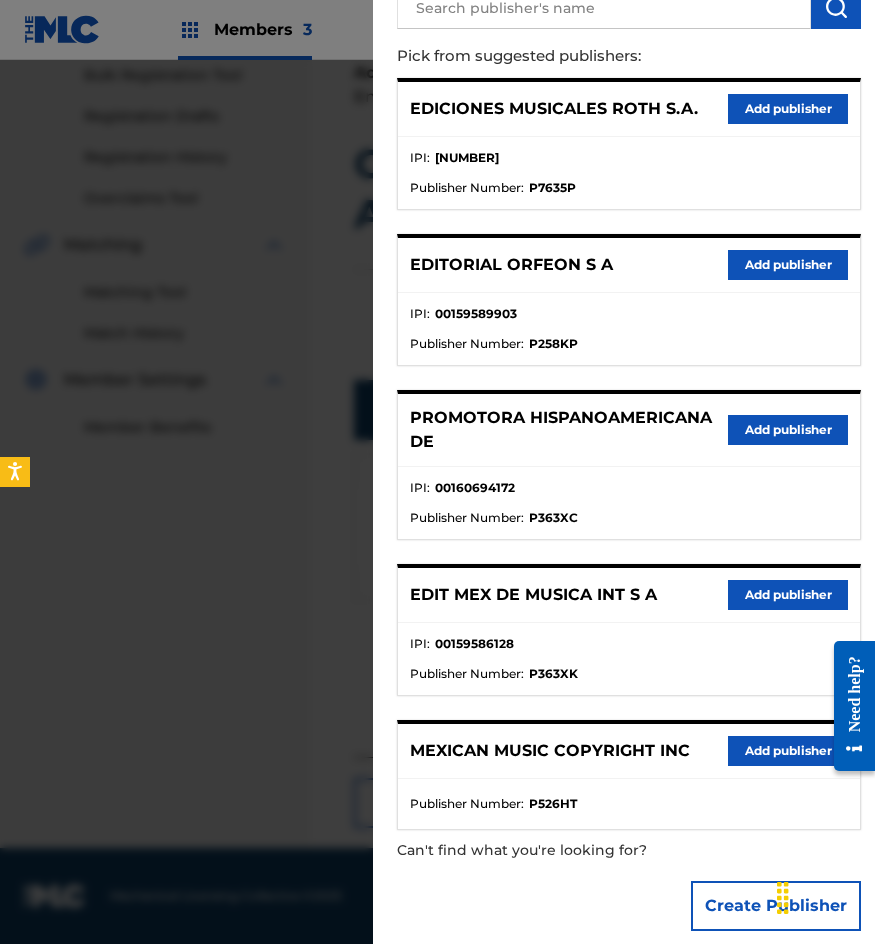 scroll, scrollTop: 200, scrollLeft: 0, axis: vertical 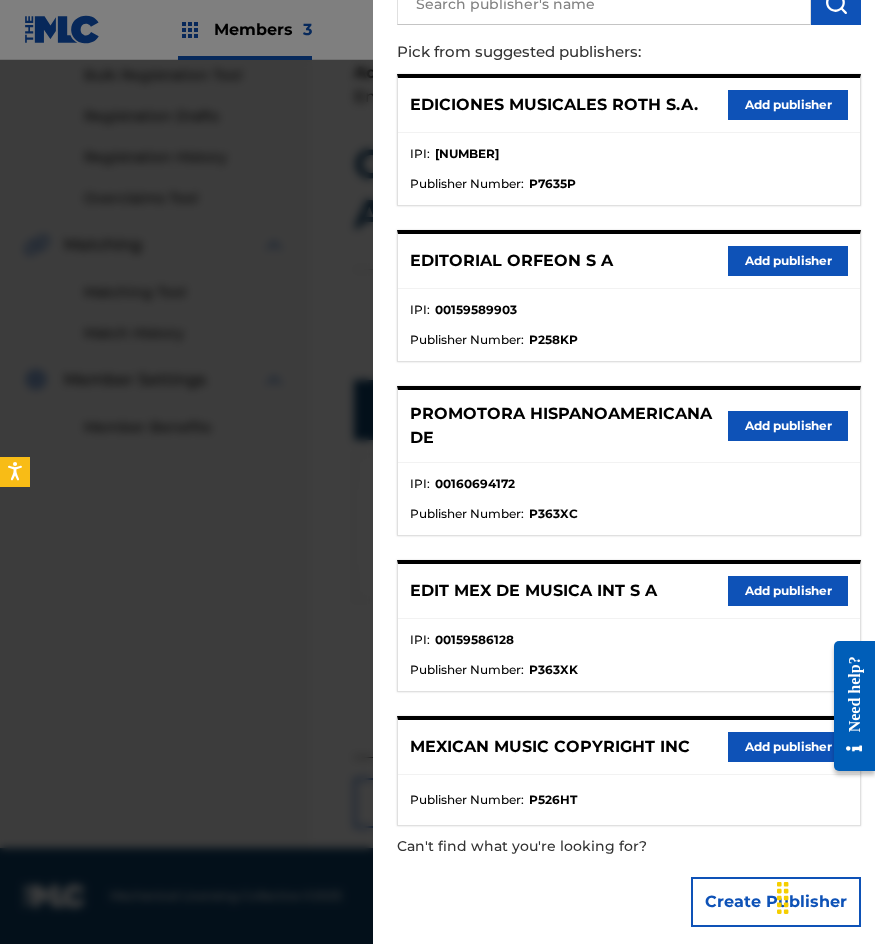 click on "EDIT MEX DE MUSICA INT S A Add publisher" at bounding box center [629, 591] 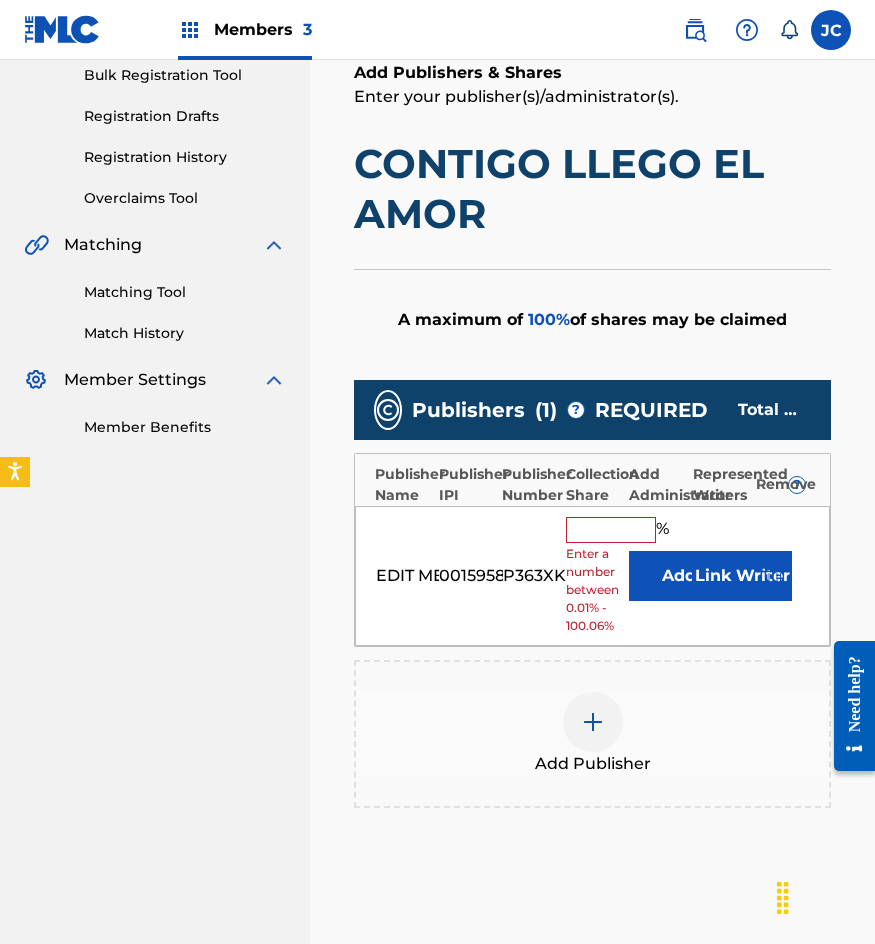 click on "Add" at bounding box center [679, 576] 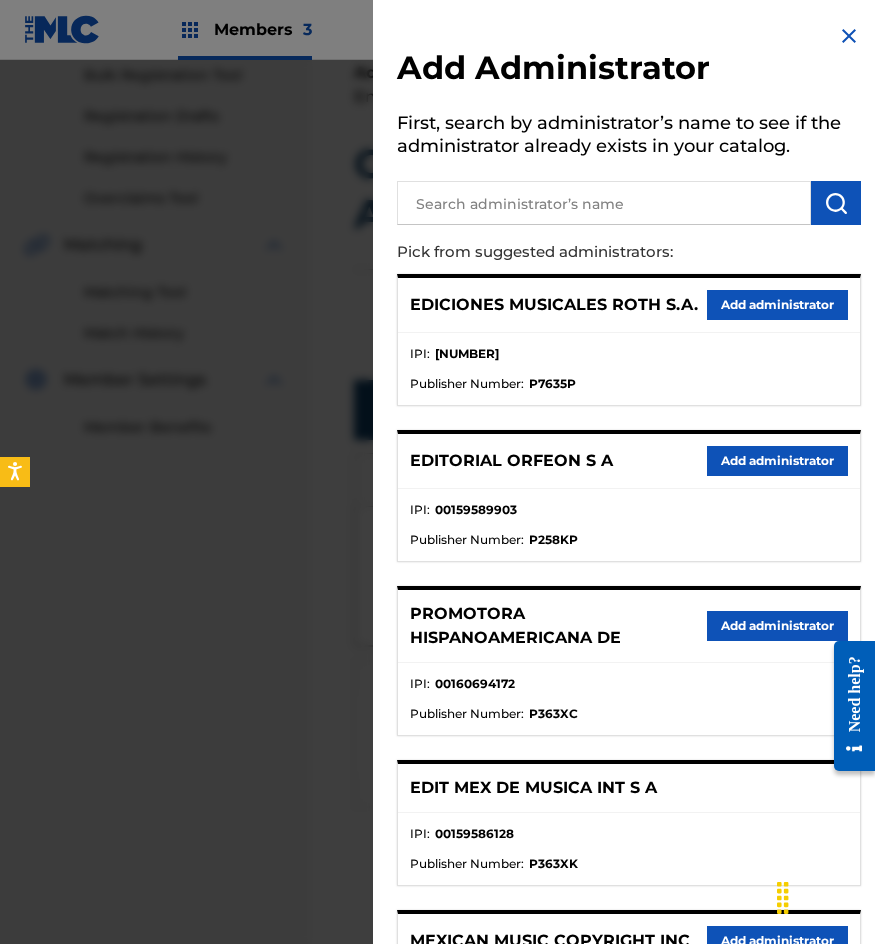 scroll, scrollTop: 210, scrollLeft: 0, axis: vertical 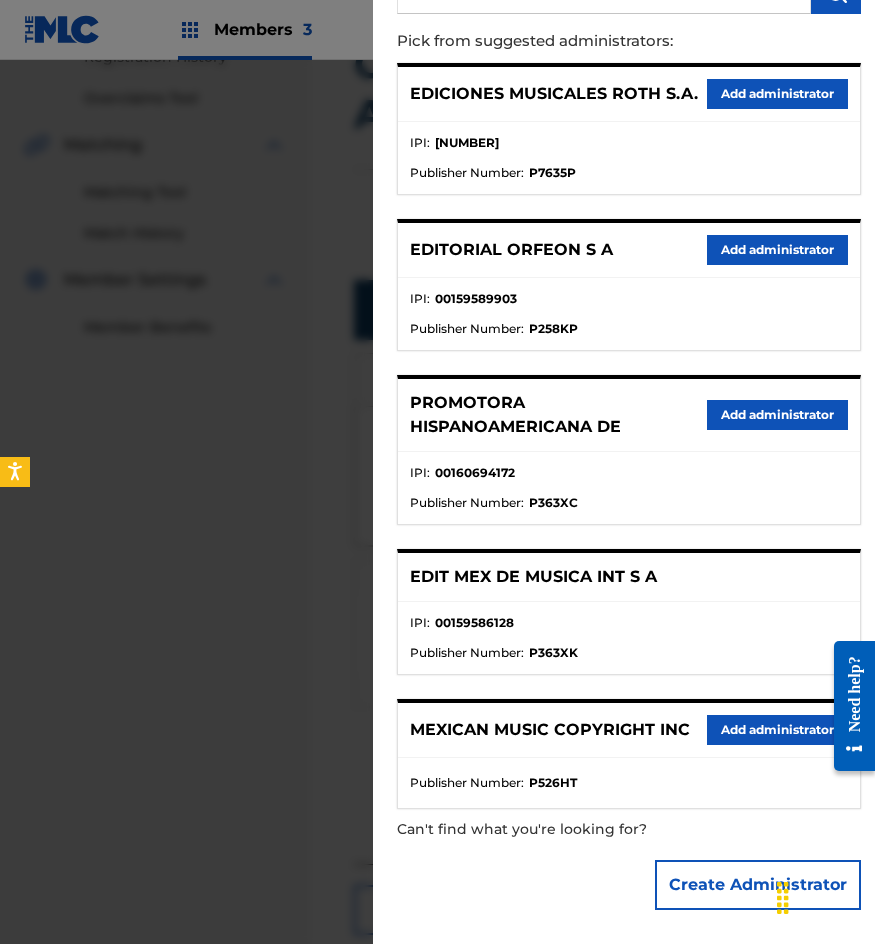 click on "Add administrator" at bounding box center [777, 730] 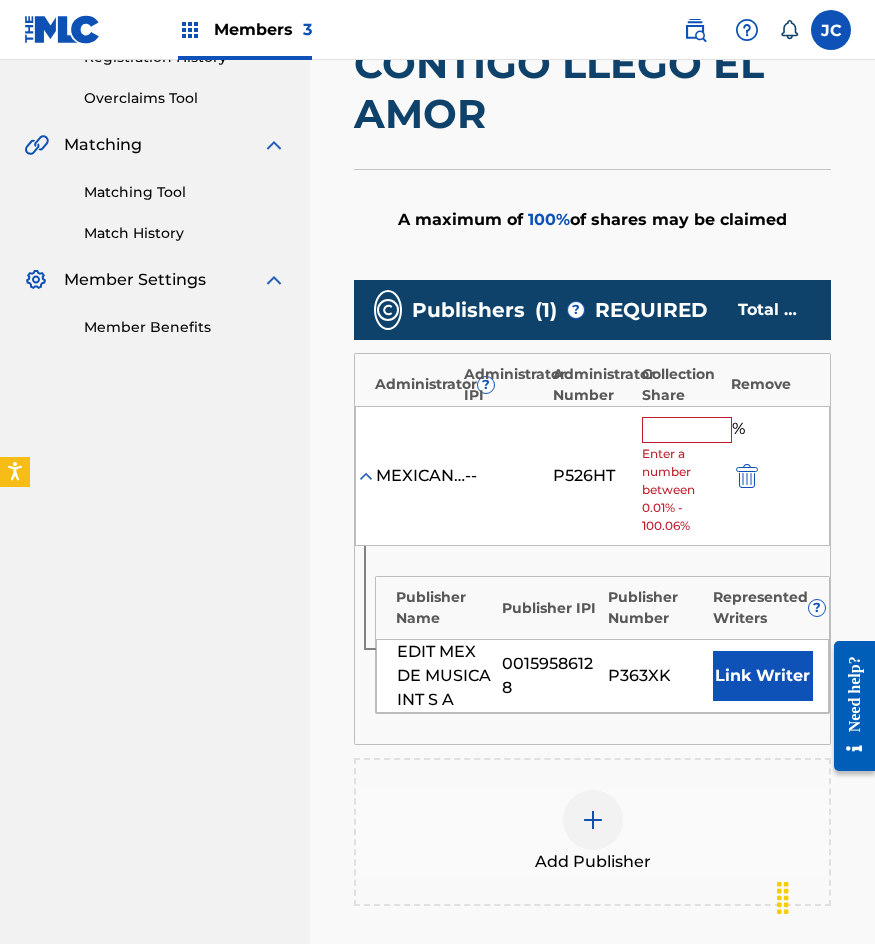 click at bounding box center (687, 430) 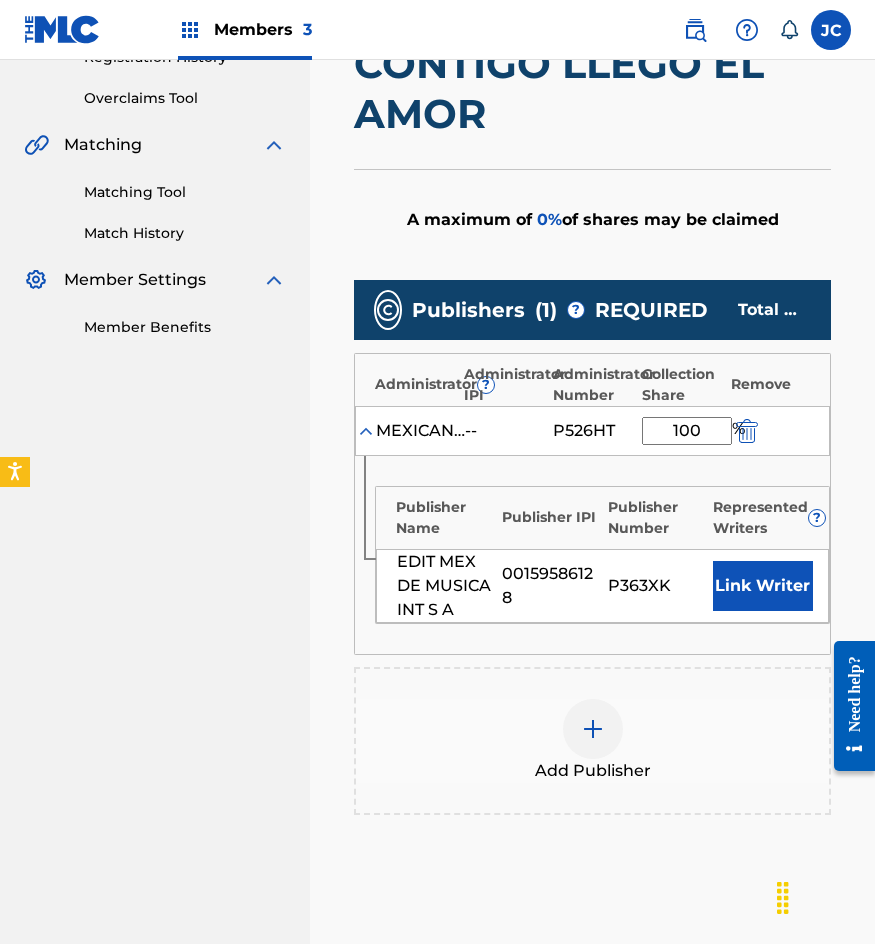 type on "100" 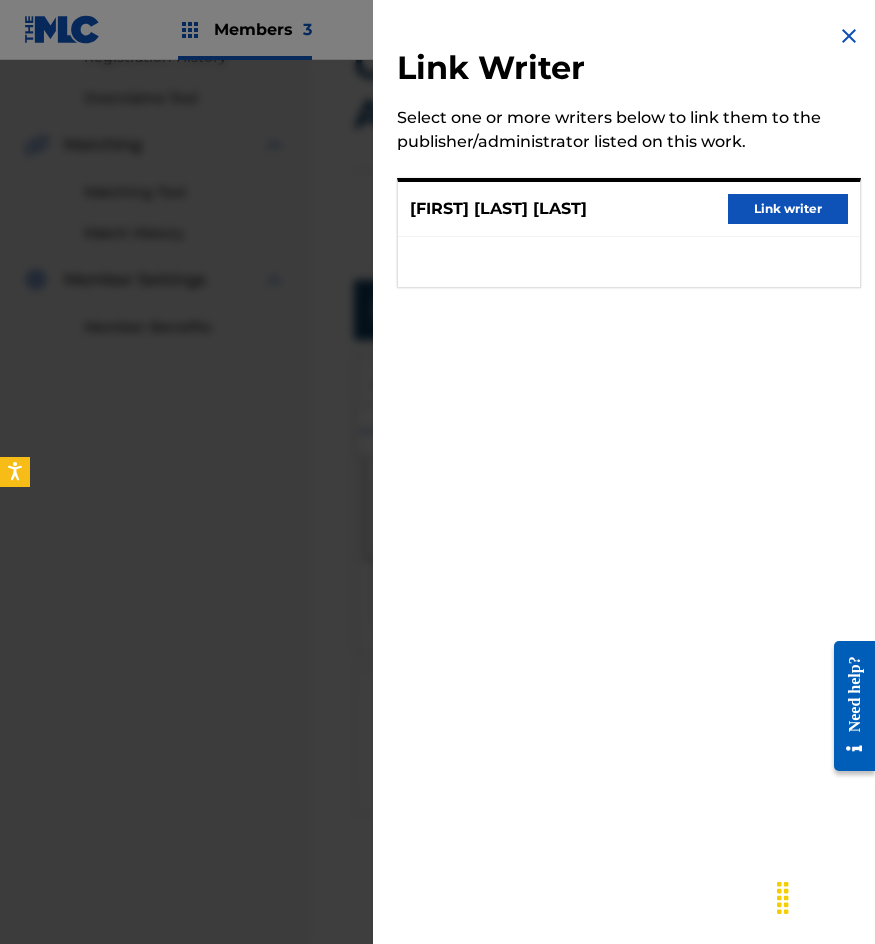 click on "Link writer" at bounding box center (788, 209) 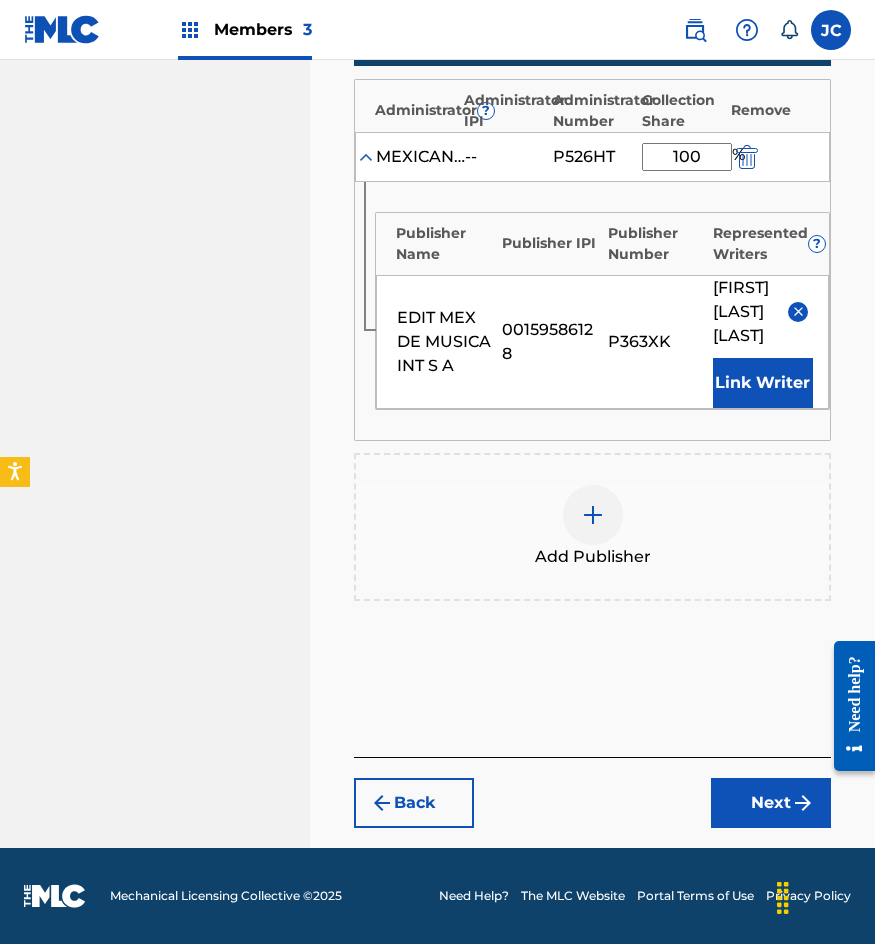 click on "Back Next" at bounding box center [592, 792] 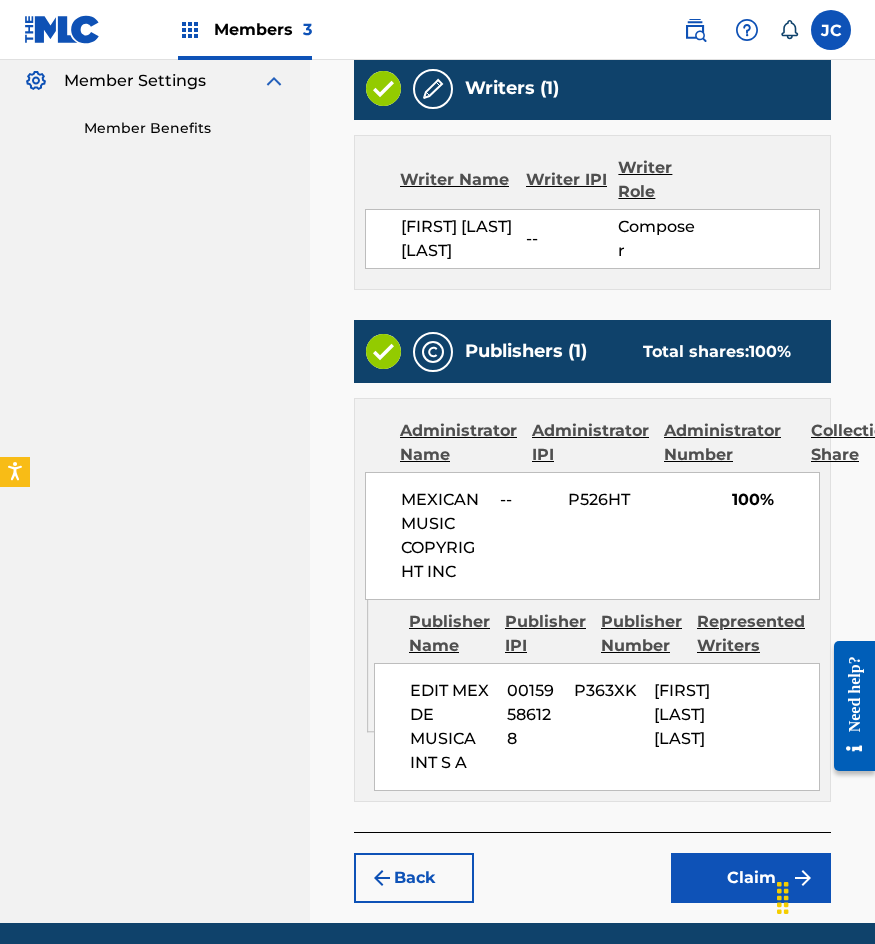 scroll, scrollTop: 699, scrollLeft: 0, axis: vertical 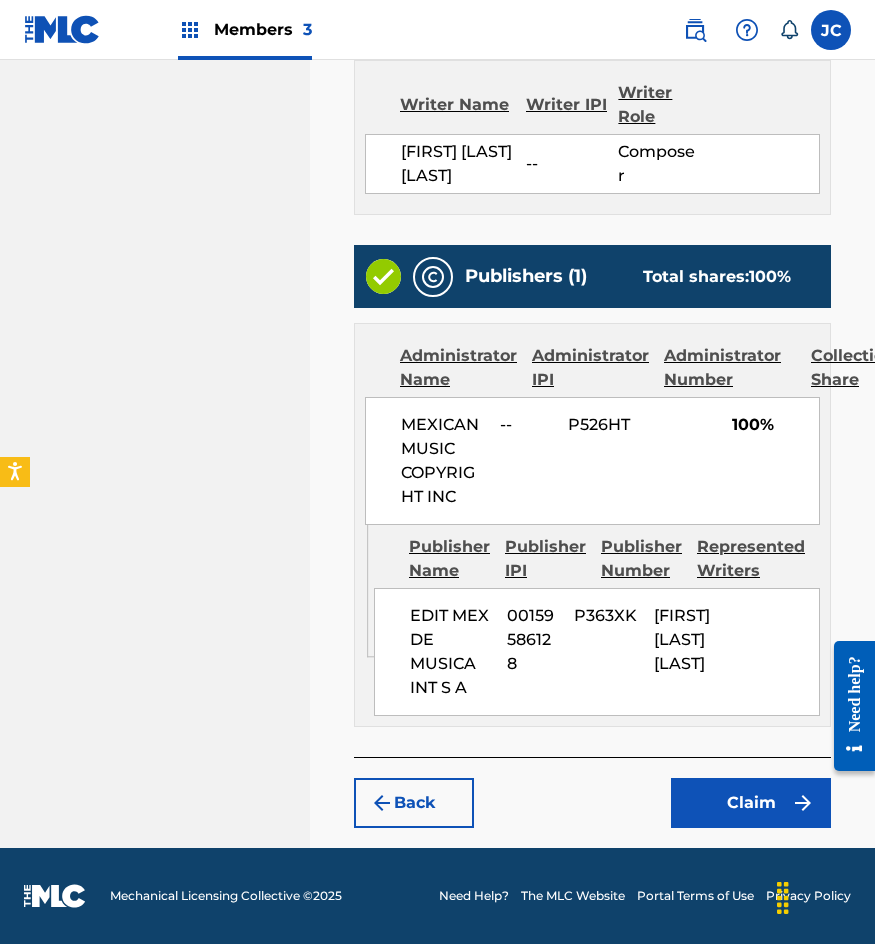 click on "Back Claim" at bounding box center (592, 792) 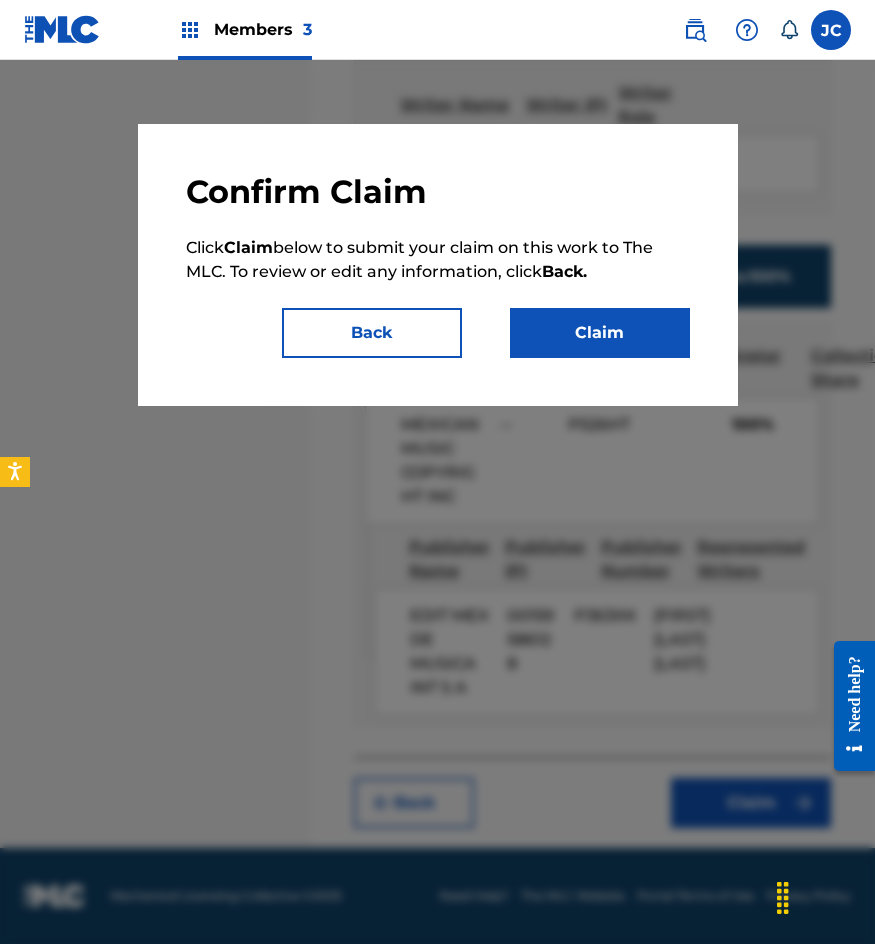 click on "Claim" at bounding box center [600, 333] 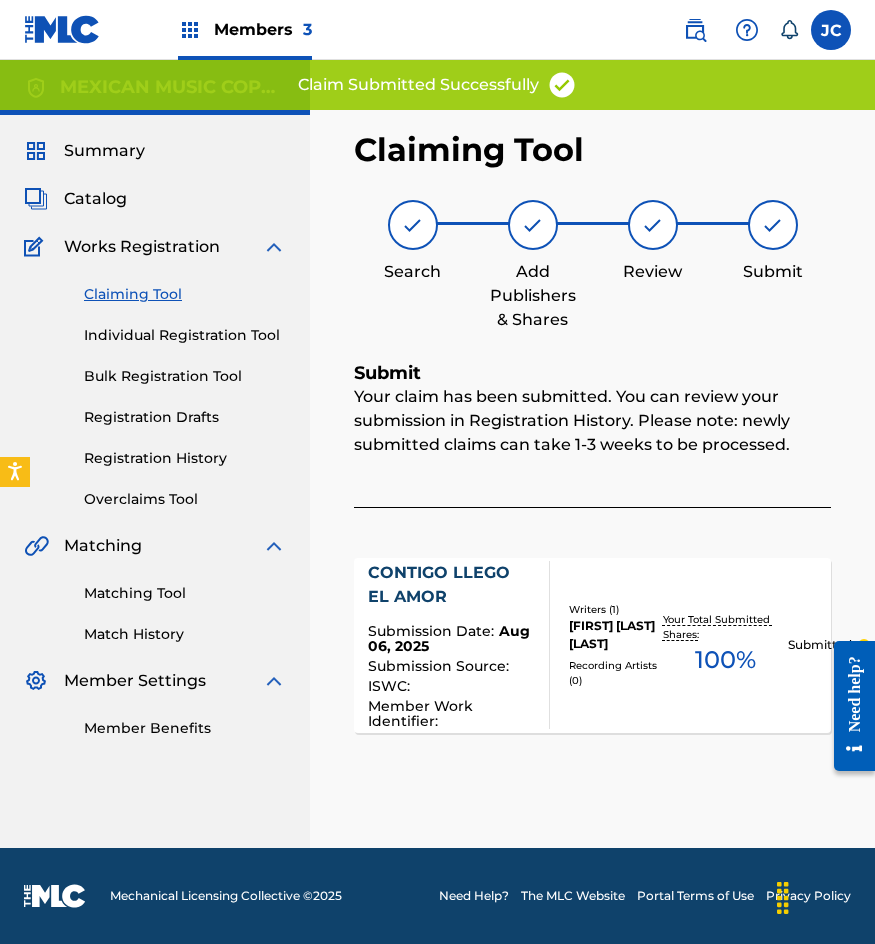 scroll, scrollTop: 0, scrollLeft: 0, axis: both 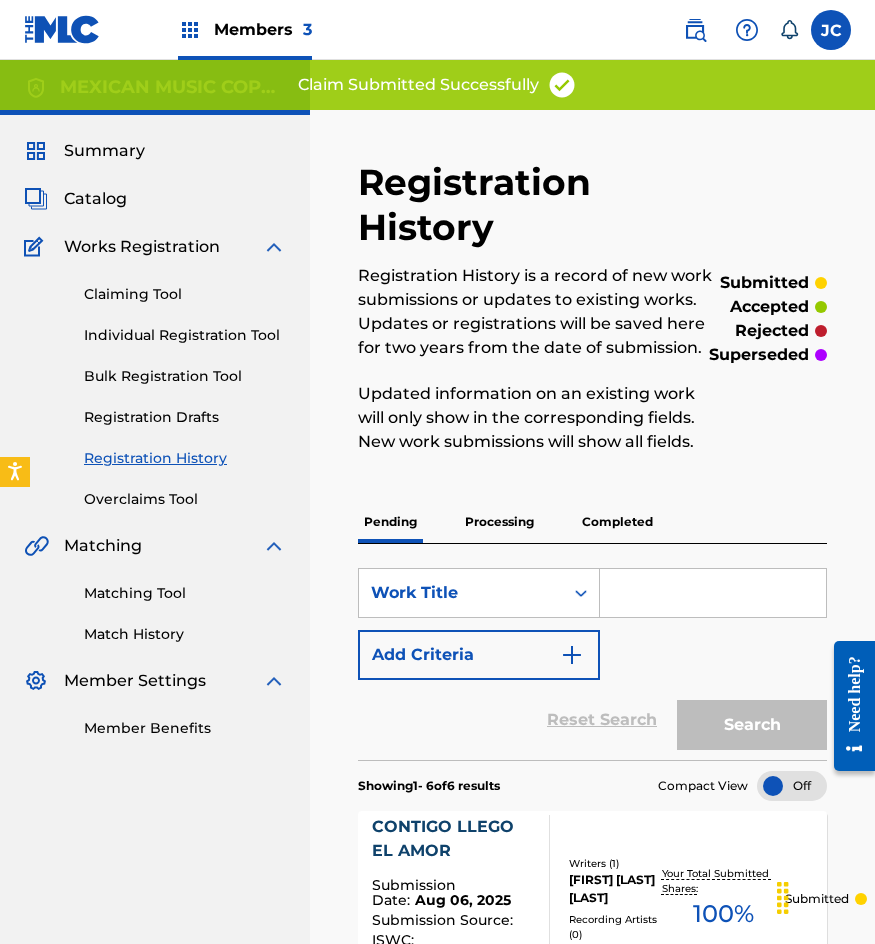 click on "Claiming Tool" at bounding box center (185, 294) 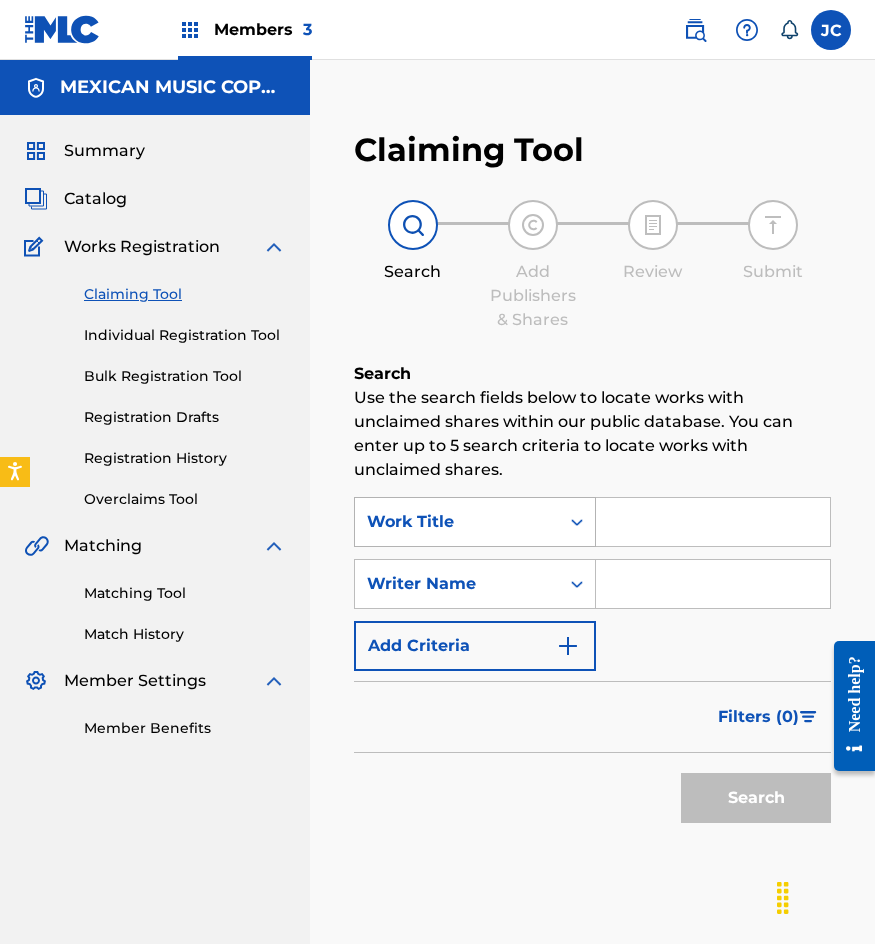 click on "Work Title" at bounding box center (457, 522) 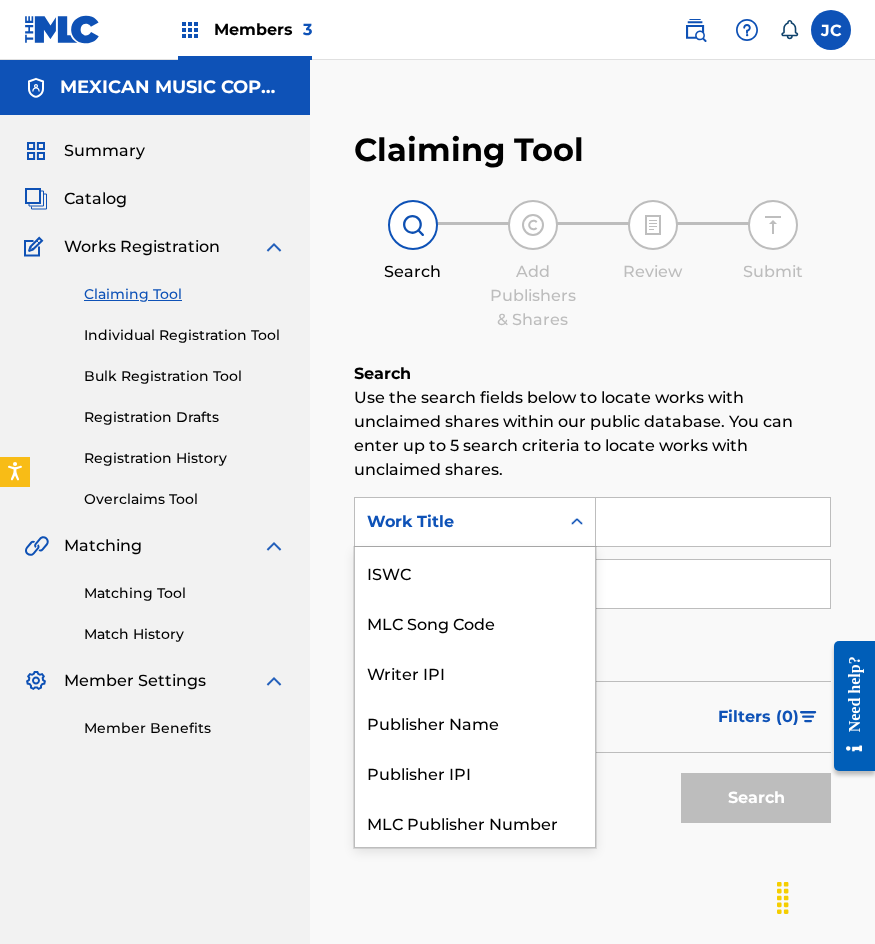 scroll, scrollTop: 50, scrollLeft: 0, axis: vertical 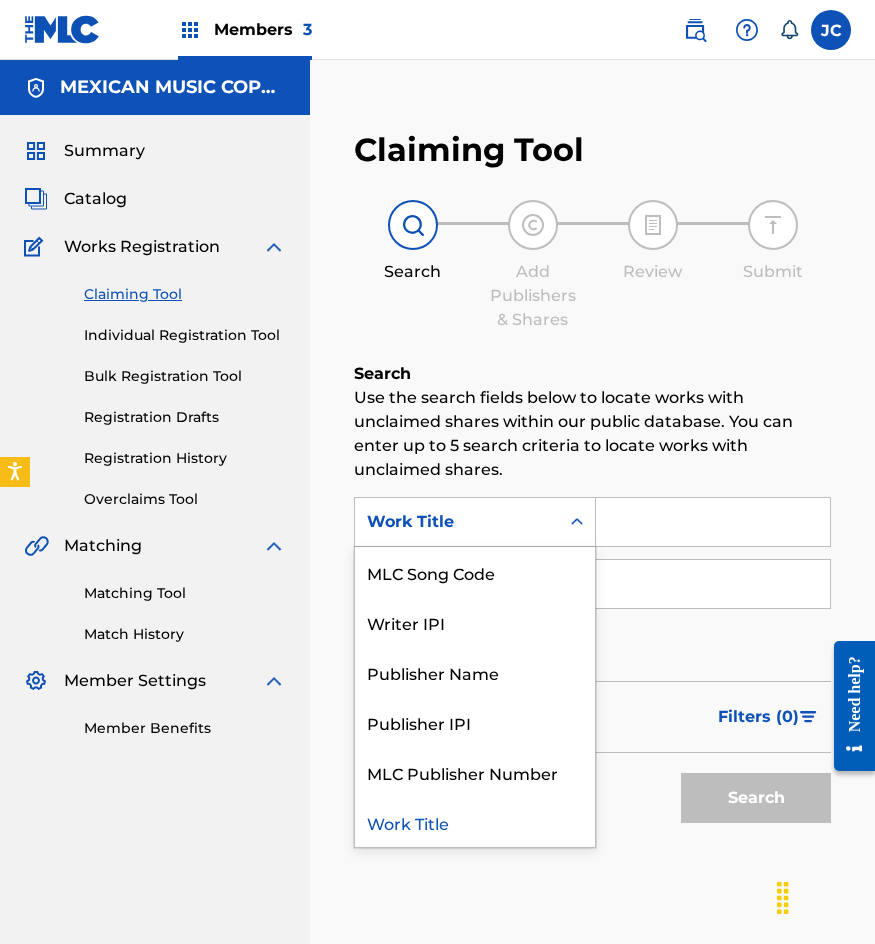 click on "MLC Song Code" at bounding box center (475, 572) 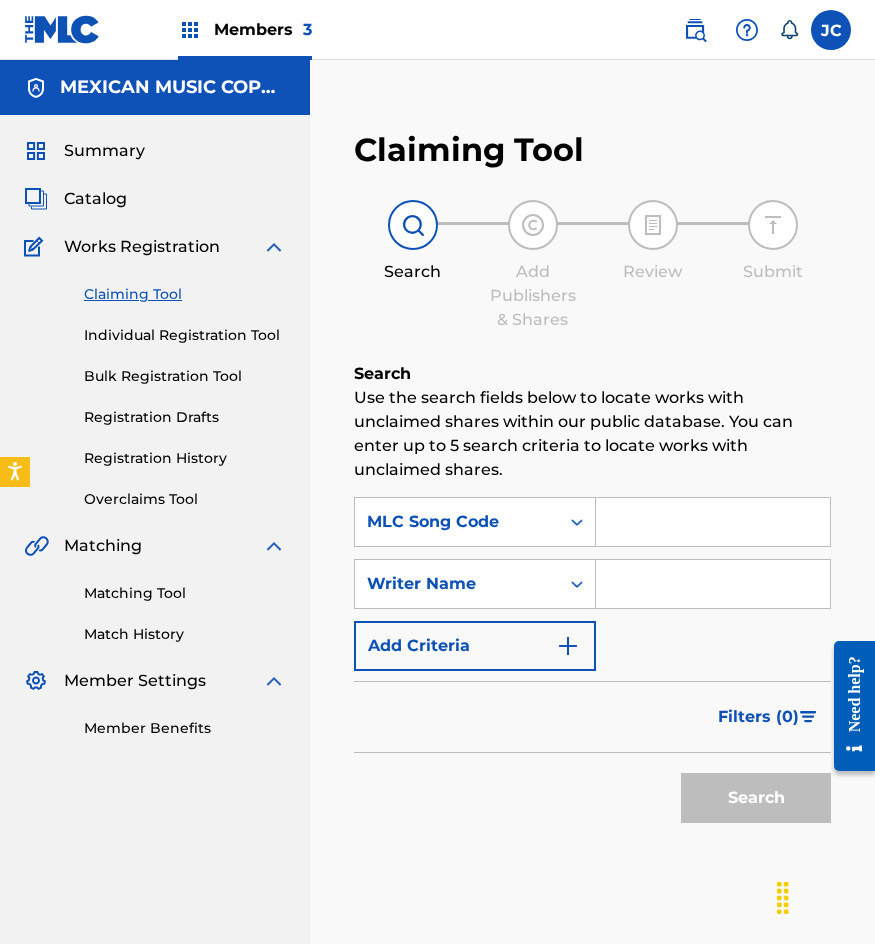click at bounding box center [713, 522] 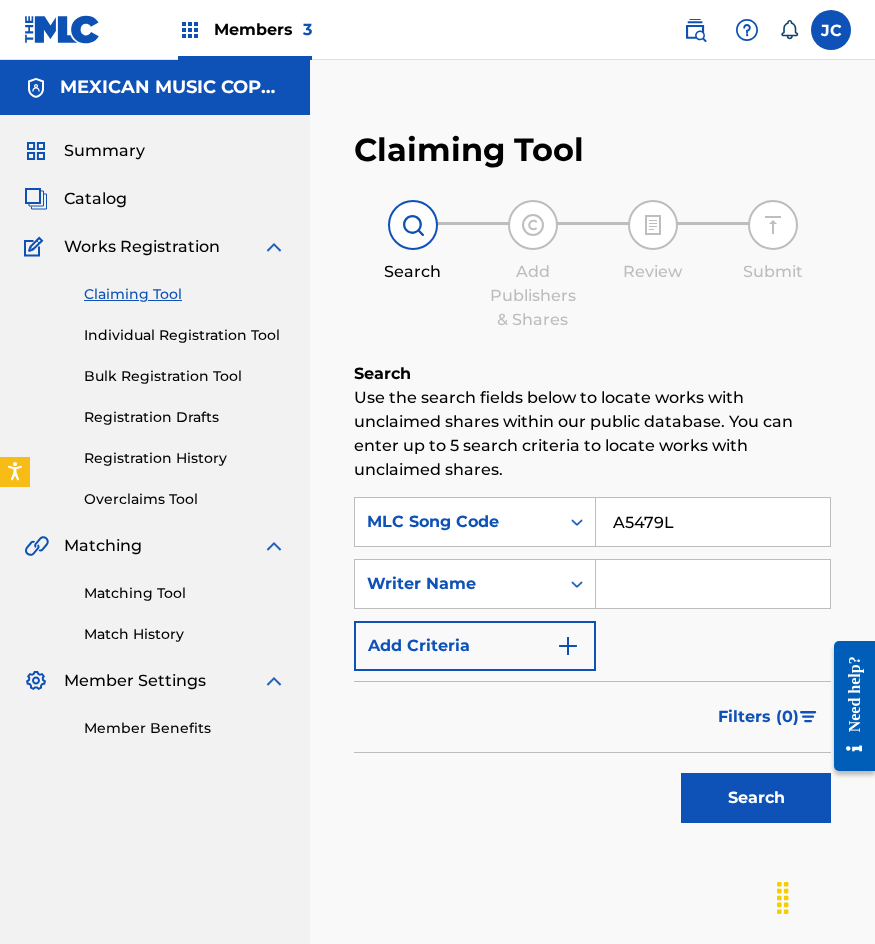 type on "A5479L" 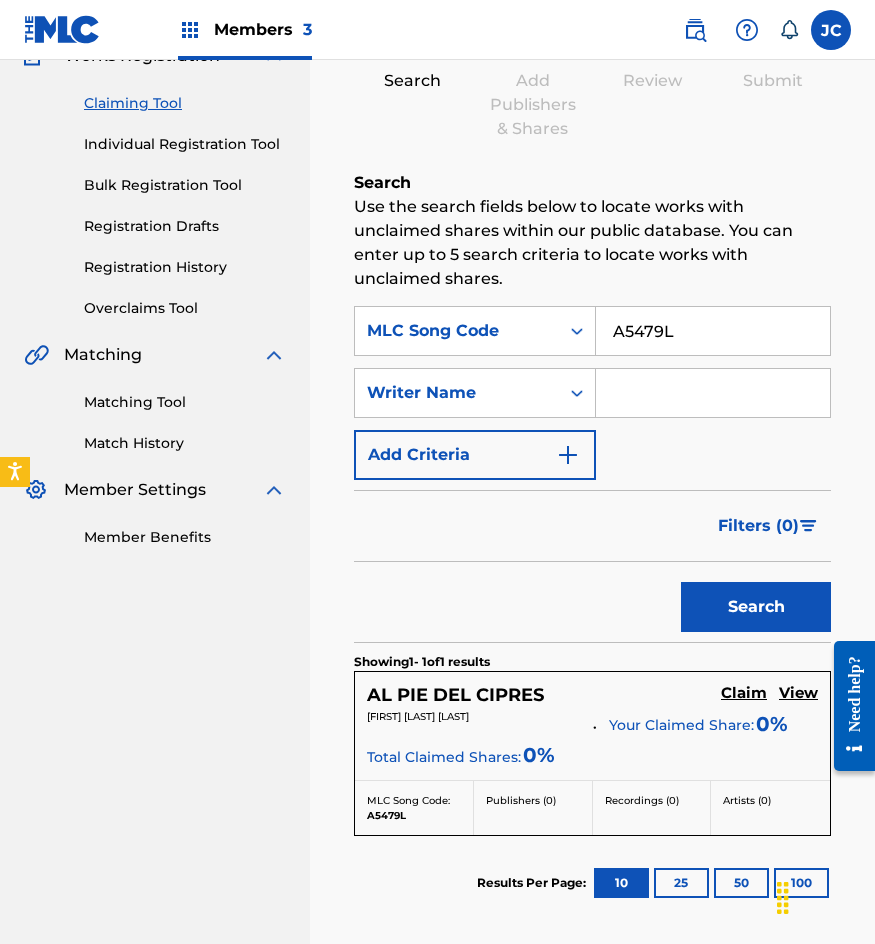 scroll, scrollTop: 200, scrollLeft: 0, axis: vertical 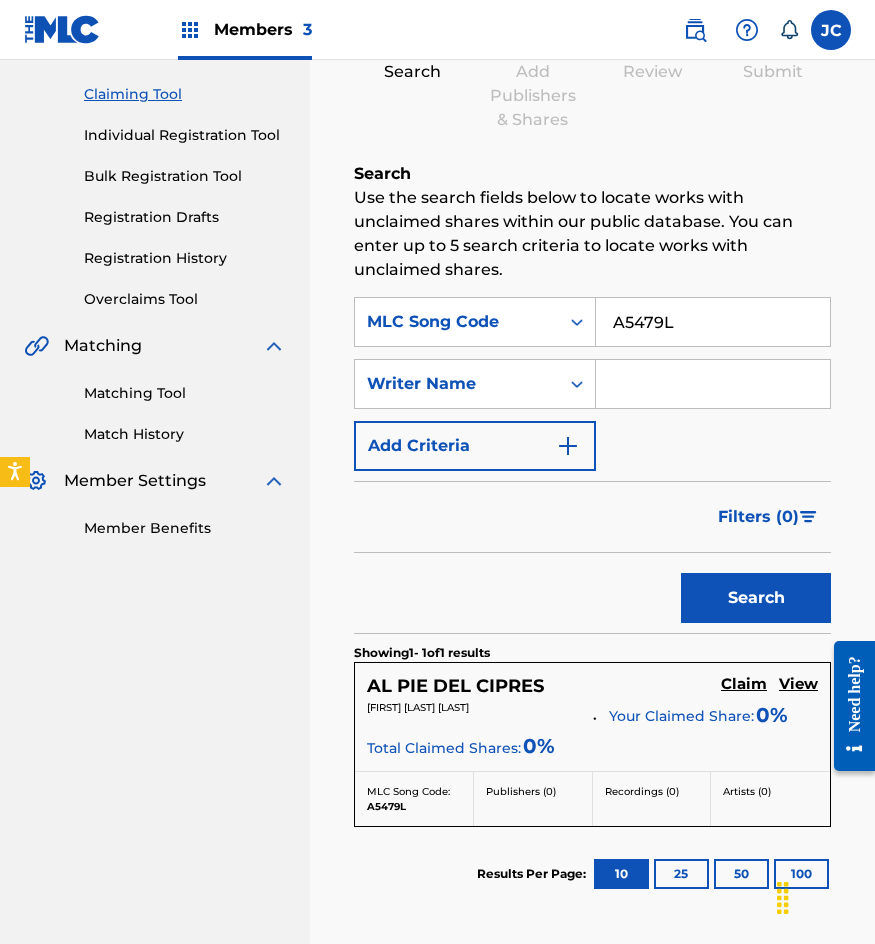 click on "Claim" at bounding box center (744, 684) 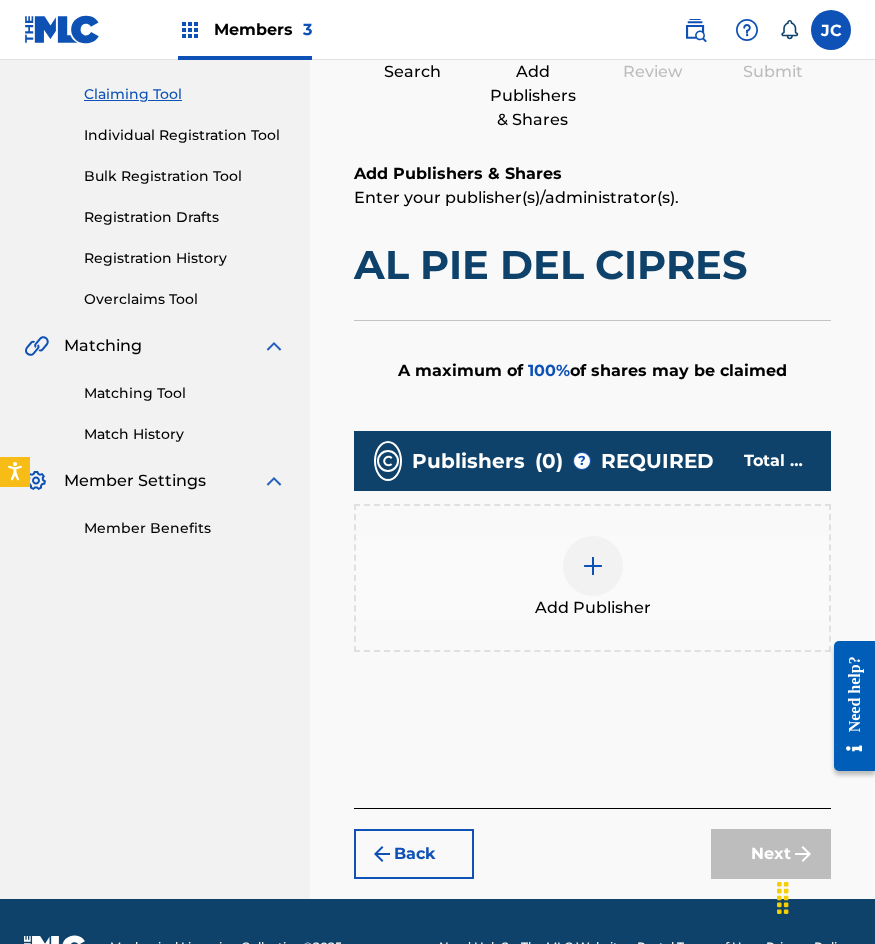 click at bounding box center [593, 566] 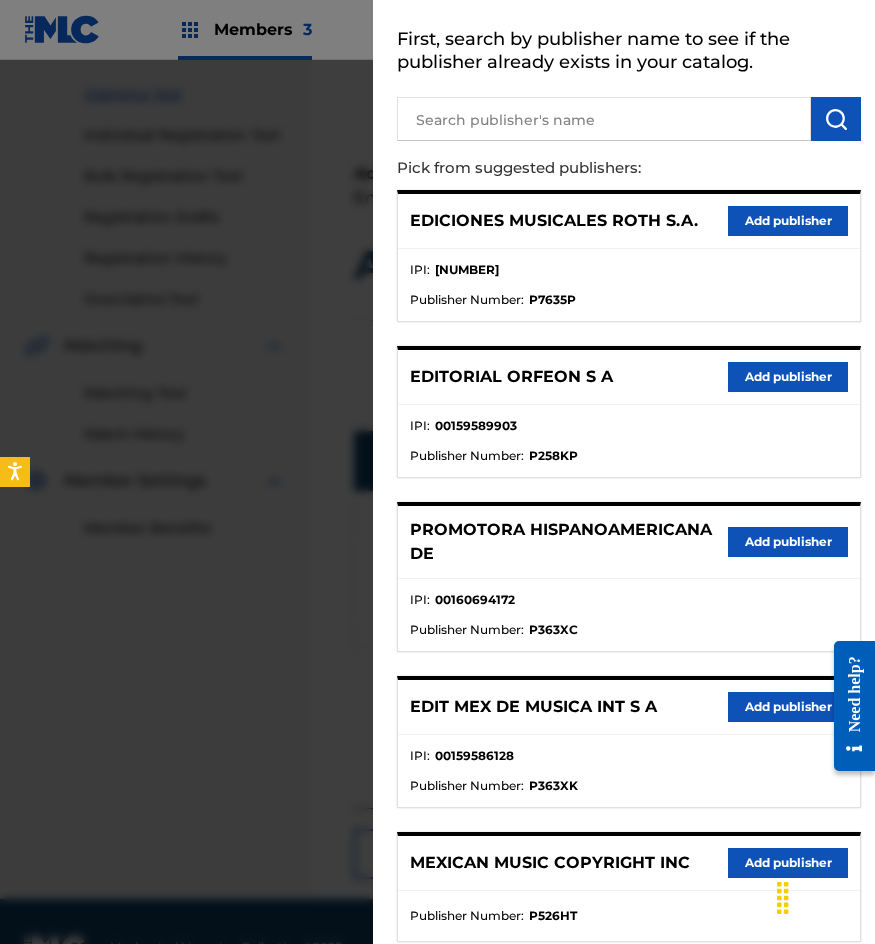 scroll, scrollTop: 200, scrollLeft: 0, axis: vertical 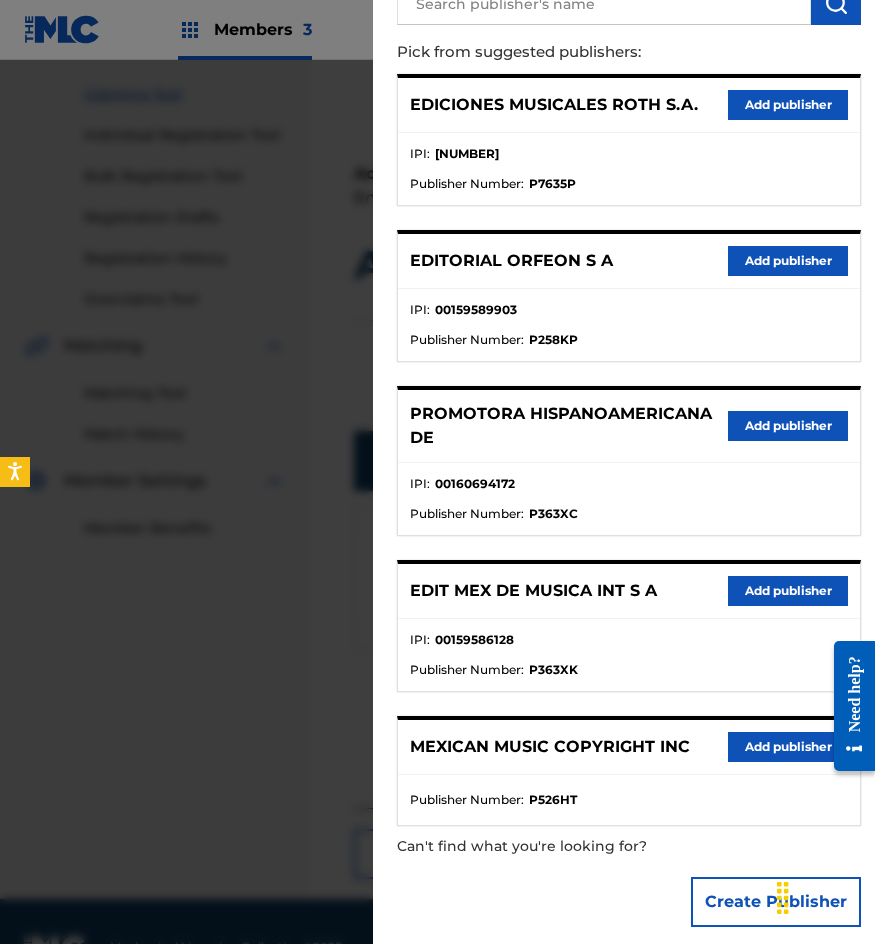 click on "Add publisher" at bounding box center [788, 591] 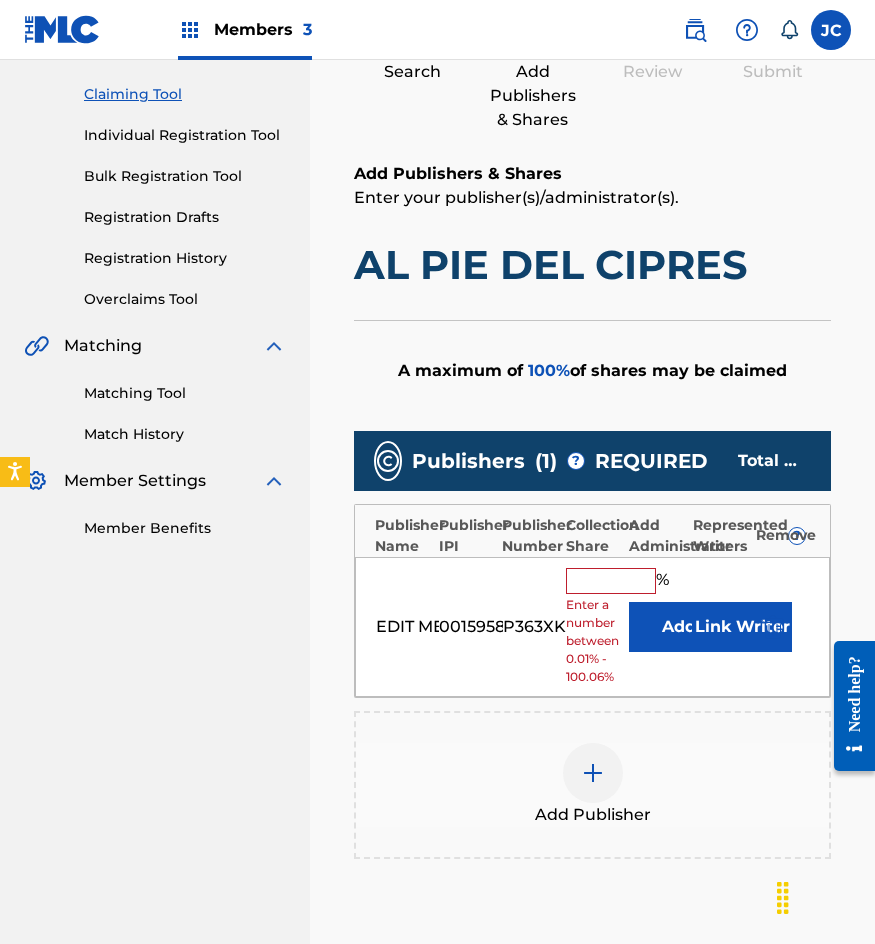 click on "Add" at bounding box center (679, 627) 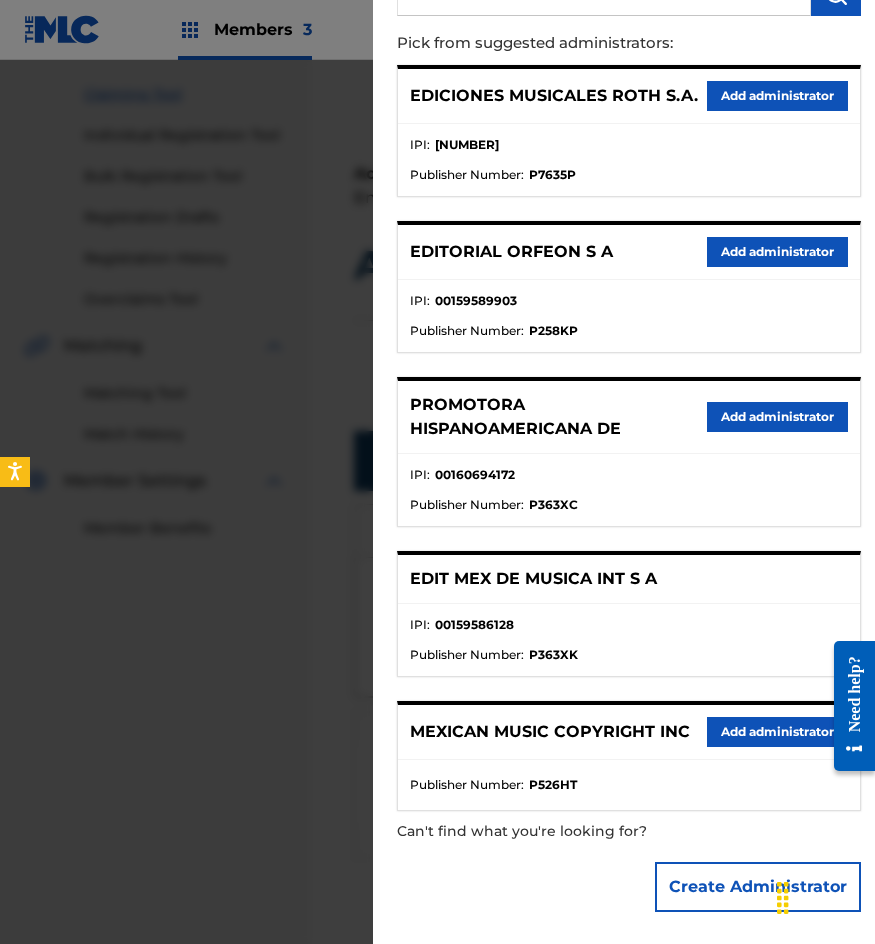 scroll, scrollTop: 211, scrollLeft: 0, axis: vertical 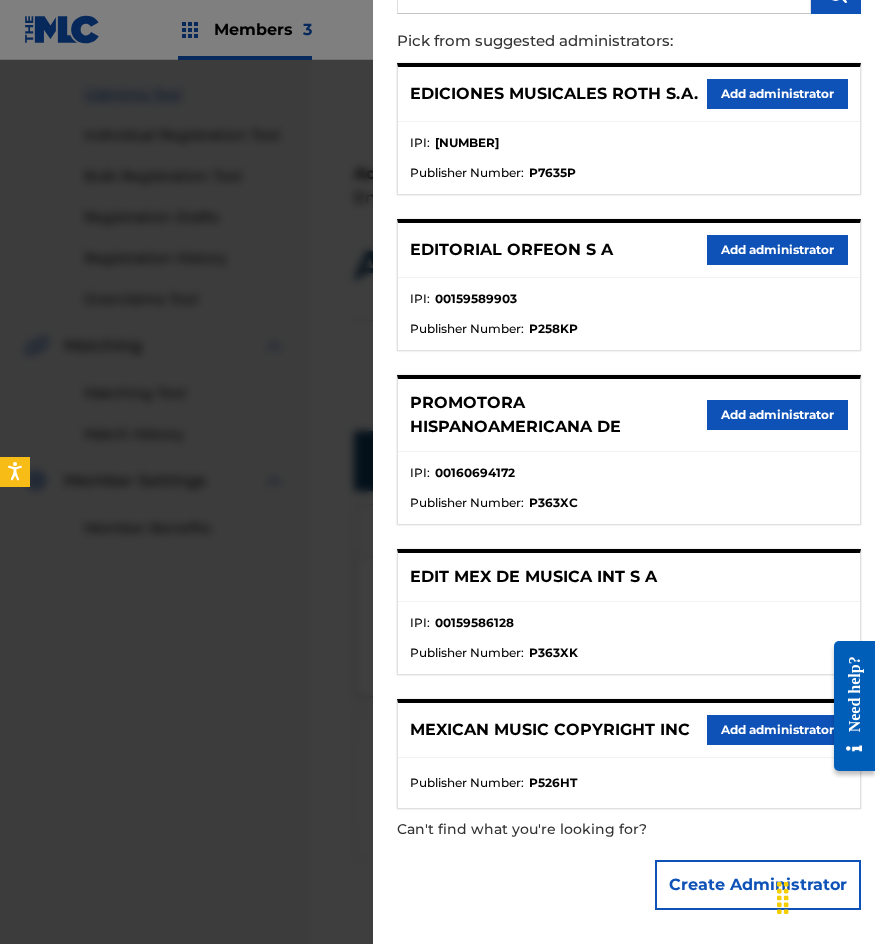 click on "Add administrator" at bounding box center (777, 730) 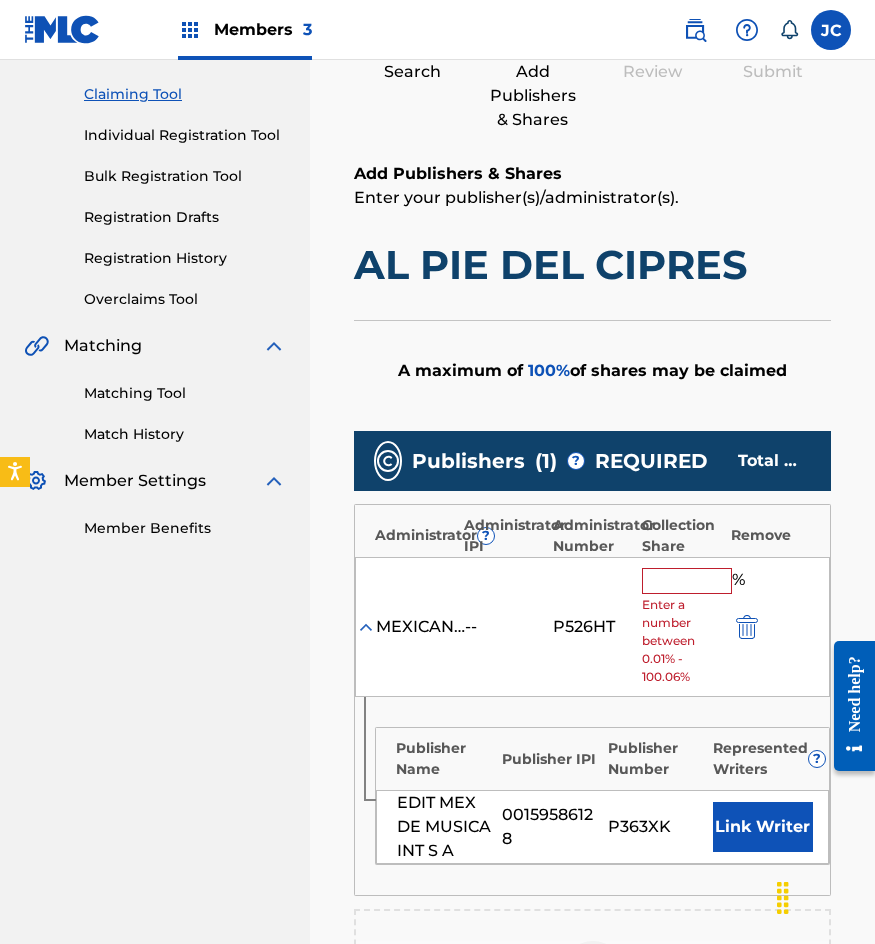 click at bounding box center (687, 581) 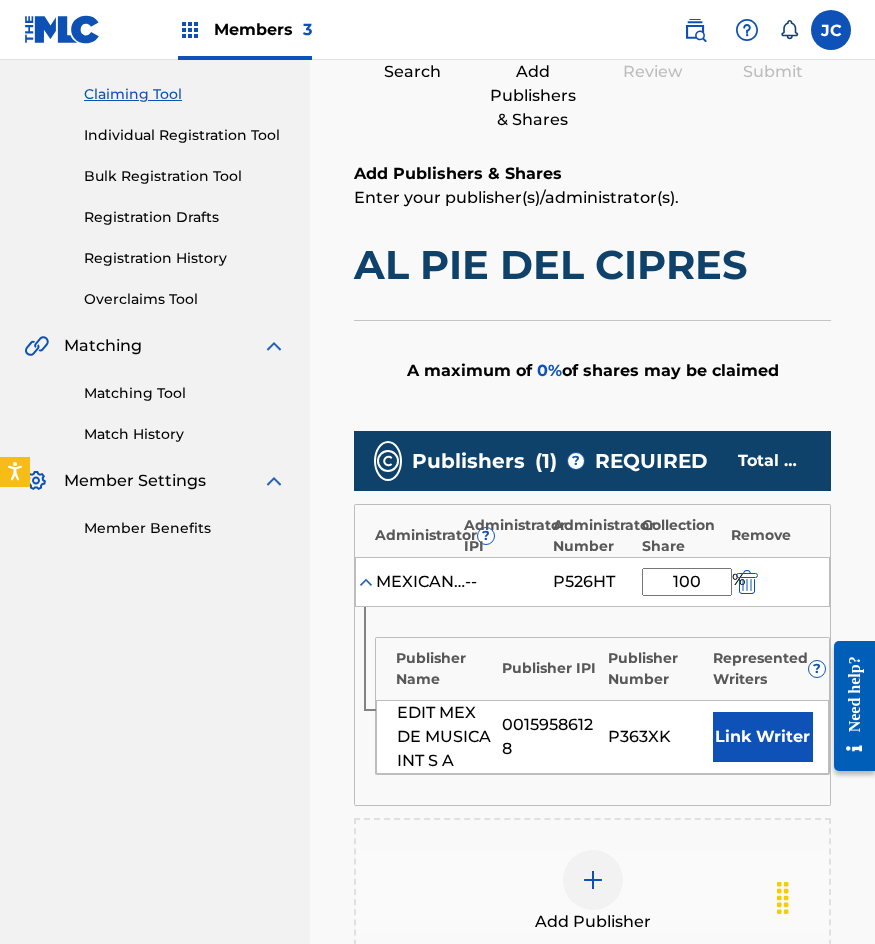 type on "100" 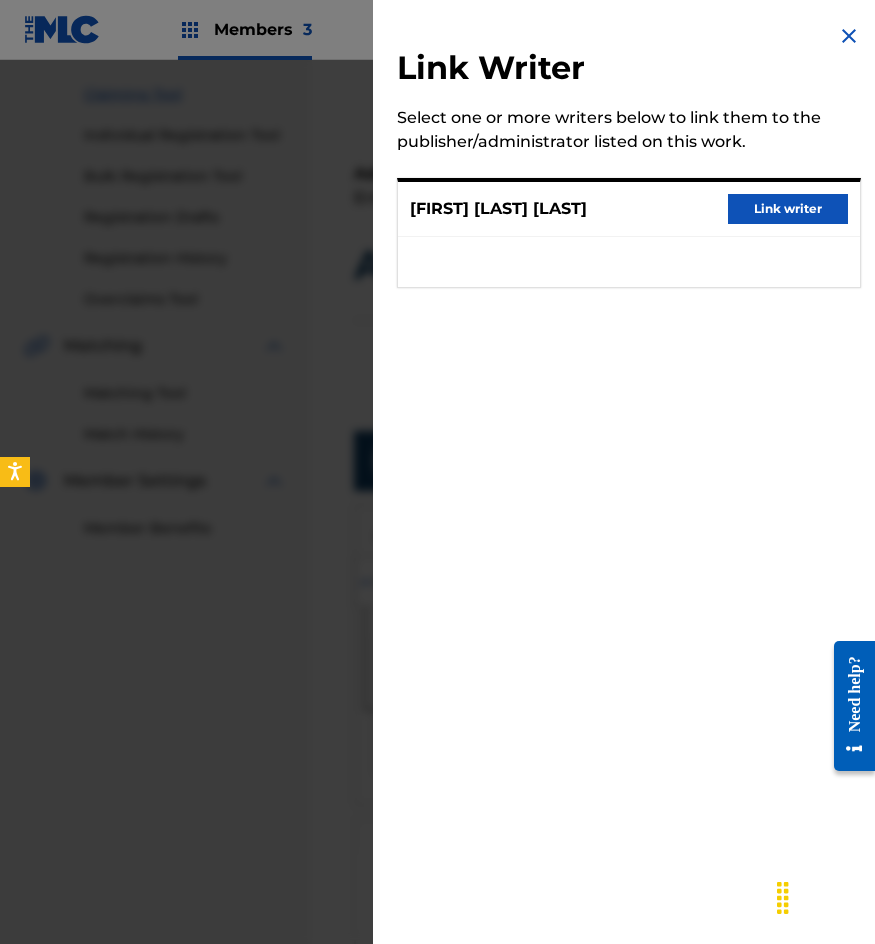 click on "Link writer" at bounding box center (788, 209) 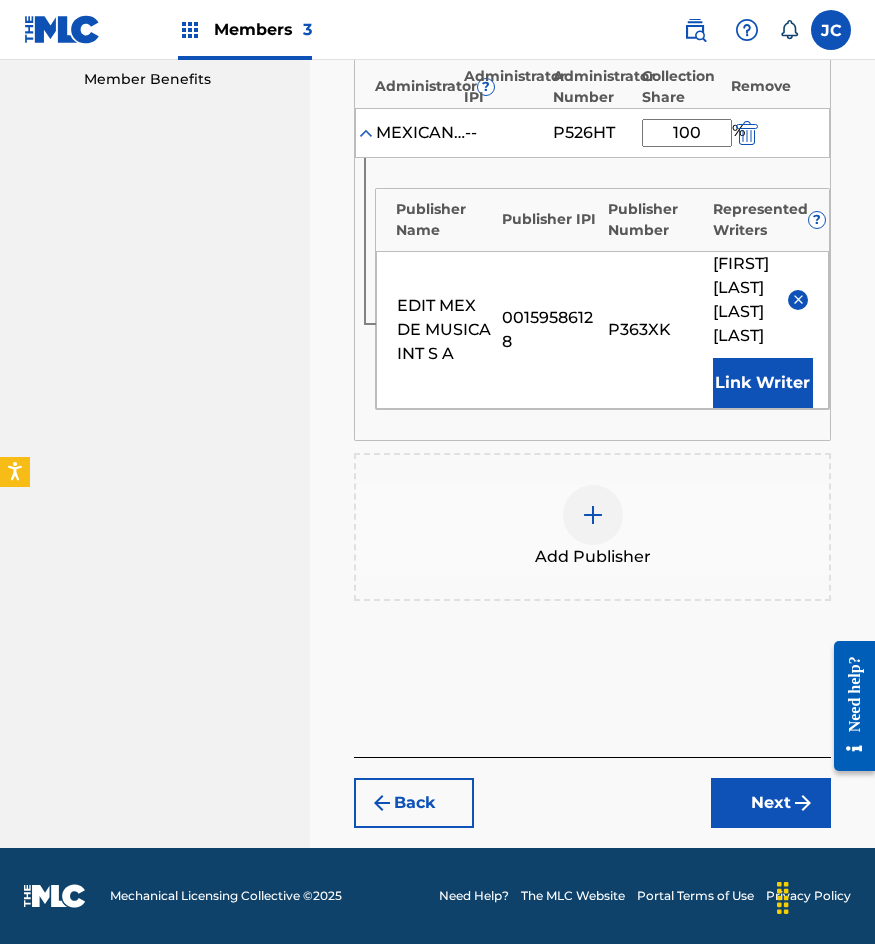 click on "Next" at bounding box center (771, 803) 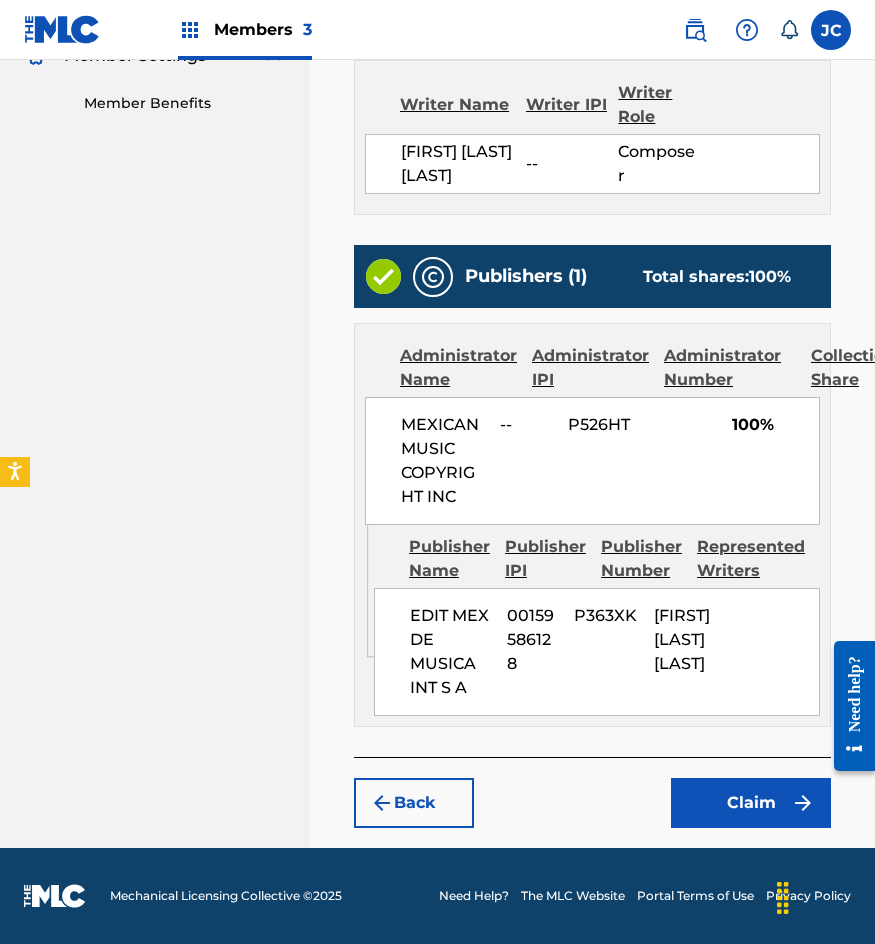 scroll, scrollTop: 745, scrollLeft: 0, axis: vertical 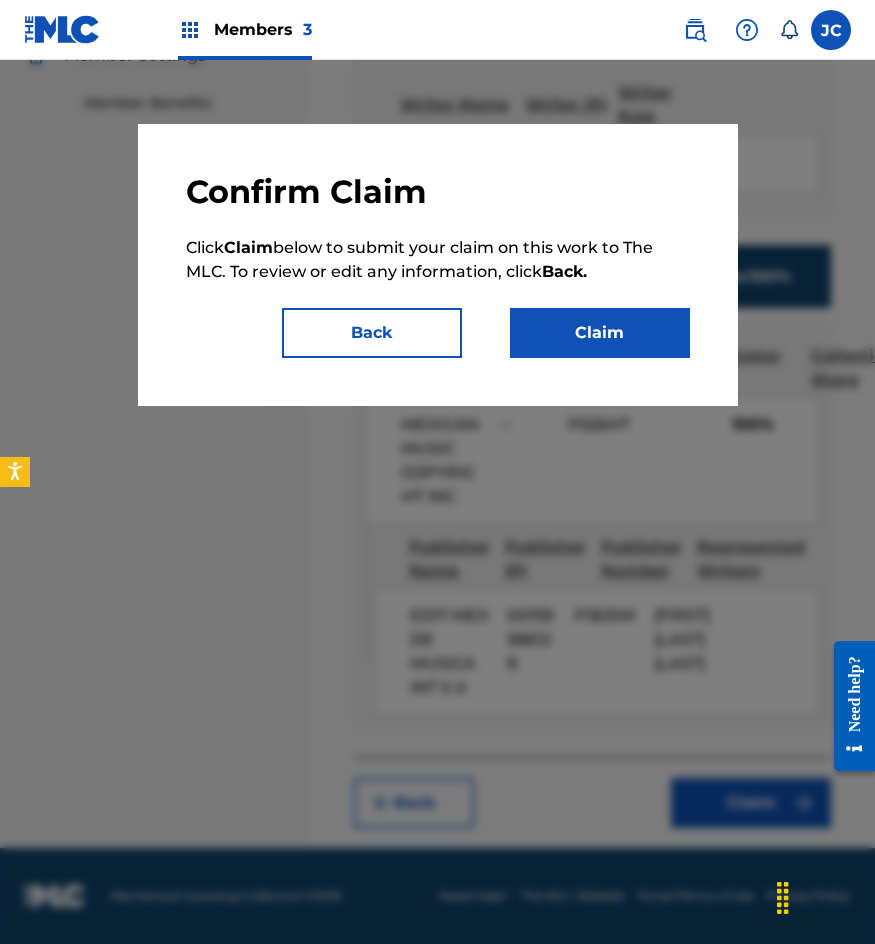 click on "Claim" at bounding box center (600, 333) 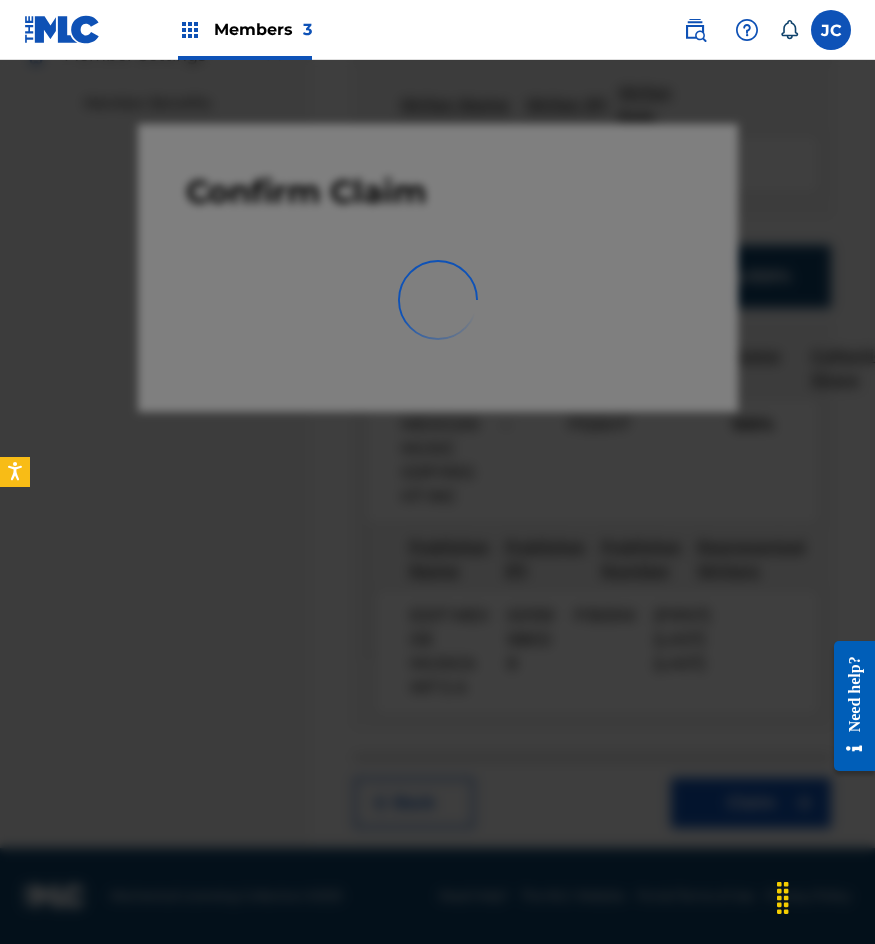 scroll, scrollTop: 0, scrollLeft: 0, axis: both 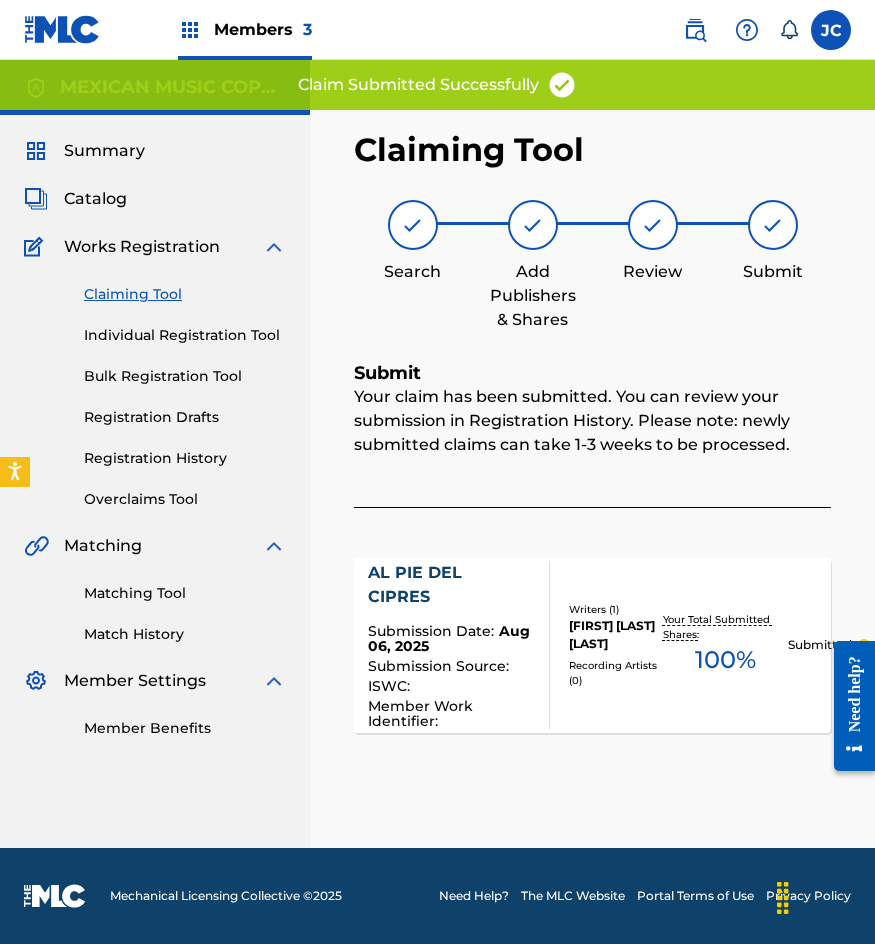 click on "Claiming Tool" at bounding box center (185, 294) 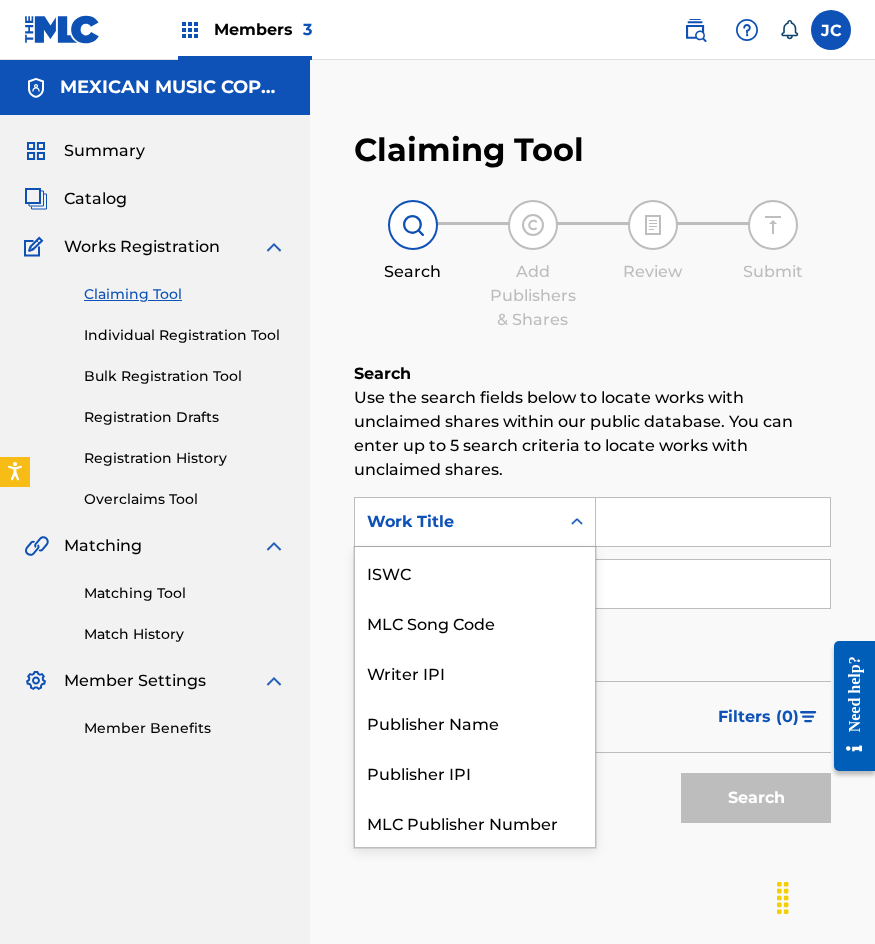 click on "Work Title" at bounding box center [457, 522] 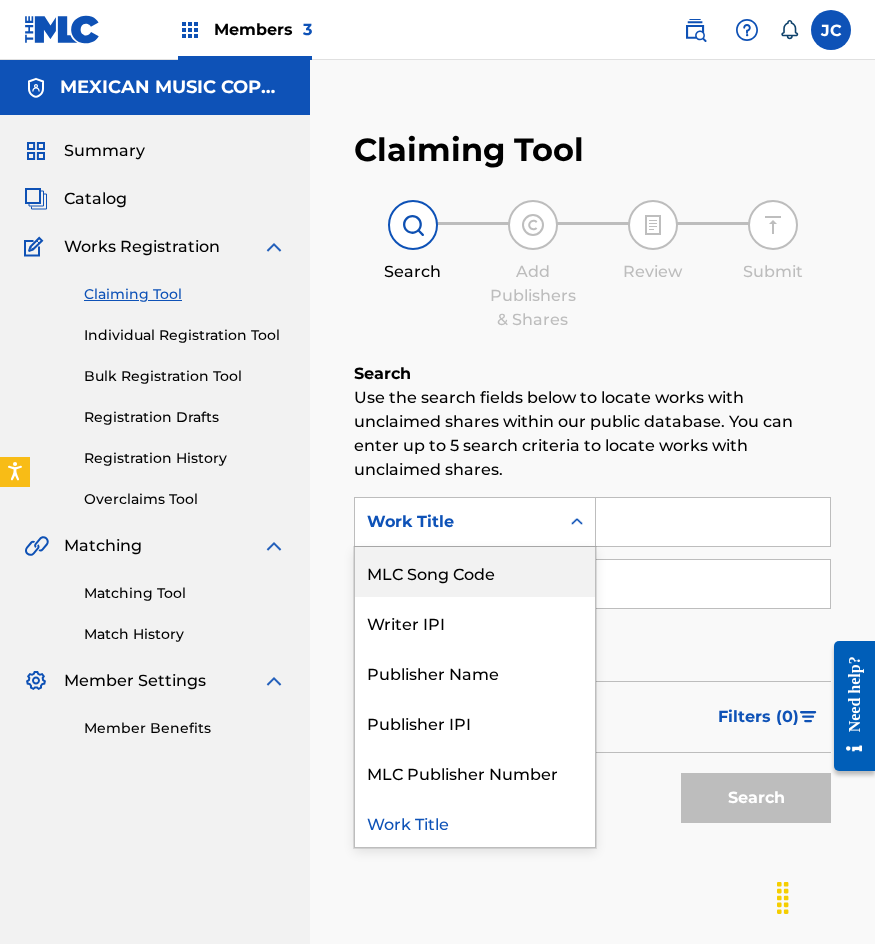 click on "MLC Song Code" at bounding box center (475, 572) 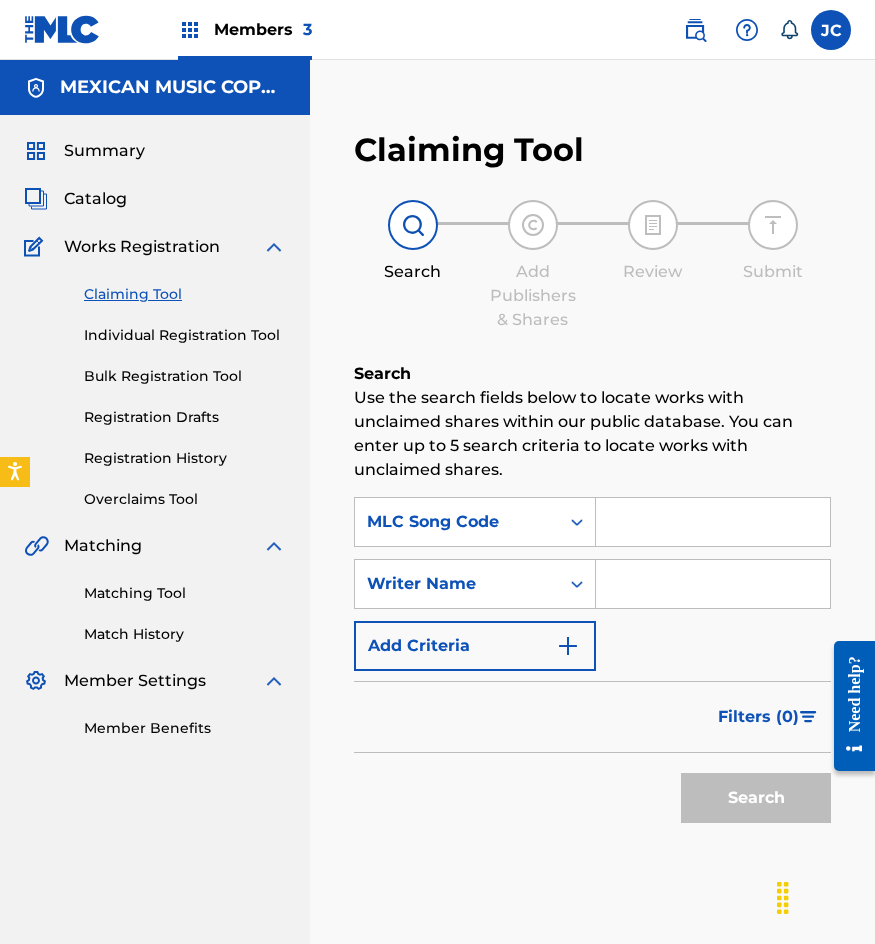 drag, startPoint x: 540, startPoint y: 553, endPoint x: 660, endPoint y: 506, distance: 128.87592 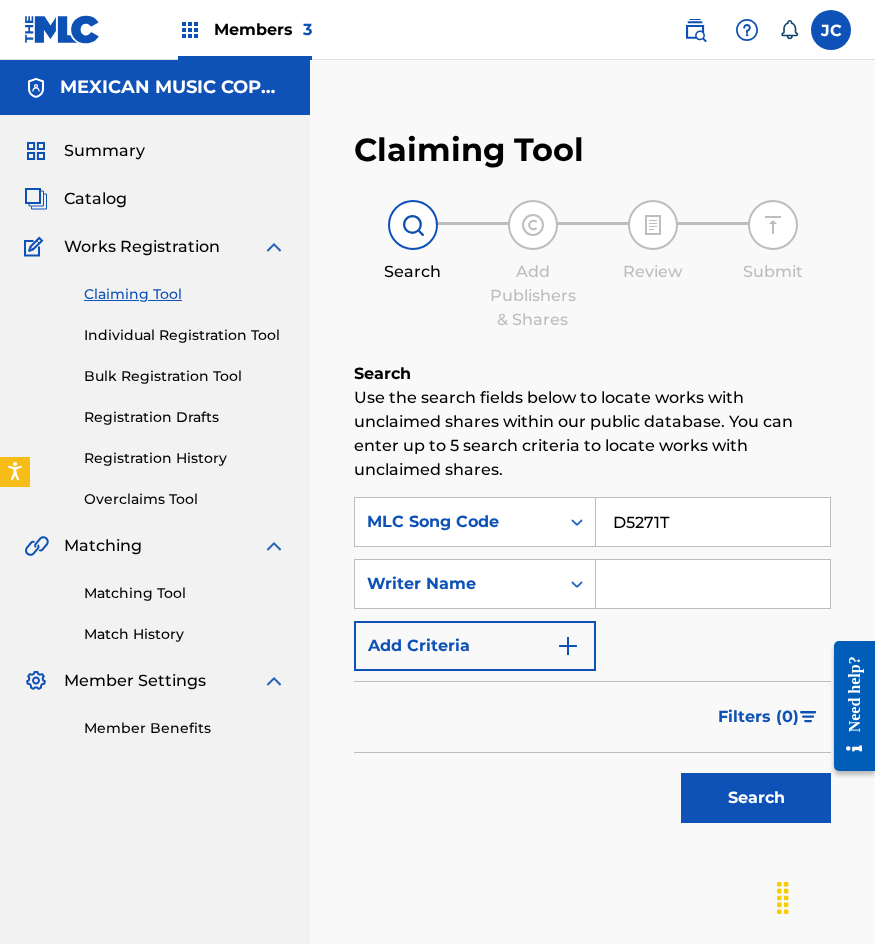 click on "Search" at bounding box center (756, 798) 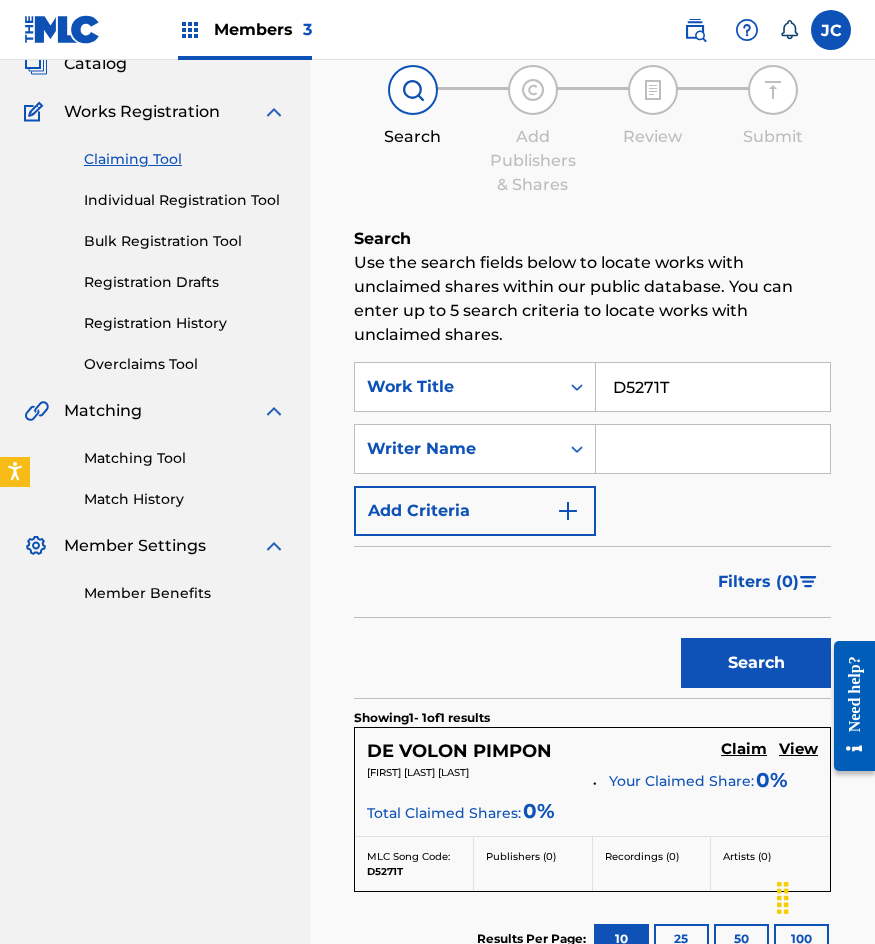 scroll, scrollTop: 300, scrollLeft: 0, axis: vertical 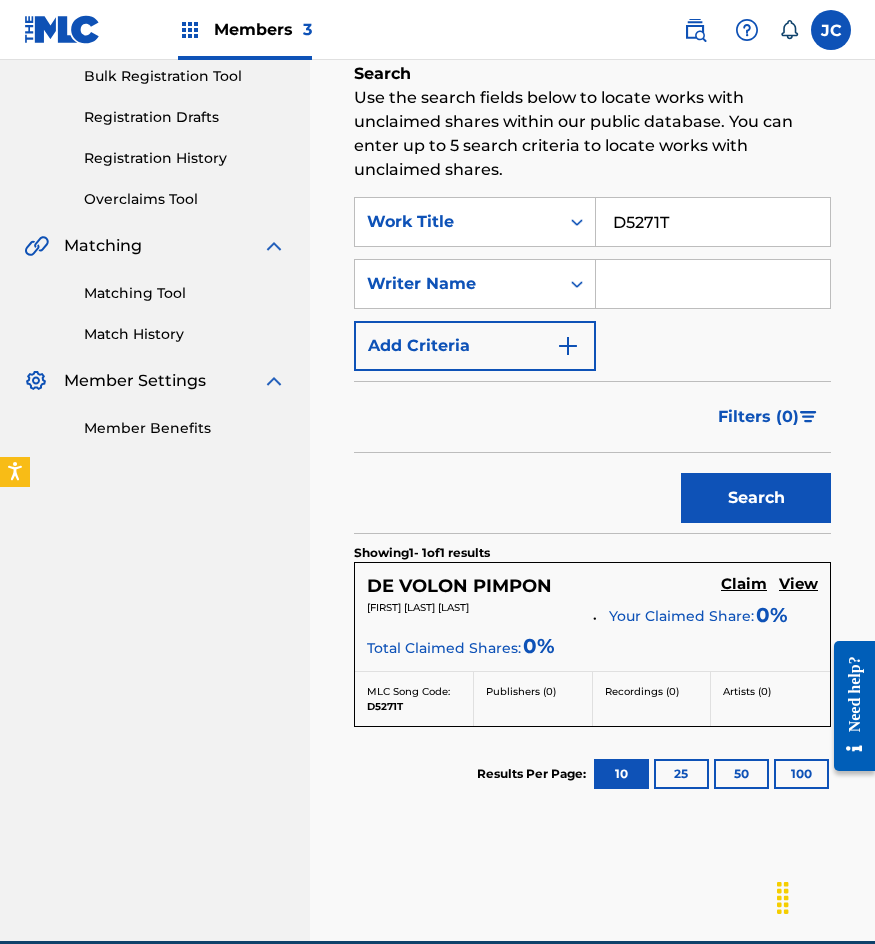 click on "Claim" at bounding box center (744, 584) 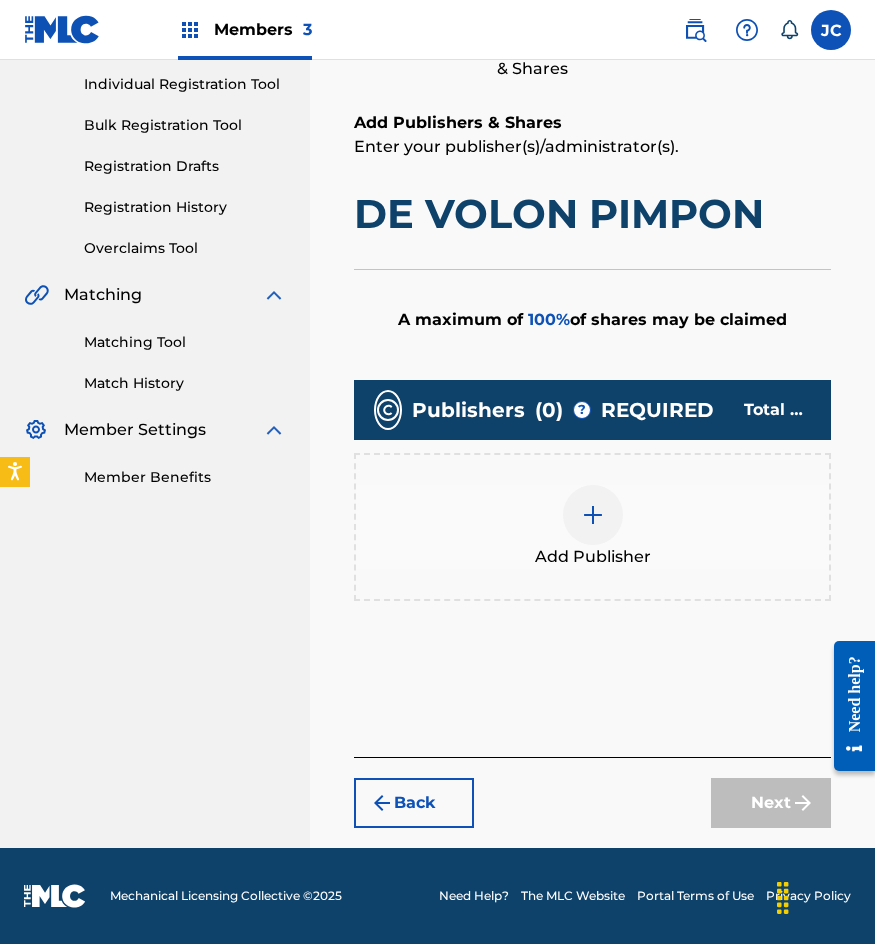 scroll, scrollTop: 251, scrollLeft: 0, axis: vertical 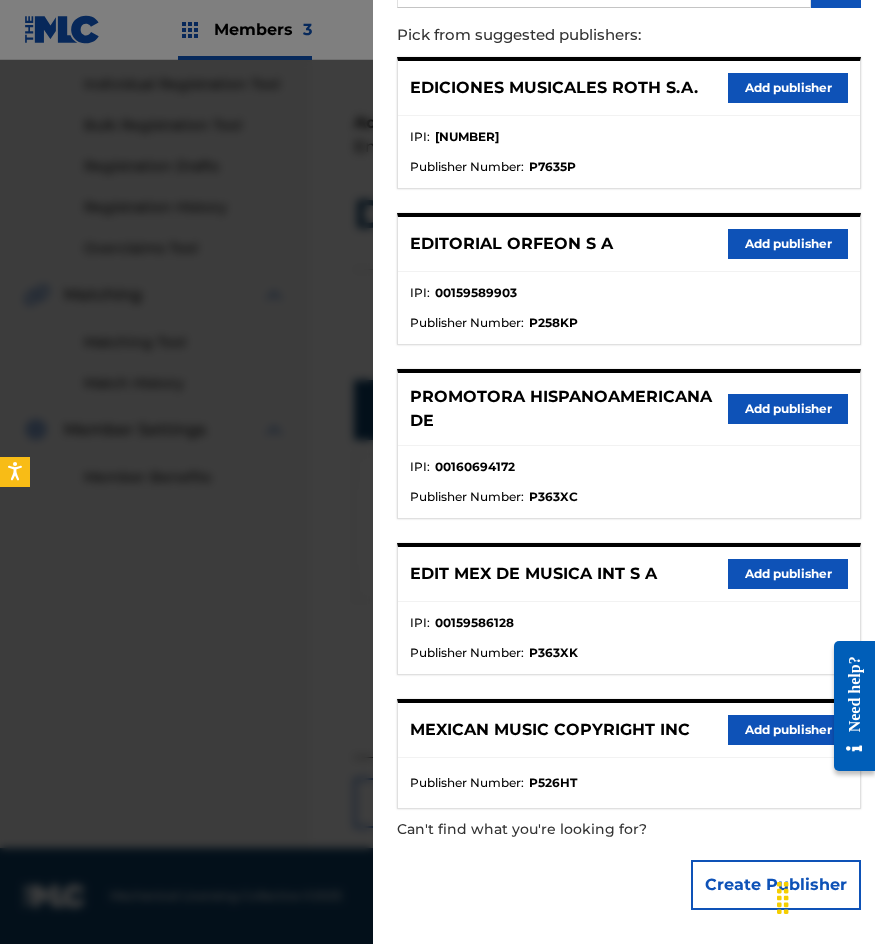 click on "Add publisher" at bounding box center (788, 574) 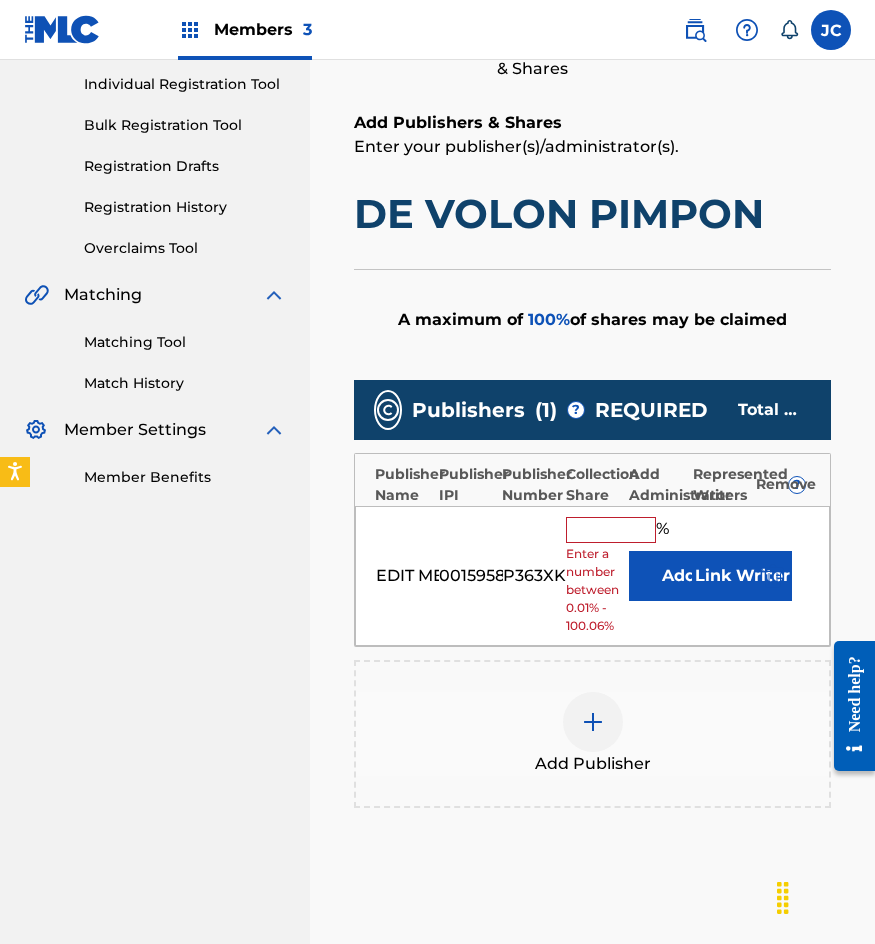 click on "Add" at bounding box center [679, 576] 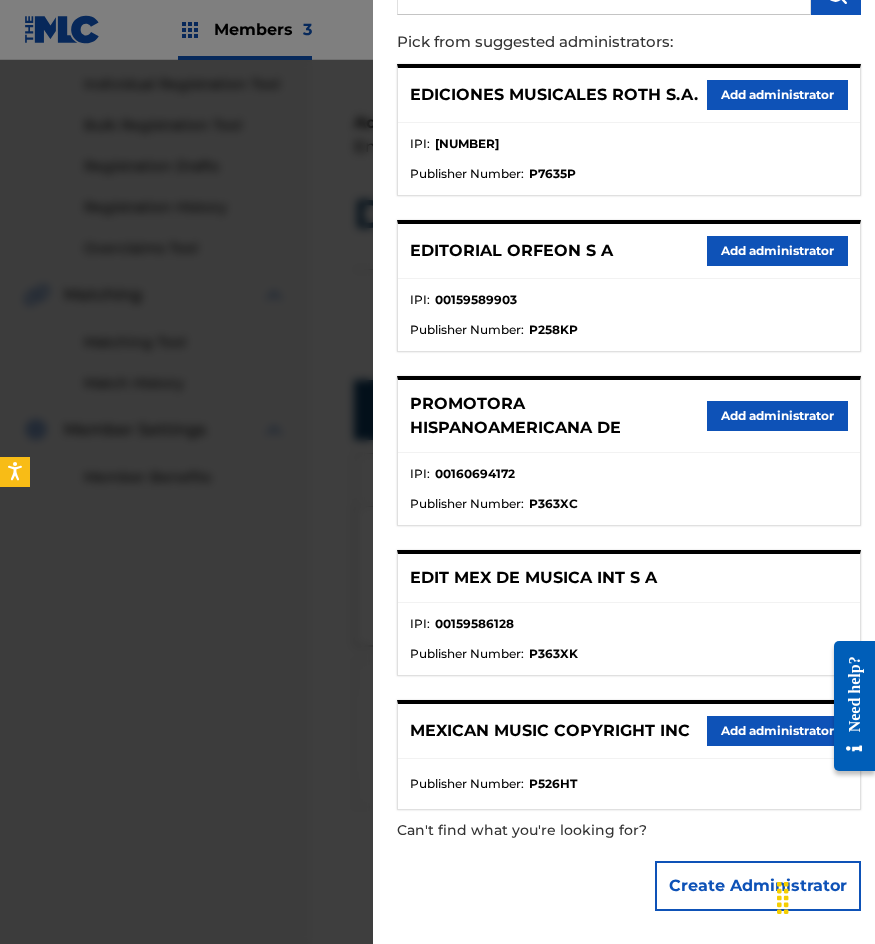 scroll, scrollTop: 211, scrollLeft: 0, axis: vertical 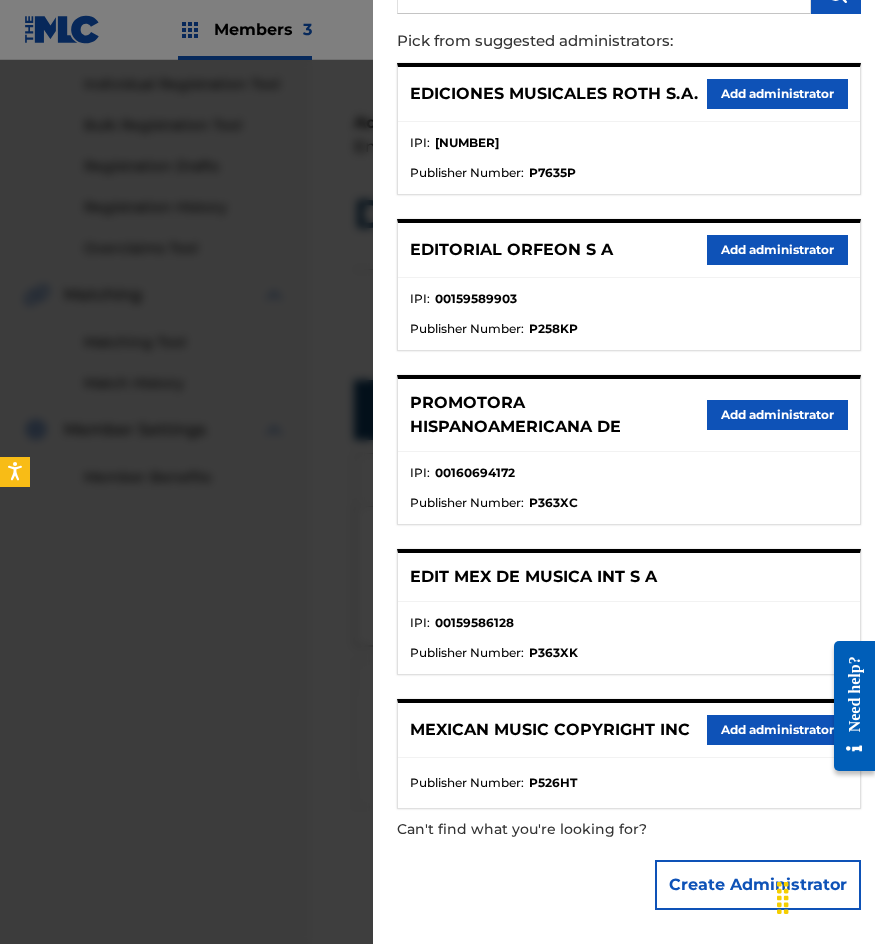 click on "Add administrator" at bounding box center (777, 730) 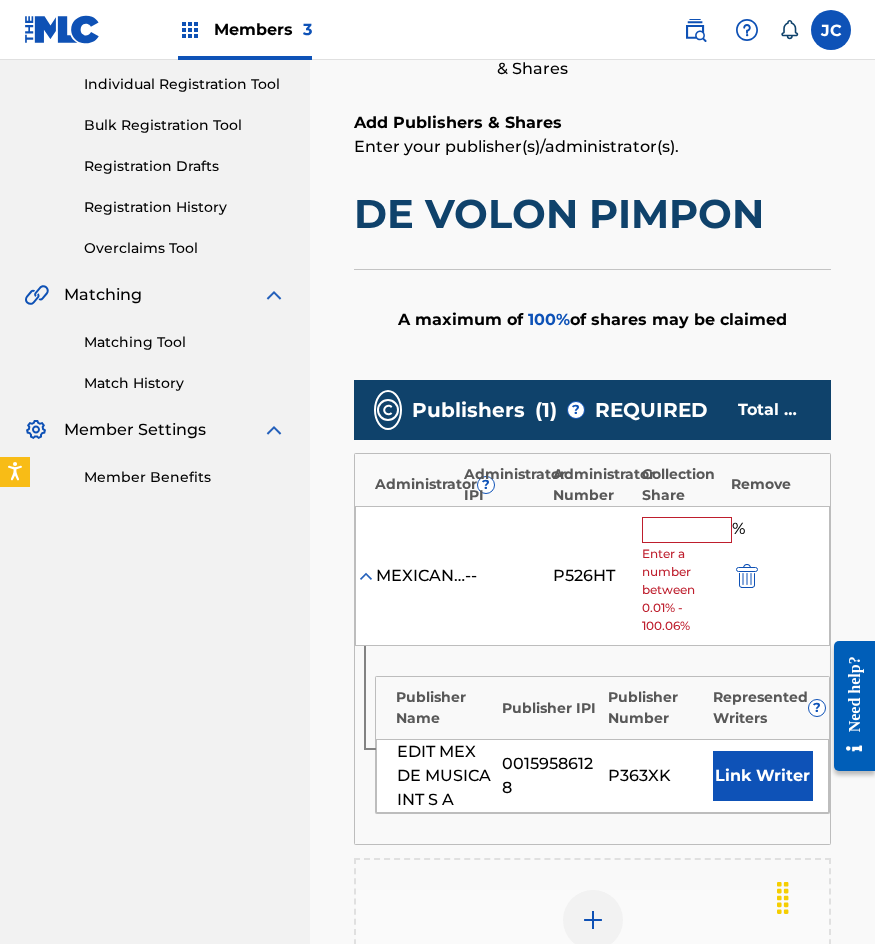 drag, startPoint x: 666, startPoint y: 527, endPoint x: 600, endPoint y: 505, distance: 69.57011 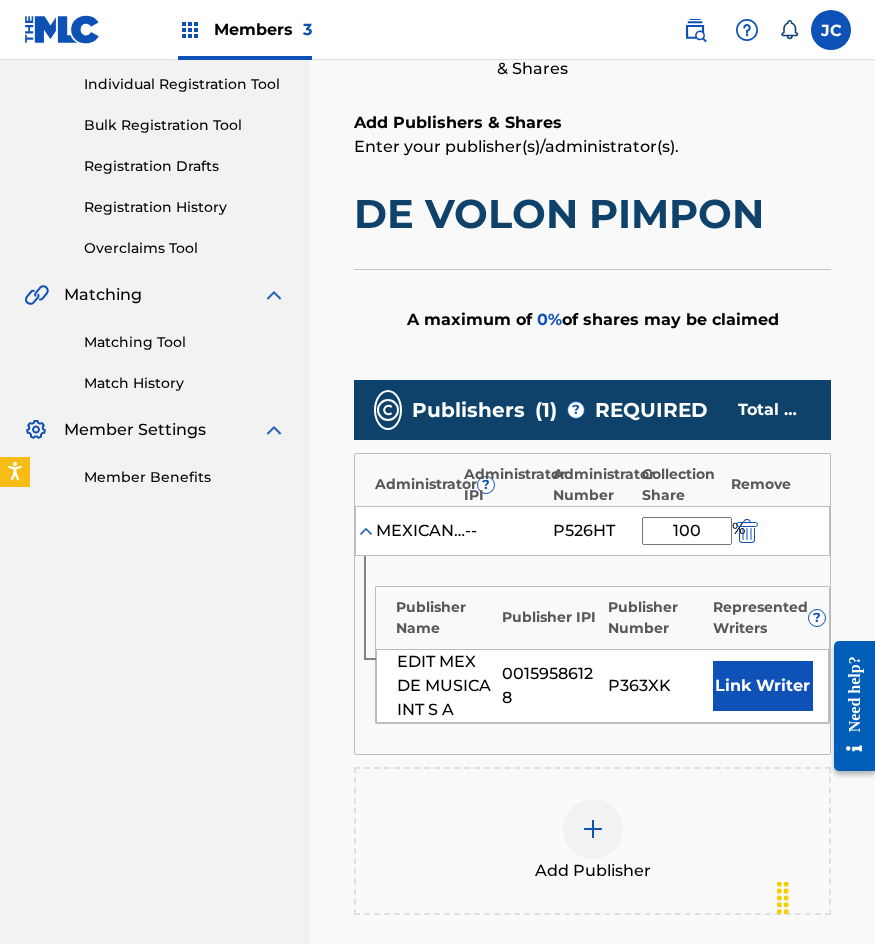 type on "100" 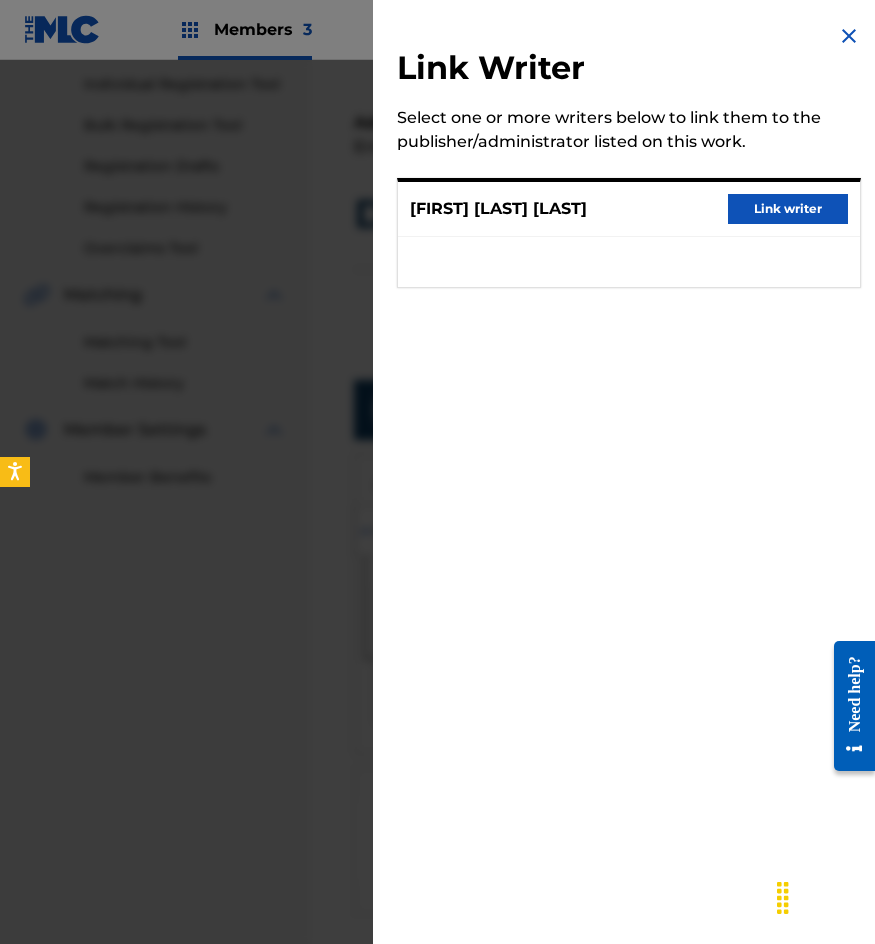 click on "Link writer" at bounding box center [788, 209] 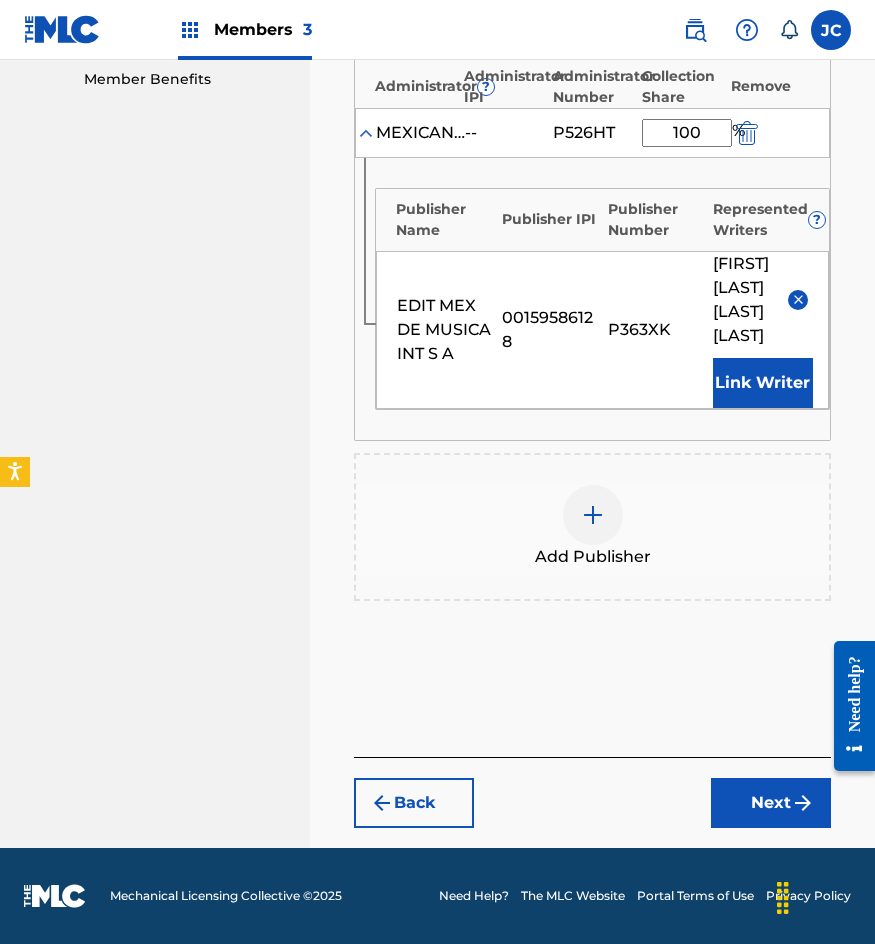 click on "Next" at bounding box center [771, 803] 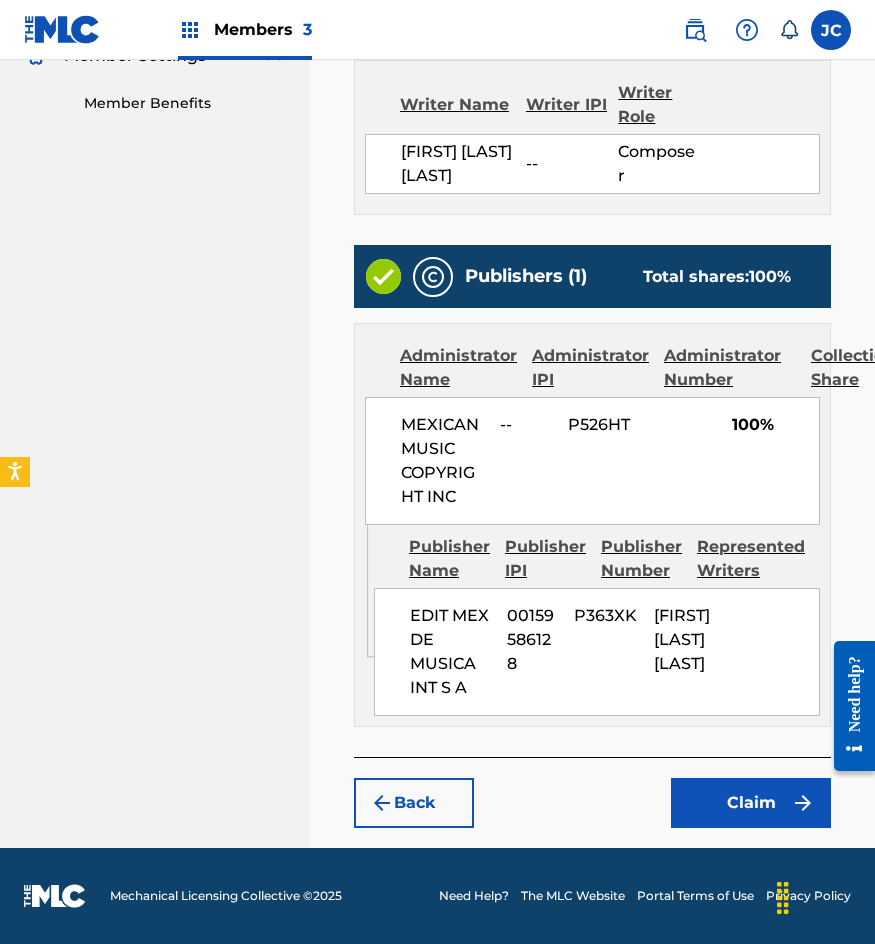 scroll, scrollTop: 744, scrollLeft: 0, axis: vertical 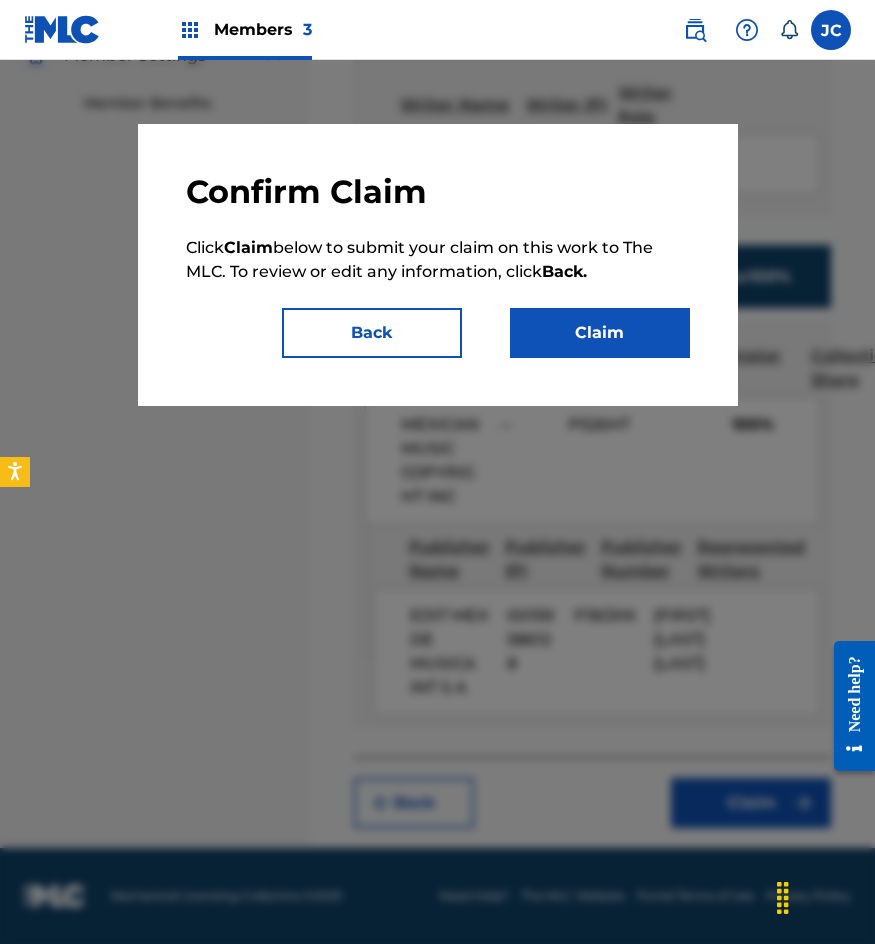 click on "Claim" at bounding box center (600, 333) 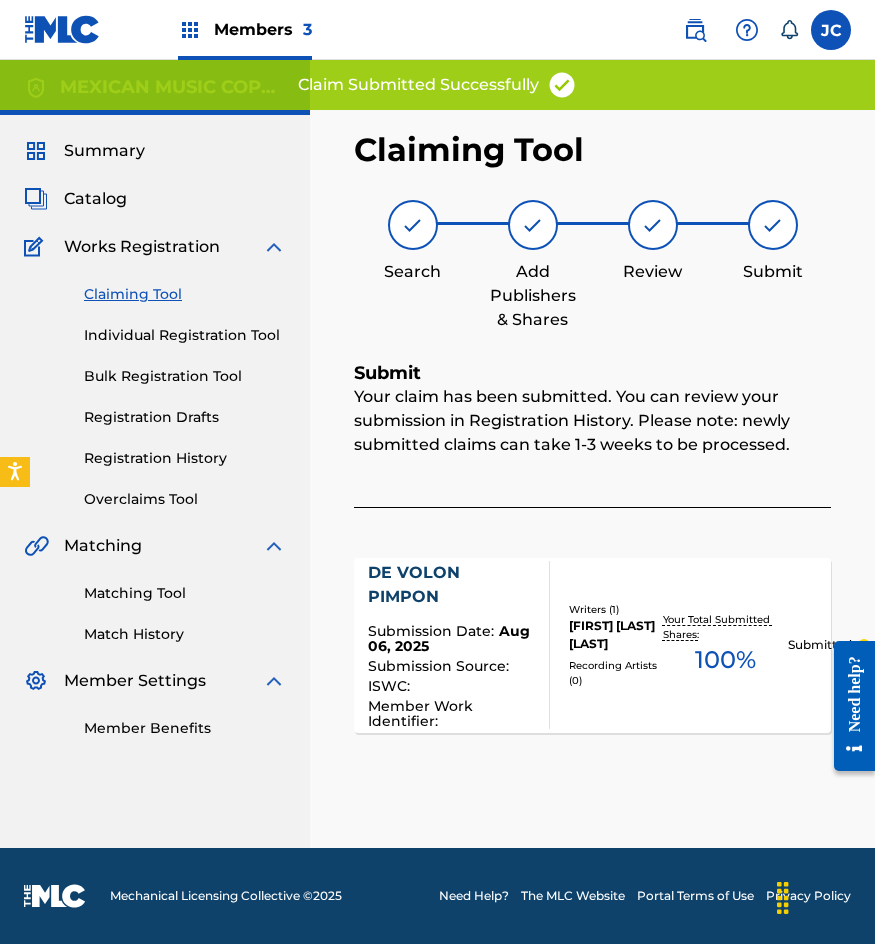 scroll, scrollTop: 0, scrollLeft: 0, axis: both 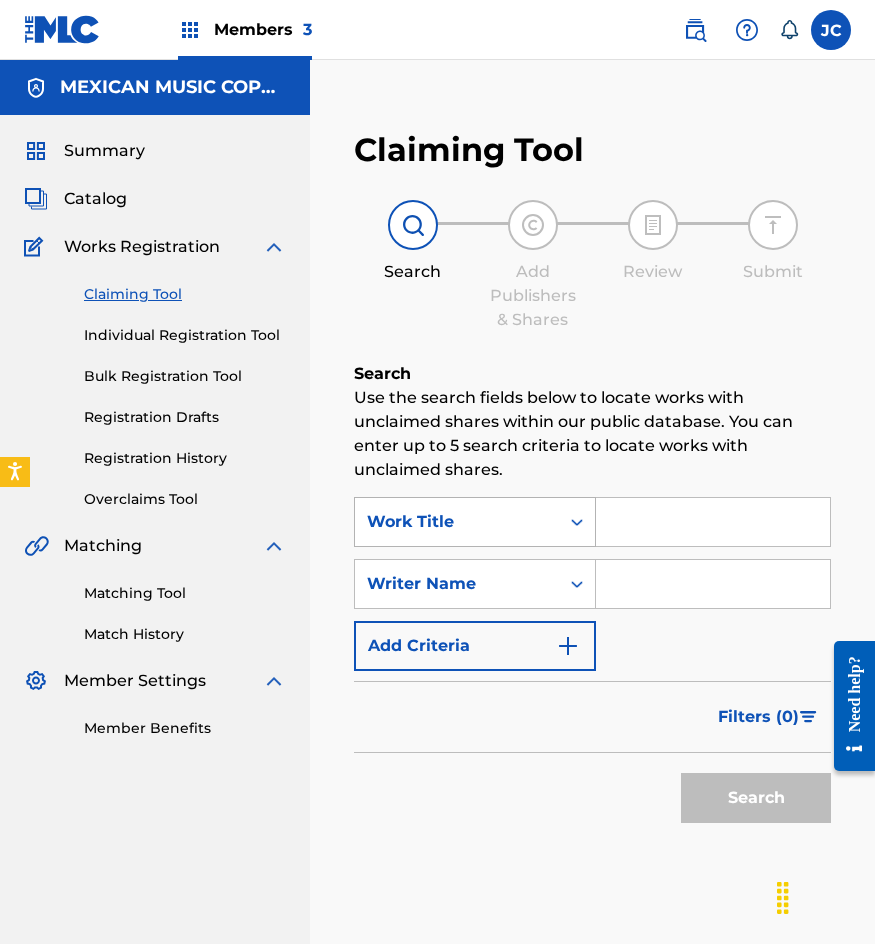 click on "Work Title" at bounding box center [457, 522] 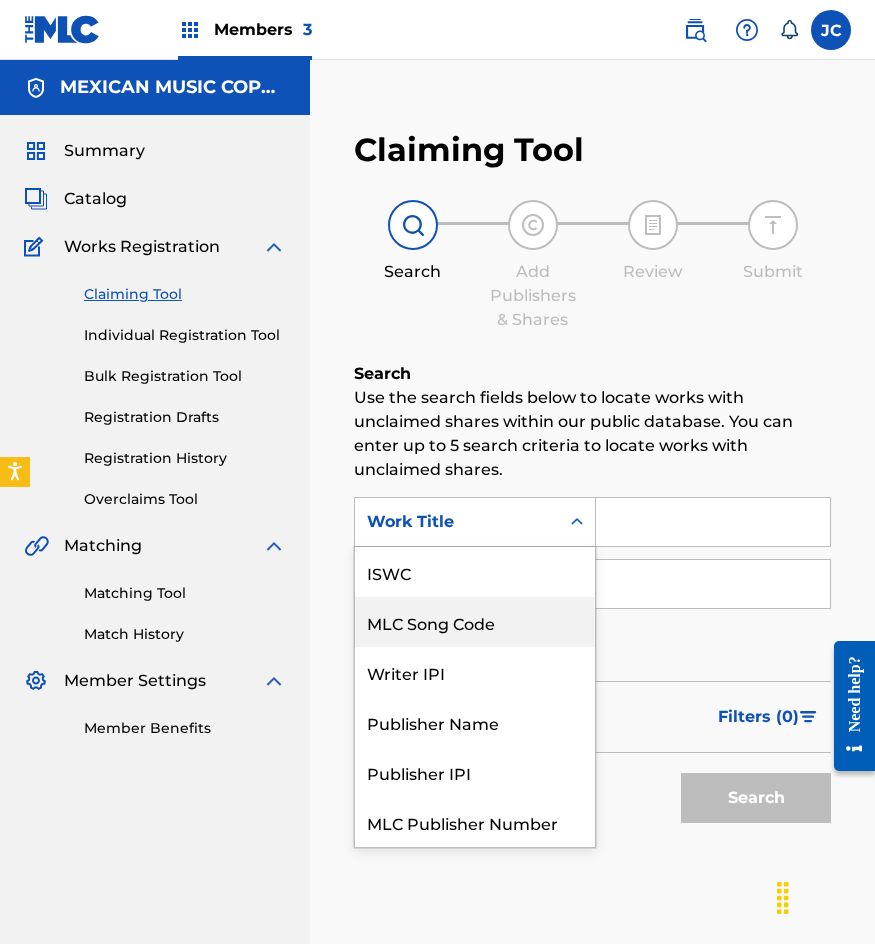 click on "MLC Song Code" at bounding box center [475, 622] 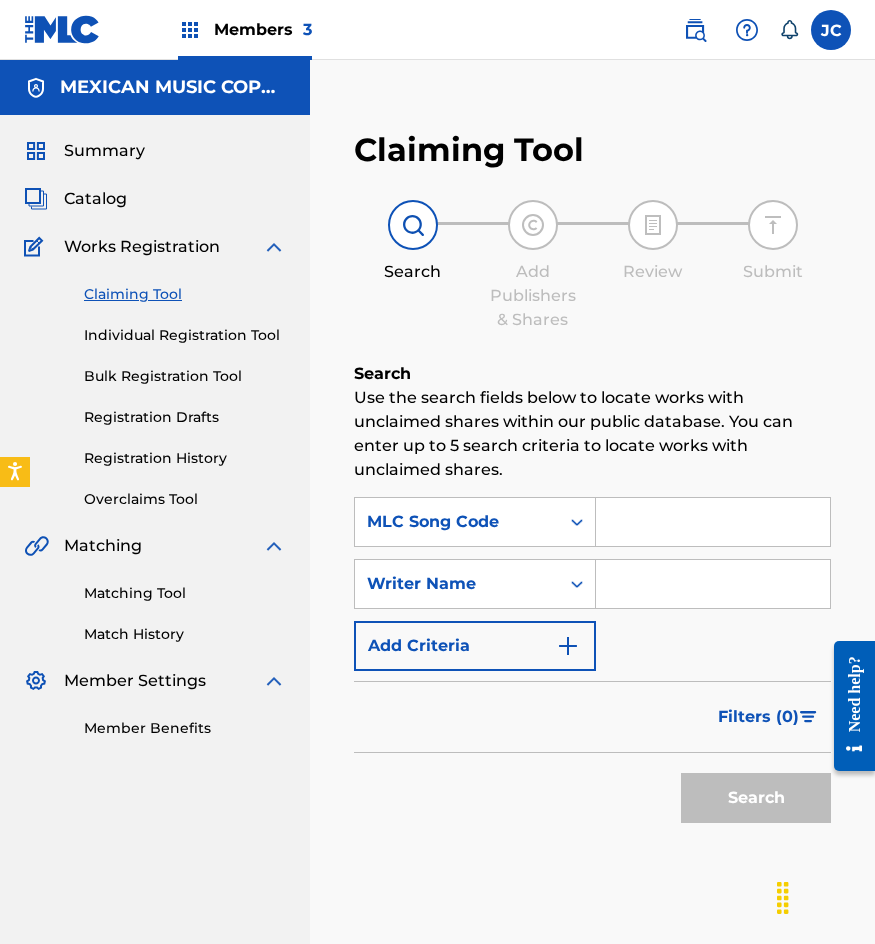 click at bounding box center (713, 522) 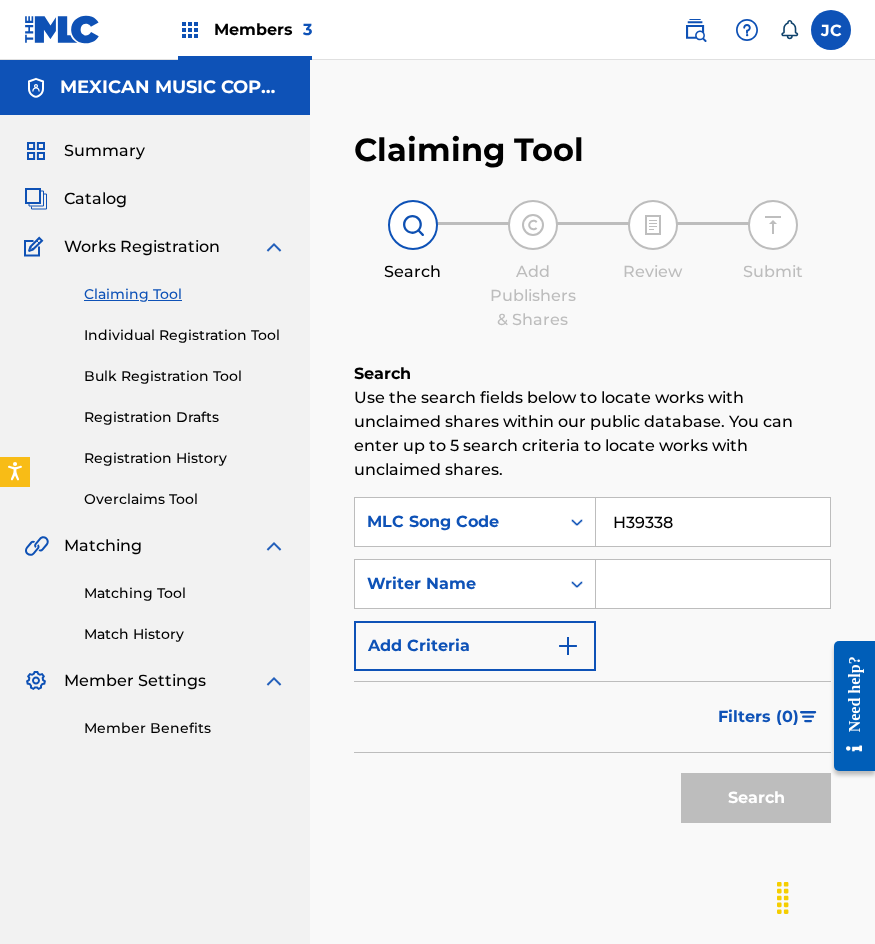 click on "Search" at bounding box center [756, 798] 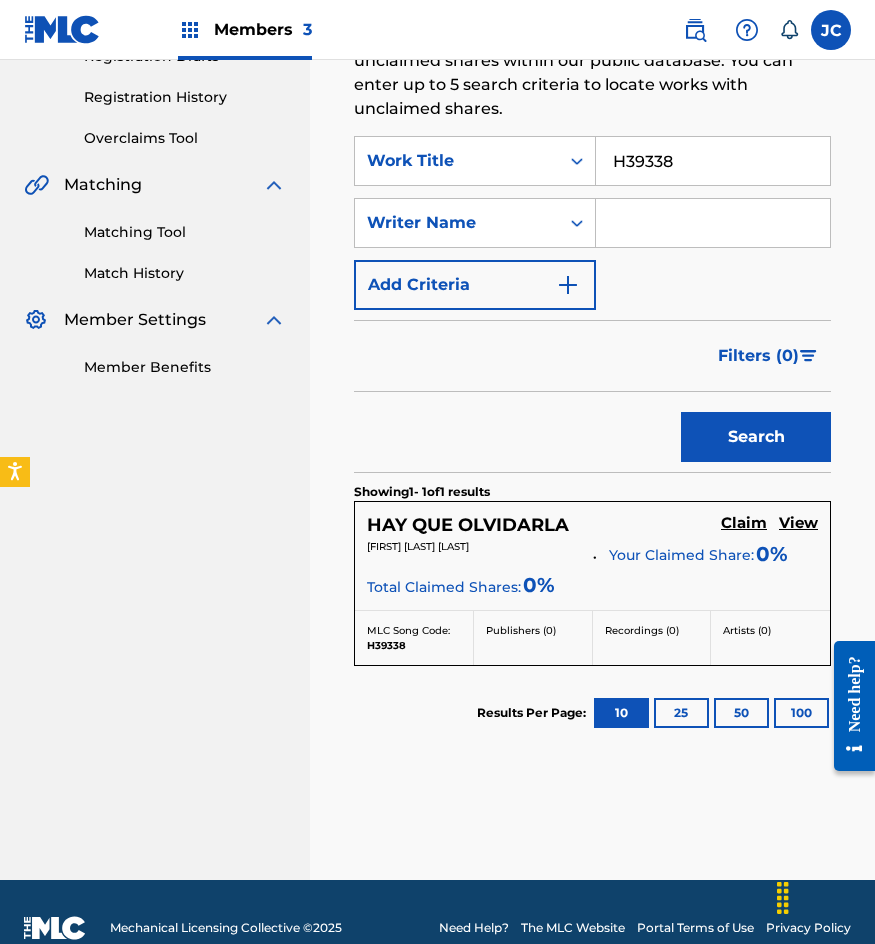 click on "Claim" at bounding box center (744, 523) 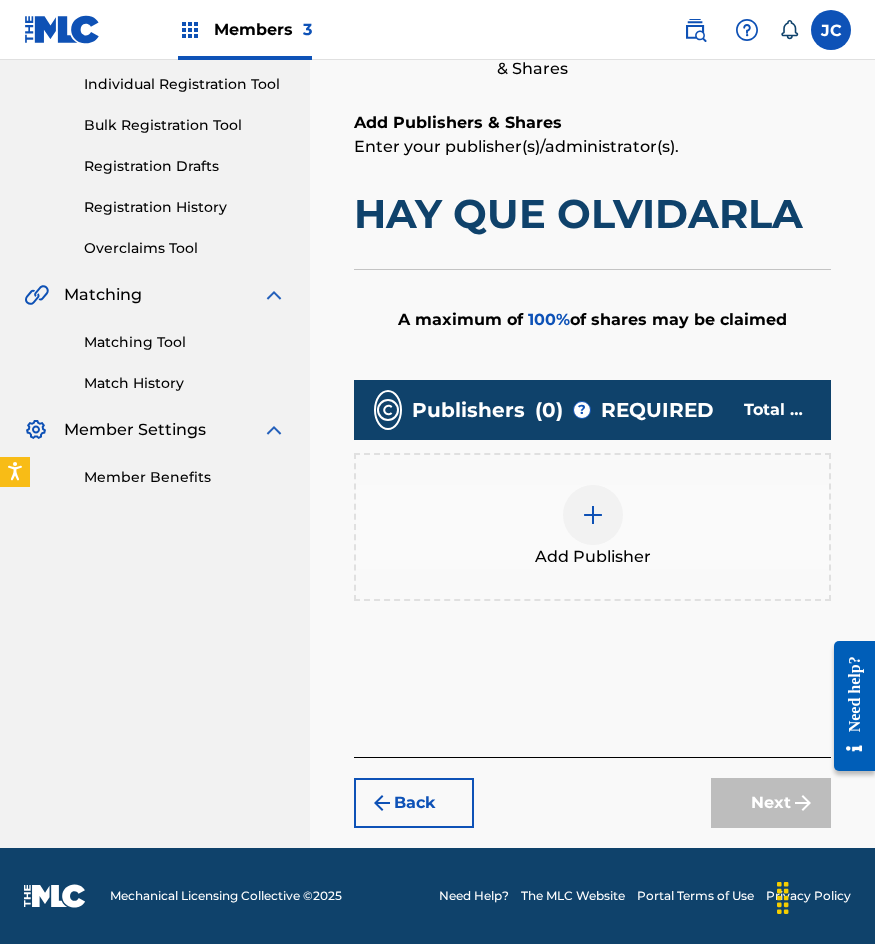 click at bounding box center [593, 515] 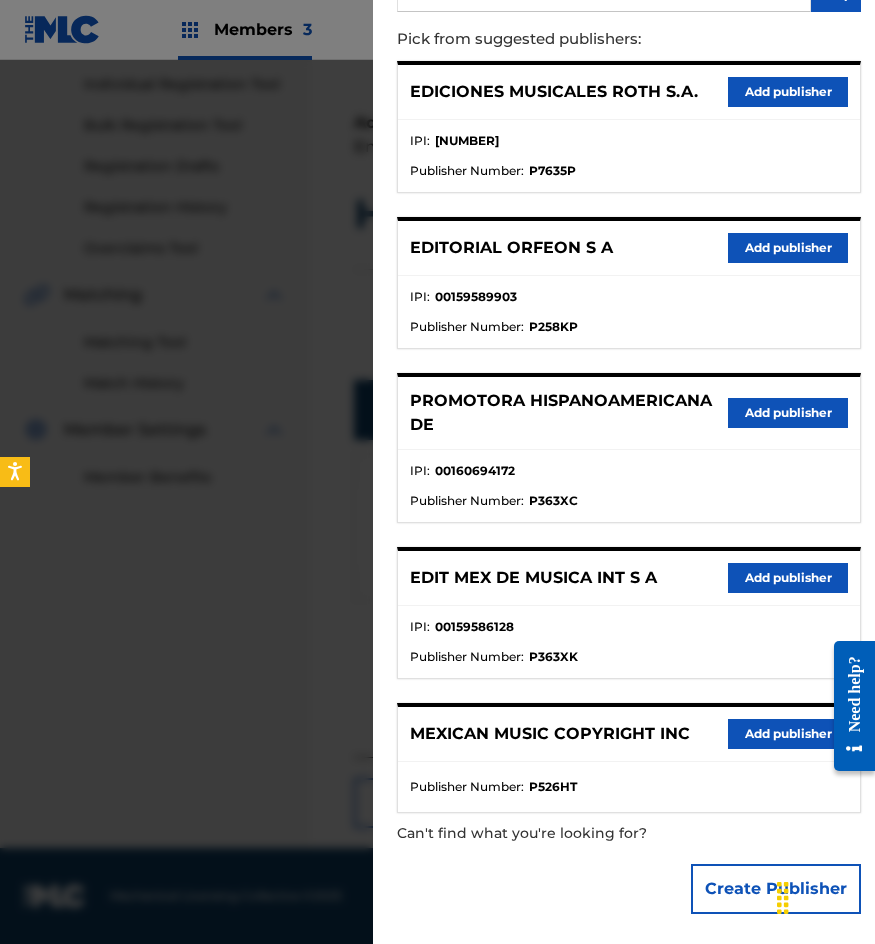 scroll, scrollTop: 217, scrollLeft: 0, axis: vertical 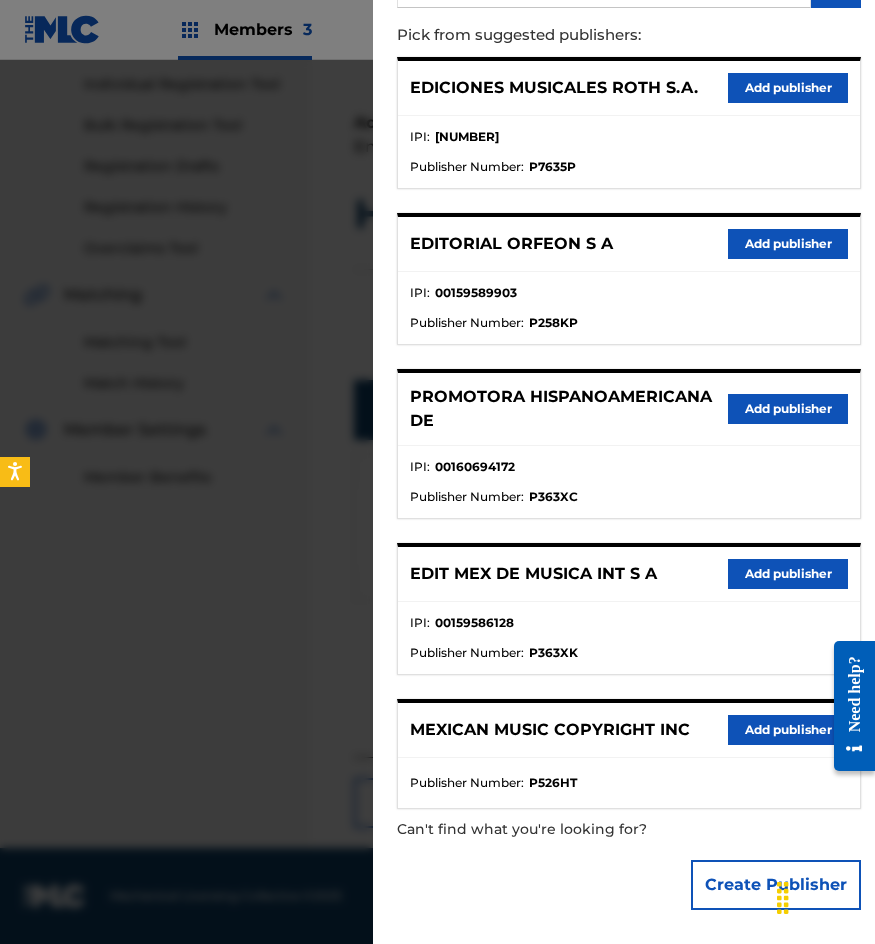 click on "Add publisher" at bounding box center (788, 574) 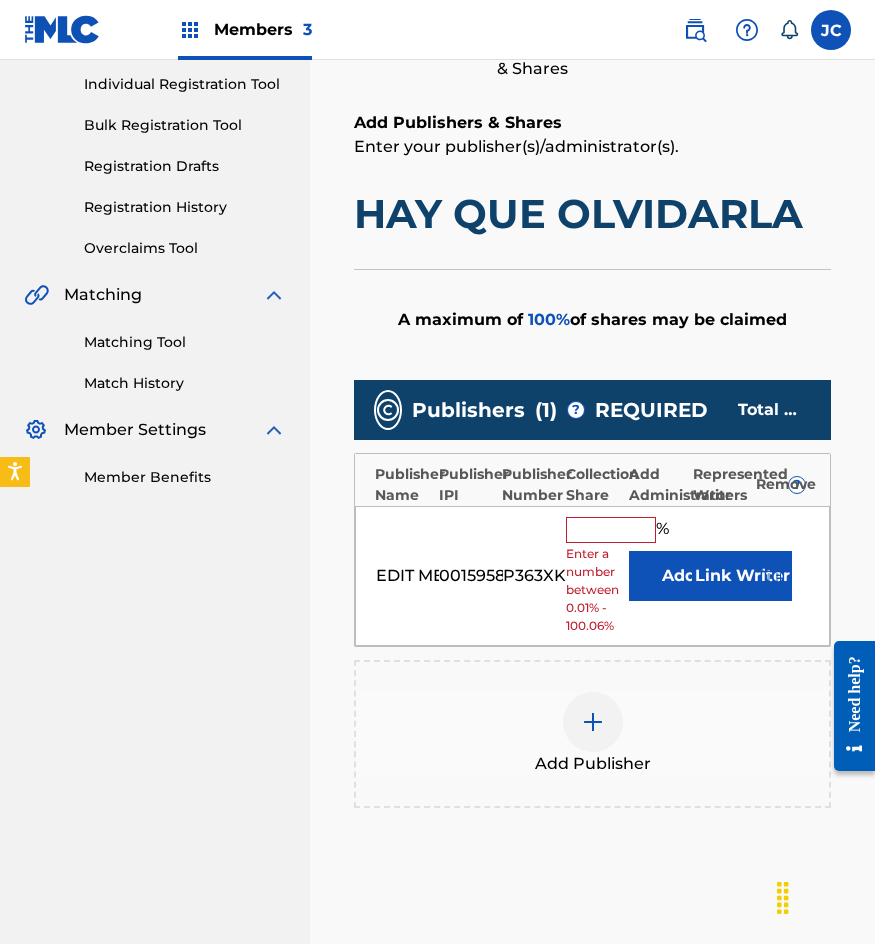 click on "Add" at bounding box center (679, 576) 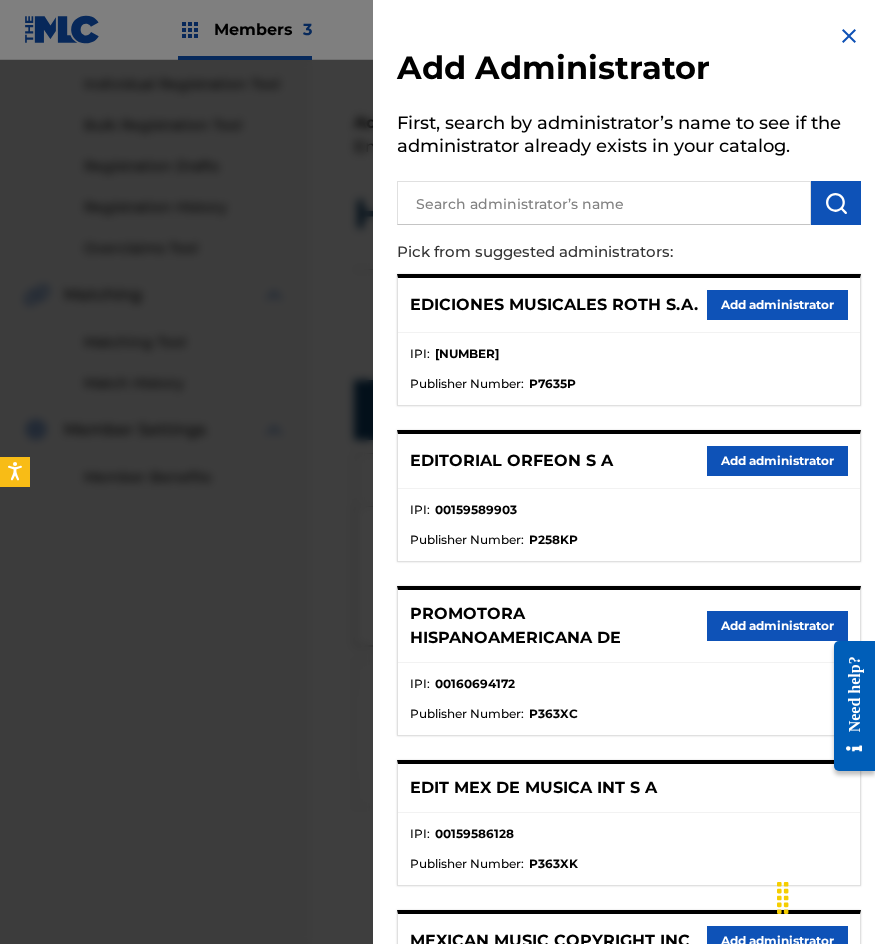 scroll, scrollTop: 211, scrollLeft: 0, axis: vertical 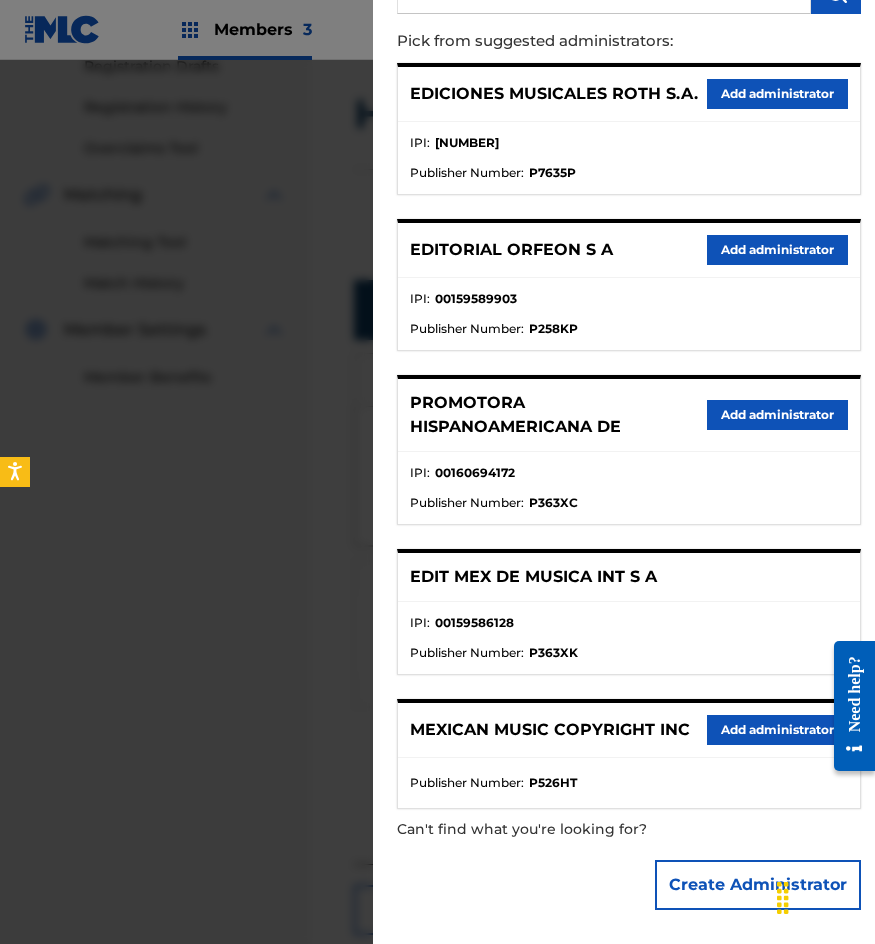 click on "Add administrator" at bounding box center (777, 730) 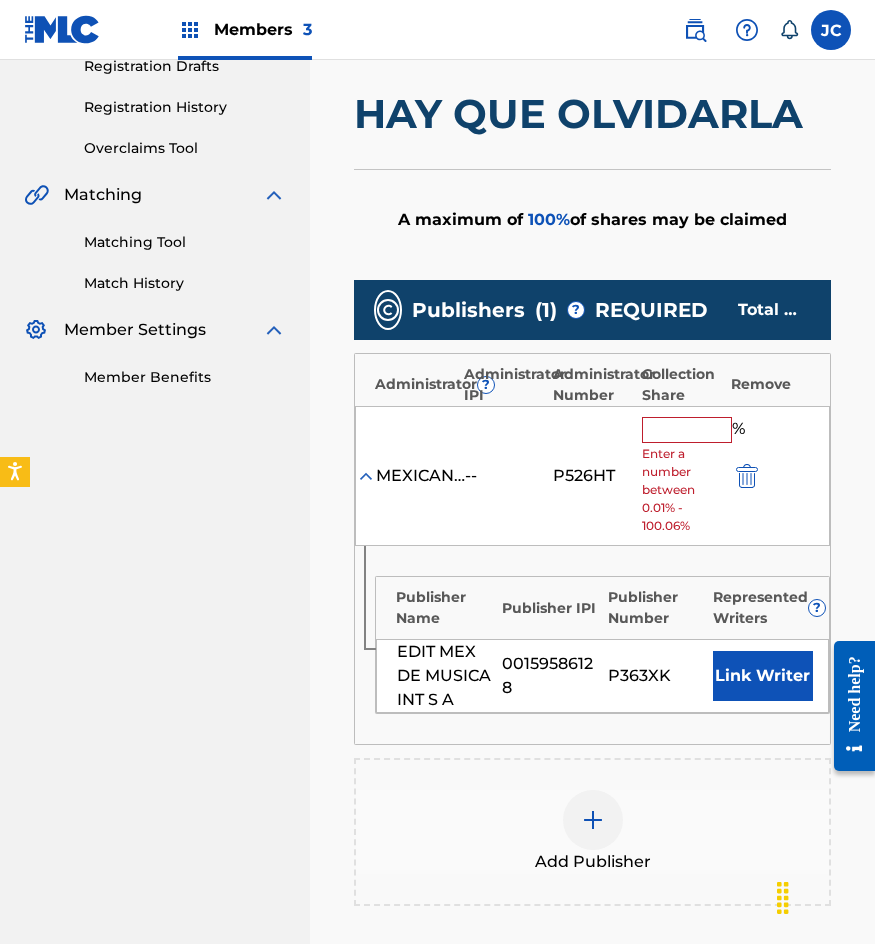 click on "Enter a number between 0.01% - 100.06%" at bounding box center (681, 490) 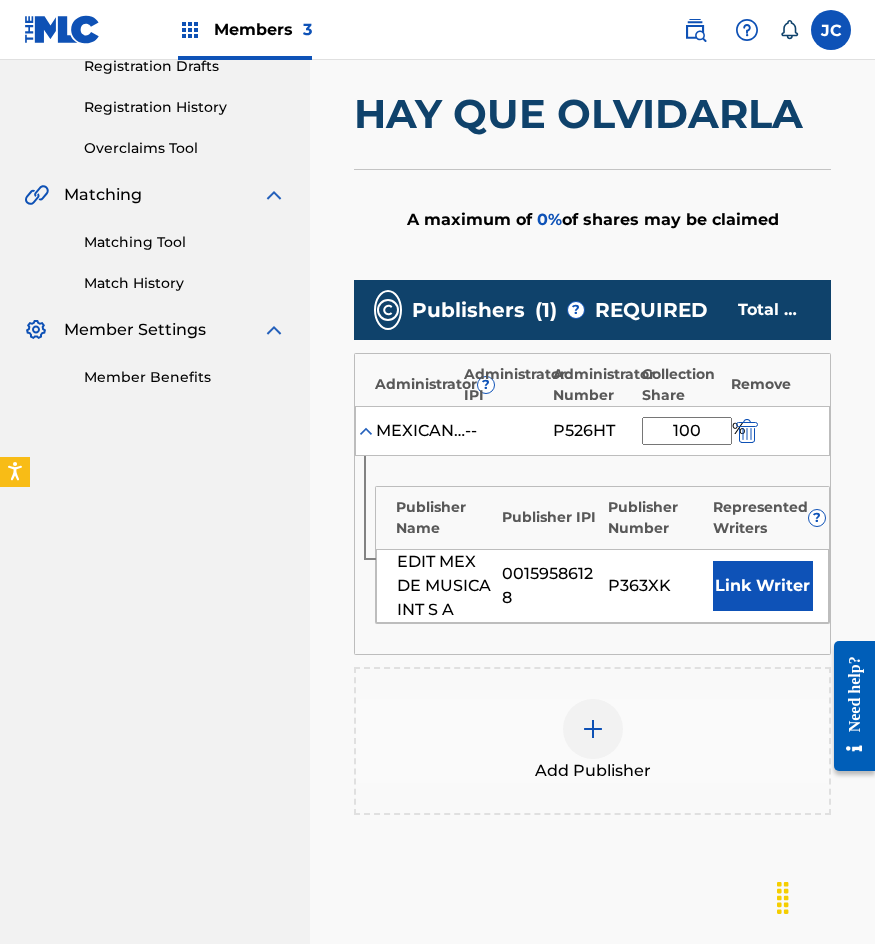 type on "100" 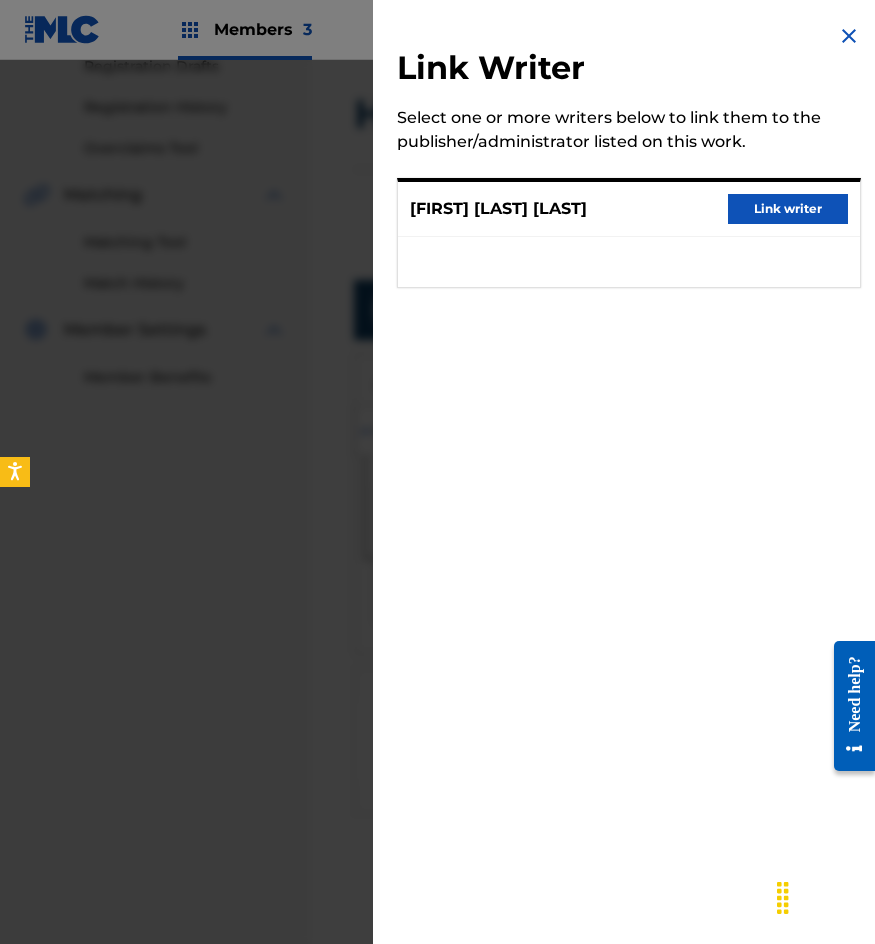 click on "Link writer" at bounding box center [788, 209] 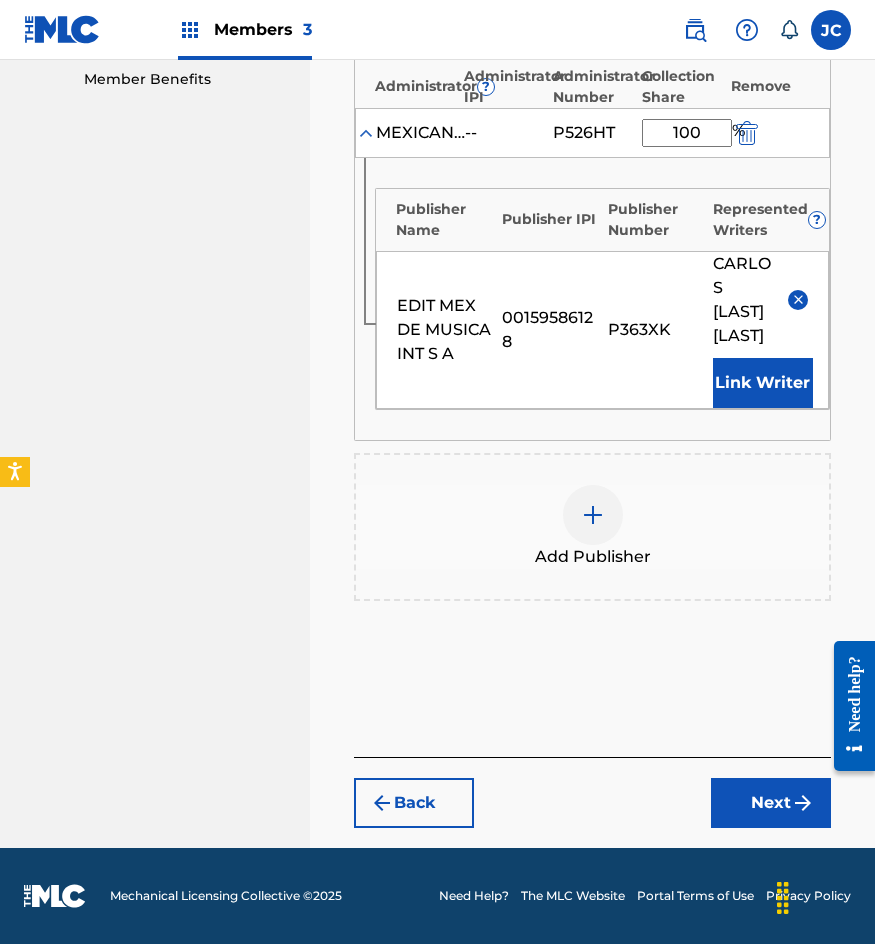 click on "Next" at bounding box center [771, 803] 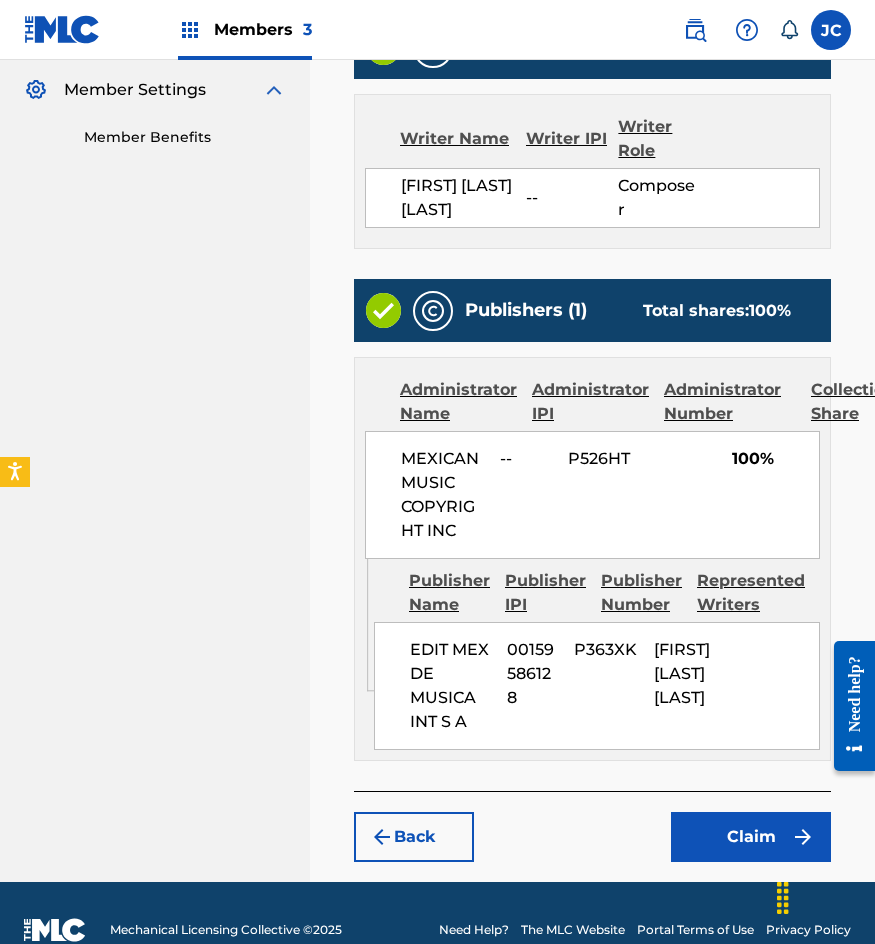 scroll, scrollTop: 625, scrollLeft: 0, axis: vertical 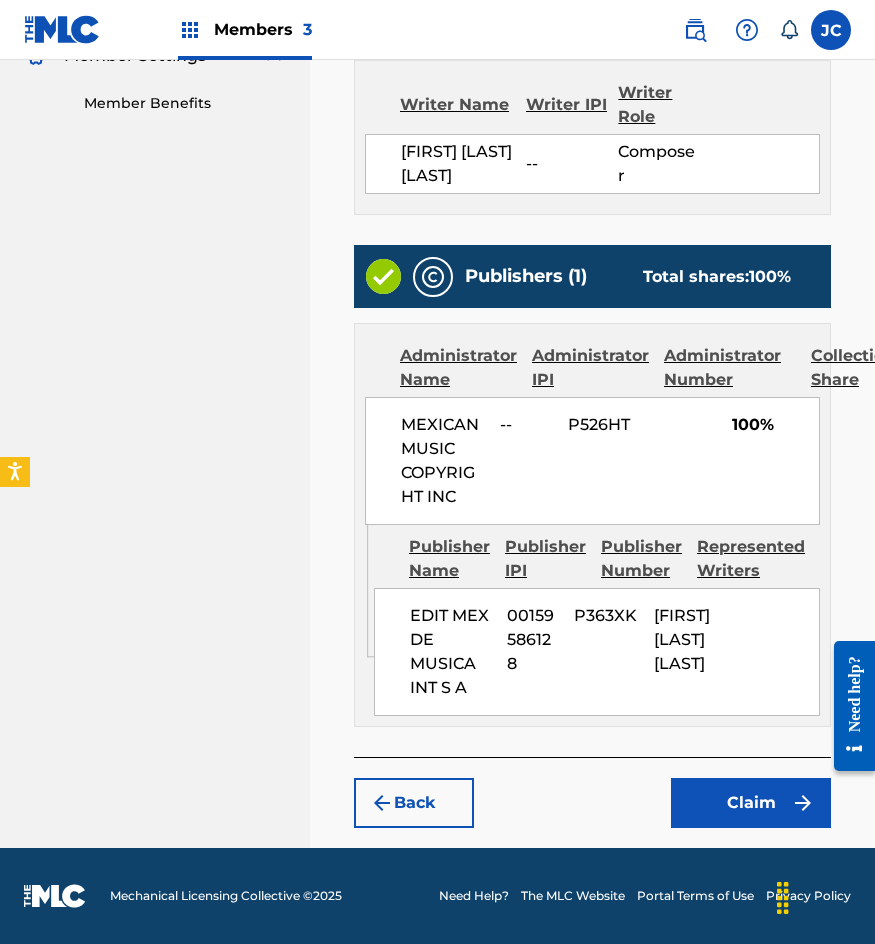 click on "Claim" at bounding box center [751, 803] 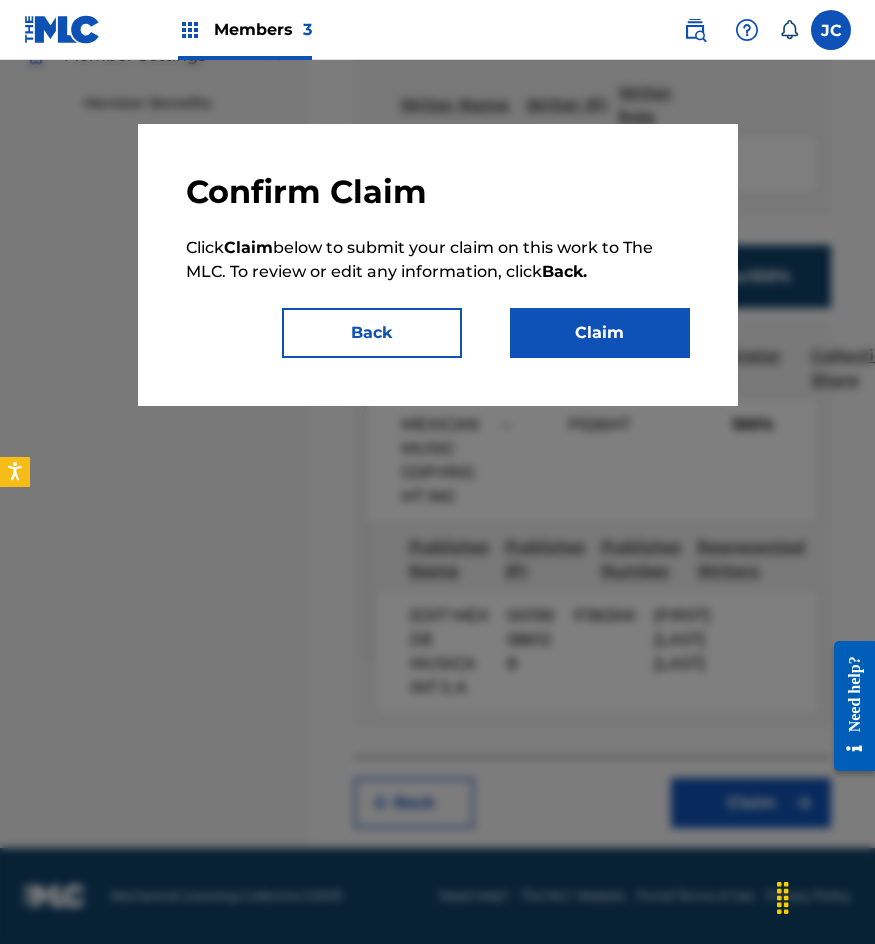 click on "Claim" at bounding box center [600, 333] 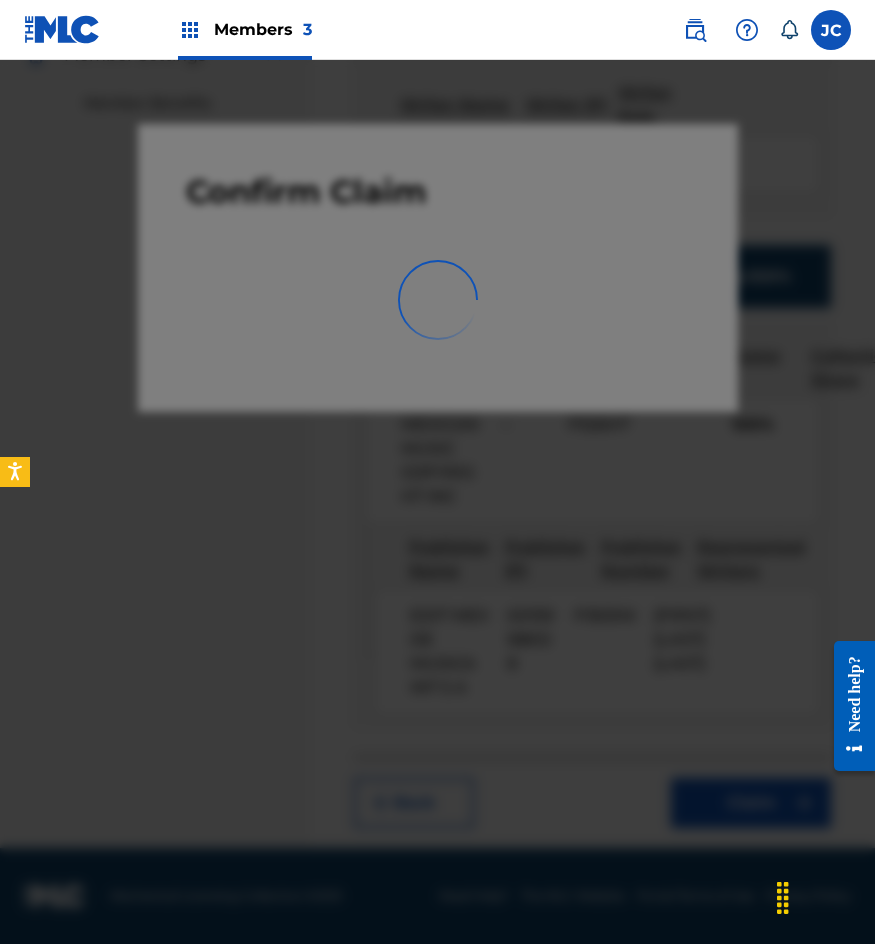 scroll, scrollTop: 0, scrollLeft: 0, axis: both 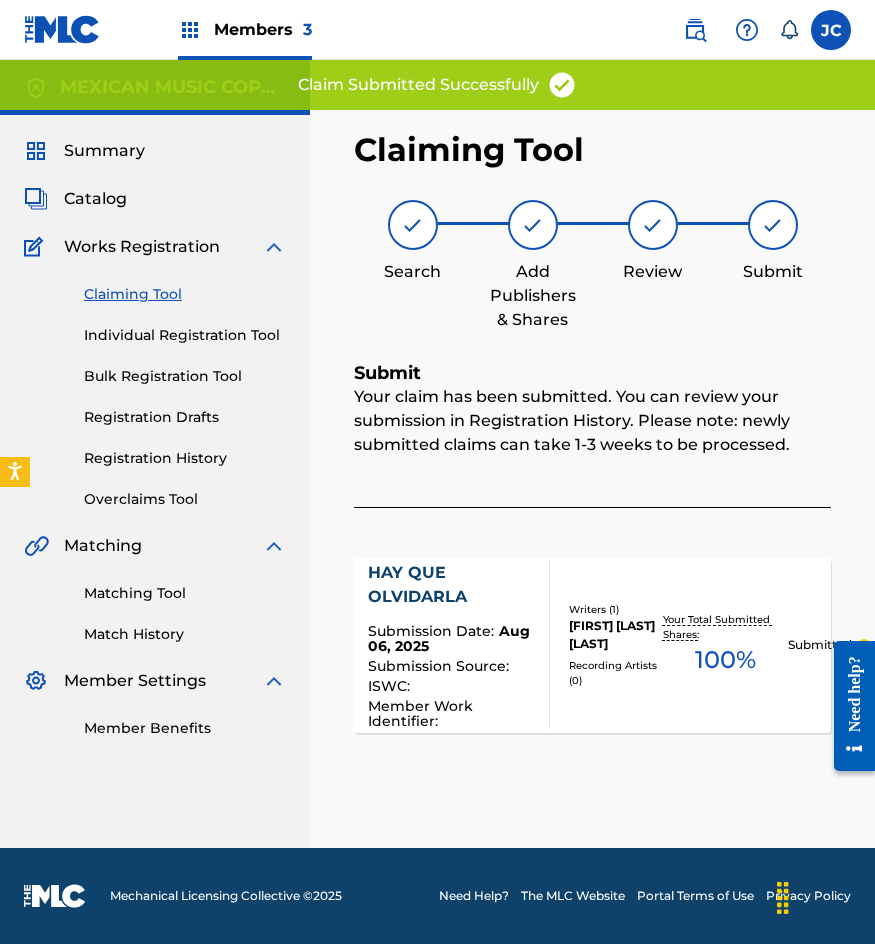 click on "Claiming Tool" at bounding box center [185, 294] 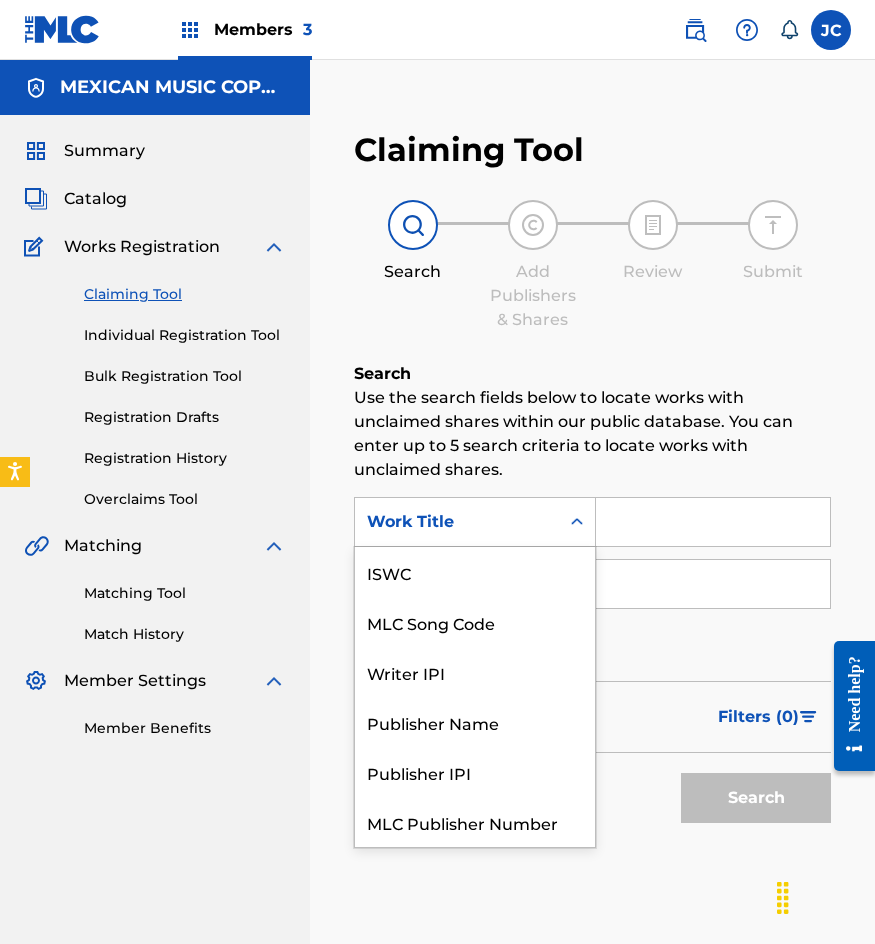 click on "Work Title" at bounding box center [457, 522] 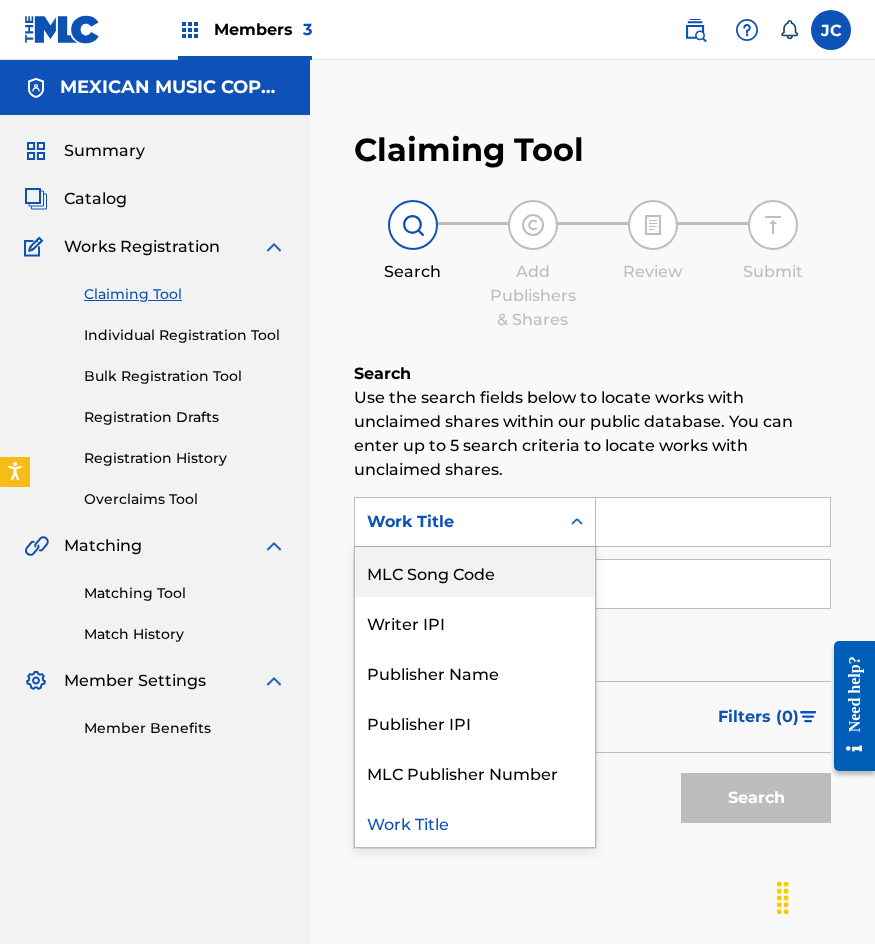 drag, startPoint x: 443, startPoint y: 575, endPoint x: 532, endPoint y: 555, distance: 91.21951 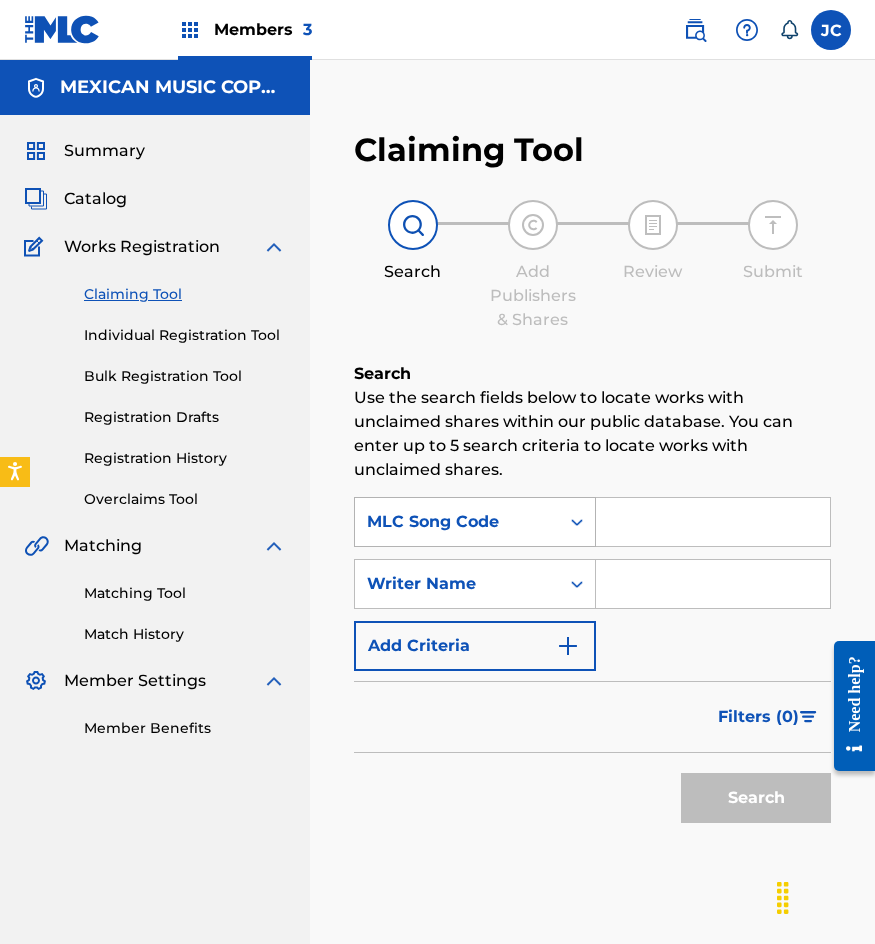 click at bounding box center (577, 522) 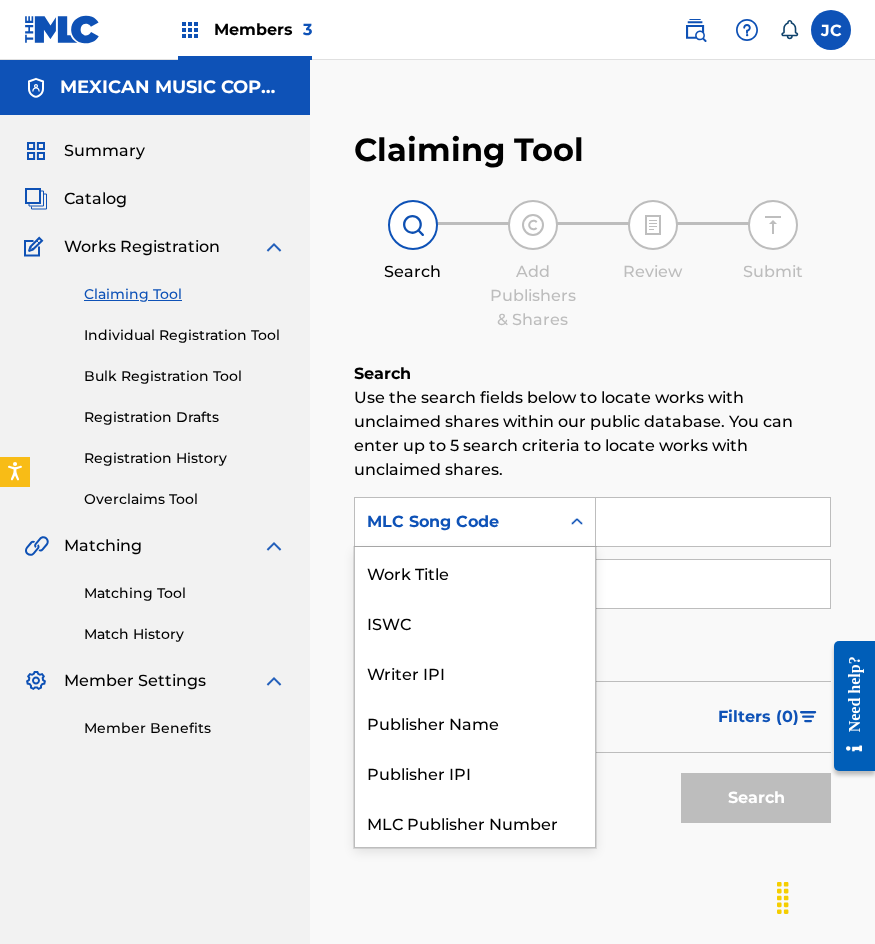 scroll, scrollTop: 50, scrollLeft: 0, axis: vertical 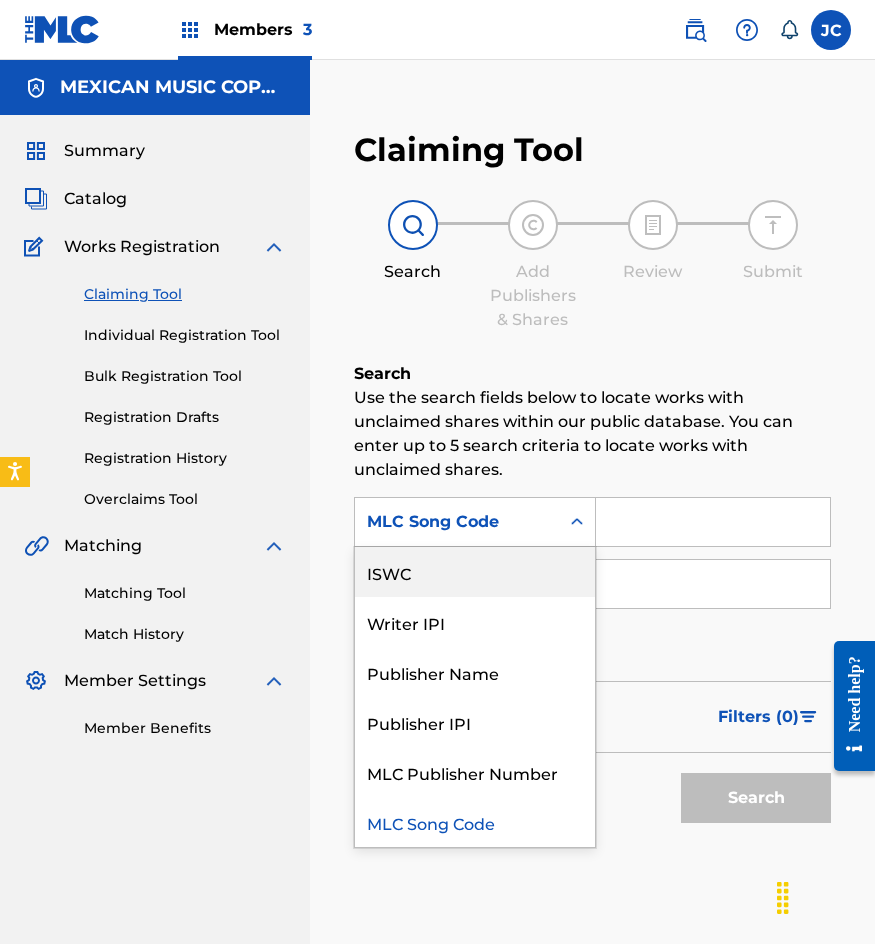 click on "MLC Song Code" at bounding box center [457, 522] 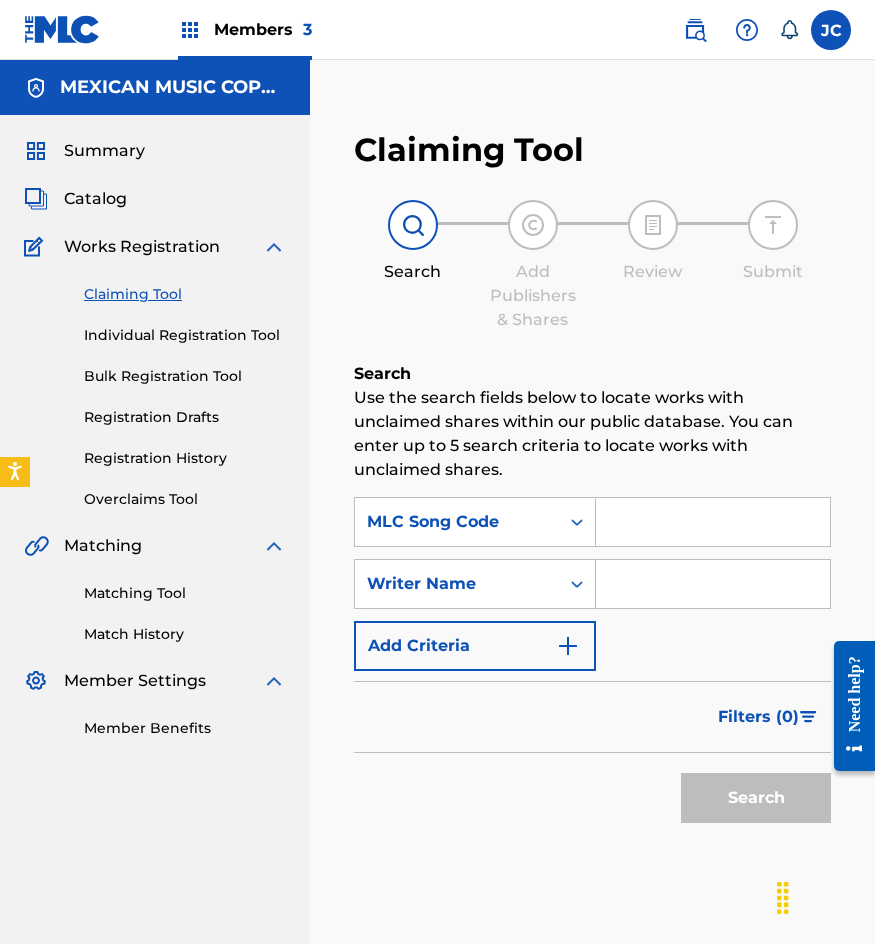 click at bounding box center (713, 522) 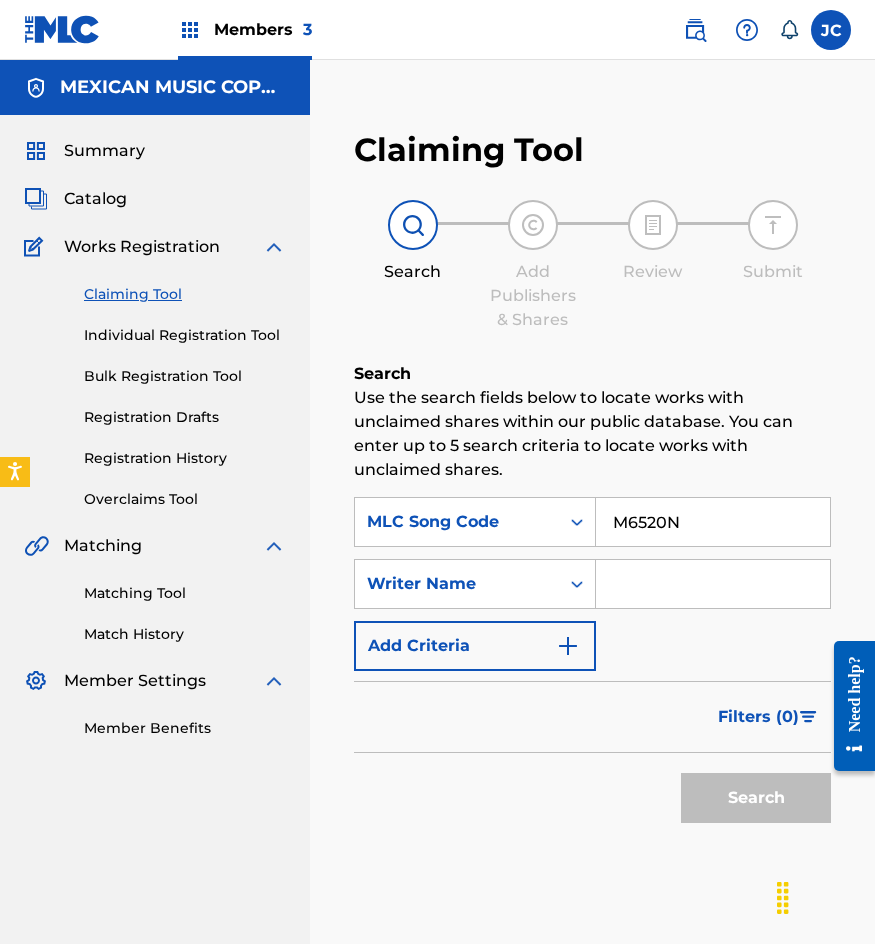 click on "Search" at bounding box center [756, 798] 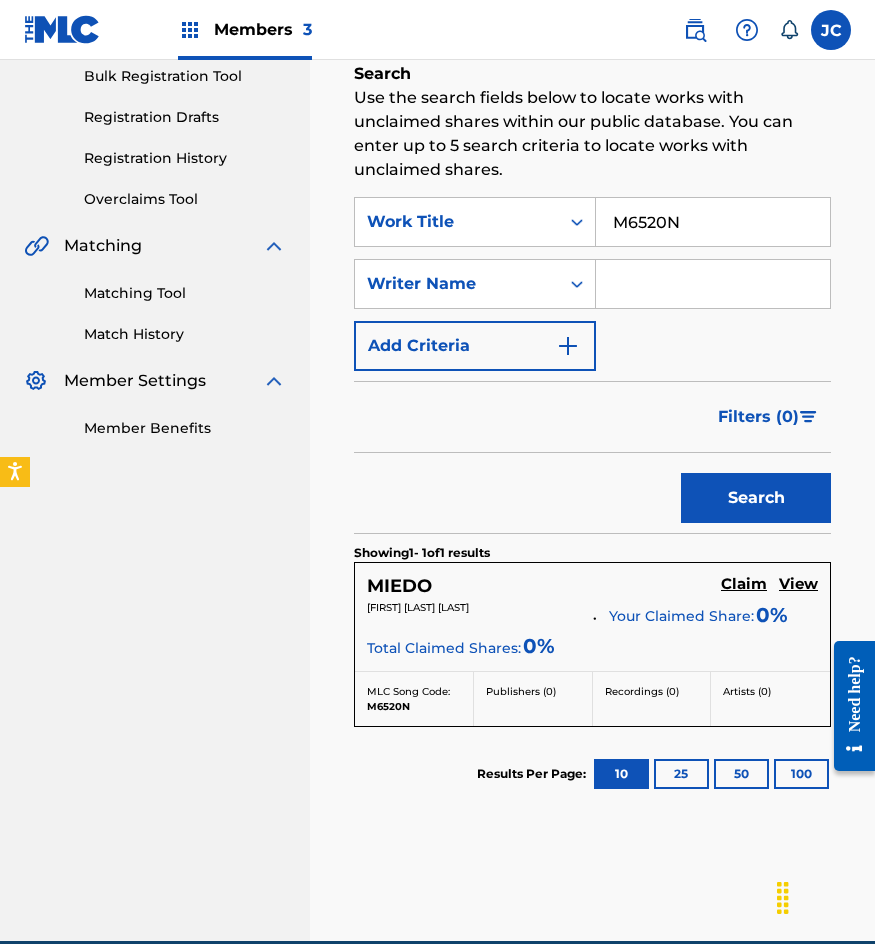 click on "Claim" at bounding box center [744, 584] 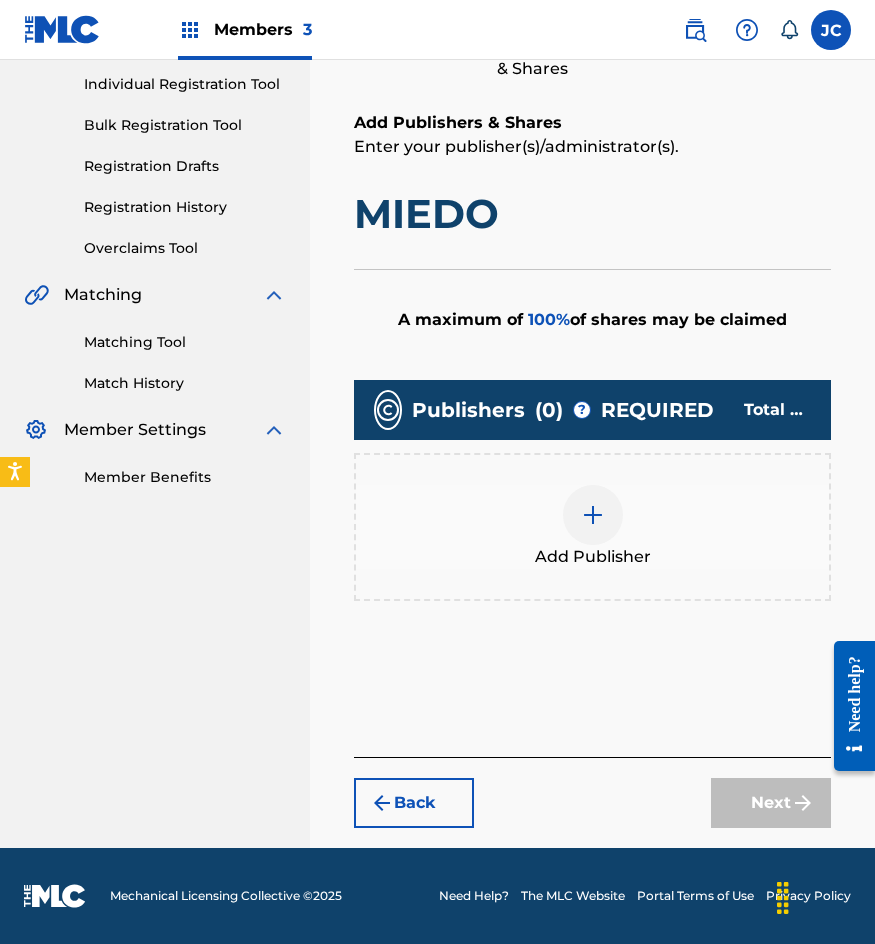 scroll, scrollTop: 251, scrollLeft: 0, axis: vertical 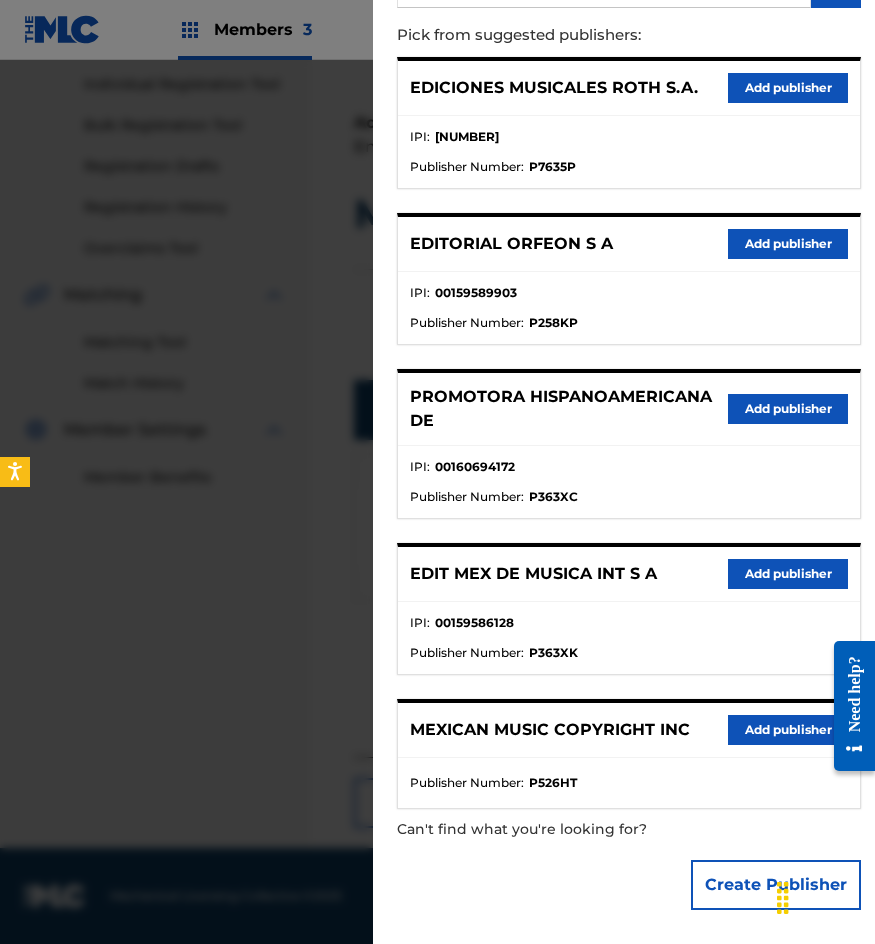 click on "Add publisher" at bounding box center (788, 574) 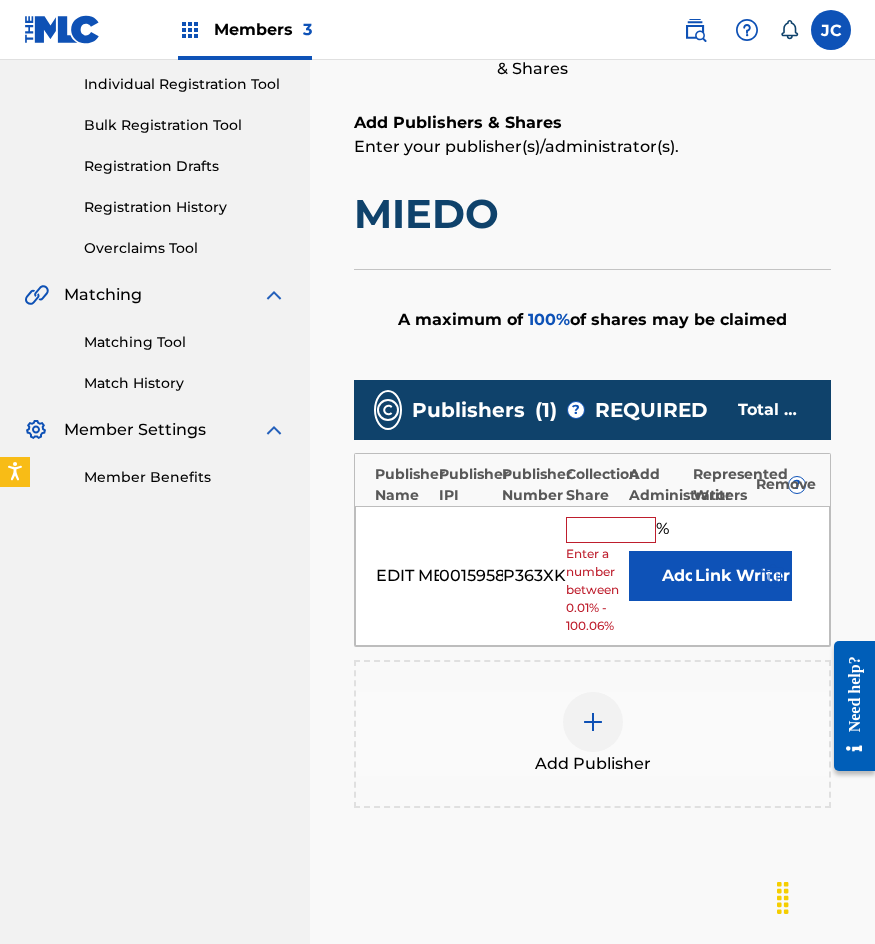 click on "Add" at bounding box center [679, 576] 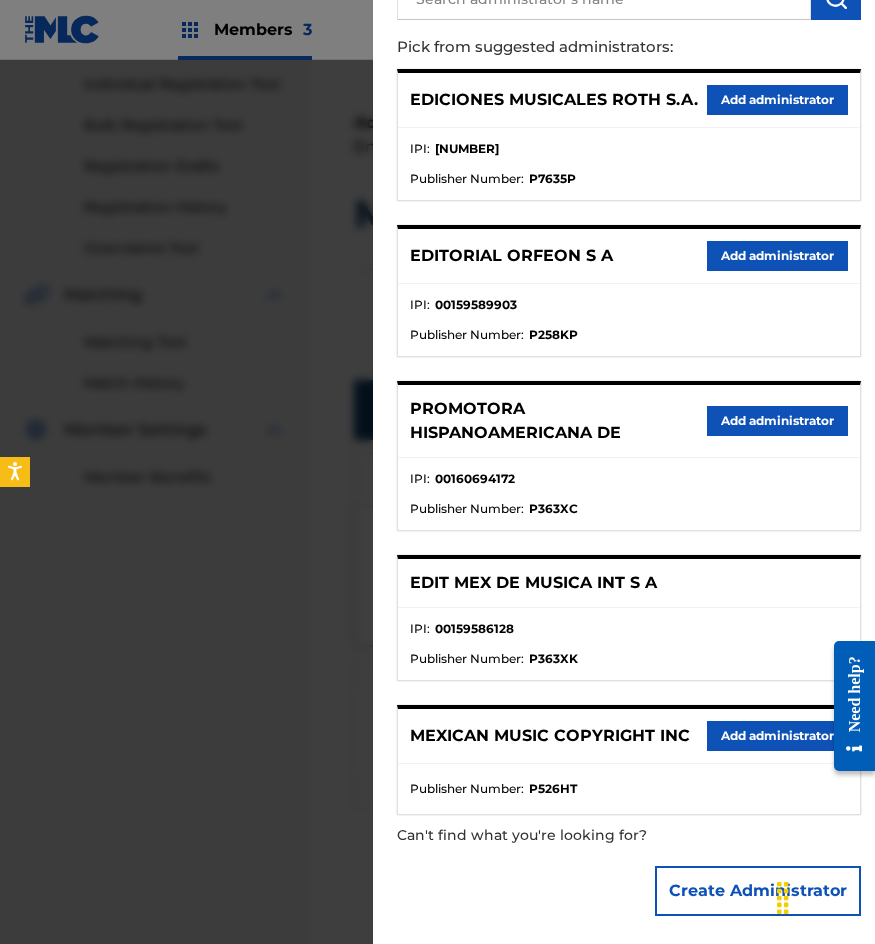scroll, scrollTop: 211, scrollLeft: 0, axis: vertical 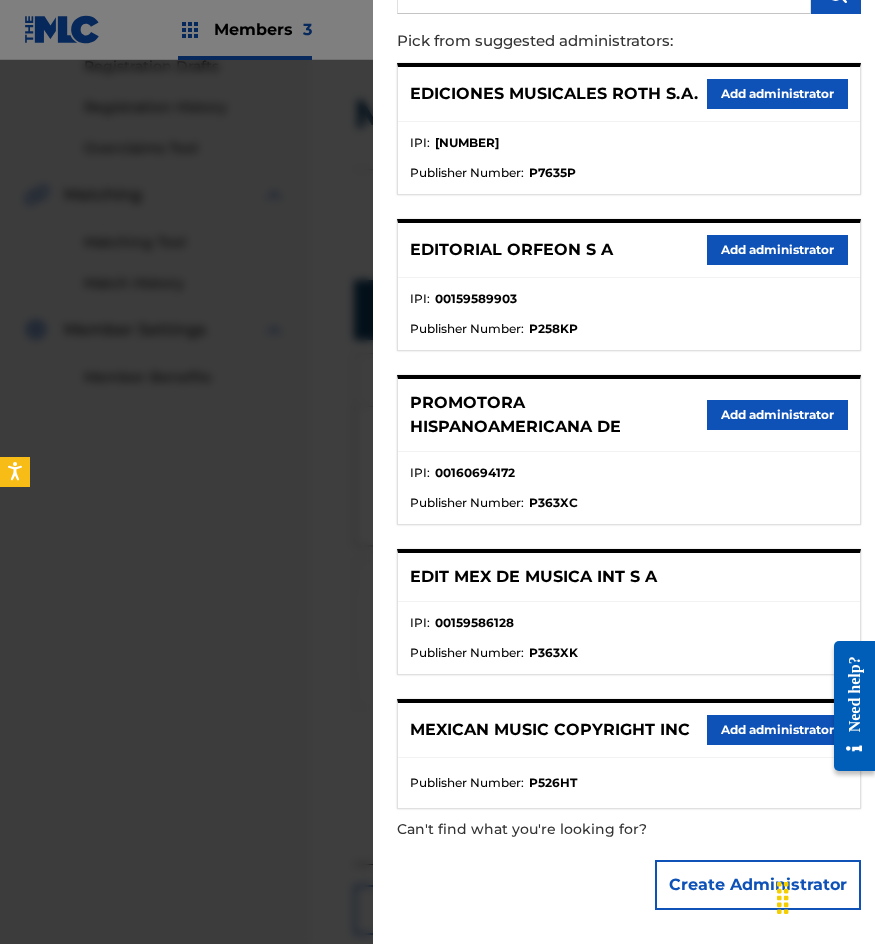 click on "Add administrator" at bounding box center (777, 730) 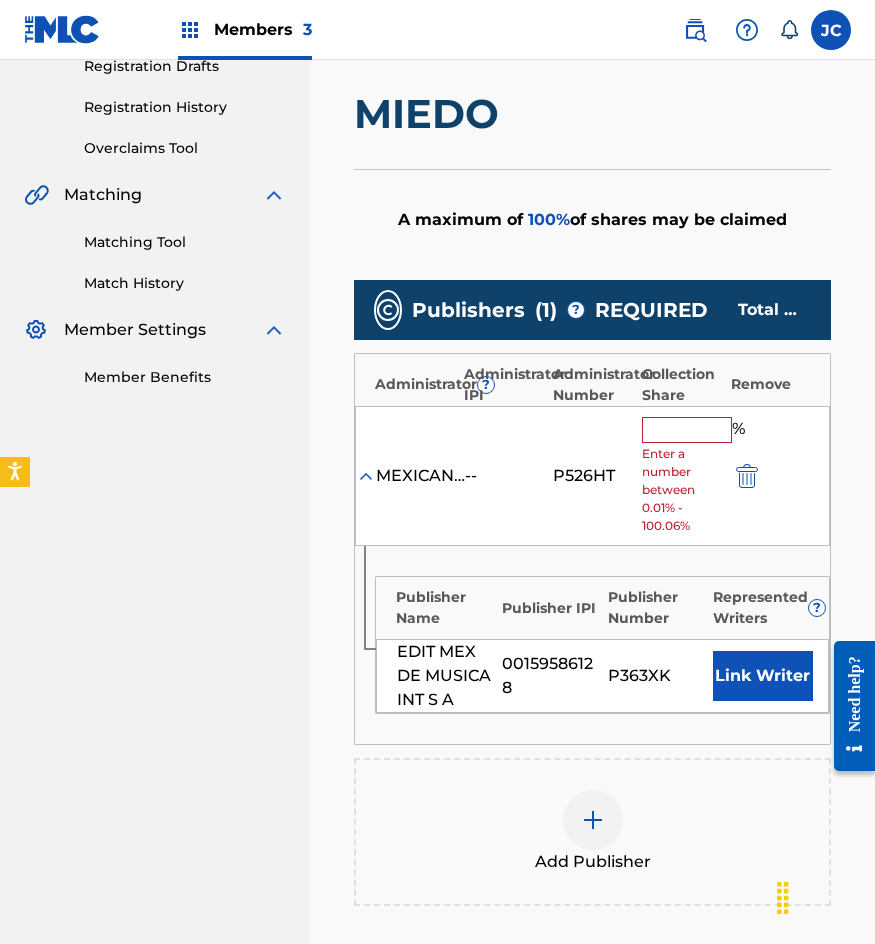 click at bounding box center (687, 430) 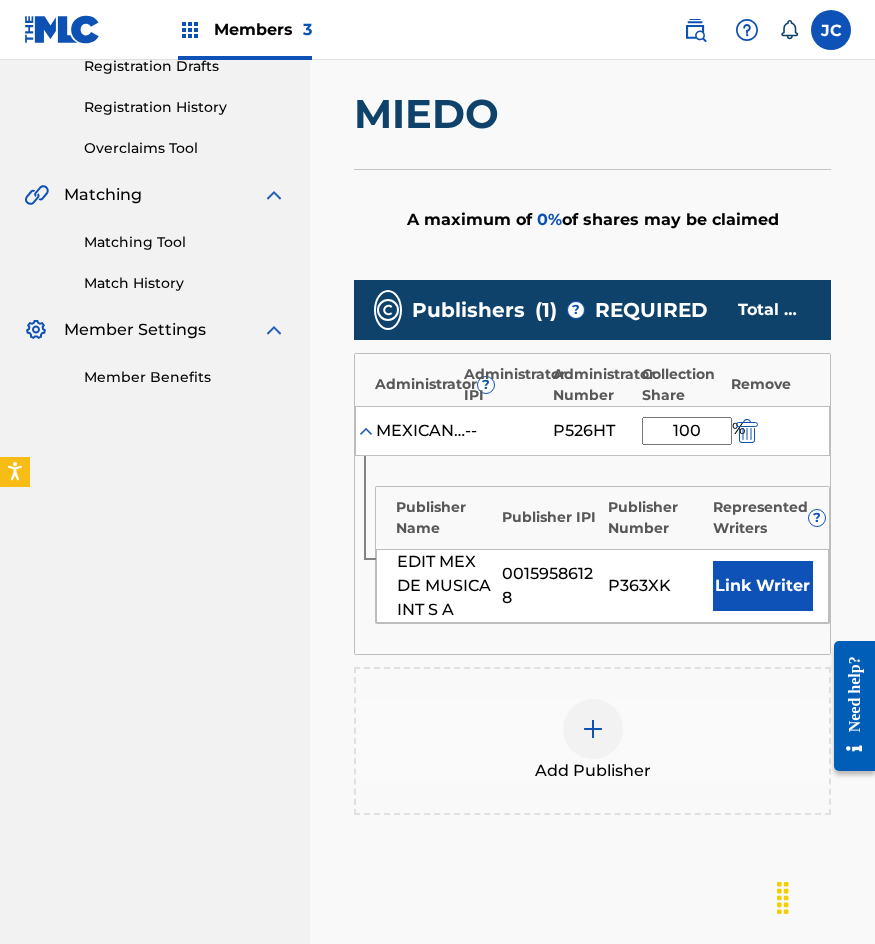 type on "100" 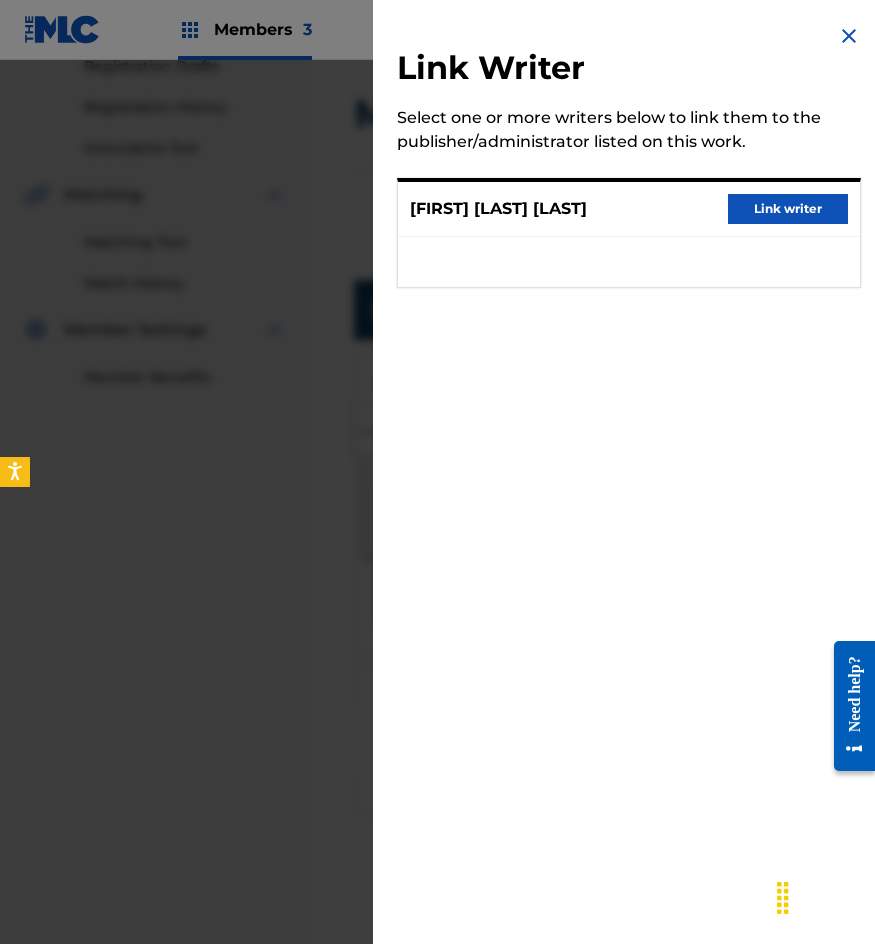 click on "FELICITAS CHAVEZ PENA Link writer" at bounding box center (629, 209) 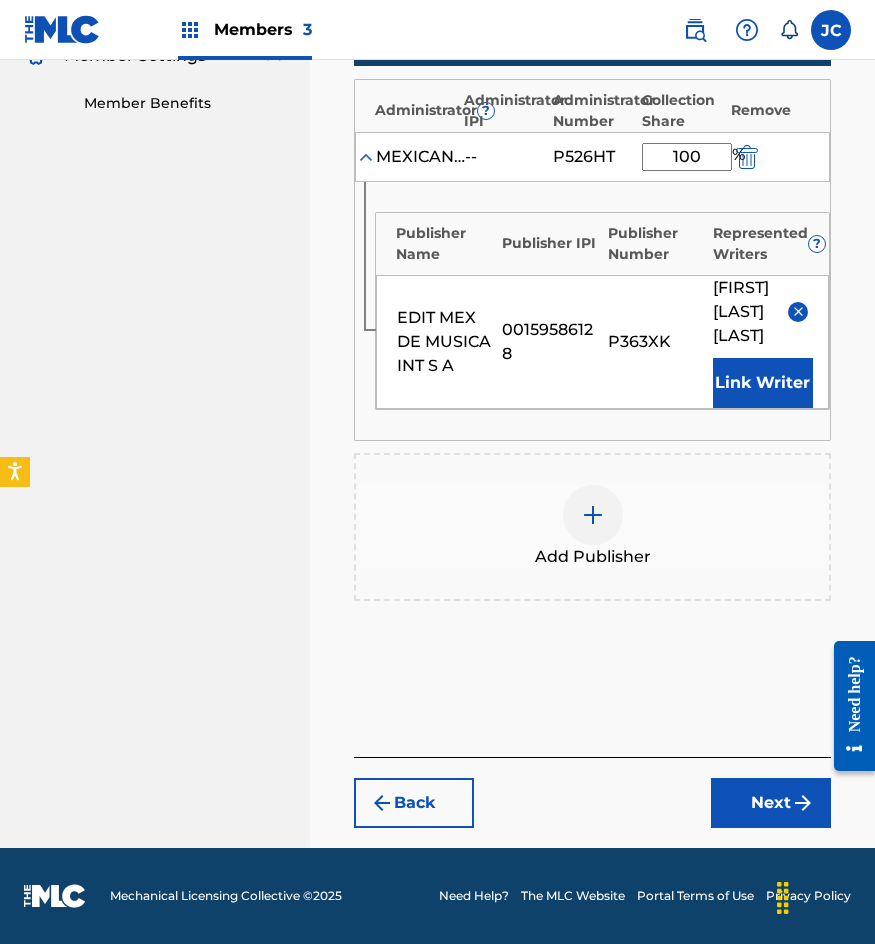 click on "Next" at bounding box center (771, 803) 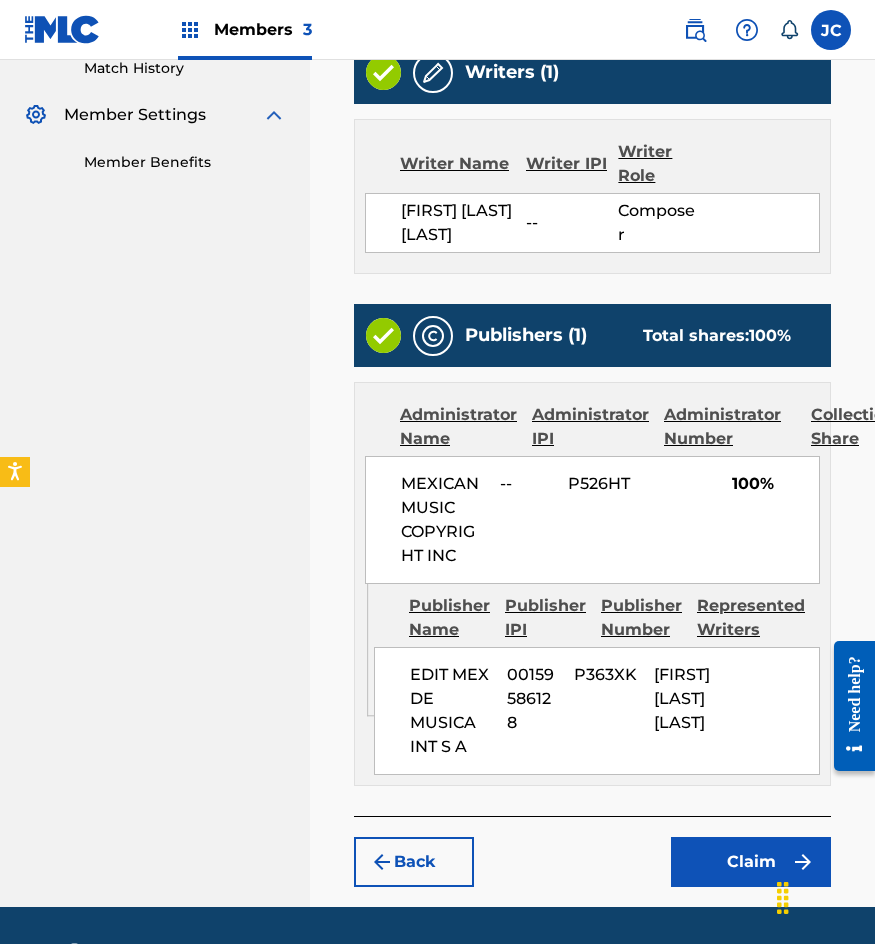 scroll, scrollTop: 625, scrollLeft: 0, axis: vertical 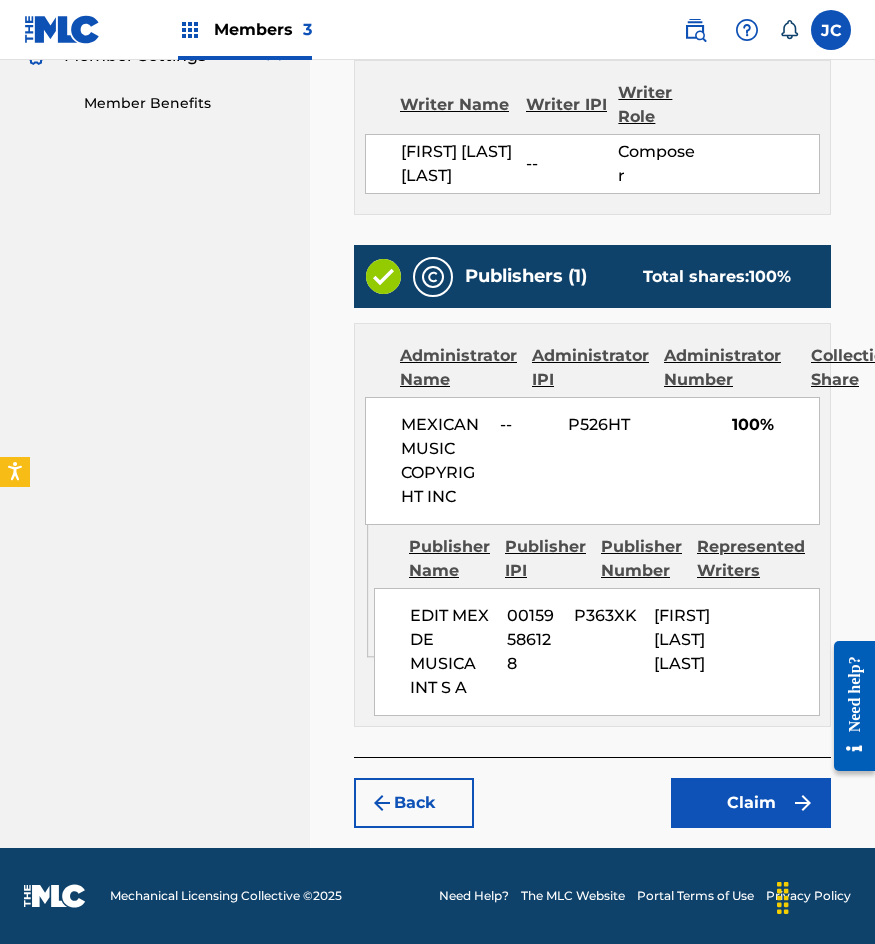 click on "Claim" at bounding box center [751, 803] 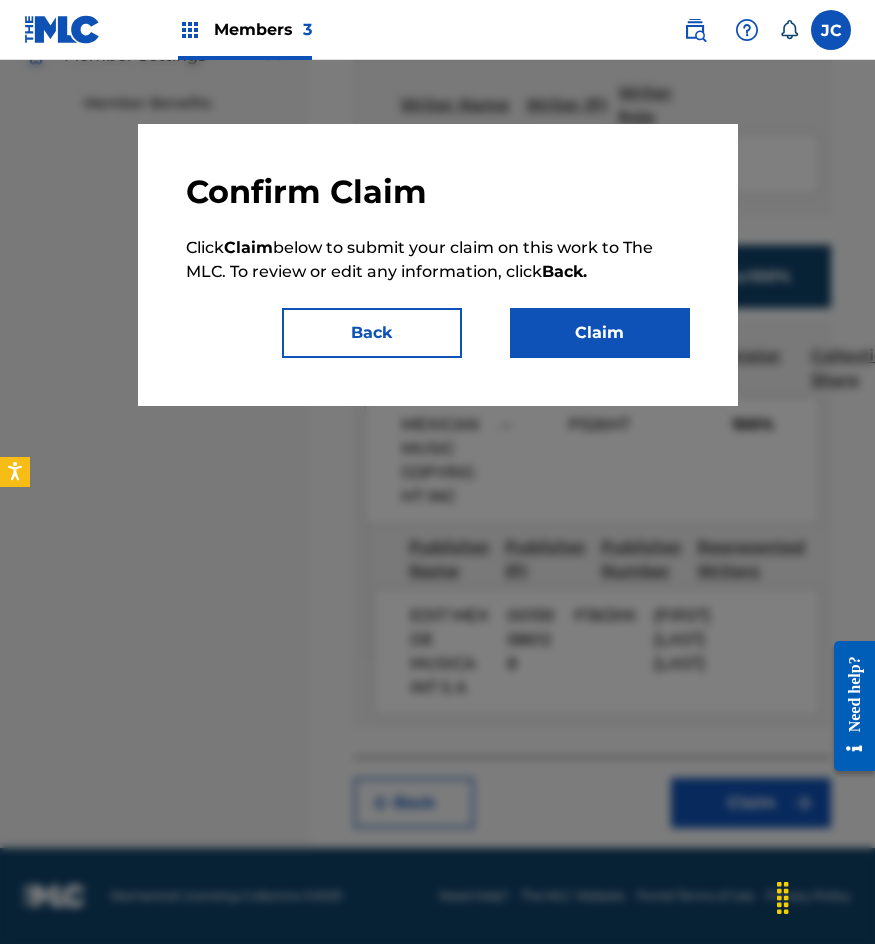click on "Claim" at bounding box center (600, 333) 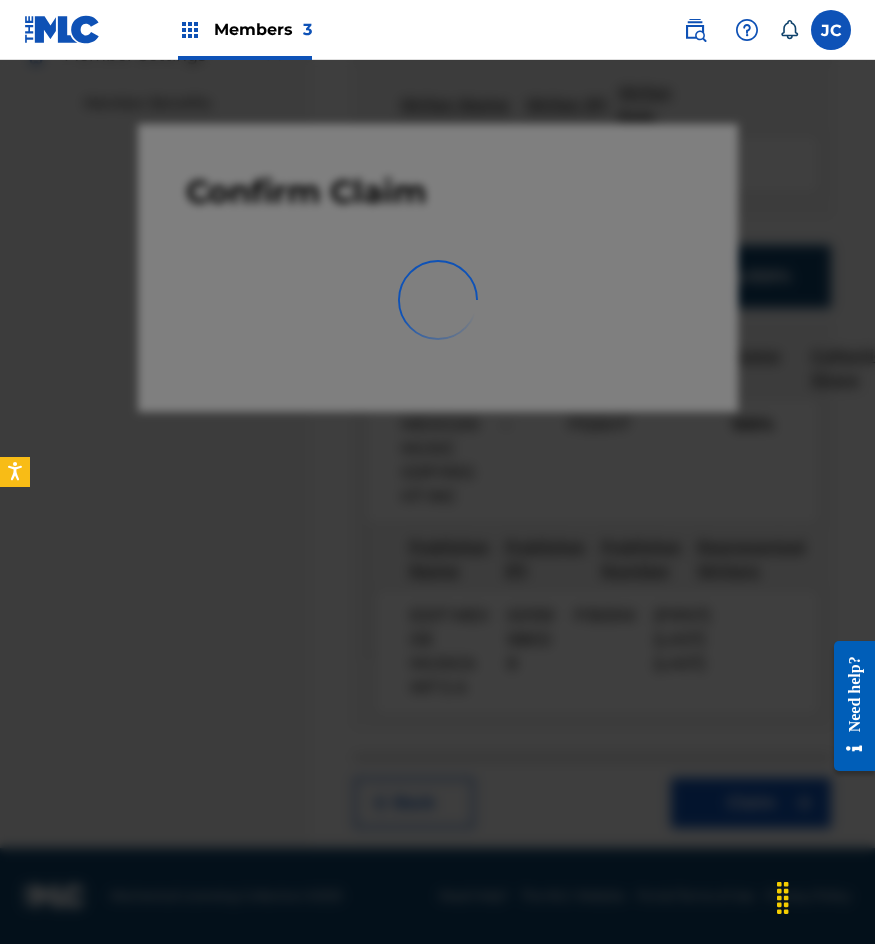 scroll, scrollTop: 0, scrollLeft: 0, axis: both 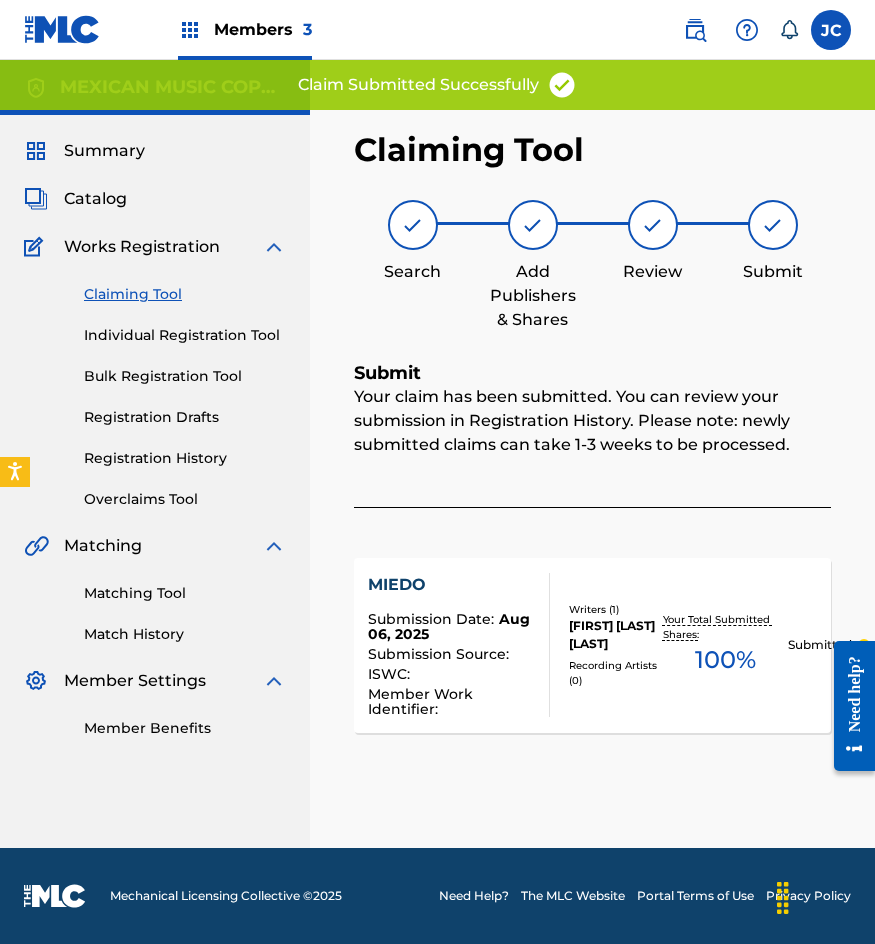 click on "Claiming Tool" at bounding box center (185, 294) 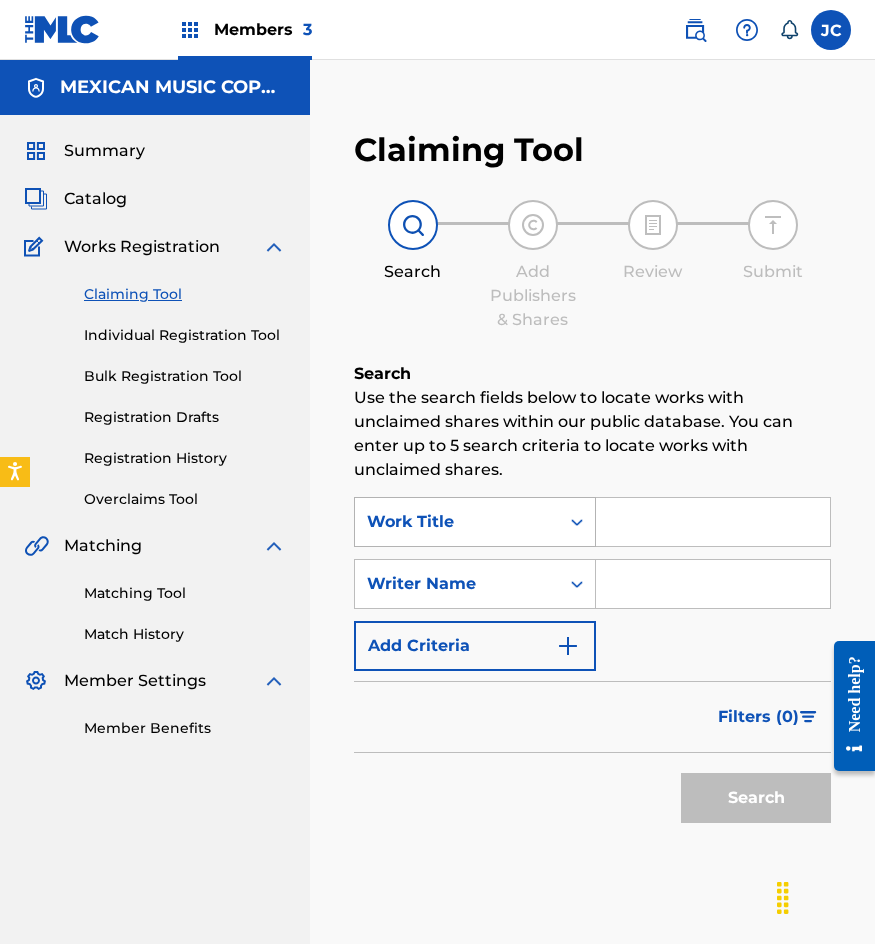 drag, startPoint x: 513, startPoint y: 551, endPoint x: 506, endPoint y: 536, distance: 16.552946 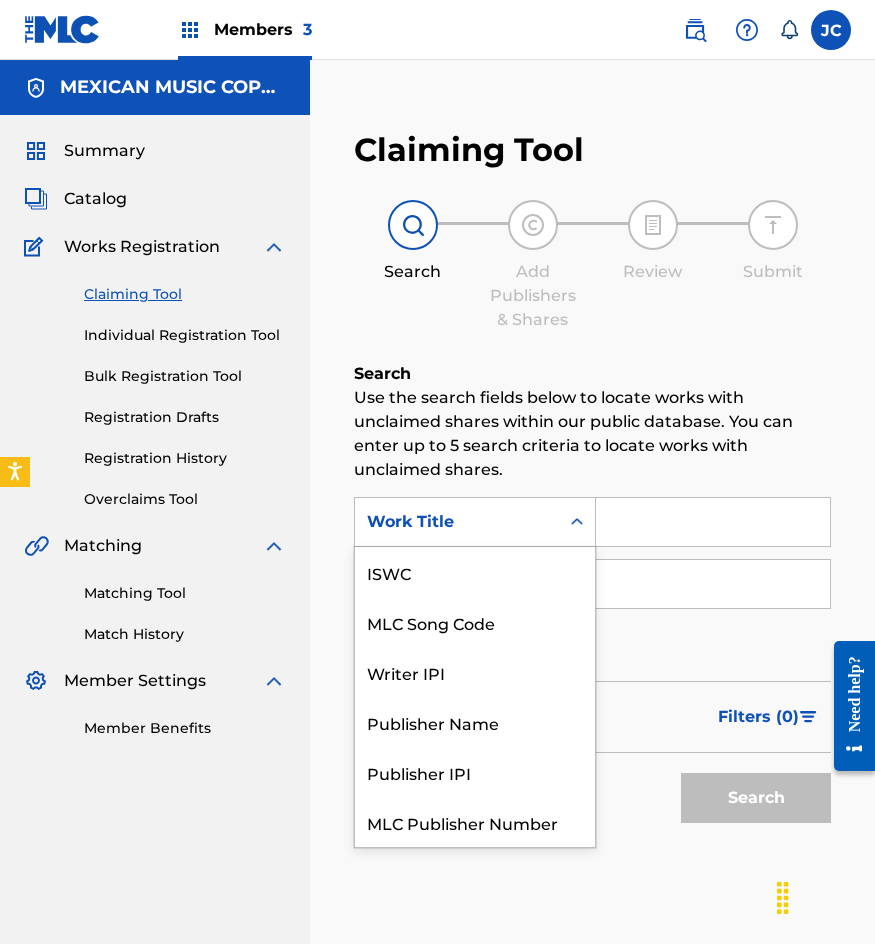 scroll, scrollTop: 50, scrollLeft: 0, axis: vertical 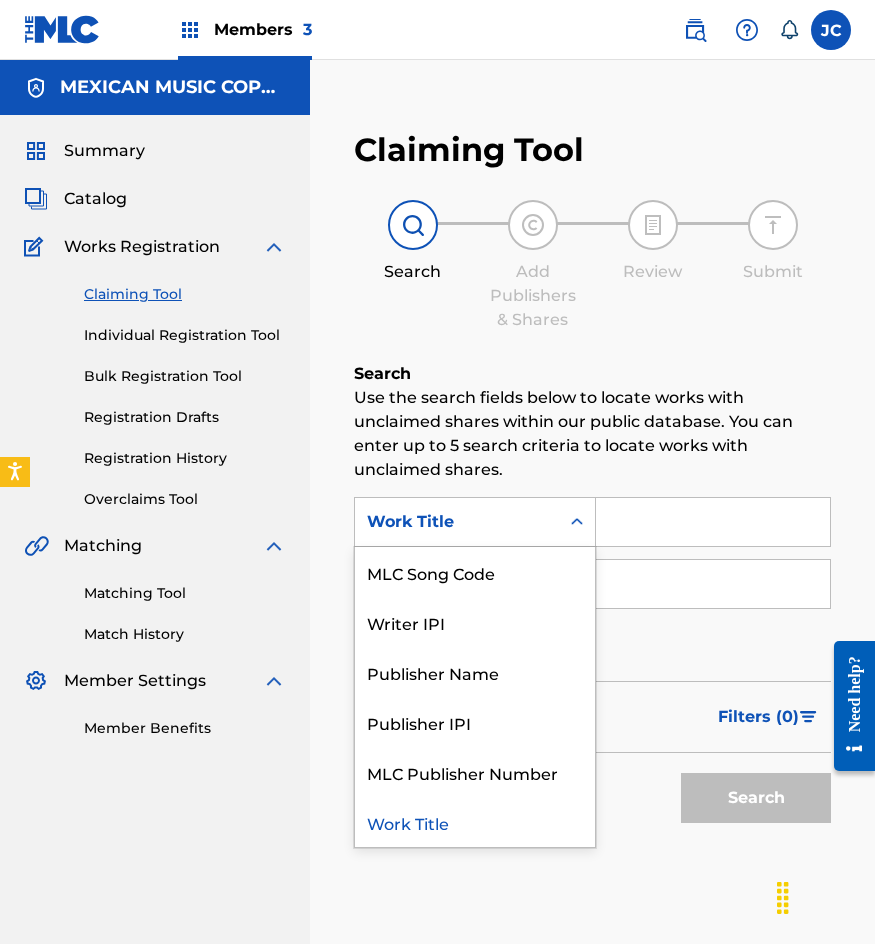 click on "MLC Song Code" at bounding box center [475, 572] 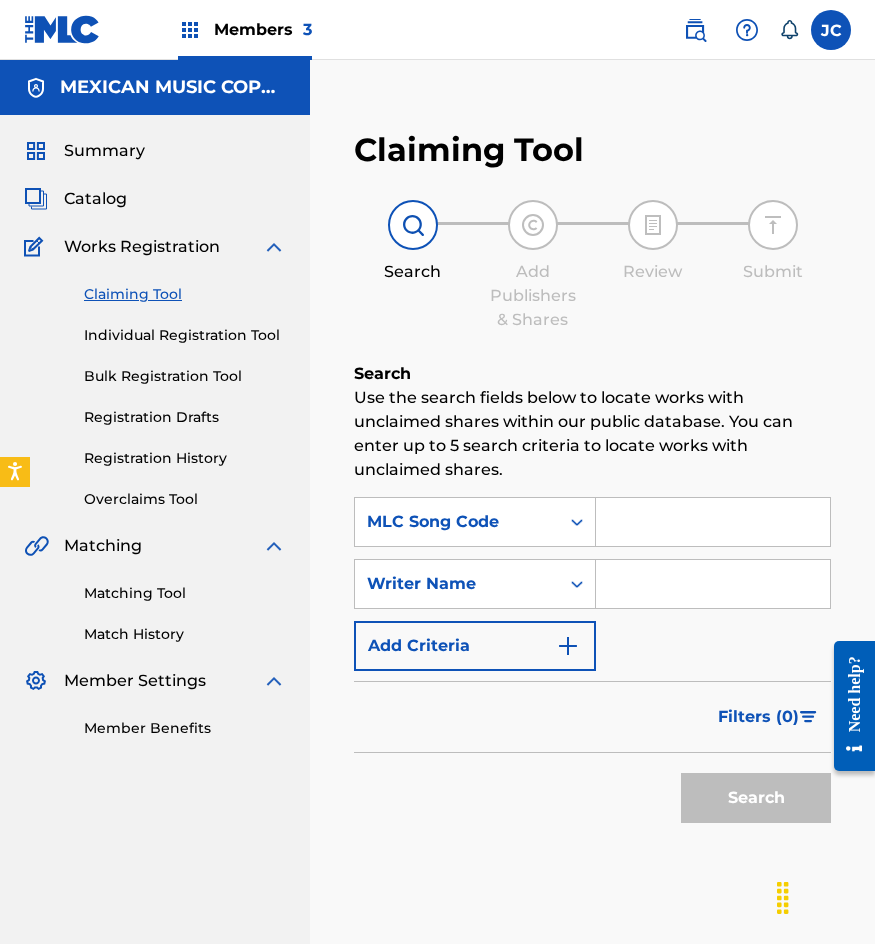 click at bounding box center (713, 522) 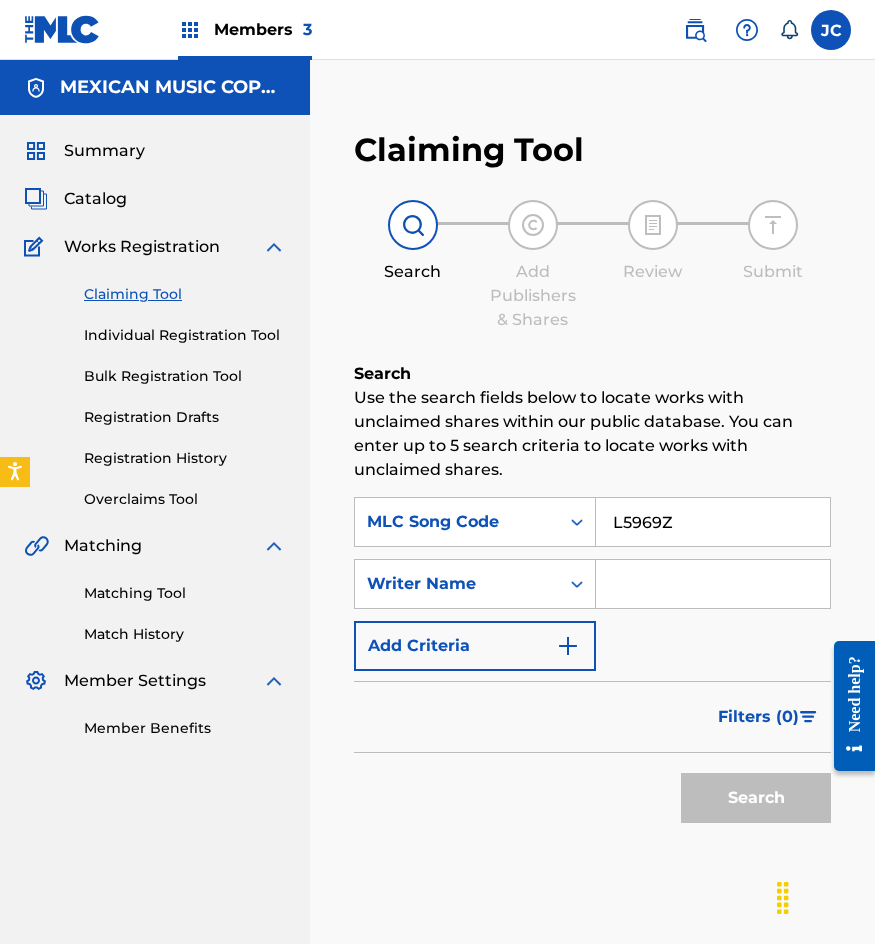 click on "Search" at bounding box center [756, 798] 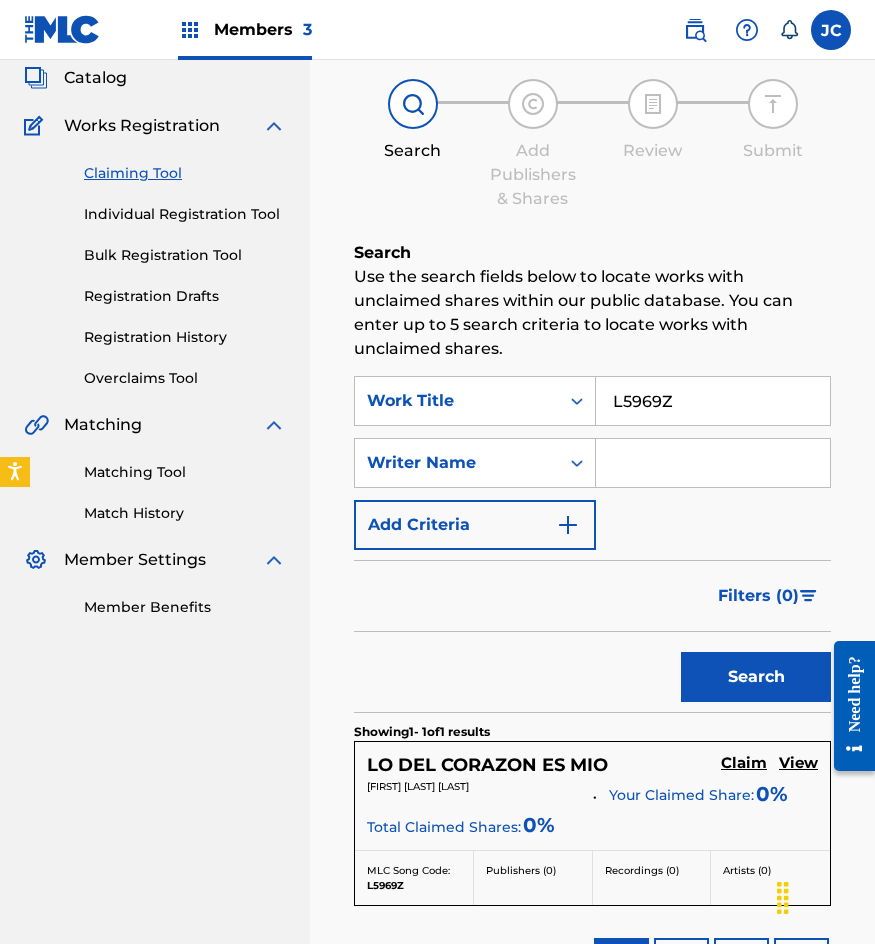 scroll, scrollTop: 300, scrollLeft: 0, axis: vertical 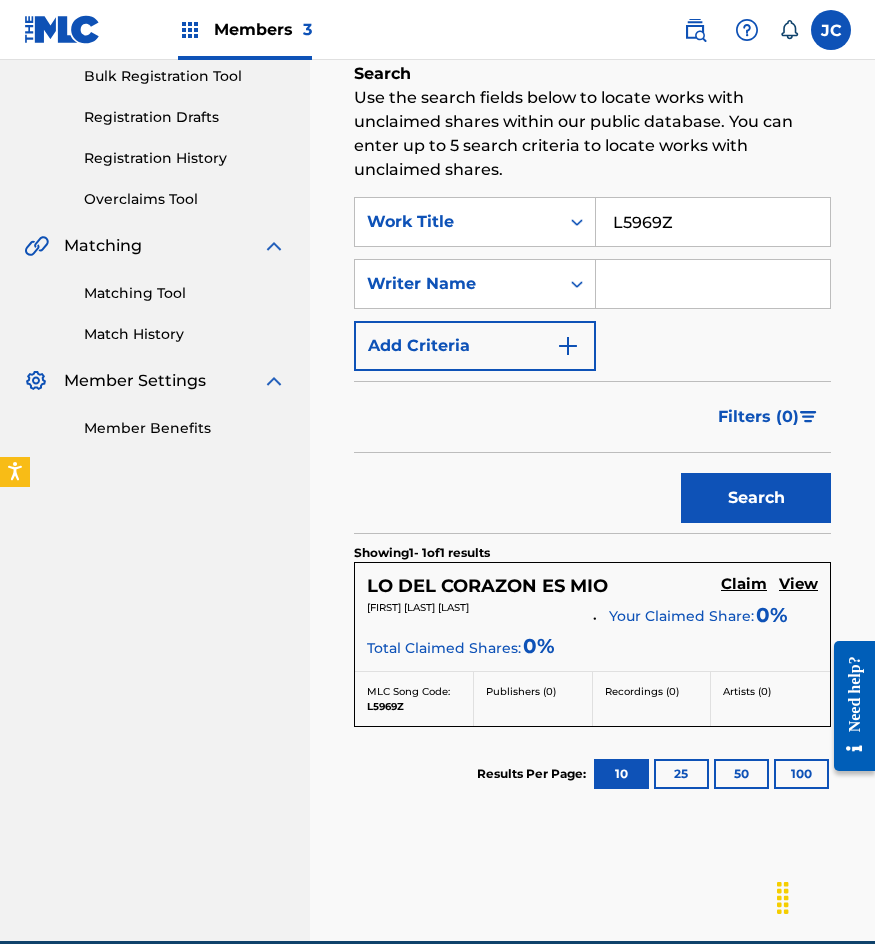 click on "Claim" at bounding box center (744, 584) 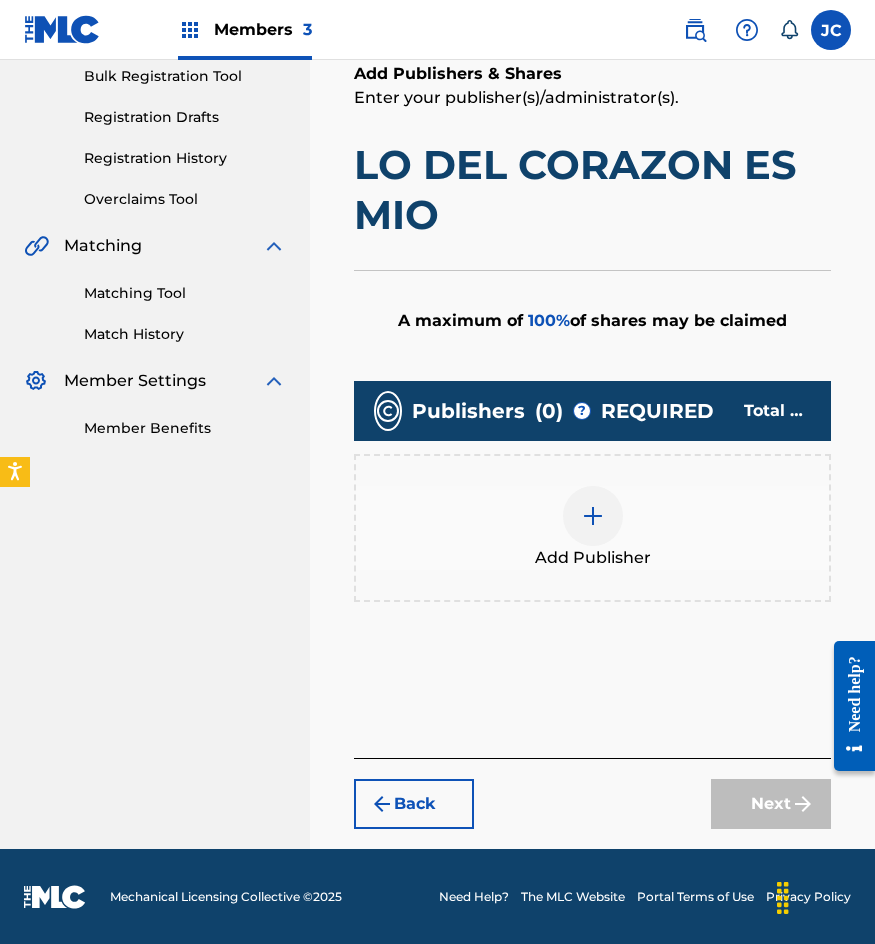 scroll, scrollTop: 301, scrollLeft: 0, axis: vertical 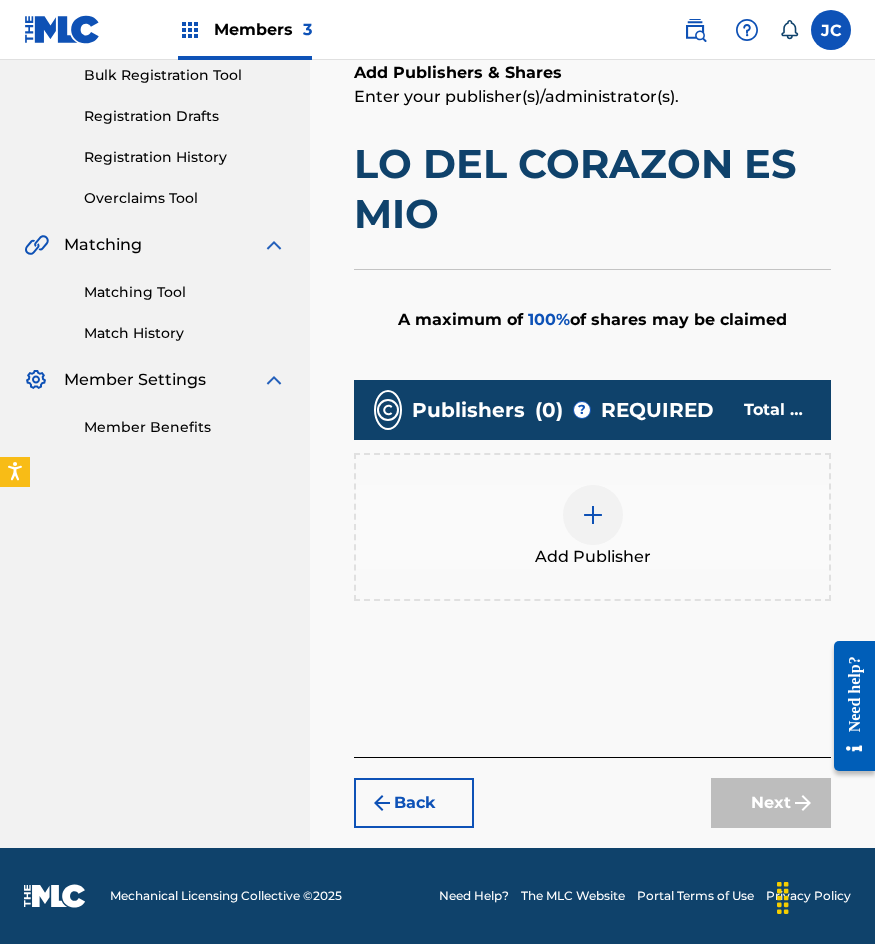 click at bounding box center (593, 515) 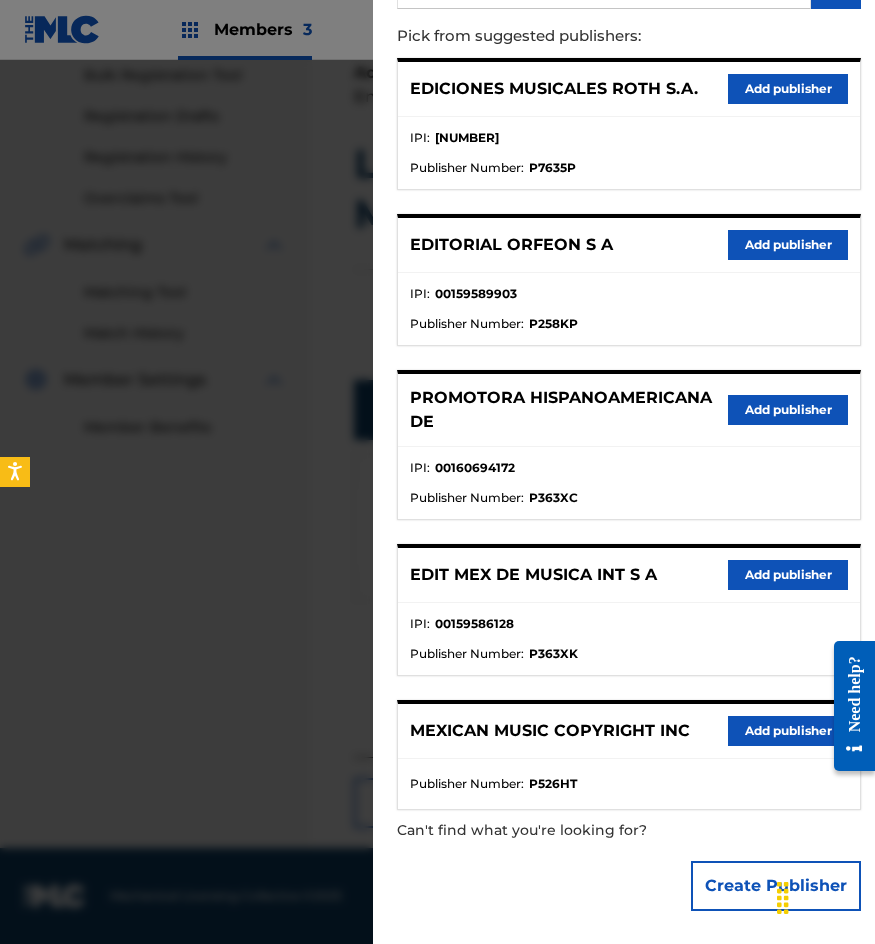 scroll, scrollTop: 217, scrollLeft: 0, axis: vertical 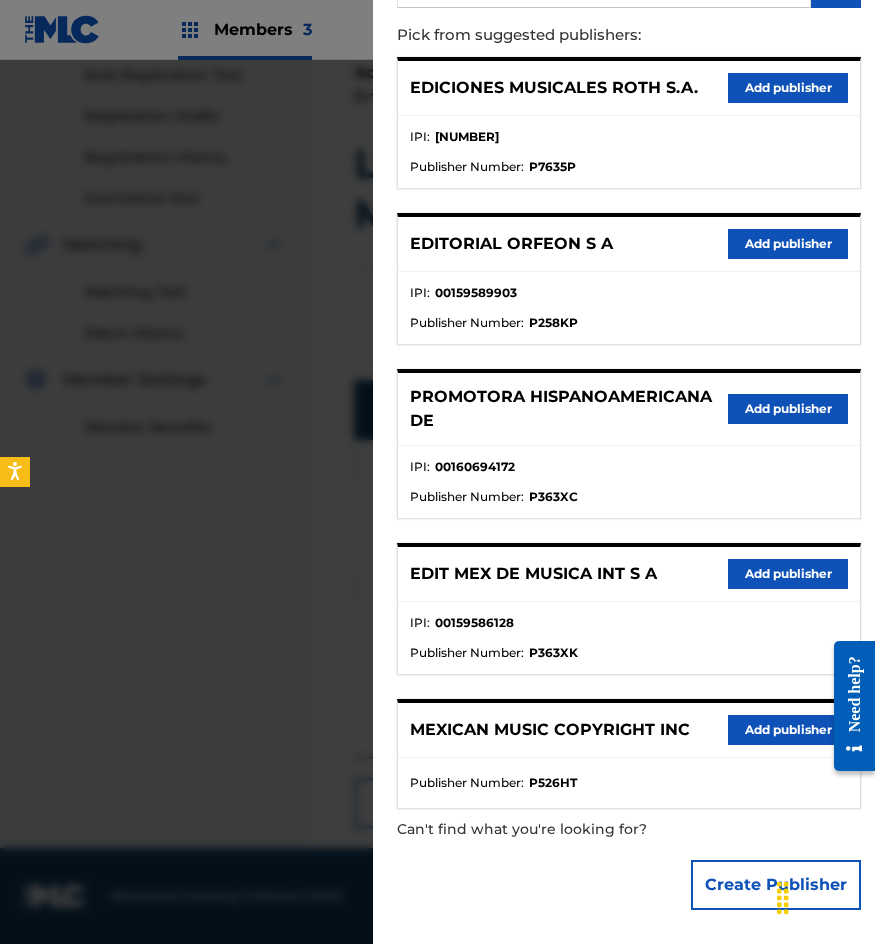 click on "Add publisher" at bounding box center (788, 574) 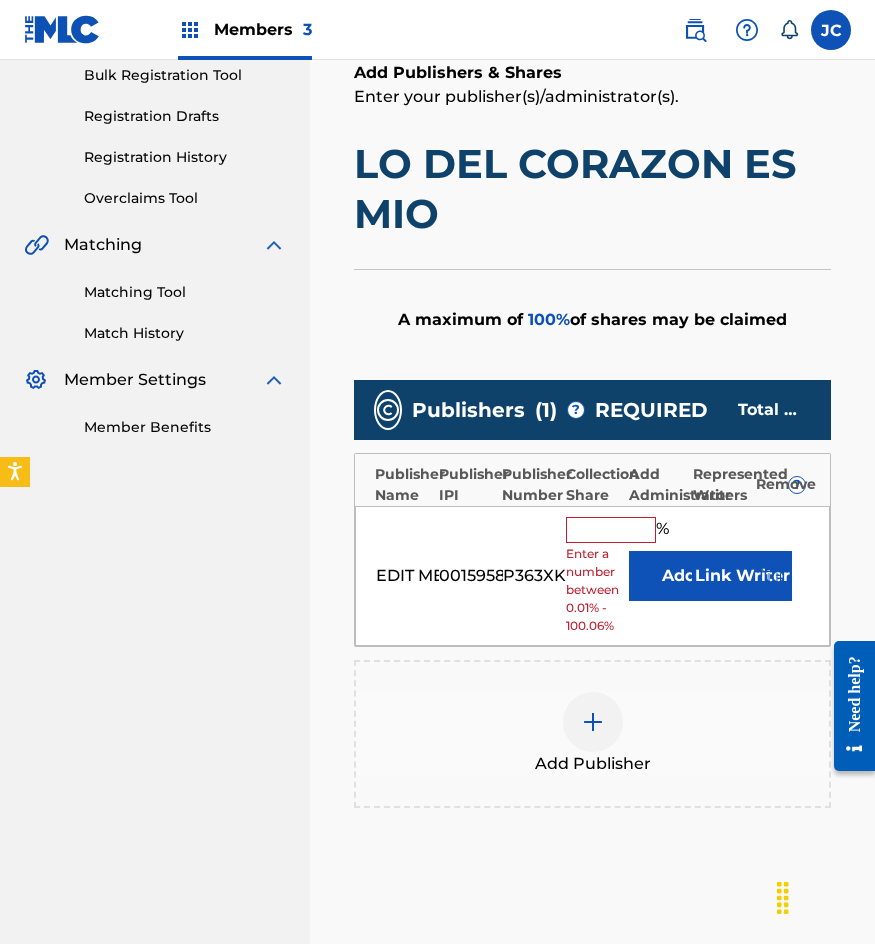 click on "Add" at bounding box center [679, 576] 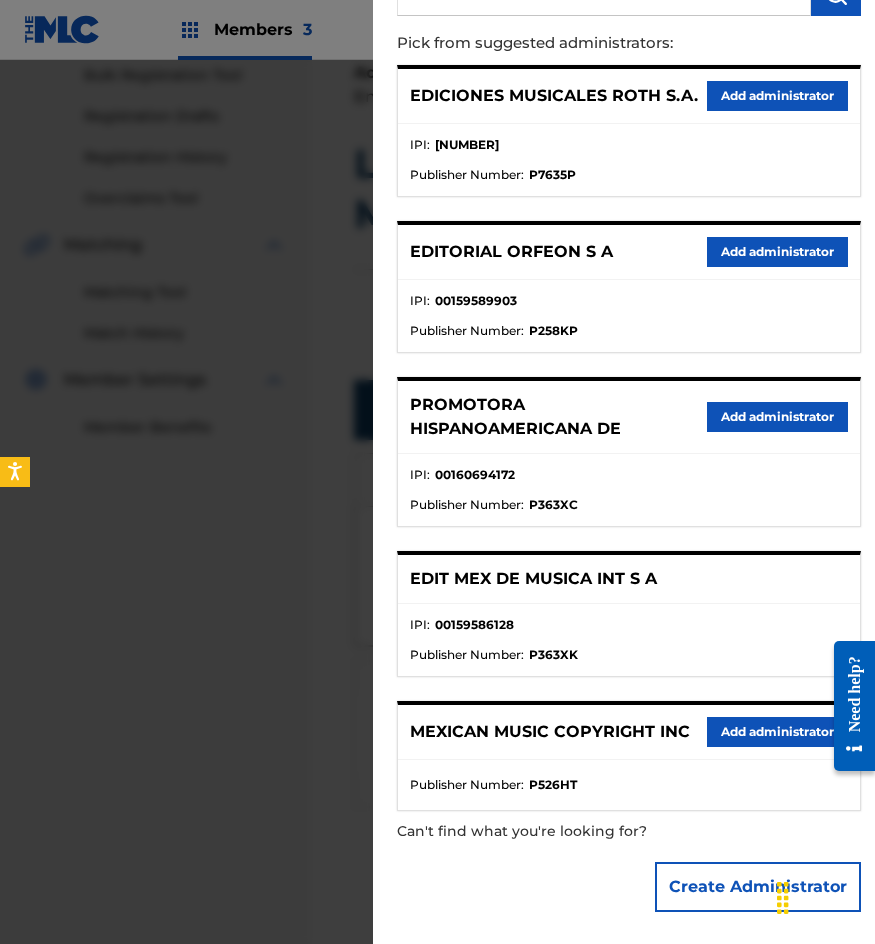 scroll, scrollTop: 211, scrollLeft: 0, axis: vertical 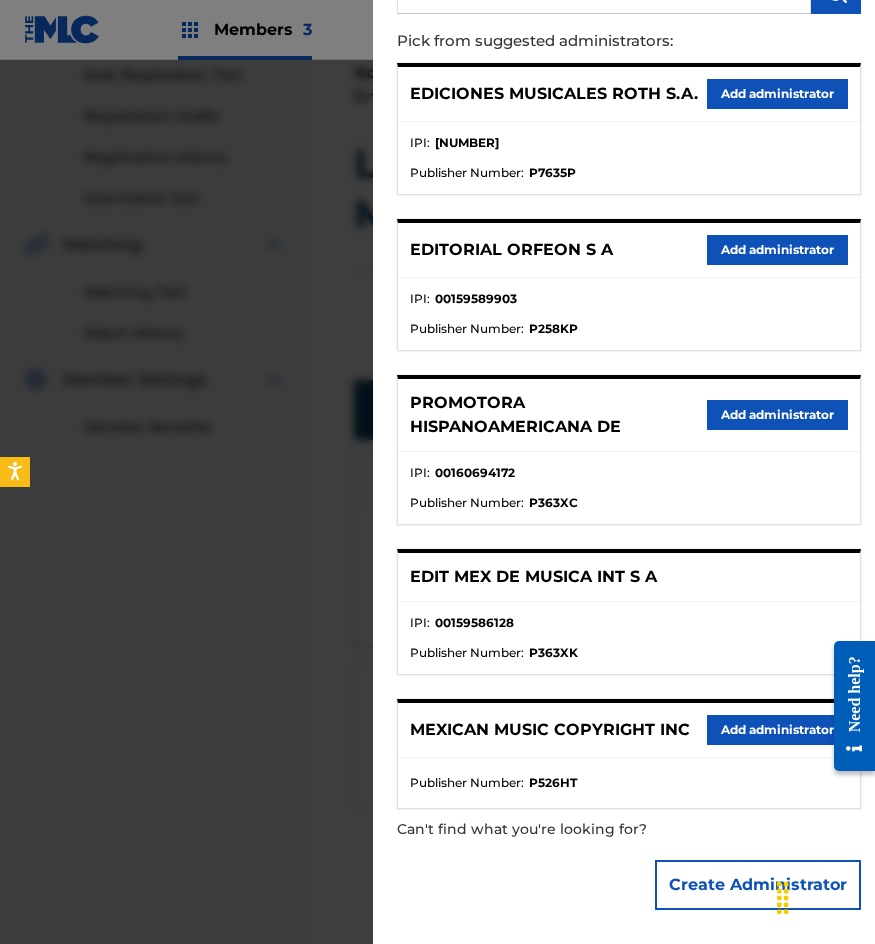 click on "Add administrator" at bounding box center (777, 730) 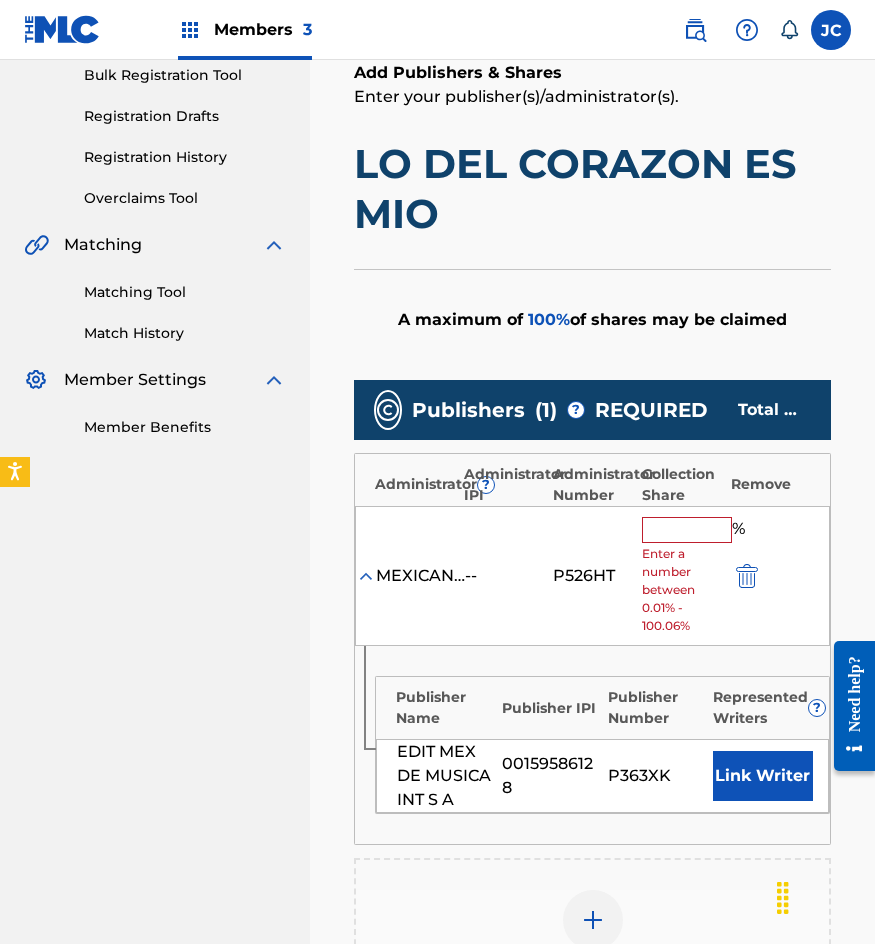click at bounding box center [687, 530] 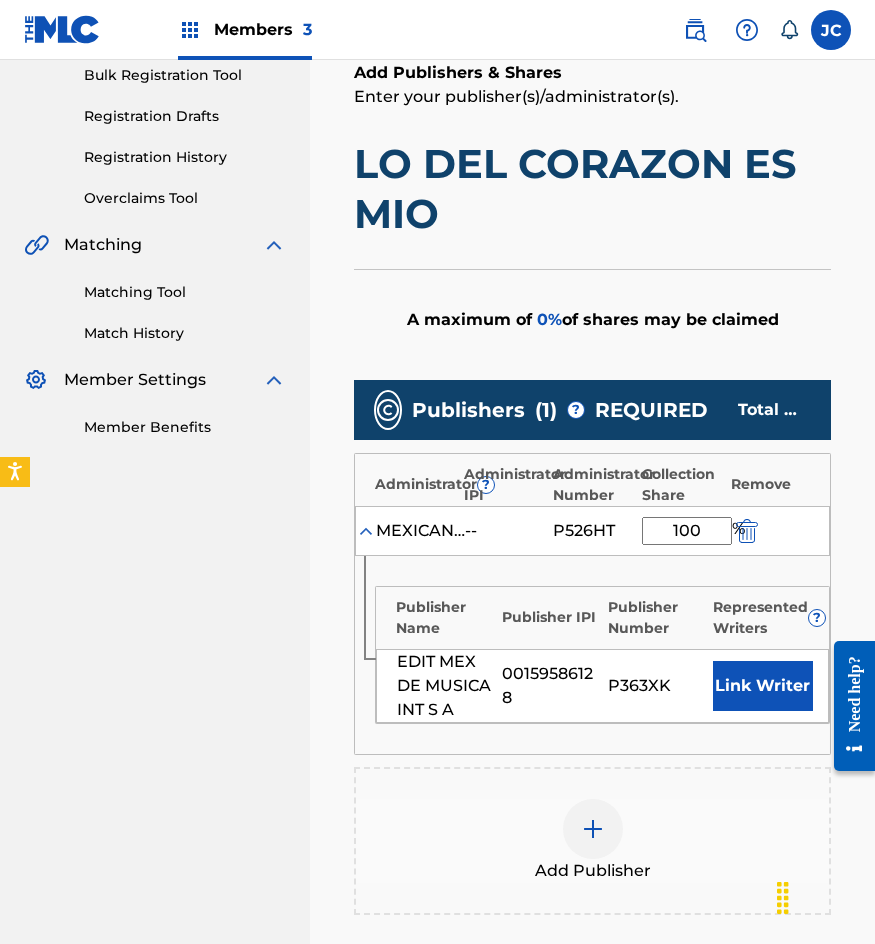 type on "100" 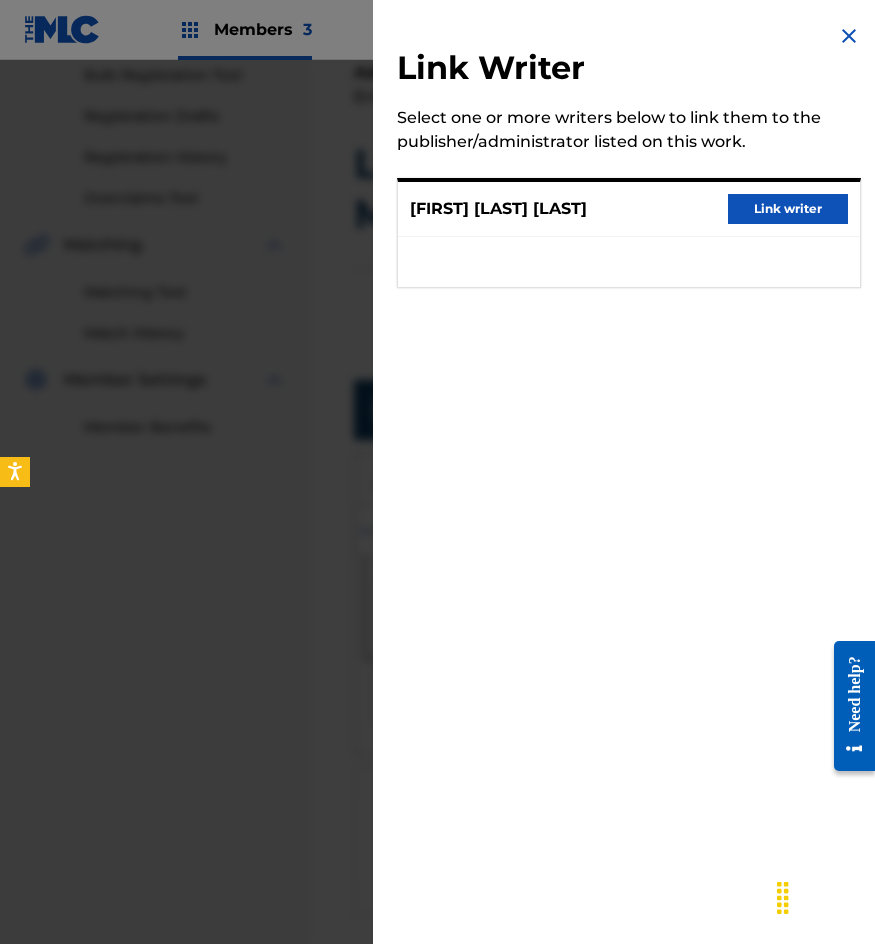 click on "Link writer" at bounding box center [788, 209] 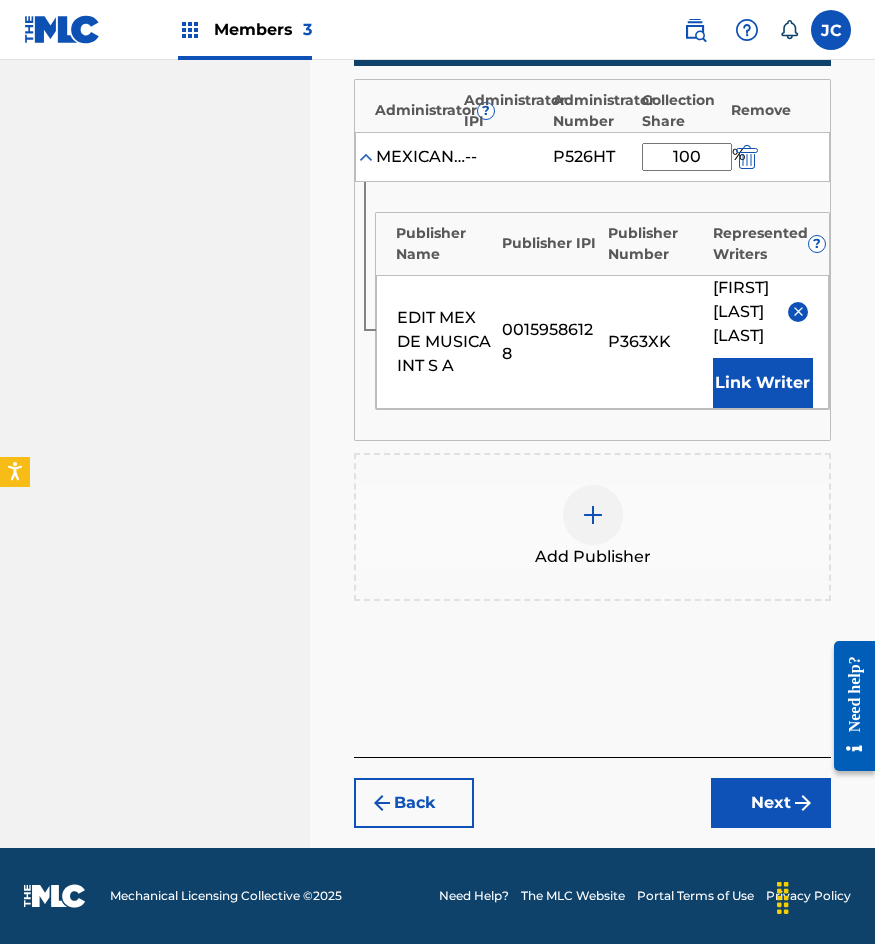 click on "Next" at bounding box center [771, 803] 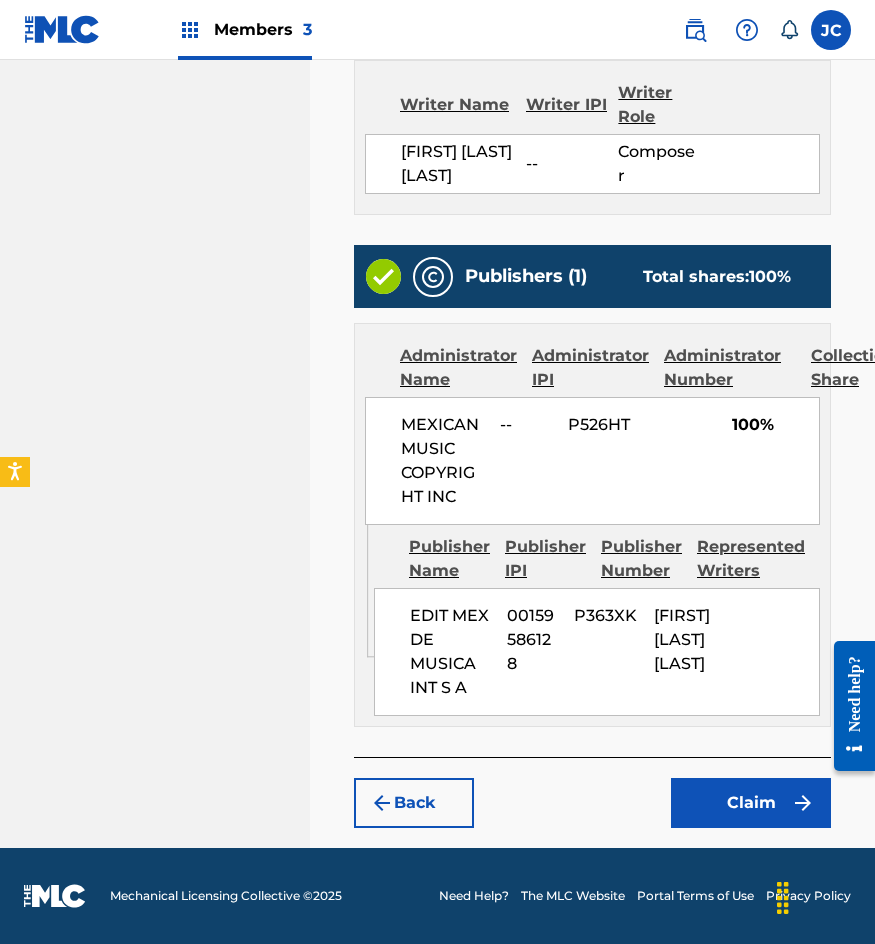 scroll, scrollTop: 747, scrollLeft: 0, axis: vertical 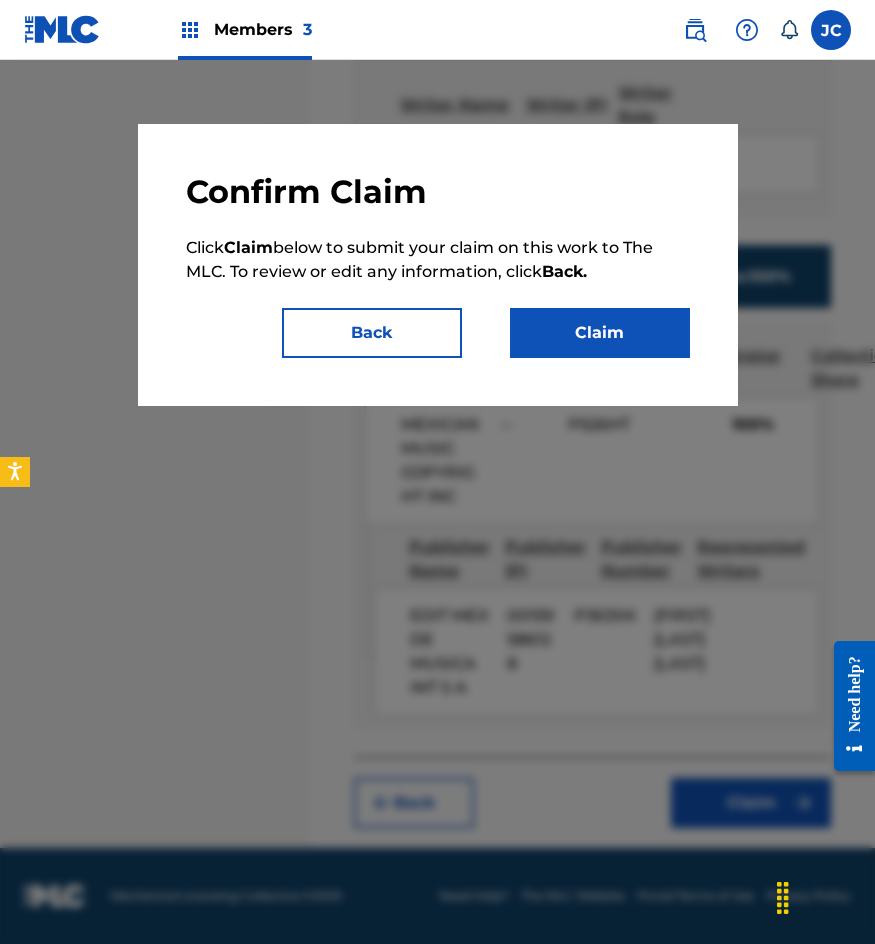 click on "Claim" at bounding box center [600, 333] 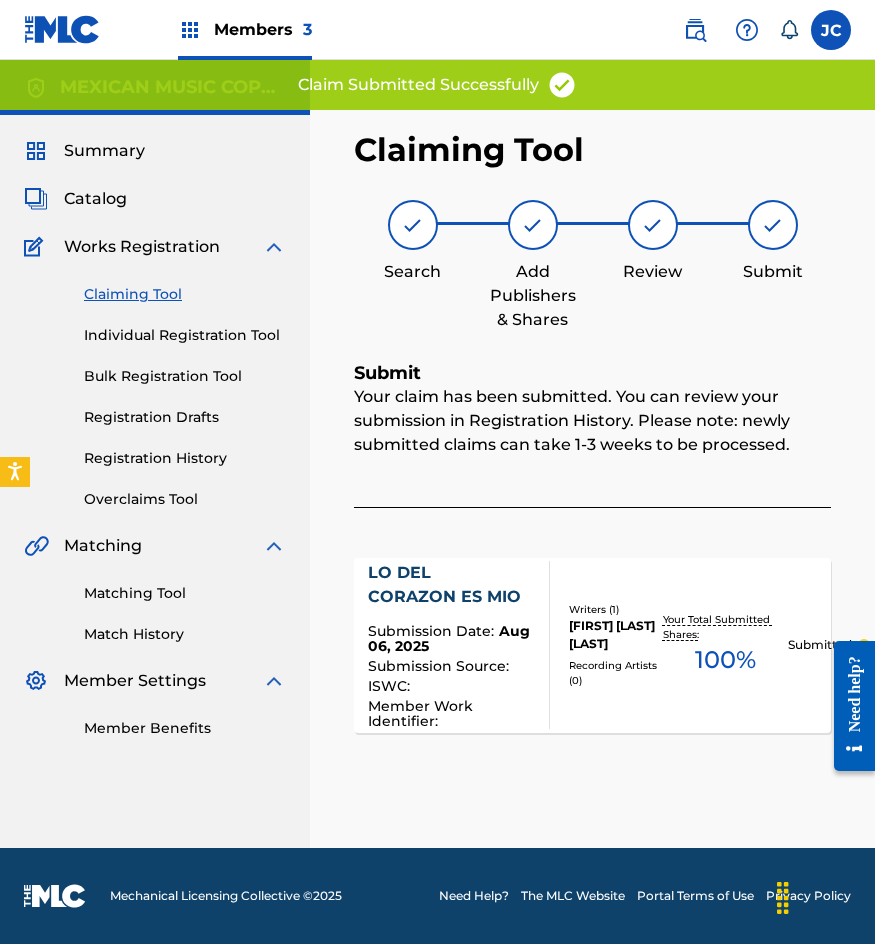 scroll, scrollTop: 0, scrollLeft: 0, axis: both 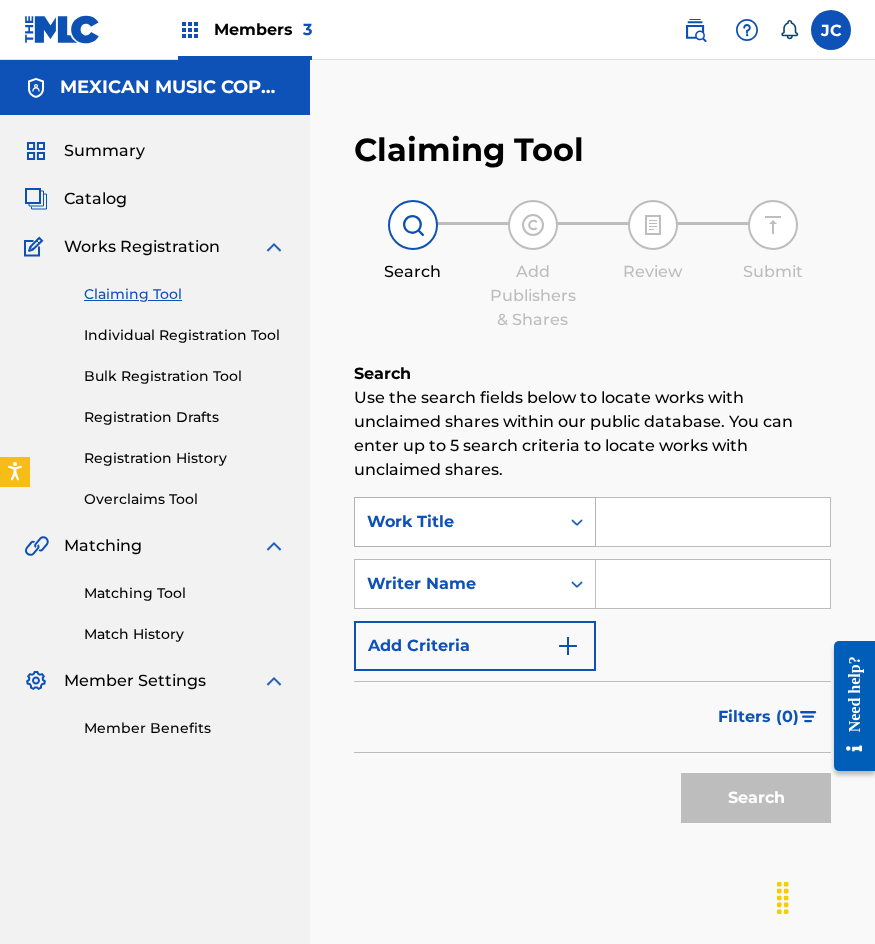 click on "Work Title" at bounding box center [457, 522] 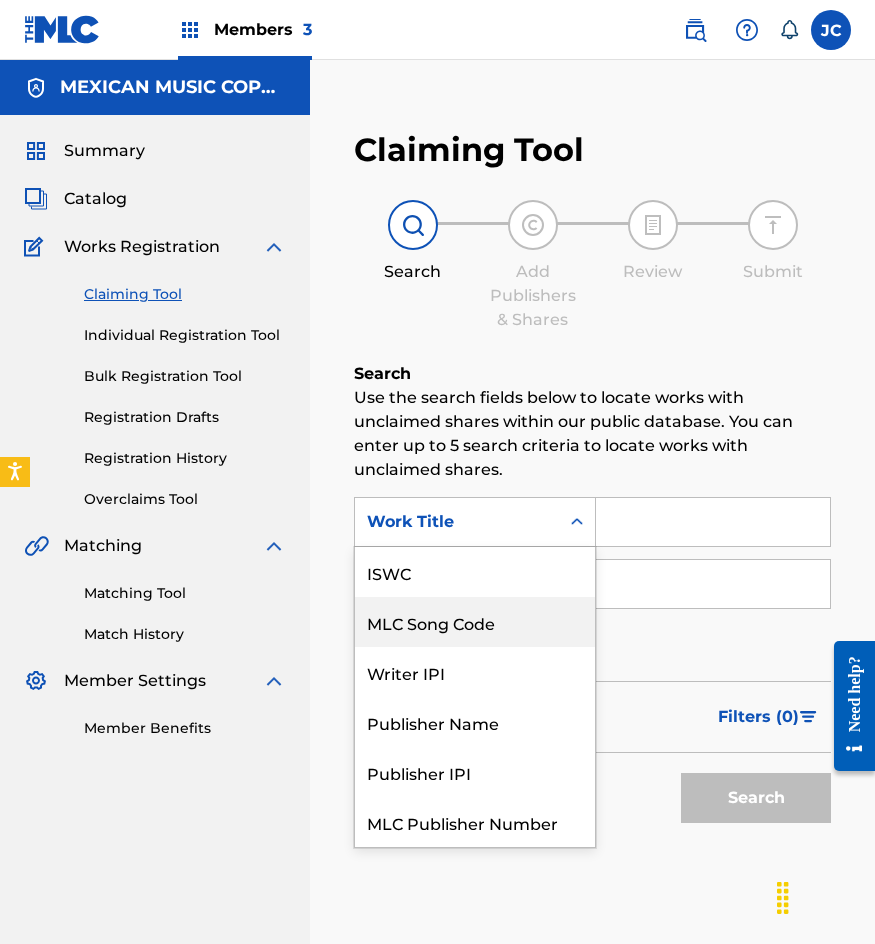 scroll, scrollTop: 50, scrollLeft: 0, axis: vertical 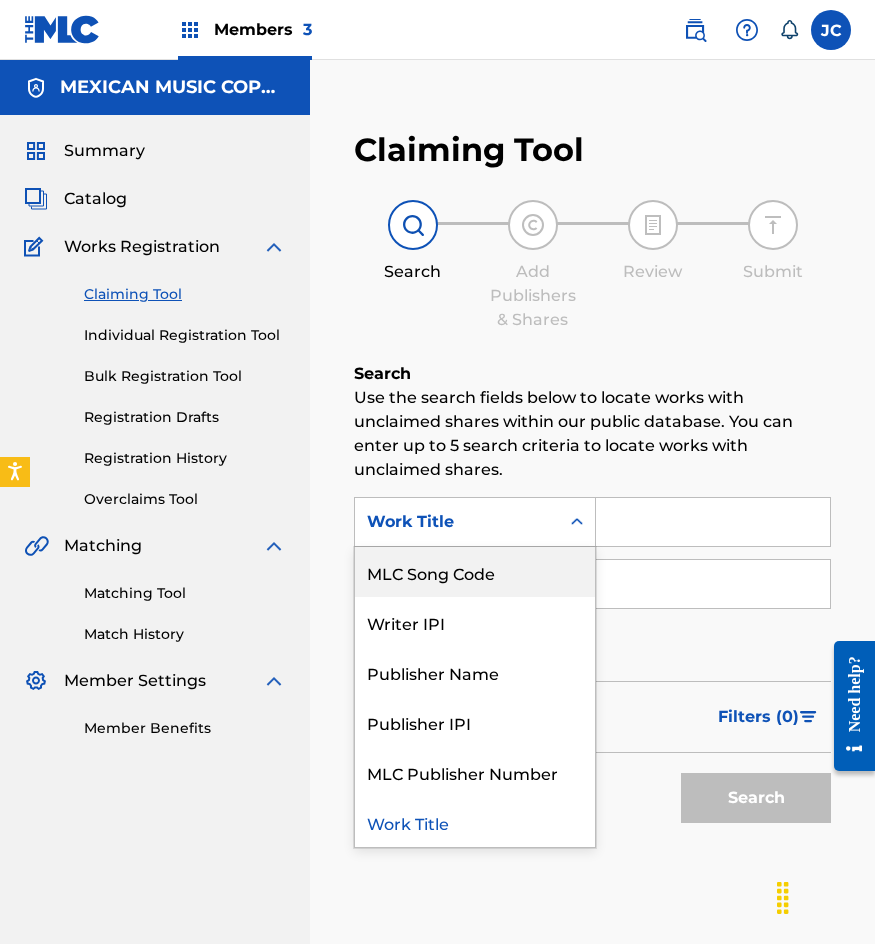 drag, startPoint x: 507, startPoint y: 590, endPoint x: 560, endPoint y: 563, distance: 59.48109 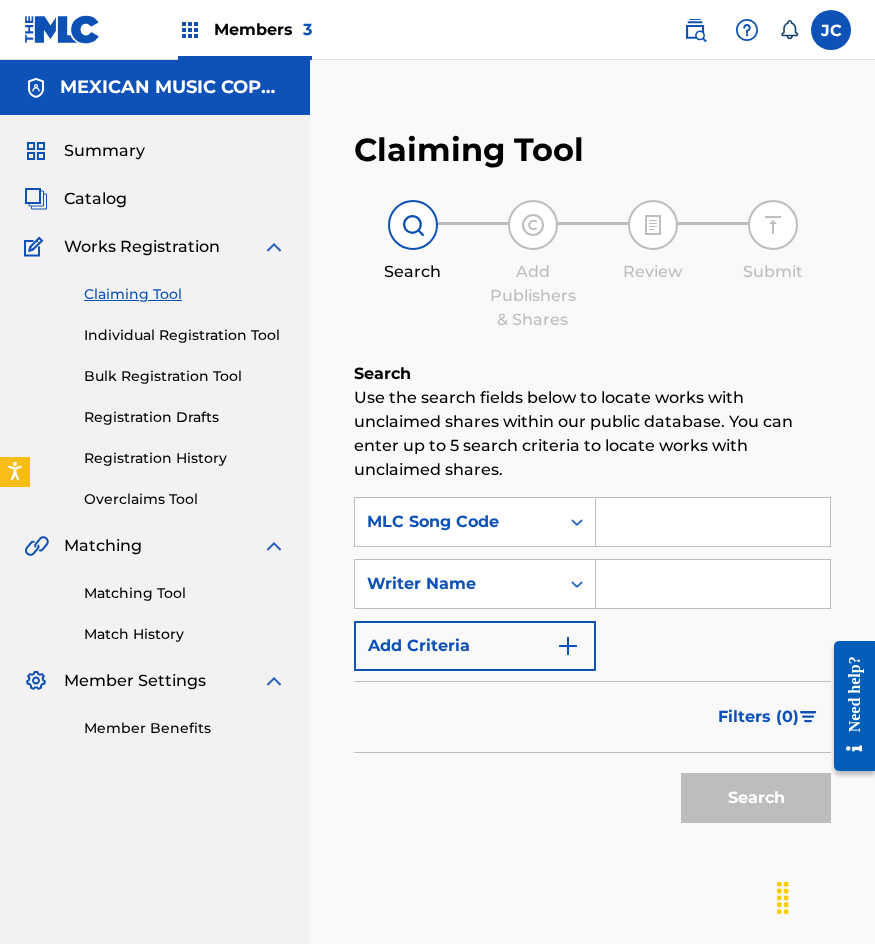 click at bounding box center (713, 522) 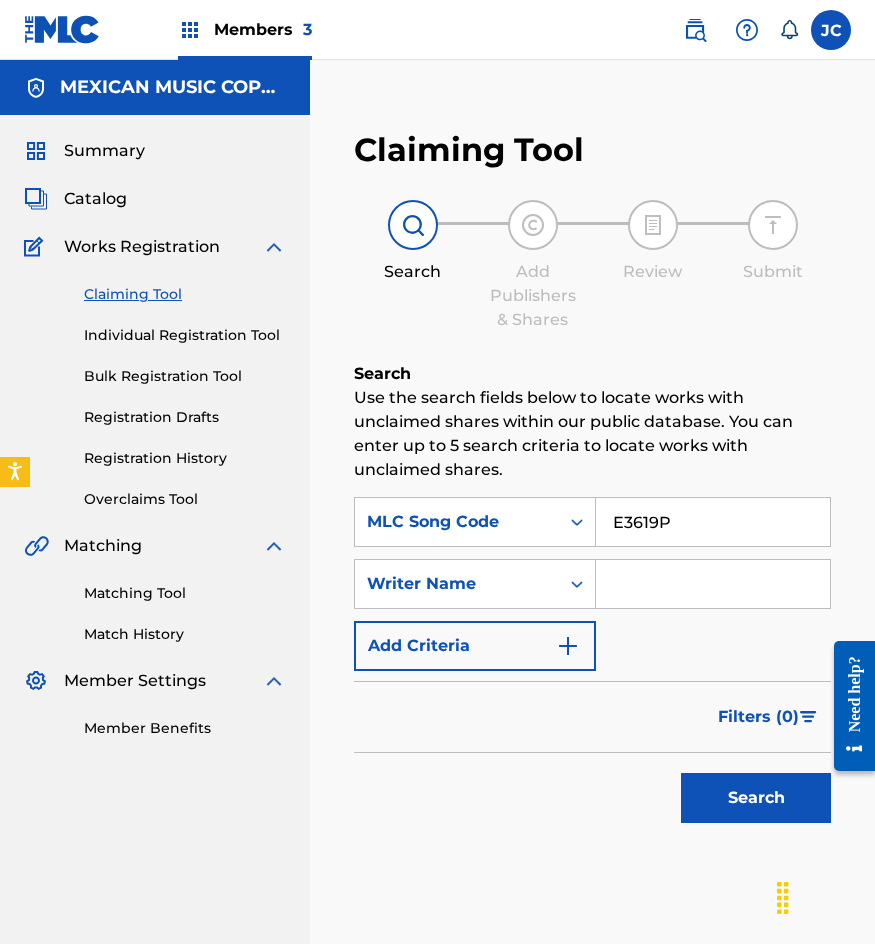 click on "Search" at bounding box center (756, 798) 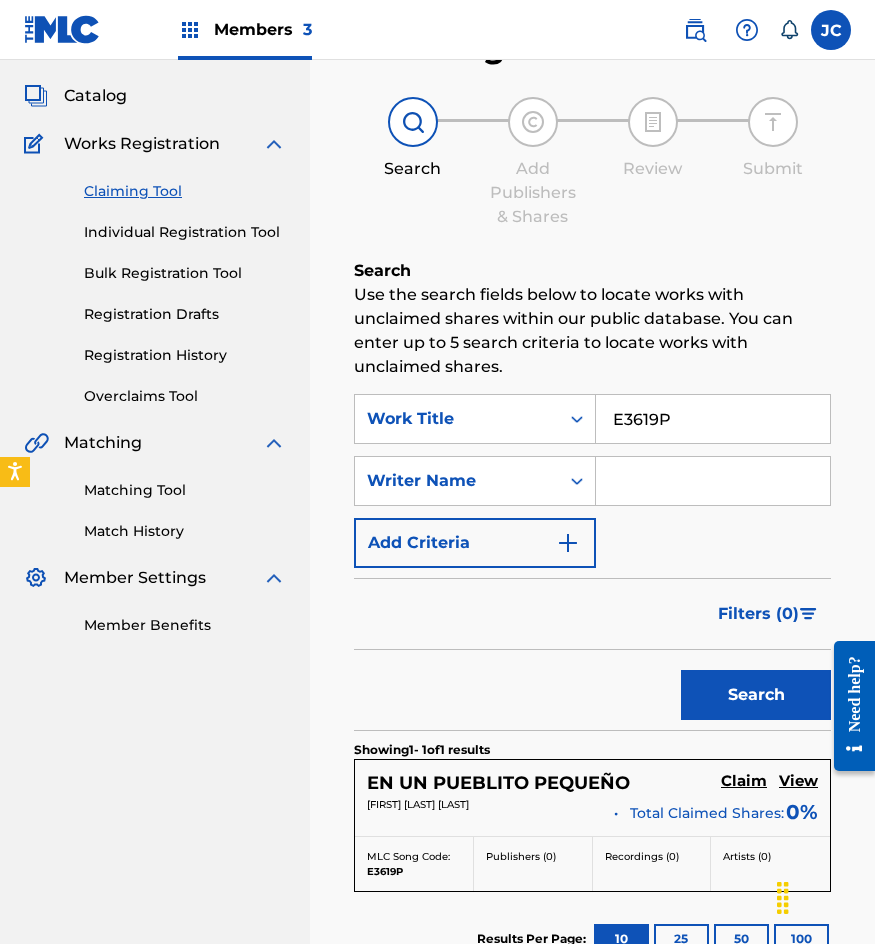 scroll, scrollTop: 200, scrollLeft: 0, axis: vertical 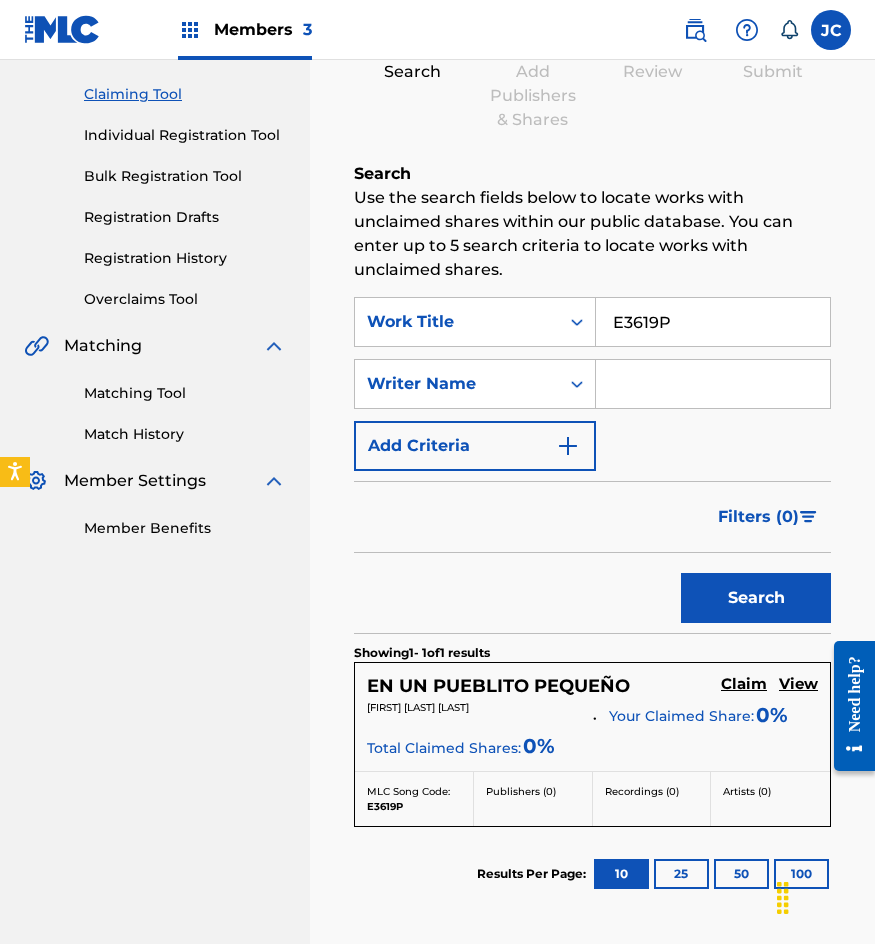 click on "Claim" at bounding box center (744, 684) 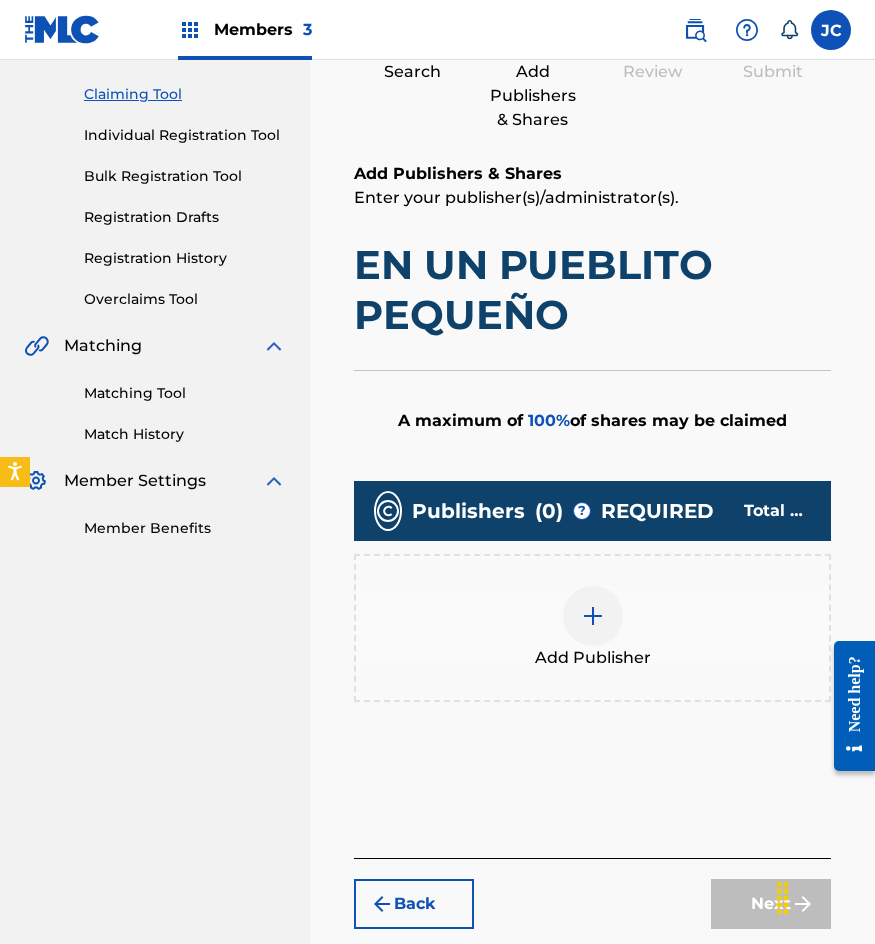 click at bounding box center (593, 616) 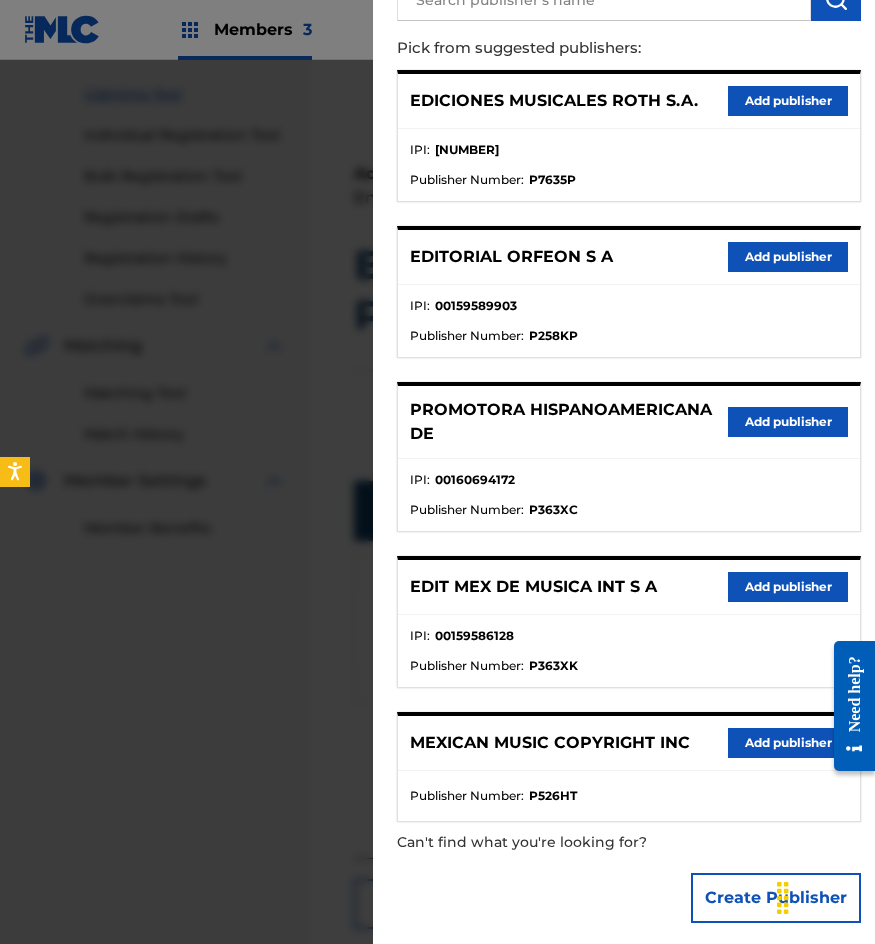 scroll, scrollTop: 217, scrollLeft: 0, axis: vertical 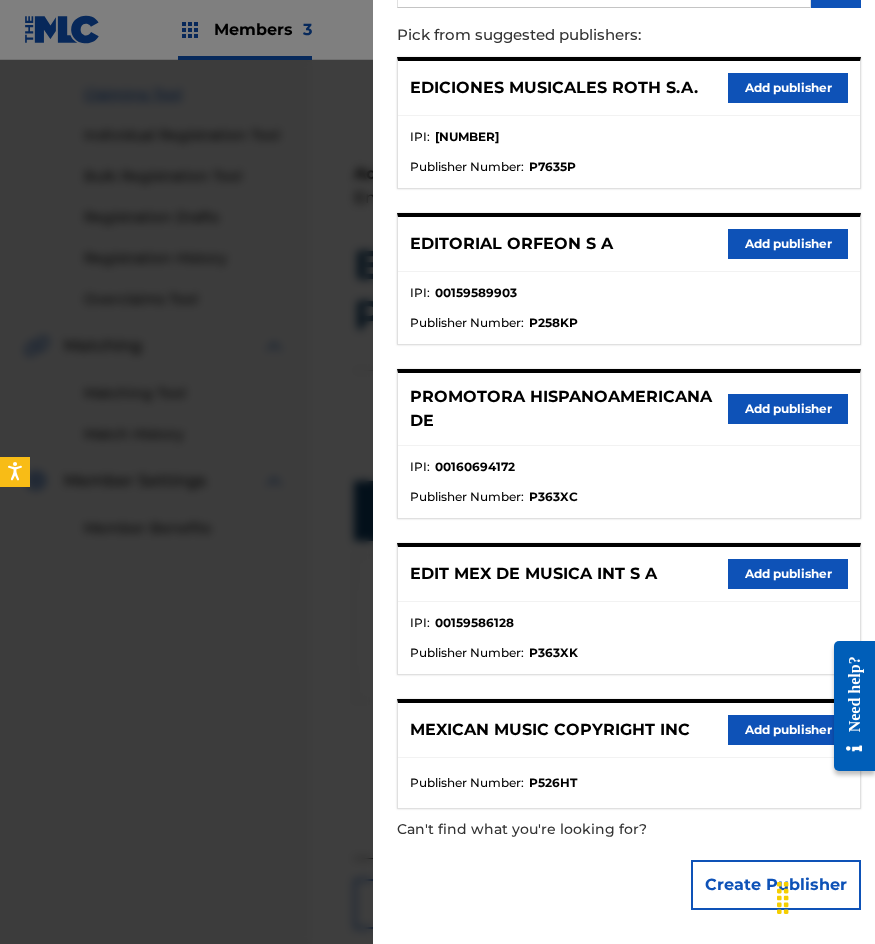 click on "Add publisher" at bounding box center [788, 574] 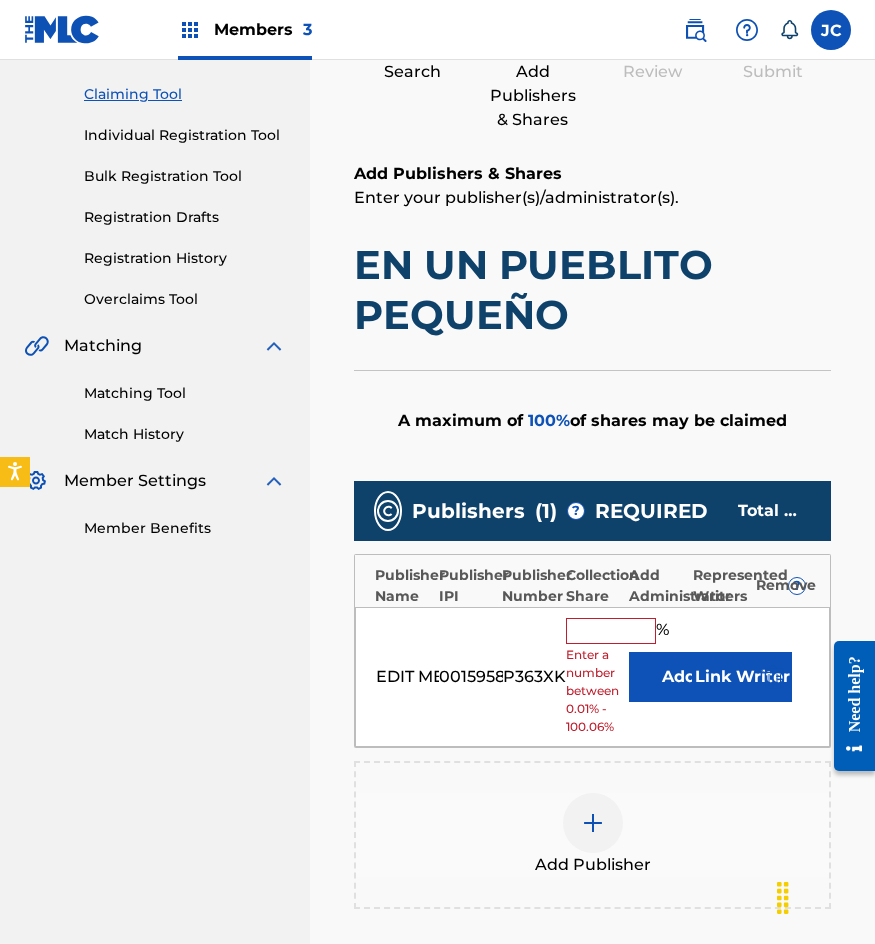 click on "Add" at bounding box center (679, 677) 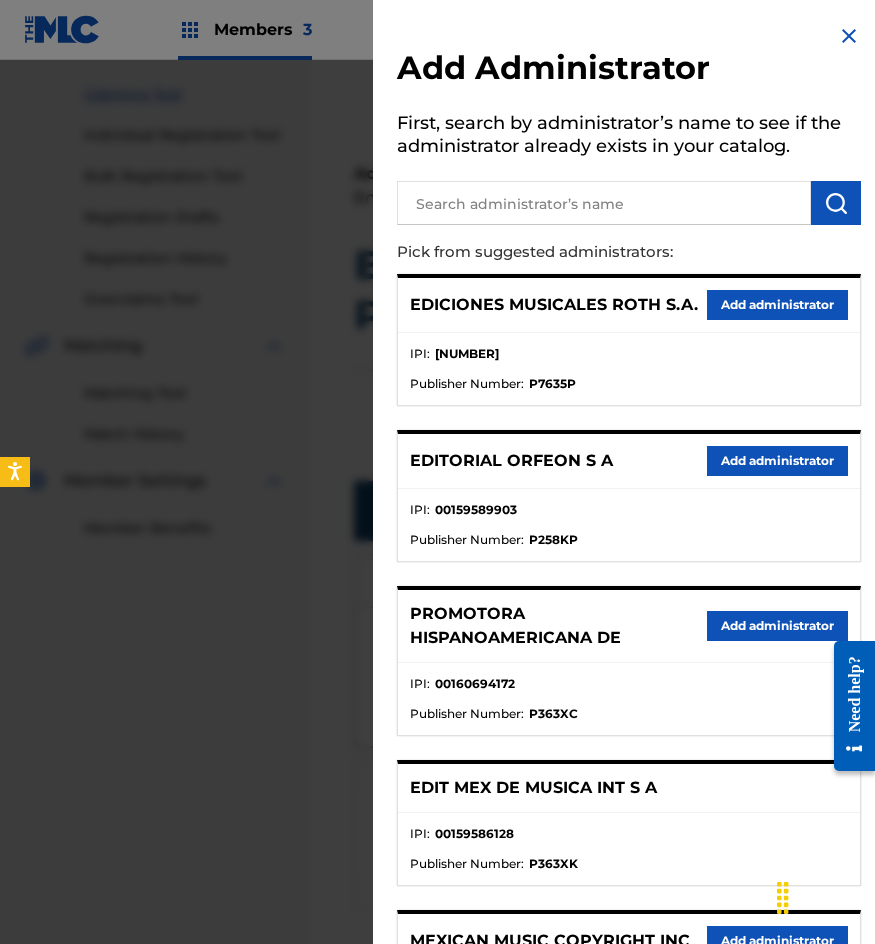 scroll, scrollTop: 211, scrollLeft: 0, axis: vertical 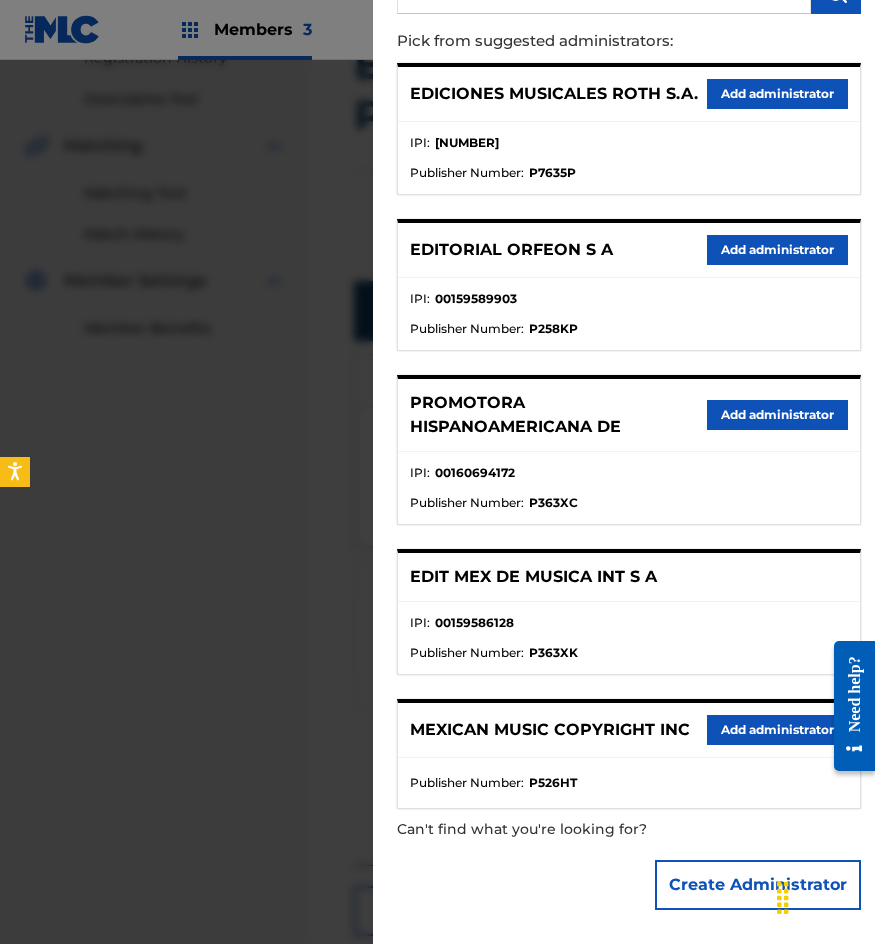 click on "Add administrator" at bounding box center [777, 730] 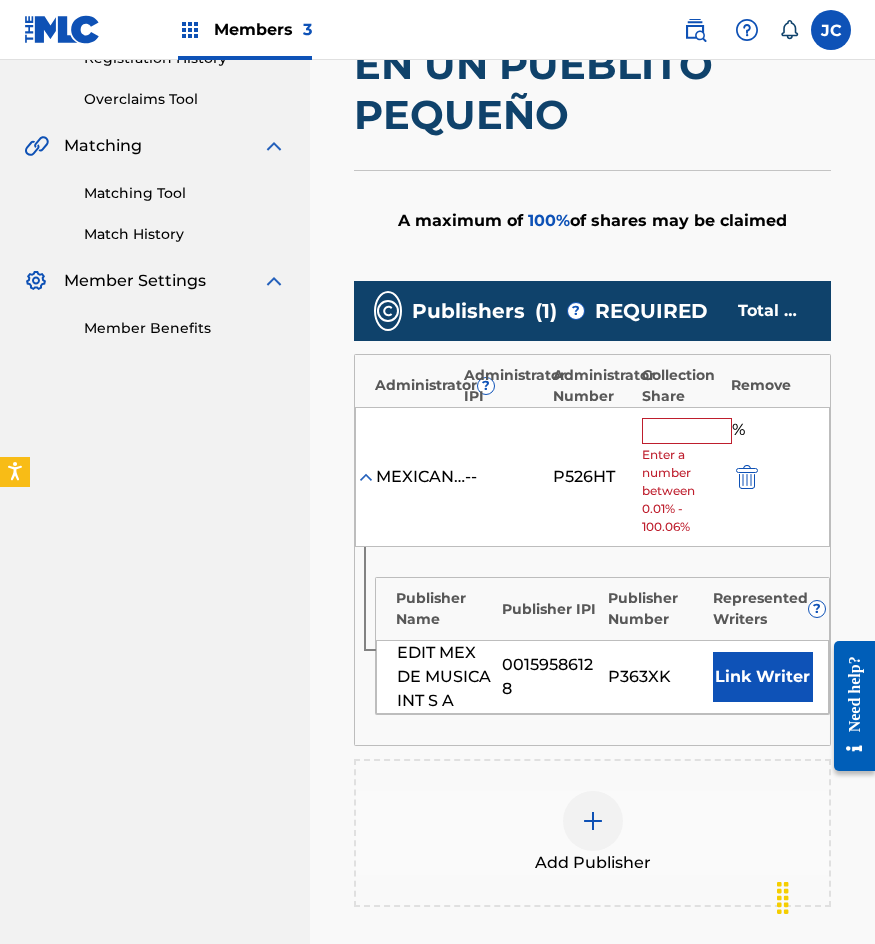 click on "% Enter a number between 0.01% - 100.06%" at bounding box center [681, 477] 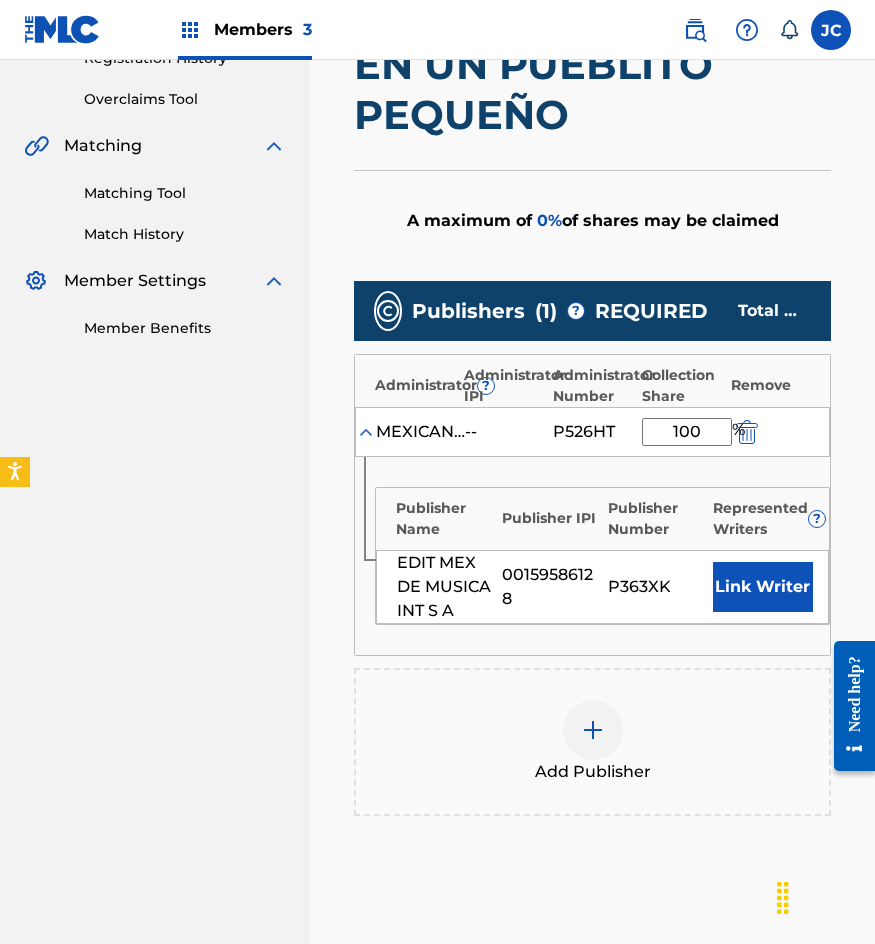 type on "100" 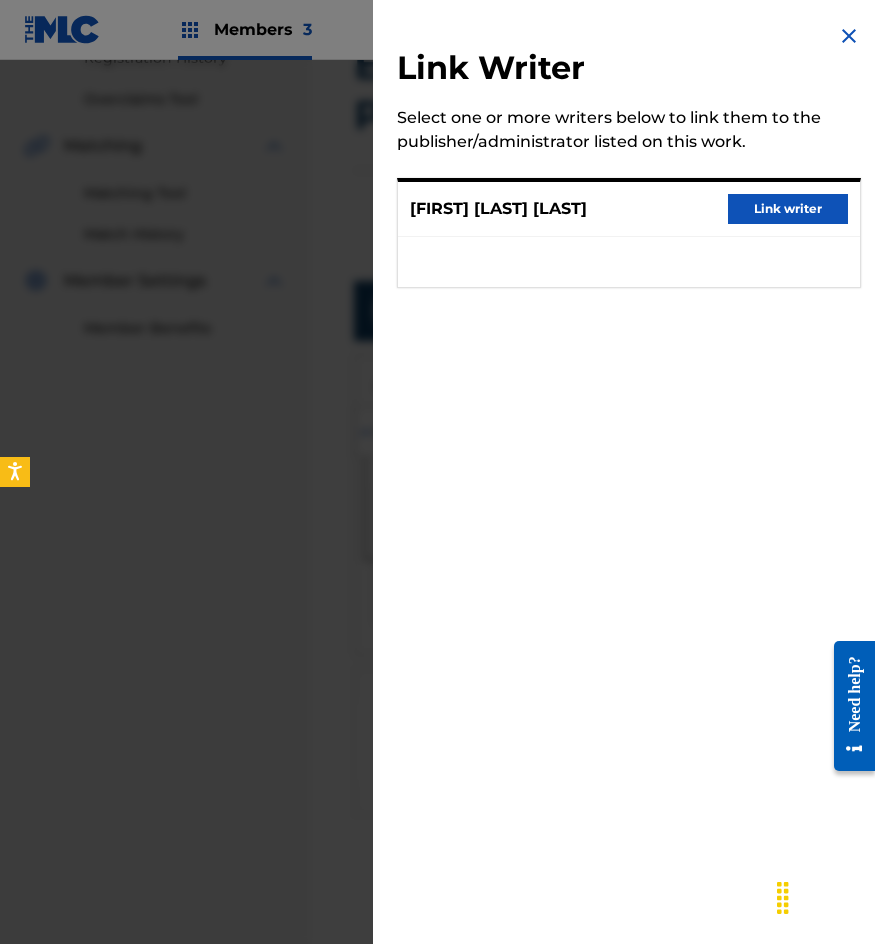 click on "Link writer" at bounding box center [788, 209] 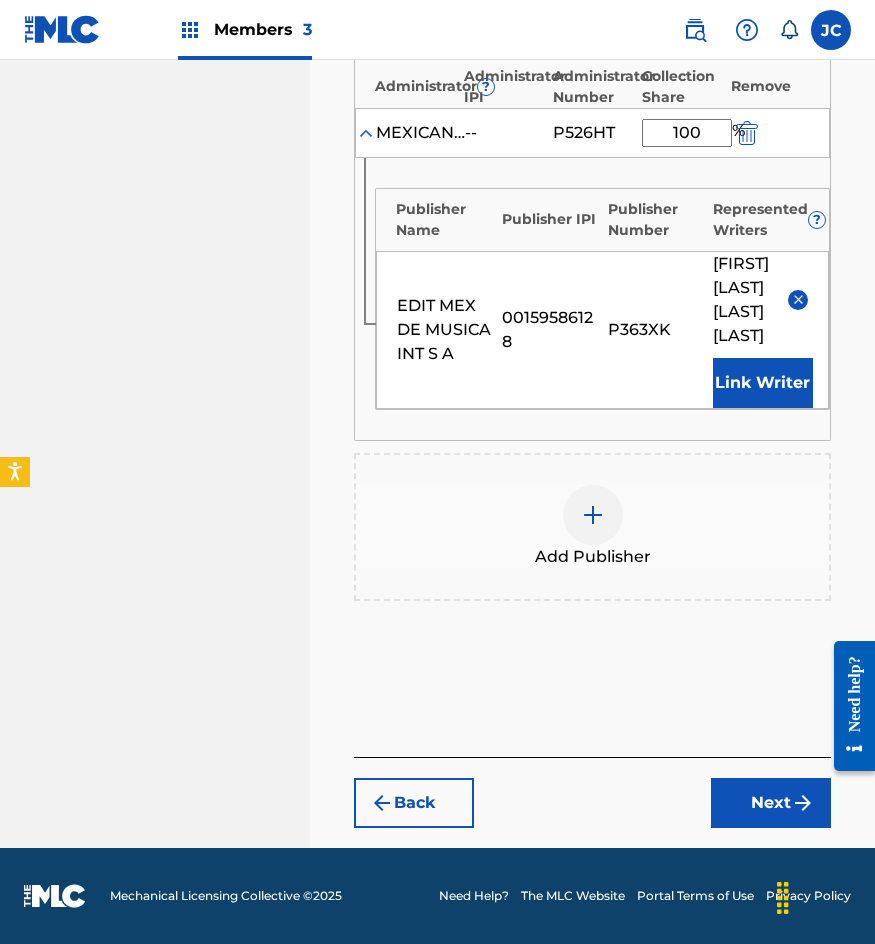 click on "Next" at bounding box center (771, 803) 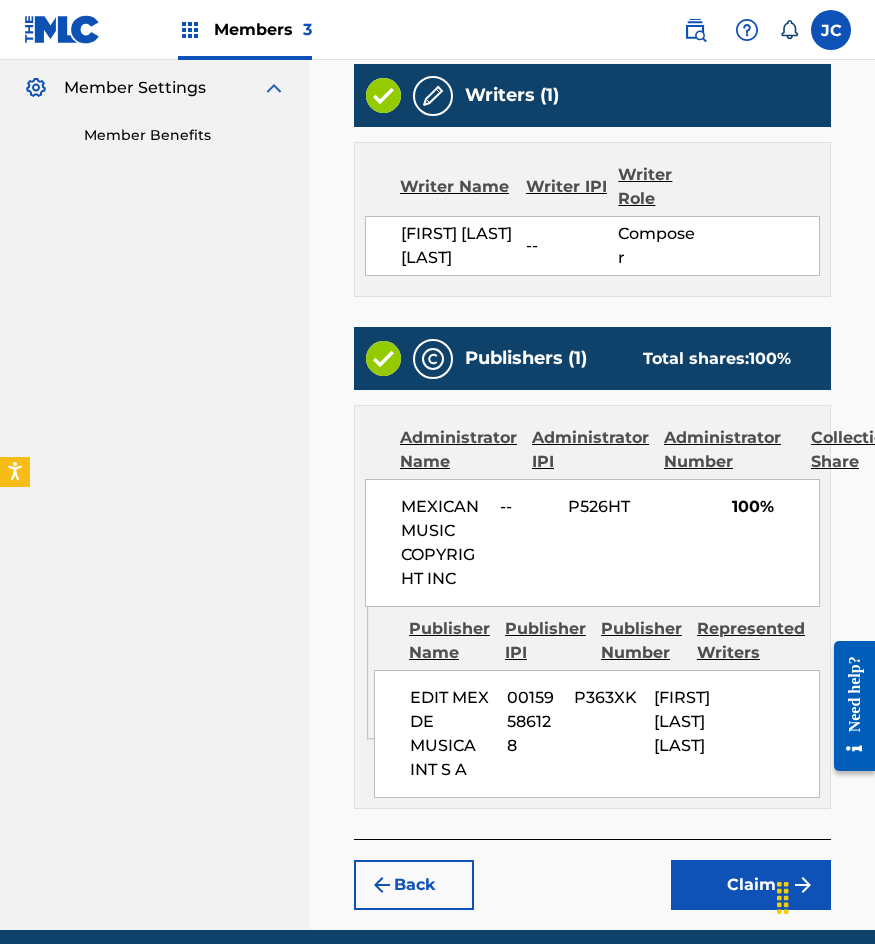 scroll, scrollTop: 795, scrollLeft: 0, axis: vertical 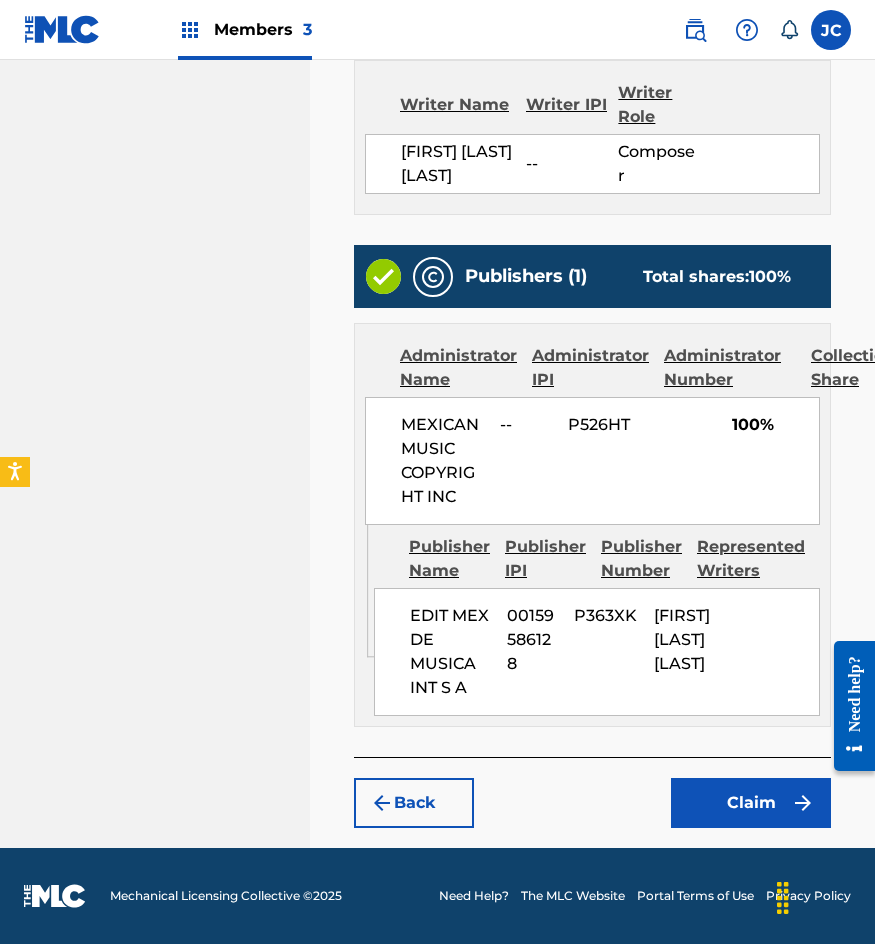 click on "Claim" at bounding box center [751, 803] 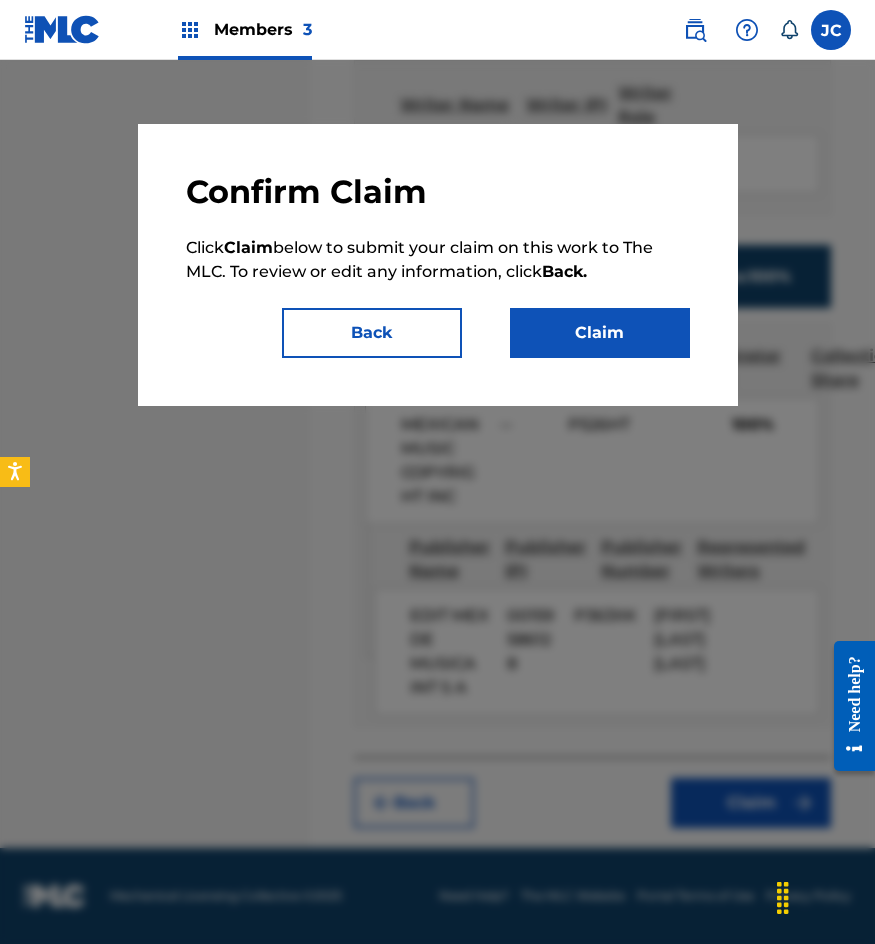 click on "Claim" at bounding box center (600, 333) 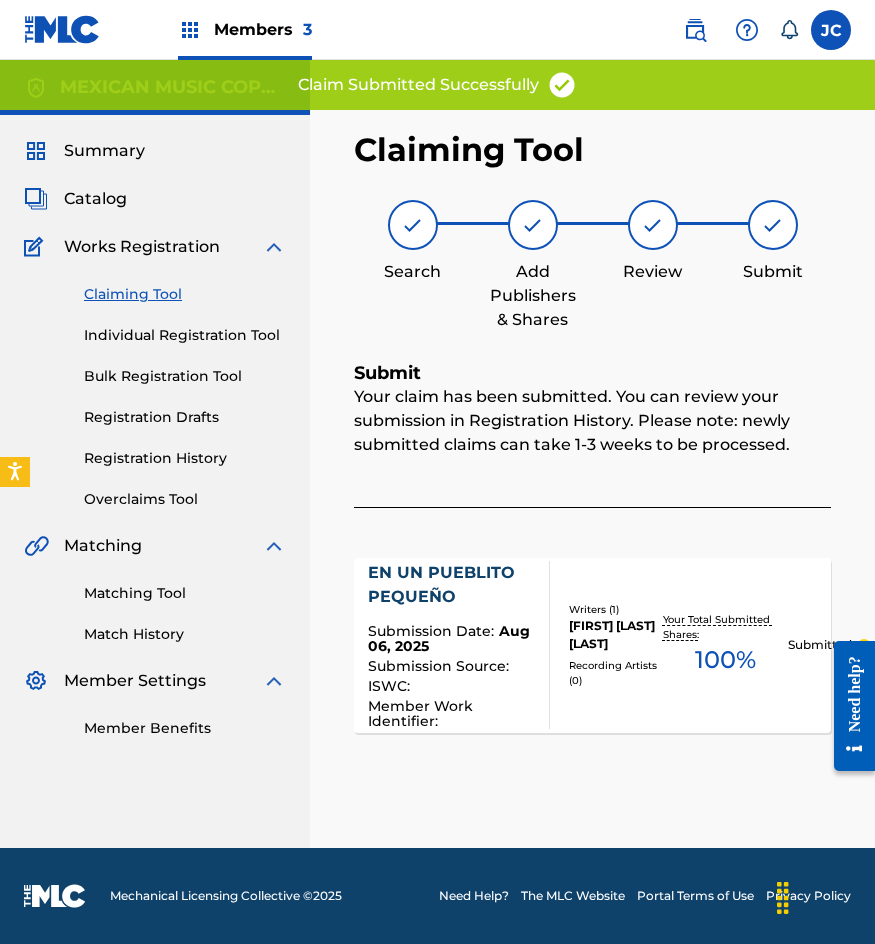 scroll, scrollTop: 0, scrollLeft: 0, axis: both 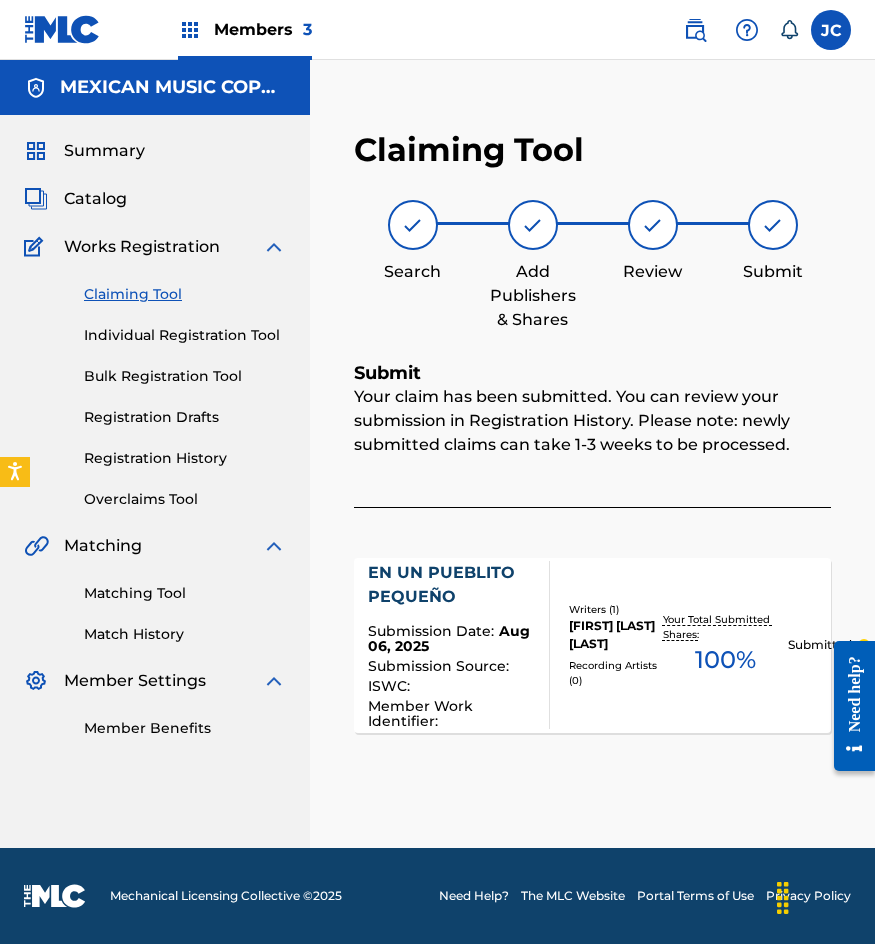 click on "Claiming Tool" at bounding box center (185, 294) 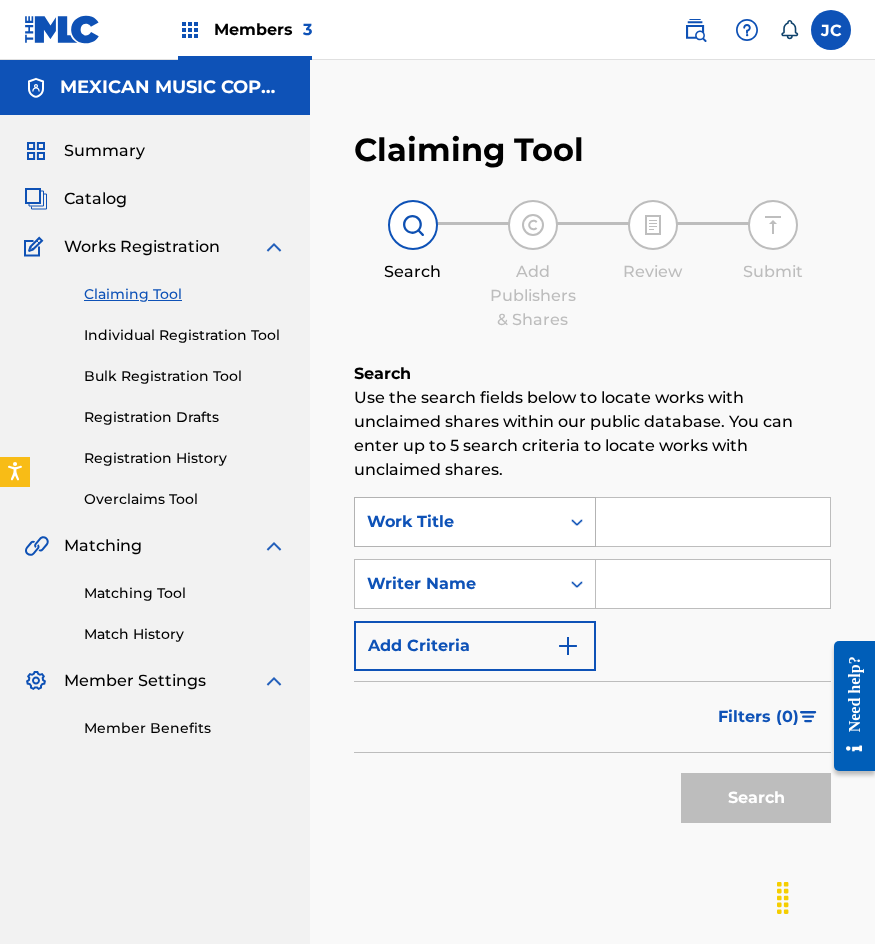 click on "Work Title" at bounding box center [457, 522] 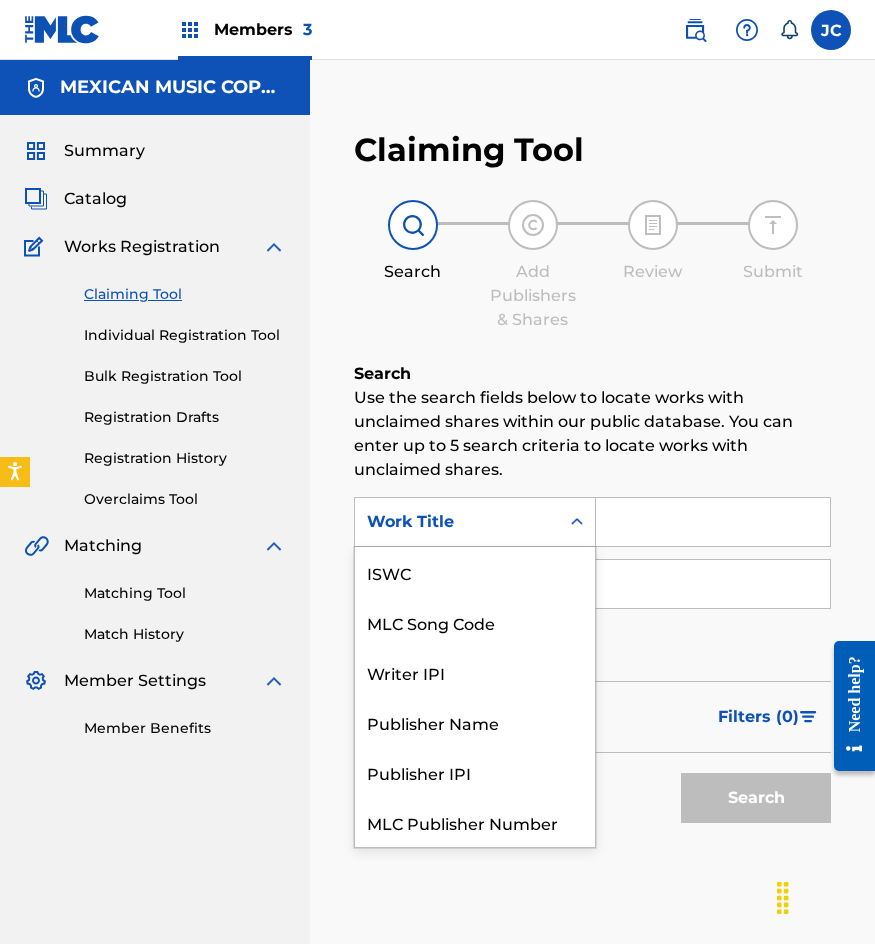 scroll, scrollTop: 50, scrollLeft: 0, axis: vertical 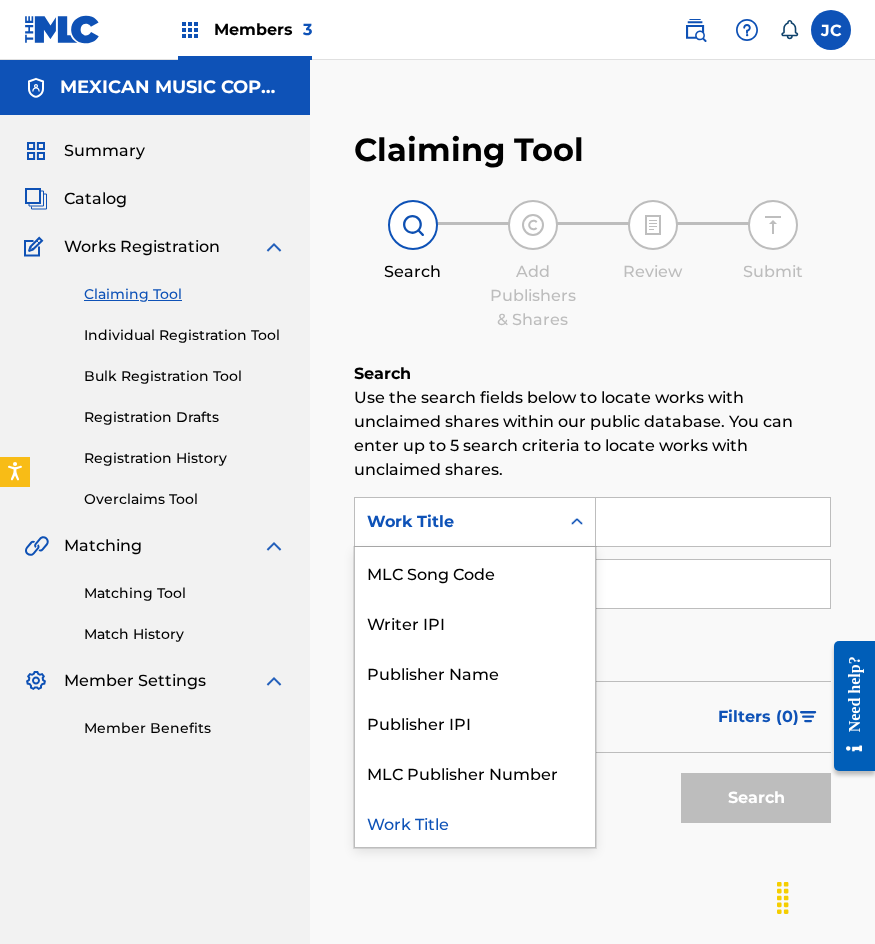 click on "MLC Song Code" at bounding box center [475, 572] 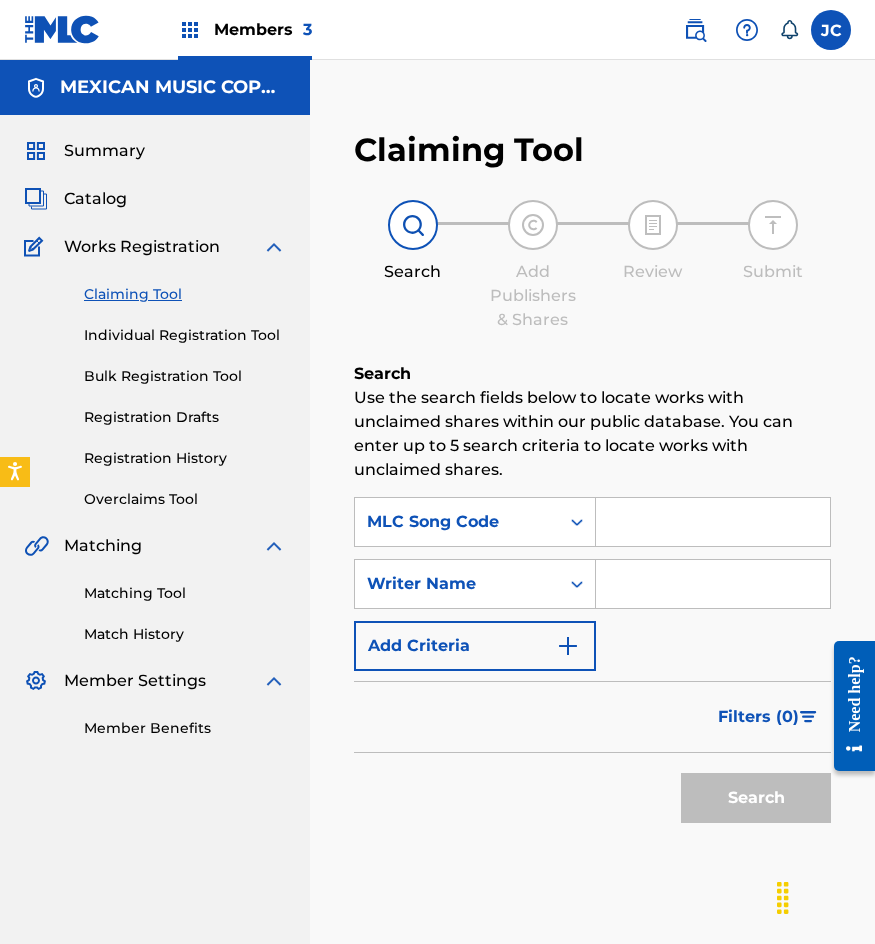 click at bounding box center [713, 522] 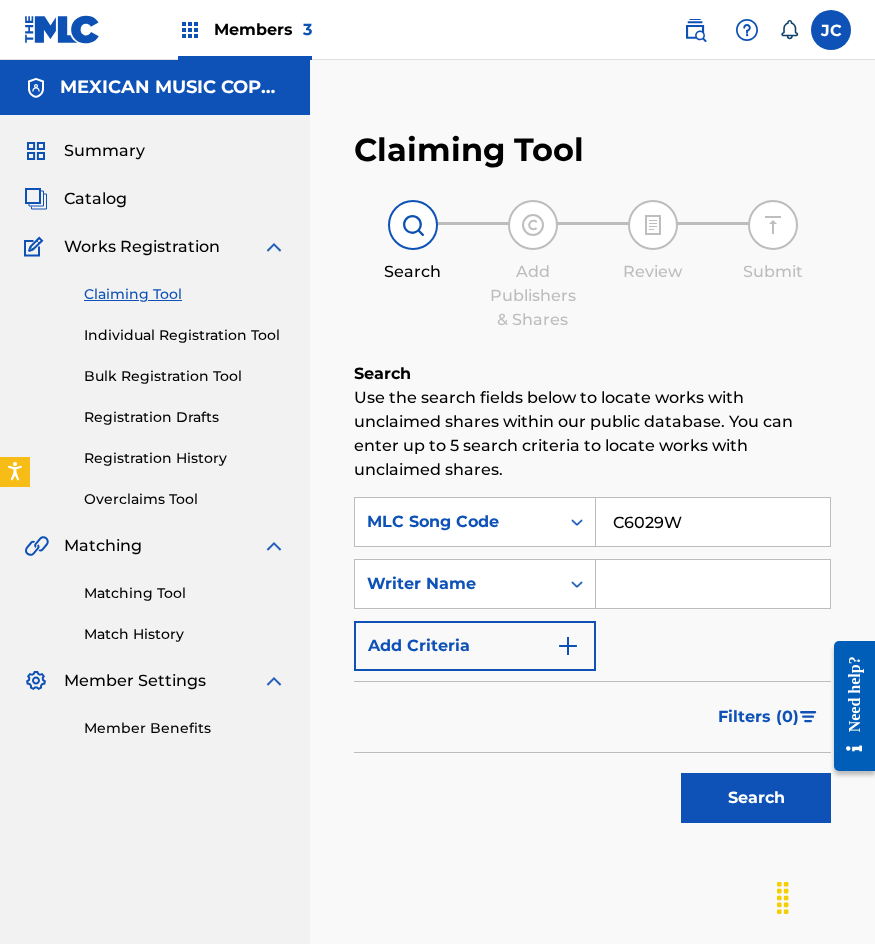 click on "Search" at bounding box center (756, 798) 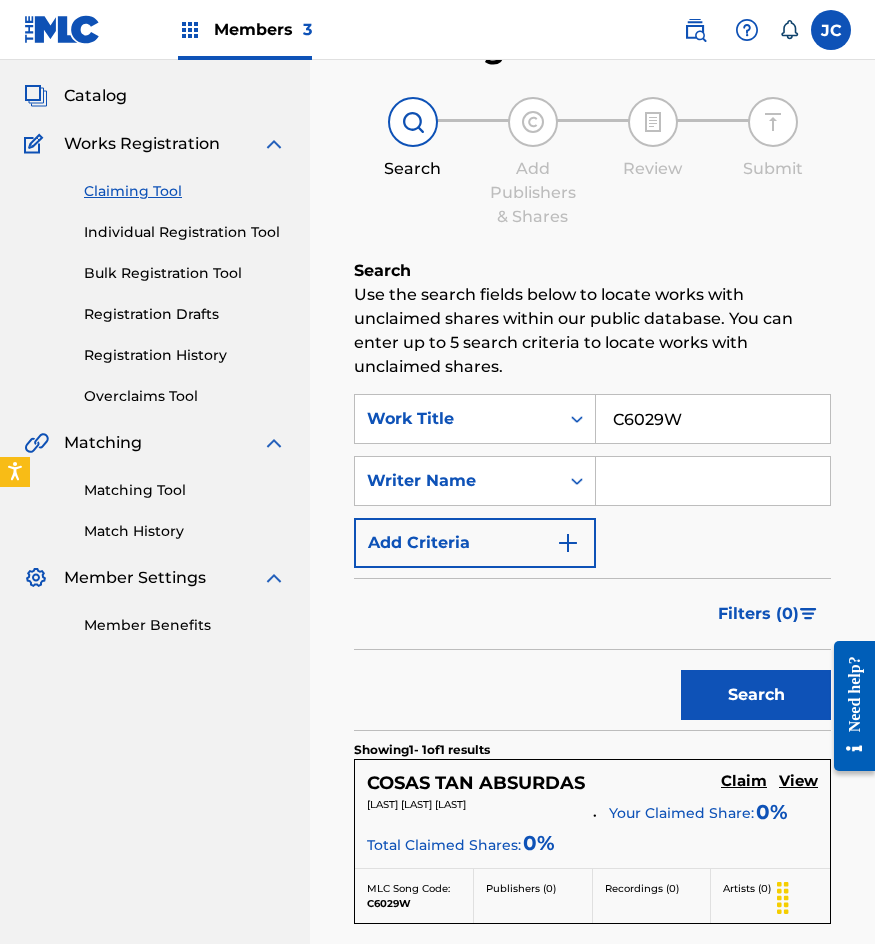 scroll, scrollTop: 200, scrollLeft: 0, axis: vertical 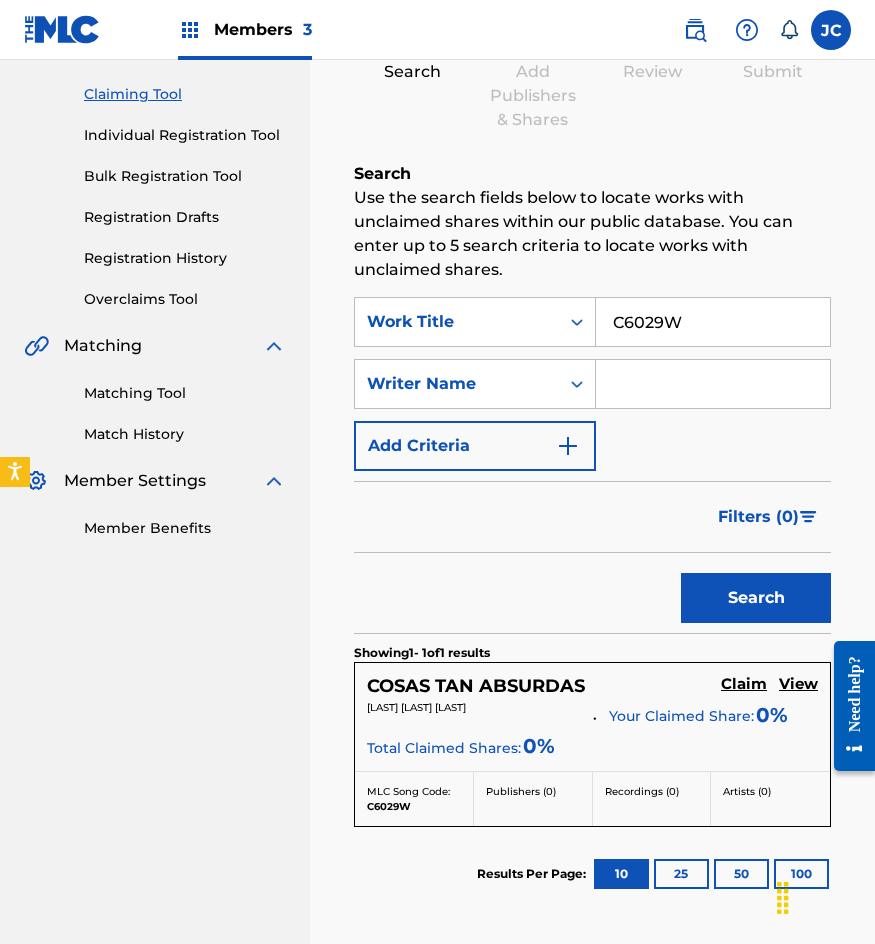 click on "Claim" at bounding box center [744, 684] 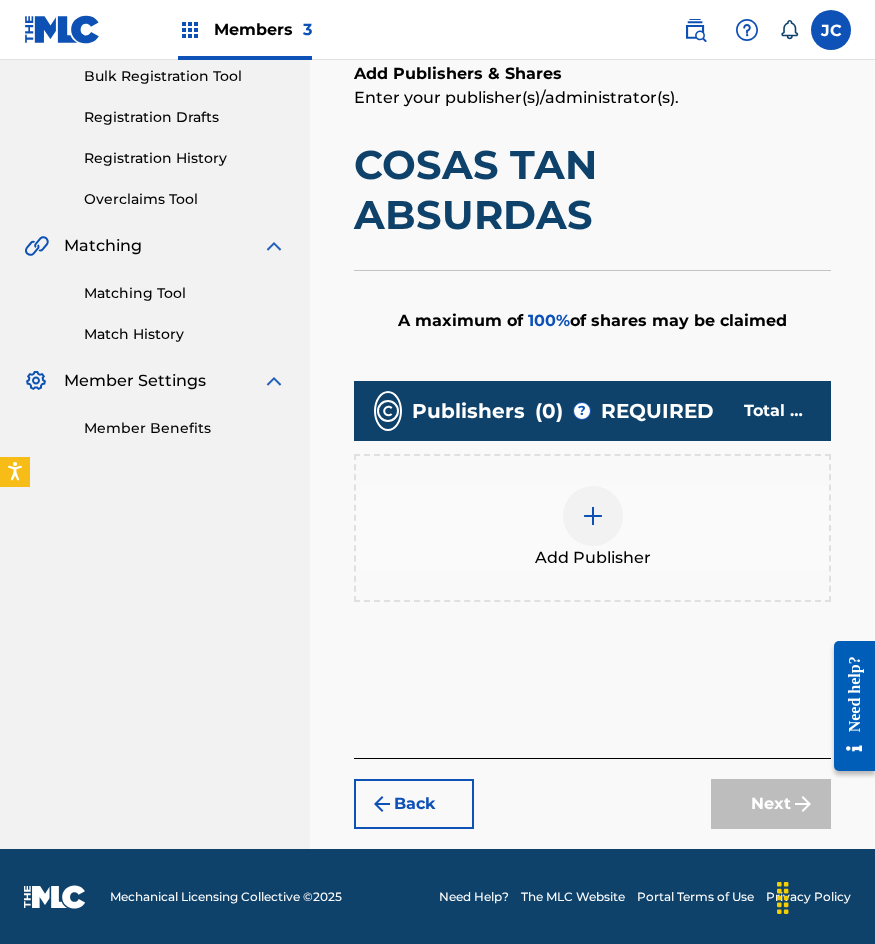 scroll, scrollTop: 301, scrollLeft: 0, axis: vertical 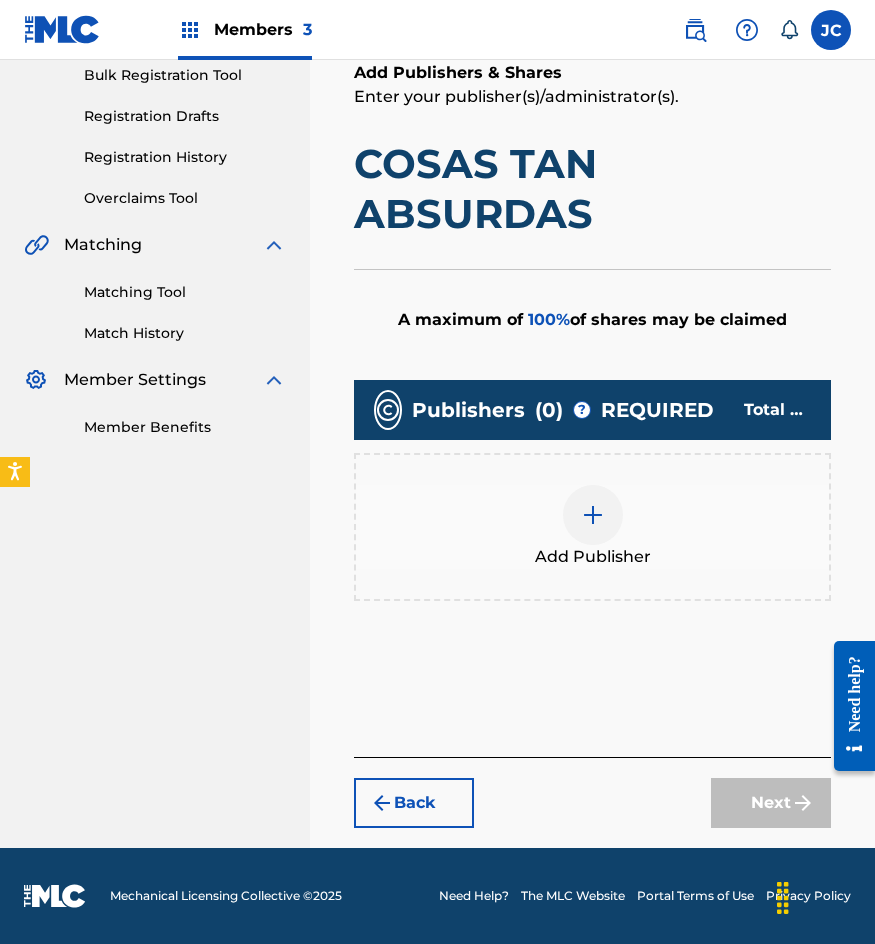 click on "Add Publisher" at bounding box center [592, 527] 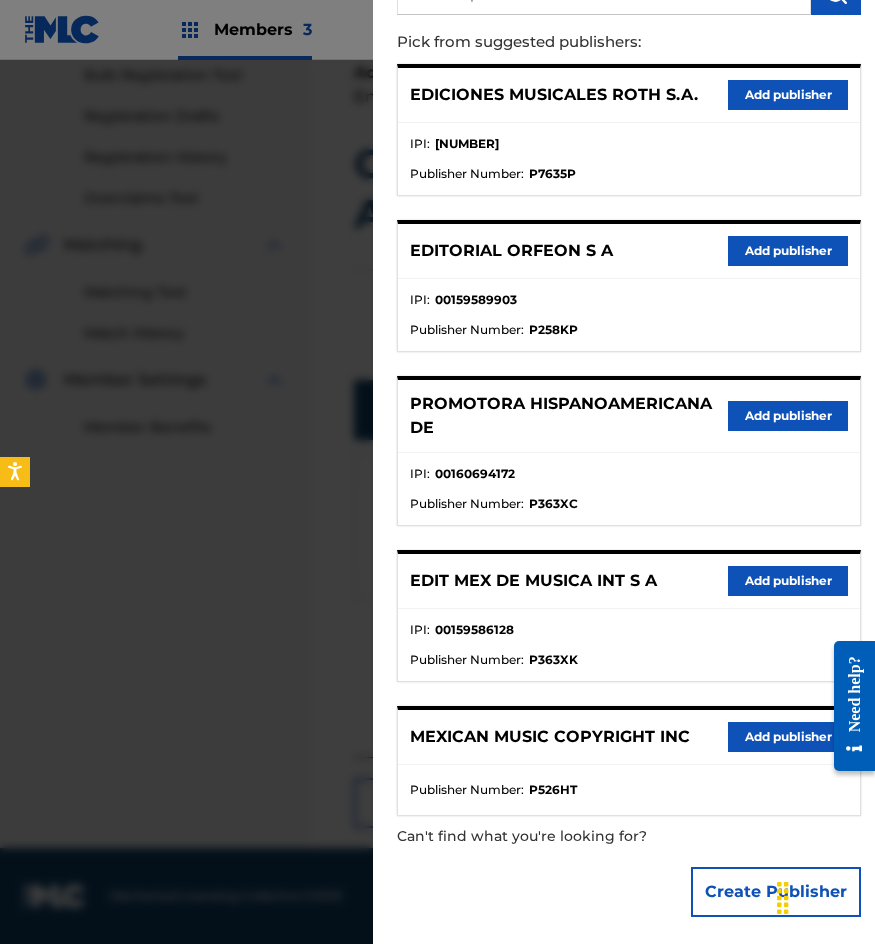 scroll, scrollTop: 217, scrollLeft: 0, axis: vertical 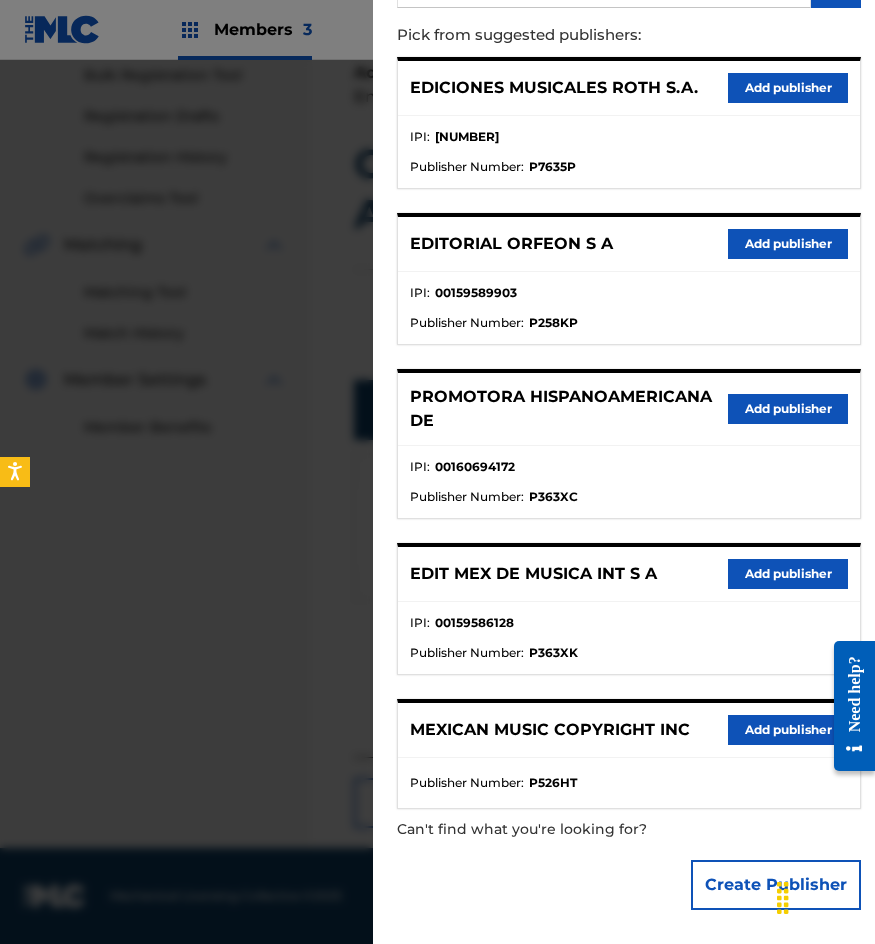 click on "Add publisher" at bounding box center (788, 574) 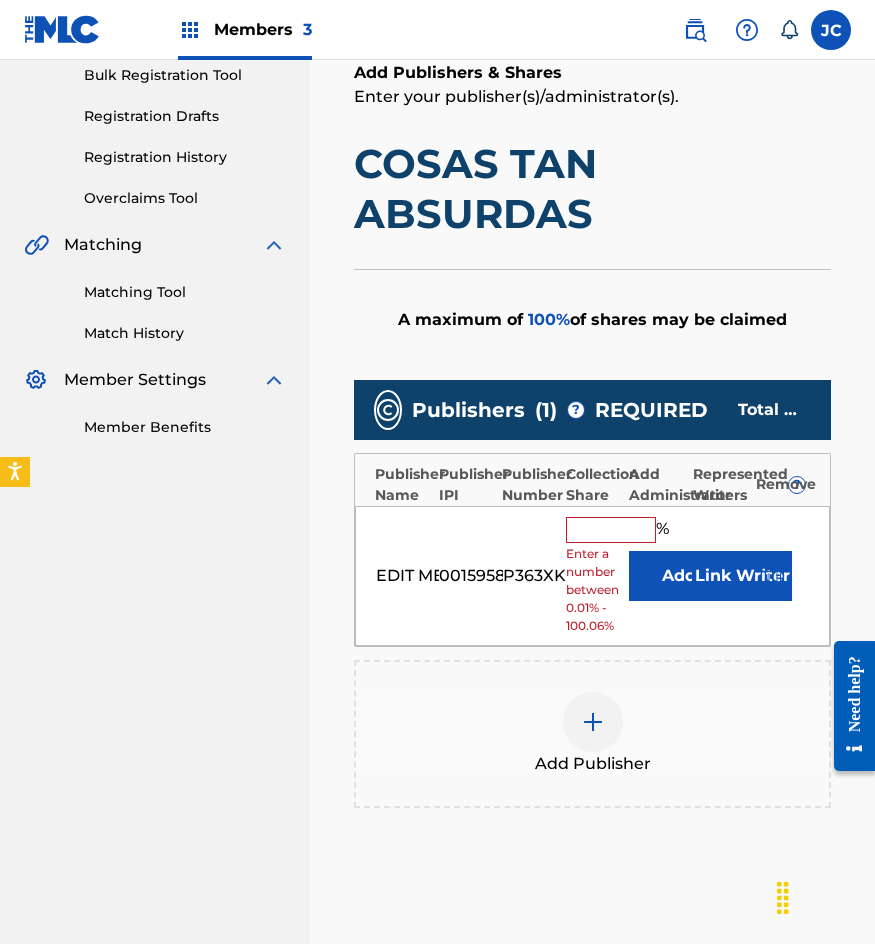 click on "Add" at bounding box center [679, 576] 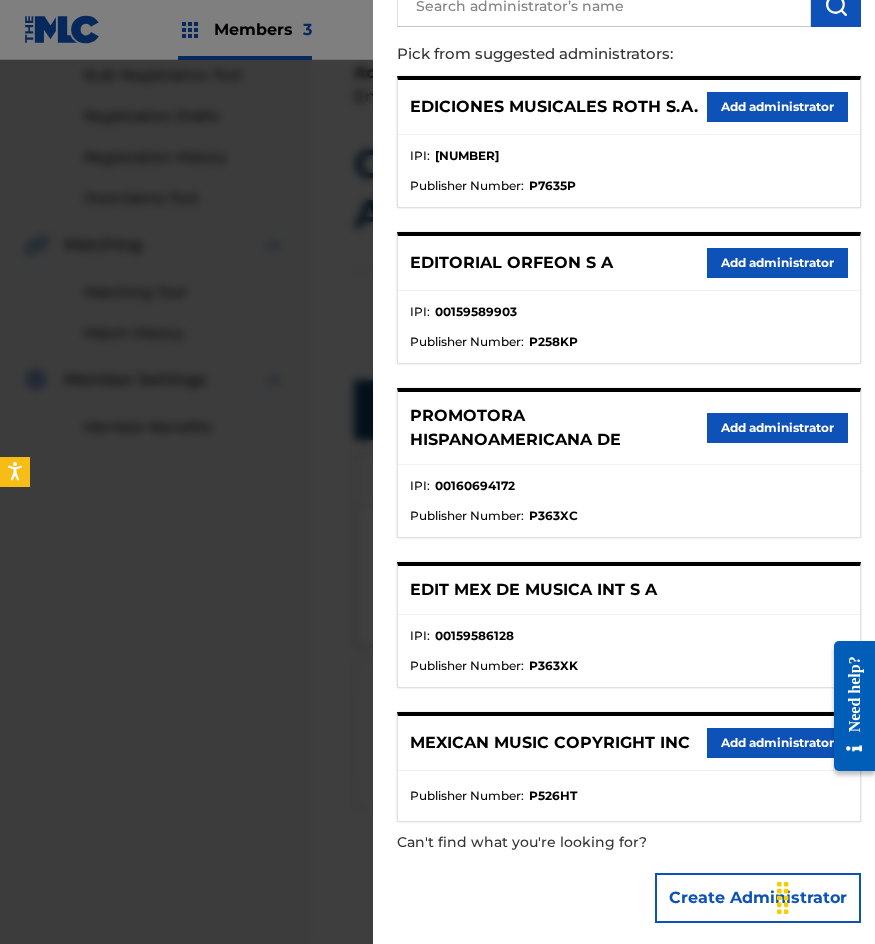 scroll, scrollTop: 211, scrollLeft: 0, axis: vertical 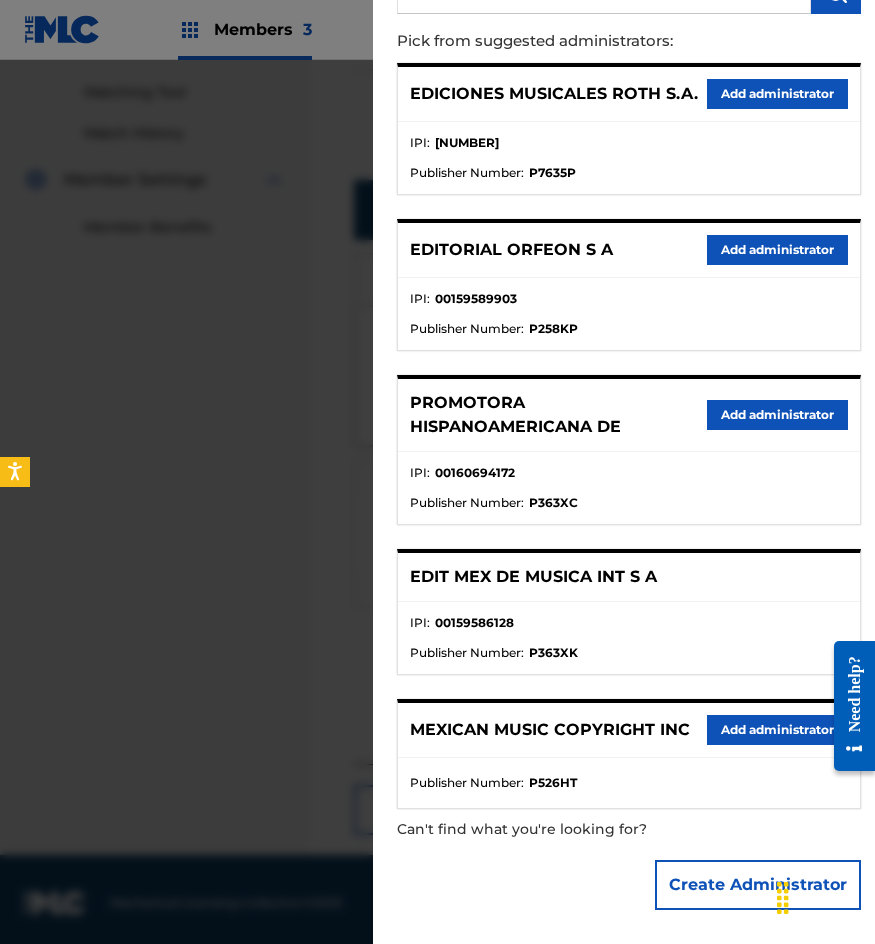 click on "Add administrator" at bounding box center [777, 730] 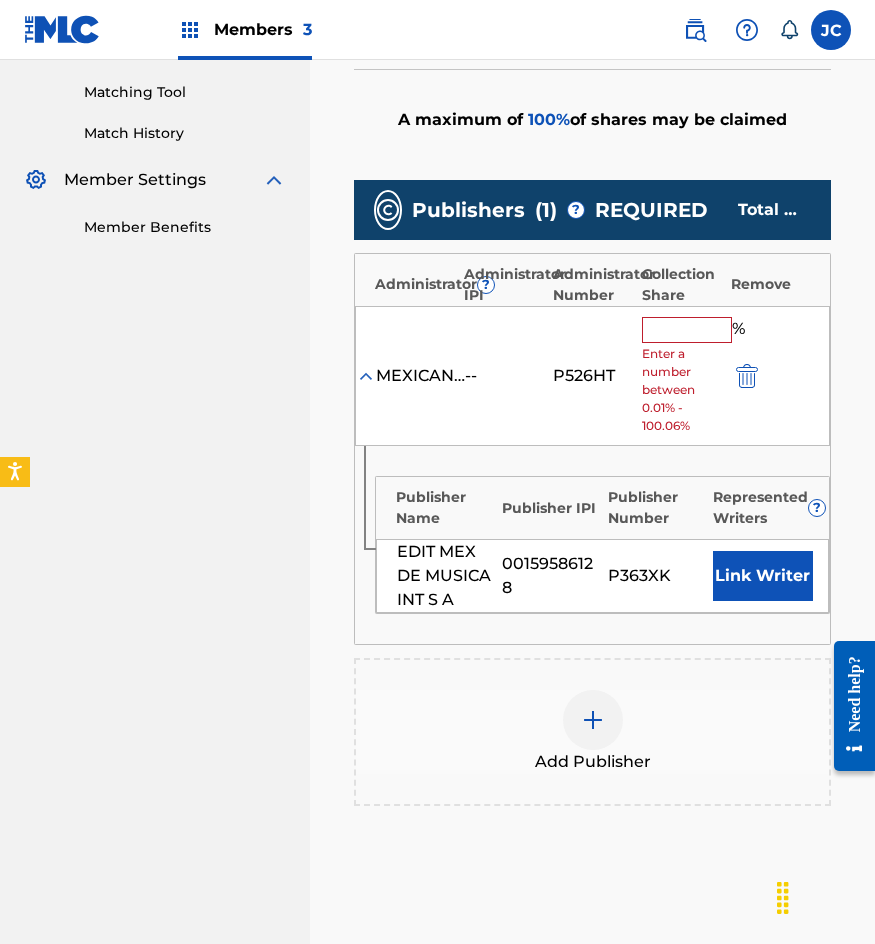 click at bounding box center (687, 330) 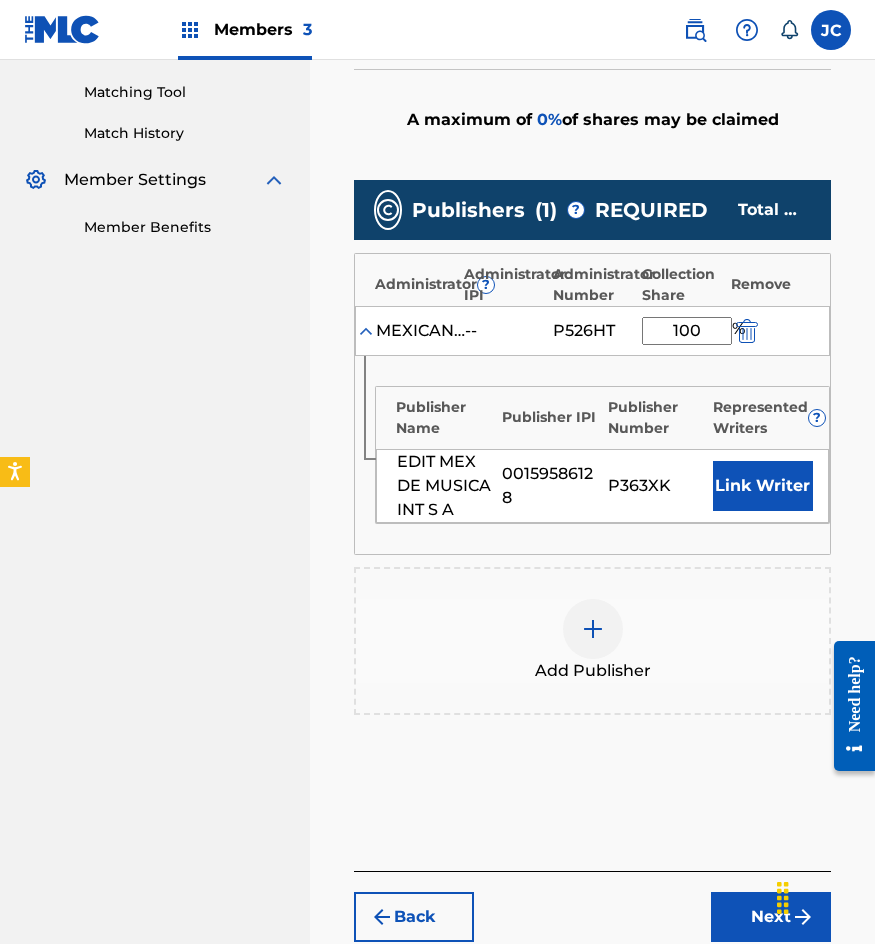type on "100" 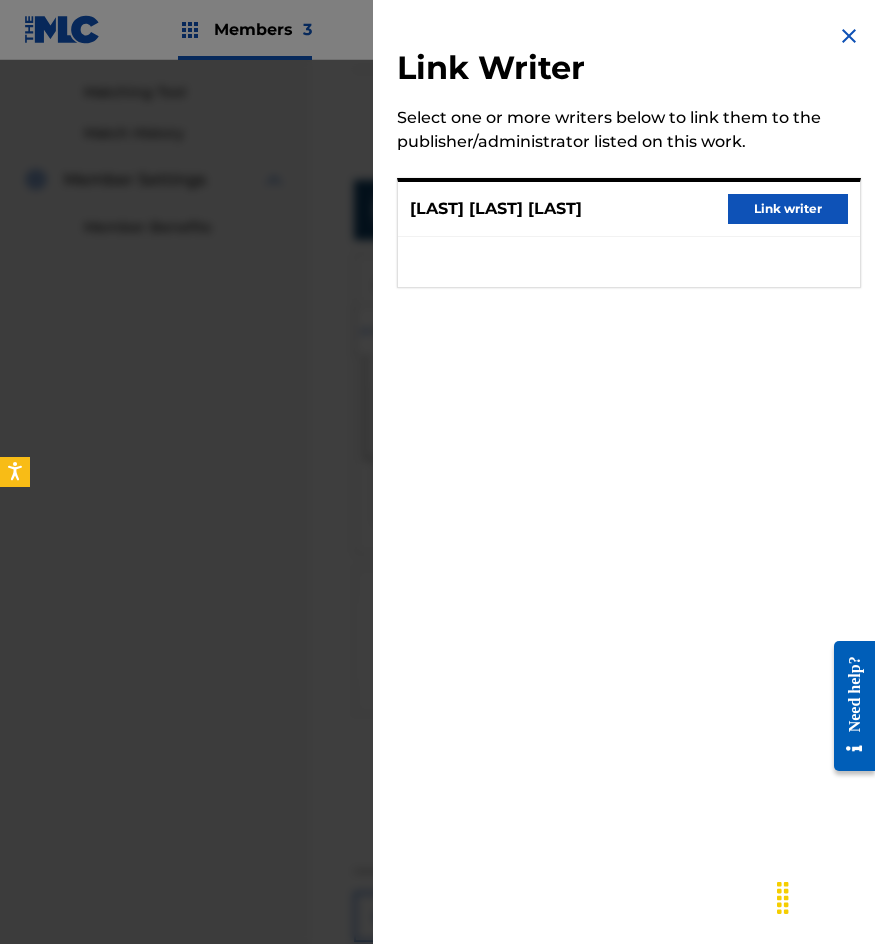 click on "Link writer" at bounding box center (788, 209) 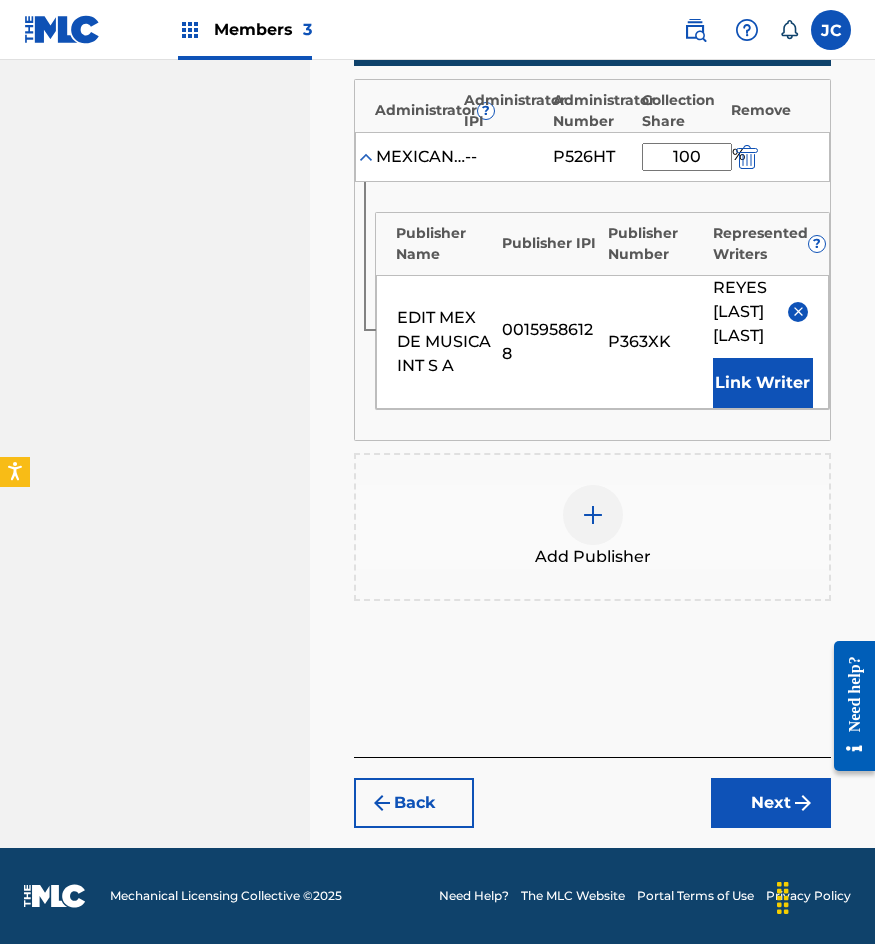 click on "Next" at bounding box center [771, 803] 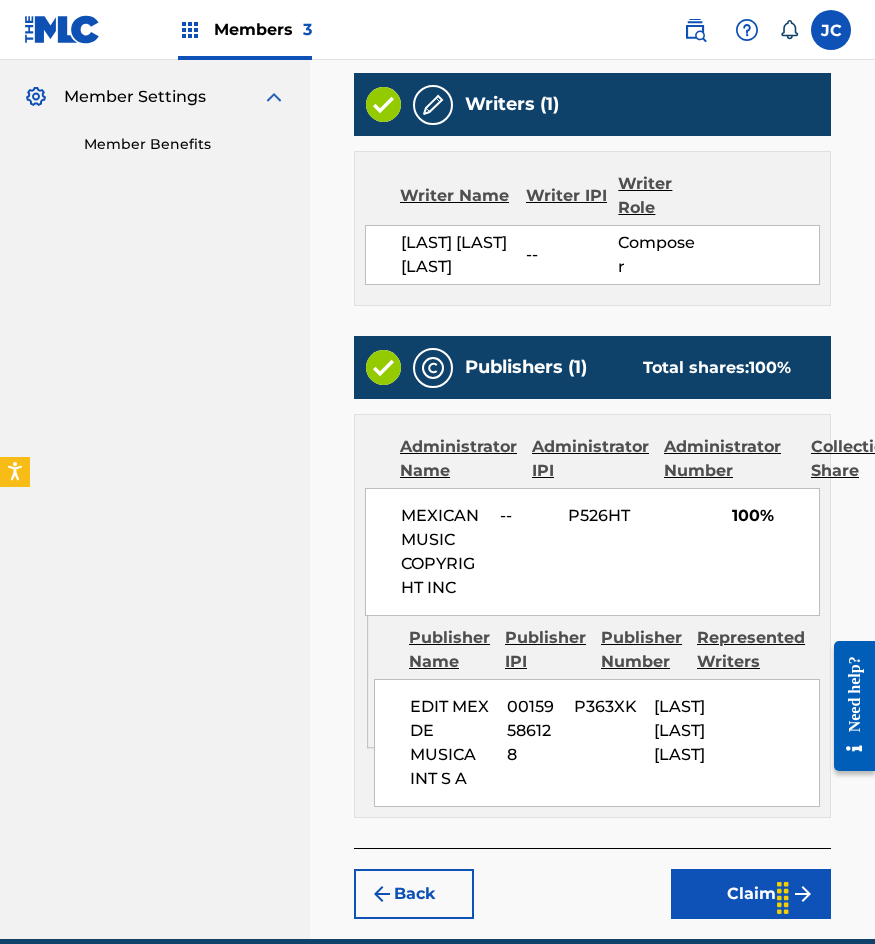 scroll, scrollTop: 675, scrollLeft: 0, axis: vertical 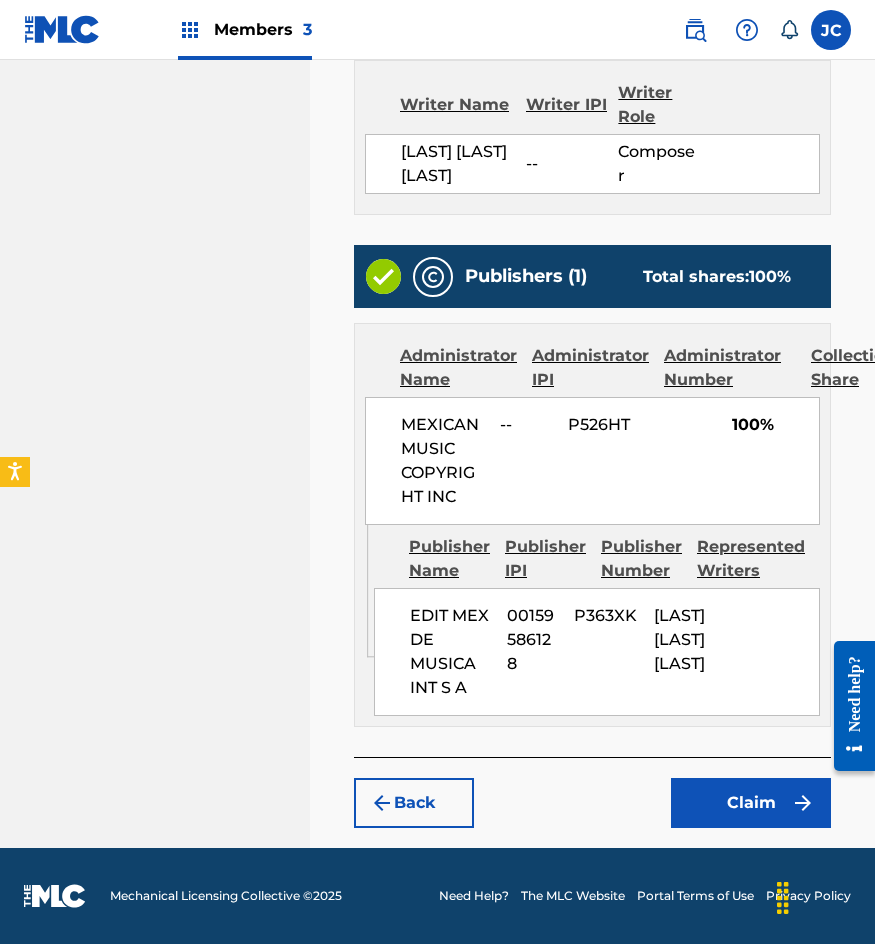click on "Claim" at bounding box center [751, 803] 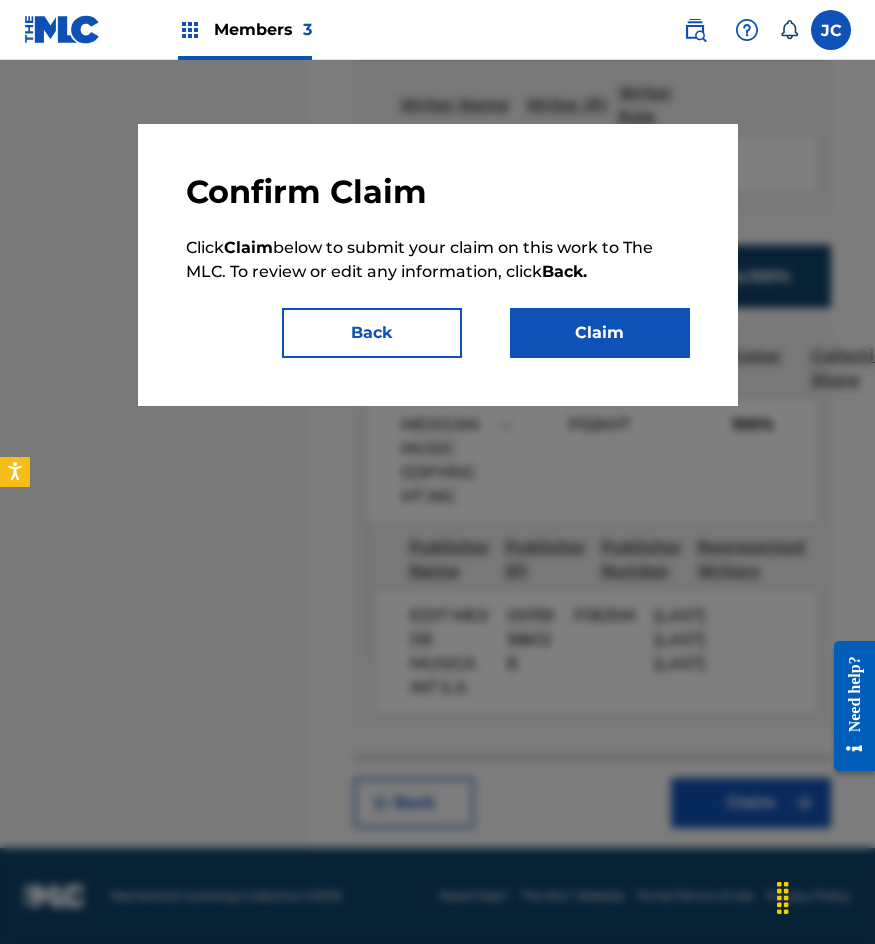 click on "Claim" at bounding box center [600, 333] 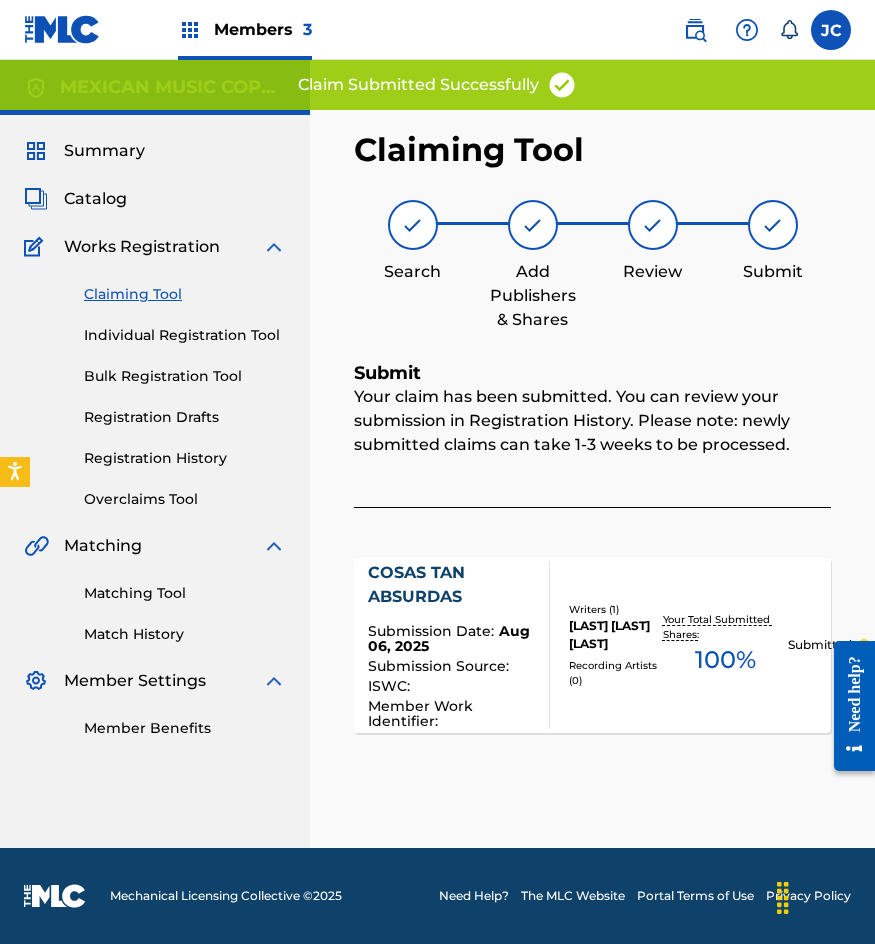 scroll, scrollTop: 0, scrollLeft: 0, axis: both 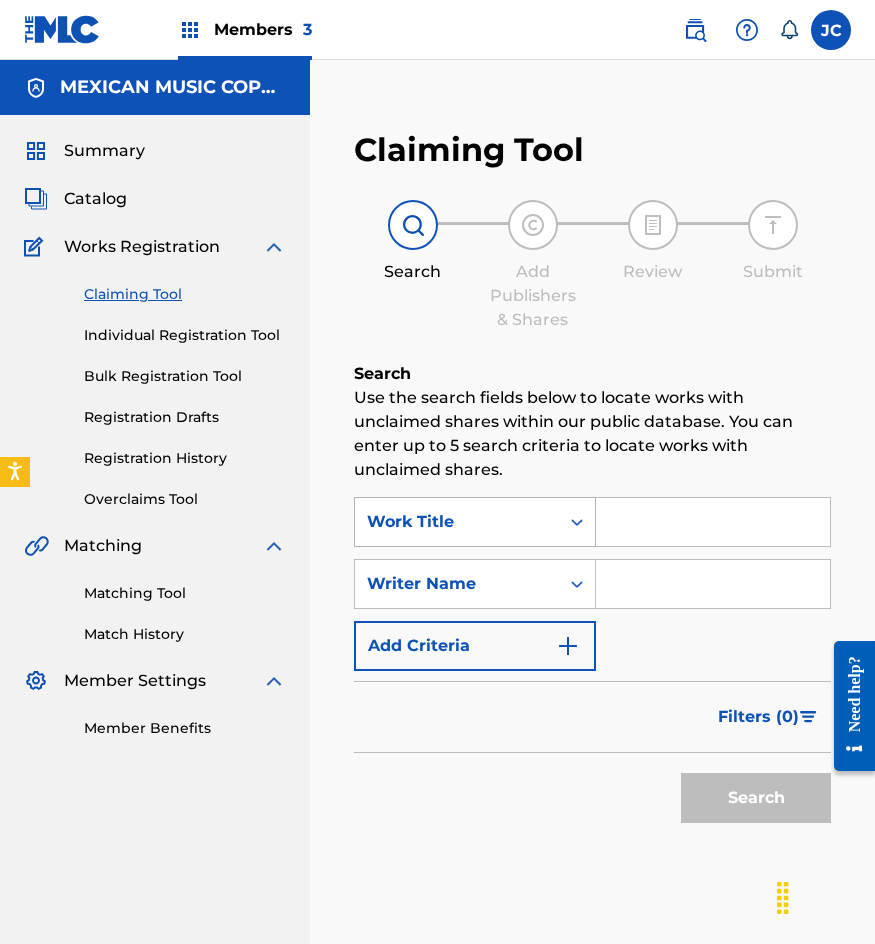 click on "Work Title" at bounding box center (457, 522) 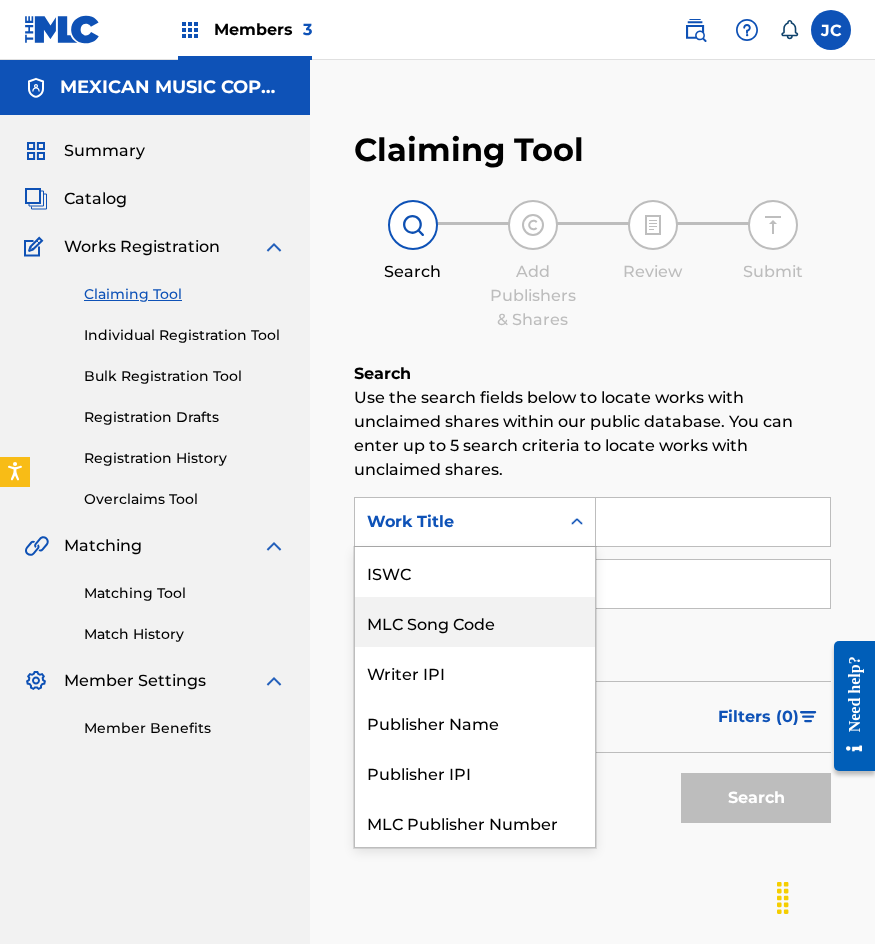 click on "MLC Song Code" at bounding box center (475, 622) 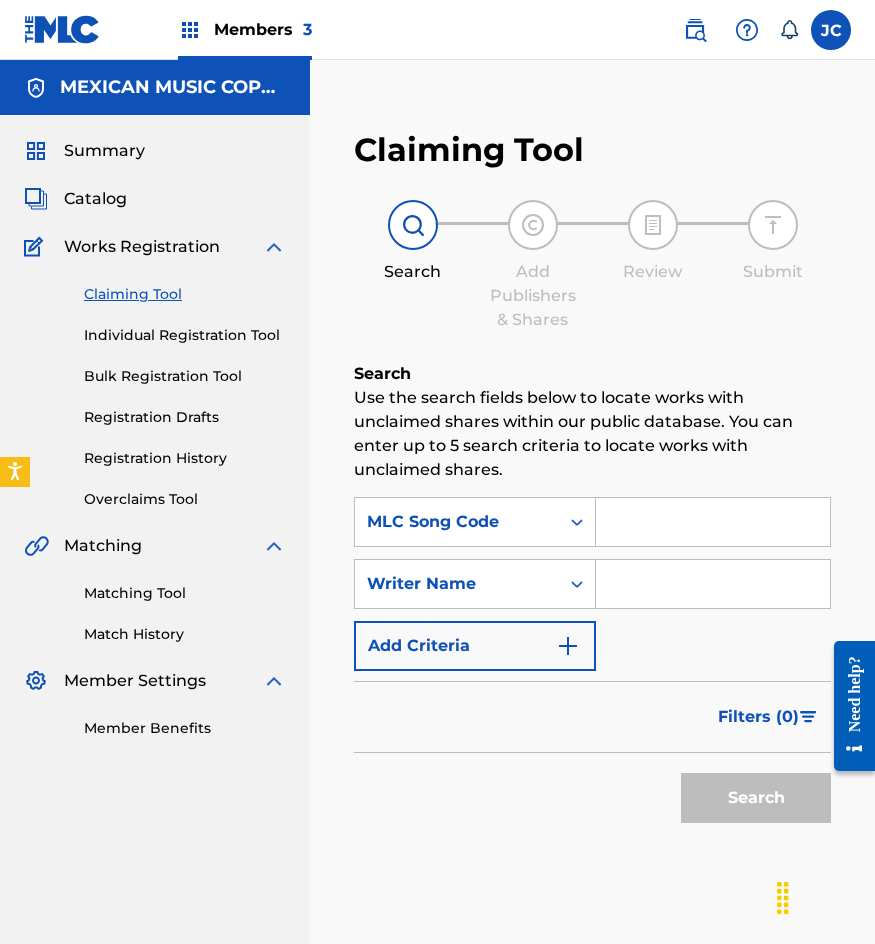 click at bounding box center [713, 522] 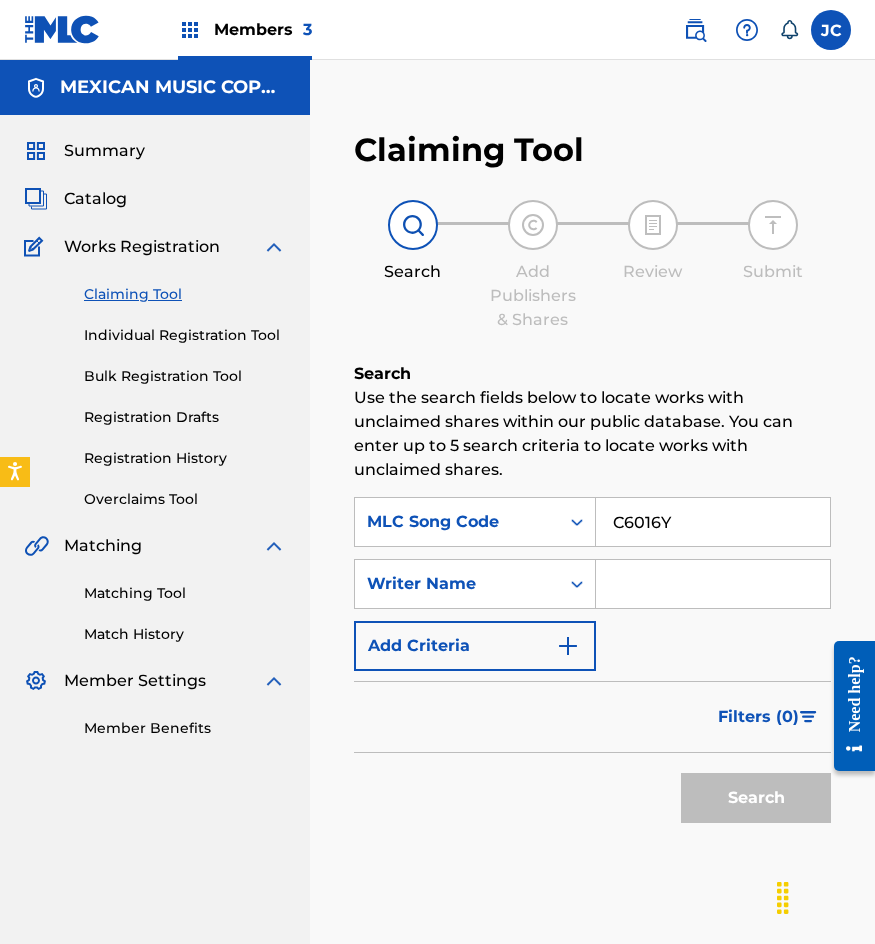 click on "Search" at bounding box center [756, 798] 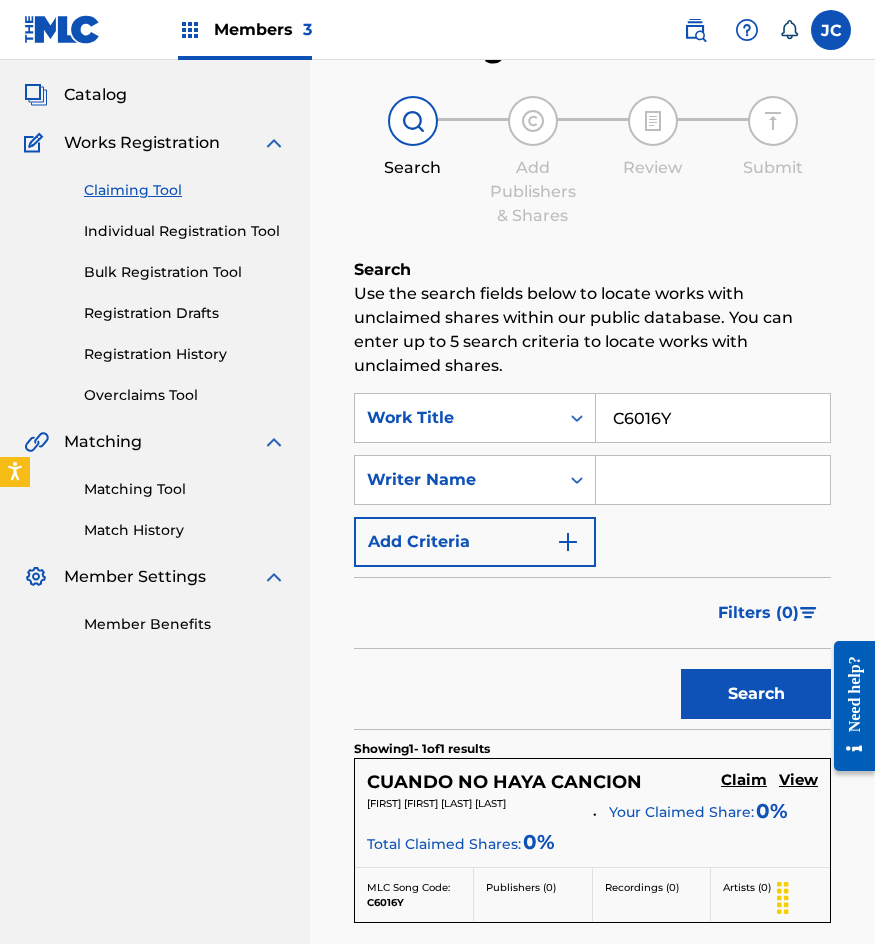scroll, scrollTop: 200, scrollLeft: 0, axis: vertical 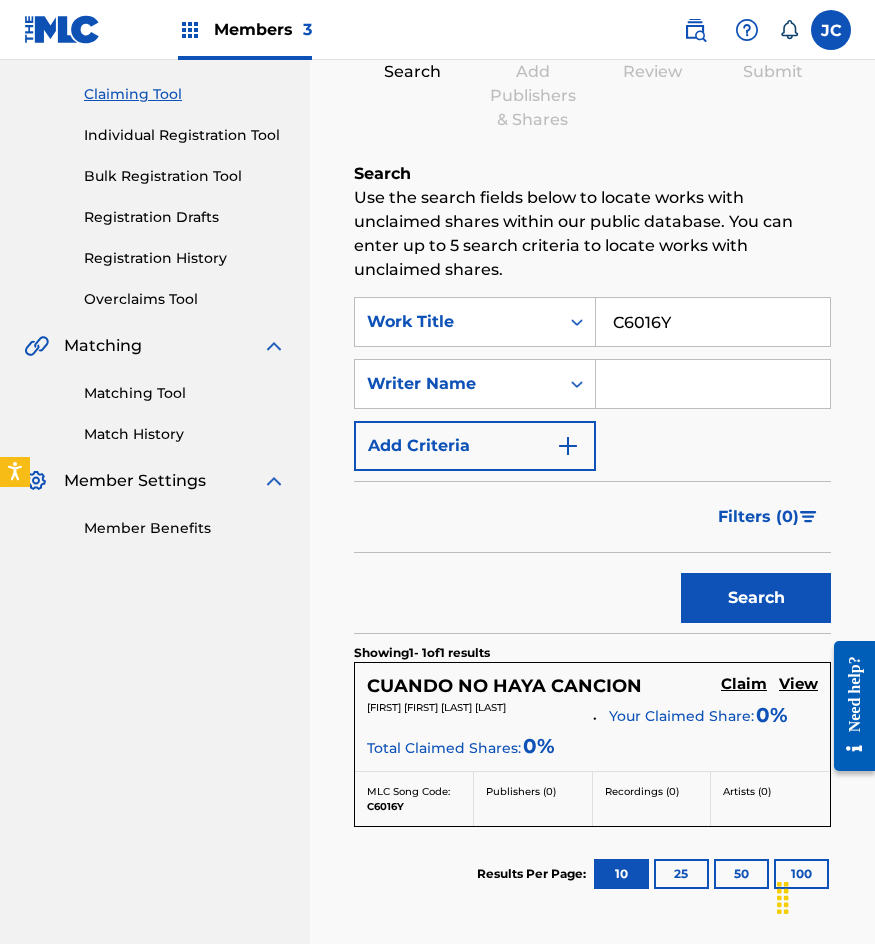 click on "CUANDO NO HAYA CANCION Claim View ALBERTO RAFAEL BUSTILLOS ALAMILLA Your Claimed Share:  0 % Total Claimed Shares:  0%" at bounding box center (592, 717) 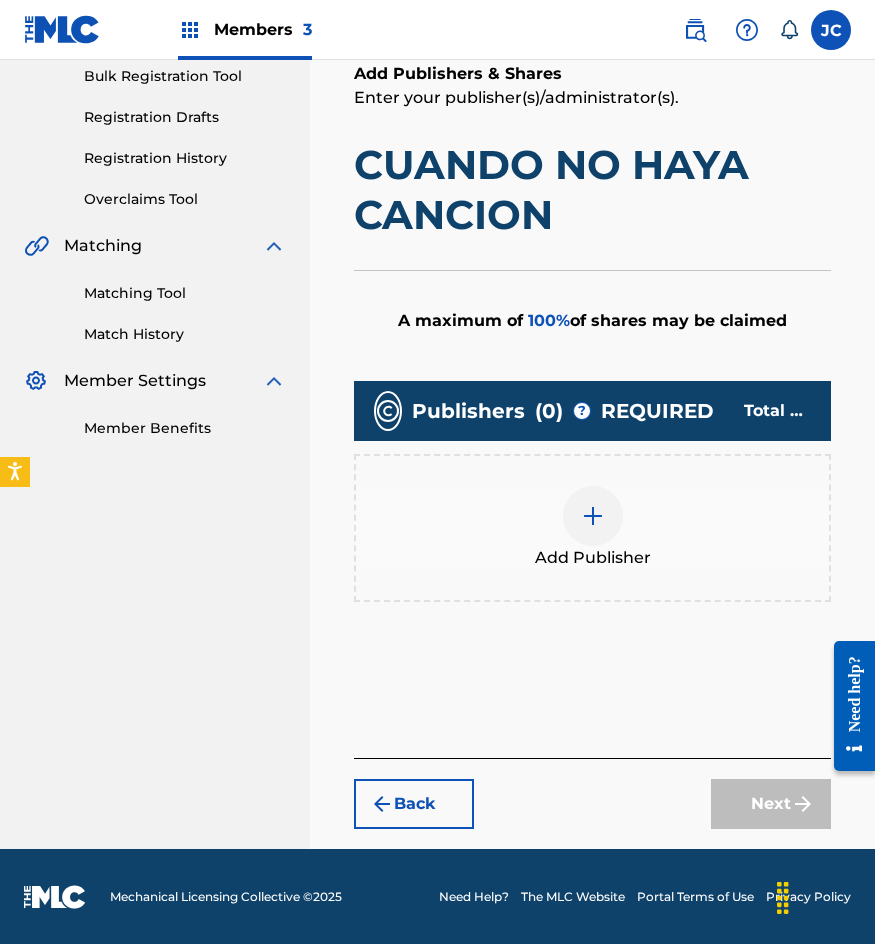 scroll, scrollTop: 301, scrollLeft: 0, axis: vertical 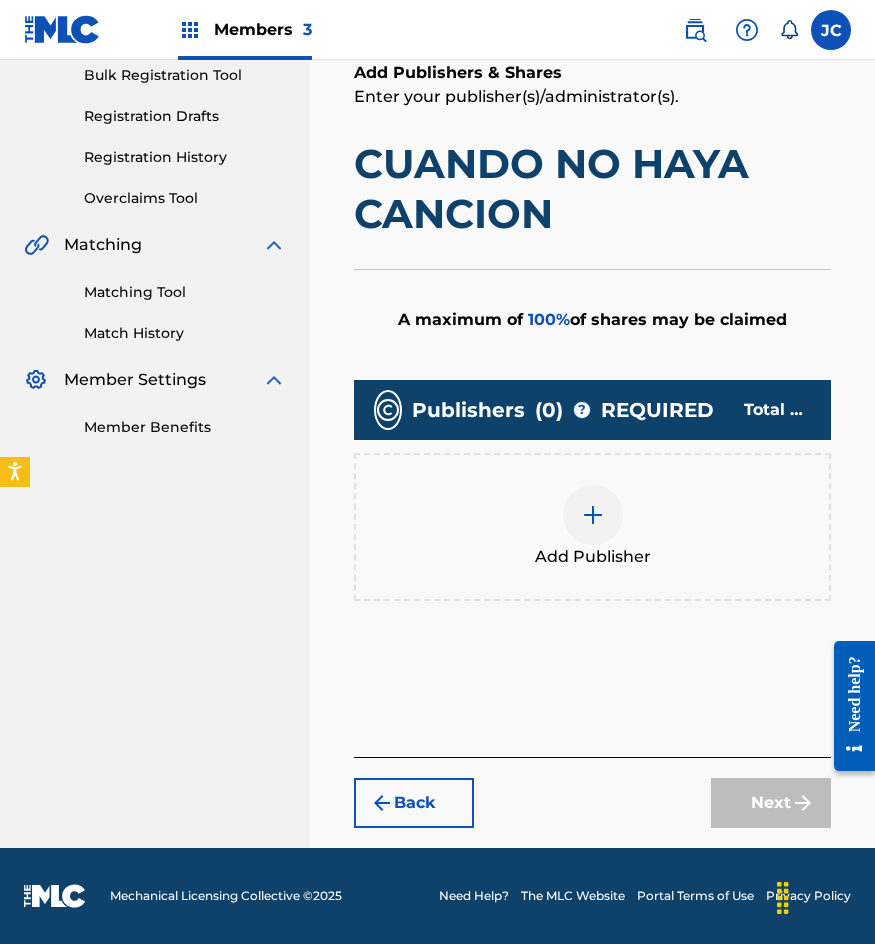 click at bounding box center [593, 515] 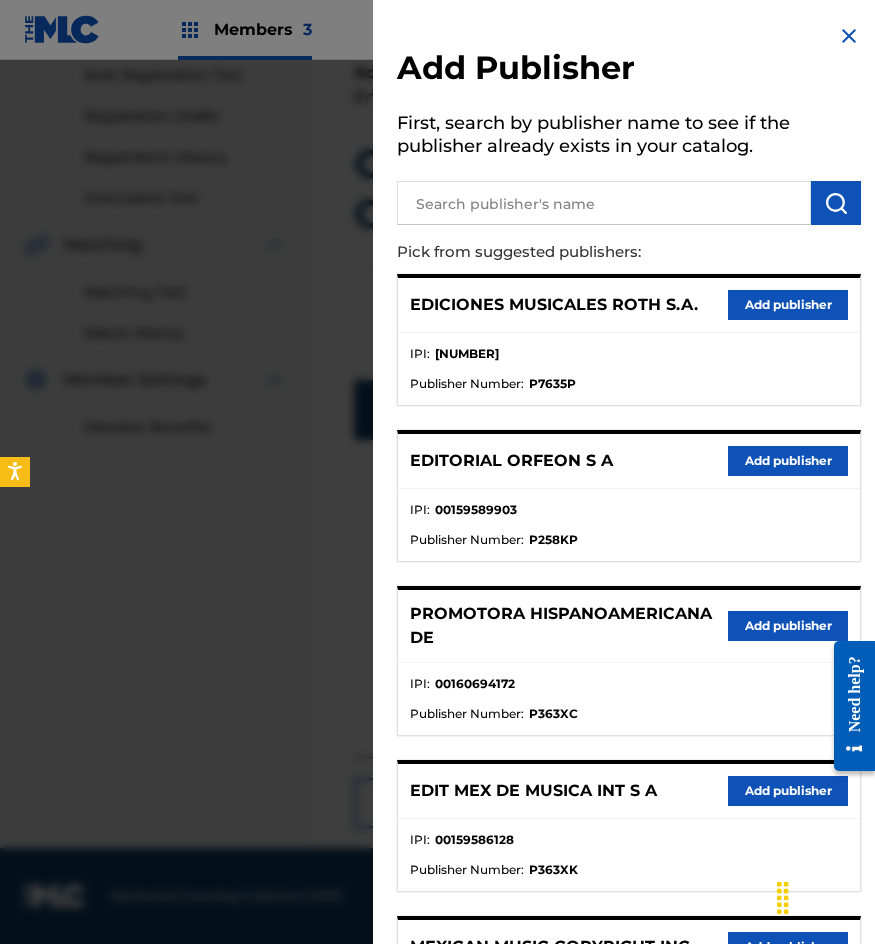 scroll, scrollTop: 200, scrollLeft: 0, axis: vertical 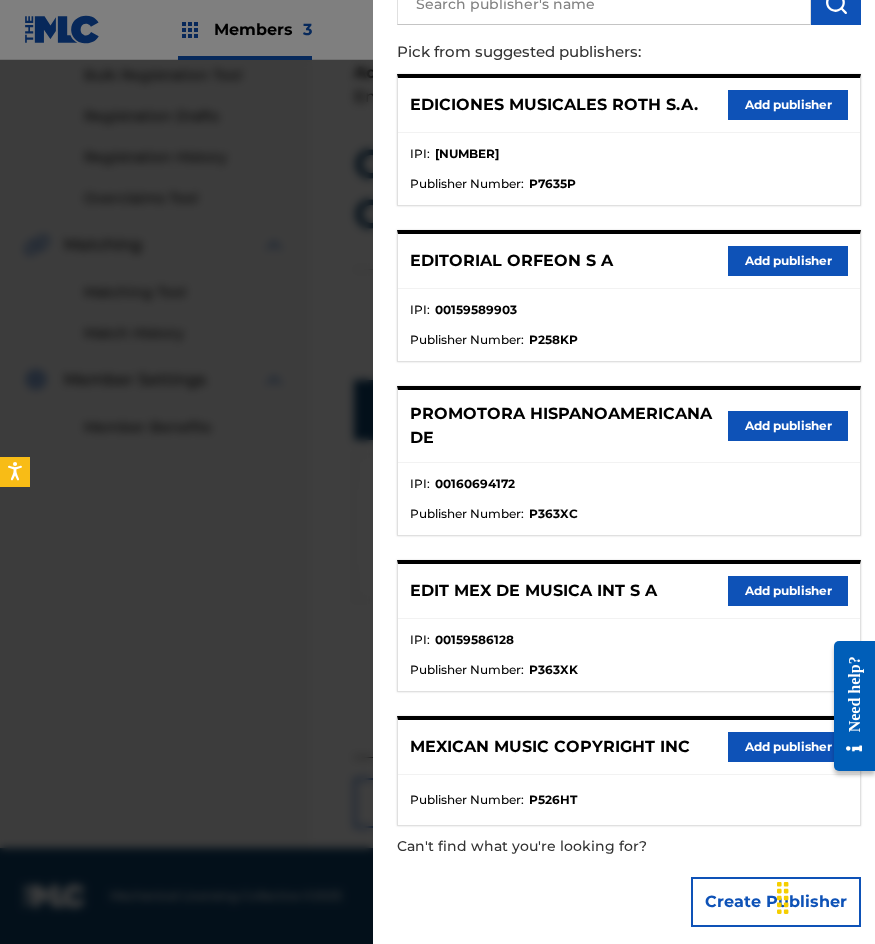 click on "Add publisher" at bounding box center [788, 591] 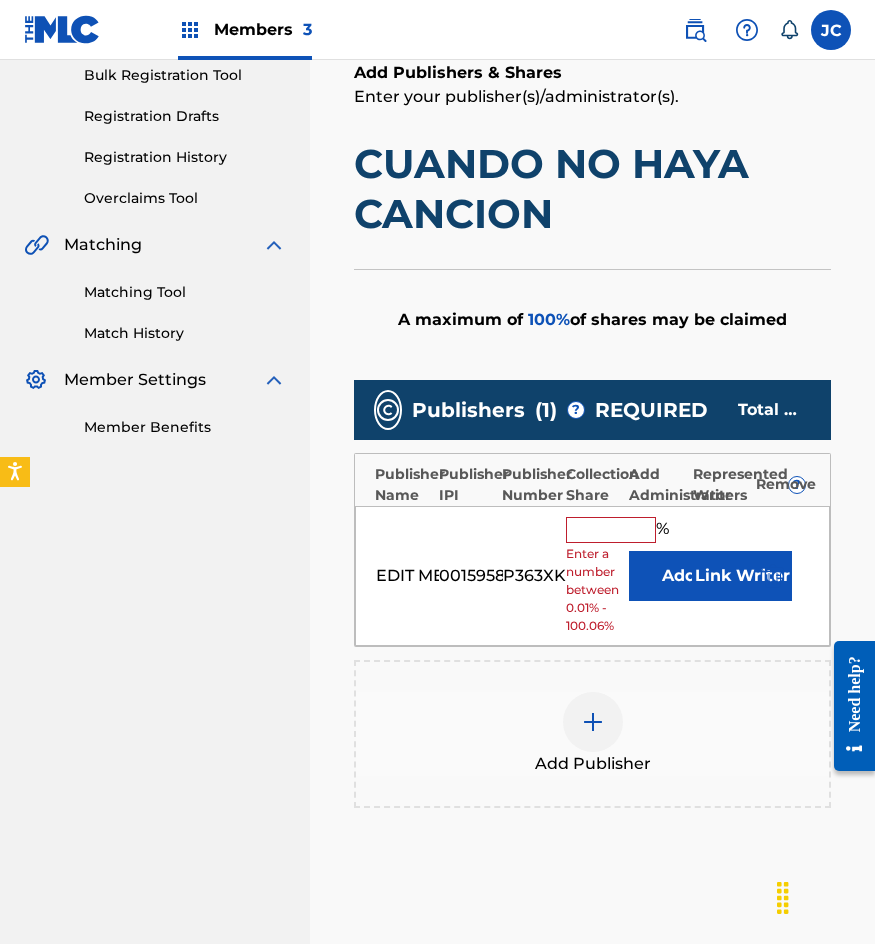 click at bounding box center [773, 576] 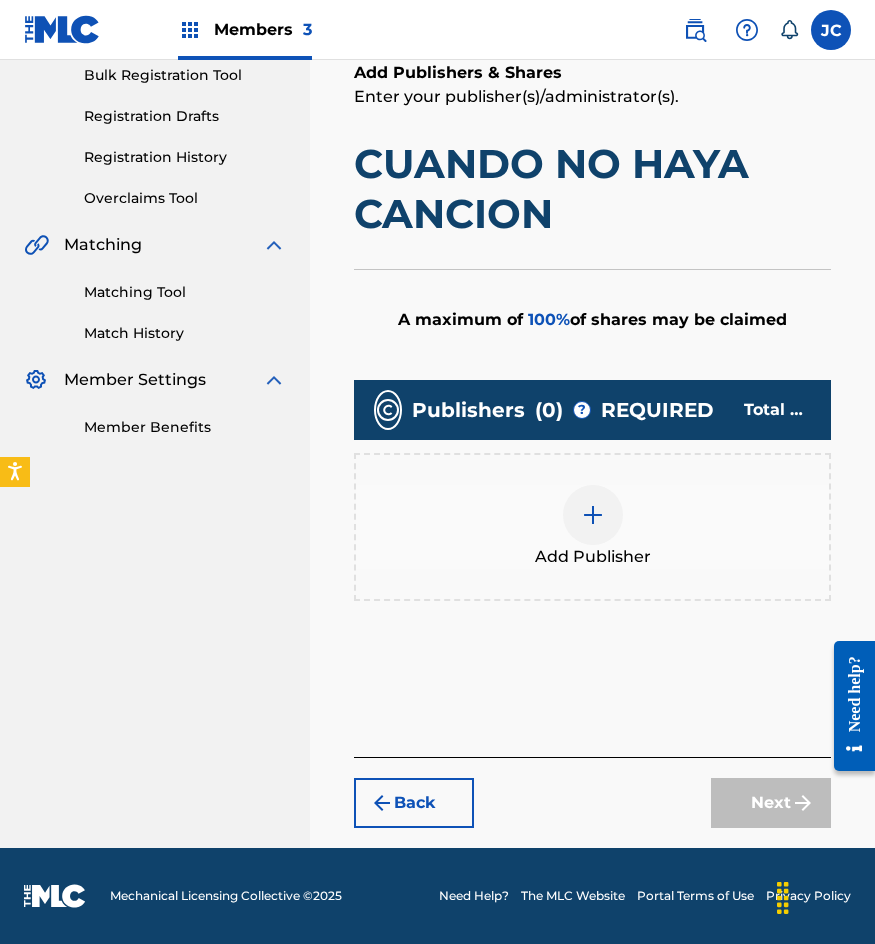 click on "Add Publisher" at bounding box center (592, 527) 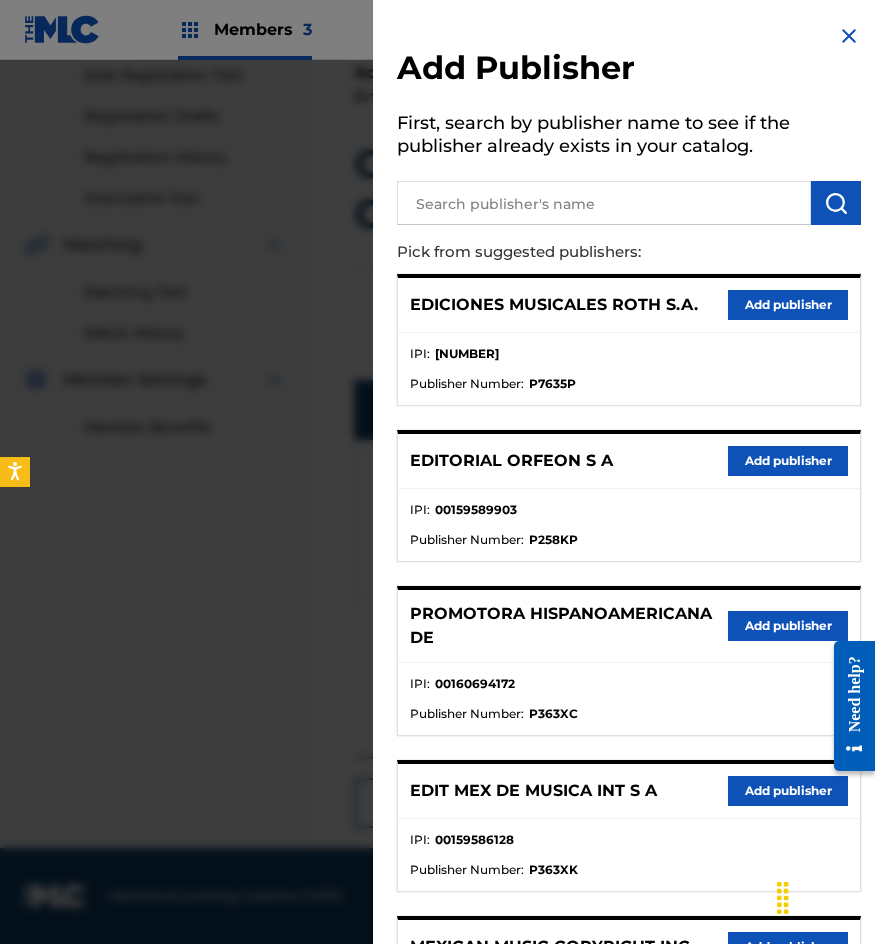 scroll, scrollTop: 100, scrollLeft: 0, axis: vertical 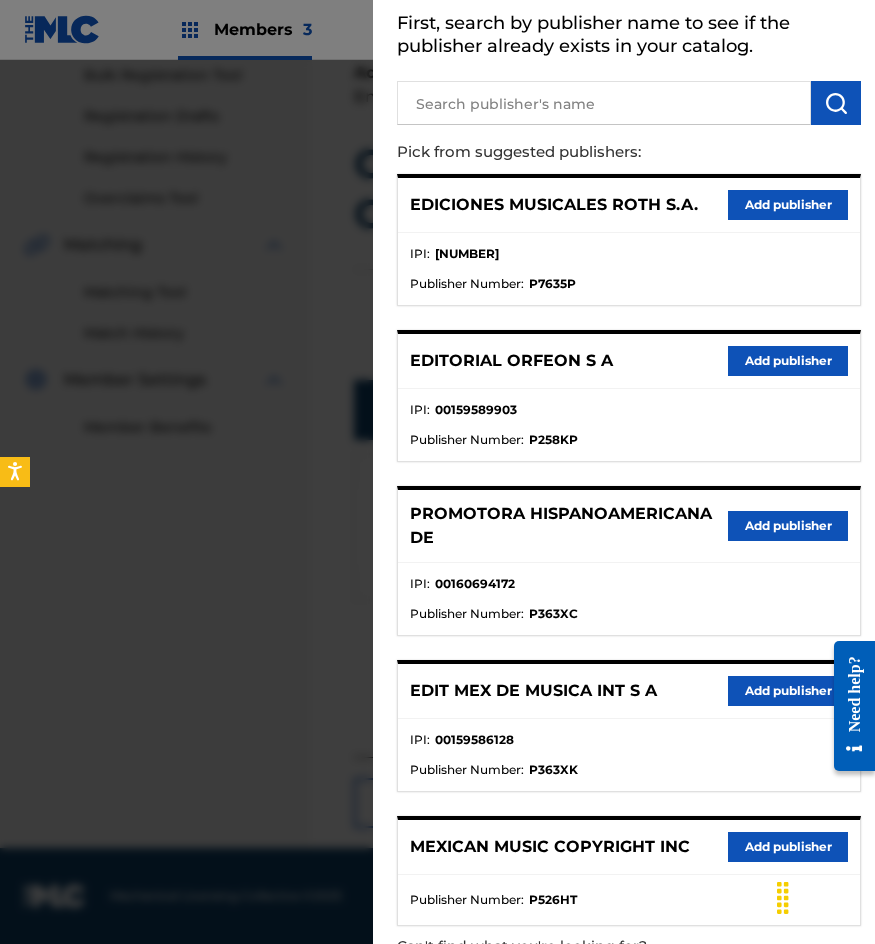 click on "Add publisher" at bounding box center (788, 526) 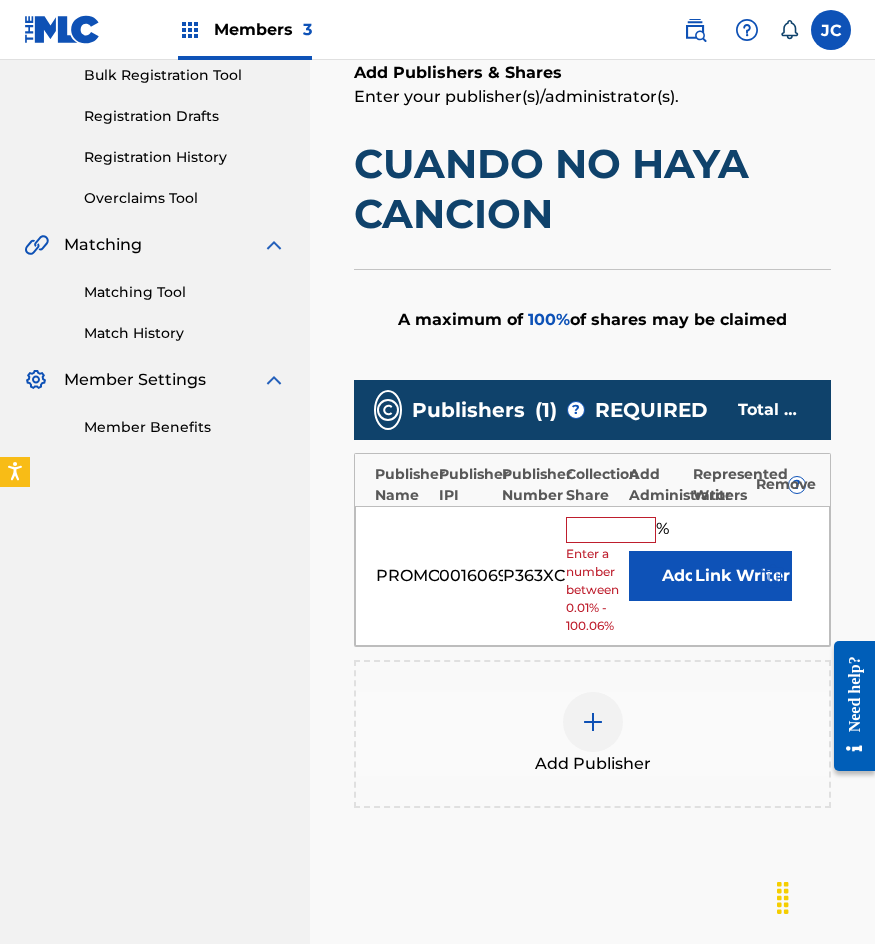 click on "Add" at bounding box center [679, 576] 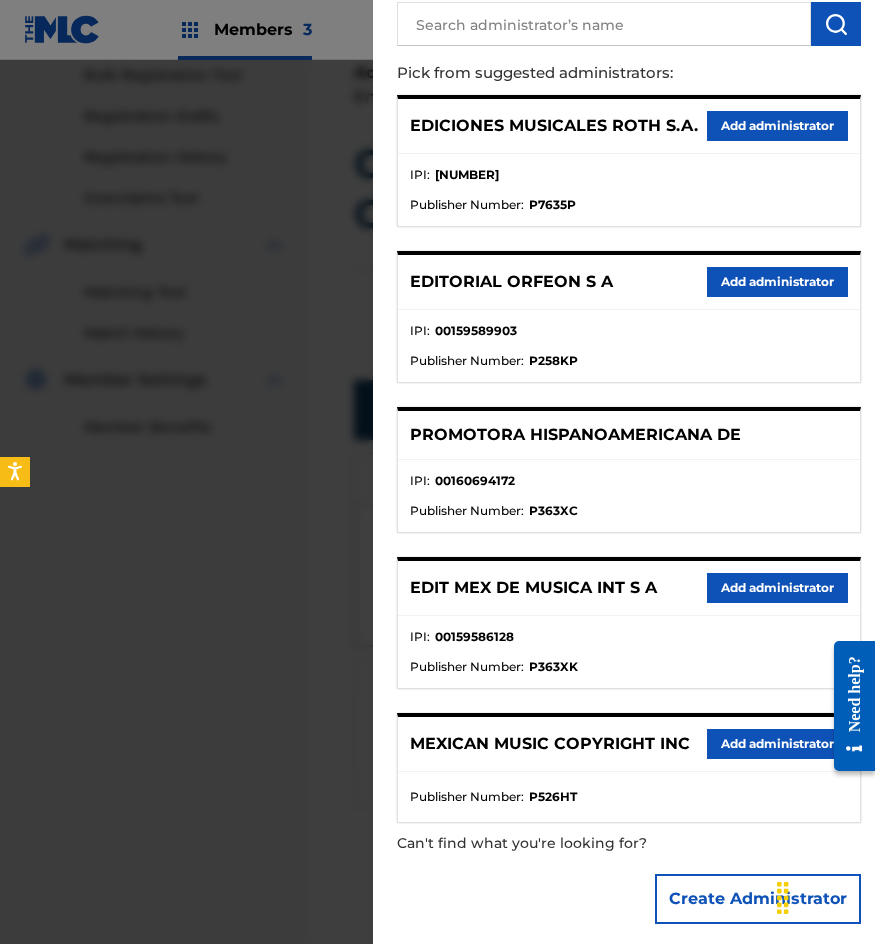 scroll, scrollTop: 193, scrollLeft: 0, axis: vertical 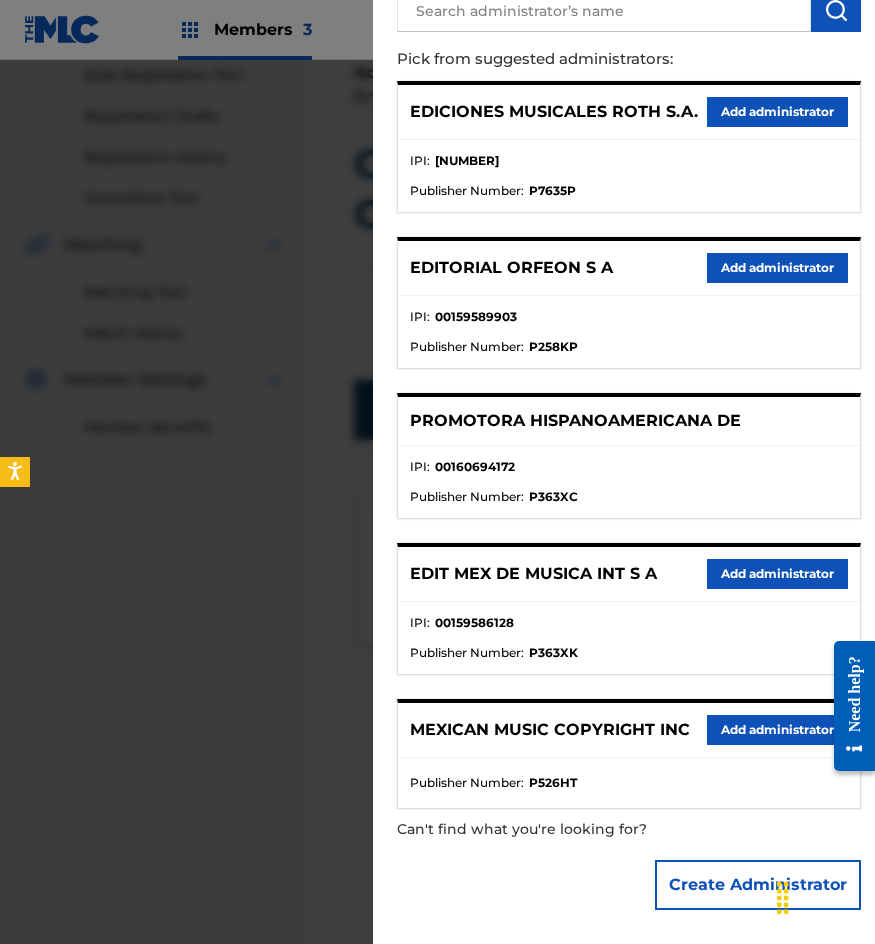click on "Add administrator" at bounding box center [777, 730] 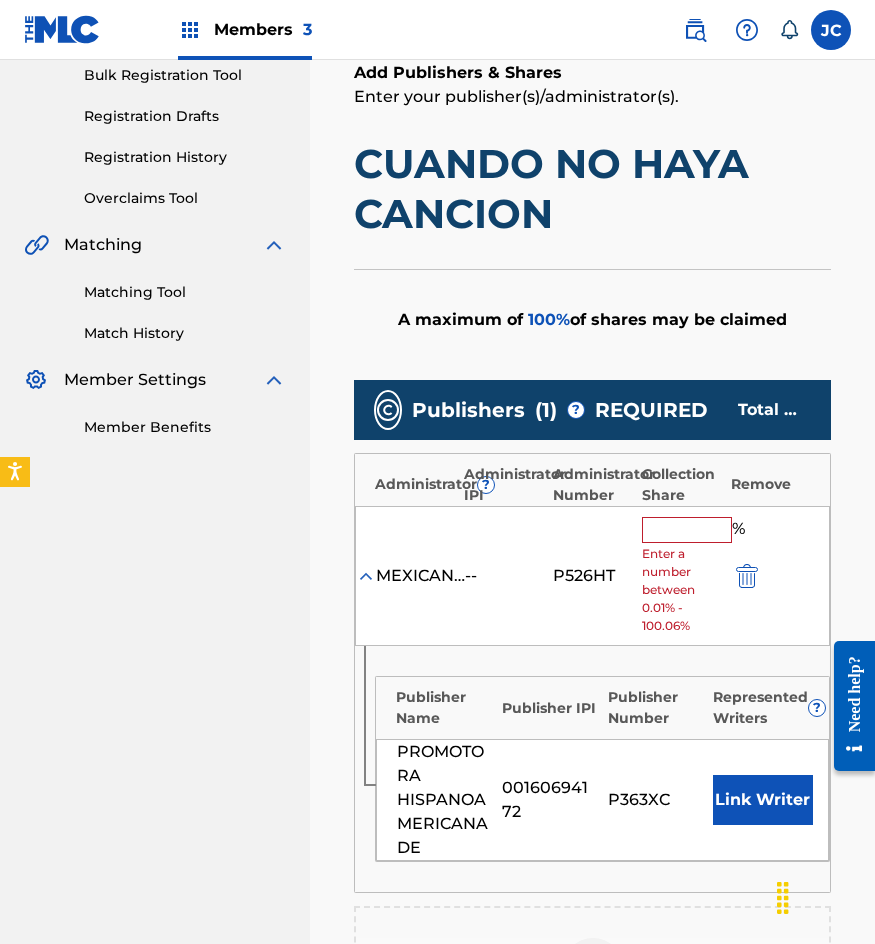 click at bounding box center [687, 530] 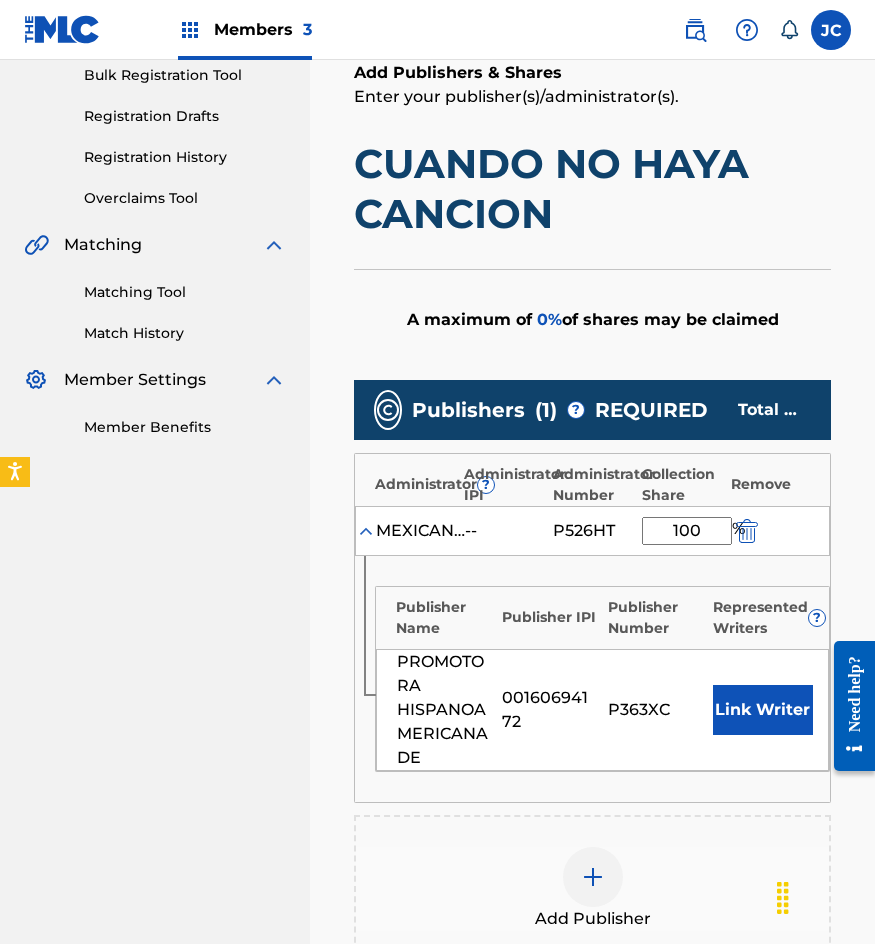 type on "100" 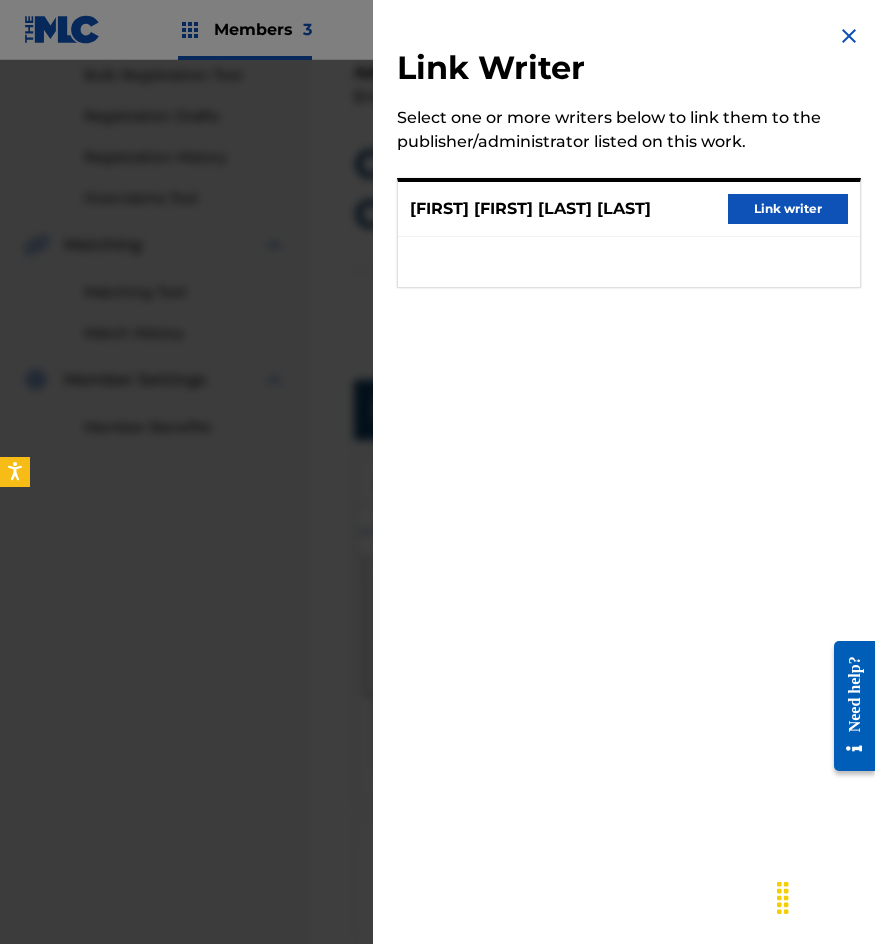 click on "Link writer" at bounding box center (788, 209) 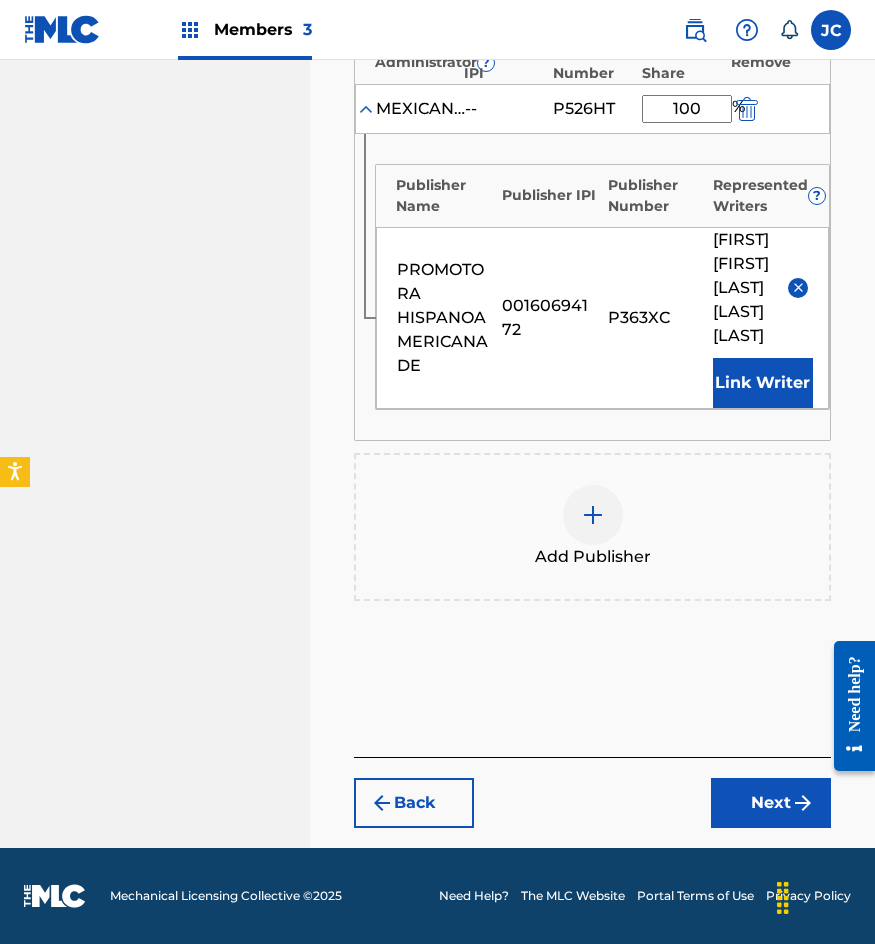 click on "Next" at bounding box center (771, 803) 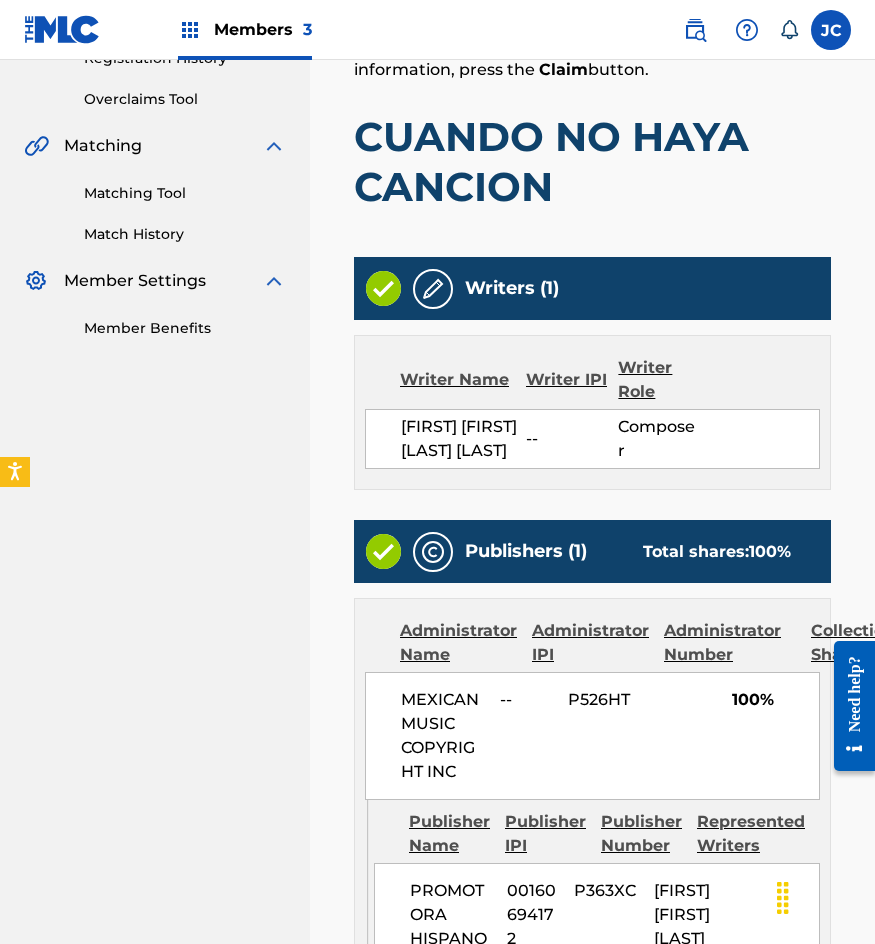 scroll, scrollTop: 700, scrollLeft: 0, axis: vertical 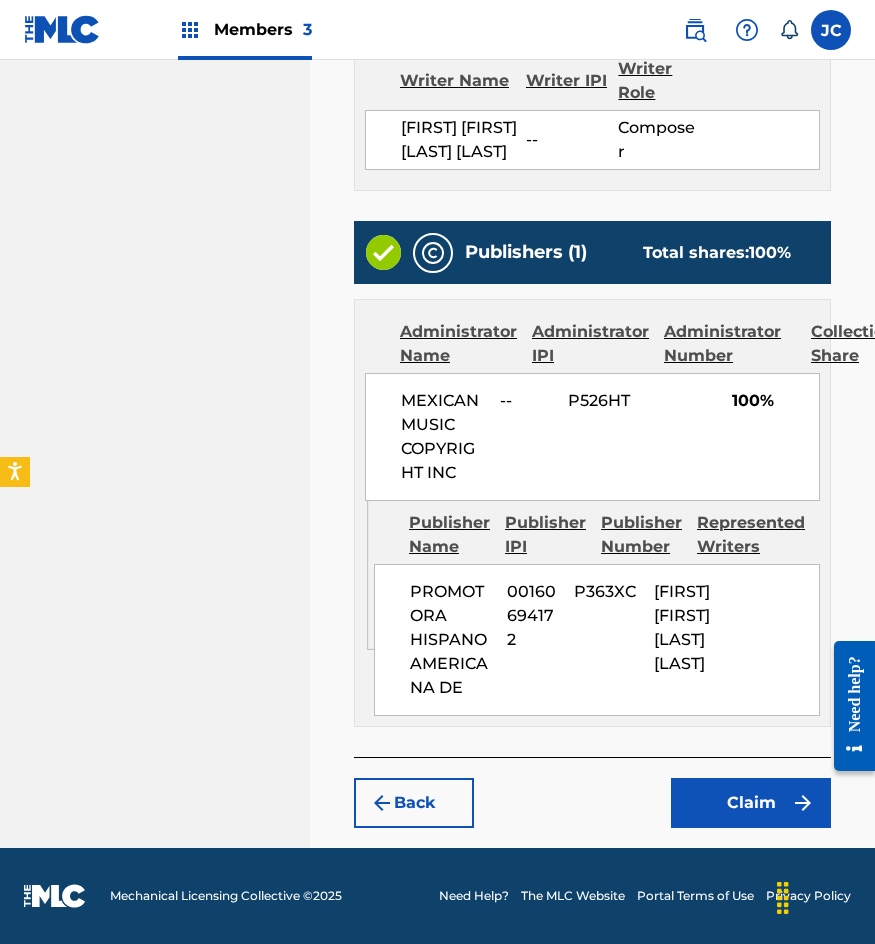click on "Claim" at bounding box center (751, 803) 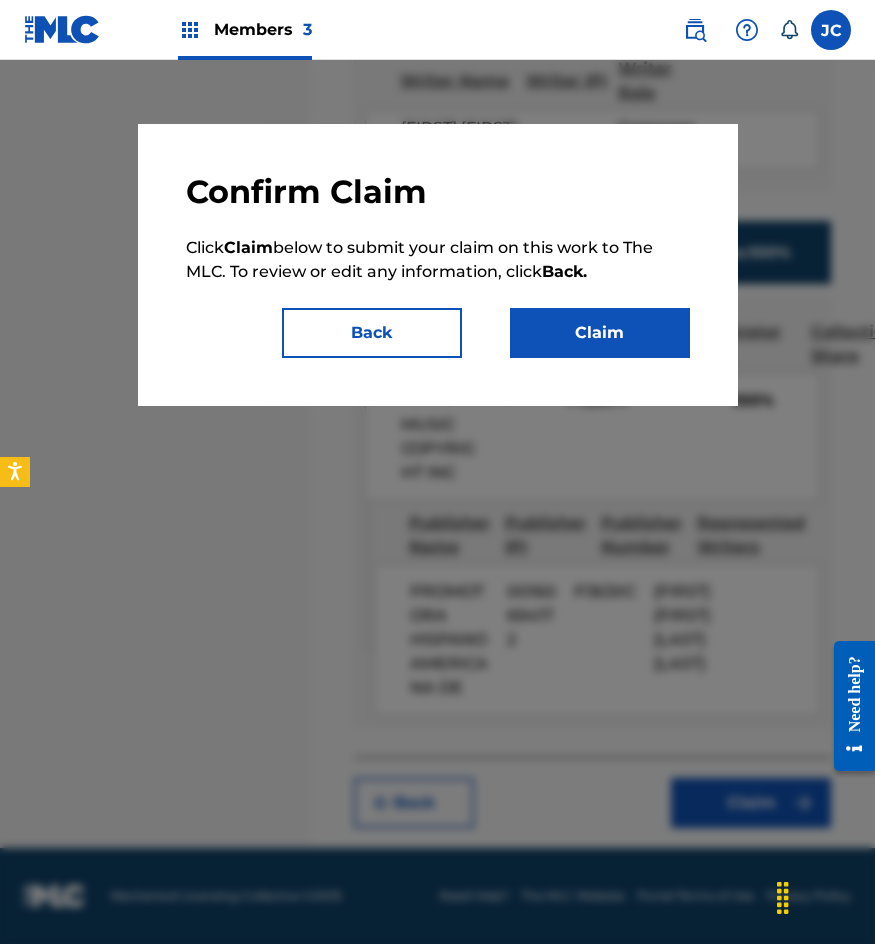 click on "Claim" at bounding box center [600, 333] 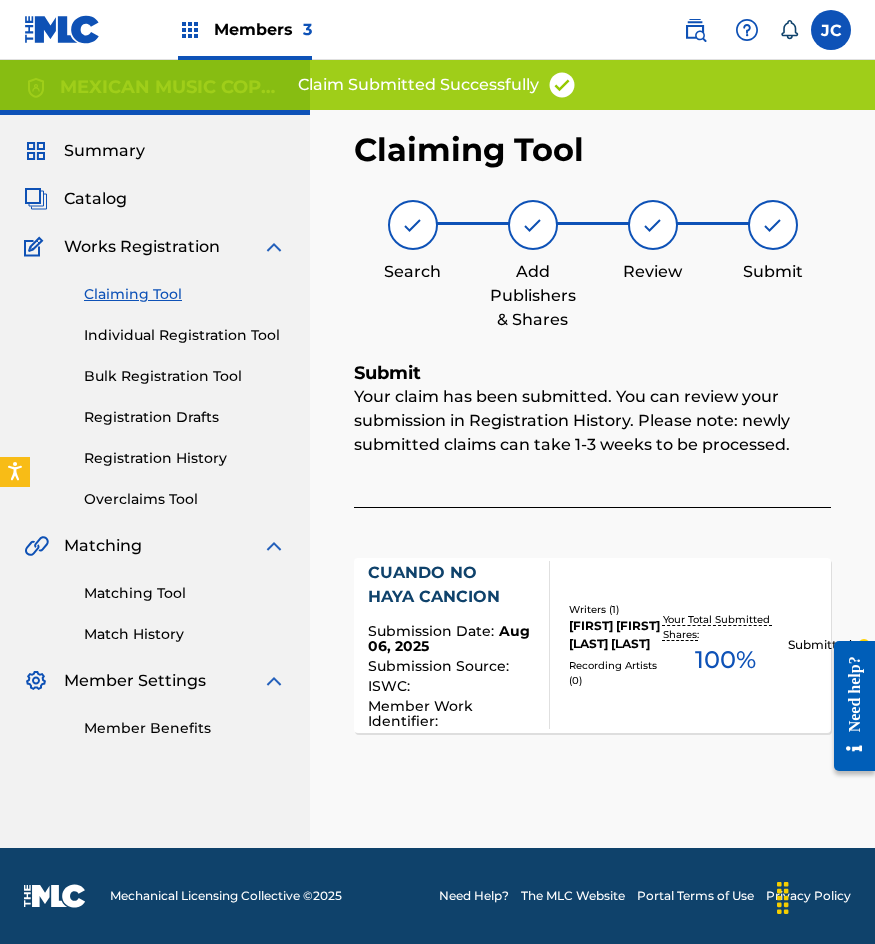 scroll, scrollTop: 0, scrollLeft: 0, axis: both 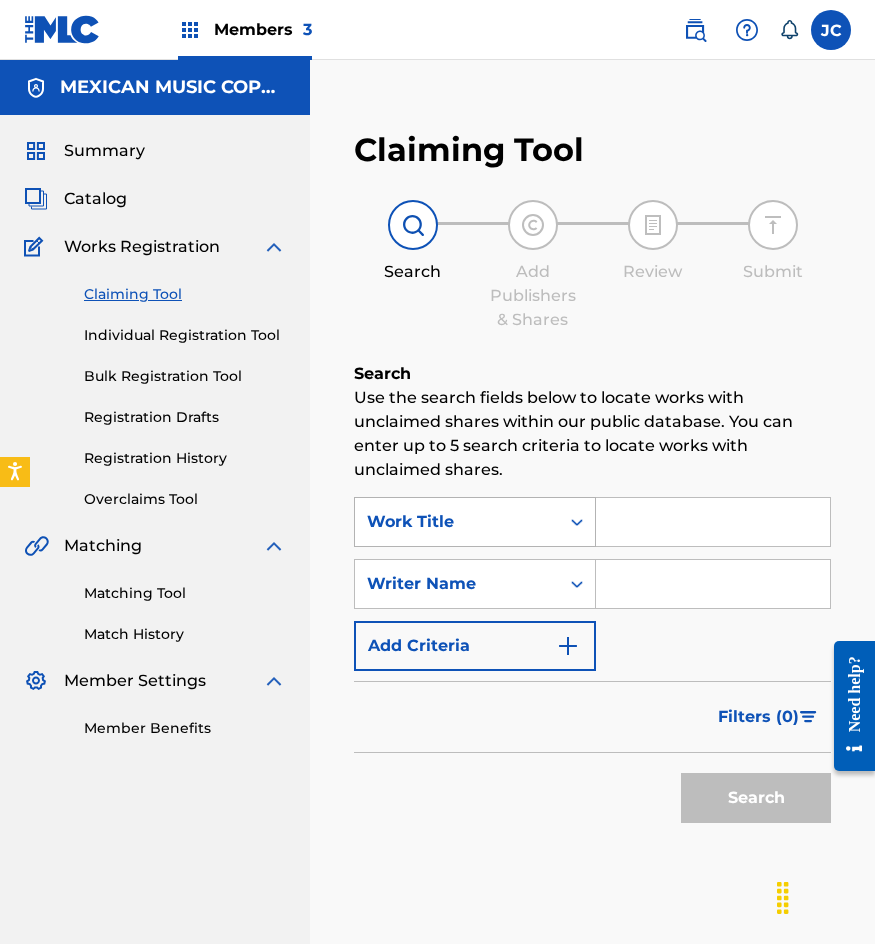 click on "Work Title" at bounding box center [457, 522] 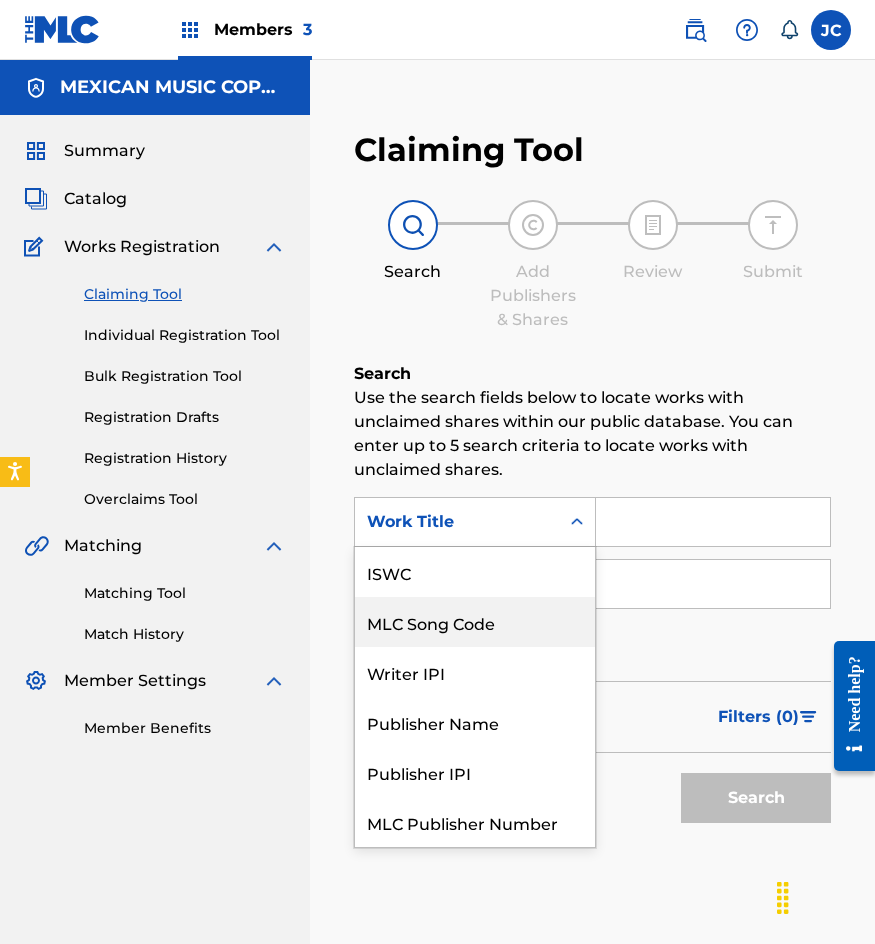 click on "MLC Song Code" at bounding box center (475, 622) 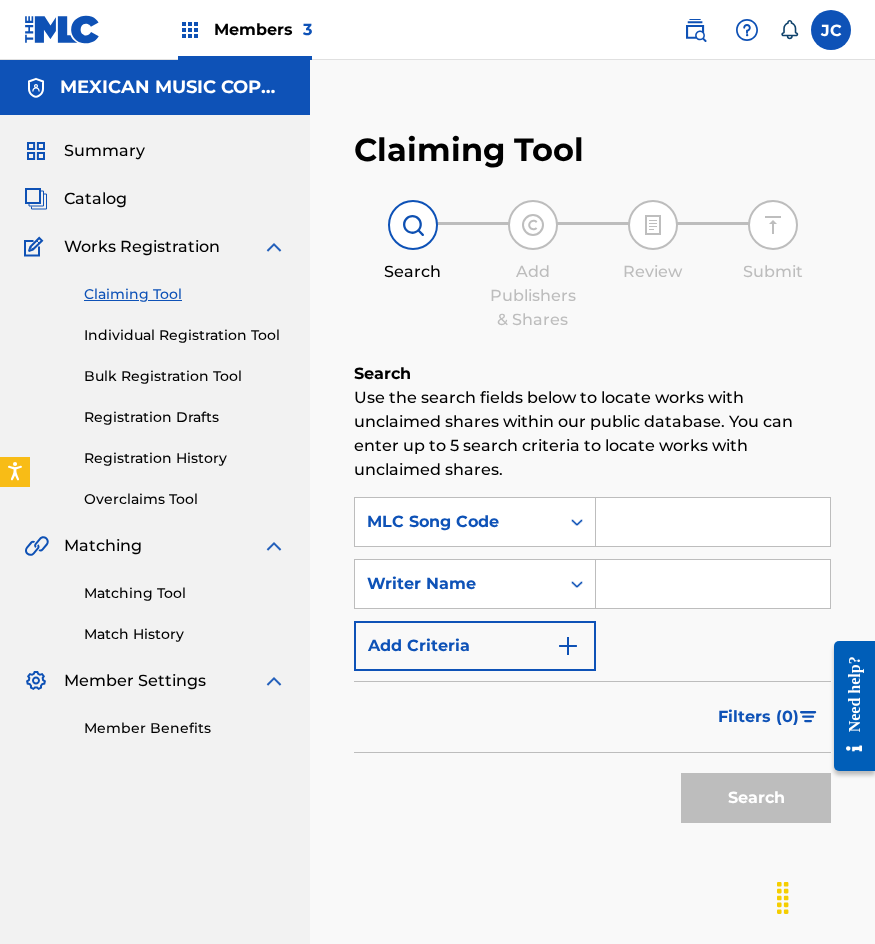 click at bounding box center (713, 522) 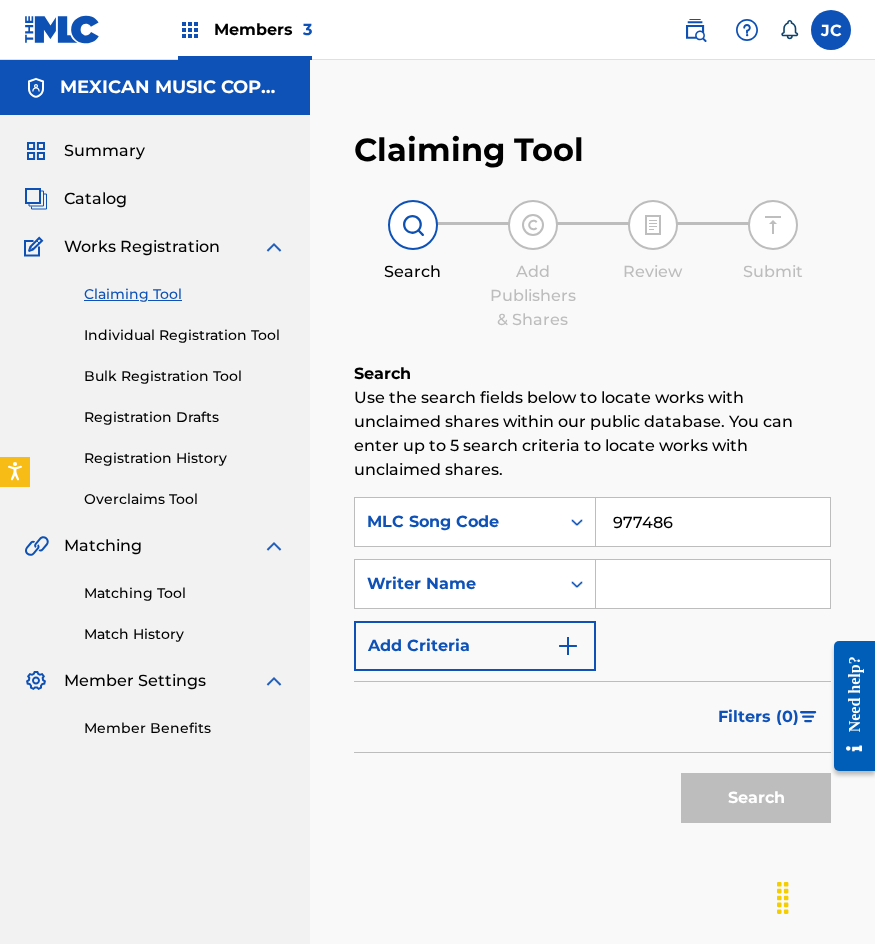 click on "Search" at bounding box center (756, 798) 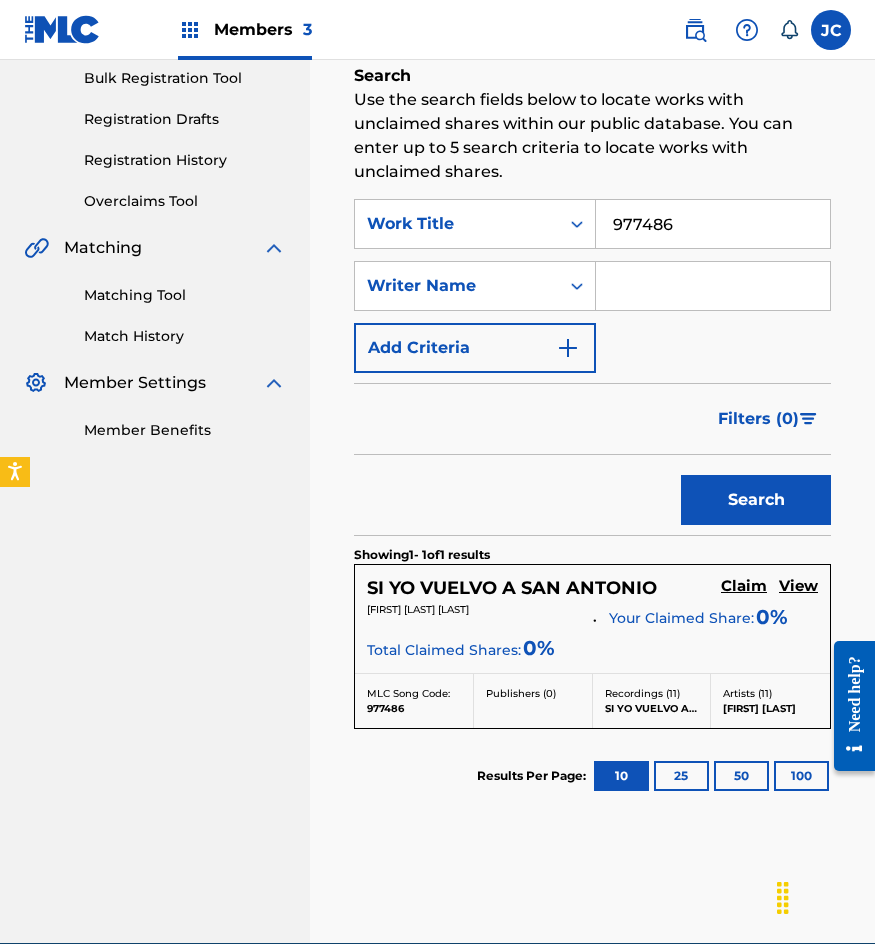 scroll, scrollTop: 300, scrollLeft: 0, axis: vertical 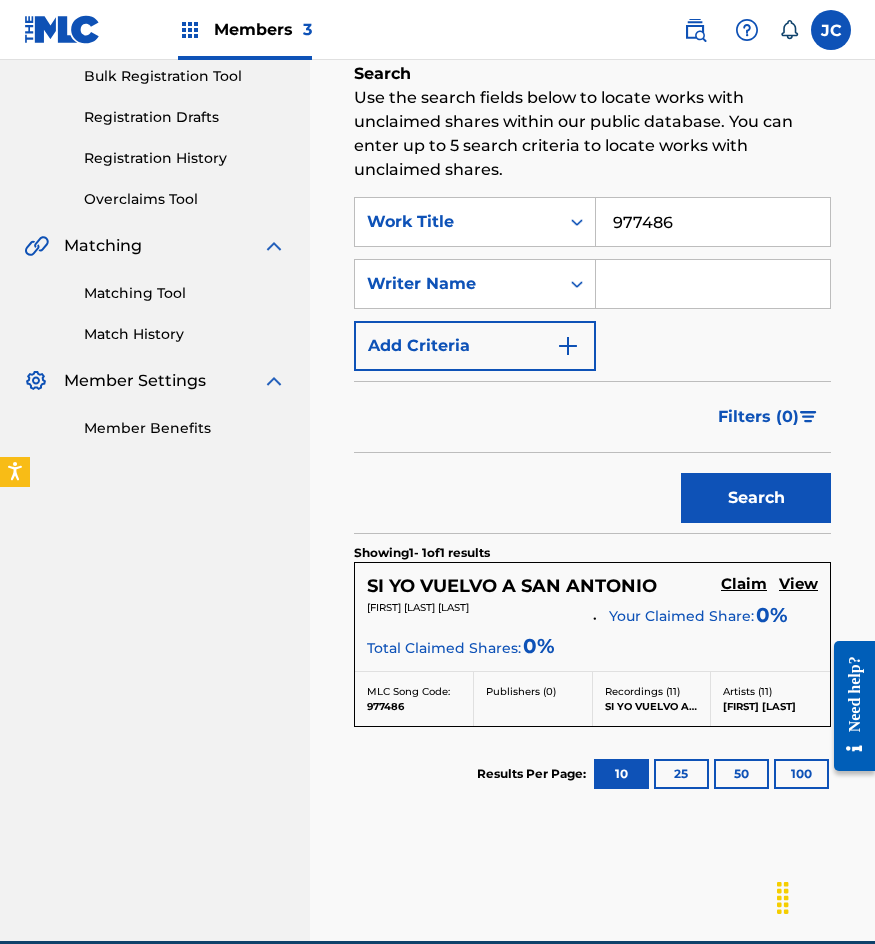 click on "Claim" at bounding box center (744, 584) 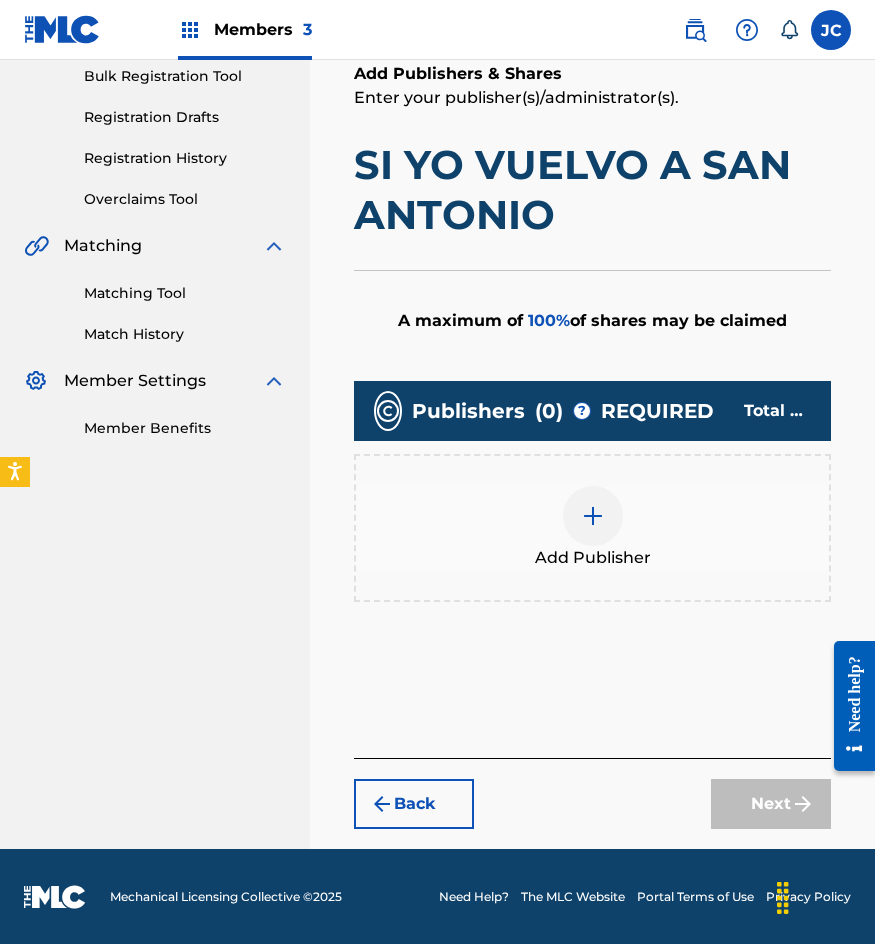 click at bounding box center [593, 516] 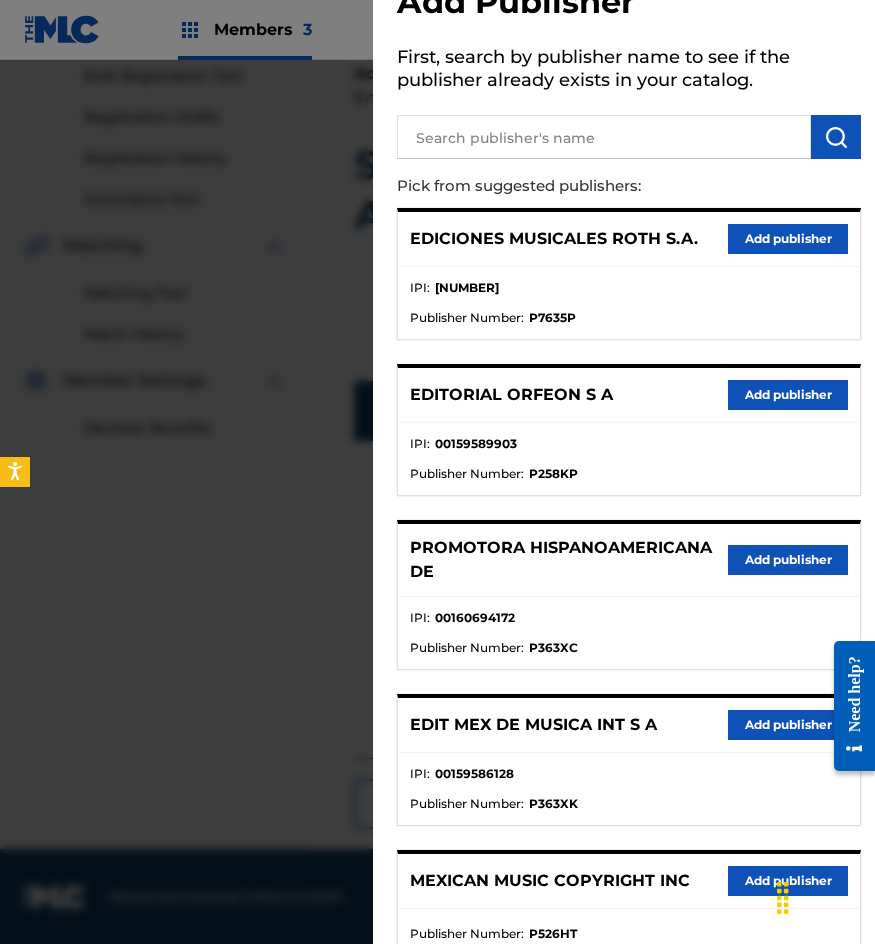 scroll, scrollTop: 100, scrollLeft: 0, axis: vertical 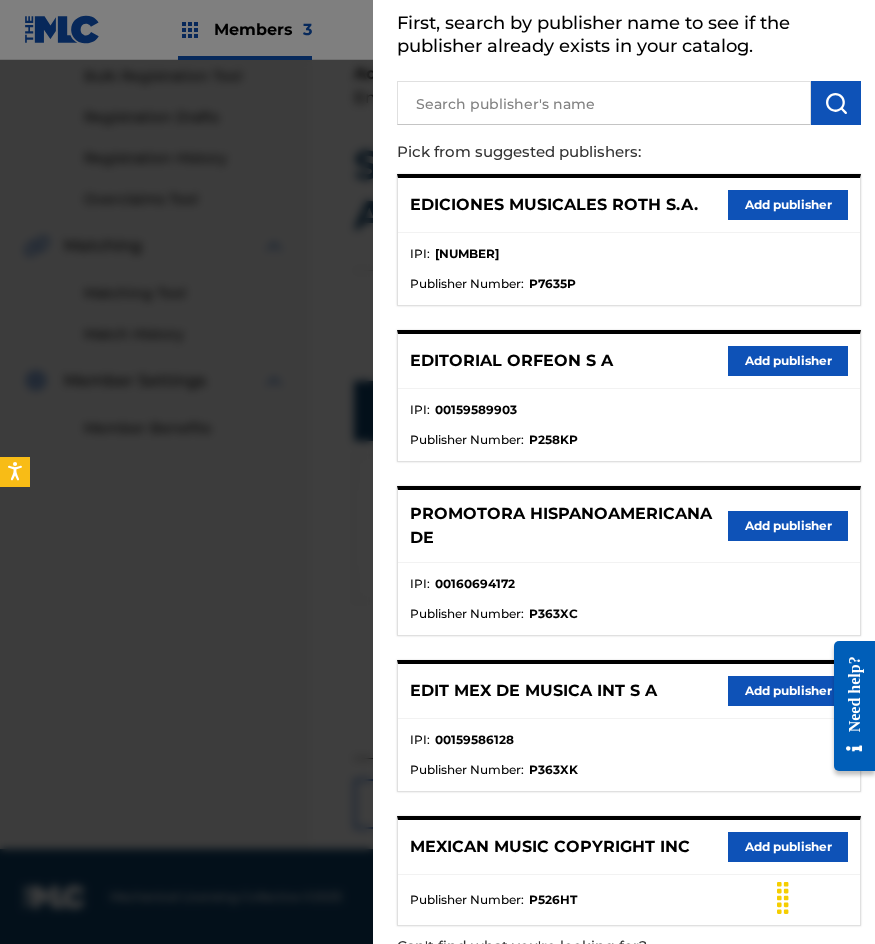 click on "Add publisher" at bounding box center (788, 691) 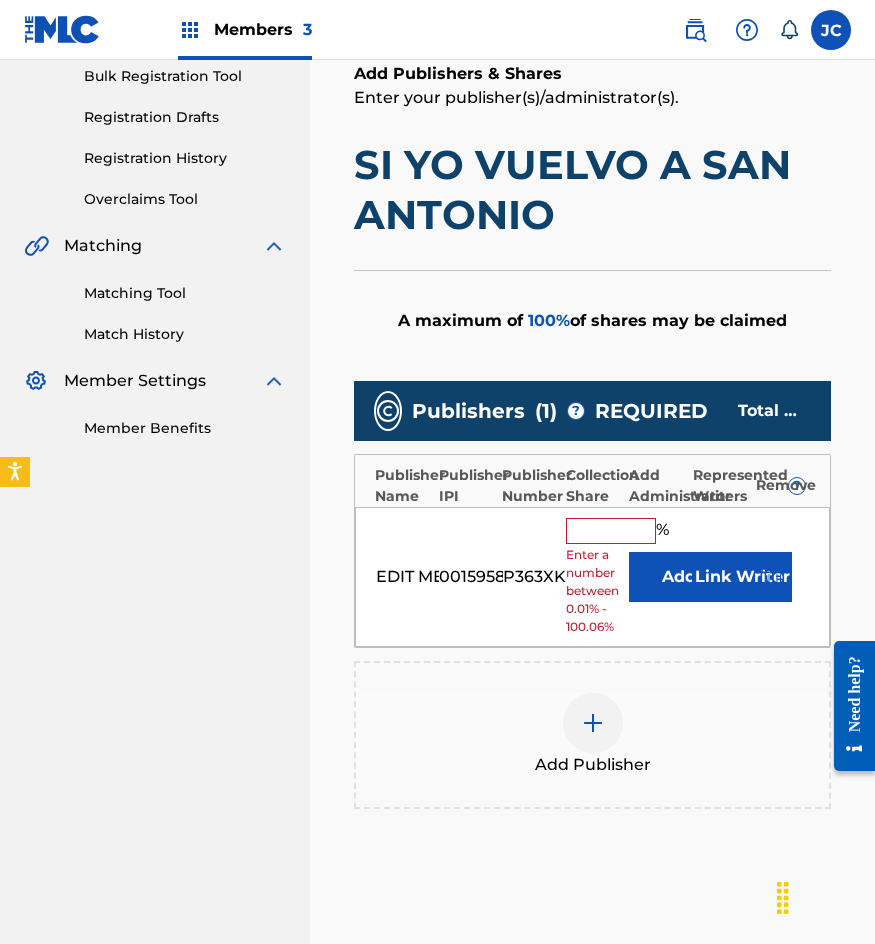 click on "Add" at bounding box center [679, 577] 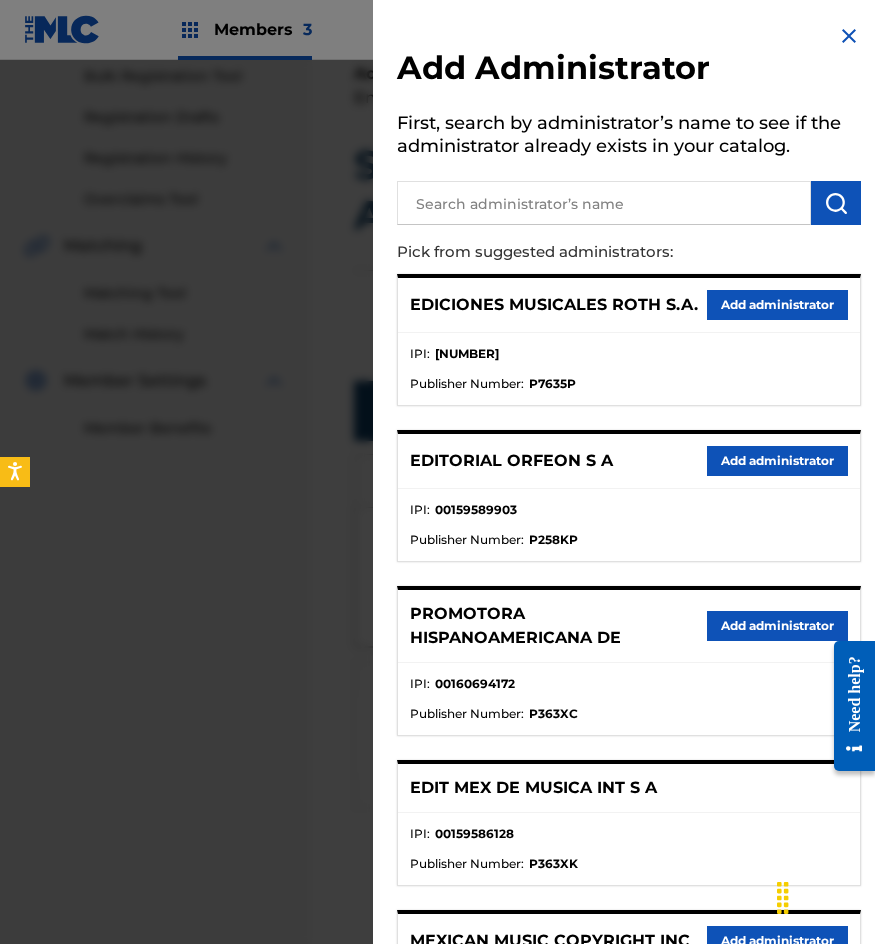 scroll, scrollTop: 211, scrollLeft: 0, axis: vertical 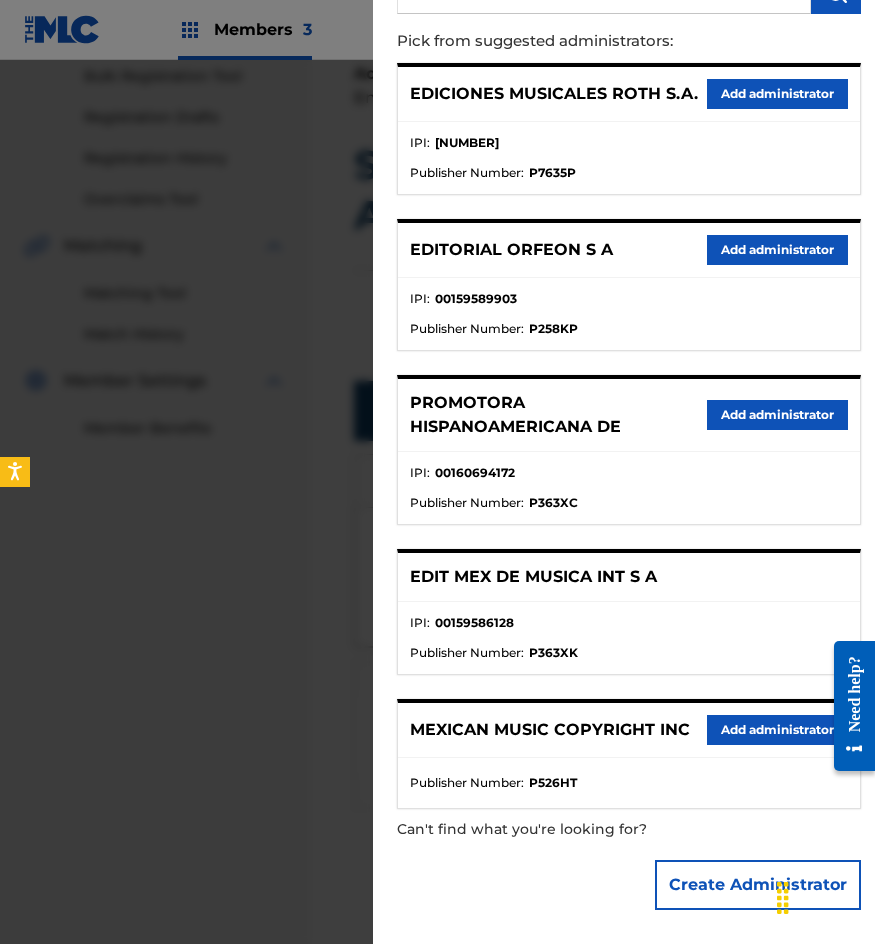click on "Add administrator" at bounding box center (777, 730) 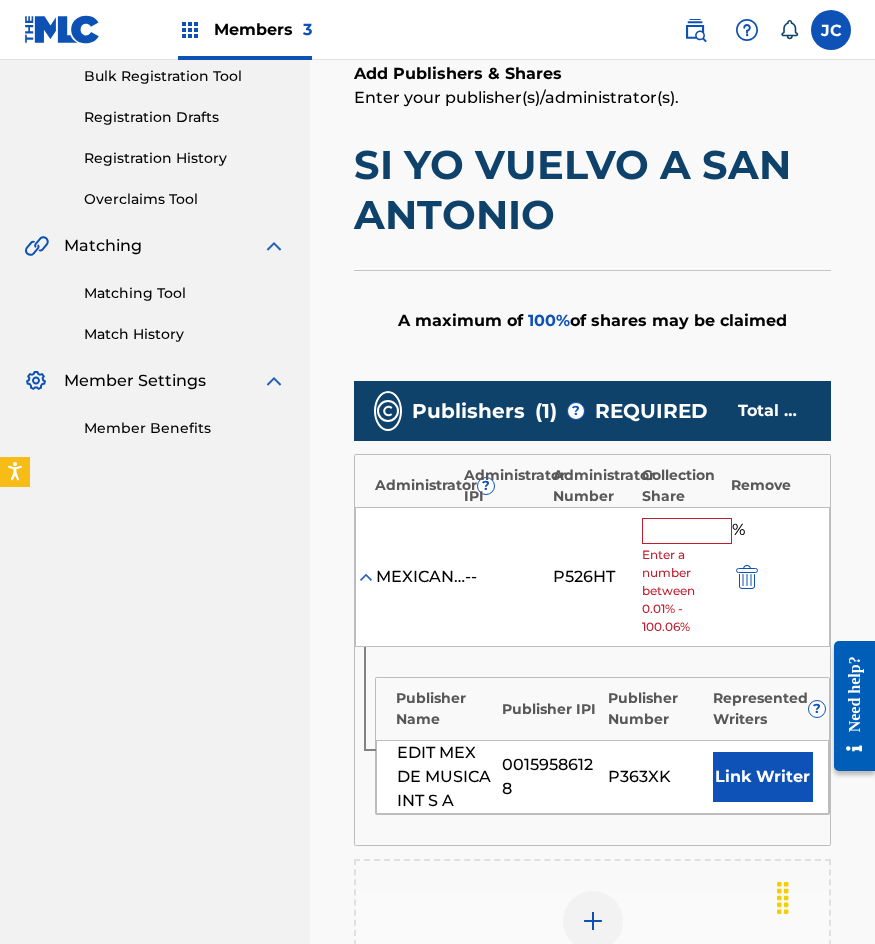 click at bounding box center (687, 531) 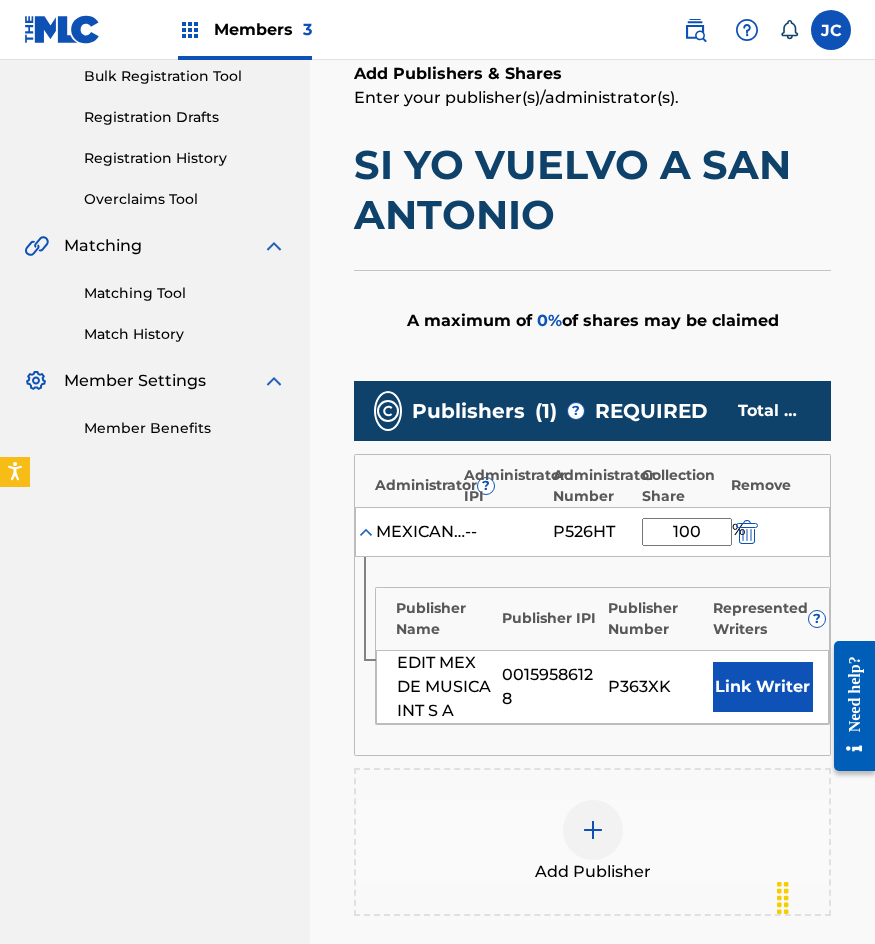 type on "100" 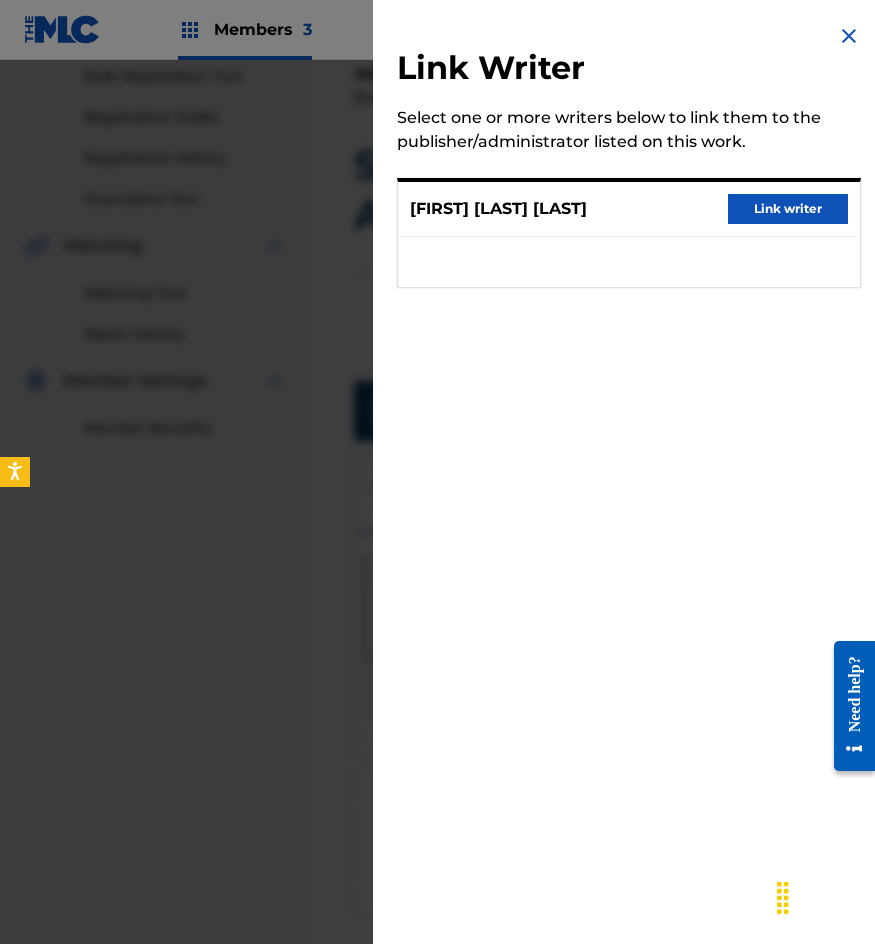 click on "Link writer" at bounding box center [788, 209] 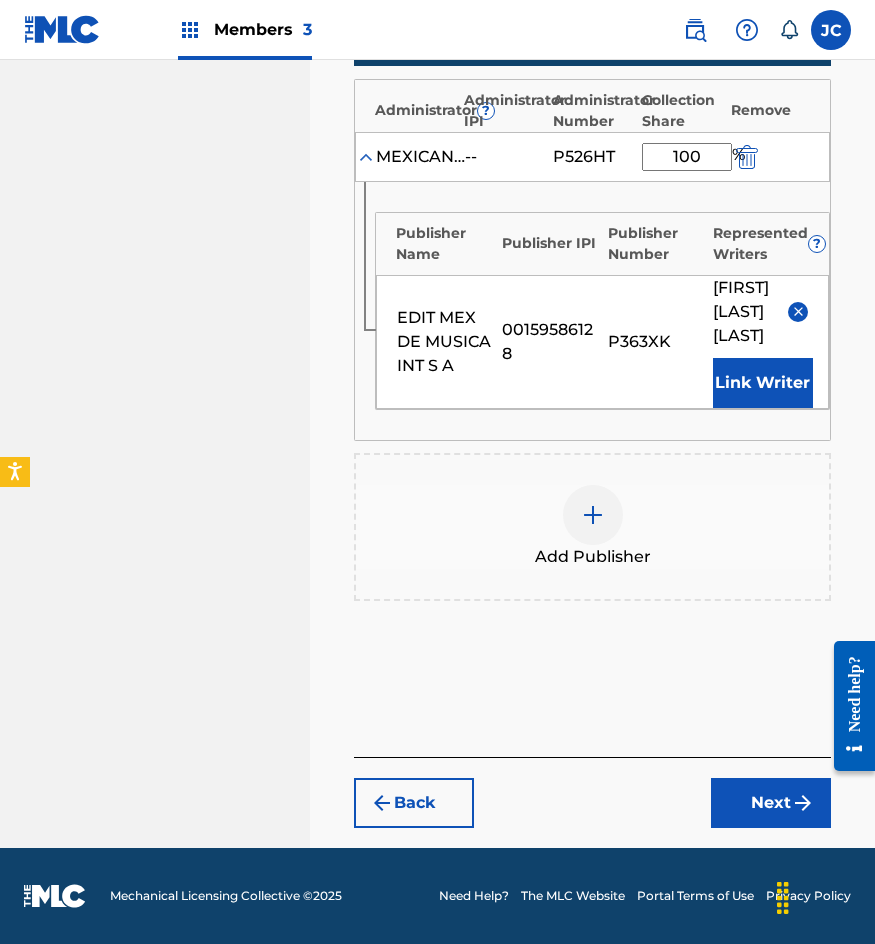 click on "Next" at bounding box center [771, 803] 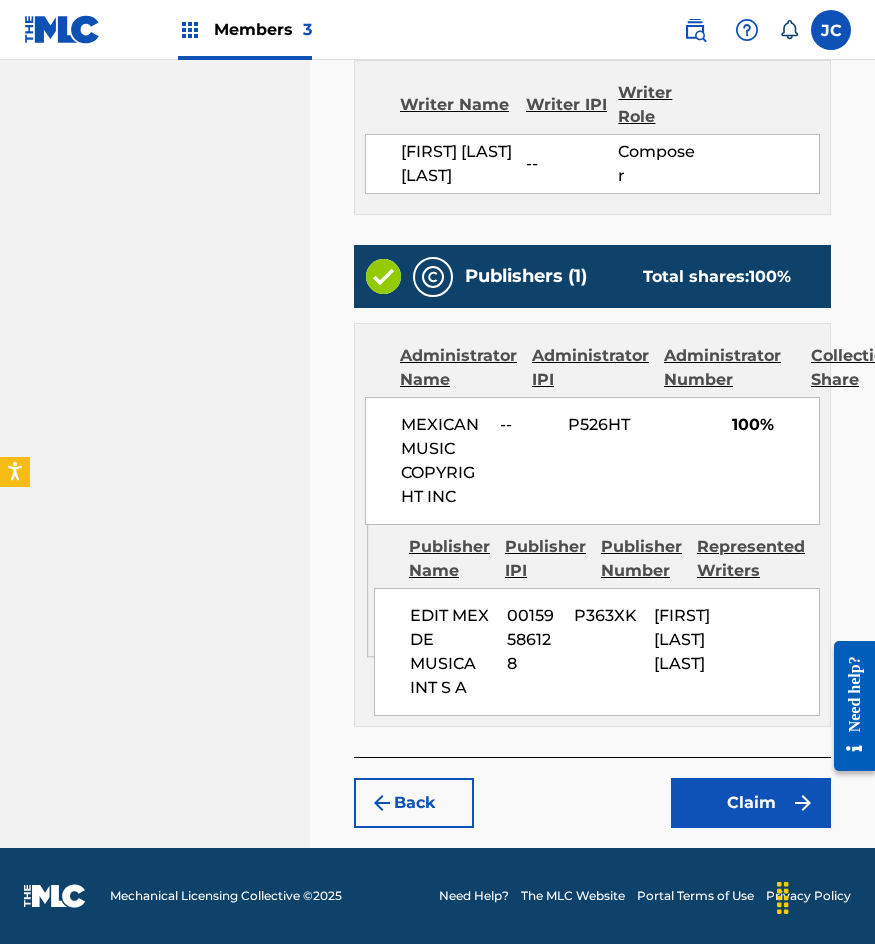 scroll, scrollTop: 747, scrollLeft: 0, axis: vertical 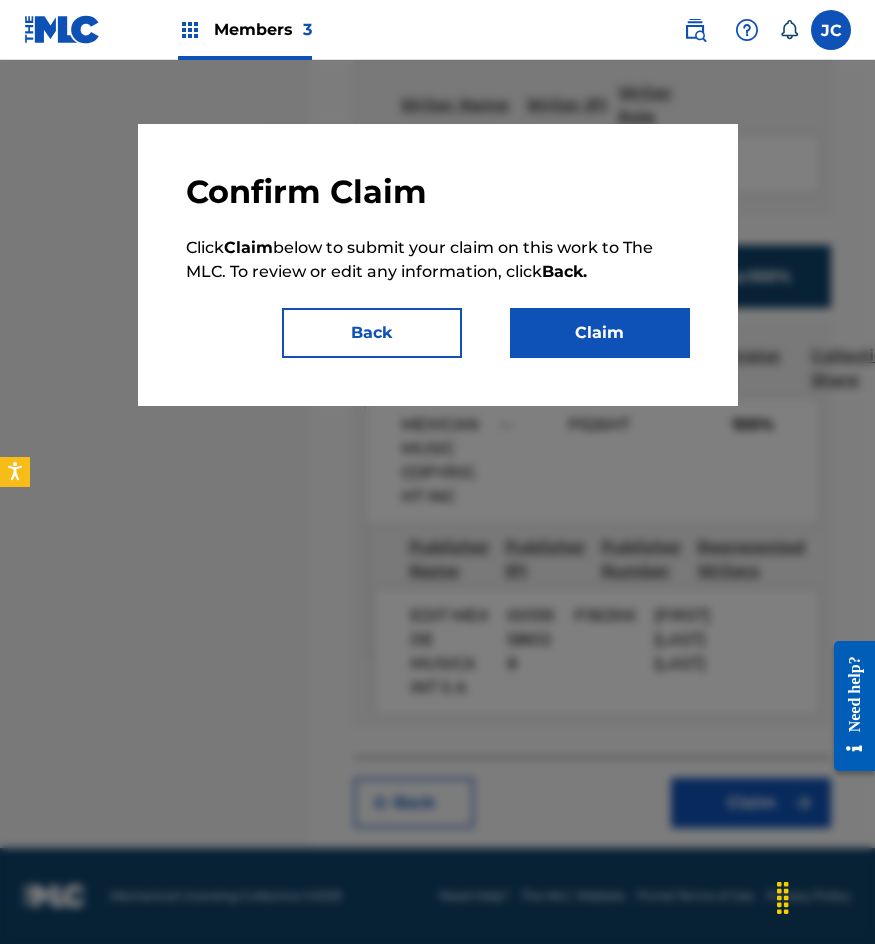 click on "Claim" at bounding box center [600, 333] 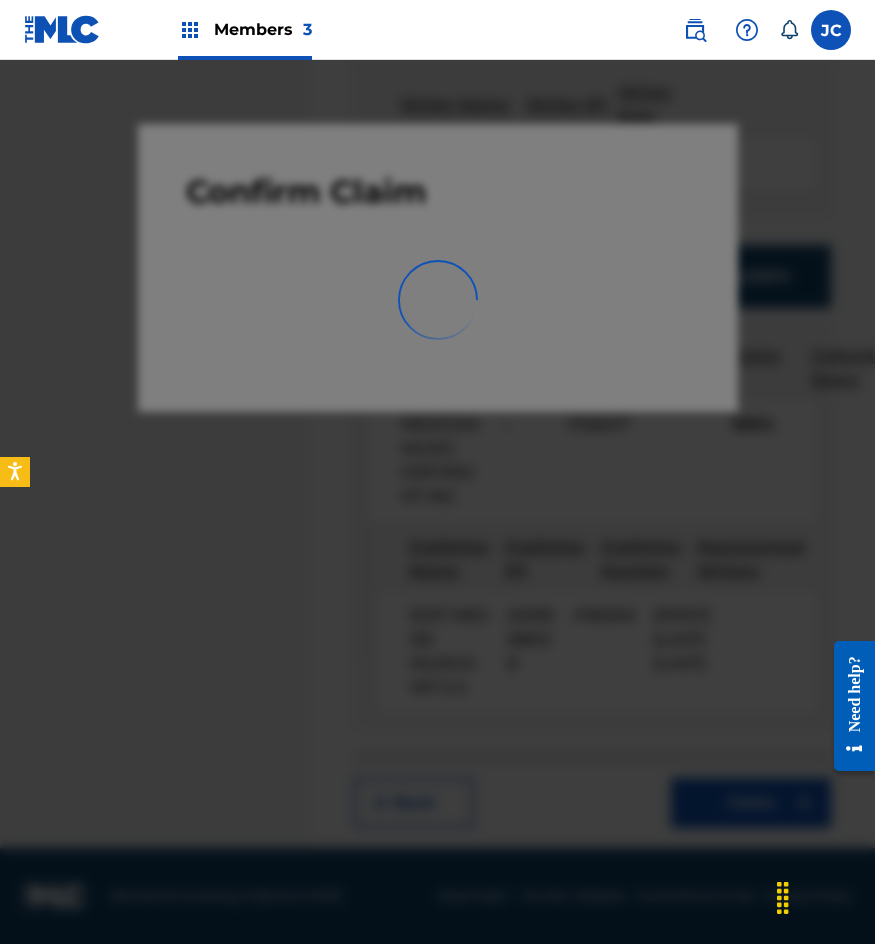 scroll, scrollTop: 0, scrollLeft: 0, axis: both 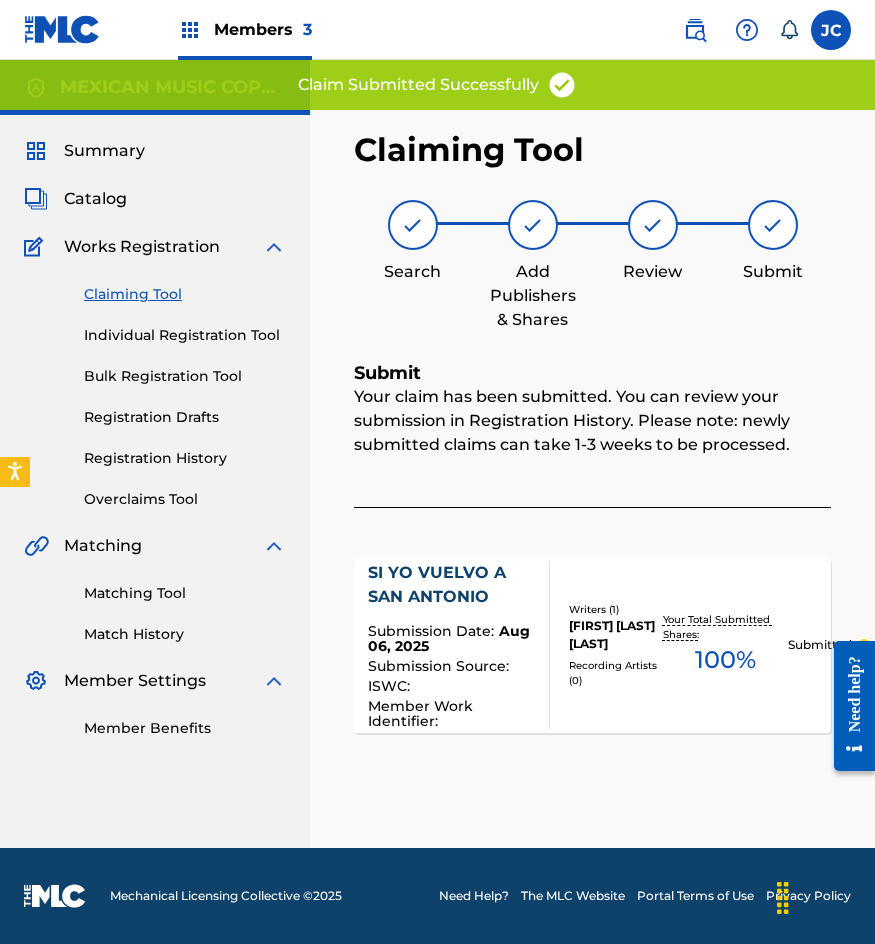 click on "SI YO VUELVO A SAN ANTONIO Submission Date : Aug 06, 2025 Submission Source : ISWC : Member Work Identifier :" at bounding box center [450, 645] 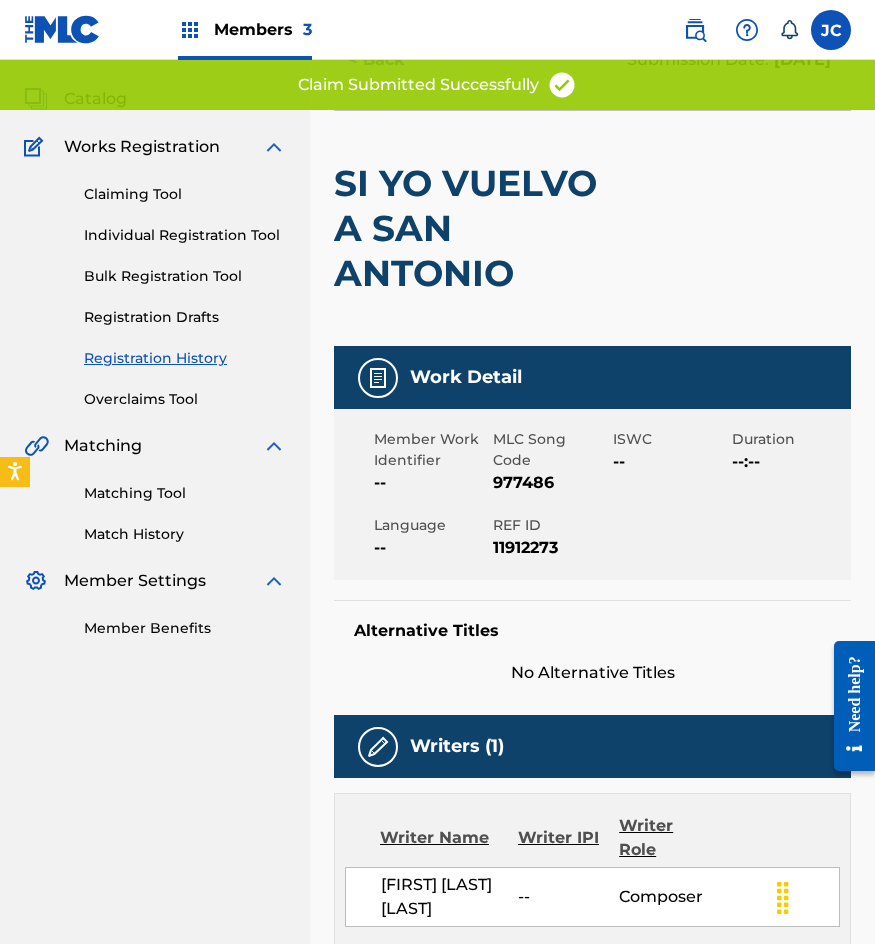 scroll, scrollTop: 0, scrollLeft: 0, axis: both 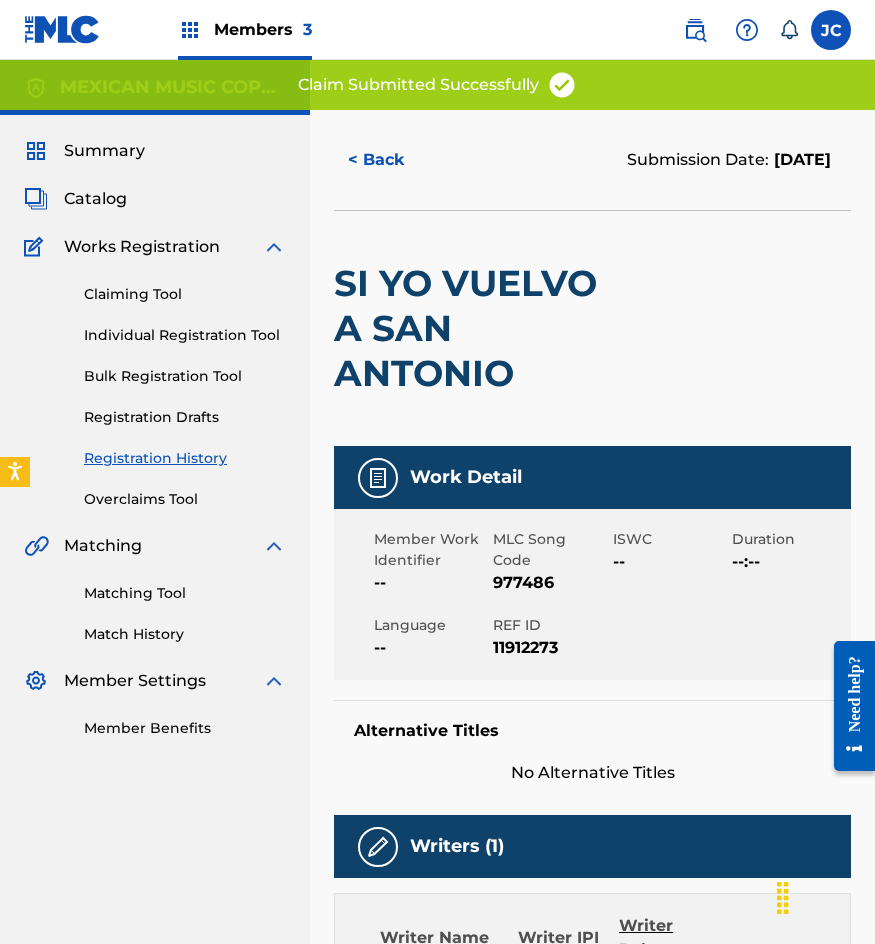 click on "Registration History" at bounding box center [185, 458] 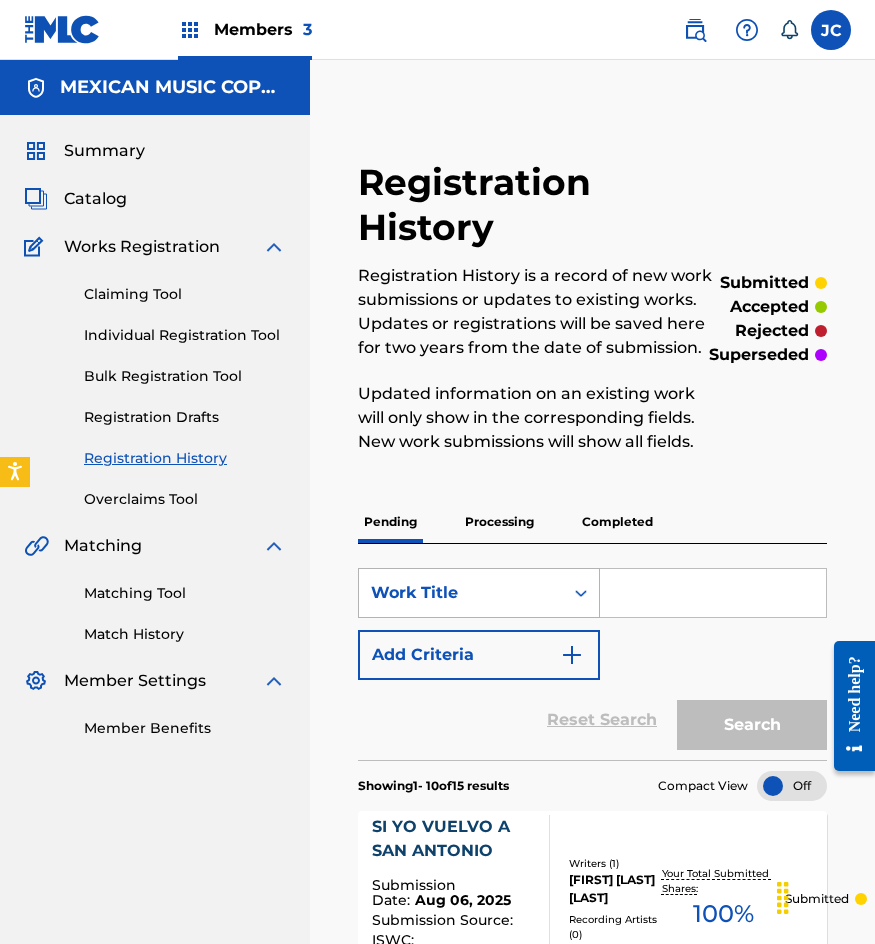 click on "Work Title" at bounding box center [461, 593] 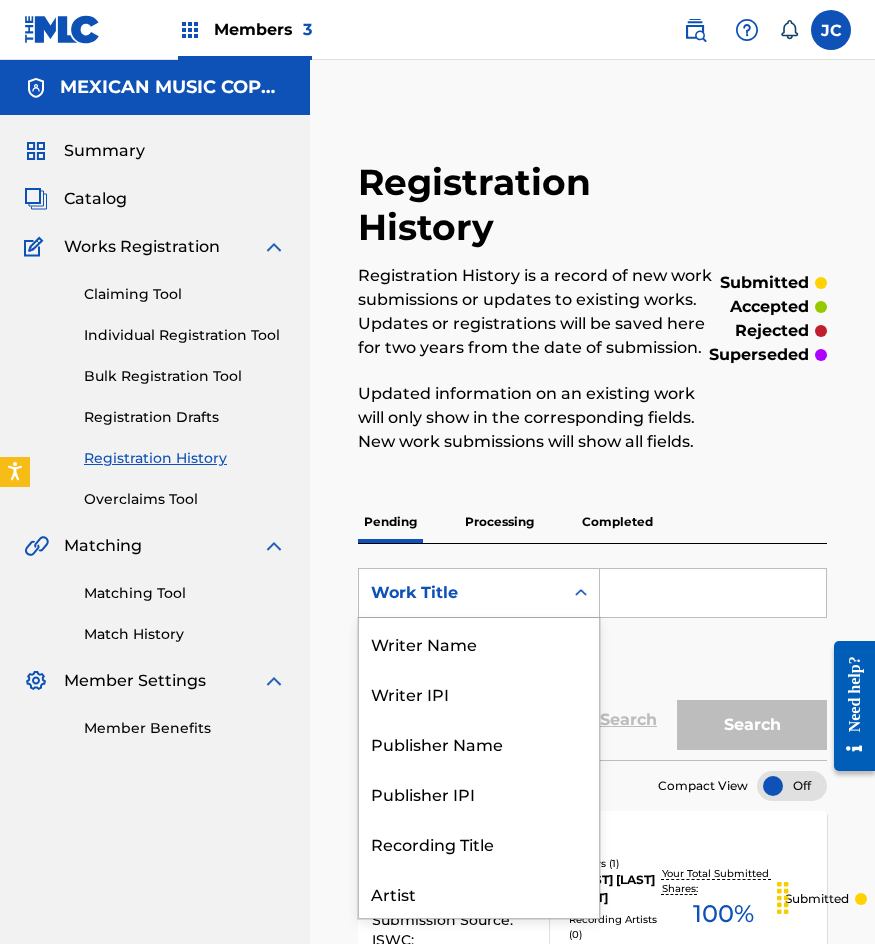 scroll, scrollTop: 100, scrollLeft: 0, axis: vertical 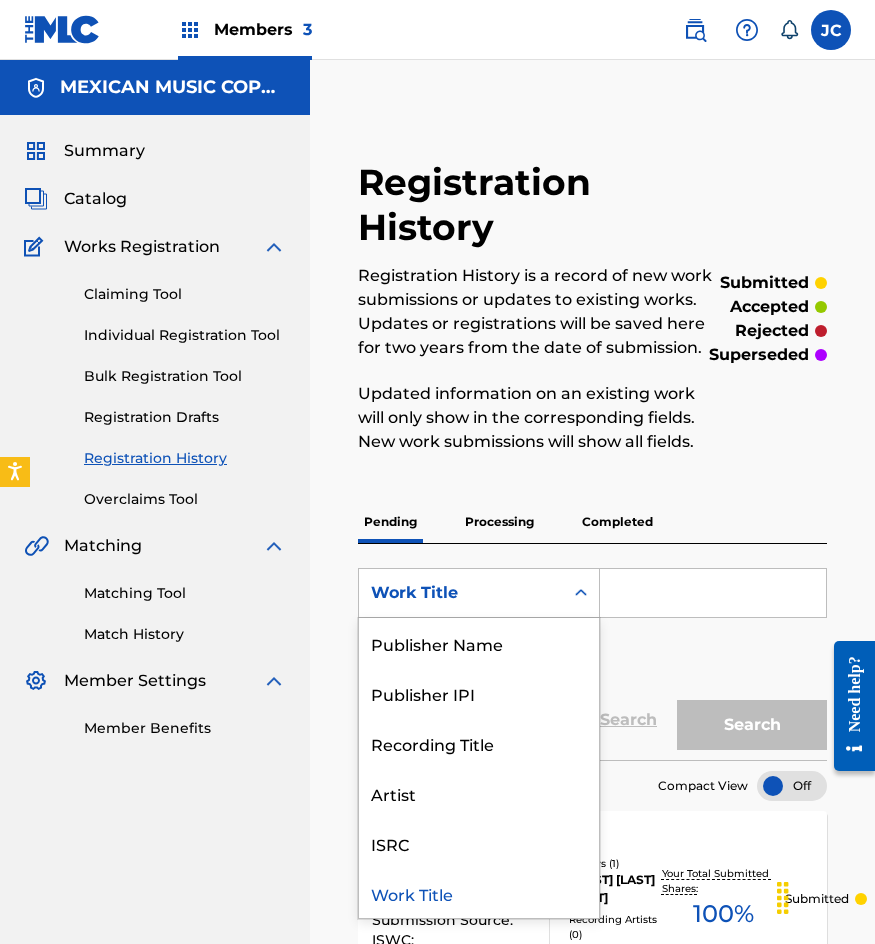 click on "Claiming Tool" at bounding box center [185, 294] 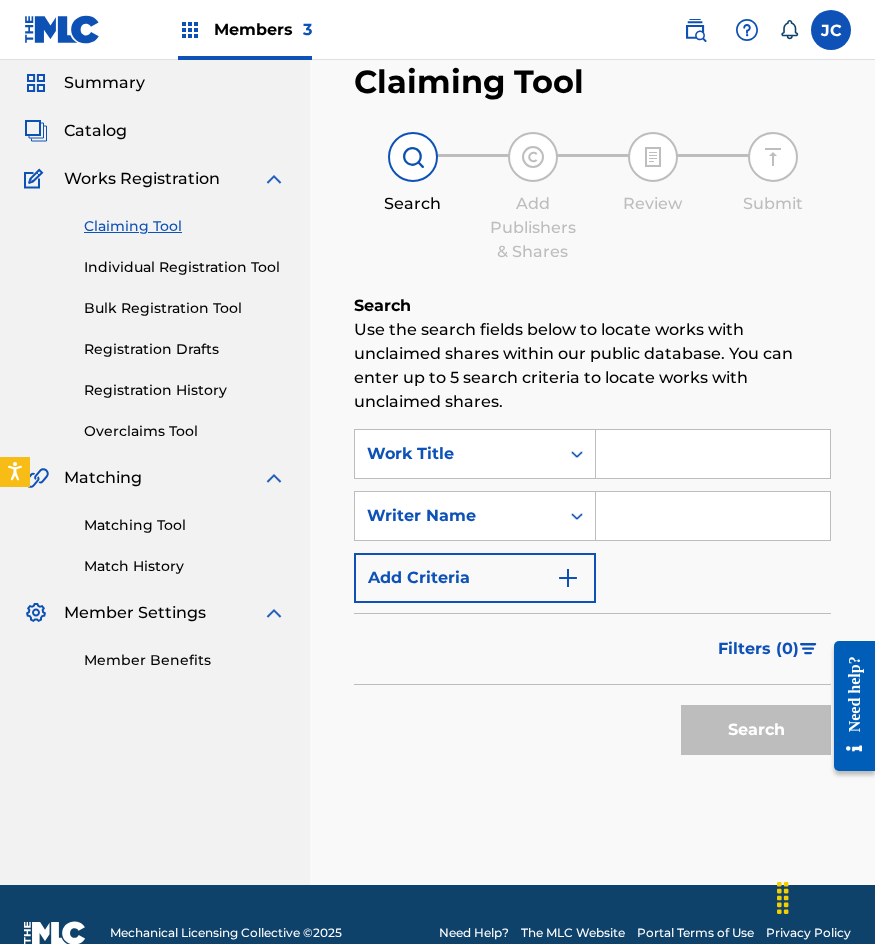 scroll, scrollTop: 100, scrollLeft: 0, axis: vertical 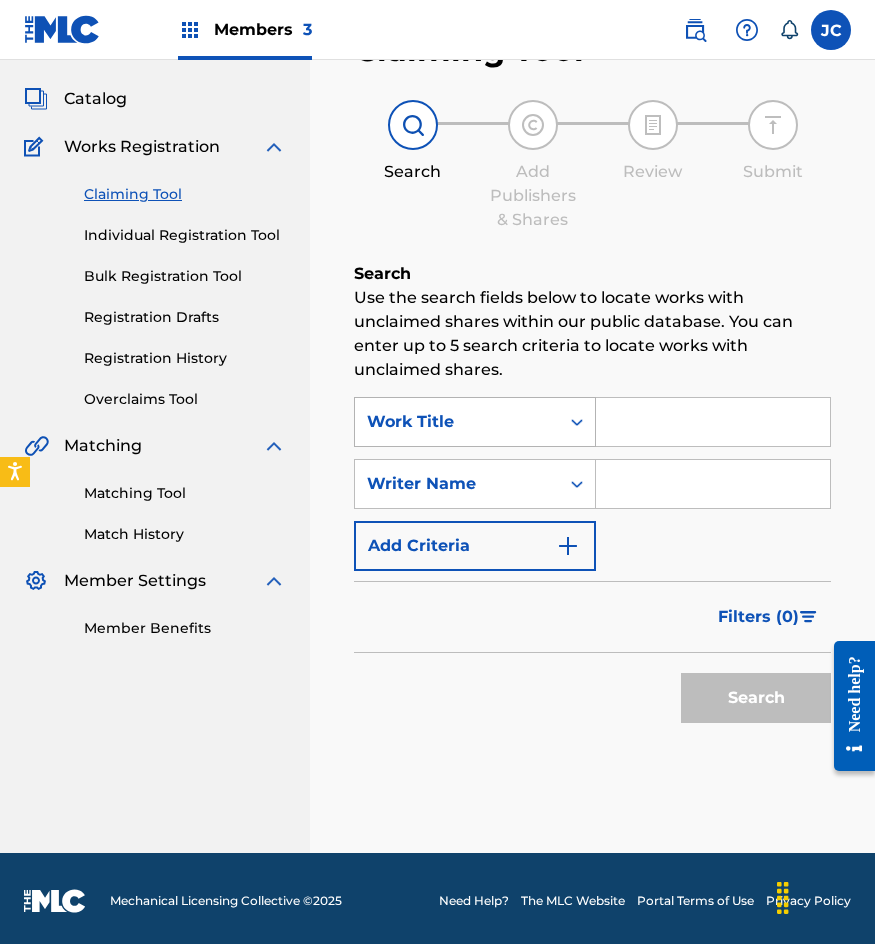 click on "Work Title" at bounding box center [475, 422] 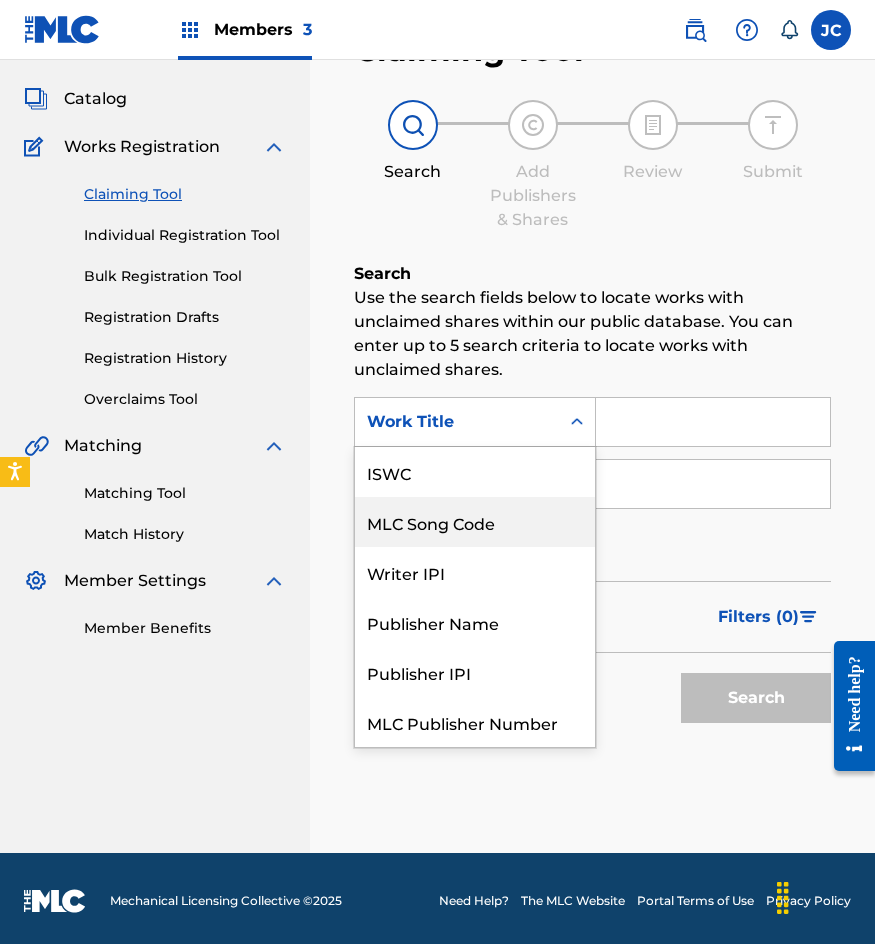 scroll, scrollTop: 50, scrollLeft: 0, axis: vertical 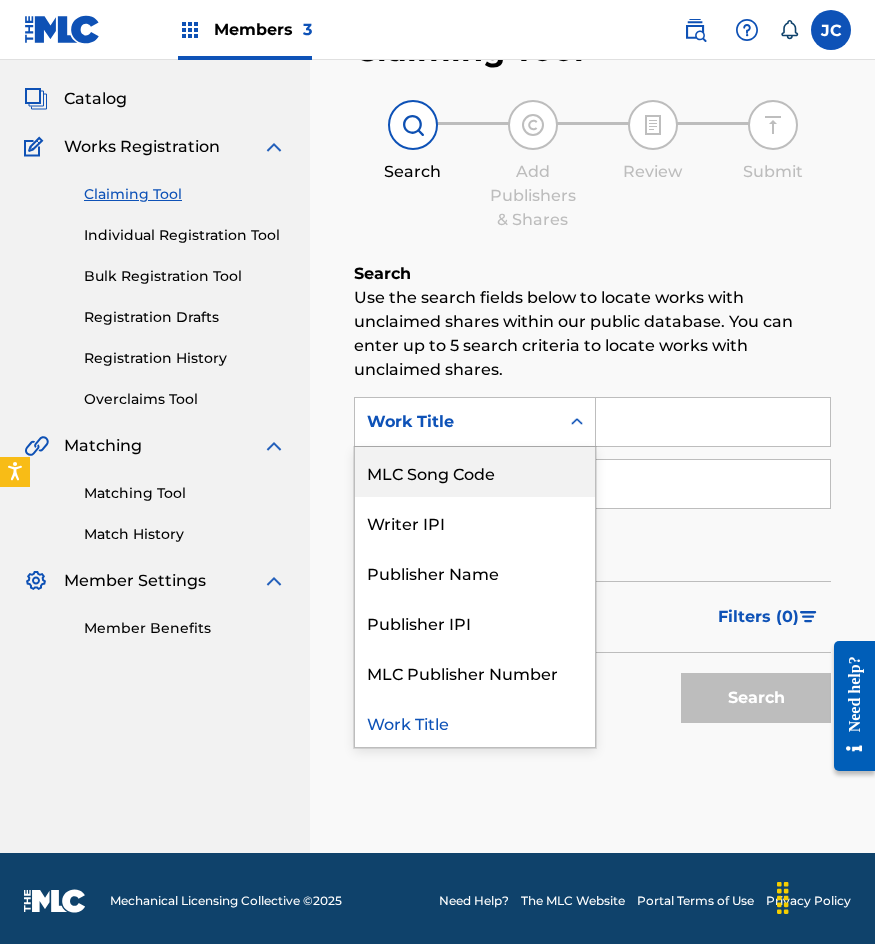 click on "MLC Song Code" at bounding box center (475, 472) 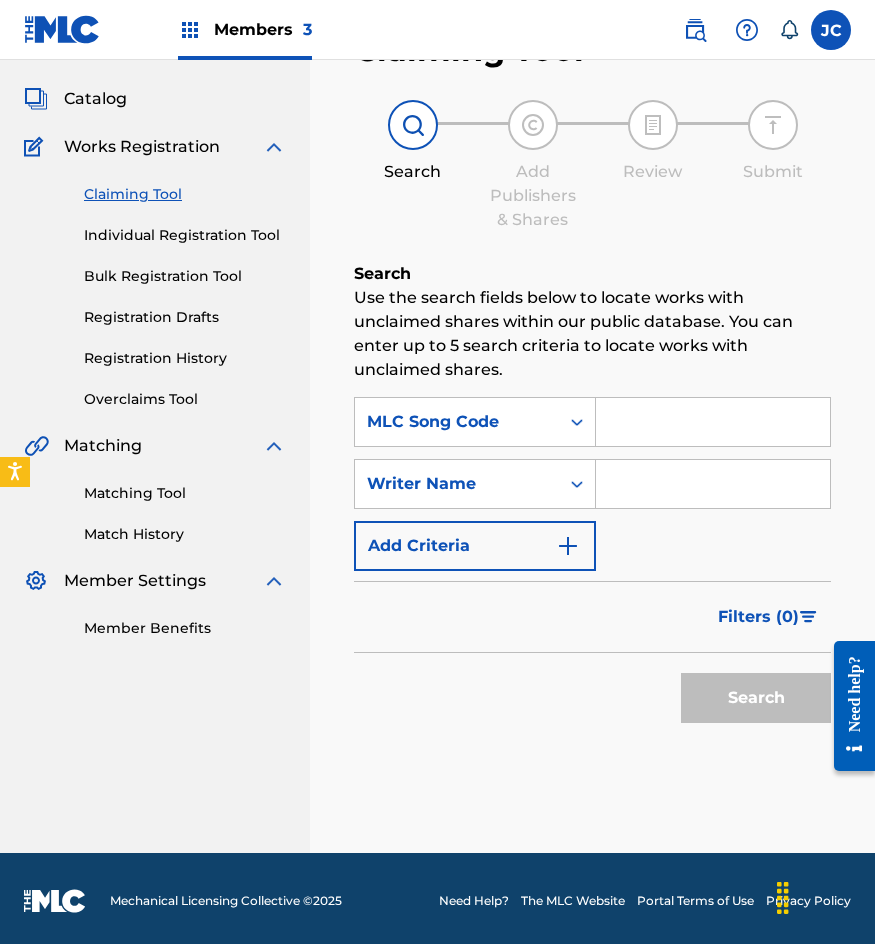 click at bounding box center (713, 422) 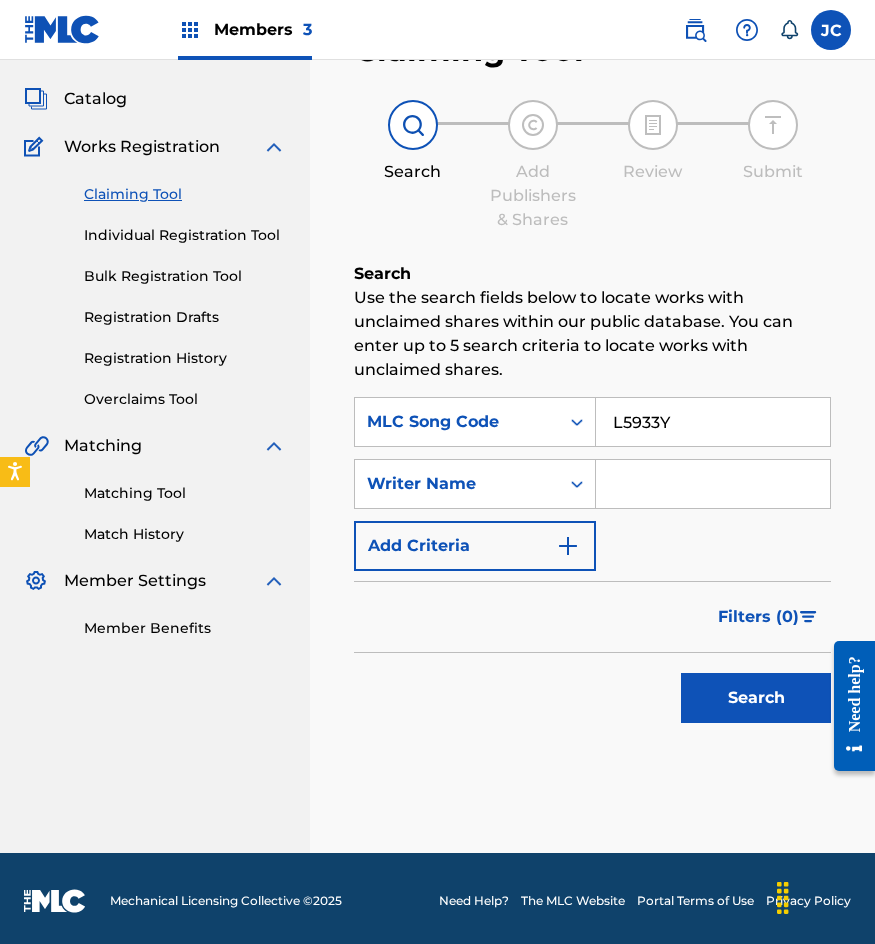 type on "L5933Y" 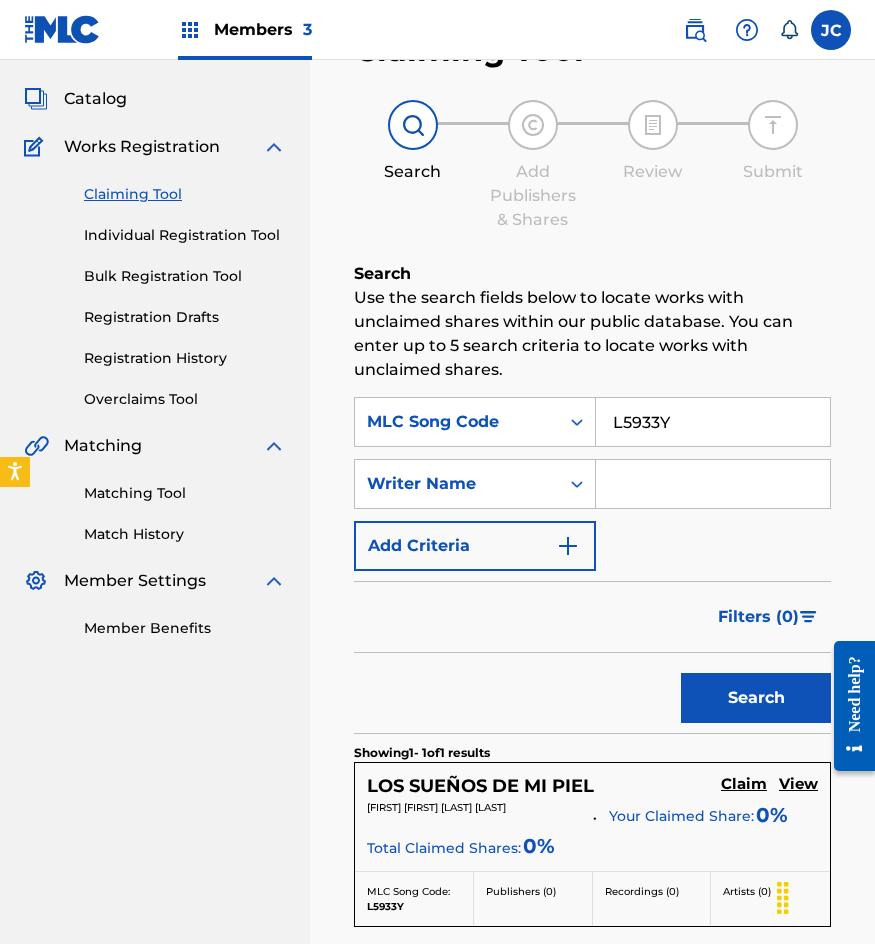 click on "Claim" at bounding box center (744, 784) 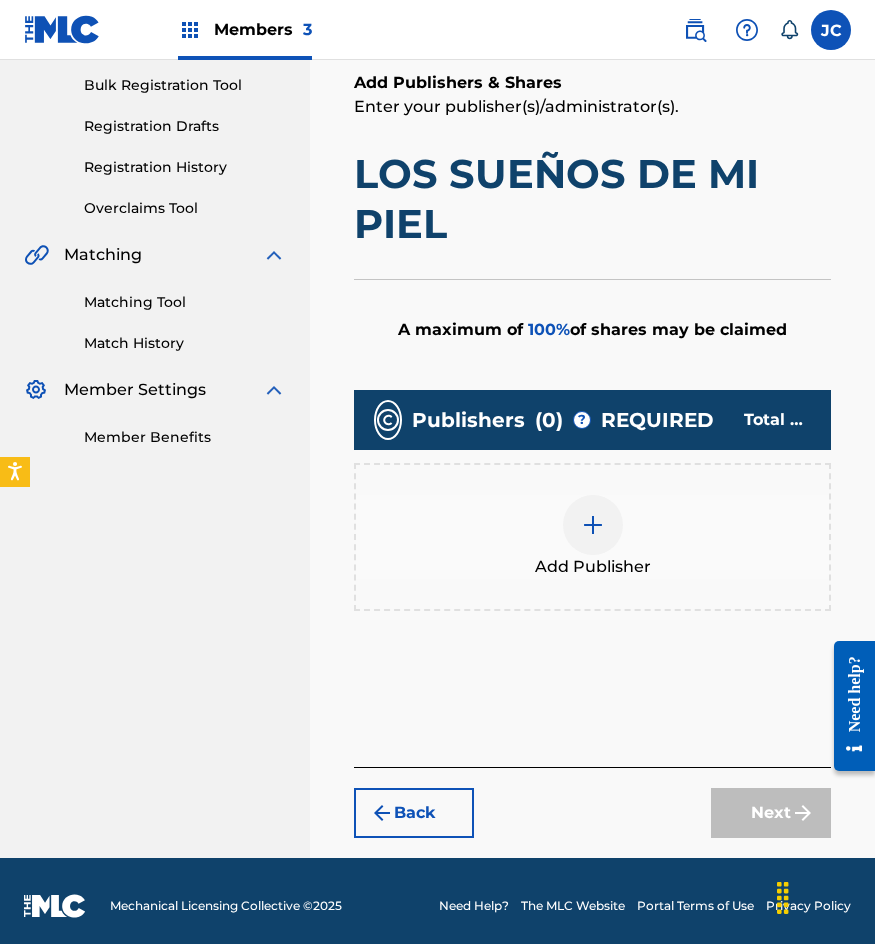 scroll, scrollTop: 301, scrollLeft: 0, axis: vertical 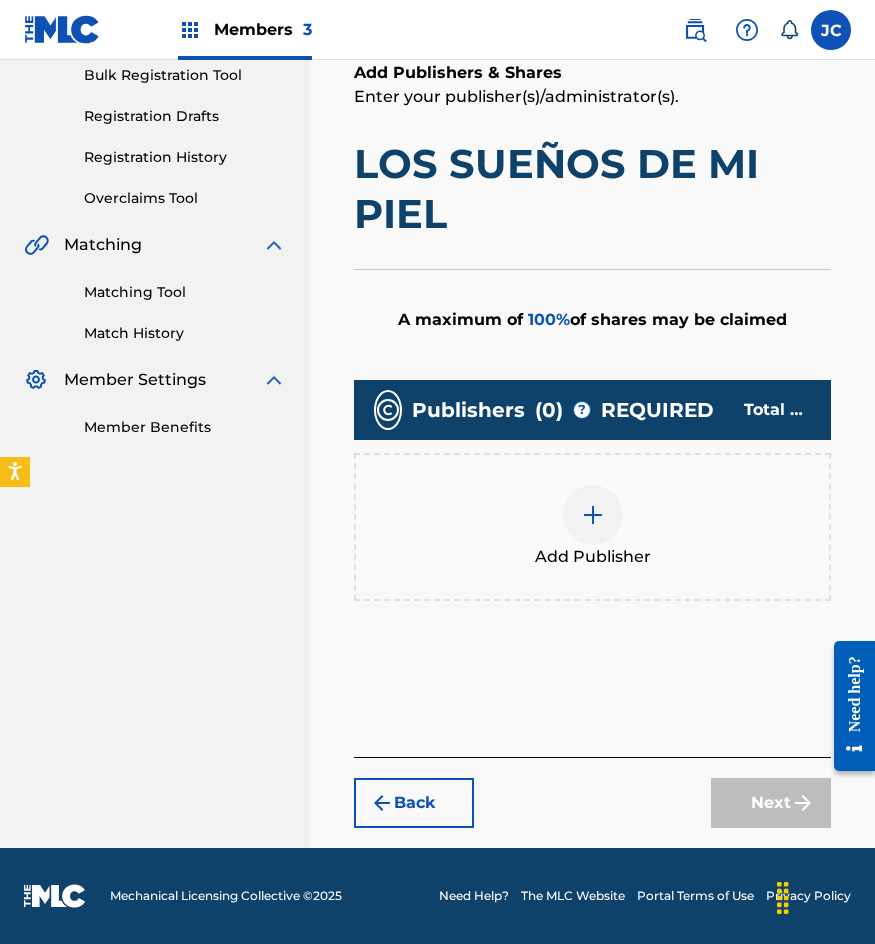 click at bounding box center (593, 515) 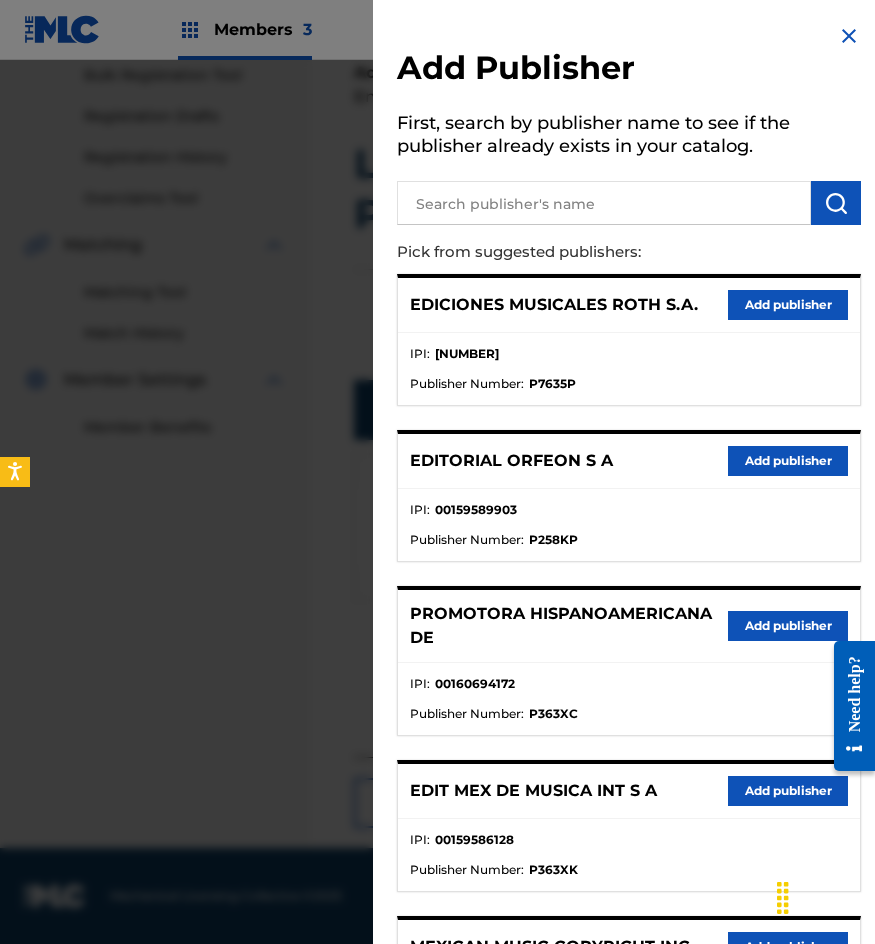 scroll, scrollTop: 200, scrollLeft: 0, axis: vertical 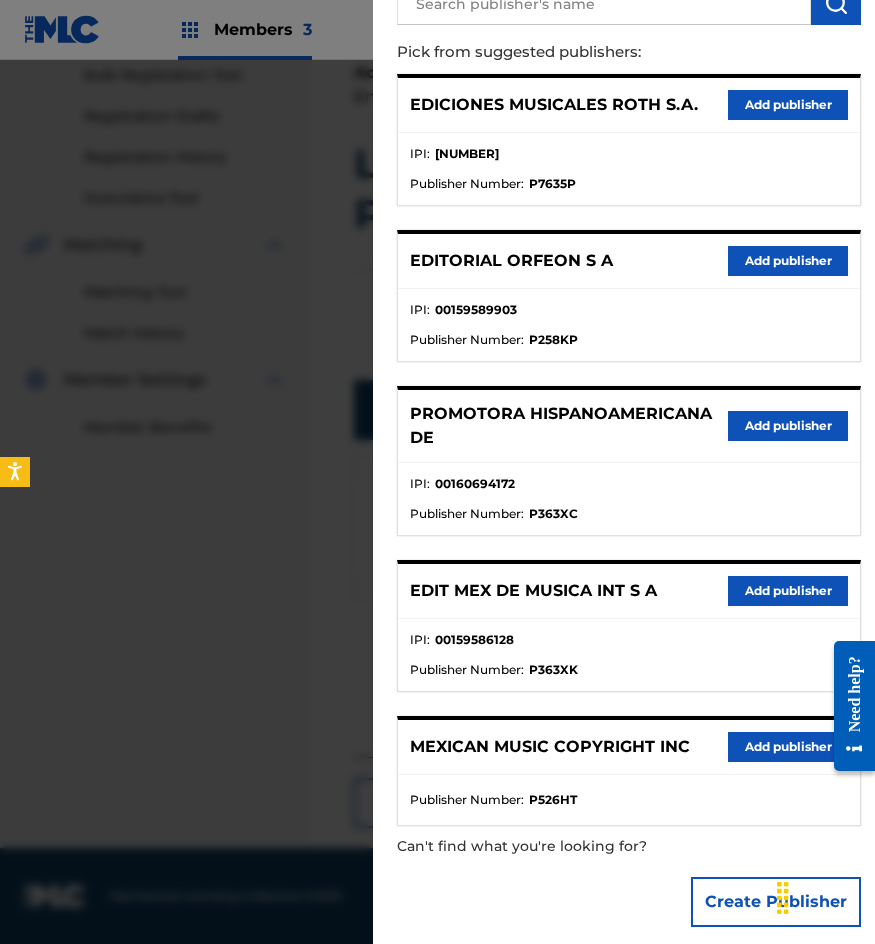 click on "Add publisher" at bounding box center [788, 426] 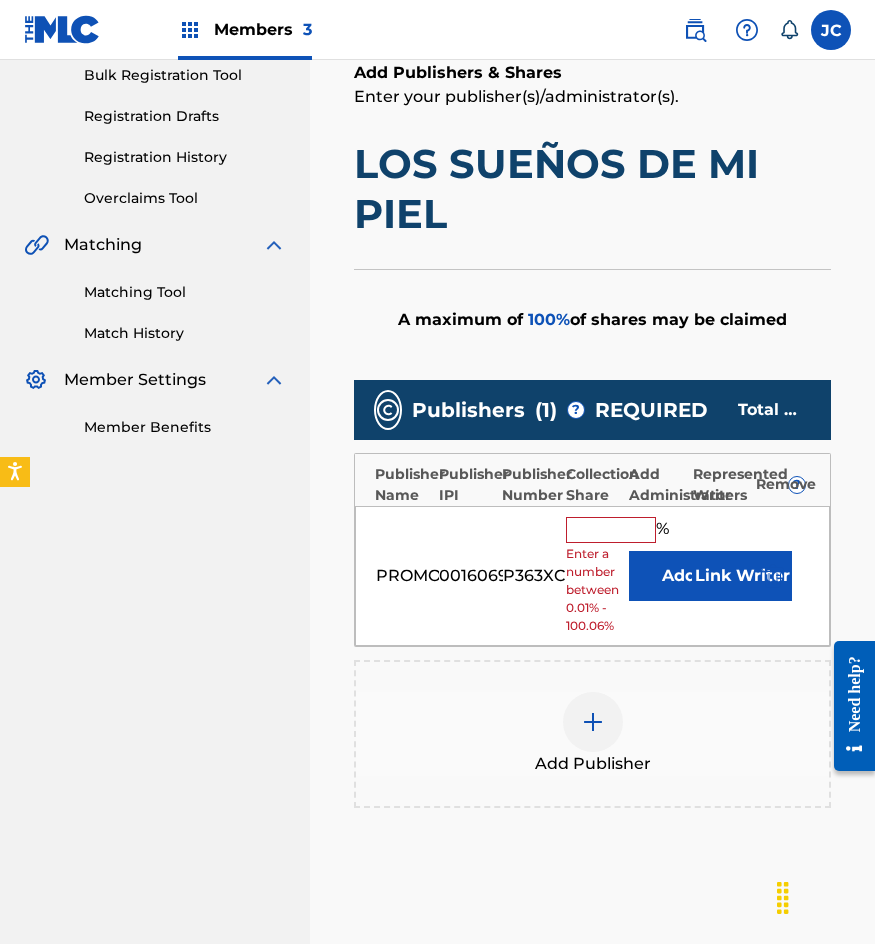 click on "Add" at bounding box center [679, 576] 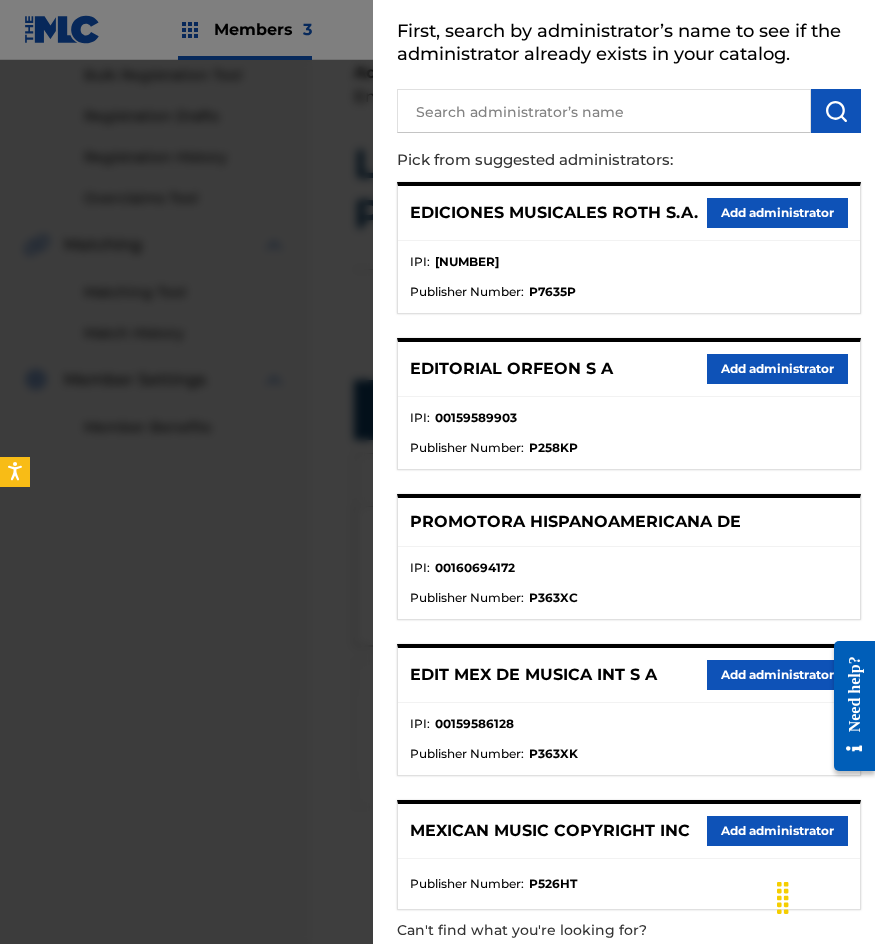 scroll, scrollTop: 193, scrollLeft: 0, axis: vertical 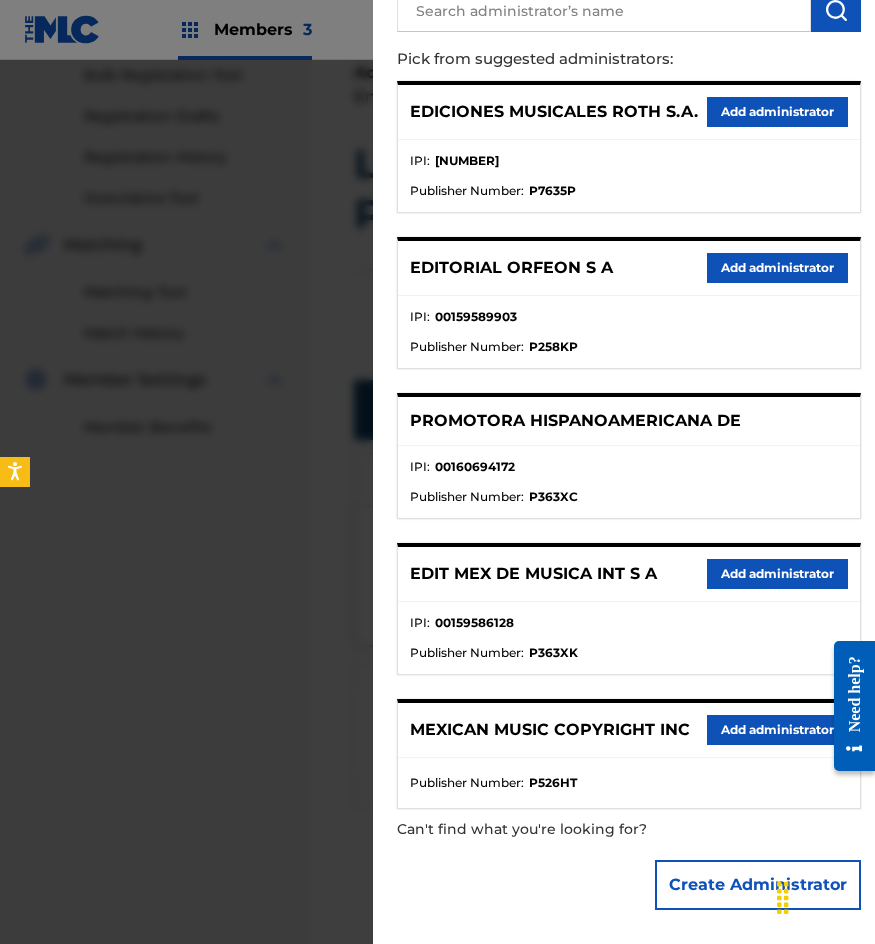 click on "Add administrator" at bounding box center (777, 730) 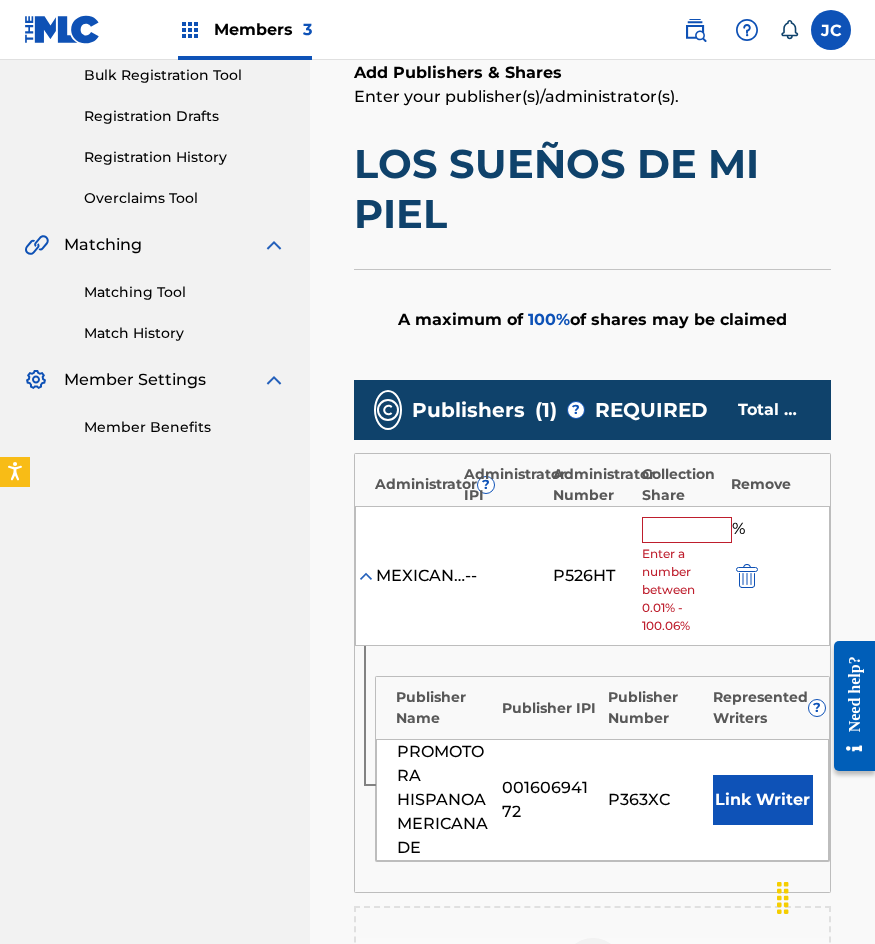 click at bounding box center [687, 530] 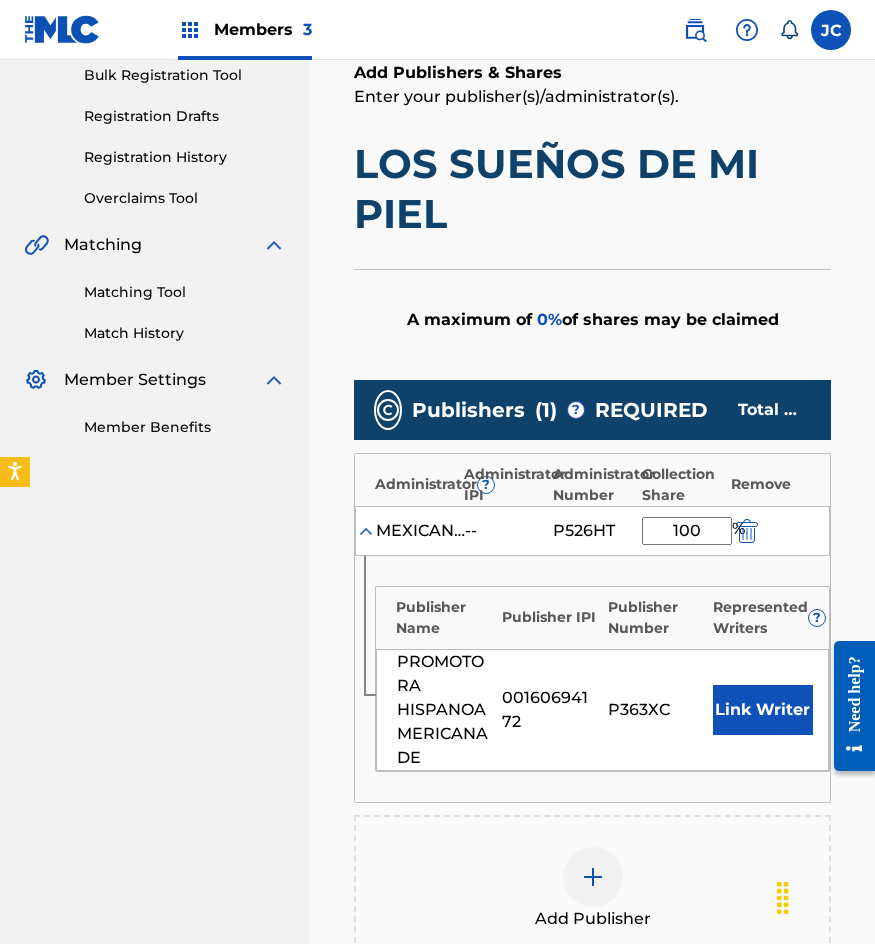 type on "100" 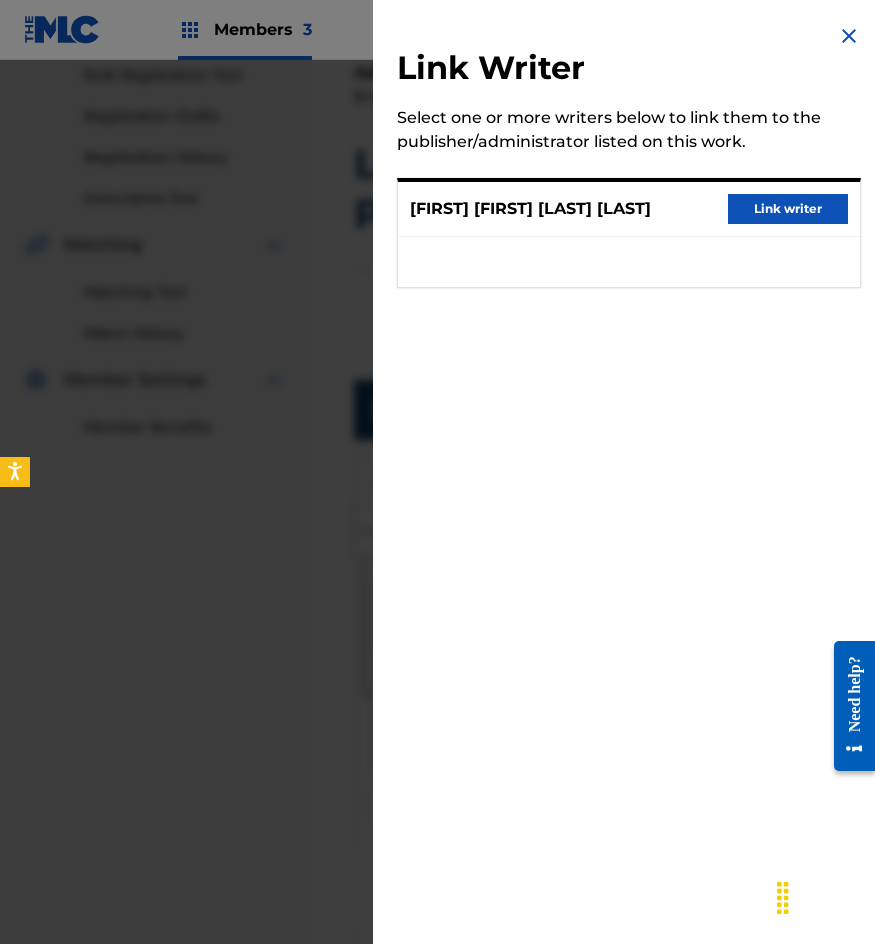 click on "Link writer" at bounding box center (788, 209) 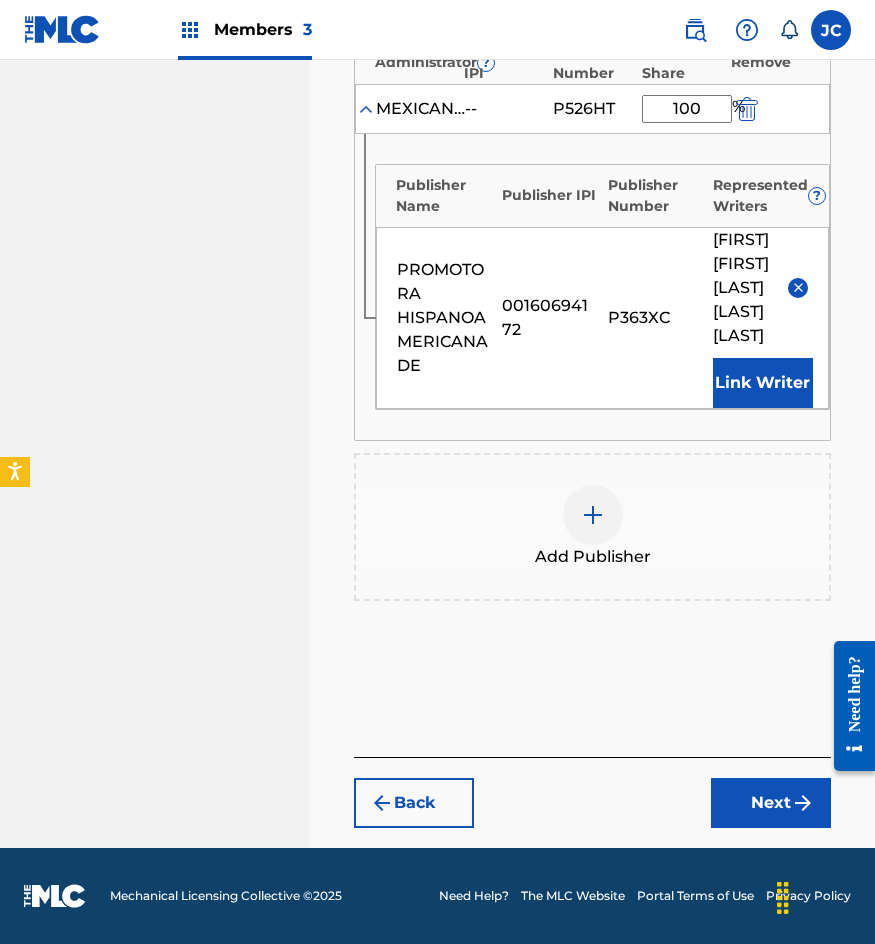 click on "Next" at bounding box center [771, 803] 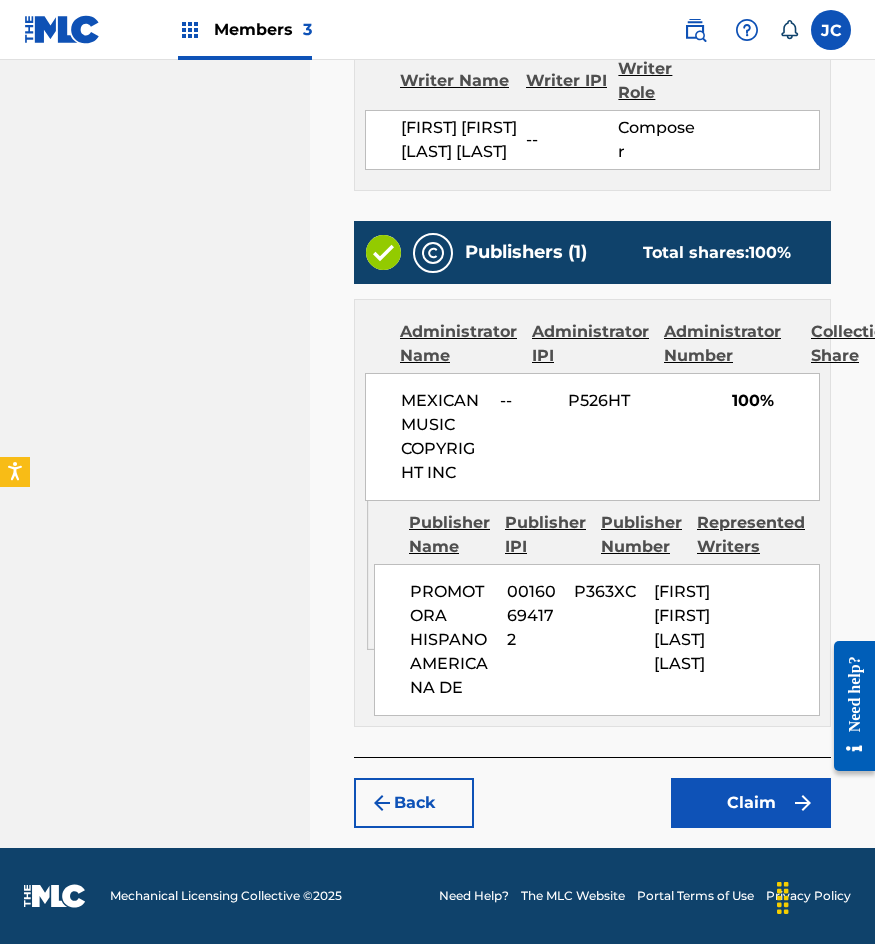 scroll, scrollTop: 819, scrollLeft: 0, axis: vertical 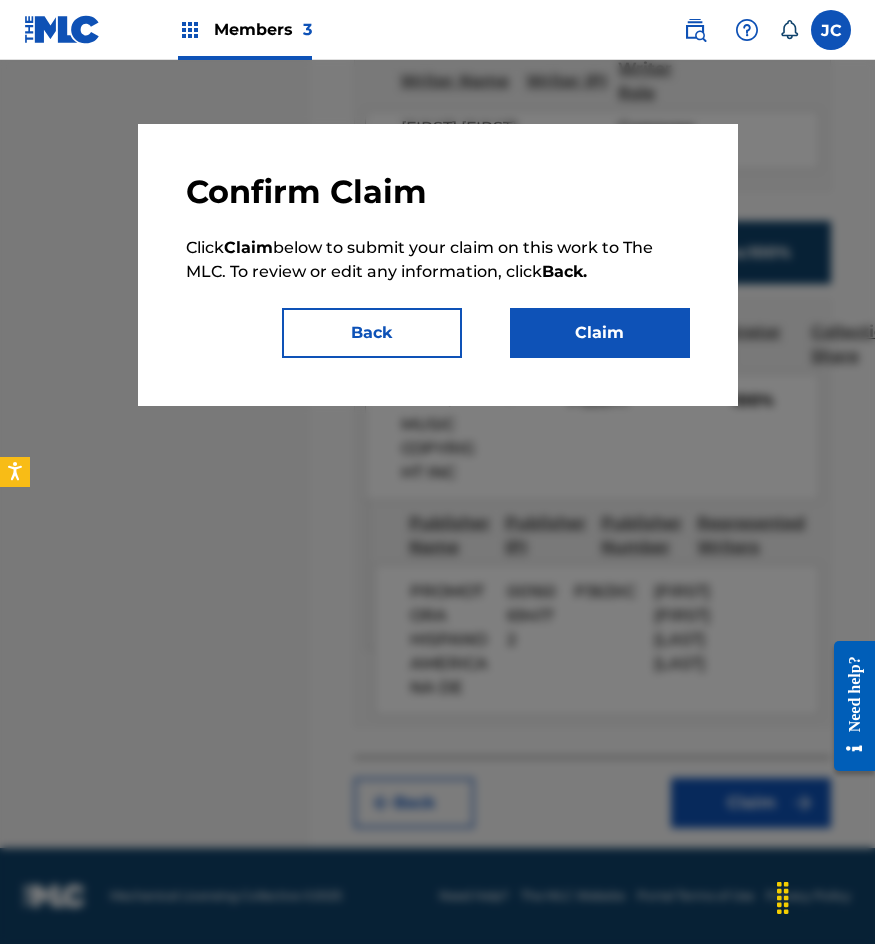click on "Claim" at bounding box center [600, 333] 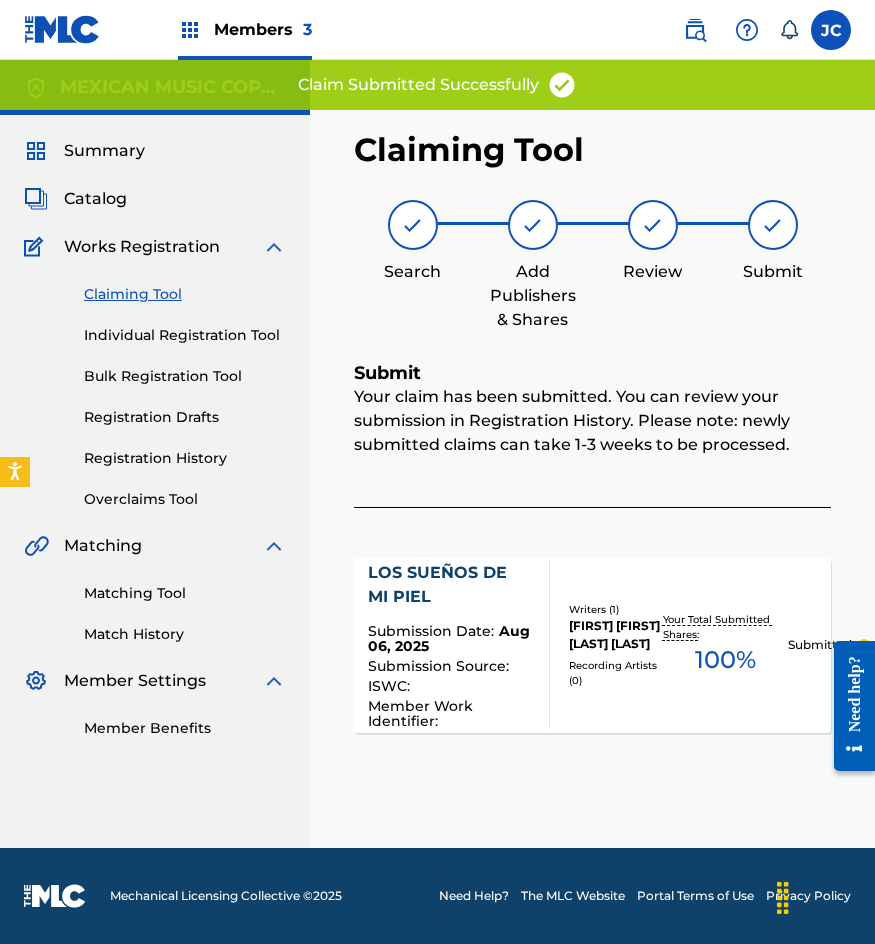scroll, scrollTop: 0, scrollLeft: 0, axis: both 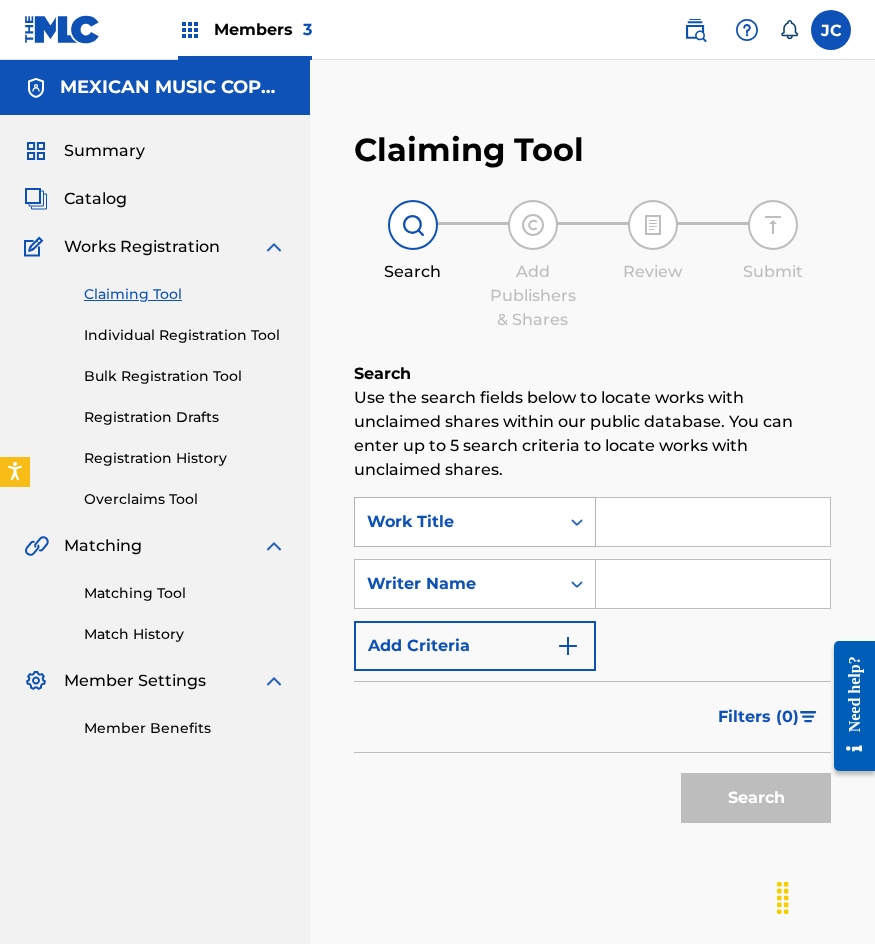 click on "Work Title" at bounding box center (457, 522) 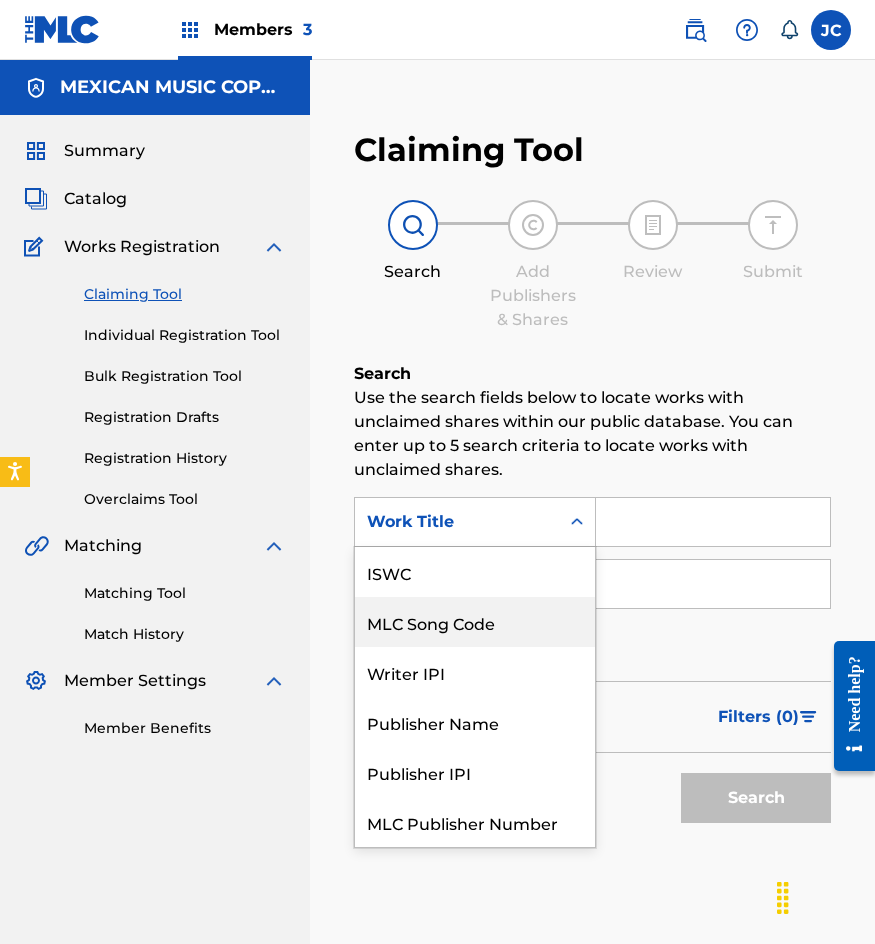 click on "MLC Song Code" at bounding box center (475, 622) 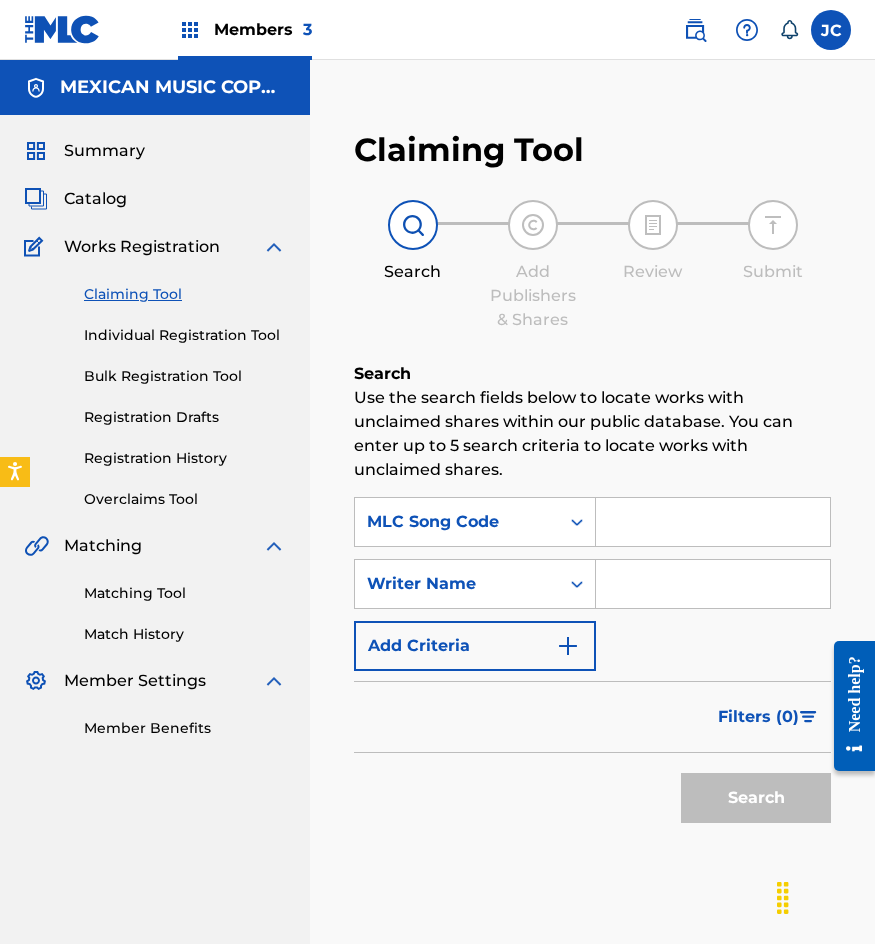 click at bounding box center [713, 522] 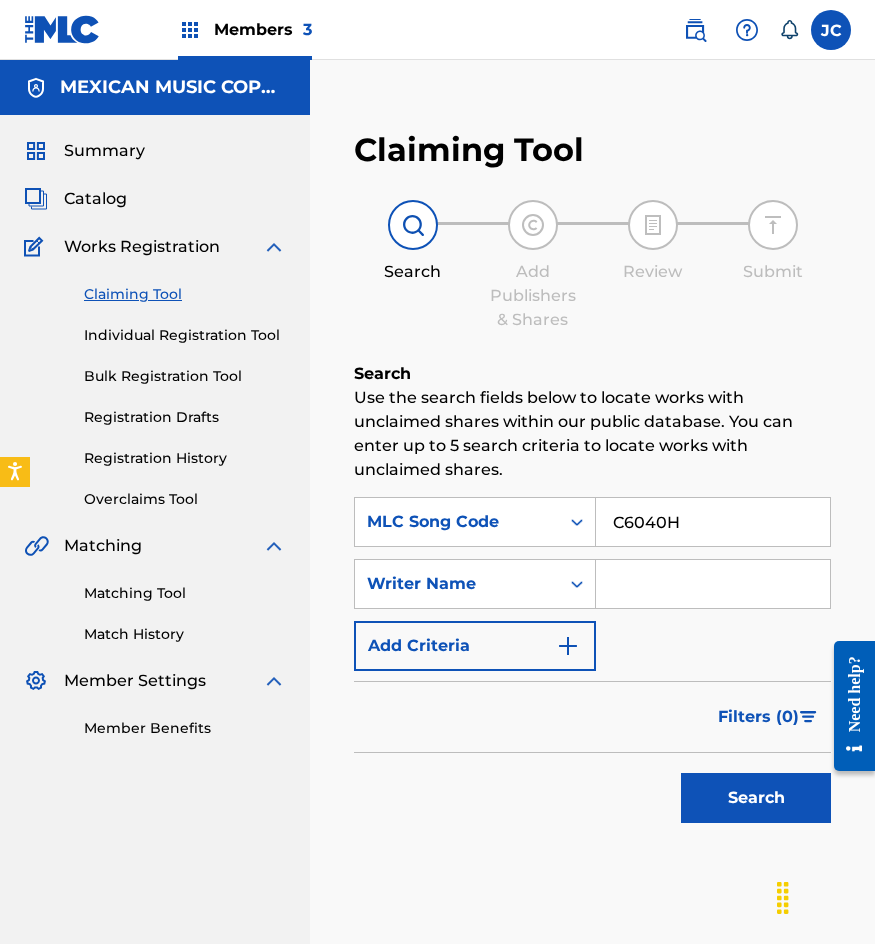 click on "Search" at bounding box center [756, 798] 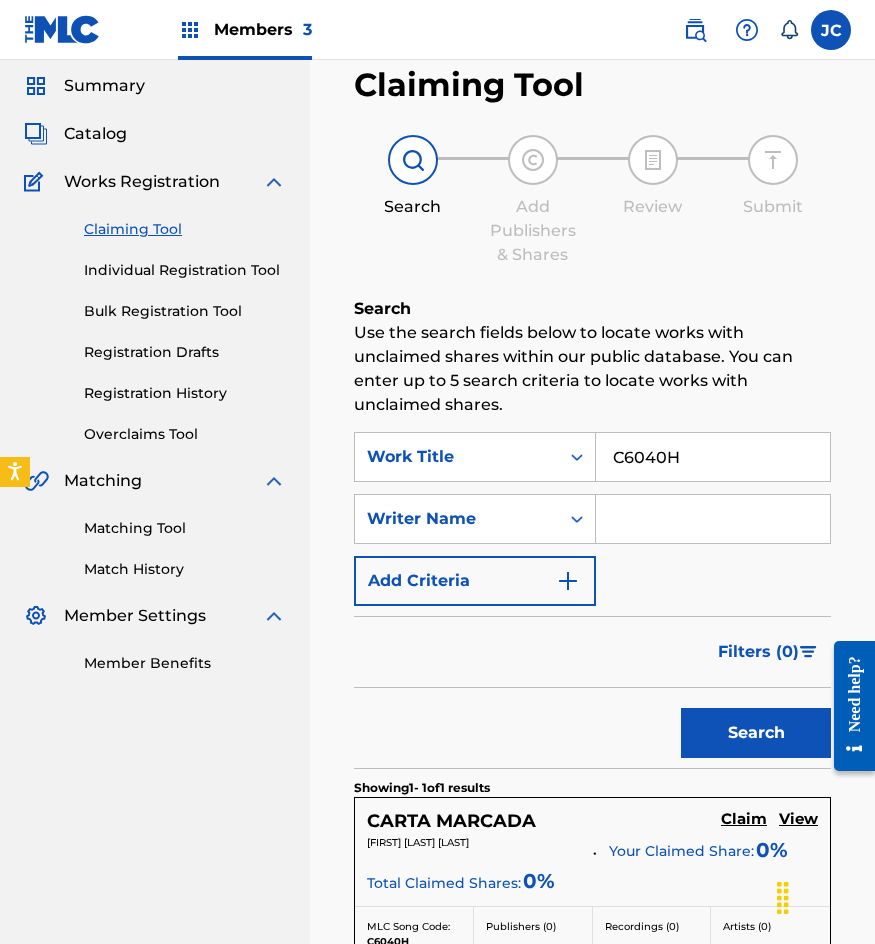 scroll, scrollTop: 100, scrollLeft: 0, axis: vertical 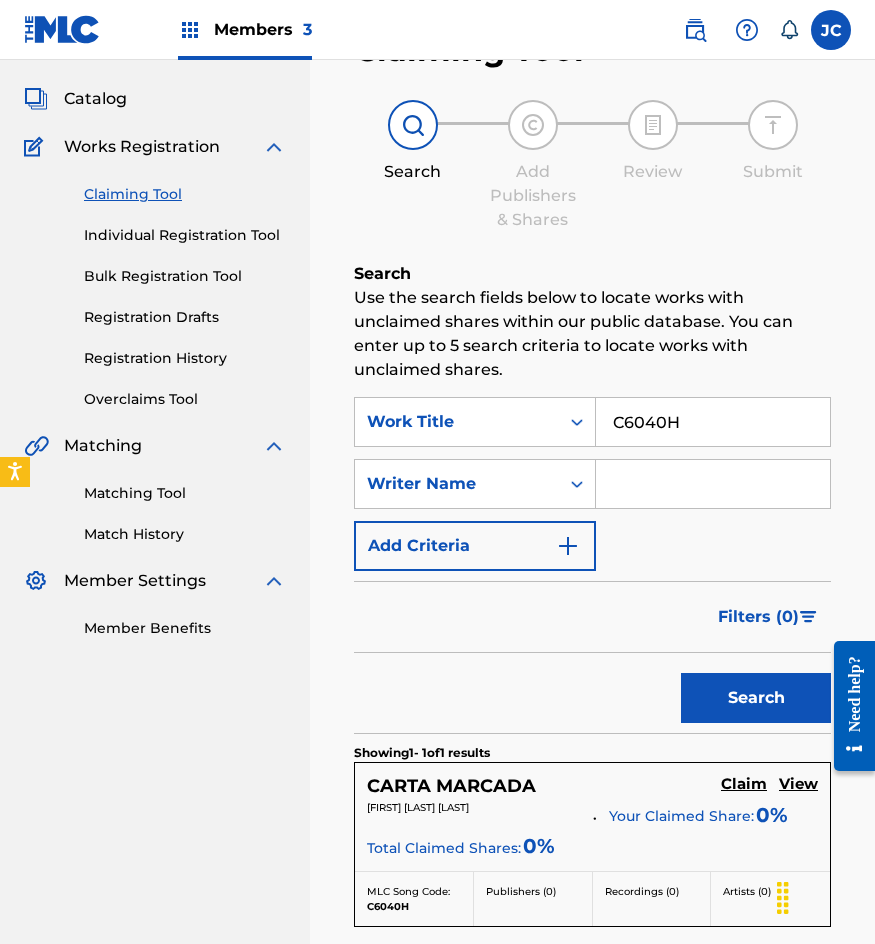 click on "Claim" at bounding box center [744, 784] 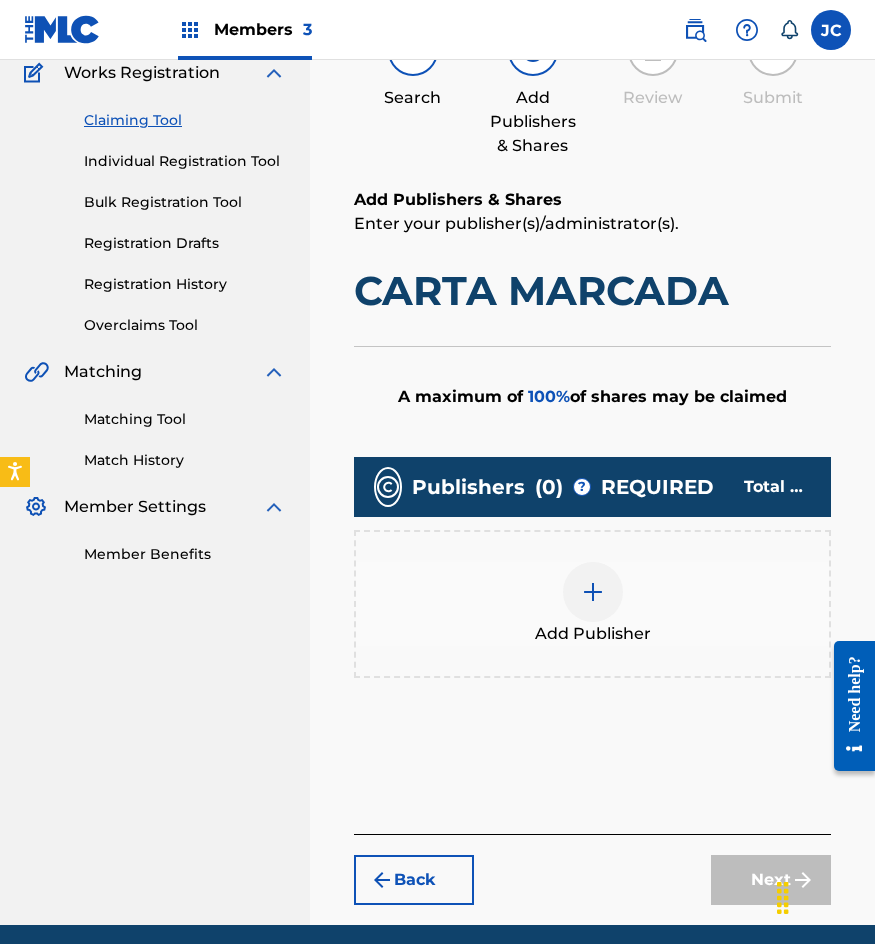 scroll, scrollTop: 251, scrollLeft: 0, axis: vertical 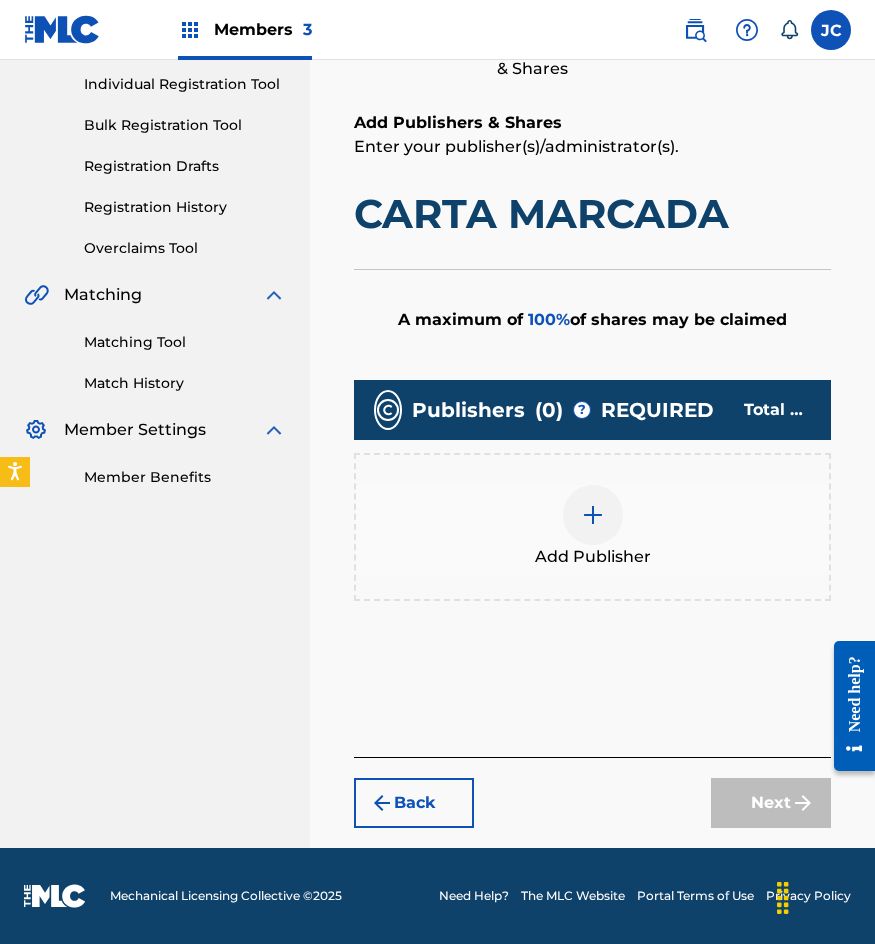 click at bounding box center (593, 515) 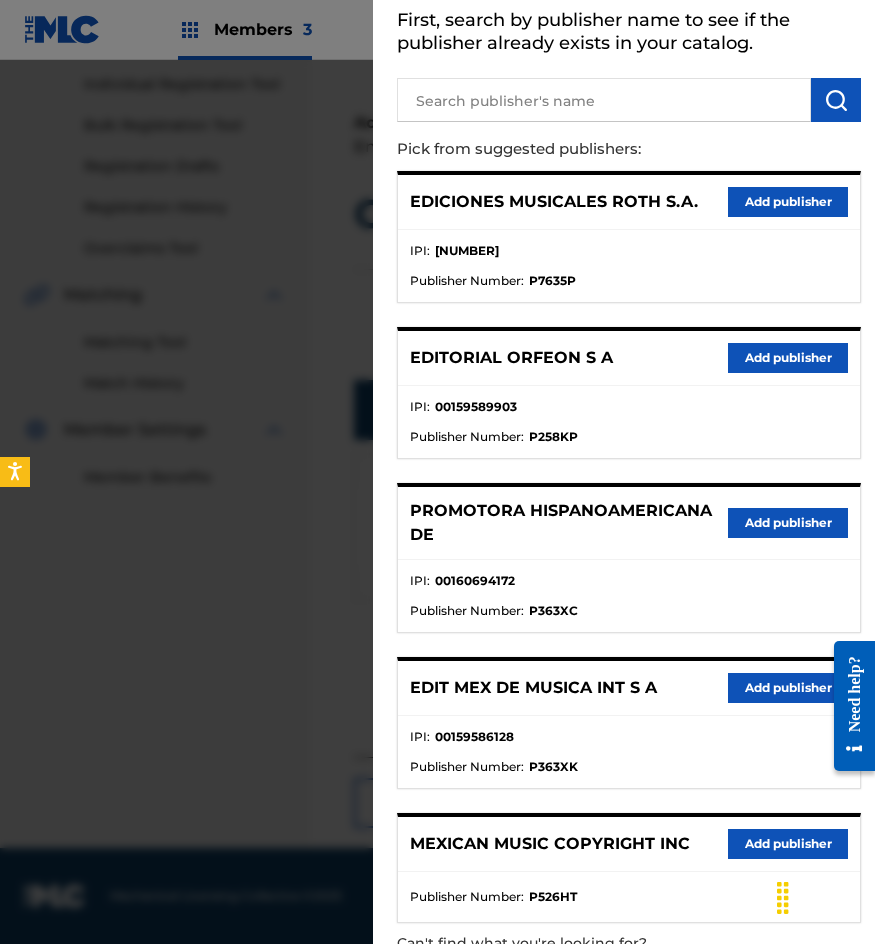 scroll, scrollTop: 217, scrollLeft: 0, axis: vertical 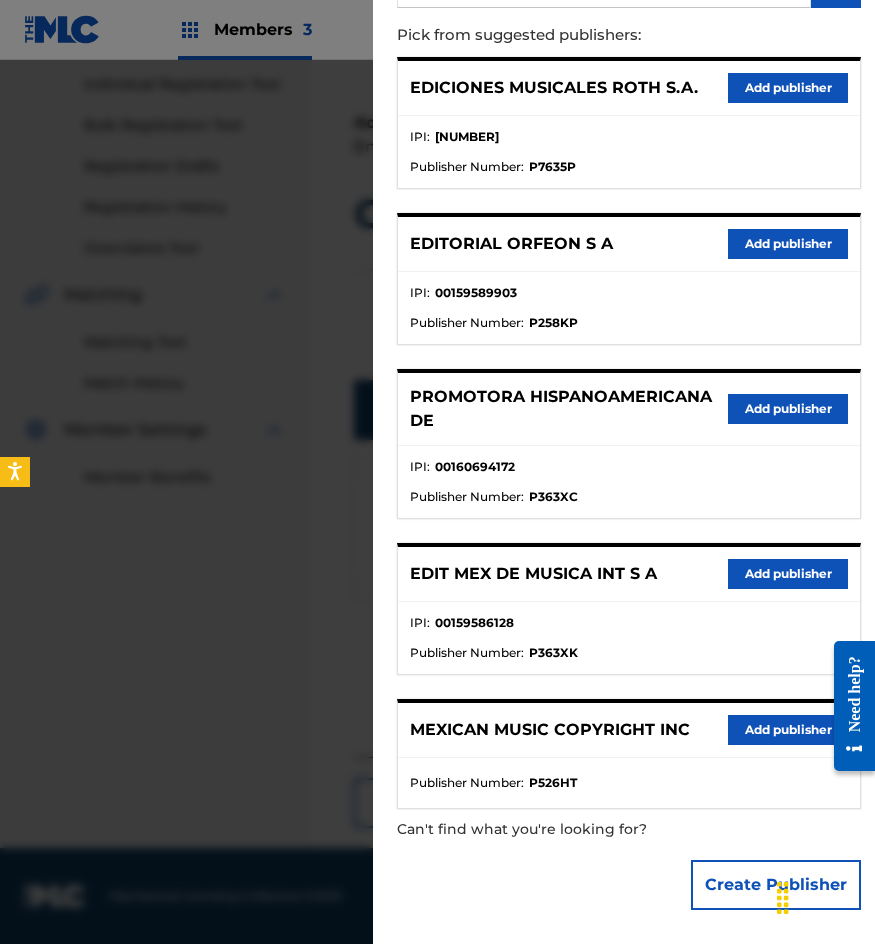 click on "Add publisher" at bounding box center (788, 574) 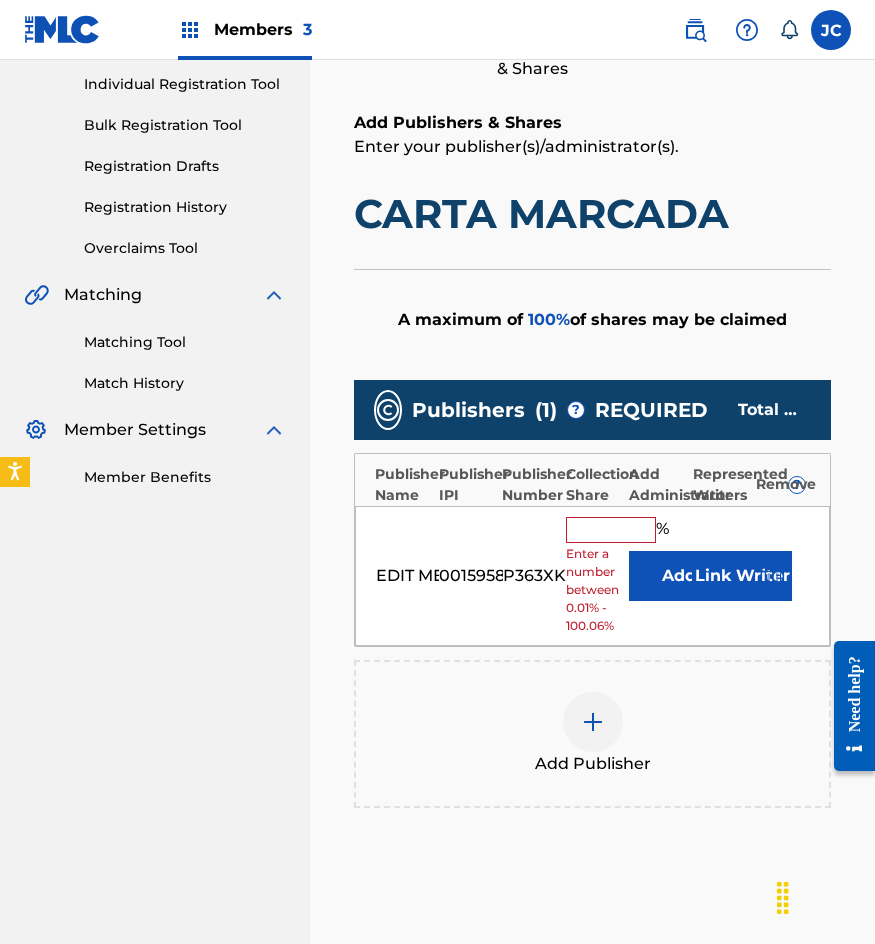 click on "Add" at bounding box center [679, 576] 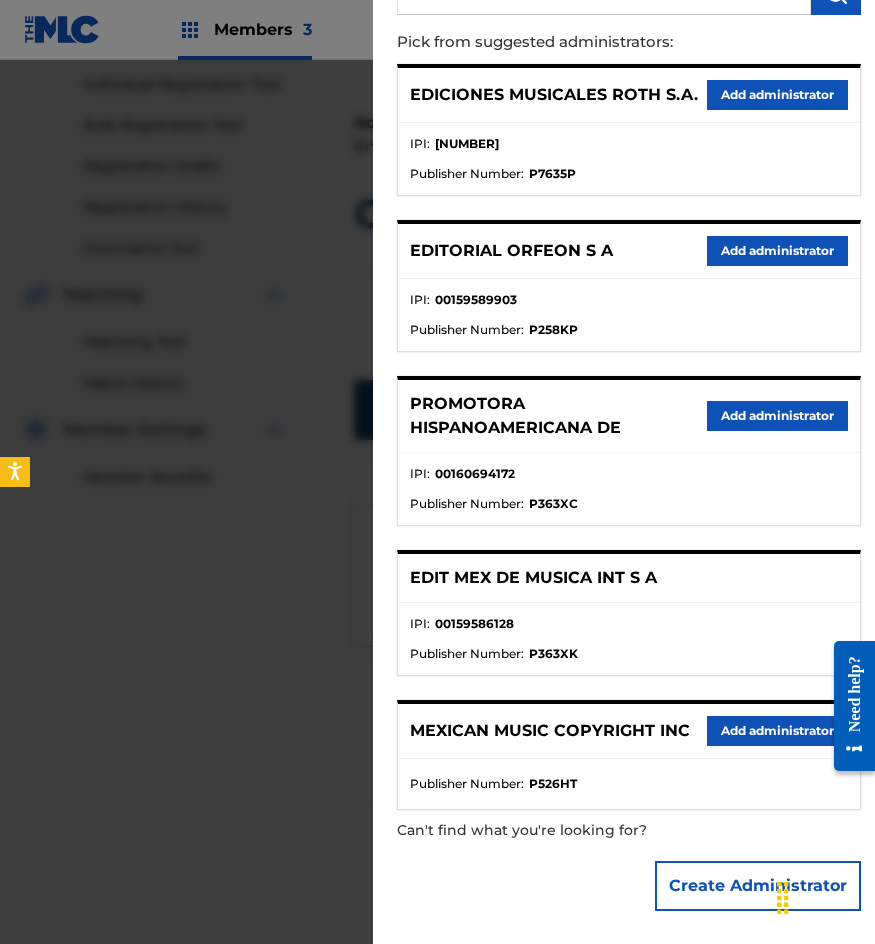scroll, scrollTop: 211, scrollLeft: 0, axis: vertical 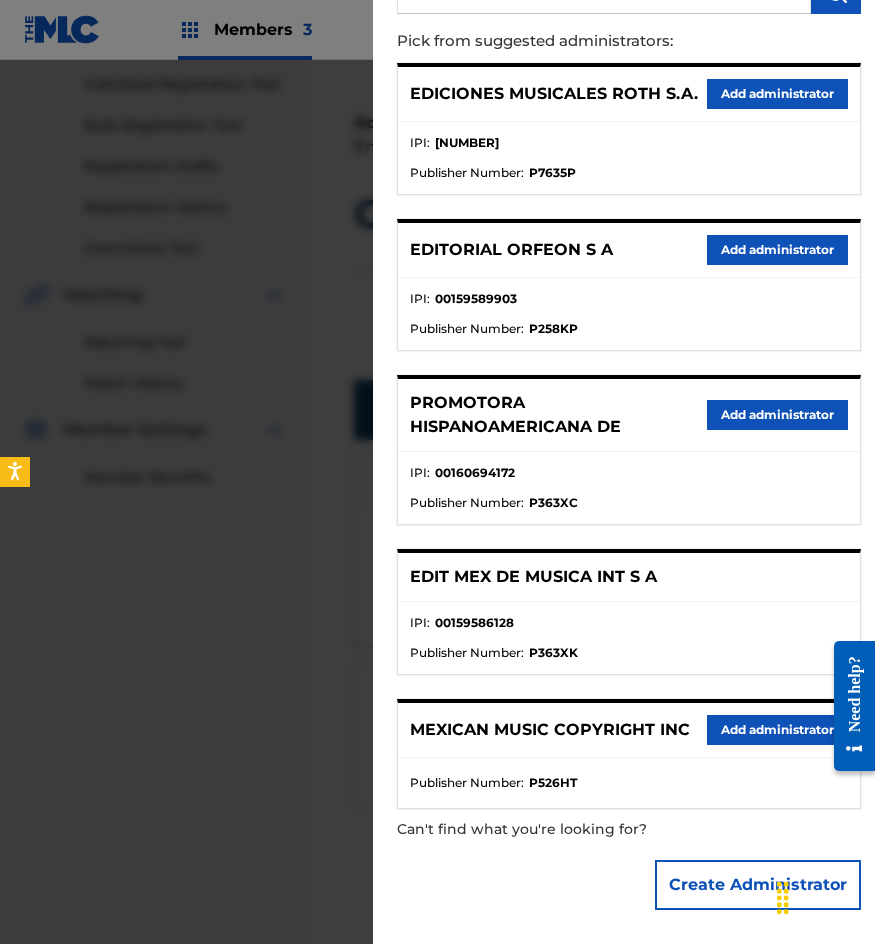 click on "Add administrator" at bounding box center [777, 730] 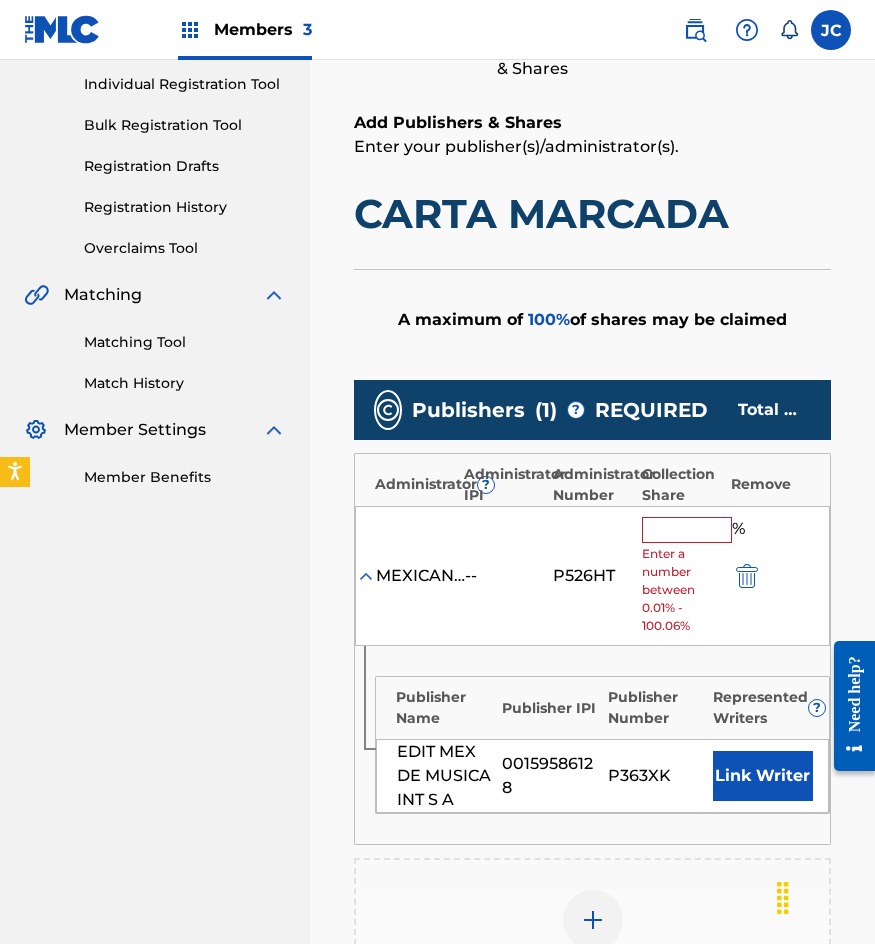 drag, startPoint x: 660, startPoint y: 524, endPoint x: 509, endPoint y: 536, distance: 151.47607 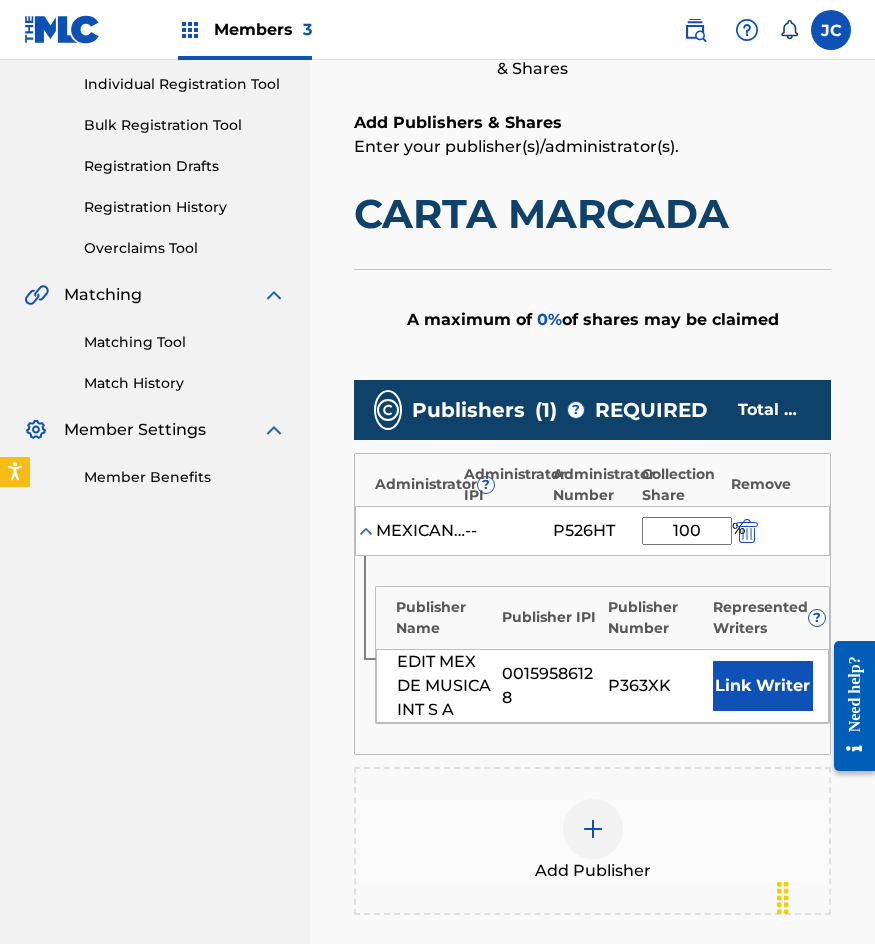 type on "100" 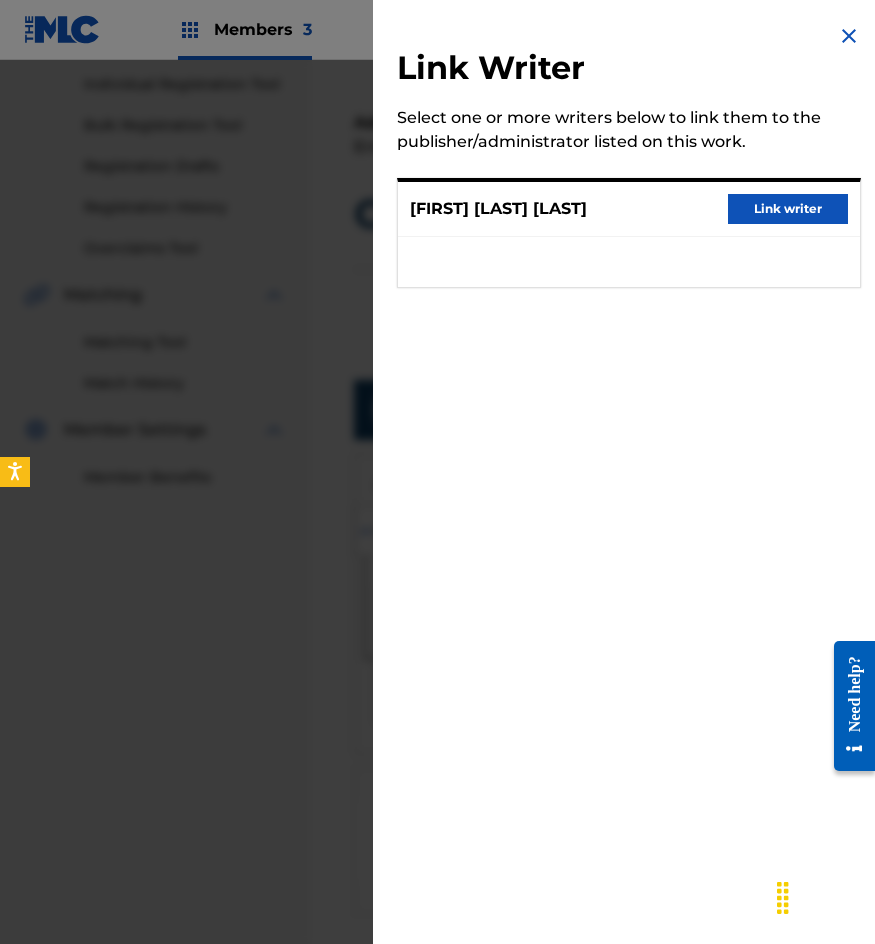 click on "Link writer" at bounding box center (788, 209) 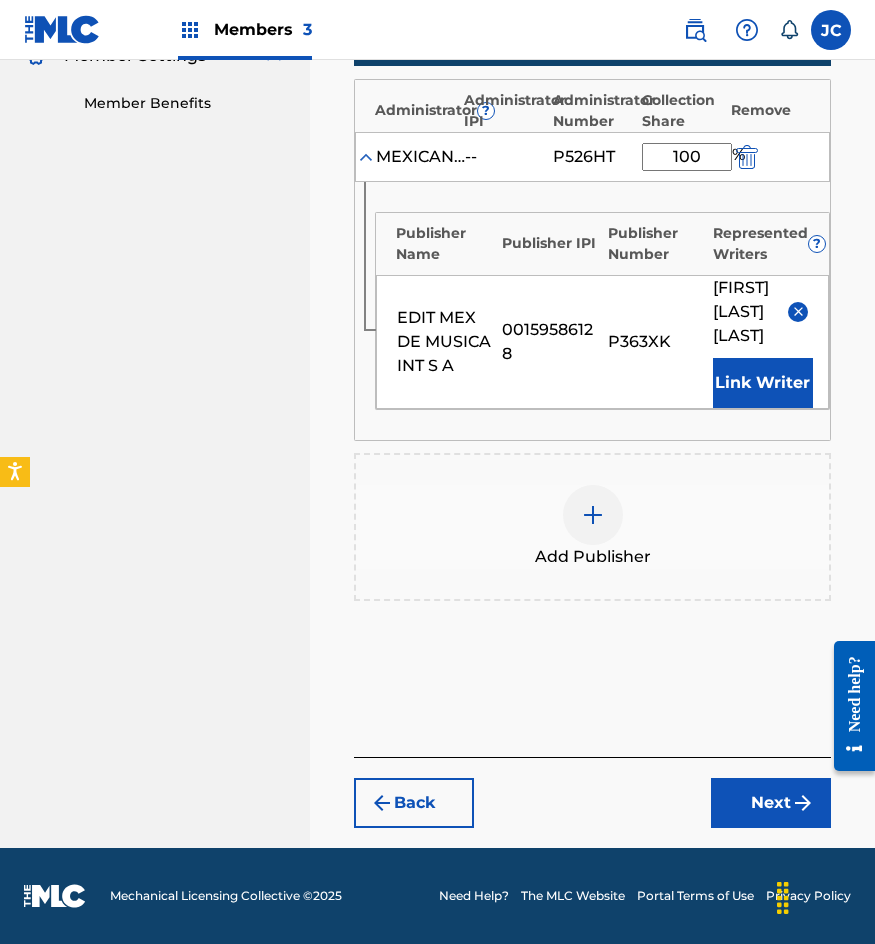 click on "Next" at bounding box center [771, 803] 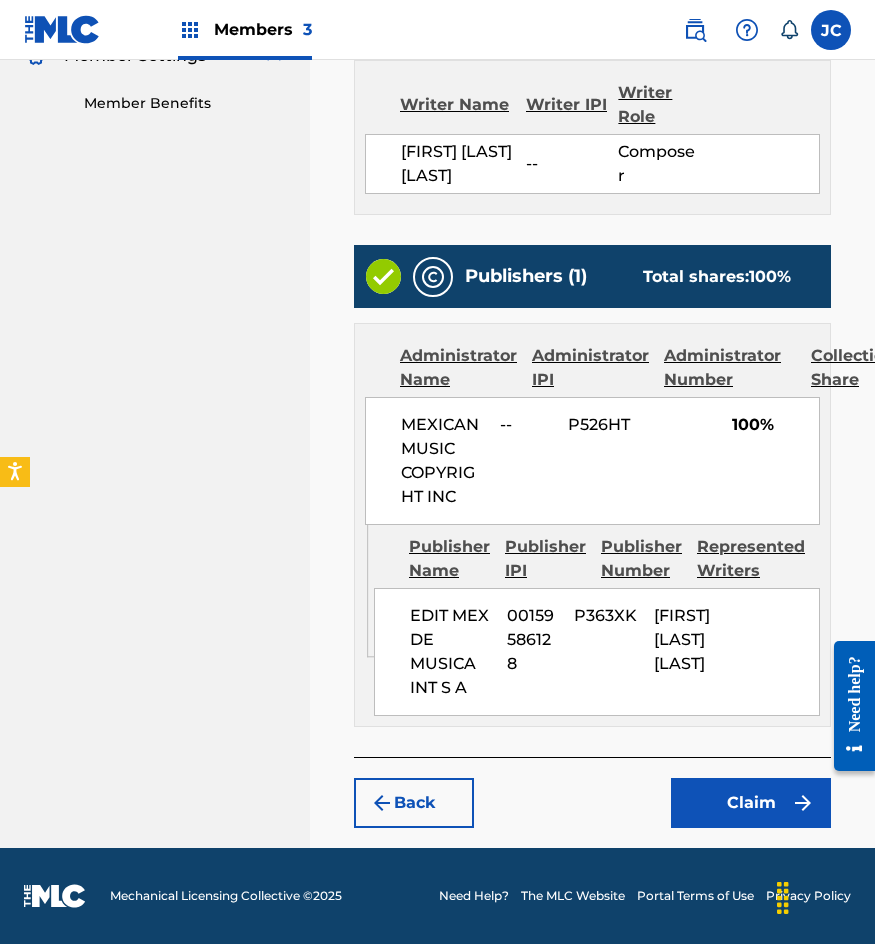 scroll, scrollTop: 697, scrollLeft: 0, axis: vertical 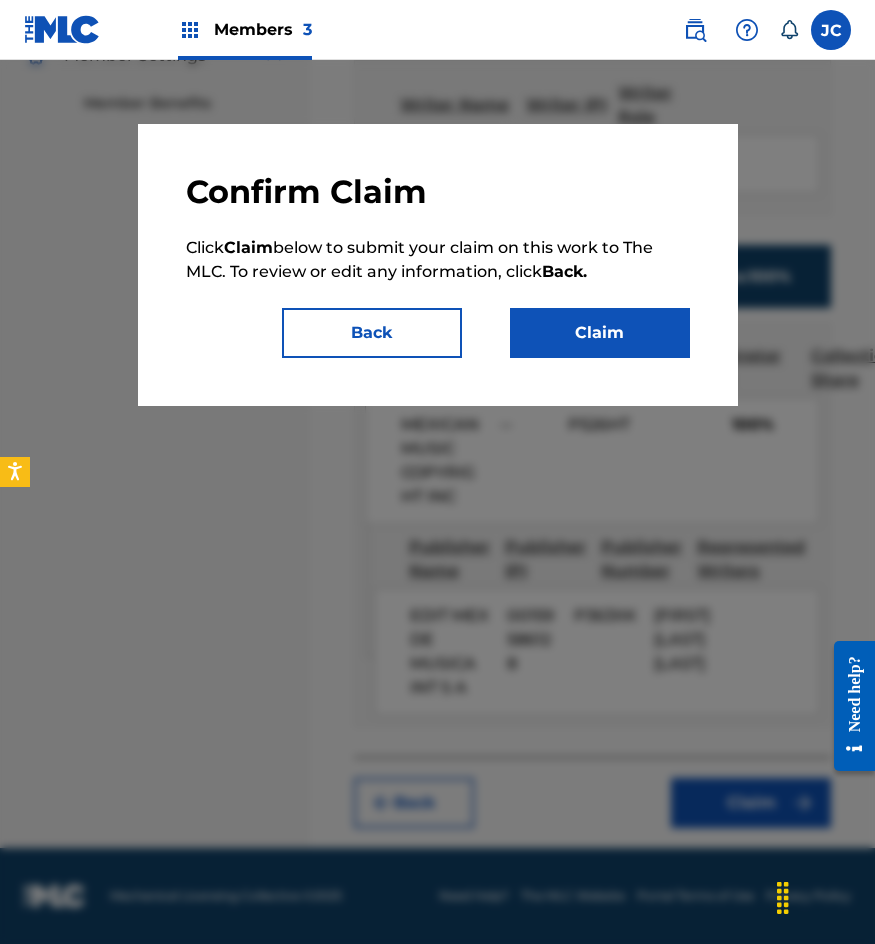 click on "Claim" at bounding box center (600, 333) 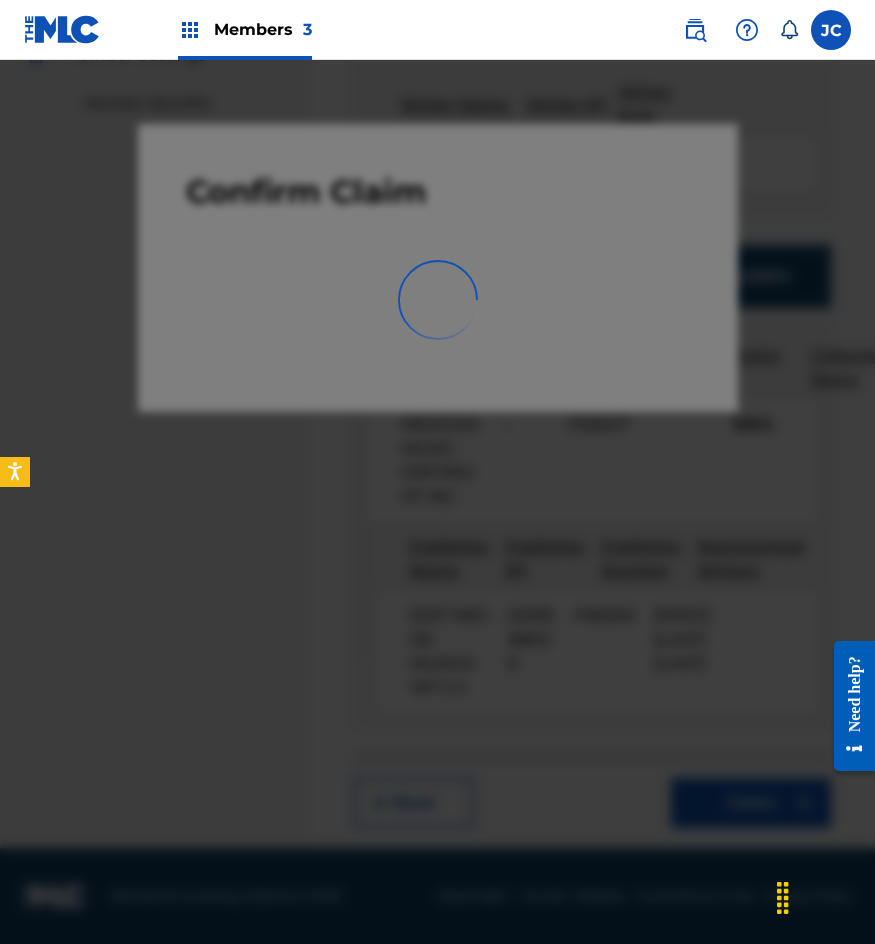 scroll, scrollTop: 0, scrollLeft: 0, axis: both 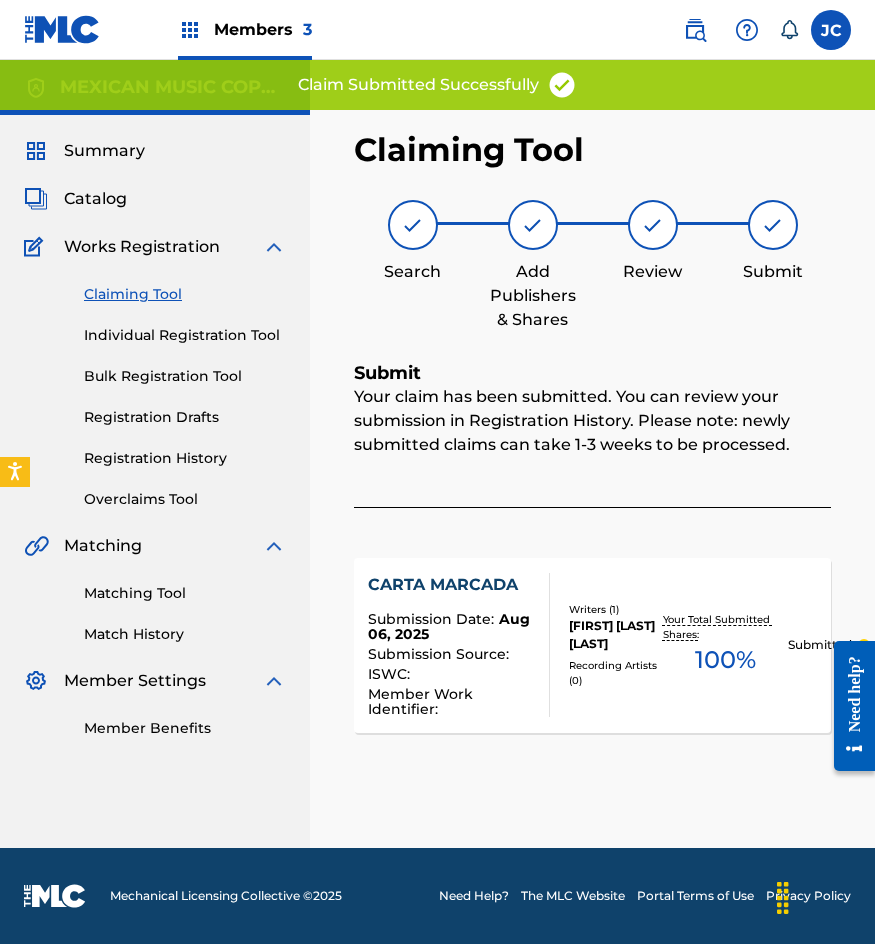 click on "Claiming Tool" at bounding box center (185, 294) 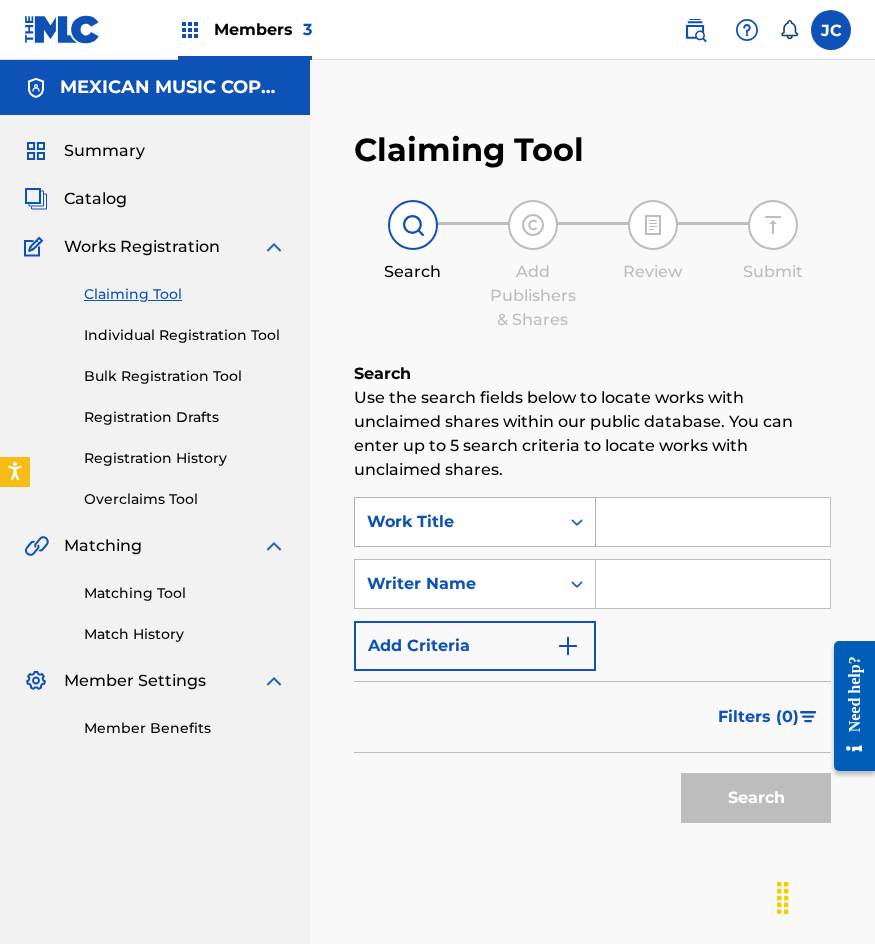 click on "Work Title" at bounding box center [457, 522] 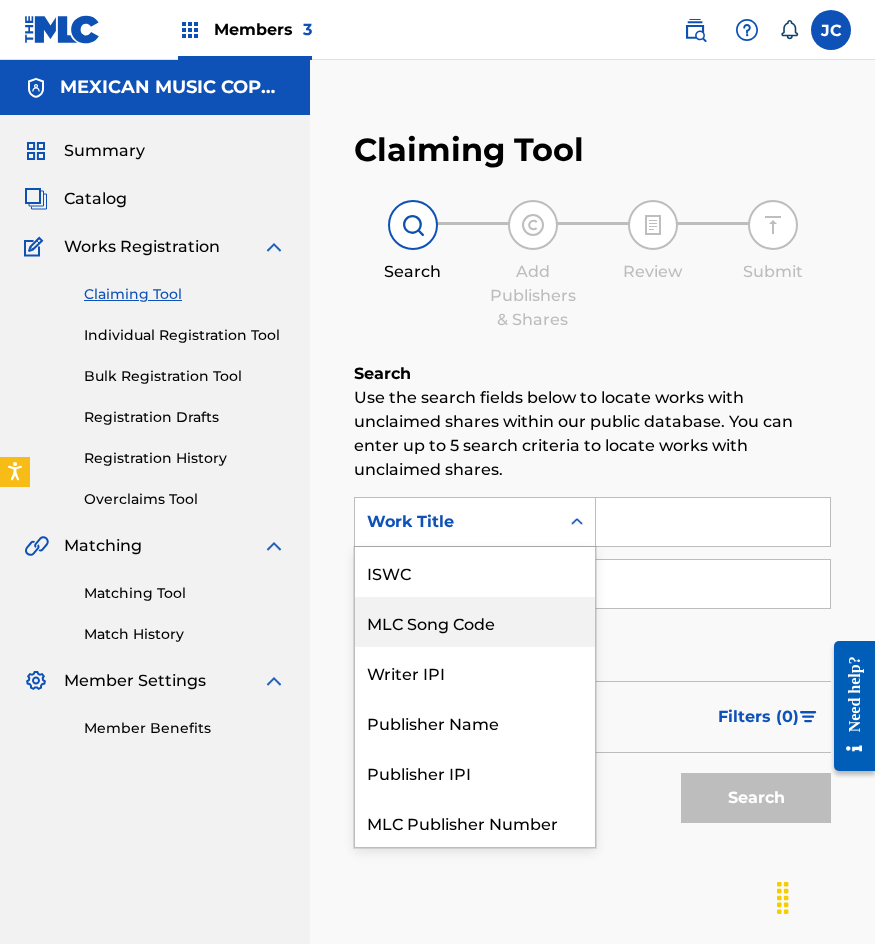 click on "MLC Song Code" at bounding box center [475, 622] 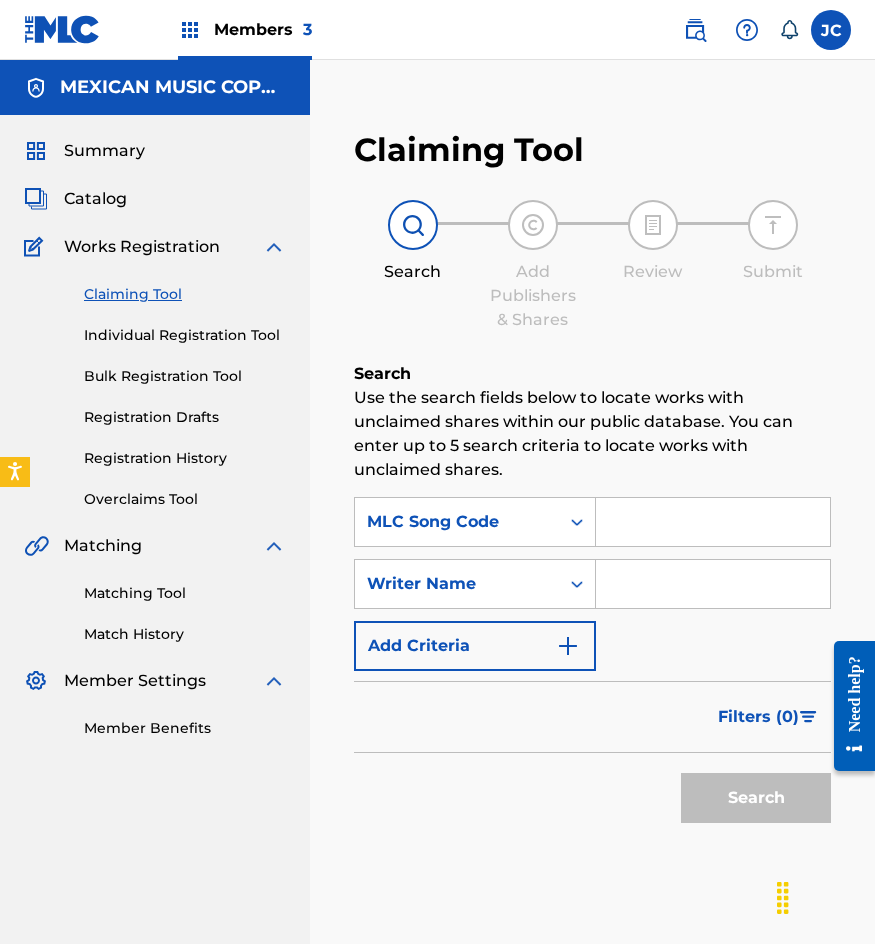 click at bounding box center [713, 522] 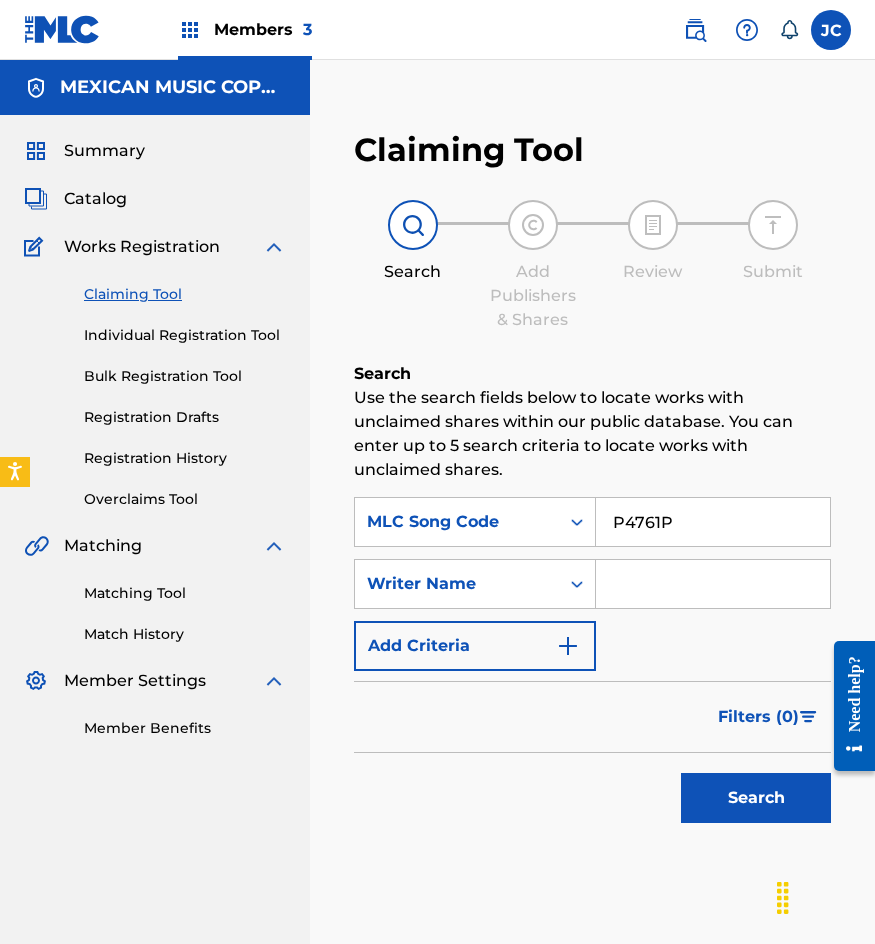 click on "Search" at bounding box center [756, 798] 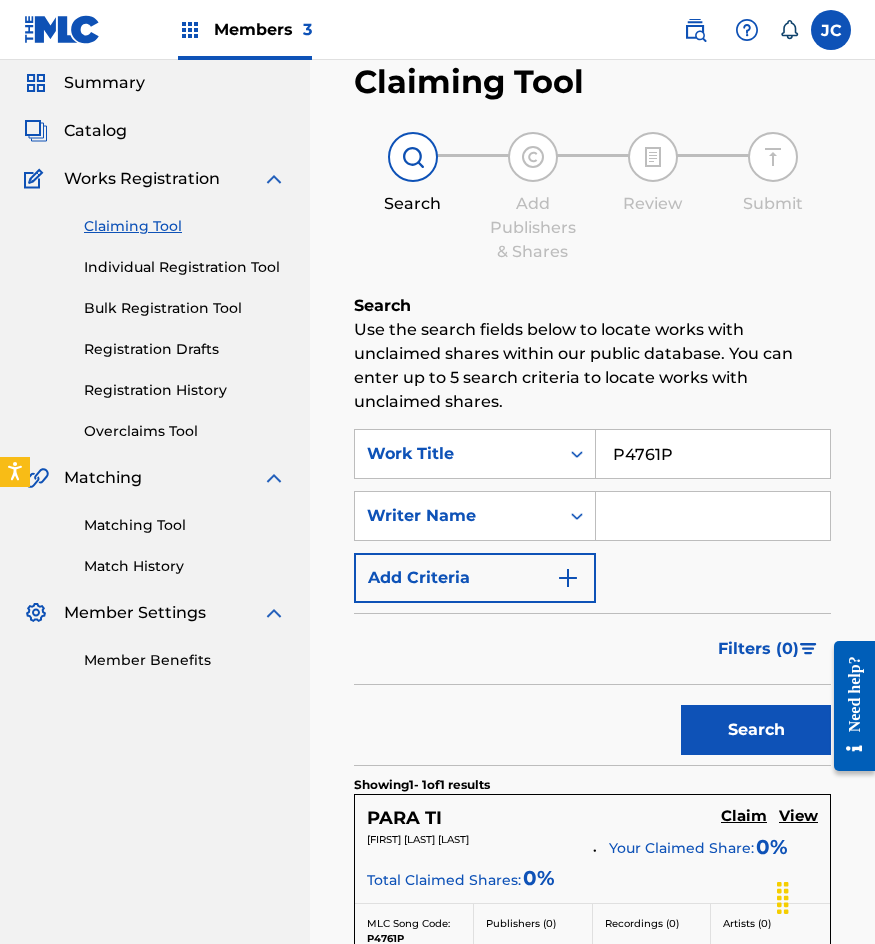 scroll, scrollTop: 200, scrollLeft: 0, axis: vertical 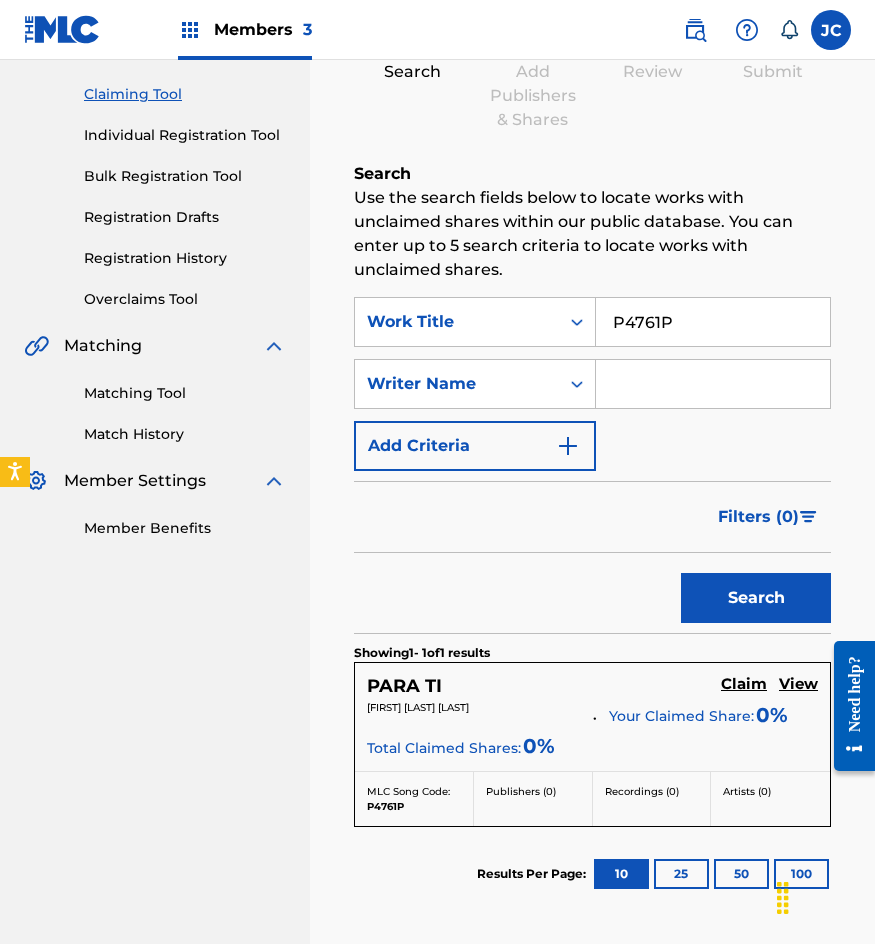 click on "Claim" at bounding box center (744, 684) 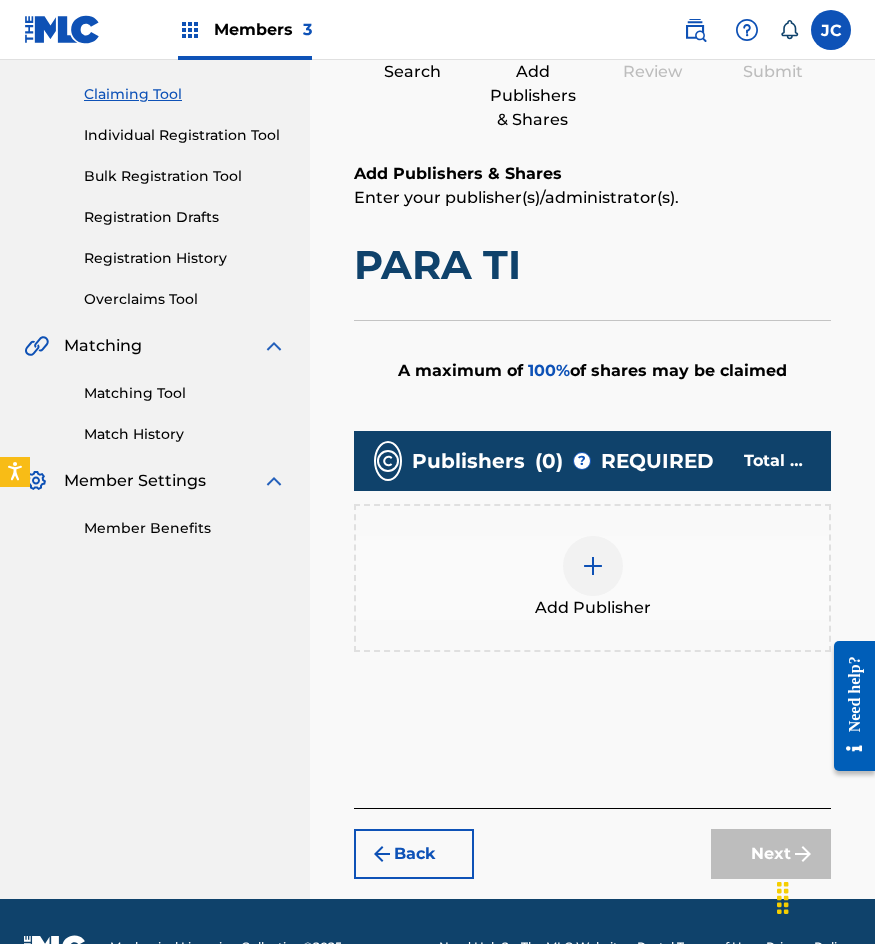 scroll, scrollTop: 251, scrollLeft: 0, axis: vertical 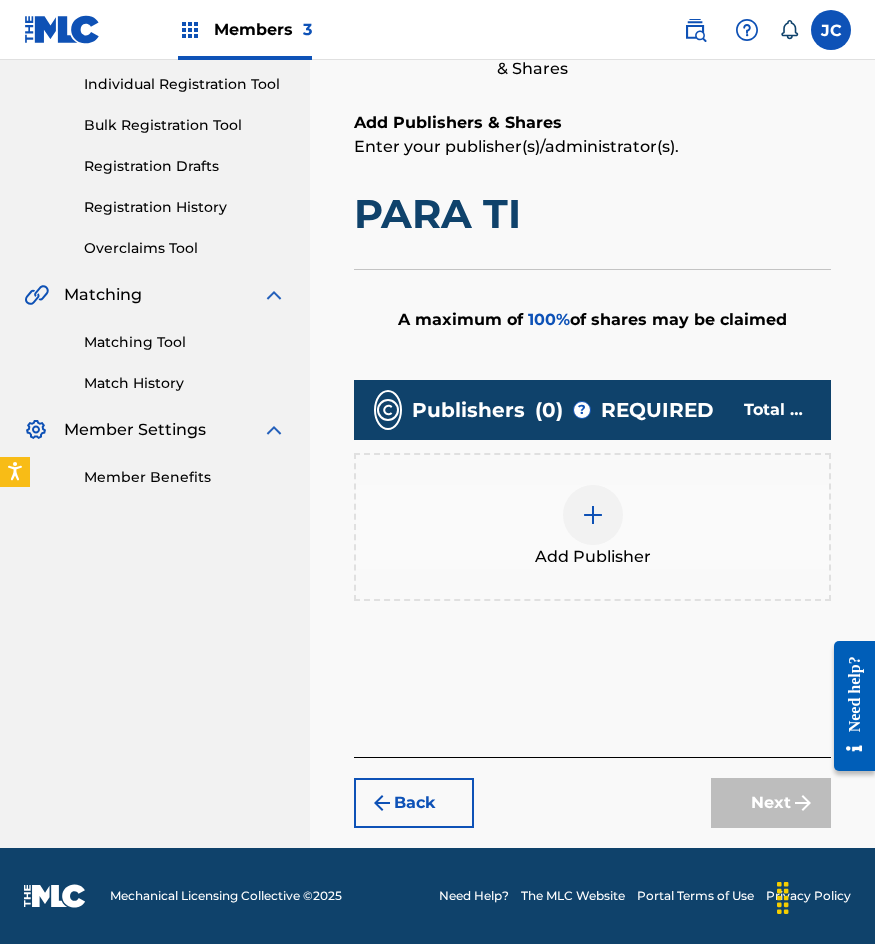 click on "Add Publisher" at bounding box center [592, 527] 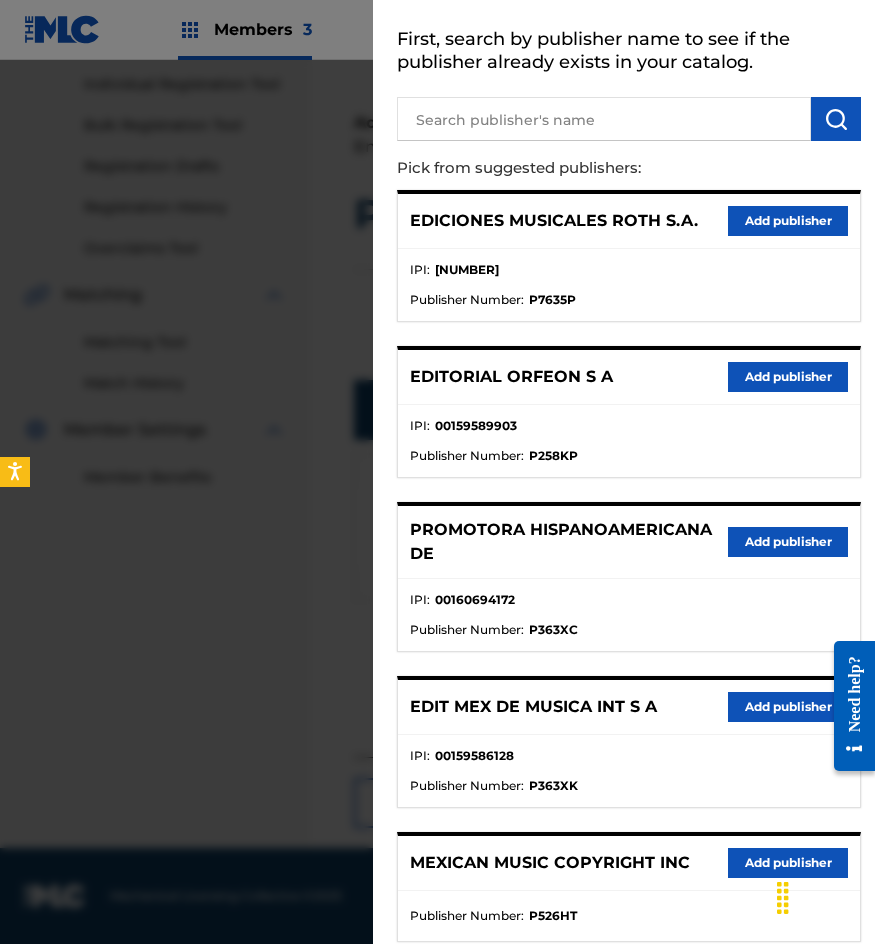 scroll, scrollTop: 217, scrollLeft: 0, axis: vertical 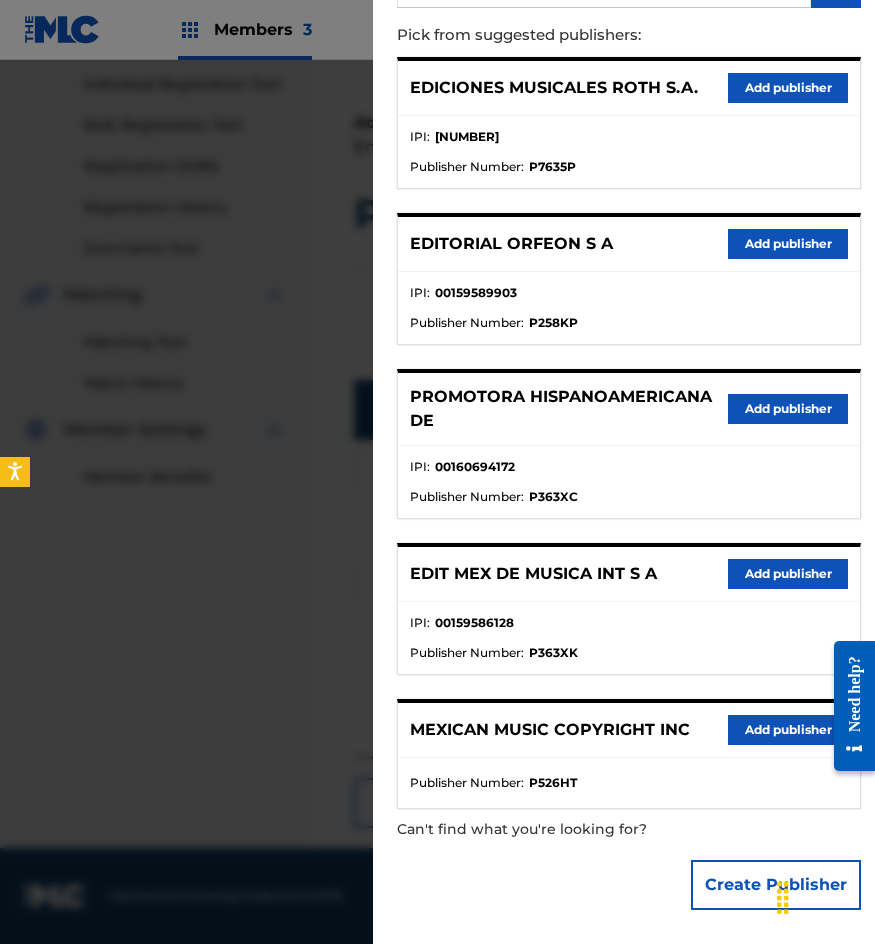 click on "Add publisher" at bounding box center (788, 409) 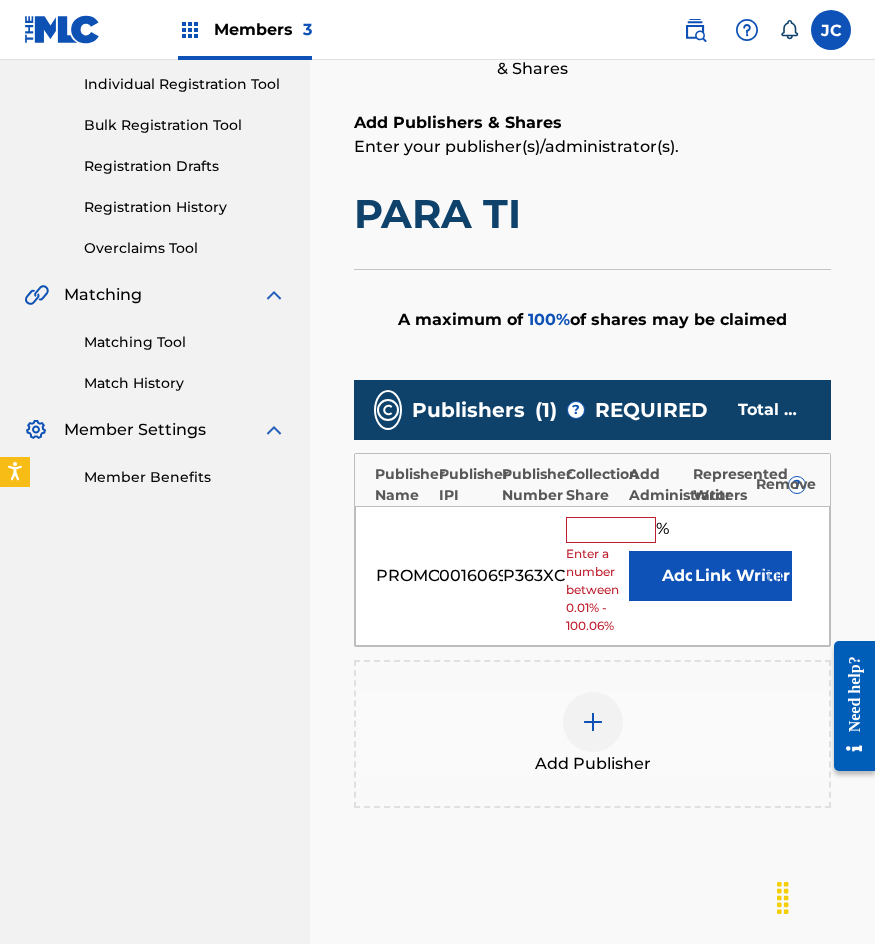 click on "Add" at bounding box center [679, 576] 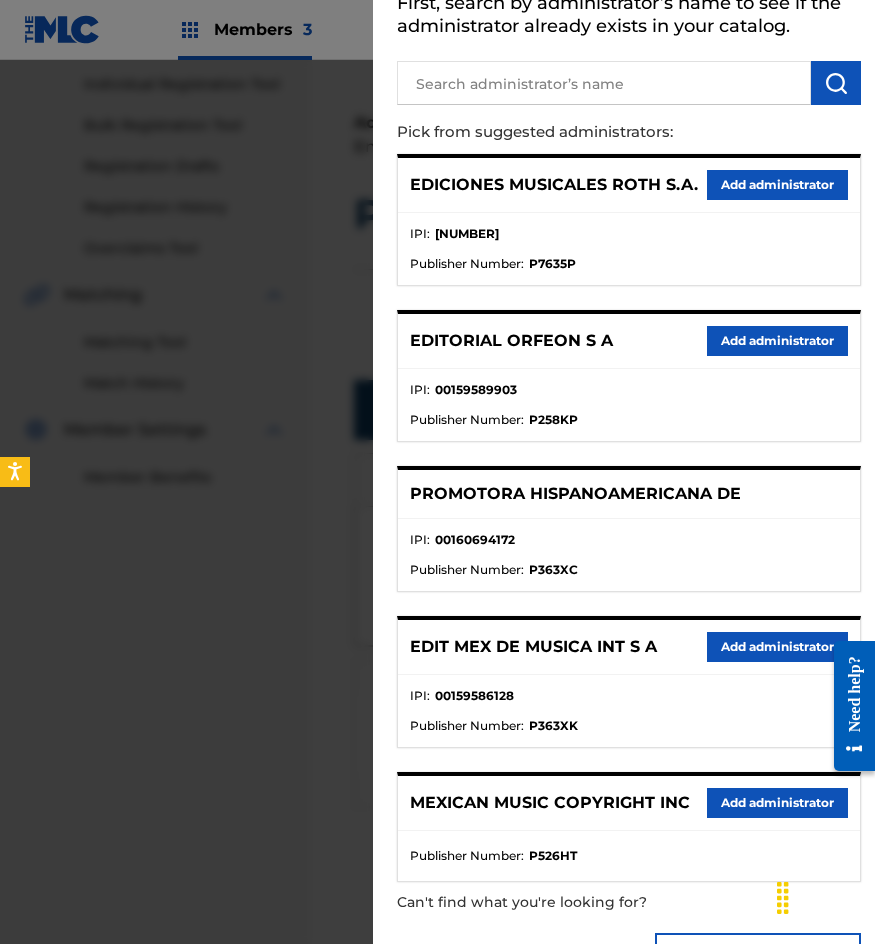 scroll, scrollTop: 193, scrollLeft: 0, axis: vertical 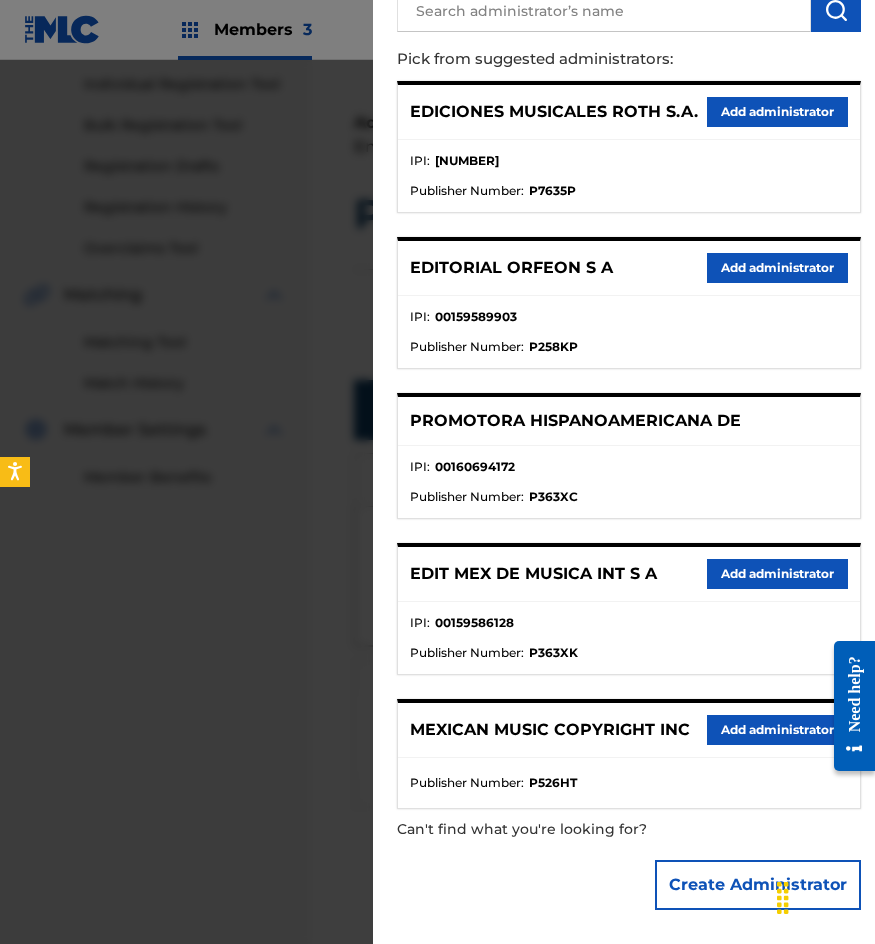 click on "Add administrator" at bounding box center (777, 730) 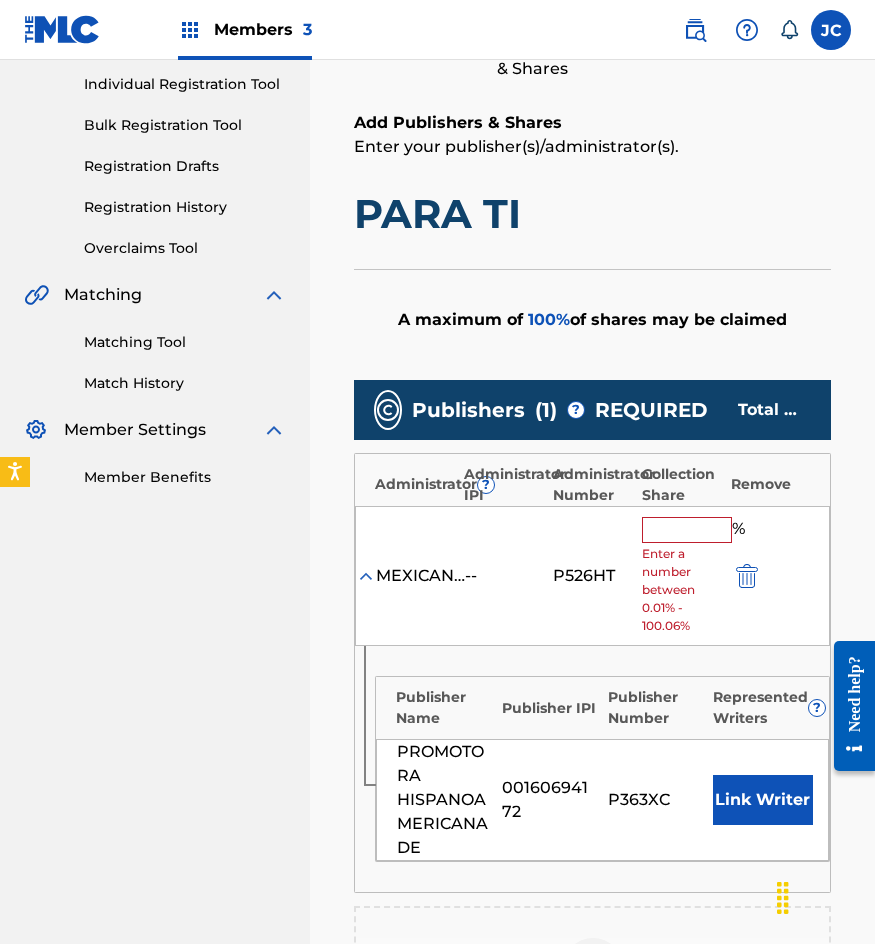 click at bounding box center (687, 530) 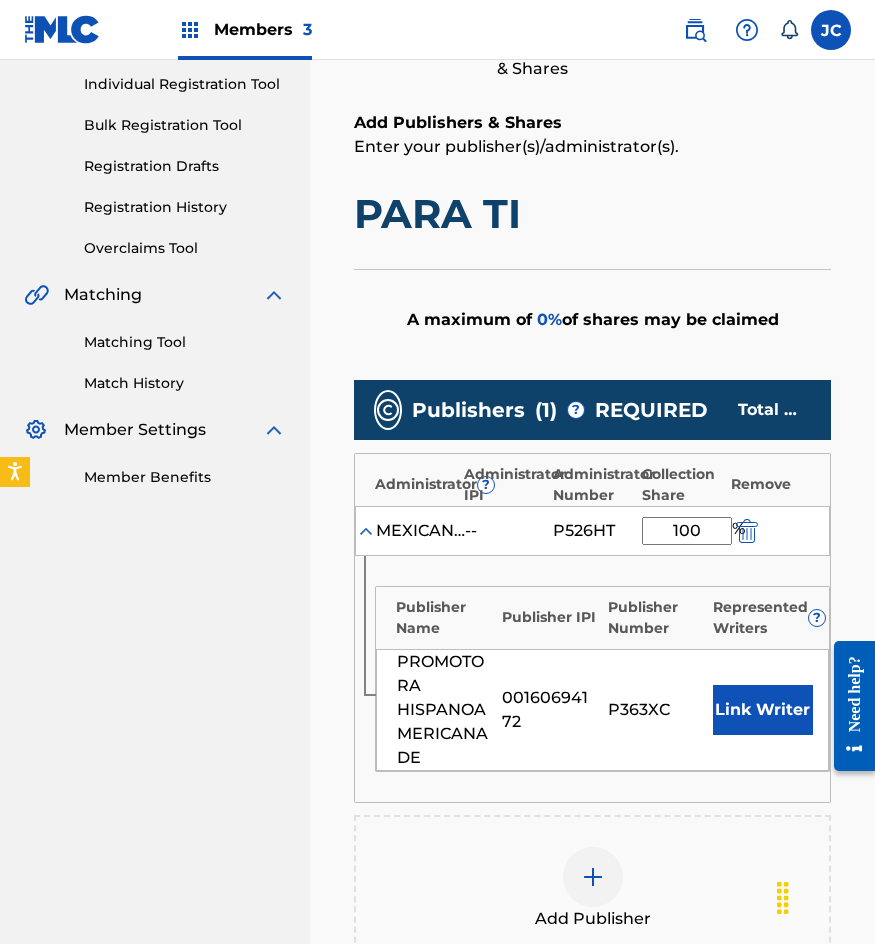 type on "100" 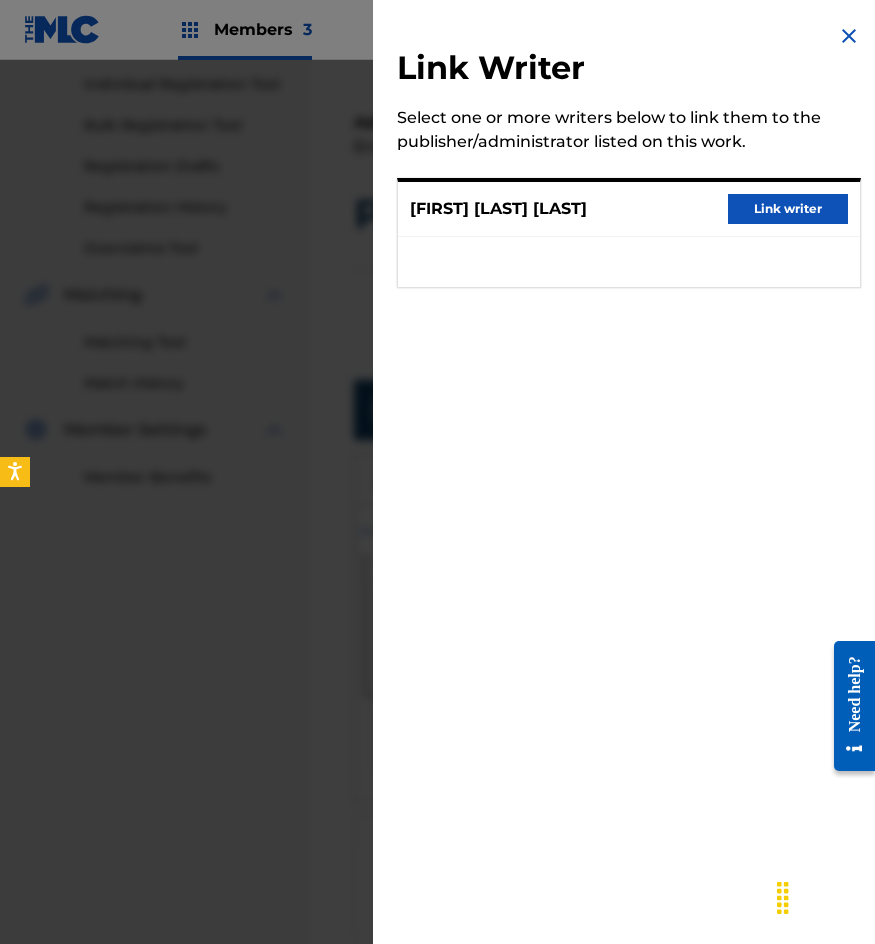 click on "Link writer" at bounding box center [788, 209] 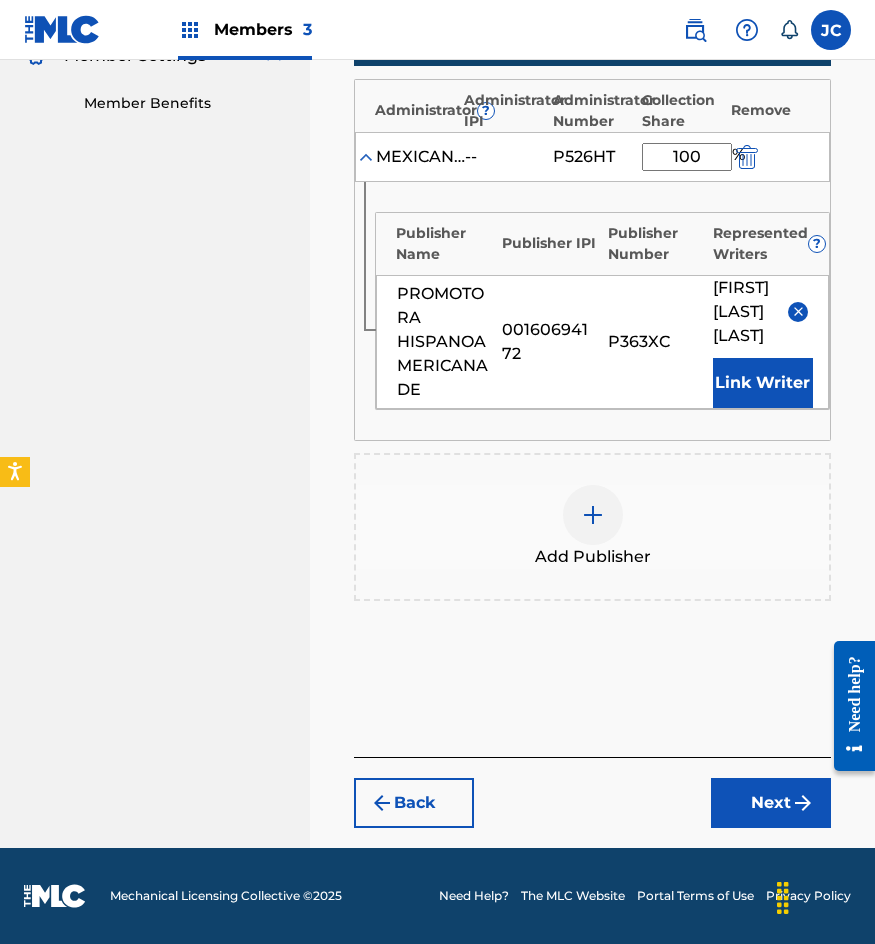click on "Next" at bounding box center [771, 803] 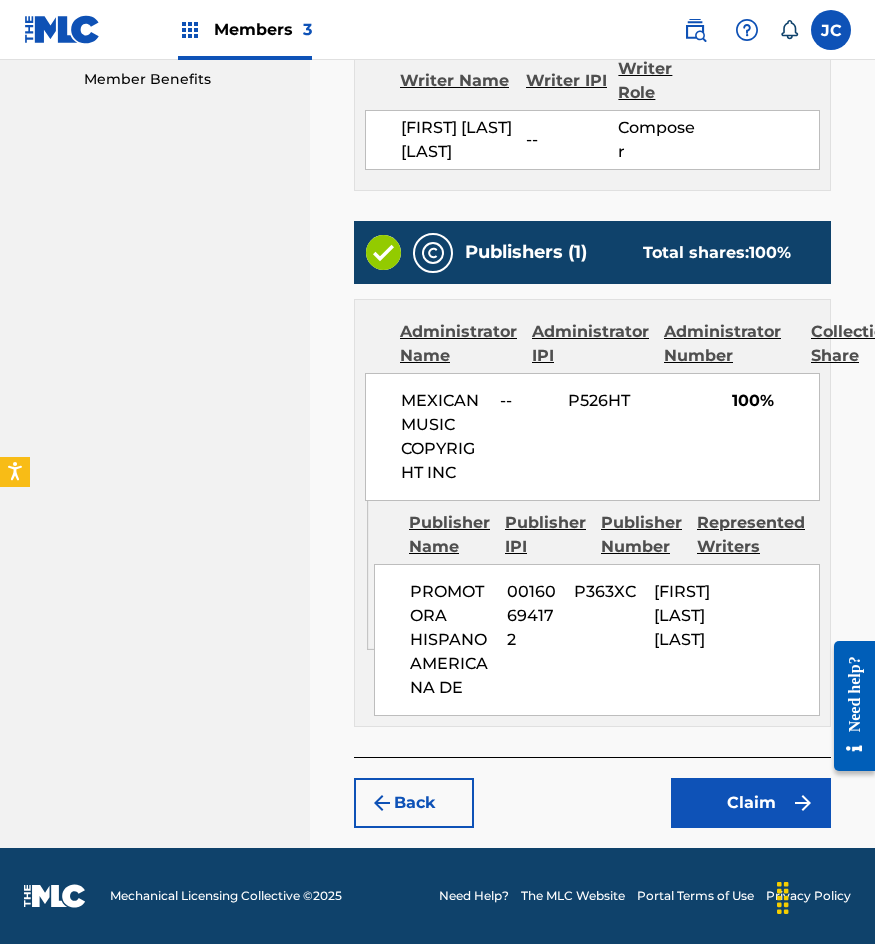 scroll, scrollTop: 673, scrollLeft: 0, axis: vertical 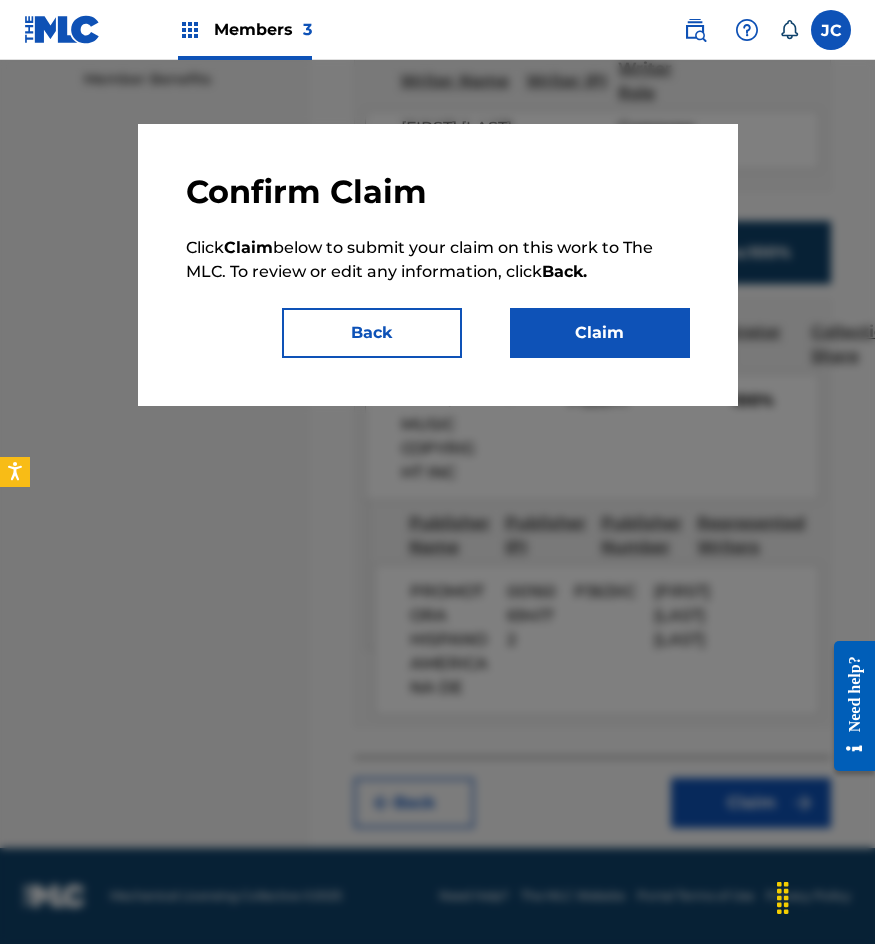 click on "Claim" at bounding box center (600, 333) 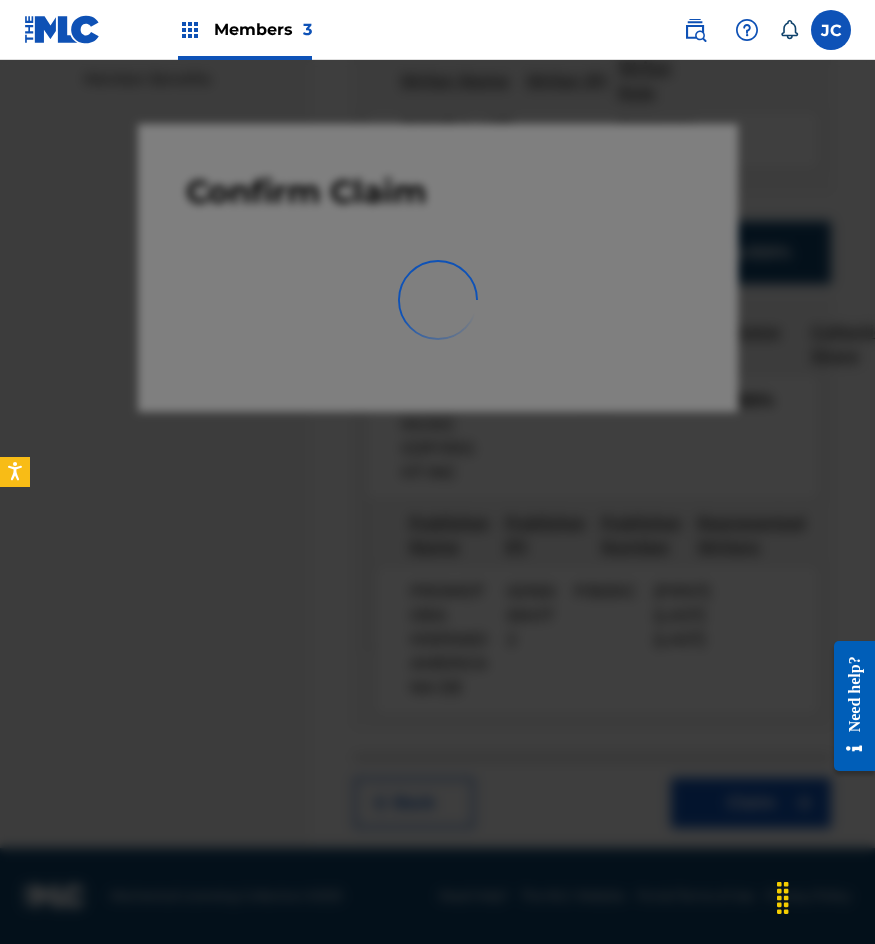 scroll, scrollTop: 0, scrollLeft: 0, axis: both 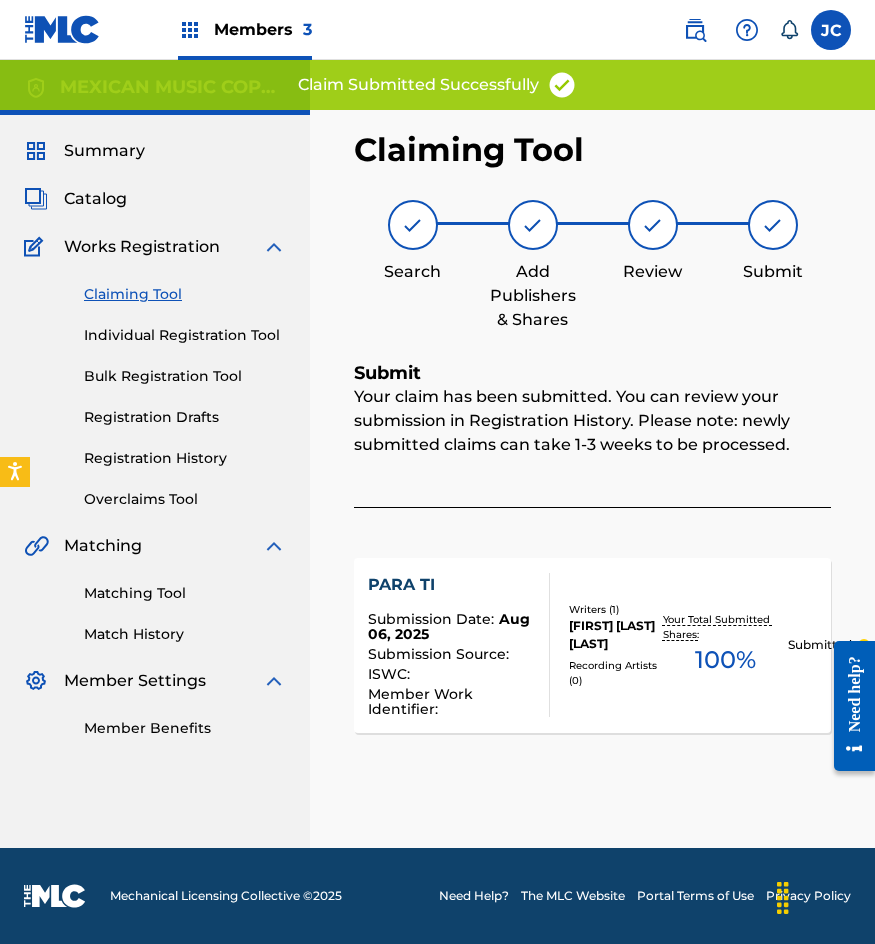 click on "Claiming Tool" at bounding box center (185, 294) 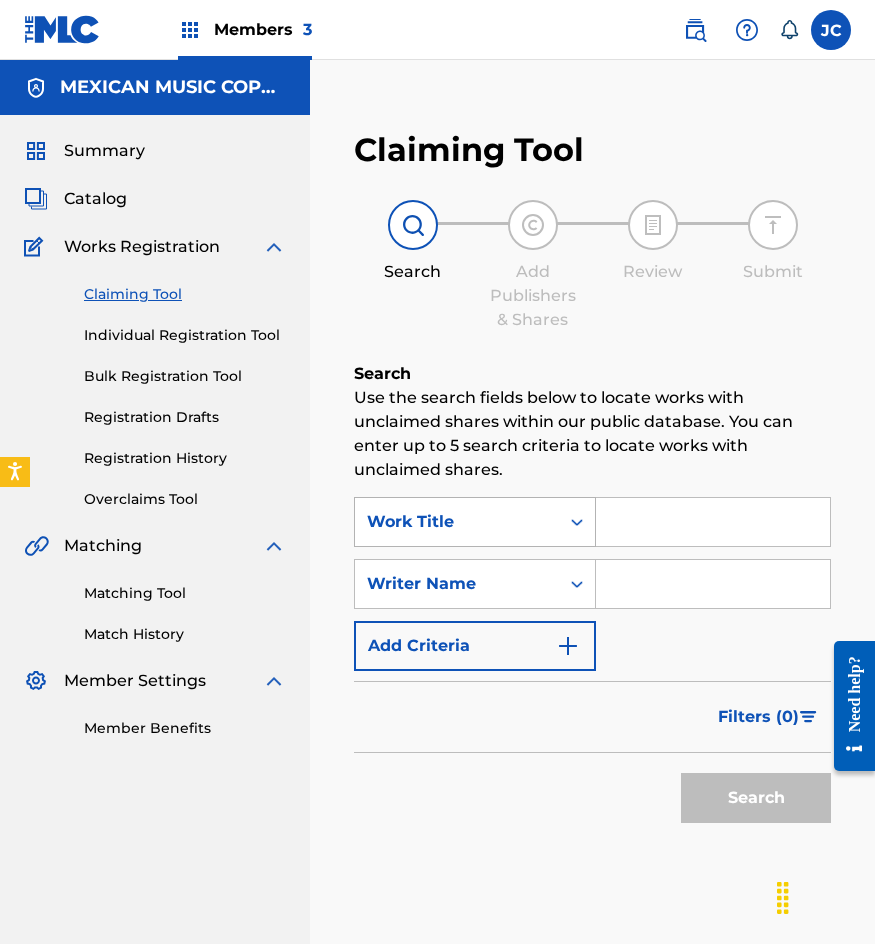click on "Work Title" at bounding box center (457, 522) 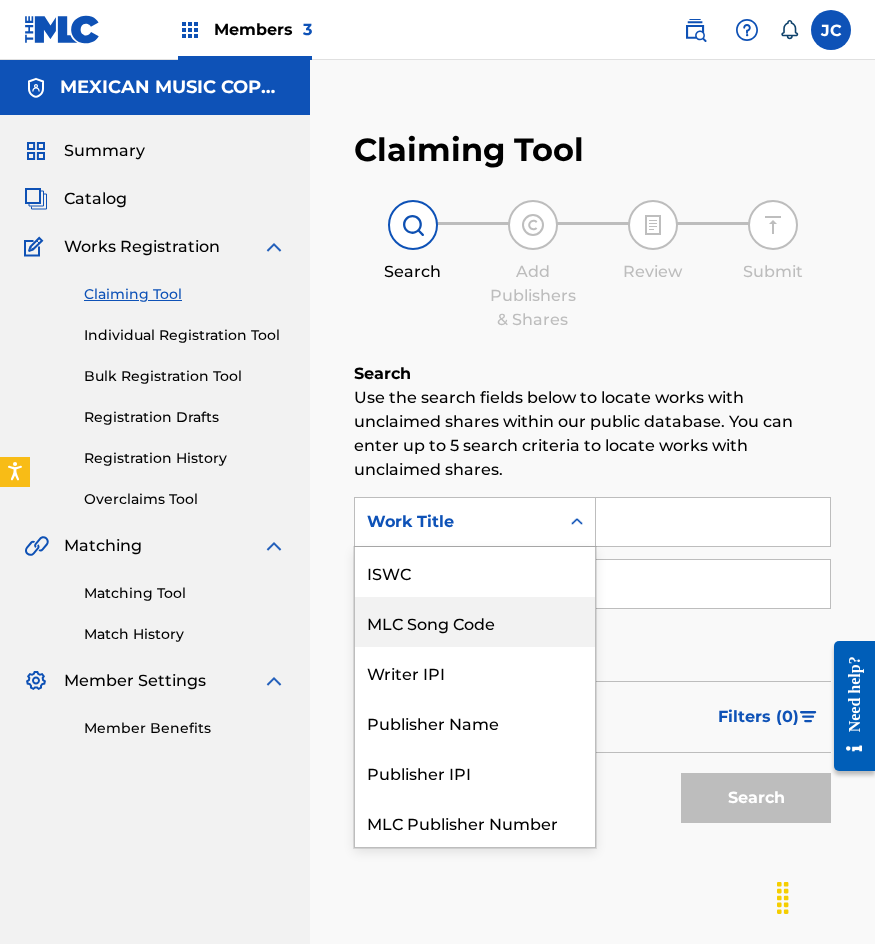 click on "MLC Song Code" at bounding box center (475, 622) 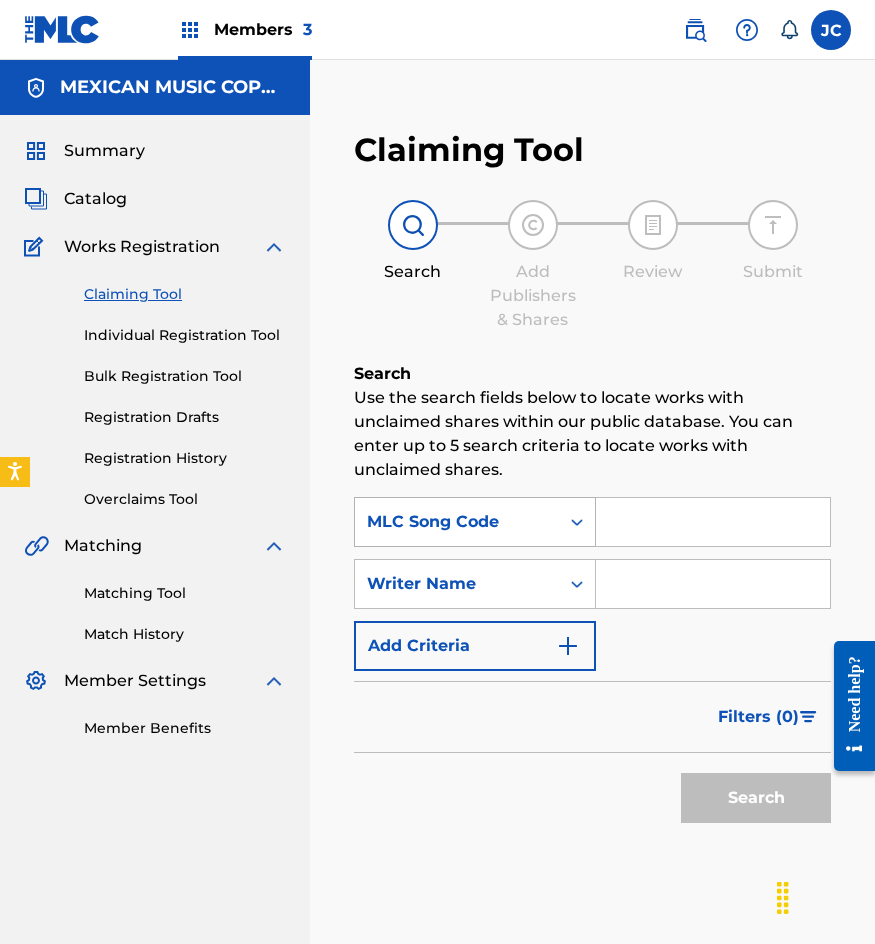 click at bounding box center [577, 522] 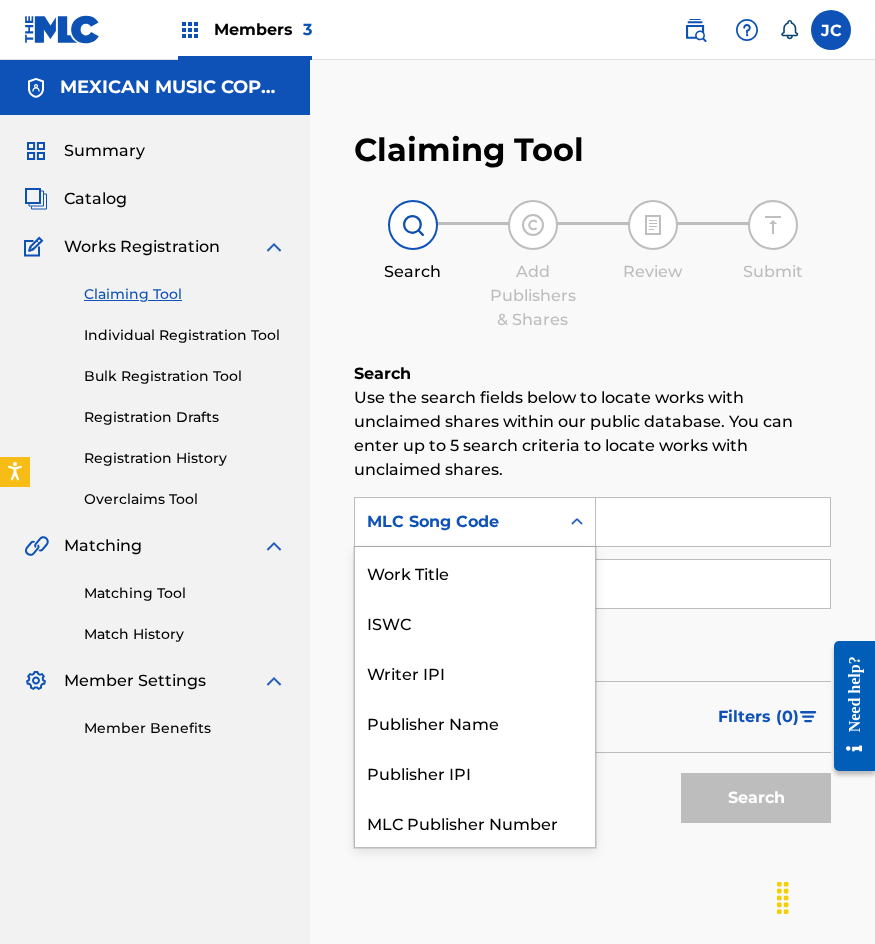 scroll, scrollTop: 50, scrollLeft: 0, axis: vertical 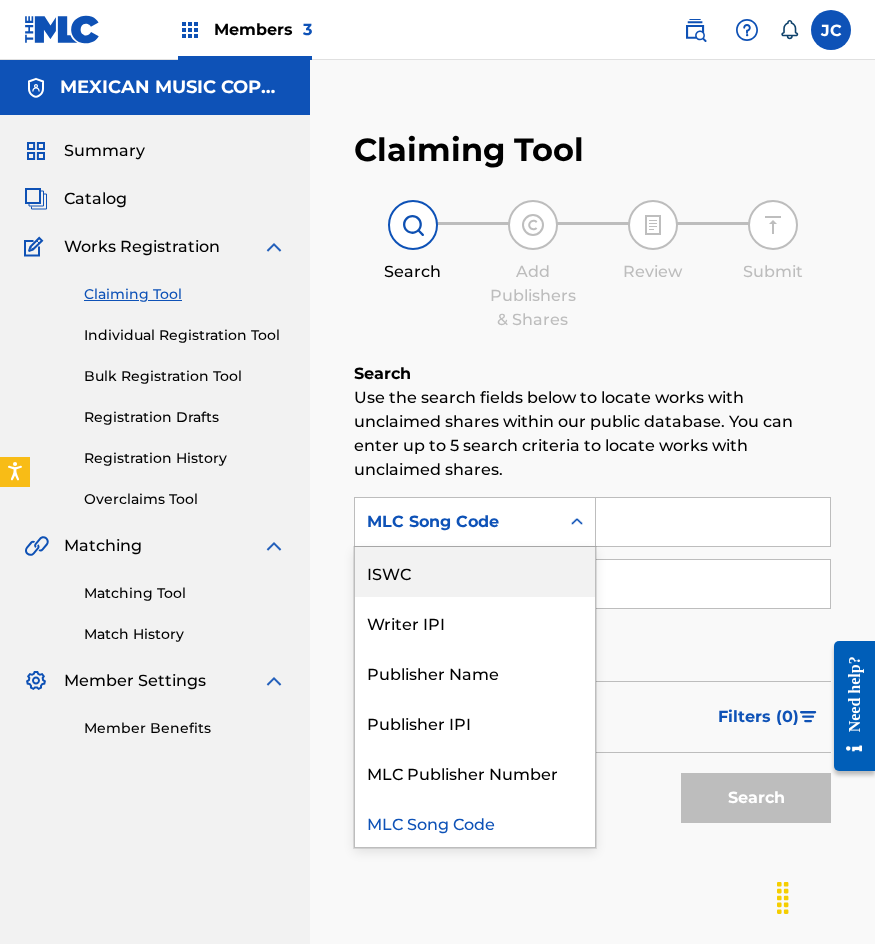 click 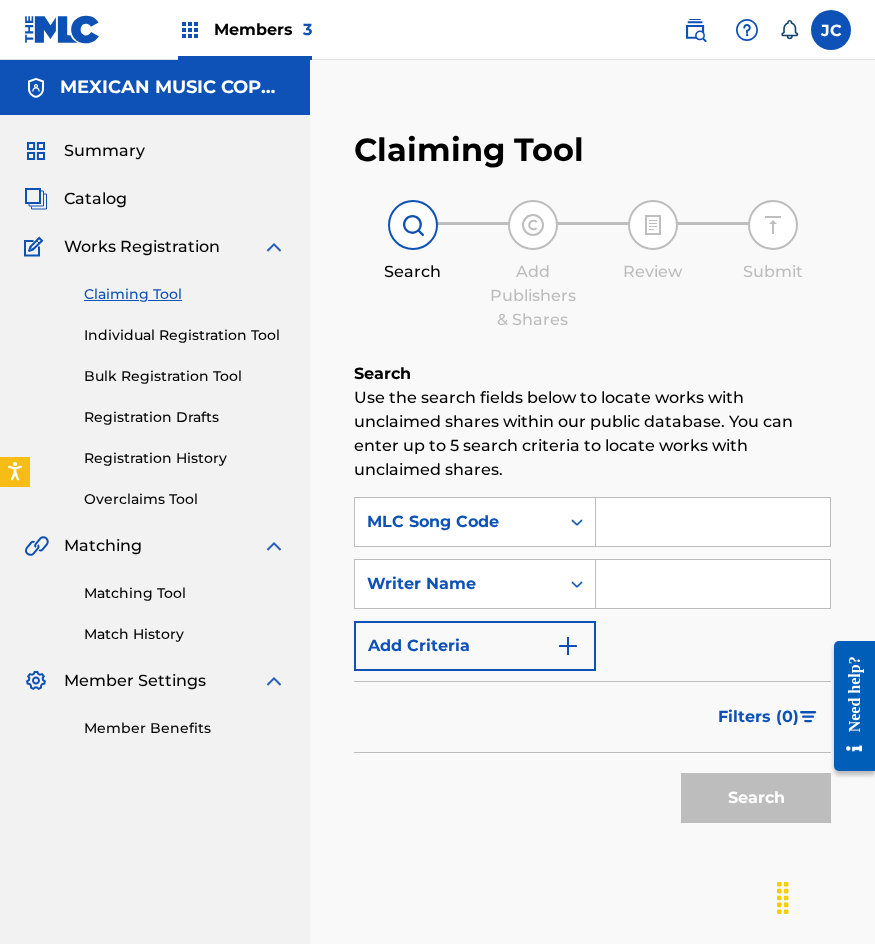 click at bounding box center [713, 522] 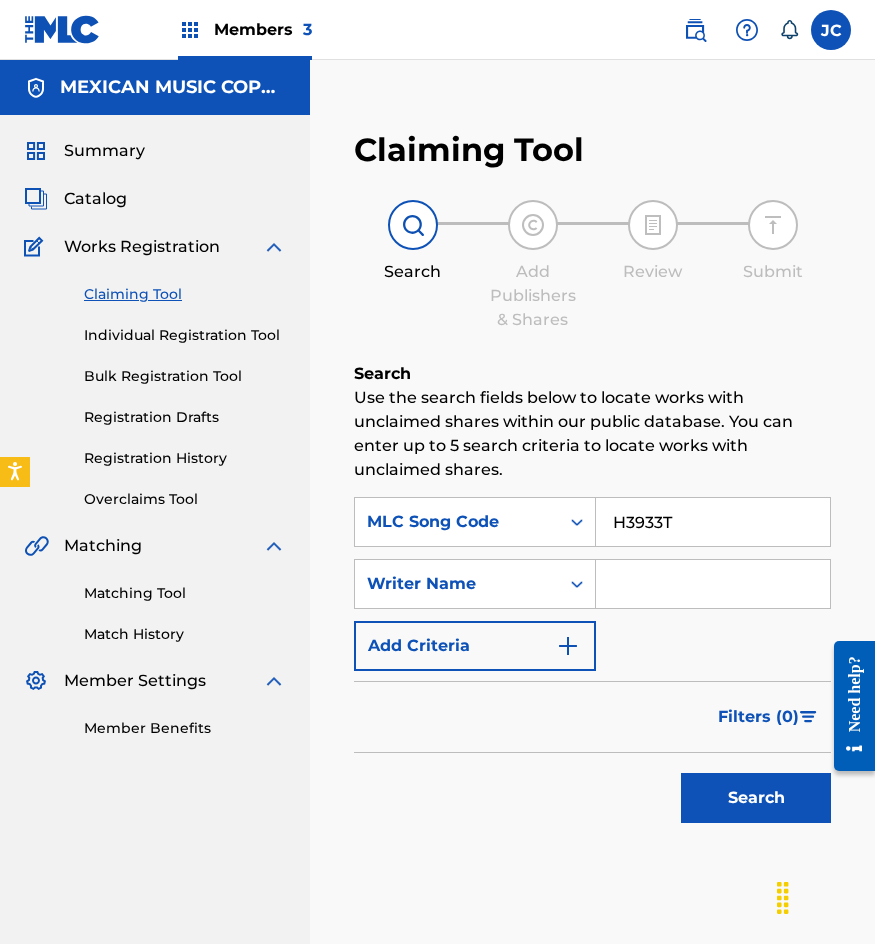 click on "Search" at bounding box center (756, 798) 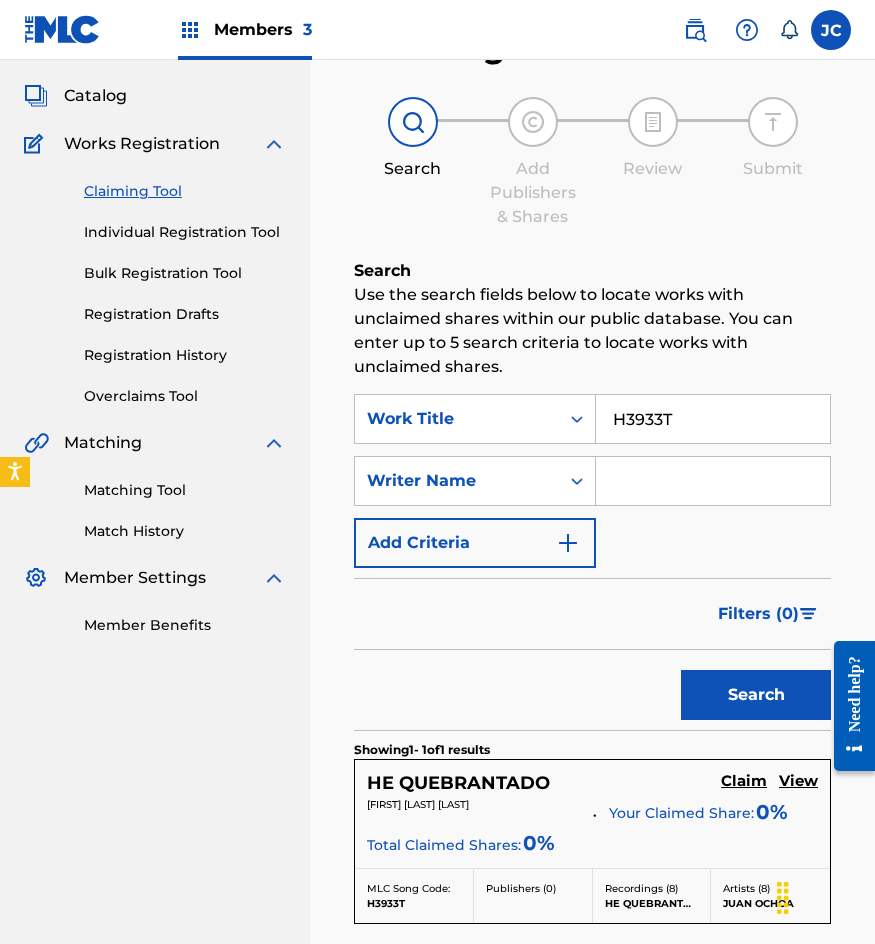 scroll, scrollTop: 200, scrollLeft: 0, axis: vertical 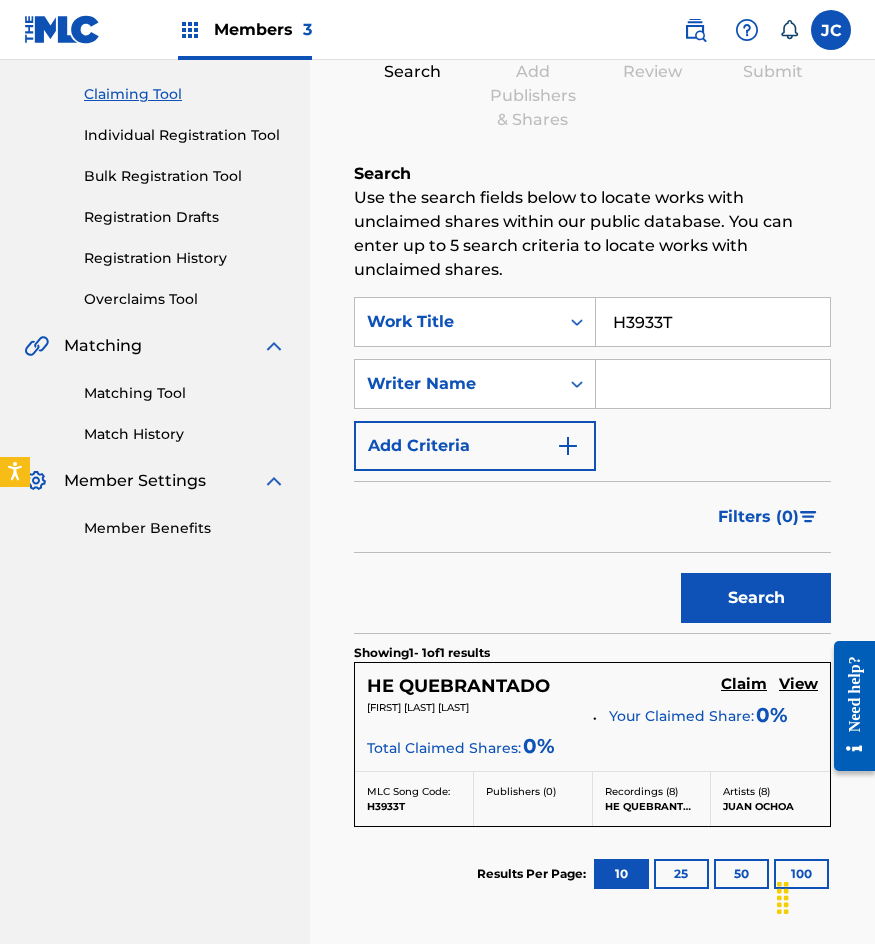 click on "Claim" at bounding box center (744, 684) 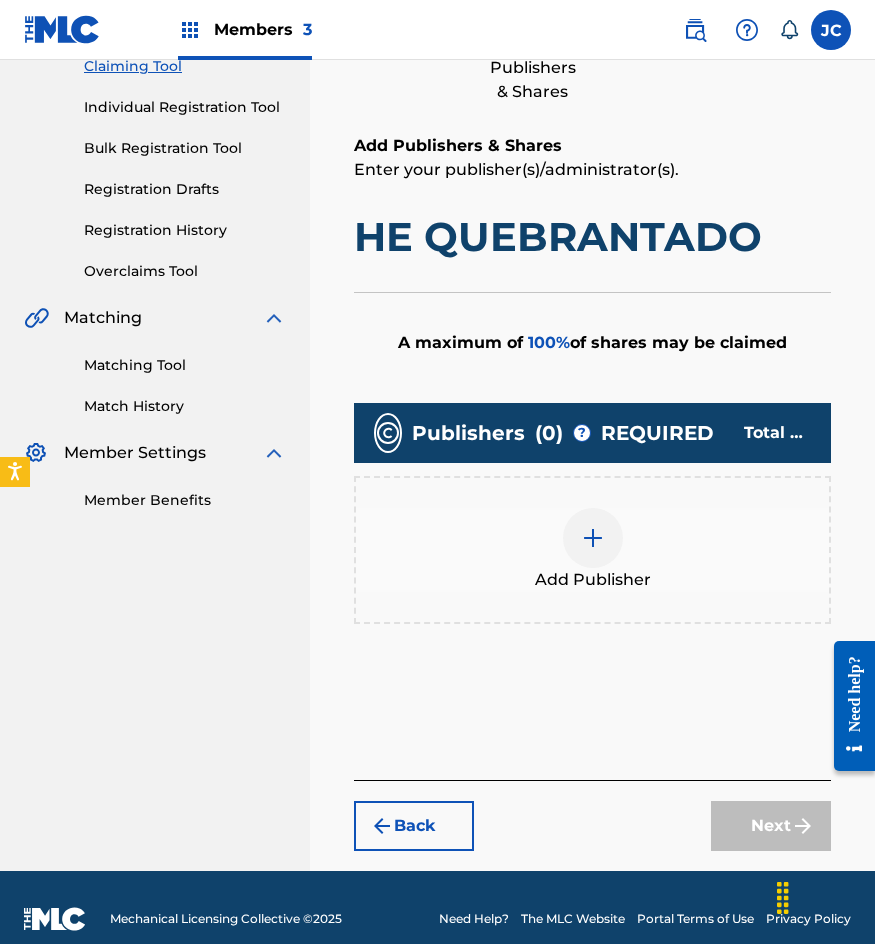 scroll, scrollTop: 251, scrollLeft: 0, axis: vertical 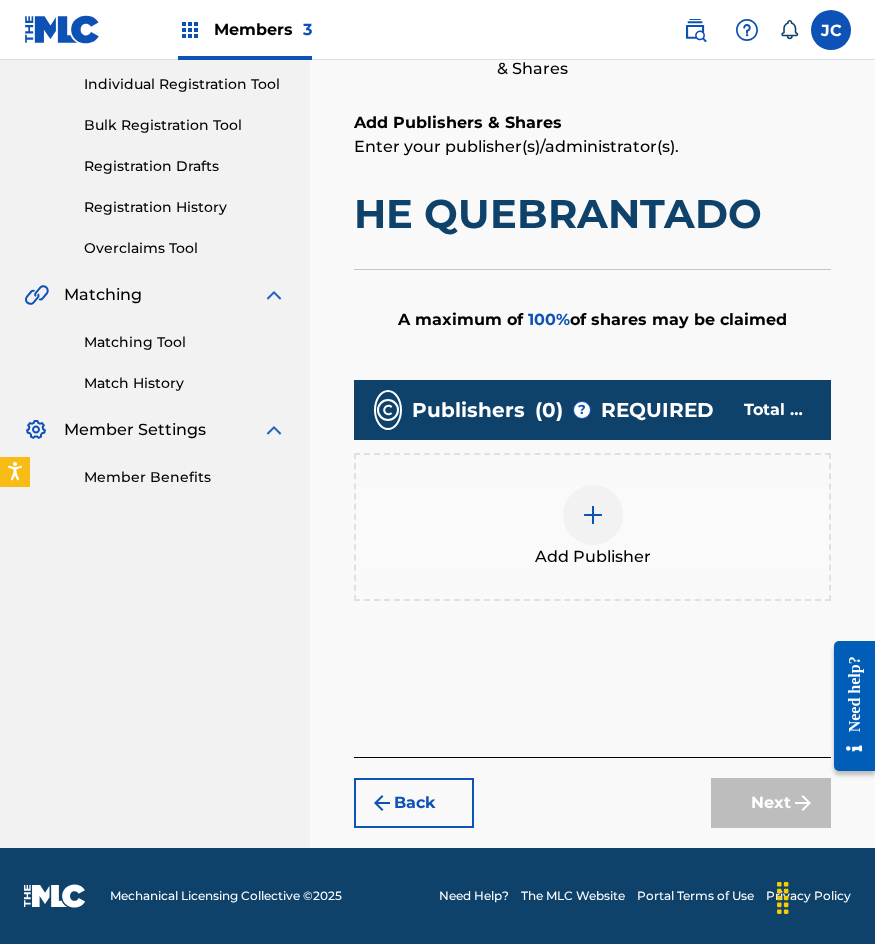click on "Publishers ( 0 ) ? REQUIRED Total shares:  0 % Add Publisher" at bounding box center (592, 490) 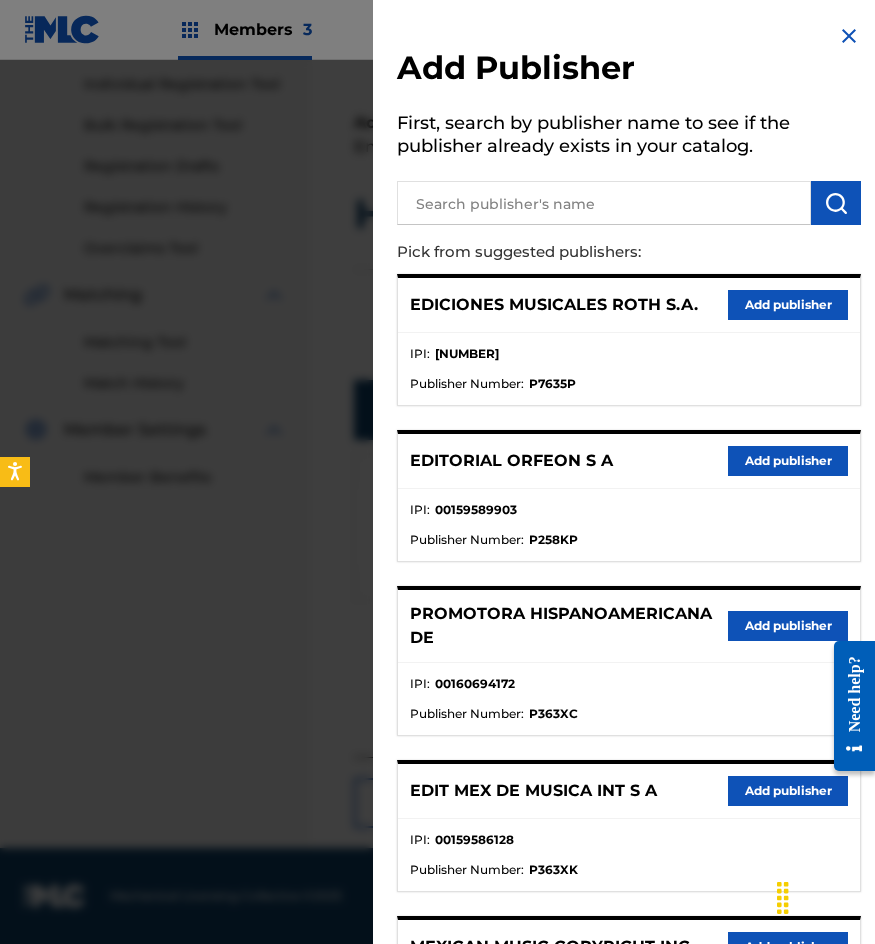 scroll, scrollTop: 217, scrollLeft: 0, axis: vertical 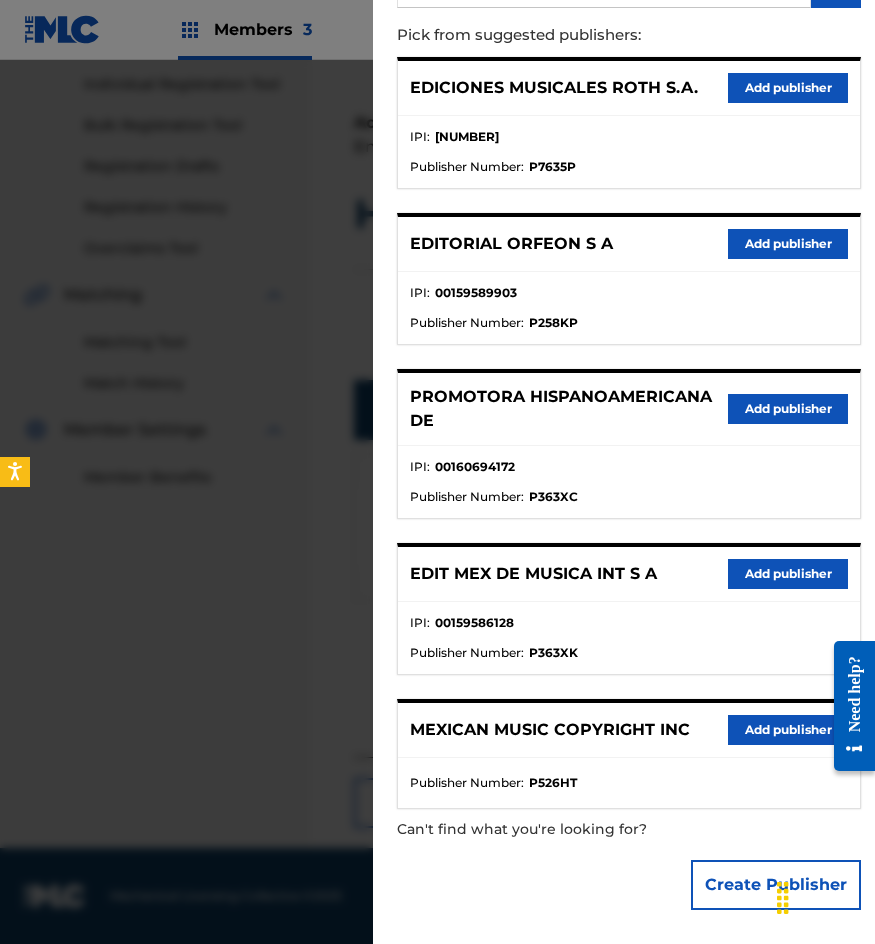 click on "Add publisher" at bounding box center (788, 574) 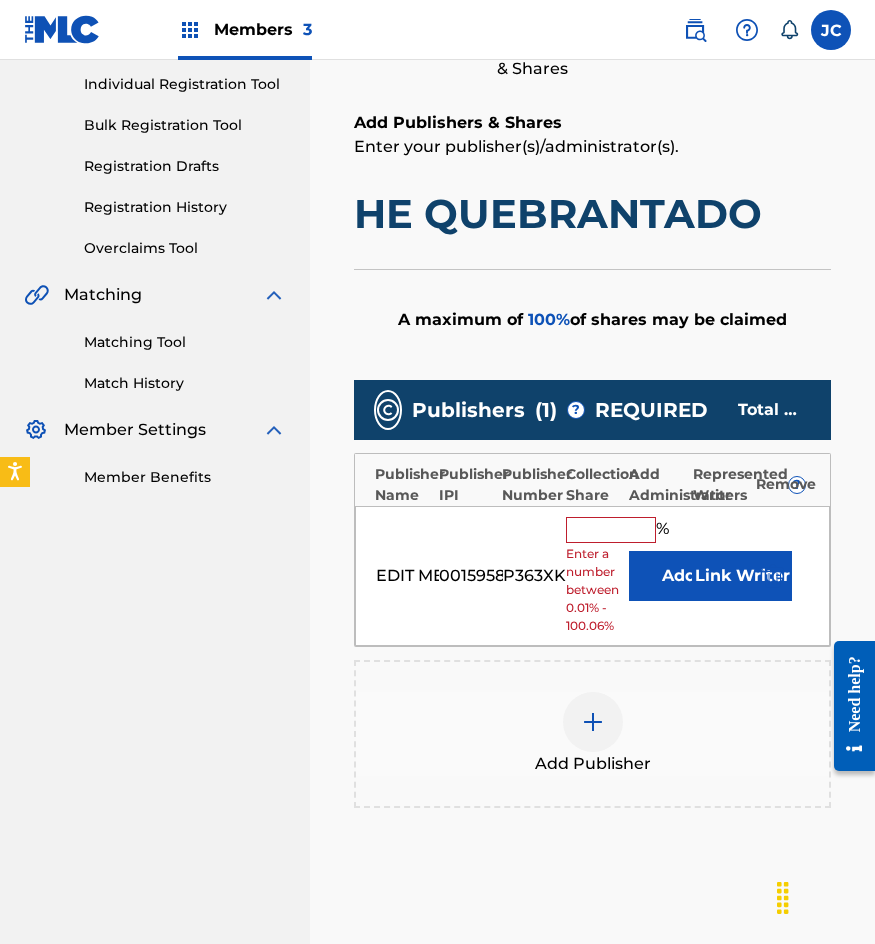 click on "Add" at bounding box center [679, 576] 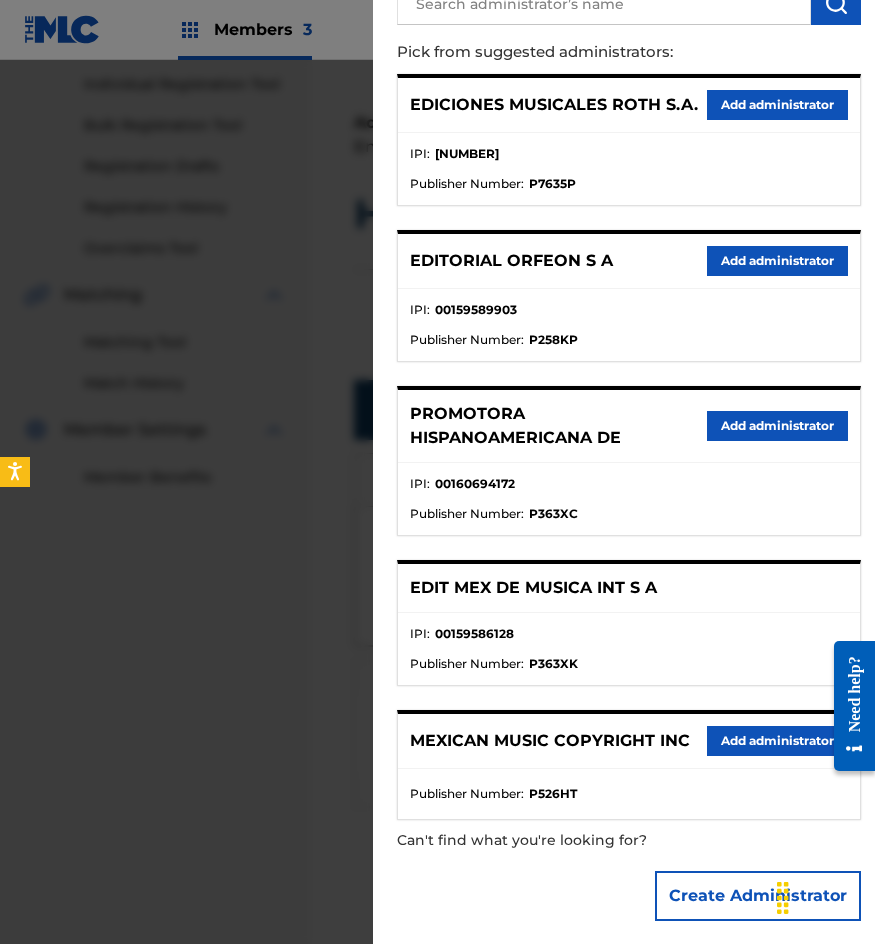 scroll, scrollTop: 211, scrollLeft: 0, axis: vertical 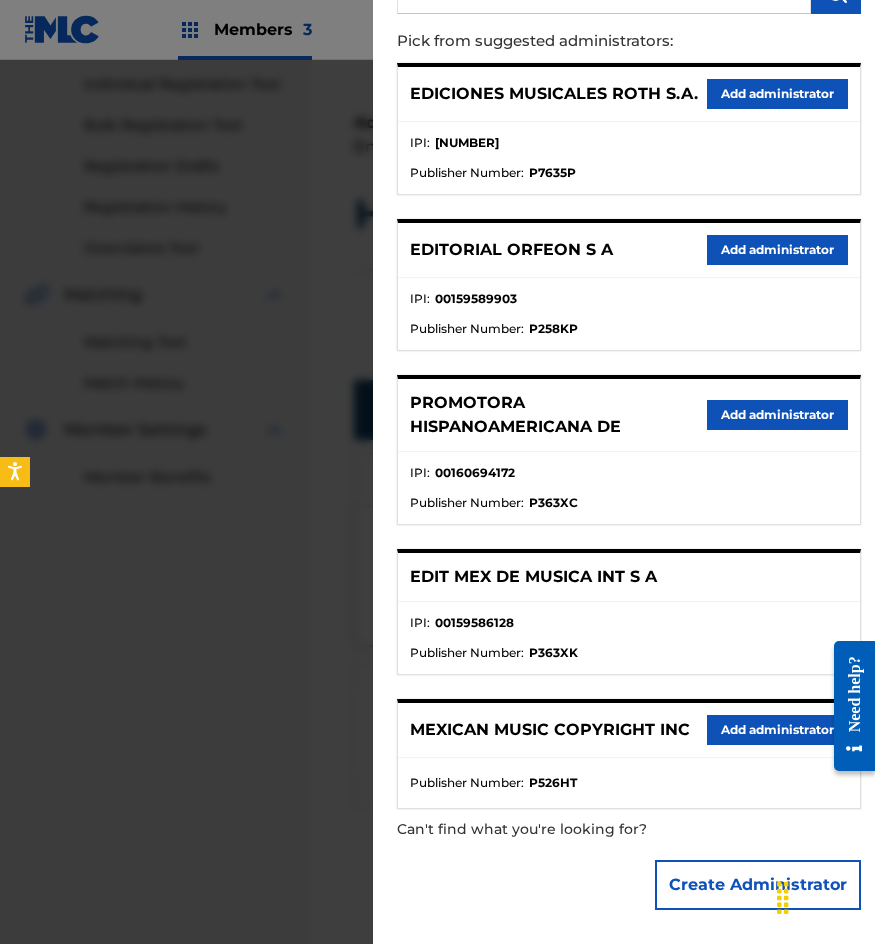 click on "Add administrator" at bounding box center (777, 730) 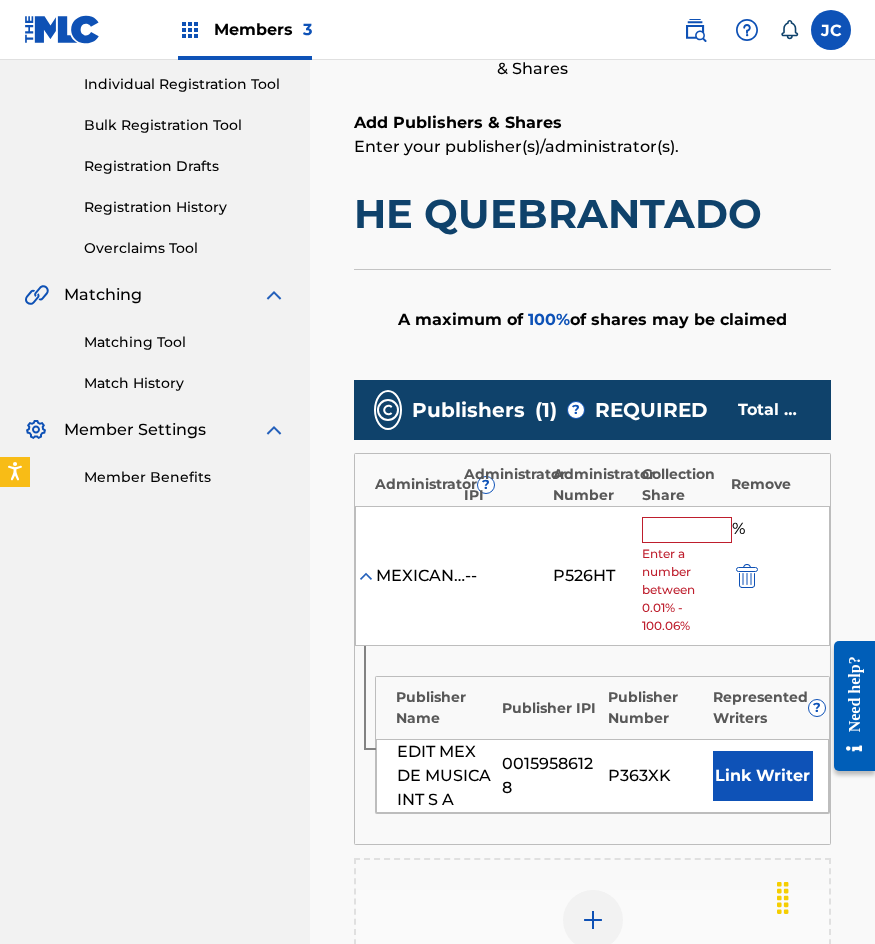 click at bounding box center (687, 530) 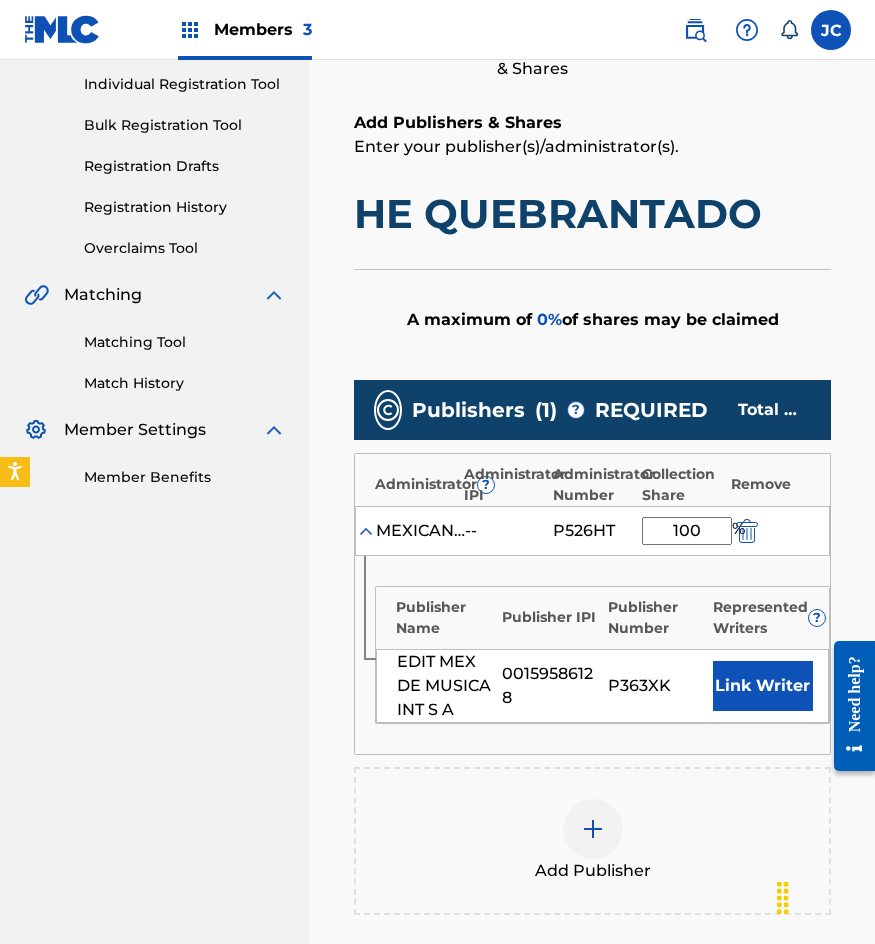 type on "100" 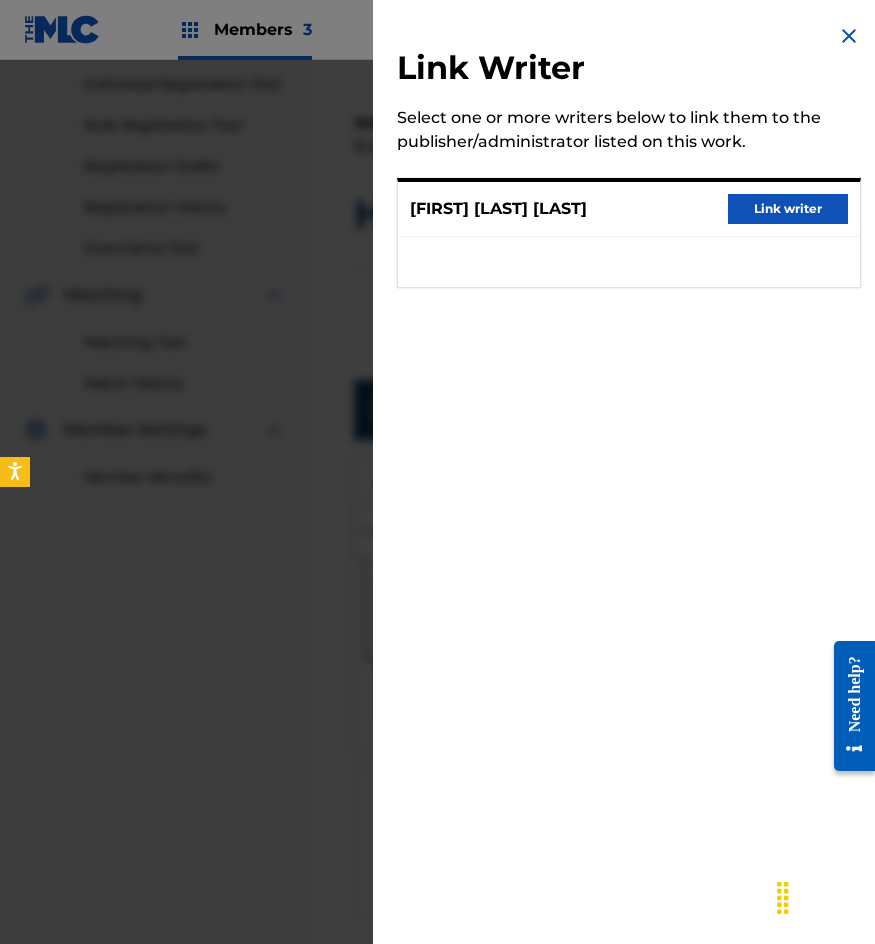click on "Link writer" at bounding box center [788, 209] 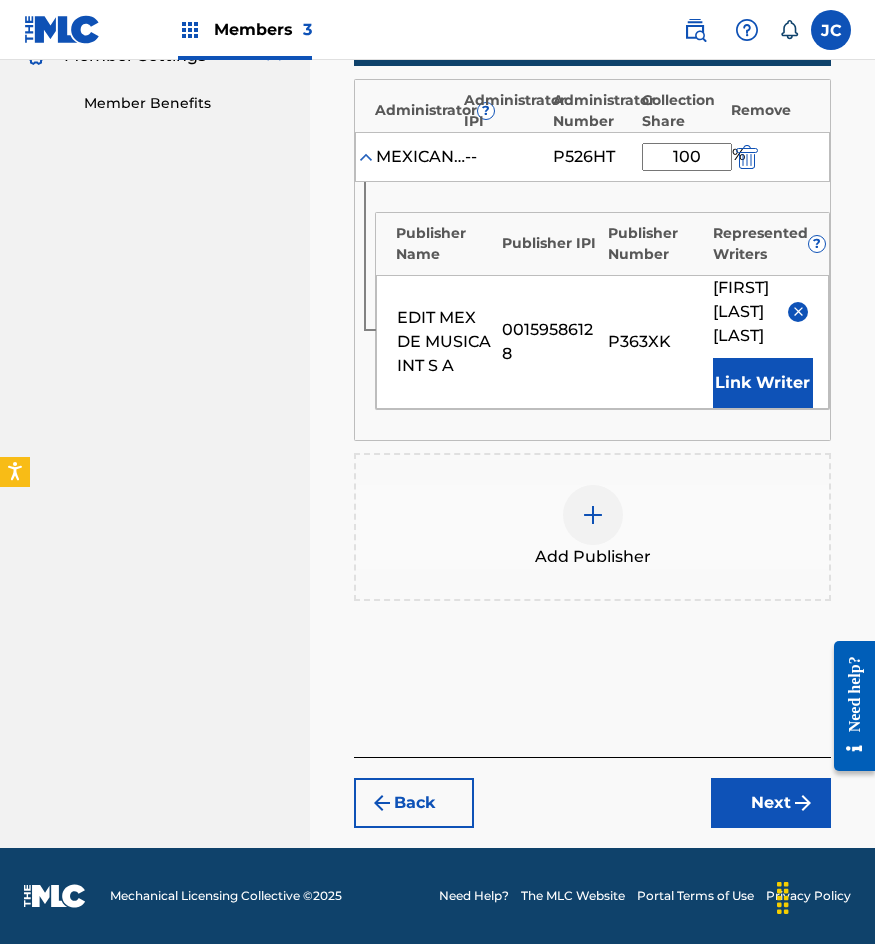 click on "Next" at bounding box center (771, 803) 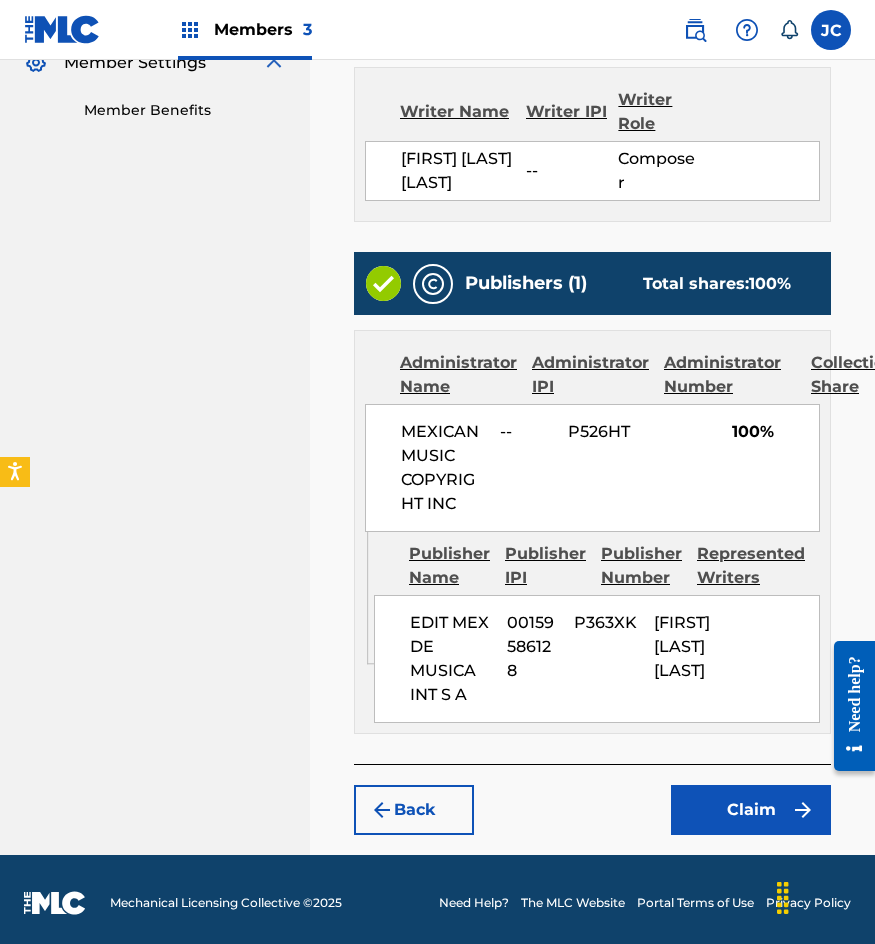 scroll, scrollTop: 625, scrollLeft: 0, axis: vertical 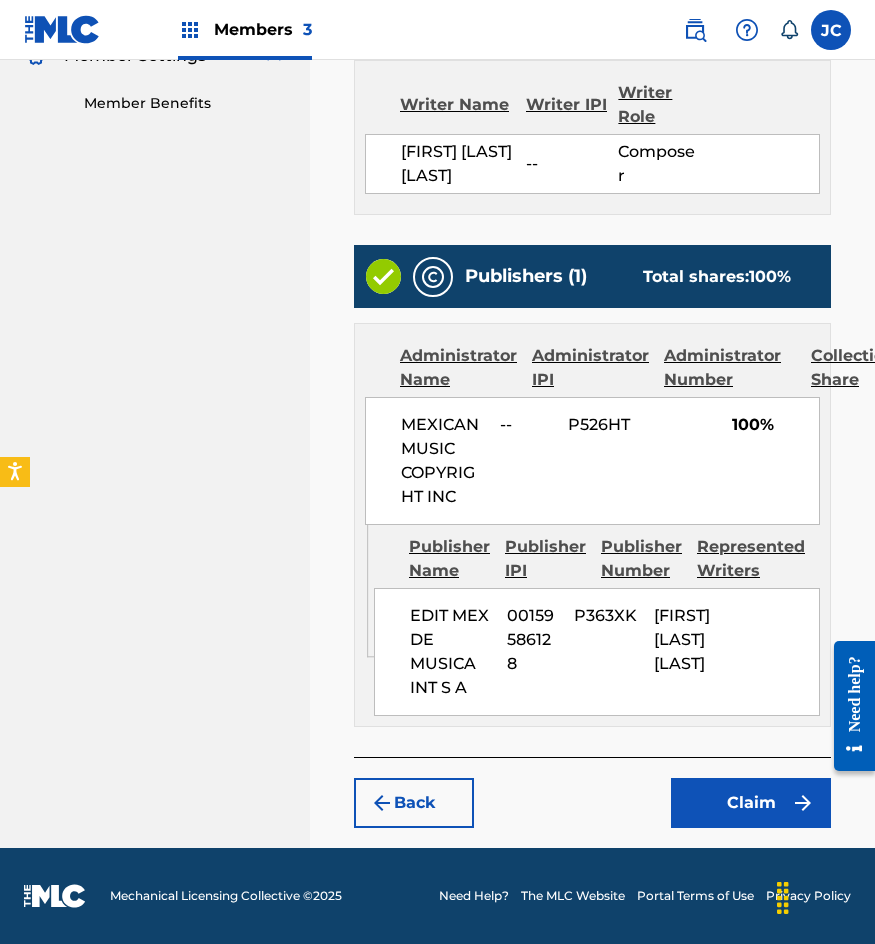 click on "Claim" at bounding box center (751, 803) 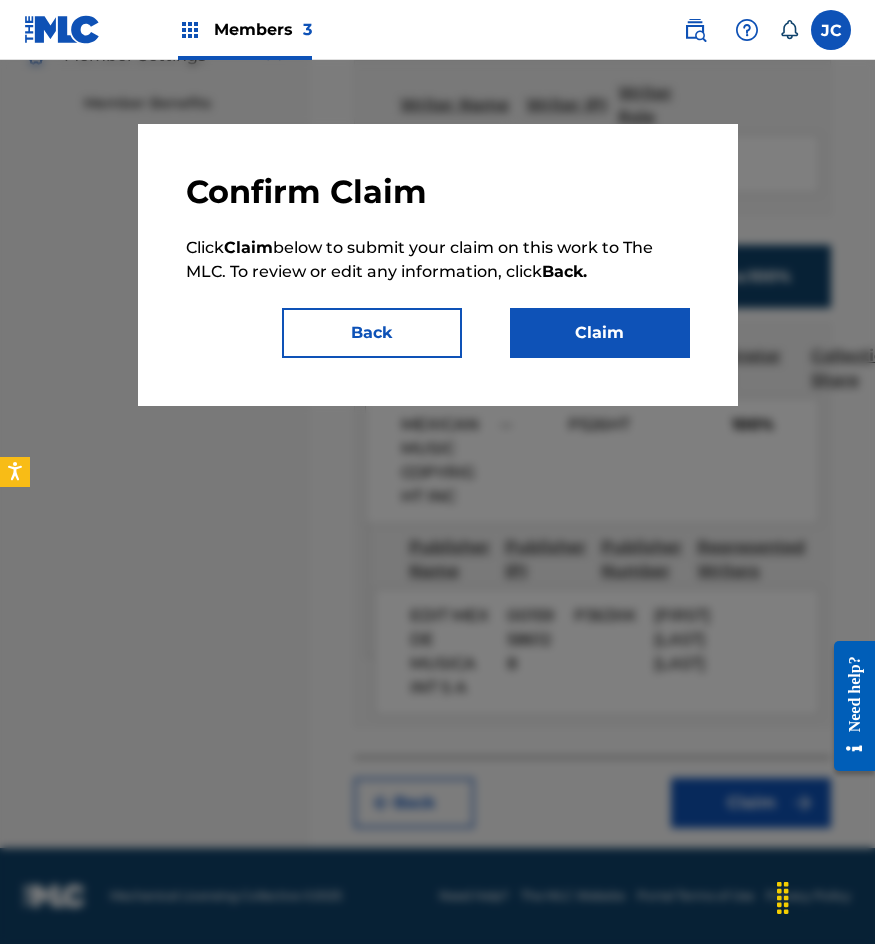 click on "Claim" at bounding box center (600, 333) 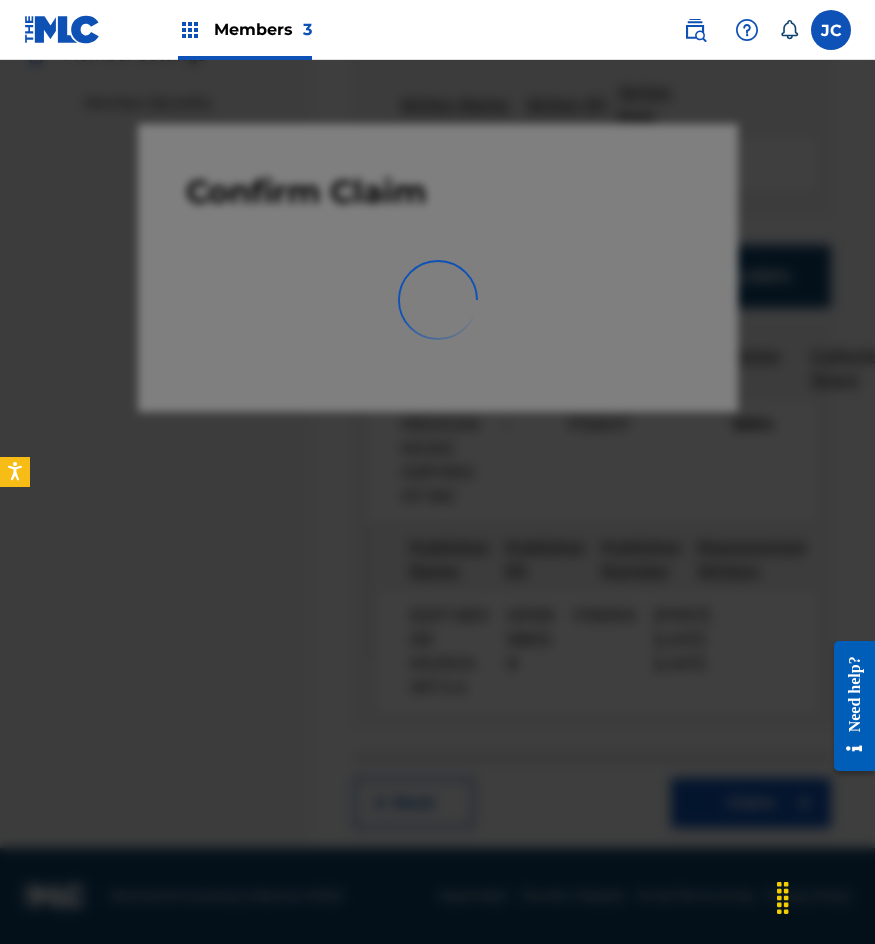 scroll, scrollTop: 0, scrollLeft: 0, axis: both 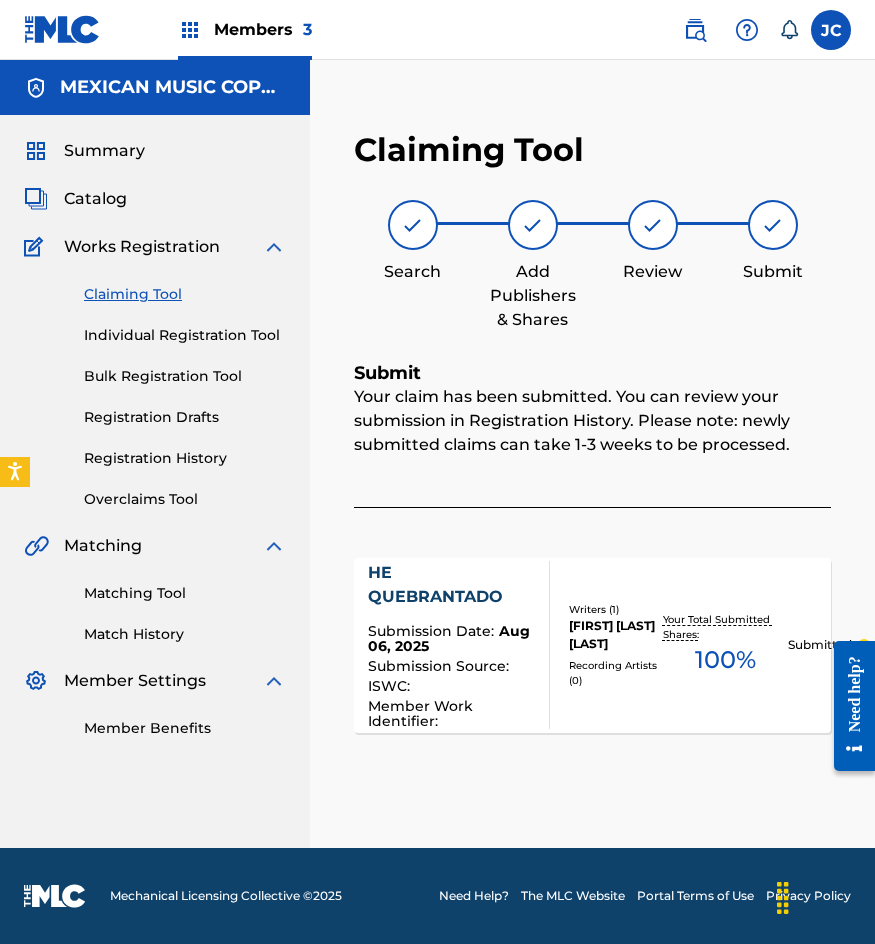 drag, startPoint x: 161, startPoint y: 301, endPoint x: 180, endPoint y: 309, distance: 20.615528 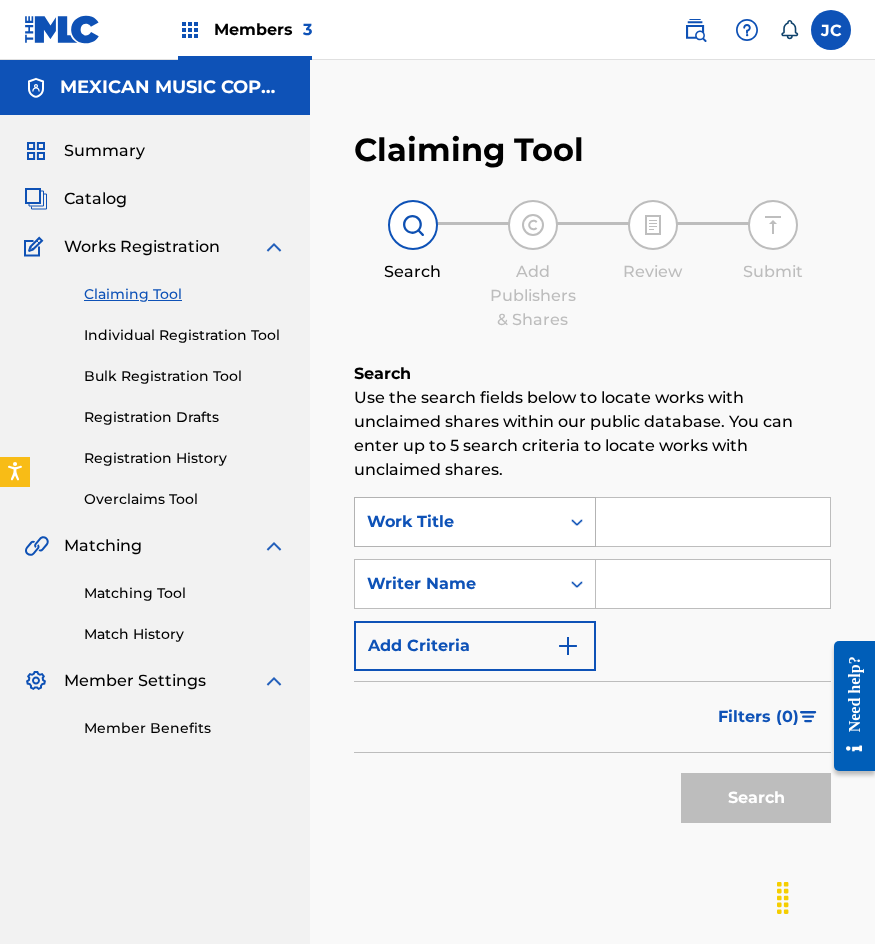 click on "Work Title" at bounding box center [457, 522] 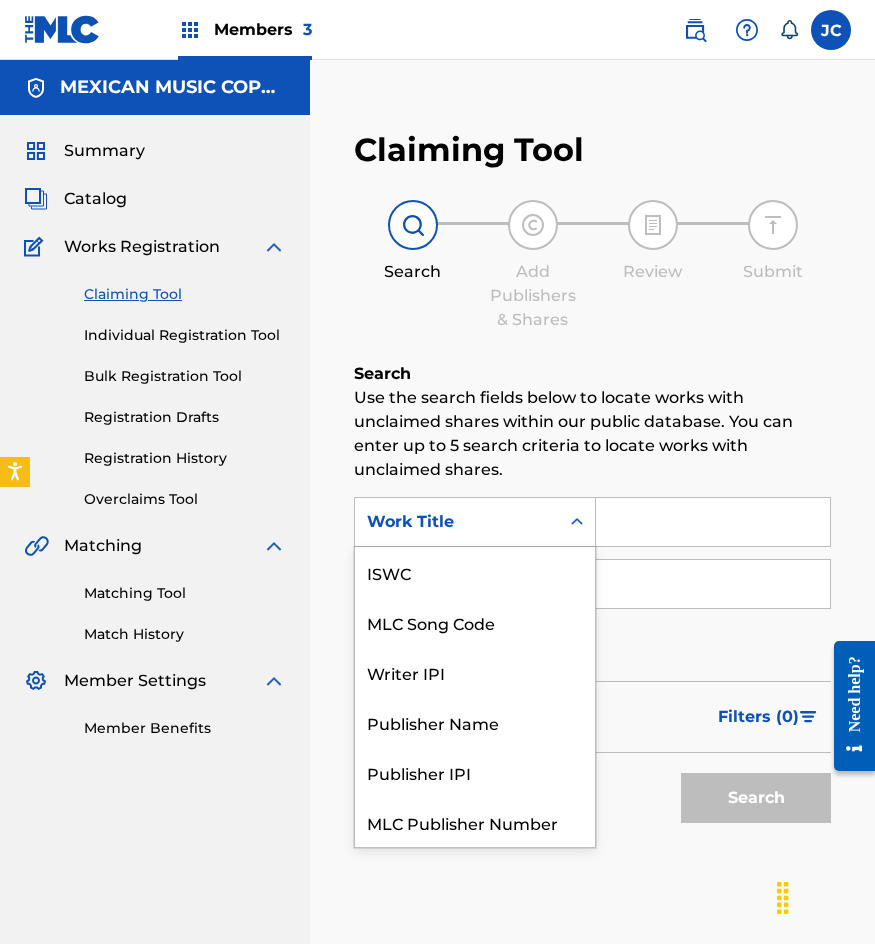 scroll, scrollTop: 50, scrollLeft: 0, axis: vertical 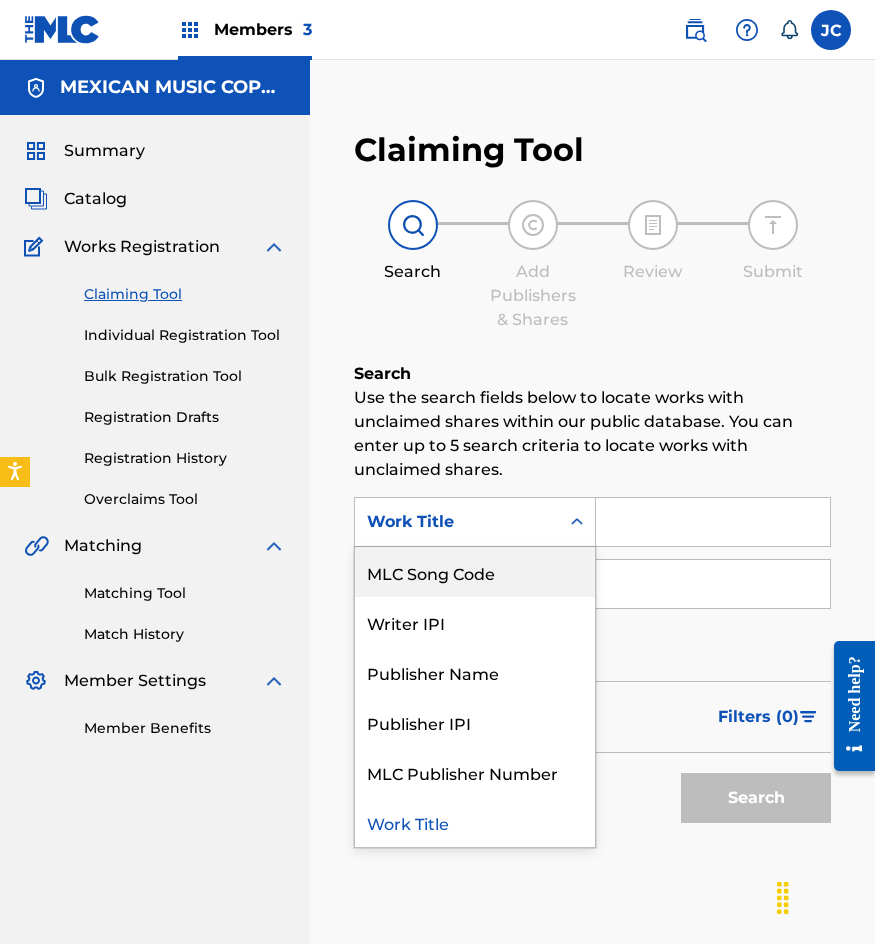 click on "MLC Song Code" at bounding box center (475, 572) 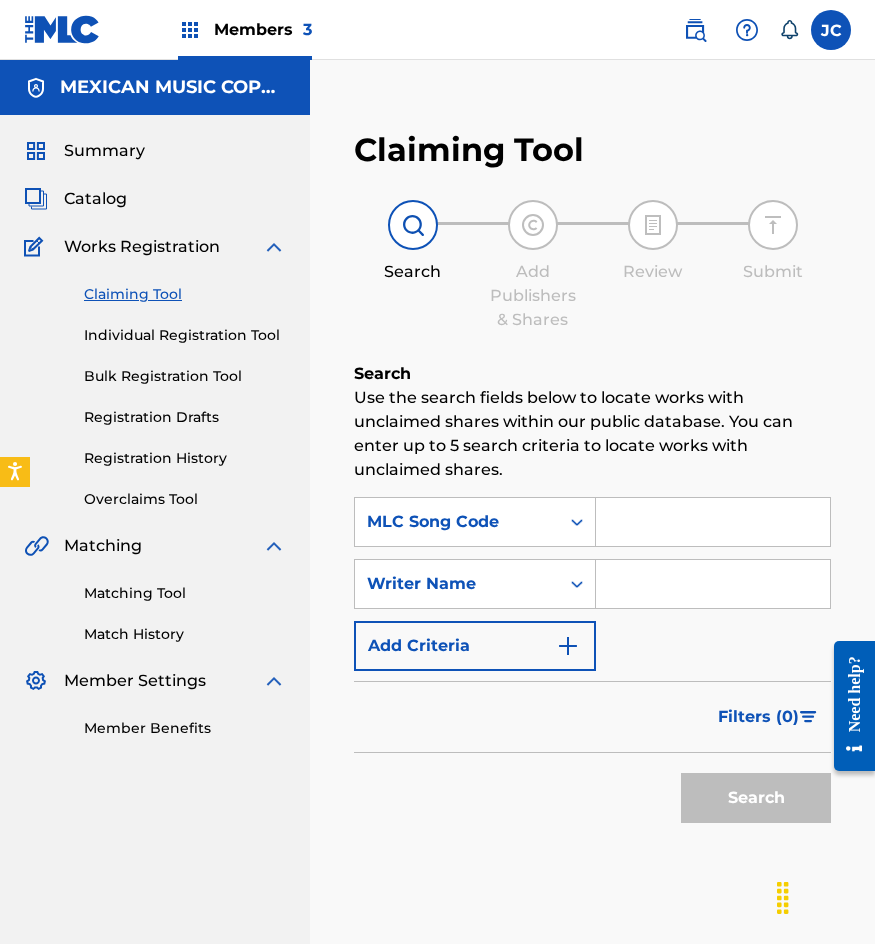 drag, startPoint x: 578, startPoint y: 547, endPoint x: 604, endPoint y: 541, distance: 26.683329 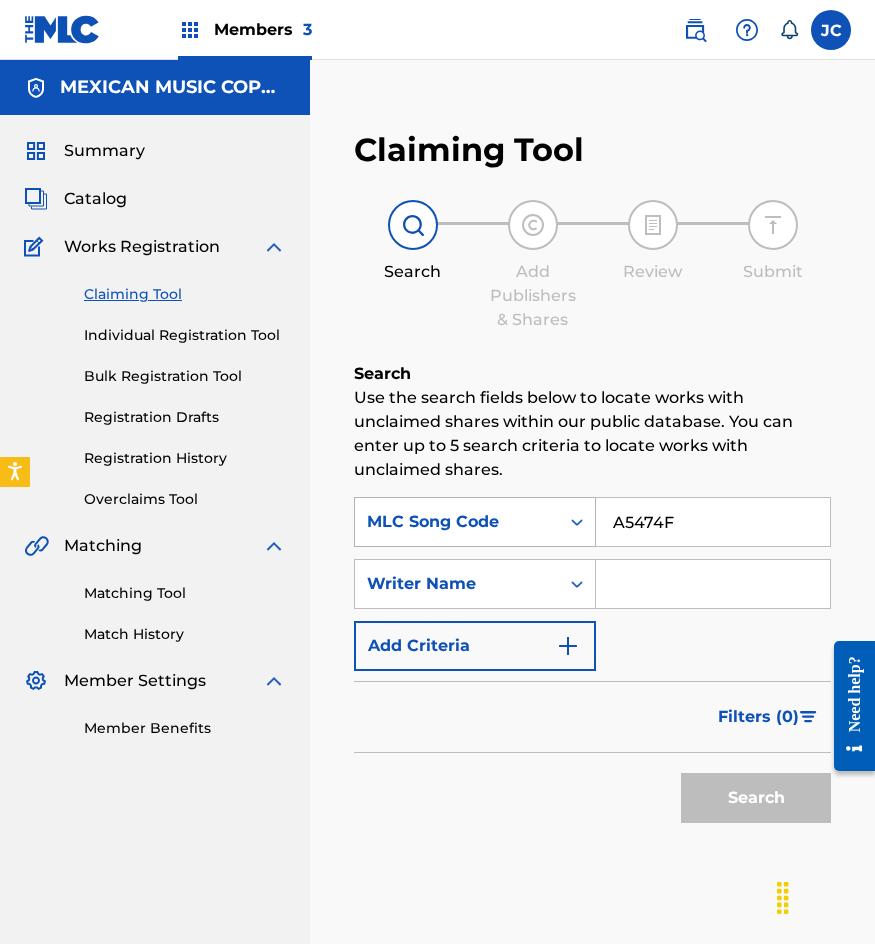 click on "Search" at bounding box center [756, 798] 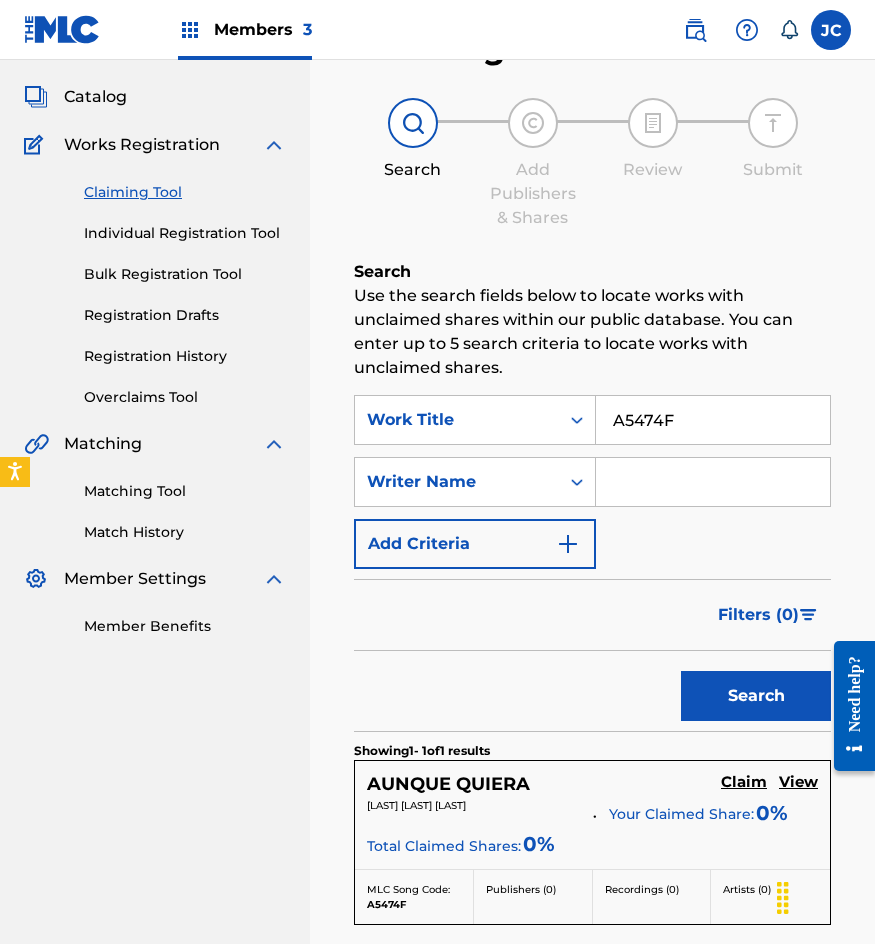 scroll, scrollTop: 200, scrollLeft: 0, axis: vertical 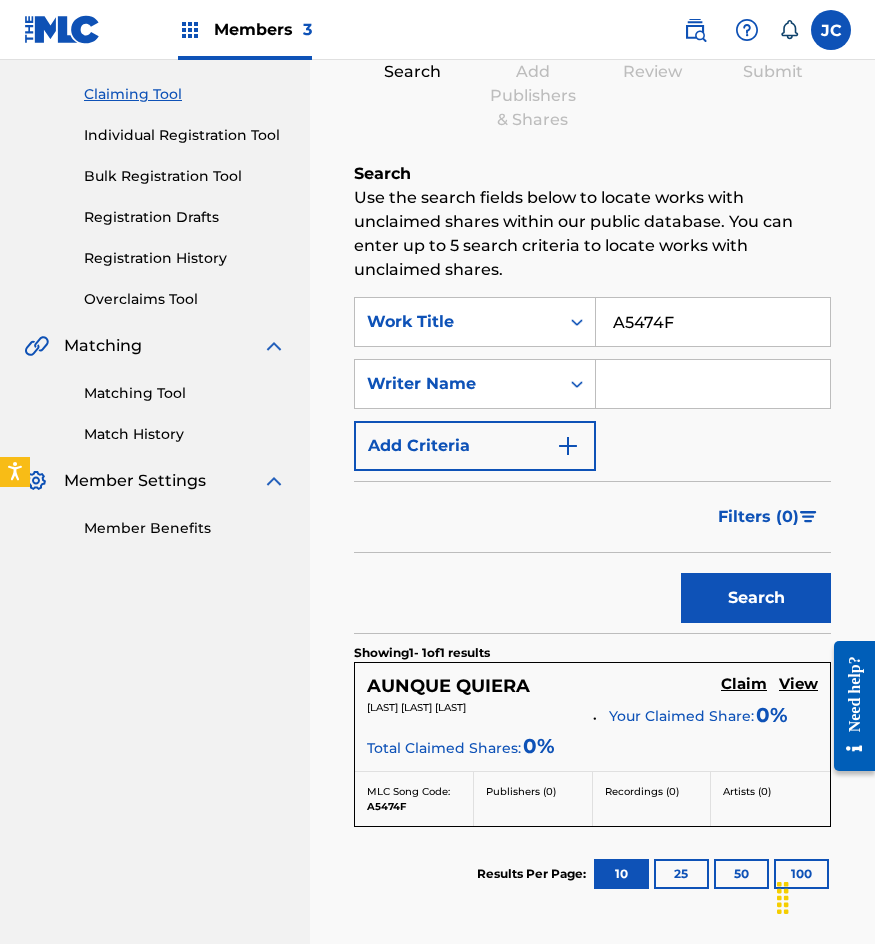 click on "Claim" at bounding box center [744, 684] 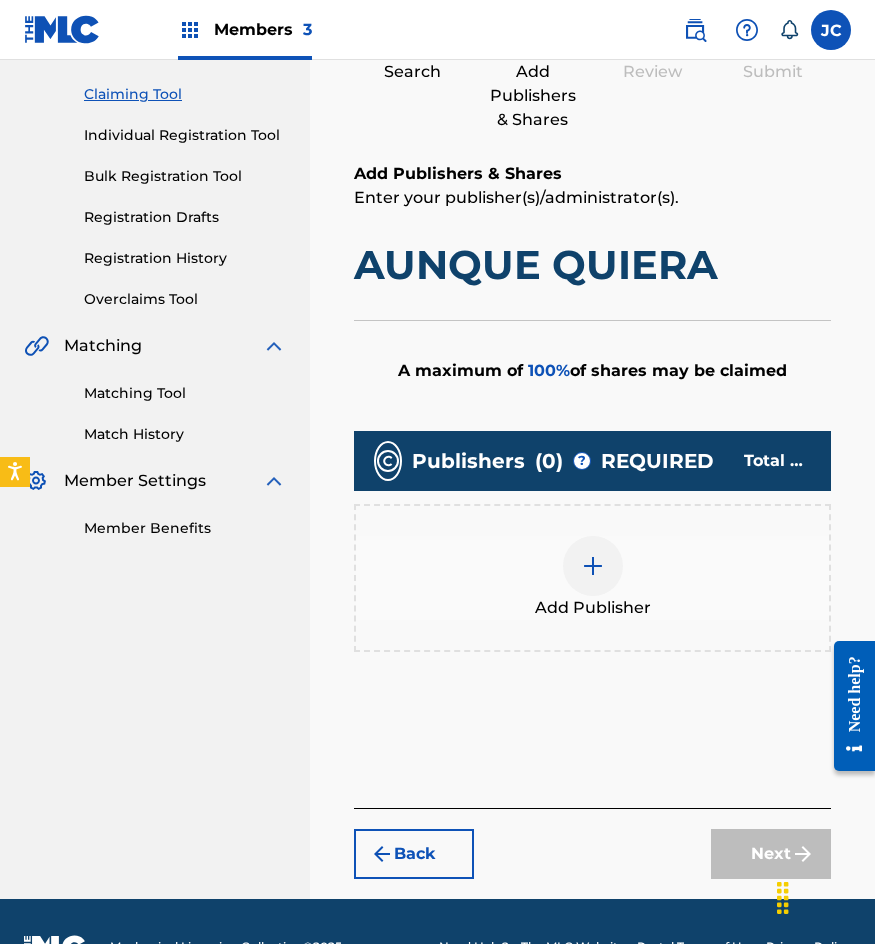 click at bounding box center (593, 566) 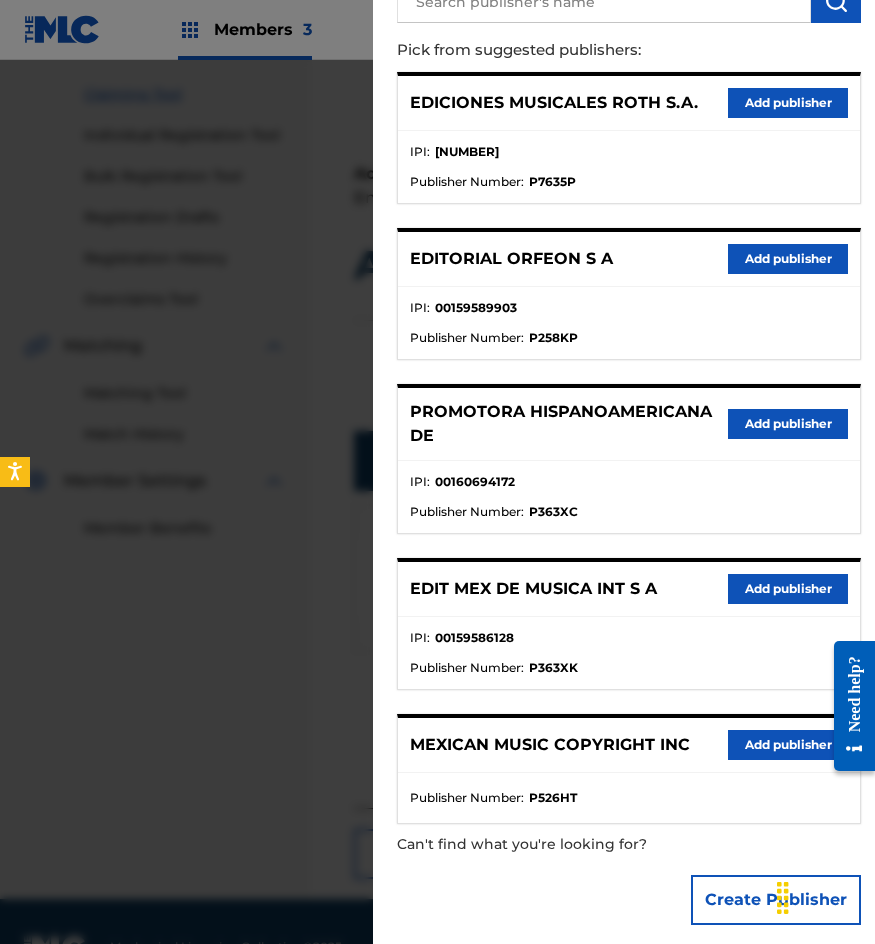 scroll, scrollTop: 217, scrollLeft: 0, axis: vertical 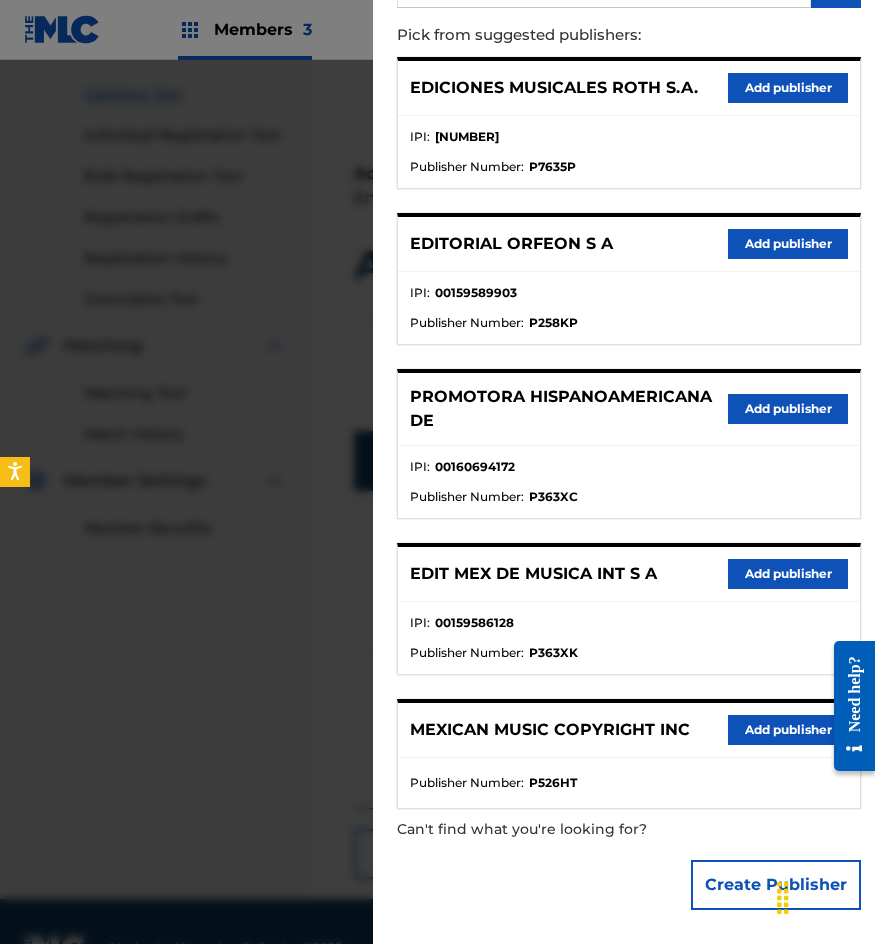 click on "Add publisher" at bounding box center (788, 574) 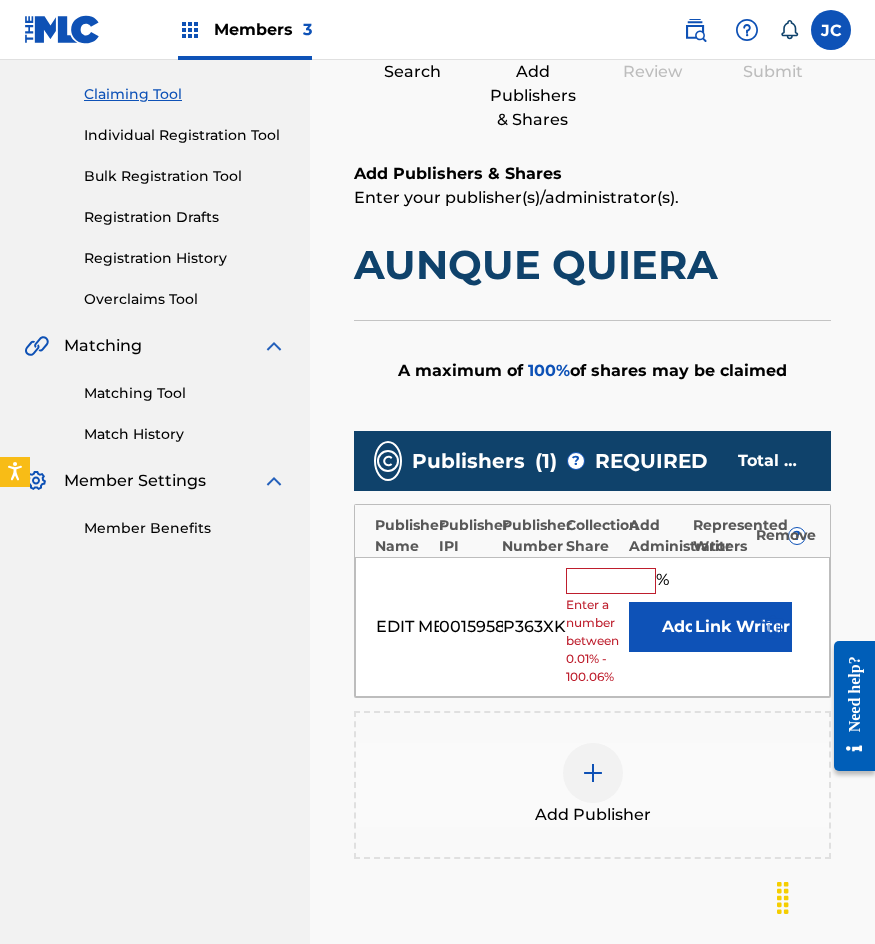 click on "Add" at bounding box center [679, 627] 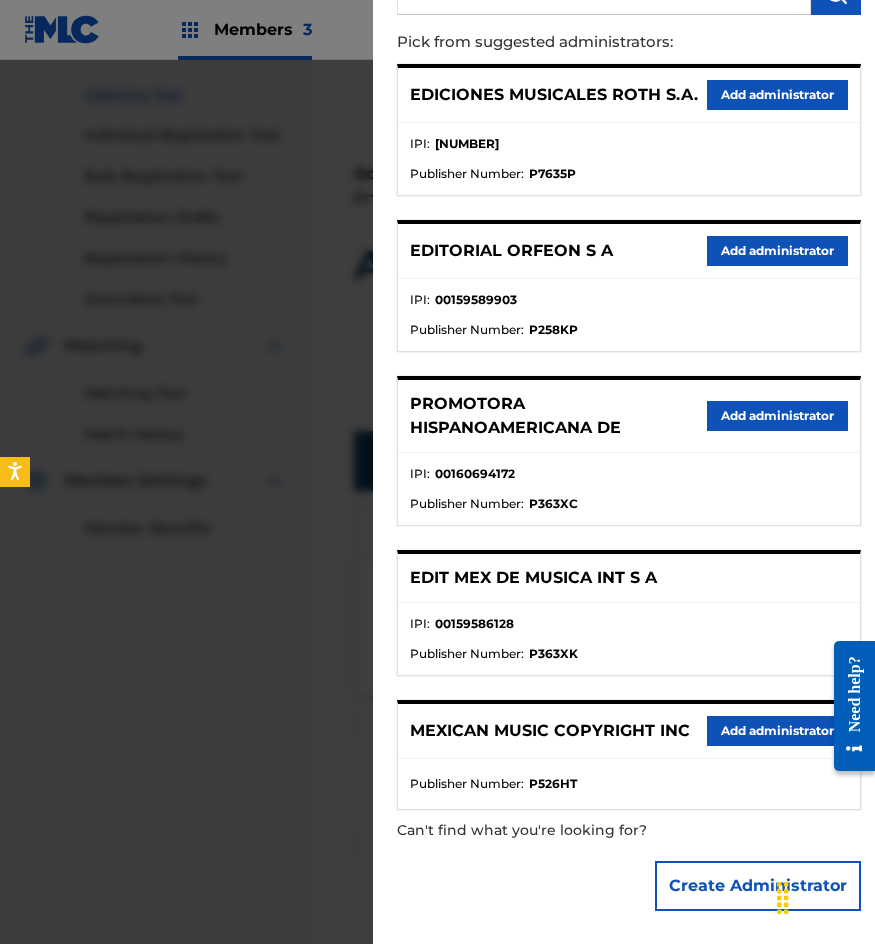 scroll, scrollTop: 211, scrollLeft: 0, axis: vertical 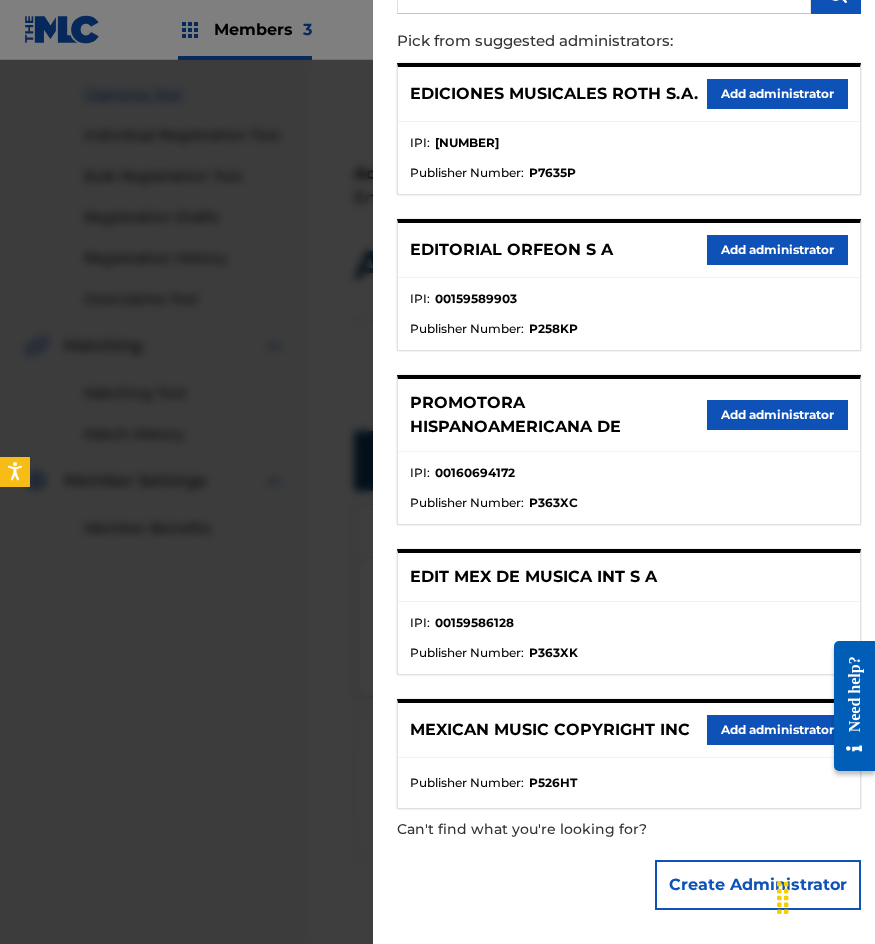 click on "Add administrator" at bounding box center [777, 730] 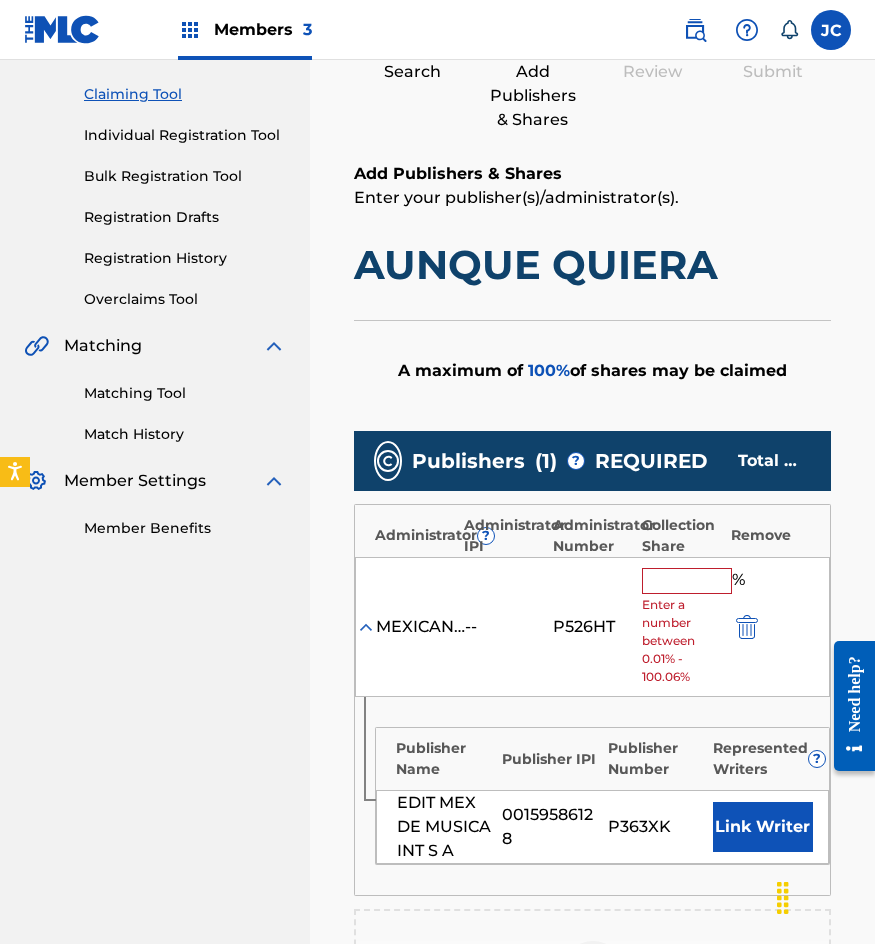 click at bounding box center [687, 581] 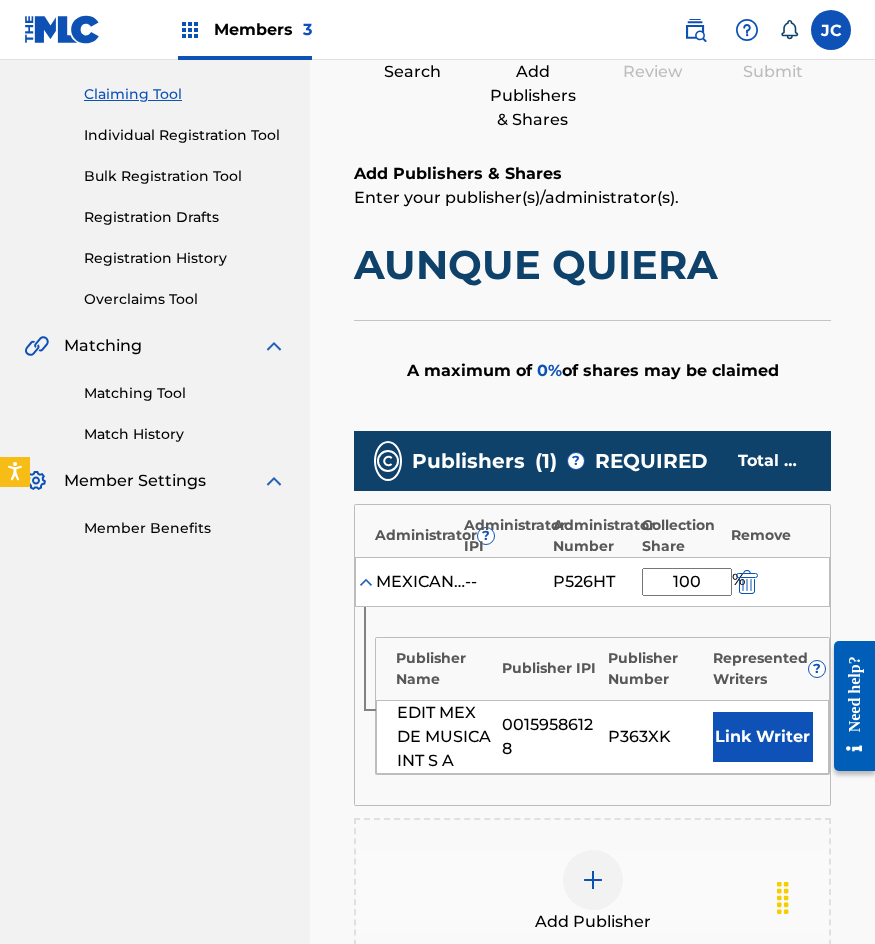 type on "100" 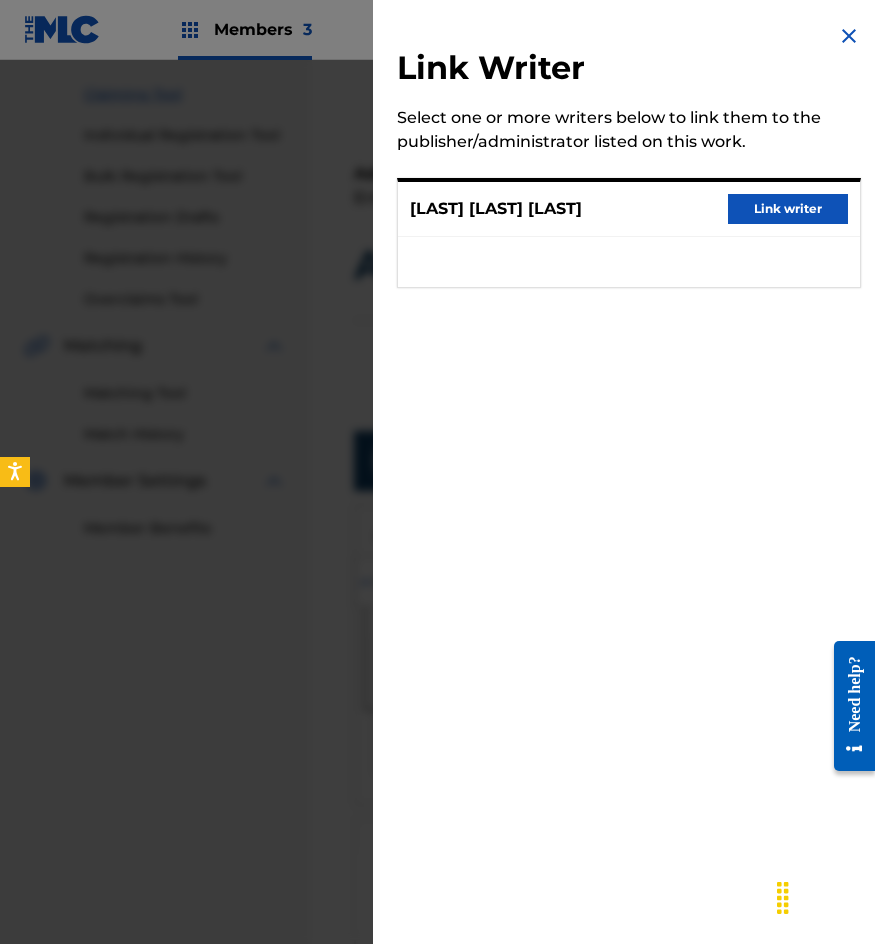 click on "Link writer" at bounding box center [788, 209] 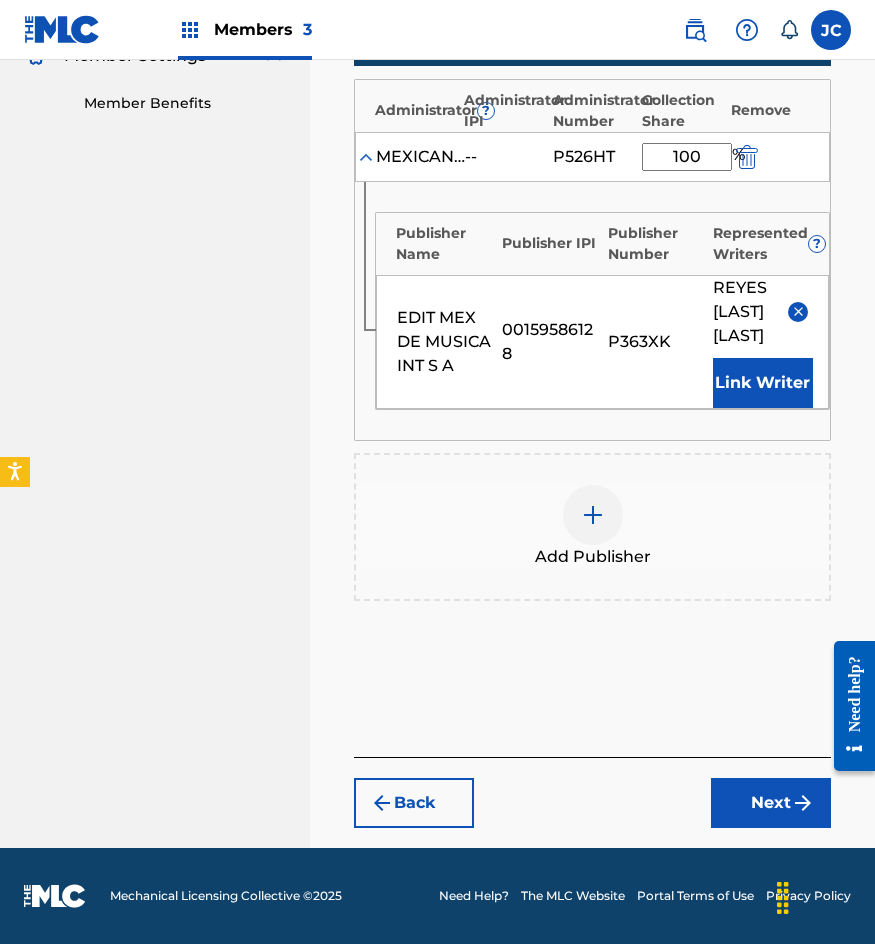 click on "Next" at bounding box center (771, 803) 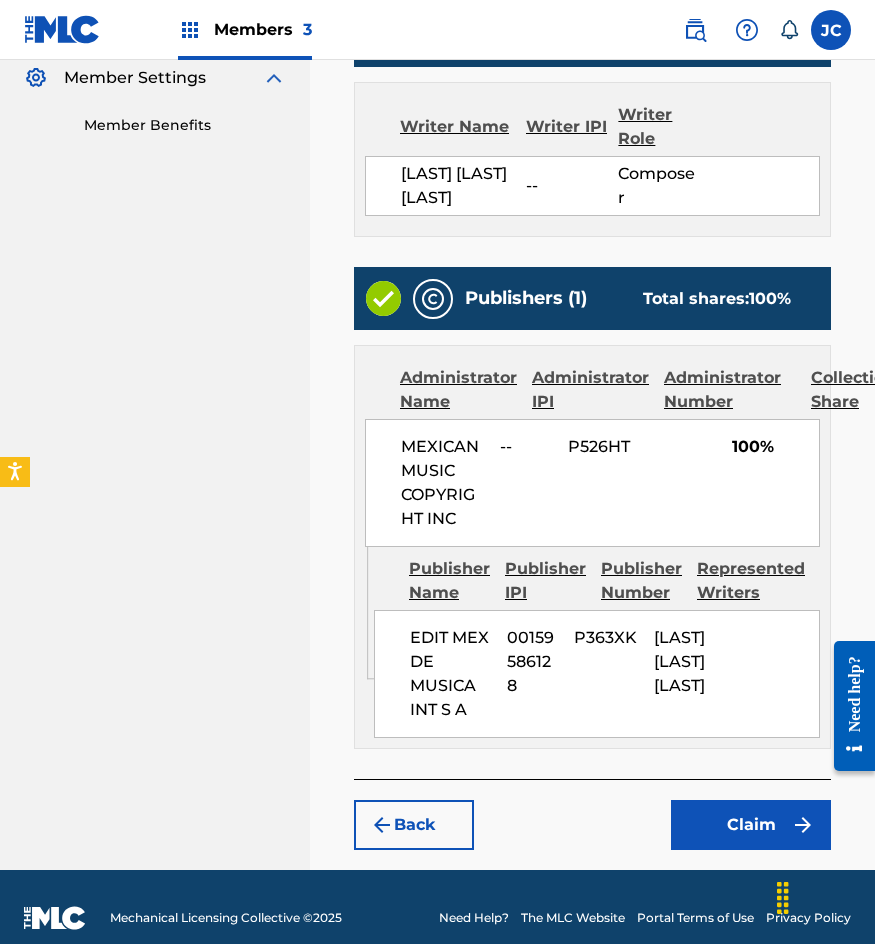 scroll, scrollTop: 625, scrollLeft: 0, axis: vertical 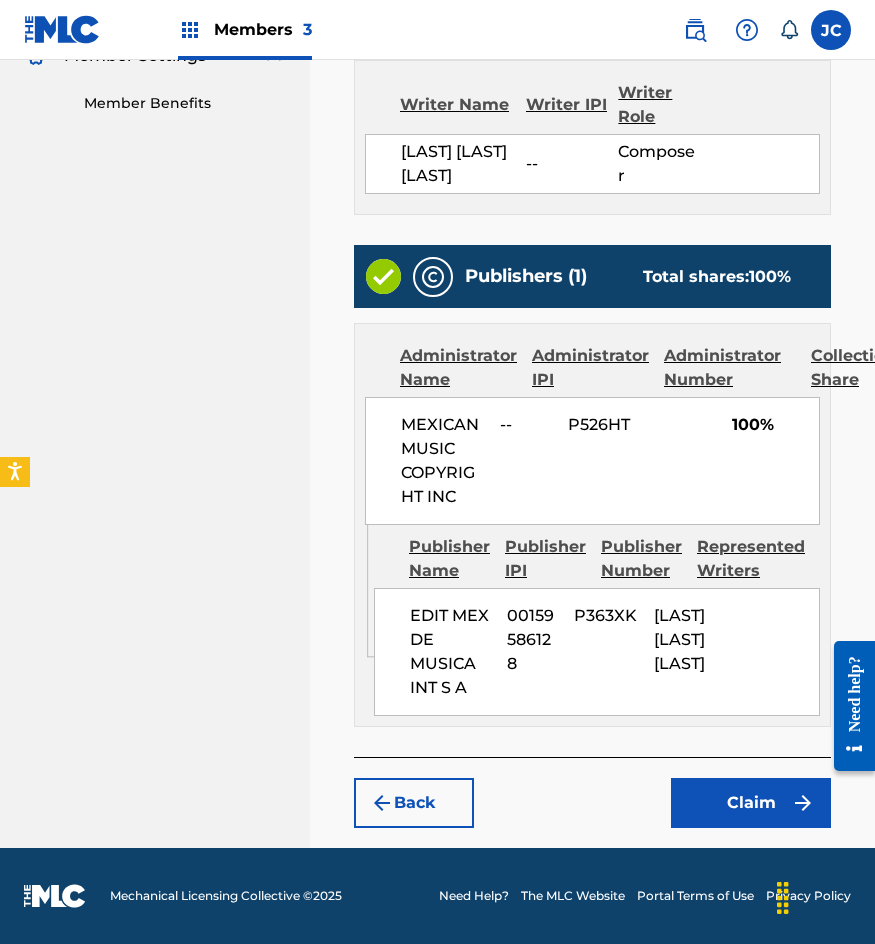 click on "Claim" at bounding box center (751, 803) 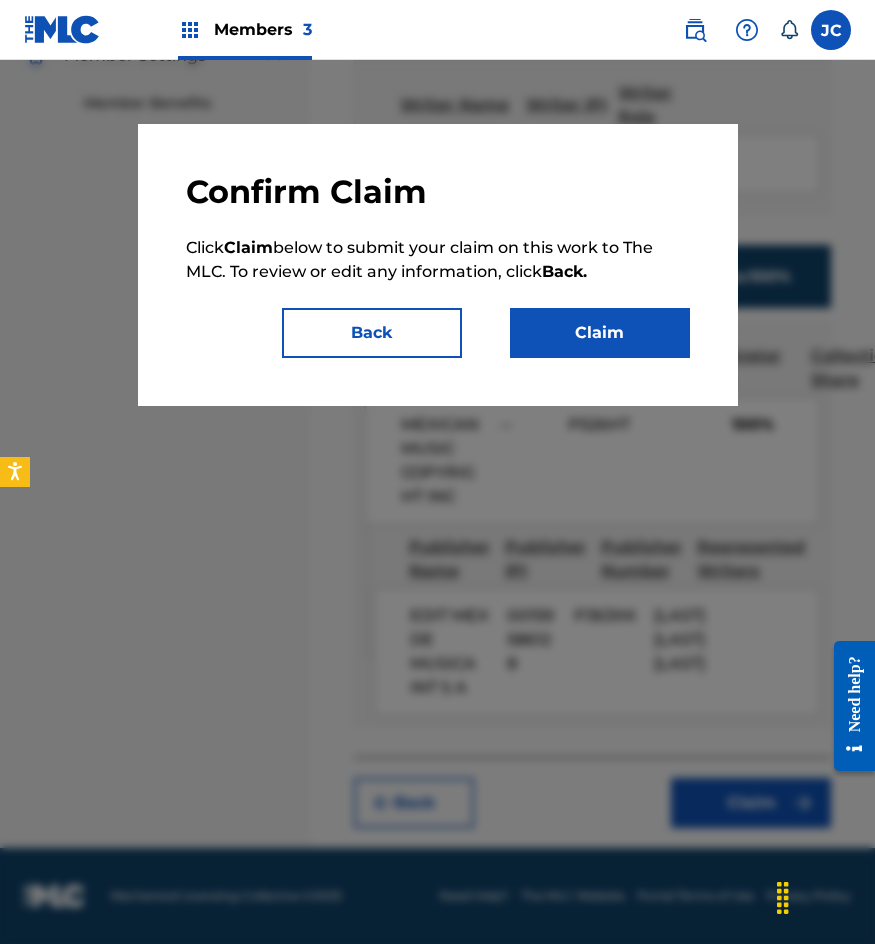 click on "Claim" at bounding box center (600, 333) 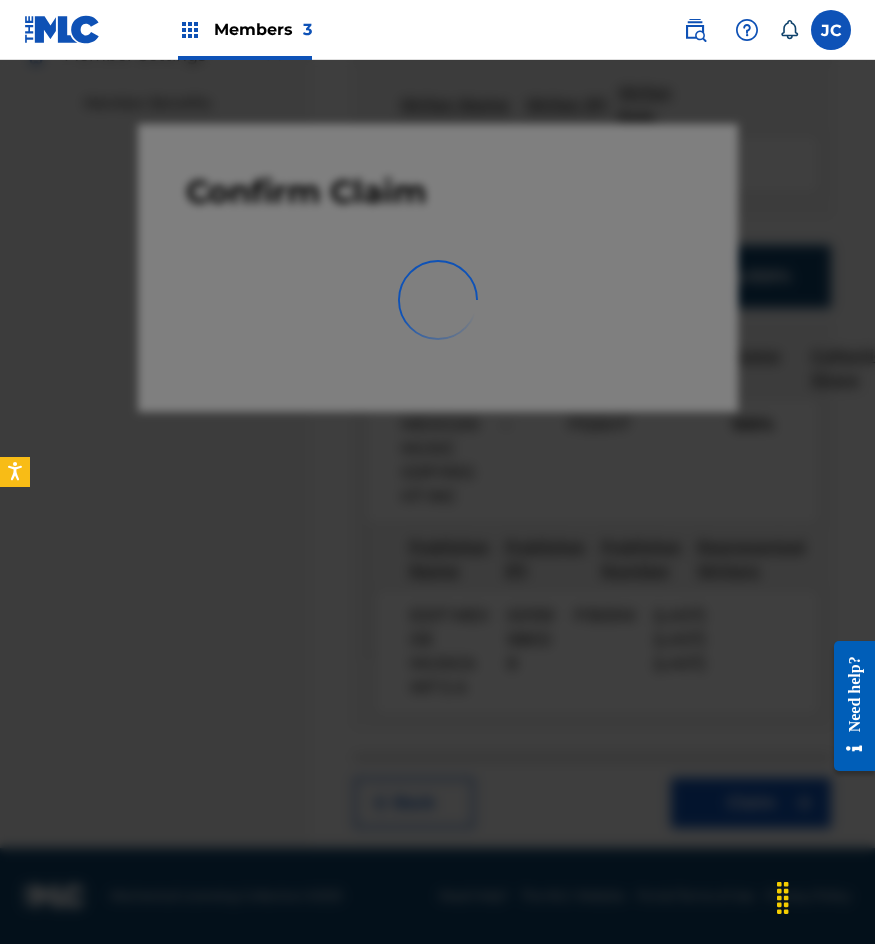 scroll, scrollTop: 0, scrollLeft: 0, axis: both 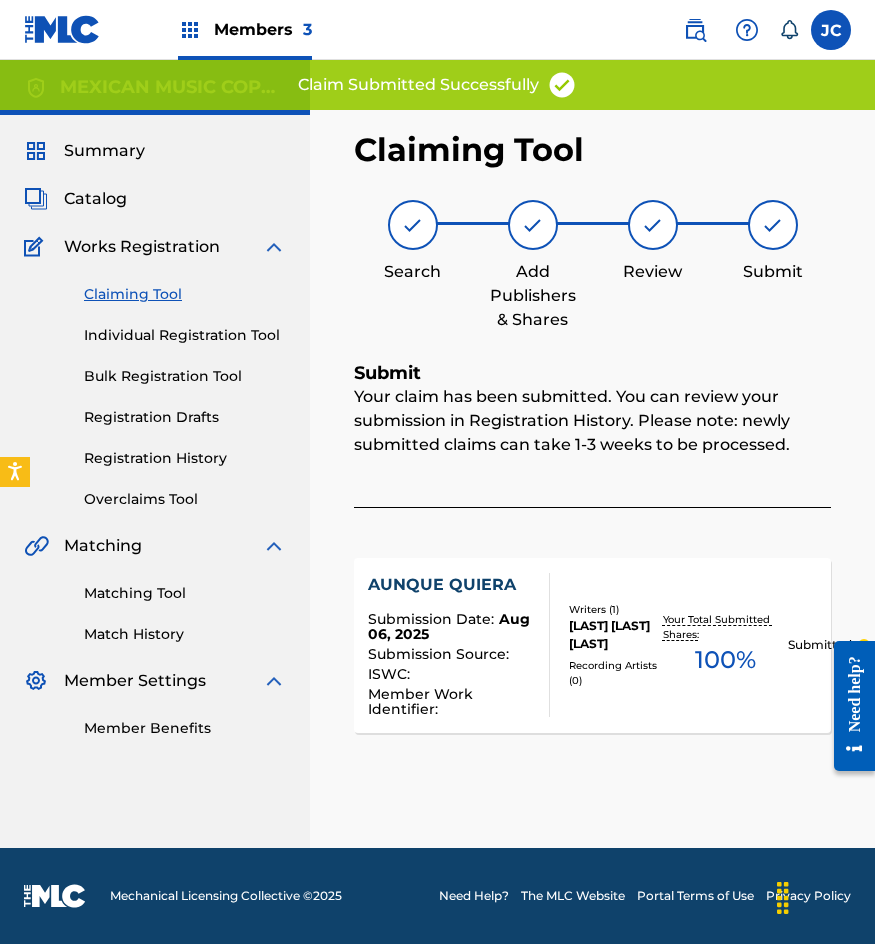 click on "Claiming Tool" at bounding box center [185, 294] 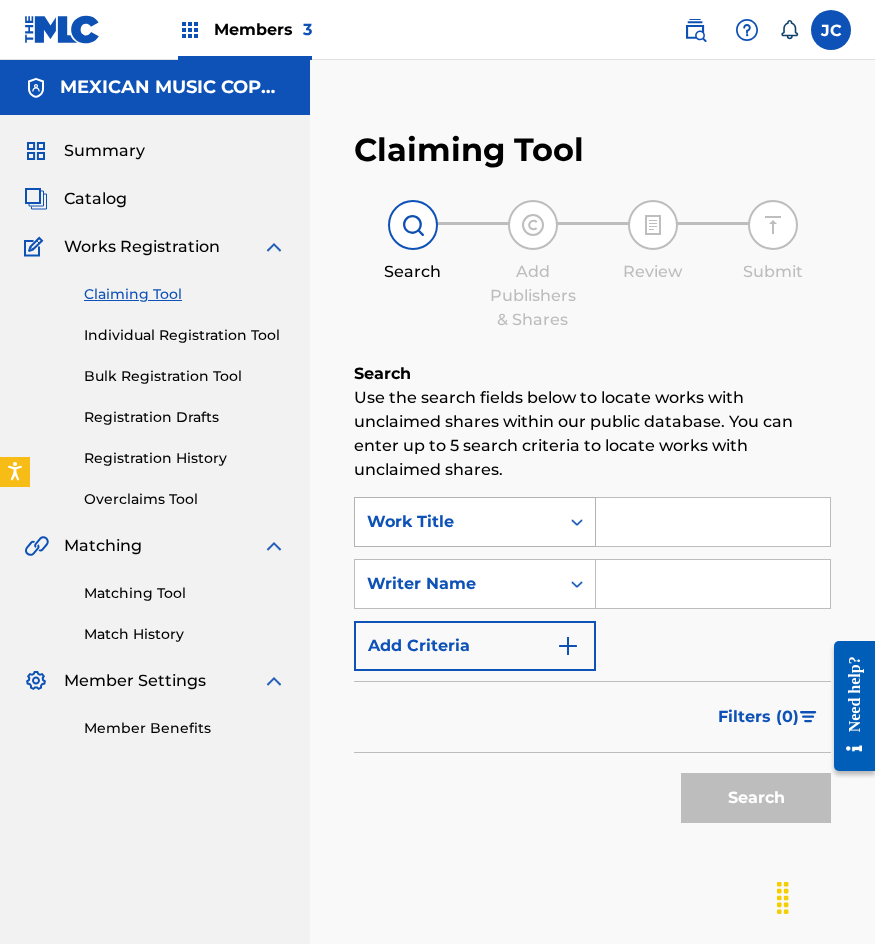 drag, startPoint x: 486, startPoint y: 516, endPoint x: 496, endPoint y: 546, distance: 31.622776 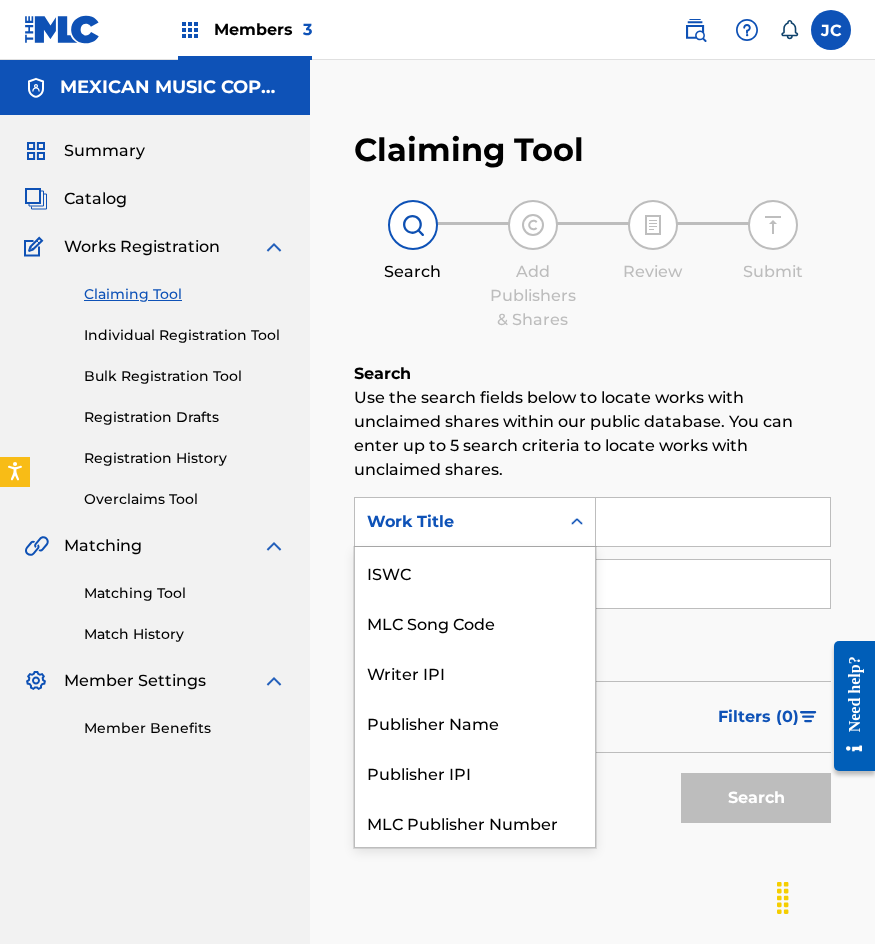scroll, scrollTop: 50, scrollLeft: 0, axis: vertical 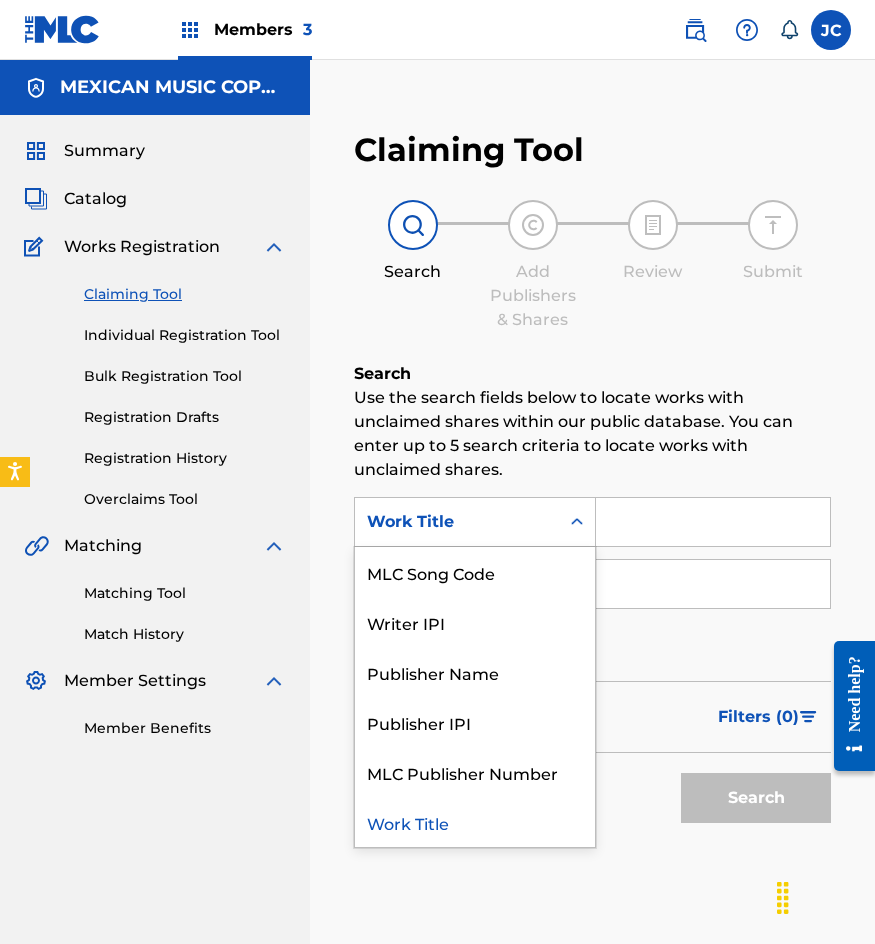 click on "MLC Song Code" at bounding box center (475, 572) 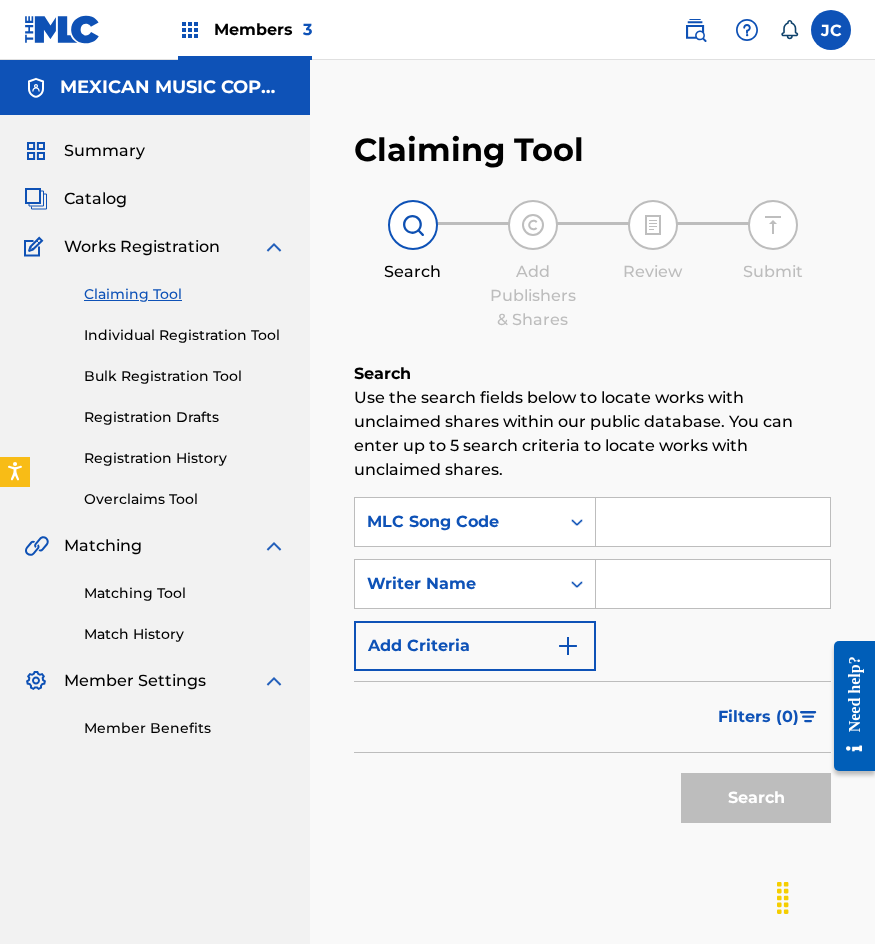 click at bounding box center (713, 522) 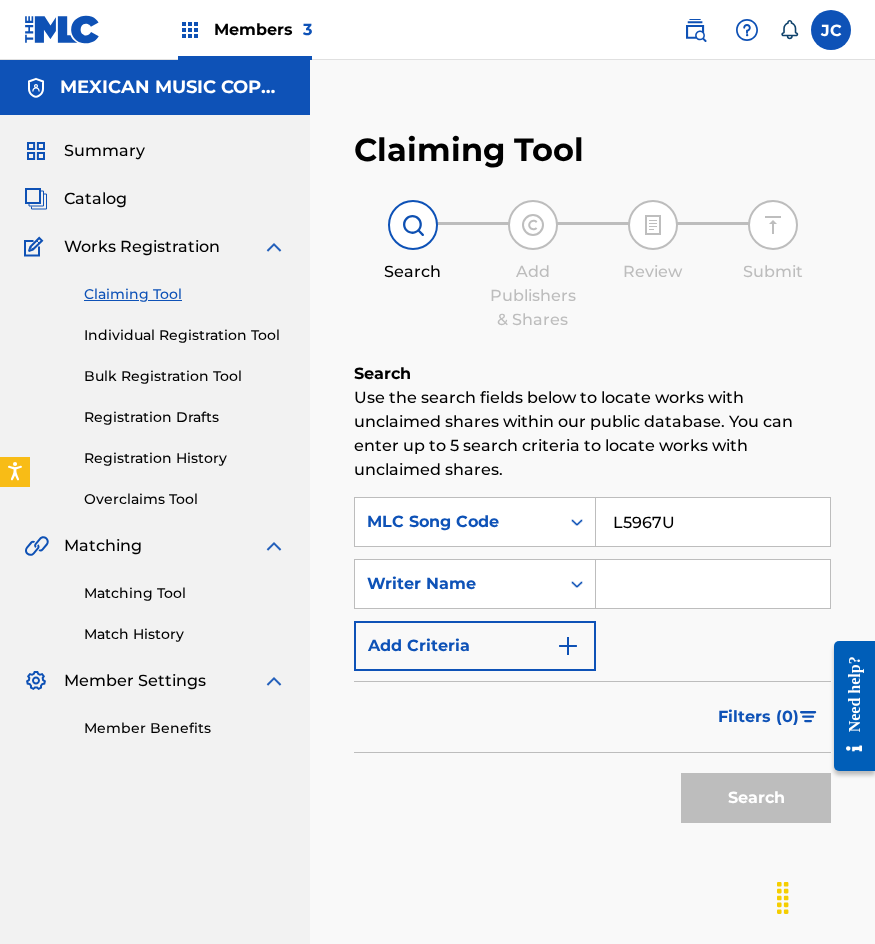 click on "Search" at bounding box center [756, 798] 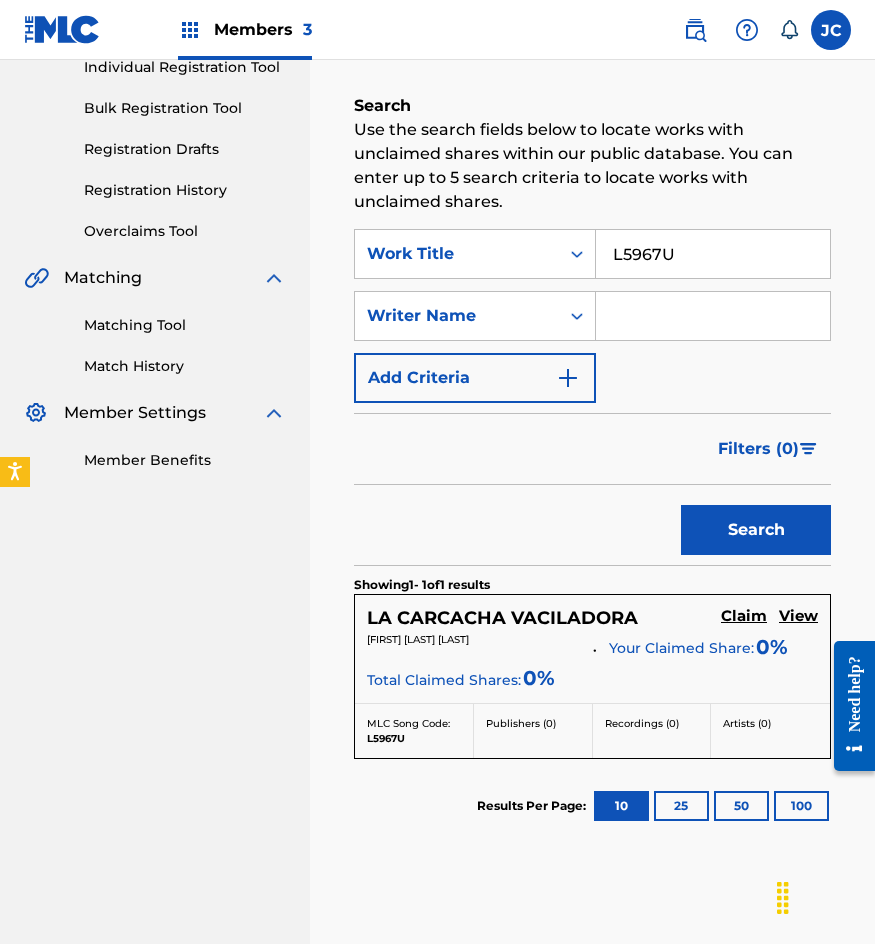 scroll, scrollTop: 300, scrollLeft: 0, axis: vertical 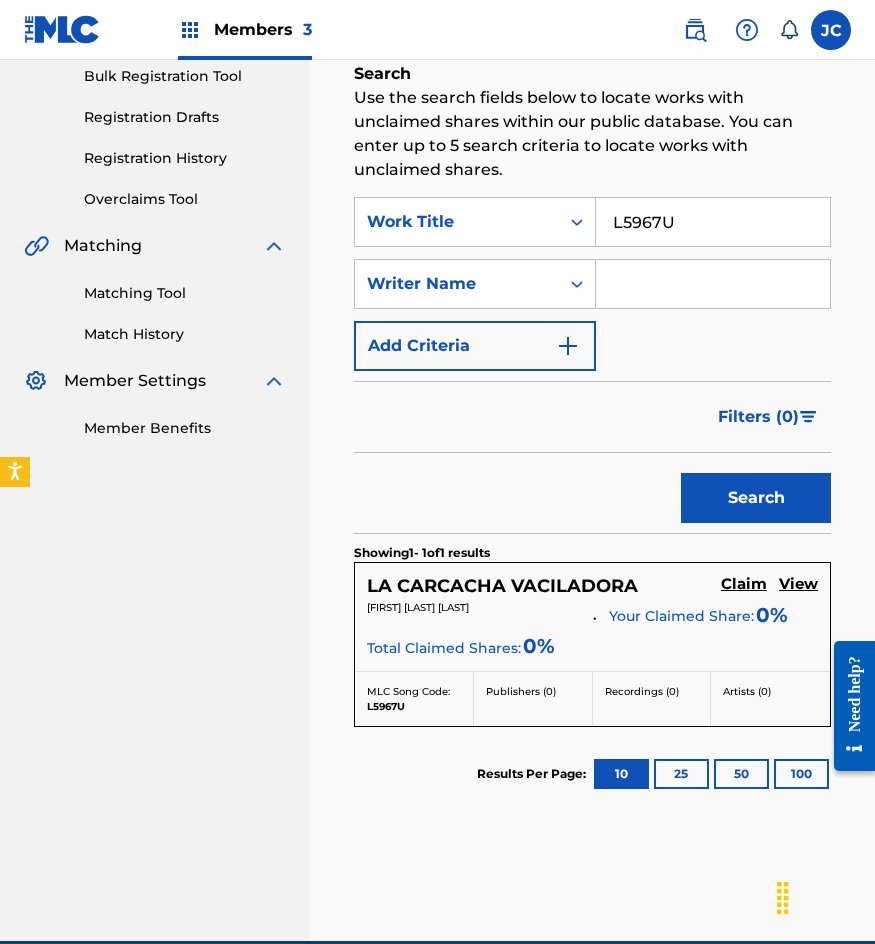click on "Claim" at bounding box center (744, 586) 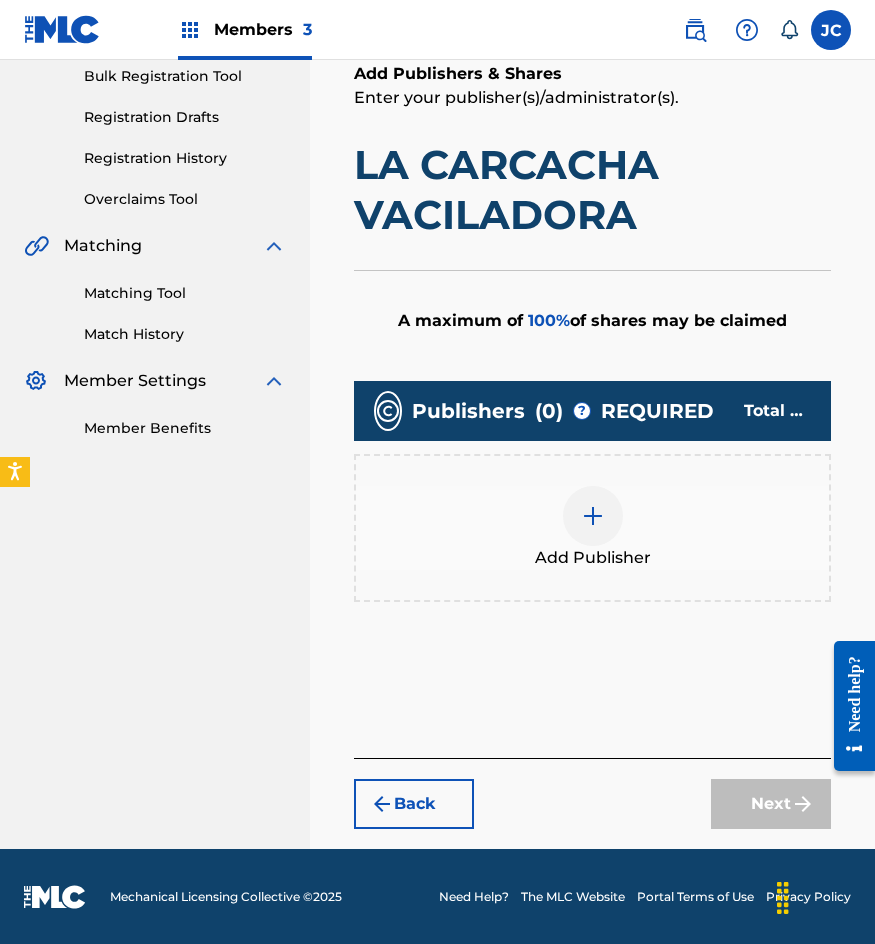 click at bounding box center [593, 516] 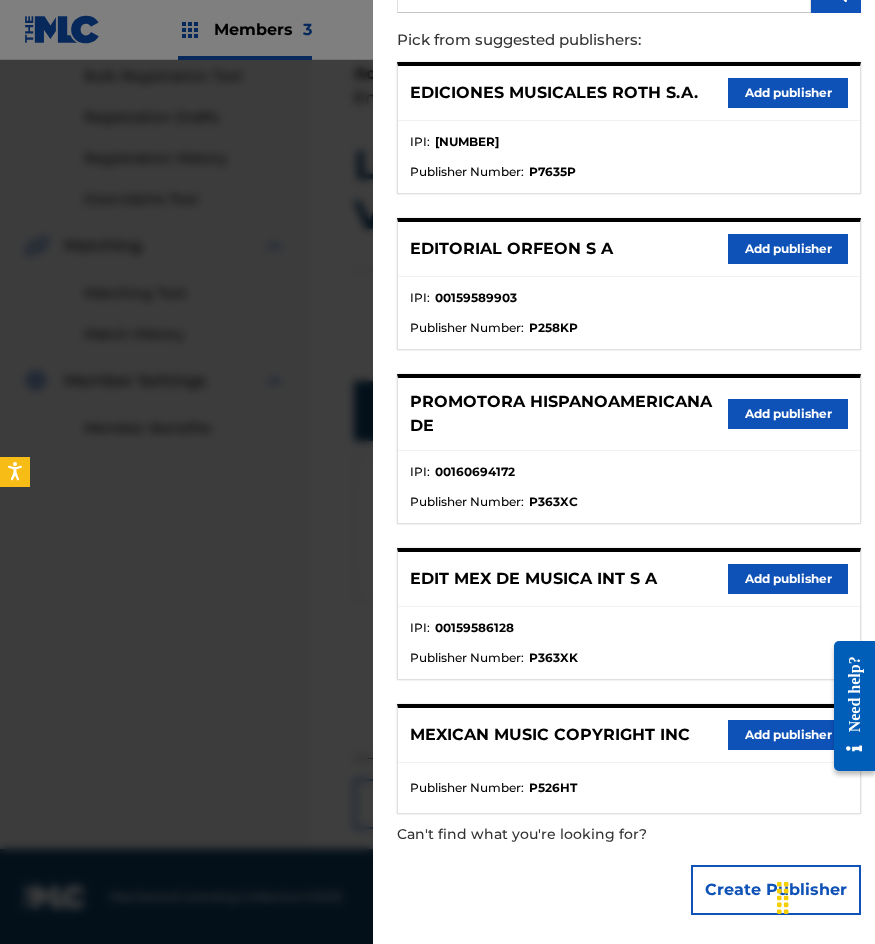 scroll, scrollTop: 217, scrollLeft: 0, axis: vertical 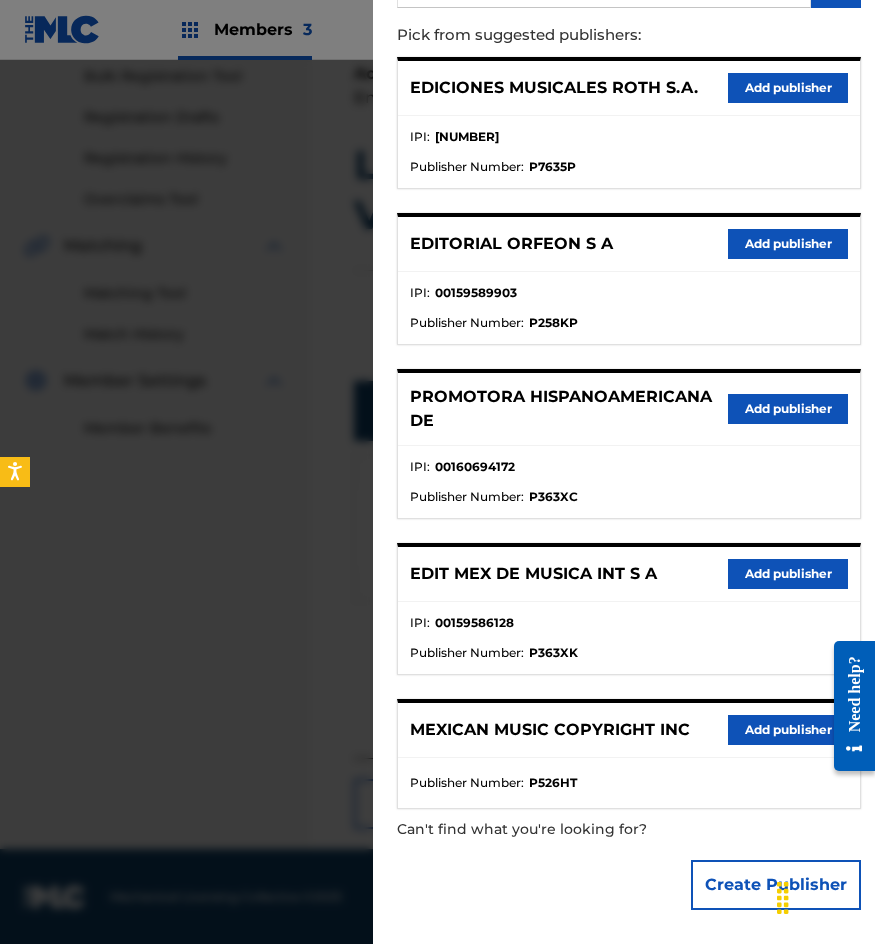 click on "EDIT MEX DE MUSICA INT S A Add publisher" at bounding box center (629, 574) 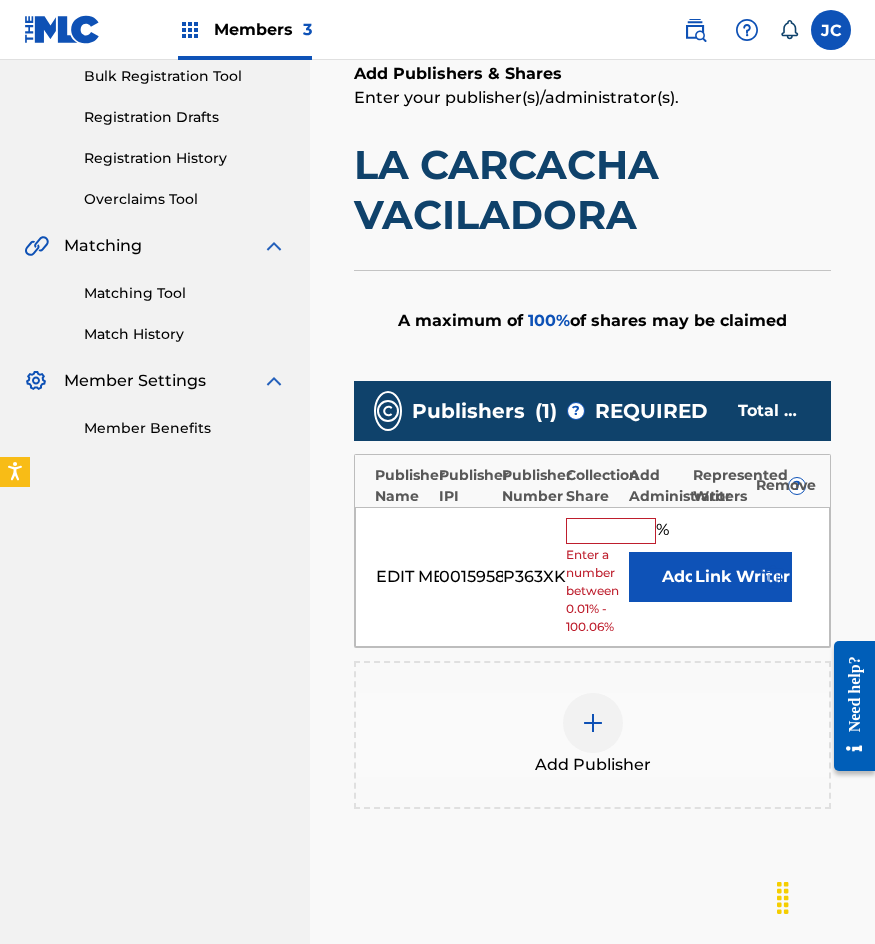 click on "Add" at bounding box center (679, 577) 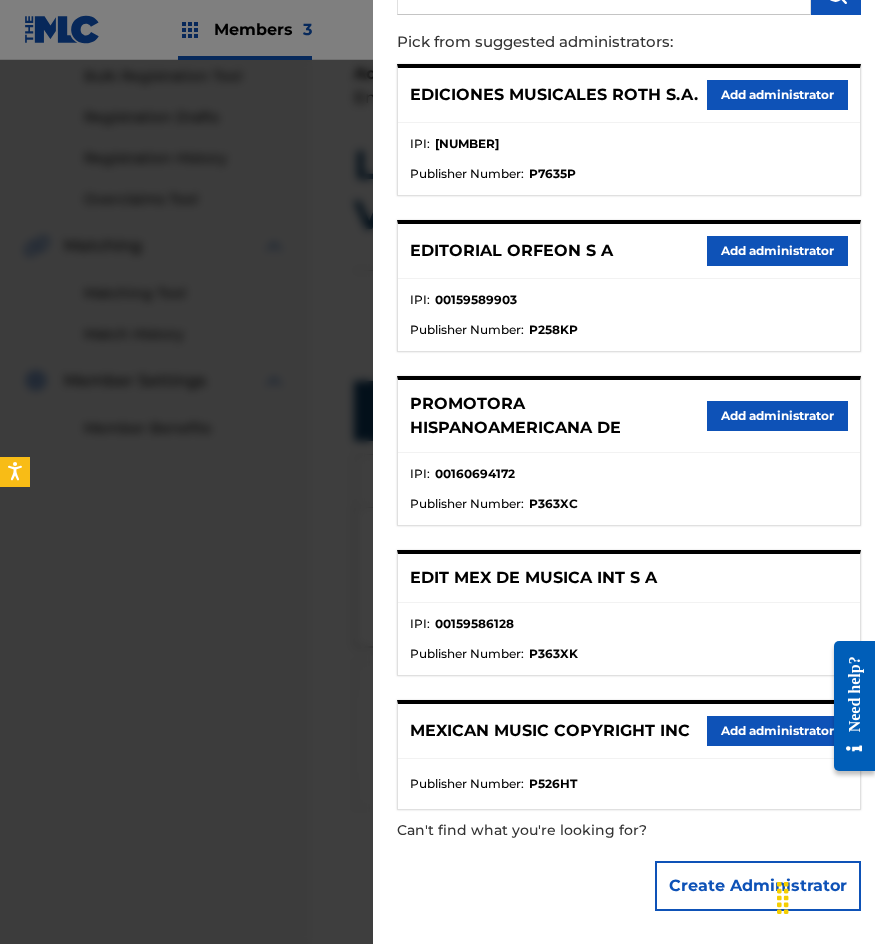 scroll, scrollTop: 211, scrollLeft: 0, axis: vertical 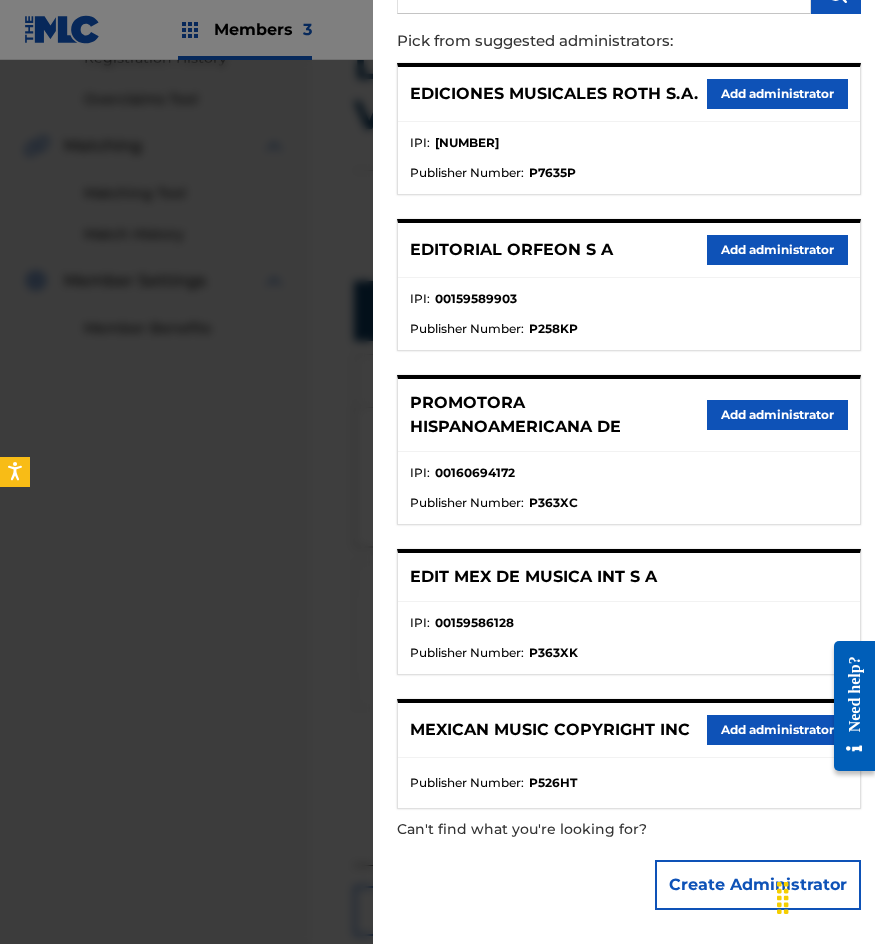 click on "Add administrator" at bounding box center (777, 730) 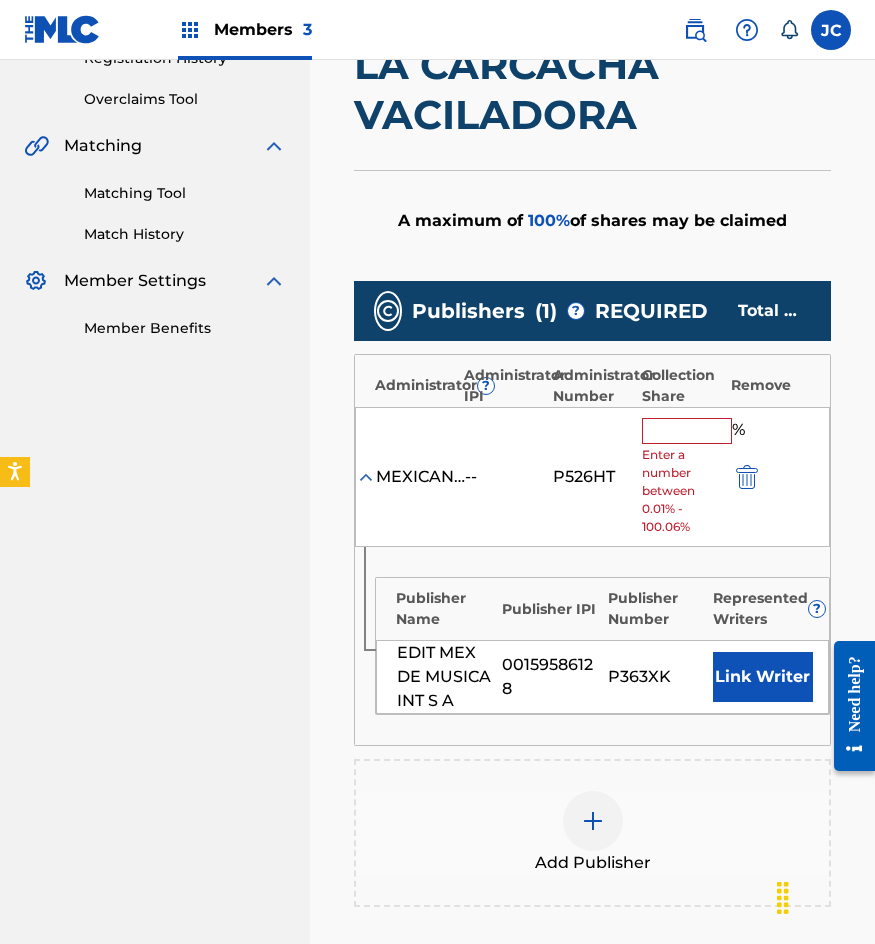 click at bounding box center [687, 431] 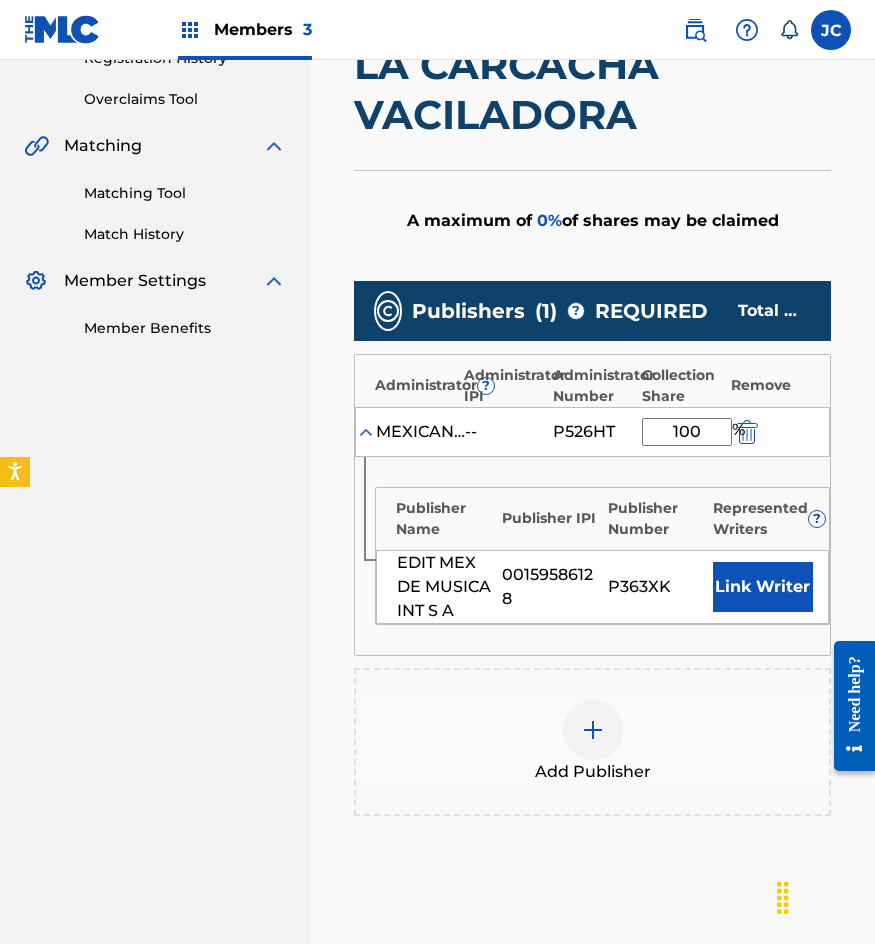 type on "100" 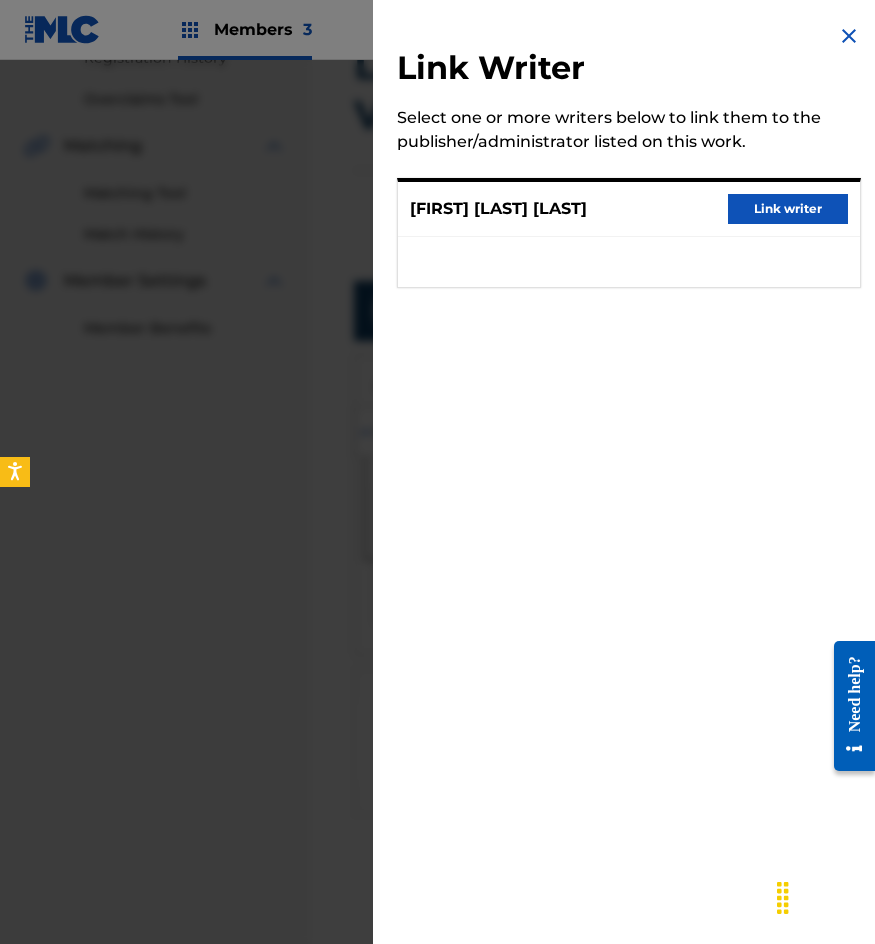 click on "Link writer" at bounding box center (788, 209) 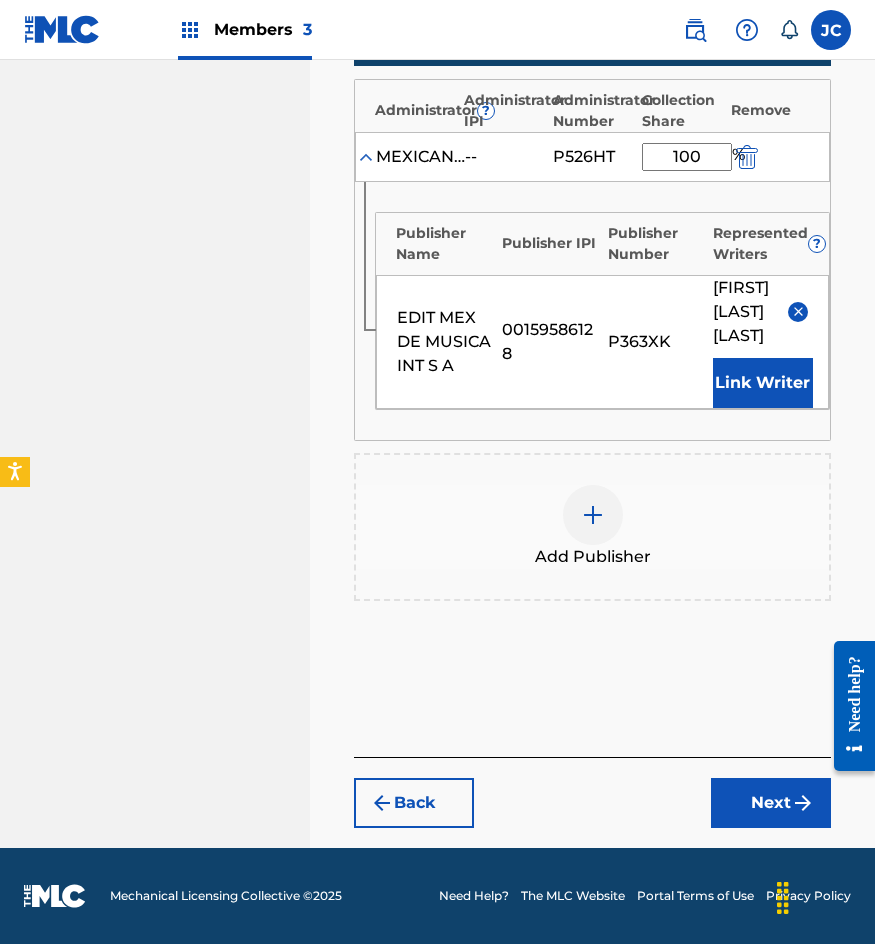 click on "Next" at bounding box center (771, 803) 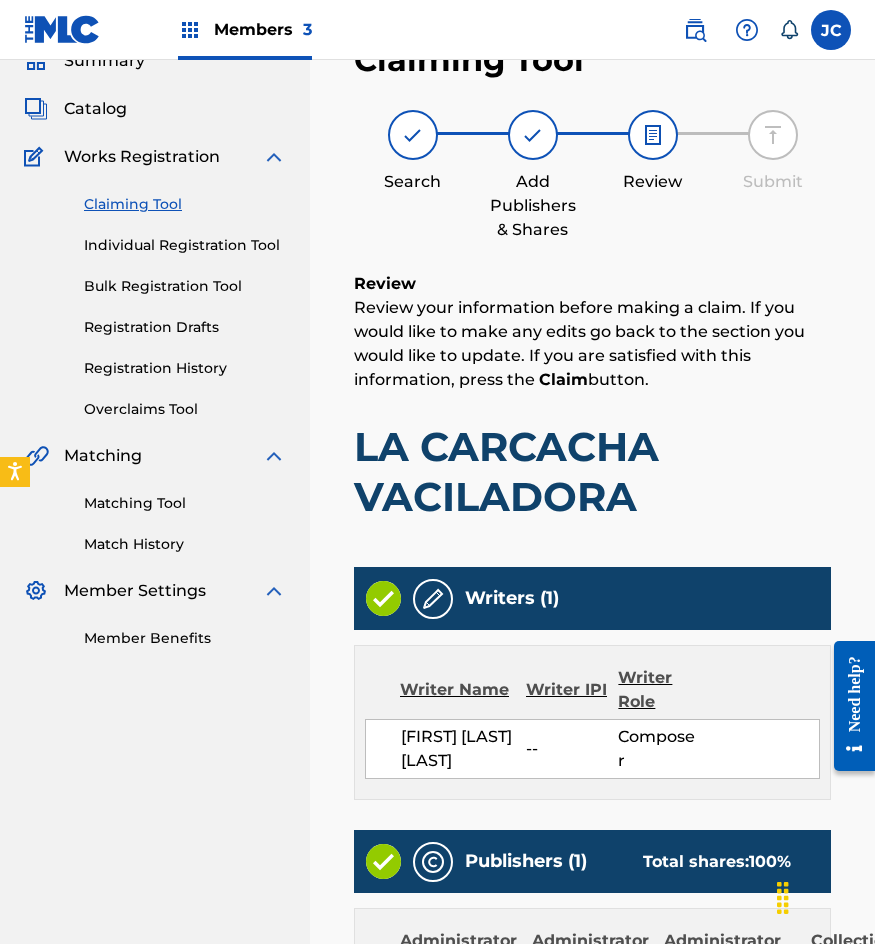 scroll, scrollTop: 723, scrollLeft: 0, axis: vertical 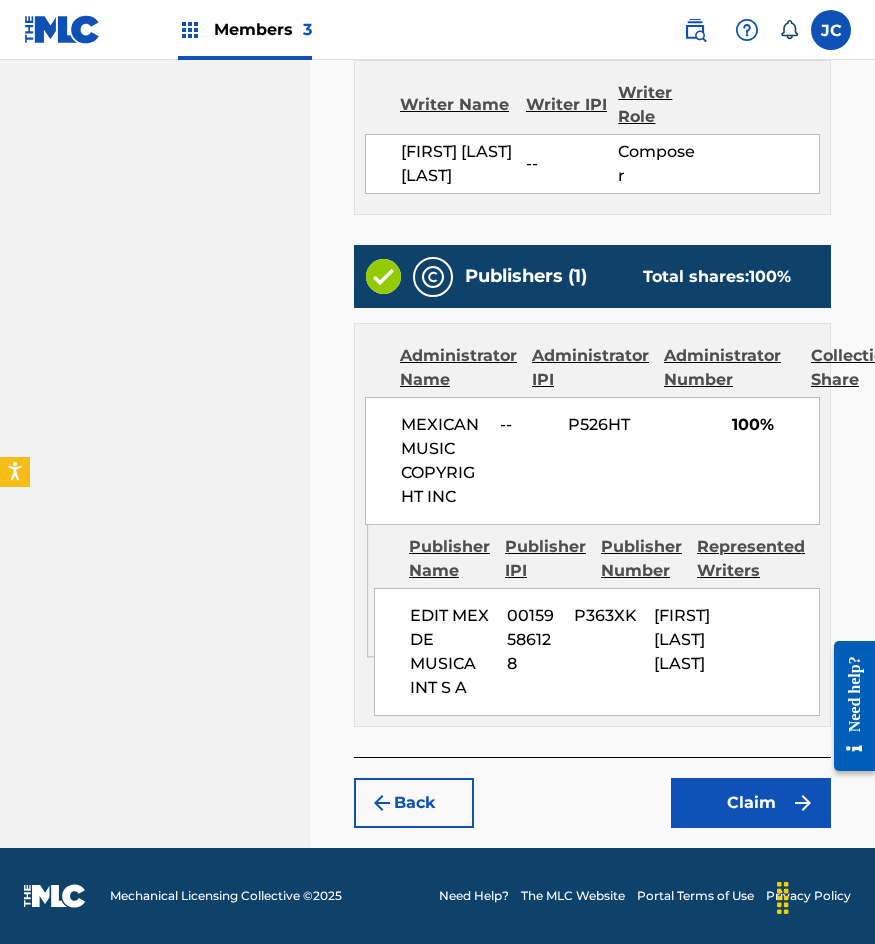 click on "Claim" at bounding box center (751, 803) 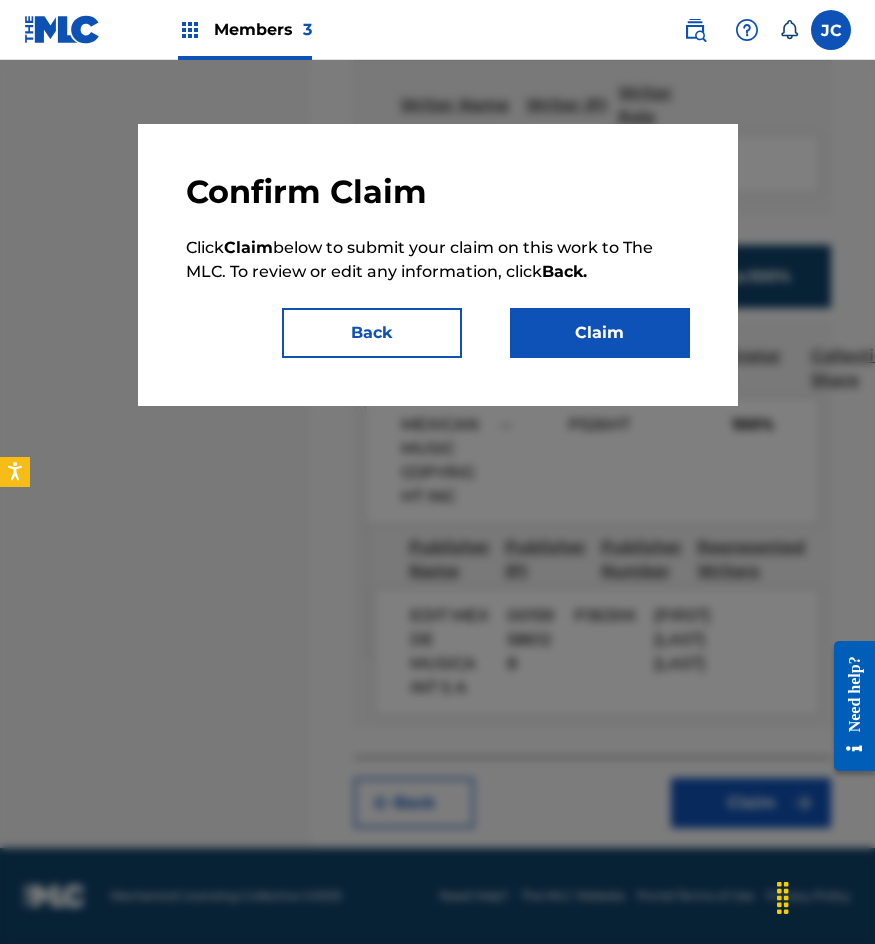 click on "Claim" at bounding box center (600, 333) 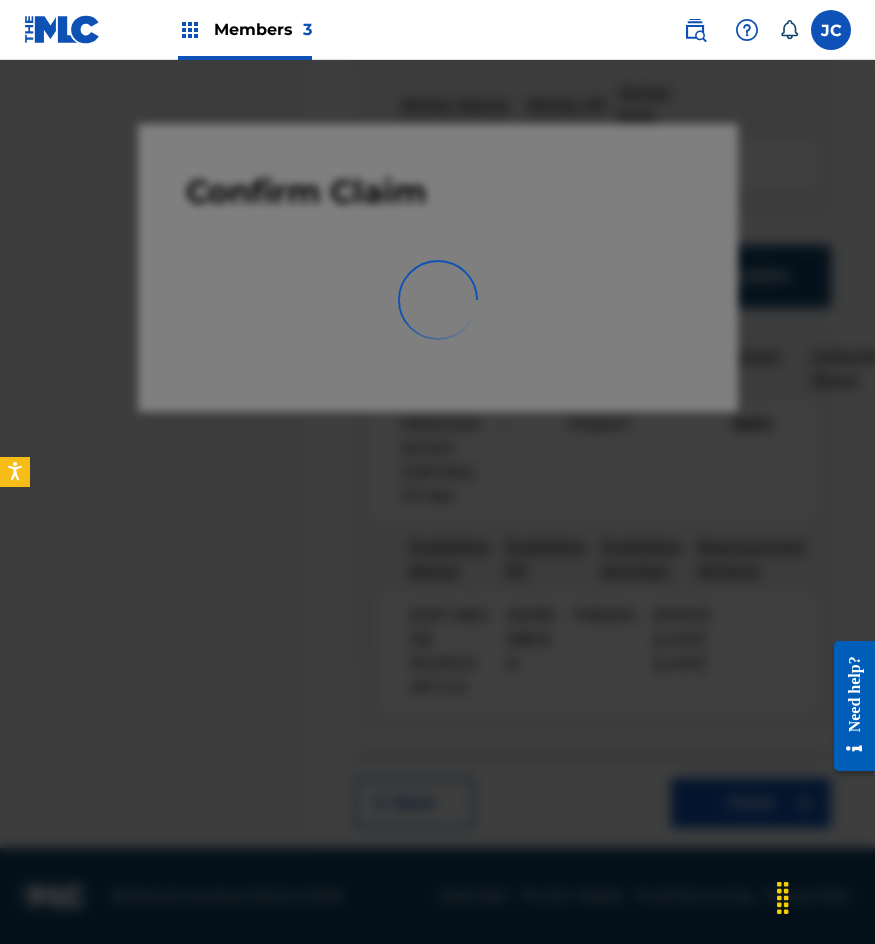 scroll, scrollTop: 0, scrollLeft: 0, axis: both 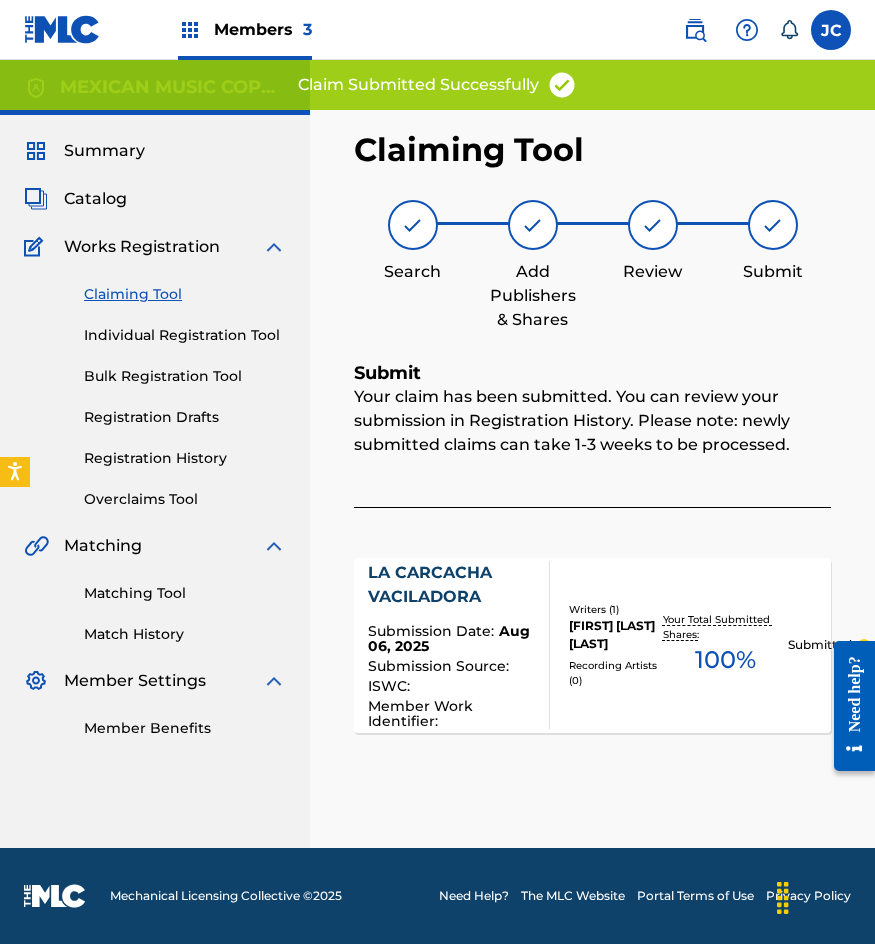 click on "Claiming Tool" at bounding box center [185, 294] 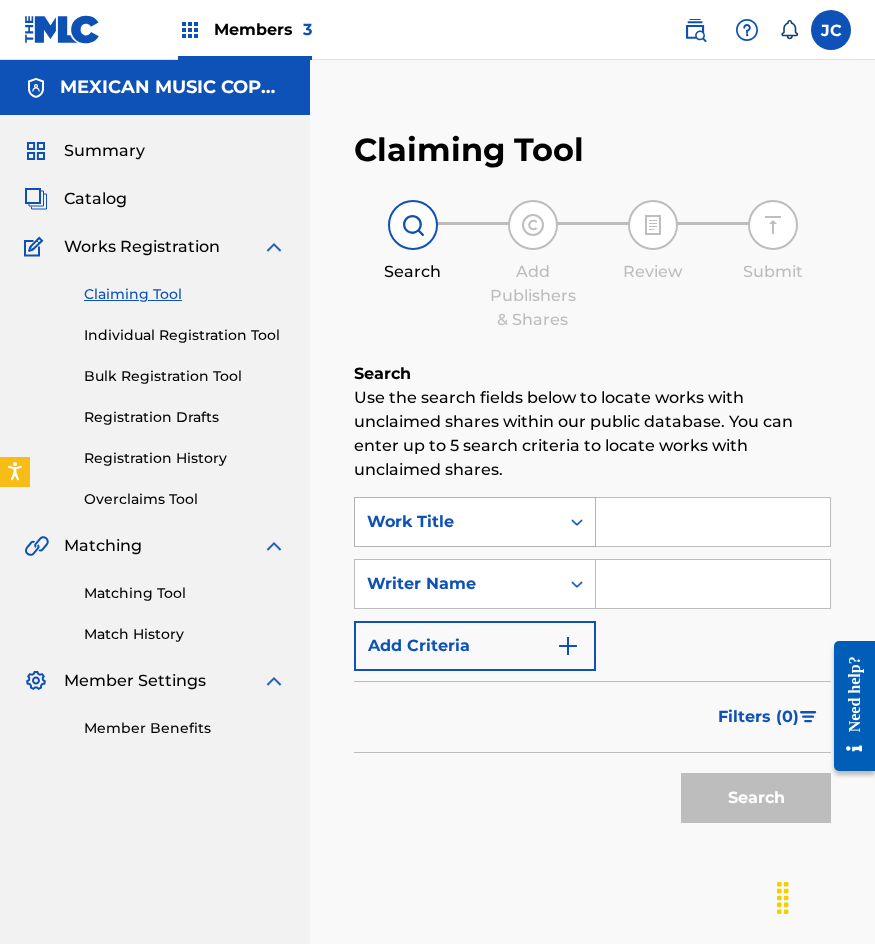 click on "Work Title" at bounding box center [457, 522] 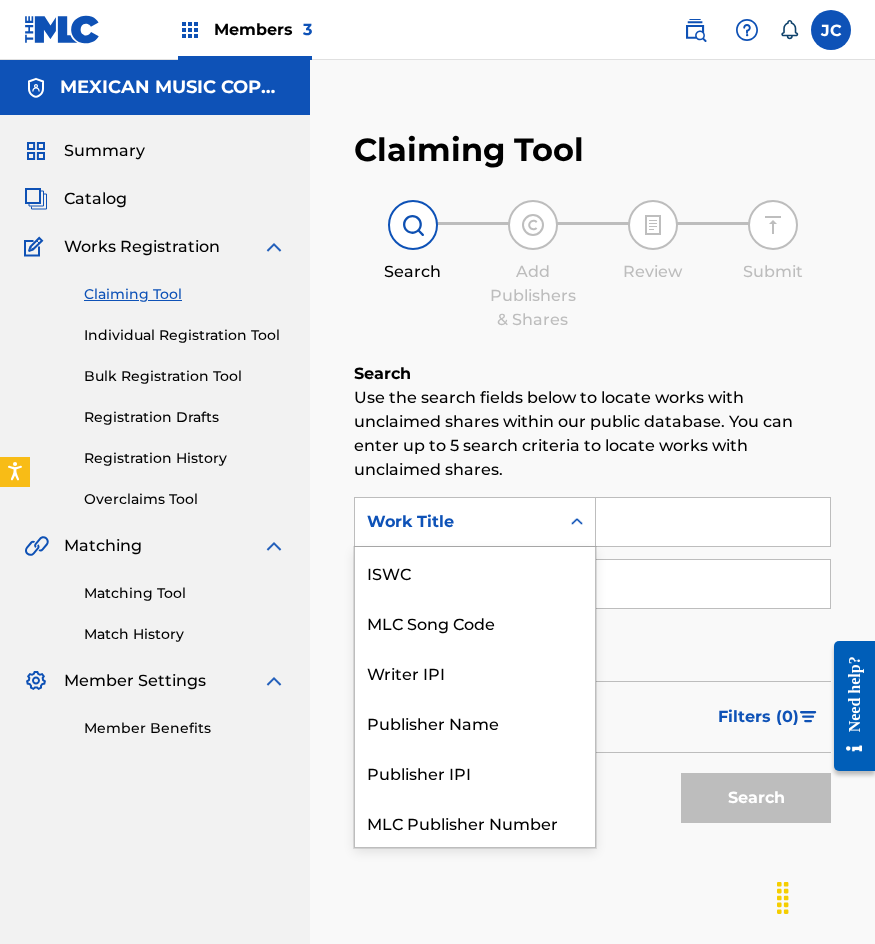 scroll, scrollTop: 50, scrollLeft: 0, axis: vertical 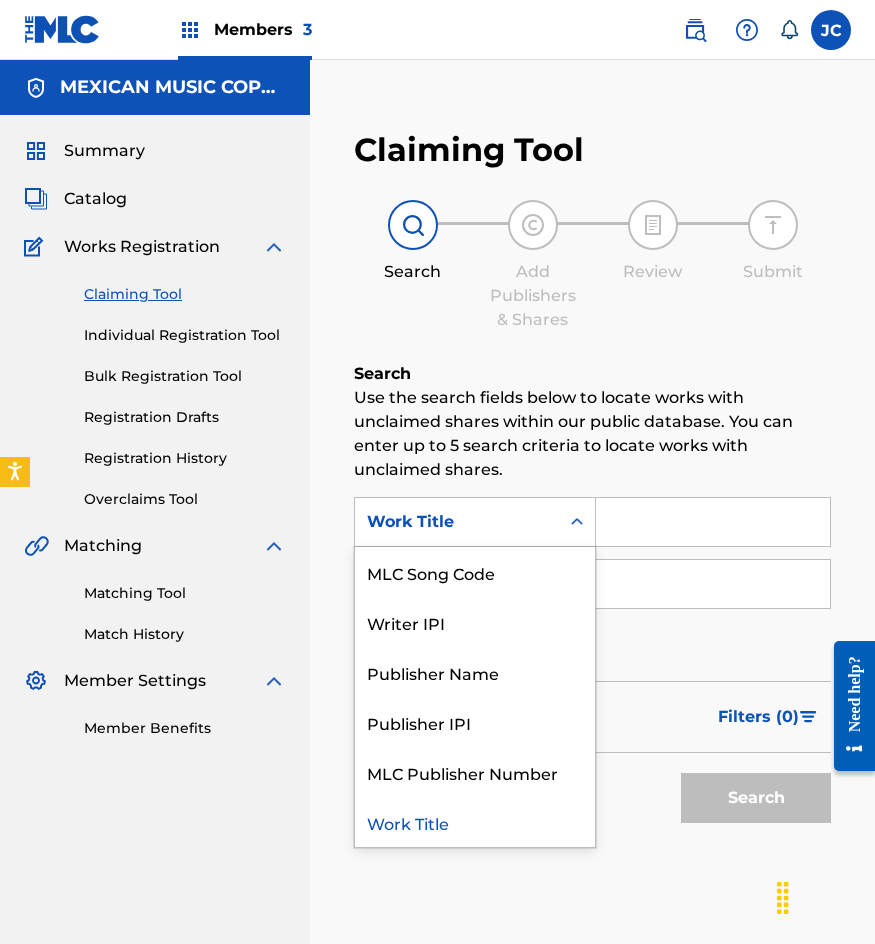 click on "MLC Song Code" at bounding box center [475, 572] 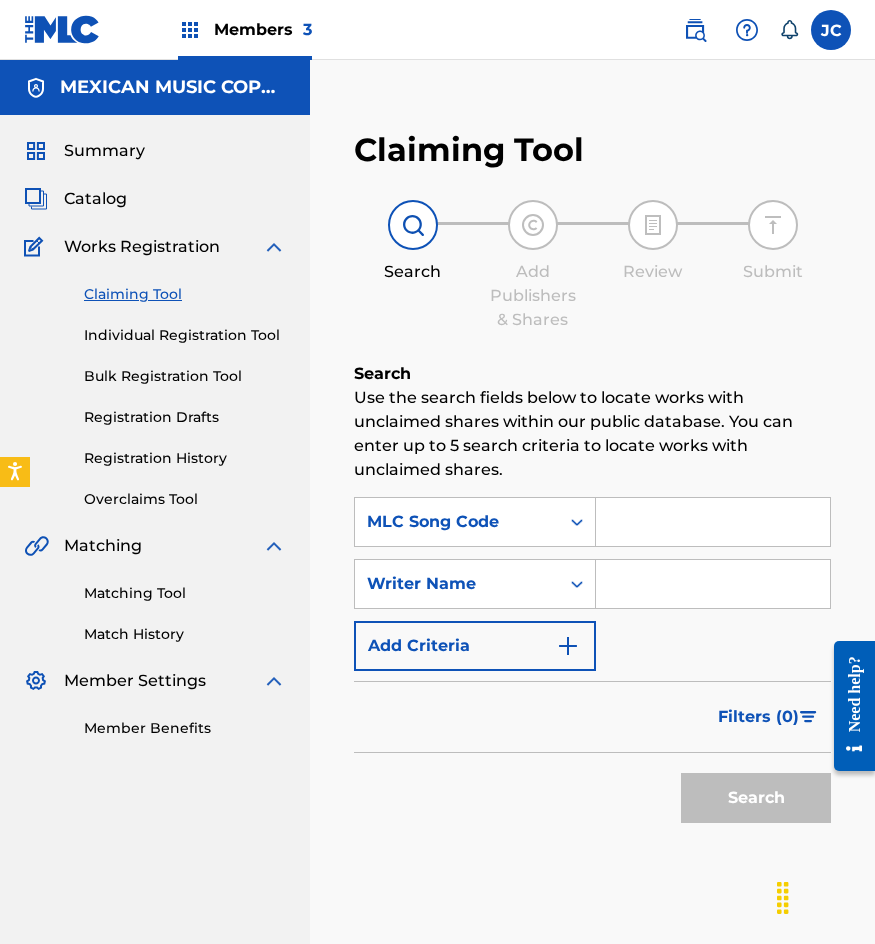 click at bounding box center [713, 522] 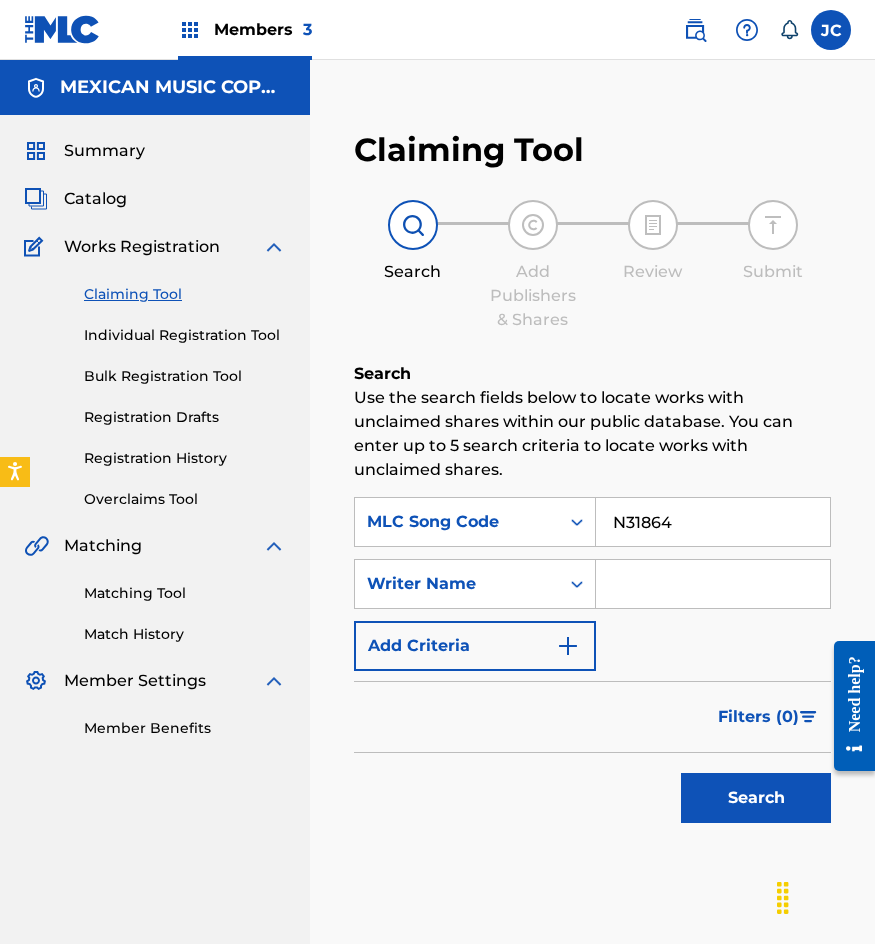 click on "Search" at bounding box center [756, 798] 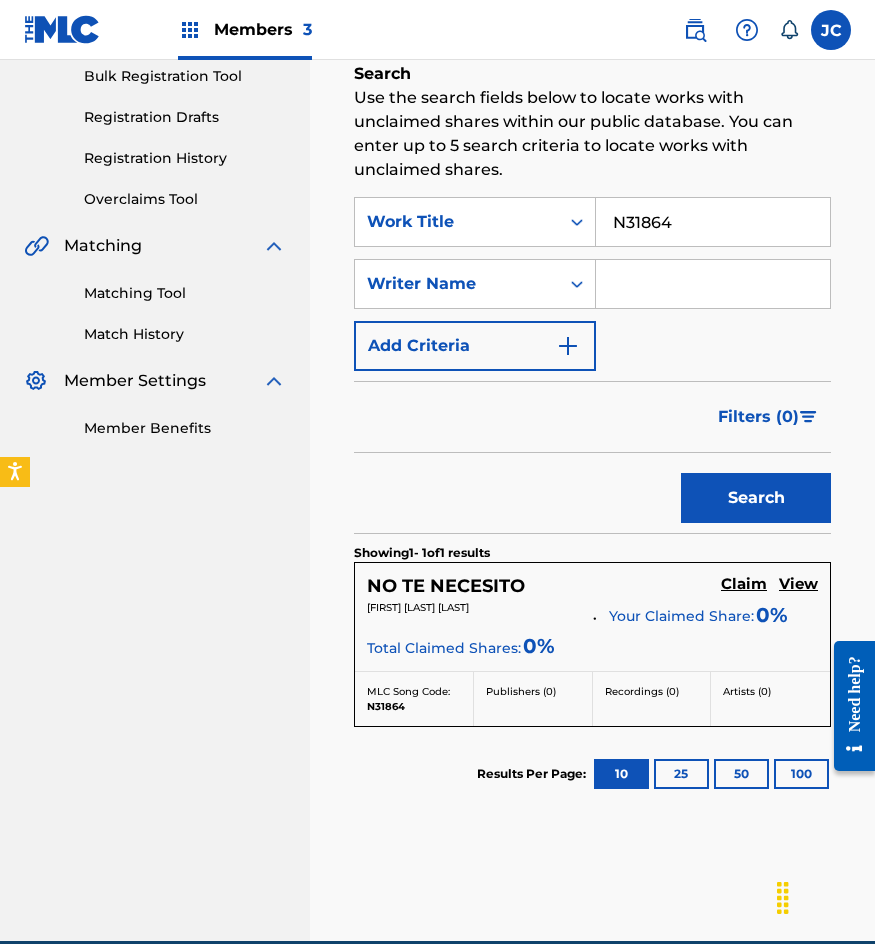 click on "Claim" at bounding box center [744, 584] 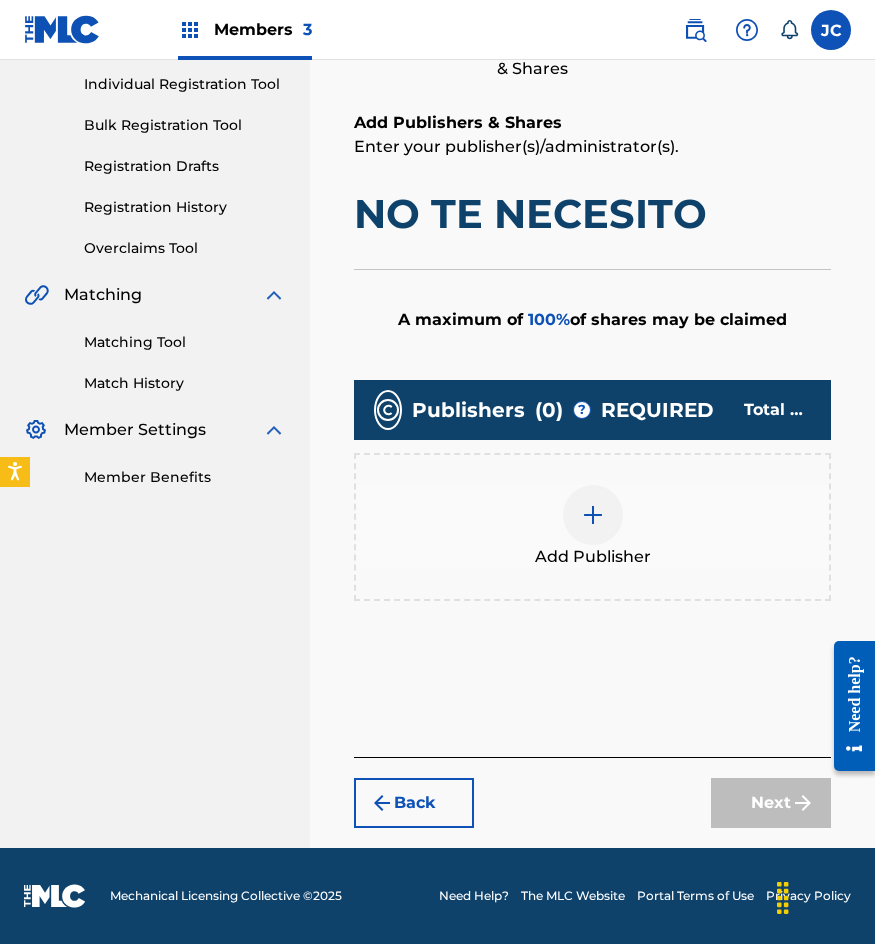 scroll, scrollTop: 251, scrollLeft: 0, axis: vertical 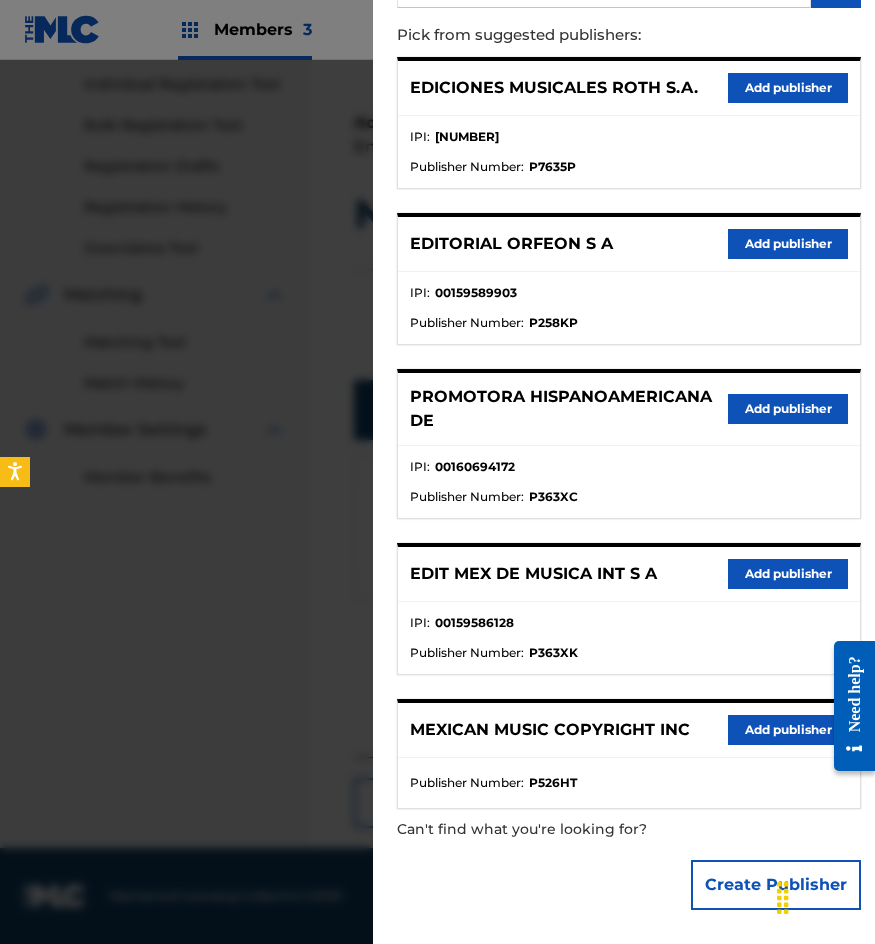click on "Add publisher" at bounding box center [788, 574] 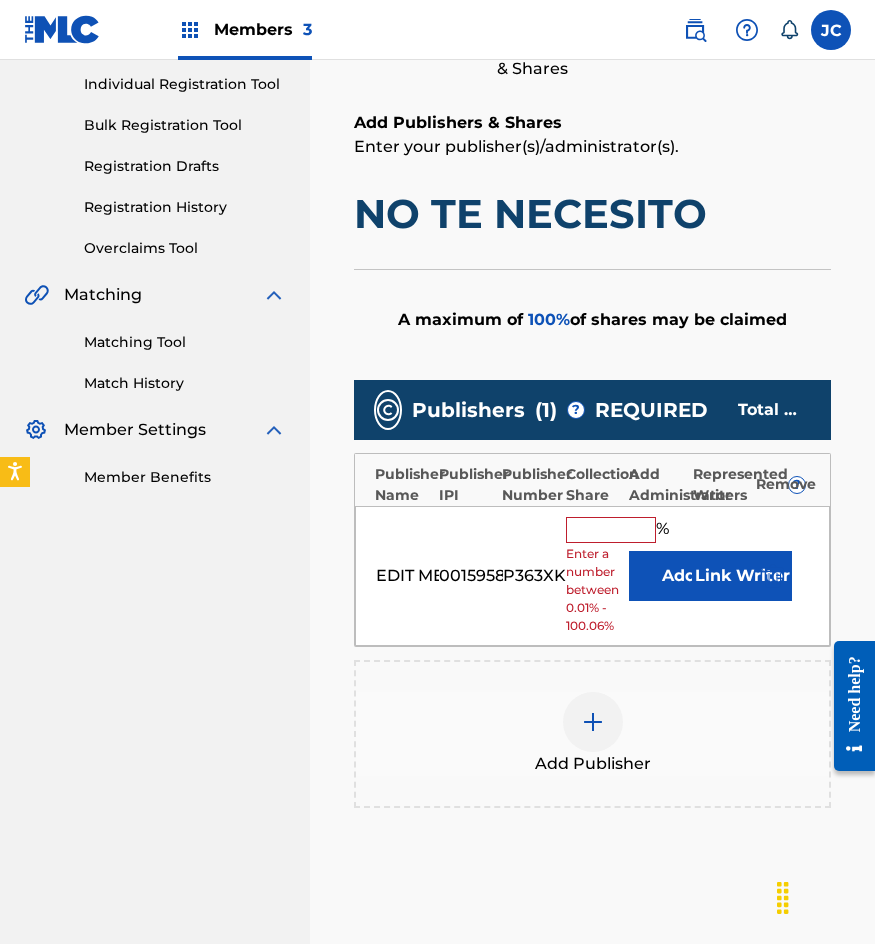 click on "Add" at bounding box center (679, 576) 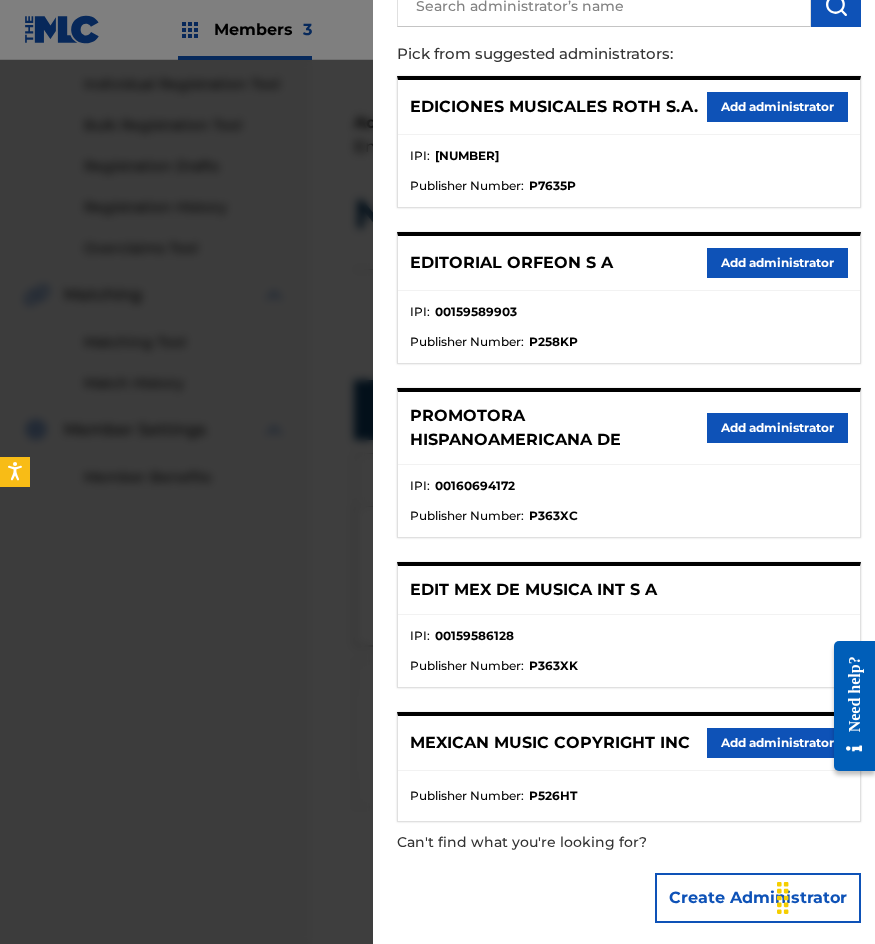 scroll, scrollTop: 200, scrollLeft: 0, axis: vertical 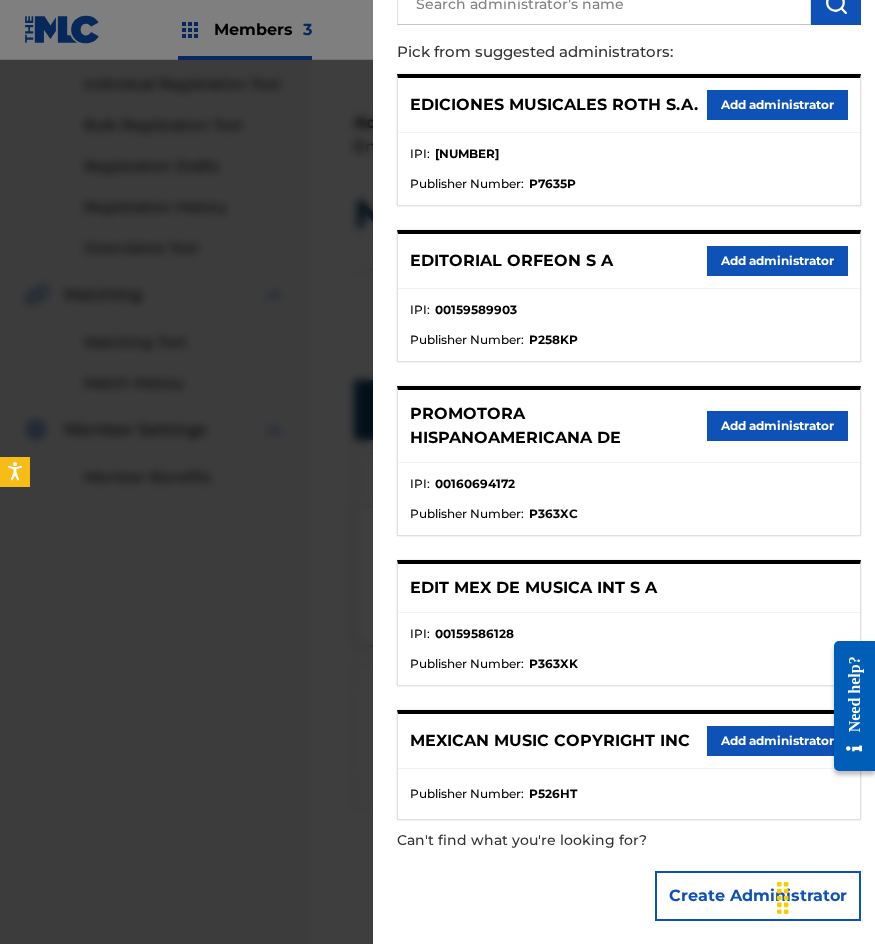 click on "Add administrator" at bounding box center (777, 741) 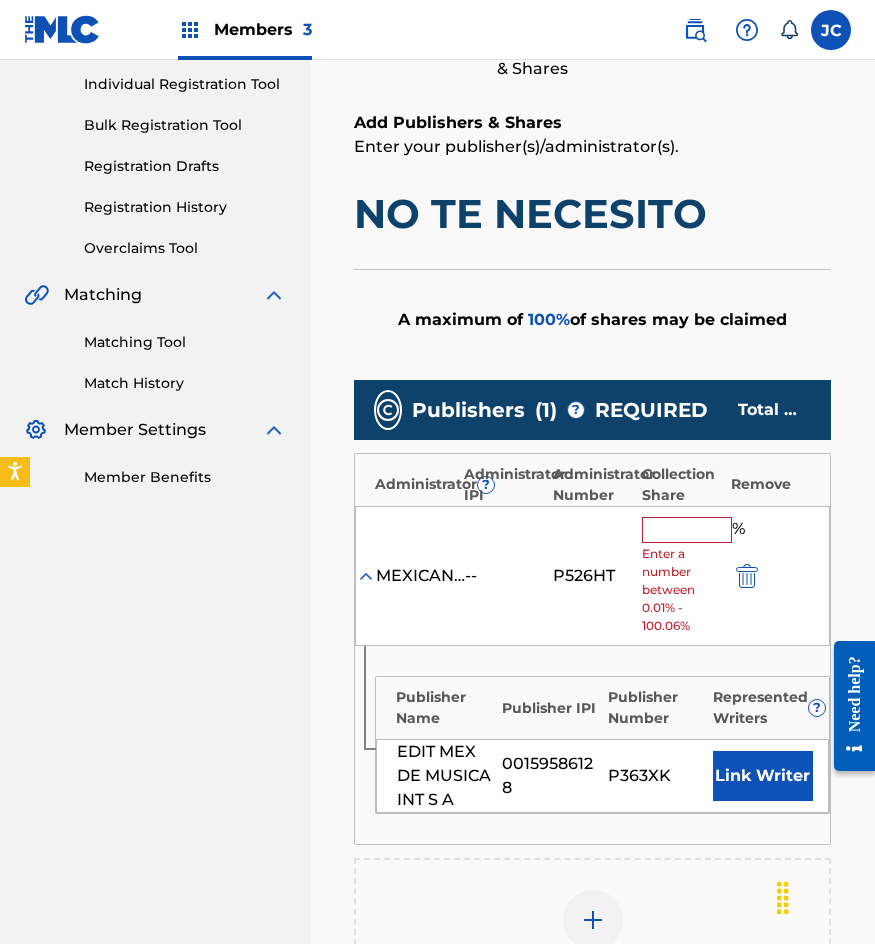 click at bounding box center [687, 530] 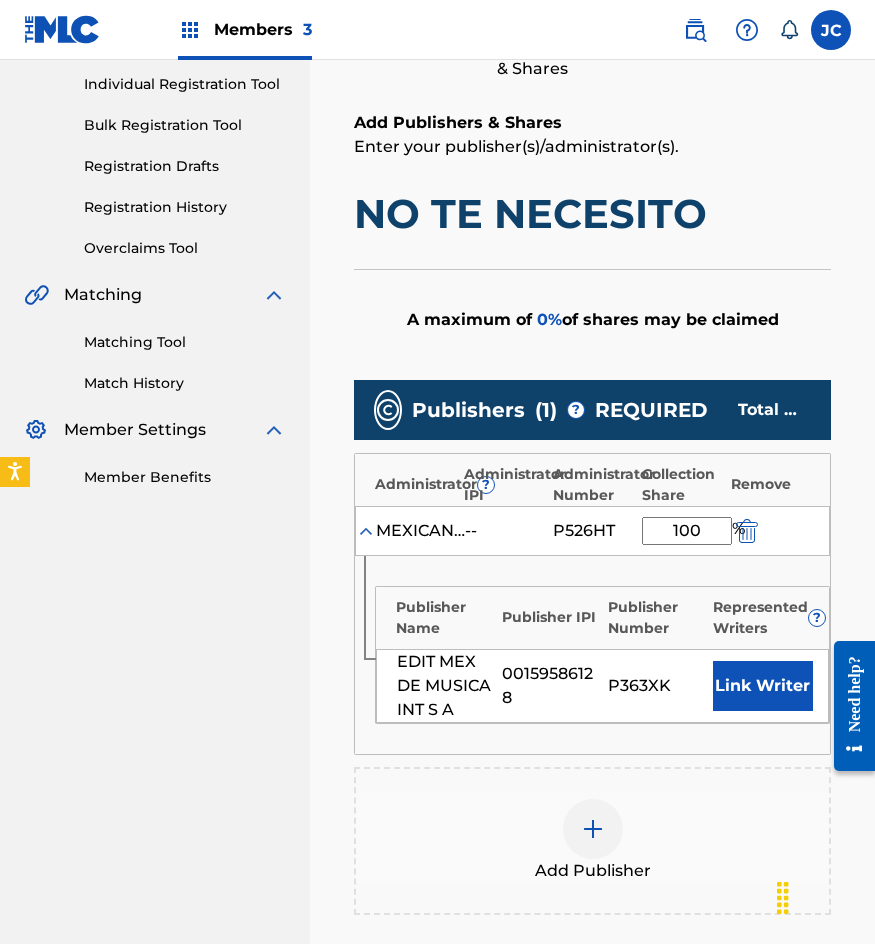 type on "100" 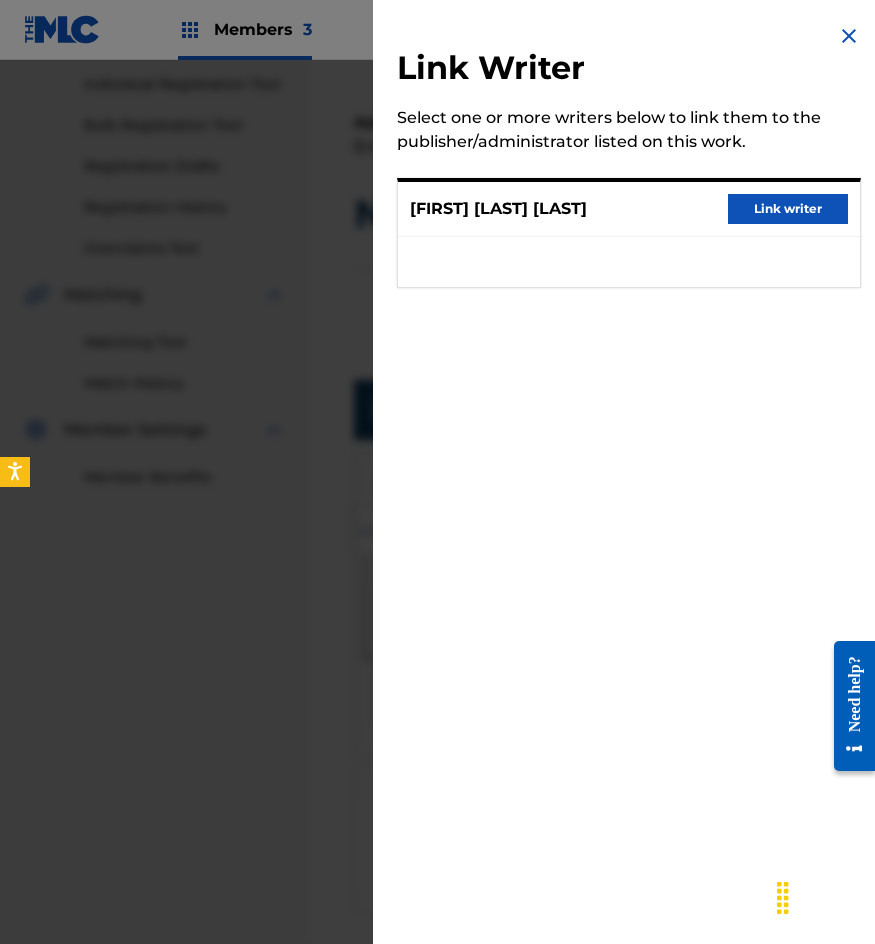 click on "Link writer" at bounding box center (788, 209) 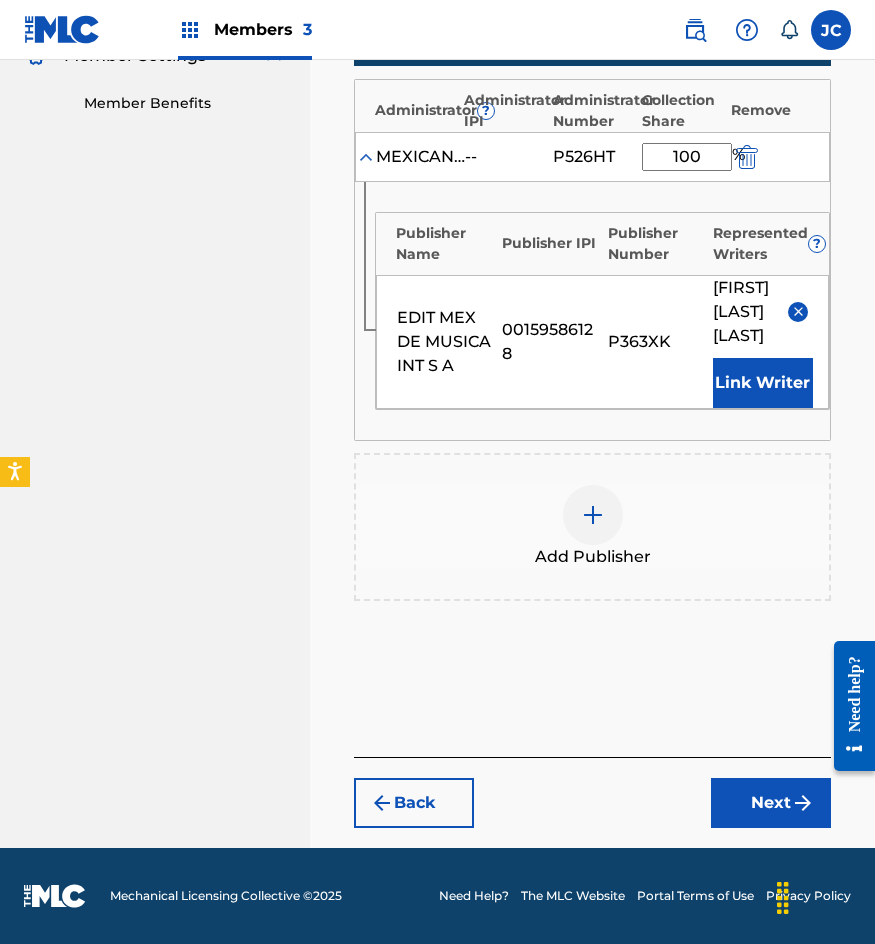click on "Next" at bounding box center (771, 803) 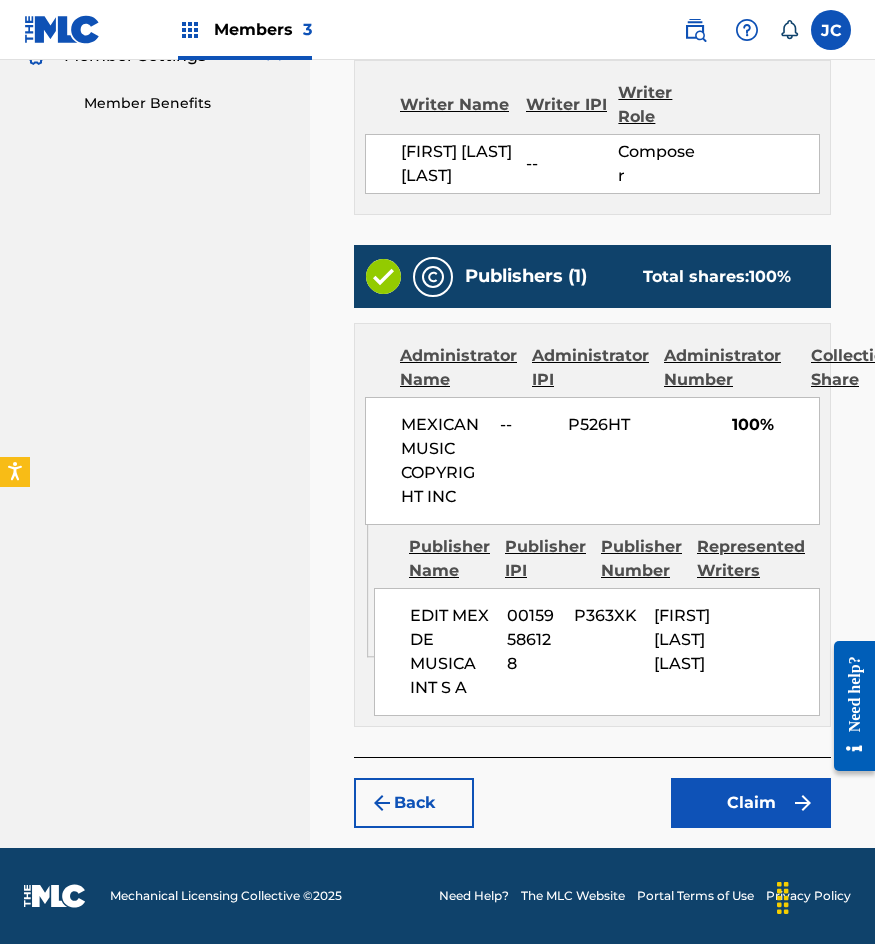 scroll, scrollTop: 673, scrollLeft: 0, axis: vertical 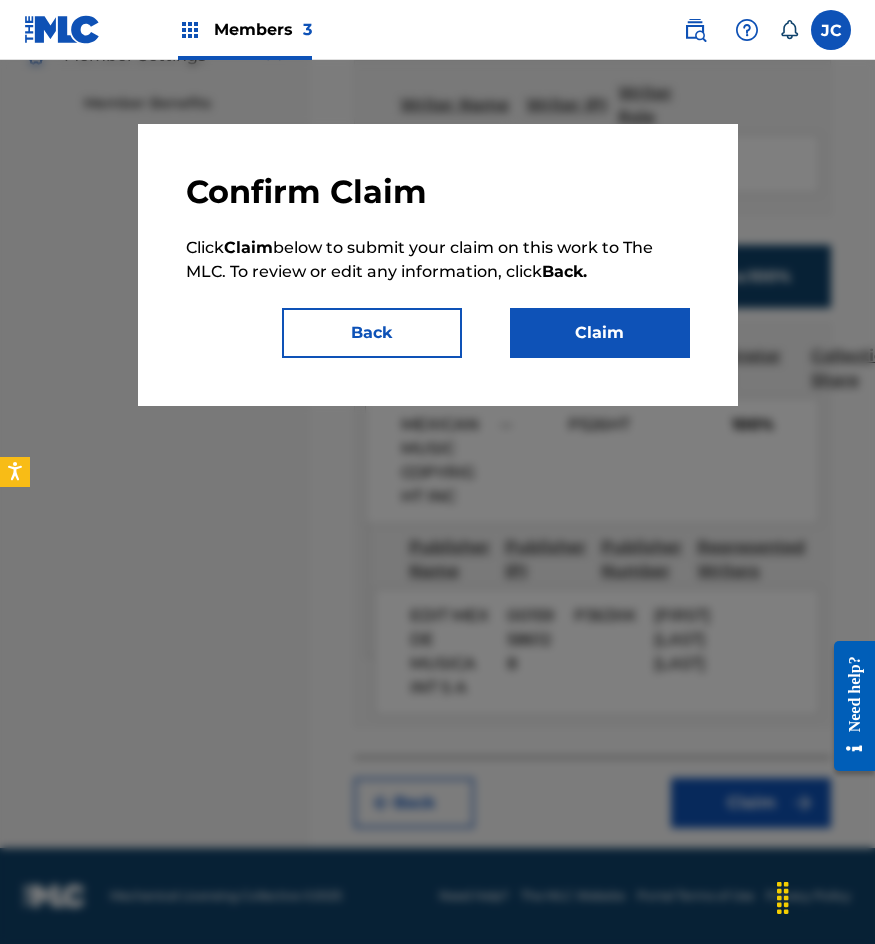 click on "Claim" at bounding box center (600, 333) 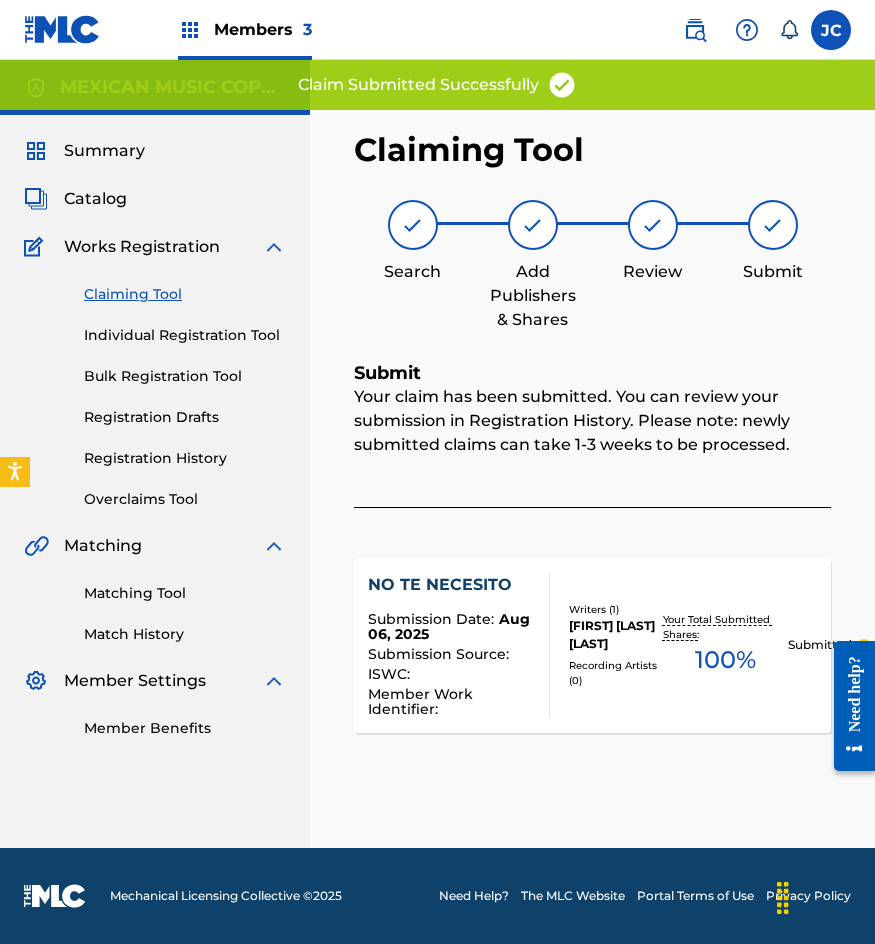 scroll, scrollTop: 0, scrollLeft: 0, axis: both 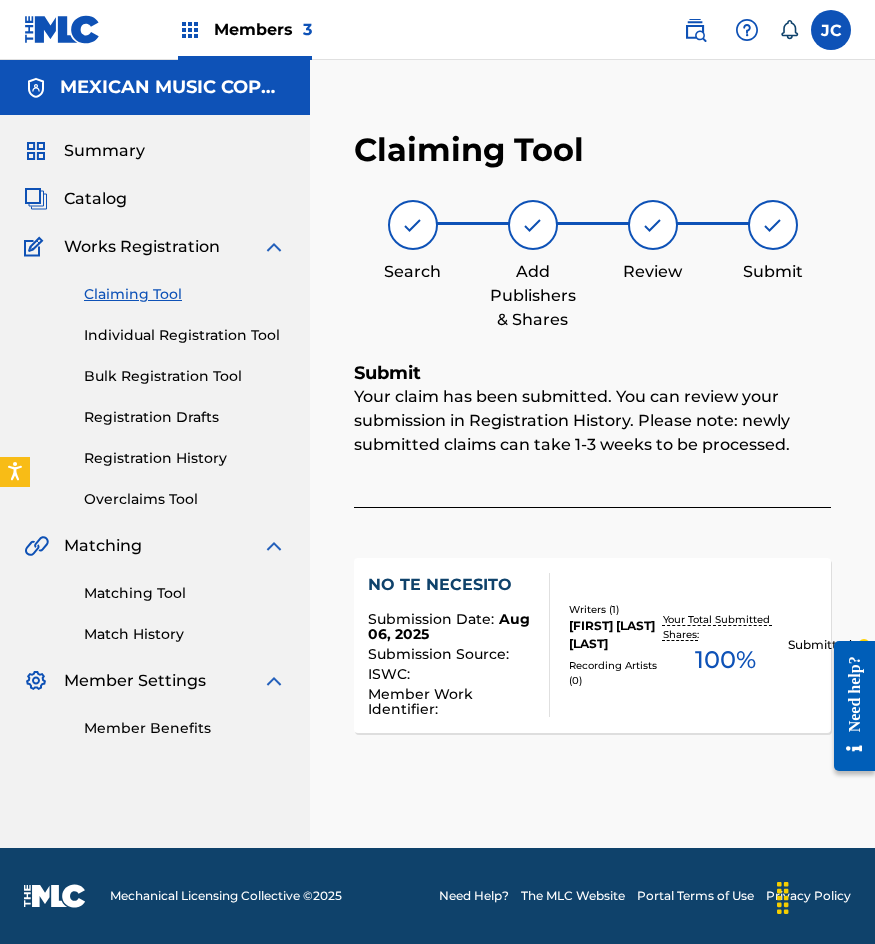 click on "Claiming Tool" at bounding box center [185, 294] 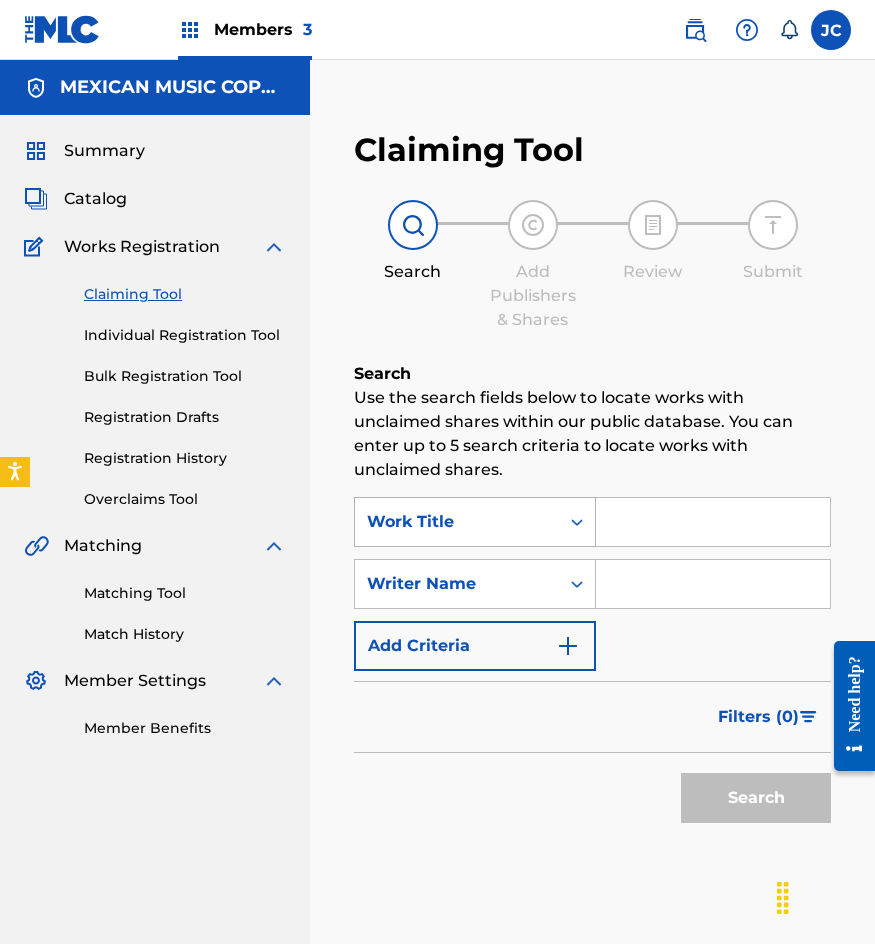 click on "Work Title" at bounding box center (457, 522) 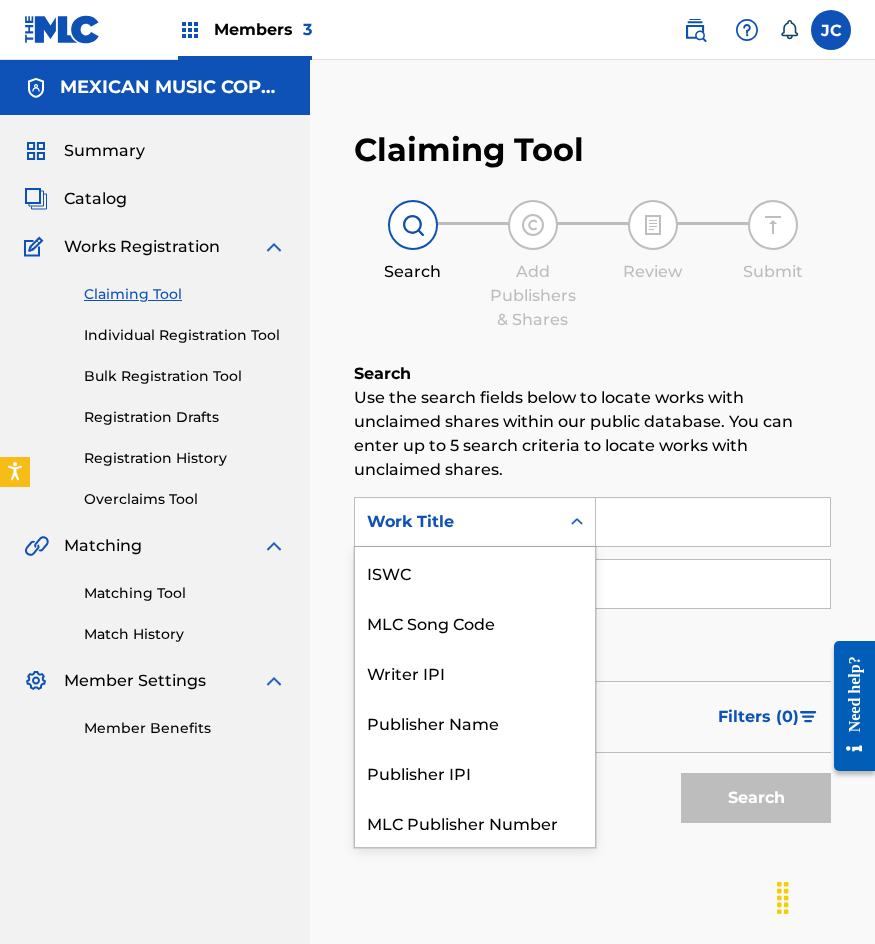 scroll, scrollTop: 50, scrollLeft: 0, axis: vertical 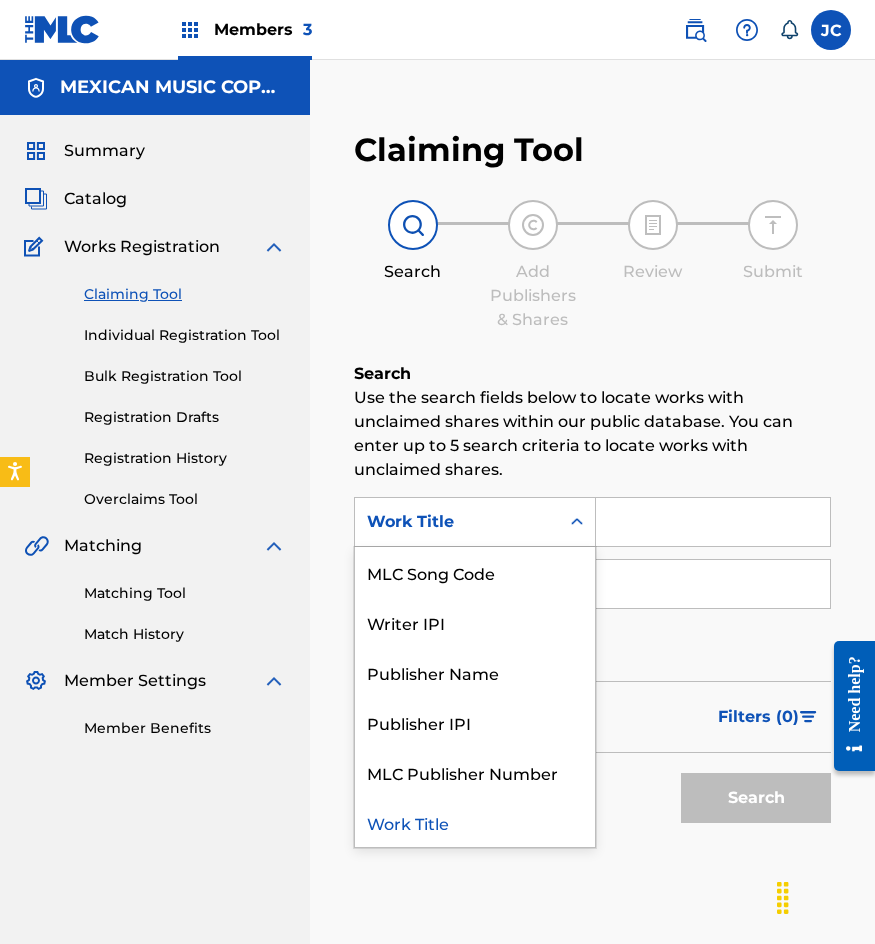 click on "MLC Song Code" at bounding box center (475, 572) 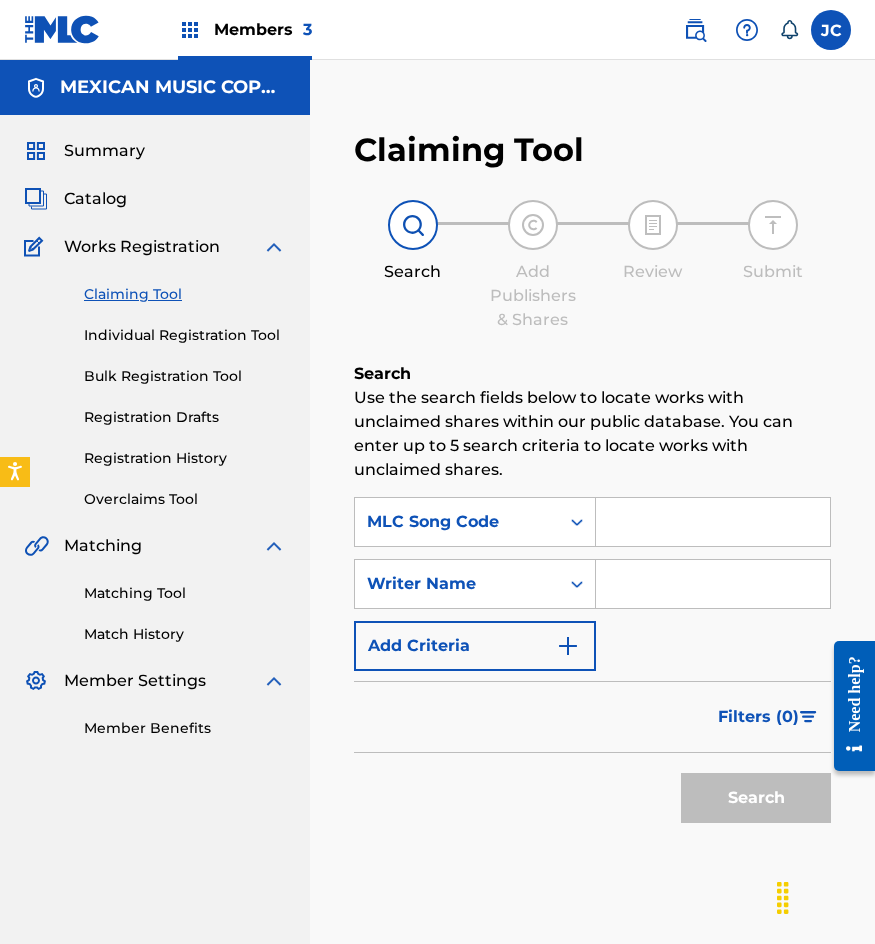 click at bounding box center (713, 522) 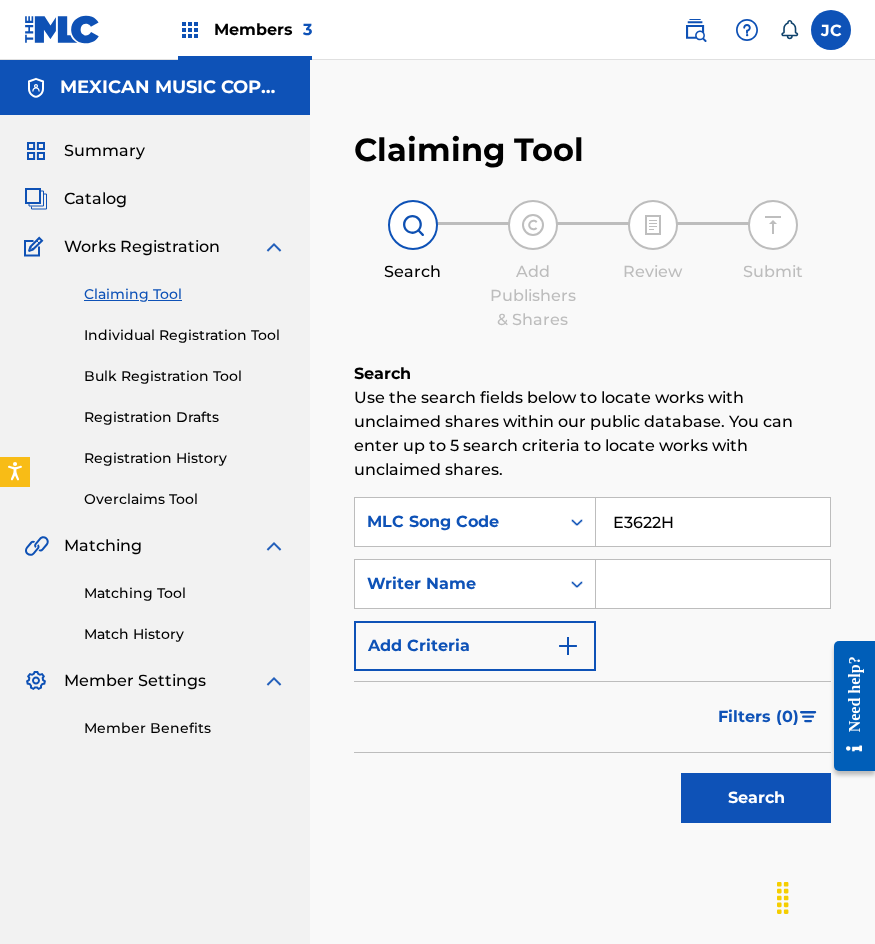 click on "Search" at bounding box center [756, 798] 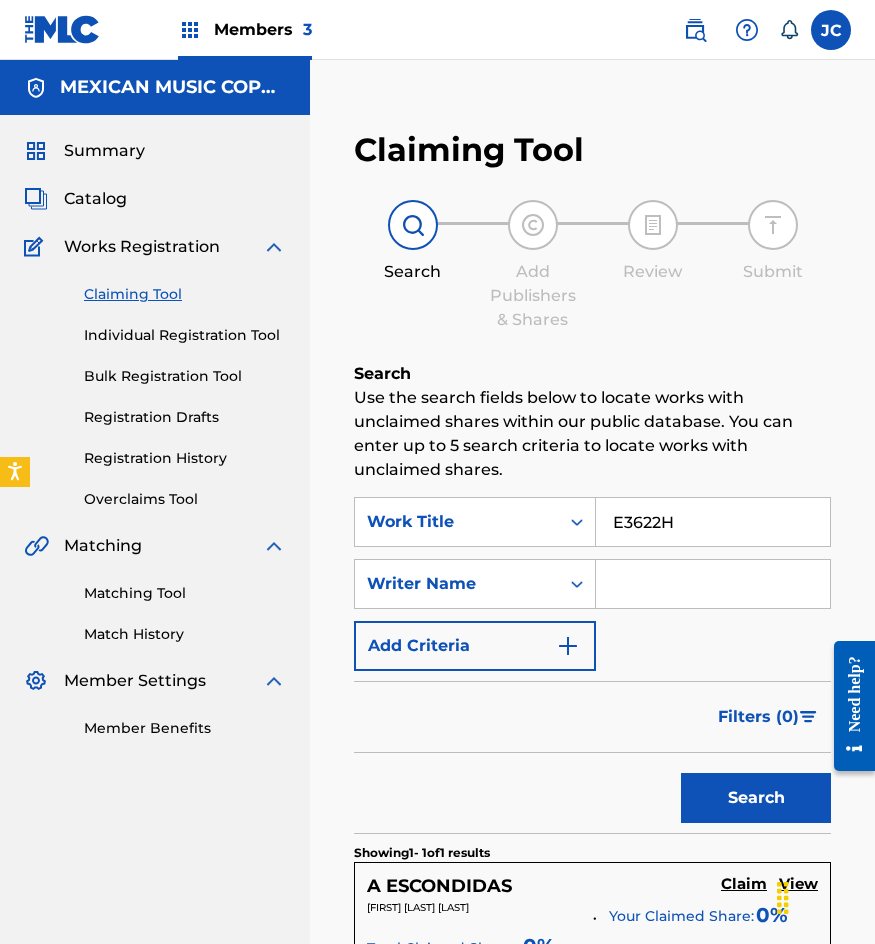 scroll, scrollTop: 300, scrollLeft: 0, axis: vertical 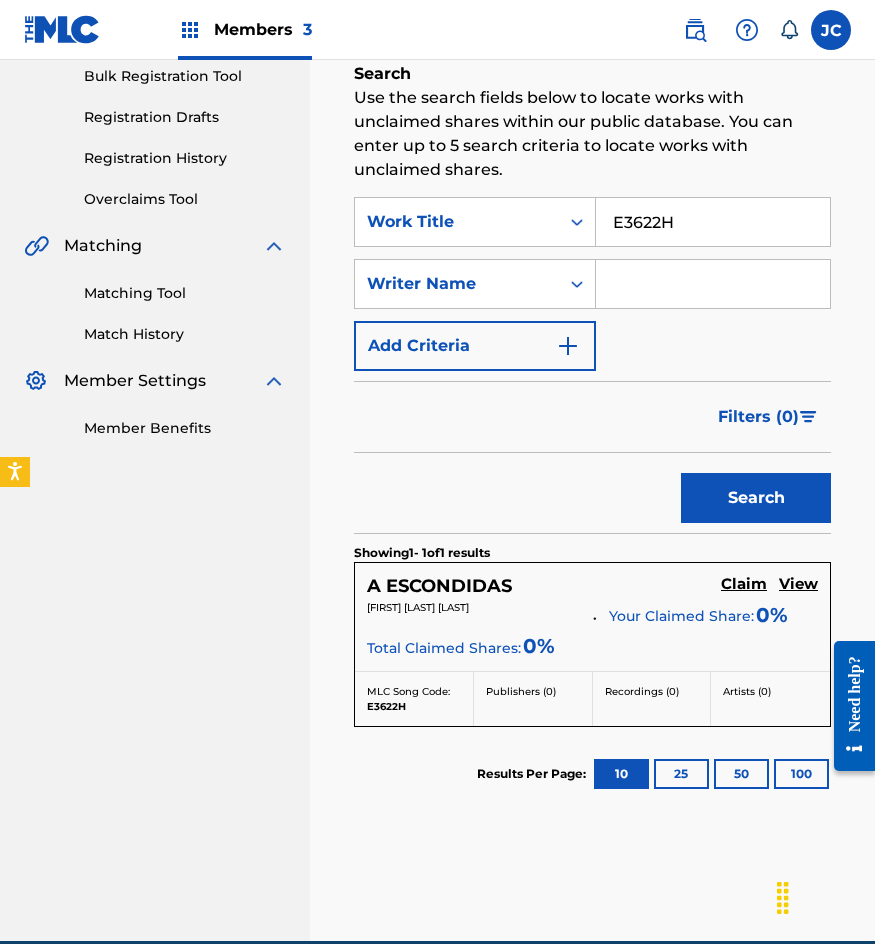 click on "Claim" at bounding box center (744, 584) 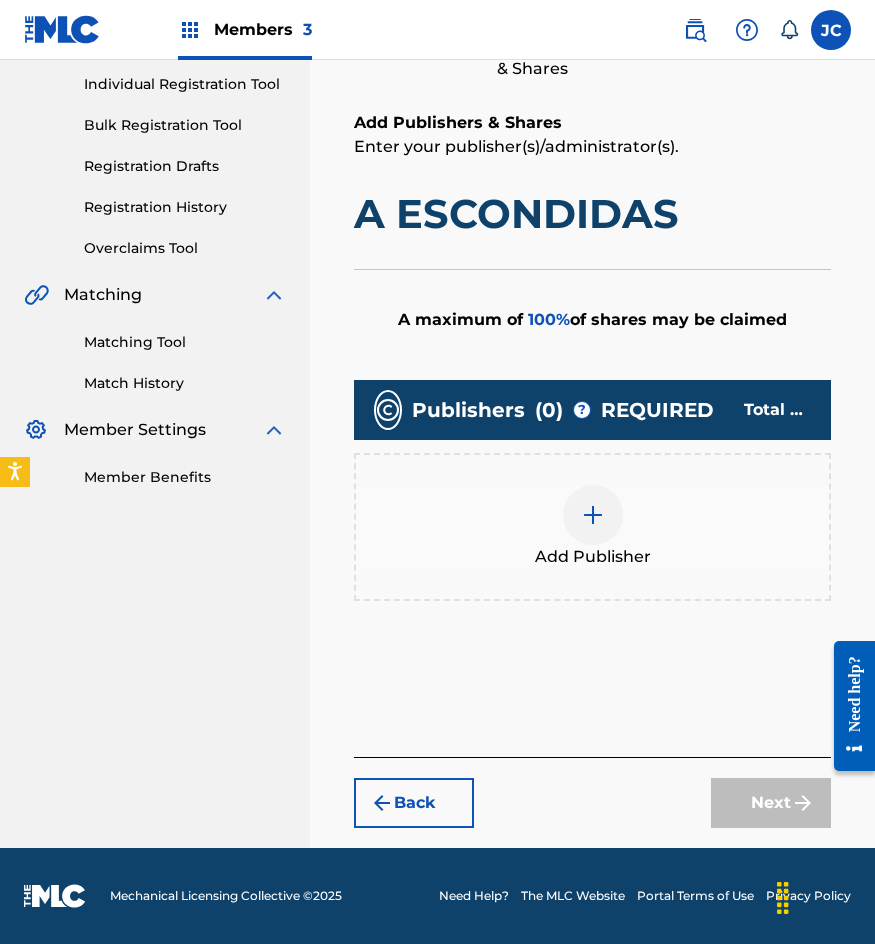 scroll, scrollTop: 251, scrollLeft: 0, axis: vertical 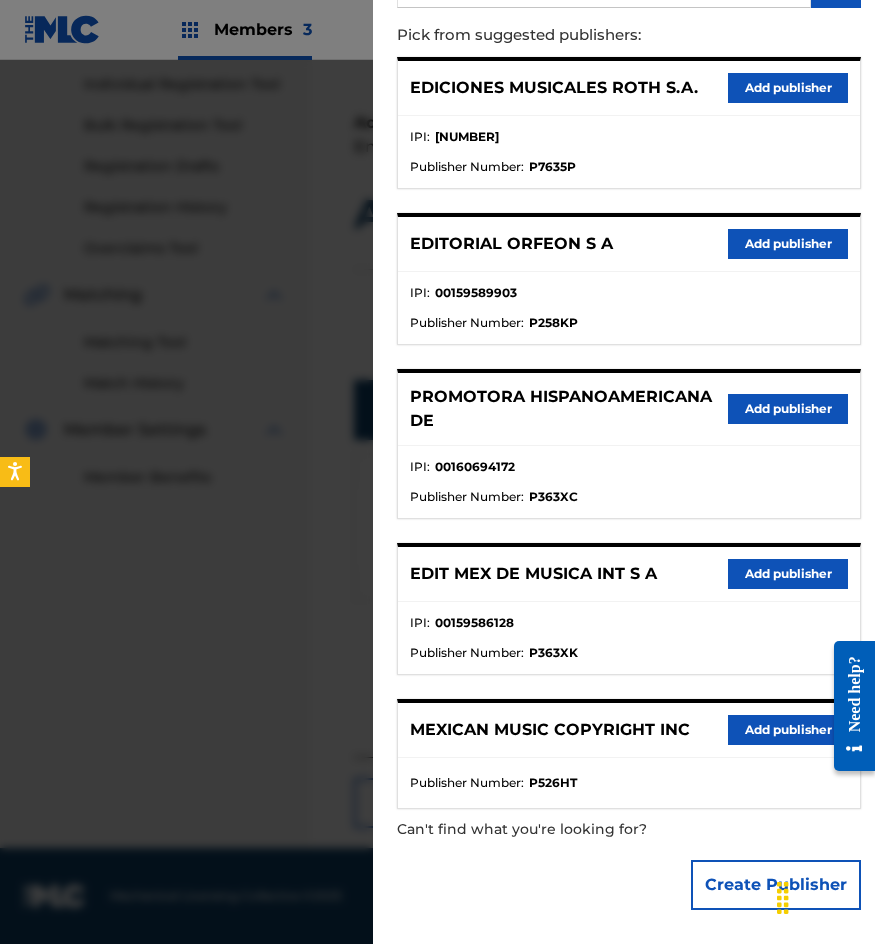 click on "Add publisher" at bounding box center (788, 574) 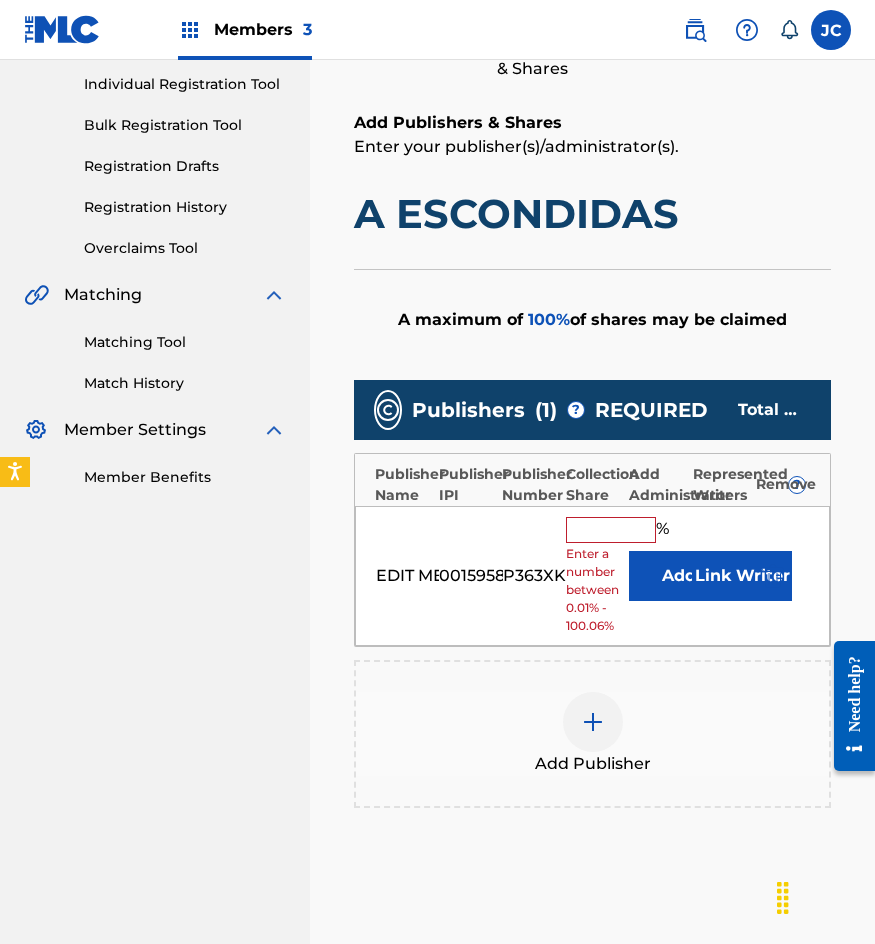 click on "Add" at bounding box center (679, 576) 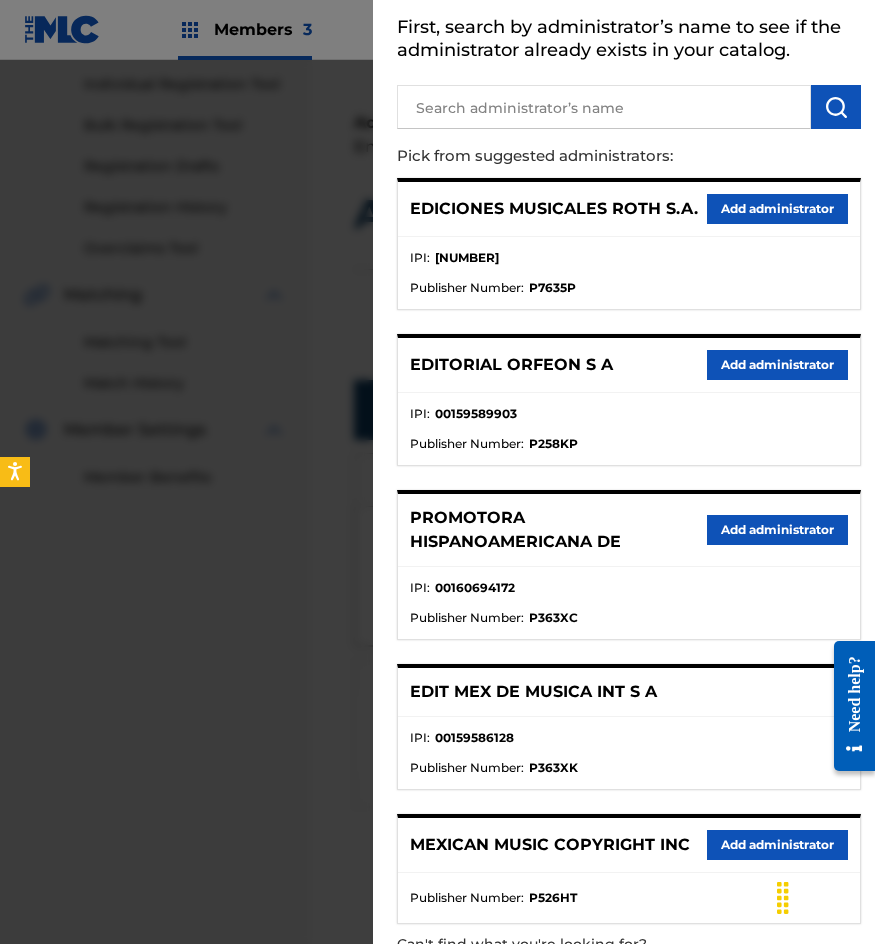 scroll, scrollTop: 211, scrollLeft: 0, axis: vertical 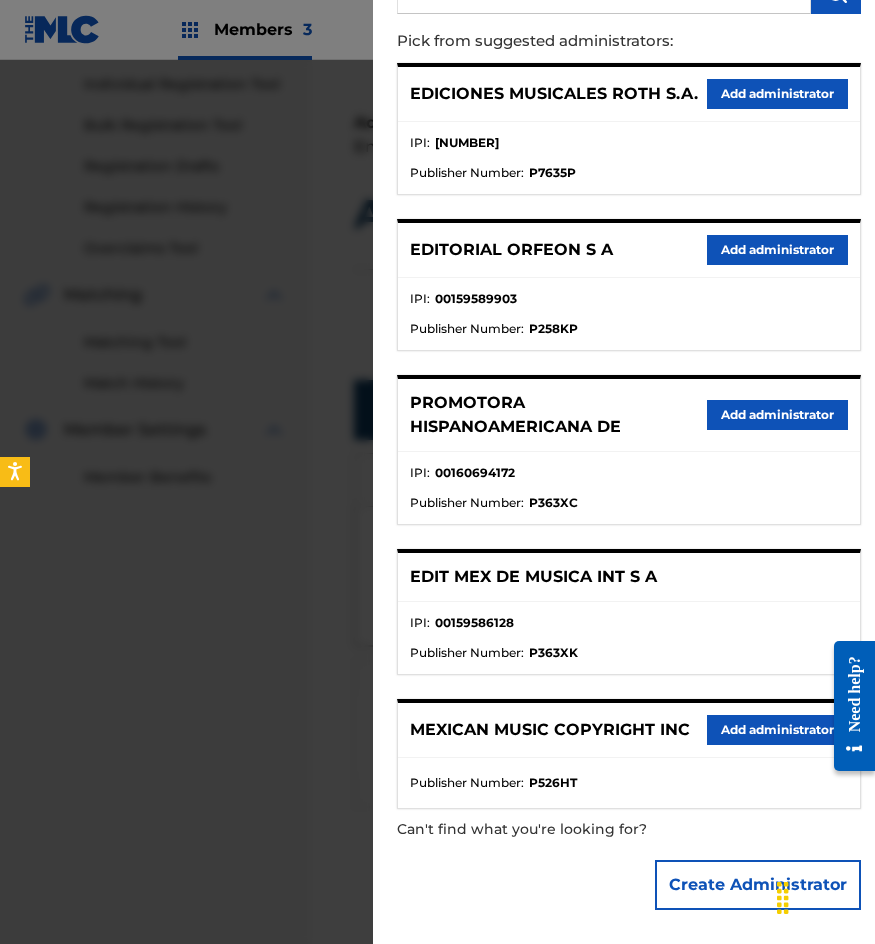 click on "Add administrator" at bounding box center [777, 730] 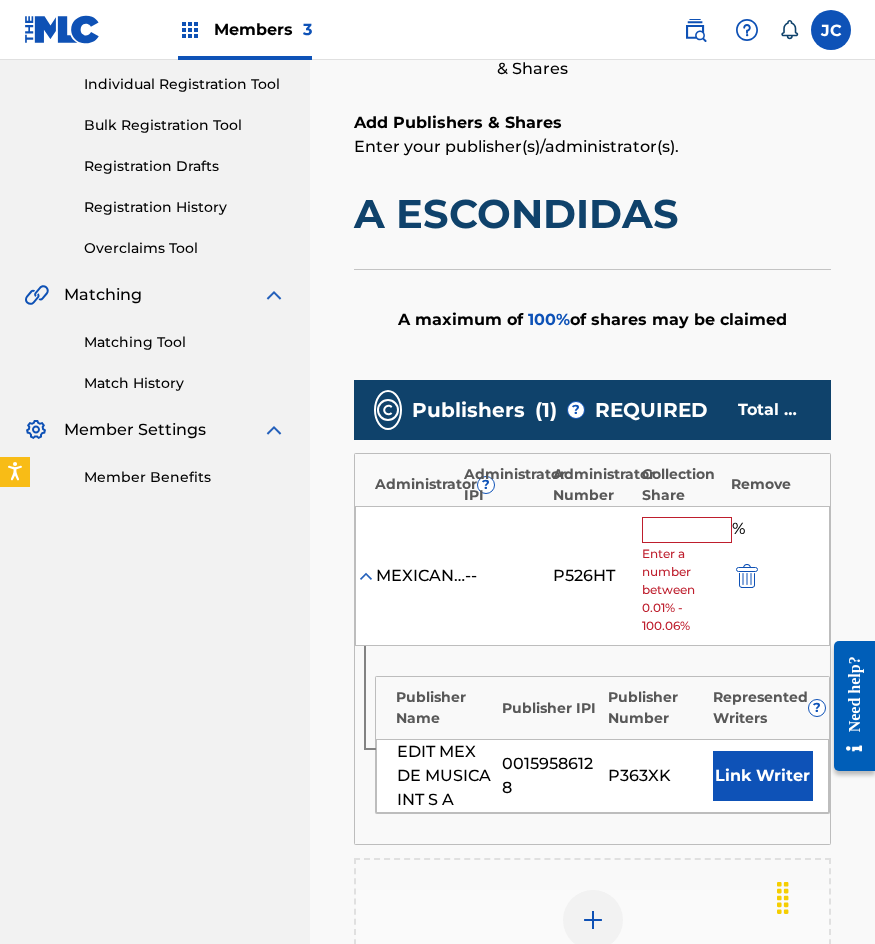 click at bounding box center [687, 530] 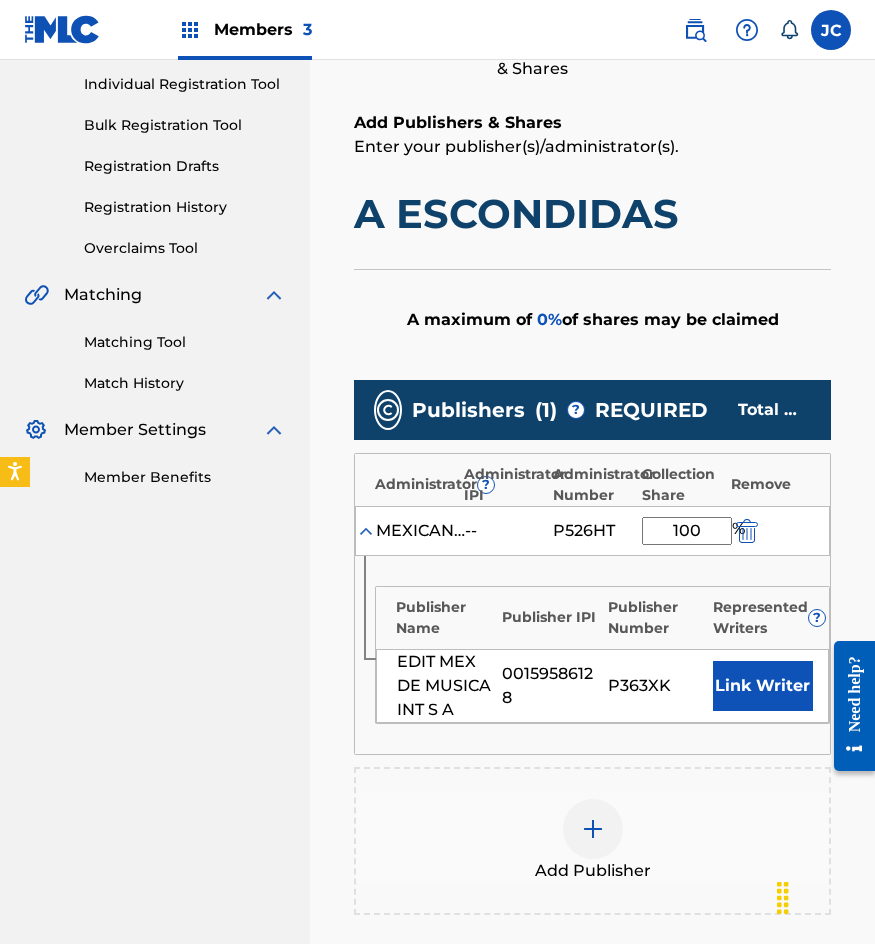 type on "100" 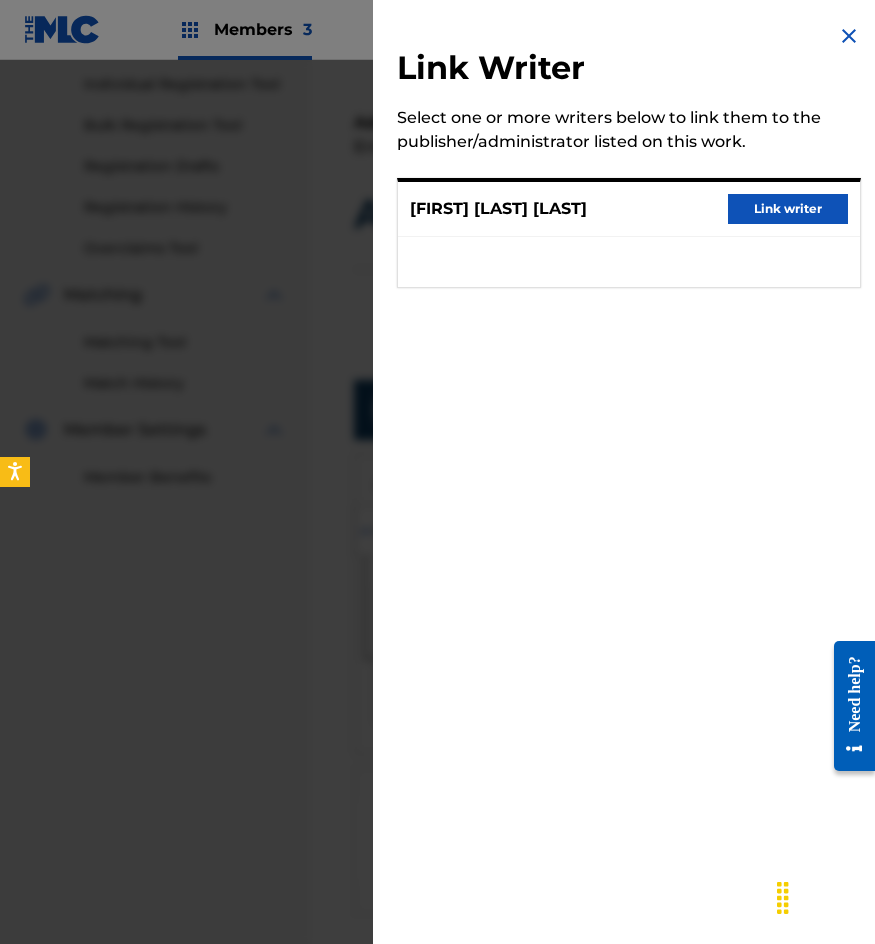 click on "Link writer" at bounding box center [788, 209] 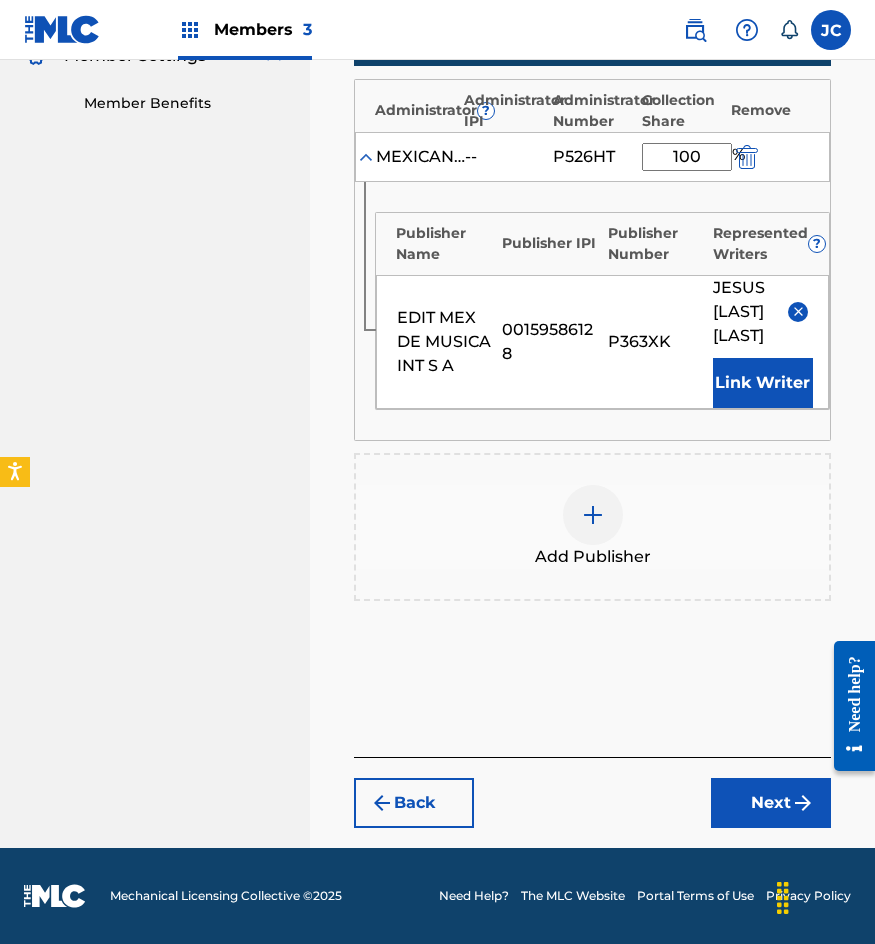 click on "Next" at bounding box center (771, 803) 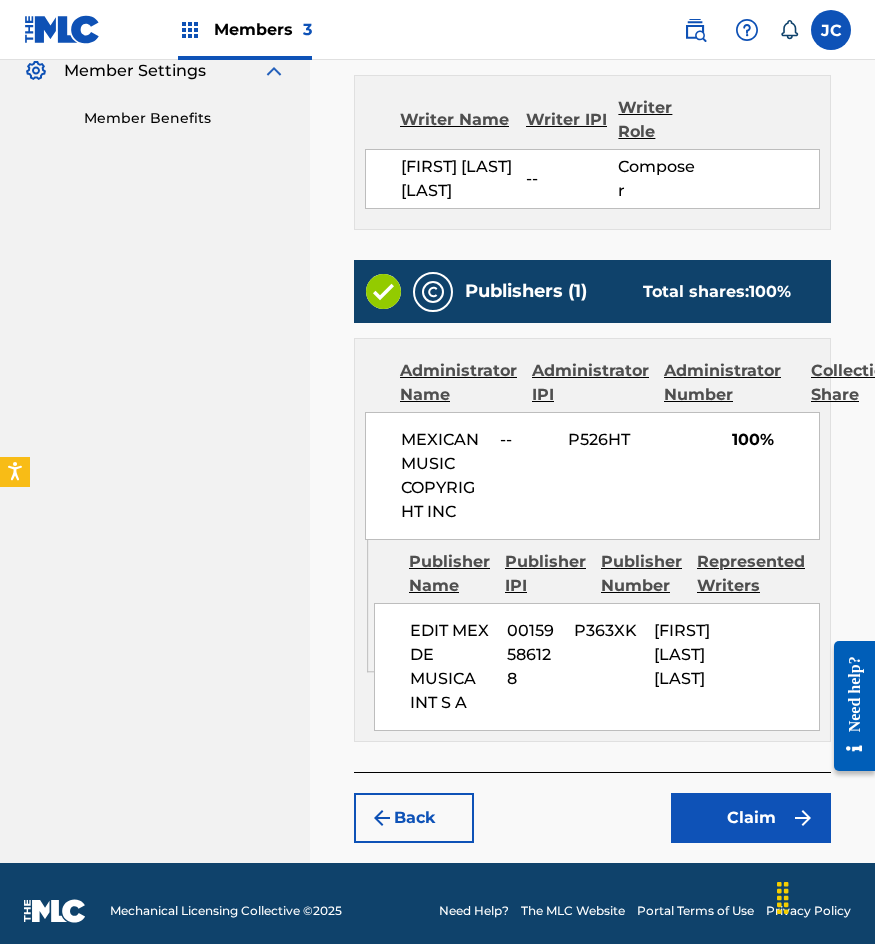 scroll, scrollTop: 625, scrollLeft: 0, axis: vertical 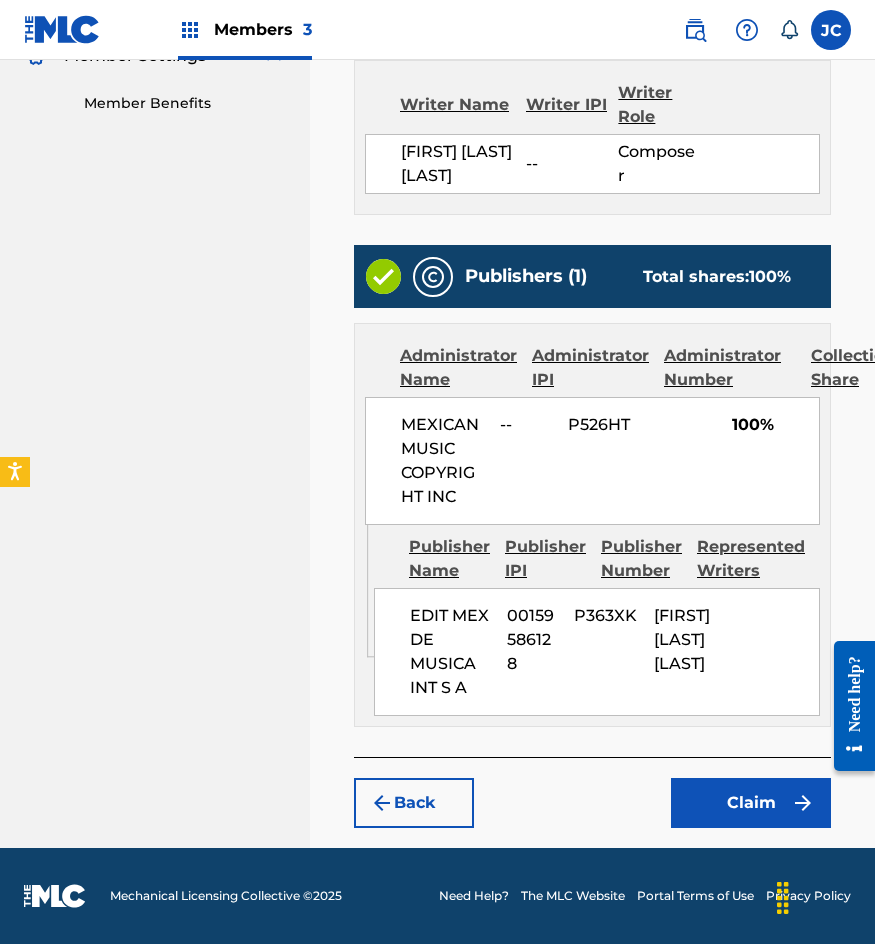 click on "Claim" at bounding box center (751, 803) 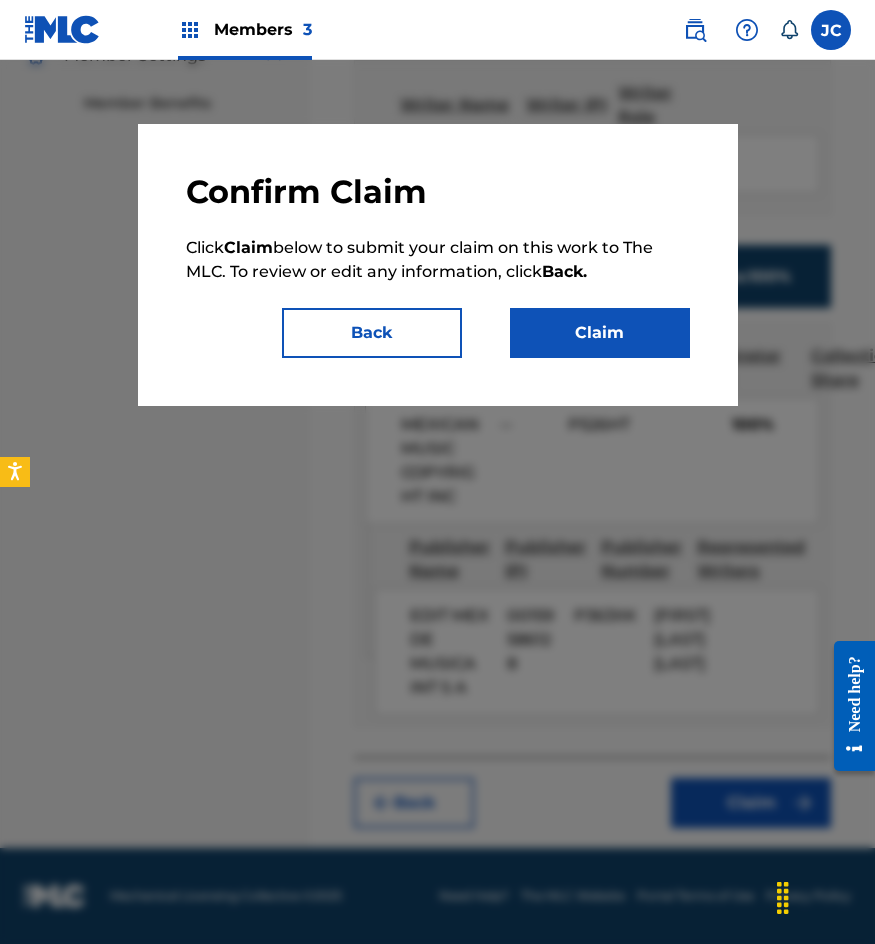 click on "Claim" at bounding box center (600, 333) 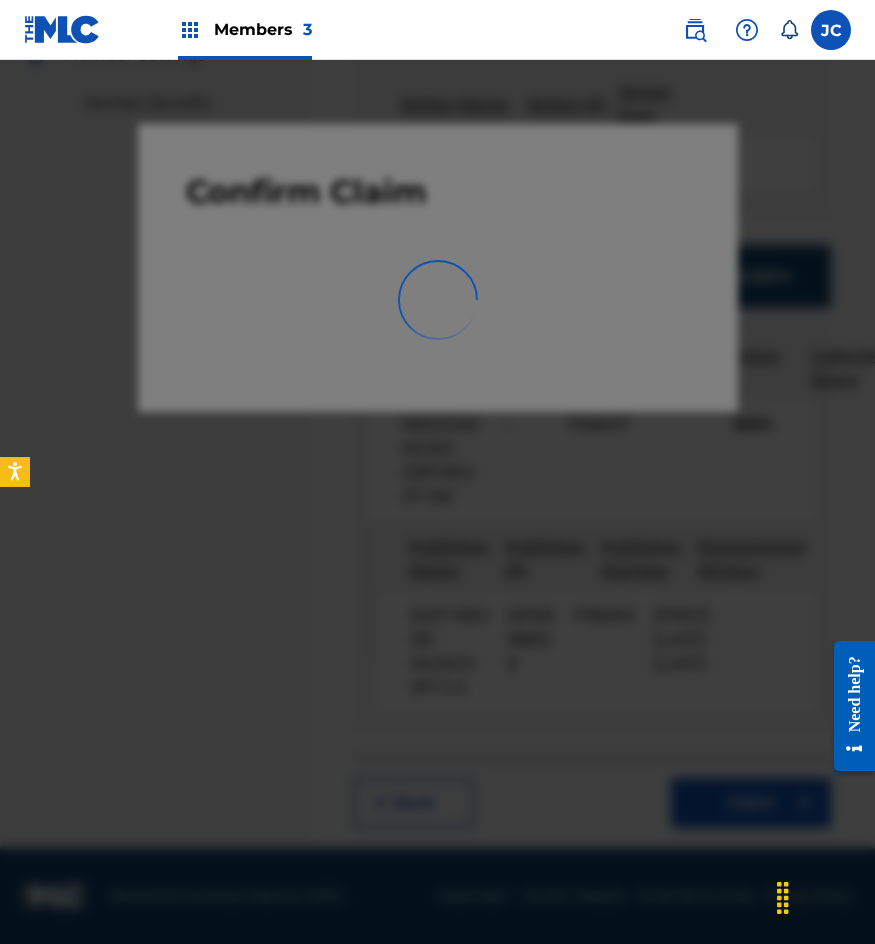 scroll, scrollTop: 0, scrollLeft: 0, axis: both 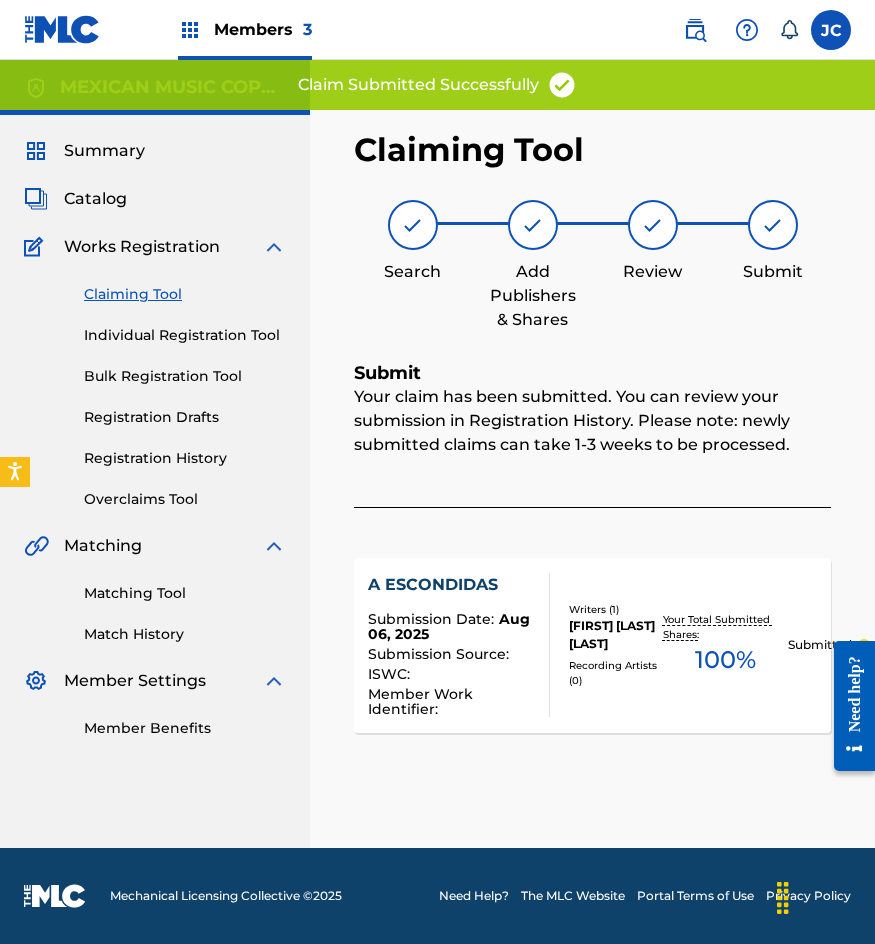 click on "Claiming Tool" at bounding box center (185, 294) 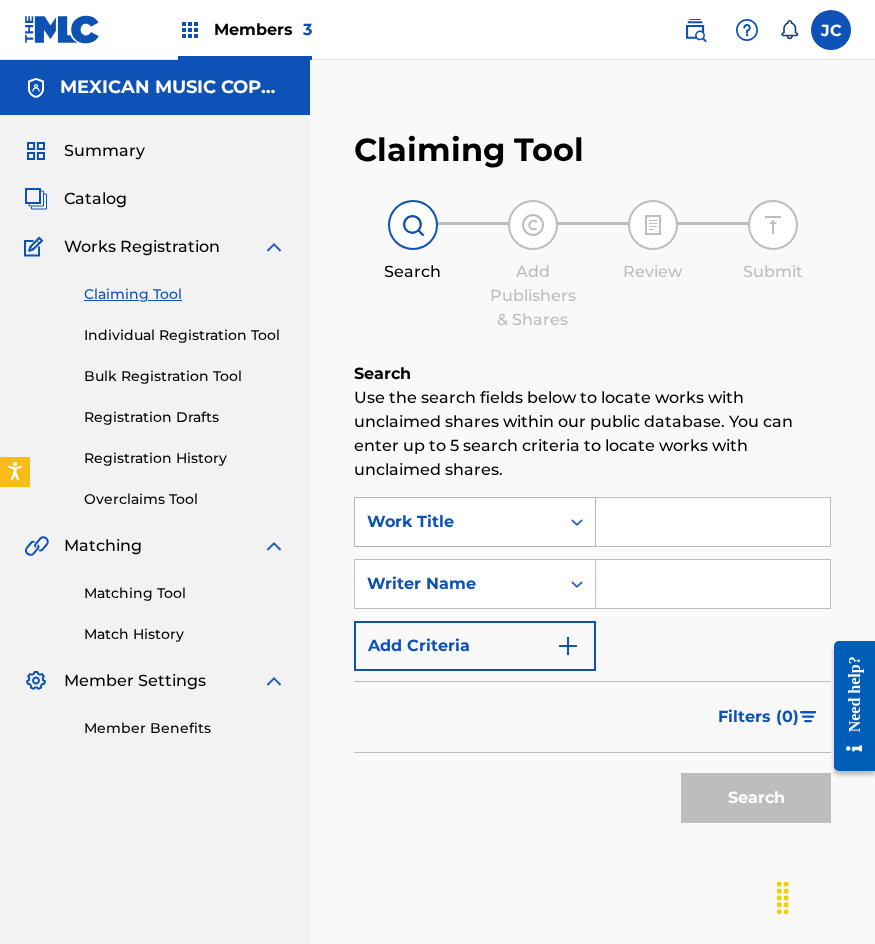 click on "Work Title" at bounding box center [457, 522] 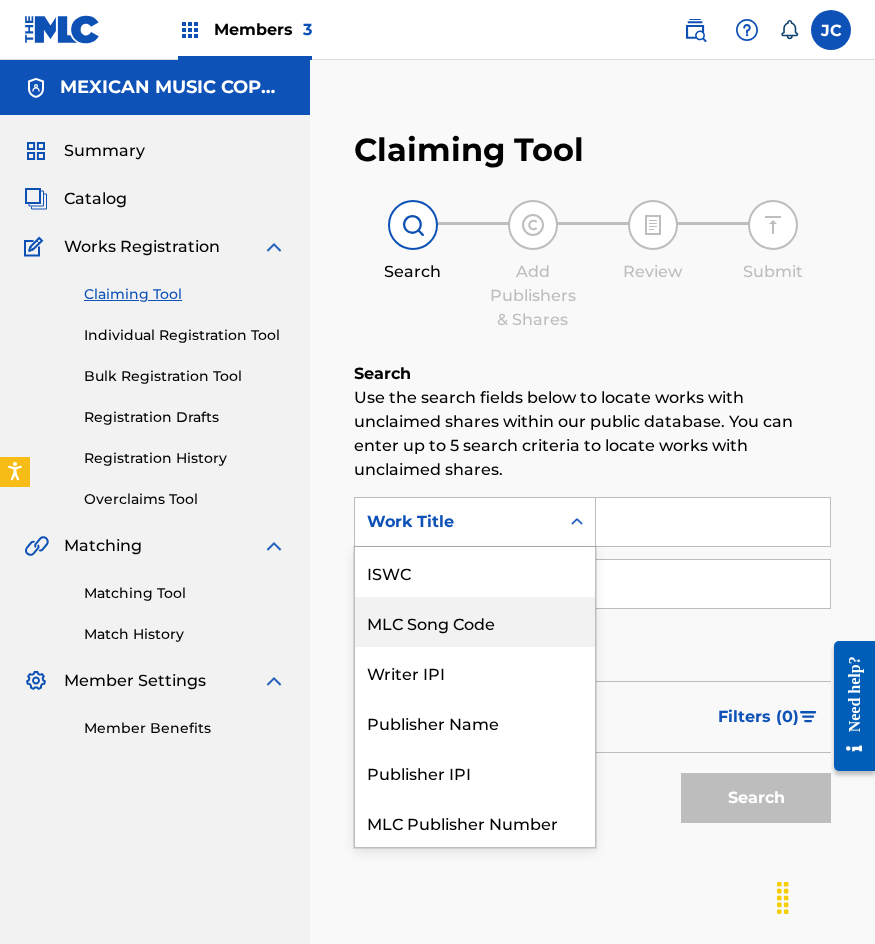 scroll, scrollTop: 50, scrollLeft: 0, axis: vertical 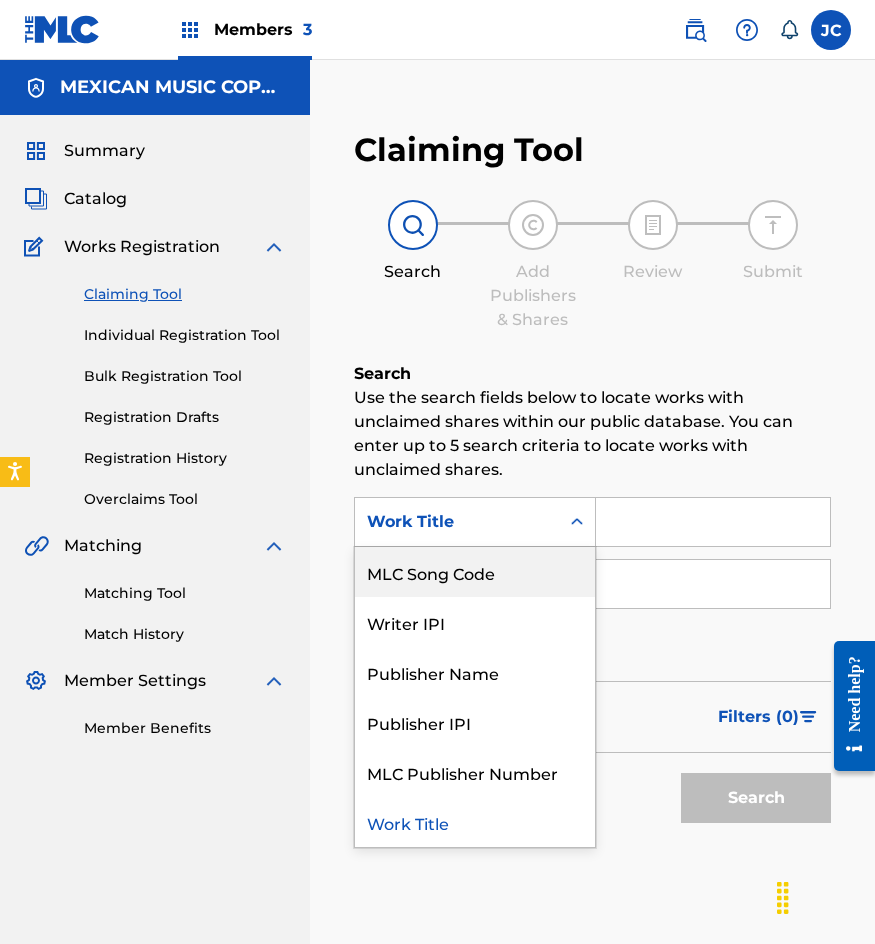 click on "MLC Song Code" at bounding box center [475, 572] 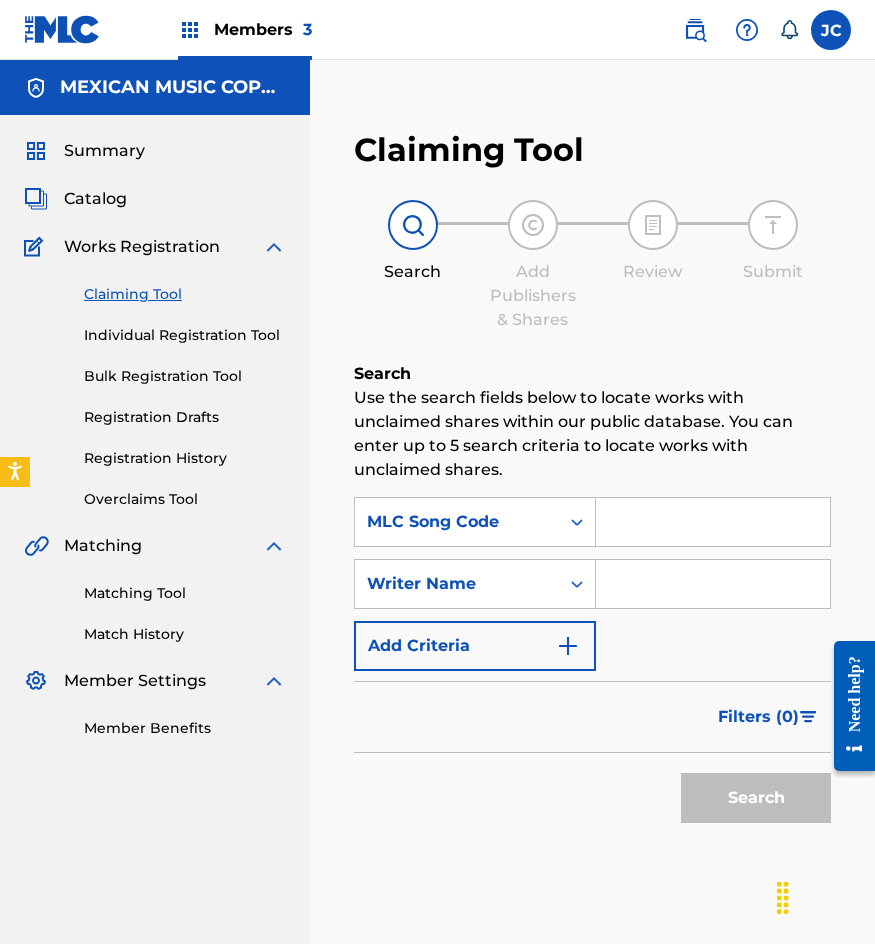 click at bounding box center [713, 522] 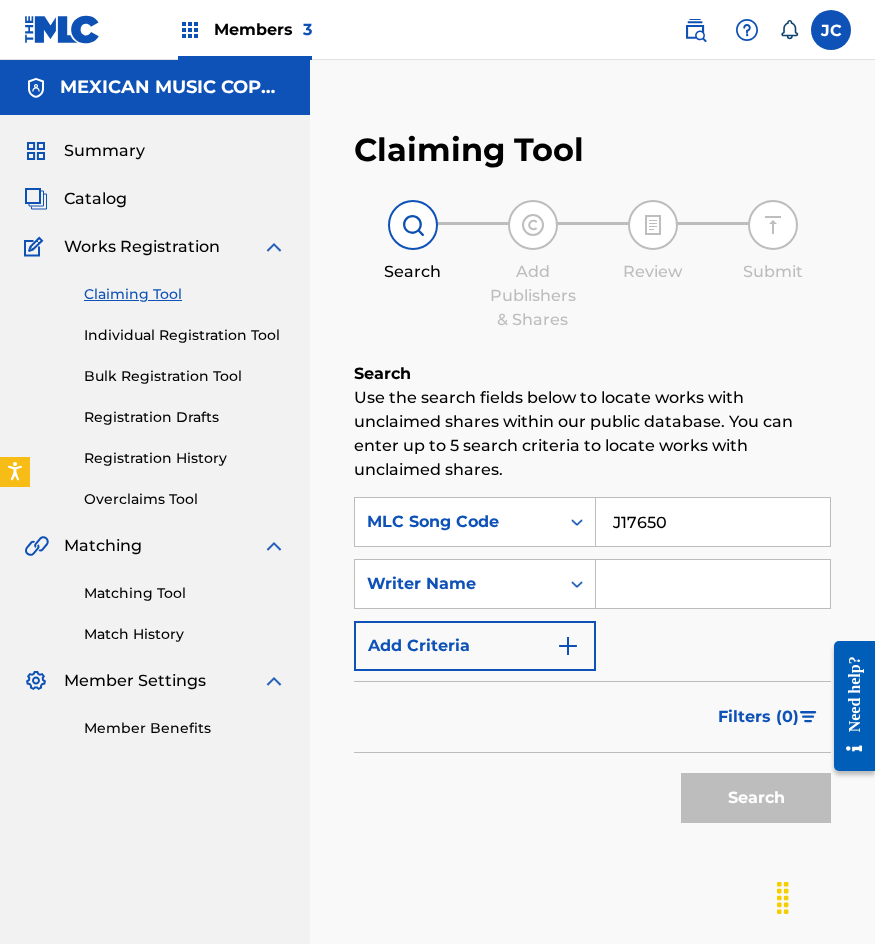 click on "Search" at bounding box center [756, 798] 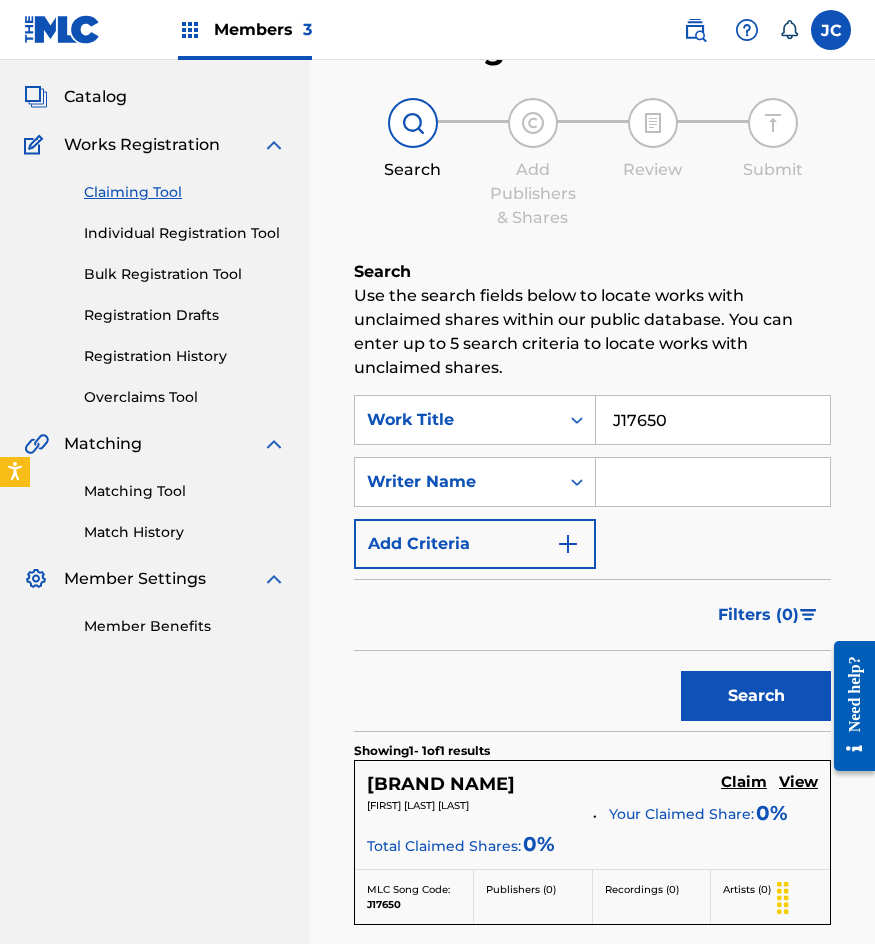 scroll, scrollTop: 200, scrollLeft: 0, axis: vertical 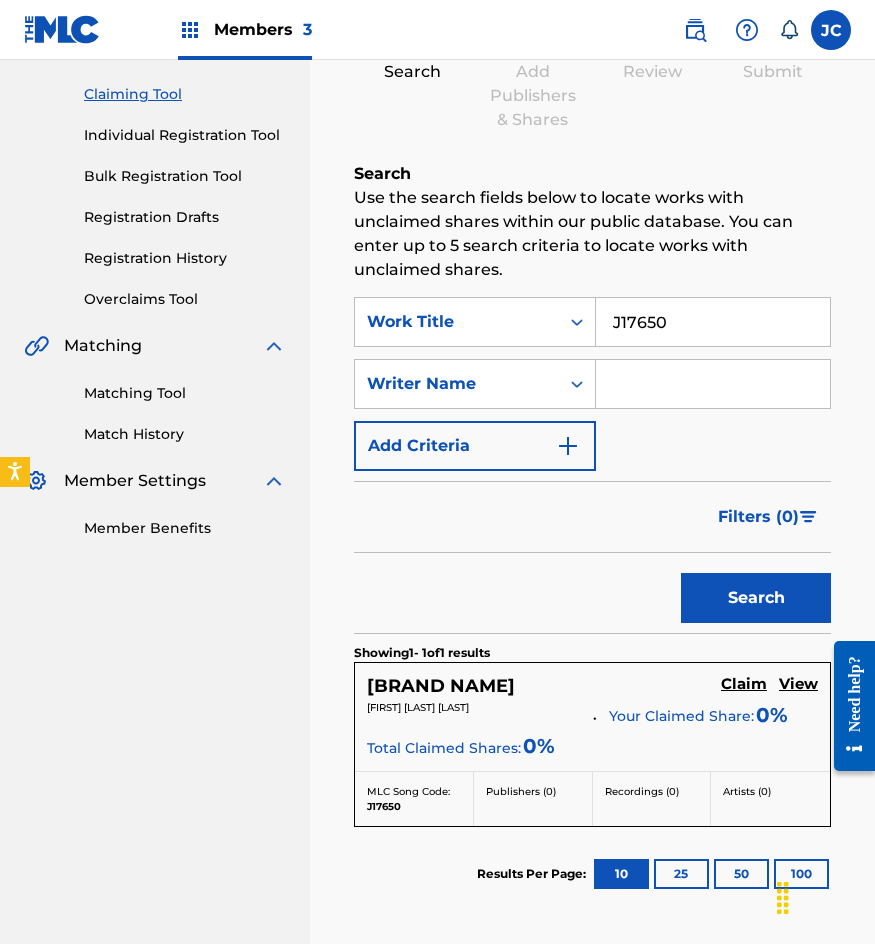 click on "Claim" at bounding box center (744, 684) 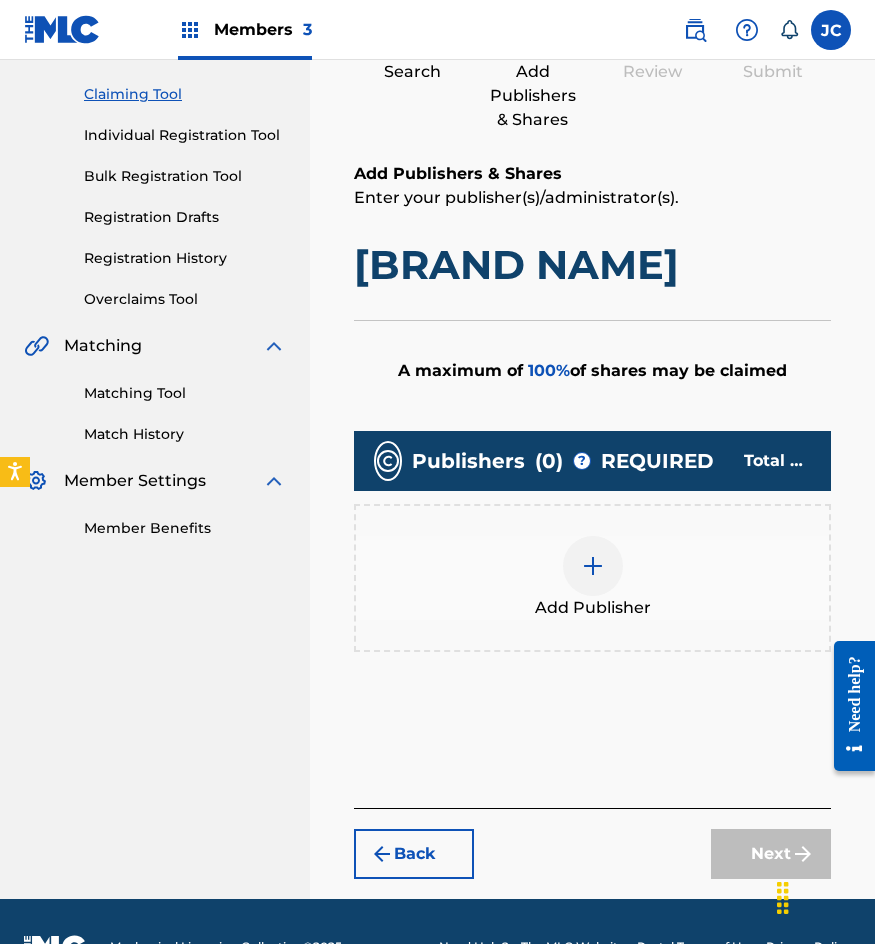 click at bounding box center [593, 566] 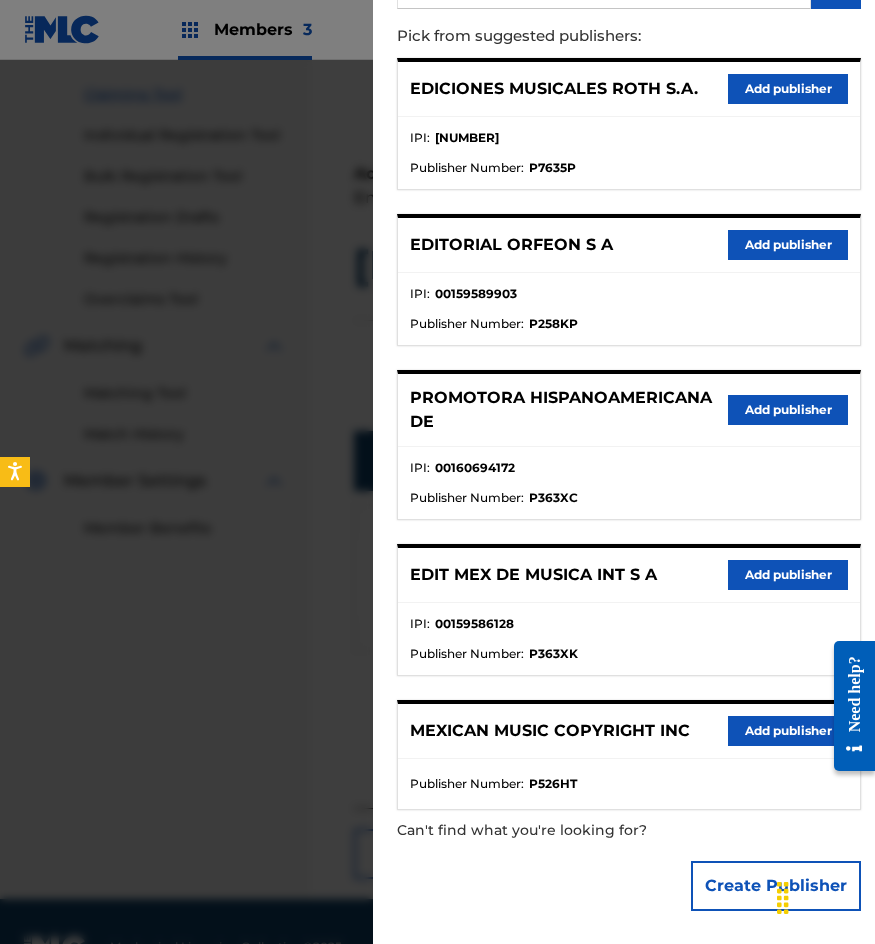 scroll, scrollTop: 217, scrollLeft: 0, axis: vertical 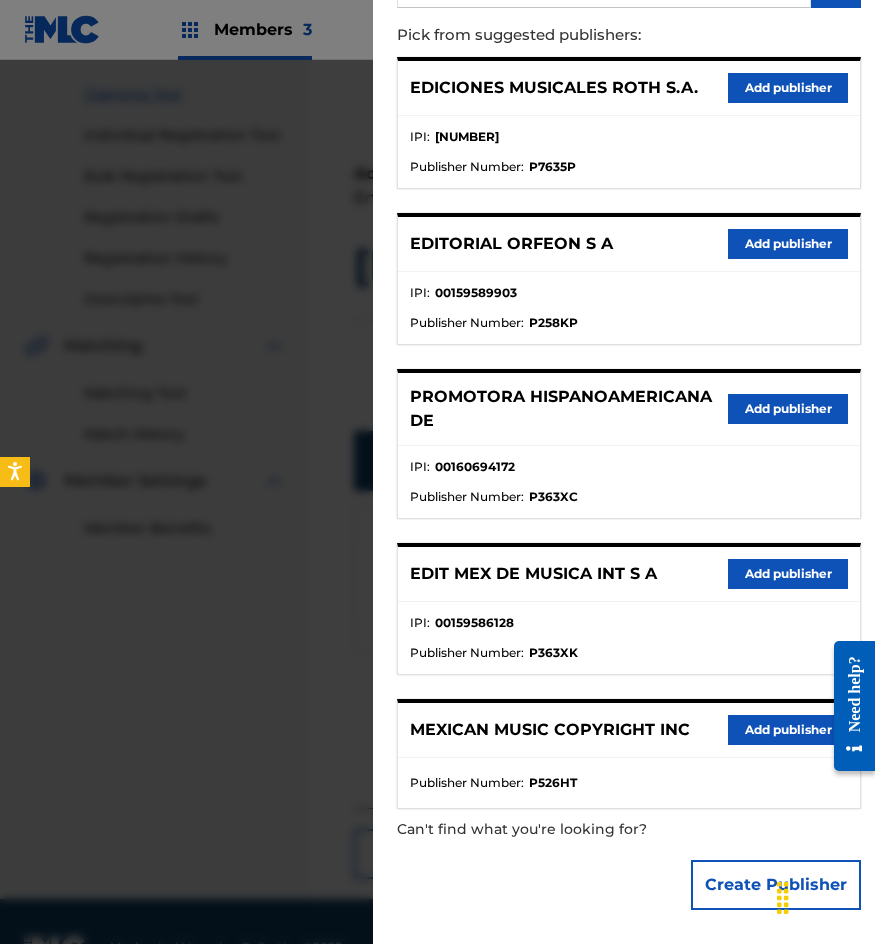 click on "Add publisher" at bounding box center (788, 574) 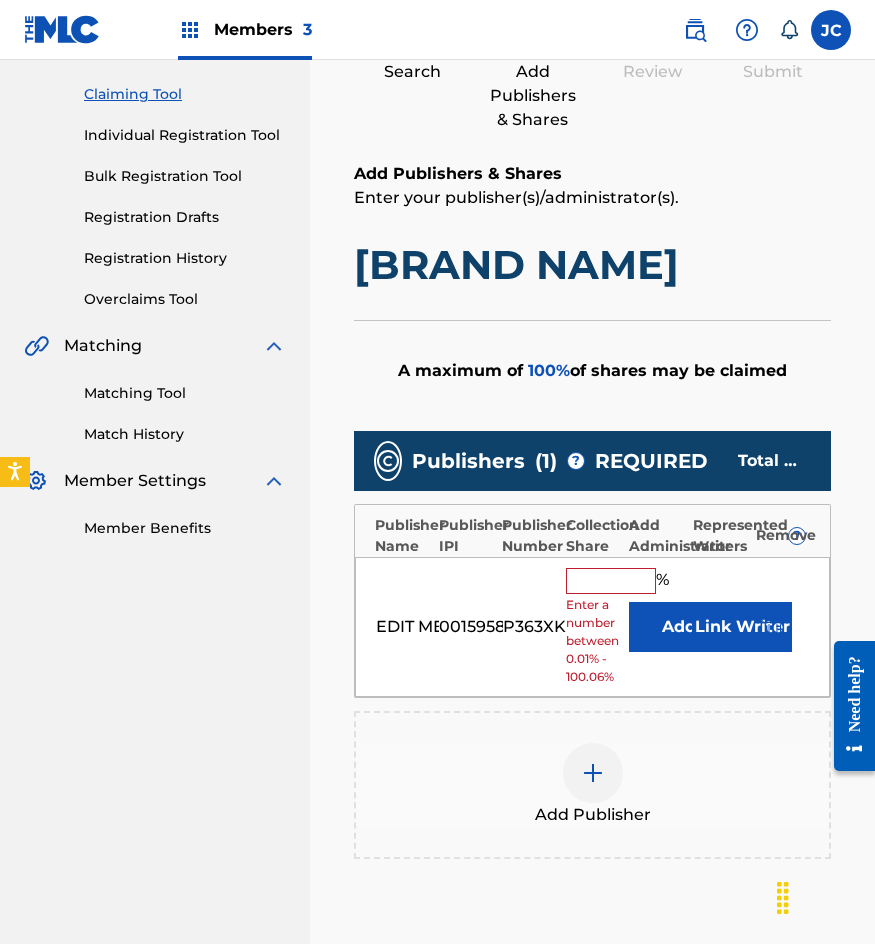click on "Add" at bounding box center [679, 627] 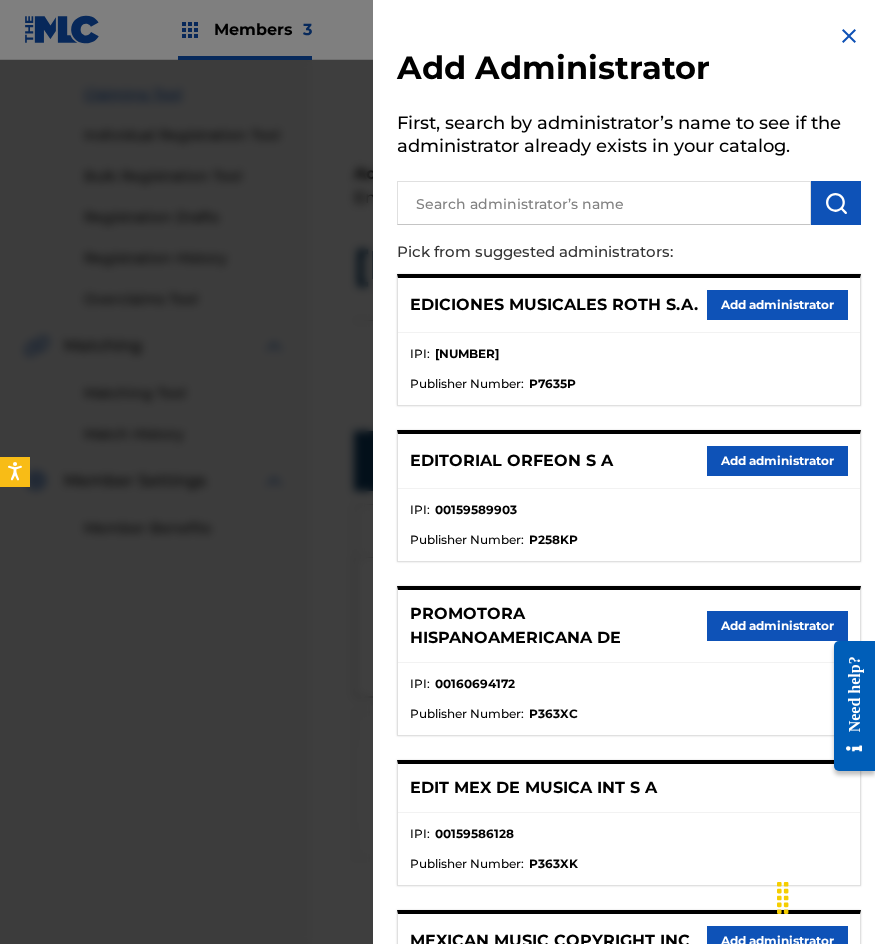 scroll, scrollTop: 211, scrollLeft: 0, axis: vertical 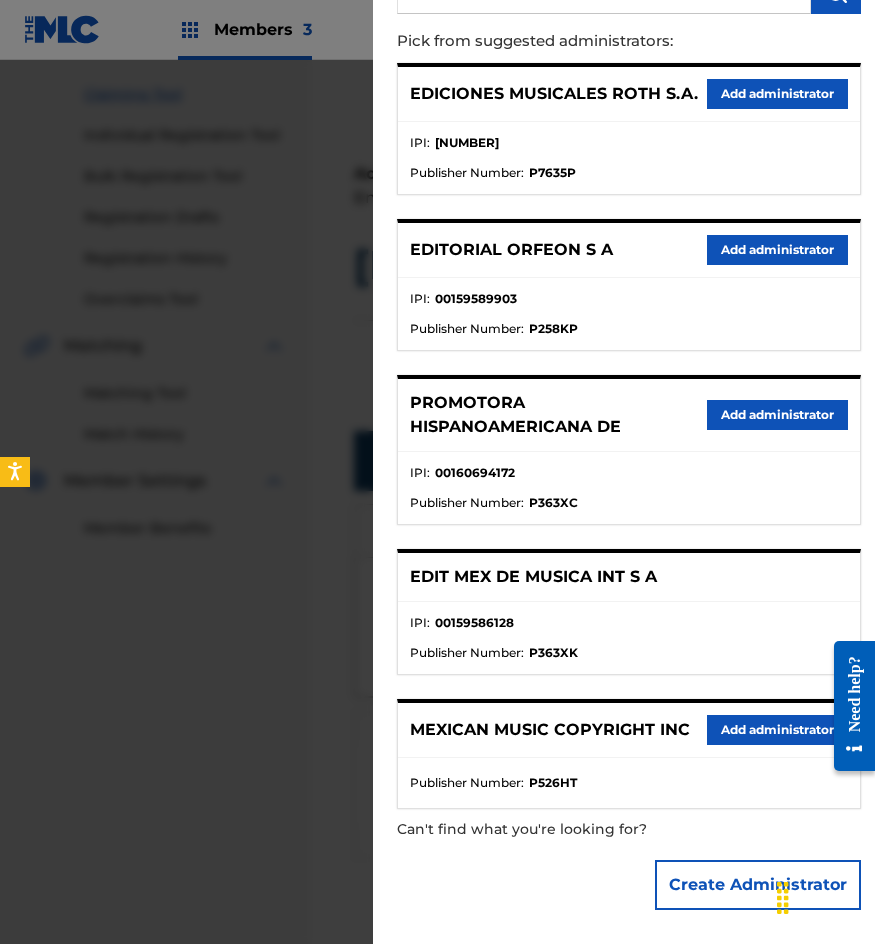 click on "Add administrator" at bounding box center (777, 730) 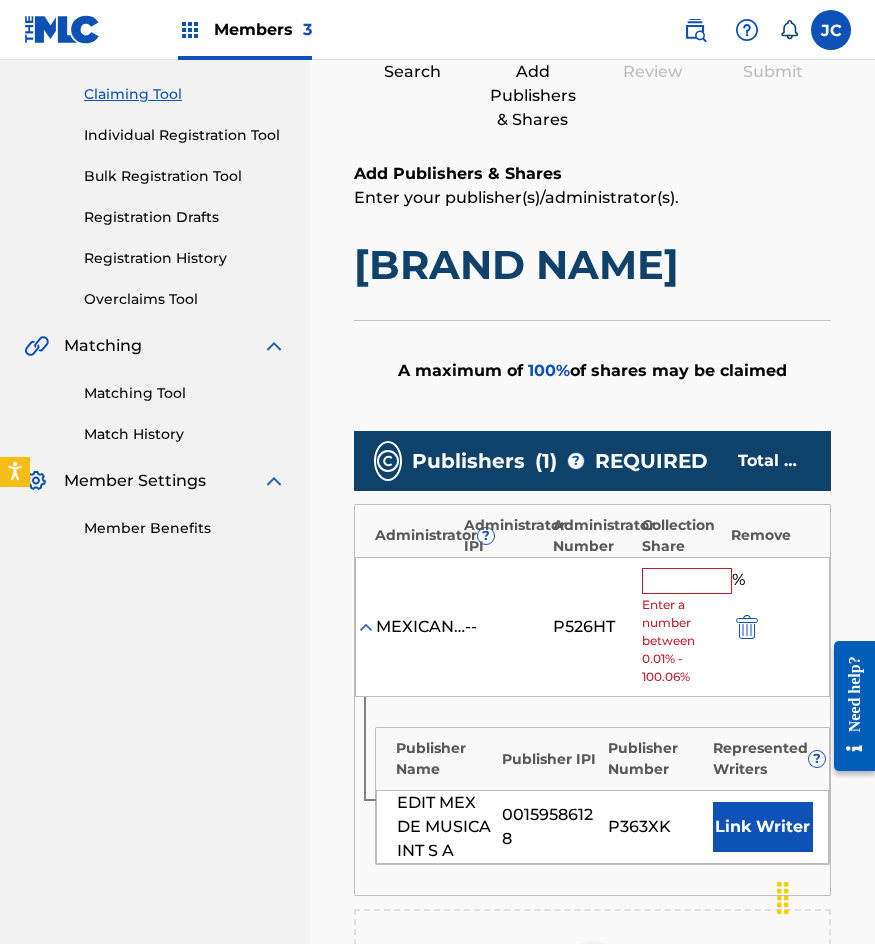 drag, startPoint x: 665, startPoint y: 587, endPoint x: 578, endPoint y: 589, distance: 87.02299 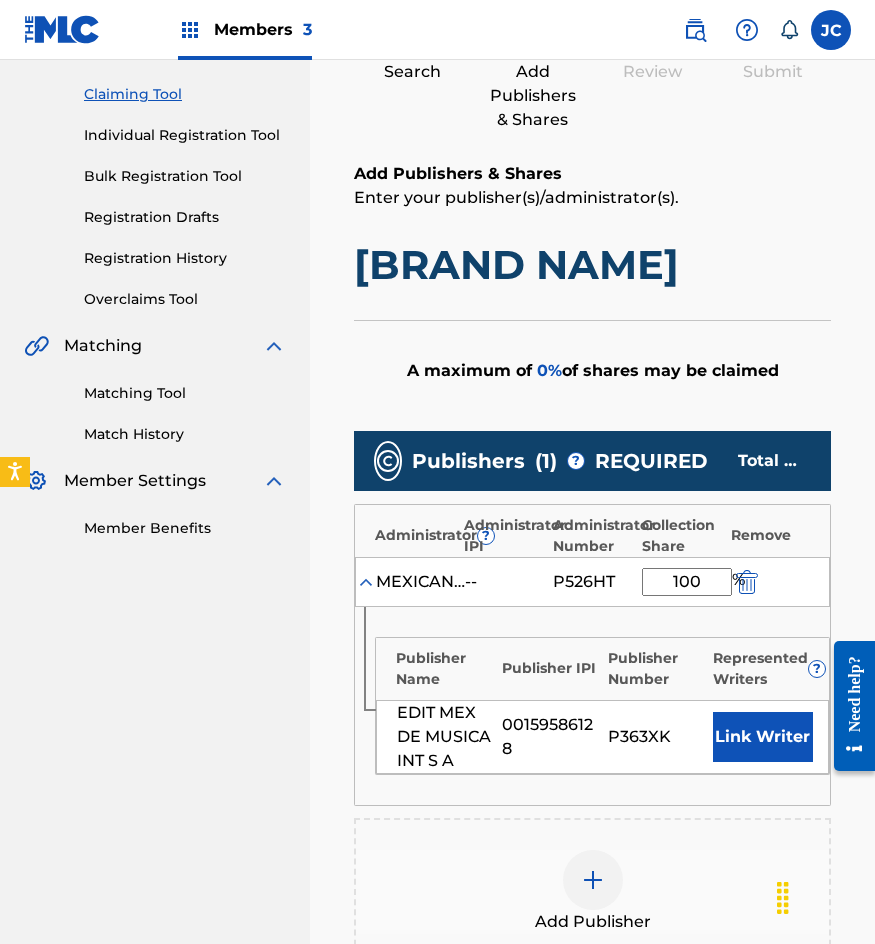 type on "100" 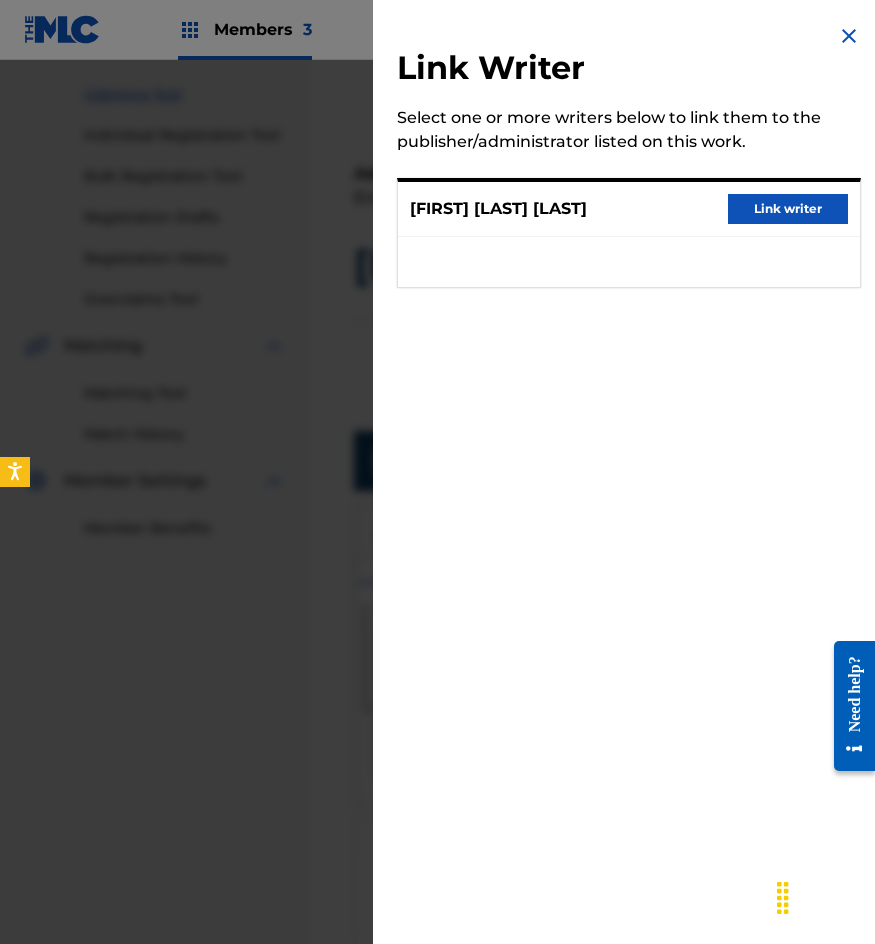click on "Link writer" at bounding box center [788, 209] 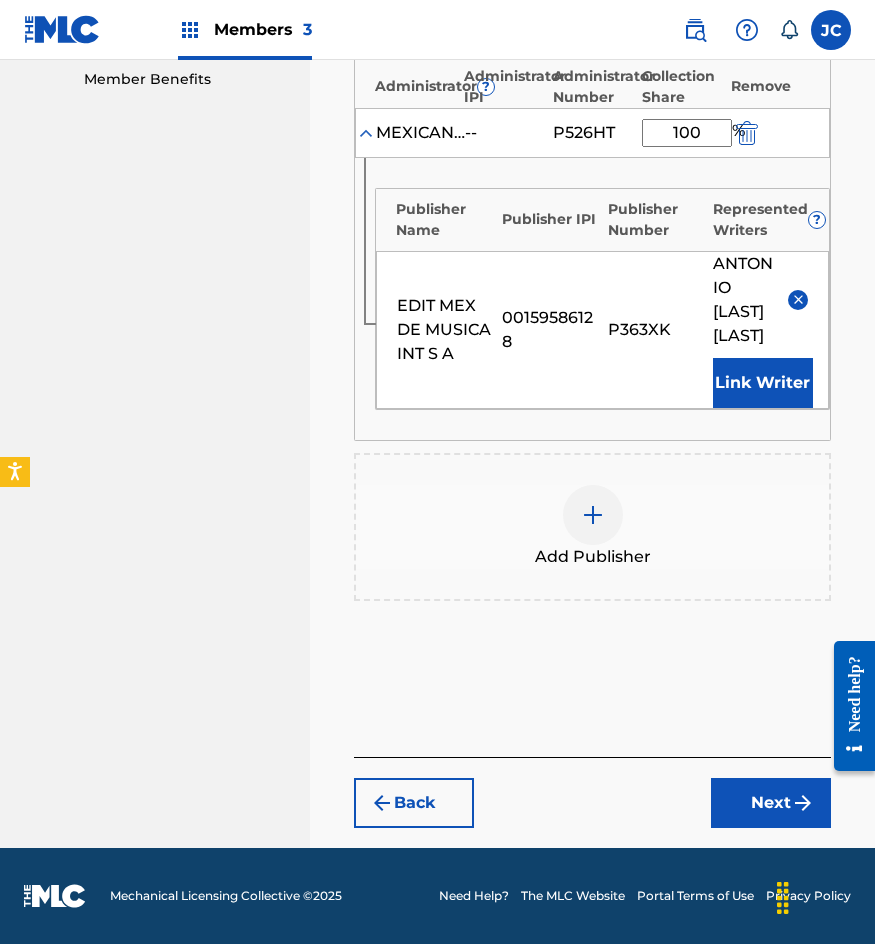 click on "Next" at bounding box center (771, 803) 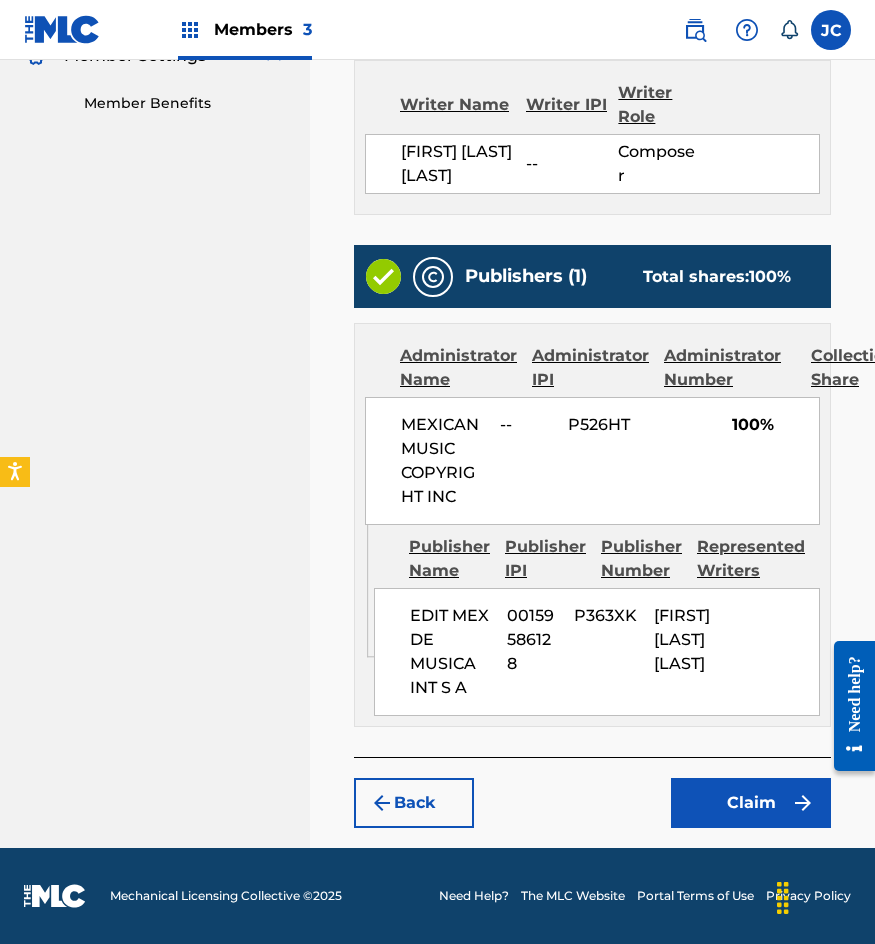 scroll, scrollTop: 697, scrollLeft: 0, axis: vertical 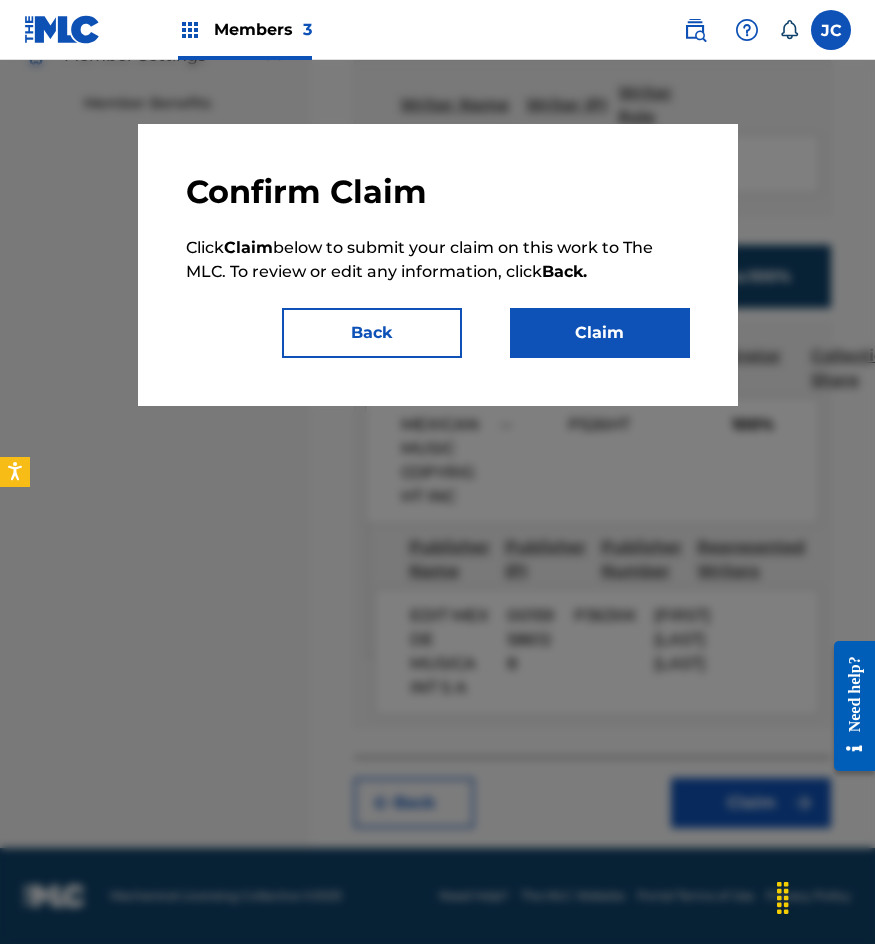 click on "Claim" at bounding box center (600, 333) 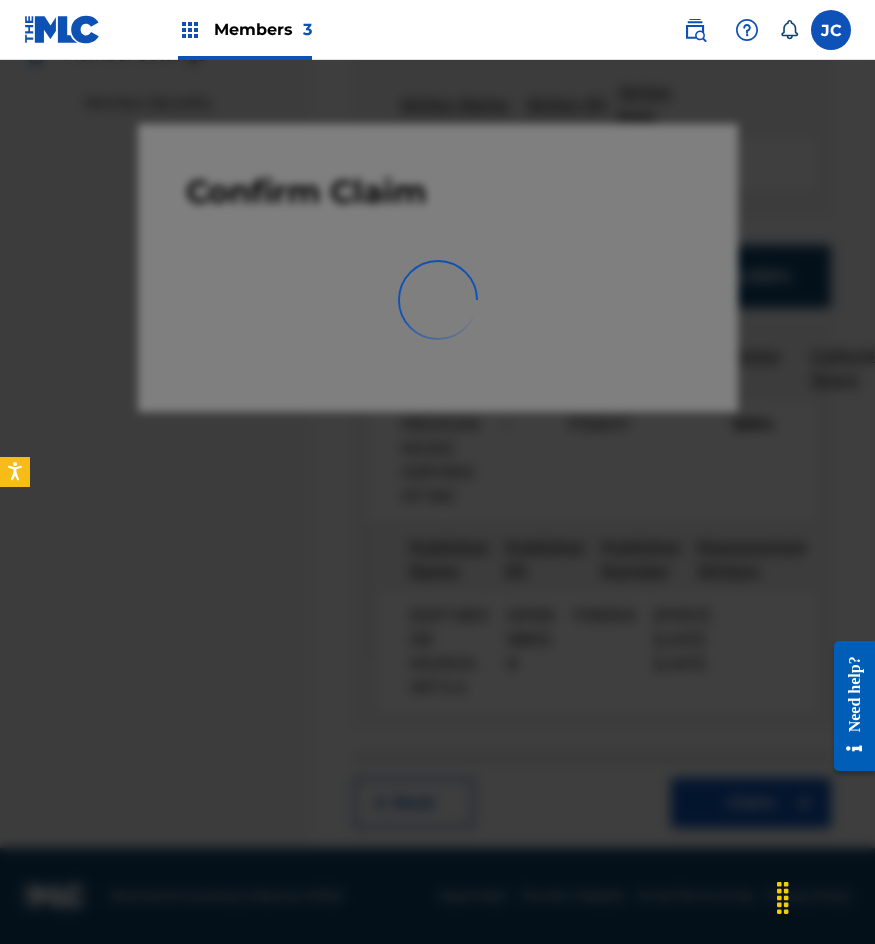 scroll, scrollTop: 0, scrollLeft: 0, axis: both 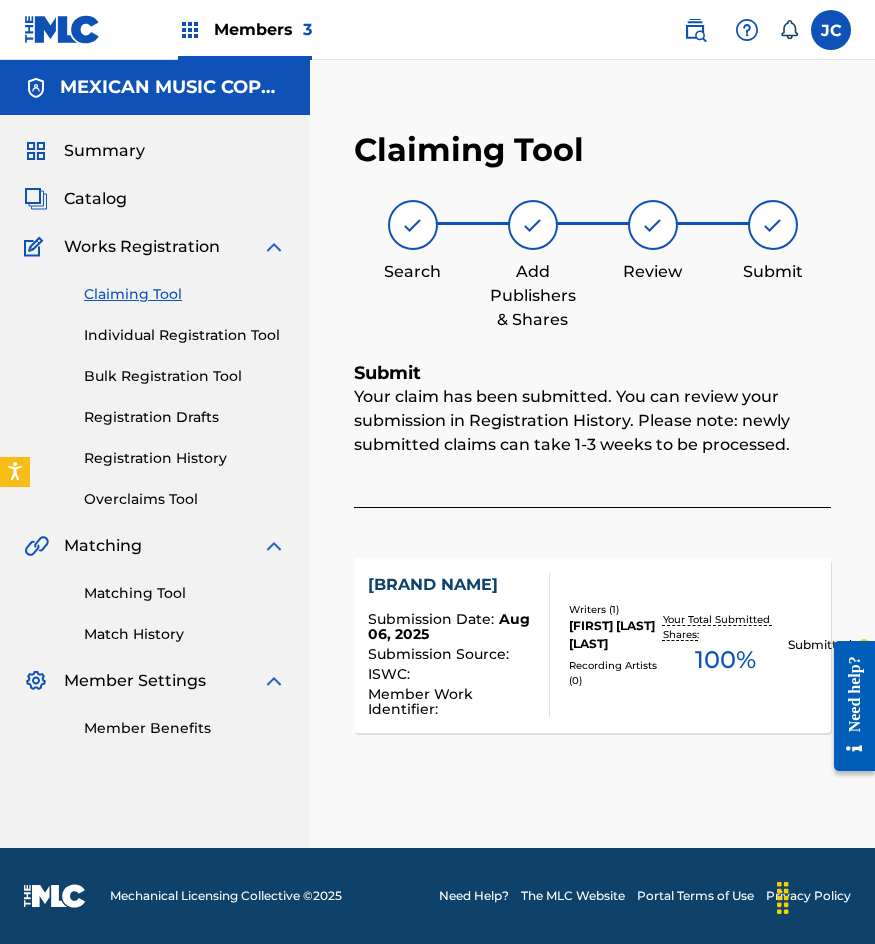 drag, startPoint x: 170, startPoint y: 291, endPoint x: 330, endPoint y: 380, distance: 183.08742 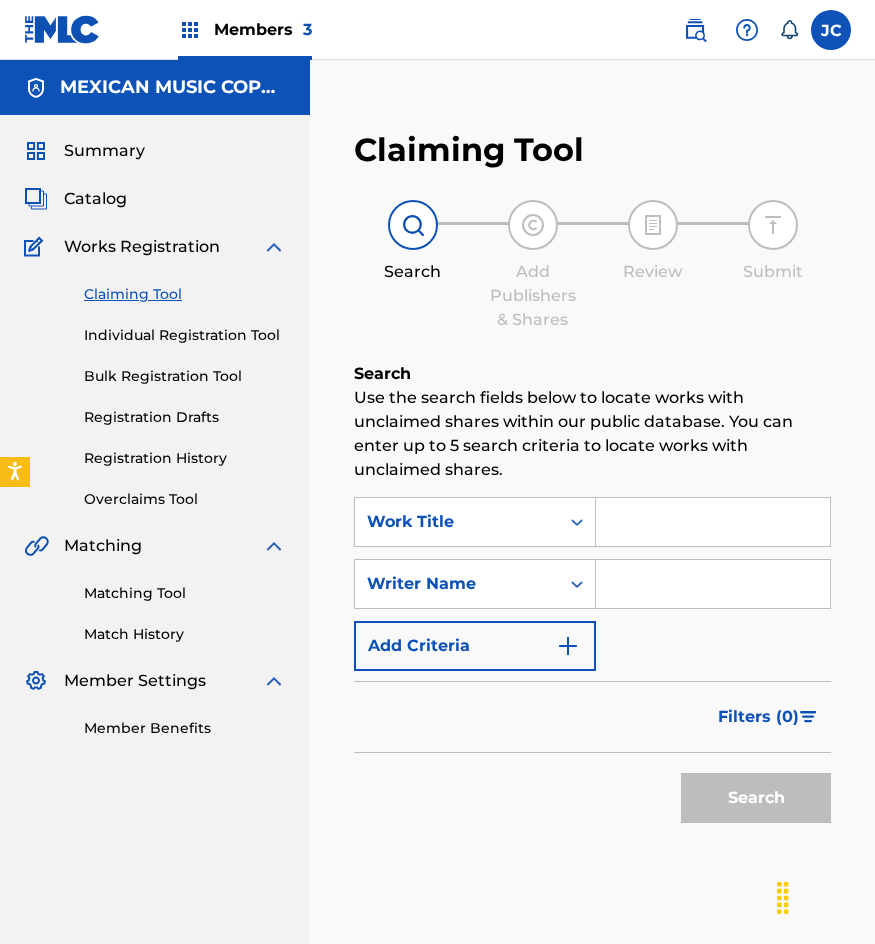 scroll, scrollTop: 0, scrollLeft: 0, axis: both 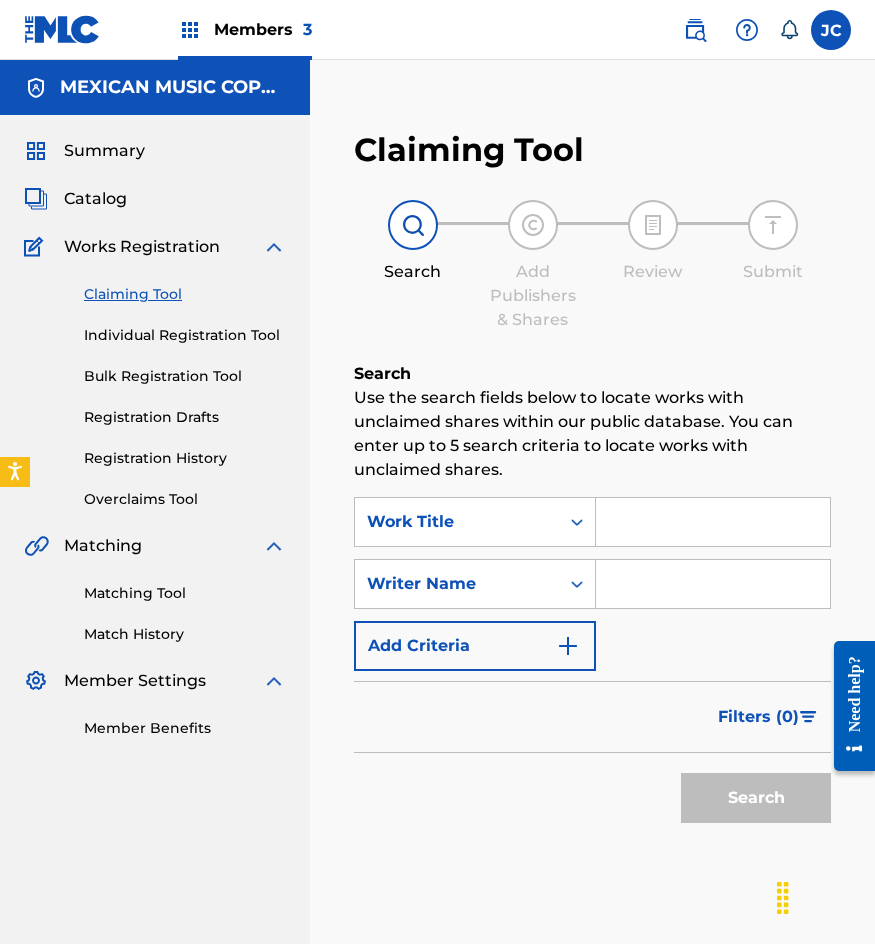 click on "Catalog" at bounding box center [95, 199] 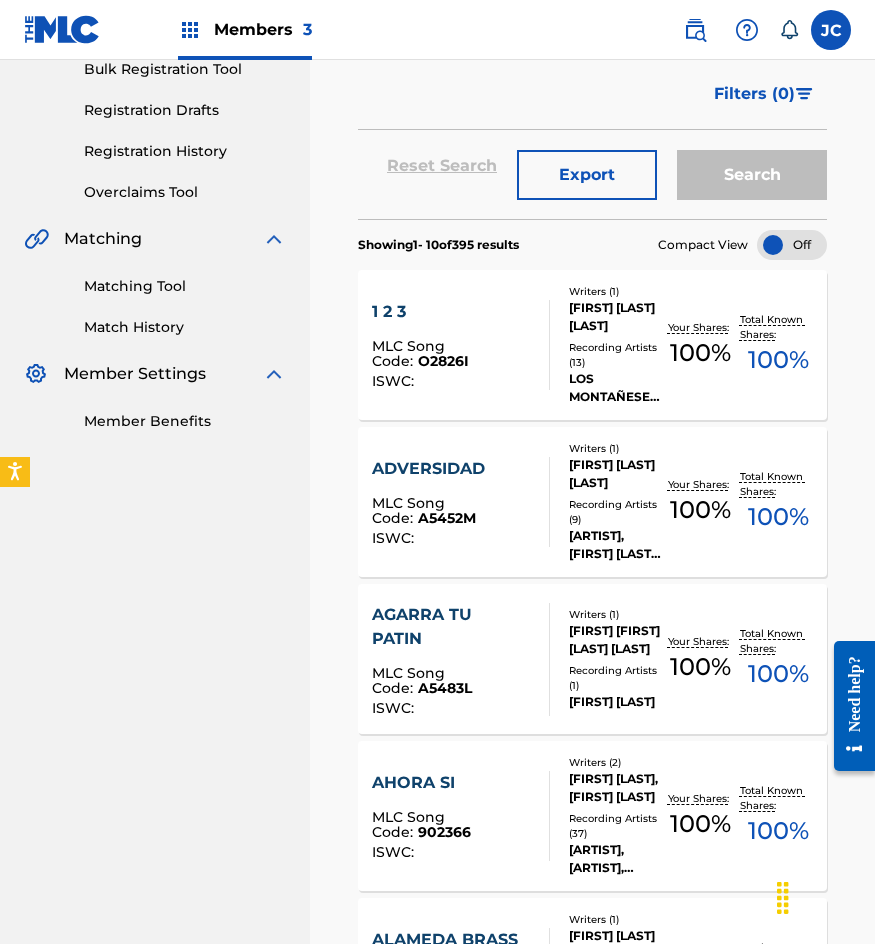 scroll, scrollTop: 300, scrollLeft: 0, axis: vertical 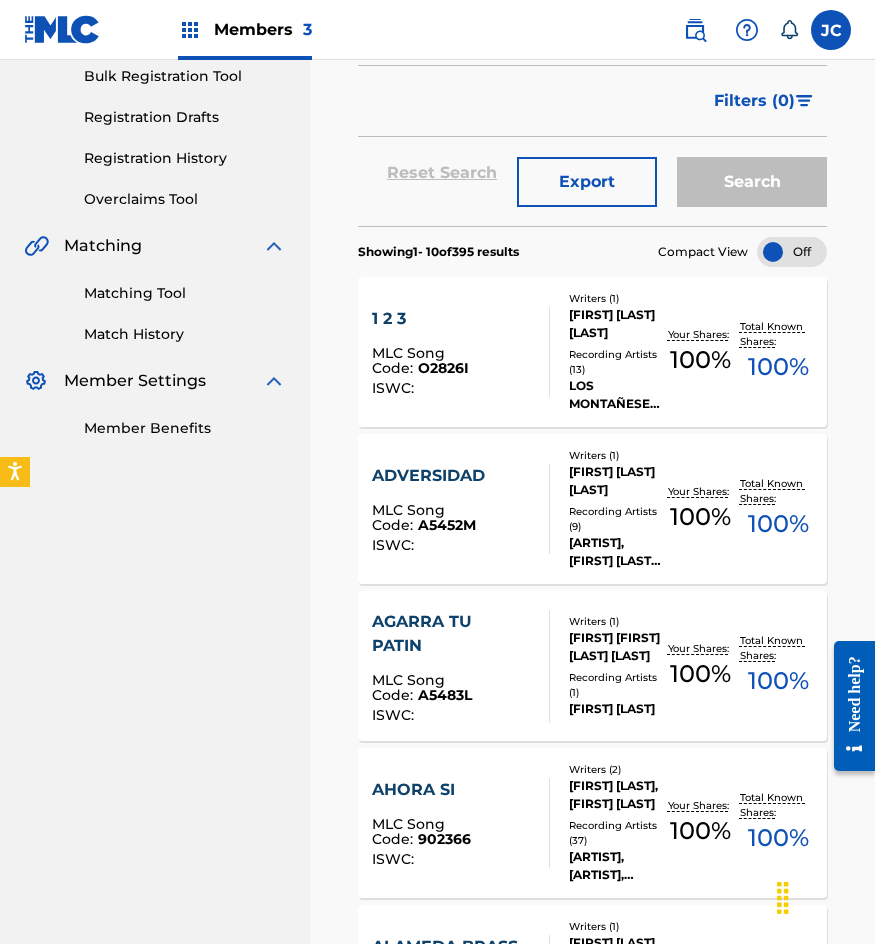 click on "ISWC :" at bounding box center [452, 388] 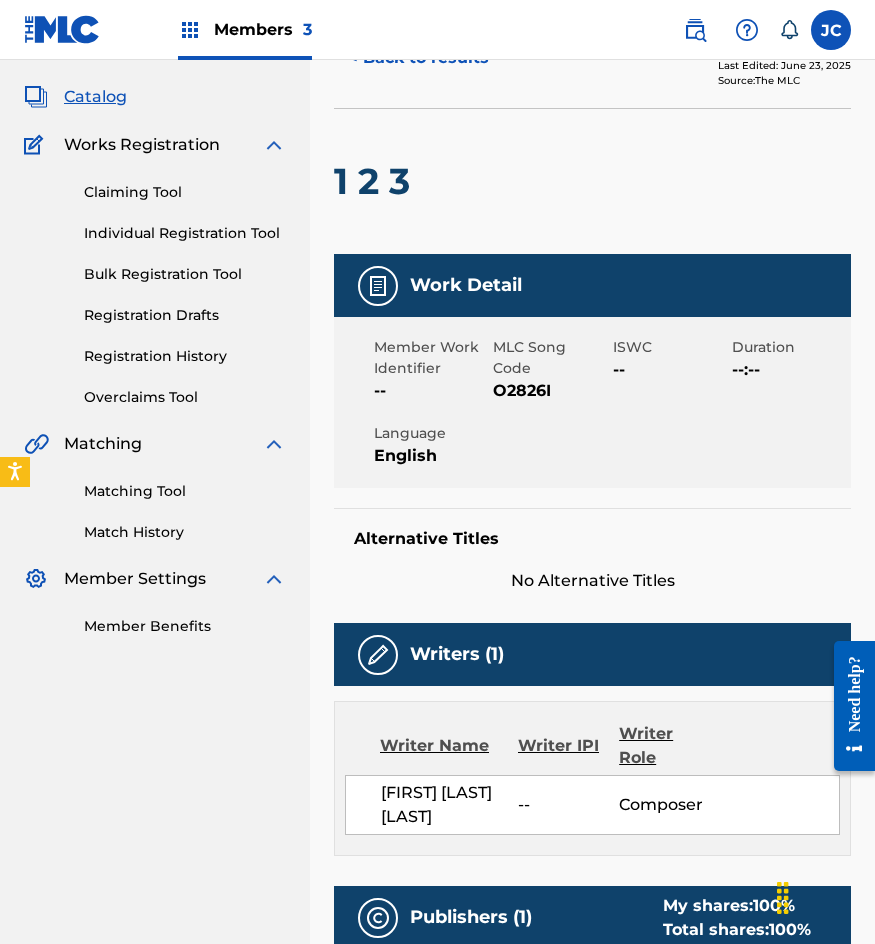 scroll, scrollTop: 0, scrollLeft: 0, axis: both 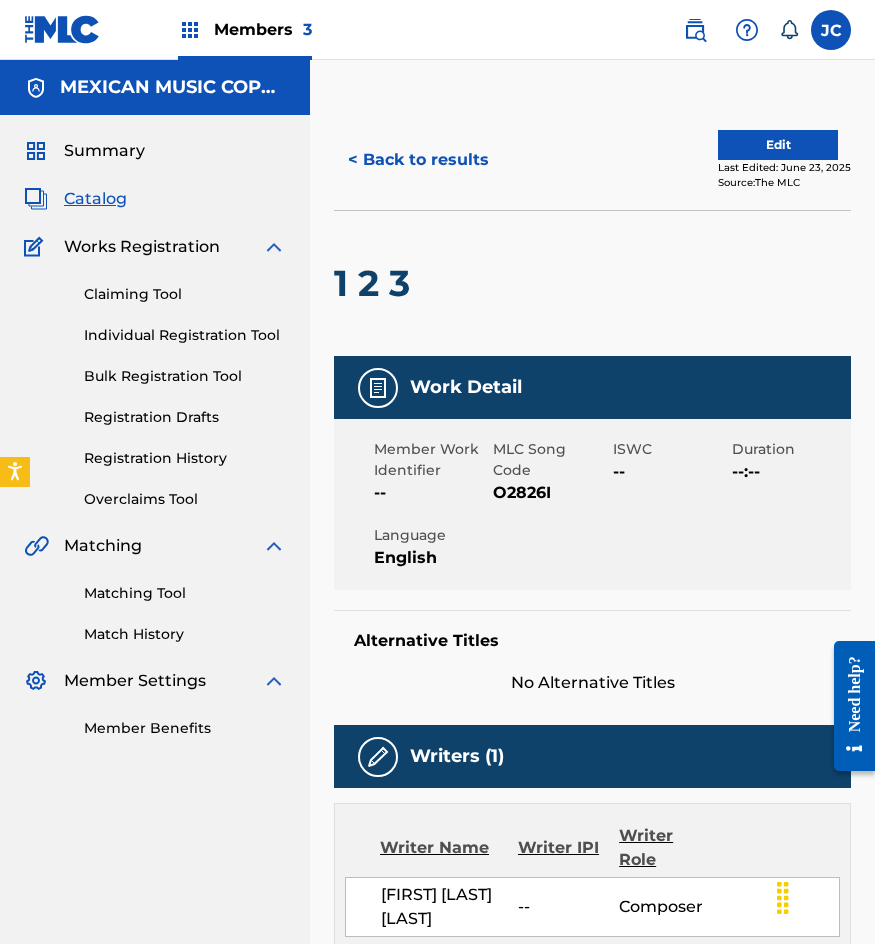 click on "< Back to results" at bounding box center [418, 160] 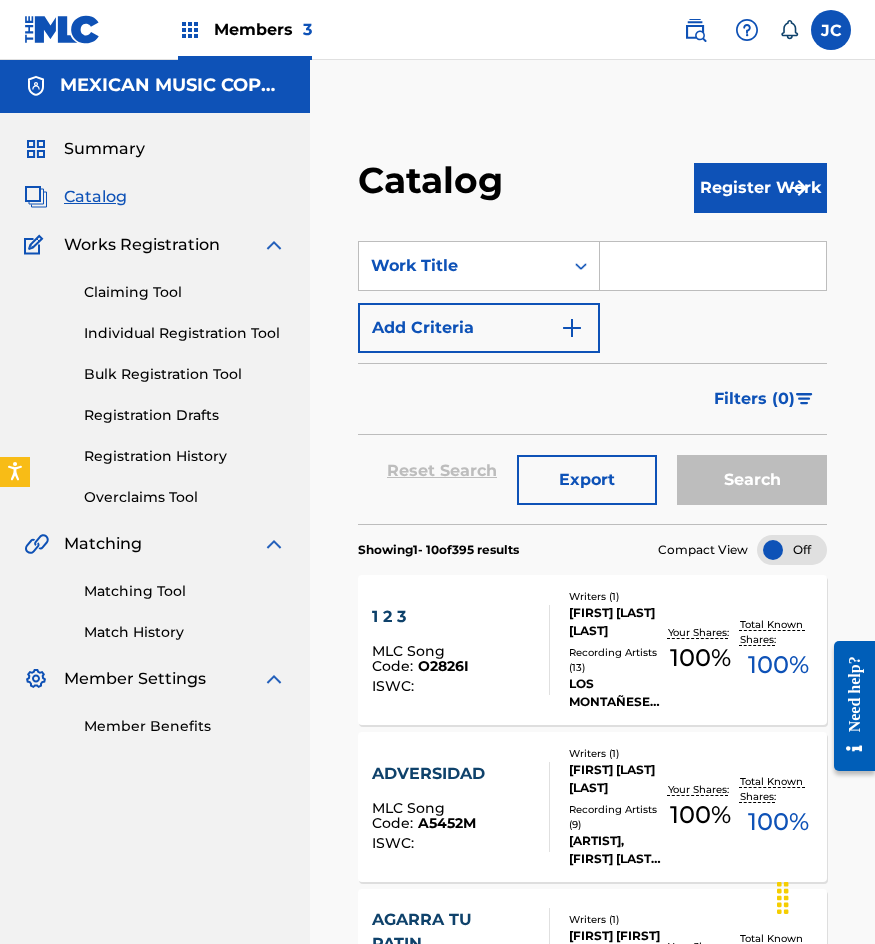 scroll, scrollTop: 0, scrollLeft: 0, axis: both 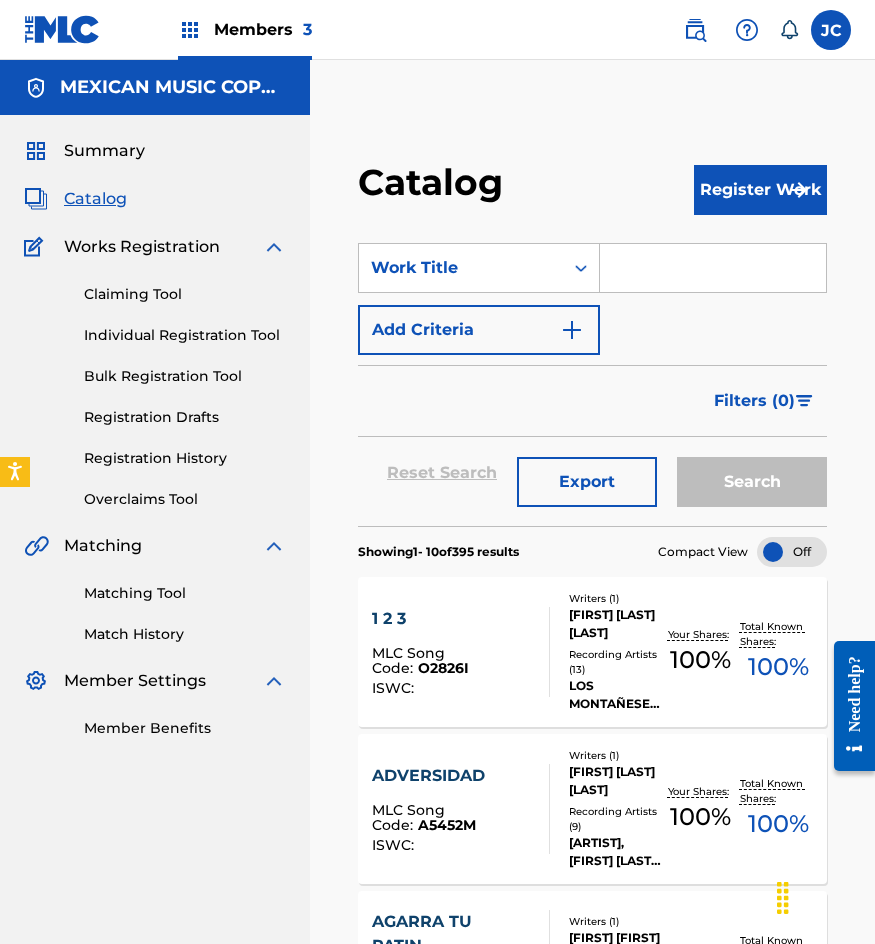 click on "1 2 3" at bounding box center (452, 619) 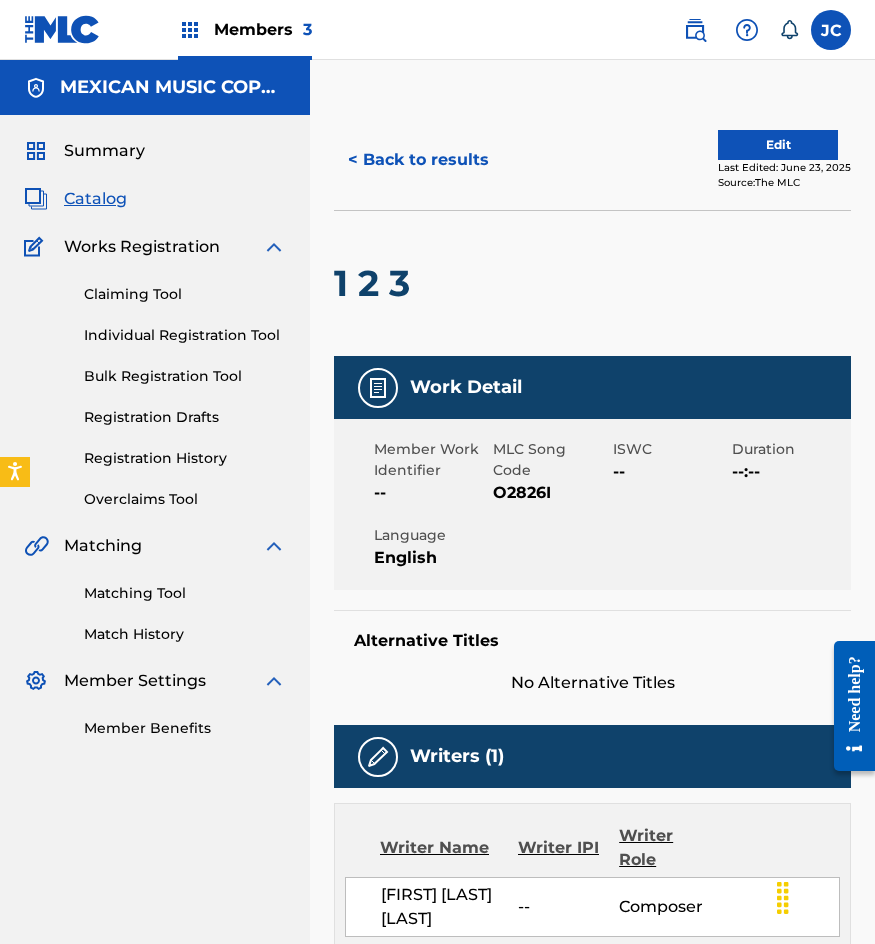 click on "< Back to results" at bounding box center [418, 160] 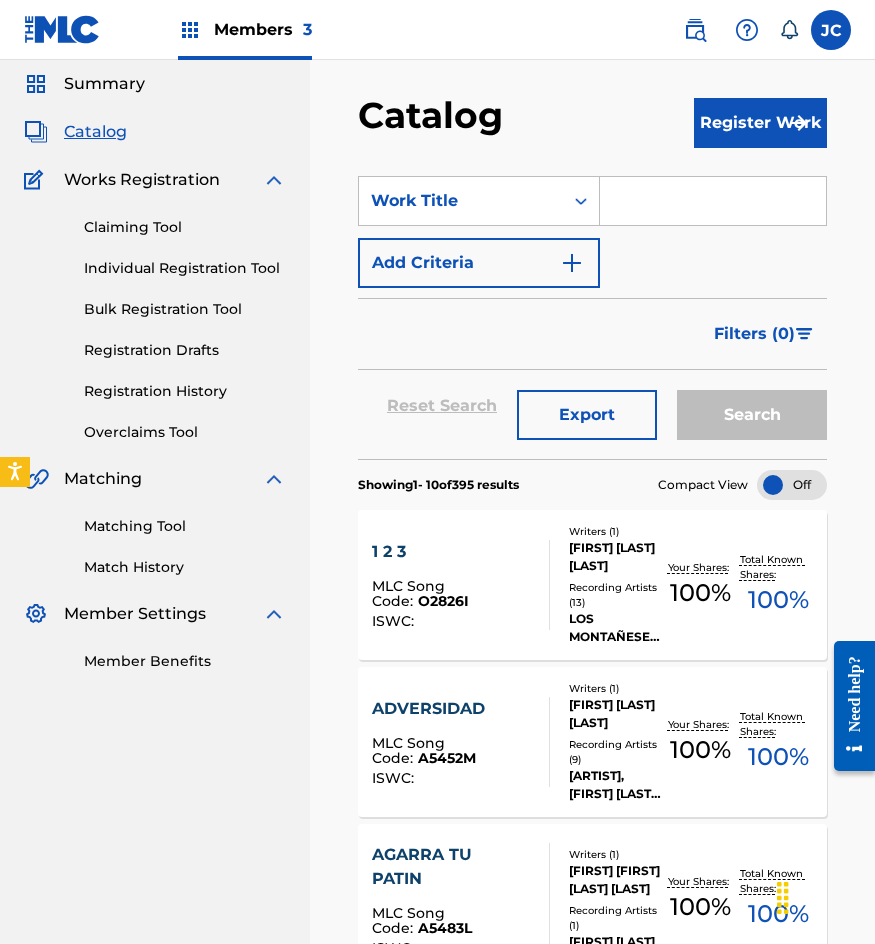 scroll, scrollTop: 100, scrollLeft: 0, axis: vertical 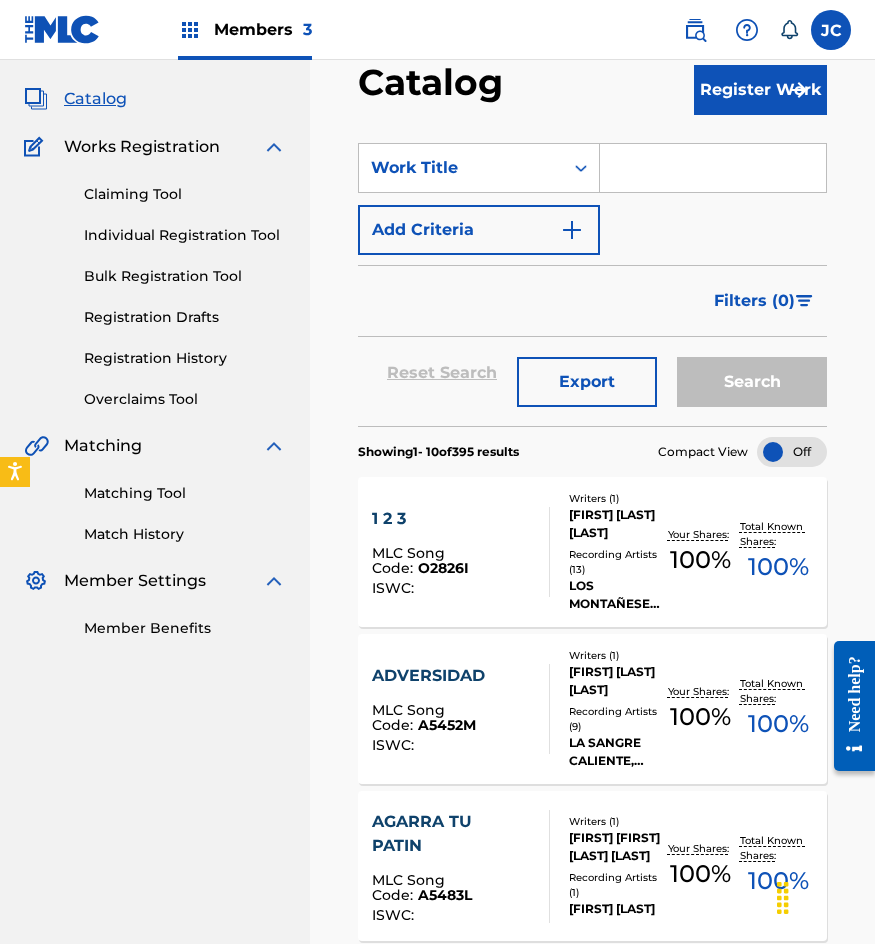 click at bounding box center (831, 30) 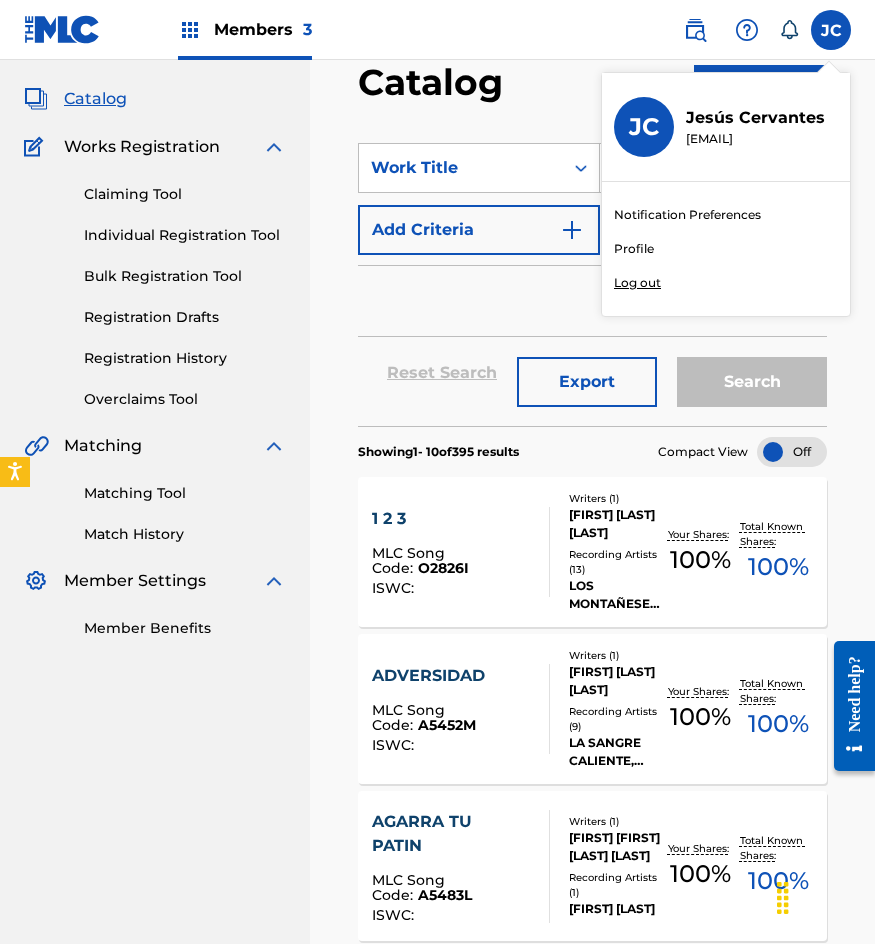 click on "Log out" at bounding box center [637, 283] 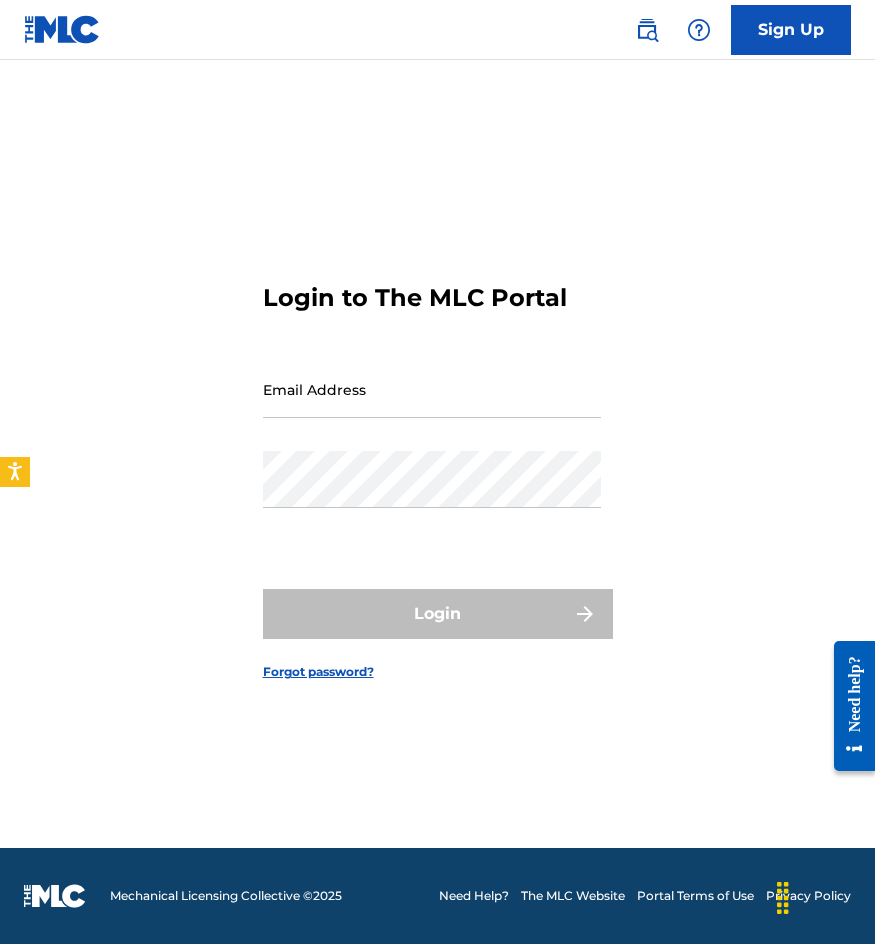 scroll, scrollTop: 0, scrollLeft: 0, axis: both 